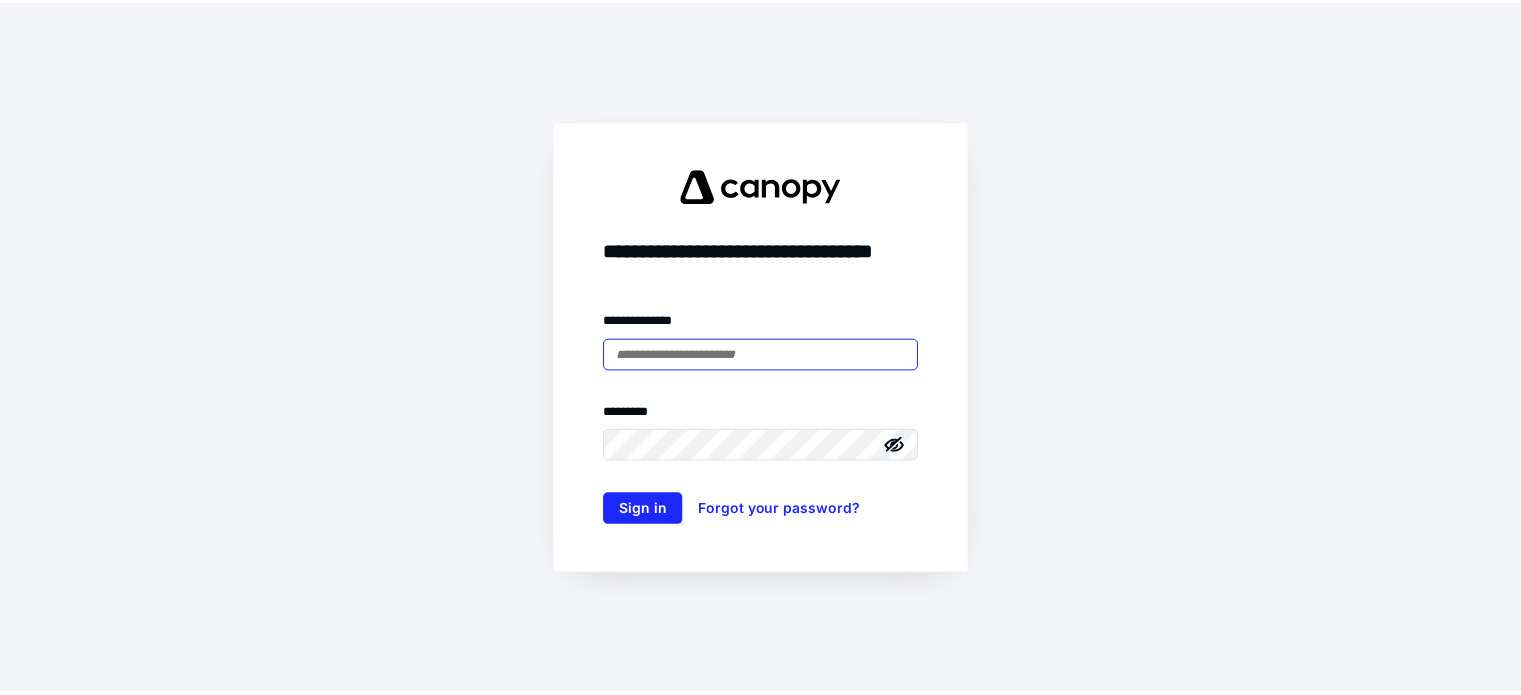 scroll, scrollTop: 0, scrollLeft: 0, axis: both 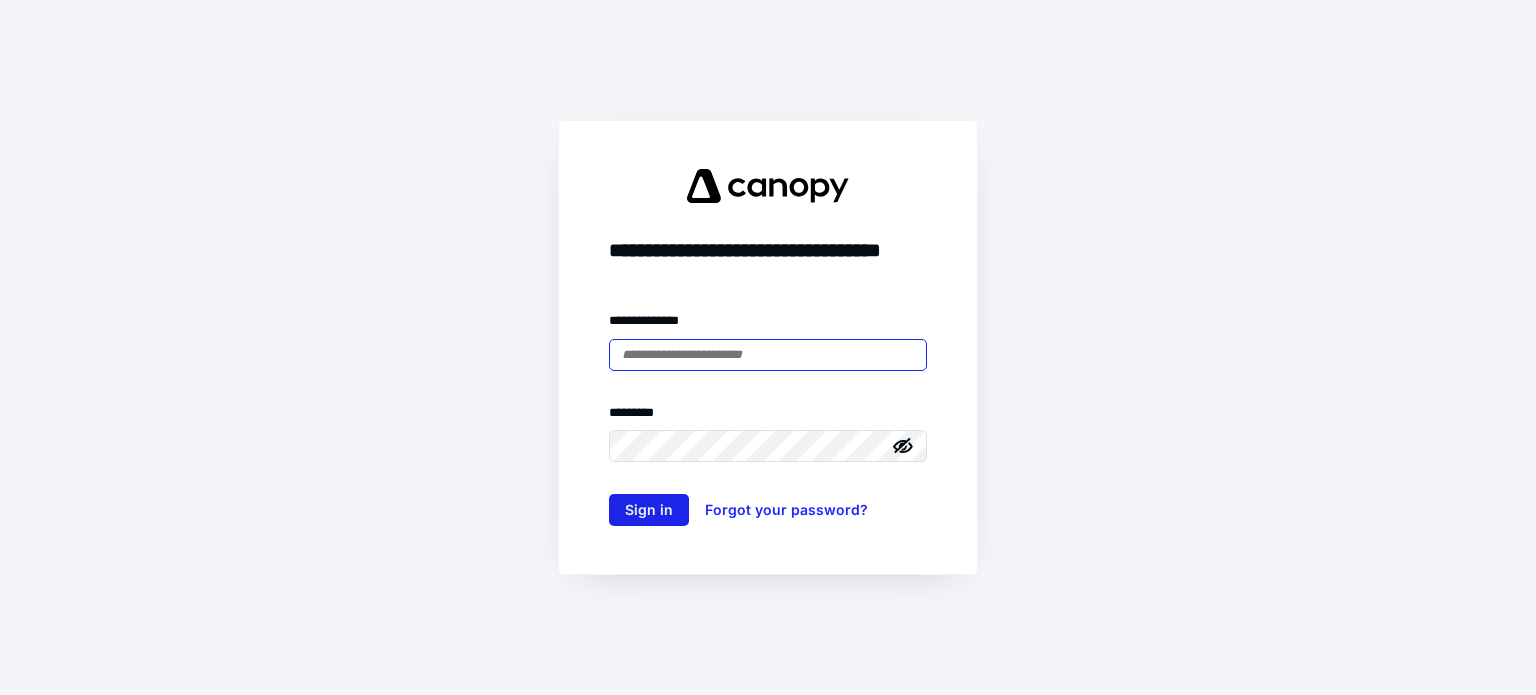 type on "**********" 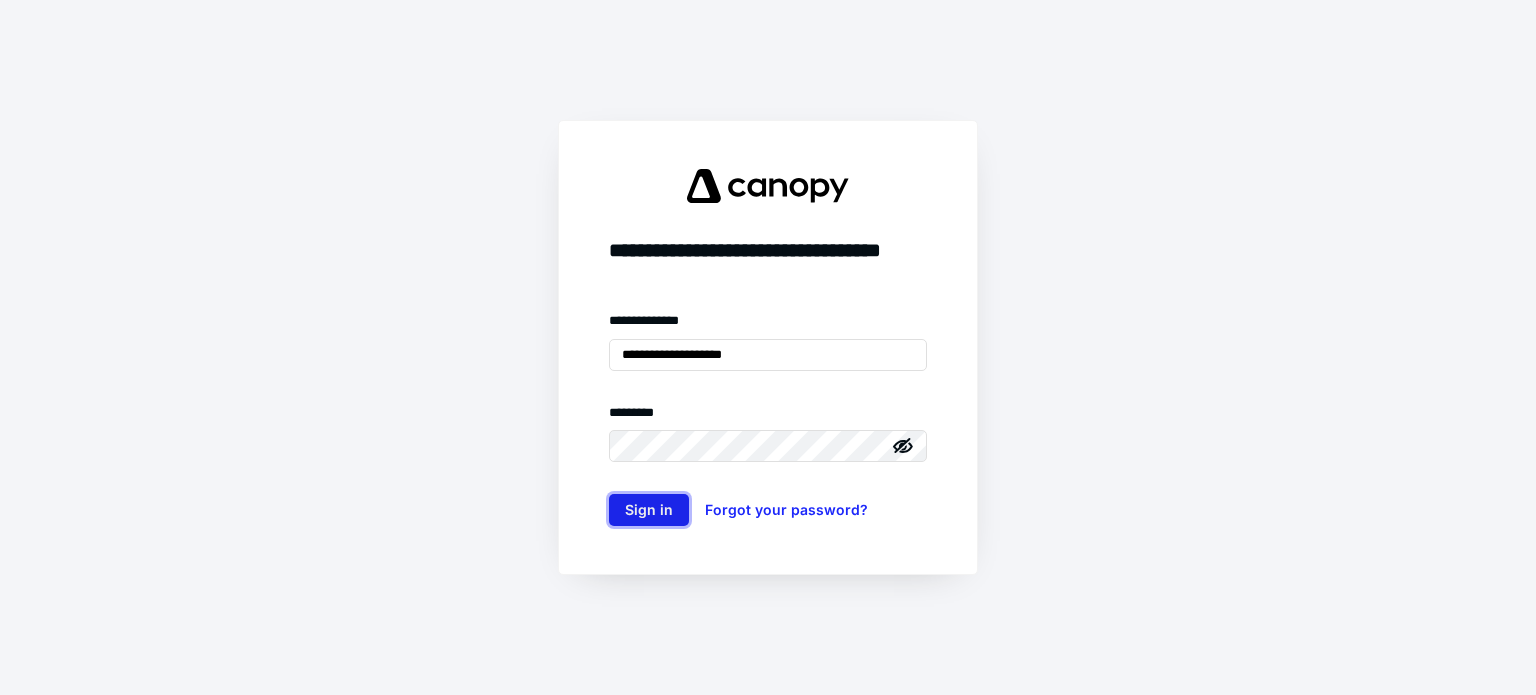 click on "Sign in" at bounding box center [649, 510] 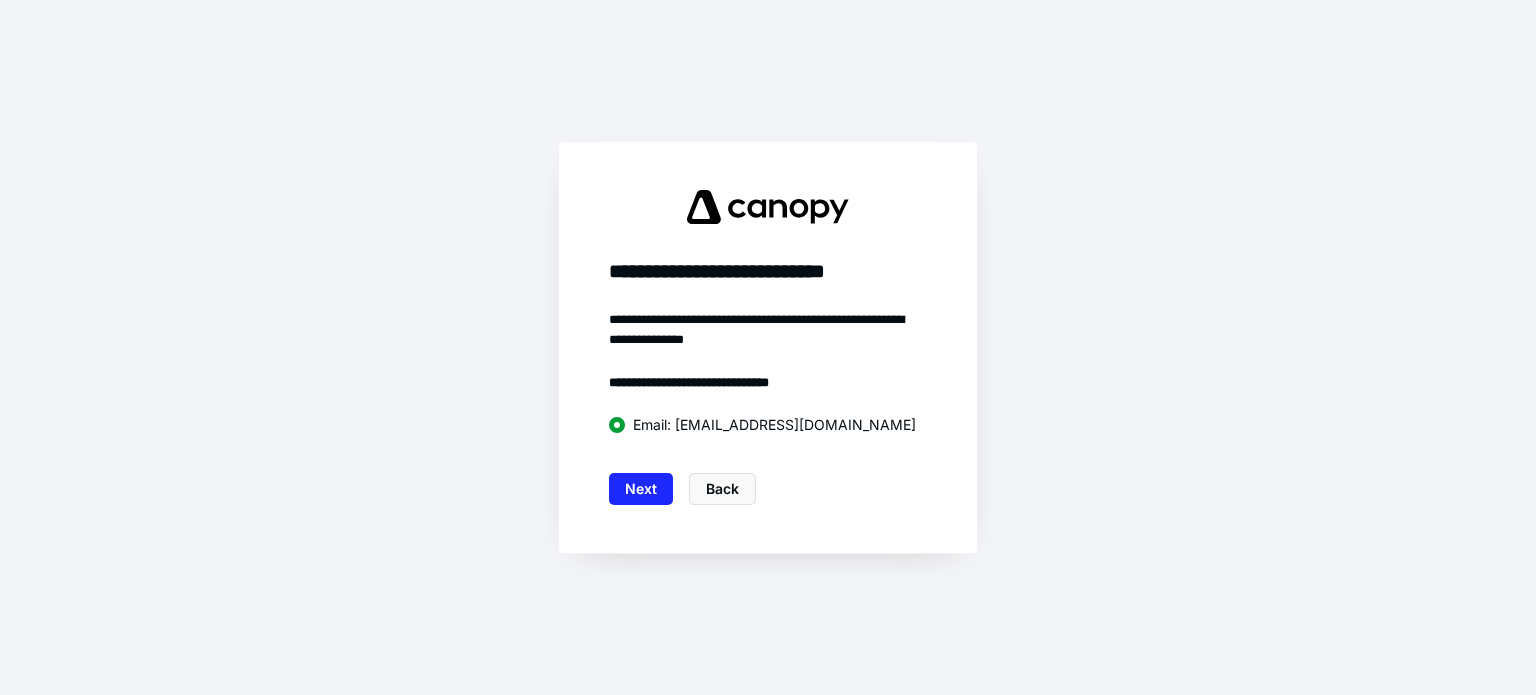 click on "**********" at bounding box center (768, 347) 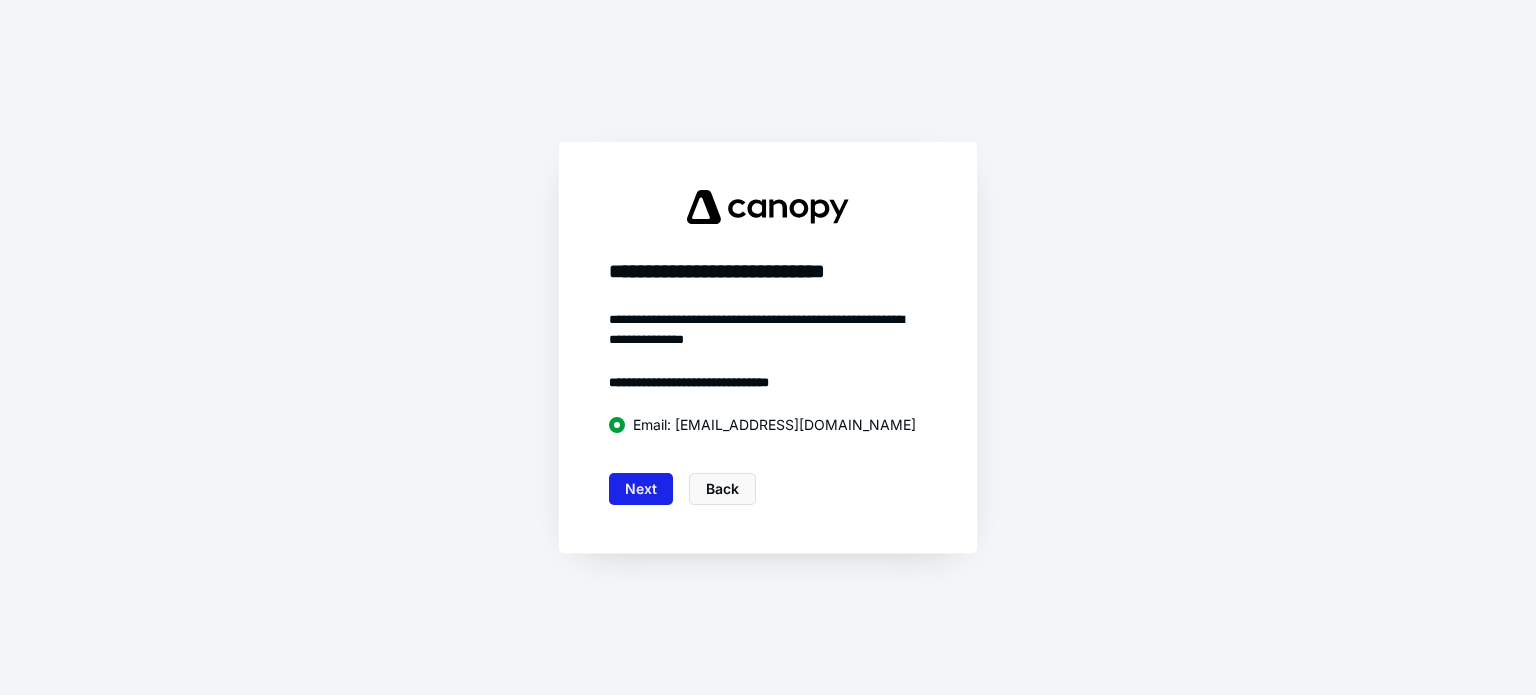 click on "Next" at bounding box center (641, 489) 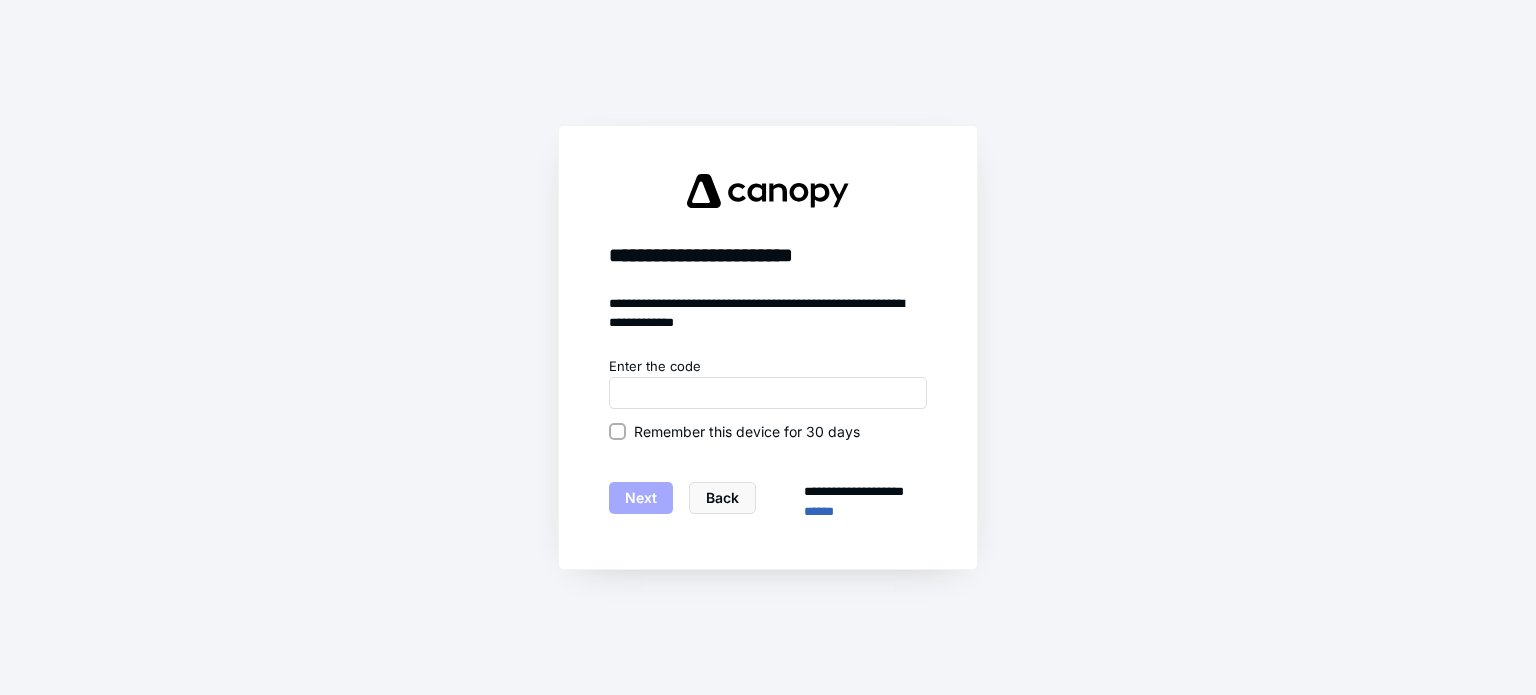 click on "Remember this device for 30 days" at bounding box center (617, 431) 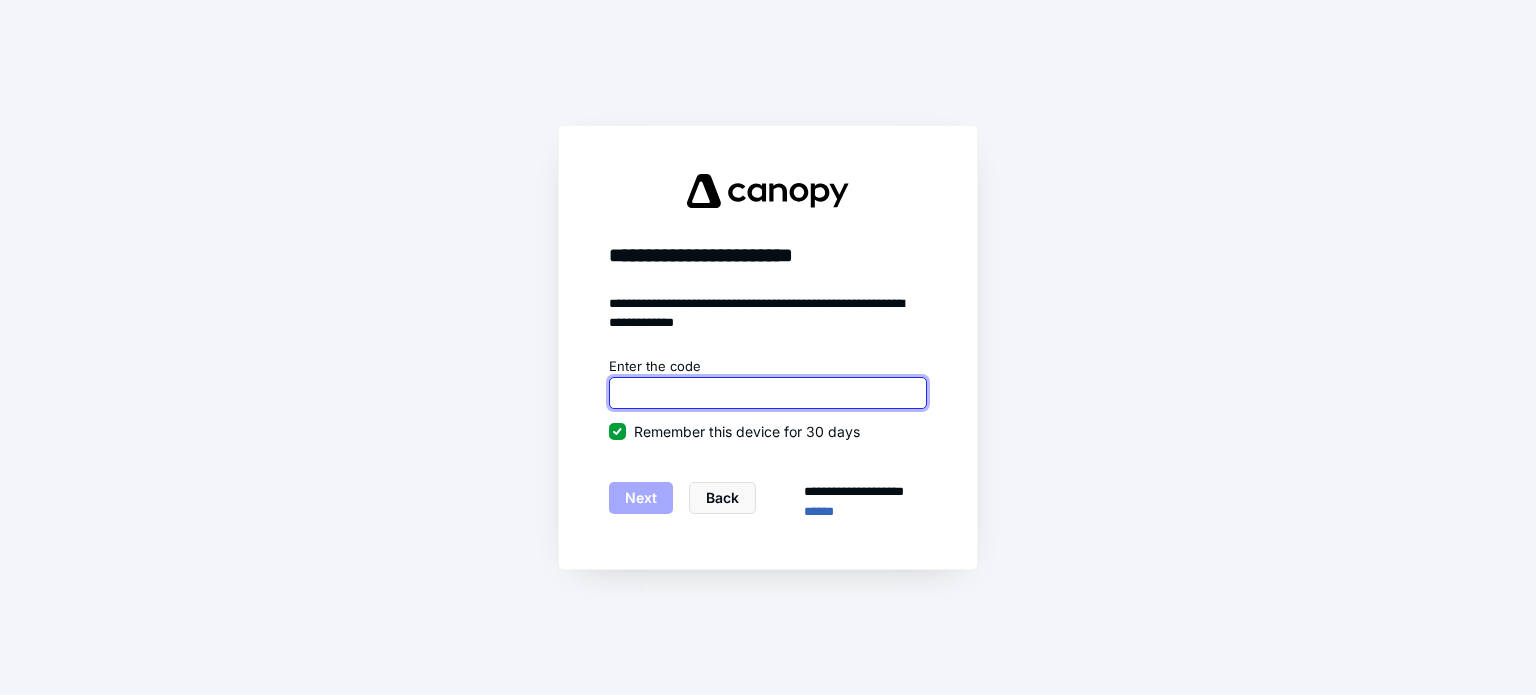 click at bounding box center (768, 393) 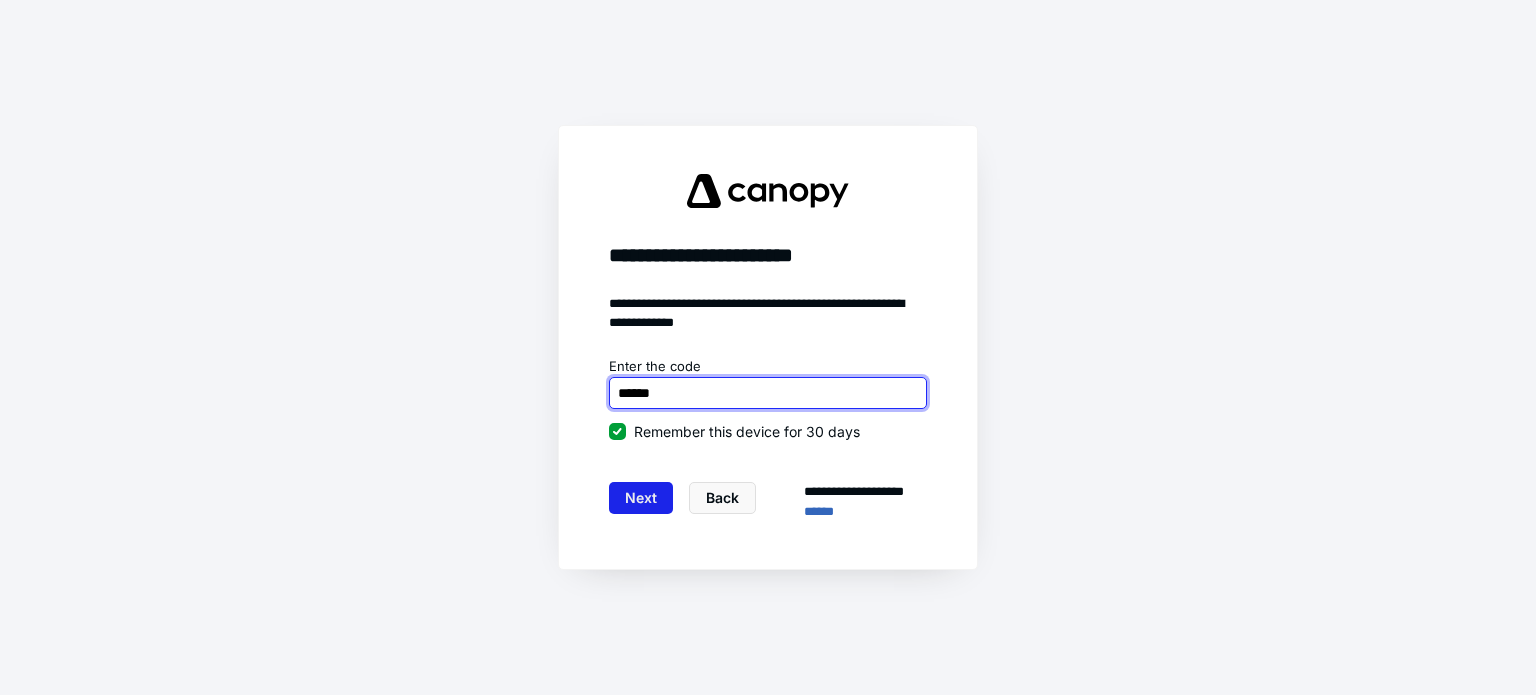 type on "******" 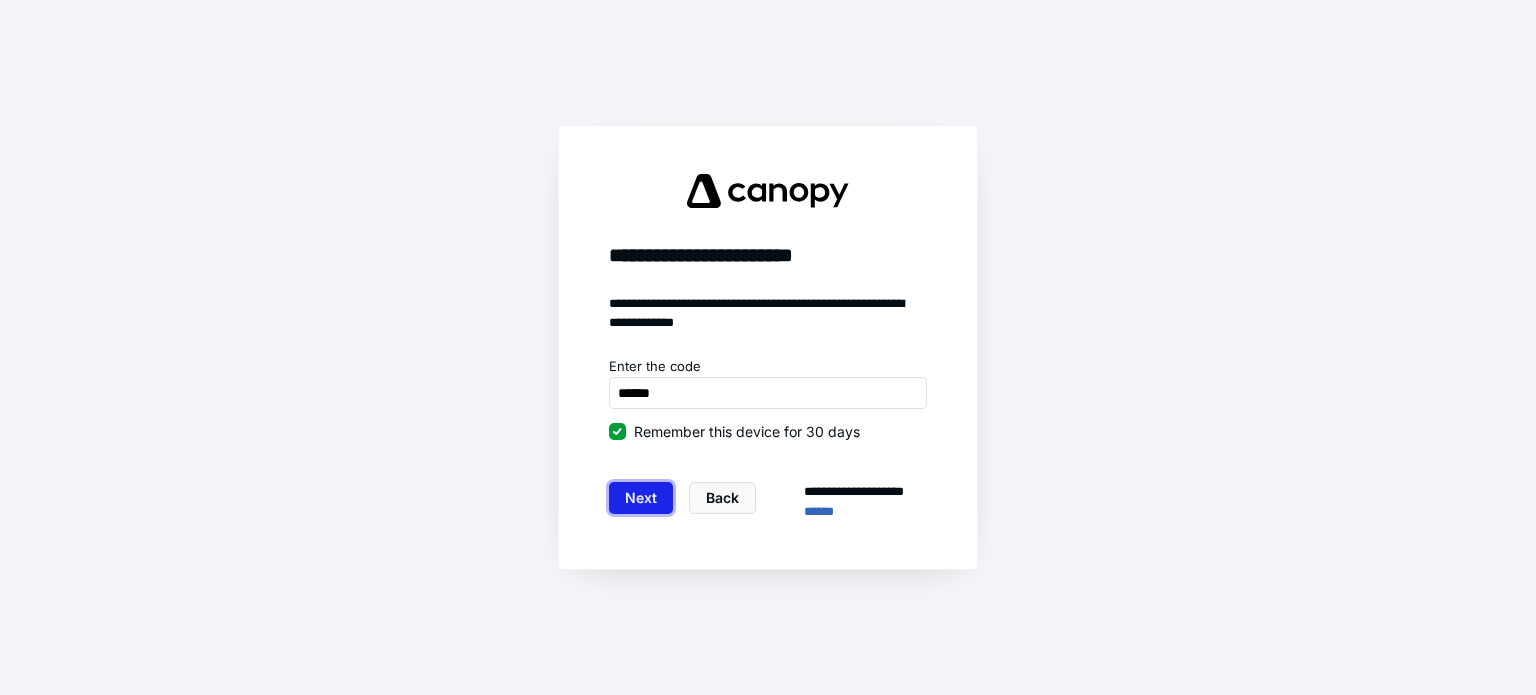 click on "Next" at bounding box center (641, 498) 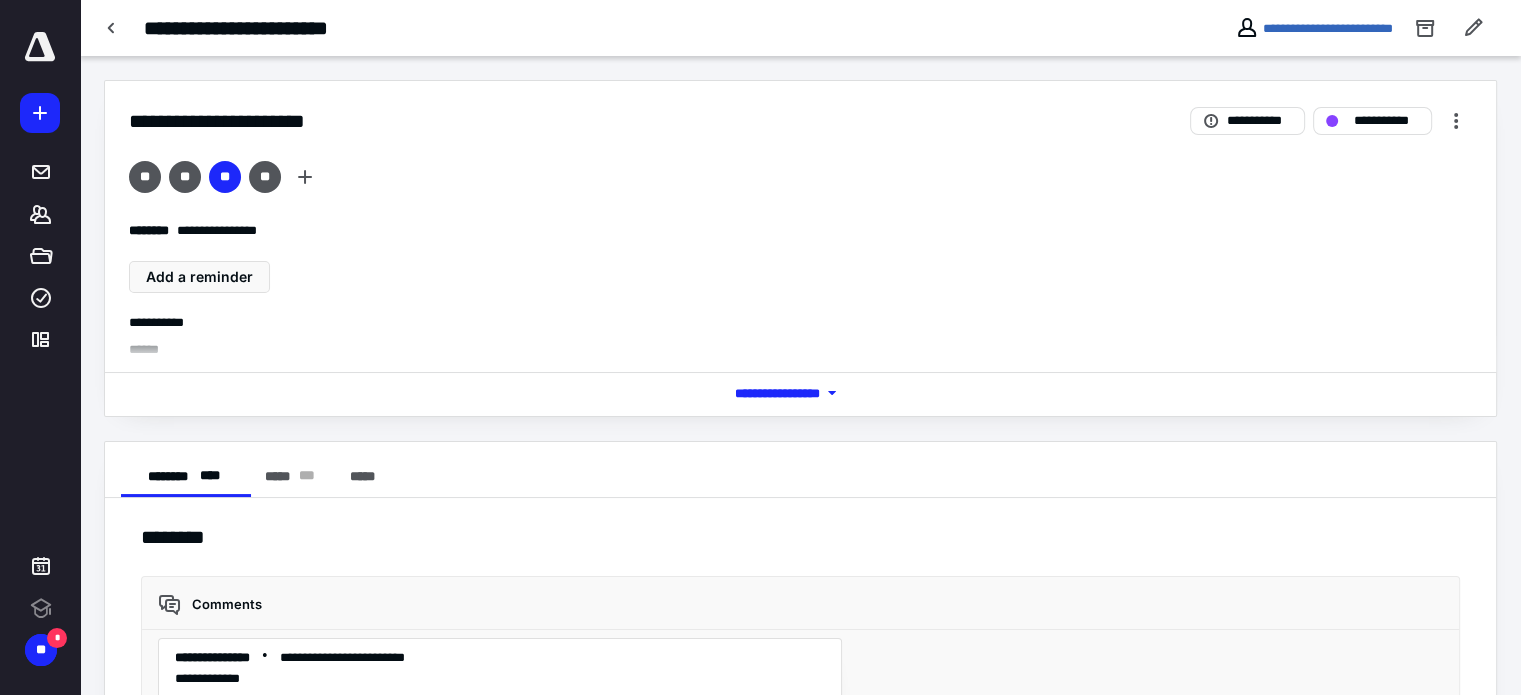 scroll, scrollTop: 0, scrollLeft: 0, axis: both 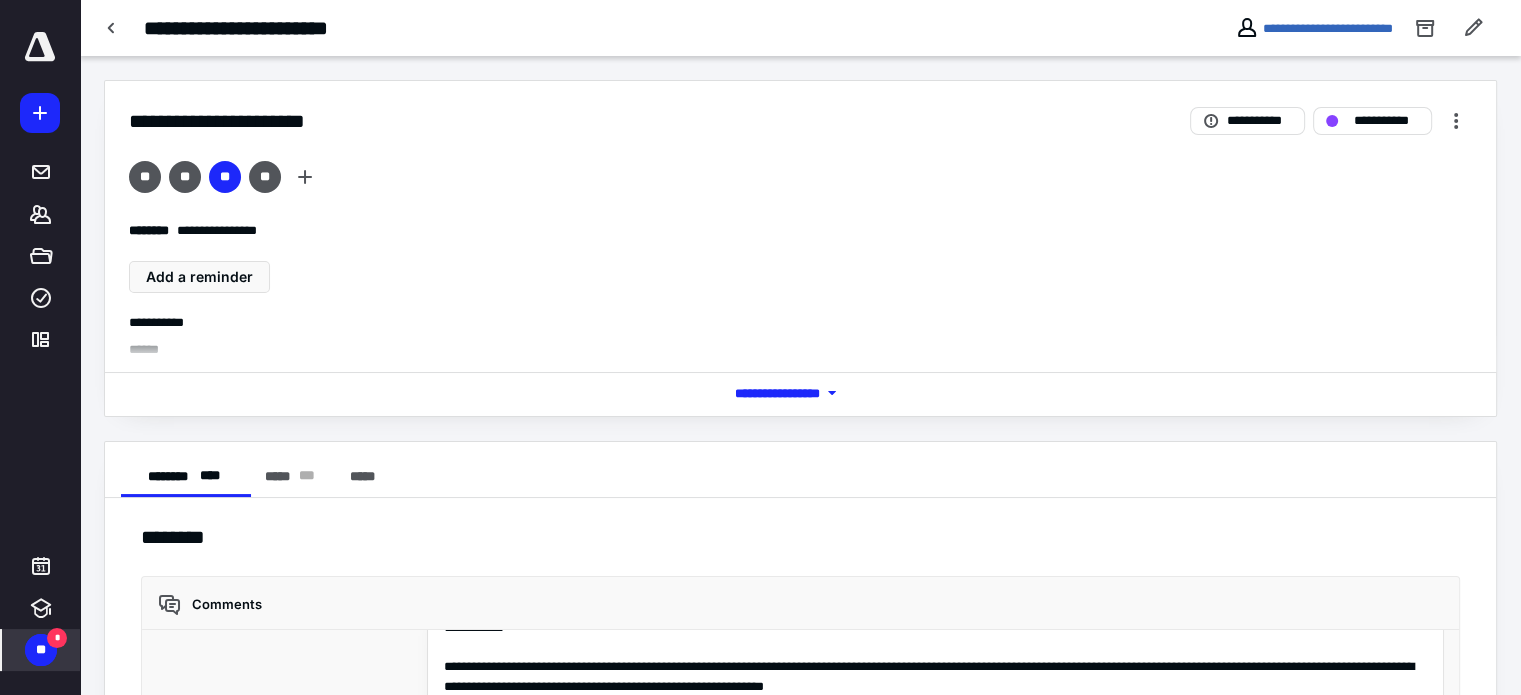 click on "** *" at bounding box center (41, 650) 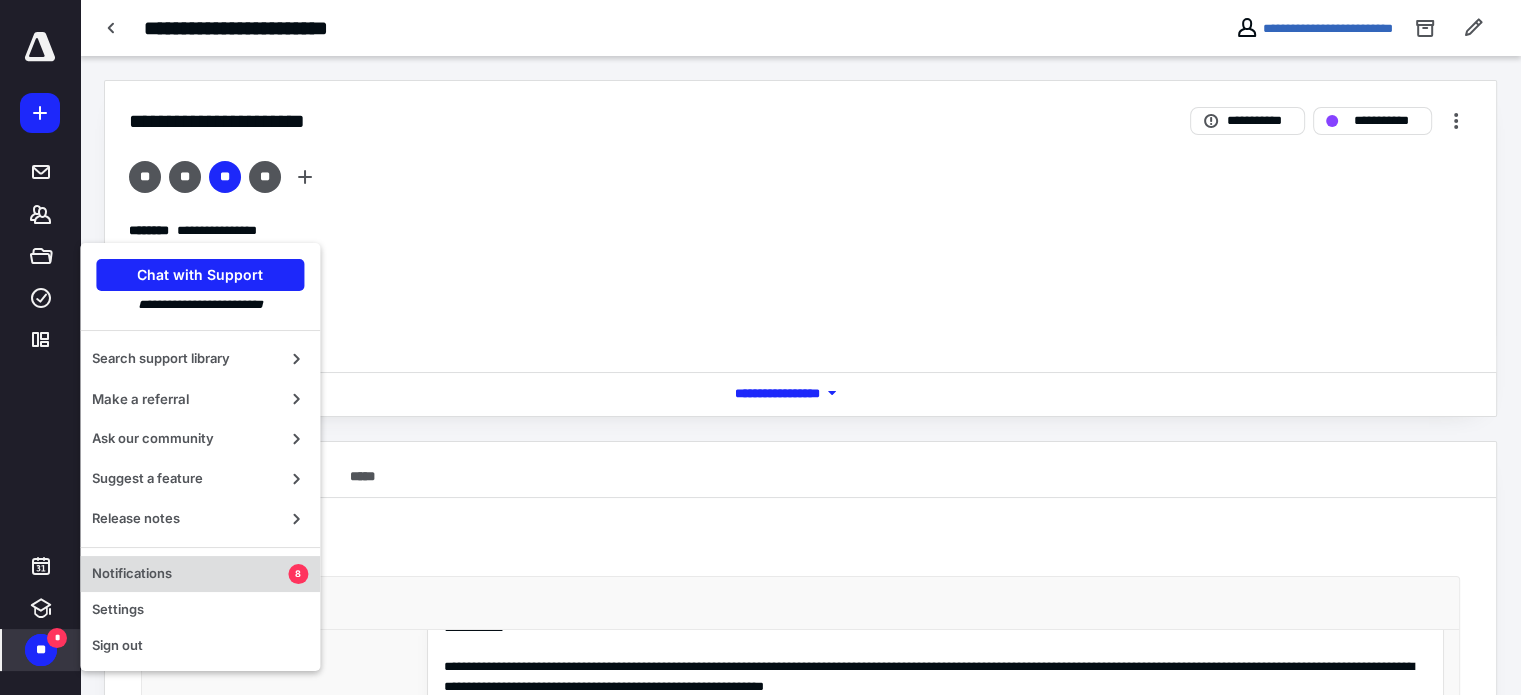 click on "Notifications" at bounding box center [190, 574] 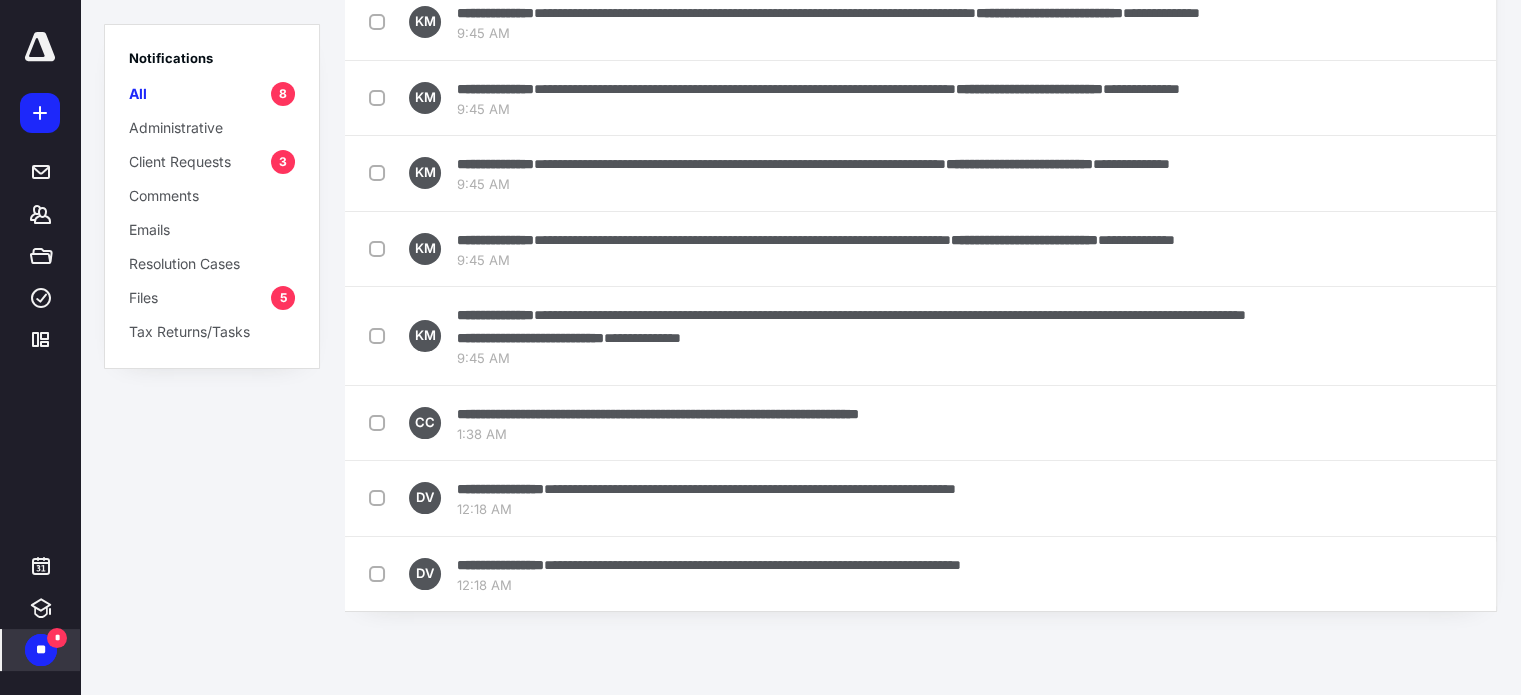 scroll, scrollTop: 162, scrollLeft: 0, axis: vertical 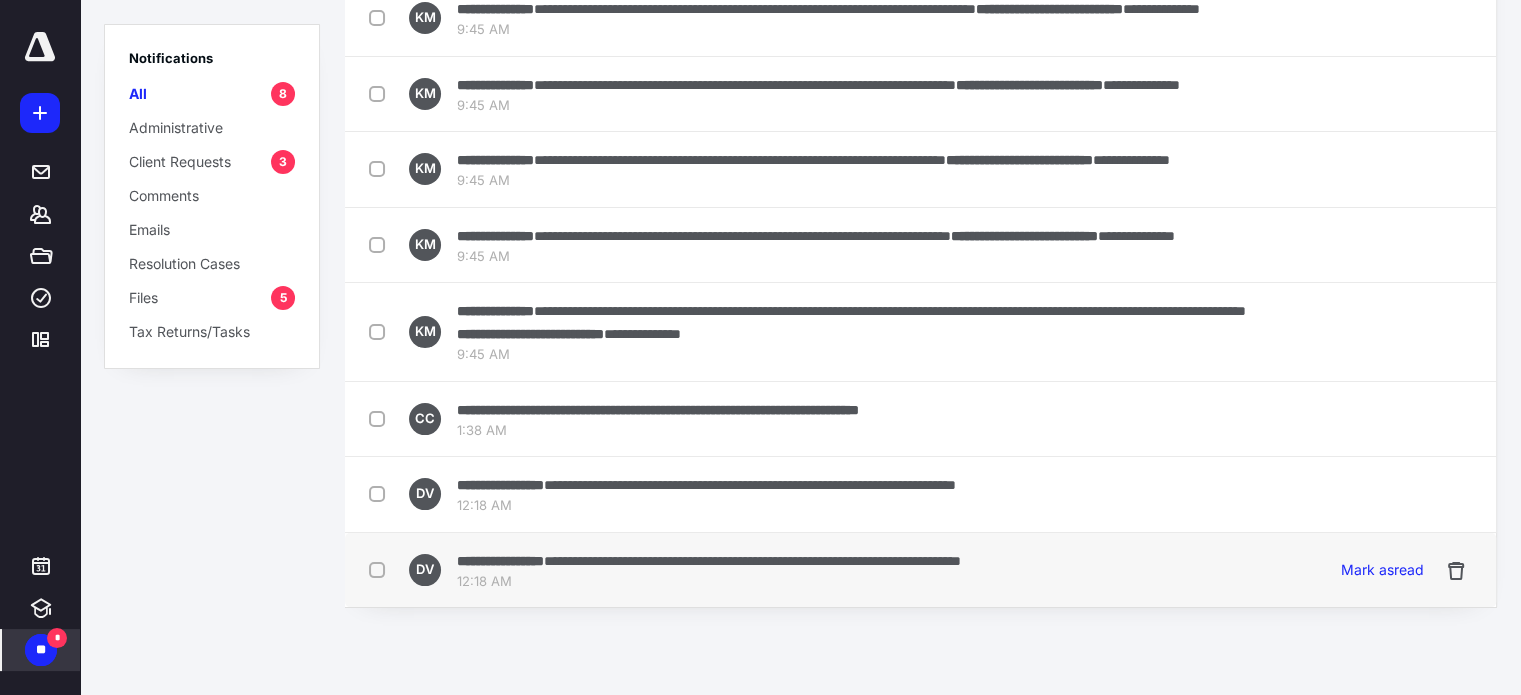 click on "12:18 AM" at bounding box center [709, 582] 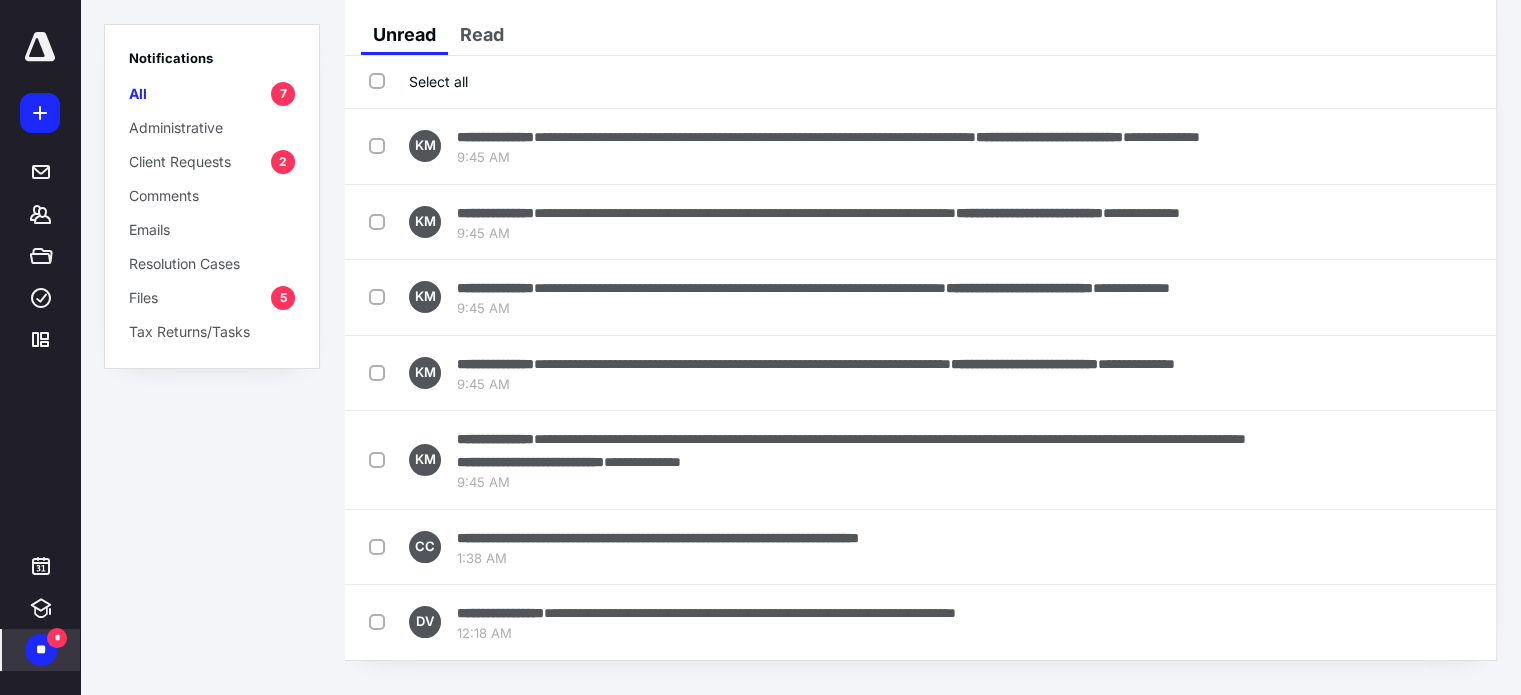 scroll, scrollTop: 0, scrollLeft: 0, axis: both 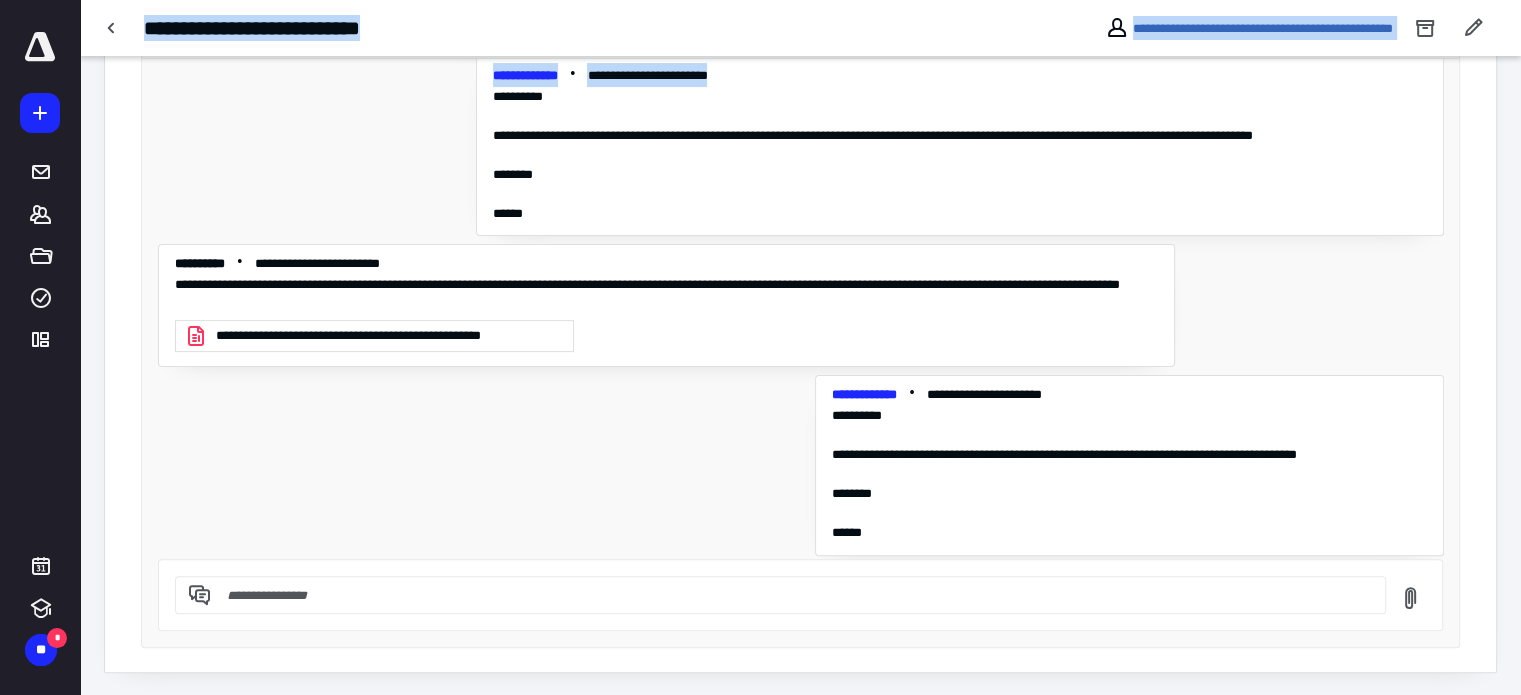 drag, startPoint x: 0, startPoint y: 0, endPoint x: 883, endPoint y: 742, distance: 1153.366 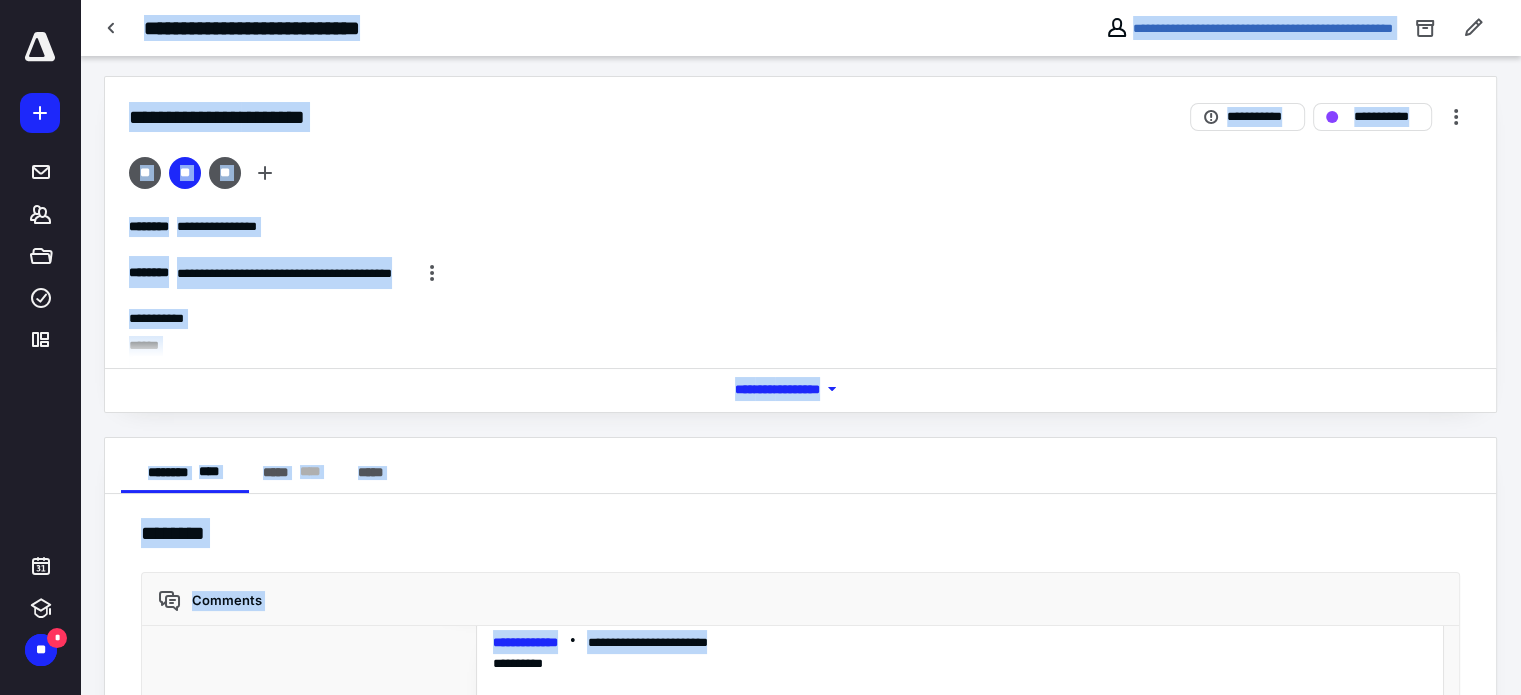 scroll, scrollTop: 0, scrollLeft: 0, axis: both 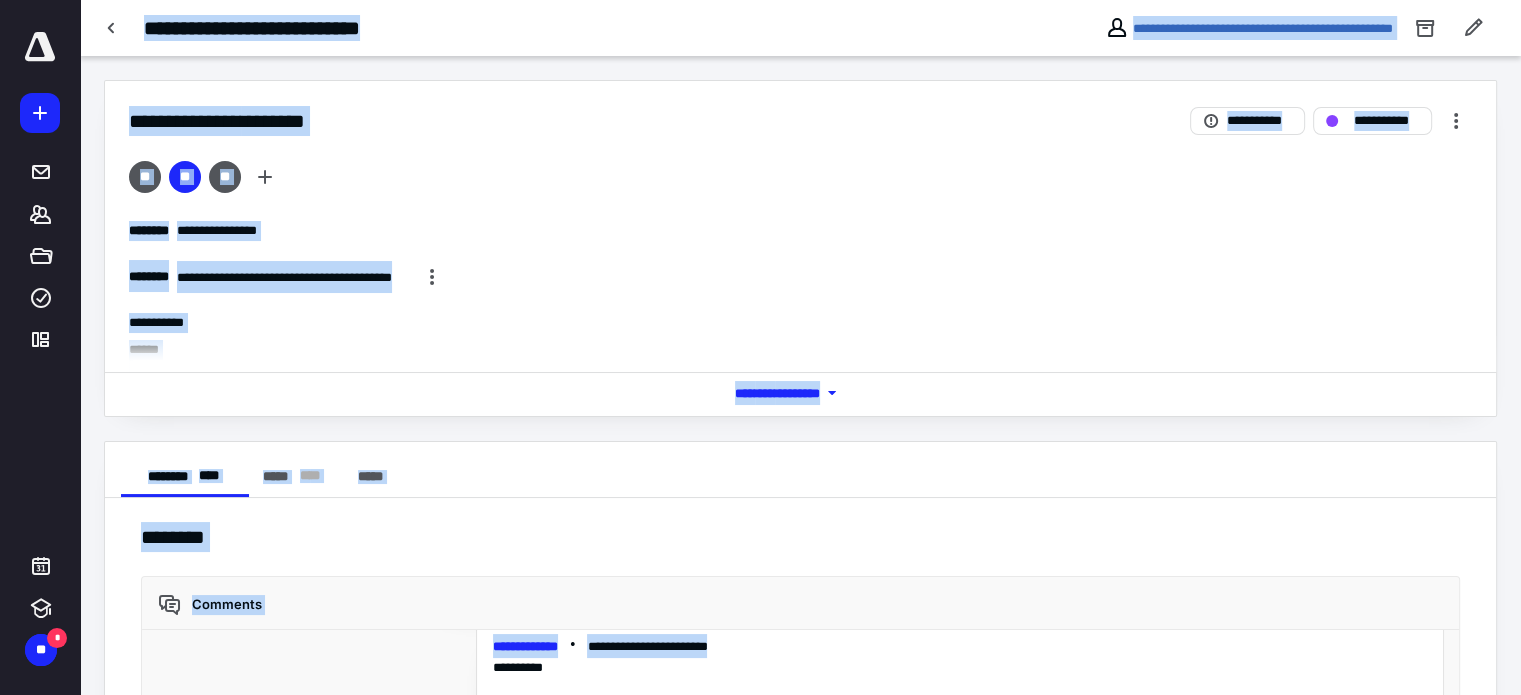 click on "**********" at bounding box center [800, 231] 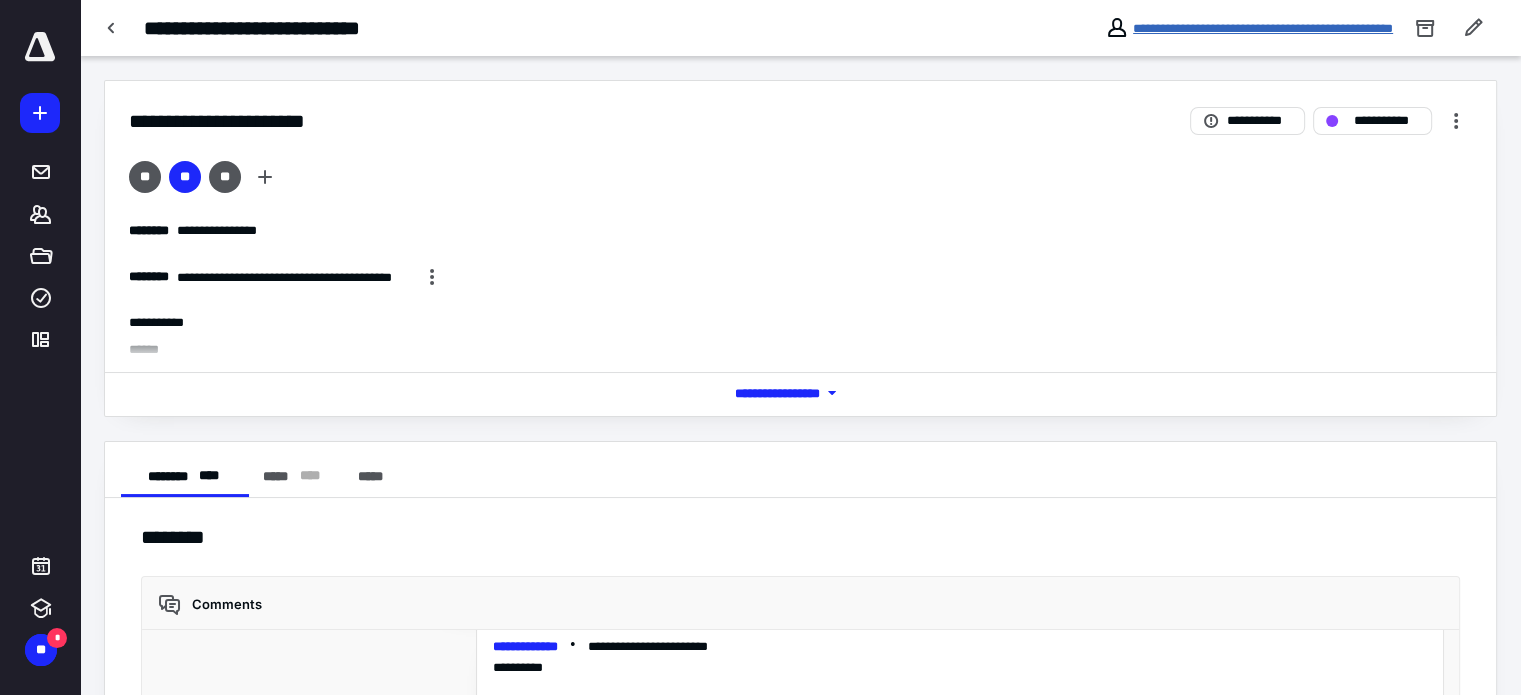 click on "**********" at bounding box center (1263, 28) 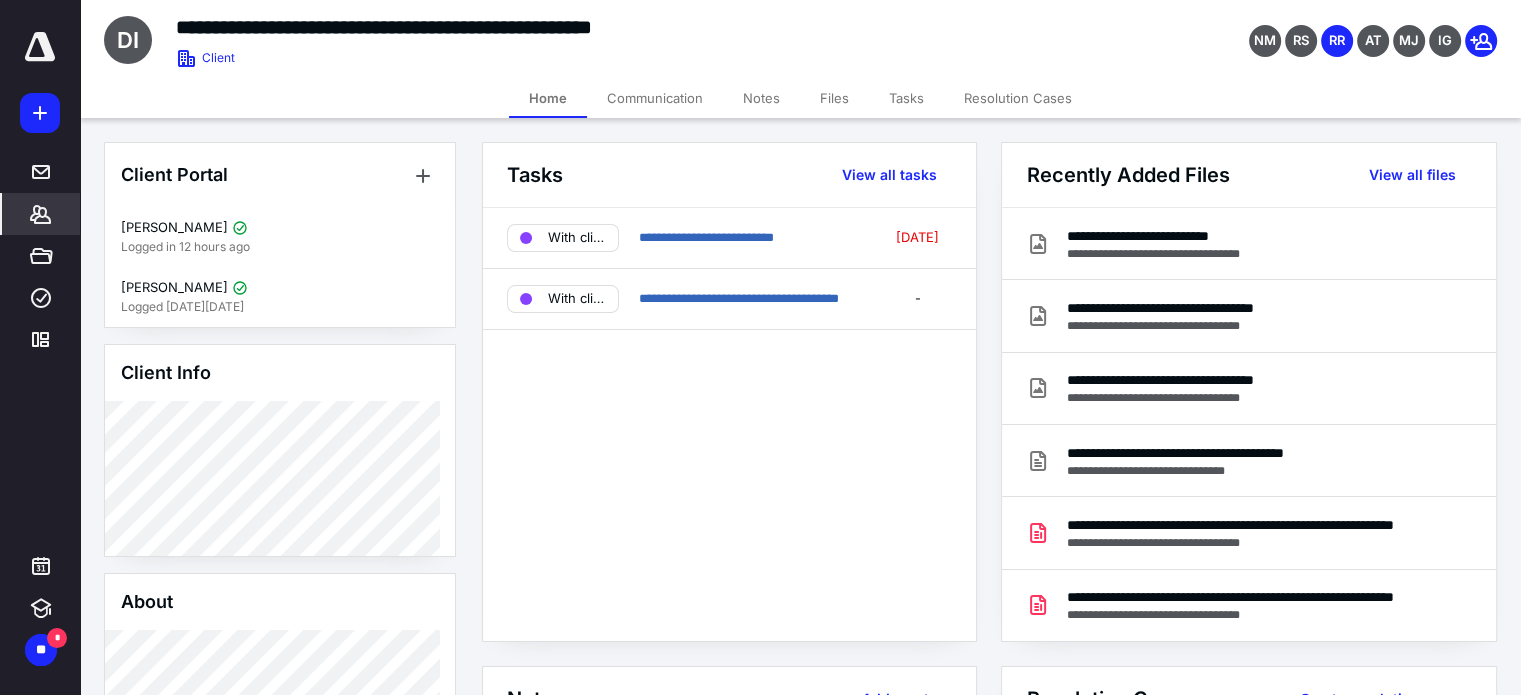 click on "Tasks" at bounding box center [906, 98] 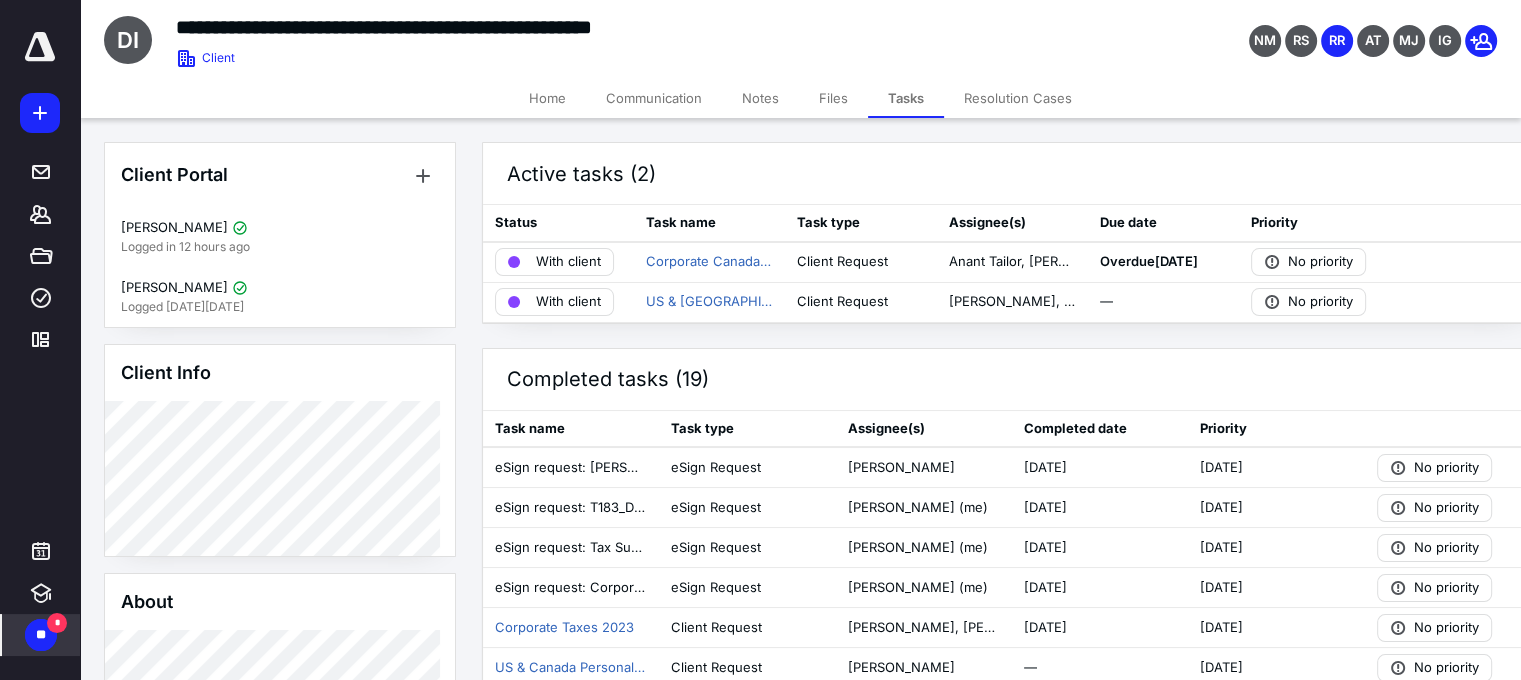 click on "**" at bounding box center [41, 635] 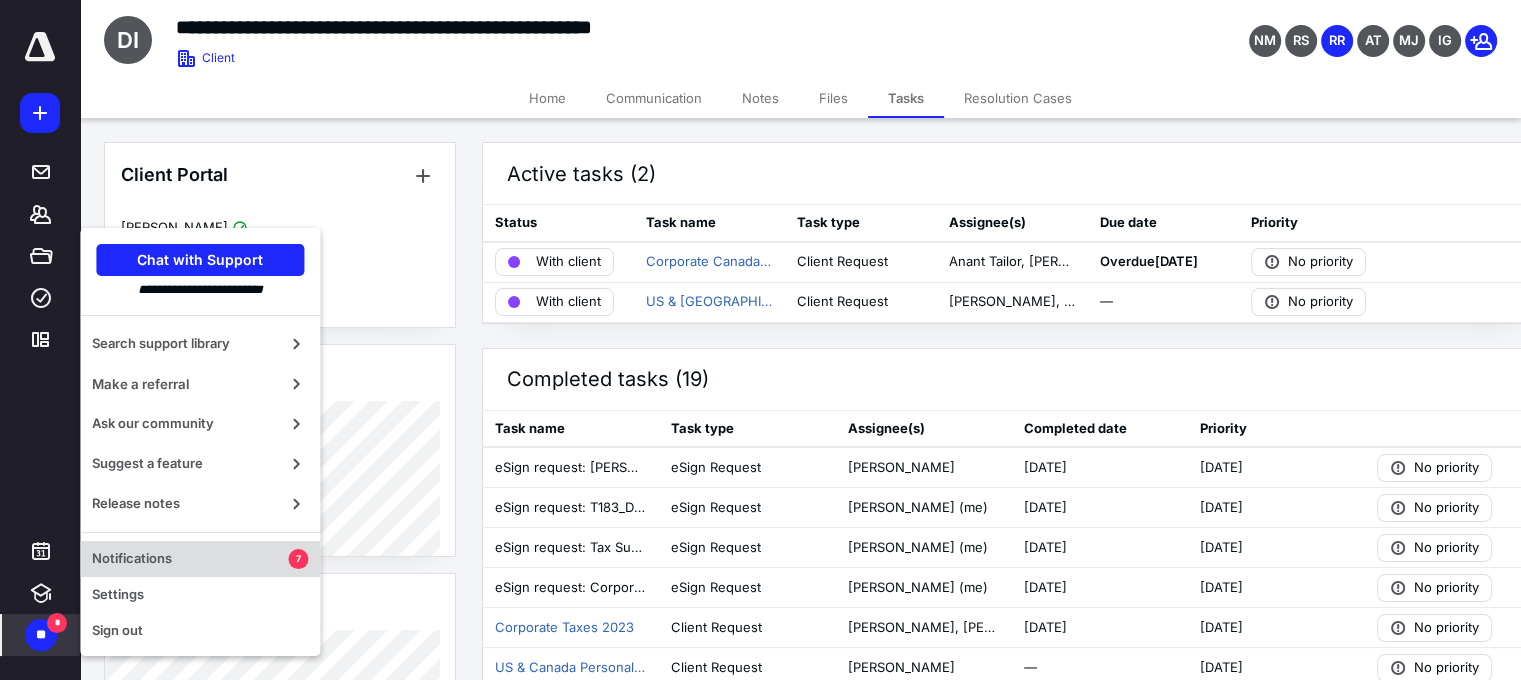 click on "Notifications" at bounding box center (190, 559) 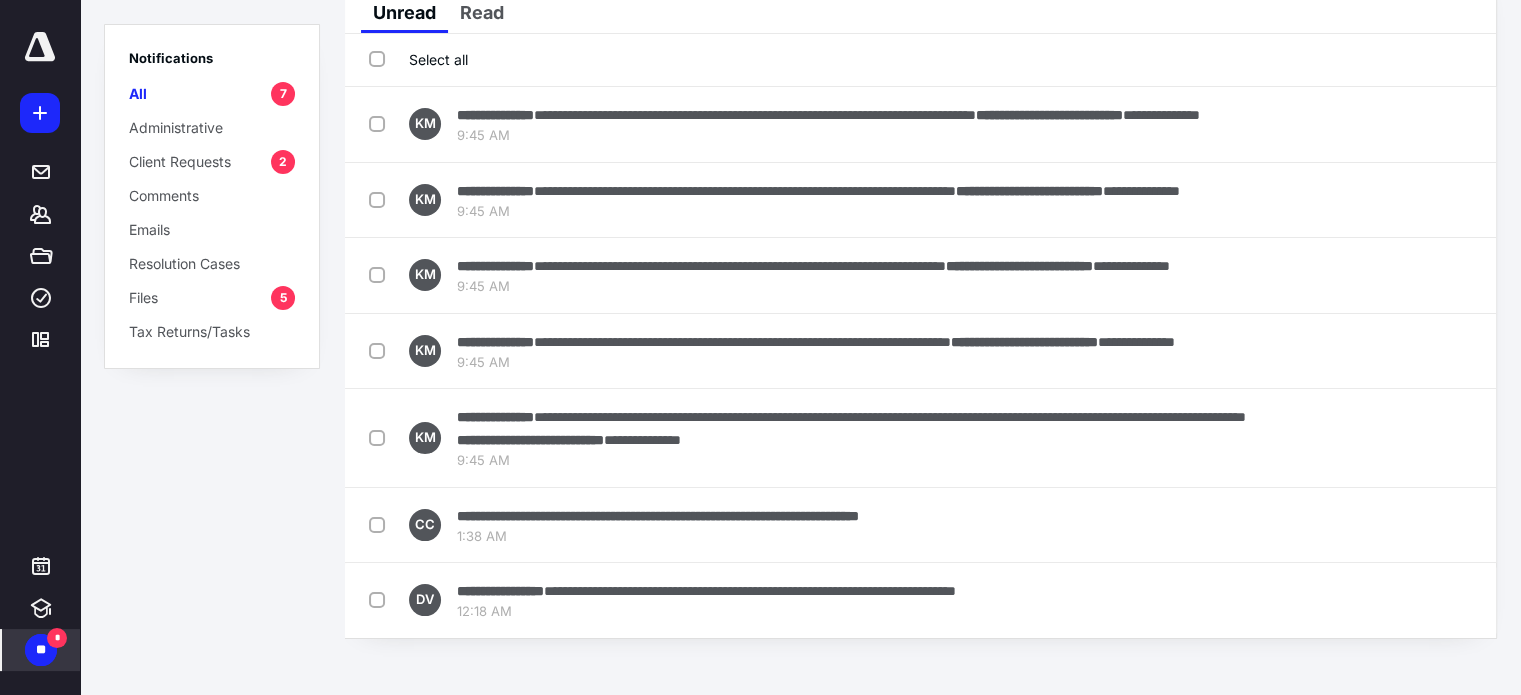 scroll, scrollTop: 89, scrollLeft: 0, axis: vertical 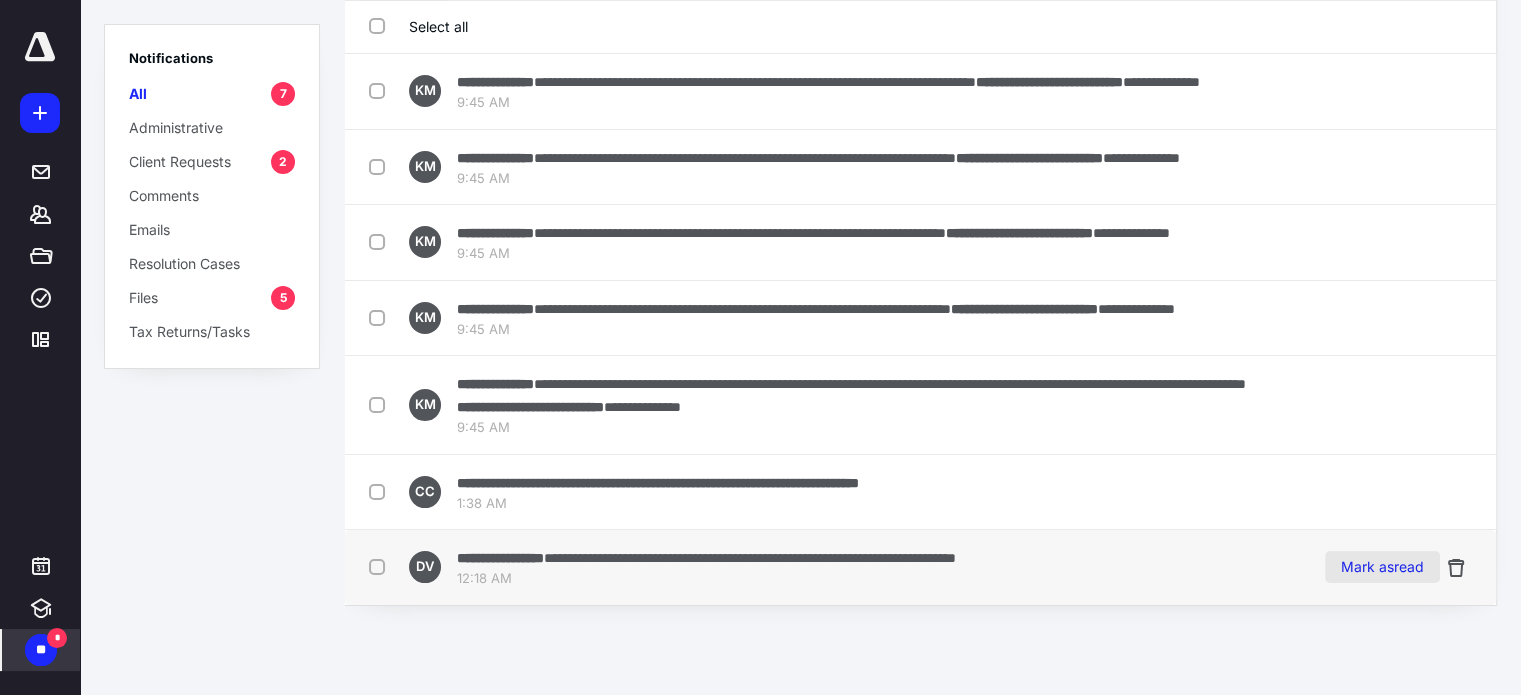click on "Mark as  read" at bounding box center (1382, 567) 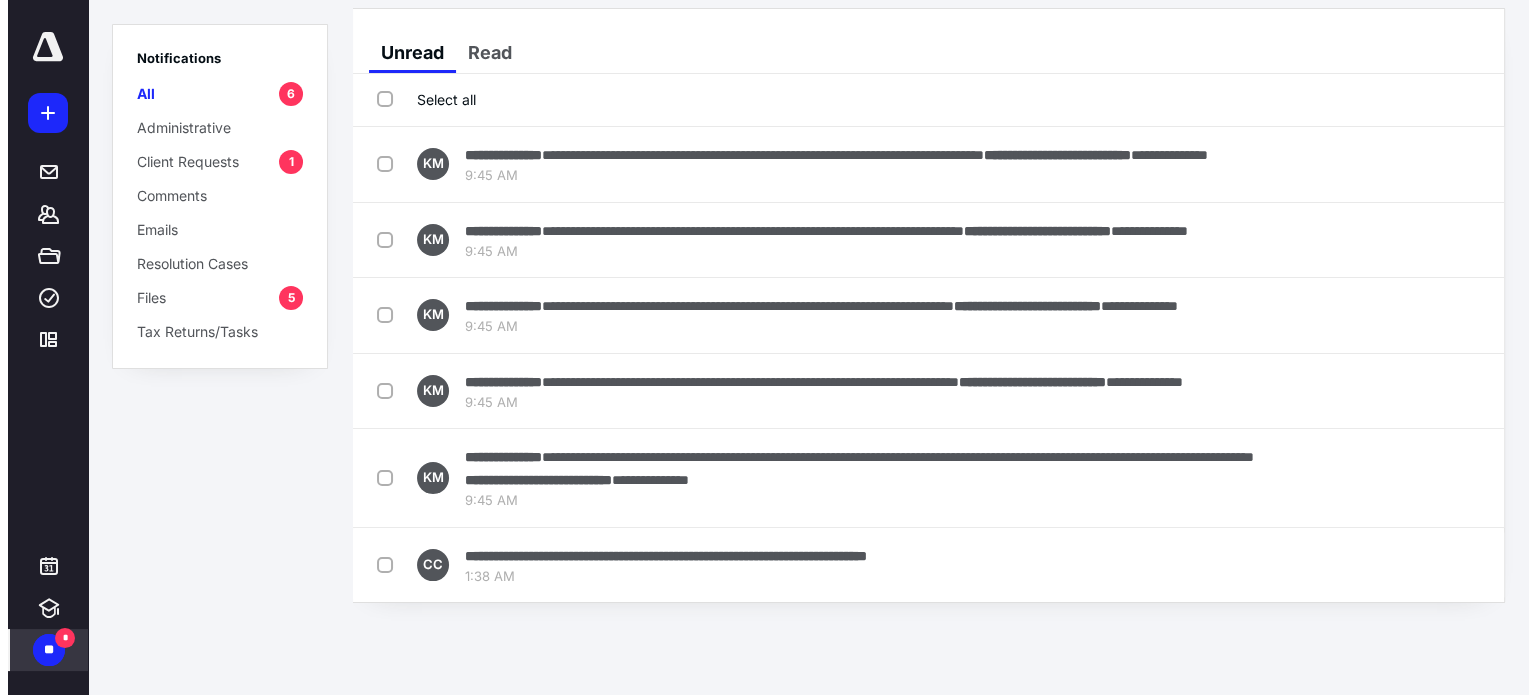 scroll, scrollTop: 0, scrollLeft: 0, axis: both 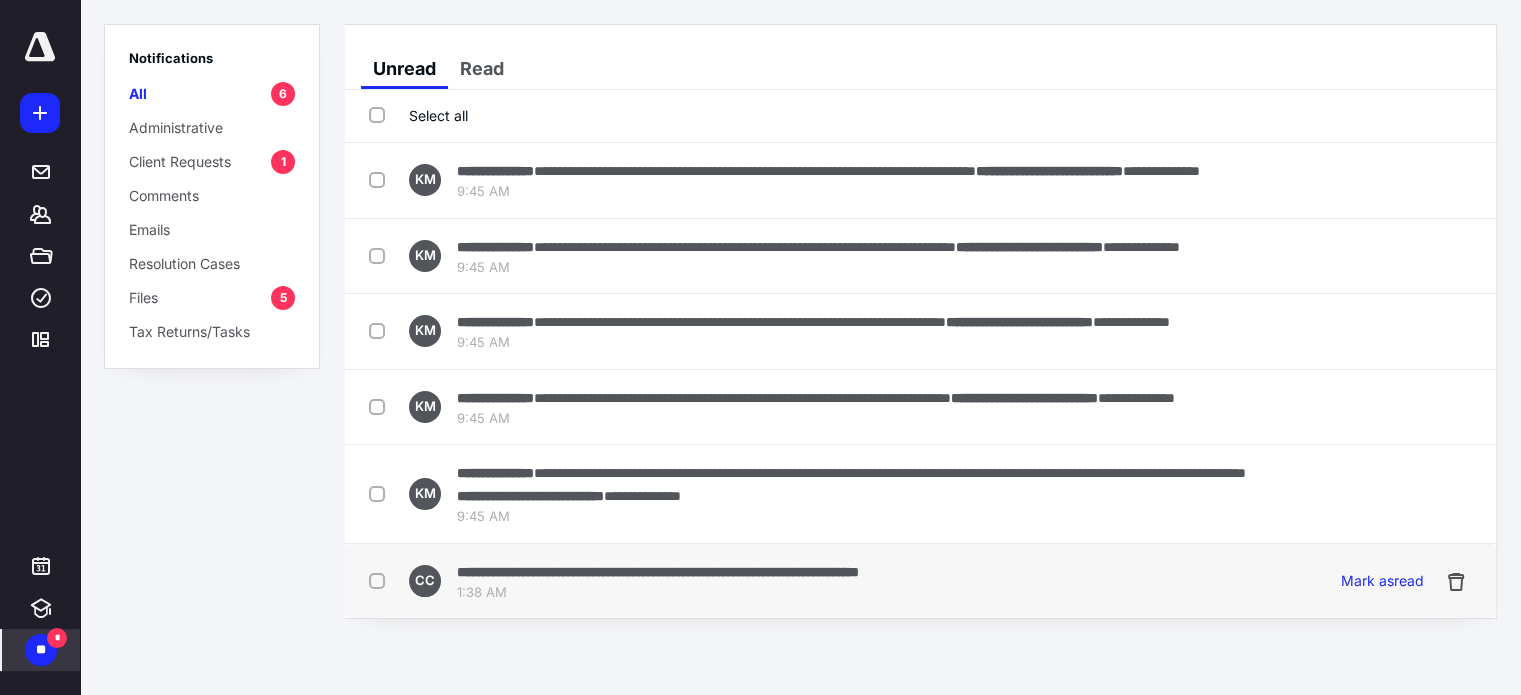 click on "**********" at bounding box center [658, 572] 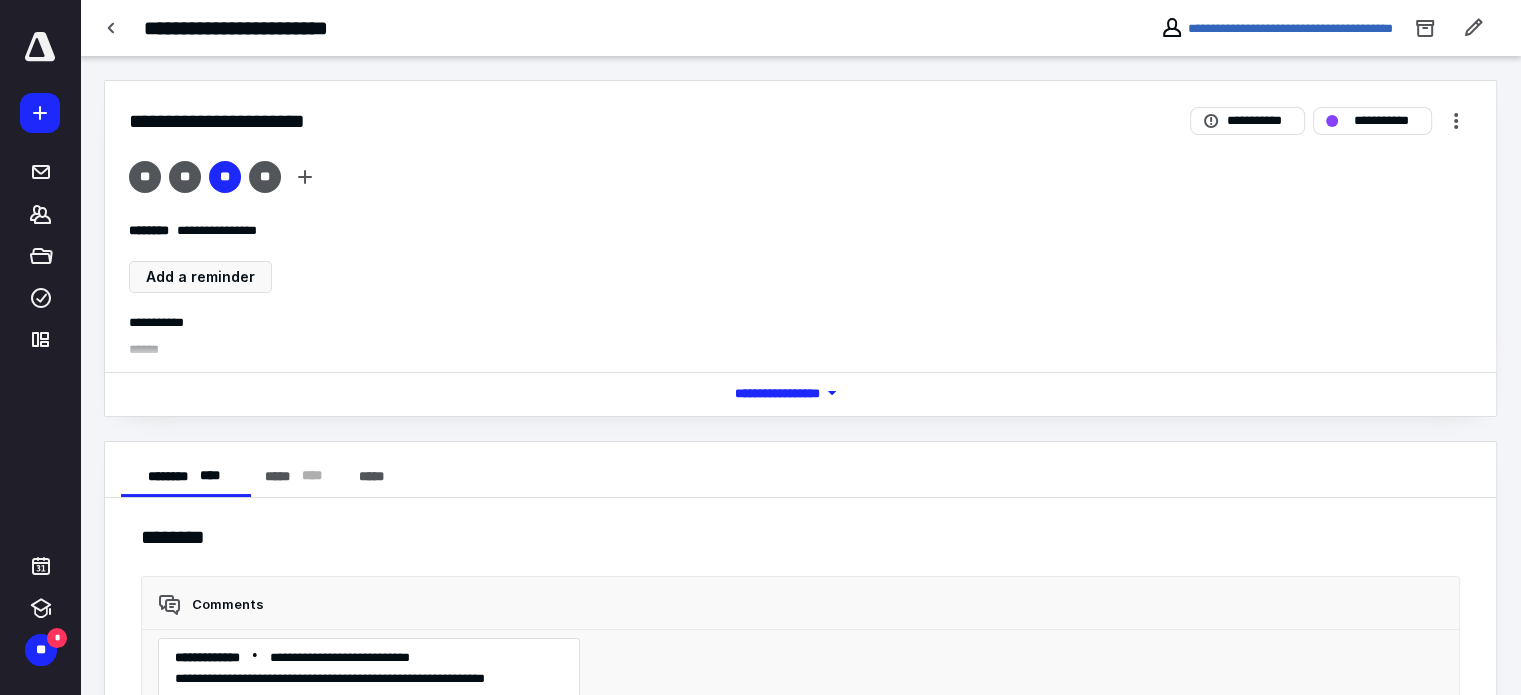 scroll, scrollTop: 0, scrollLeft: 0, axis: both 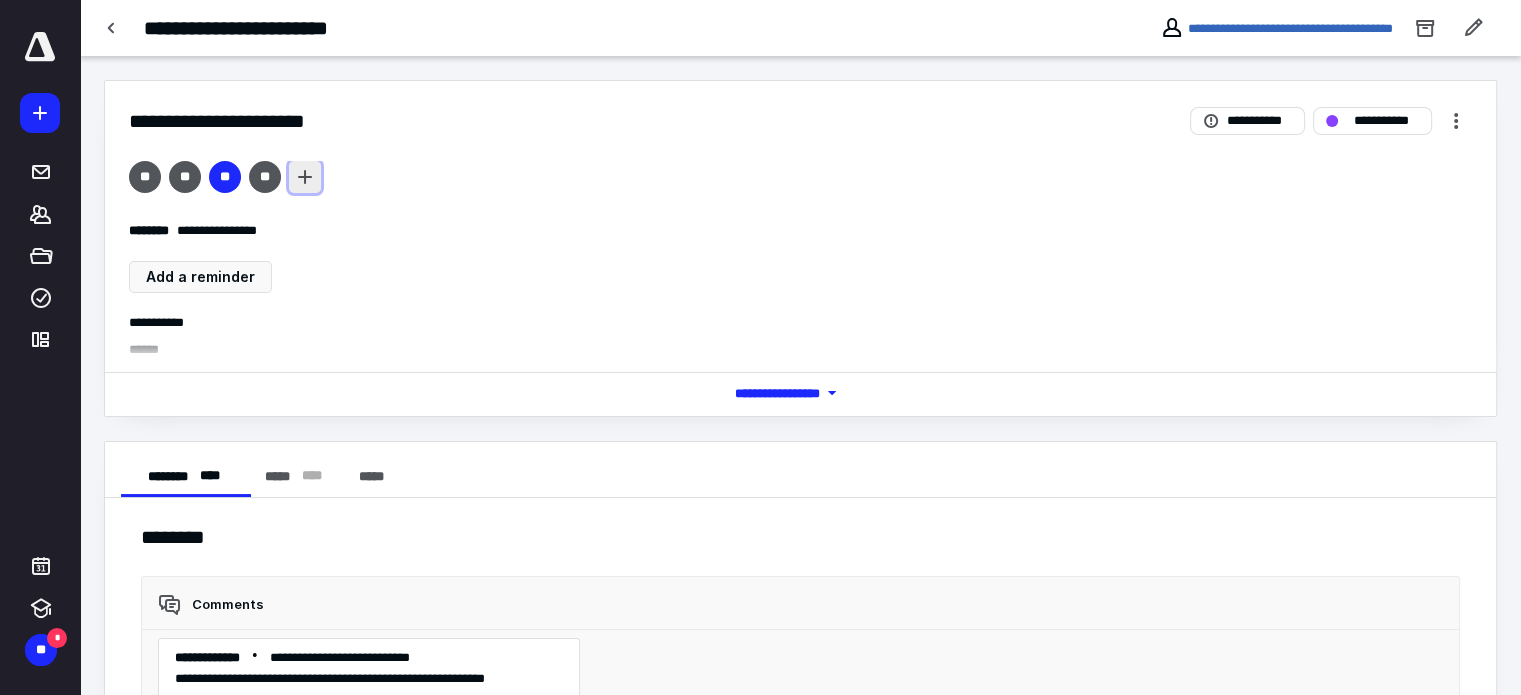 click at bounding box center [305, 177] 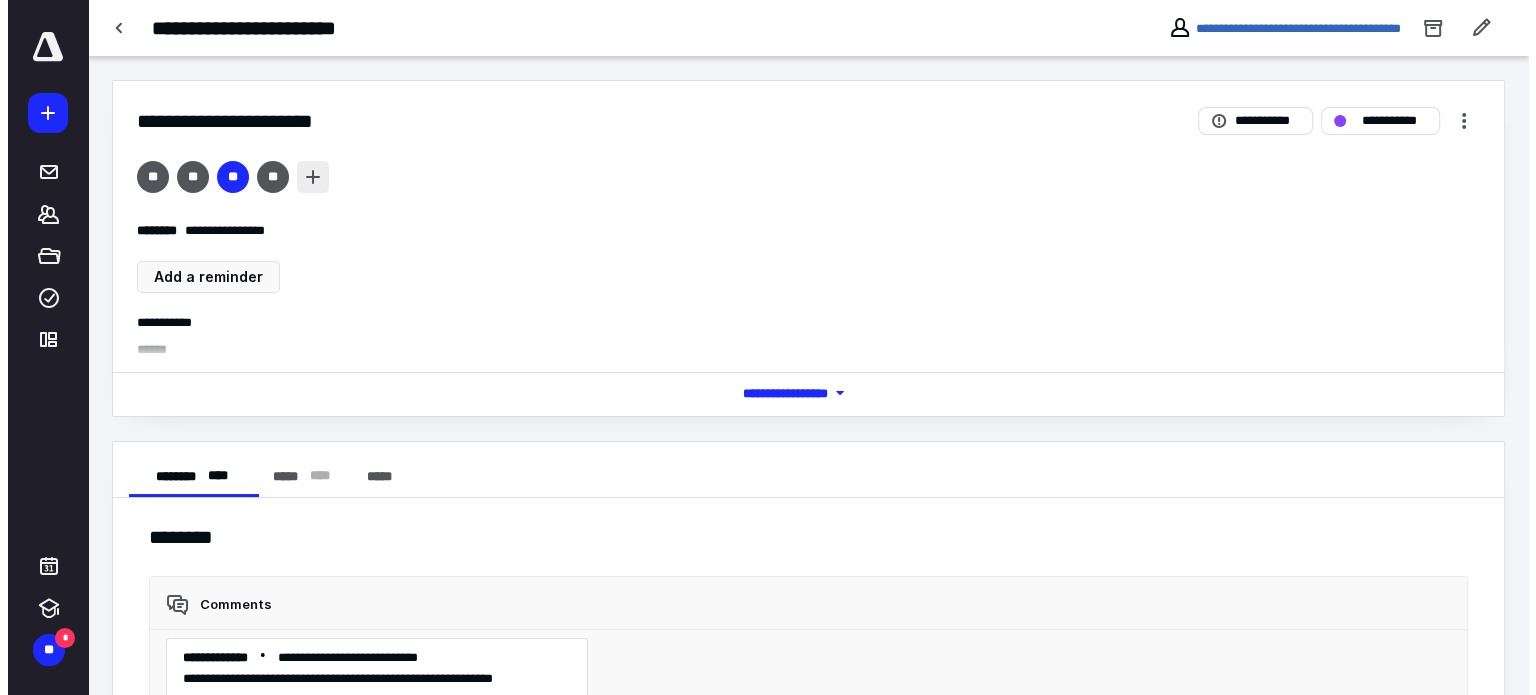 scroll, scrollTop: 3111, scrollLeft: 0, axis: vertical 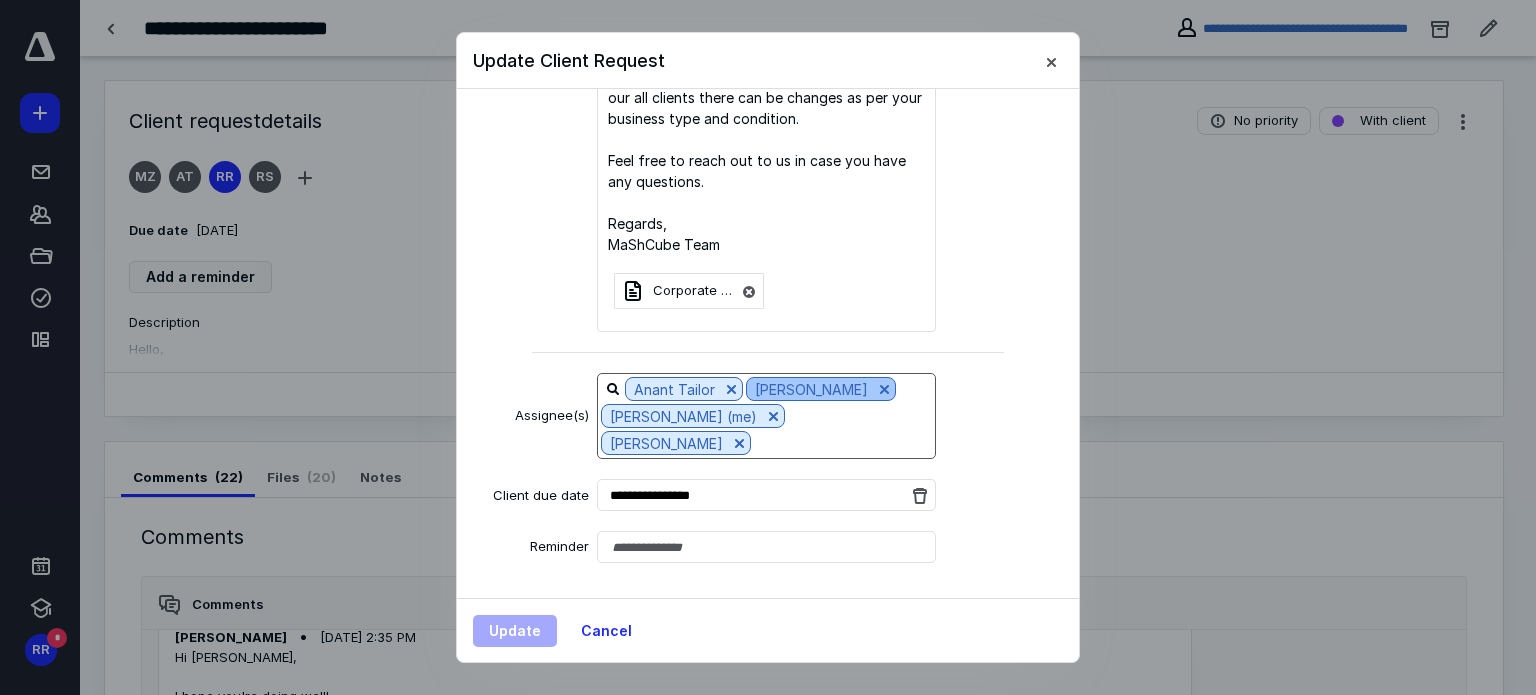 click at bounding box center (884, 389) 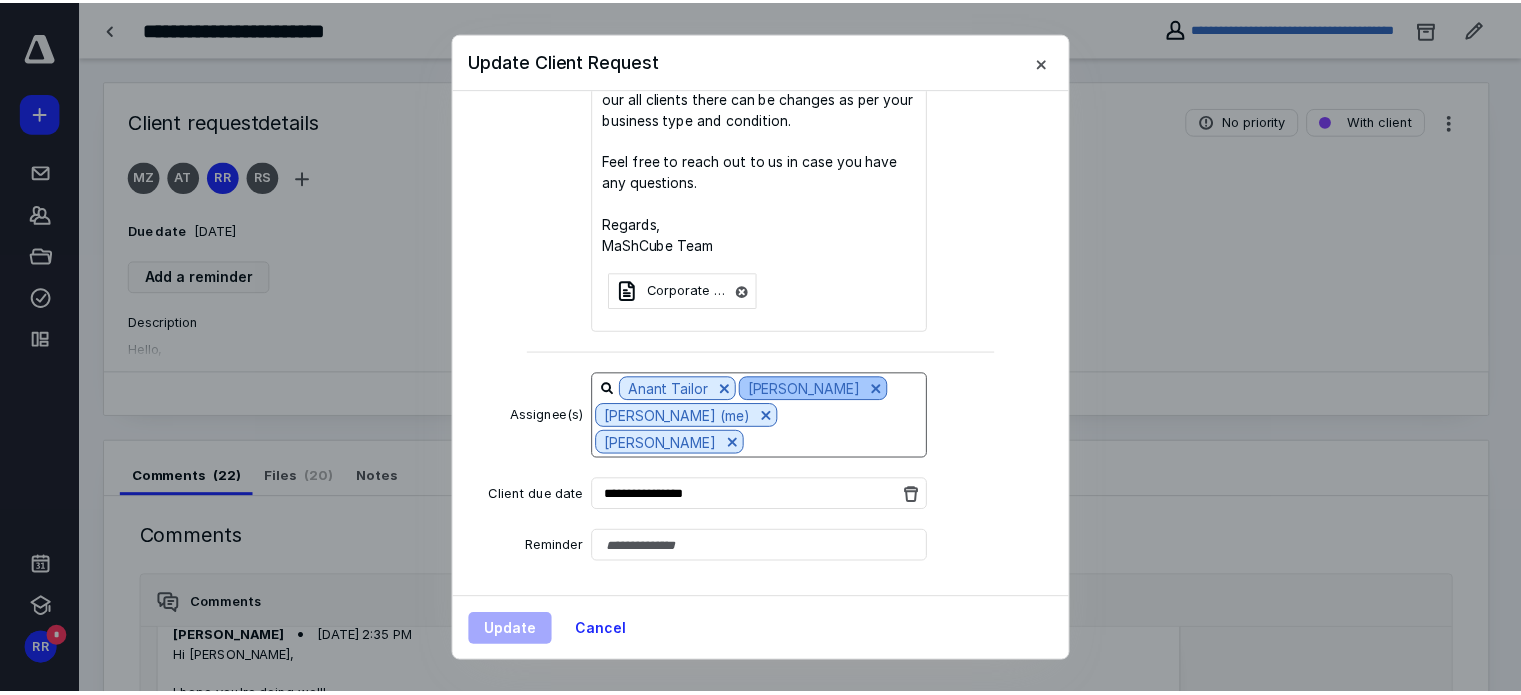 scroll, scrollTop: 599, scrollLeft: 0, axis: vertical 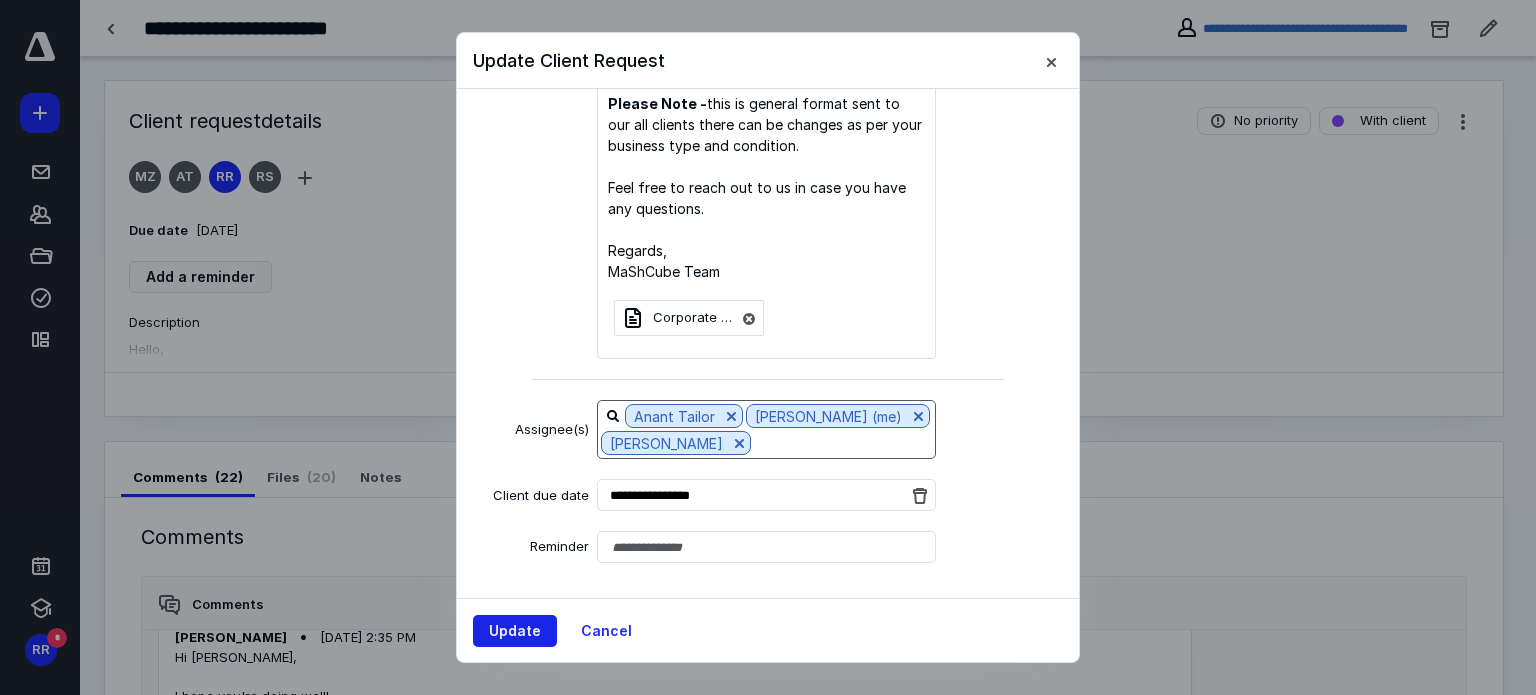 drag, startPoint x: 494, startPoint y: 647, endPoint x: 512, endPoint y: 627, distance: 26.907248 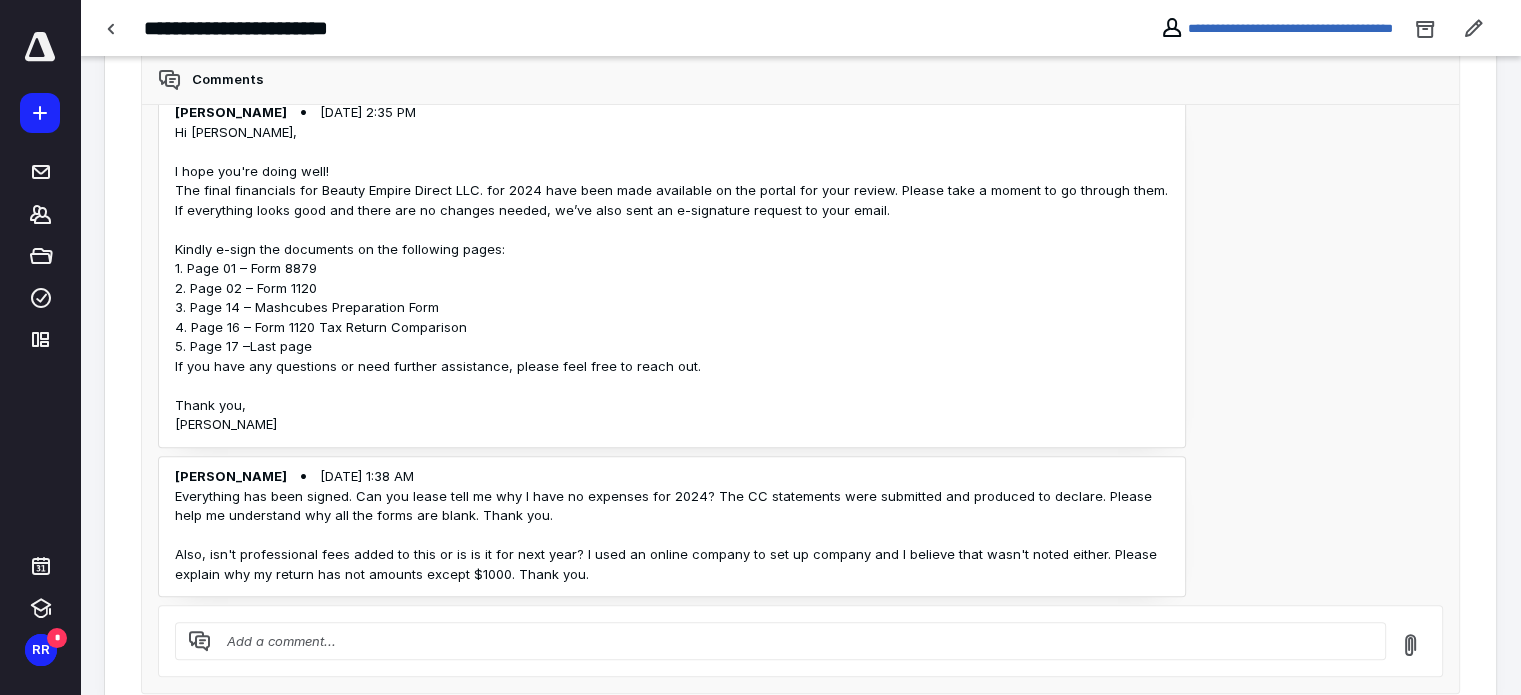 scroll, scrollTop: 571, scrollLeft: 0, axis: vertical 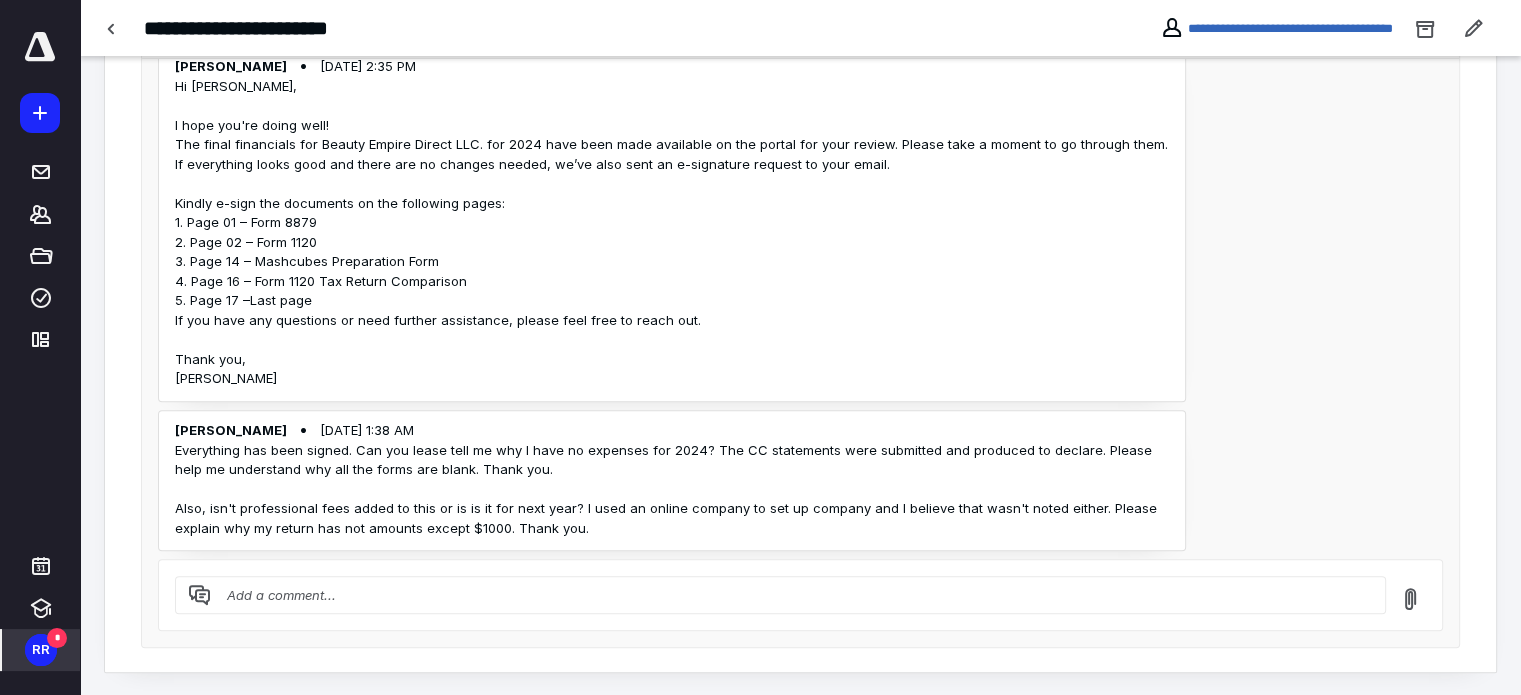 click on "RR" at bounding box center (41, 650) 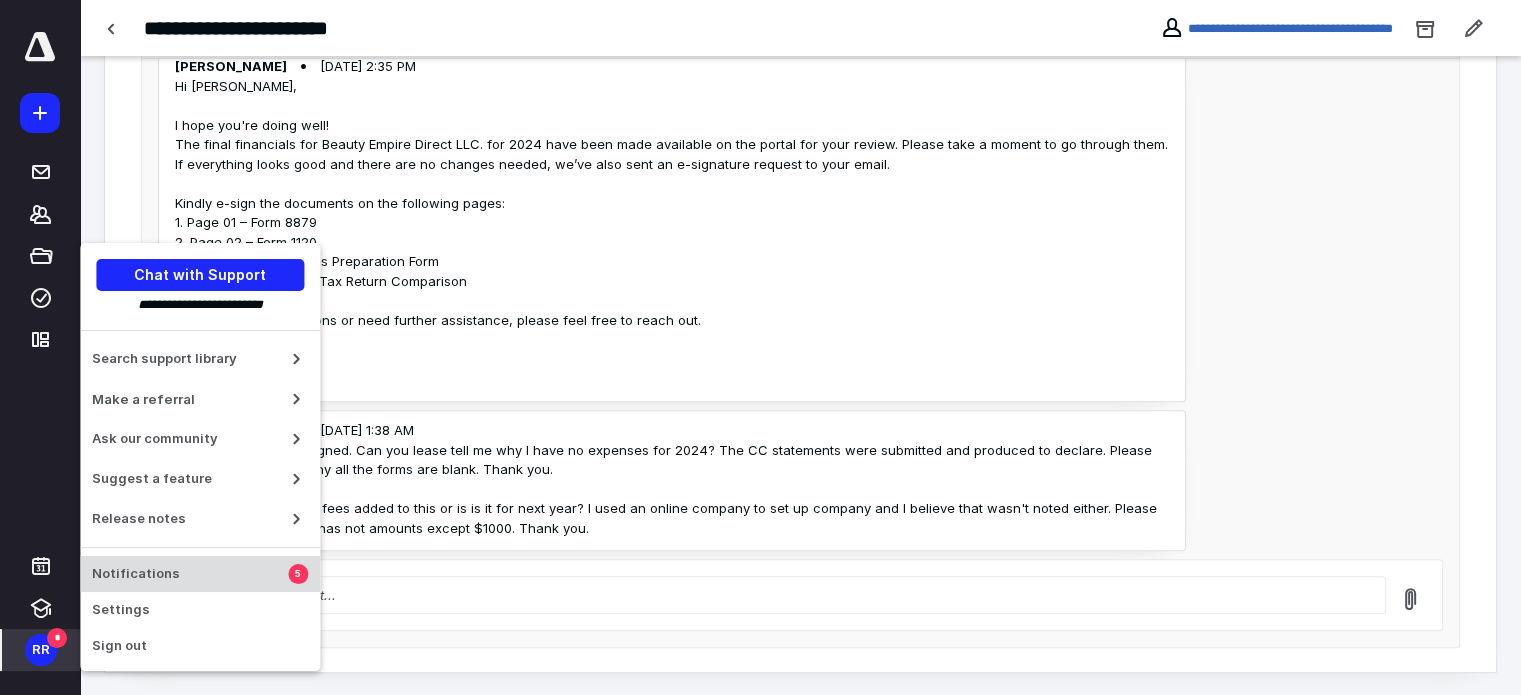 click on "Notifications 5" at bounding box center [200, 574] 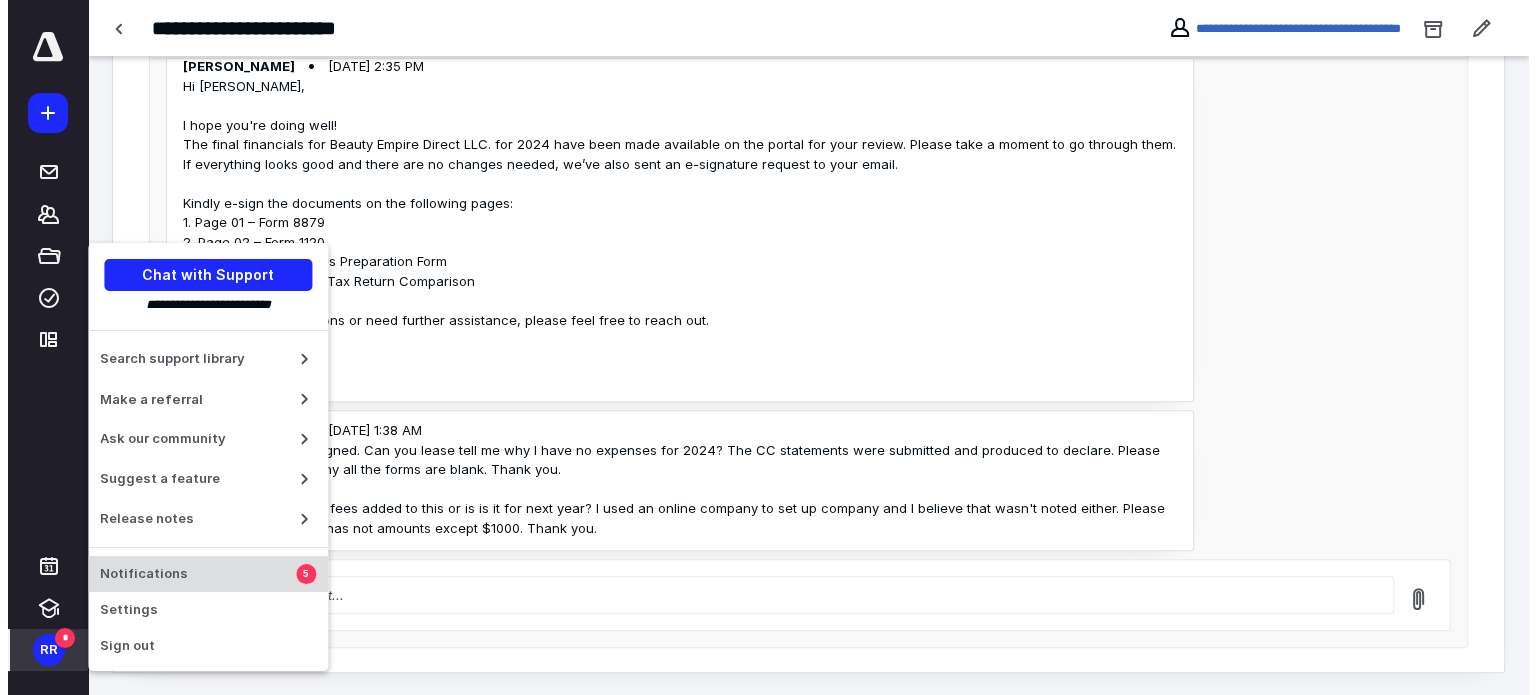 scroll, scrollTop: 0, scrollLeft: 0, axis: both 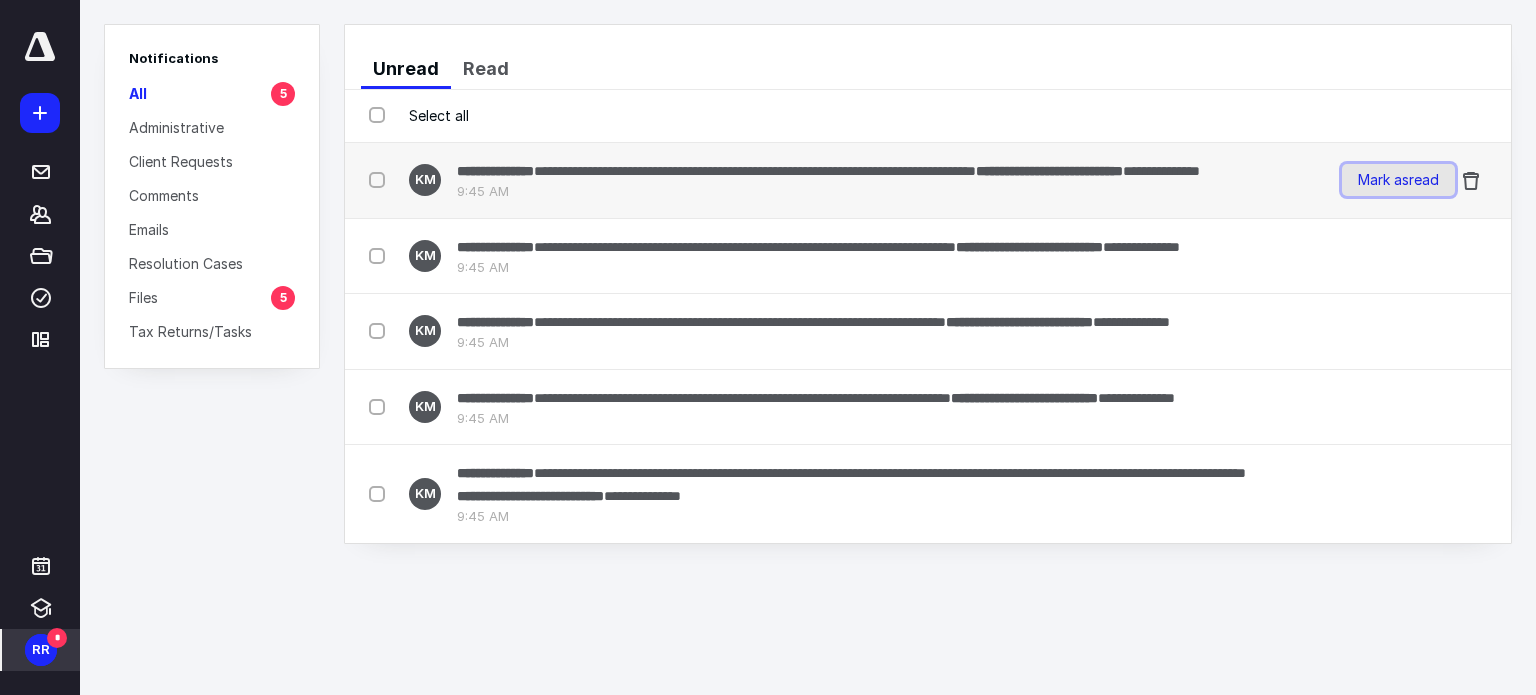 click on "Mark as  read" at bounding box center (1398, 180) 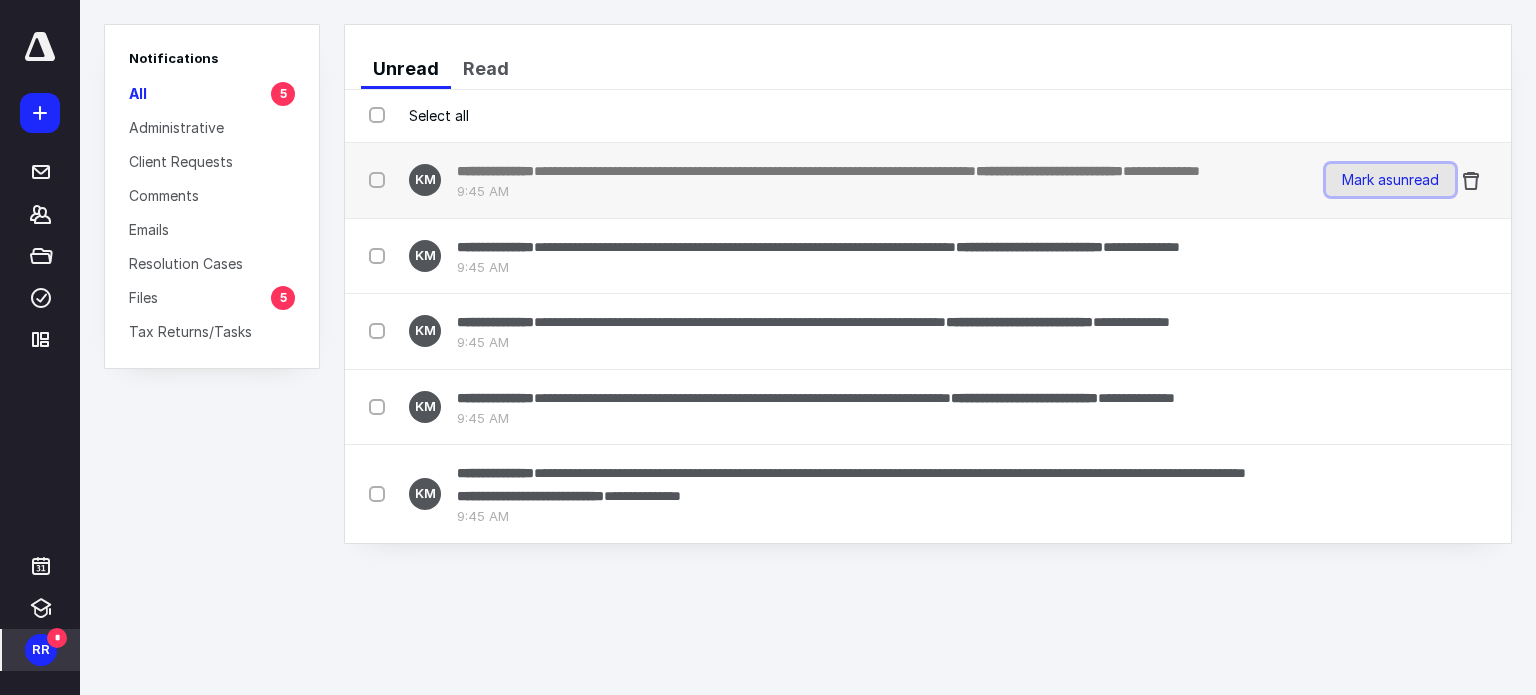 click on "Mark as  unread" at bounding box center [1390, 180] 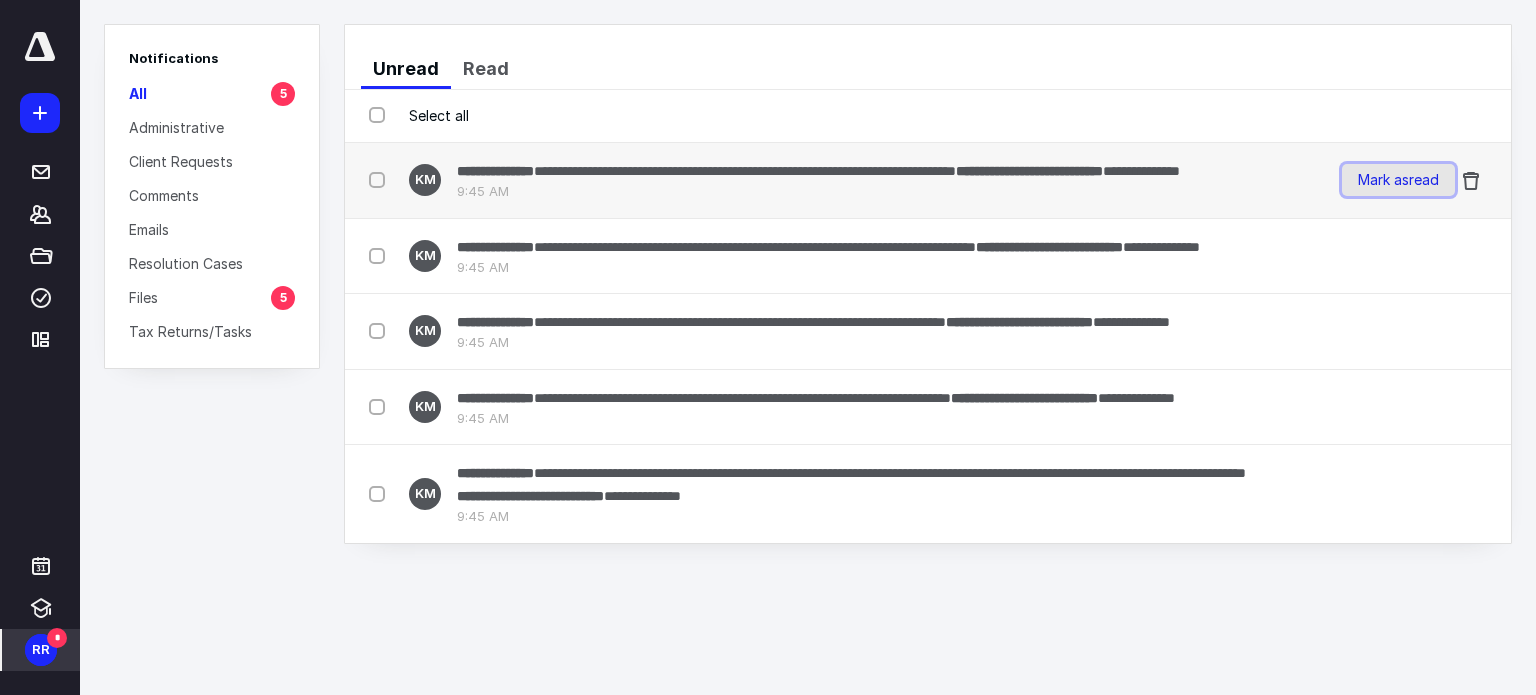 click on "Mark as  read" at bounding box center [1398, 180] 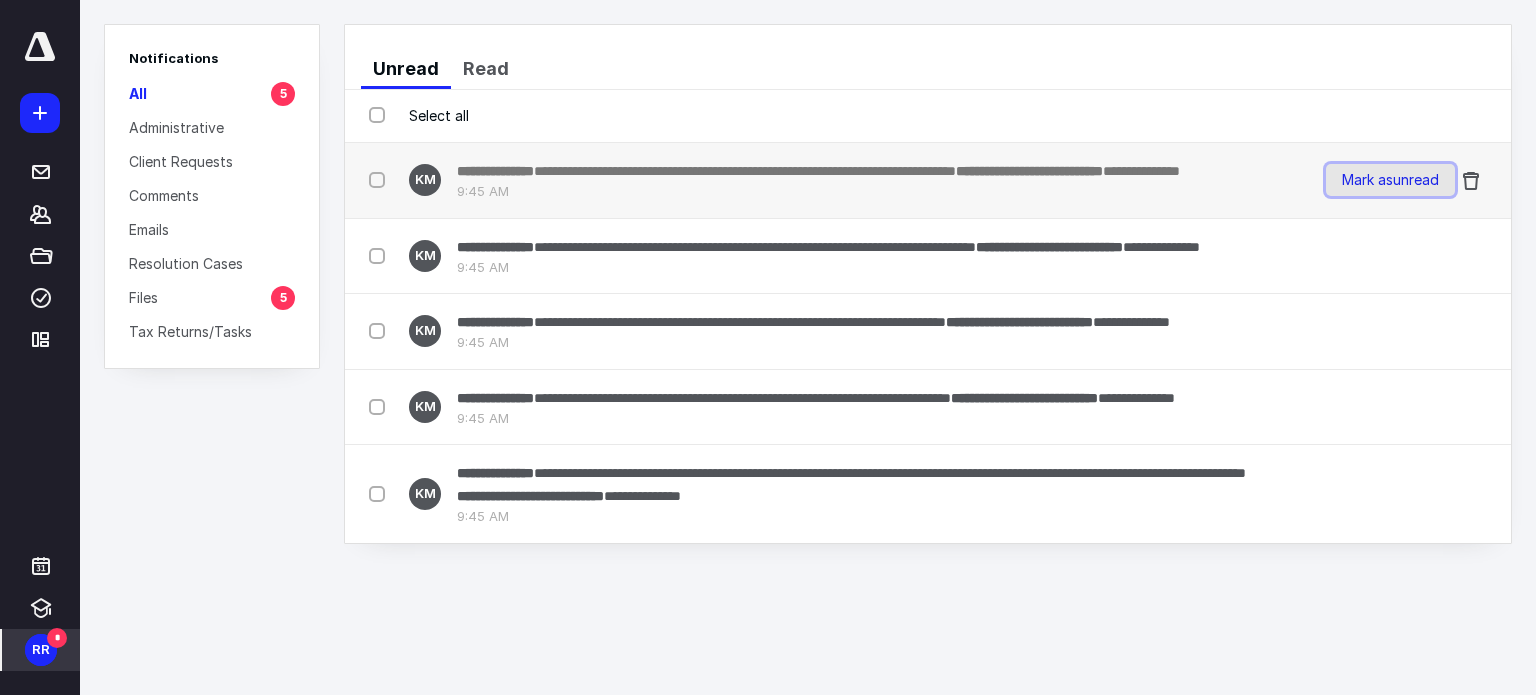 click on "Mark as  unread" at bounding box center [1390, 180] 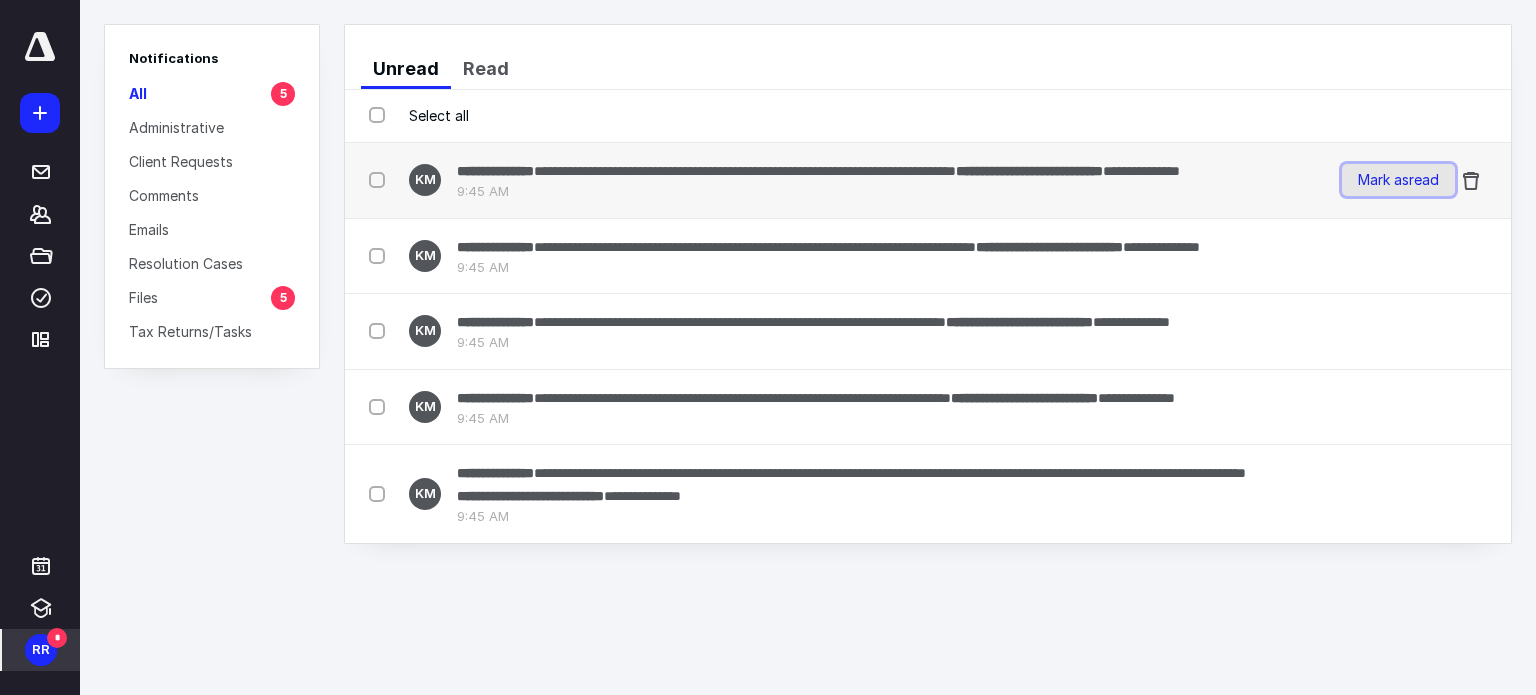 click on "Mark as  read" at bounding box center (1398, 180) 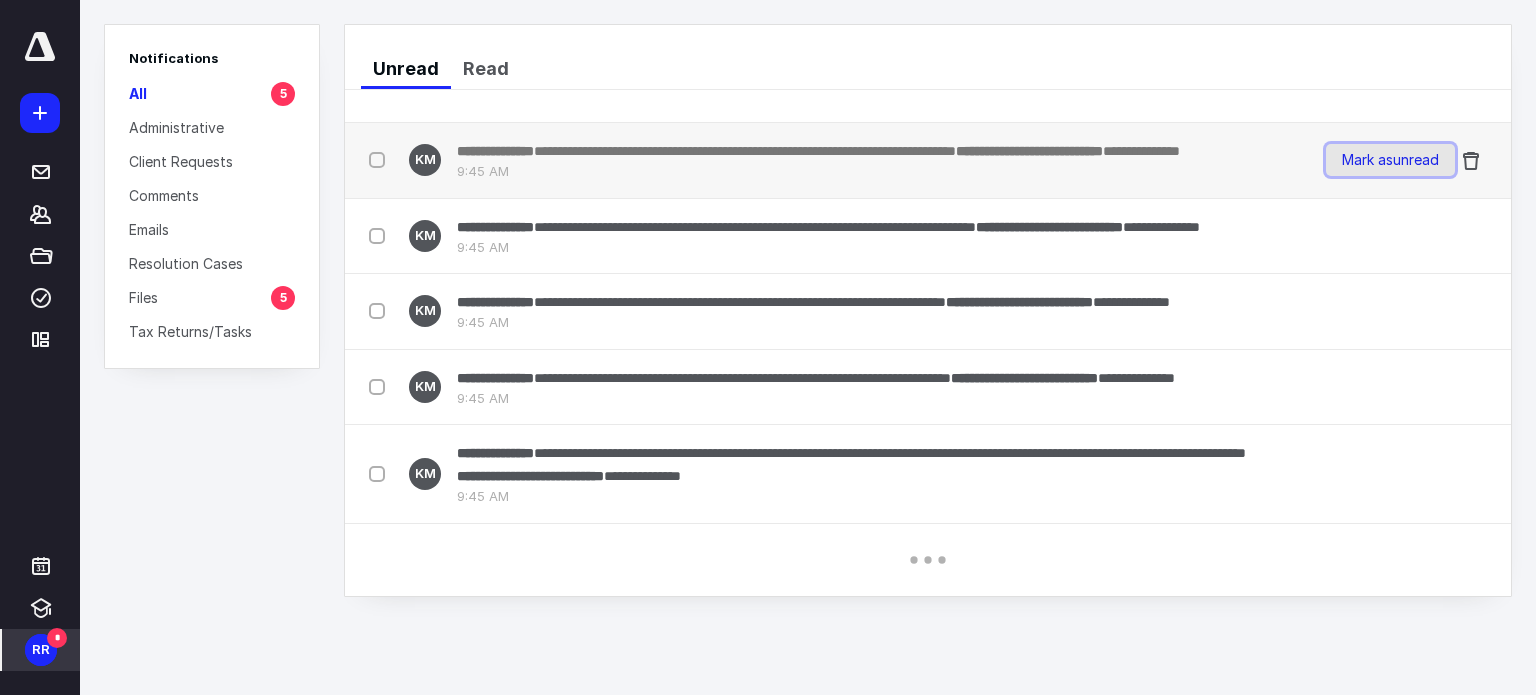 click on "Mark as  unread" at bounding box center [1390, 160] 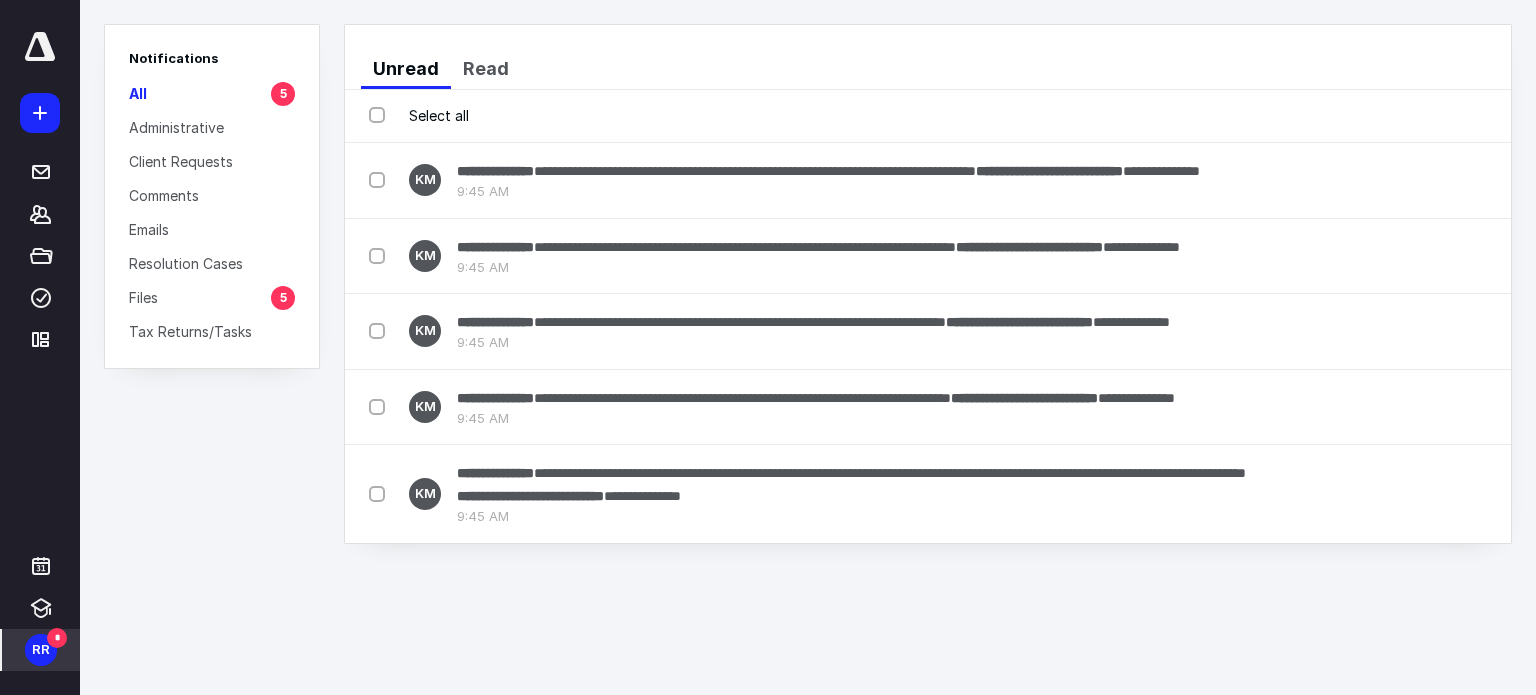 click on "Mark as  read" at bounding box center (1398, 180) 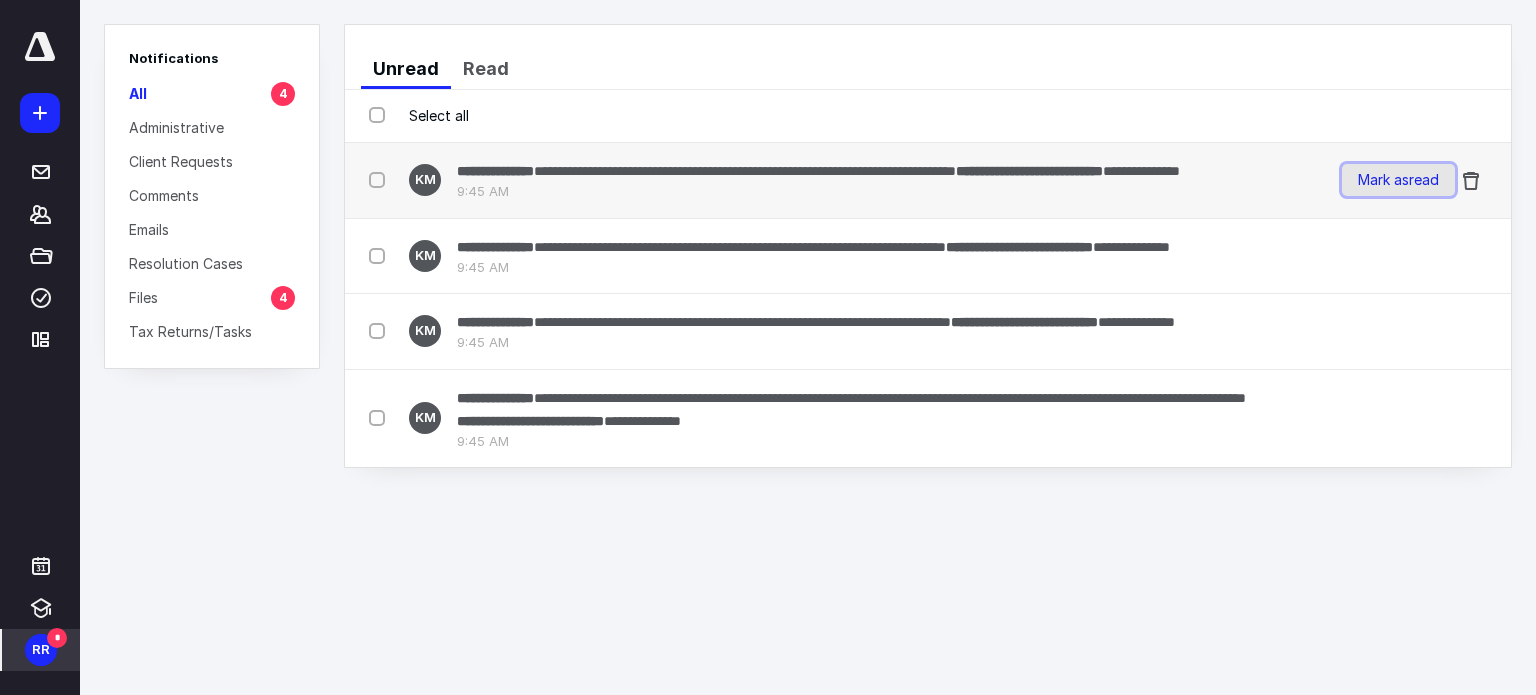click on "Mark as  read" at bounding box center (1398, 180) 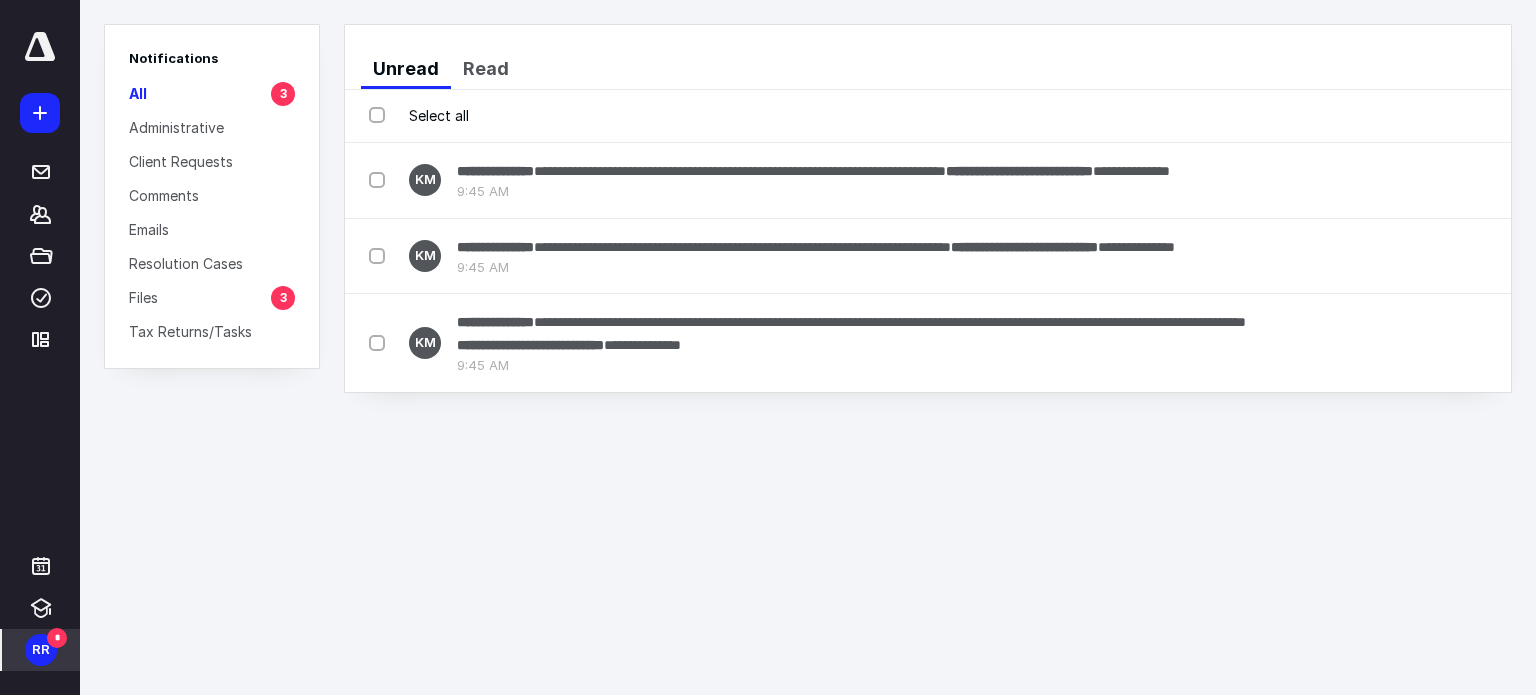 click on "Mark as  read" at bounding box center (1398, 180) 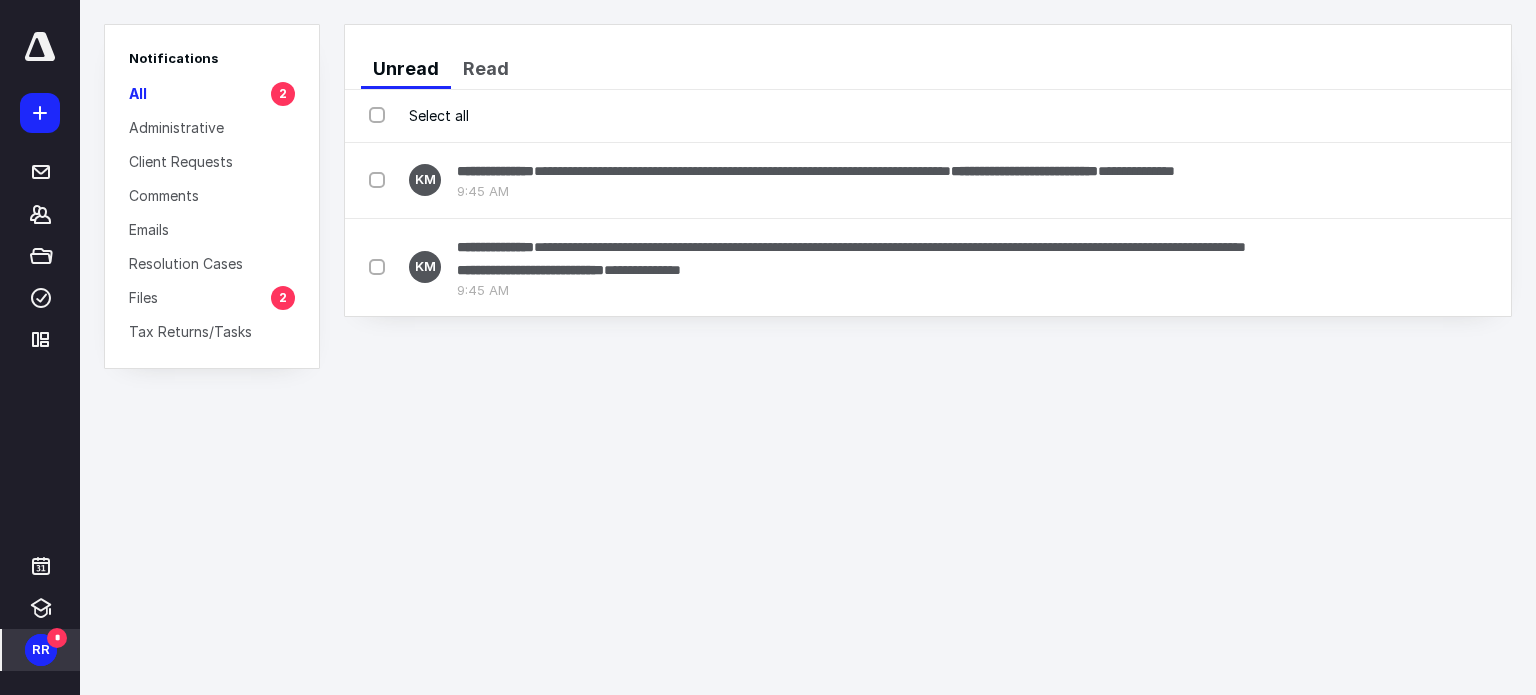 click on "Mark as  read" at bounding box center (1398, 180) 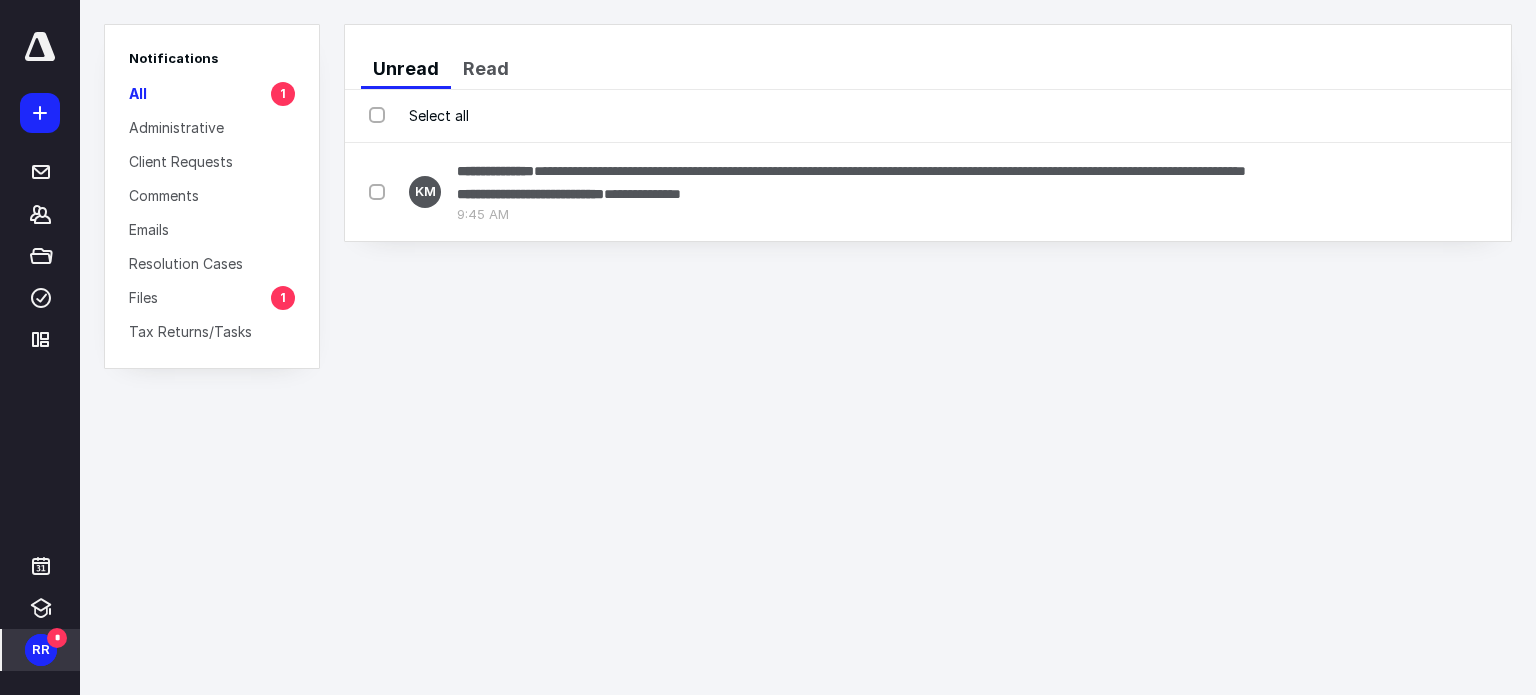 click on "Mark as  read" at bounding box center [1398, 192] 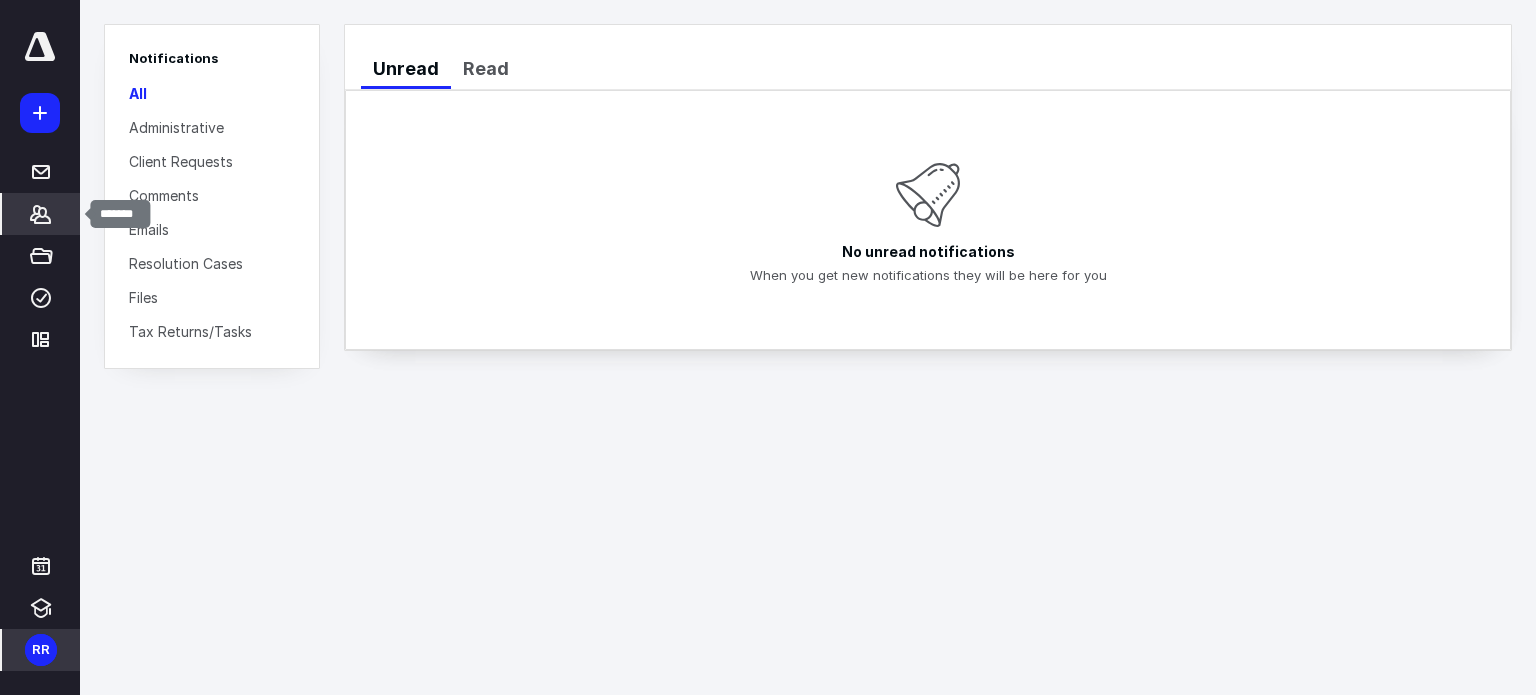 click on "*******" at bounding box center [41, 214] 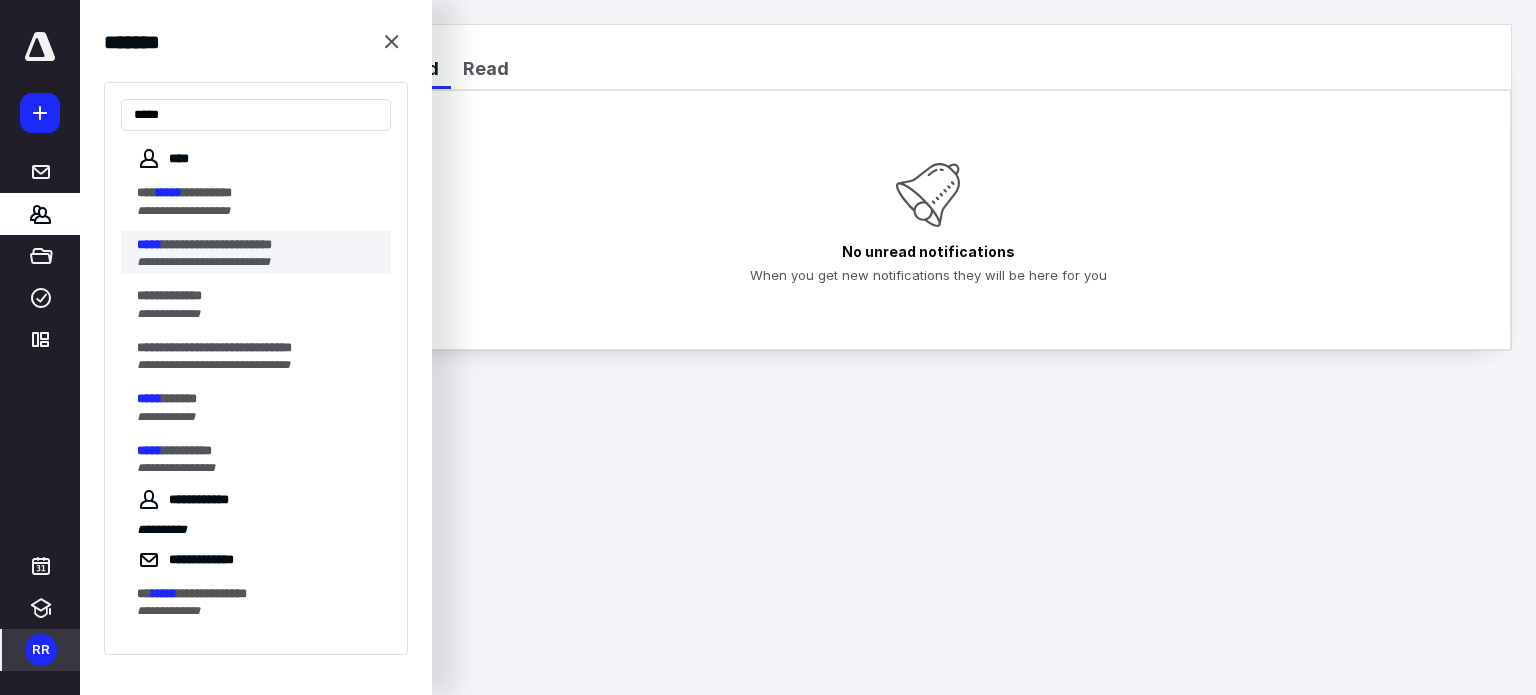 type on "*****" 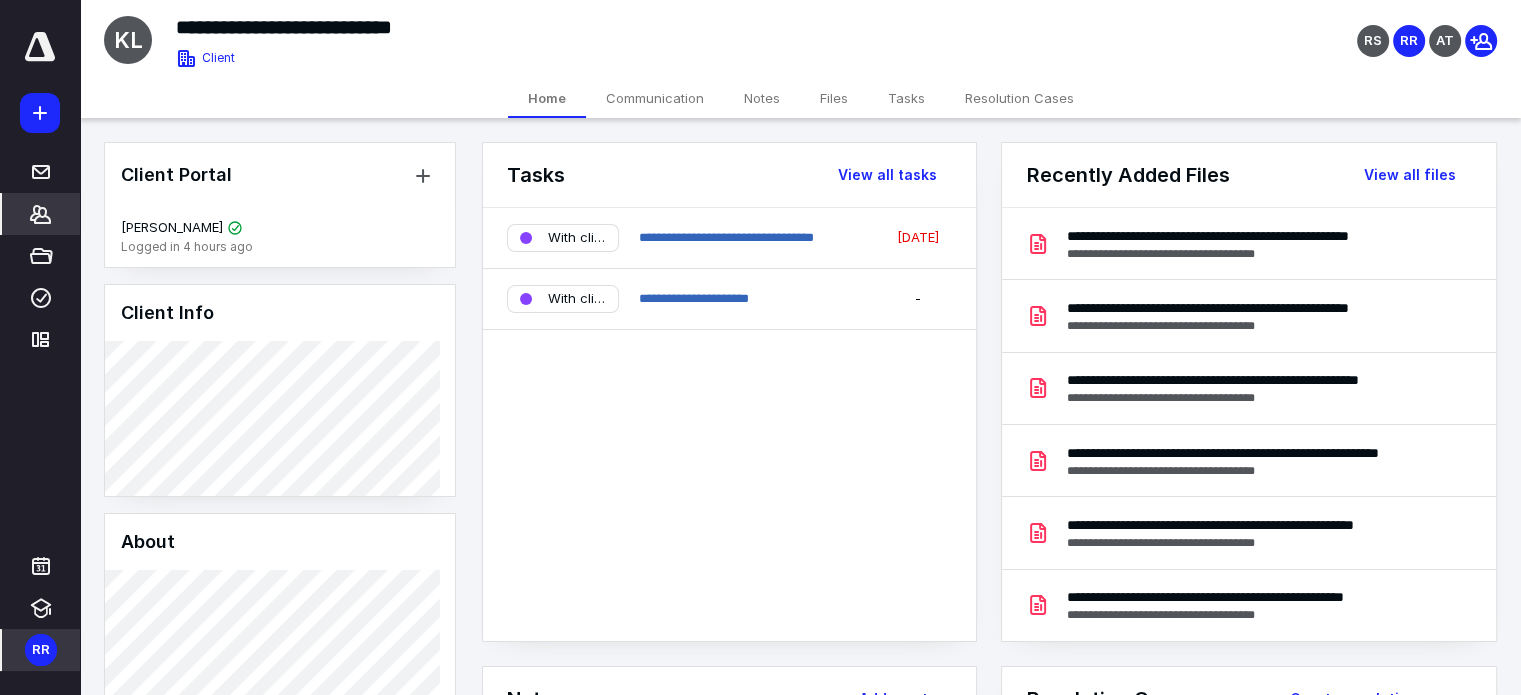 click on "Files" at bounding box center [834, 98] 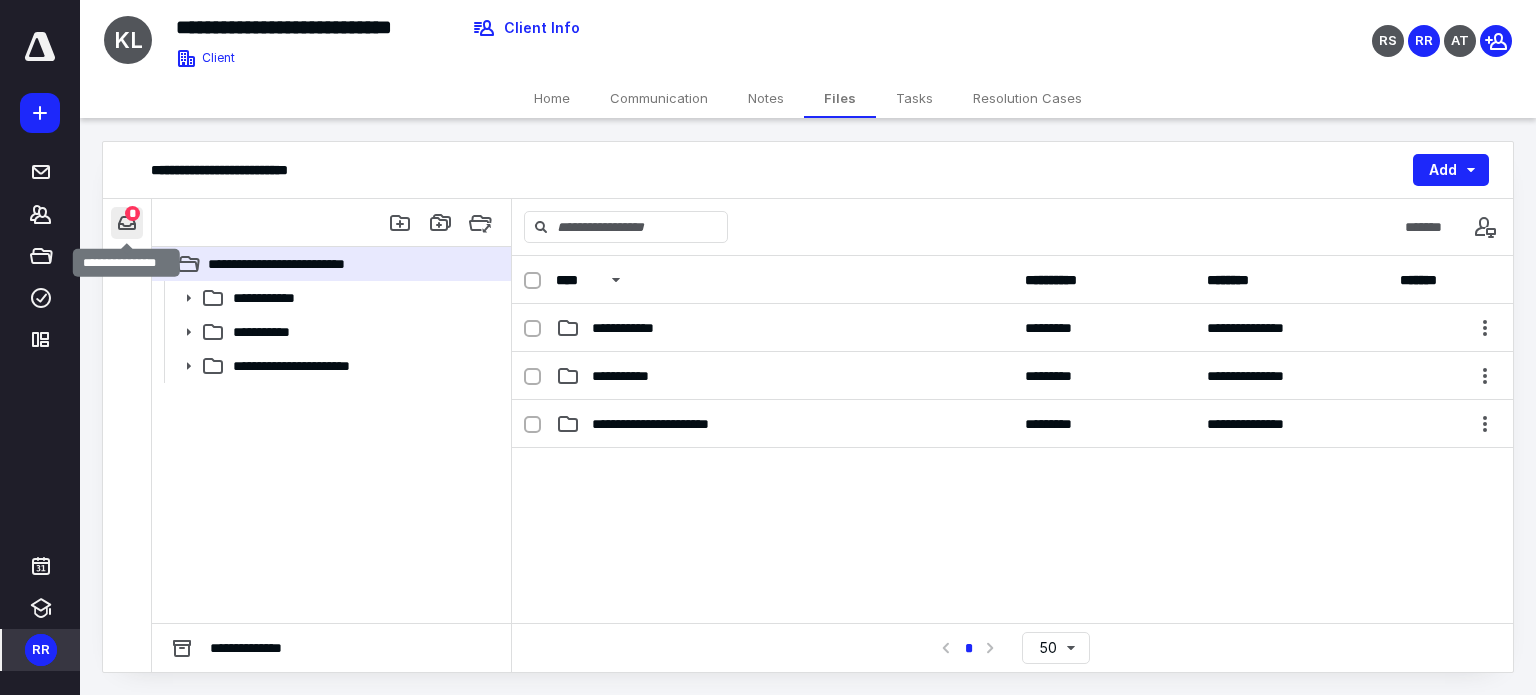 click at bounding box center [127, 223] 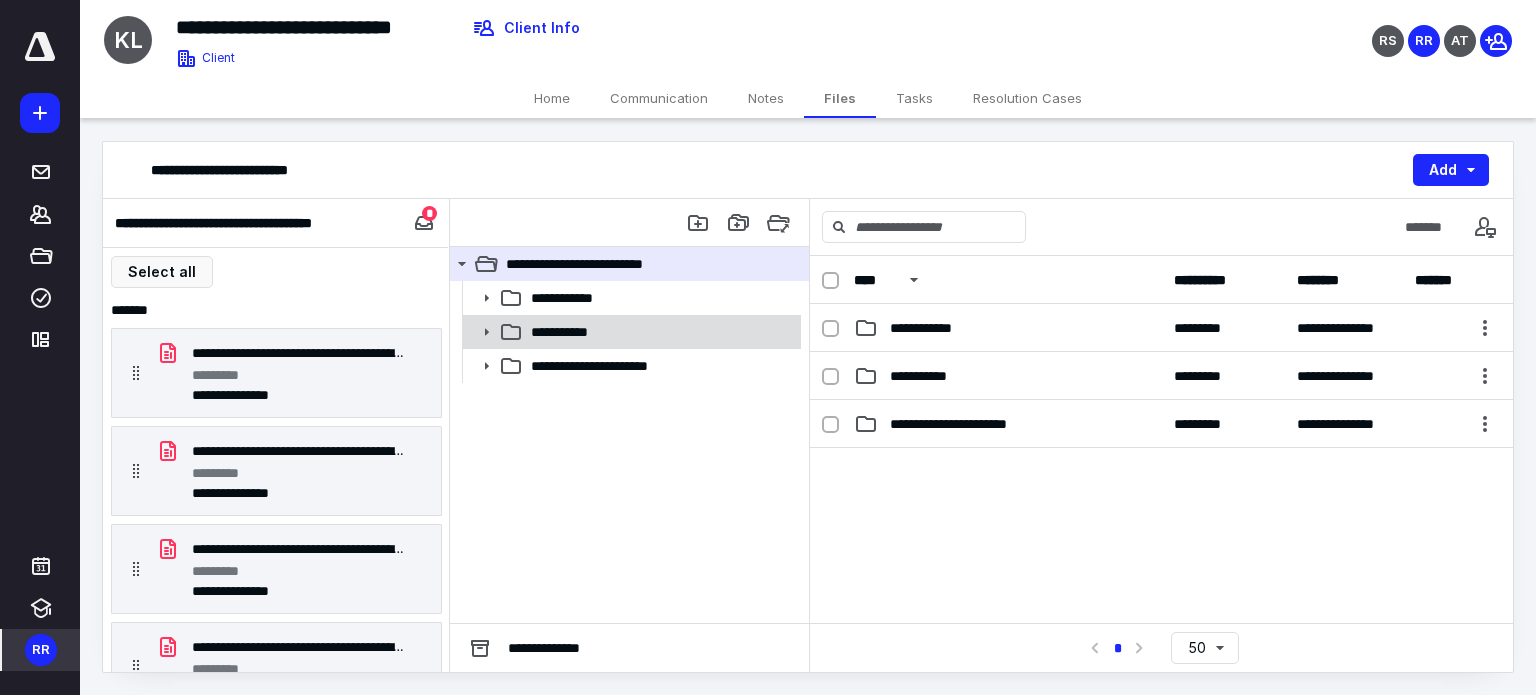 type 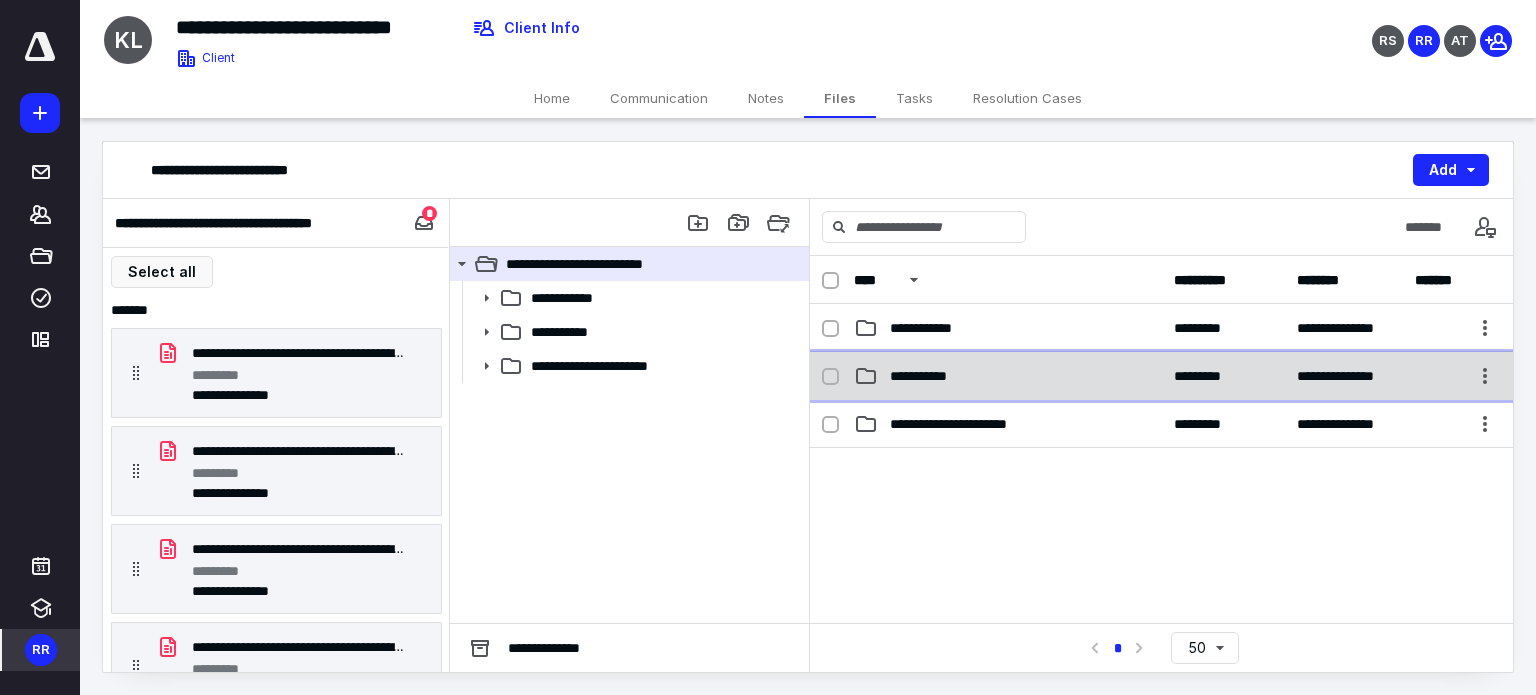 click on "**********" at bounding box center (927, 376) 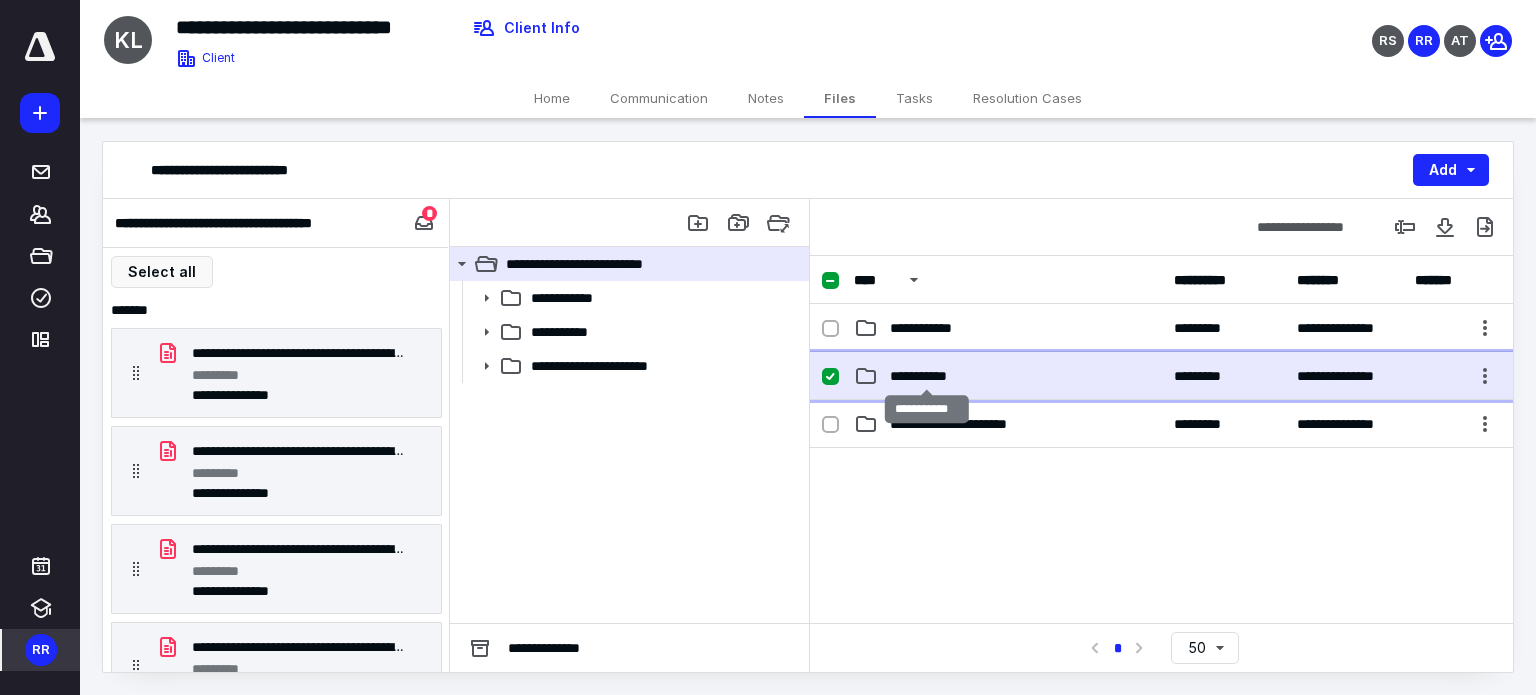 click on "**********" at bounding box center (927, 376) 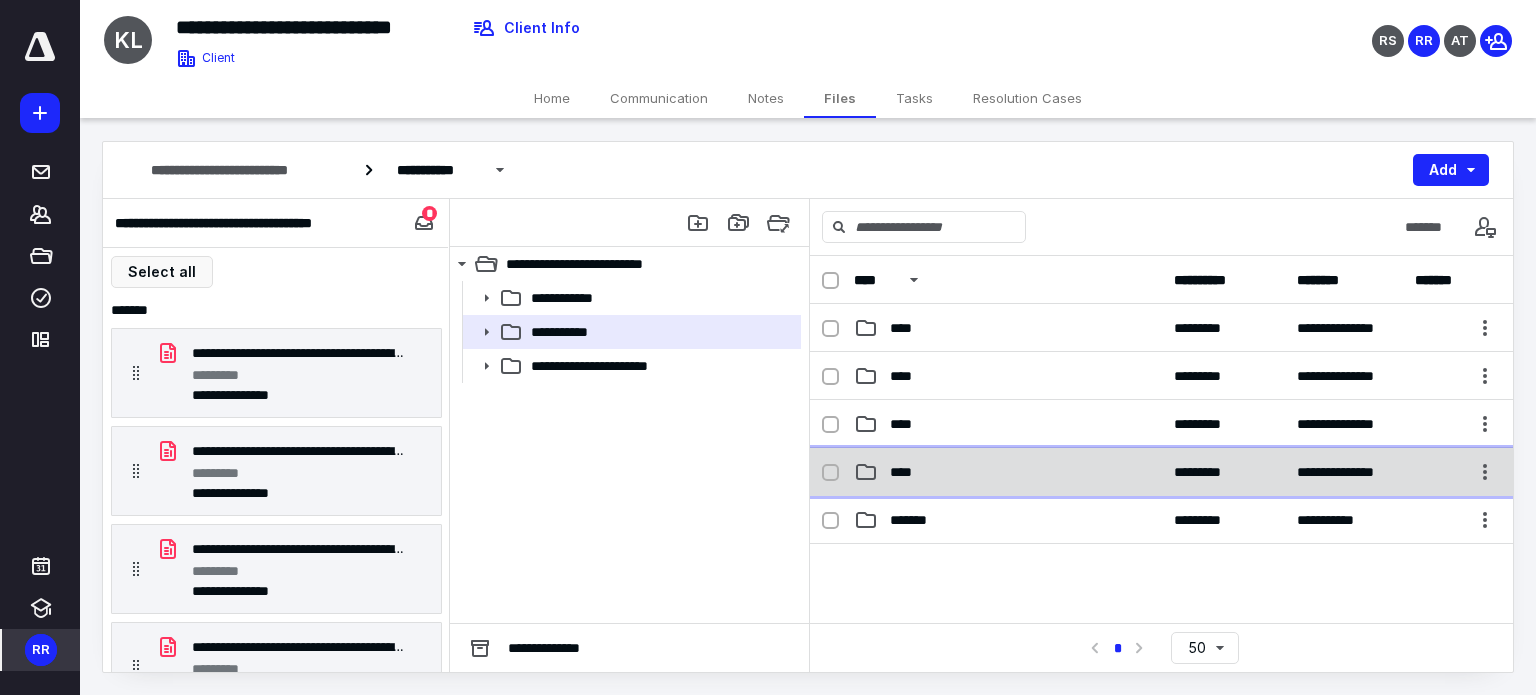 click on "****" at bounding box center (907, 472) 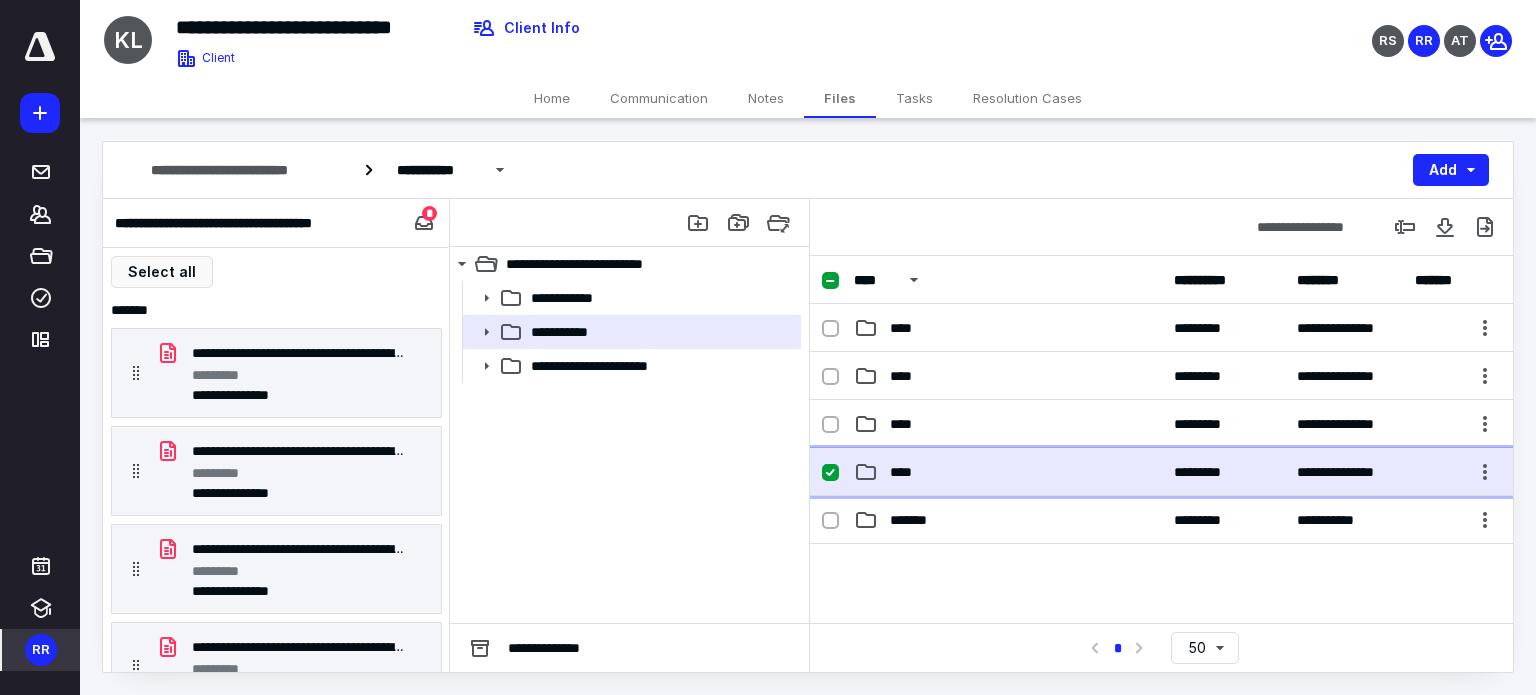 click on "****" at bounding box center [907, 472] 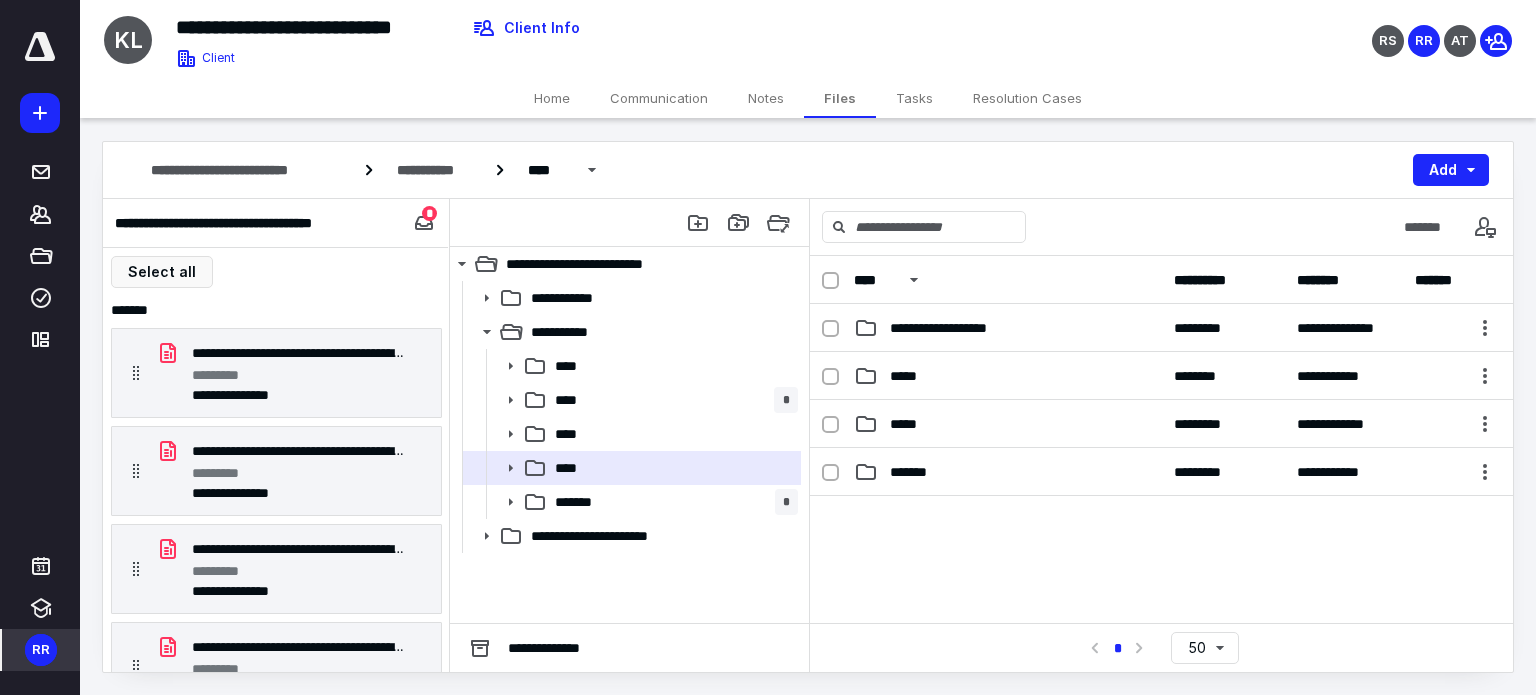 drag, startPoint x: 445, startPoint y: 505, endPoint x: 396, endPoint y: 323, distance: 188.48077 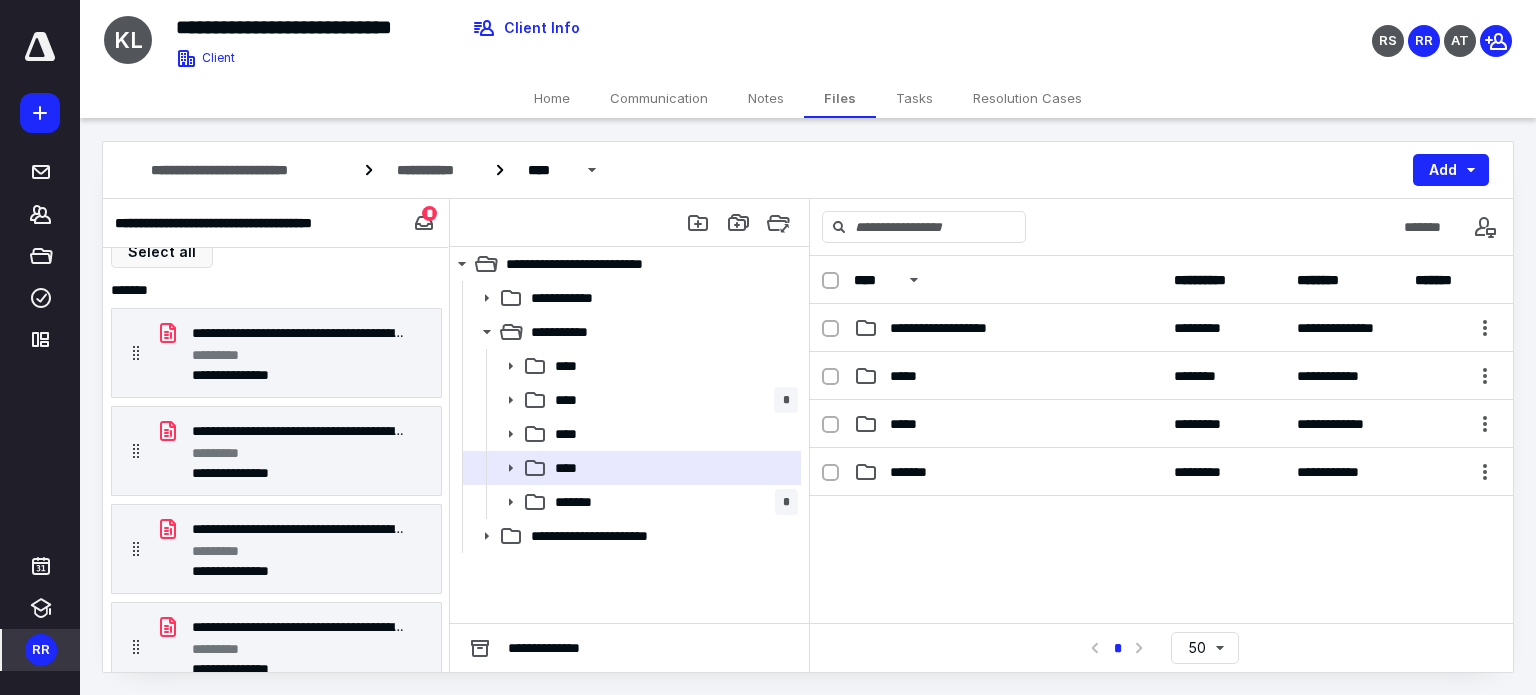 scroll, scrollTop: 0, scrollLeft: 0, axis: both 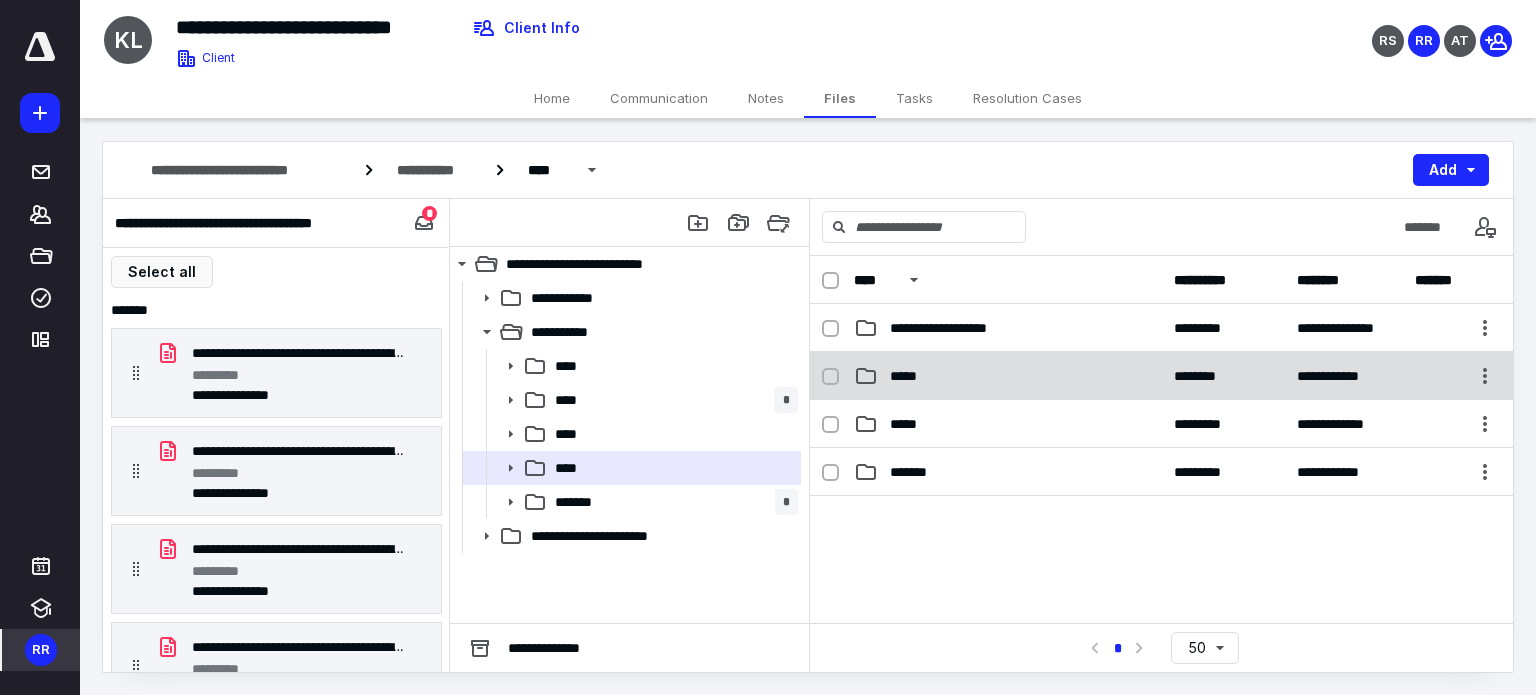 click on "**********" at bounding box center (1161, 376) 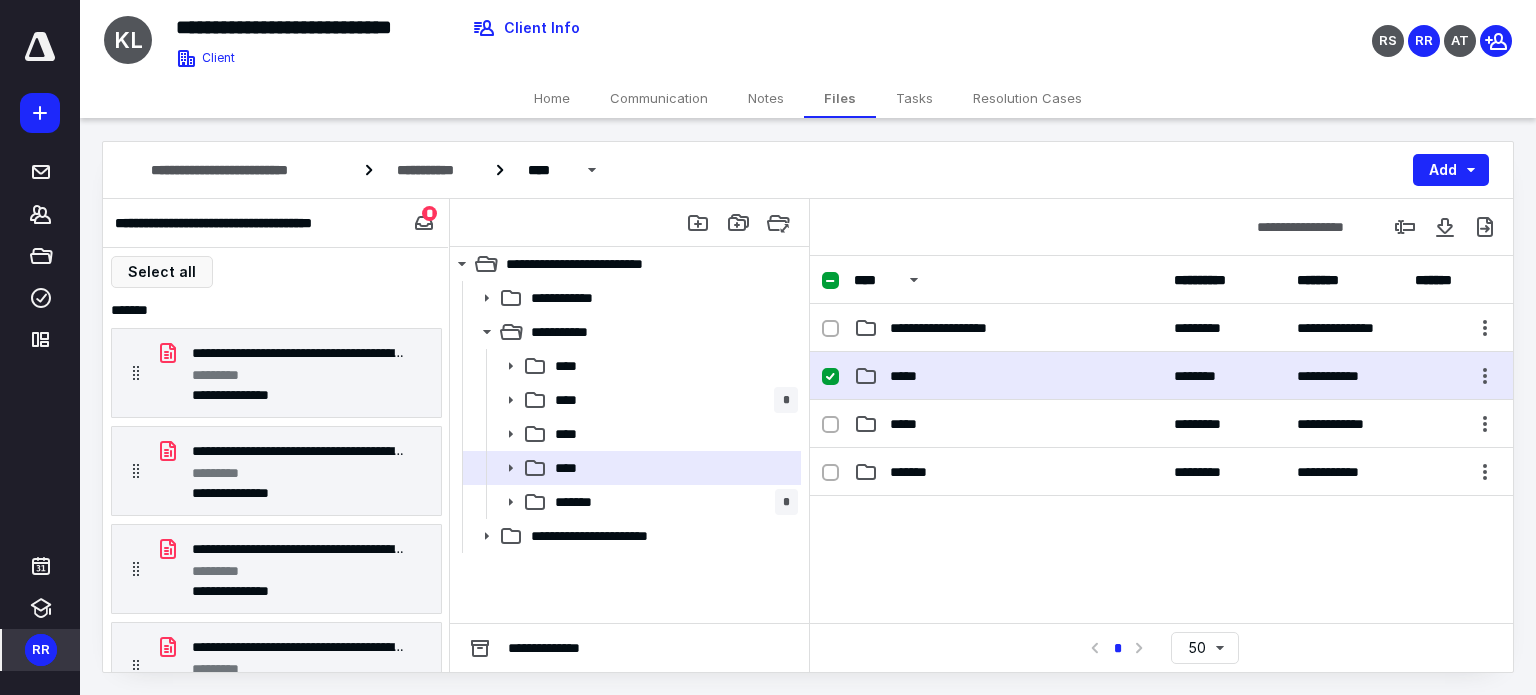 click on "*****" at bounding box center [1008, 376] 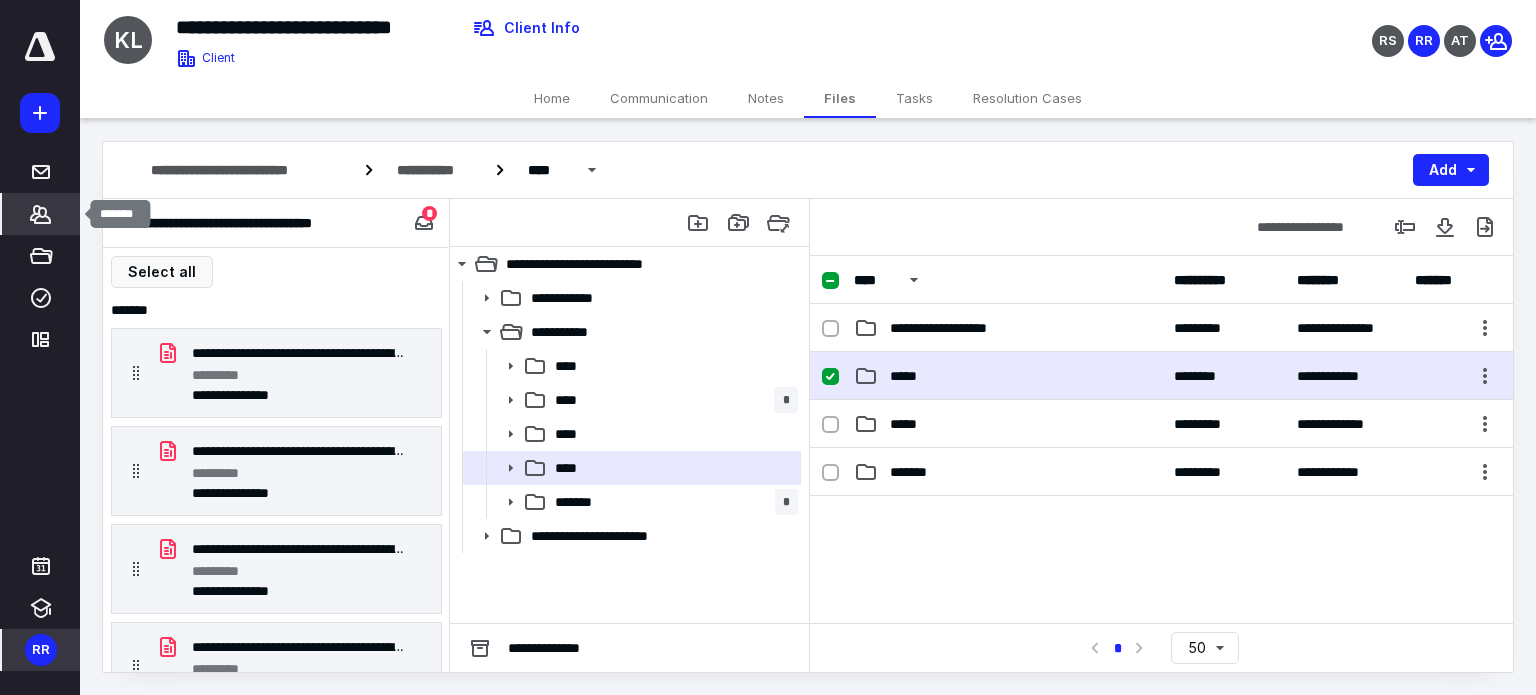 click on "*******" at bounding box center (41, 214) 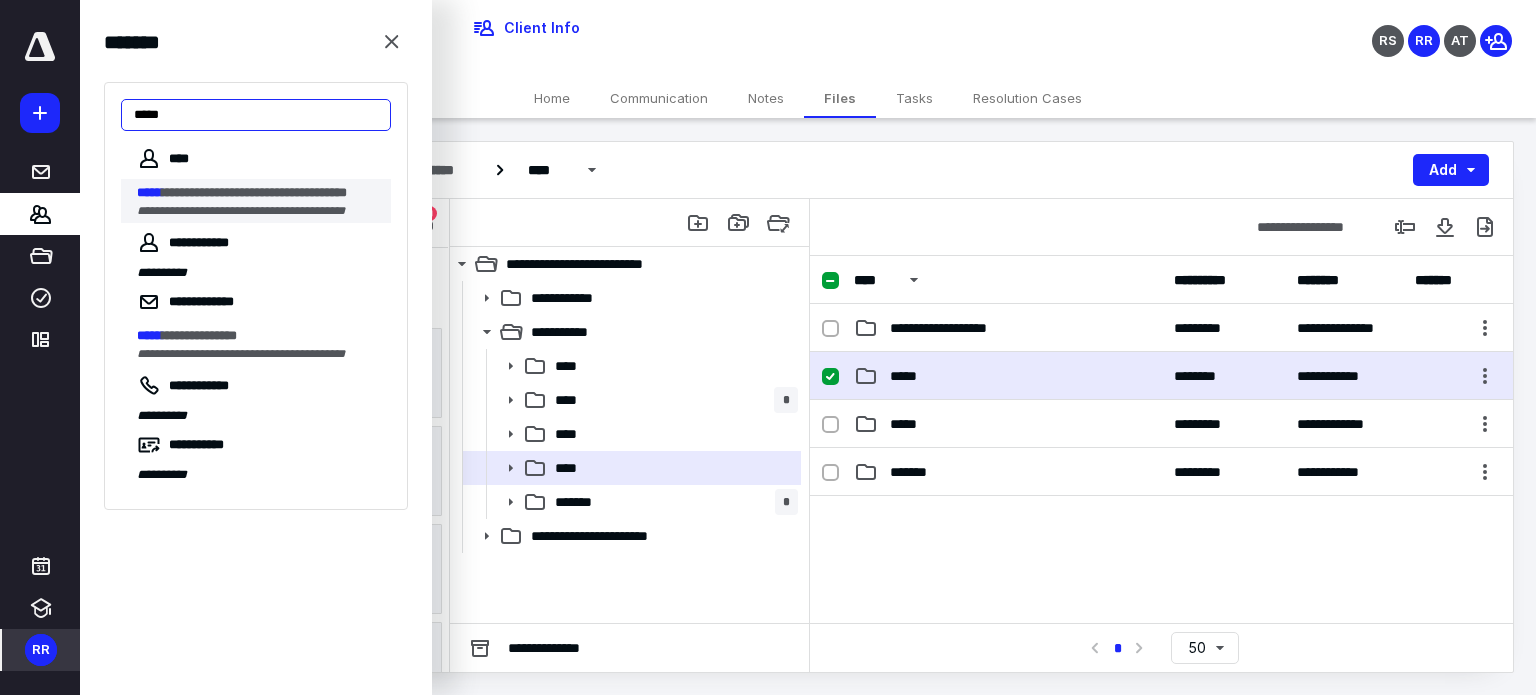 type on "*****" 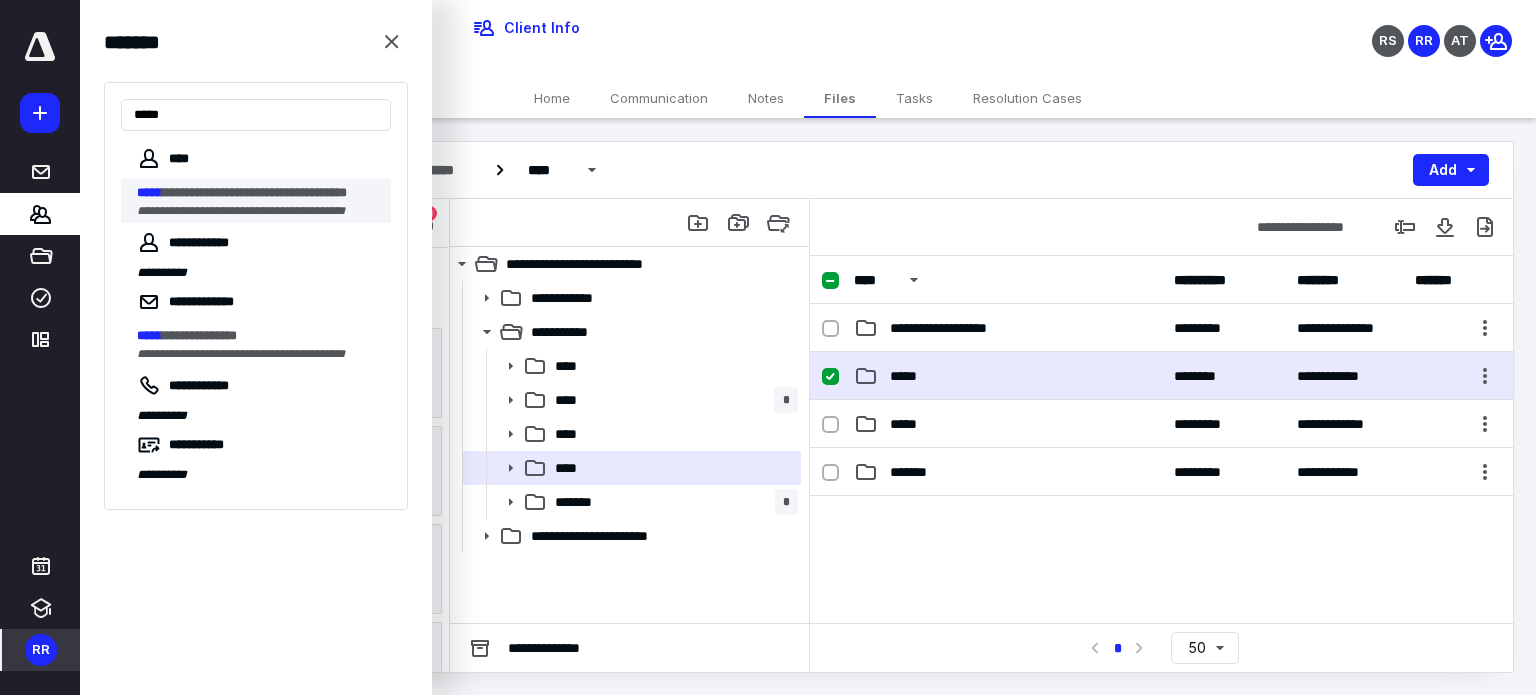 click on "**********" at bounding box center (258, 193) 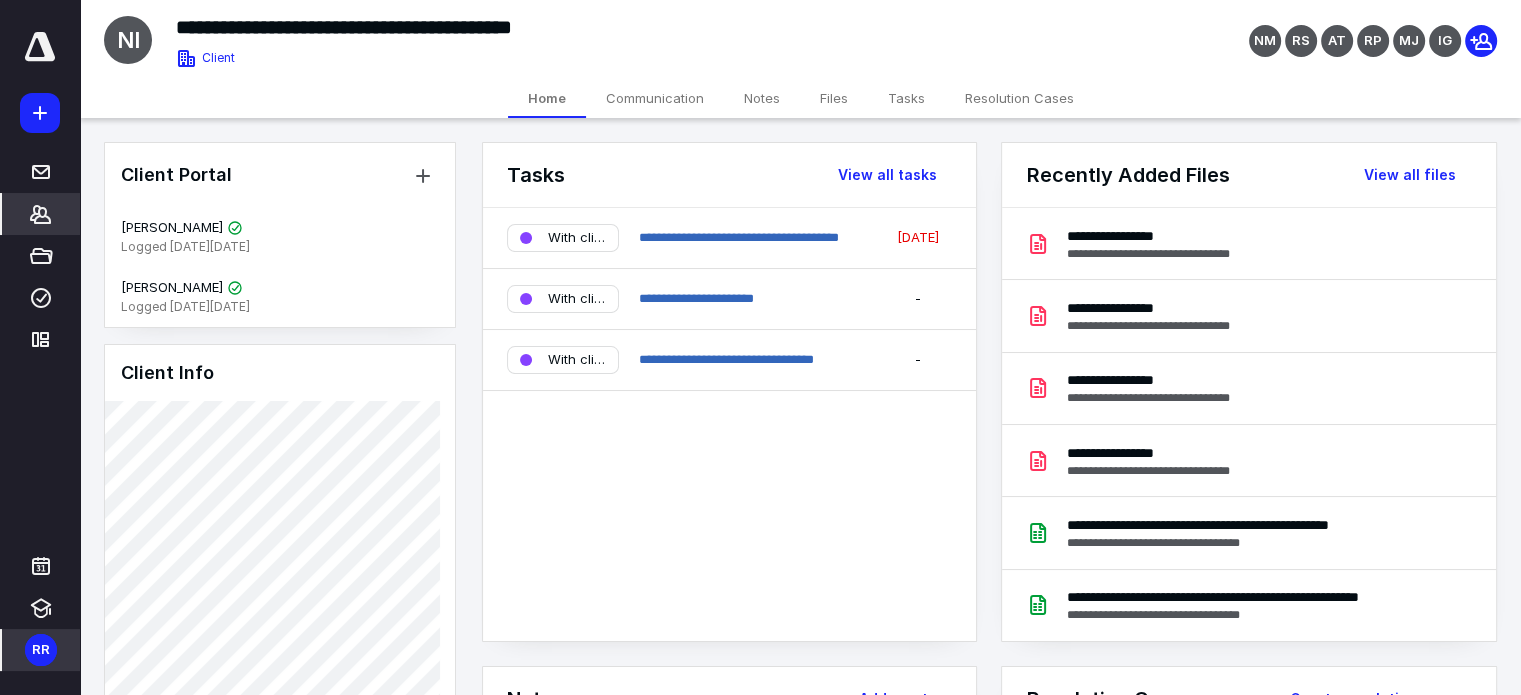 click on "Files" at bounding box center (834, 98) 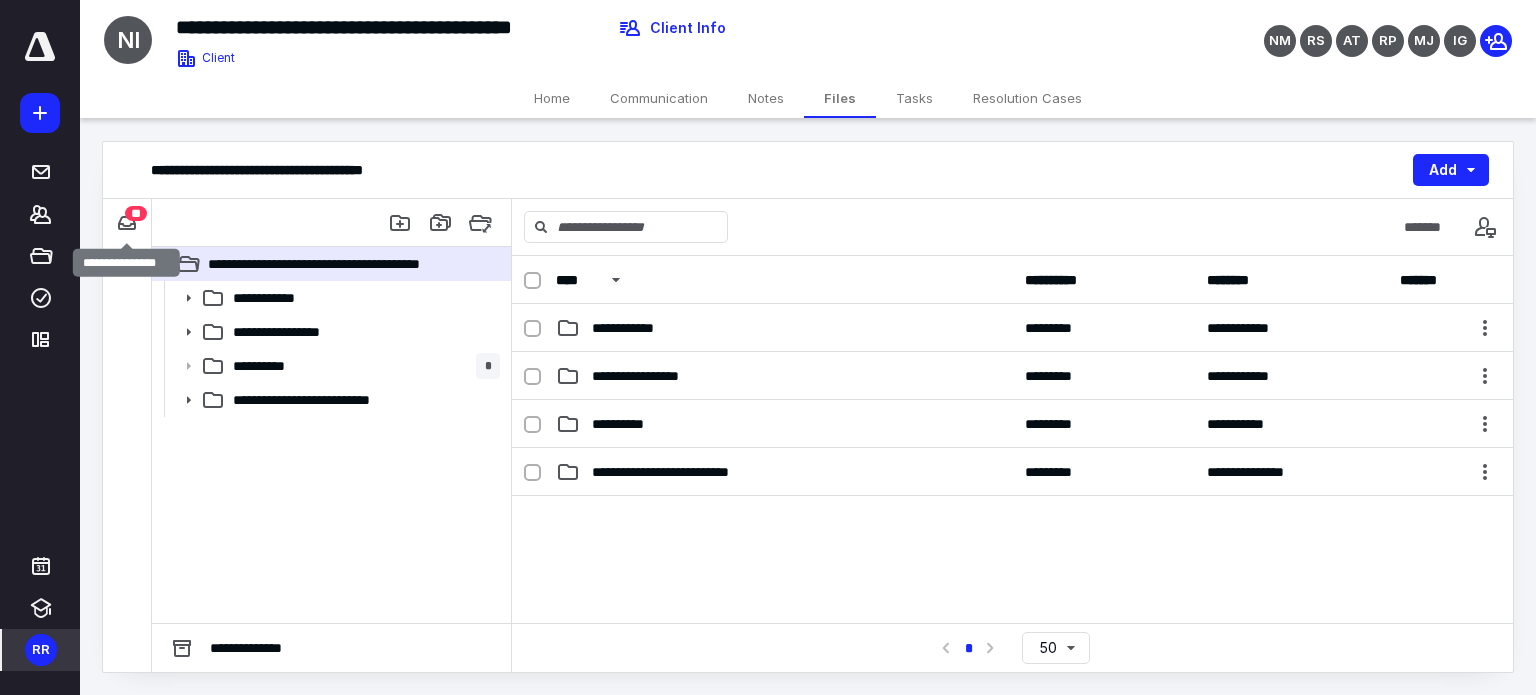 click on "**" at bounding box center [136, 213] 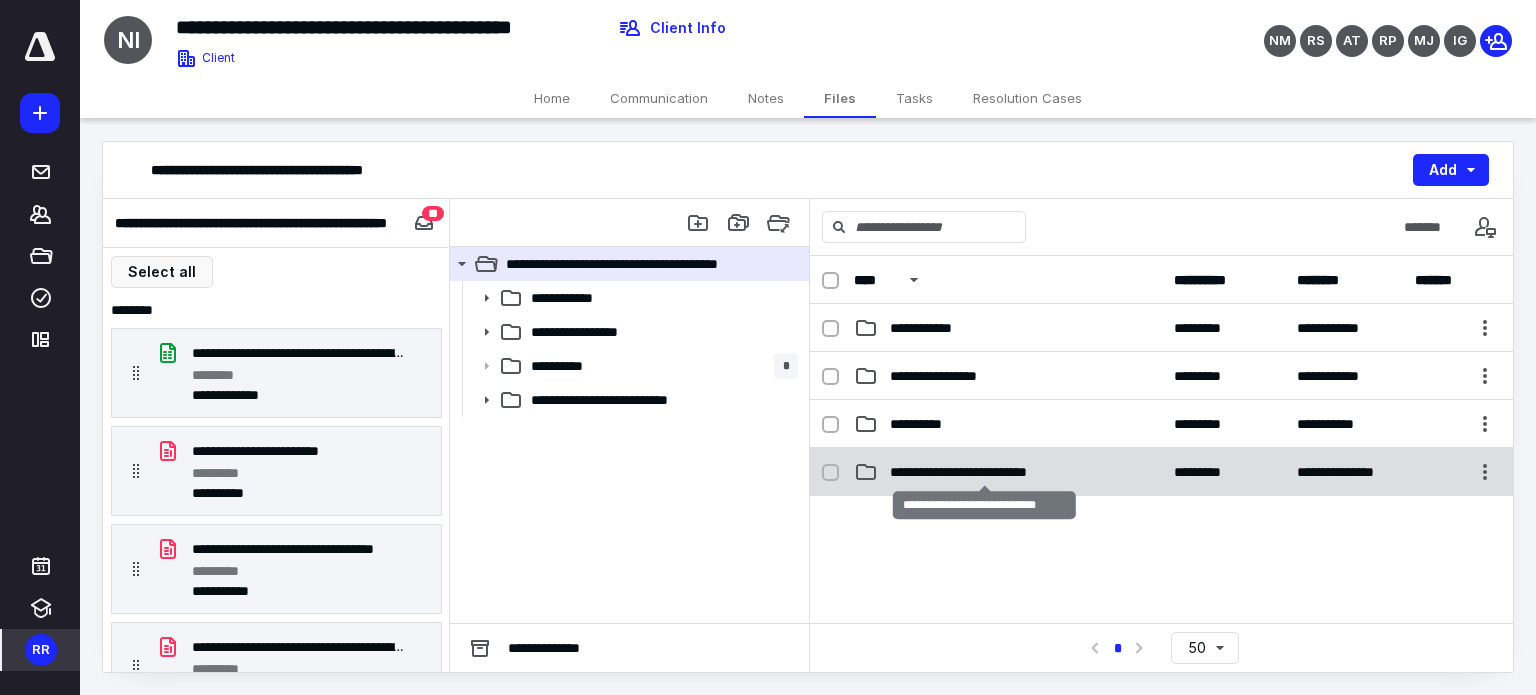 click on "**********" at bounding box center [984, 472] 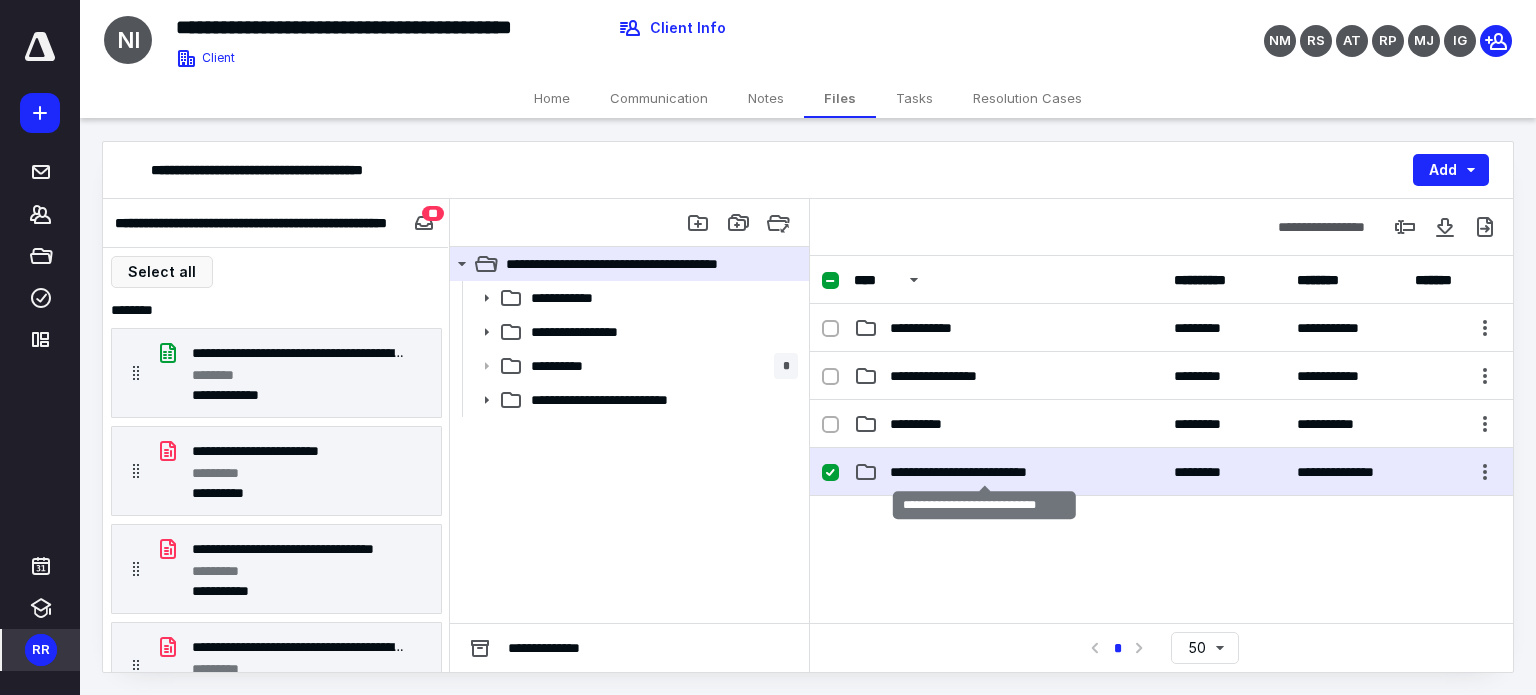 click on "**********" at bounding box center (984, 472) 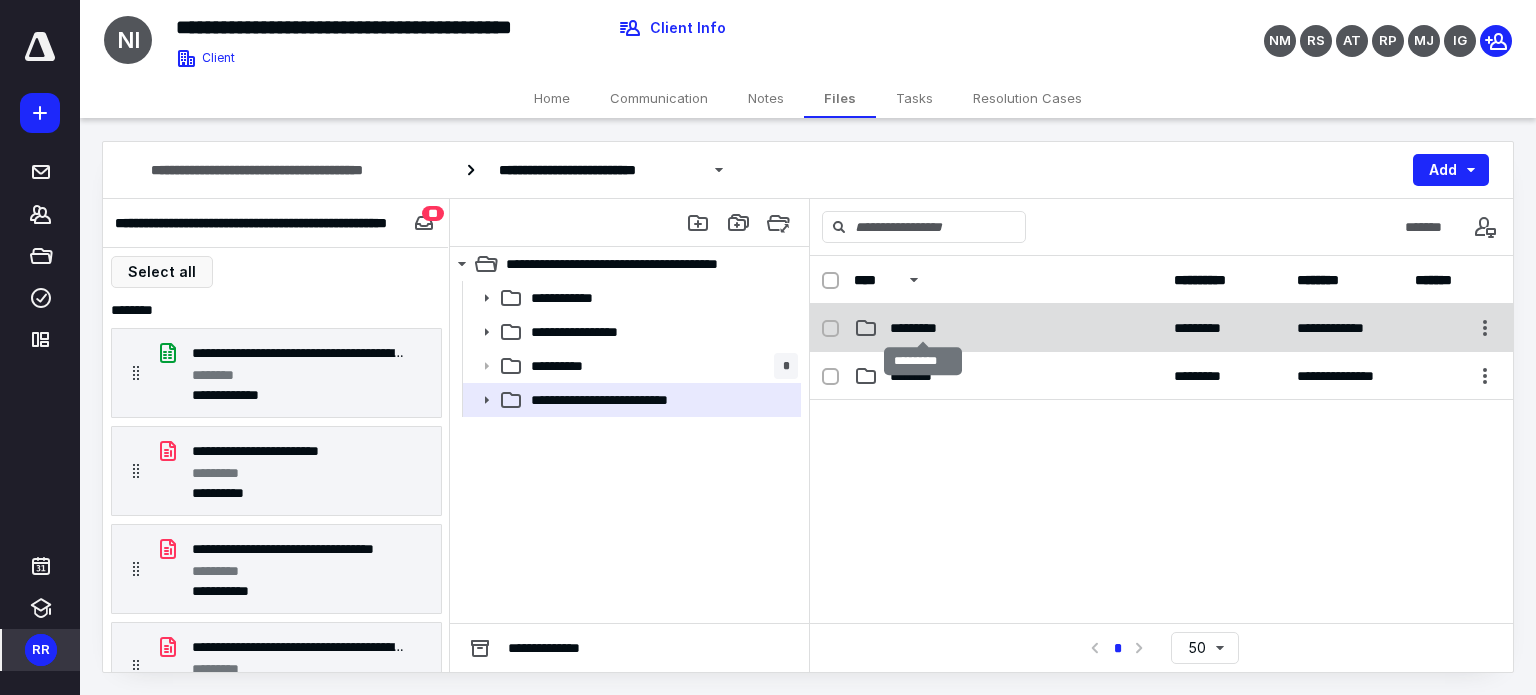 click on "*********" at bounding box center (923, 328) 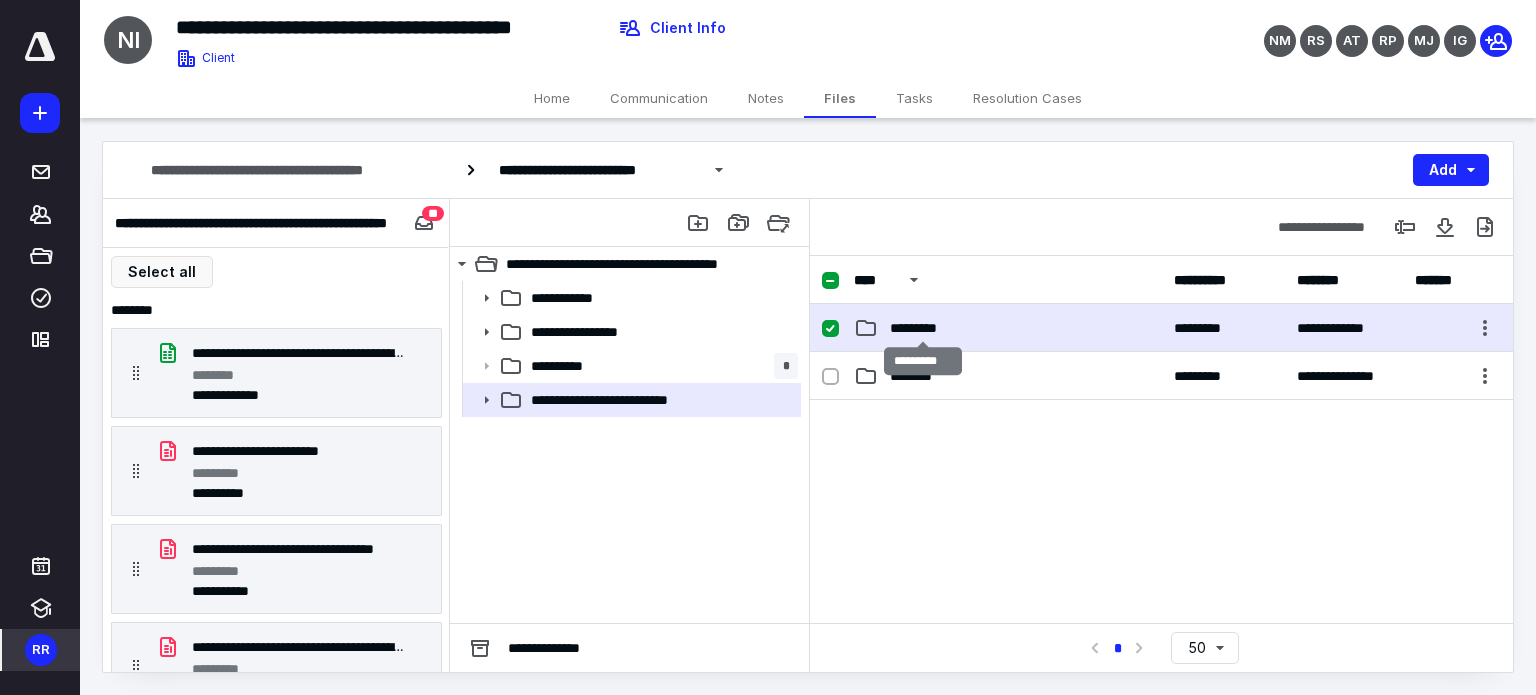 click on "*********" at bounding box center [923, 328] 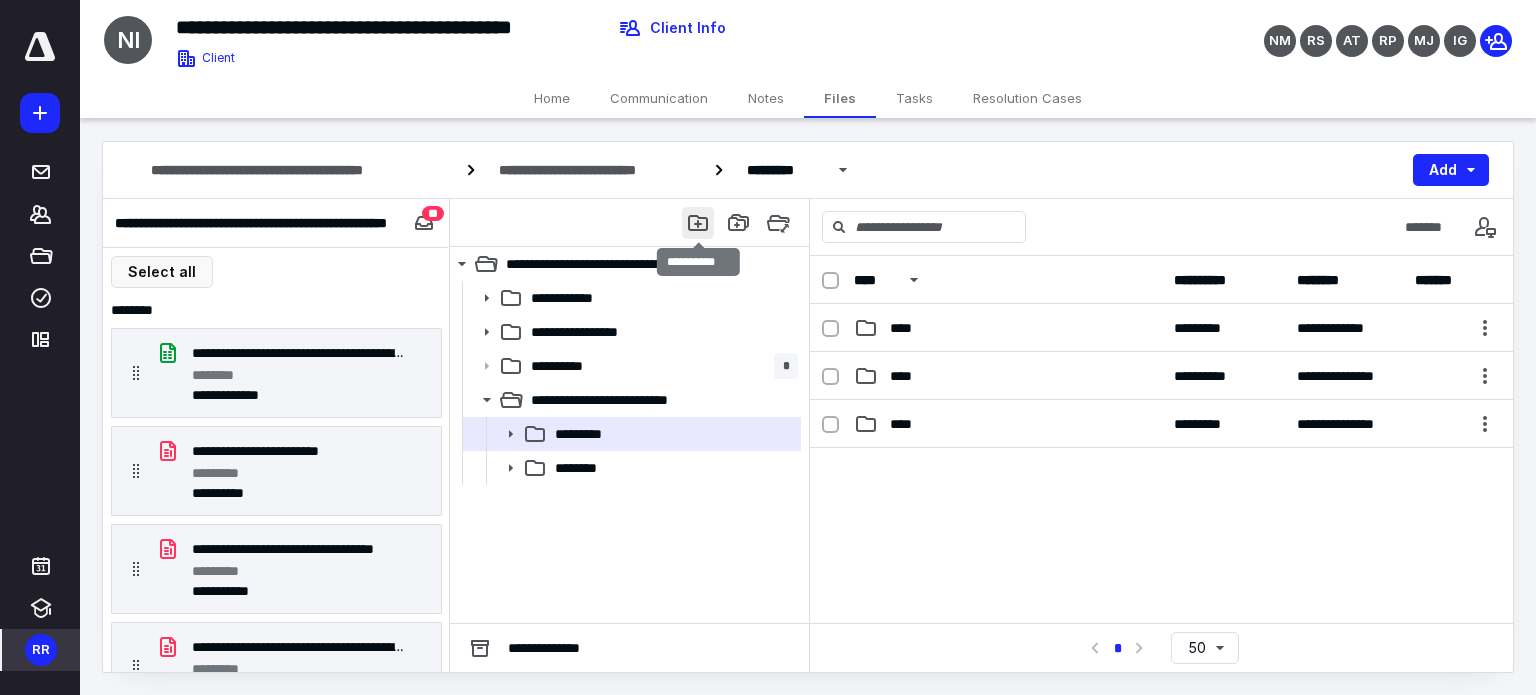click at bounding box center [698, 223] 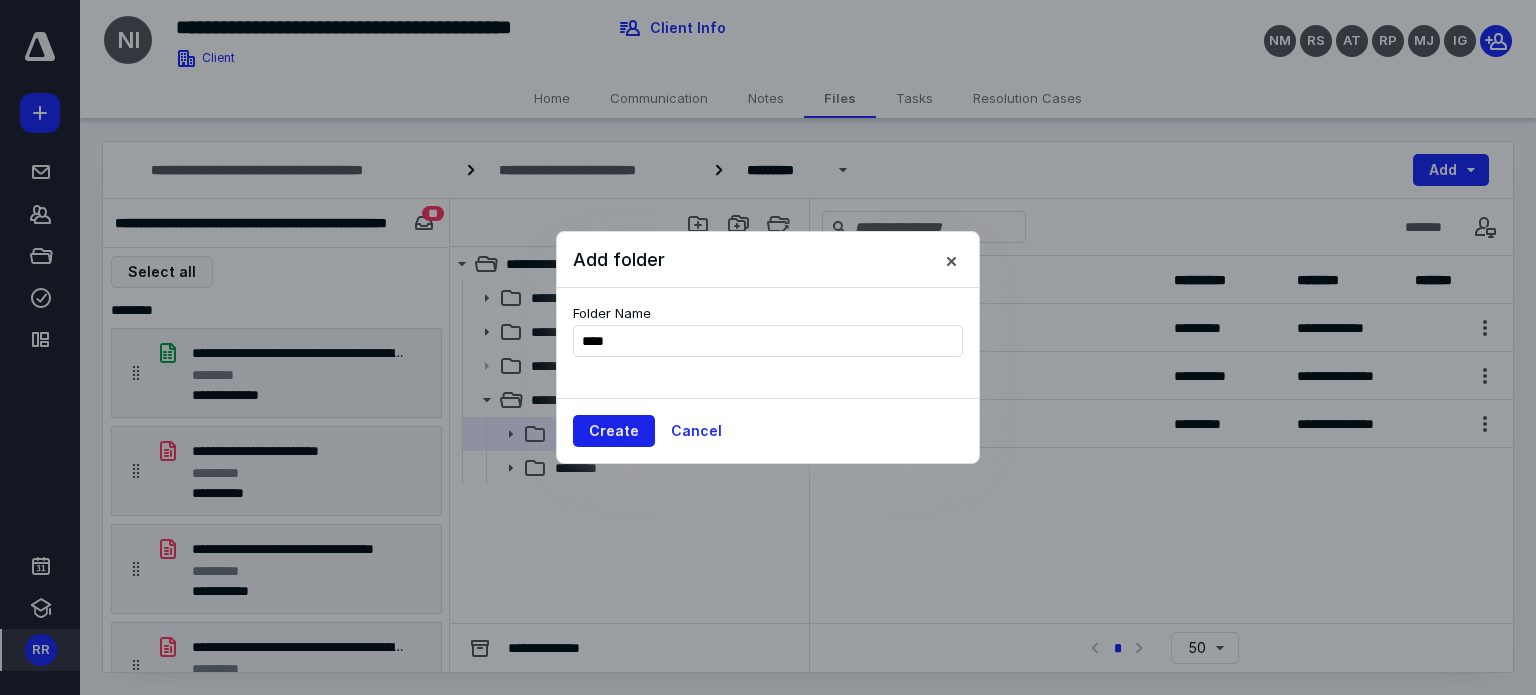 type on "****" 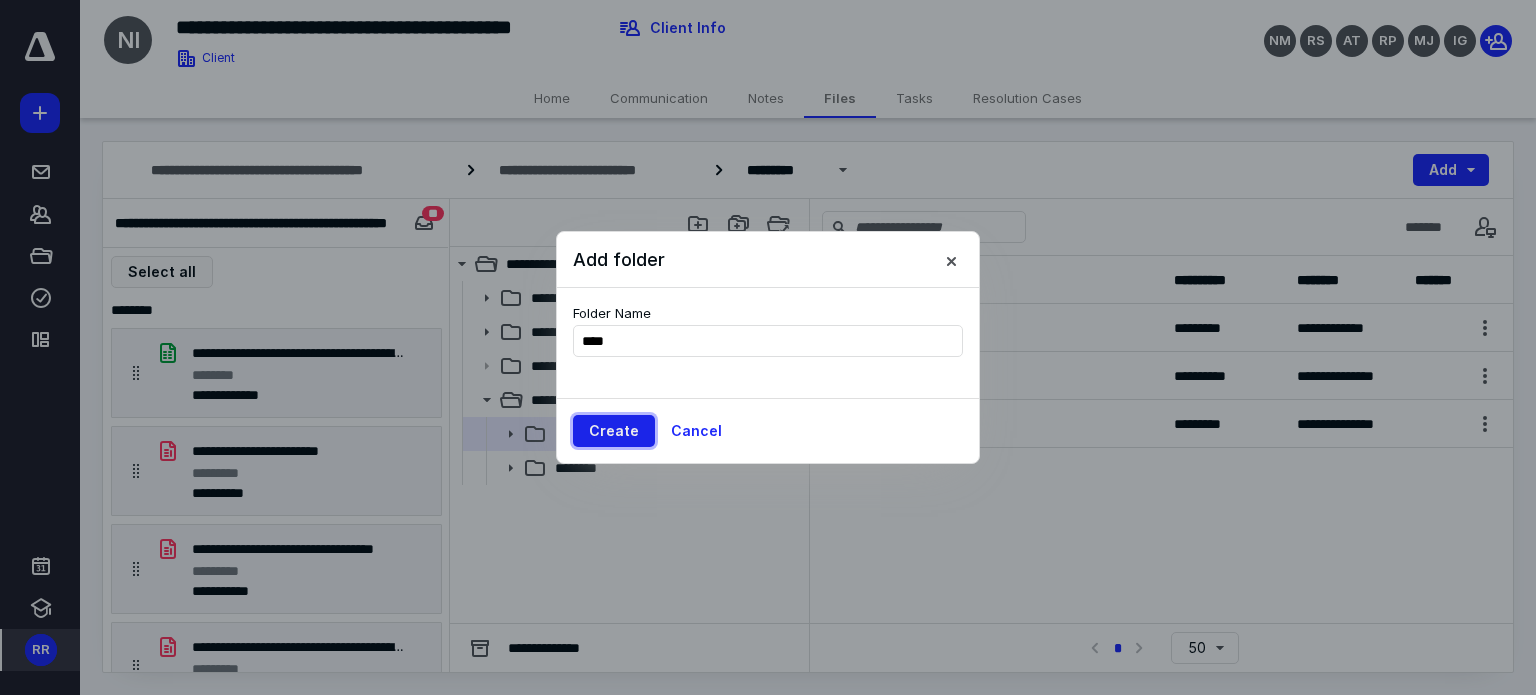click on "Create" at bounding box center [614, 431] 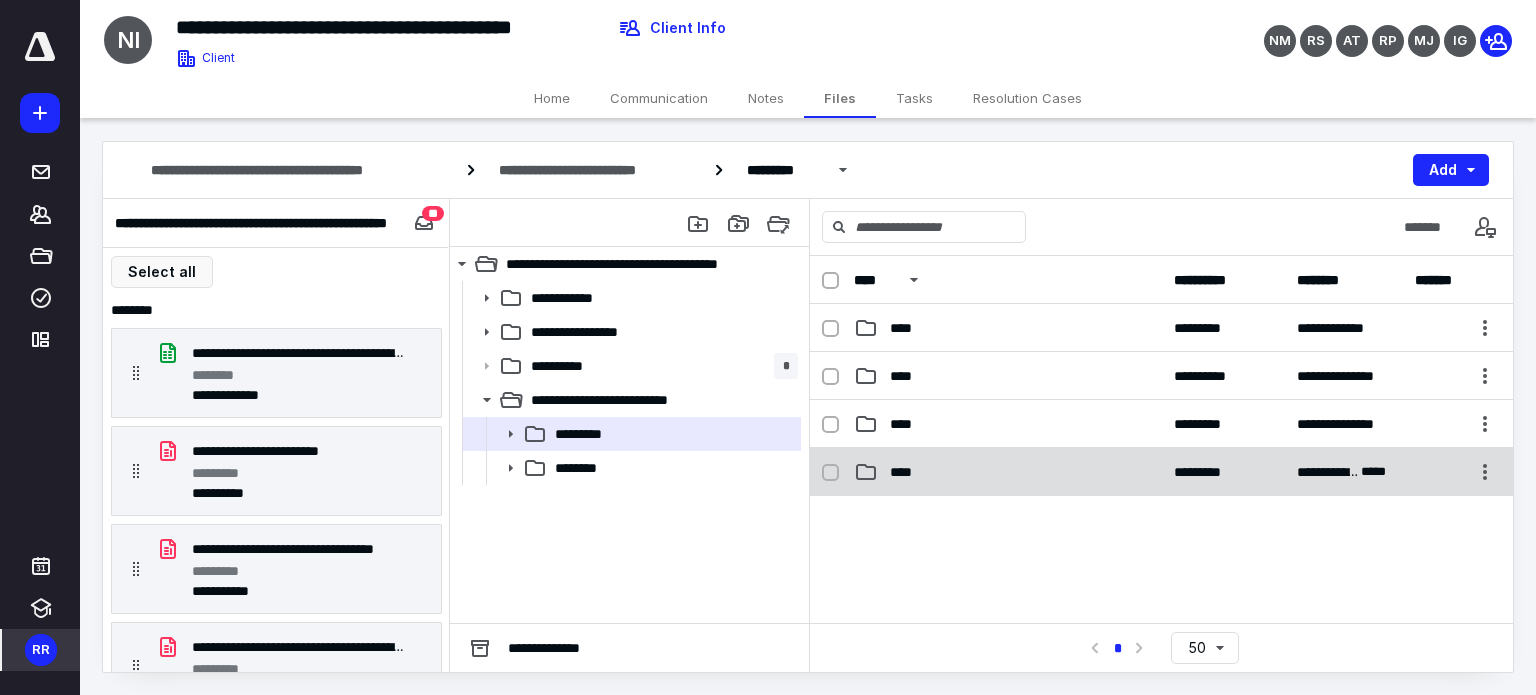 click on "****" at bounding box center (907, 472) 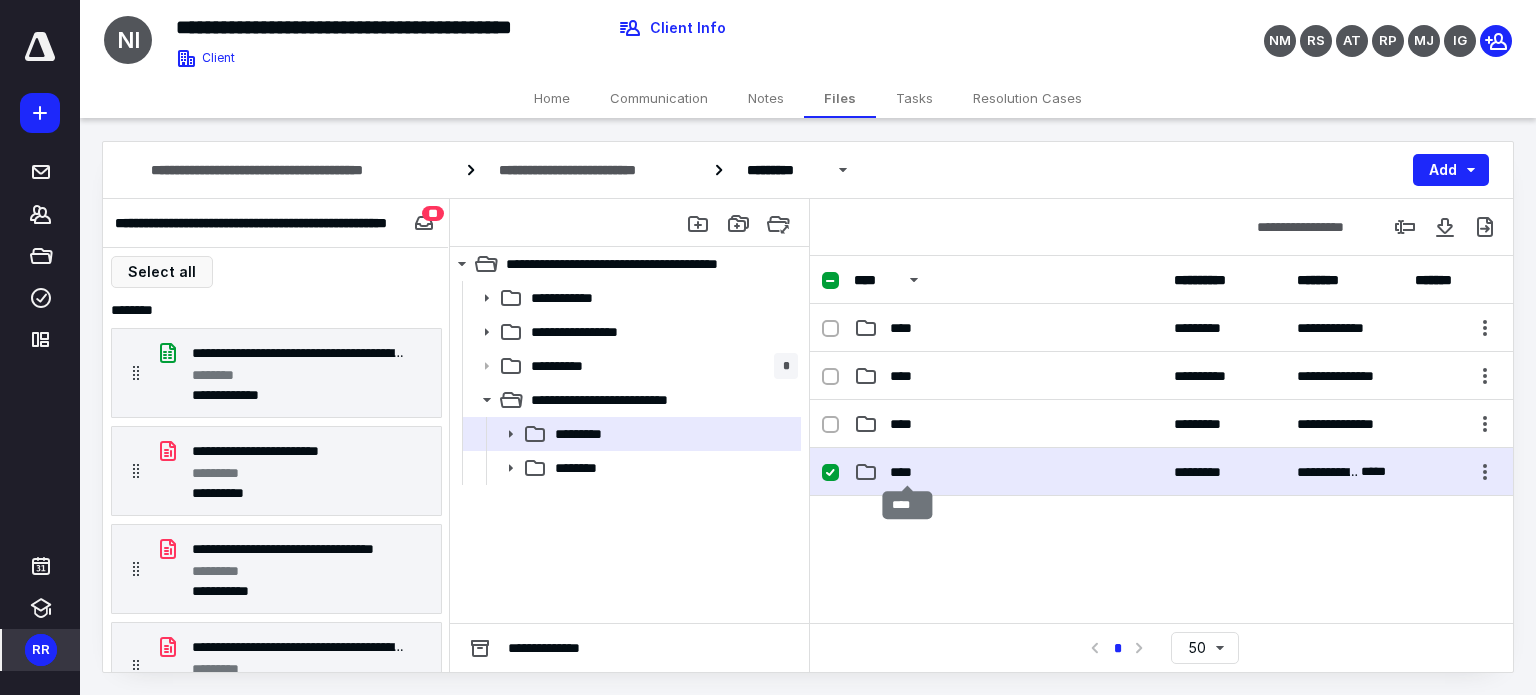 click on "****" at bounding box center [907, 472] 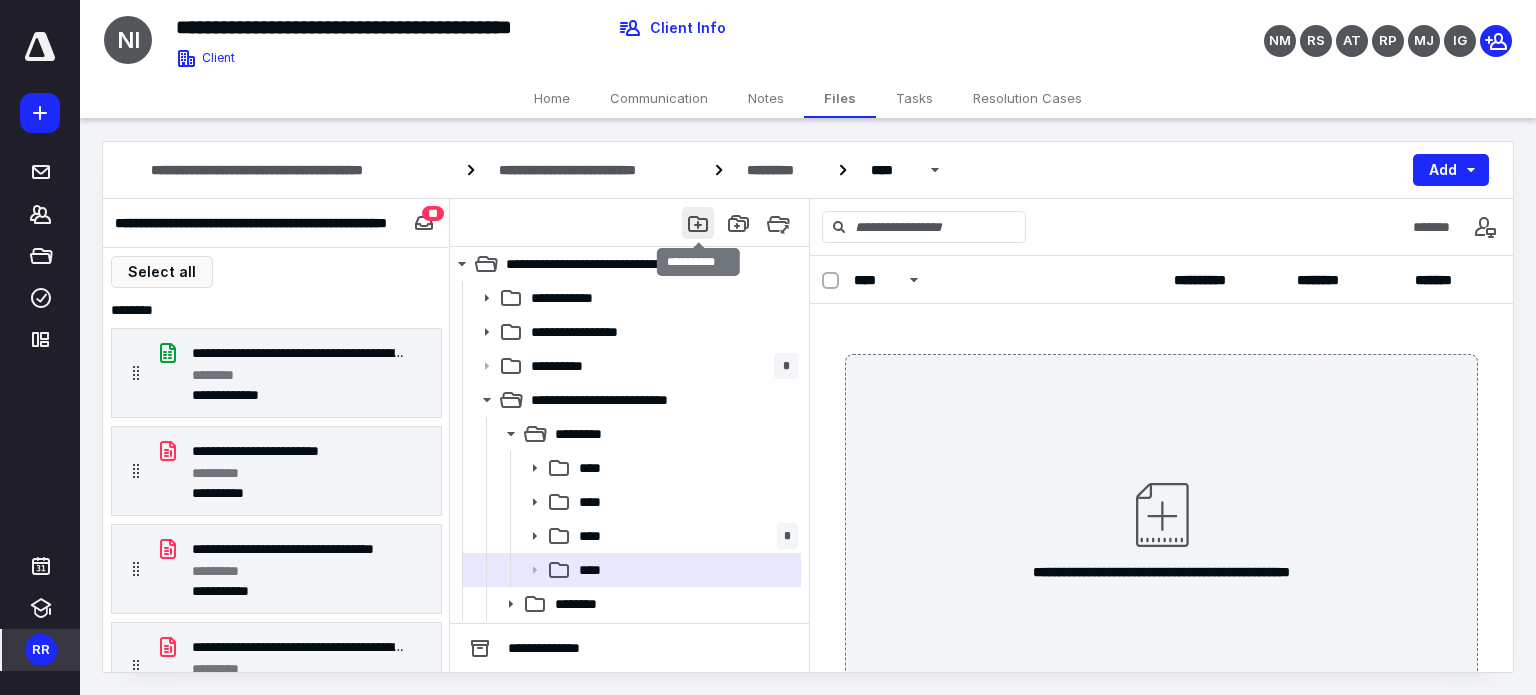 click at bounding box center [698, 223] 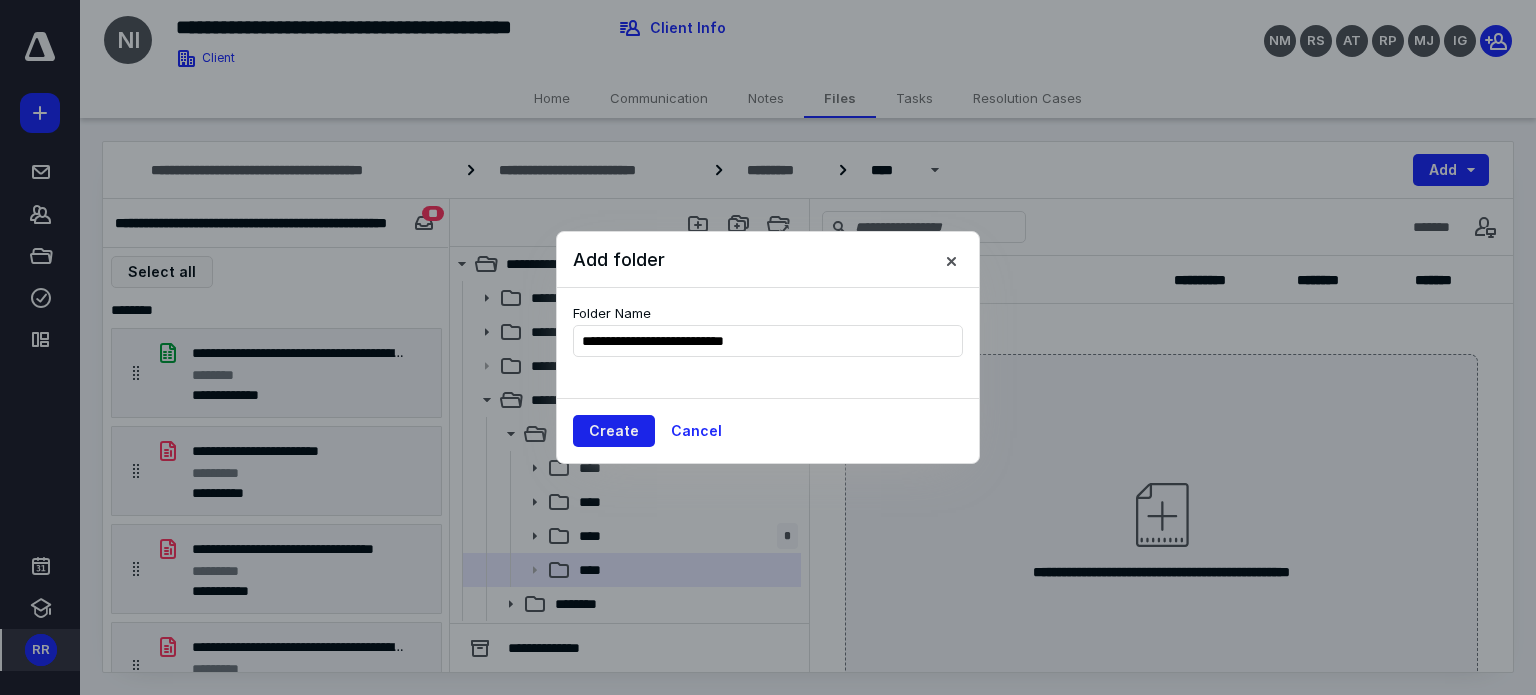 type on "**********" 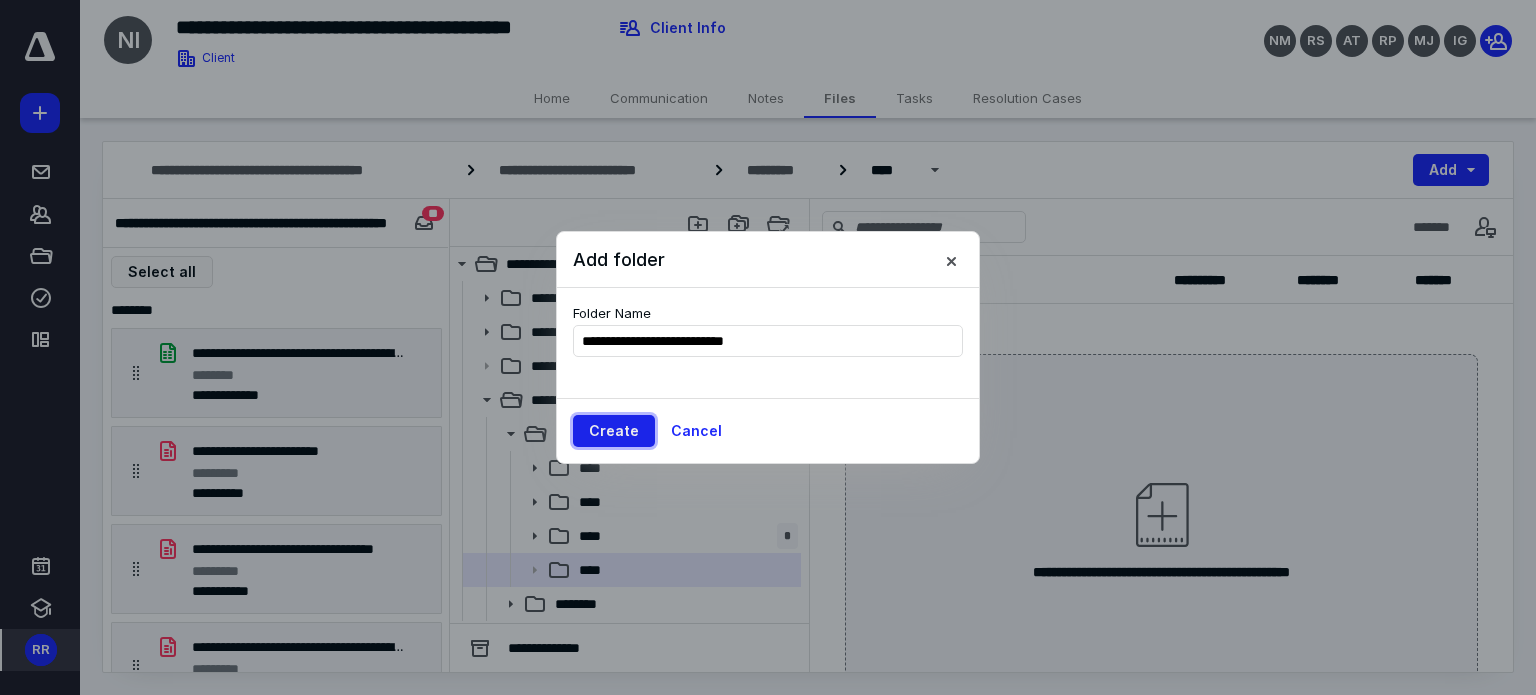 click on "Create" at bounding box center [614, 431] 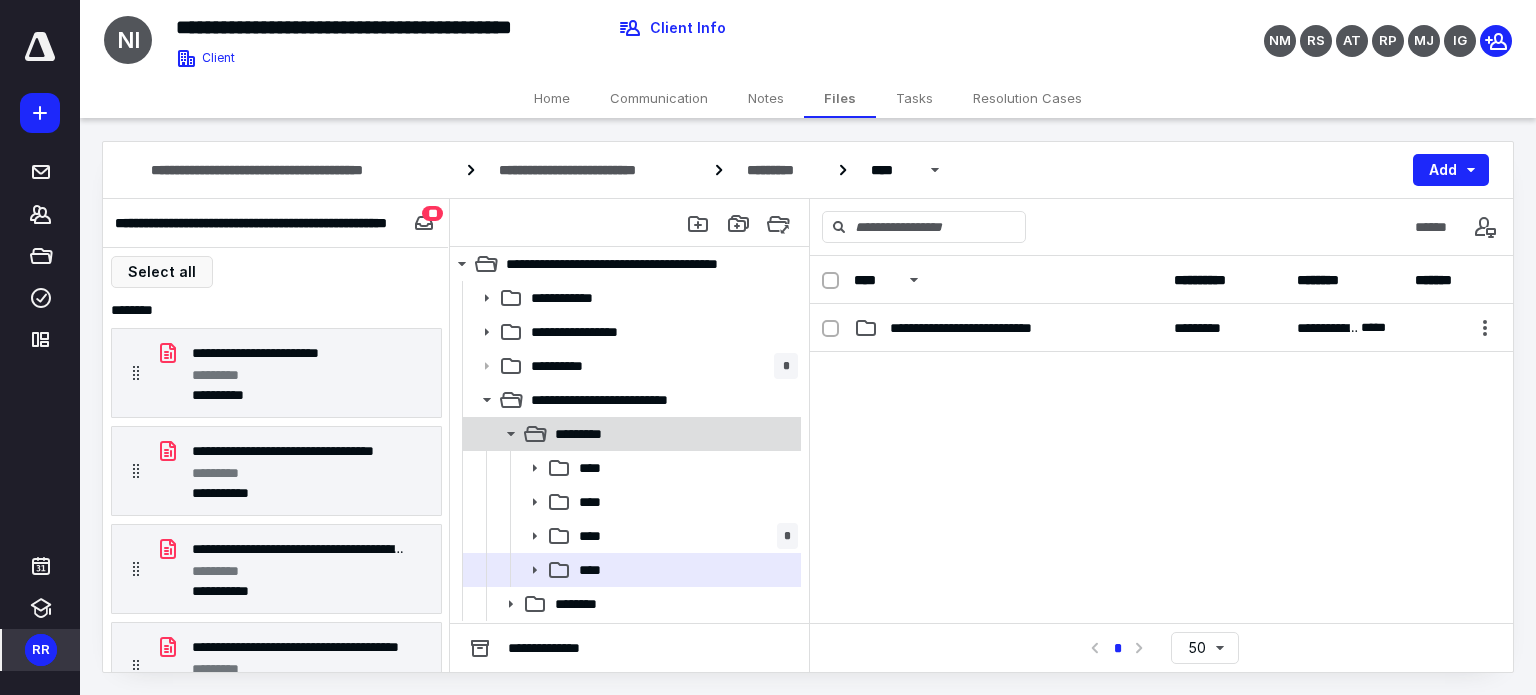 click 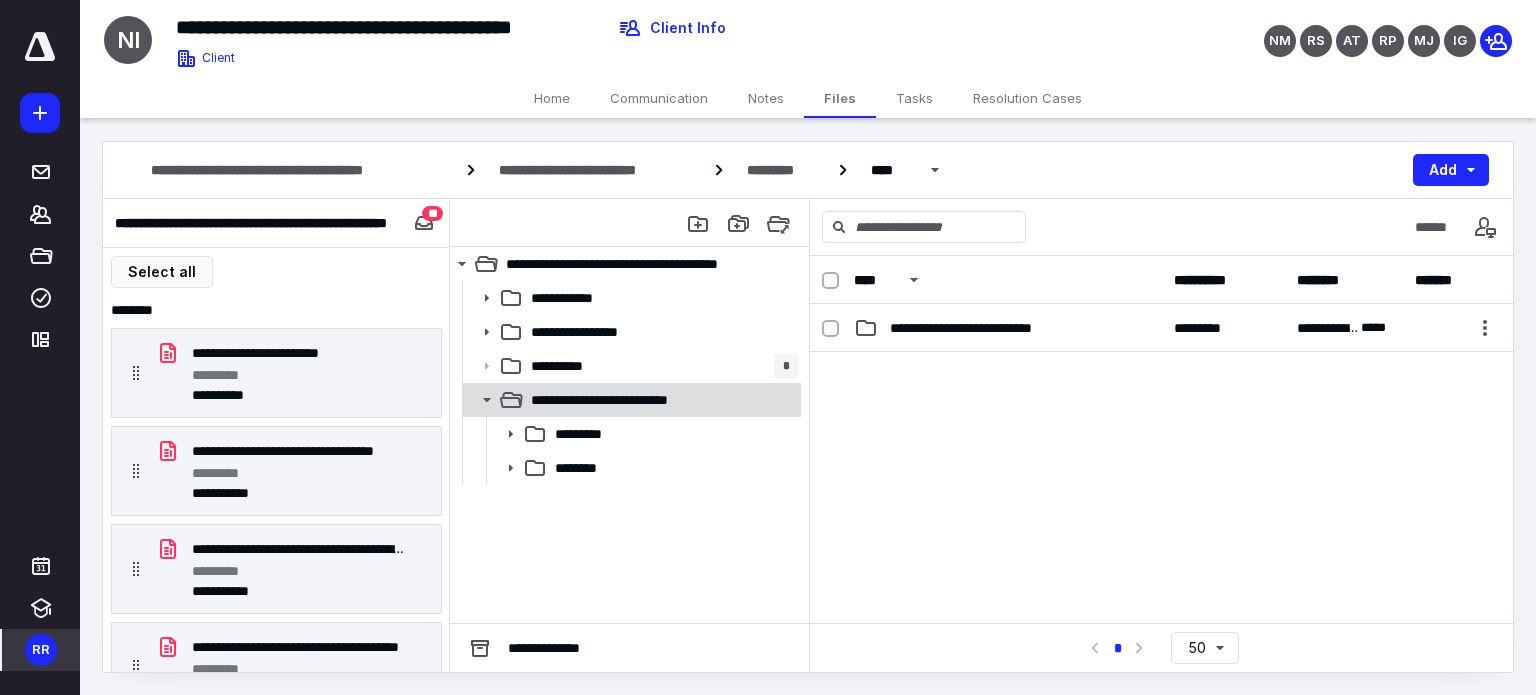 click 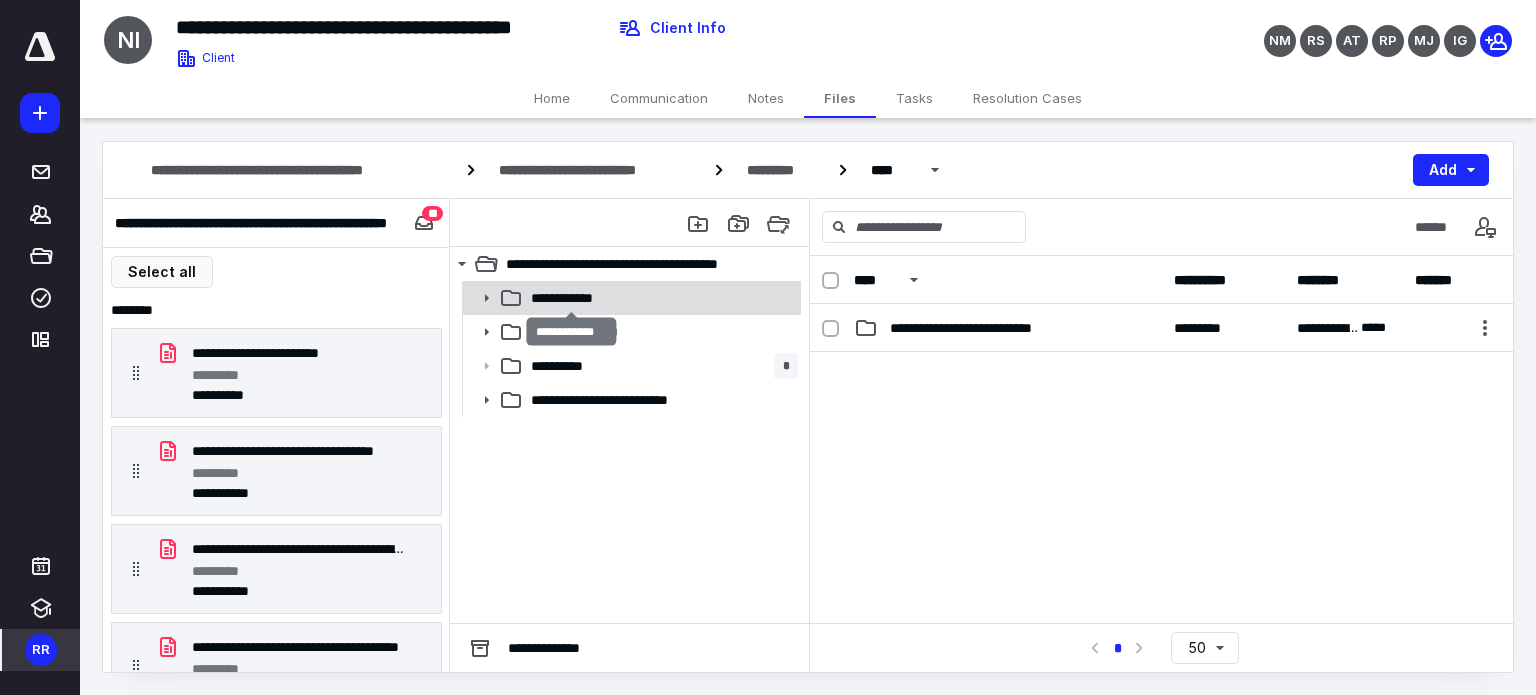 click on "**********" at bounding box center (571, 298) 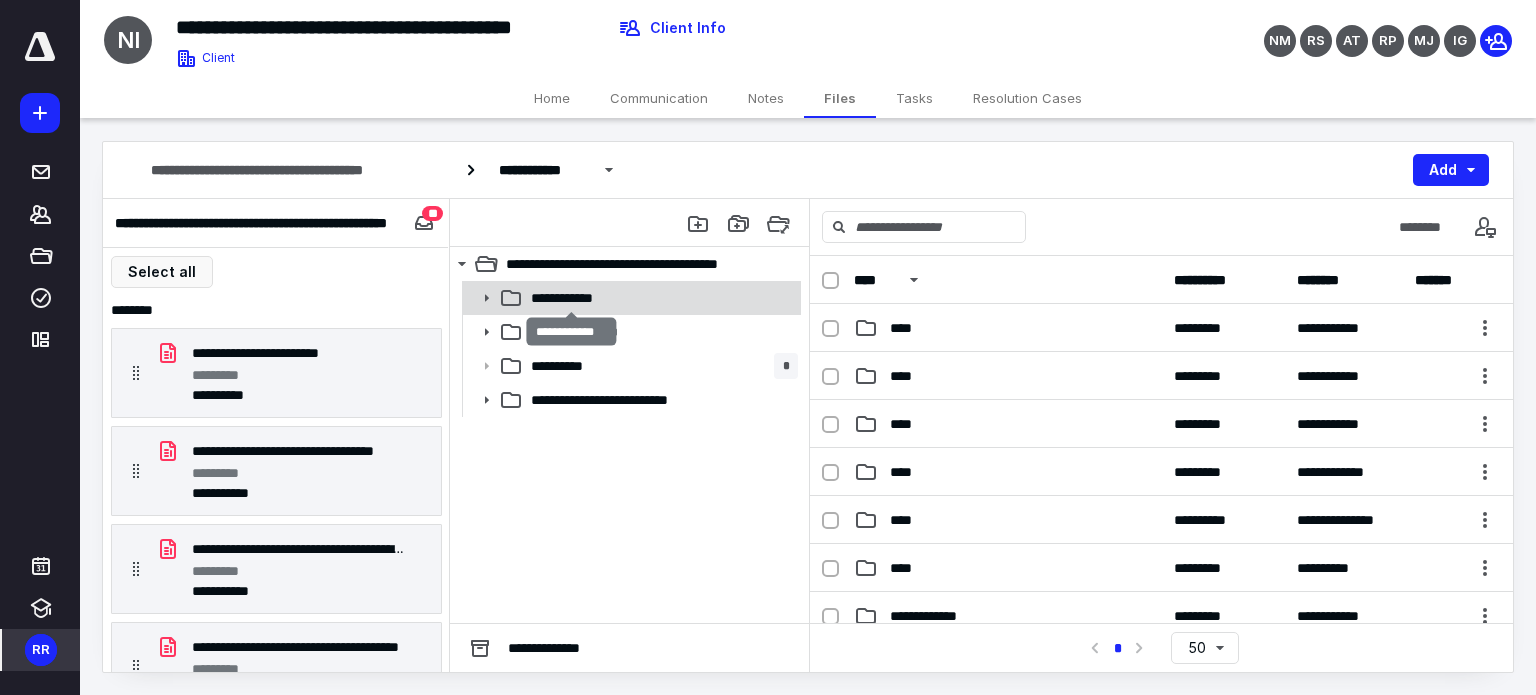 click on "**********" at bounding box center [571, 298] 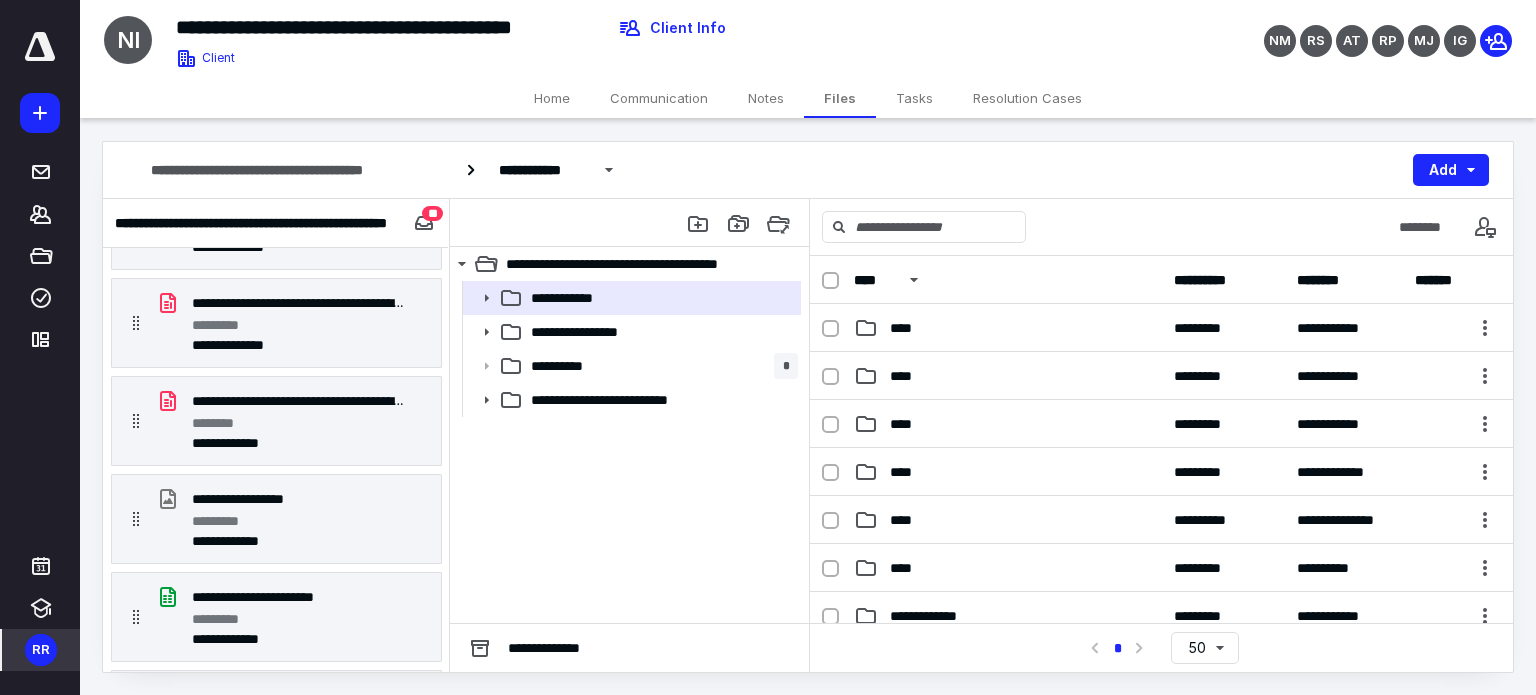 scroll, scrollTop: 817, scrollLeft: 0, axis: vertical 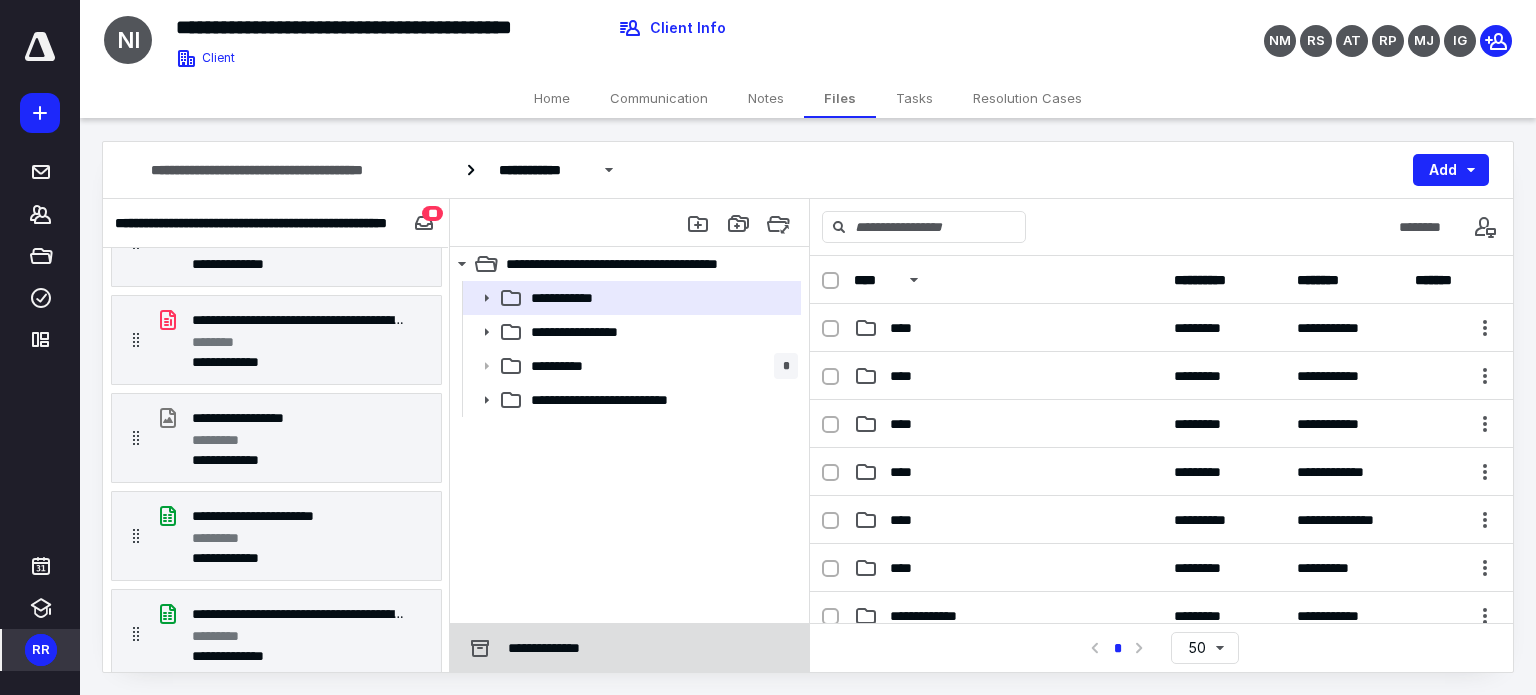 click on "**********" at bounding box center (629, 648) 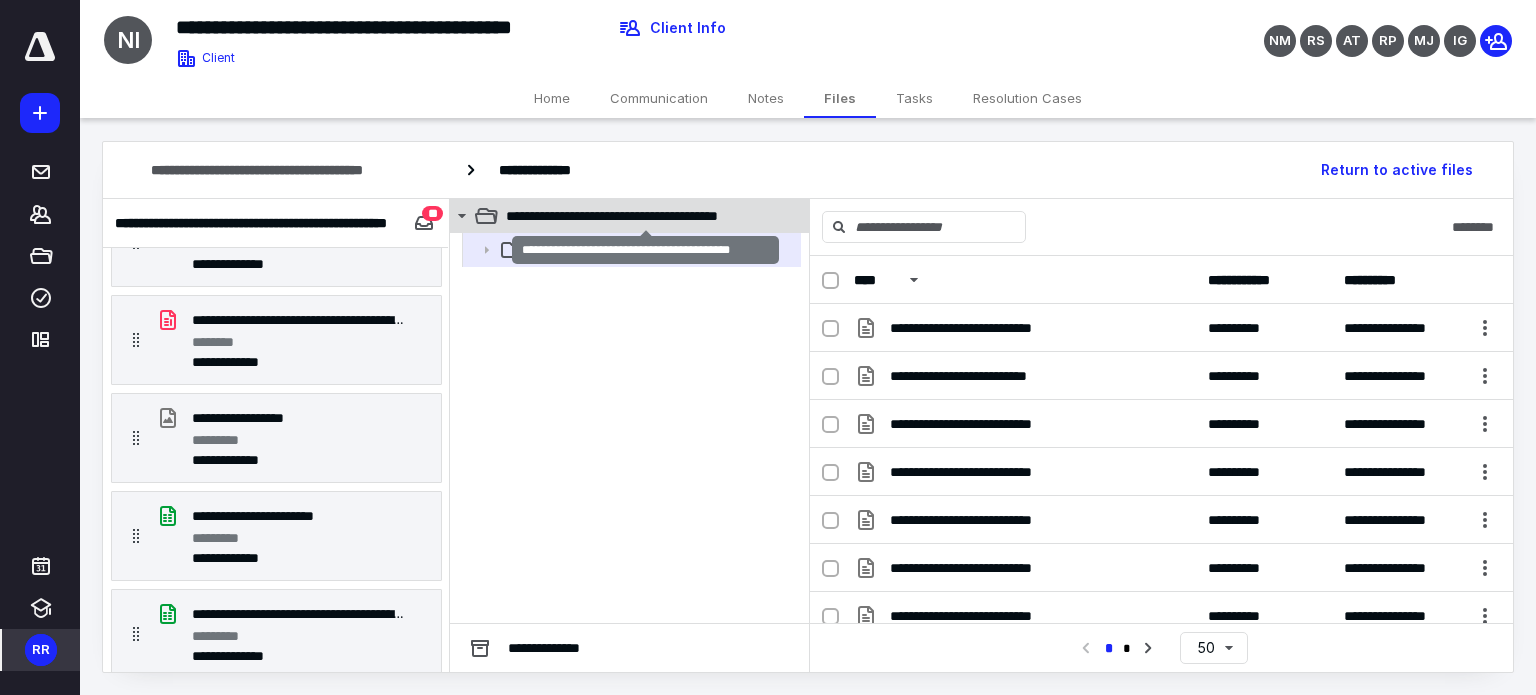 click on "**********" at bounding box center (646, 216) 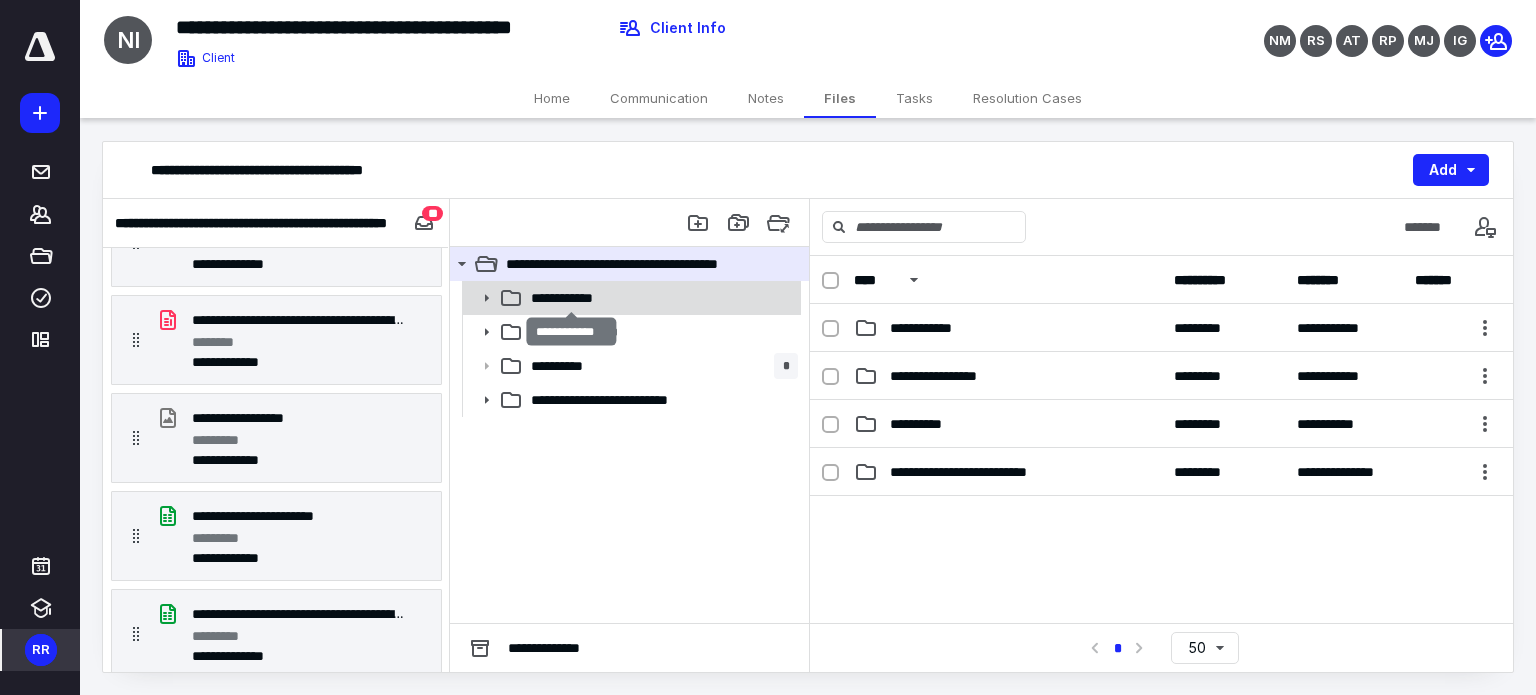 click on "**********" at bounding box center [571, 298] 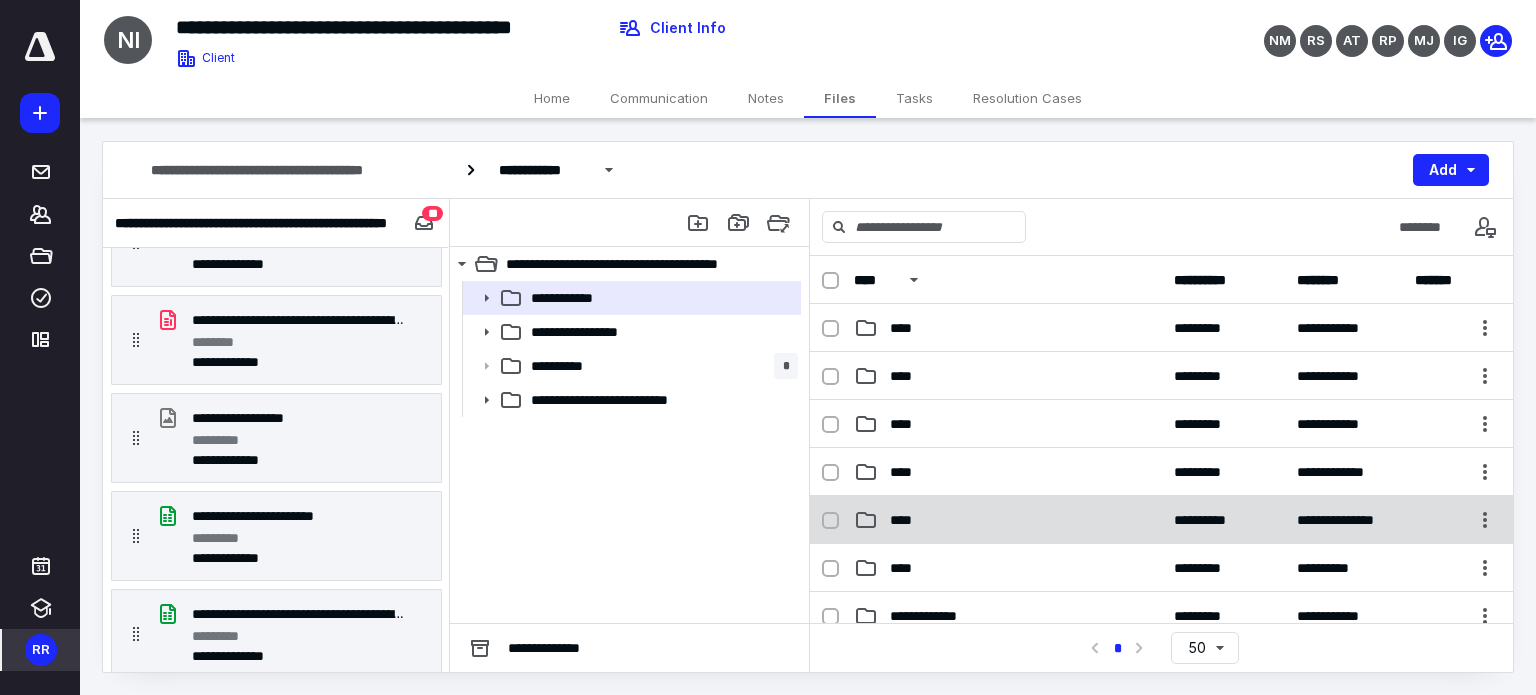 click on "****" at bounding box center [1008, 520] 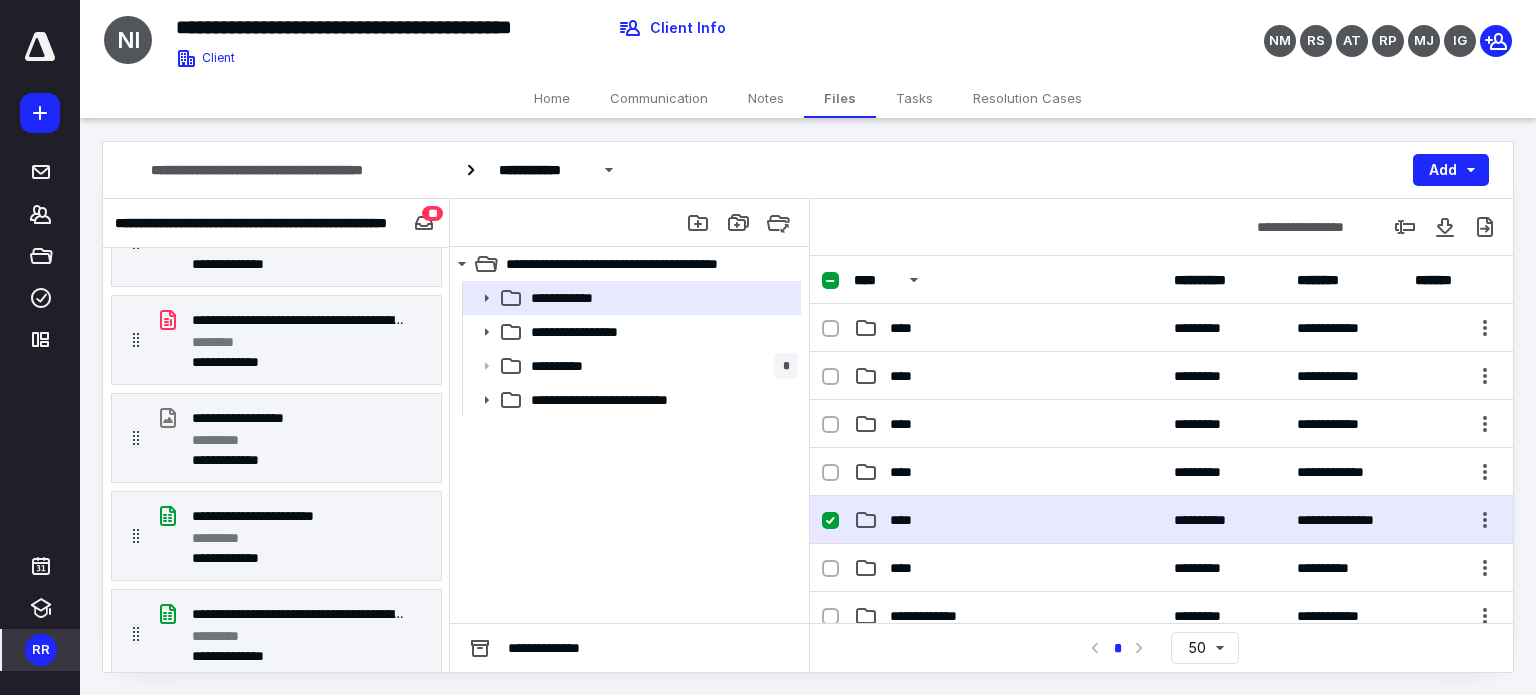 click on "****" at bounding box center (1008, 520) 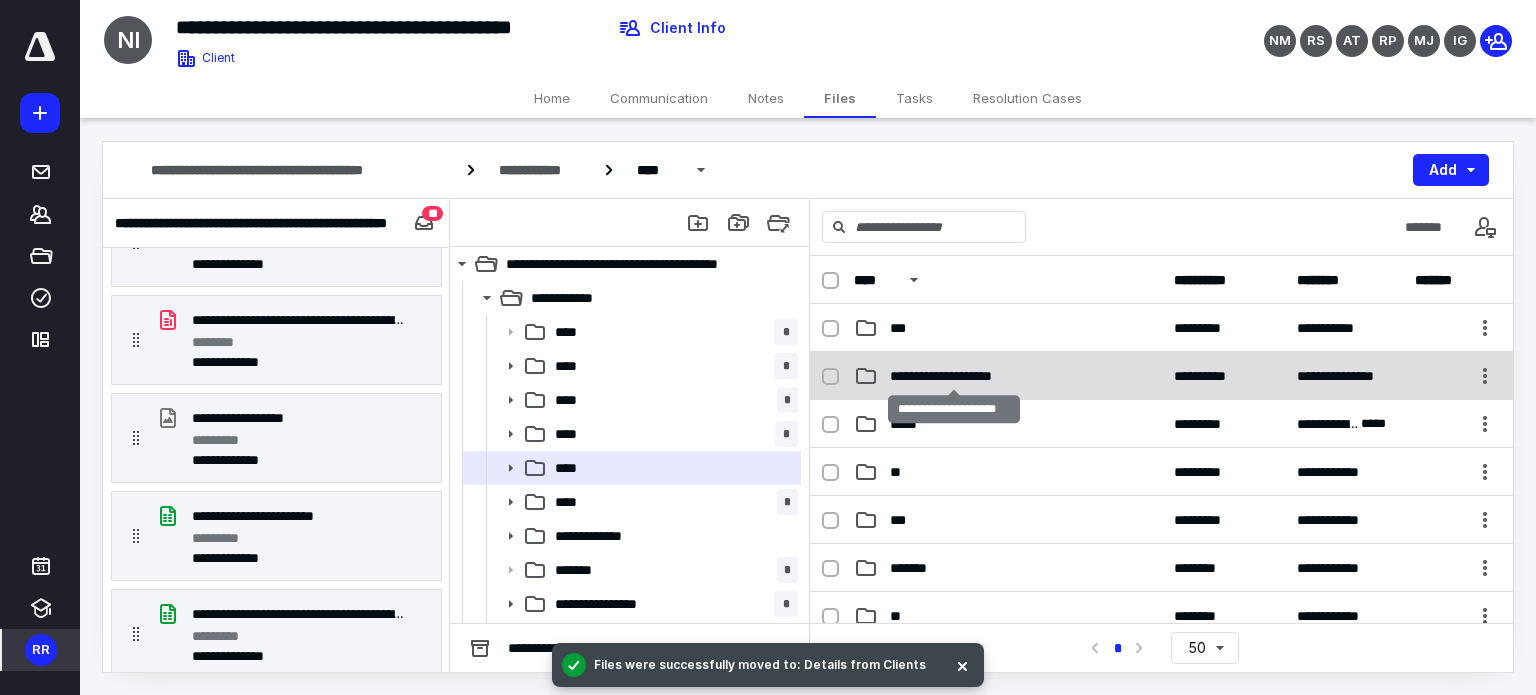 scroll, scrollTop: 720, scrollLeft: 0, axis: vertical 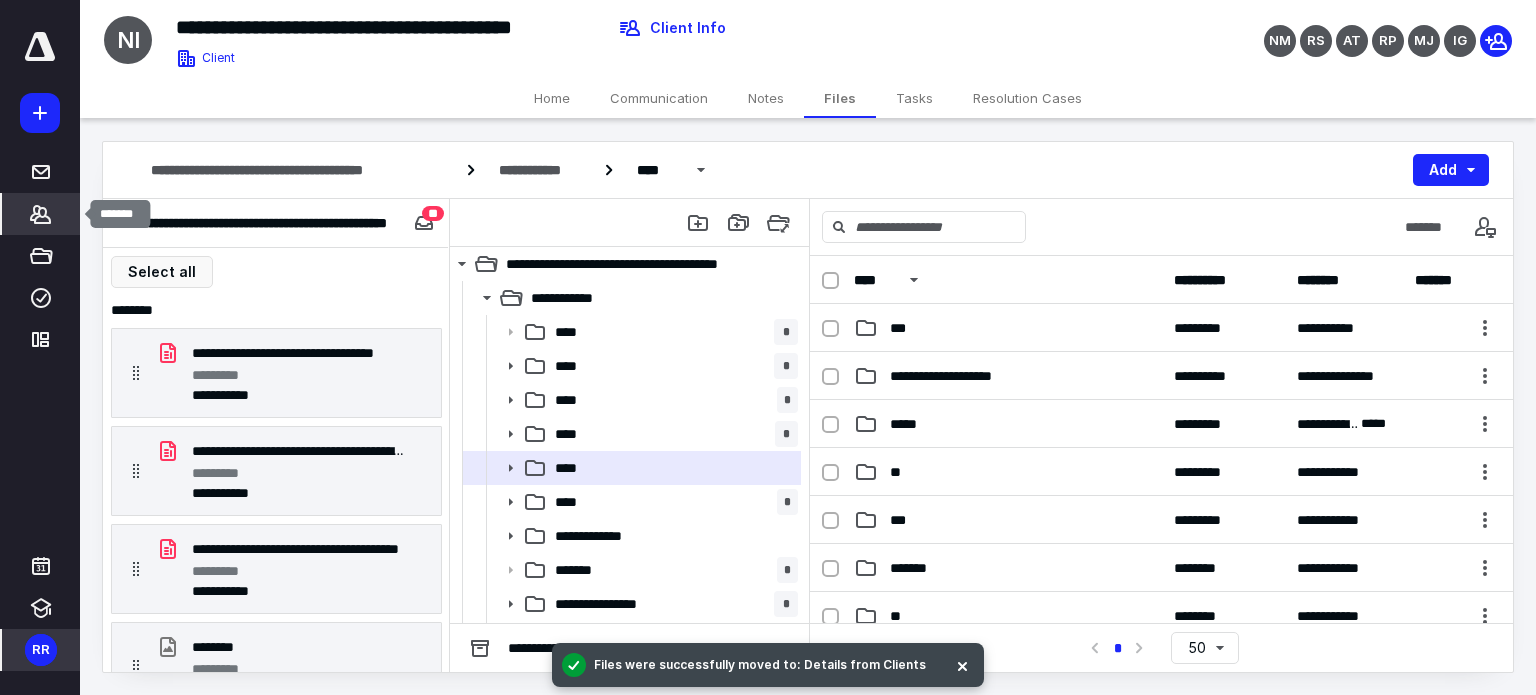 click 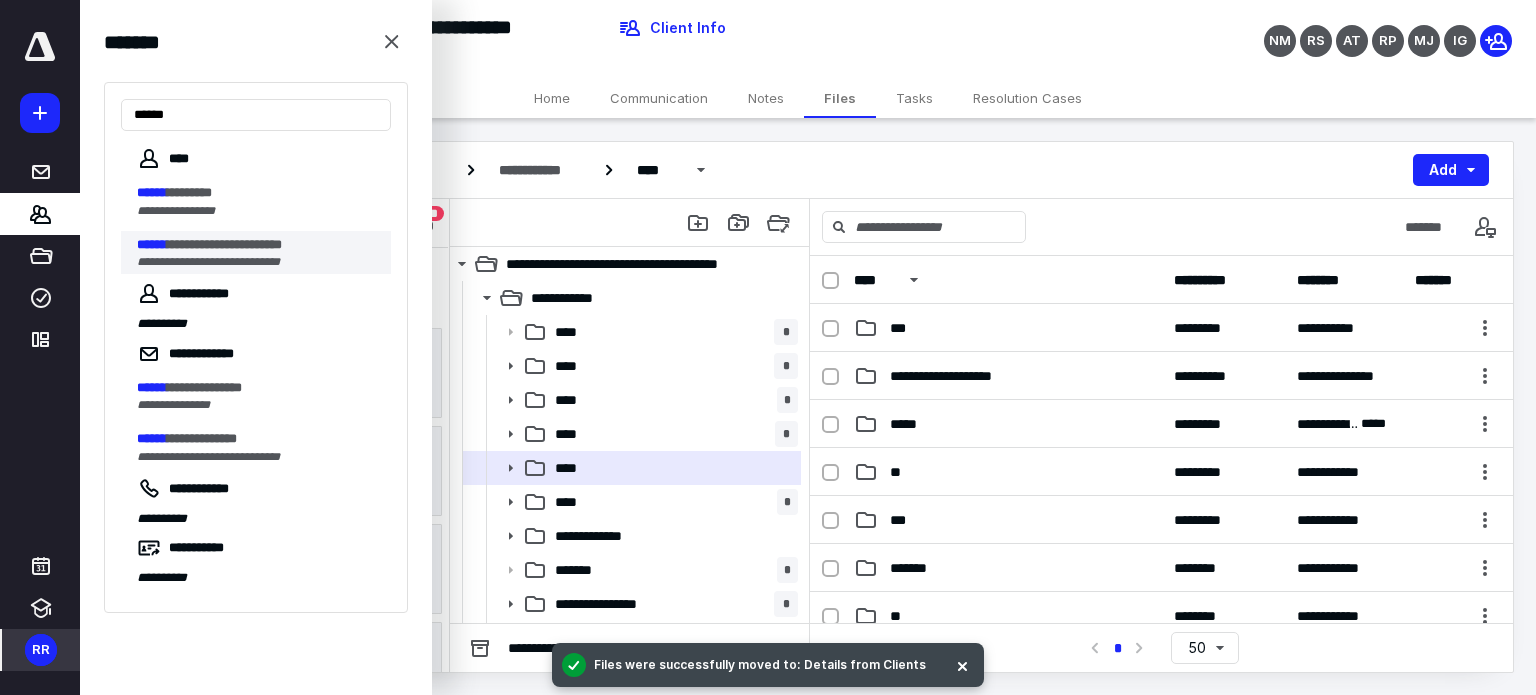 type on "******" 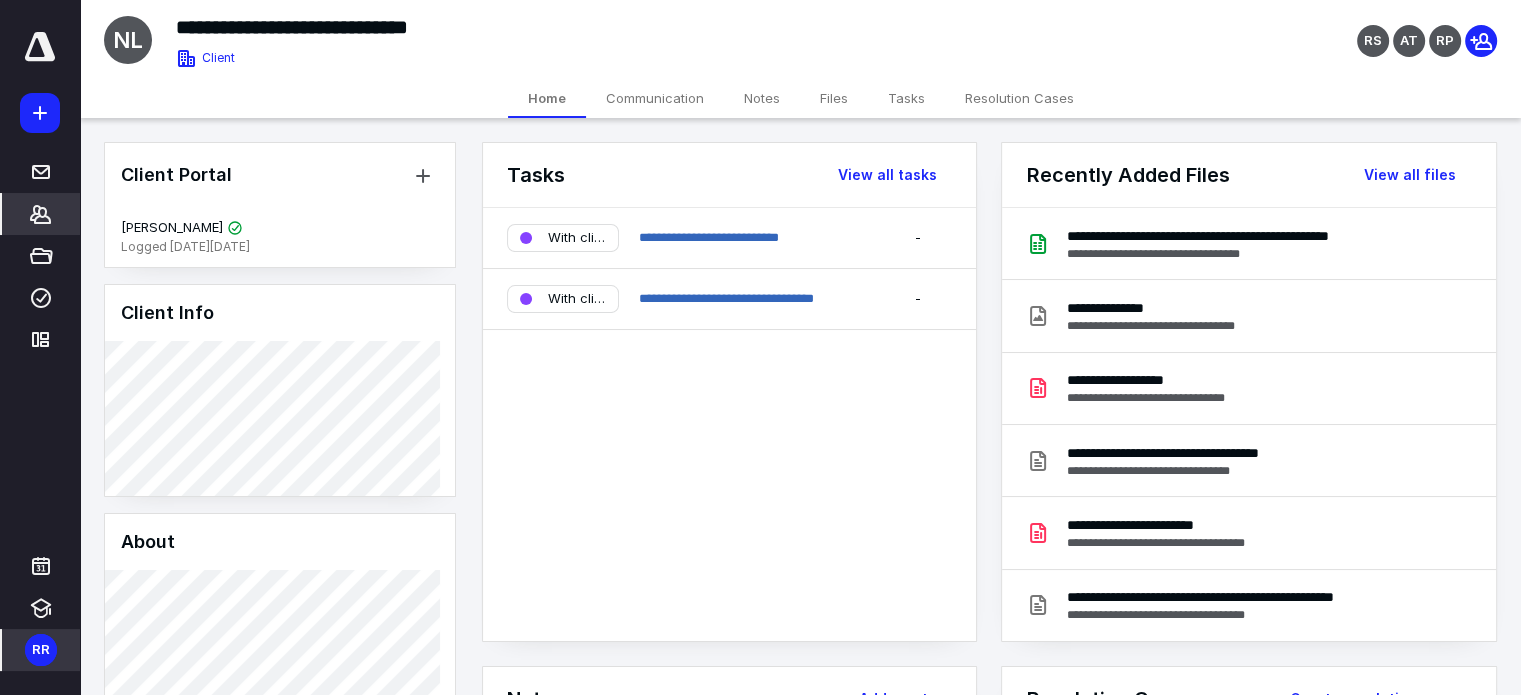 click on "Files" at bounding box center (834, 98) 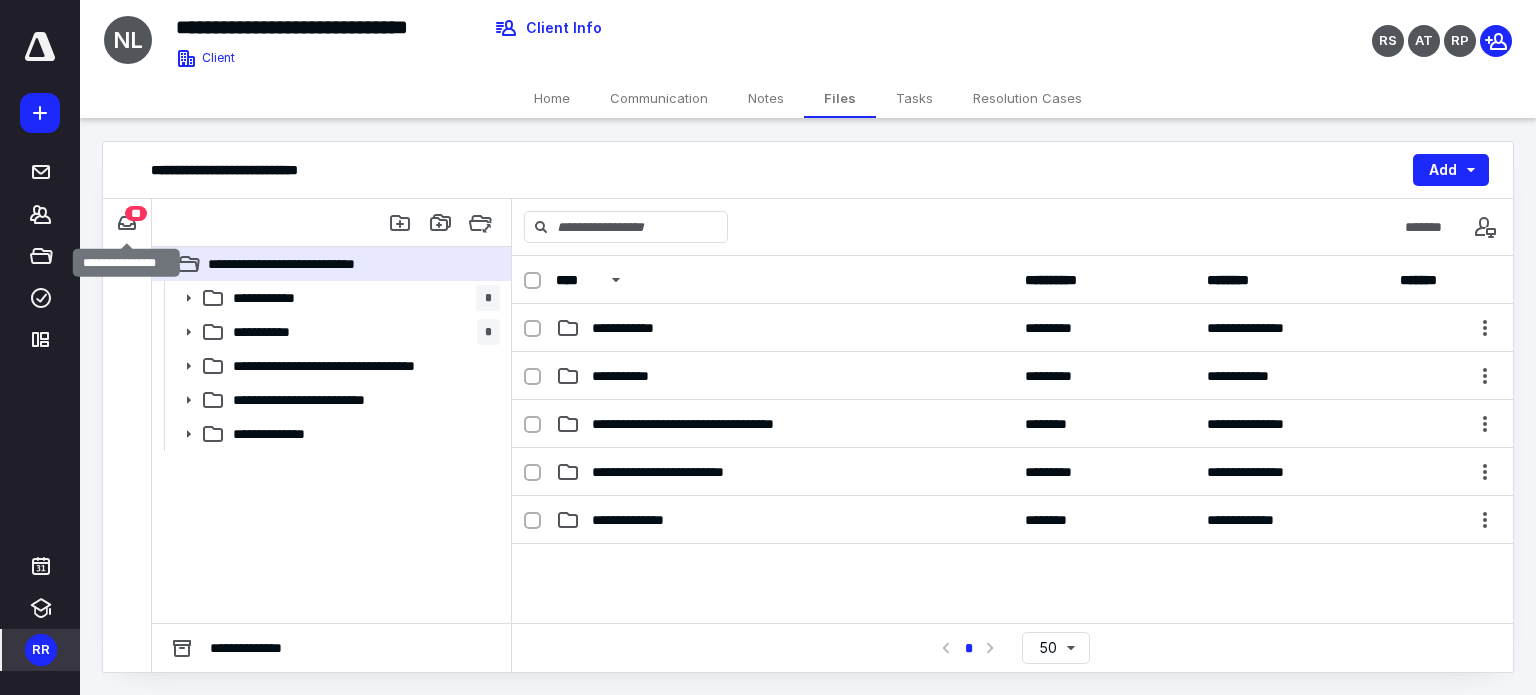 click on "**" at bounding box center [136, 213] 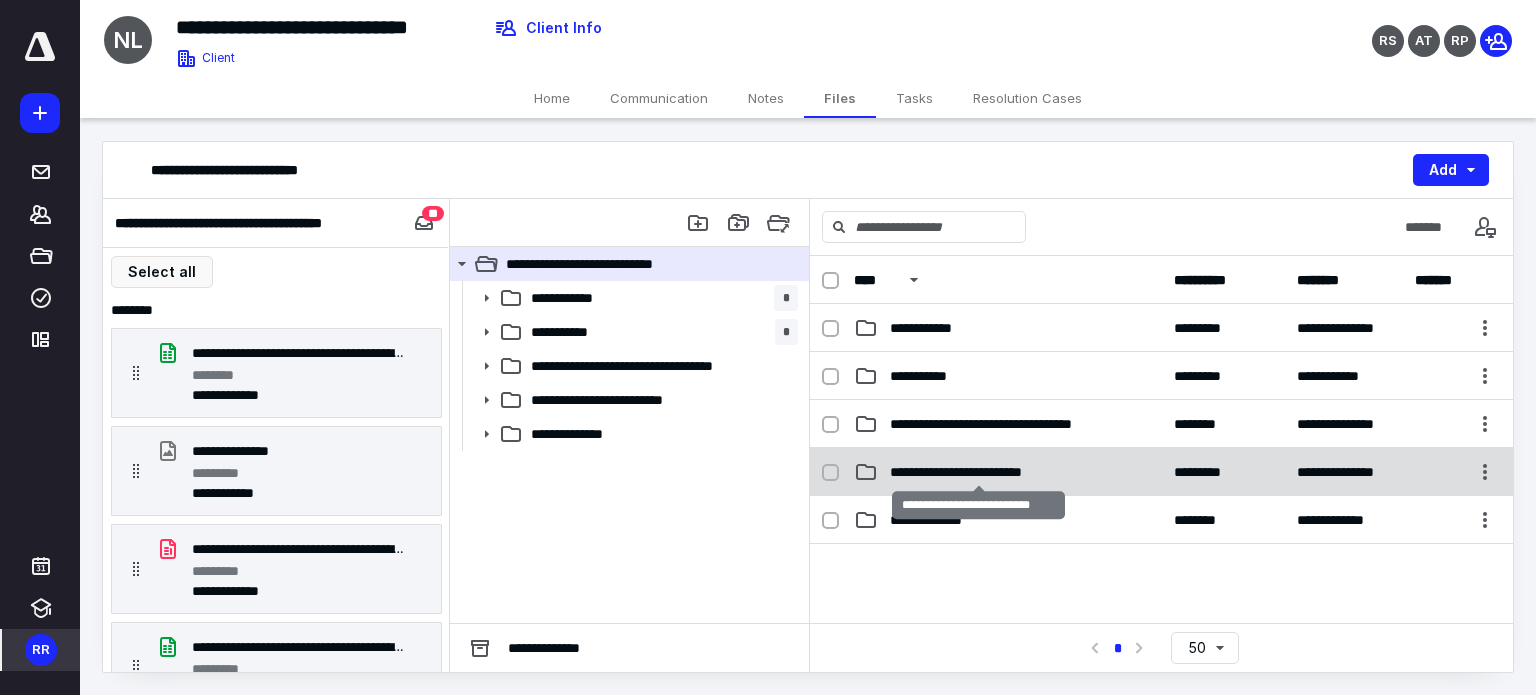 click on "**********" at bounding box center (978, 472) 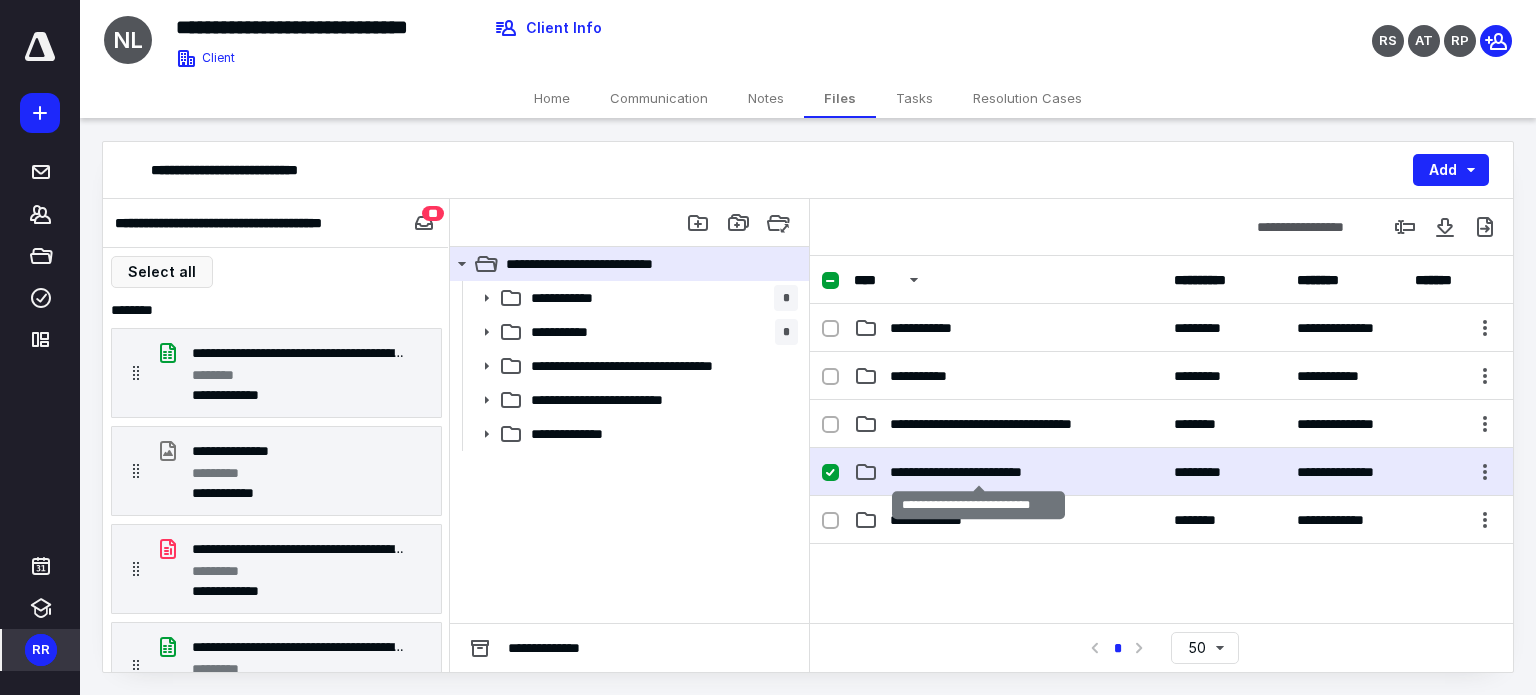click on "**********" at bounding box center [978, 472] 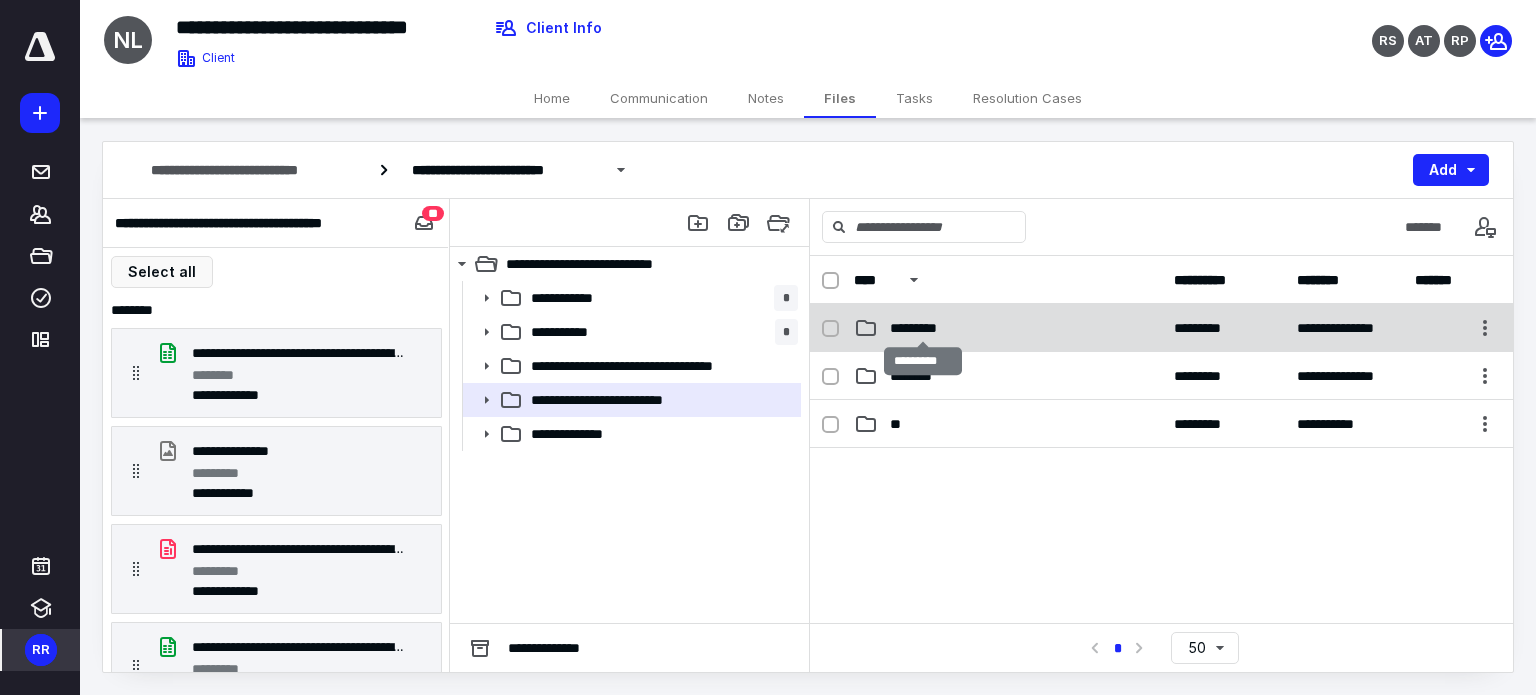 click on "*********" at bounding box center [923, 328] 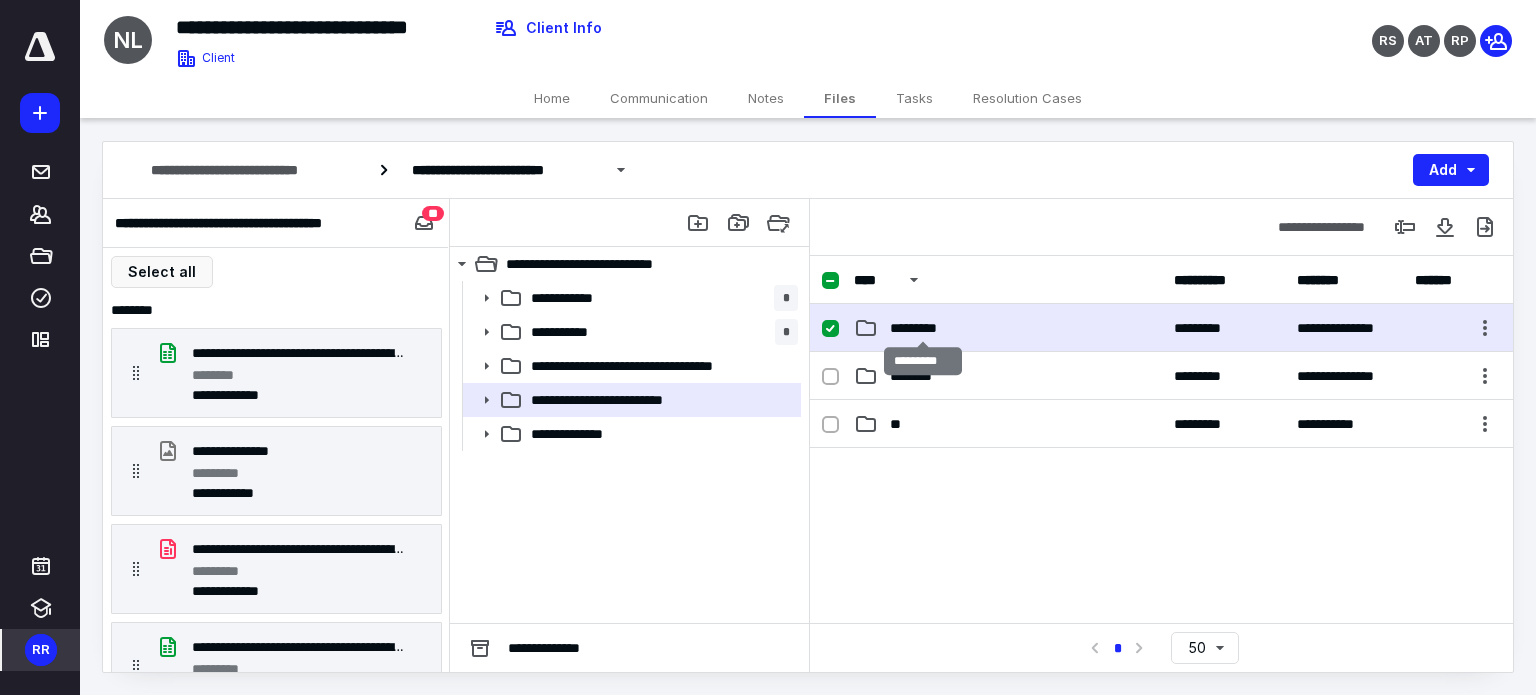 click on "*********" at bounding box center [923, 328] 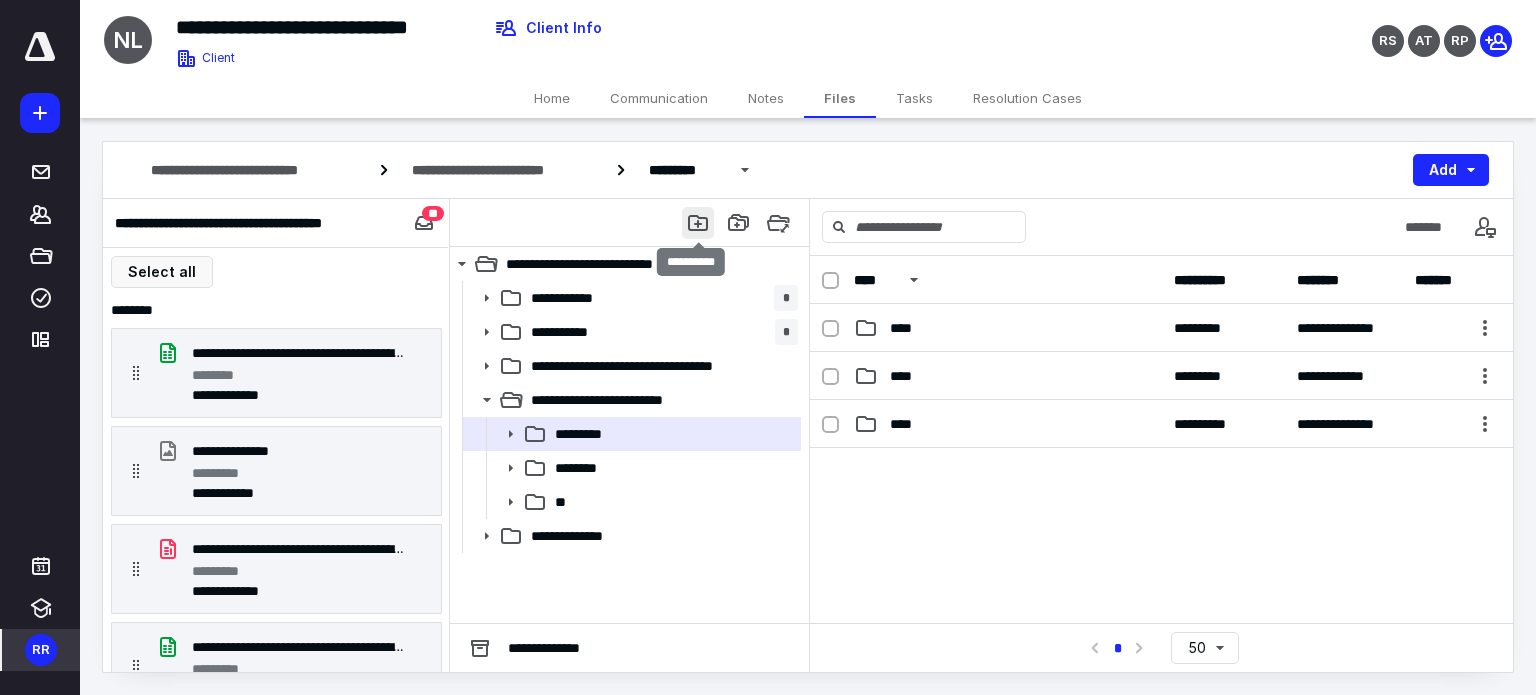 click at bounding box center (698, 223) 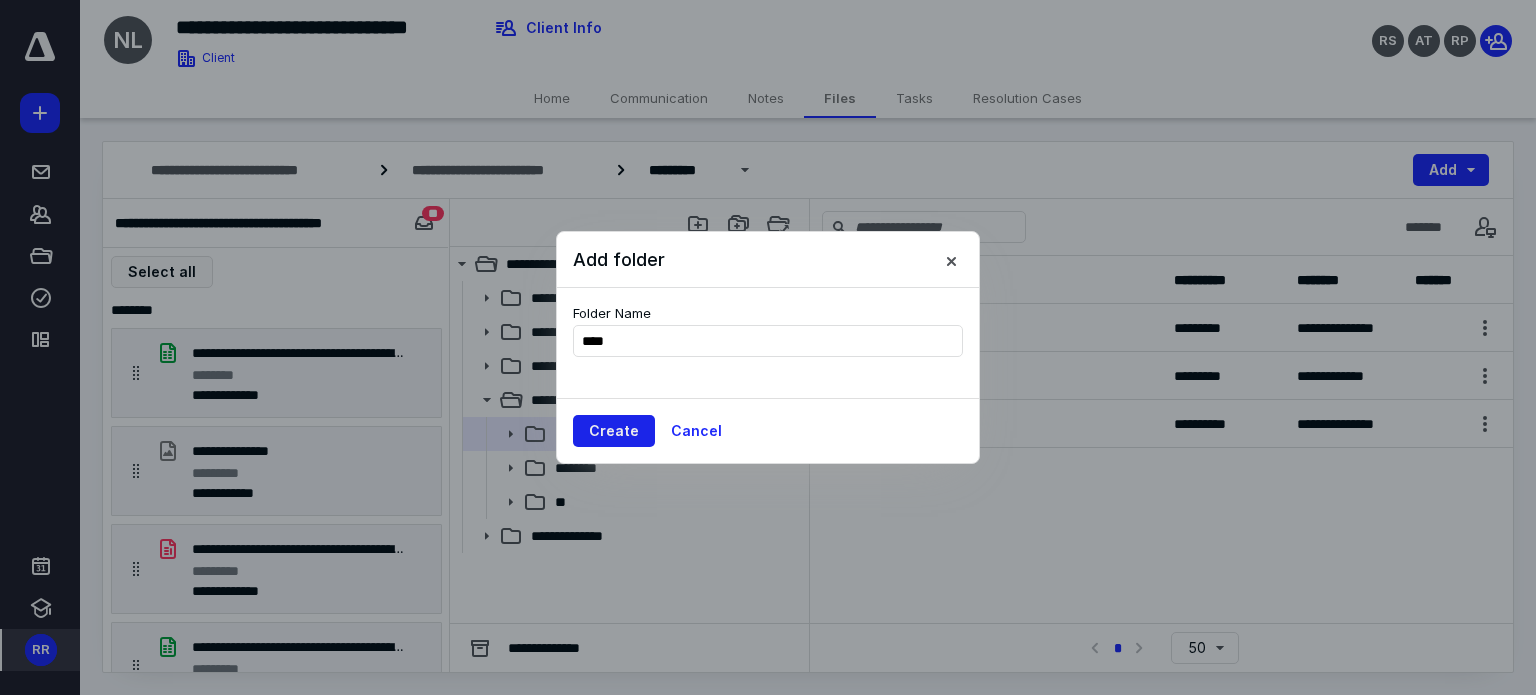 type on "****" 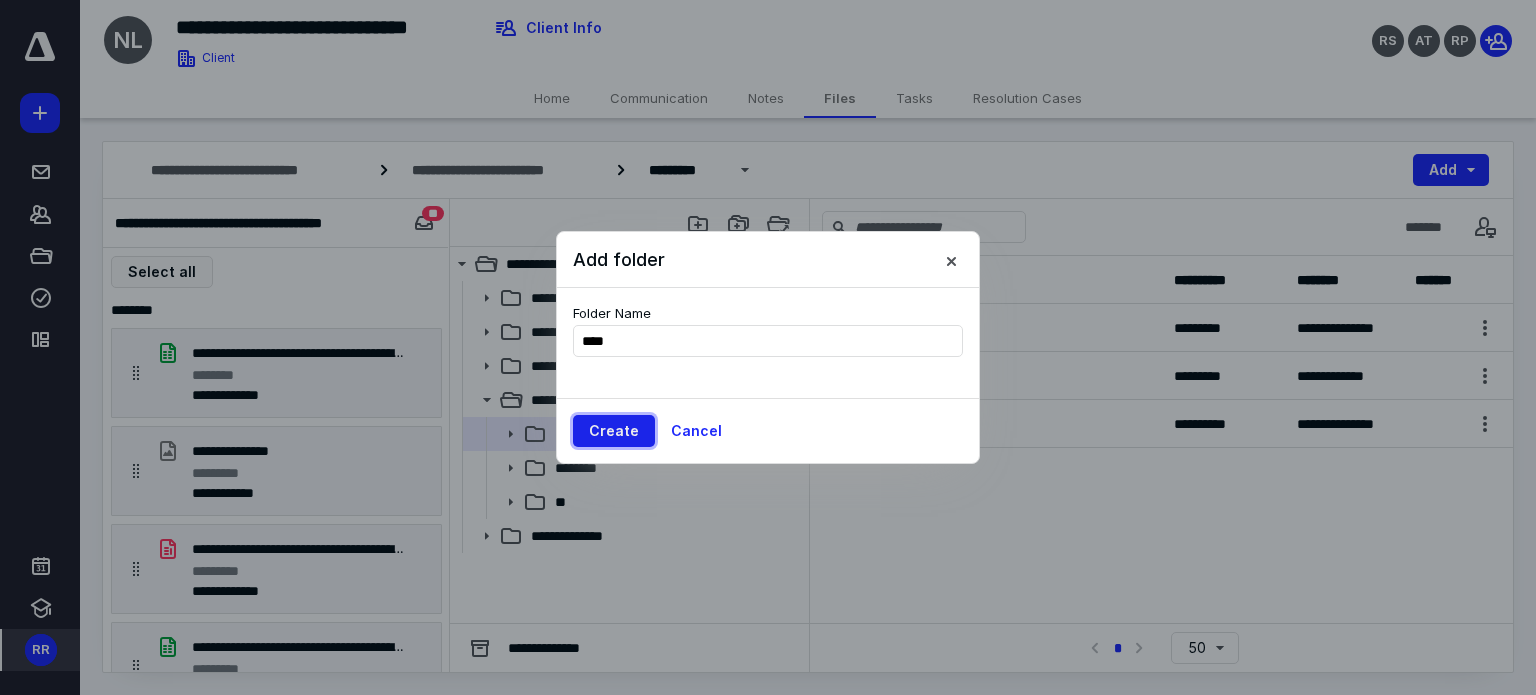 click on "Create" at bounding box center (614, 431) 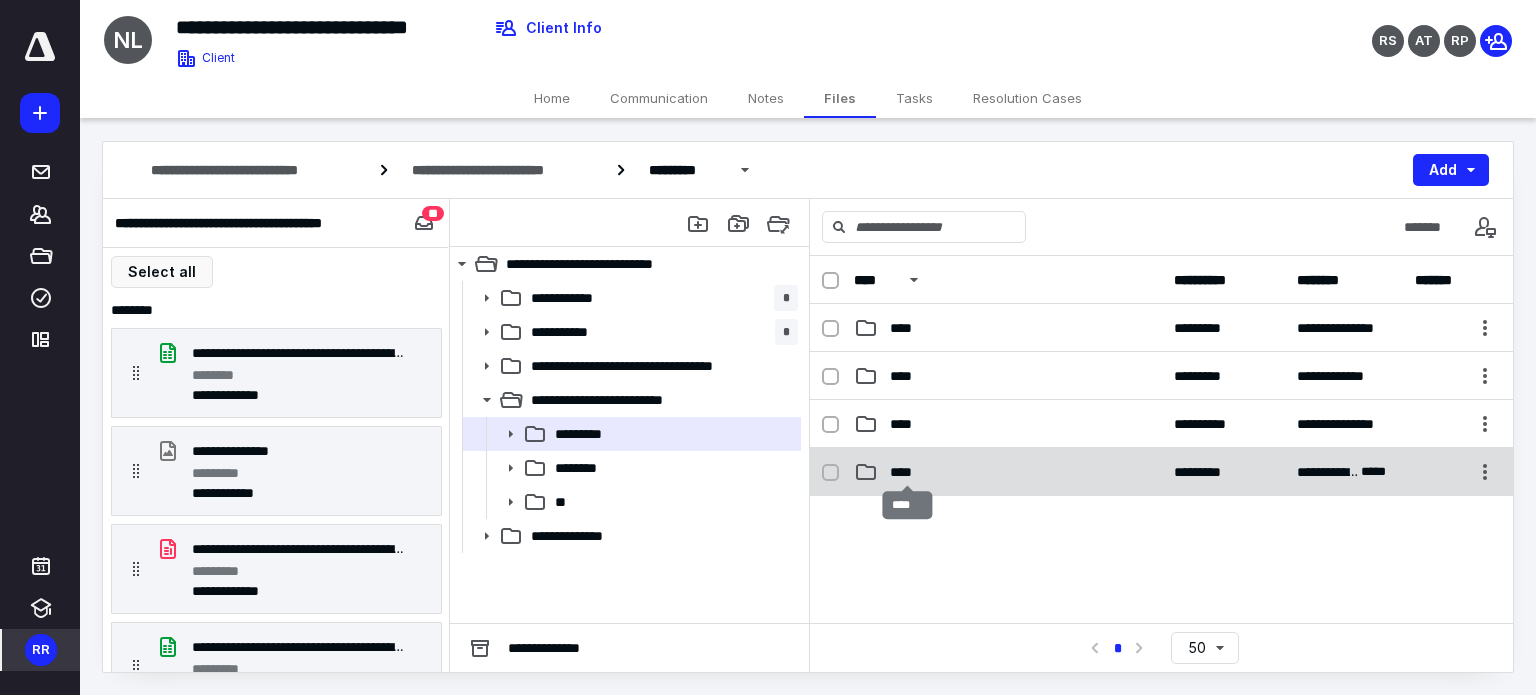 click on "****" at bounding box center [907, 472] 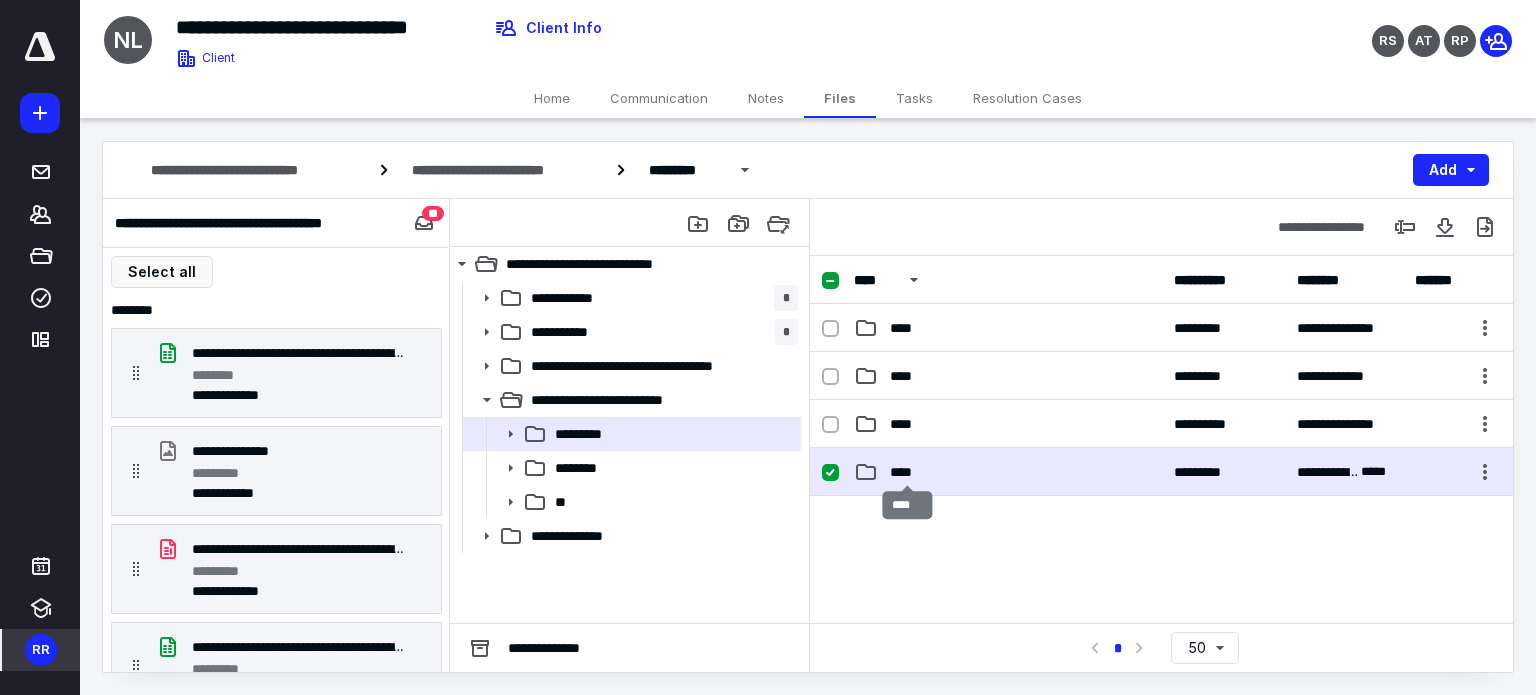 click on "****" at bounding box center (907, 472) 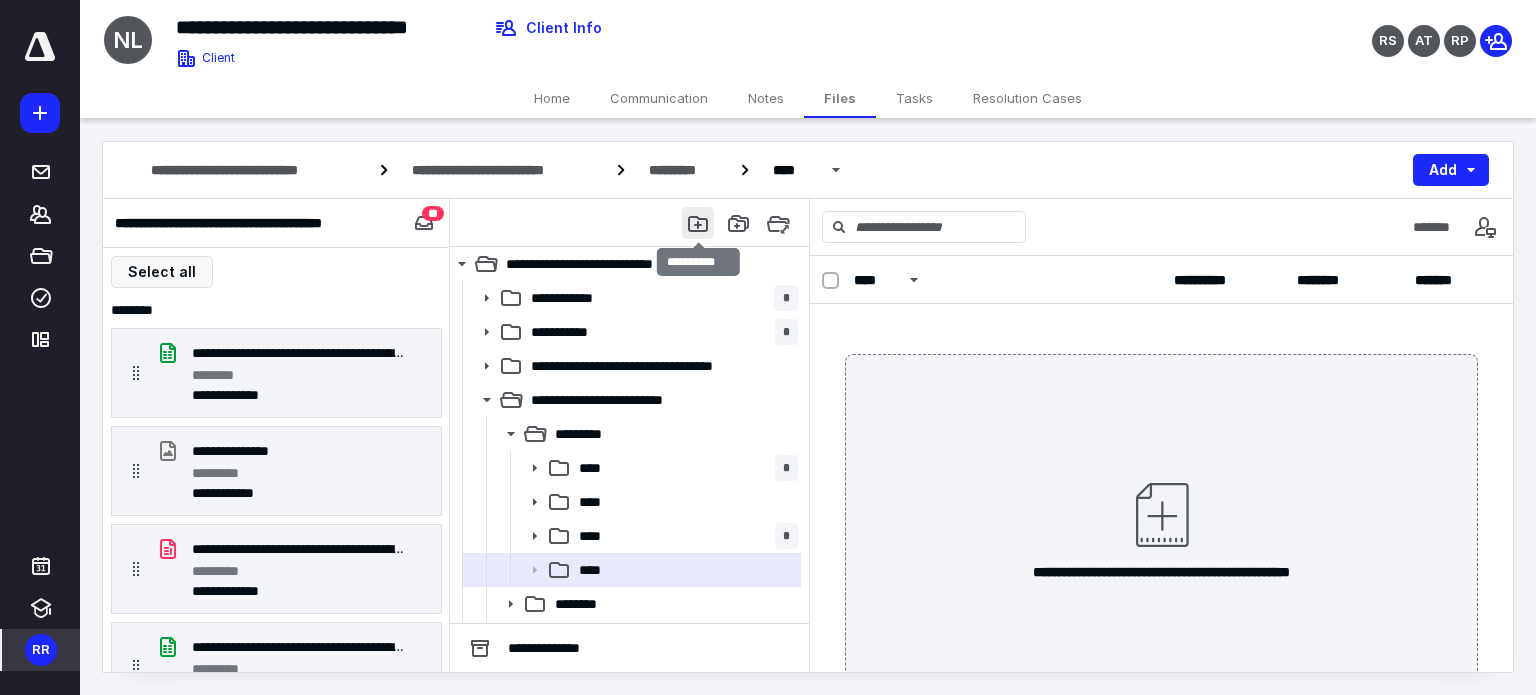click at bounding box center (698, 223) 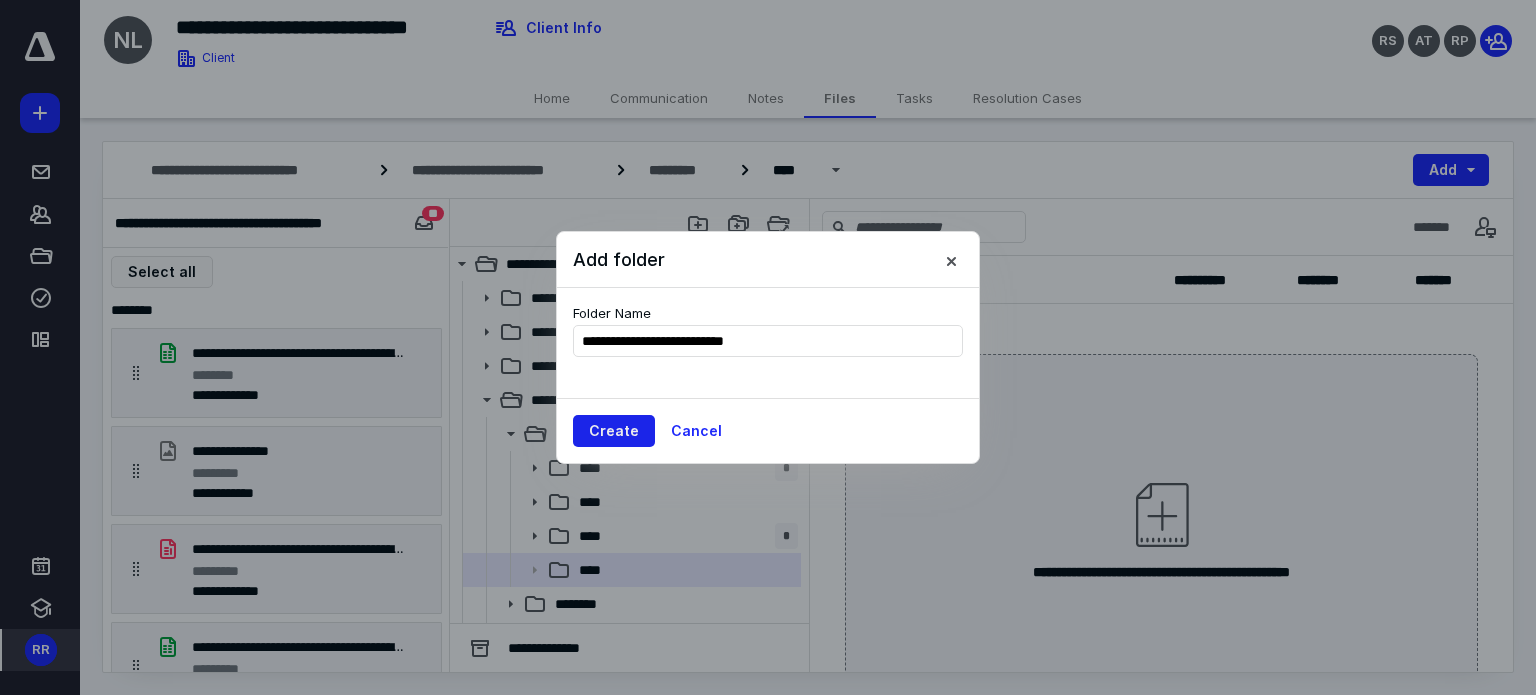 type on "**********" 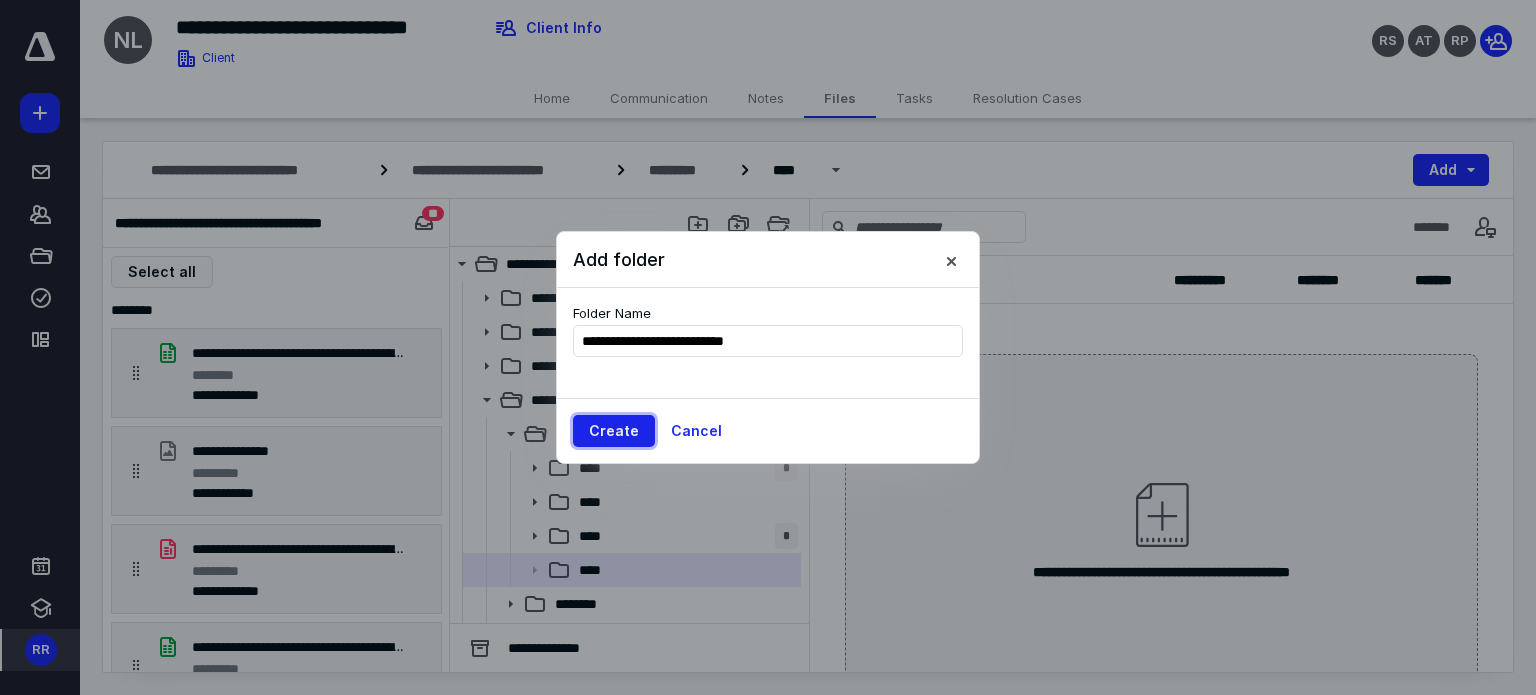 click on "Create" at bounding box center (614, 431) 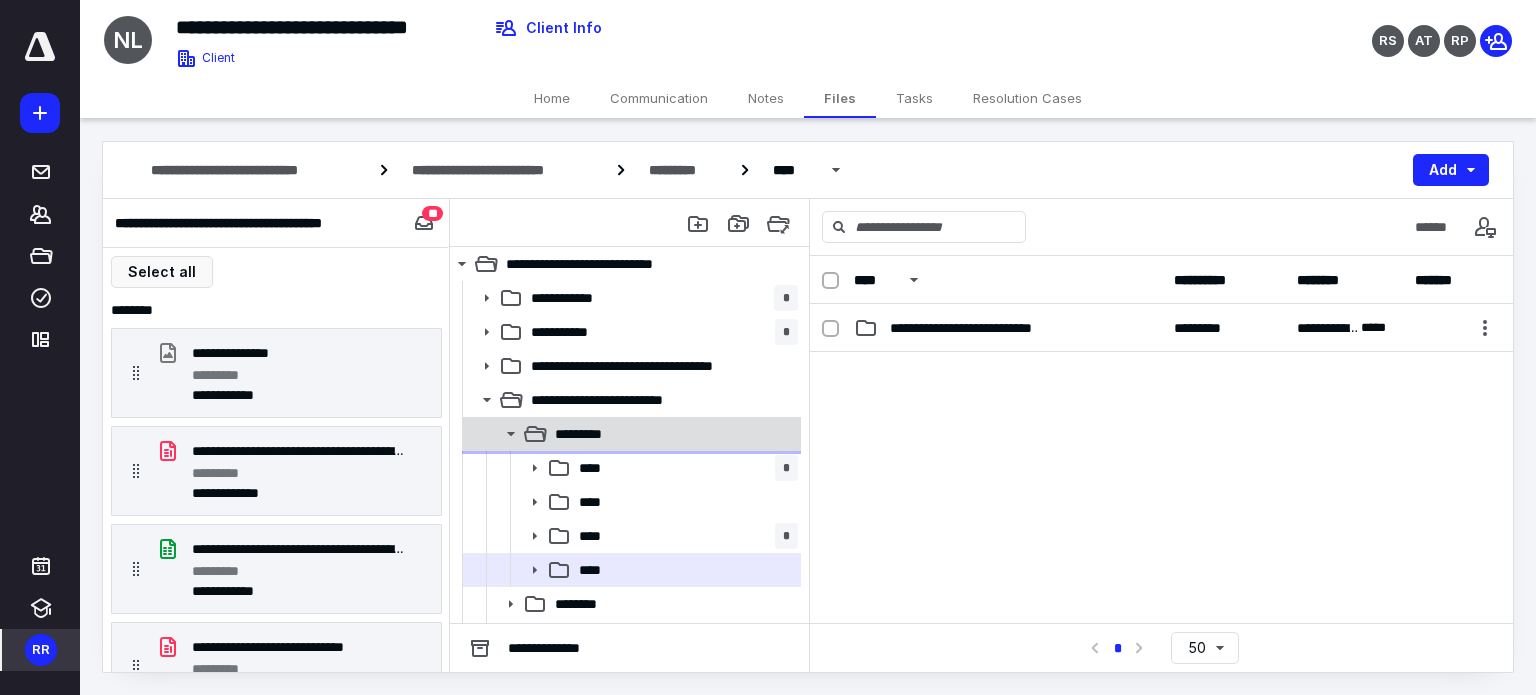 click 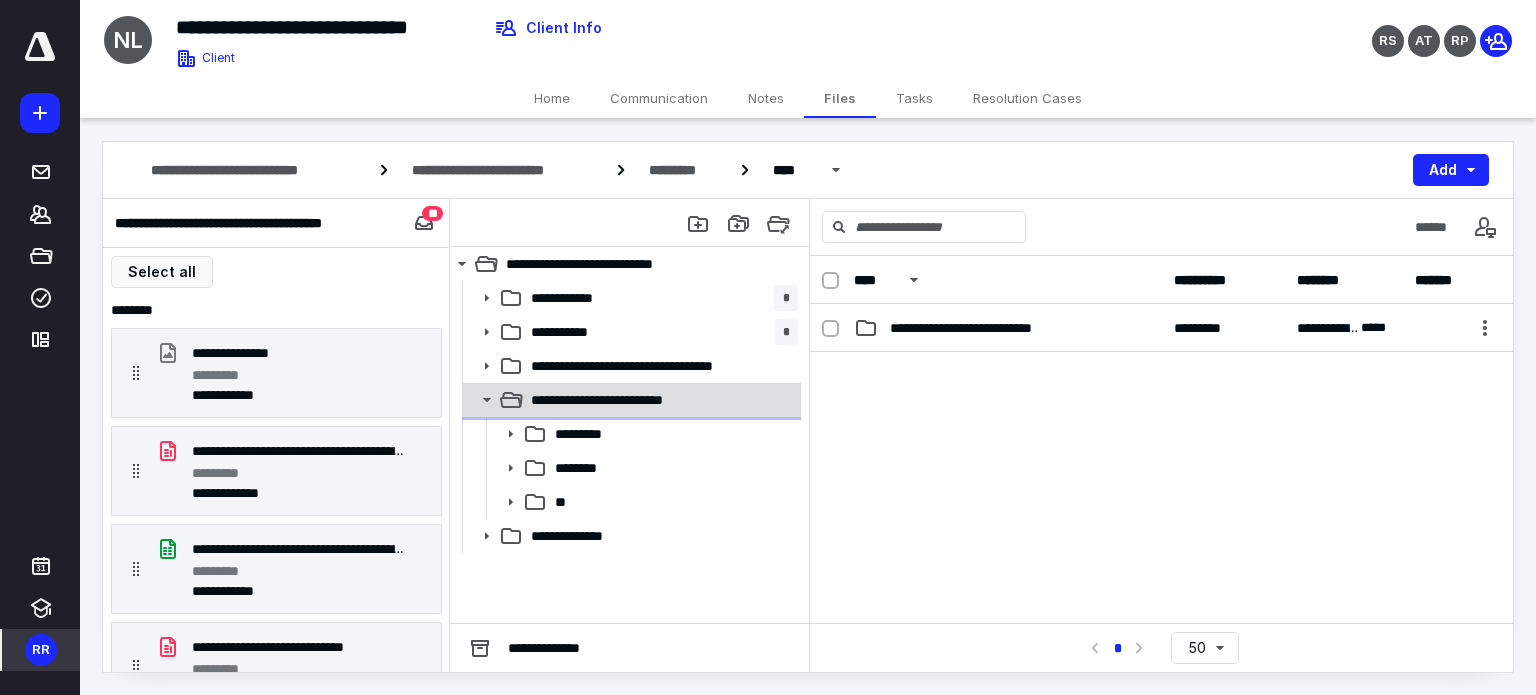 click 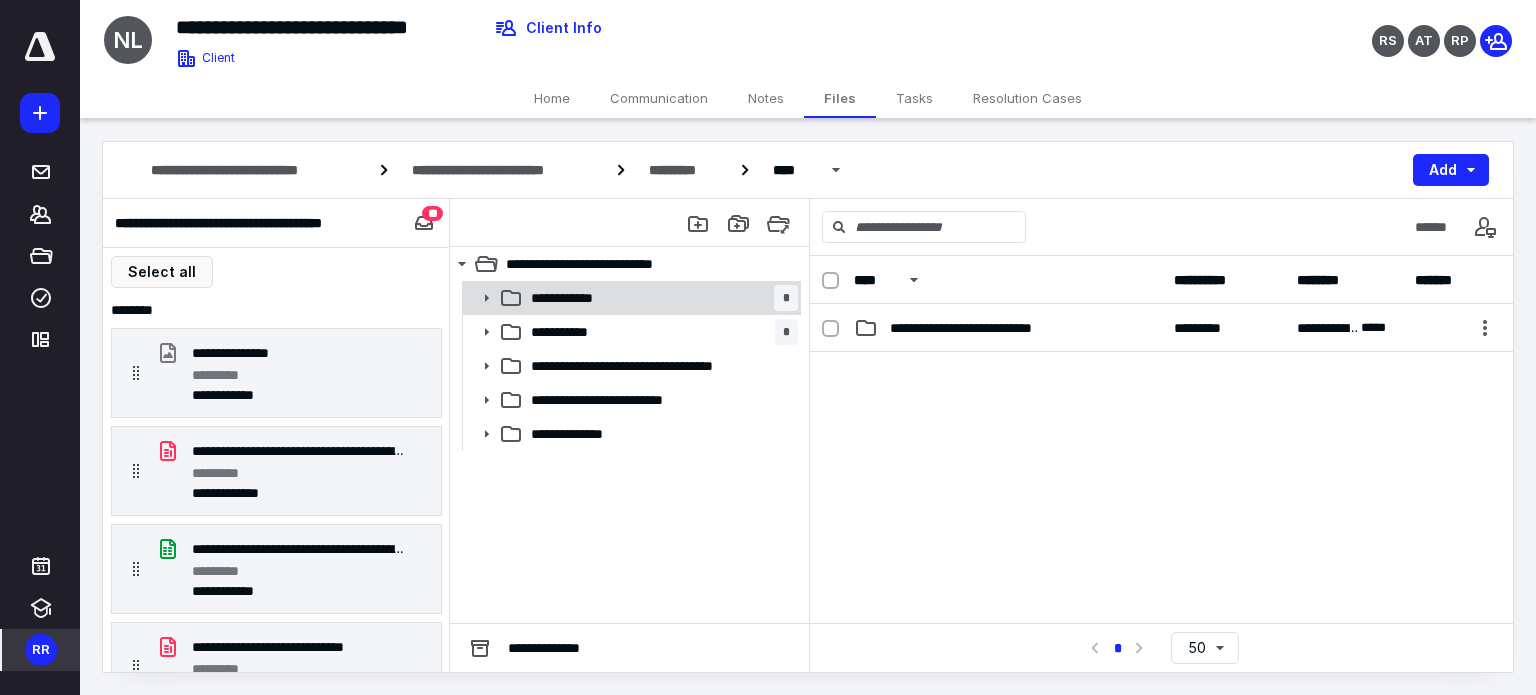 click on "**********" at bounding box center (660, 298) 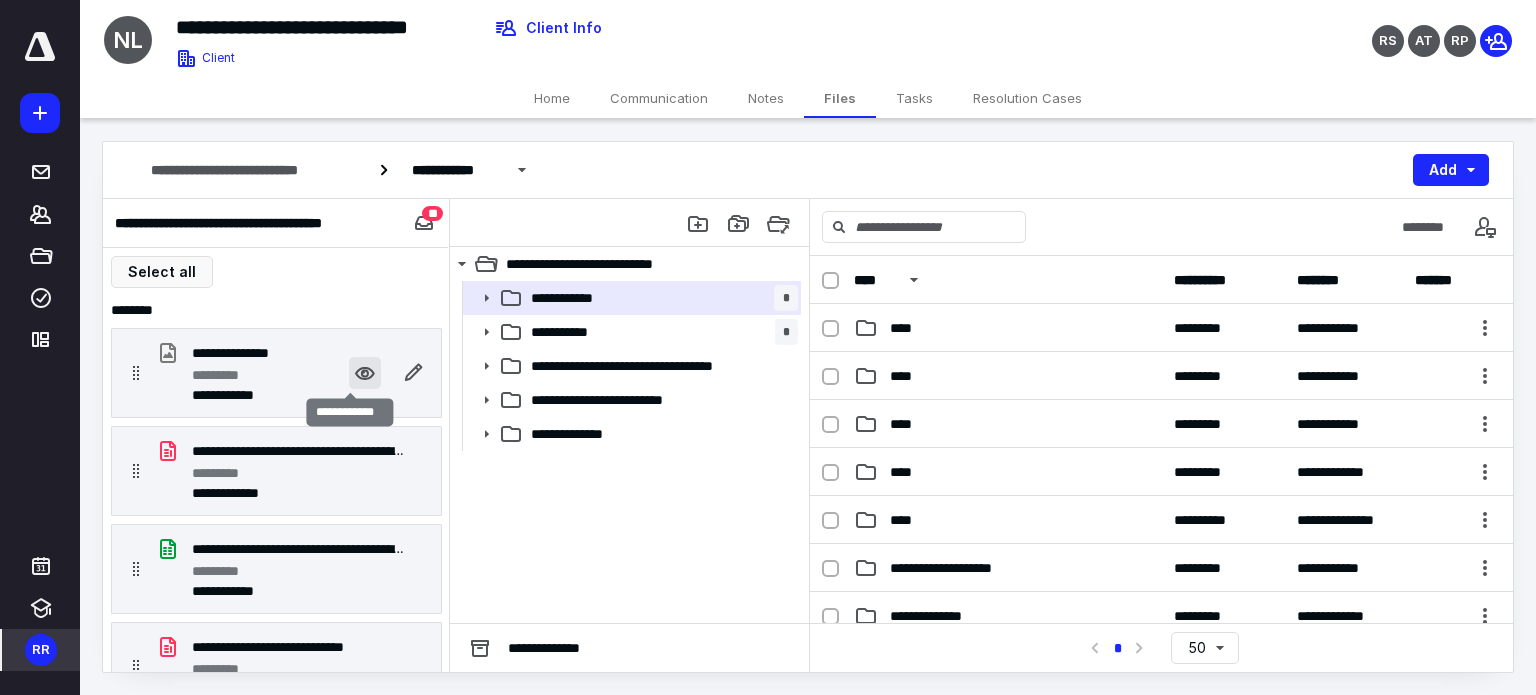 click at bounding box center [365, 373] 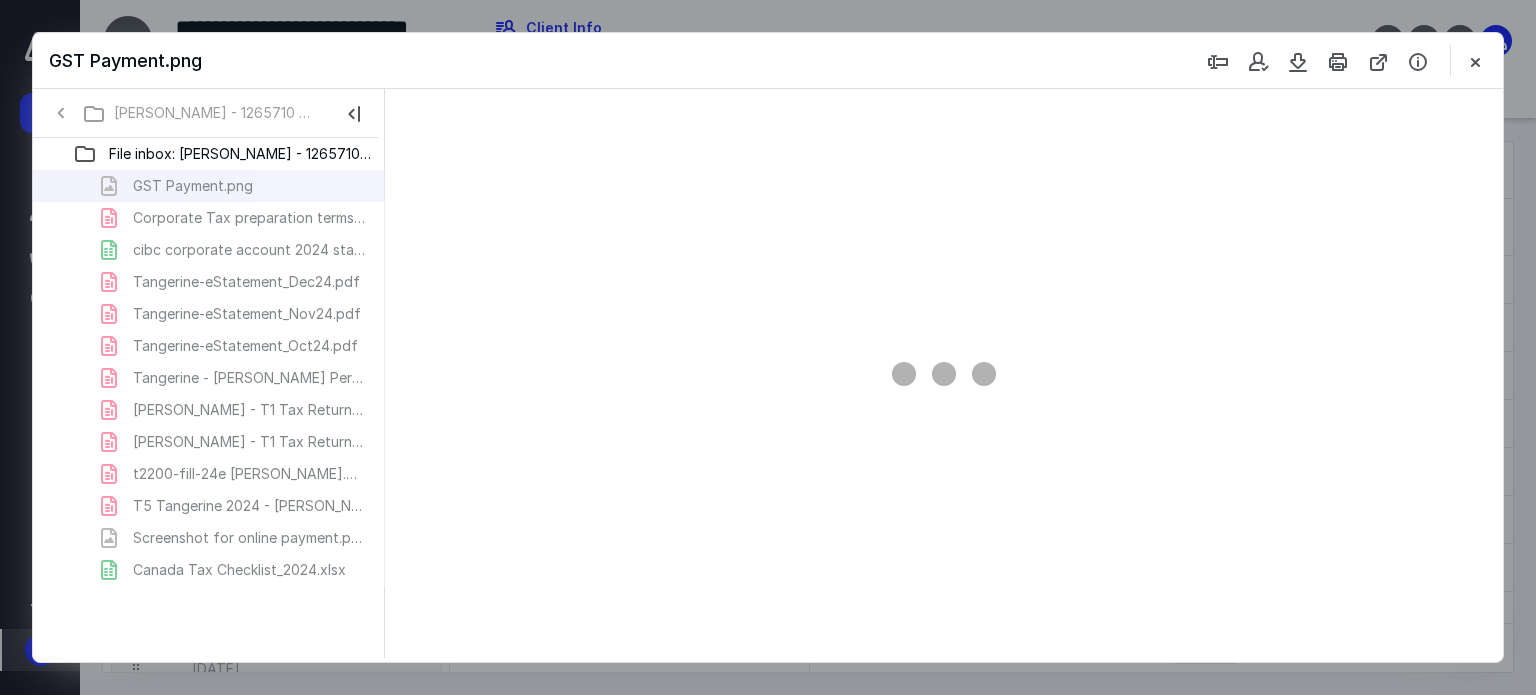 scroll, scrollTop: 0, scrollLeft: 0, axis: both 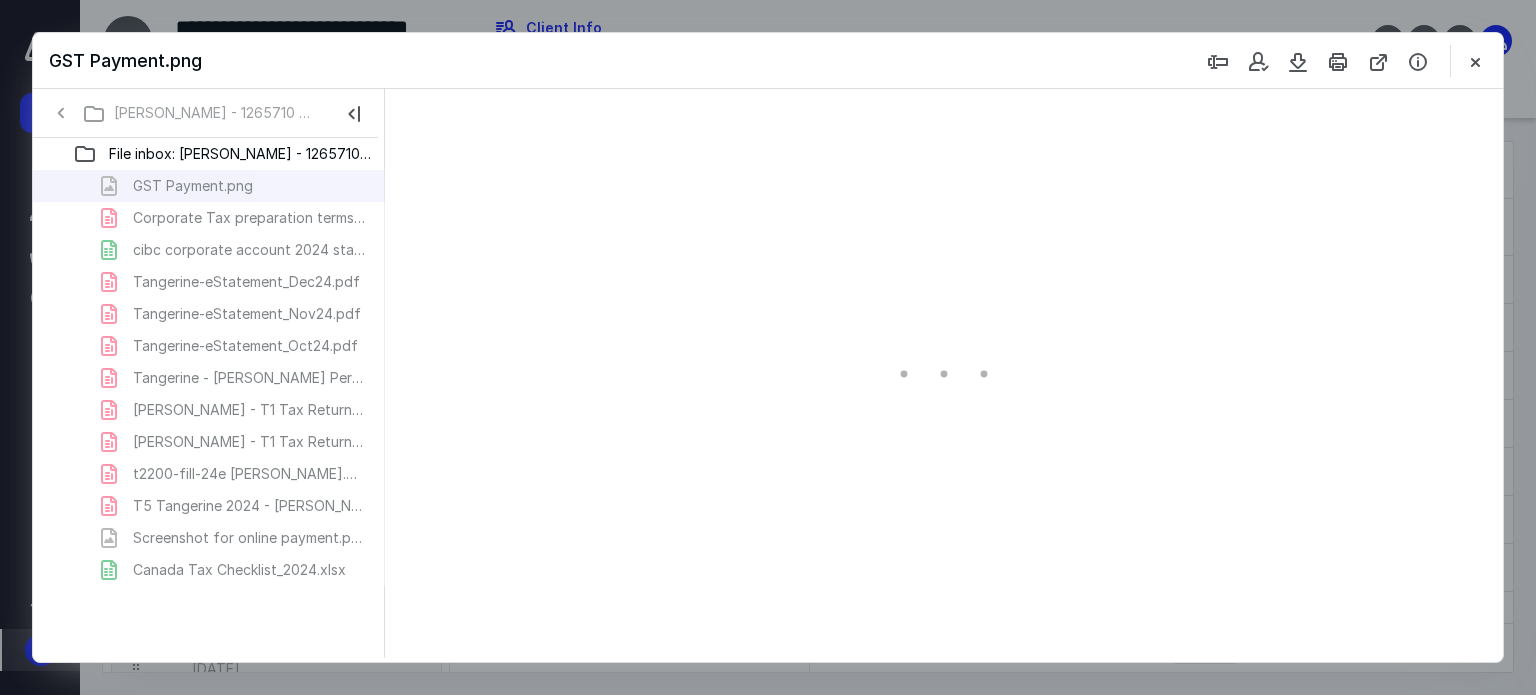 type on "92" 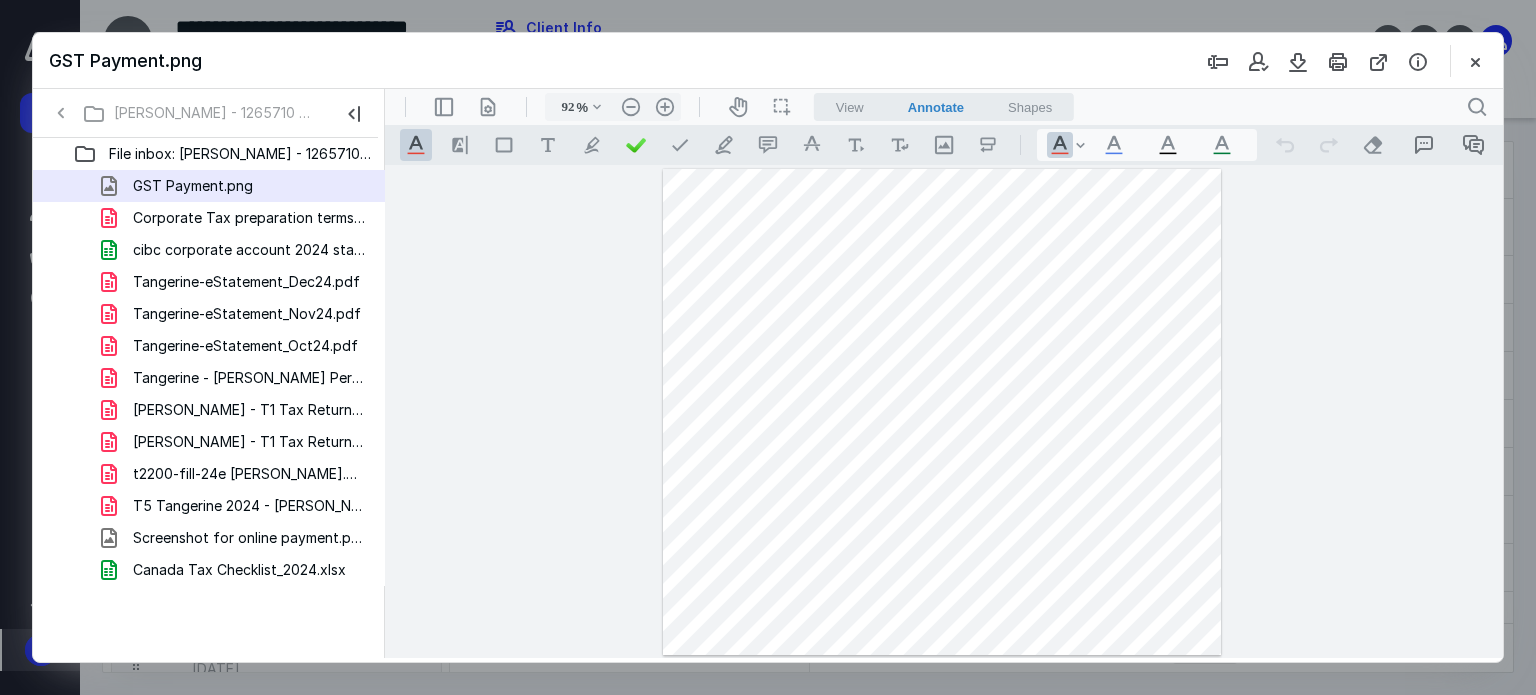 scroll, scrollTop: 0, scrollLeft: 0, axis: both 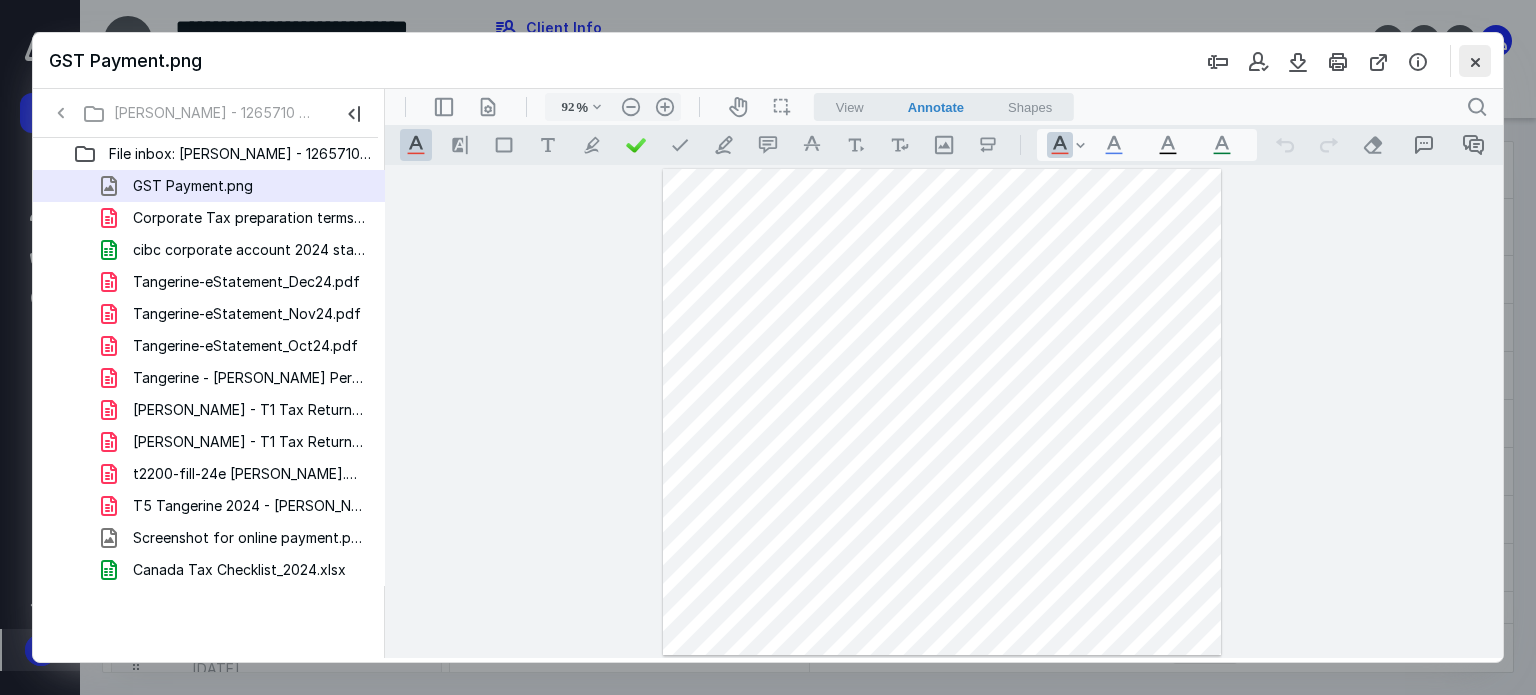 click at bounding box center [1475, 61] 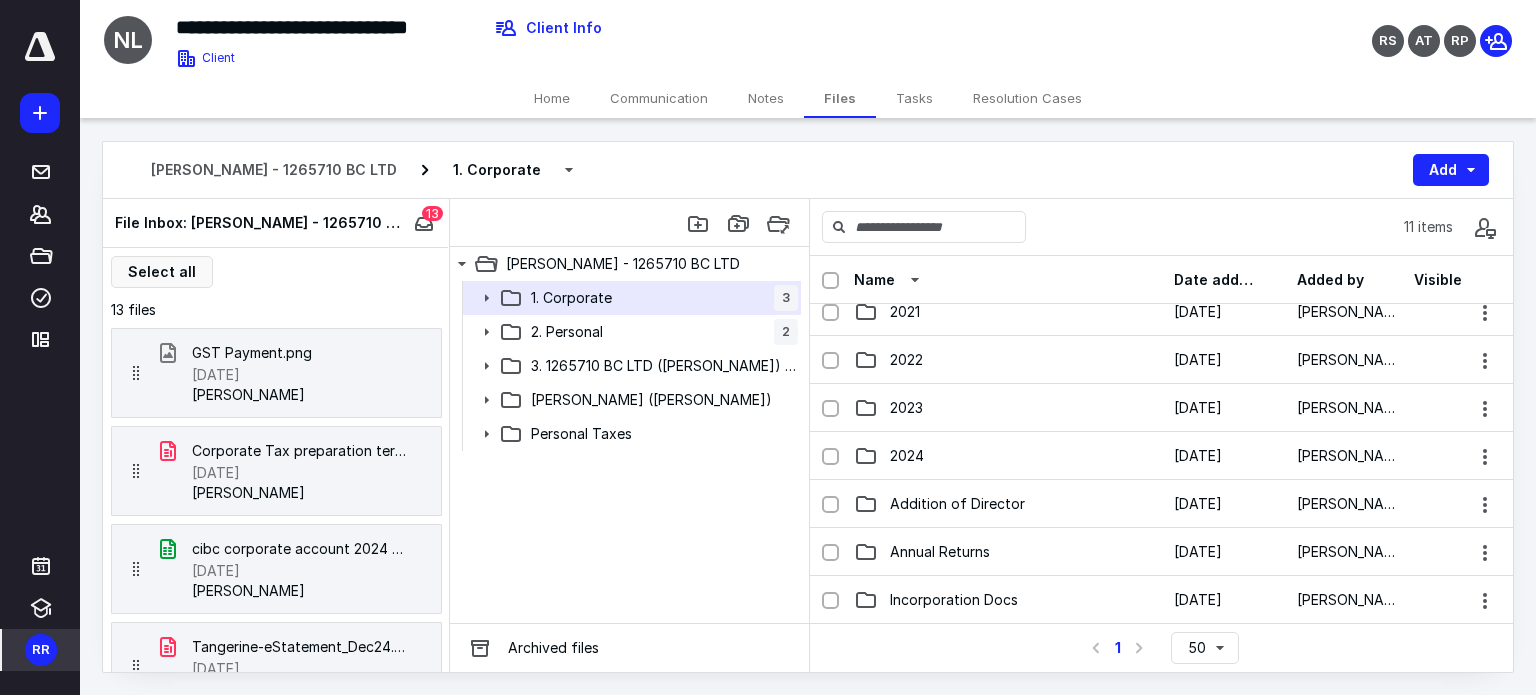 scroll, scrollTop: 0, scrollLeft: 0, axis: both 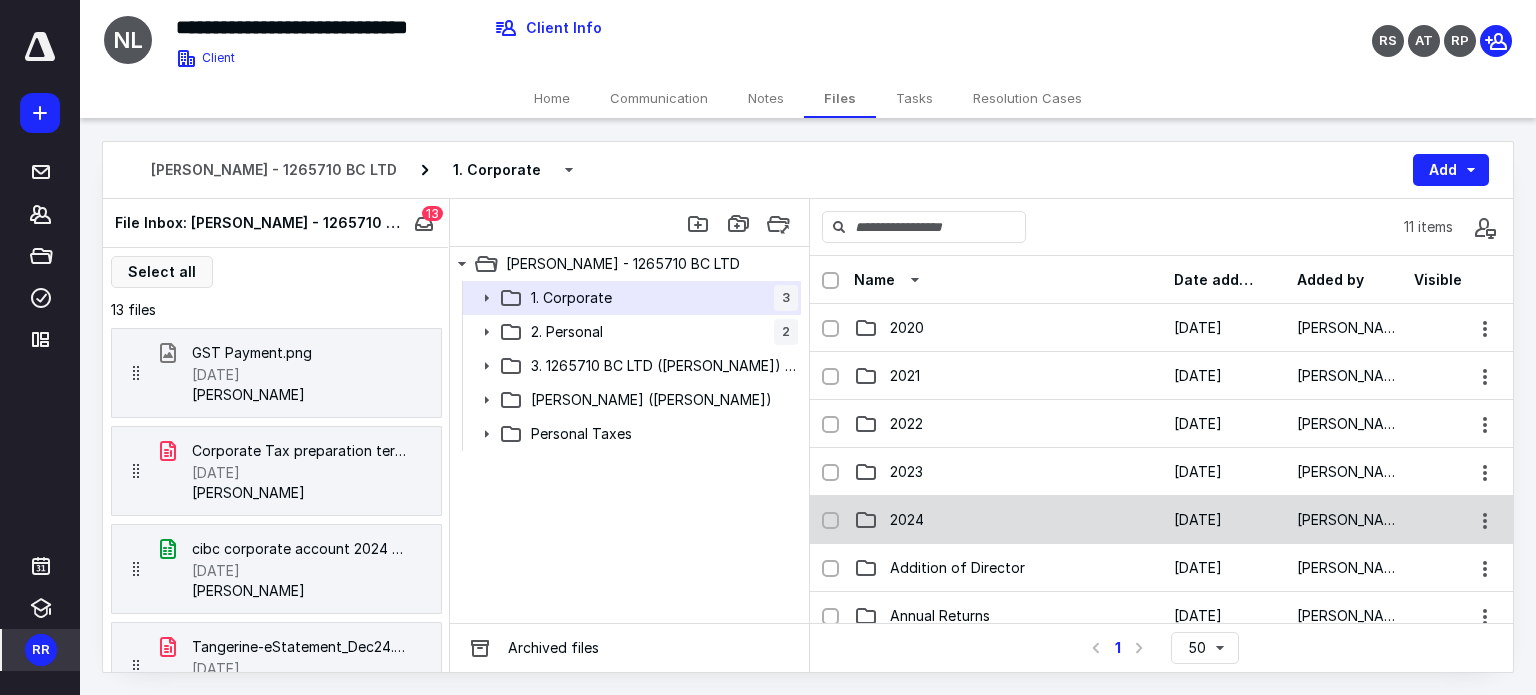 click on "2024" at bounding box center (1008, 520) 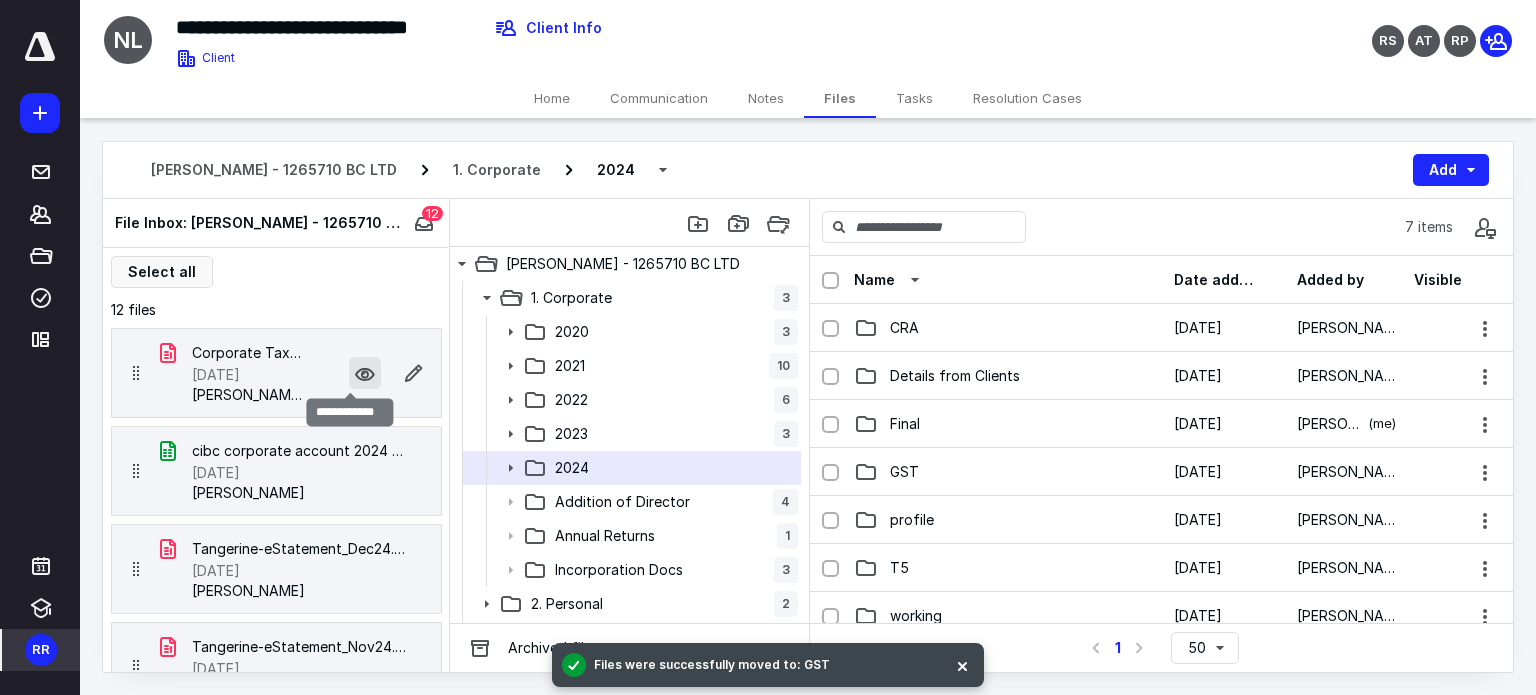 click at bounding box center [365, 373] 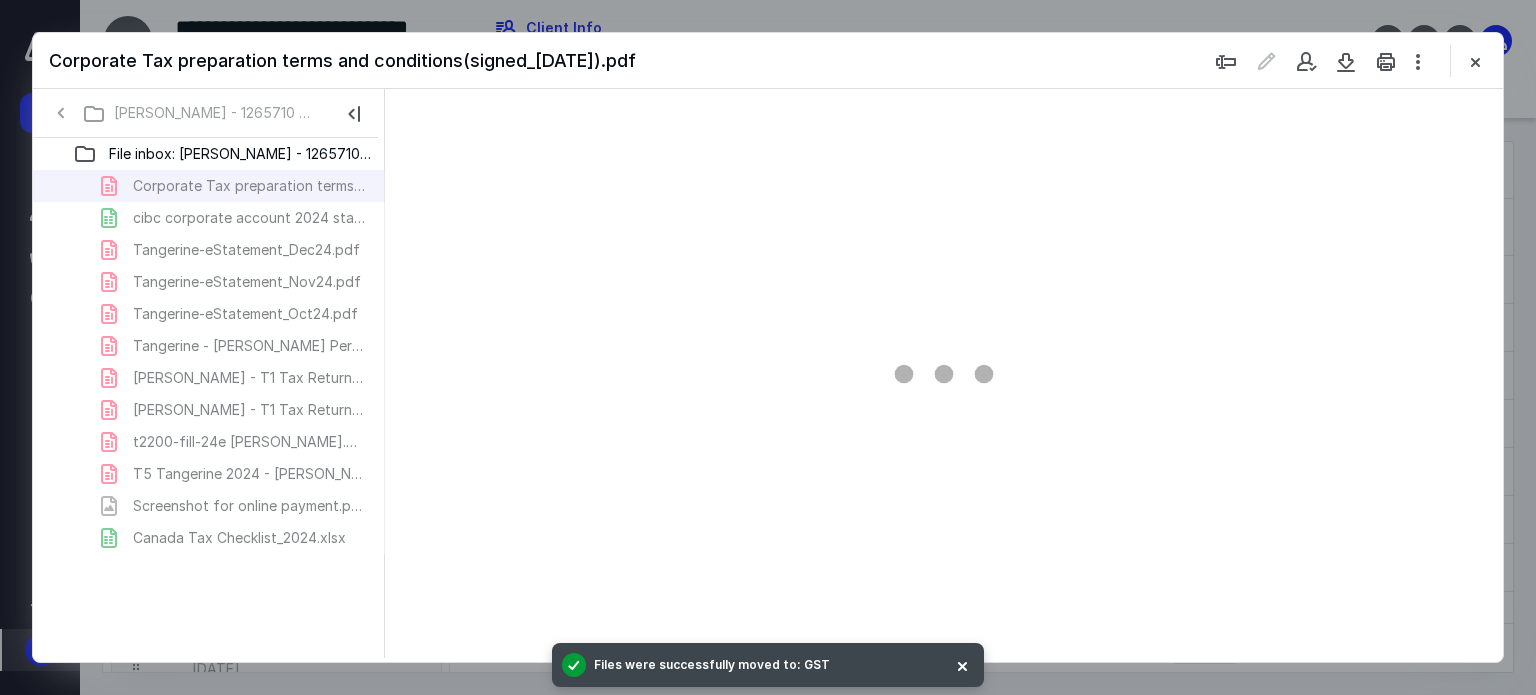 scroll, scrollTop: 0, scrollLeft: 0, axis: both 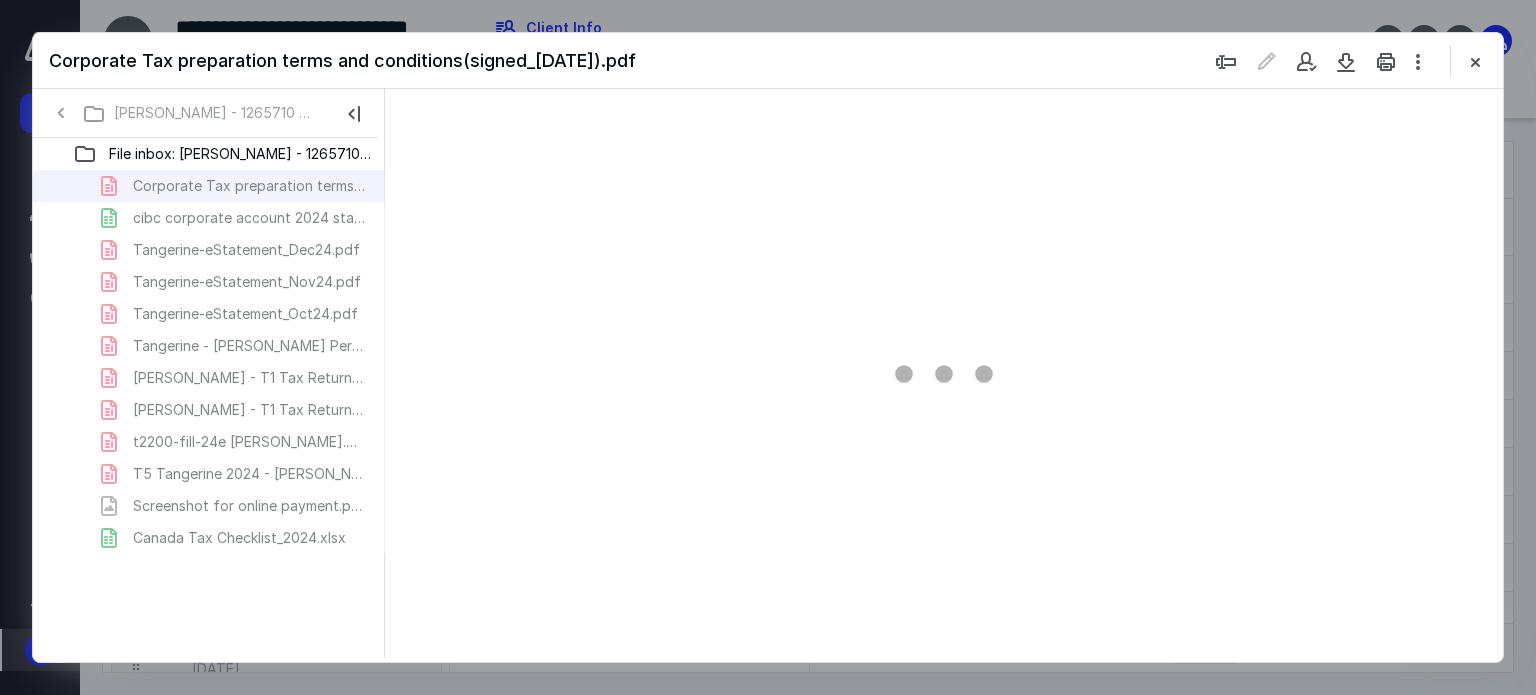 type on "62" 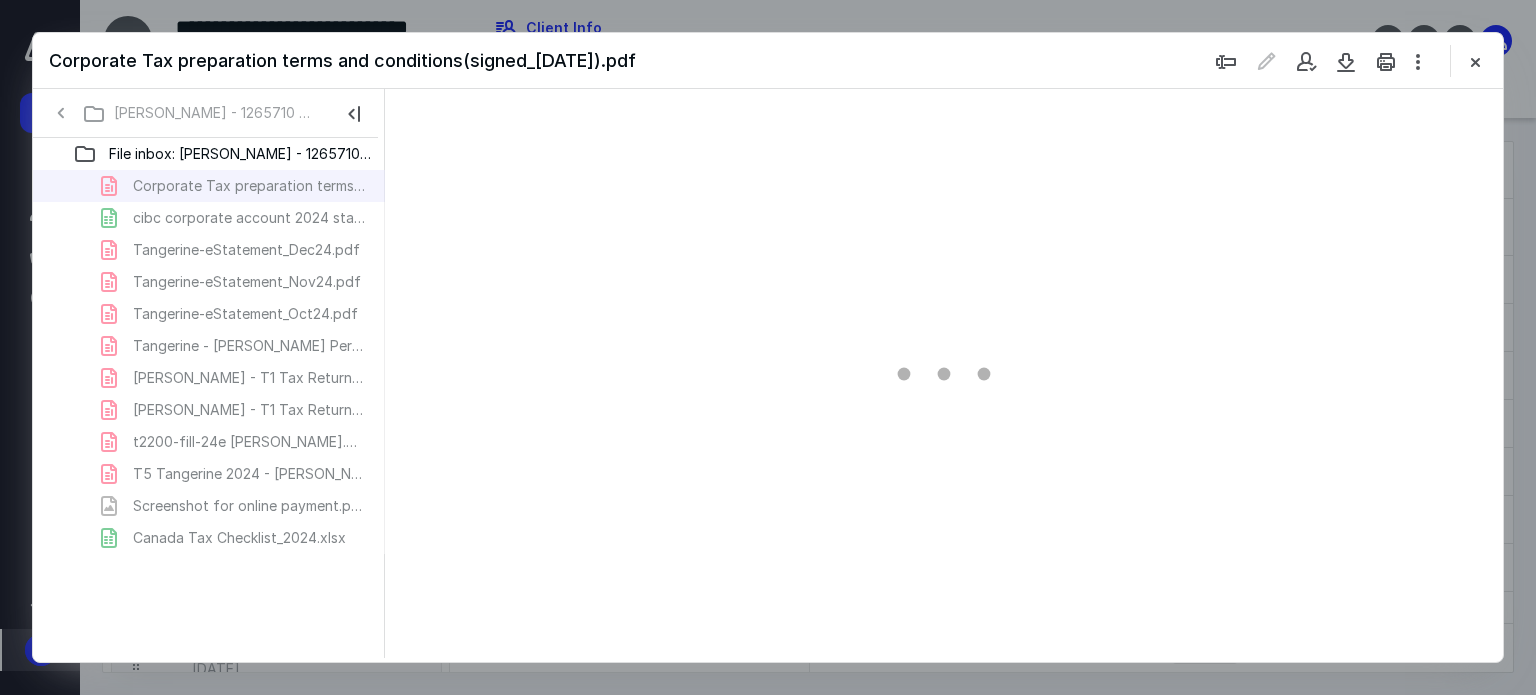 scroll, scrollTop: 78, scrollLeft: 0, axis: vertical 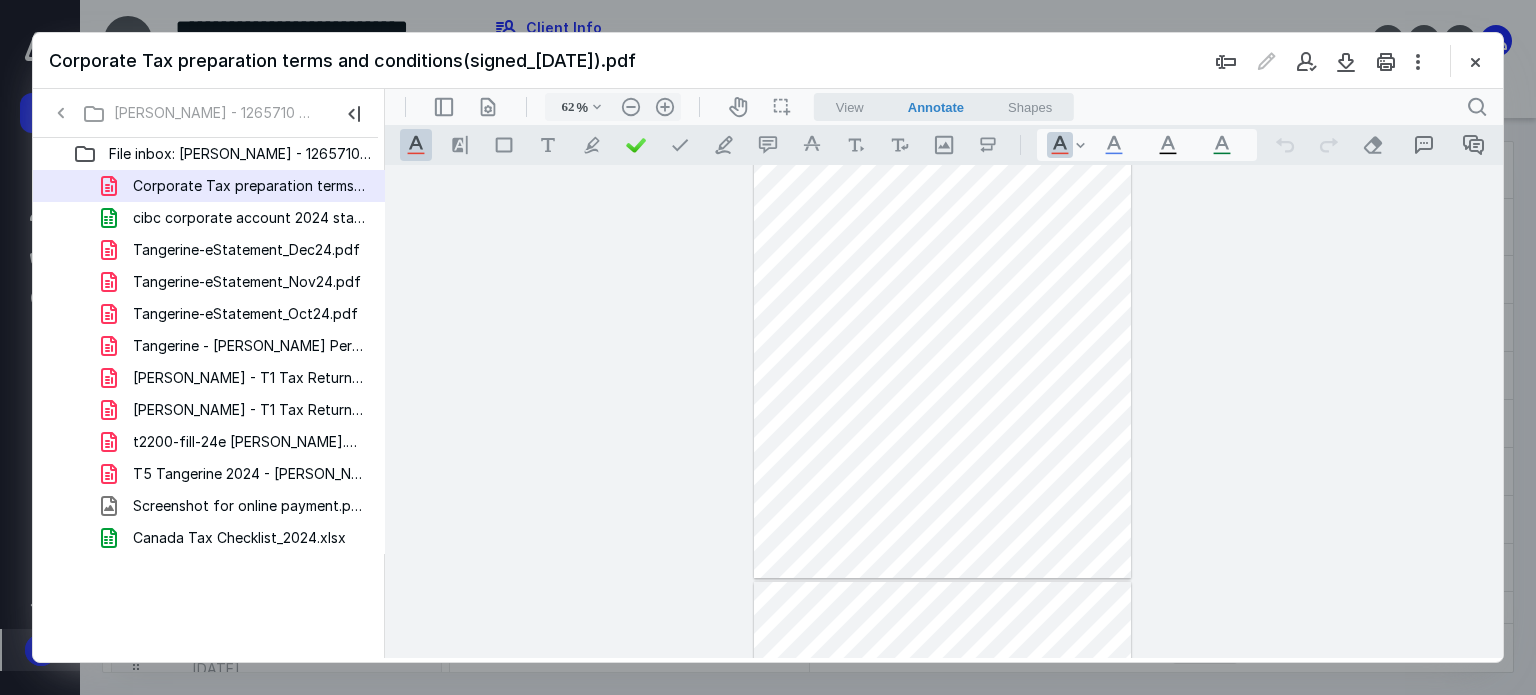 type on "*" 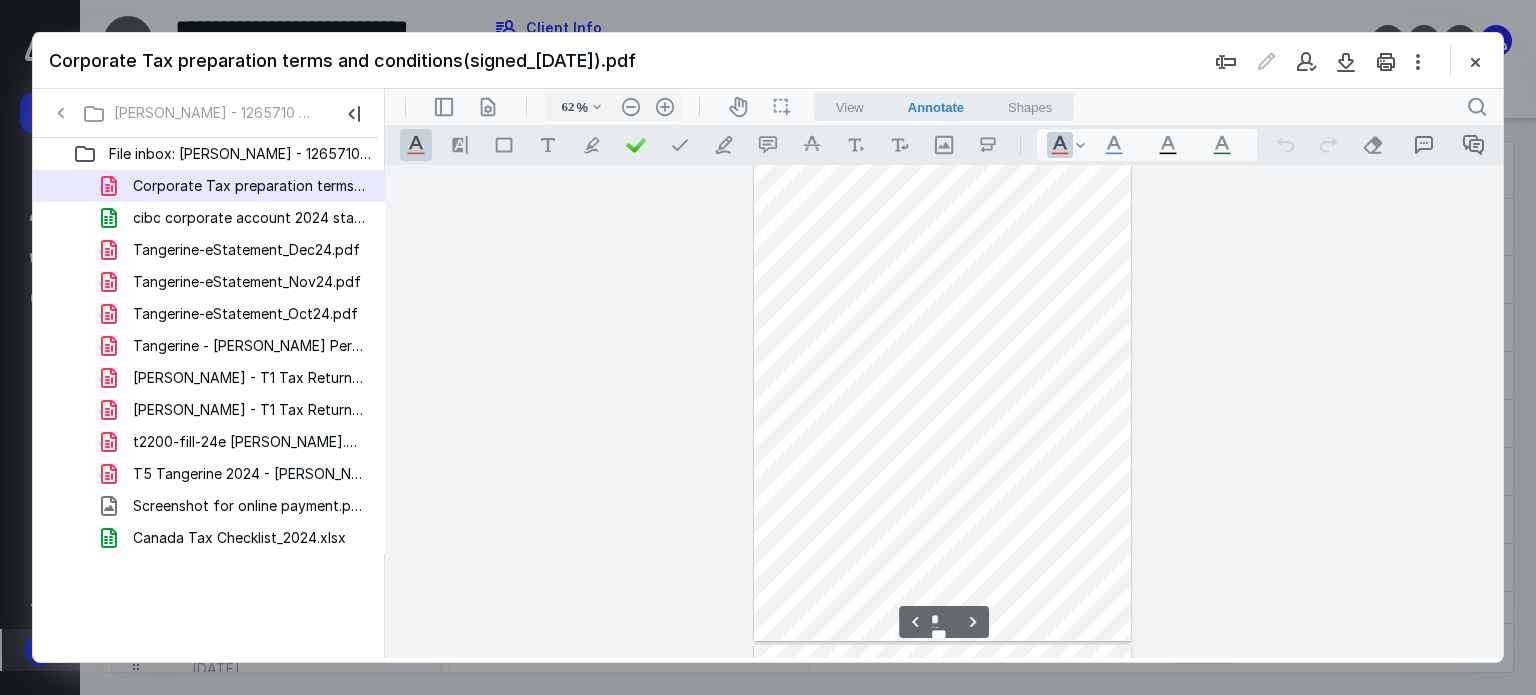 scroll, scrollTop: 512, scrollLeft: 0, axis: vertical 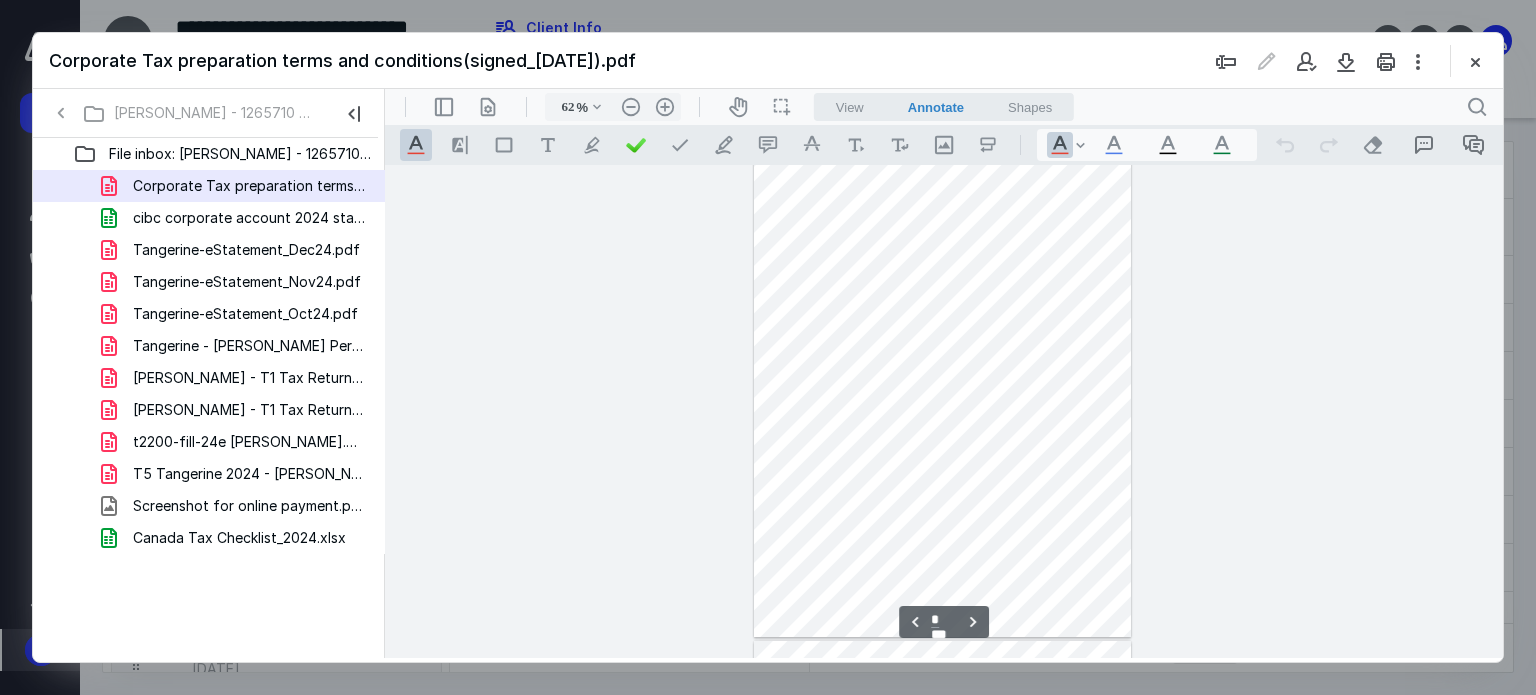 drag, startPoint x: 1496, startPoint y: 284, endPoint x: 1888, endPoint y: 519, distance: 457.04376 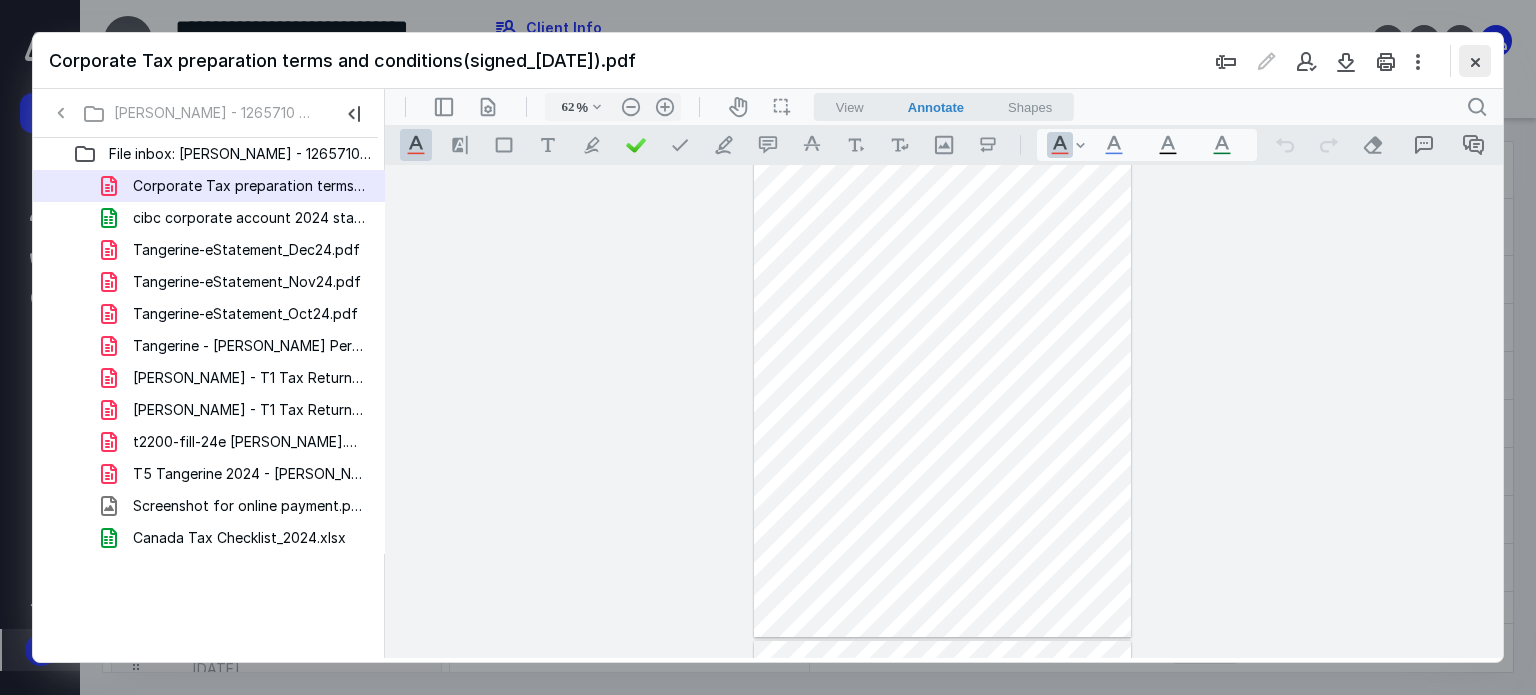 click at bounding box center [1475, 61] 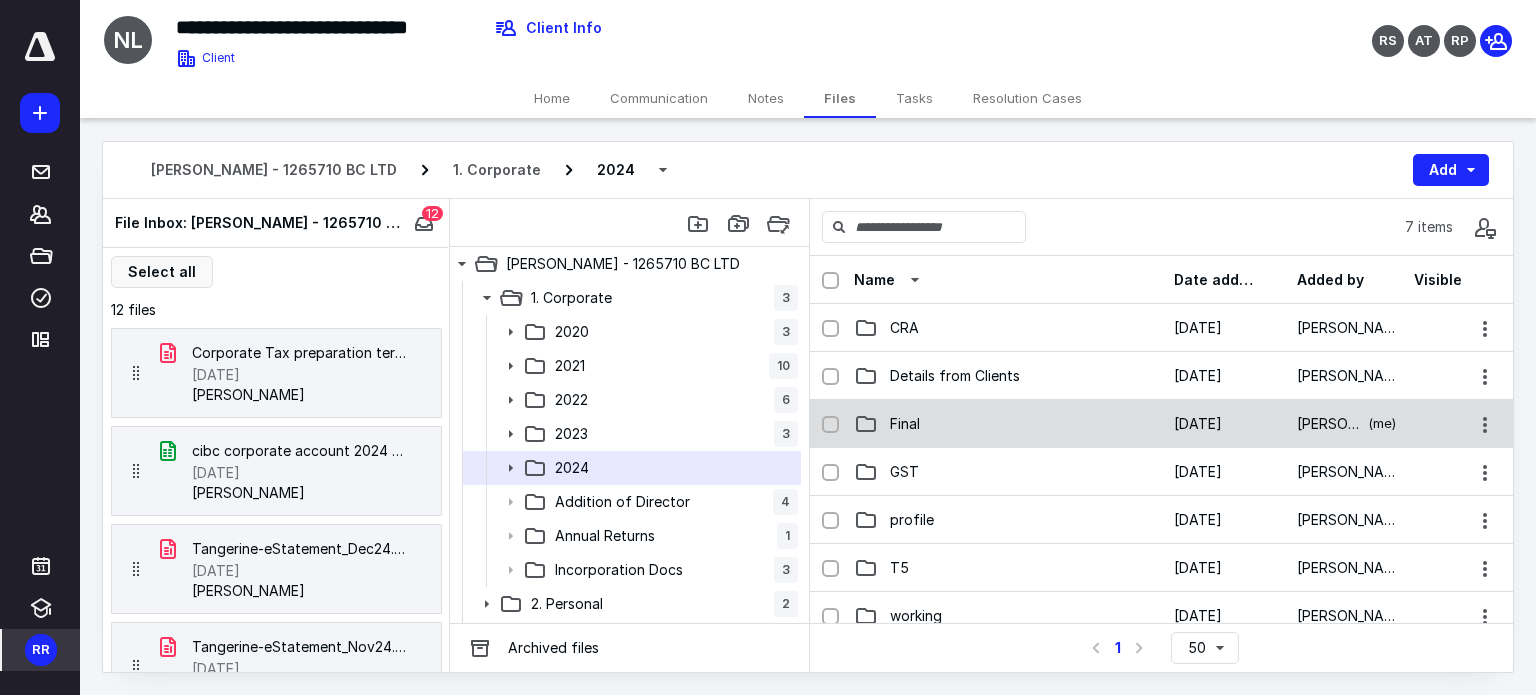 click on "Final" at bounding box center (1008, 424) 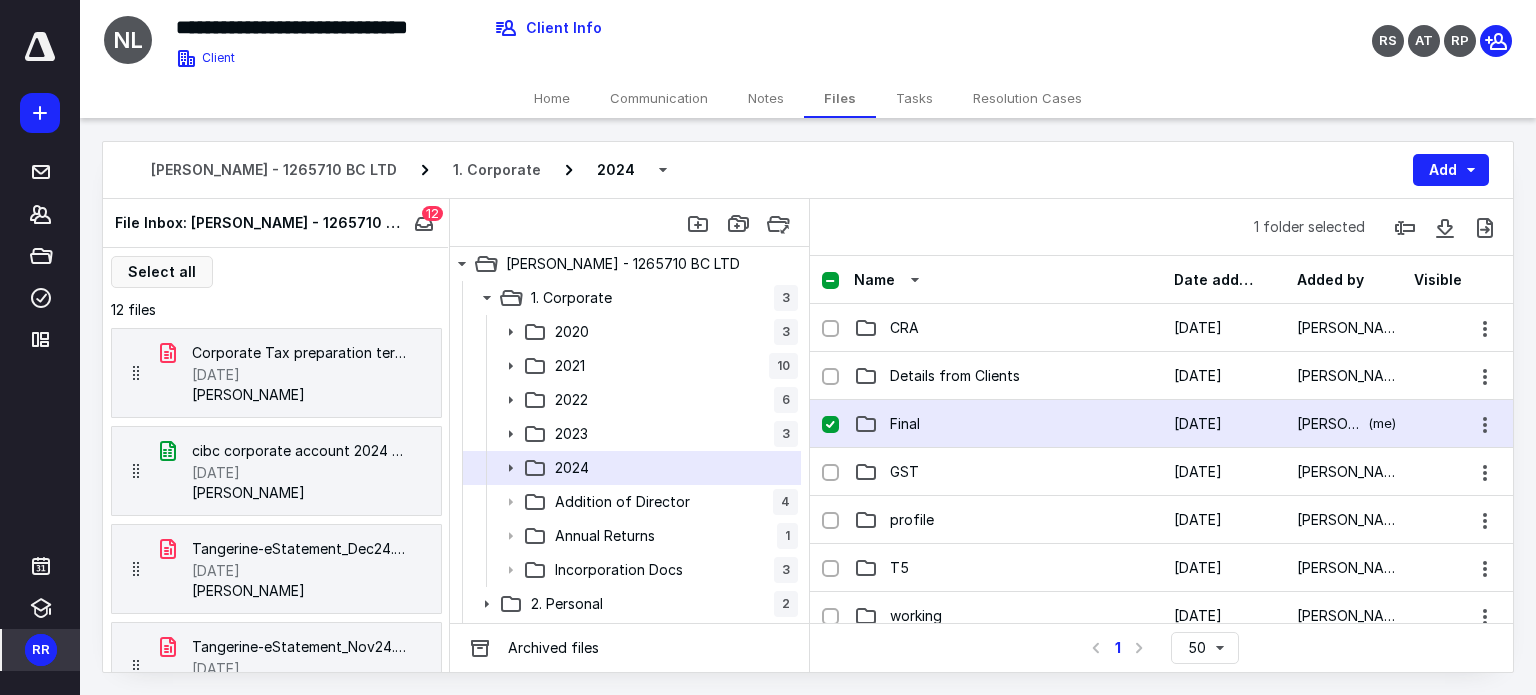 click on "Final" at bounding box center [1008, 424] 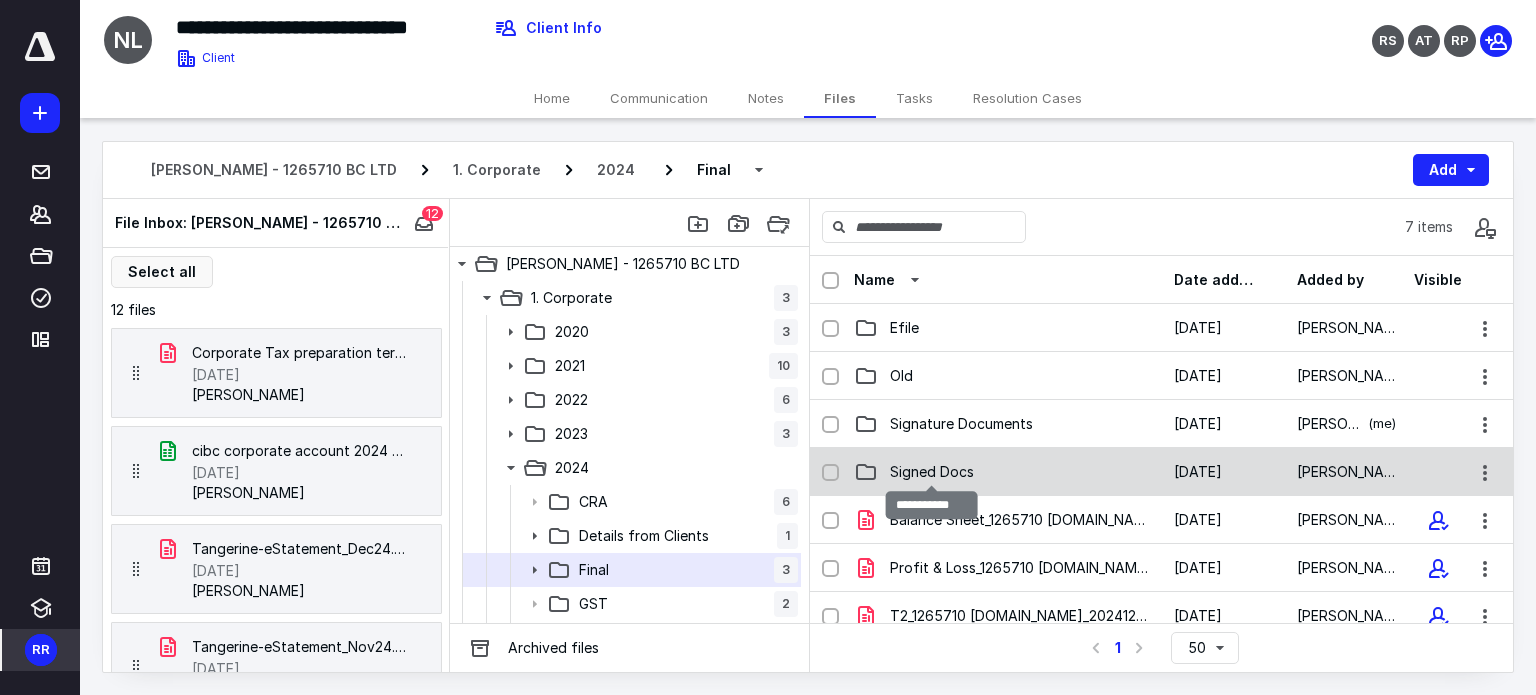 click on "Signed Docs" at bounding box center (932, 472) 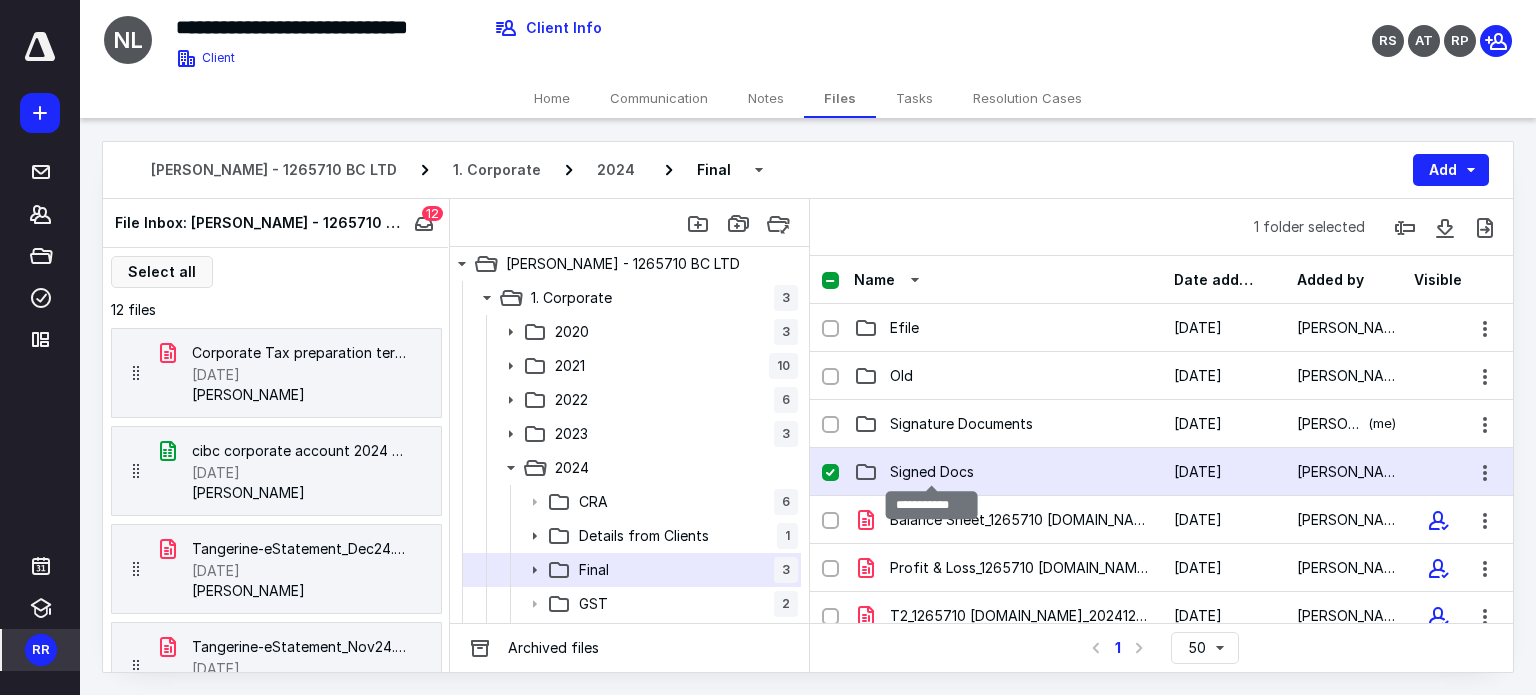 click on "Signed Docs" at bounding box center (932, 472) 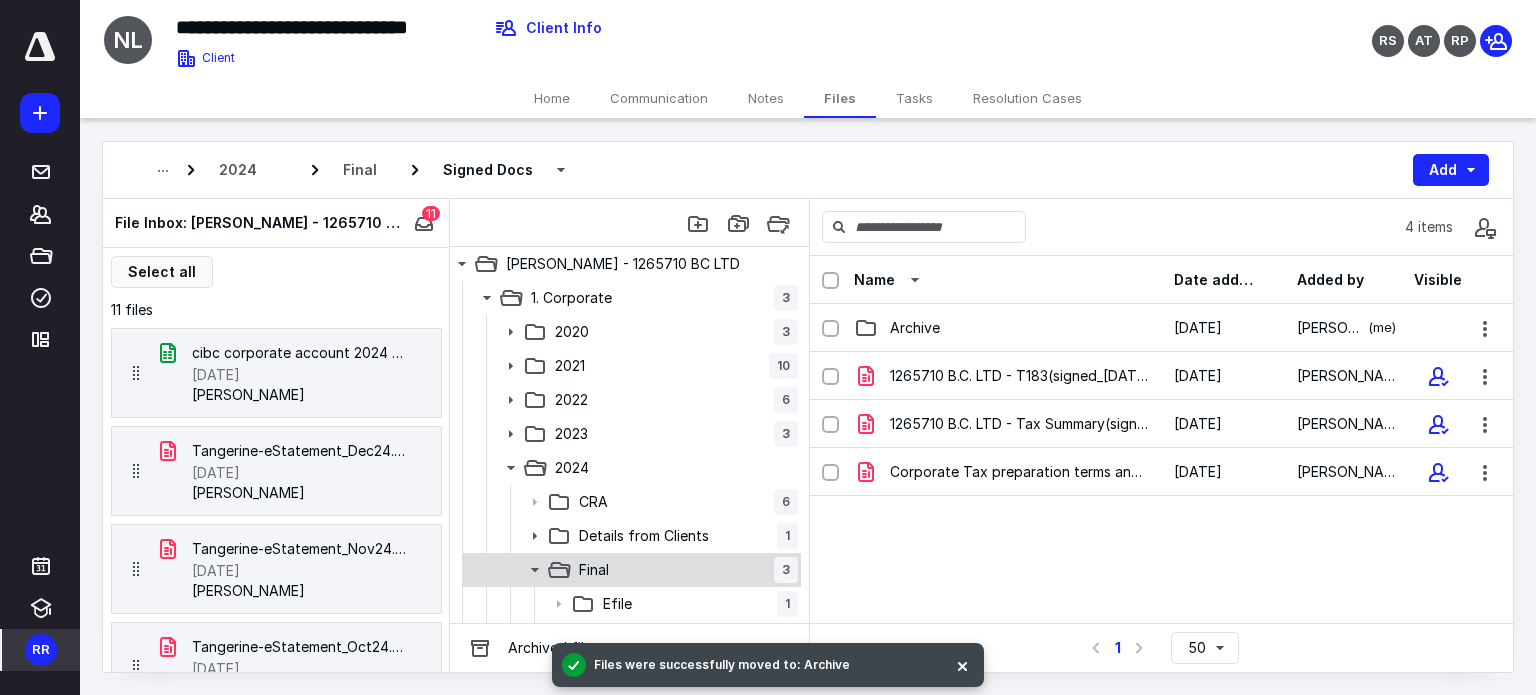 click 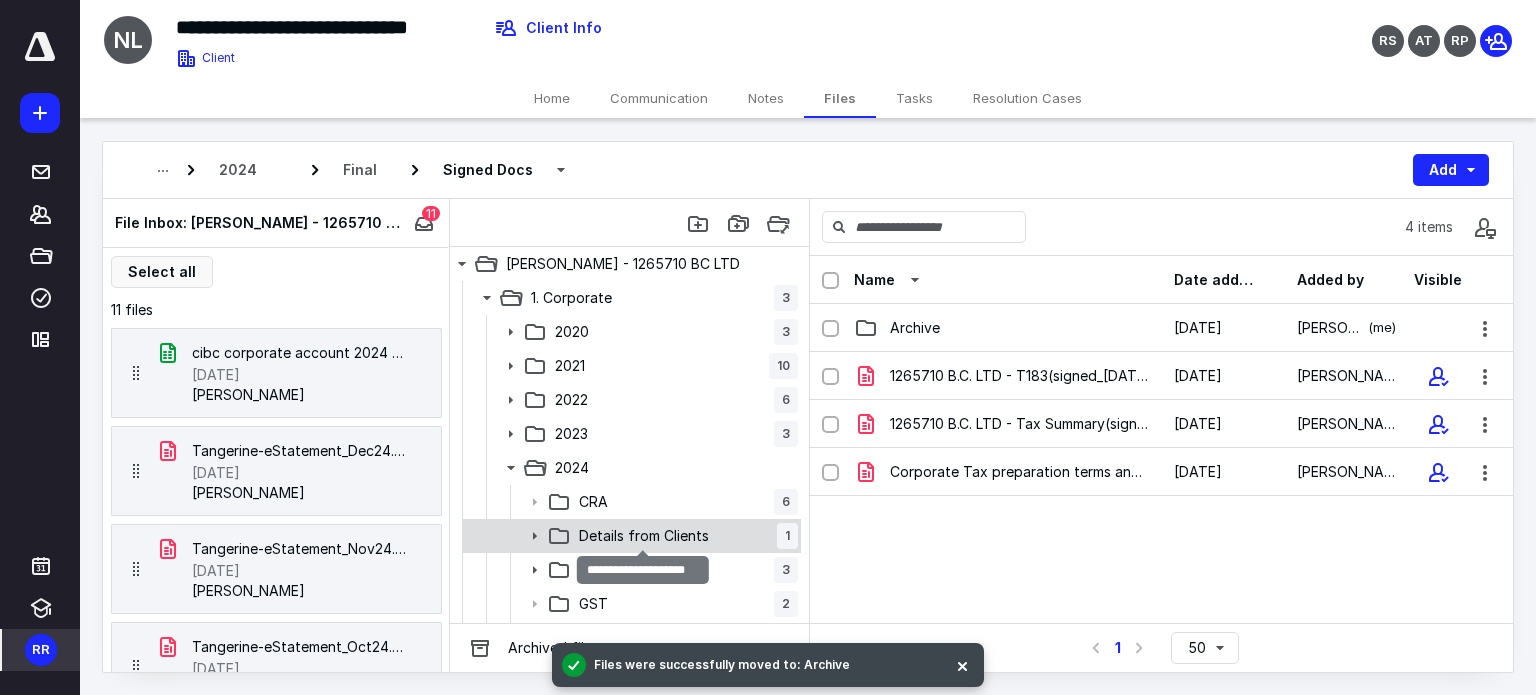 click on "Details from Clients" at bounding box center (644, 536) 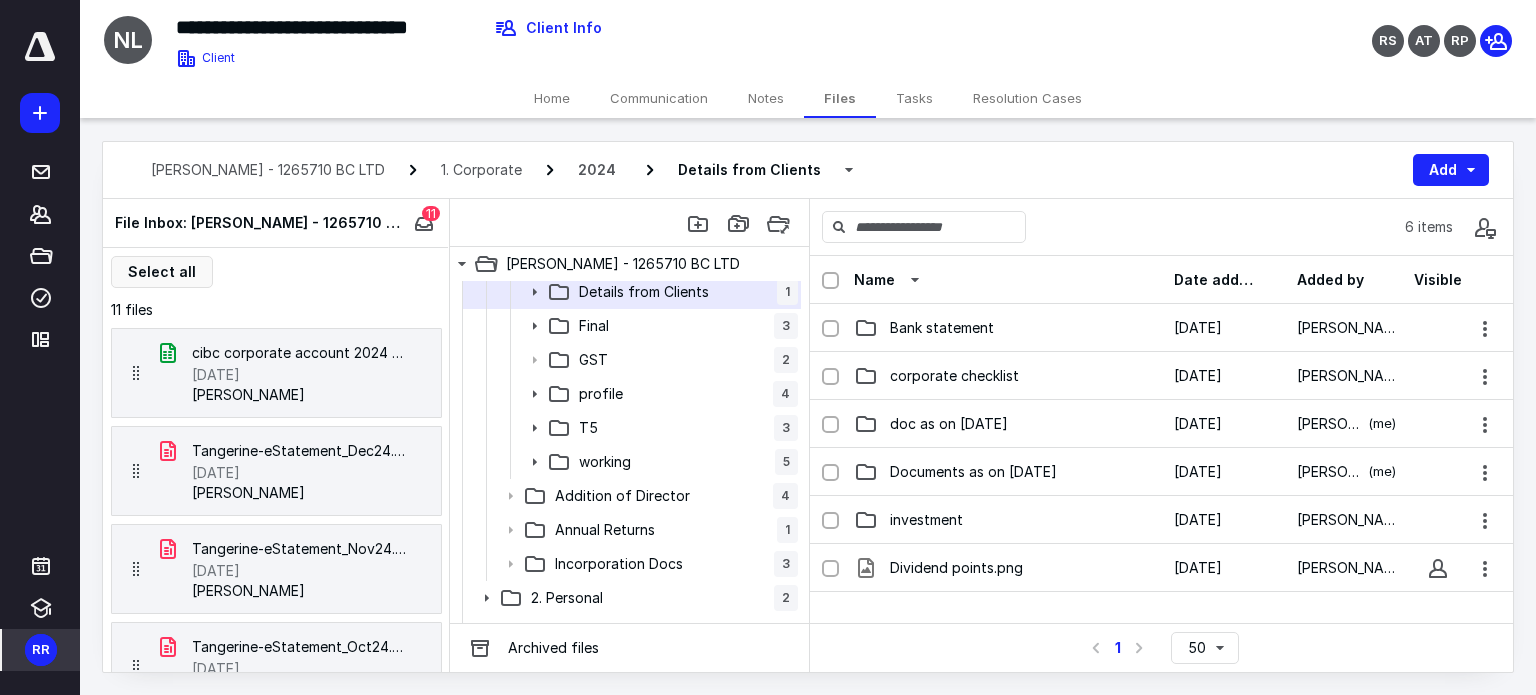 scroll, scrollTop: 336, scrollLeft: 0, axis: vertical 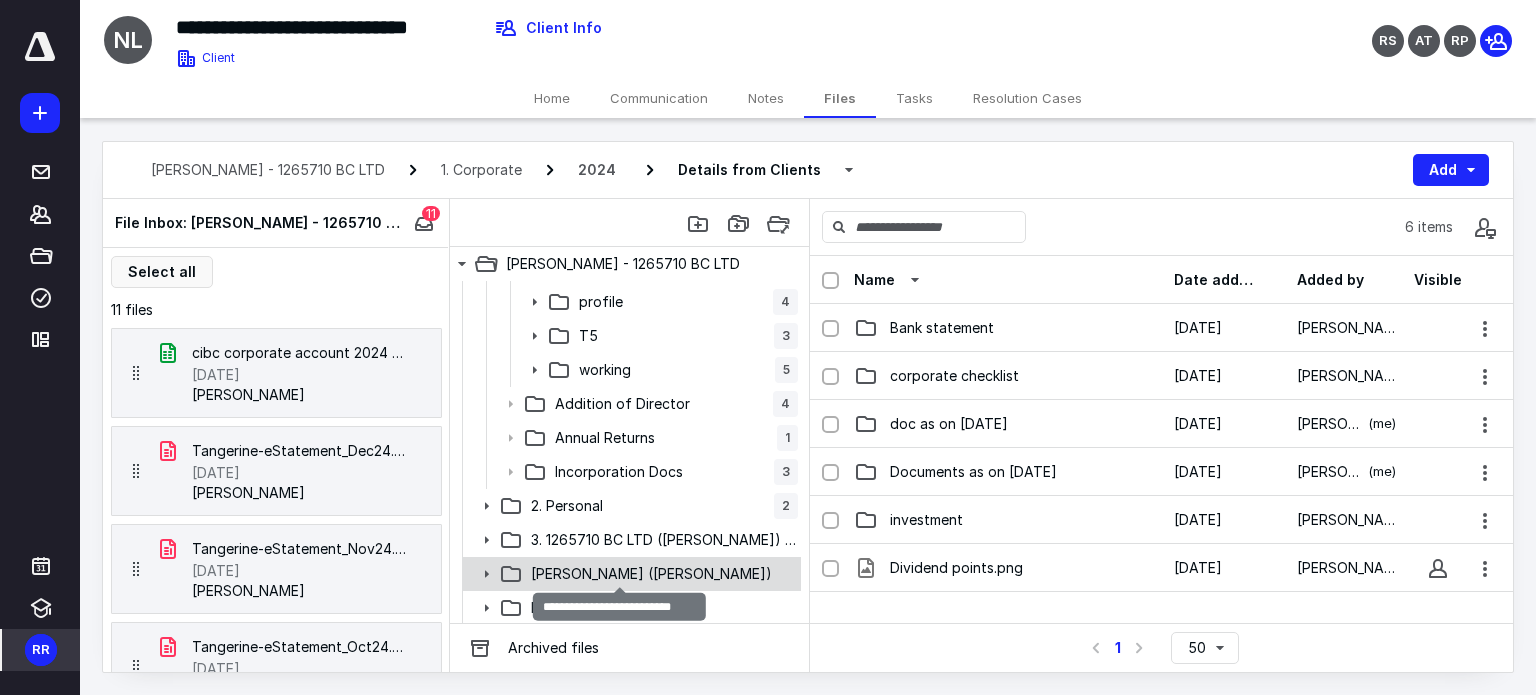 click on "Nitish Gupta (Doc Sharing)" at bounding box center [651, 574] 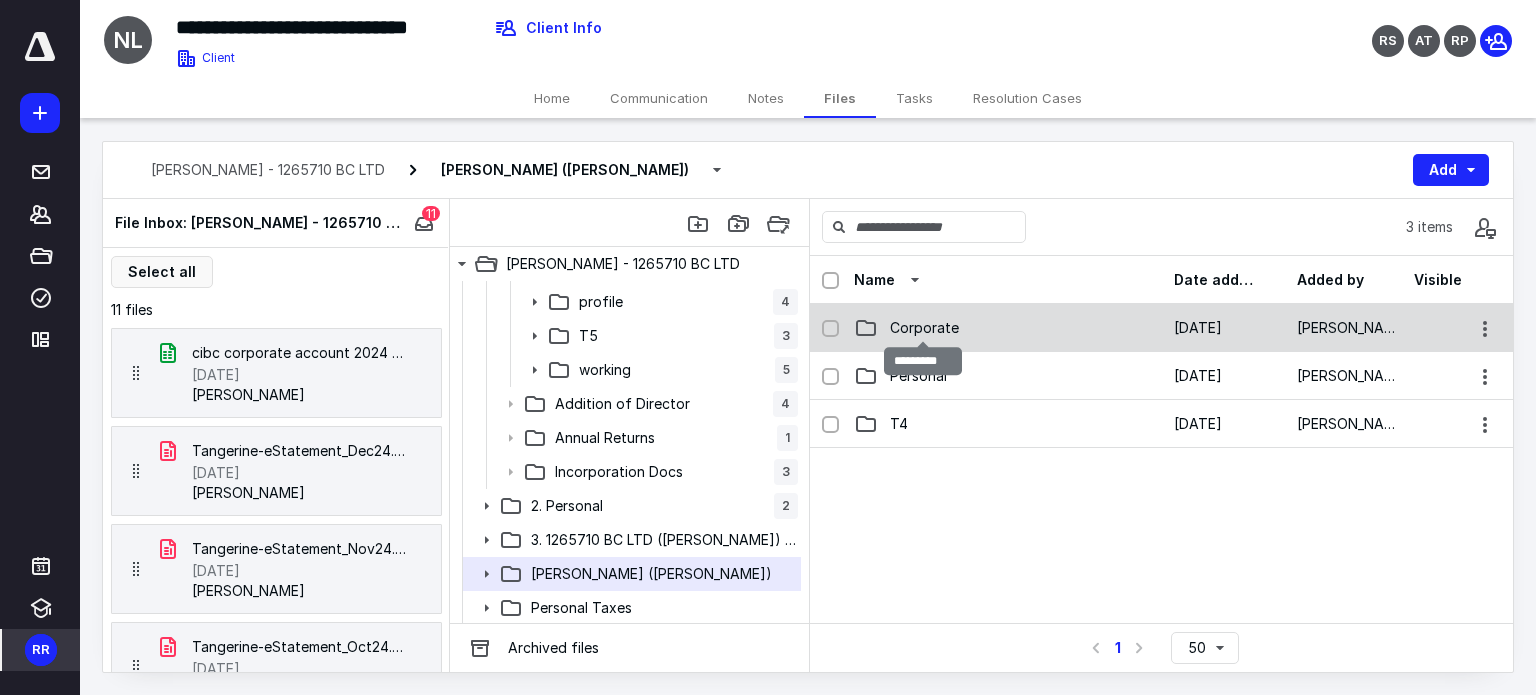 click on "Corporate" at bounding box center [924, 328] 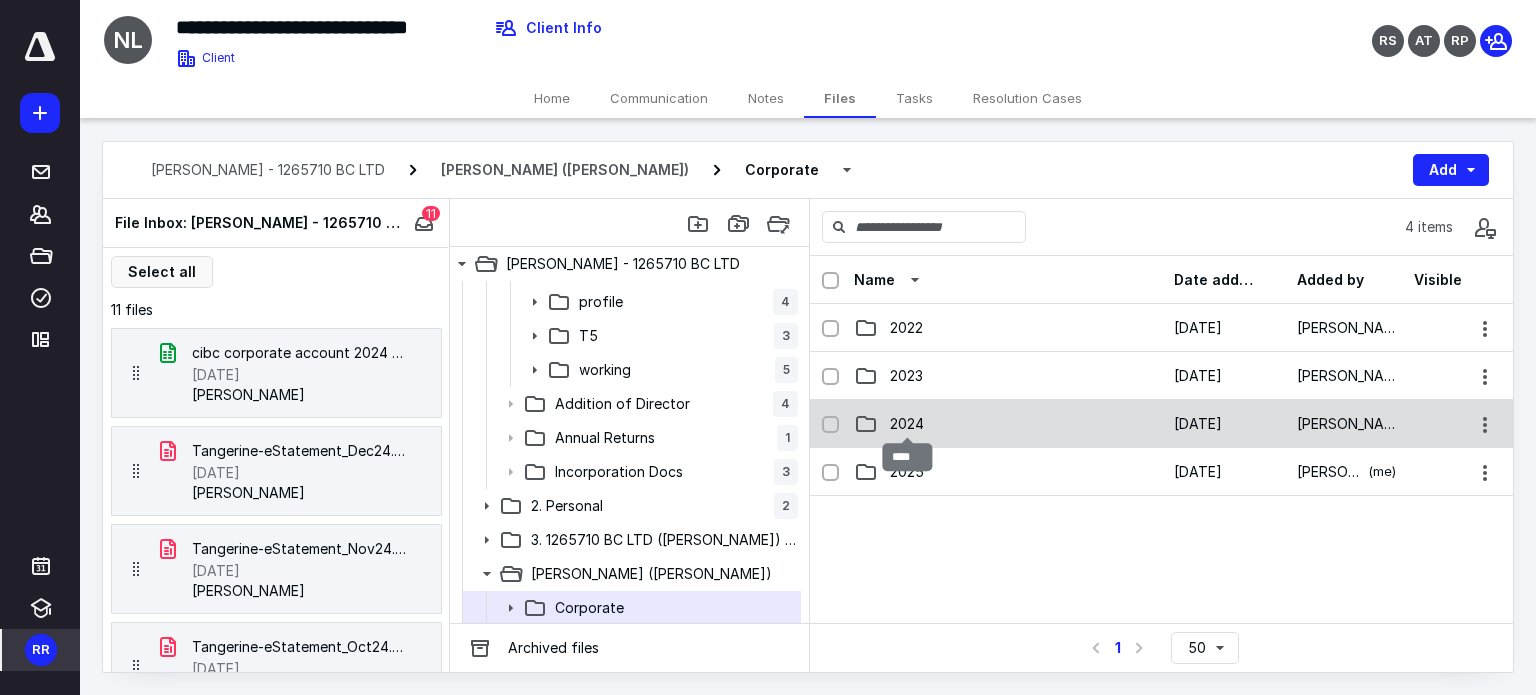 click on "2024" at bounding box center [907, 424] 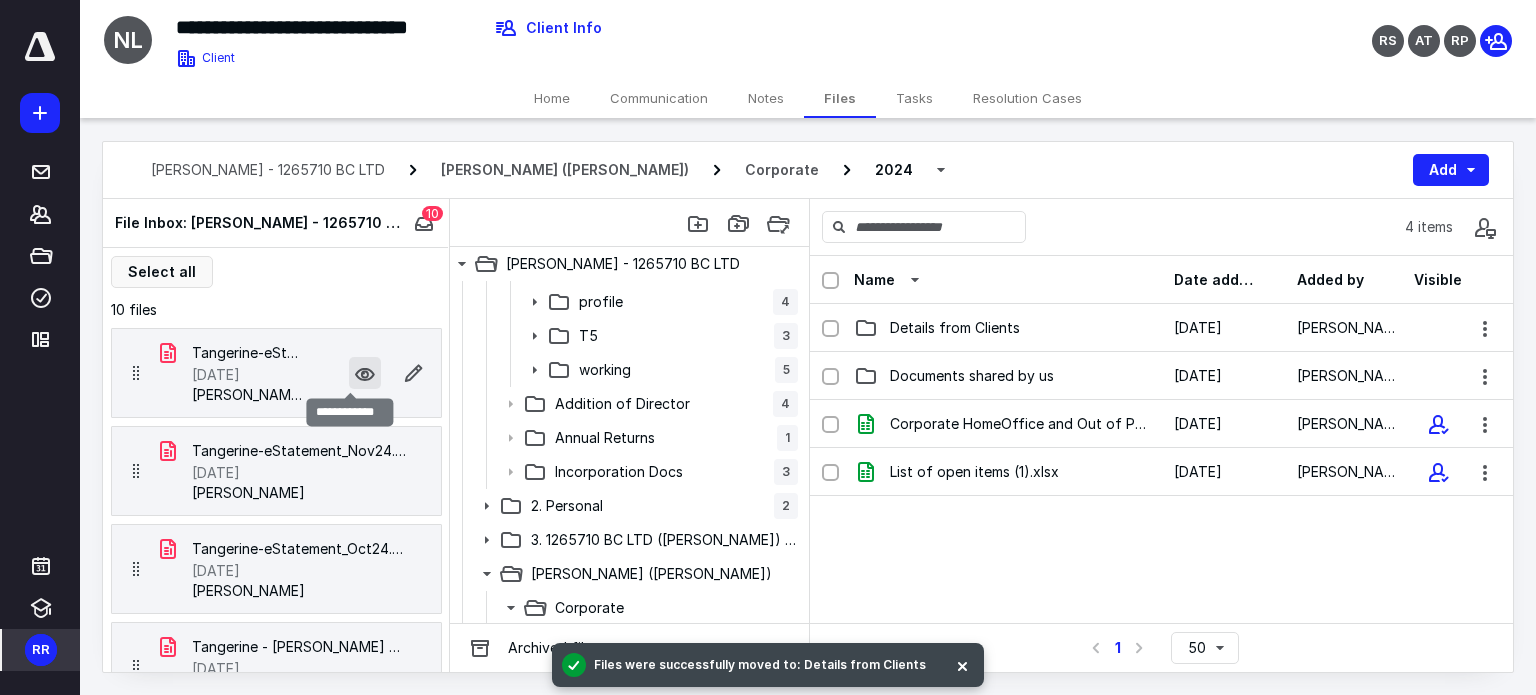 click at bounding box center [365, 373] 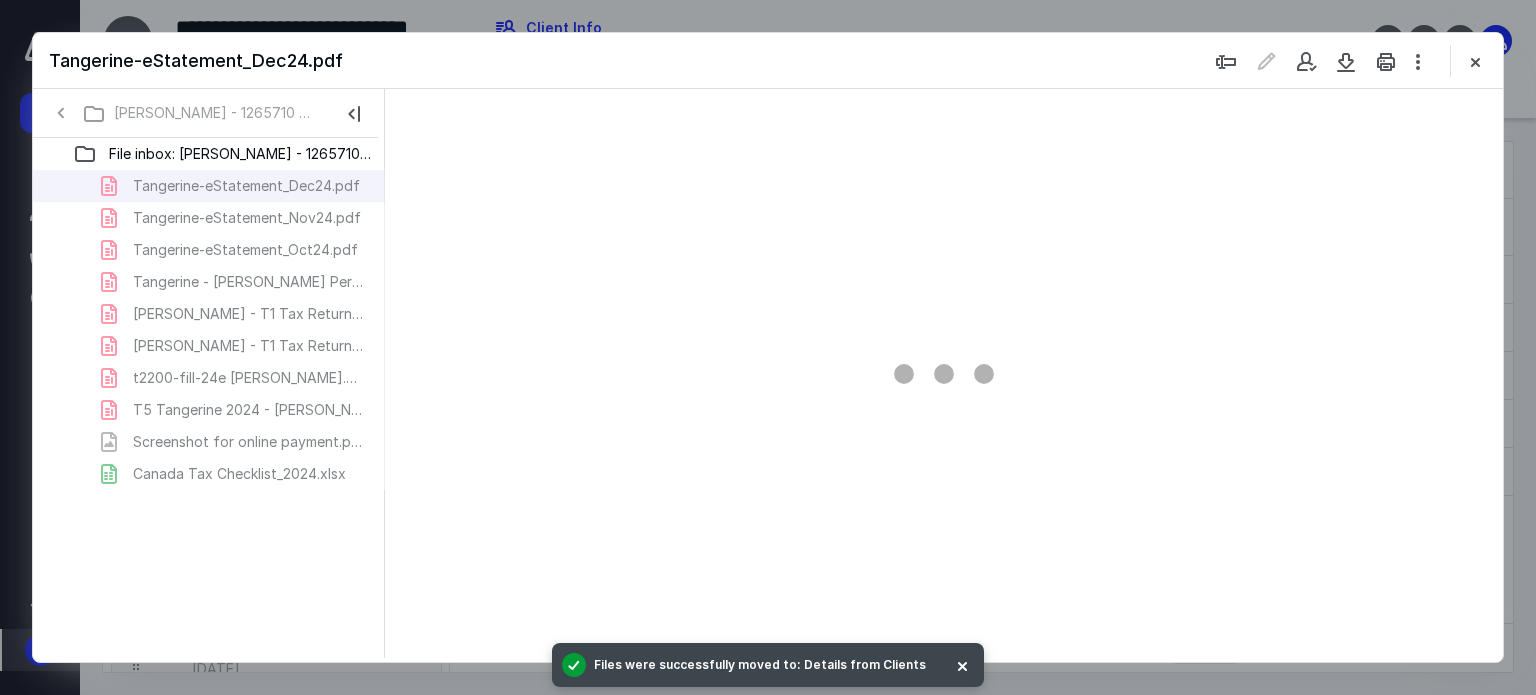 scroll, scrollTop: 0, scrollLeft: 0, axis: both 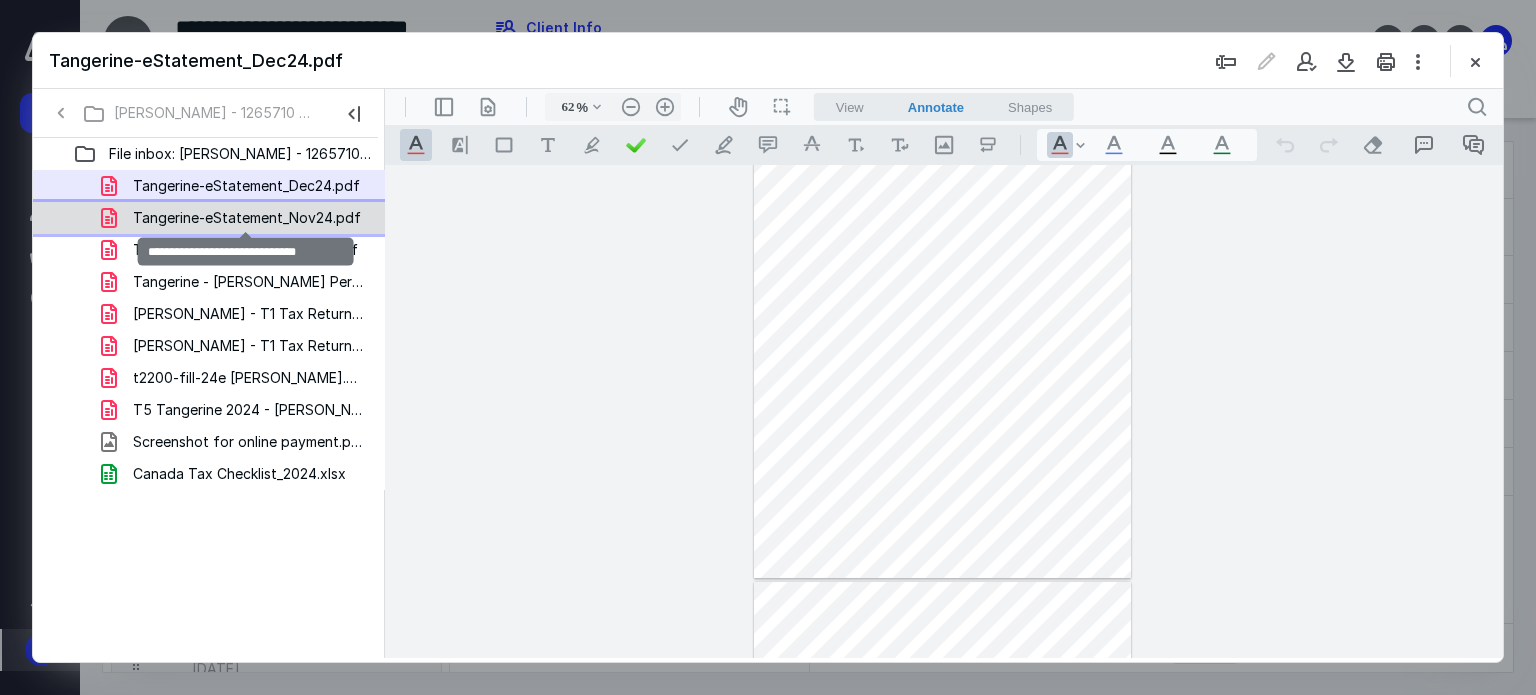 click on "Tangerine-eStatement_Nov24.pdf" at bounding box center (247, 218) 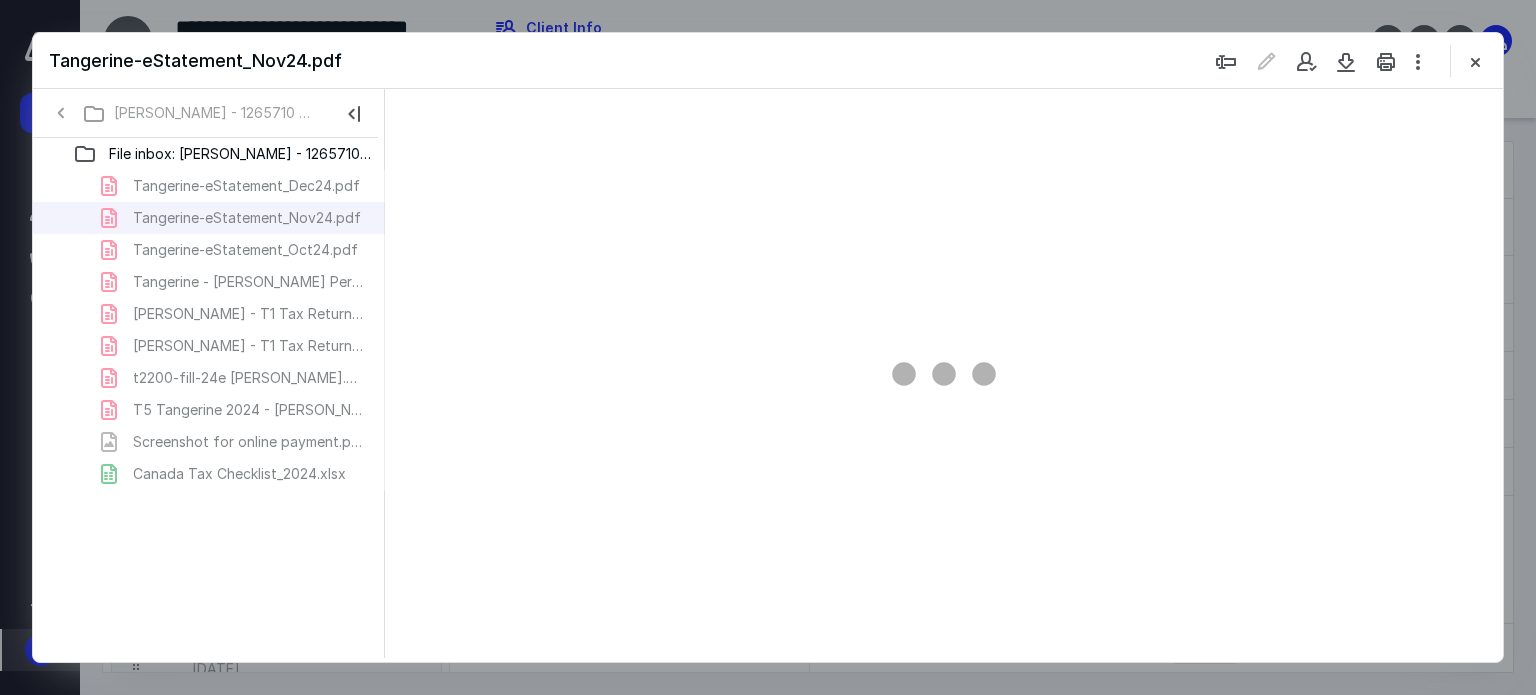 scroll, scrollTop: 78, scrollLeft: 0, axis: vertical 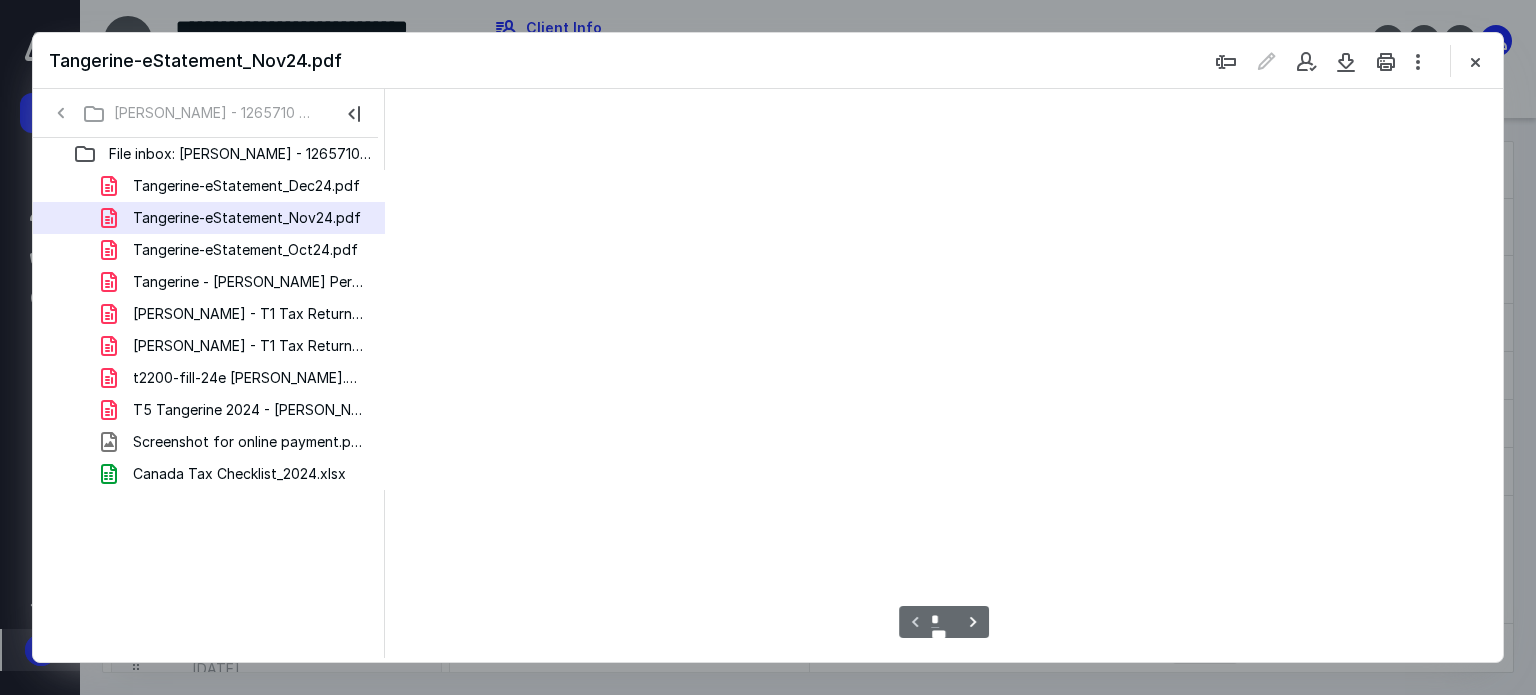 click on "Tangerine-eStatement_Dec24.pdf Tangerine-eStatement_Nov24.pdf Tangerine-eStatement_Oct24.pdf Tangerine - Nitish Personal - T5 2024.pdf Ishneet Gupta - T1 Tax Returns 2024.pdf Nitish Gupta - T1 Tax Returns 2024.pdf t2200-fill-24e Ishneet Gupta.pdf T5 Tangerine 2024 - Ishneet.pdf Screenshot for online payment.png Canada Tax Checklist_2024.xlsx" at bounding box center [209, 330] 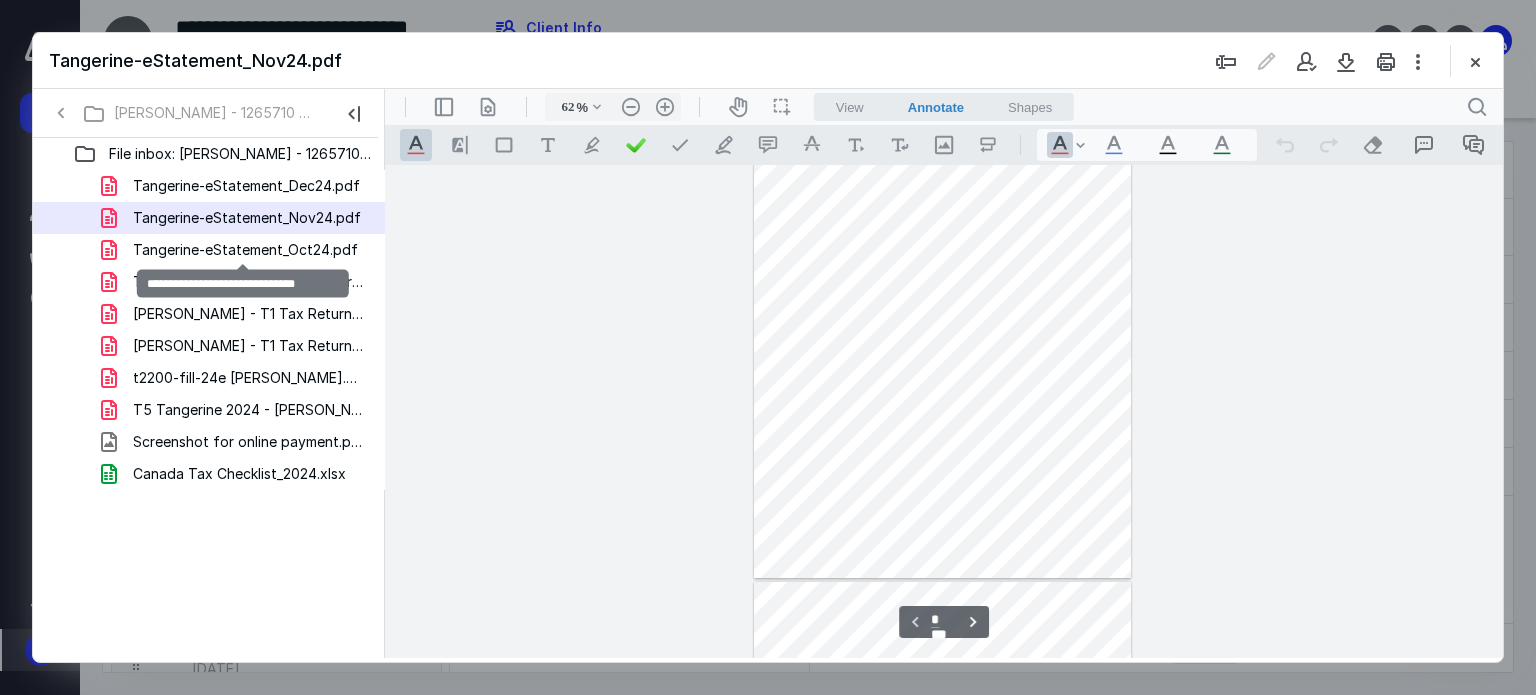 click on "Tangerine-eStatement_Oct24.pdf" at bounding box center [245, 250] 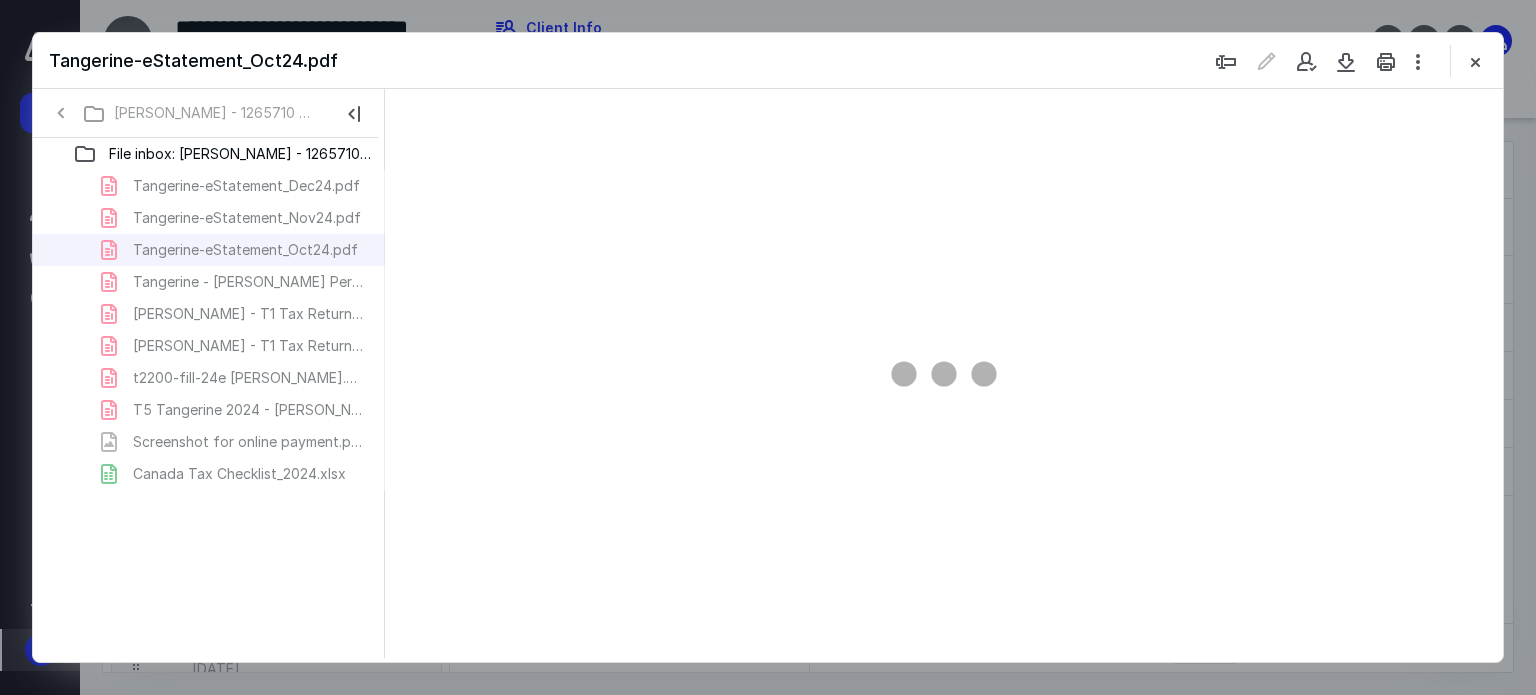 scroll, scrollTop: 78, scrollLeft: 0, axis: vertical 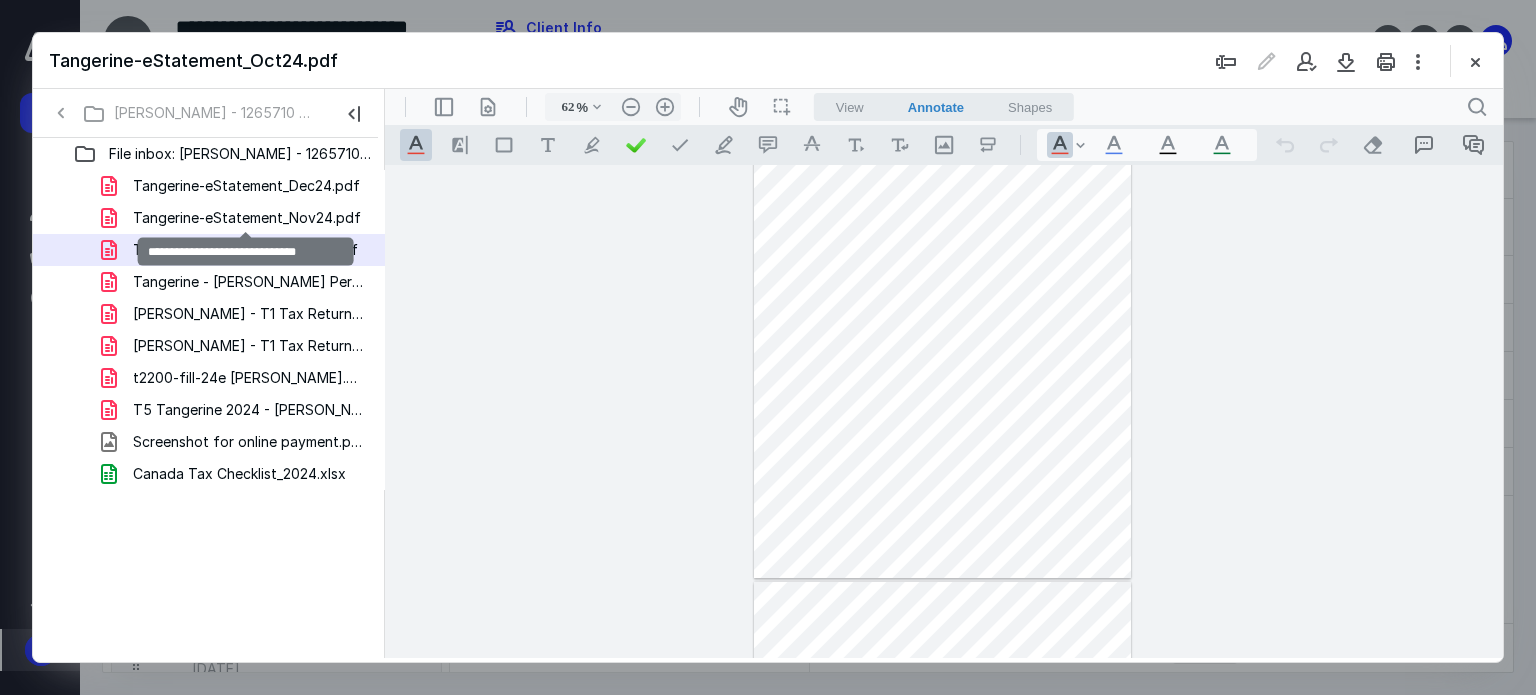 click on "Tangerine-eStatement_Nov24.pdf" at bounding box center (247, 218) 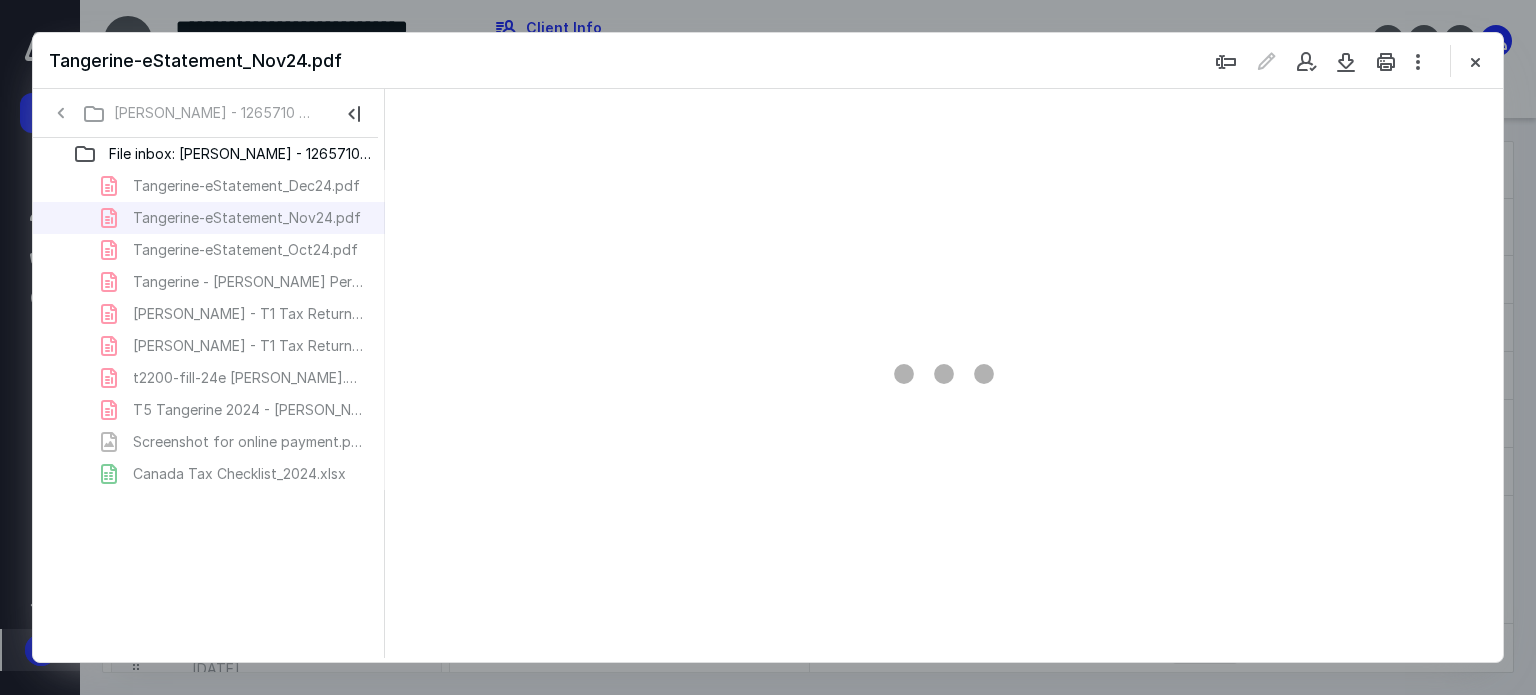 type on "62" 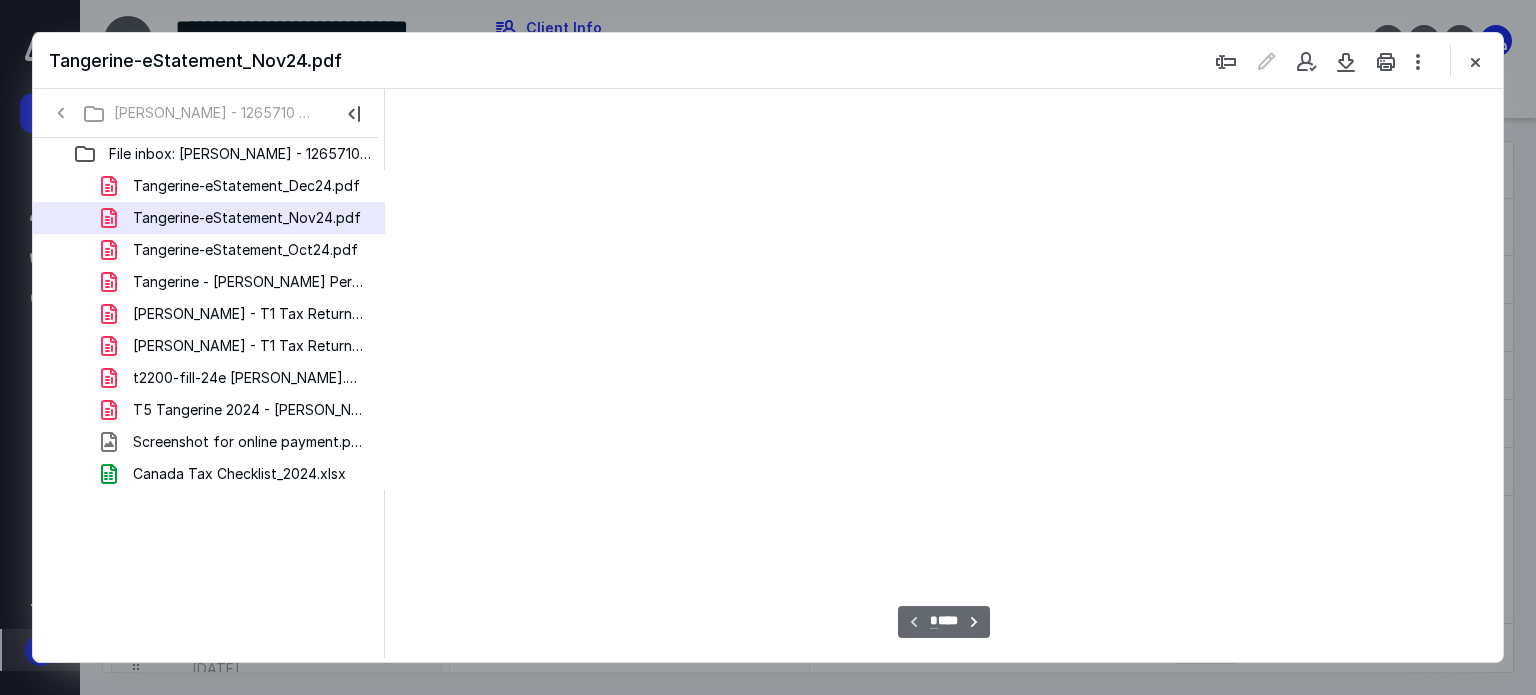 scroll, scrollTop: 78, scrollLeft: 0, axis: vertical 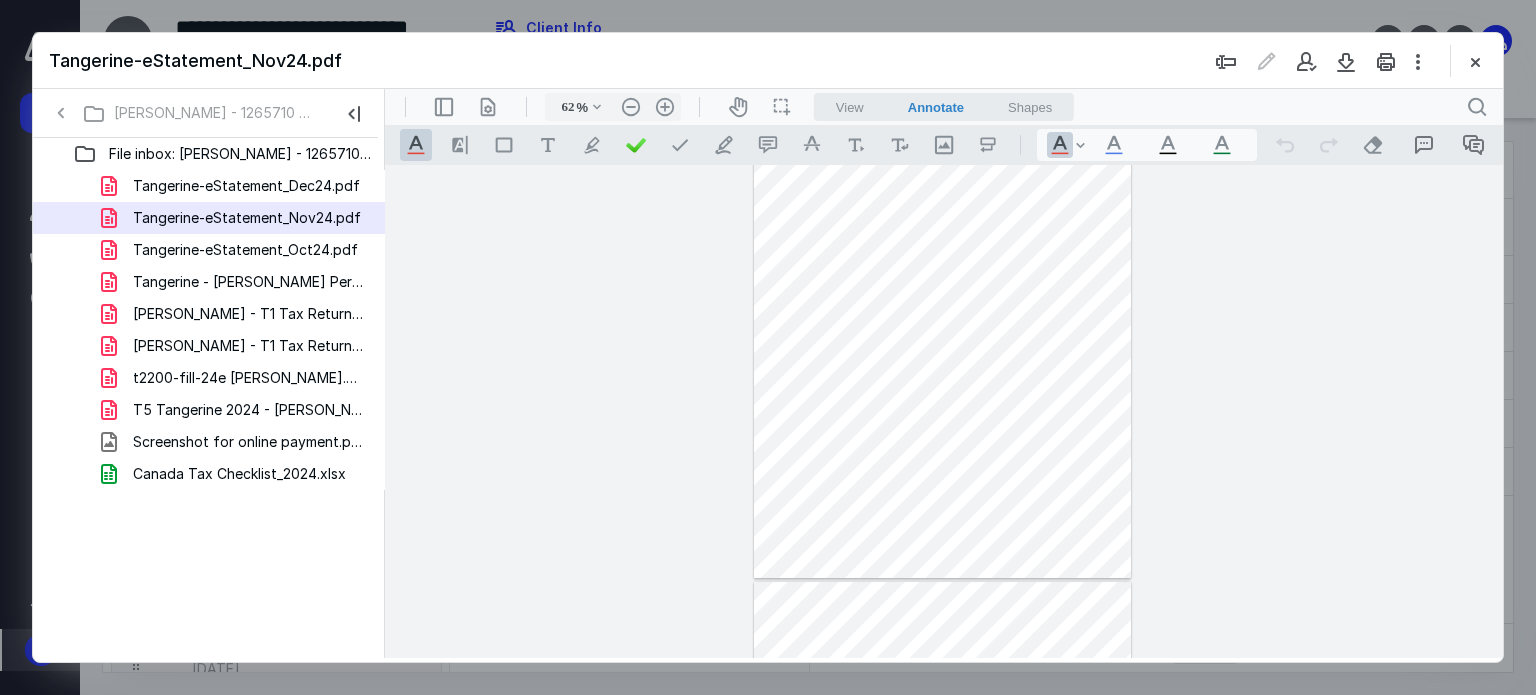 click on "**********" at bounding box center (944, 412) 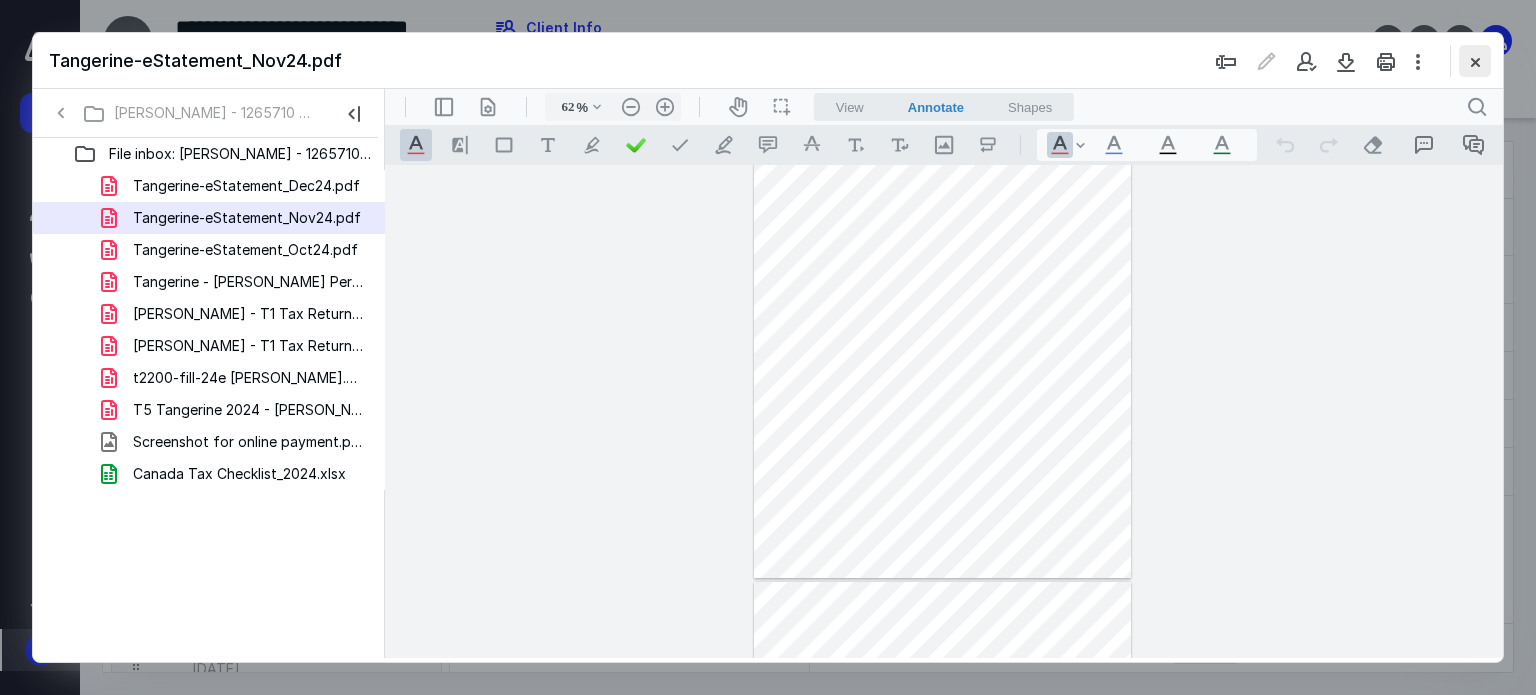 click at bounding box center (1475, 61) 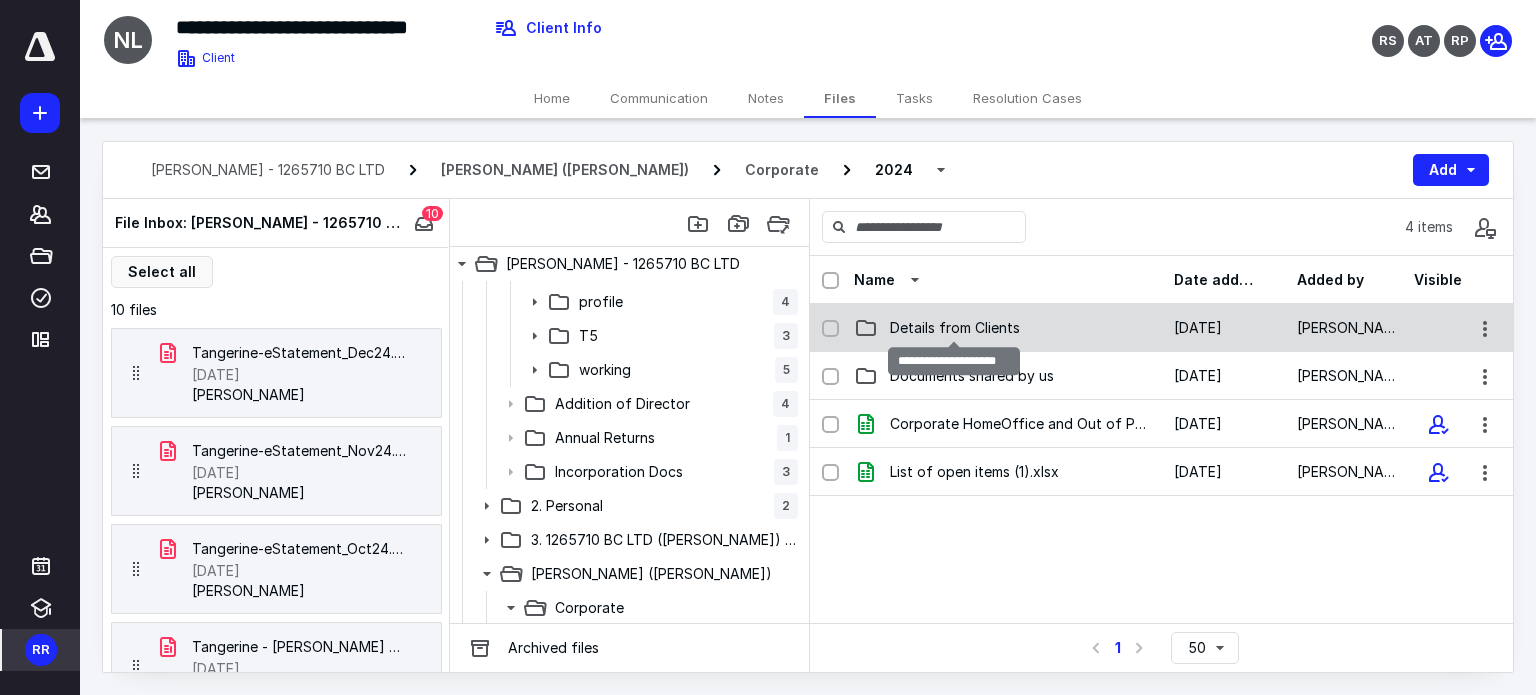 click on "Details from Clients" at bounding box center [955, 328] 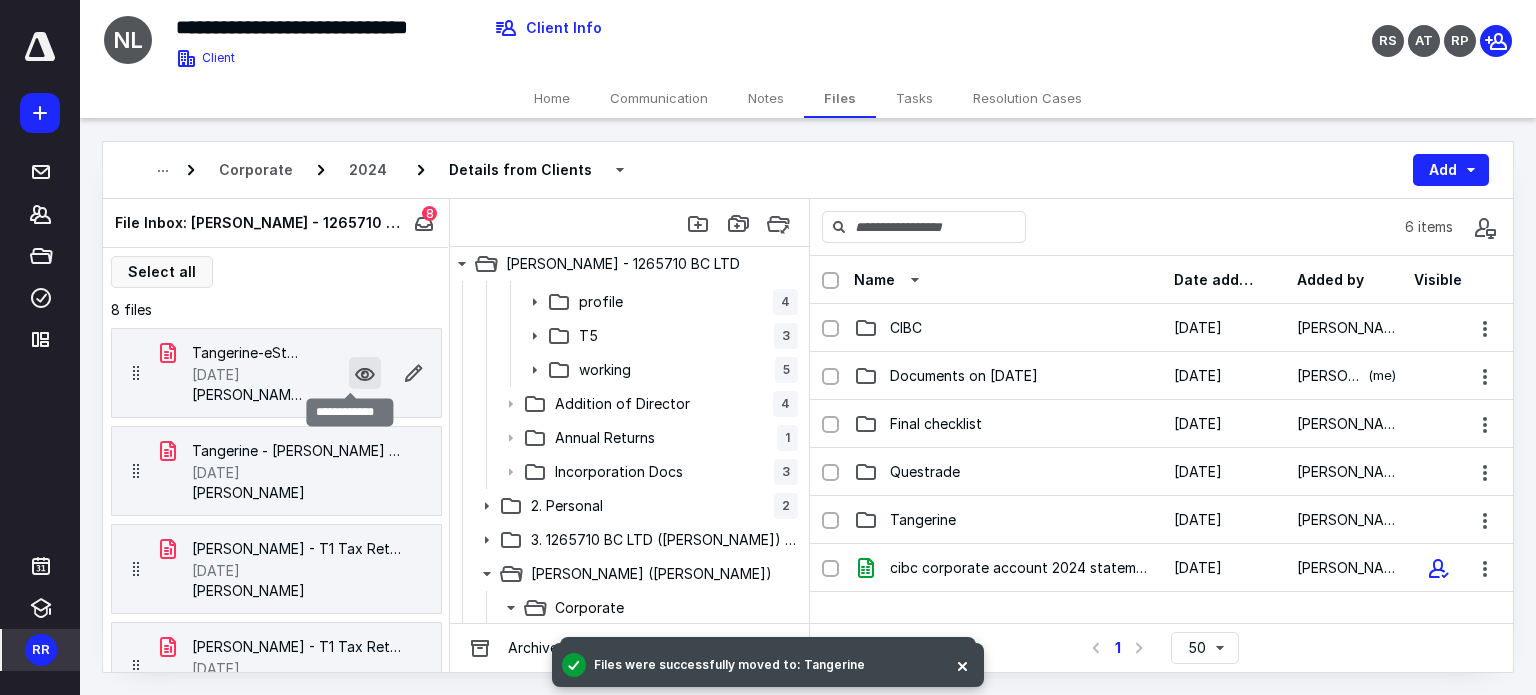 click at bounding box center (365, 373) 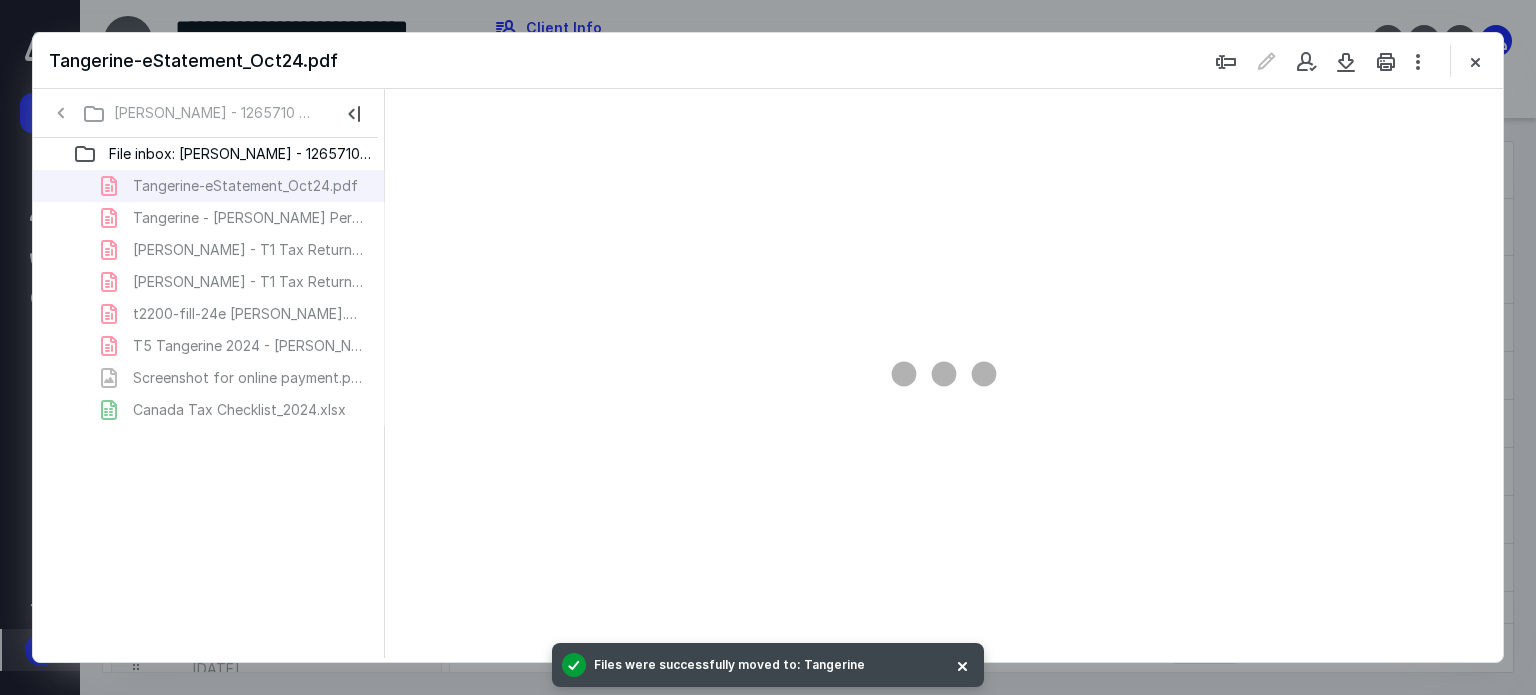 scroll, scrollTop: 0, scrollLeft: 0, axis: both 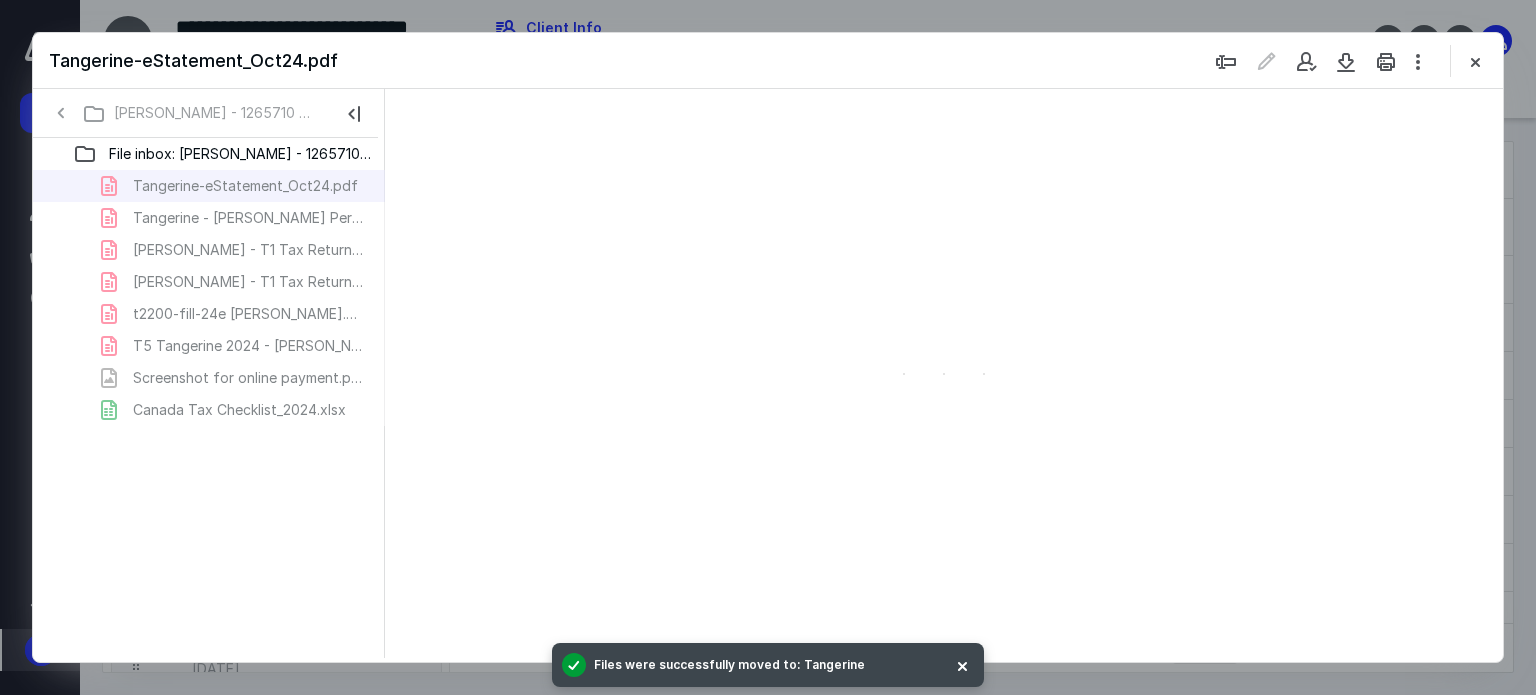 type on "62" 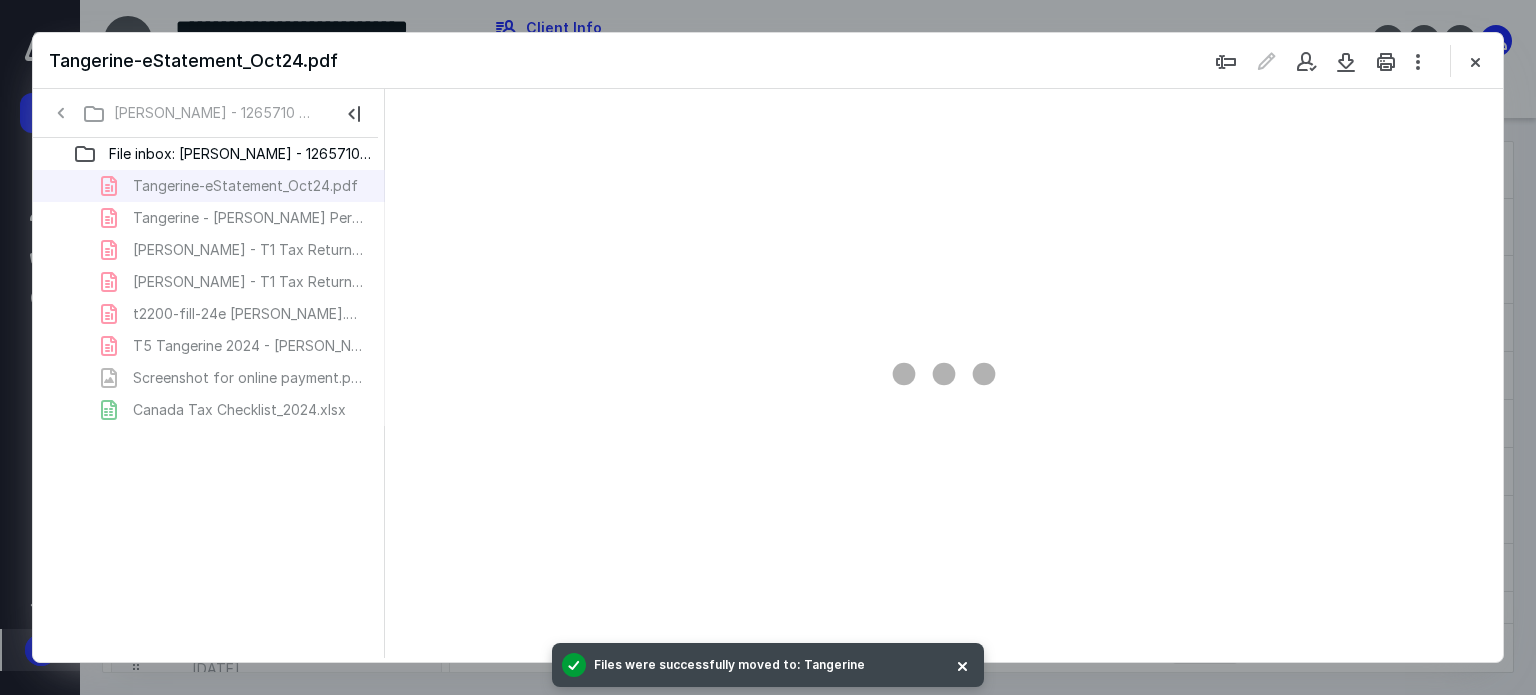 scroll, scrollTop: 78, scrollLeft: 0, axis: vertical 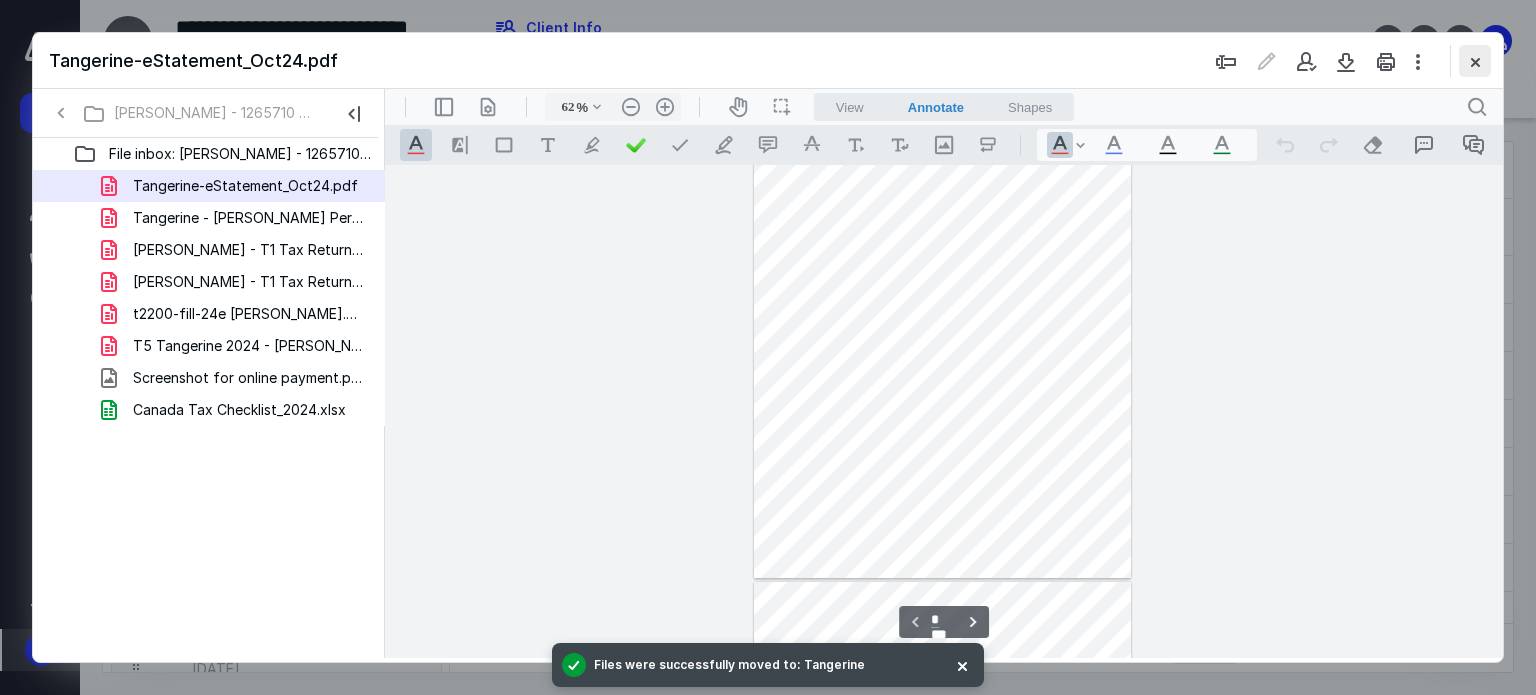 click at bounding box center (1475, 61) 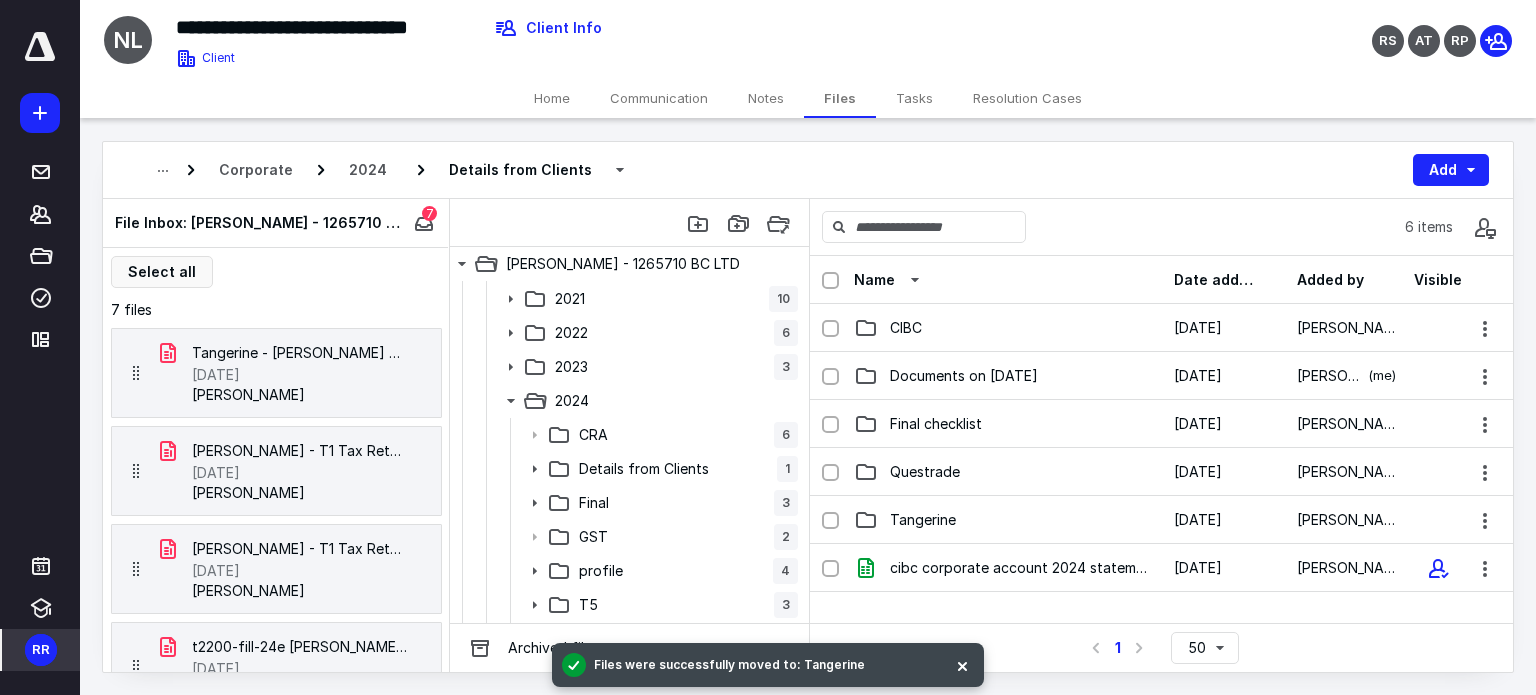 scroll, scrollTop: 0, scrollLeft: 0, axis: both 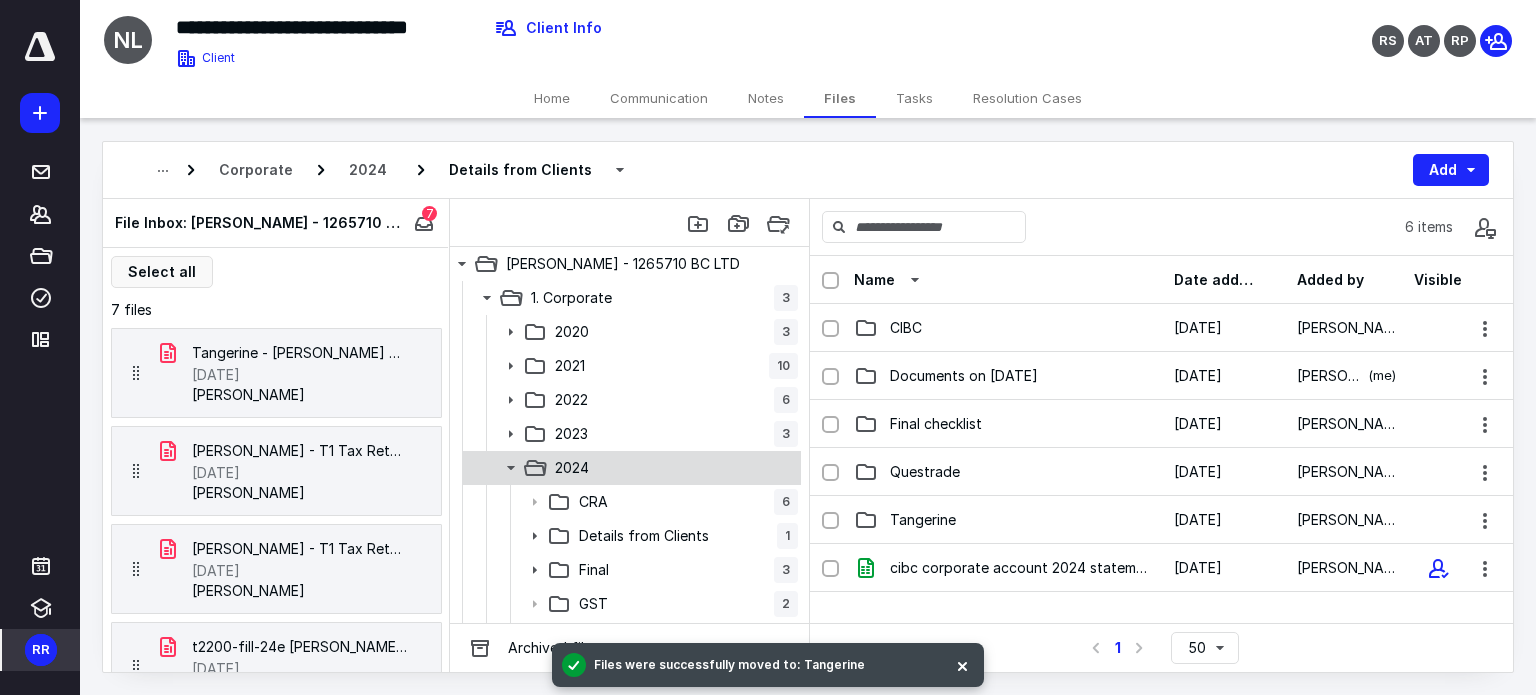 click 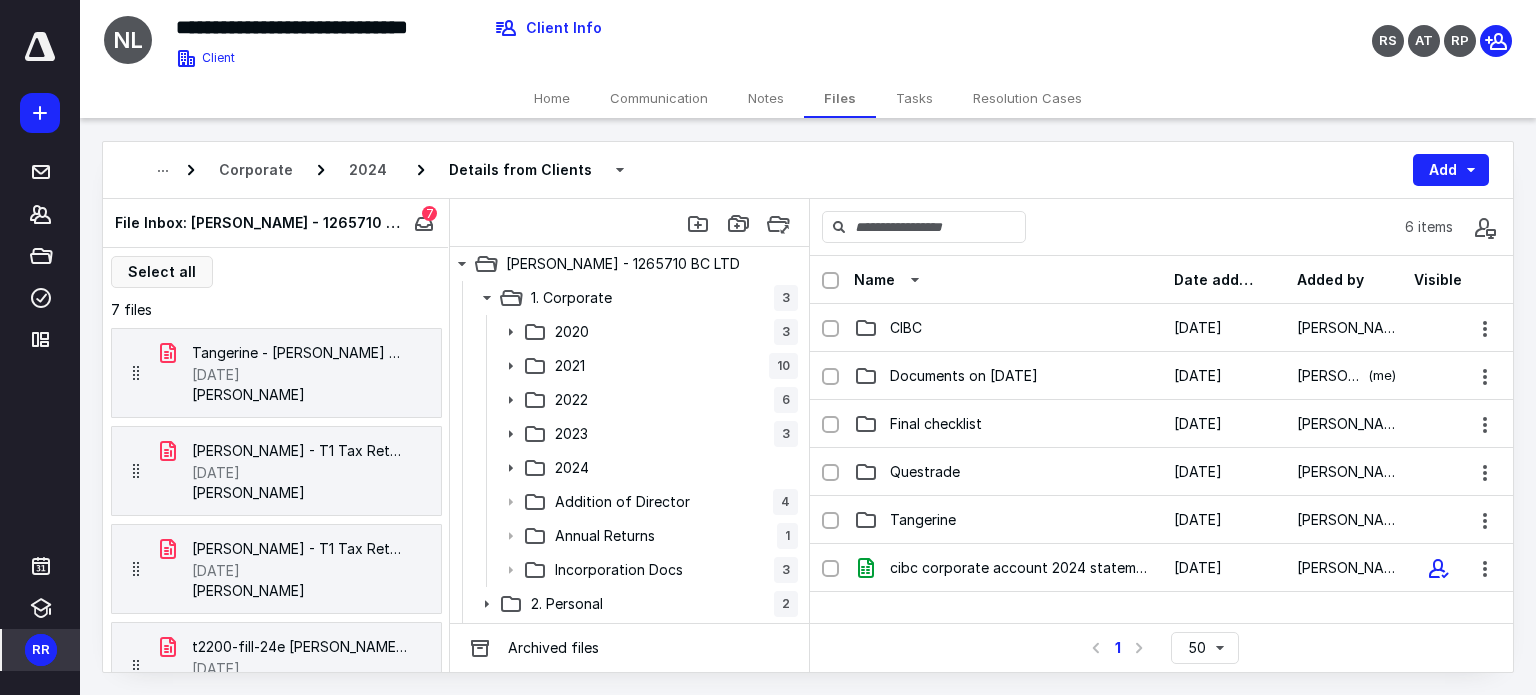 scroll, scrollTop: 262, scrollLeft: 0, axis: vertical 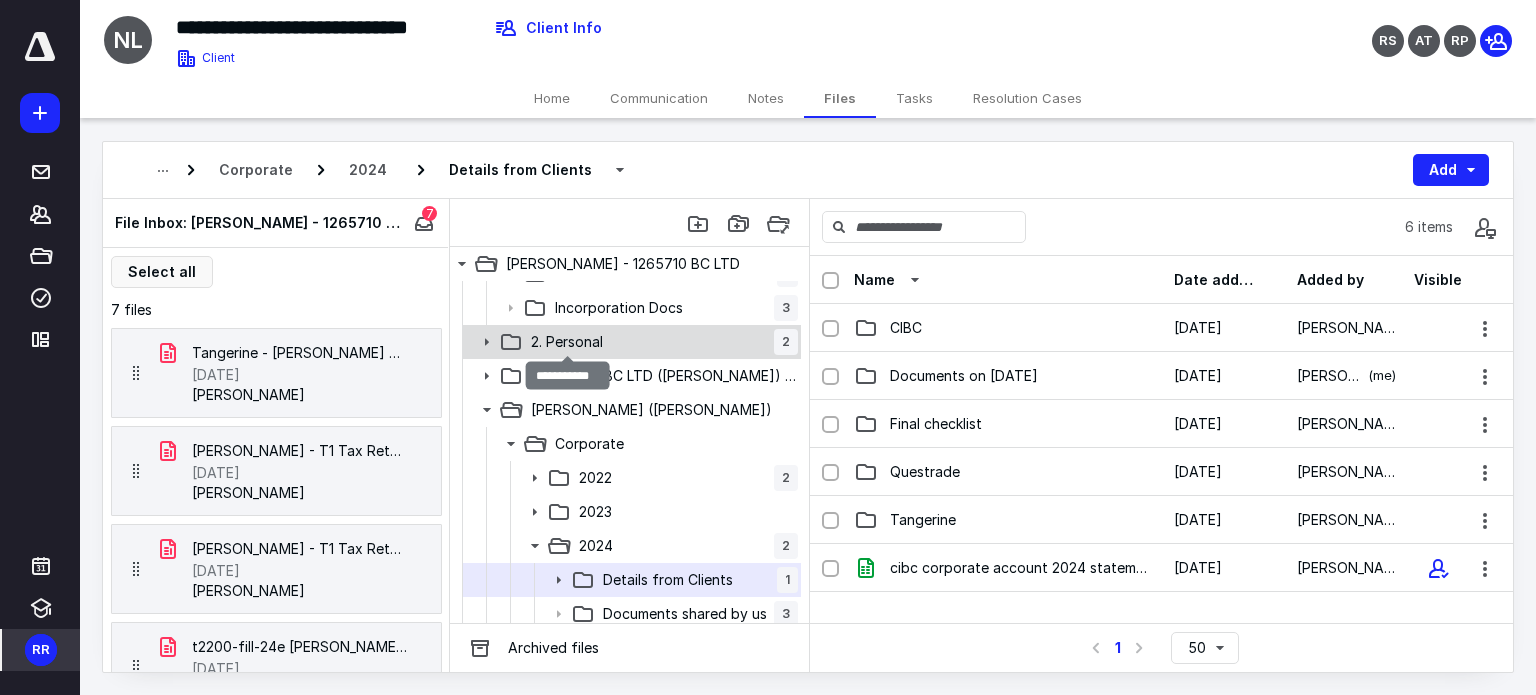 click on "2. Personal" at bounding box center [567, 342] 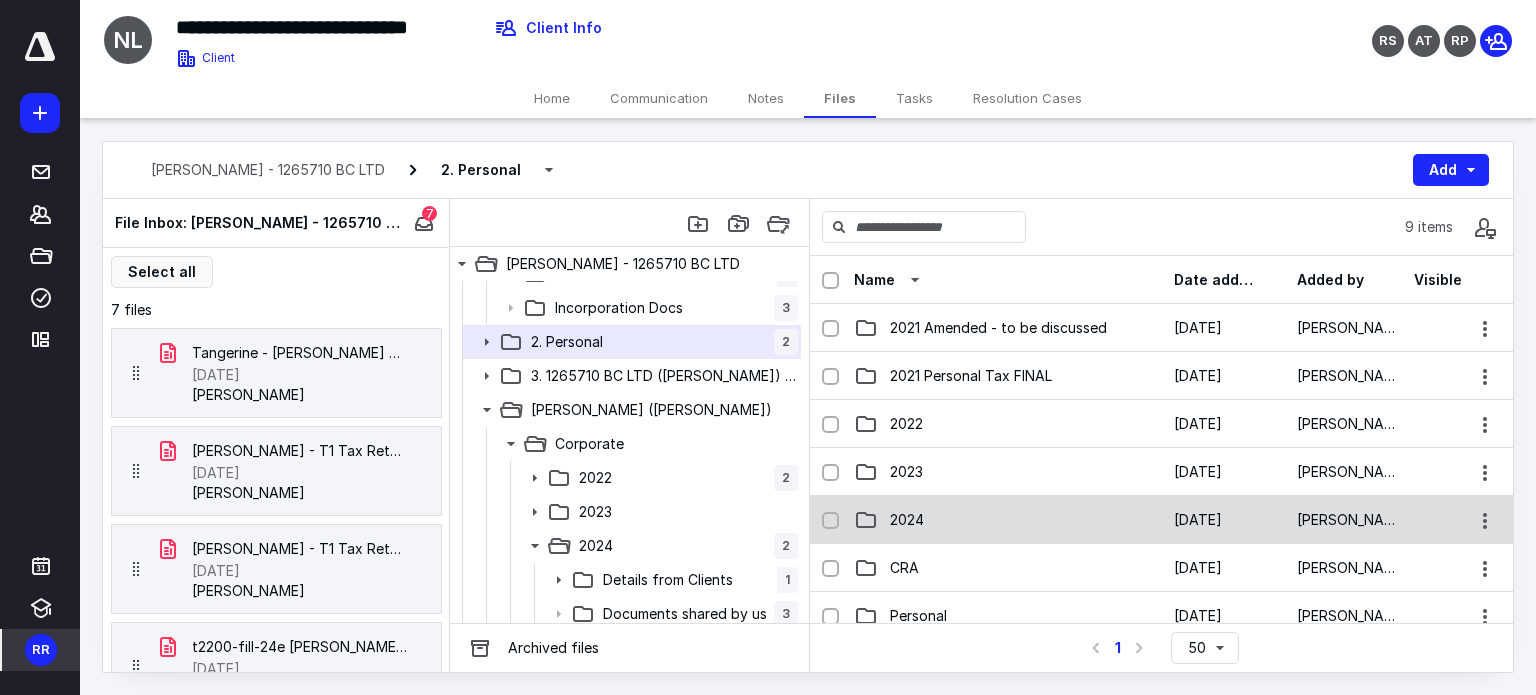 click on "2024 1/21/2025 Meenal Jain" at bounding box center [1161, 520] 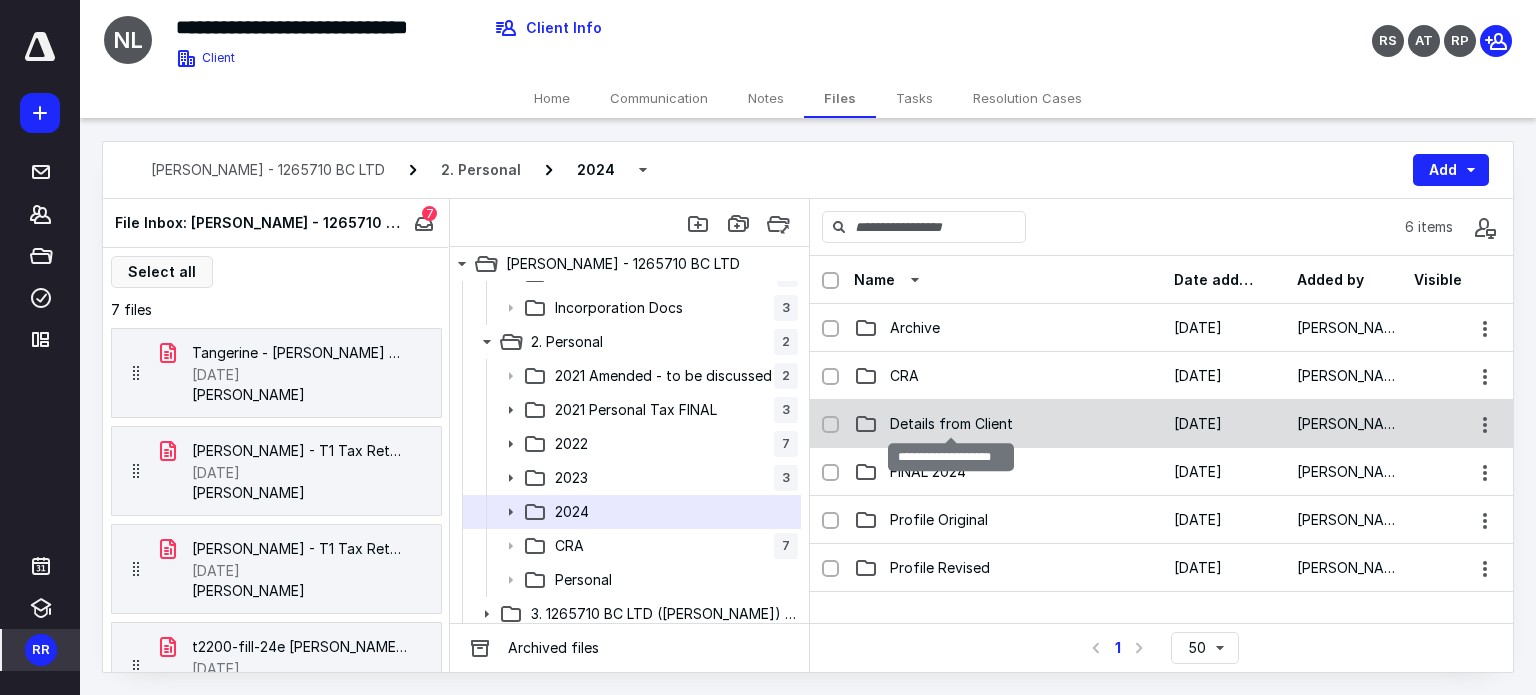 click on "Details from Client" at bounding box center (951, 424) 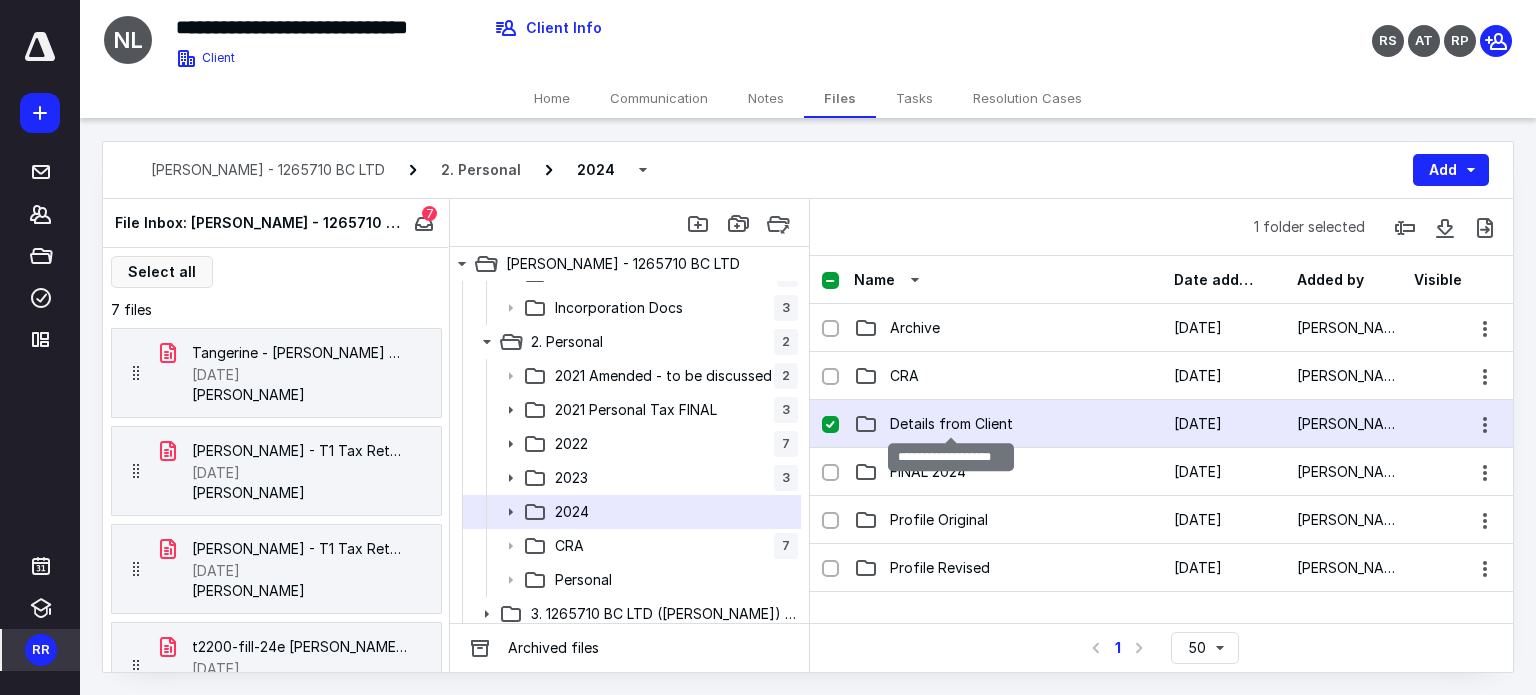 click on "Details from Client" at bounding box center [951, 424] 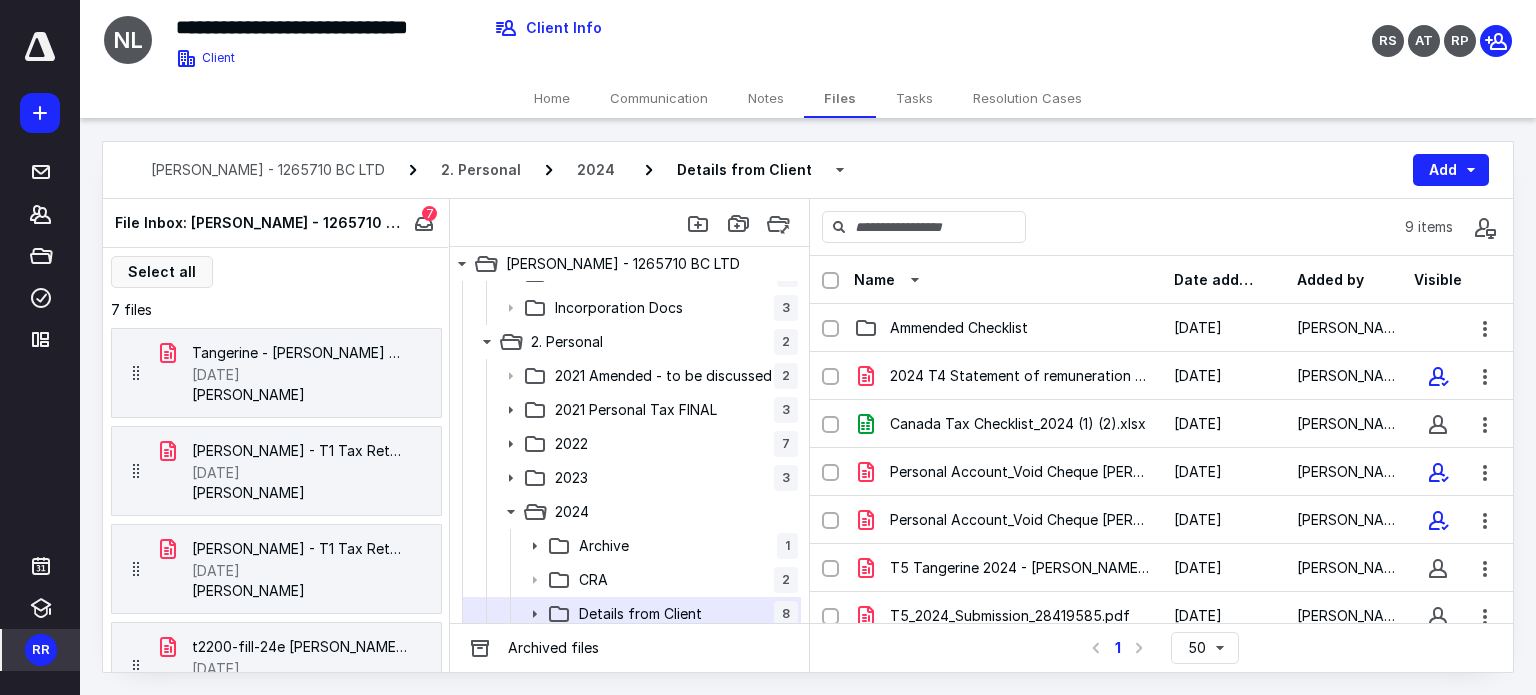 scroll, scrollTop: 110, scrollLeft: 0, axis: vertical 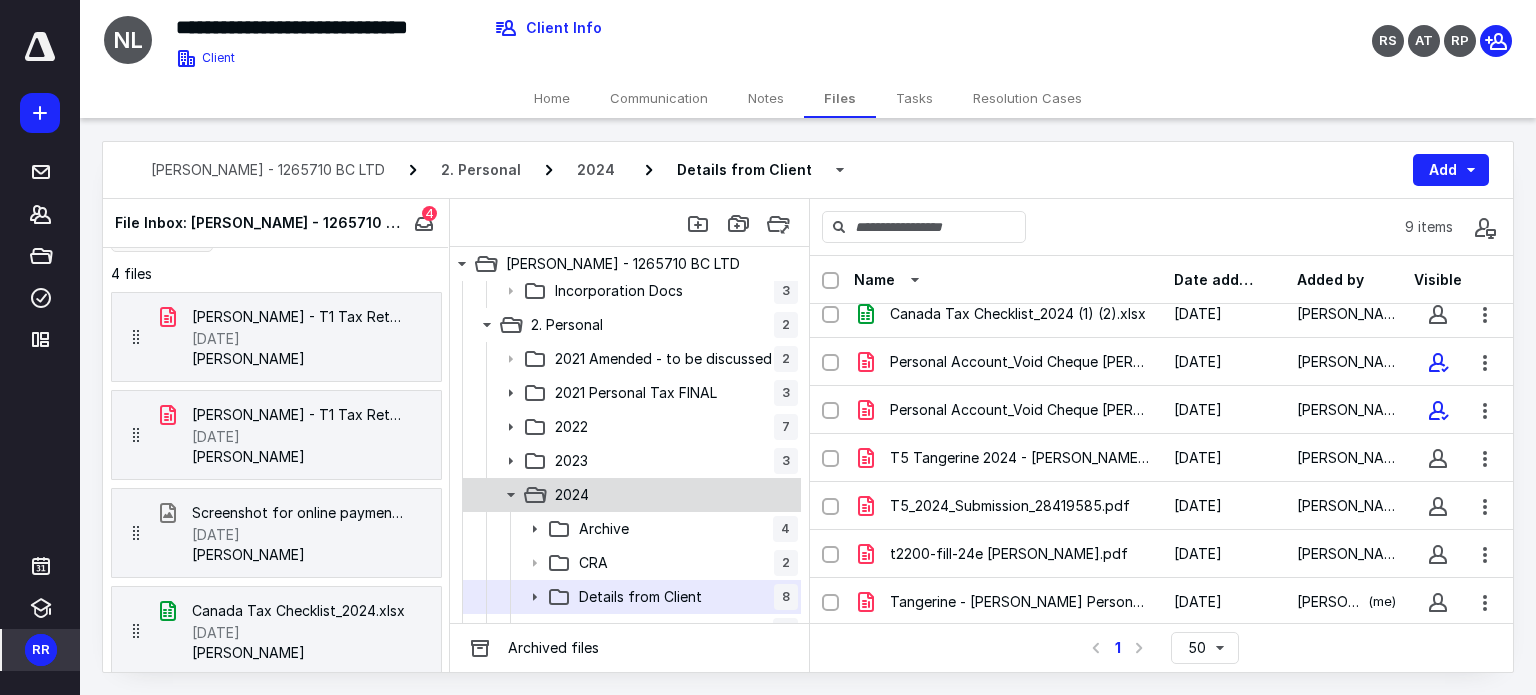 click 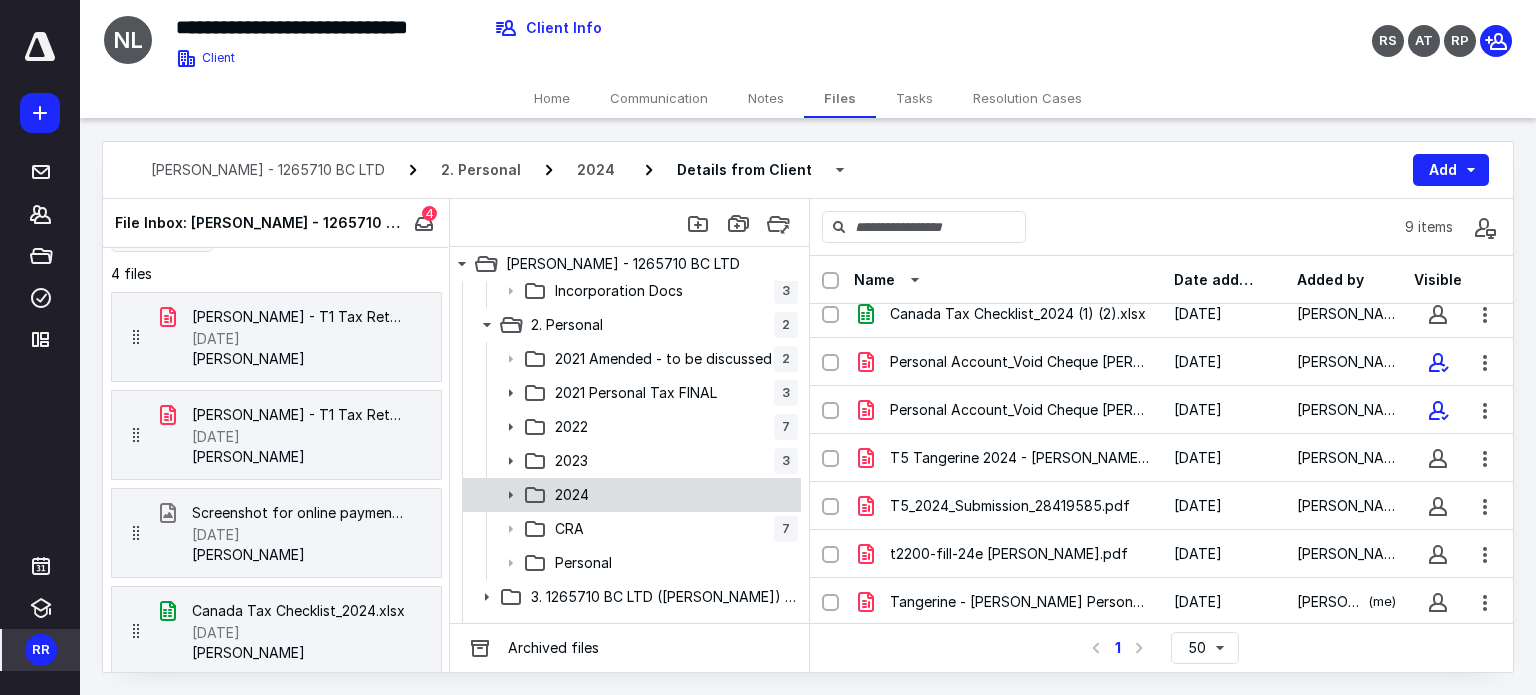 click on "2024" at bounding box center (672, 495) 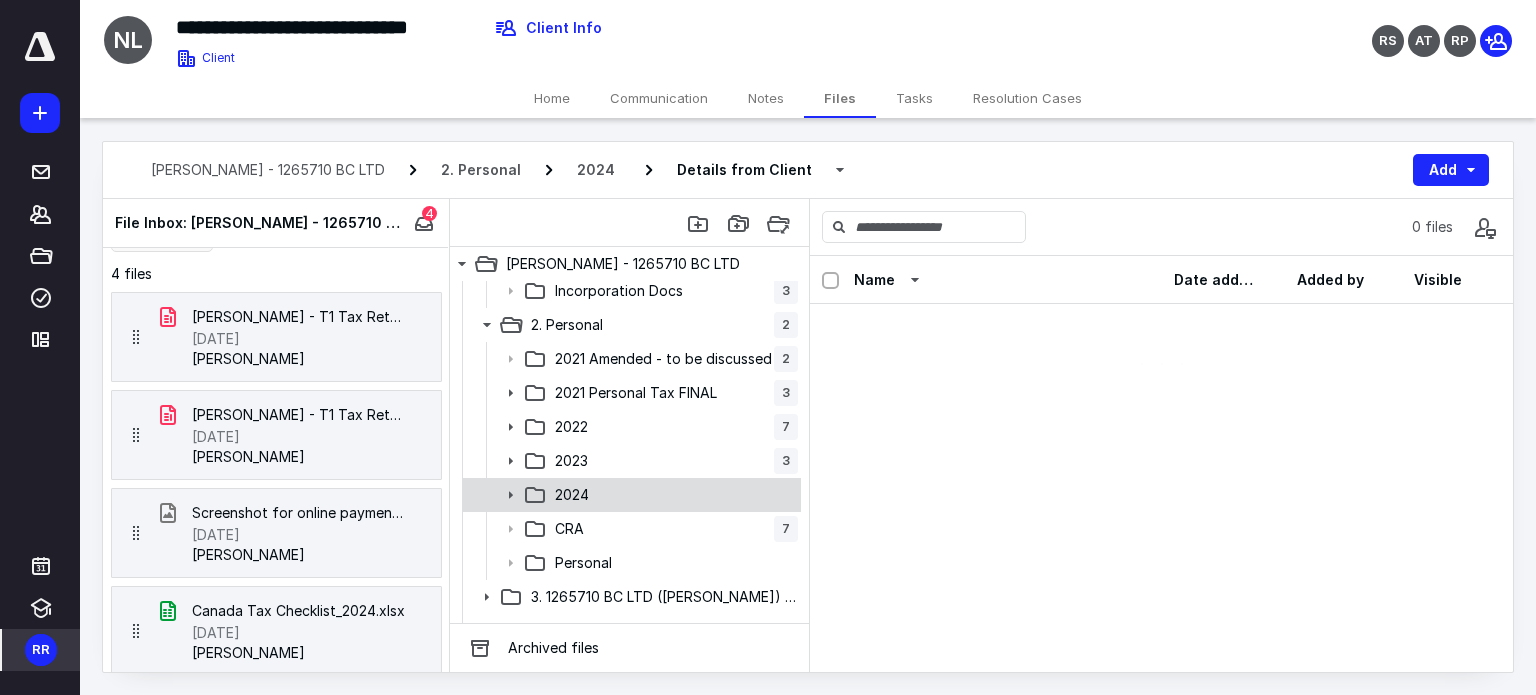 click on "2024" at bounding box center (672, 495) 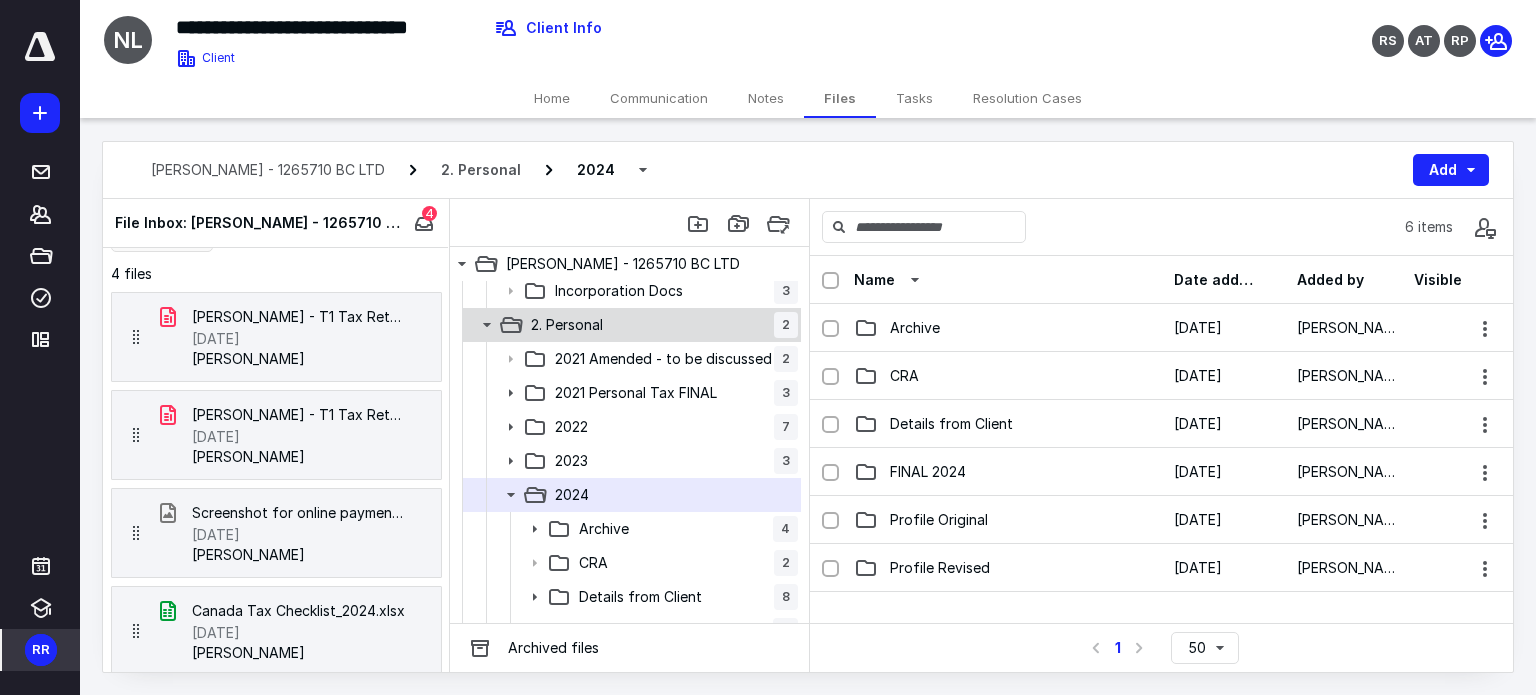 click 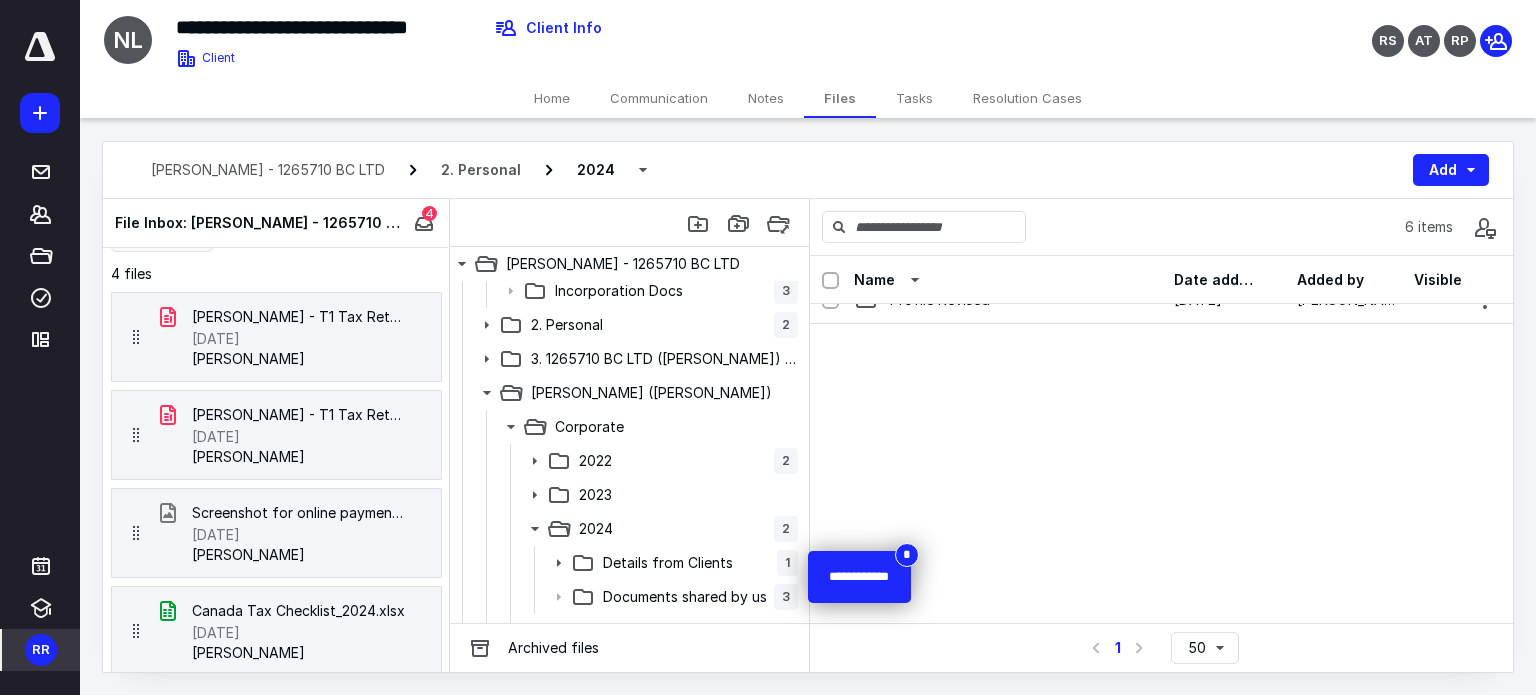 scroll, scrollTop: 267, scrollLeft: 0, axis: vertical 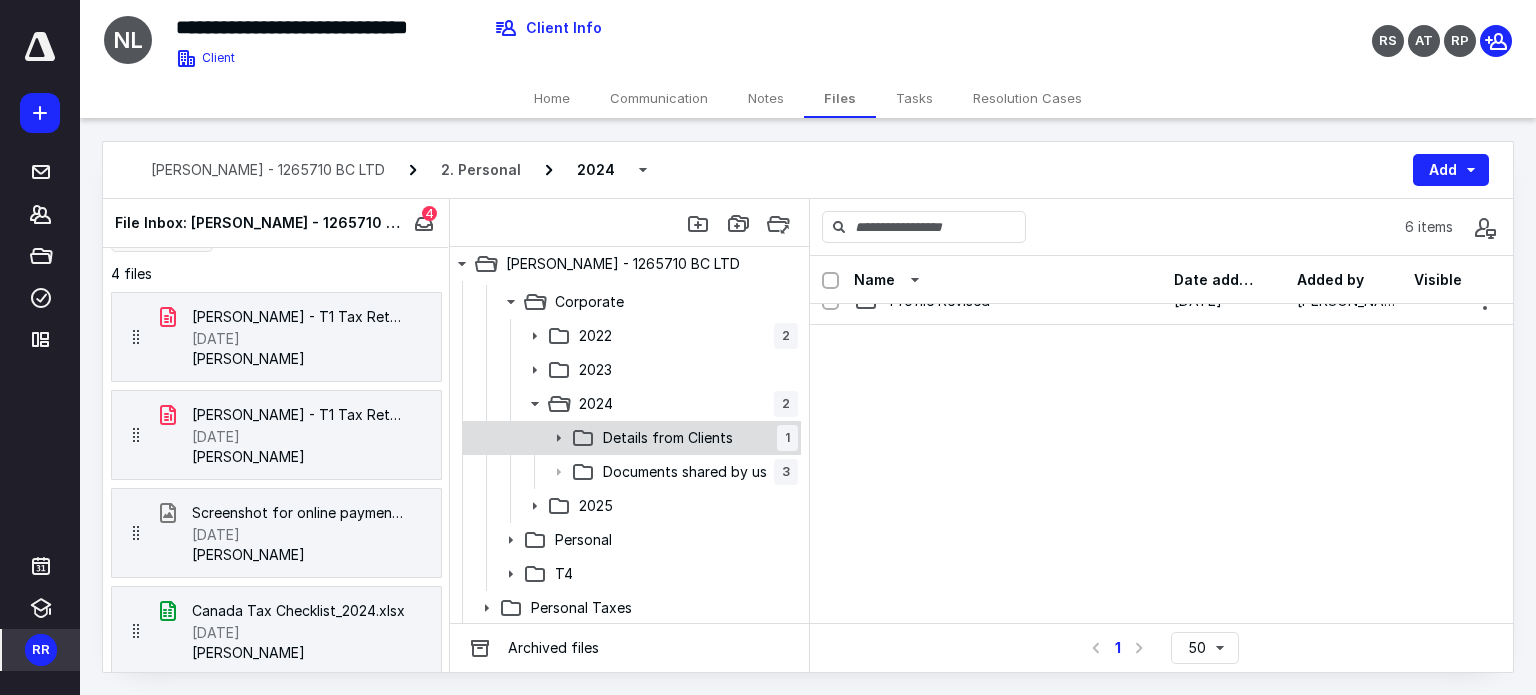 click on "Details from Clients 1" at bounding box center (630, 438) 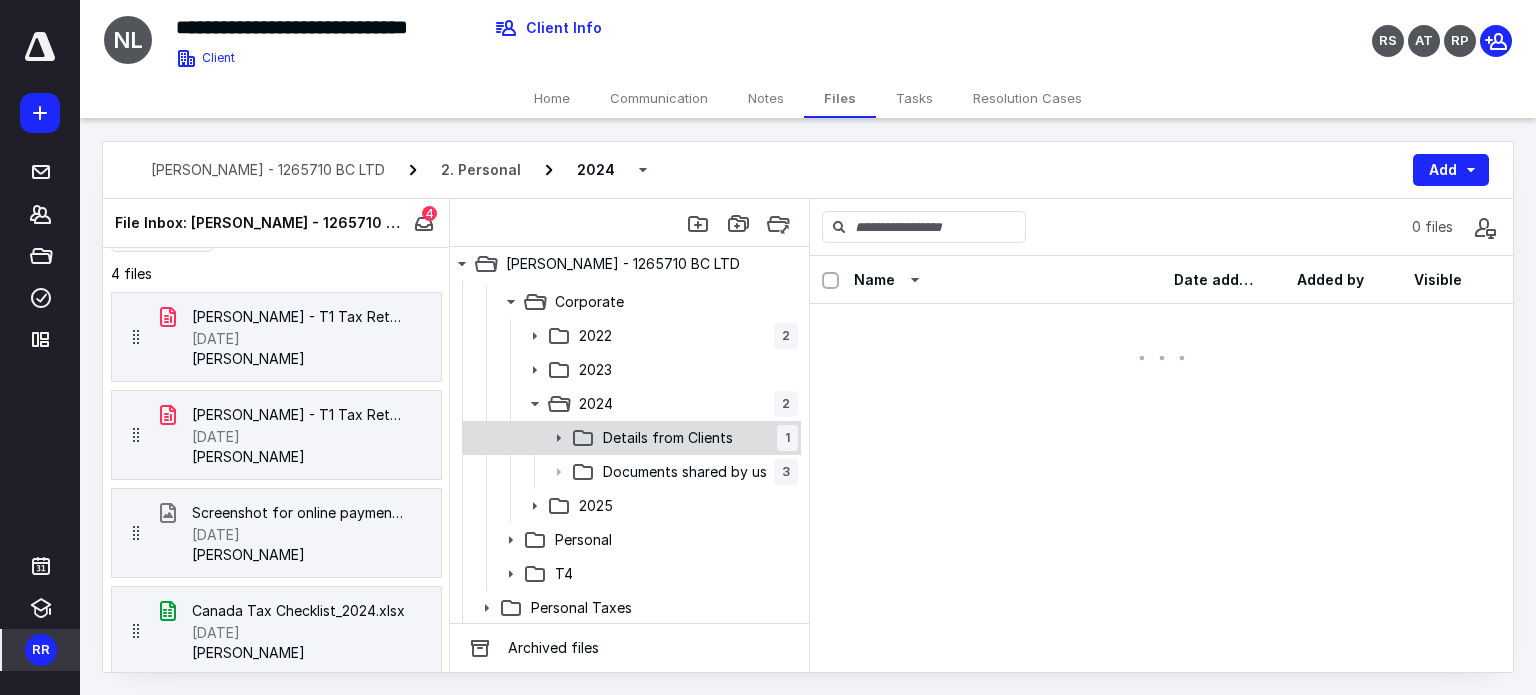 scroll, scrollTop: 0, scrollLeft: 0, axis: both 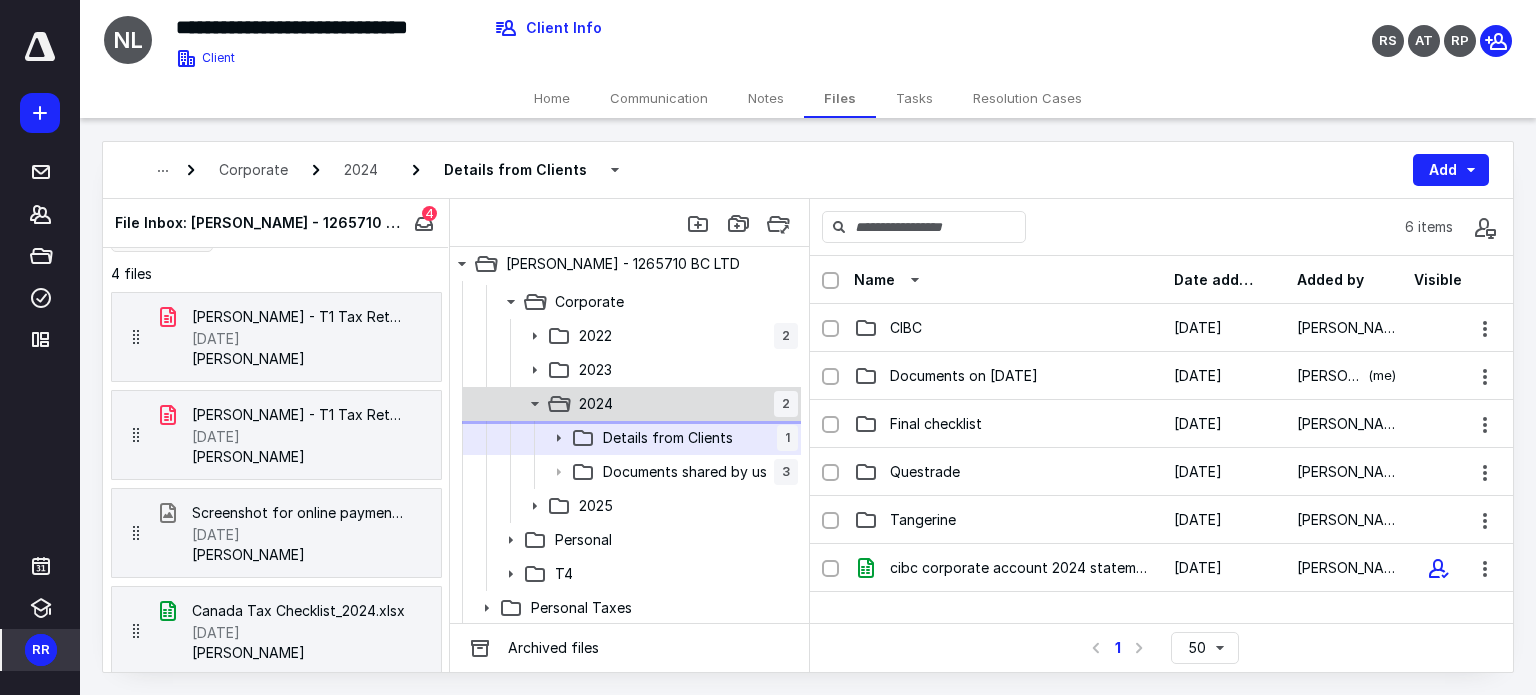 click 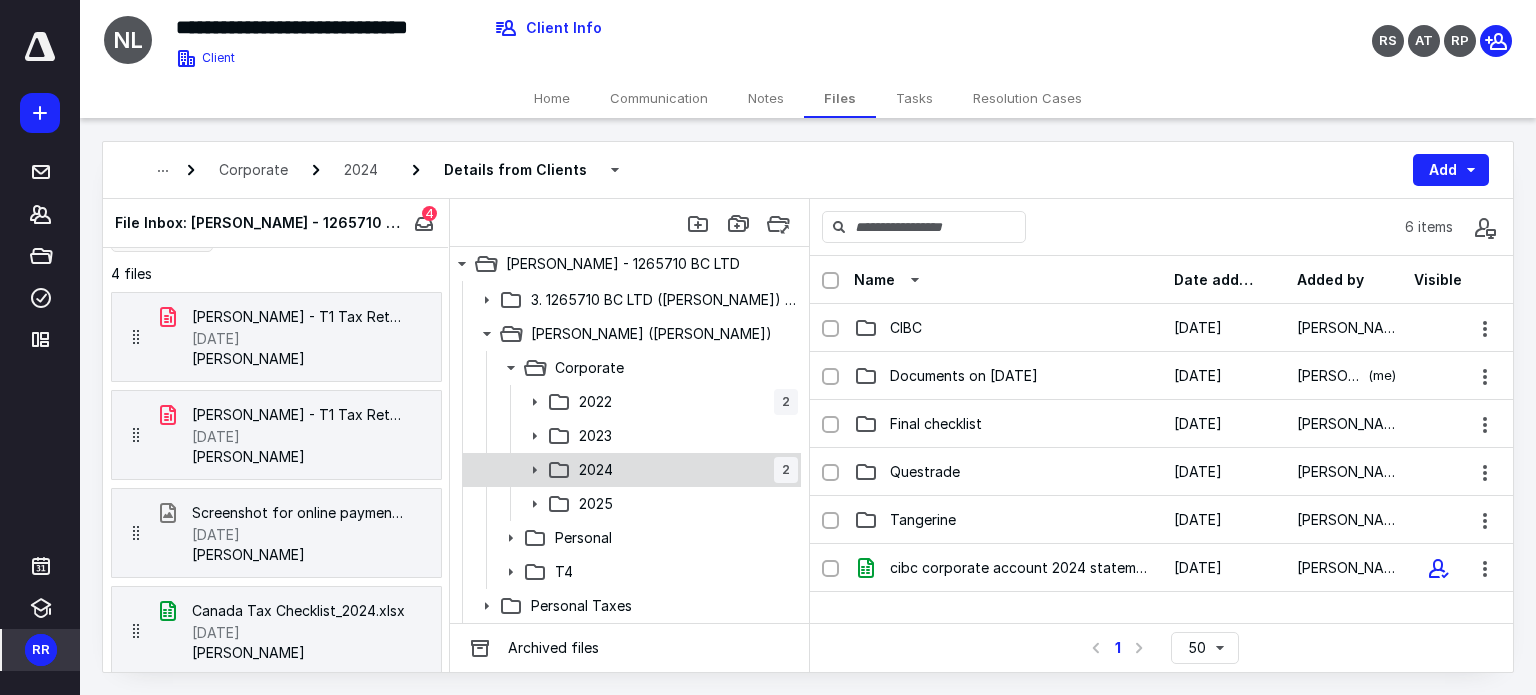 scroll, scrollTop: 336, scrollLeft: 0, axis: vertical 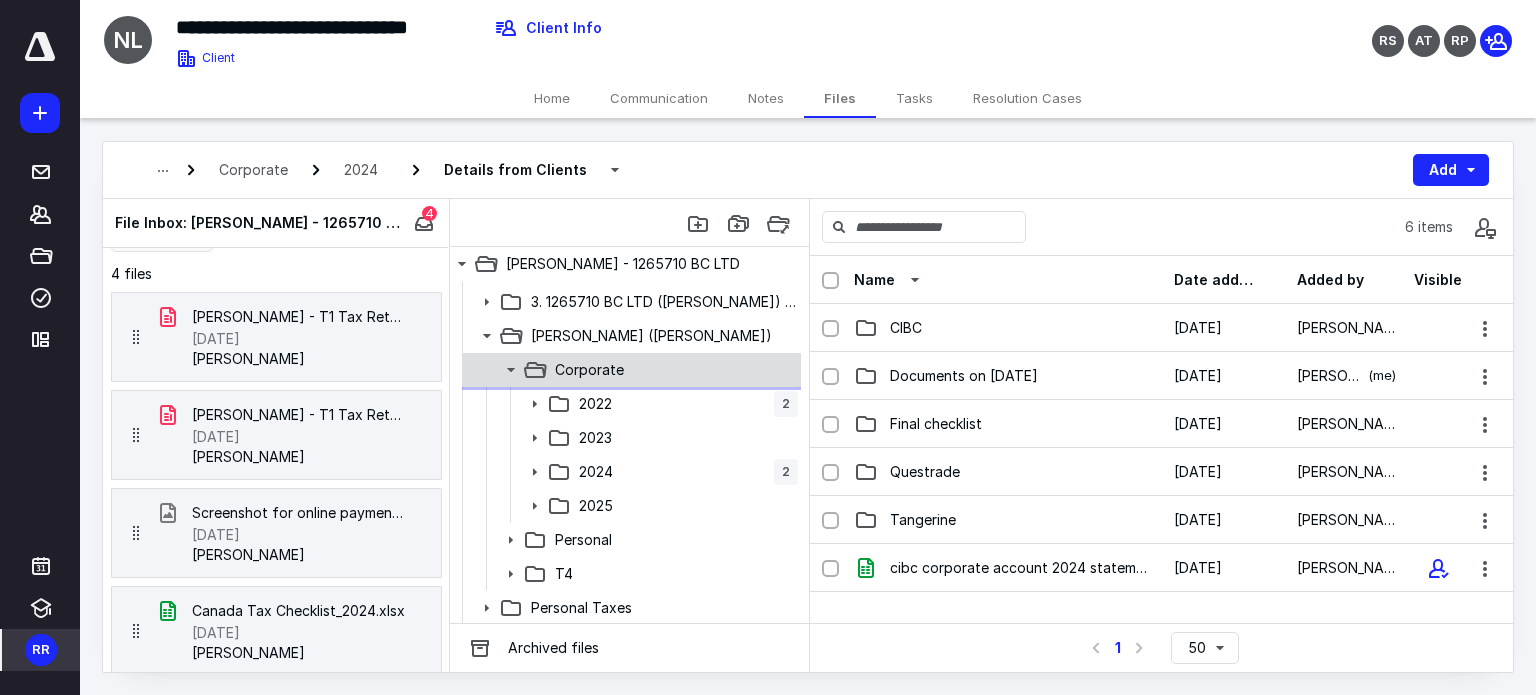 click 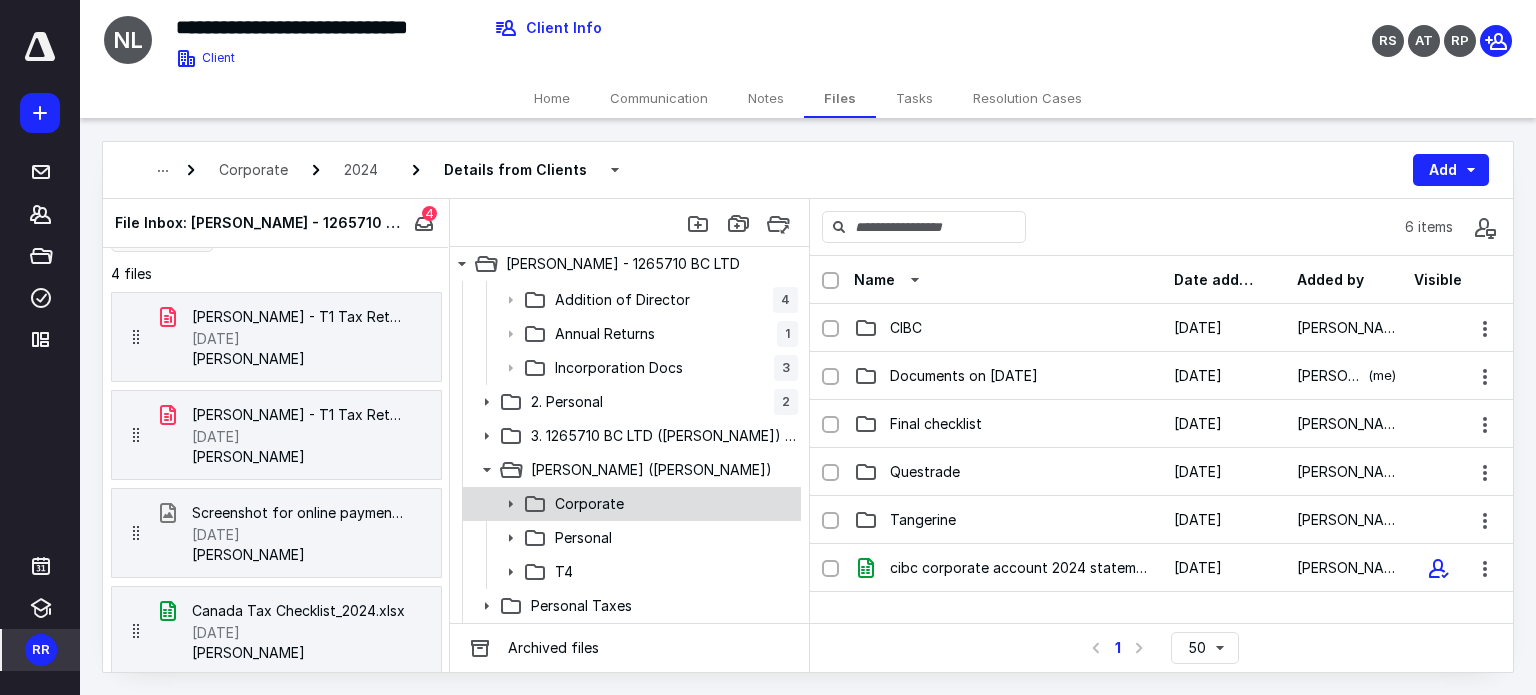 scroll, scrollTop: 200, scrollLeft: 0, axis: vertical 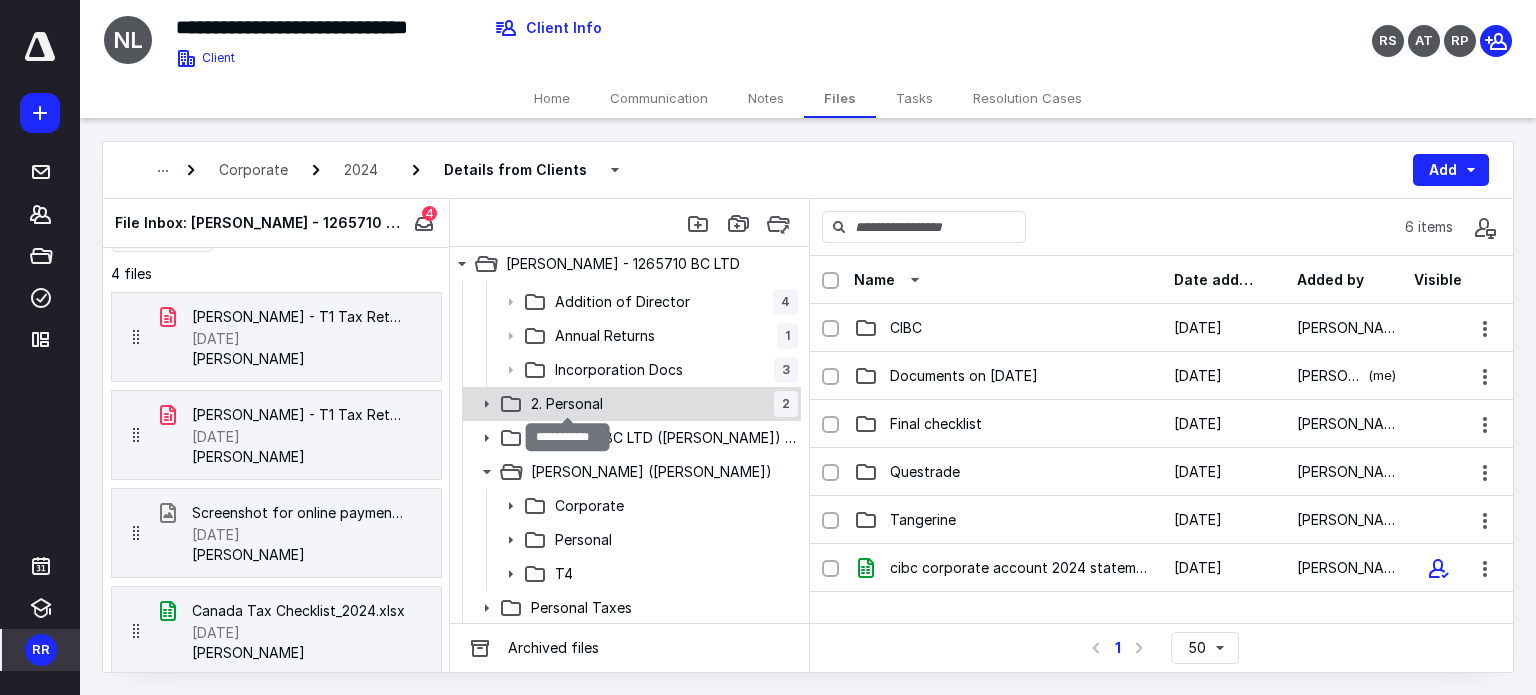 click on "2. Personal" at bounding box center (567, 404) 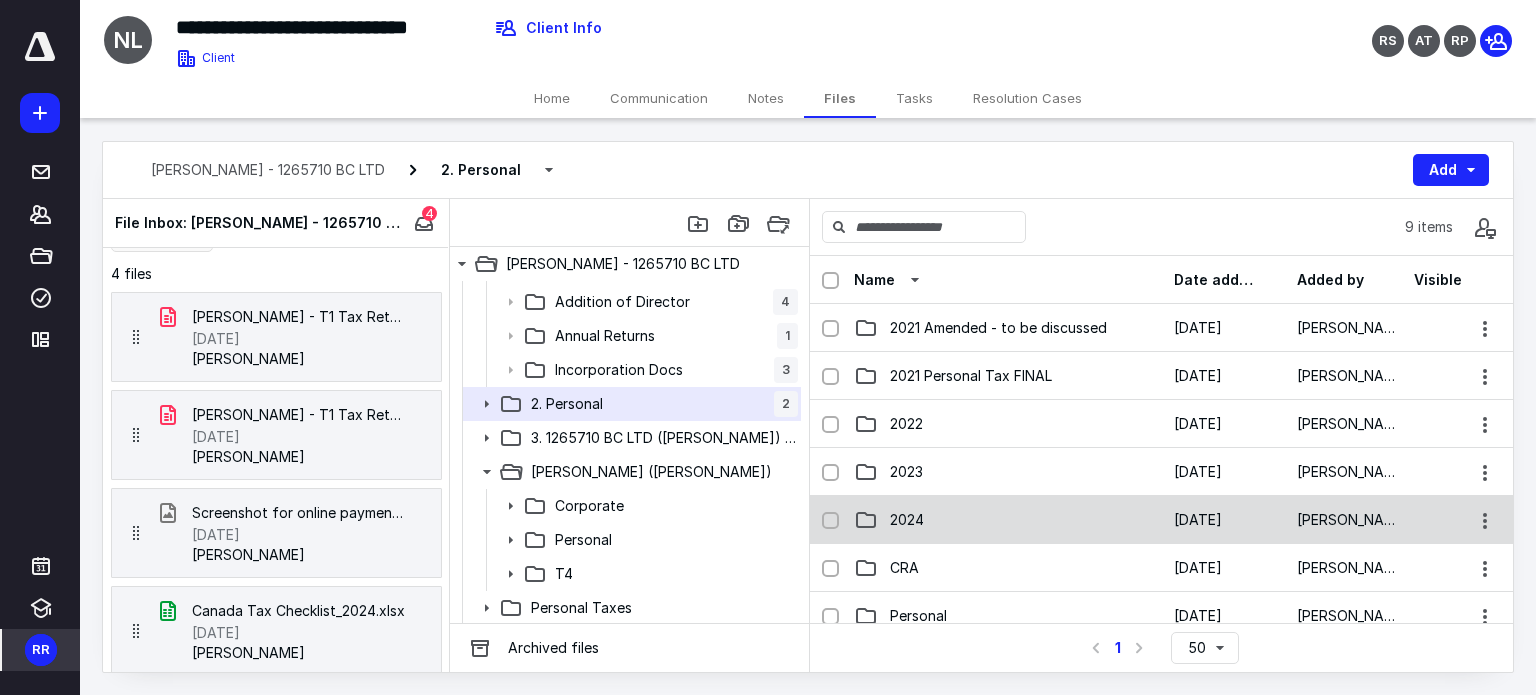 click on "2024" at bounding box center [907, 520] 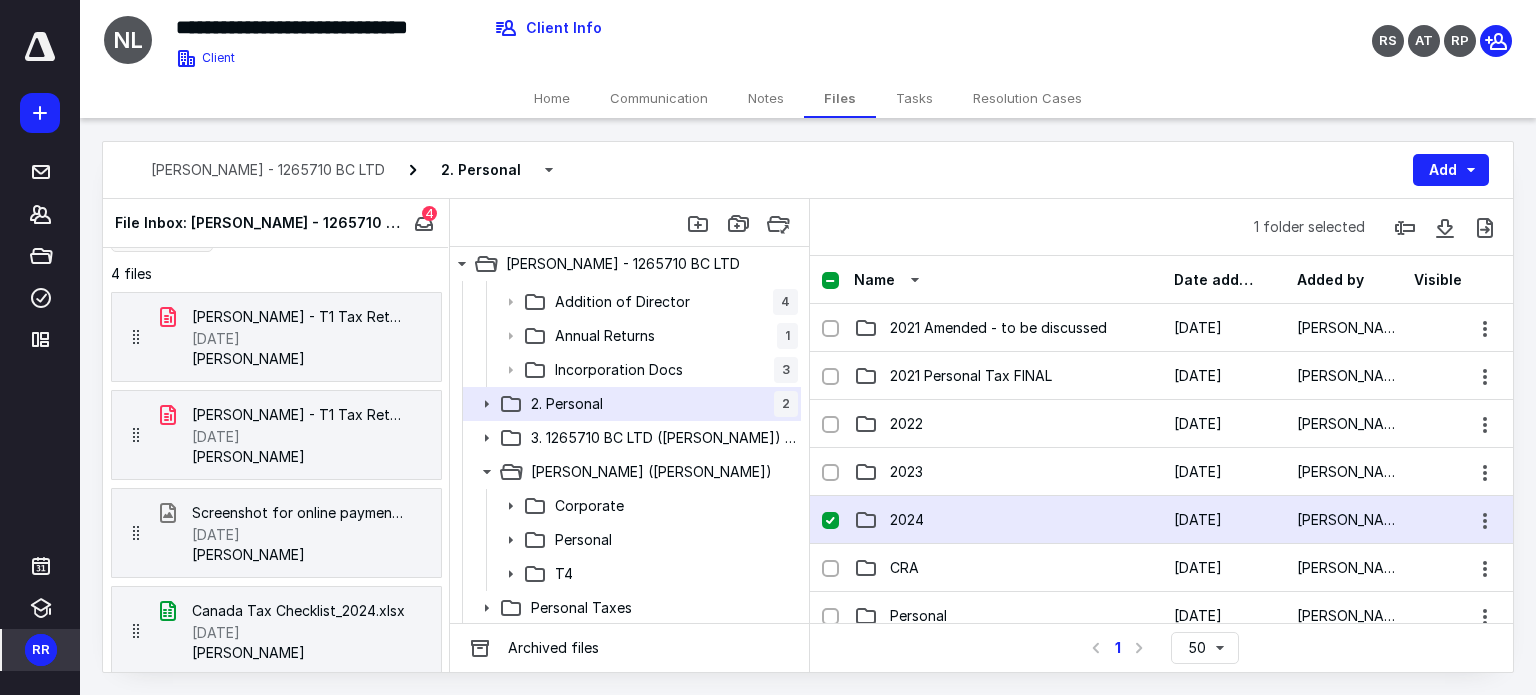click on "2024" at bounding box center (907, 520) 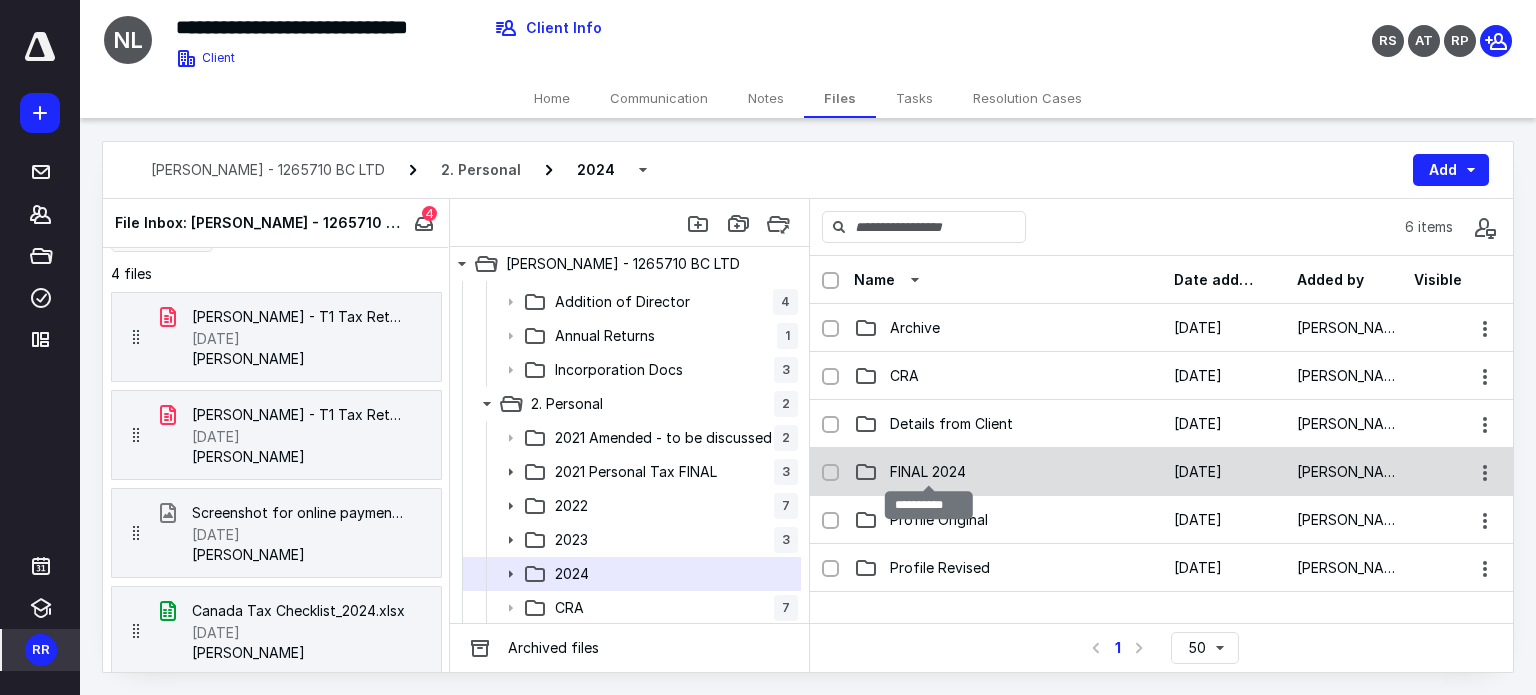 click on "FINAL 2024" at bounding box center [928, 472] 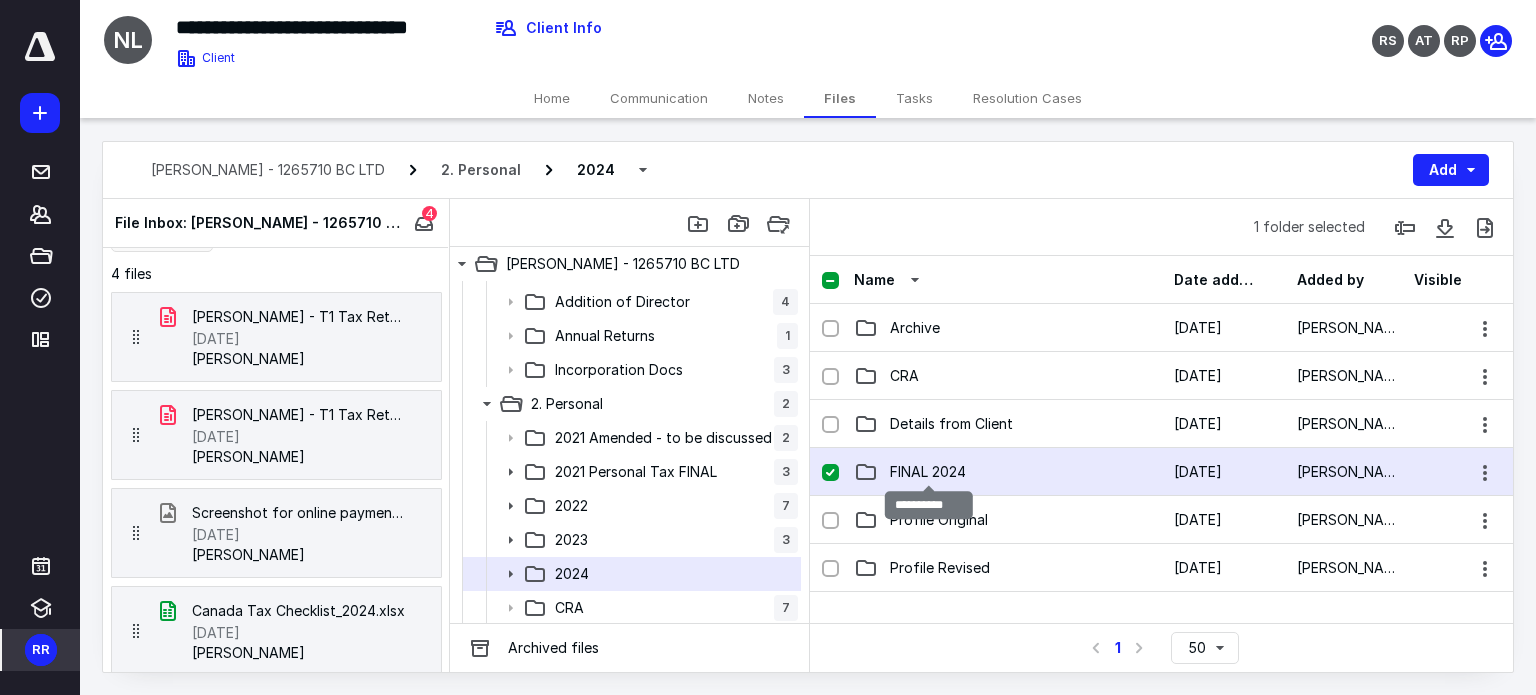 click on "FINAL 2024" at bounding box center [928, 472] 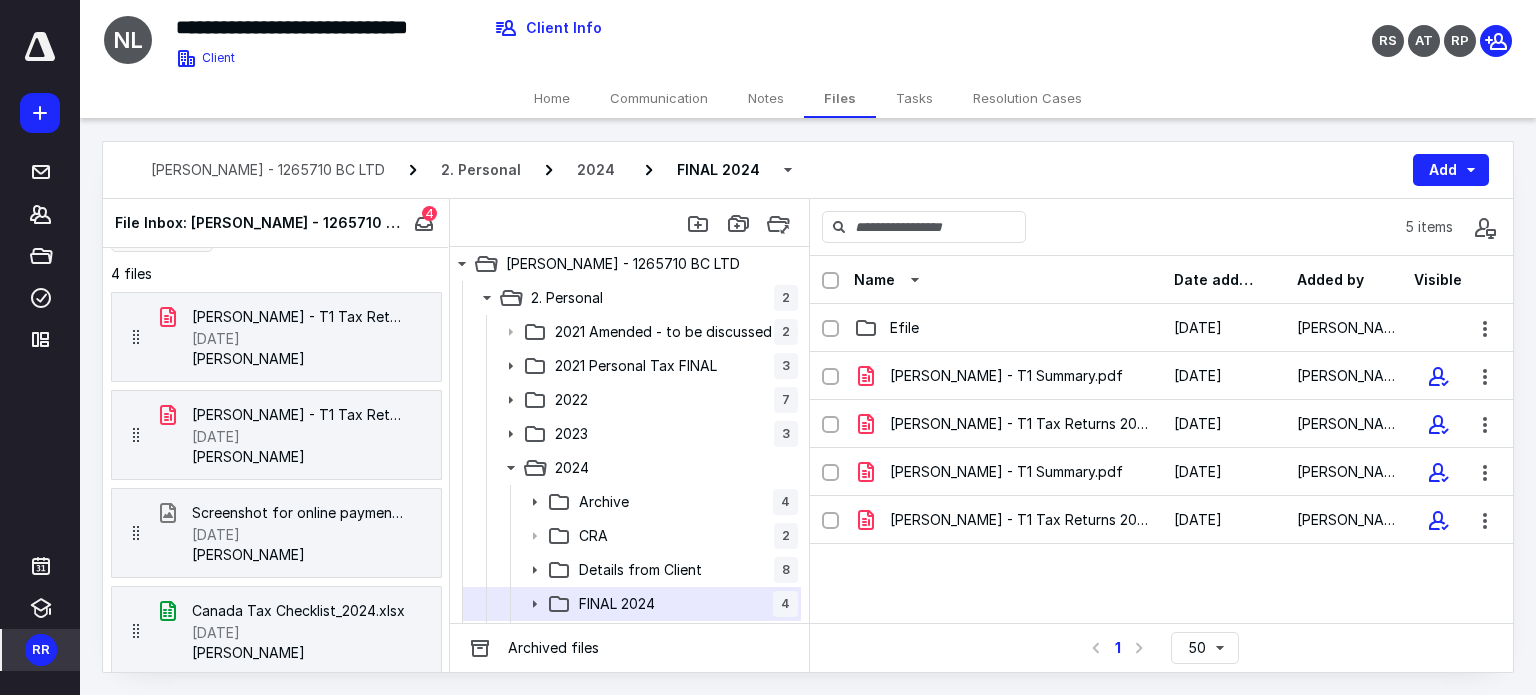 scroll, scrollTop: 308, scrollLeft: 0, axis: vertical 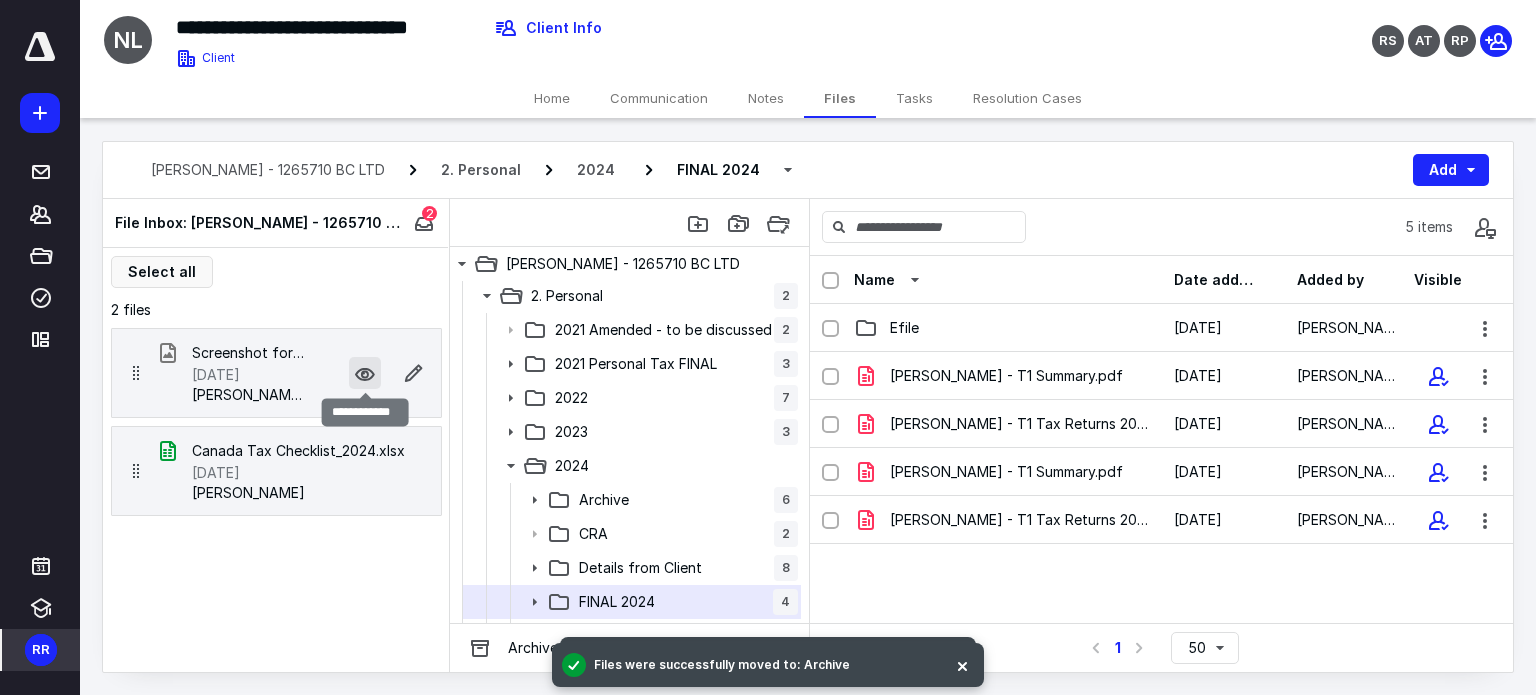 click at bounding box center [365, 373] 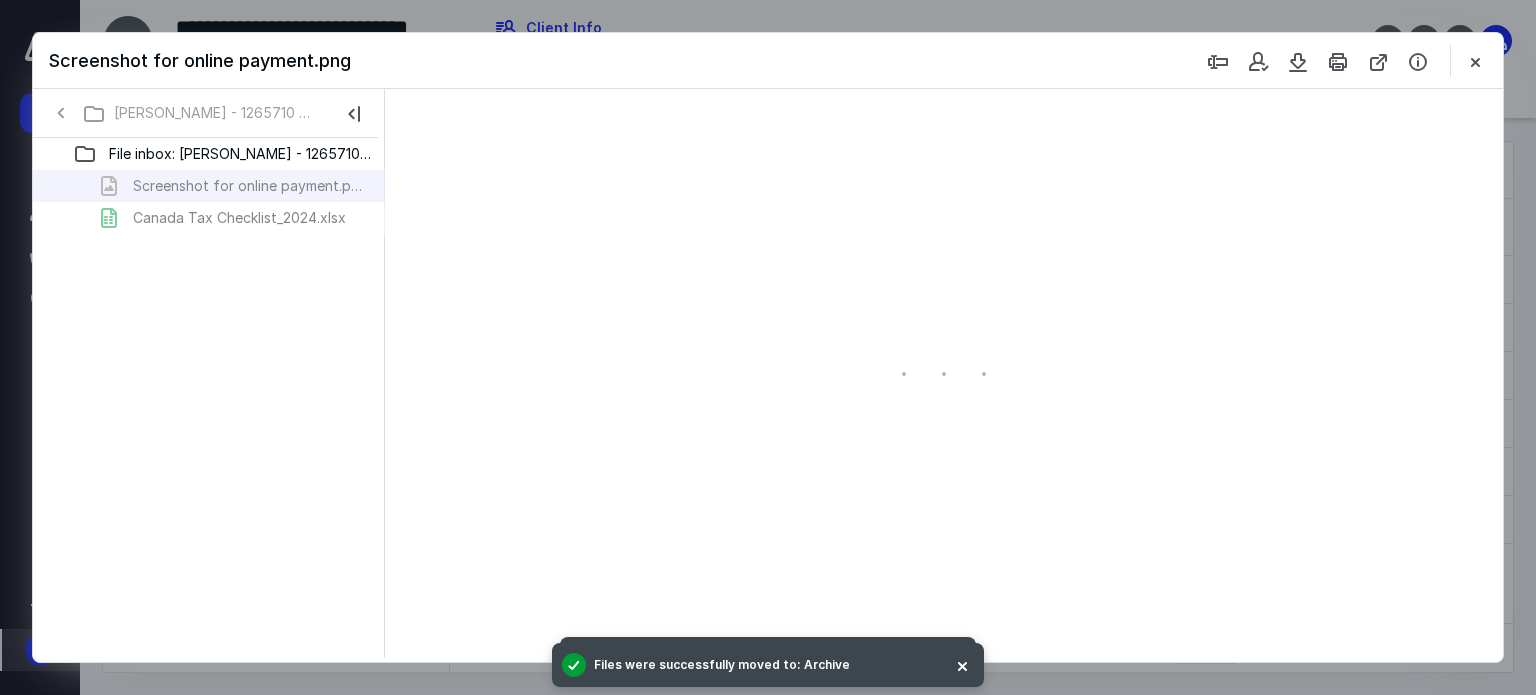 scroll, scrollTop: 0, scrollLeft: 0, axis: both 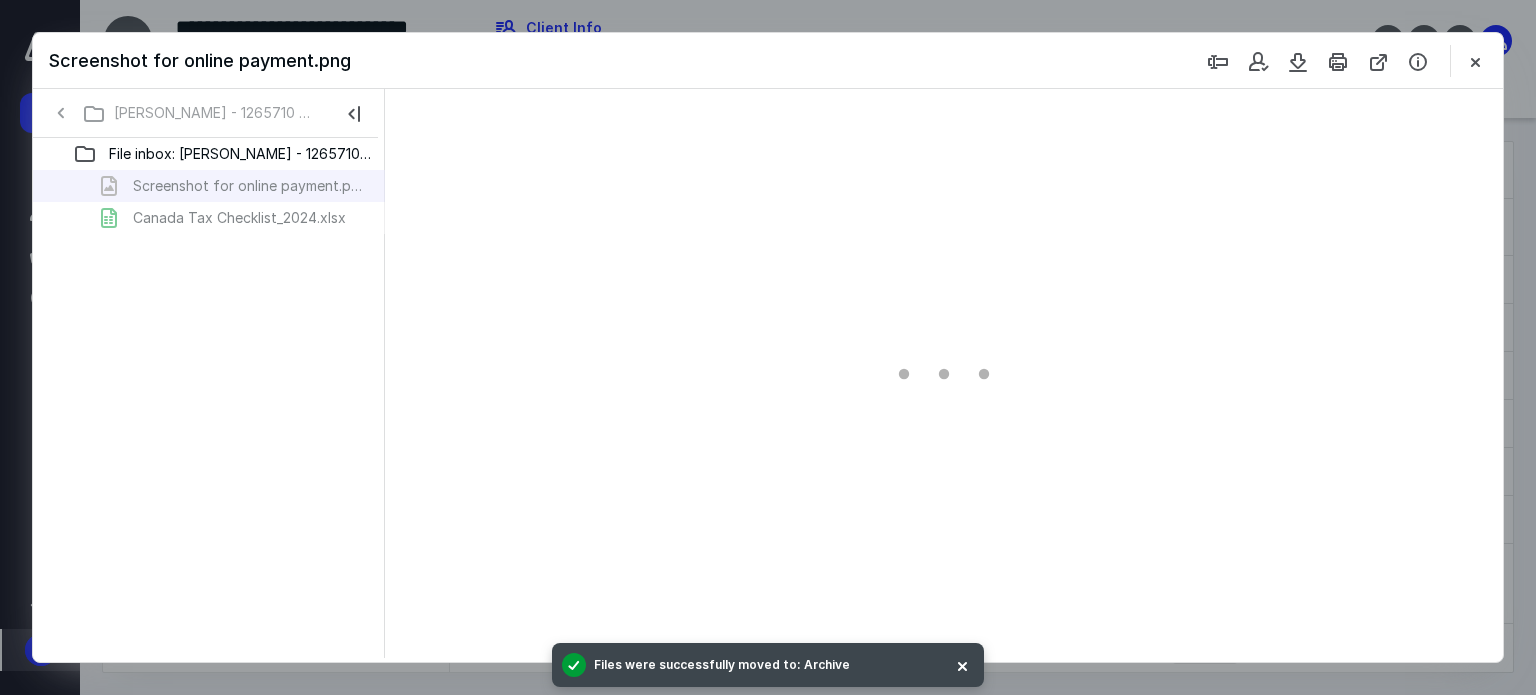 type on "118" 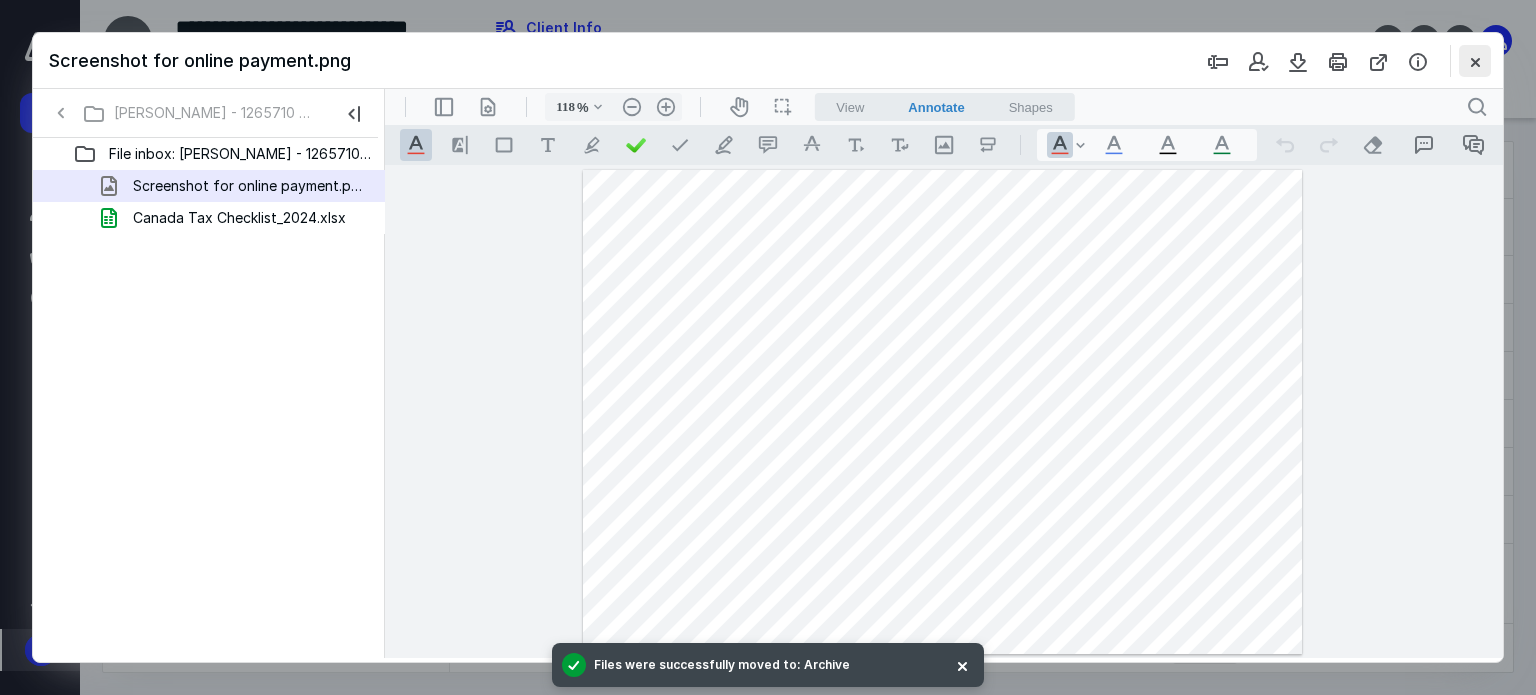 click at bounding box center [1475, 61] 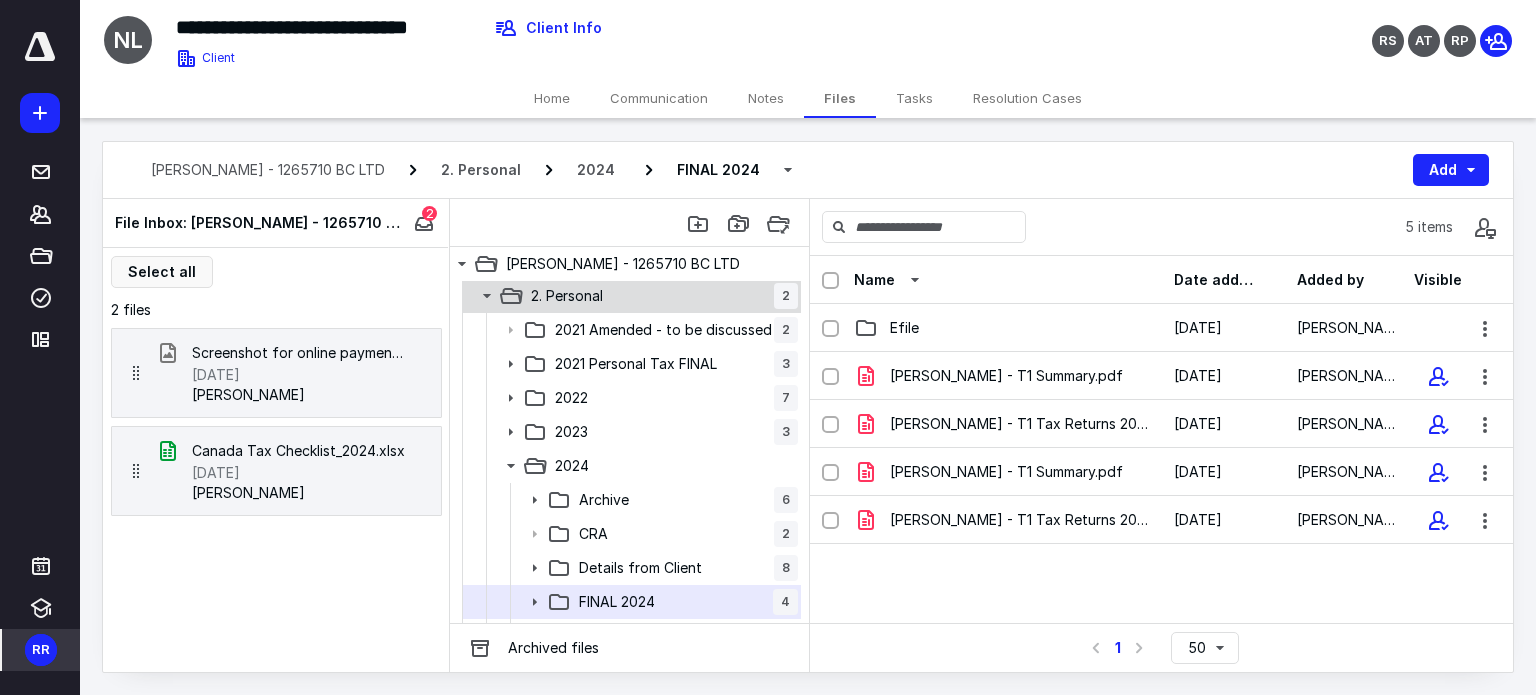 click 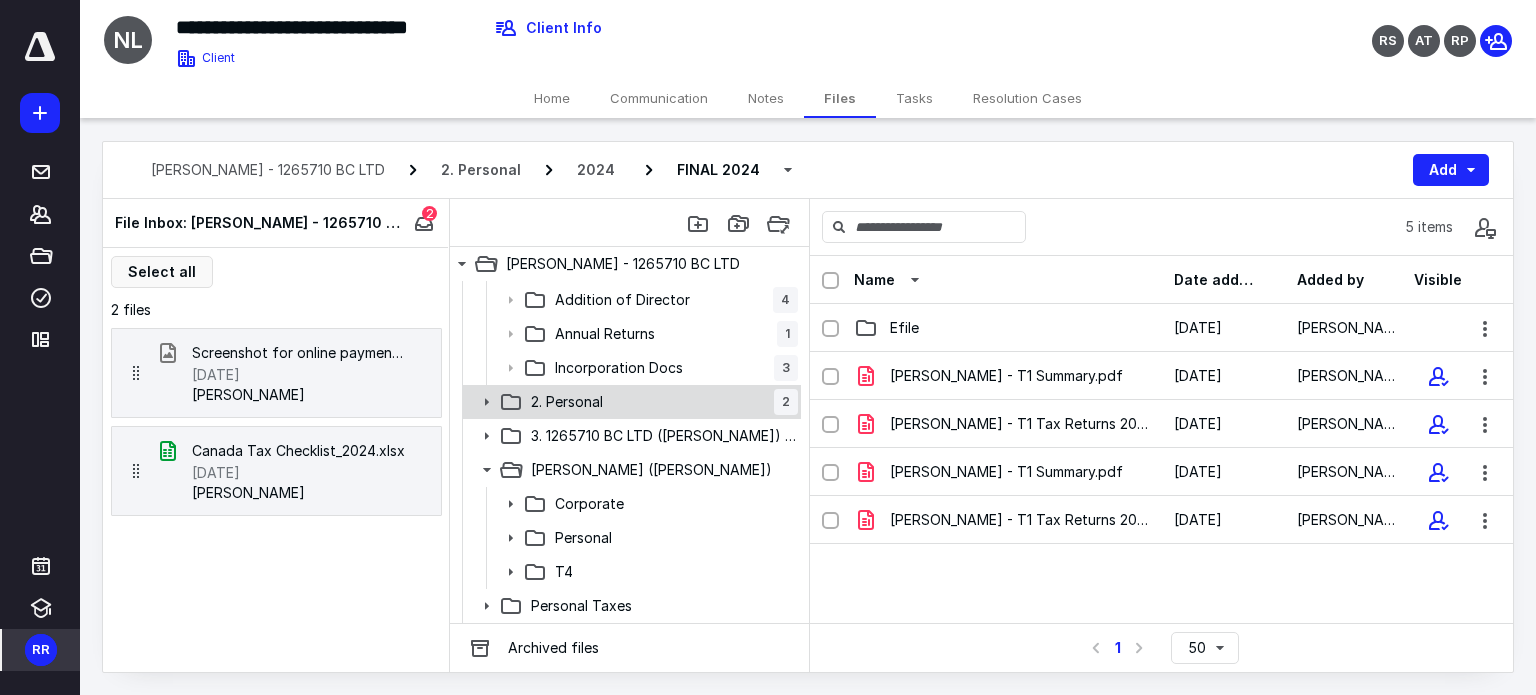 scroll, scrollTop: 200, scrollLeft: 0, axis: vertical 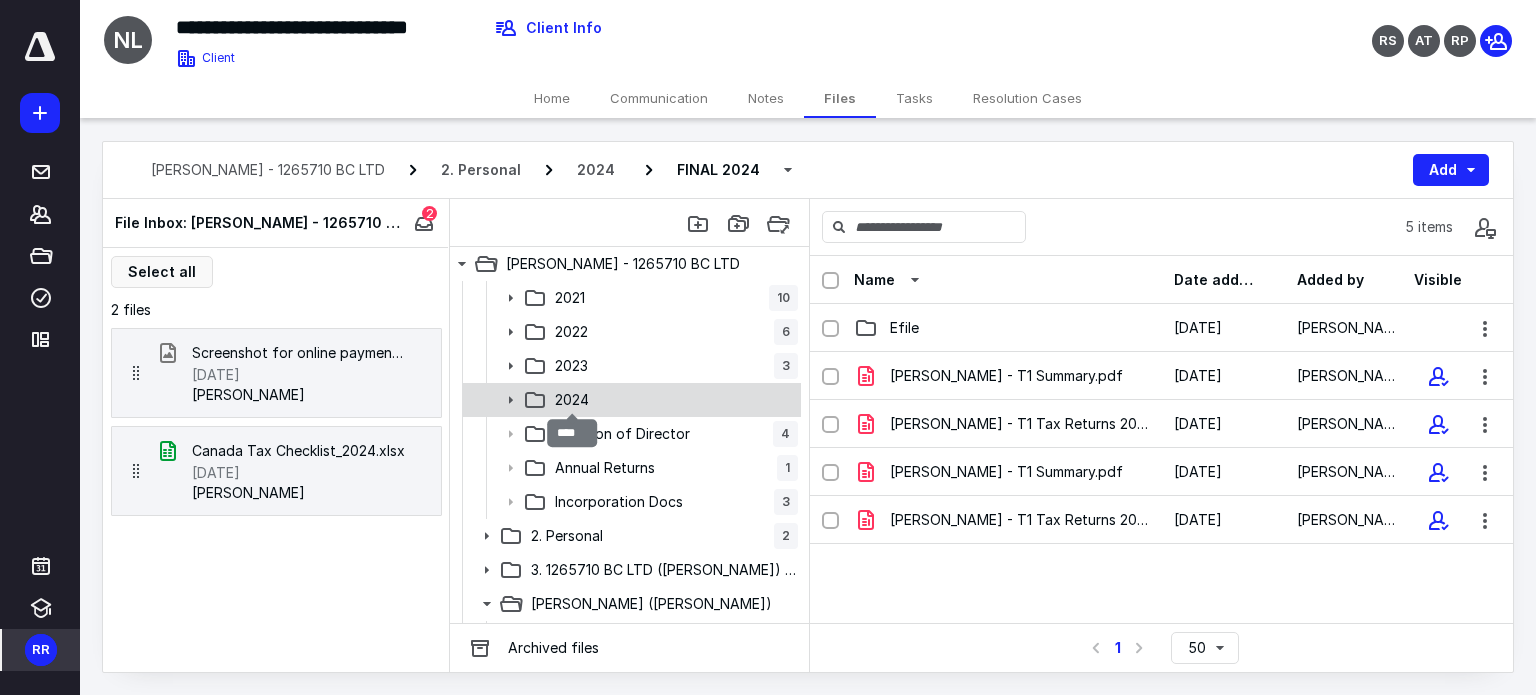 click on "2024" at bounding box center (572, 400) 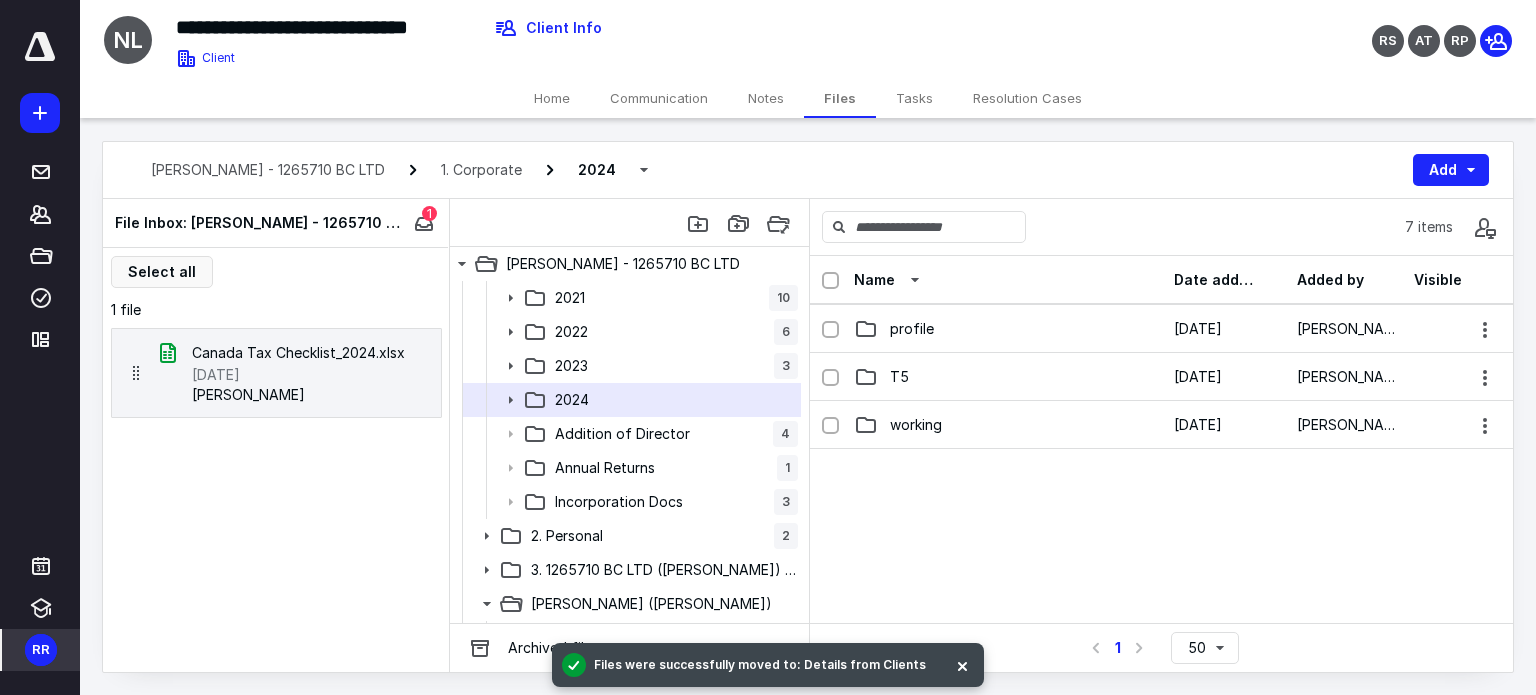 scroll, scrollTop: 0, scrollLeft: 0, axis: both 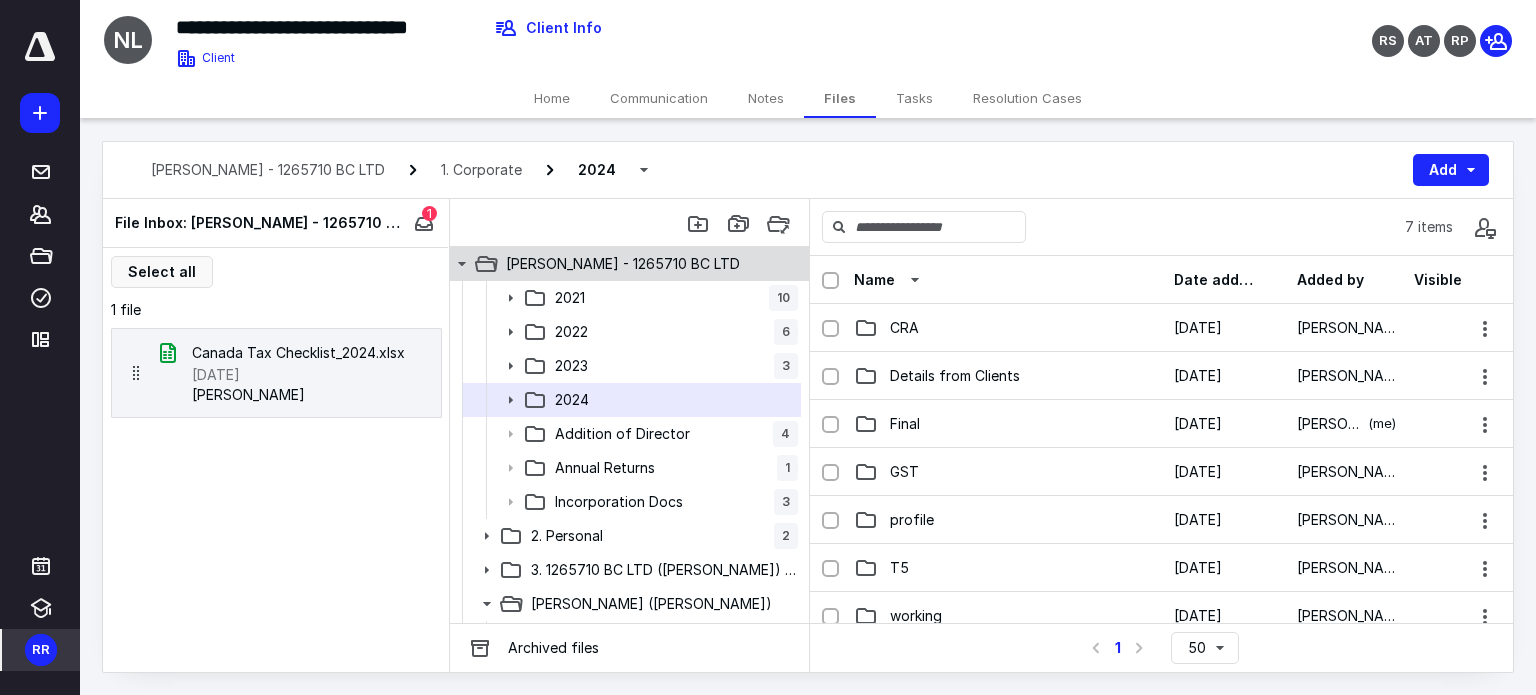 click 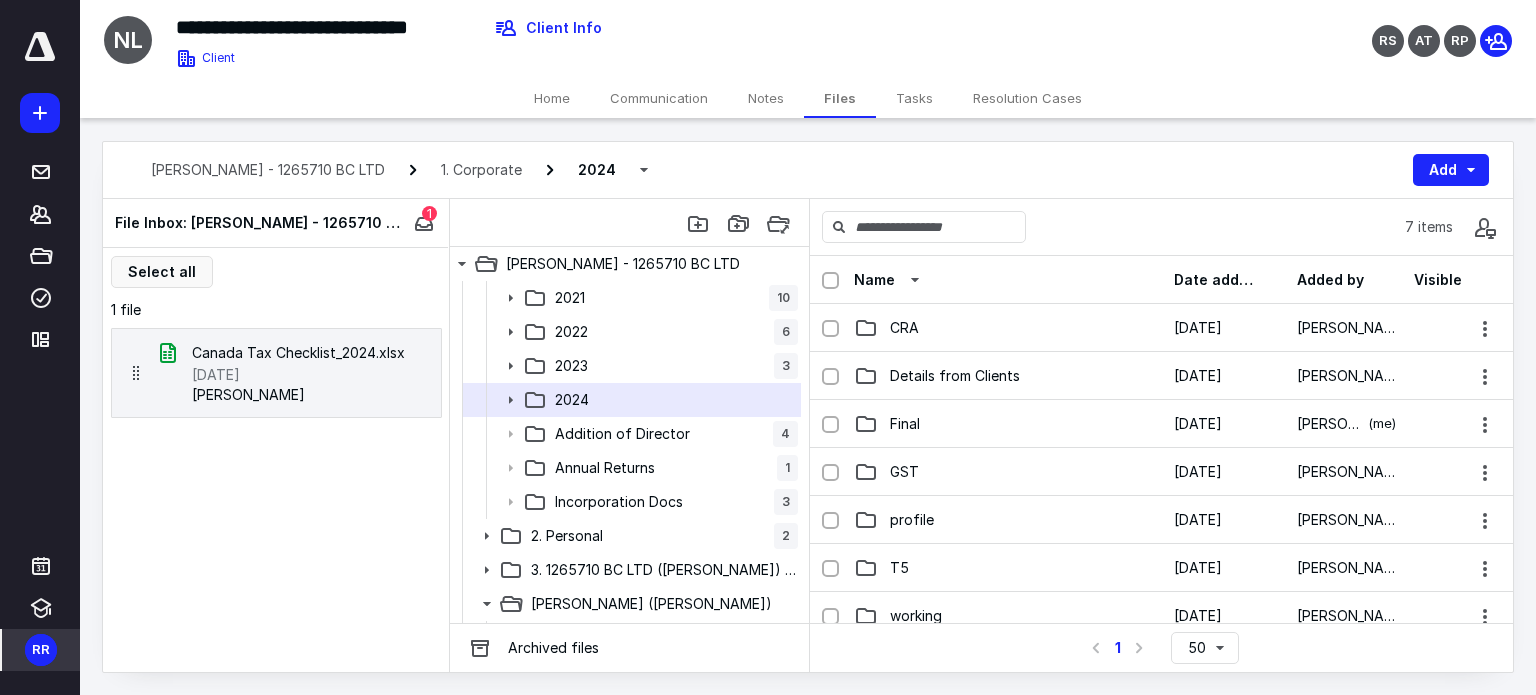 scroll, scrollTop: 0, scrollLeft: 0, axis: both 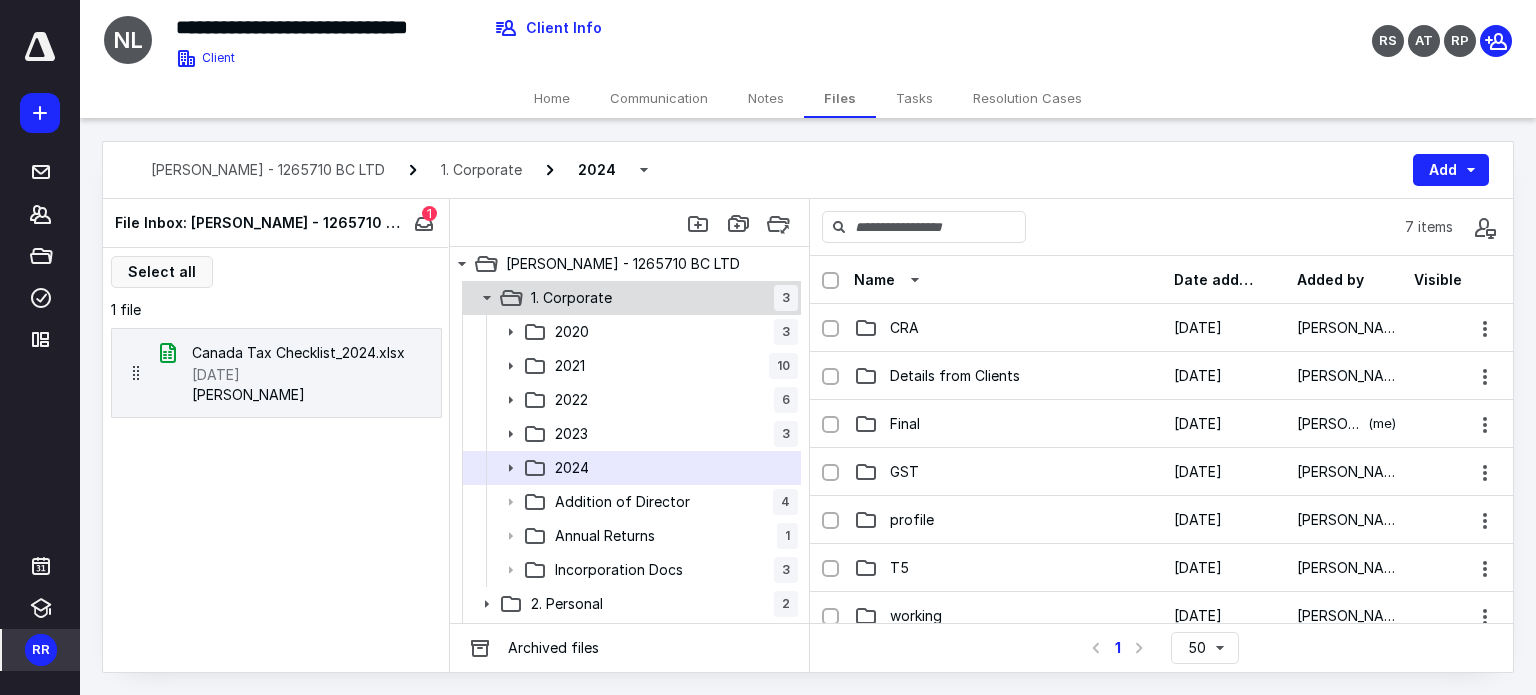 click 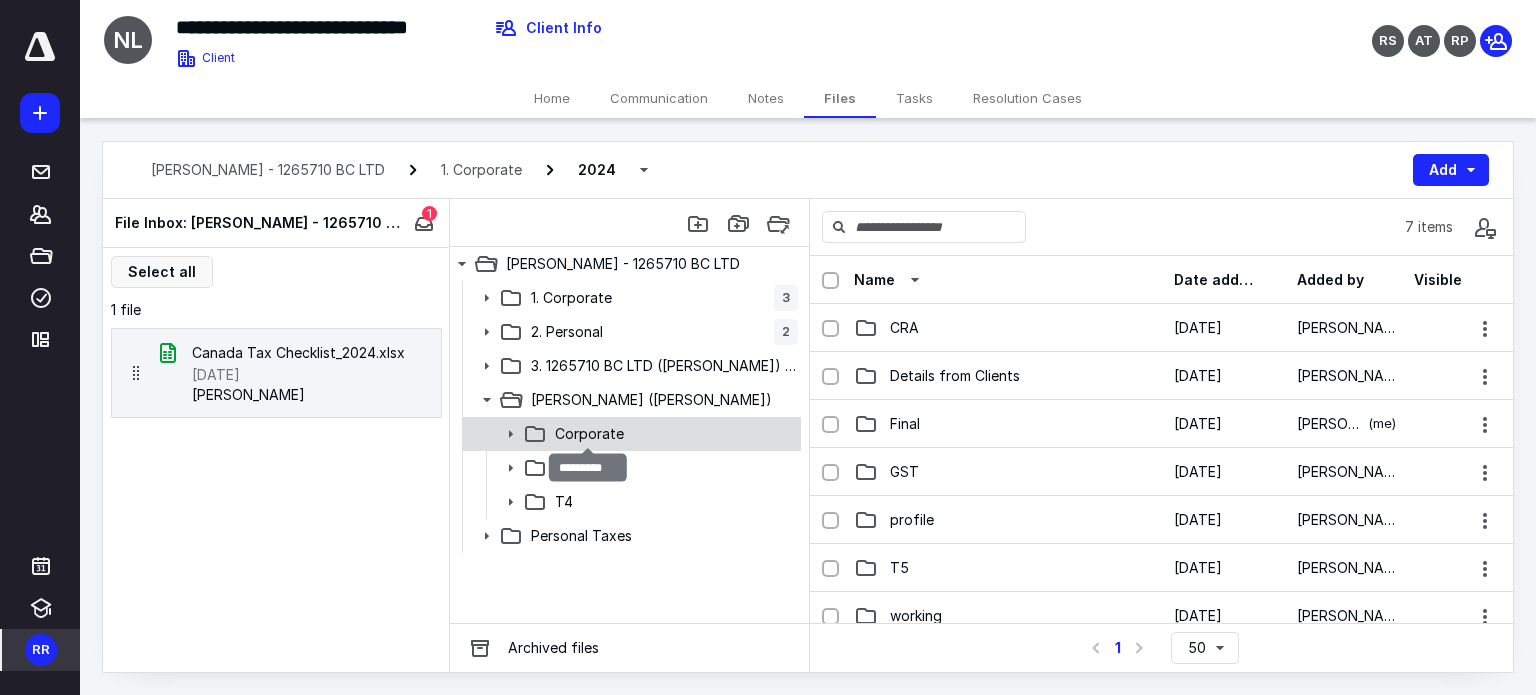 click on "Corporate" at bounding box center [589, 434] 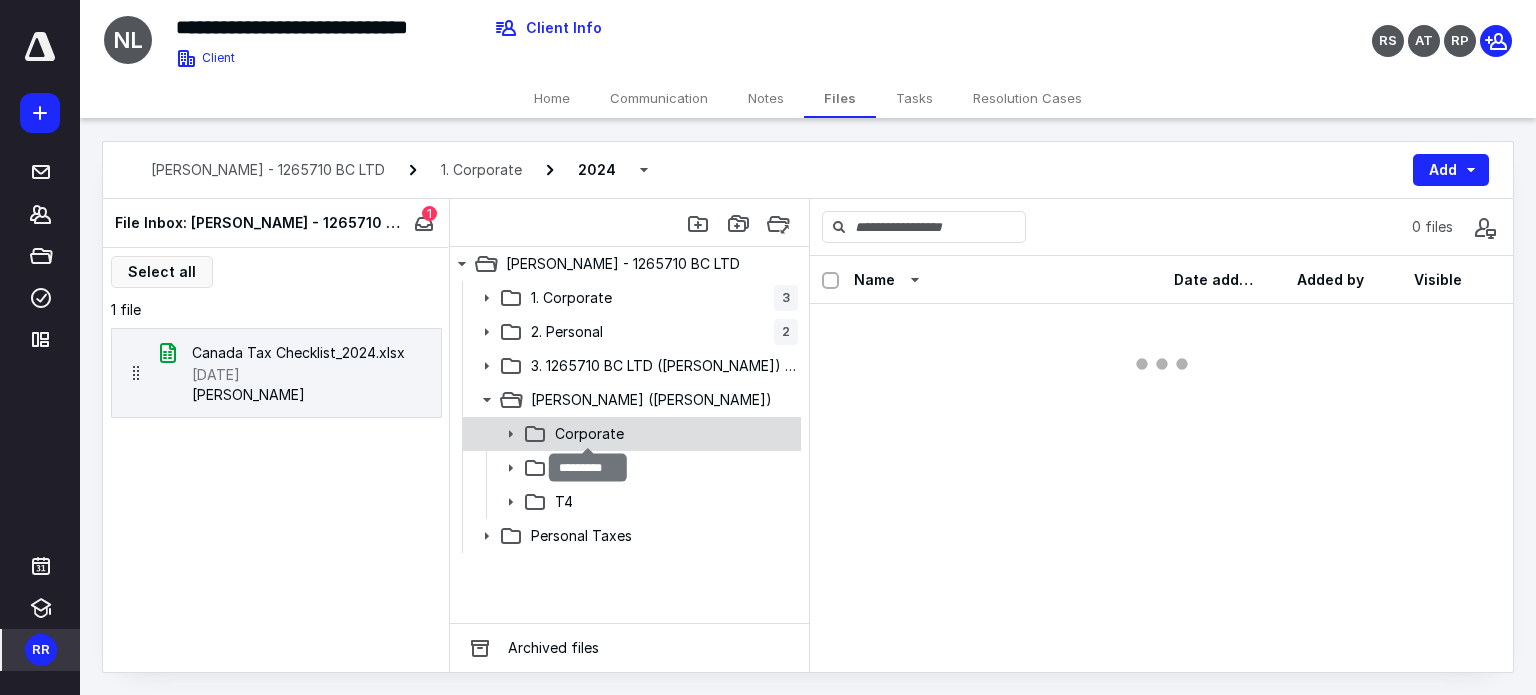 click on "Corporate" at bounding box center [589, 434] 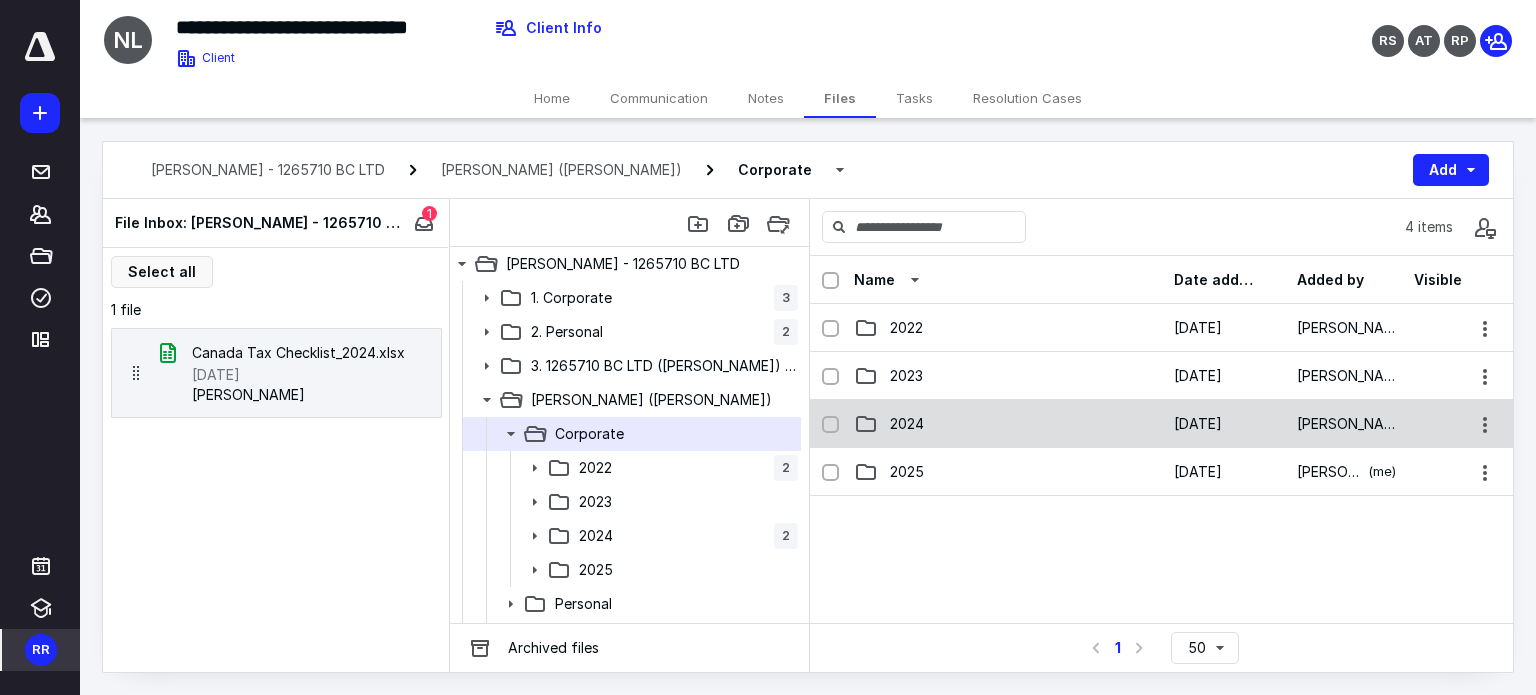 click on "2024" at bounding box center (1008, 424) 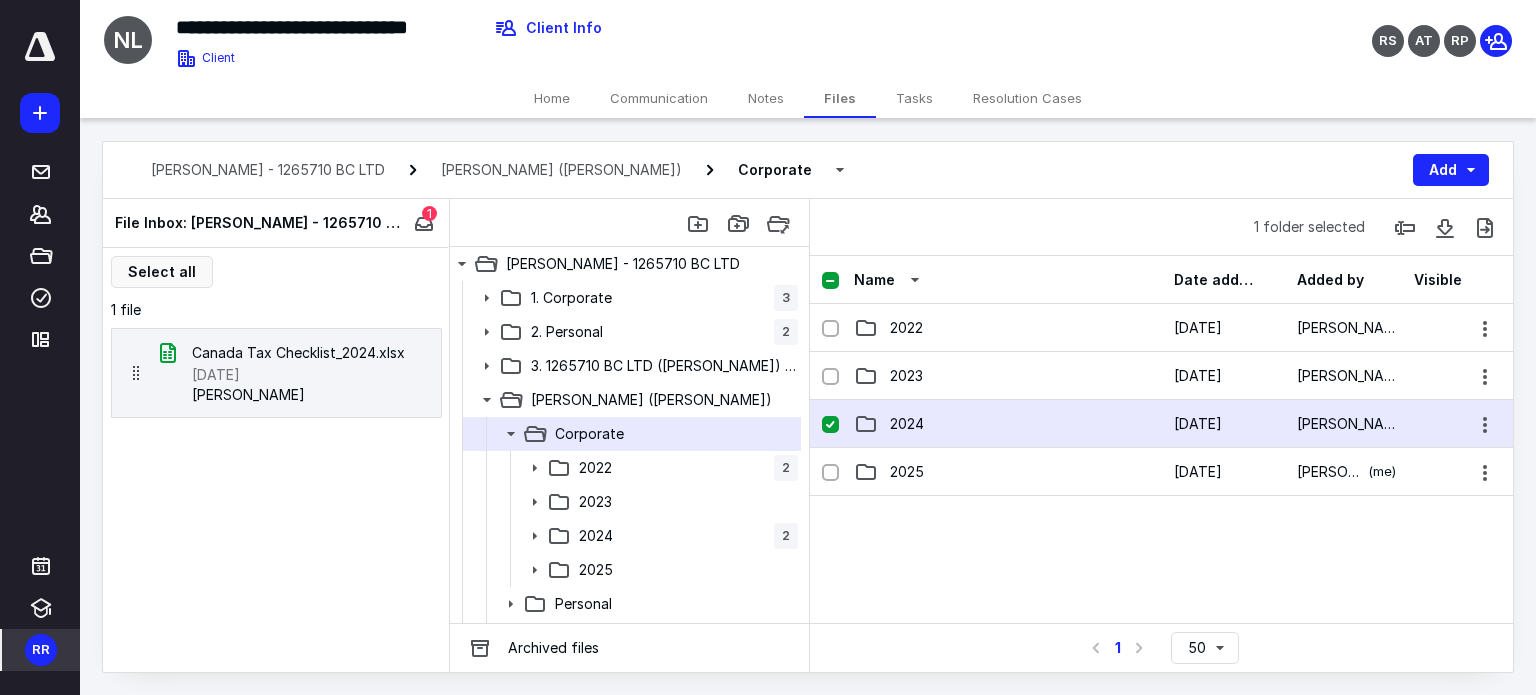 click on "2024" at bounding box center (1008, 424) 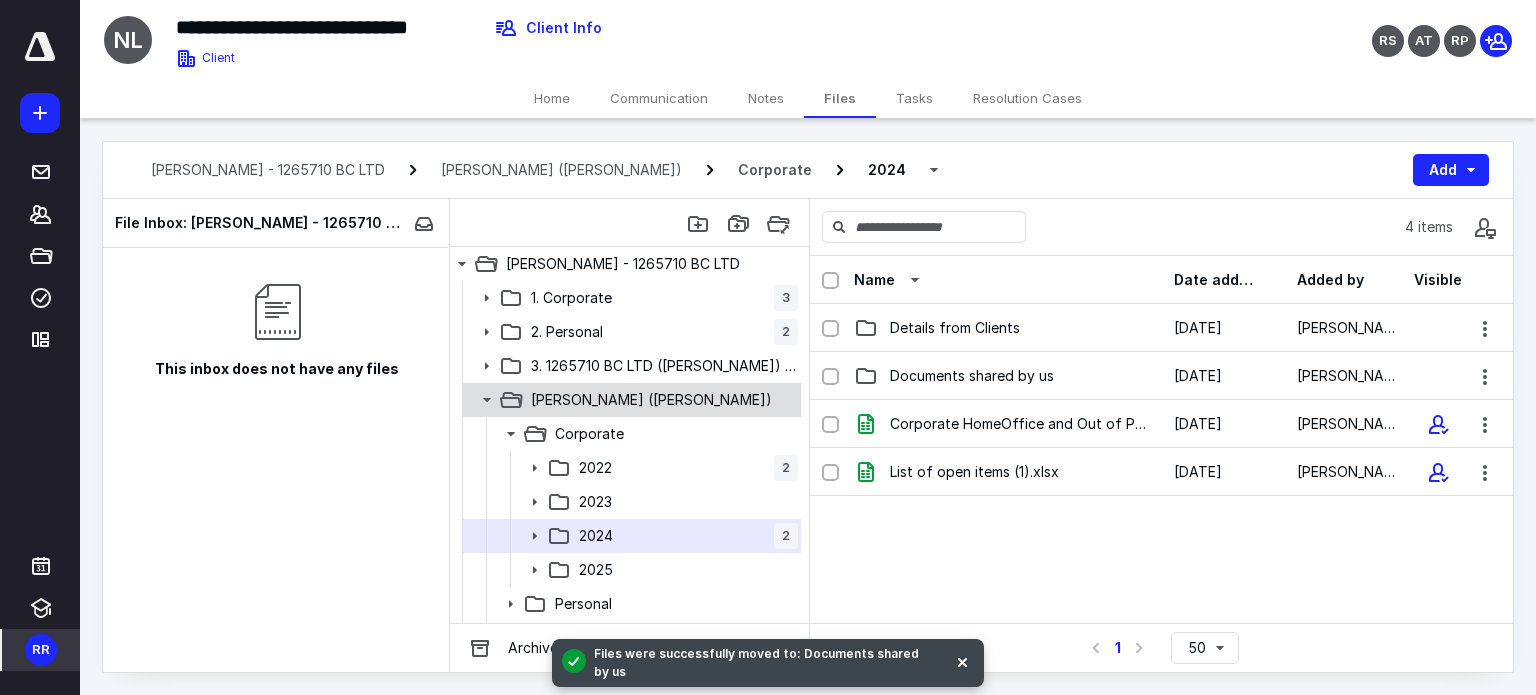 click 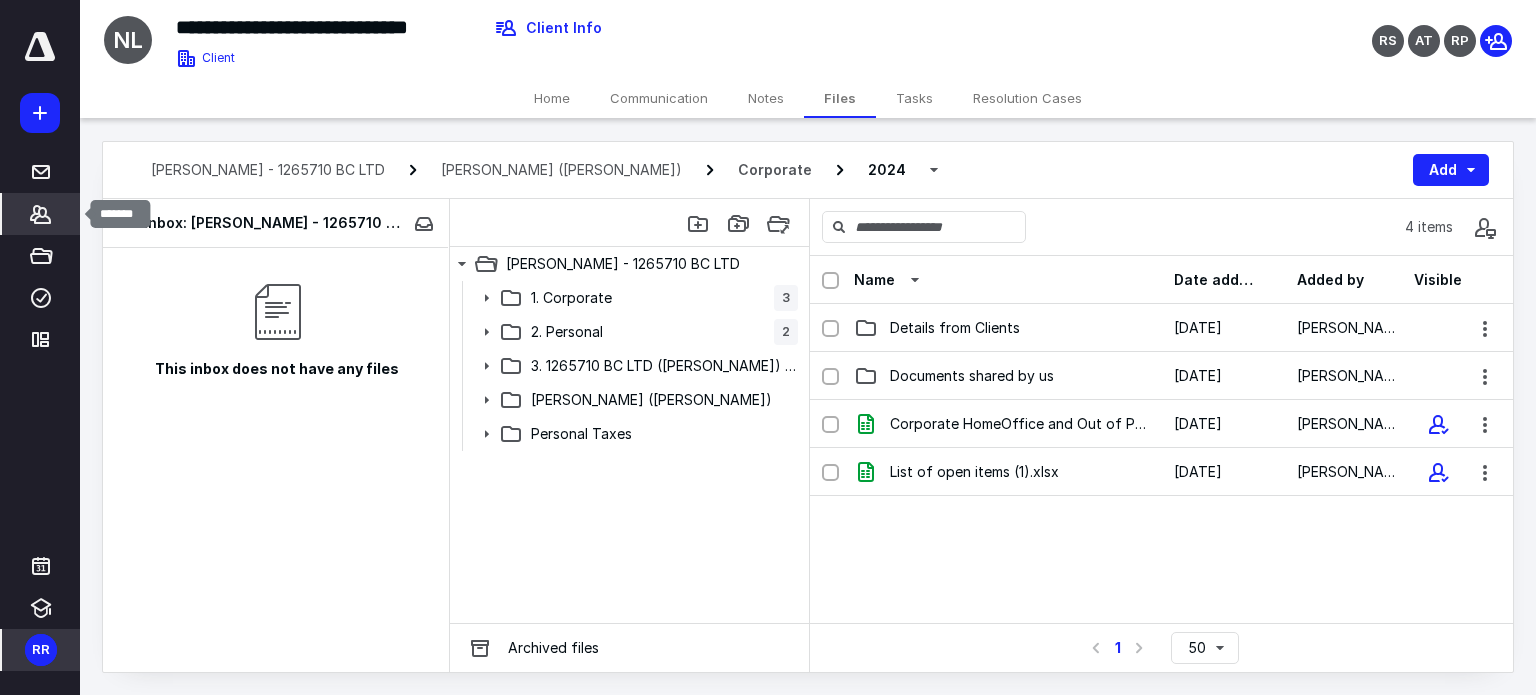click 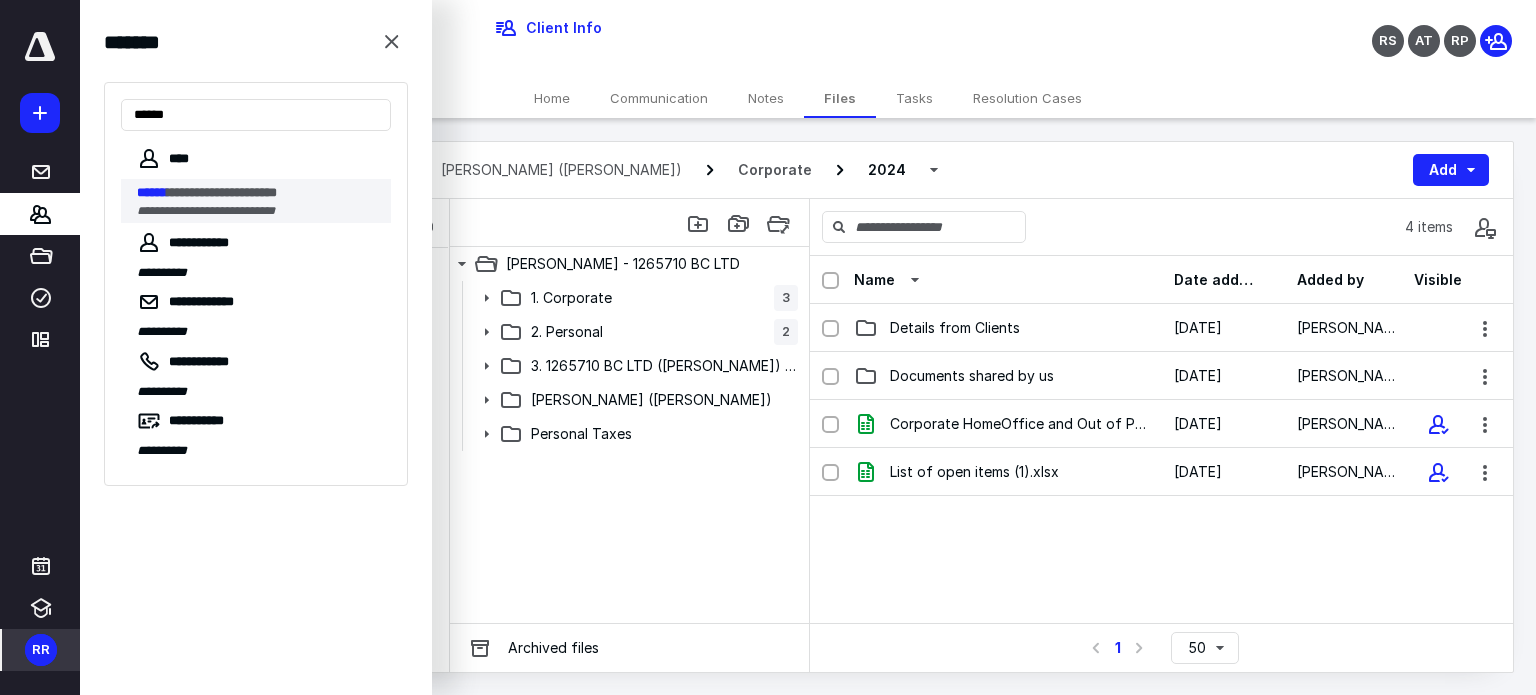 type on "******" 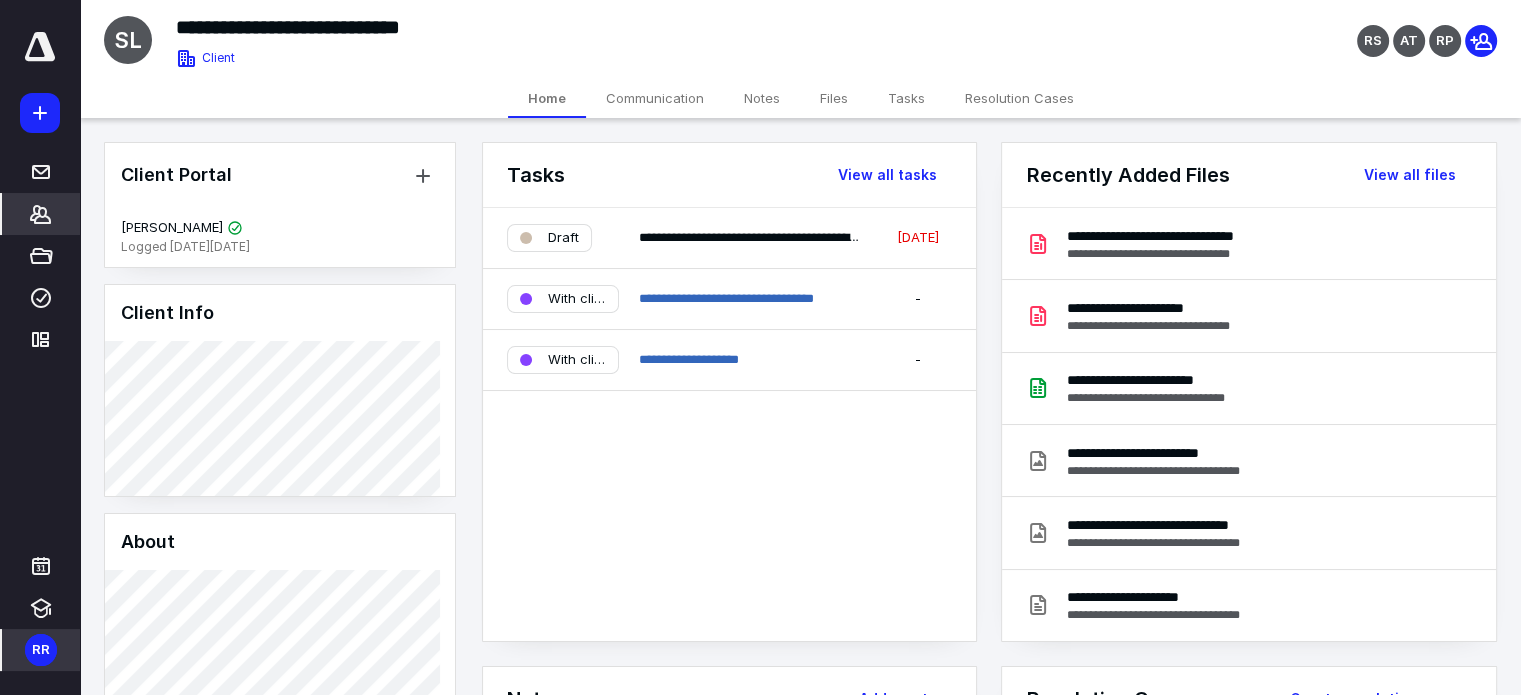 click on "Files" at bounding box center [834, 98] 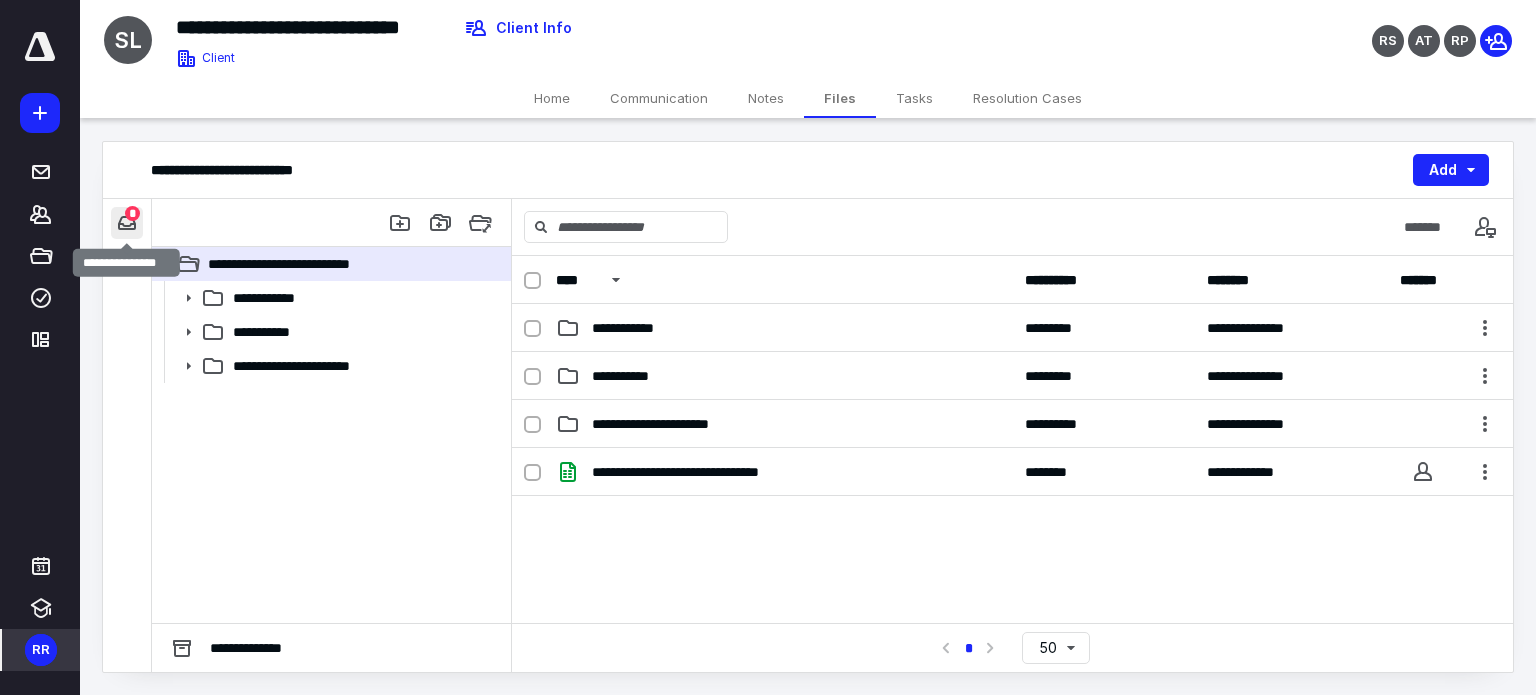 click at bounding box center [127, 223] 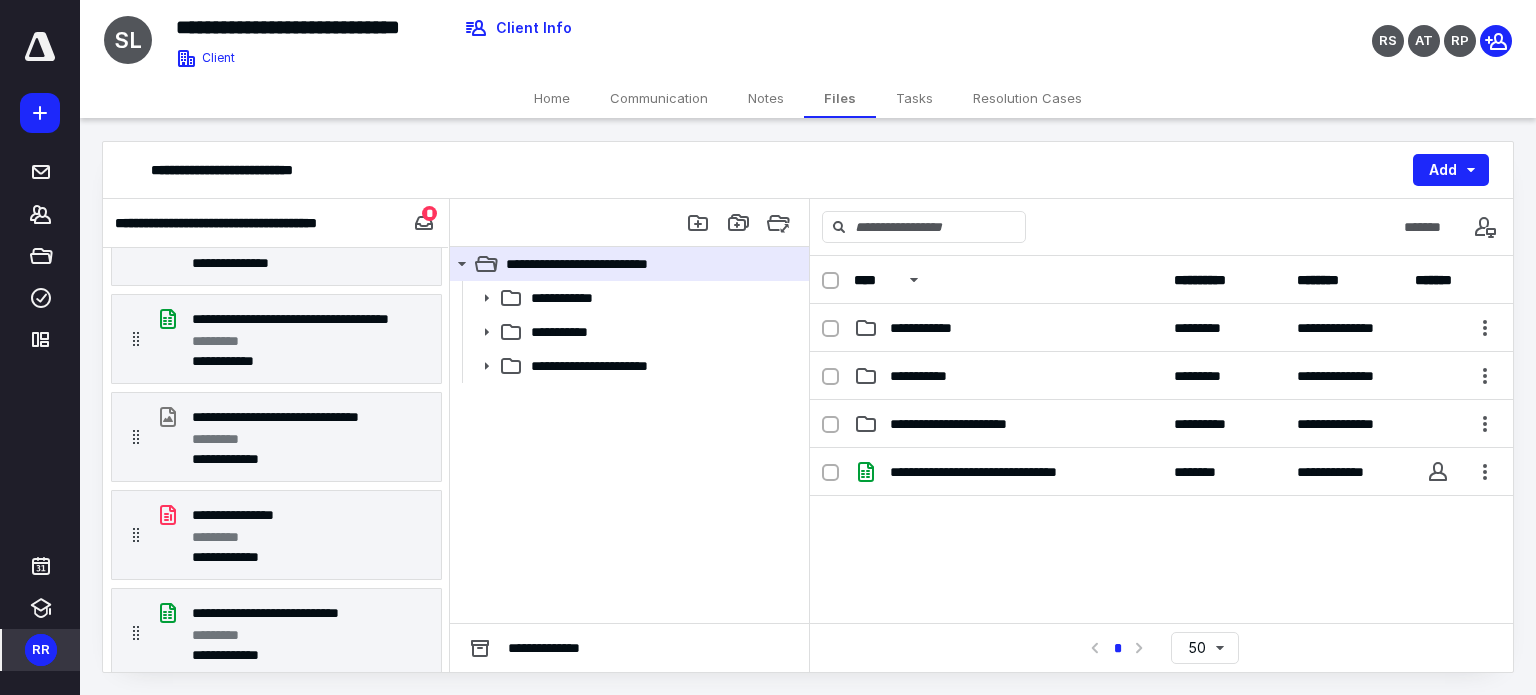 scroll, scrollTop: 134, scrollLeft: 0, axis: vertical 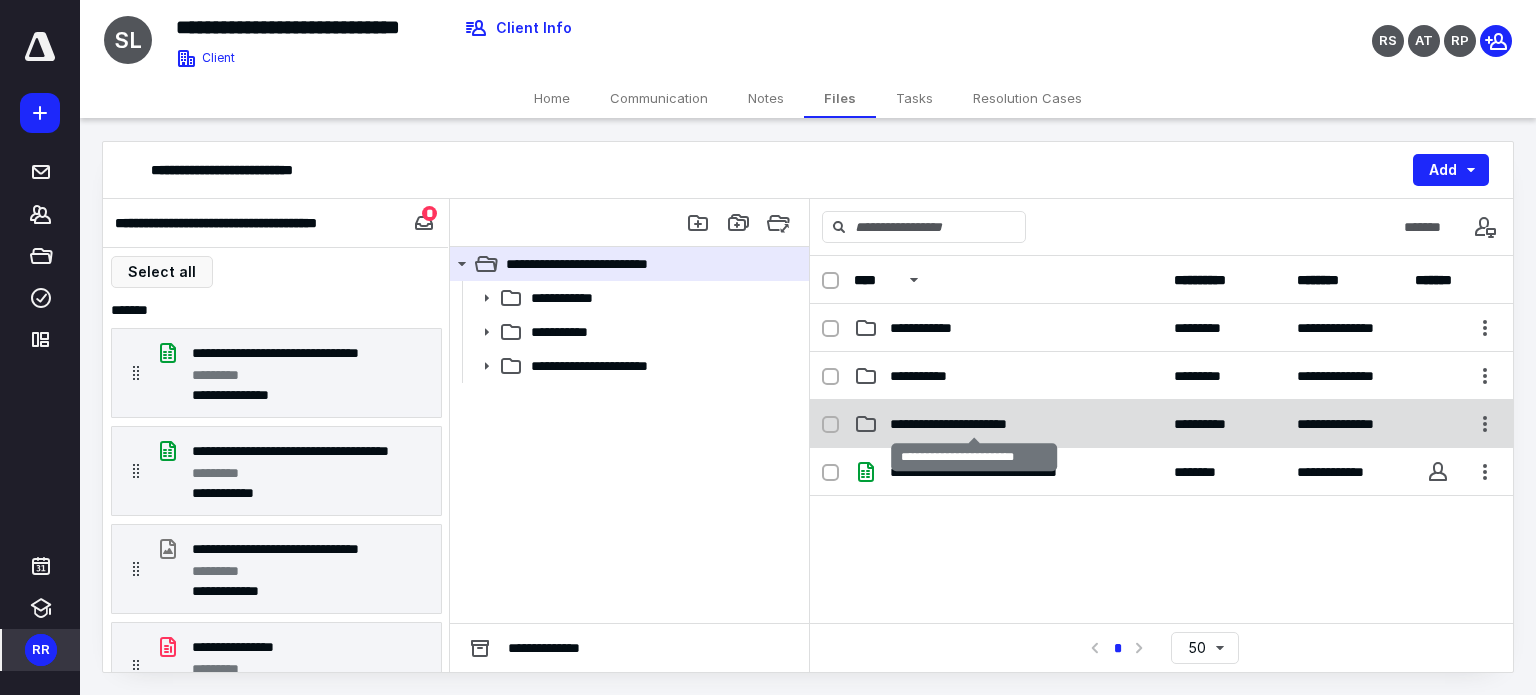 click on "**********" at bounding box center (974, 424) 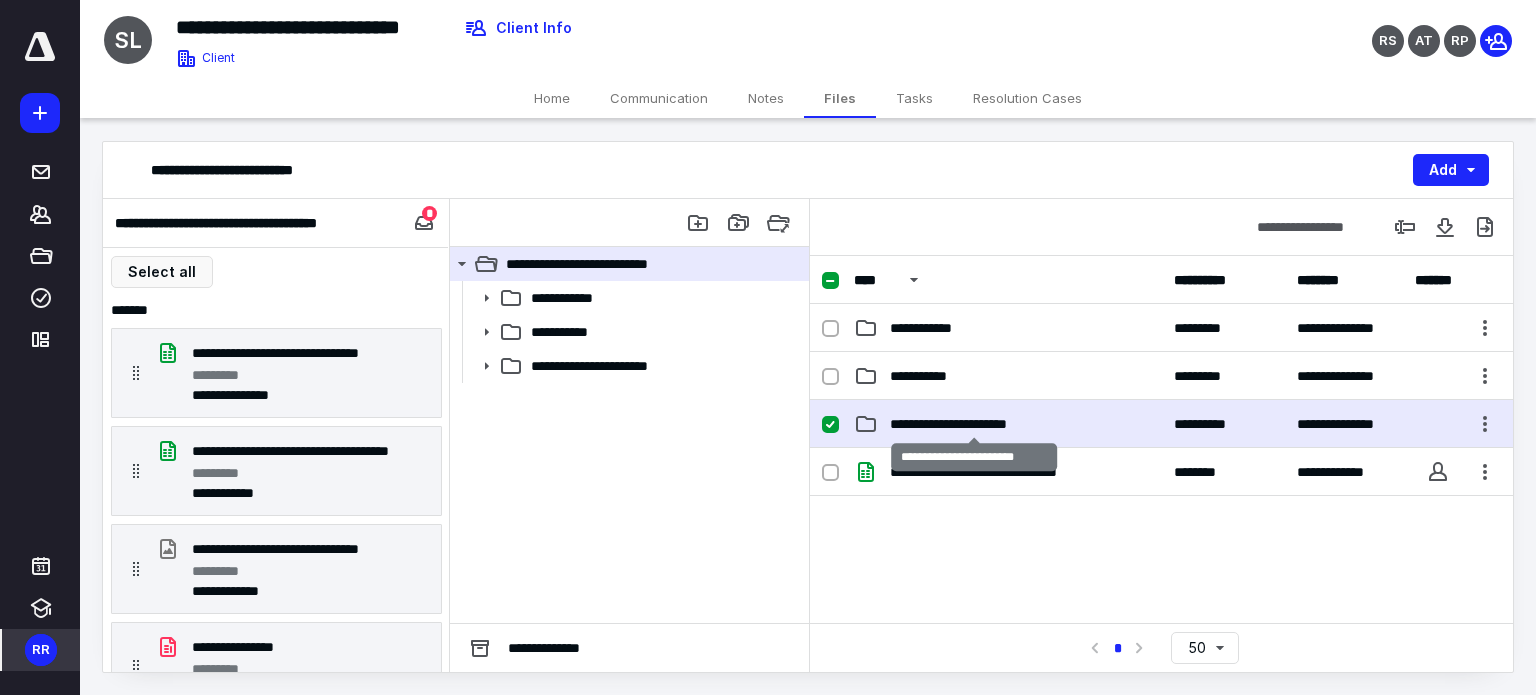 click on "**********" at bounding box center [974, 424] 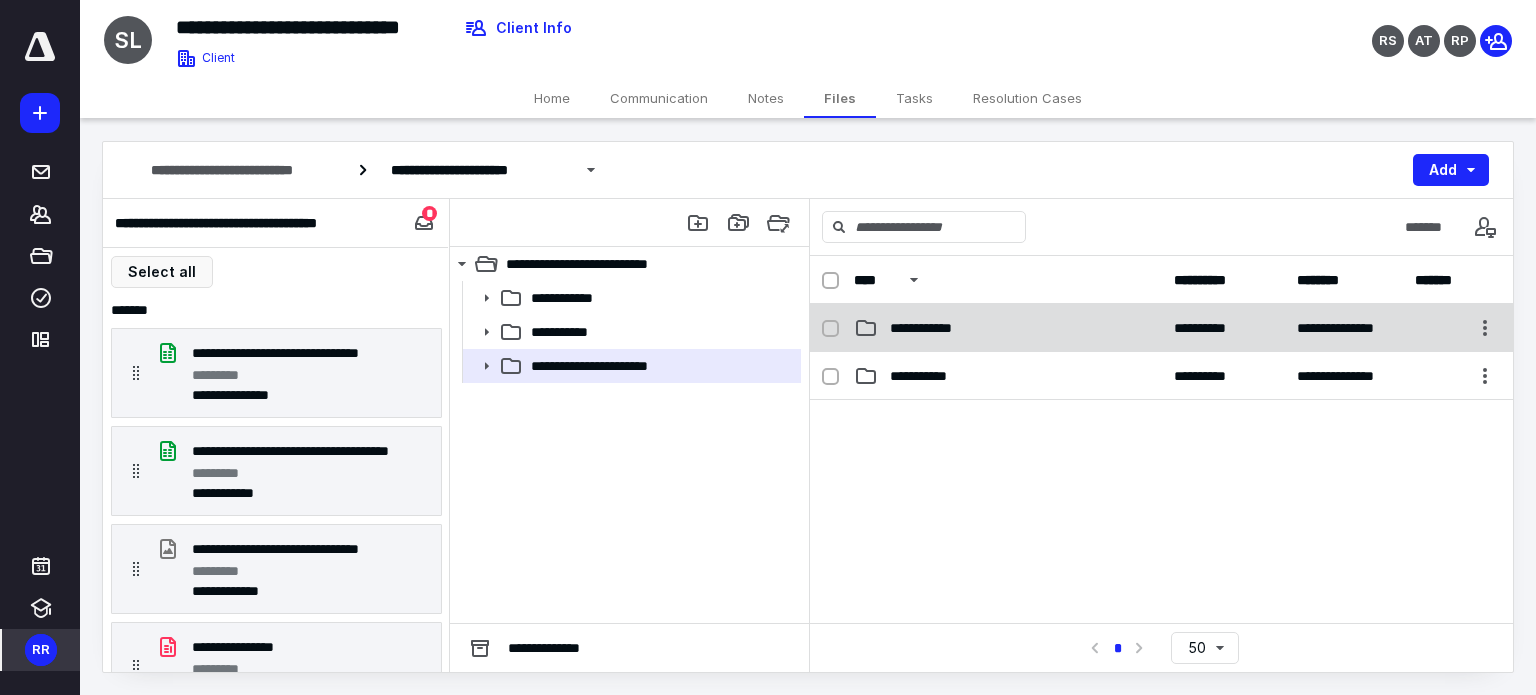 click on "**********" at bounding box center [1008, 328] 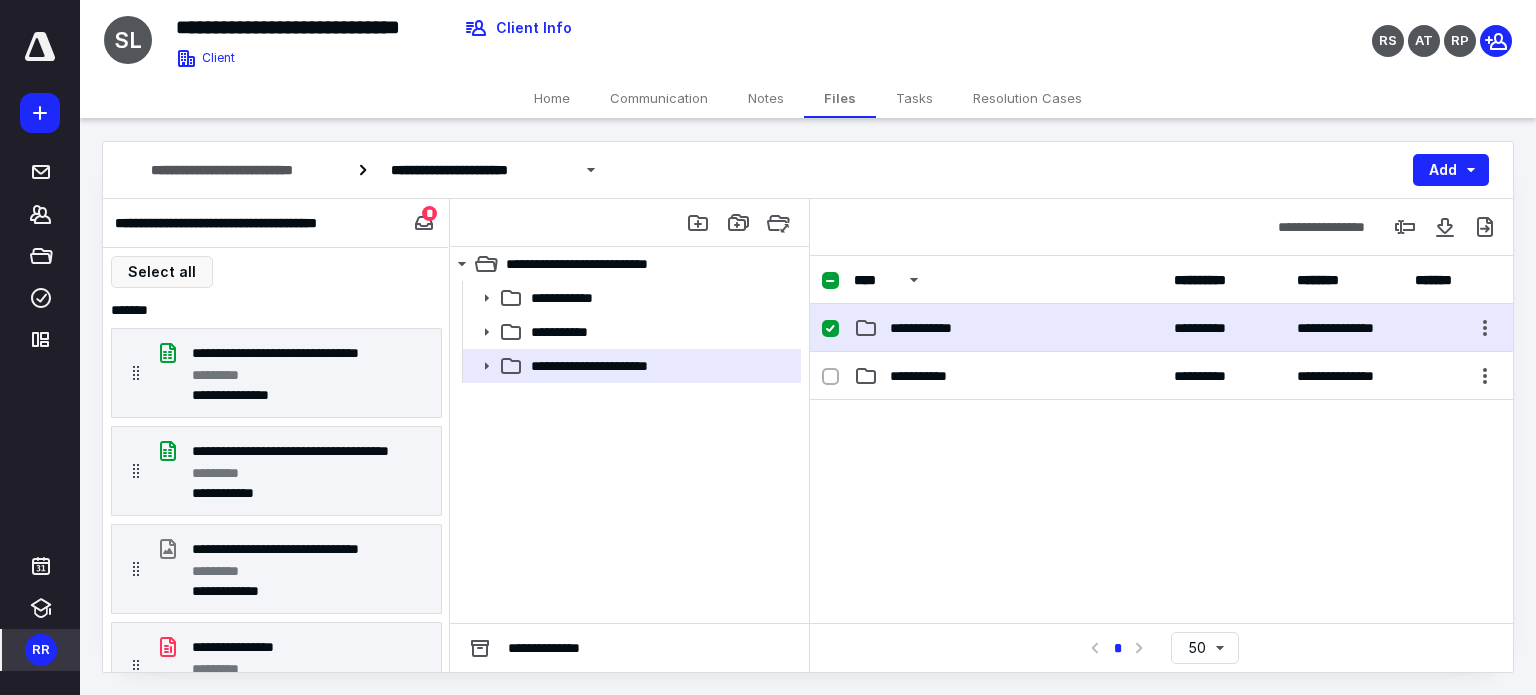 click on "**********" at bounding box center [1008, 328] 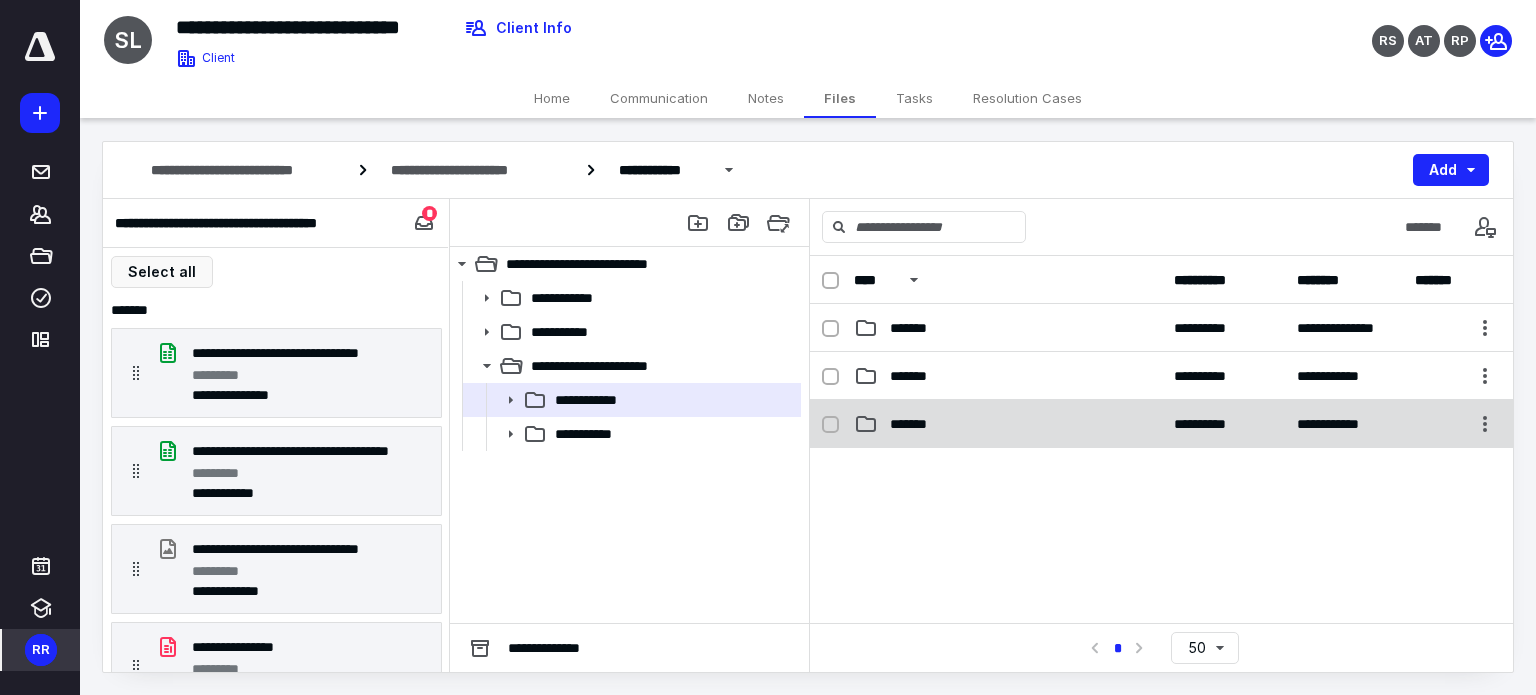 click on "**********" at bounding box center (1161, 424) 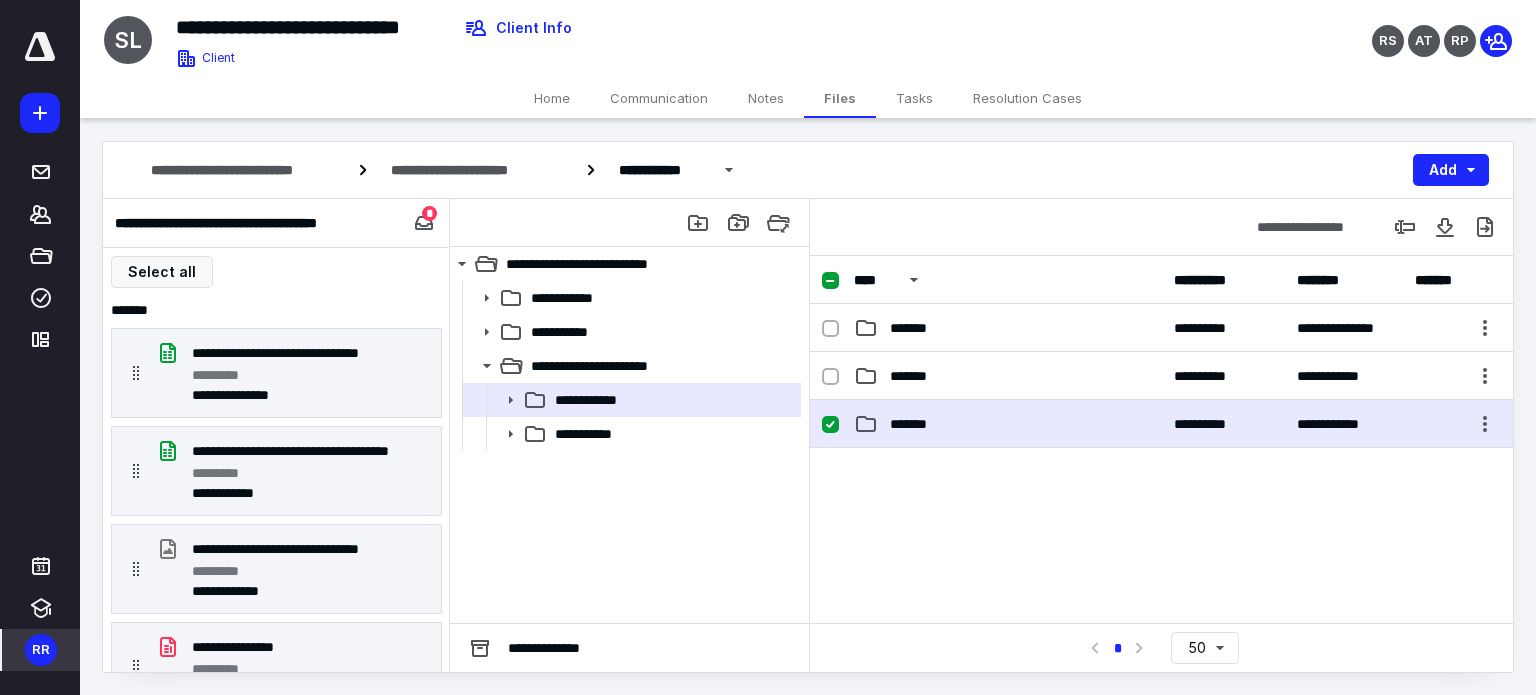 click on "**********" at bounding box center [1161, 424] 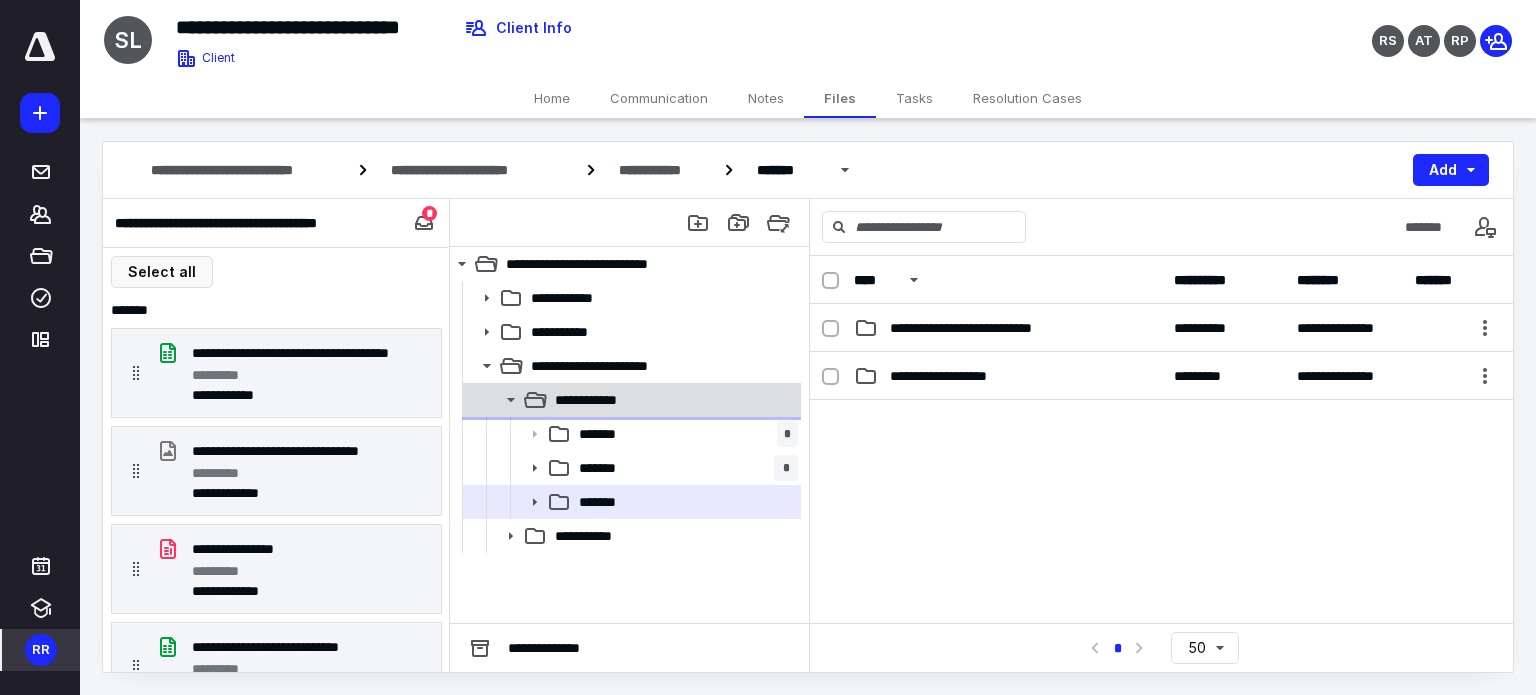 click 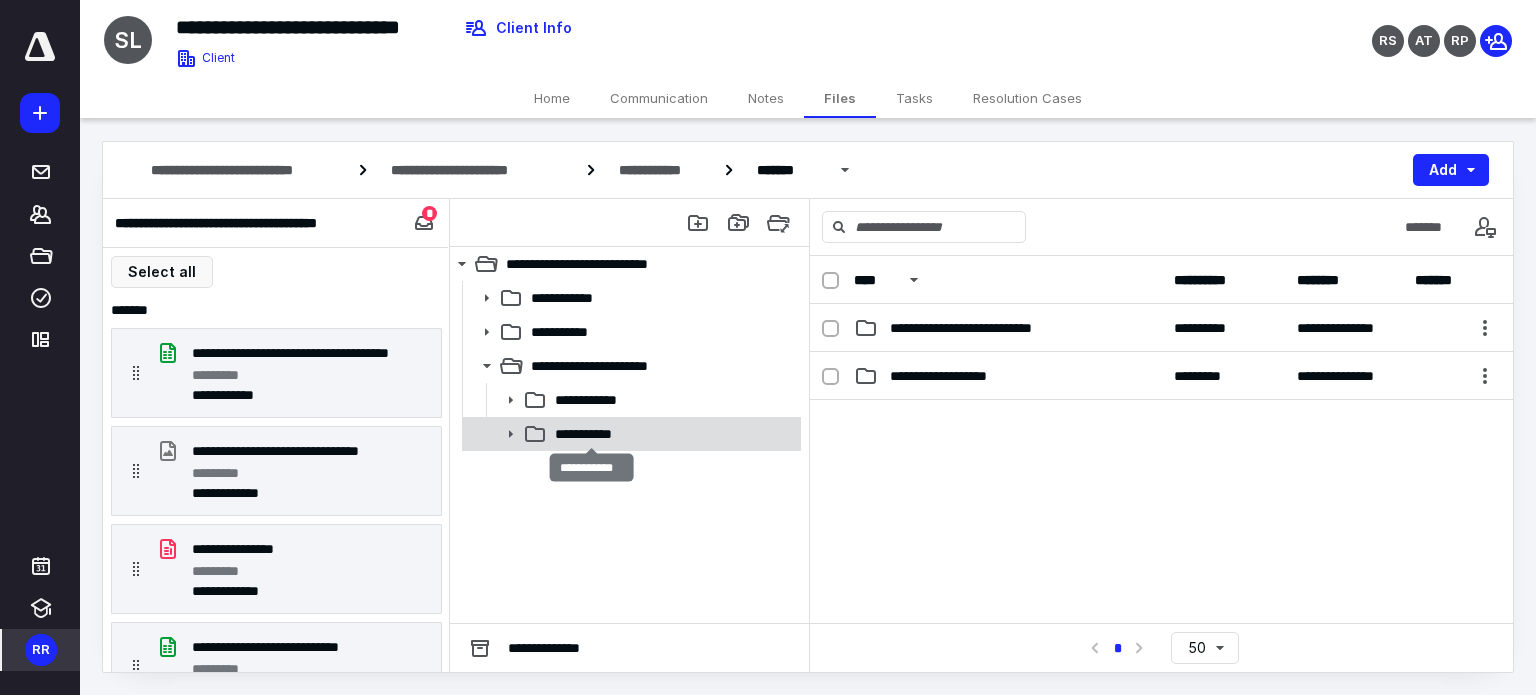 click on "**********" at bounding box center (592, 434) 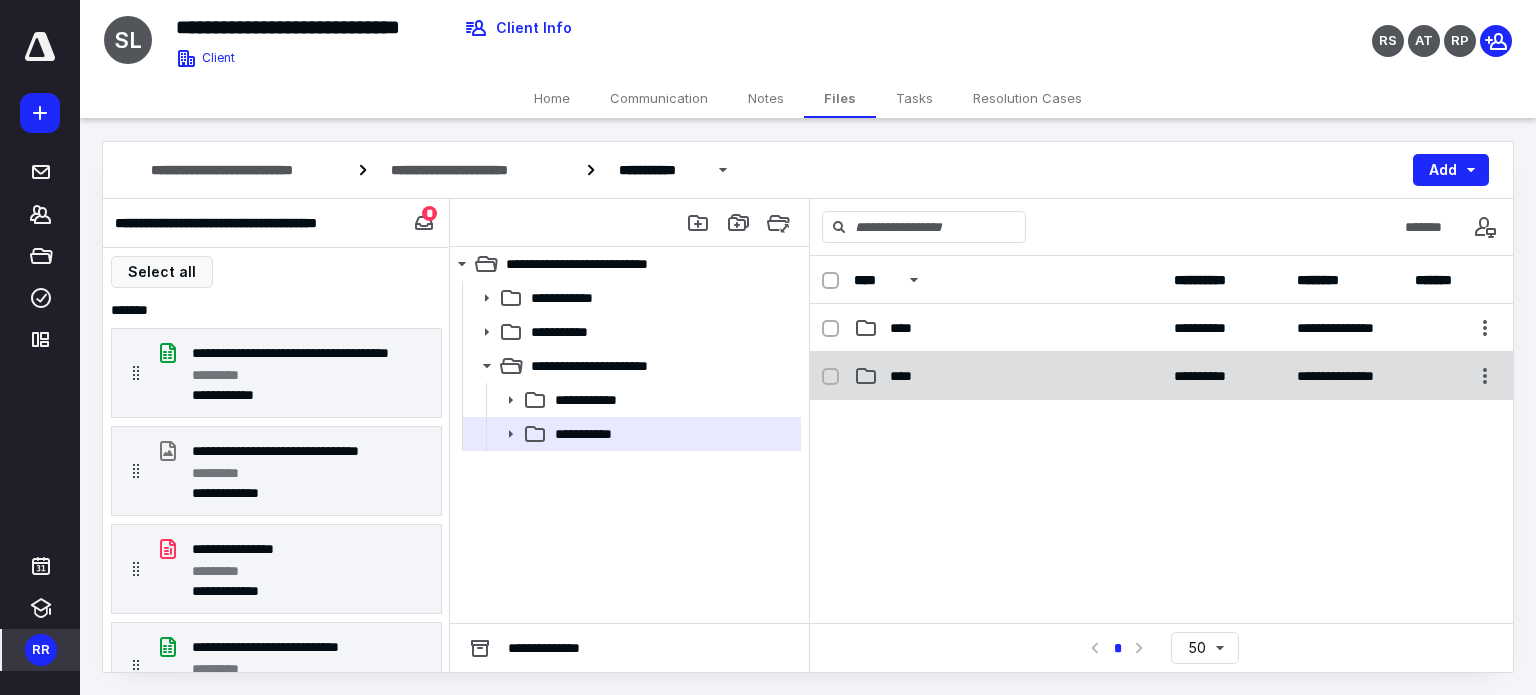 click on "****" at bounding box center [907, 376] 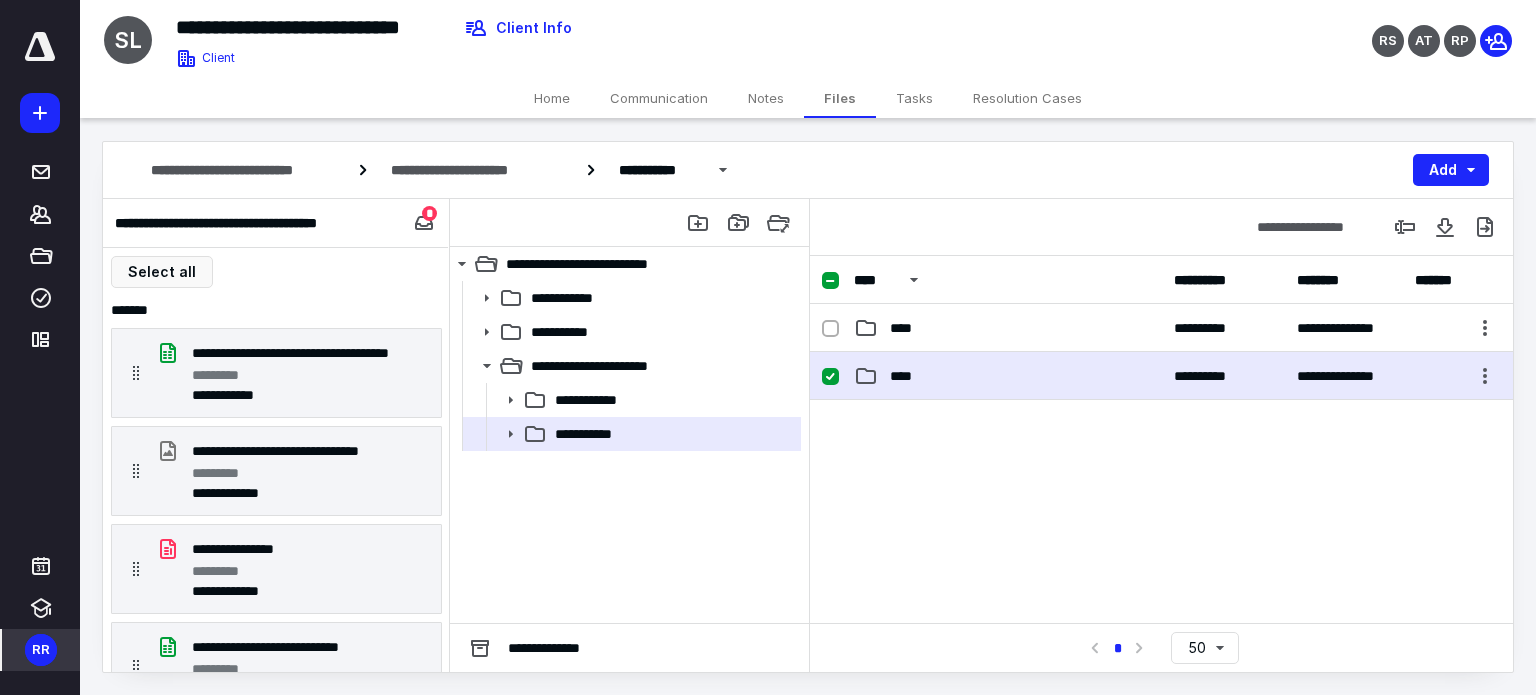 click on "****" at bounding box center [907, 376] 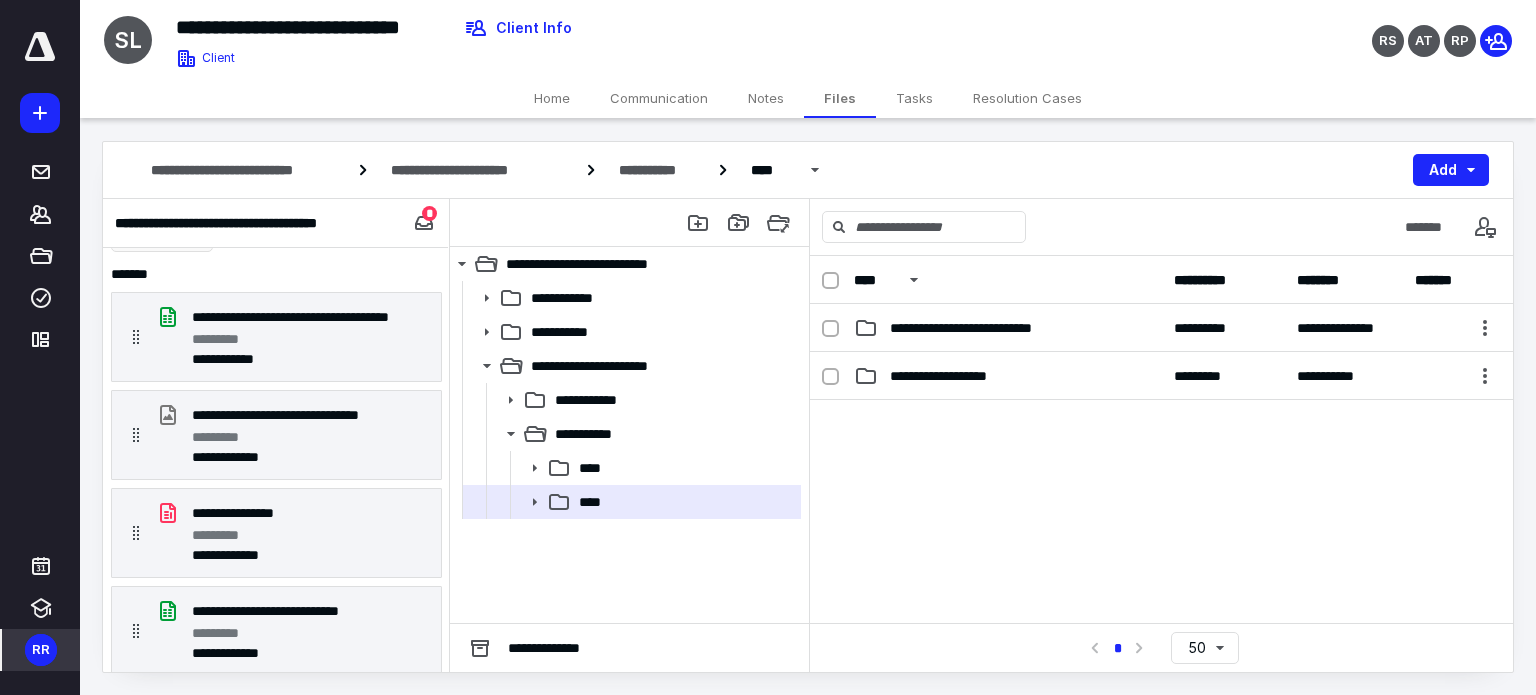 scroll, scrollTop: 0, scrollLeft: 0, axis: both 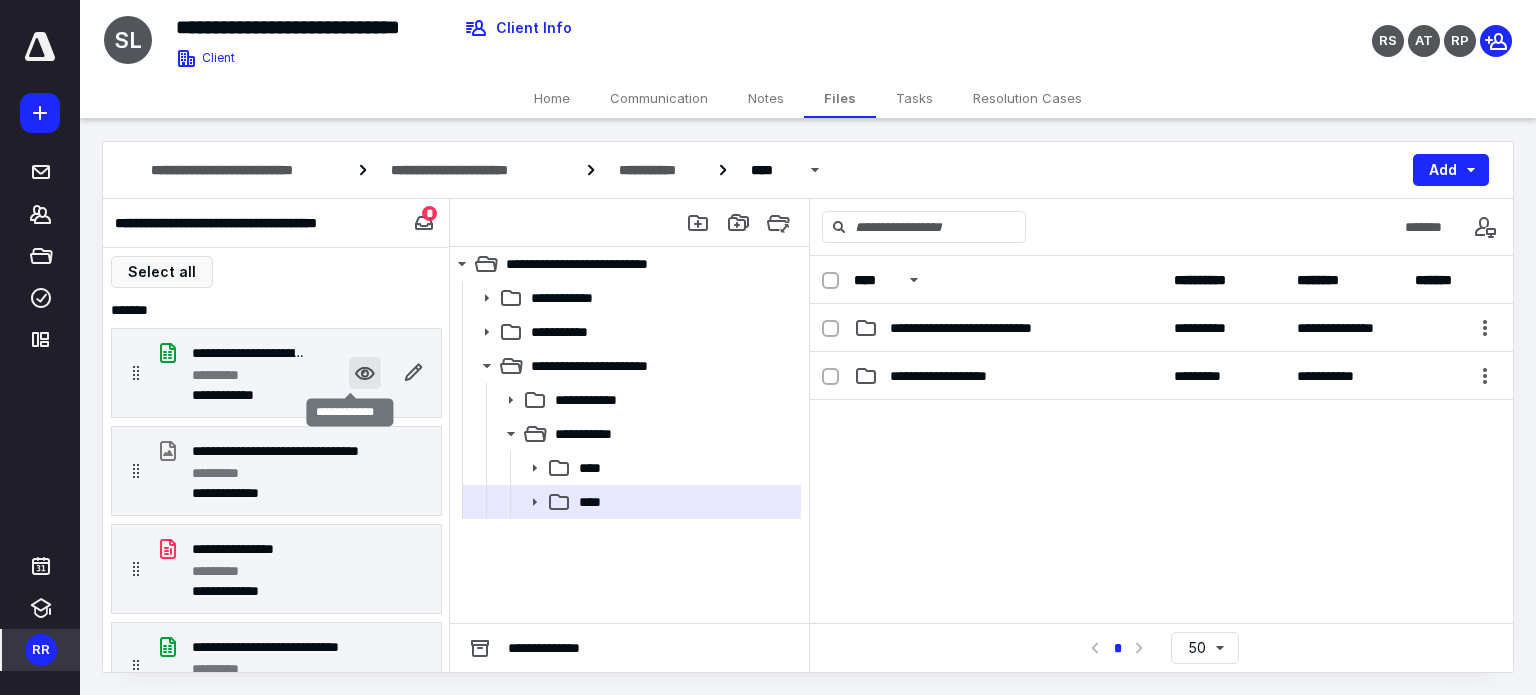 click at bounding box center [365, 373] 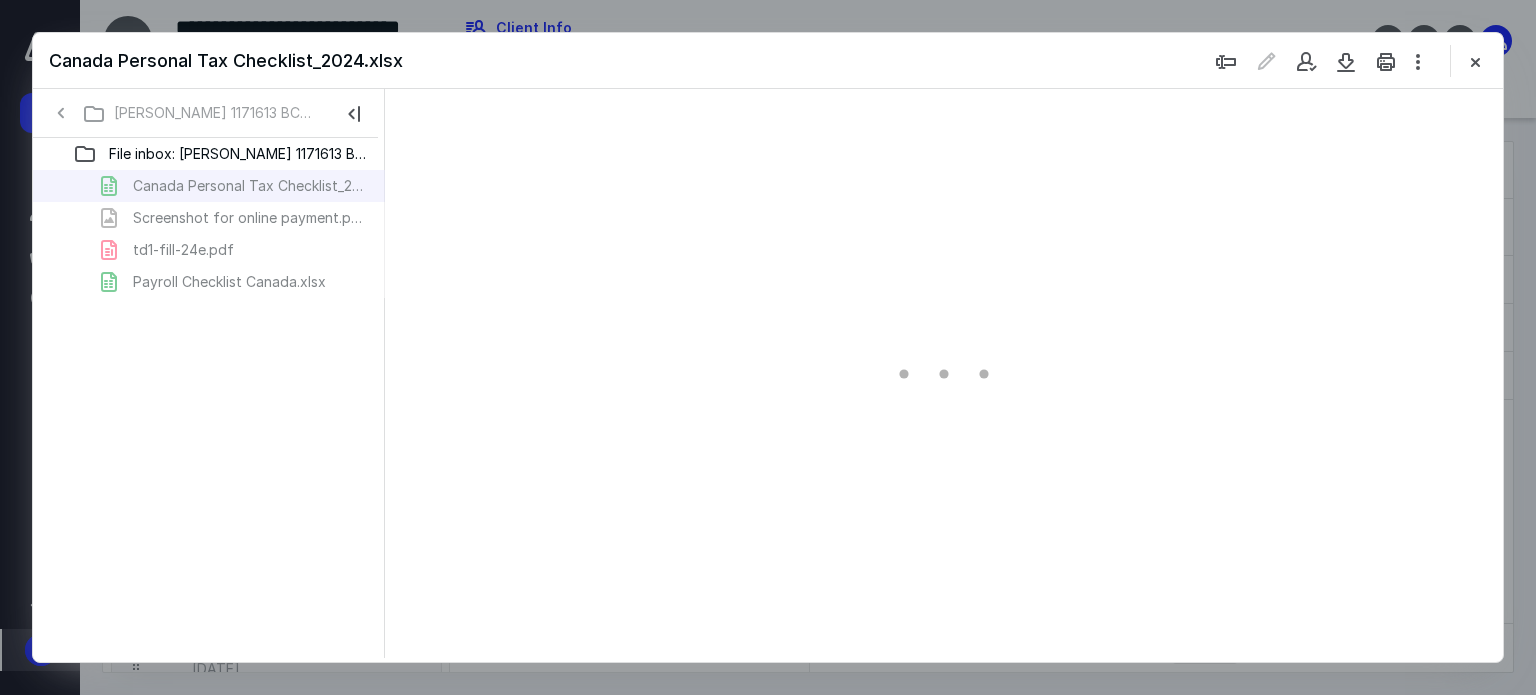 scroll, scrollTop: 0, scrollLeft: 0, axis: both 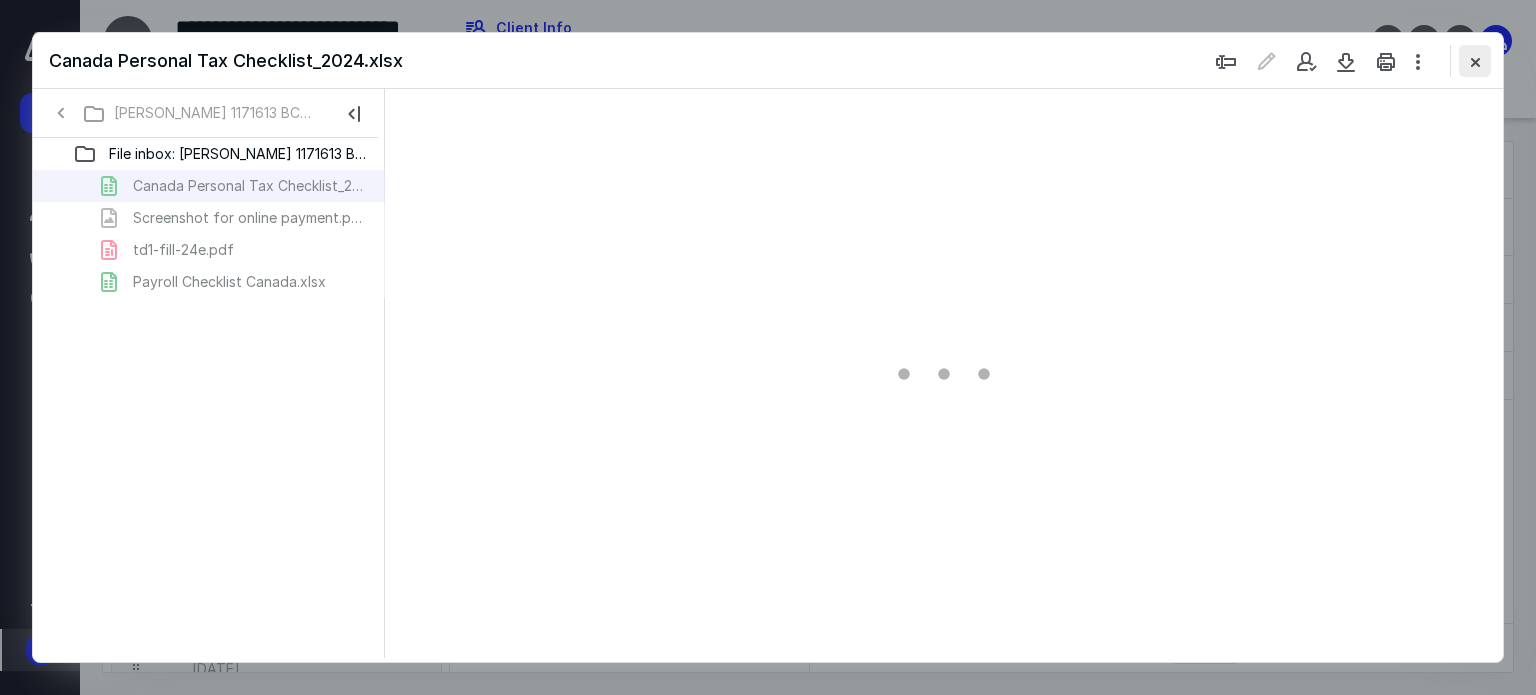 click at bounding box center [1475, 61] 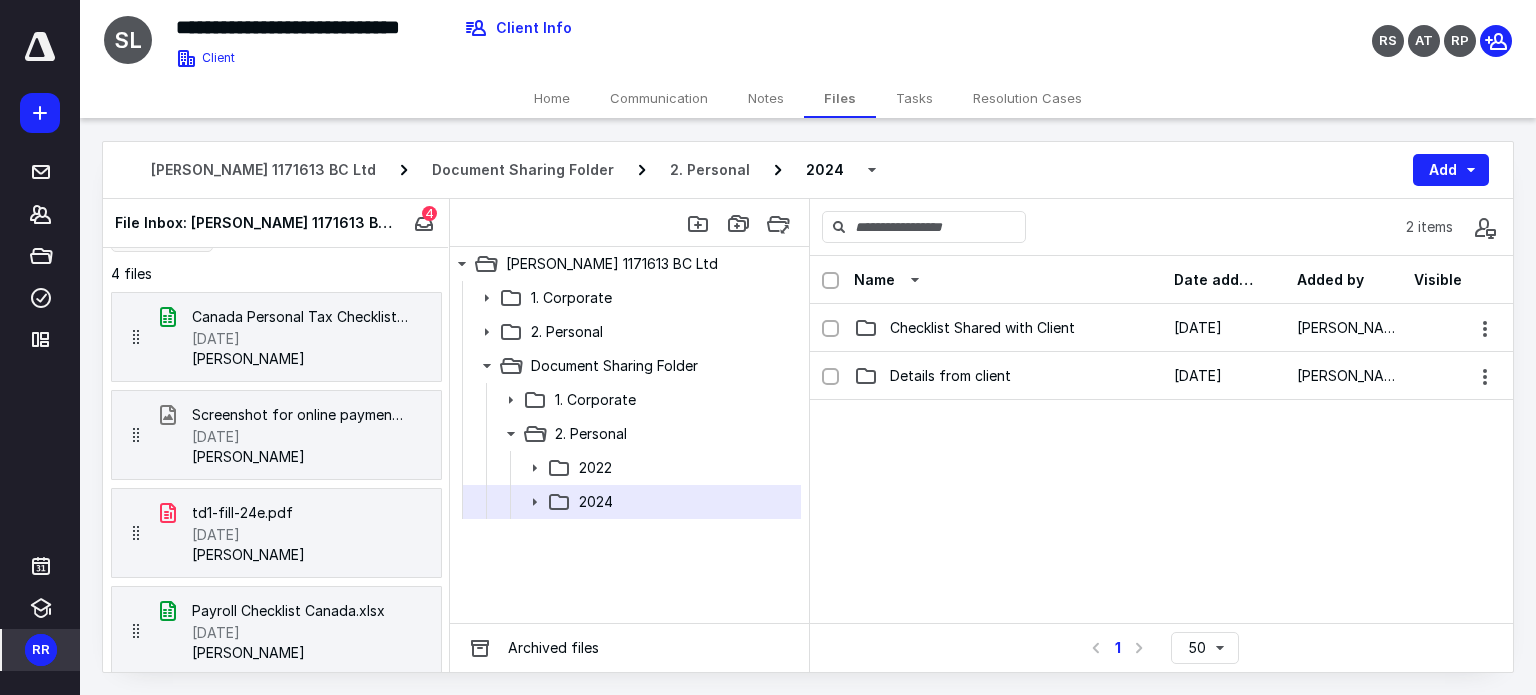 scroll, scrollTop: 0, scrollLeft: 0, axis: both 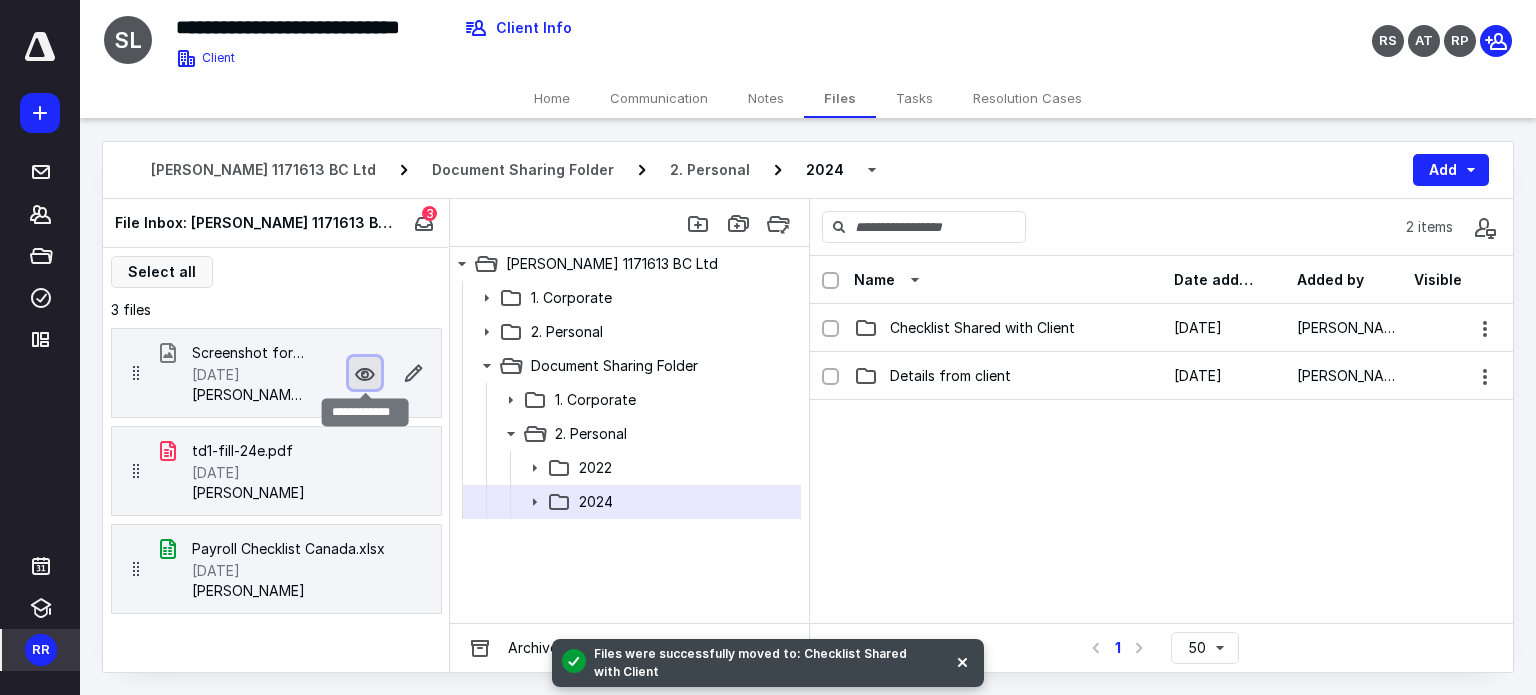 click at bounding box center [365, 373] 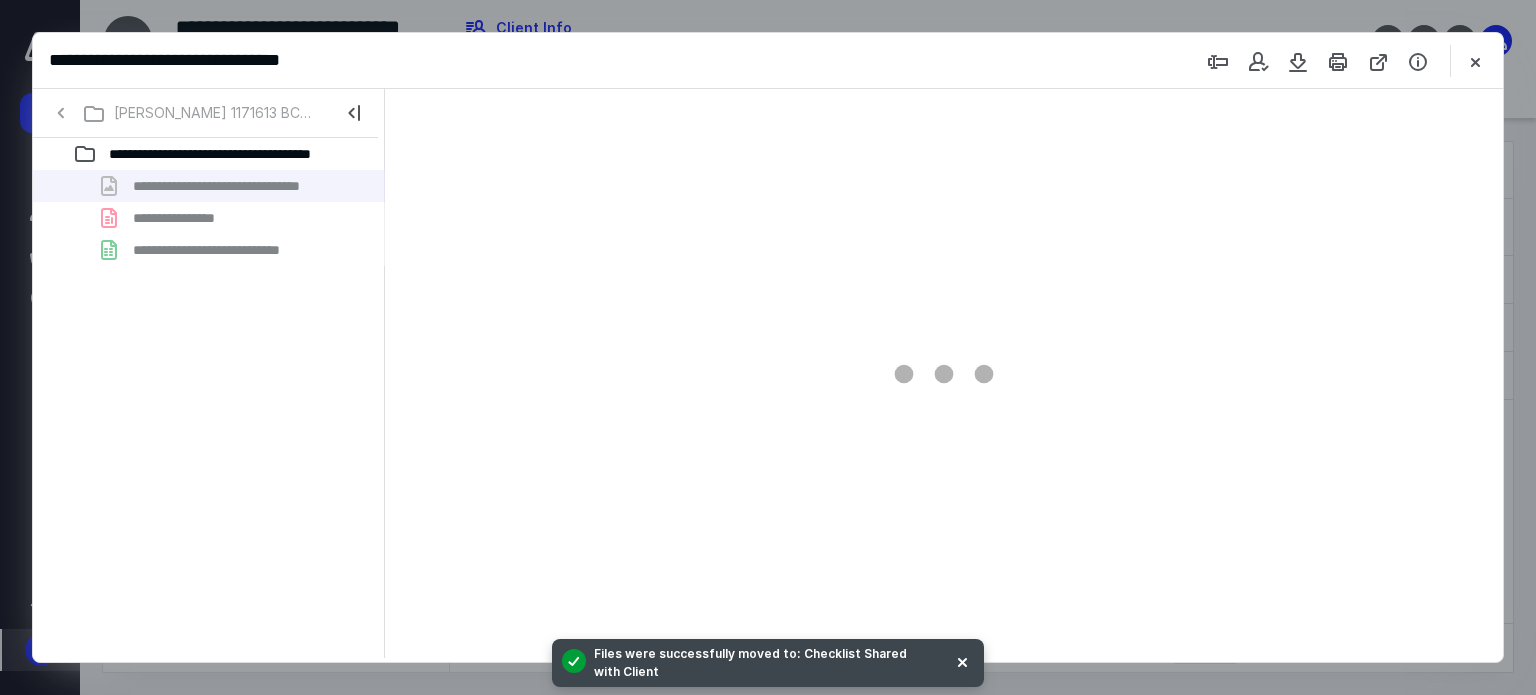 scroll, scrollTop: 0, scrollLeft: 0, axis: both 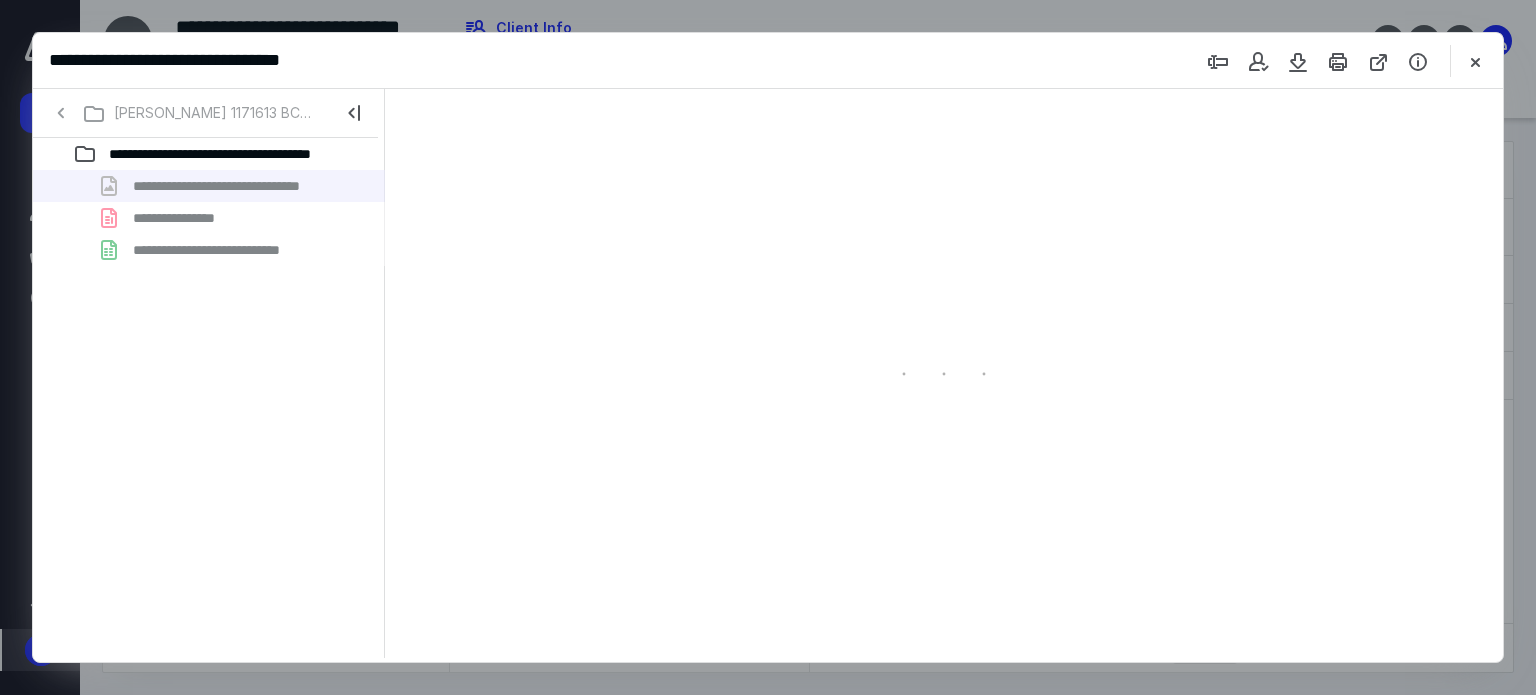 type on "118" 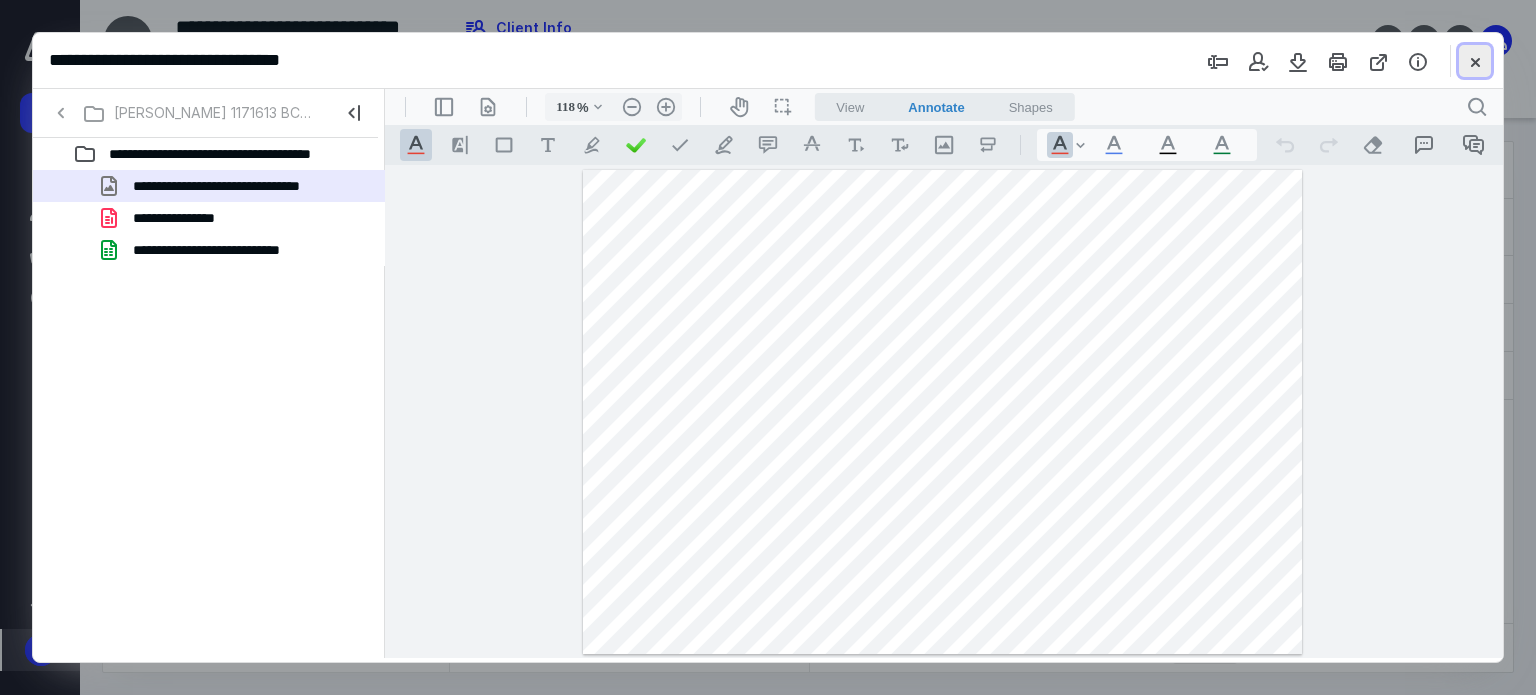 click at bounding box center (1475, 61) 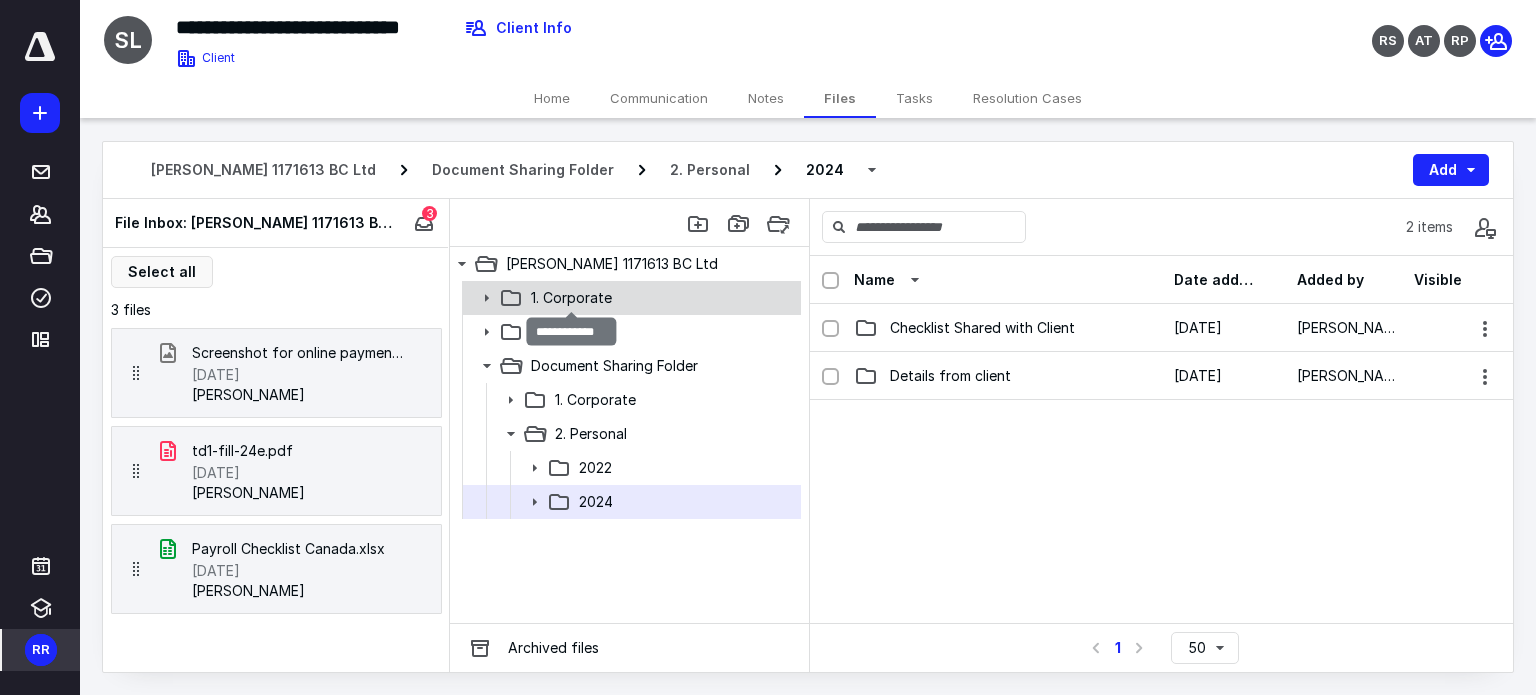 click on "1. Corporate" at bounding box center (571, 298) 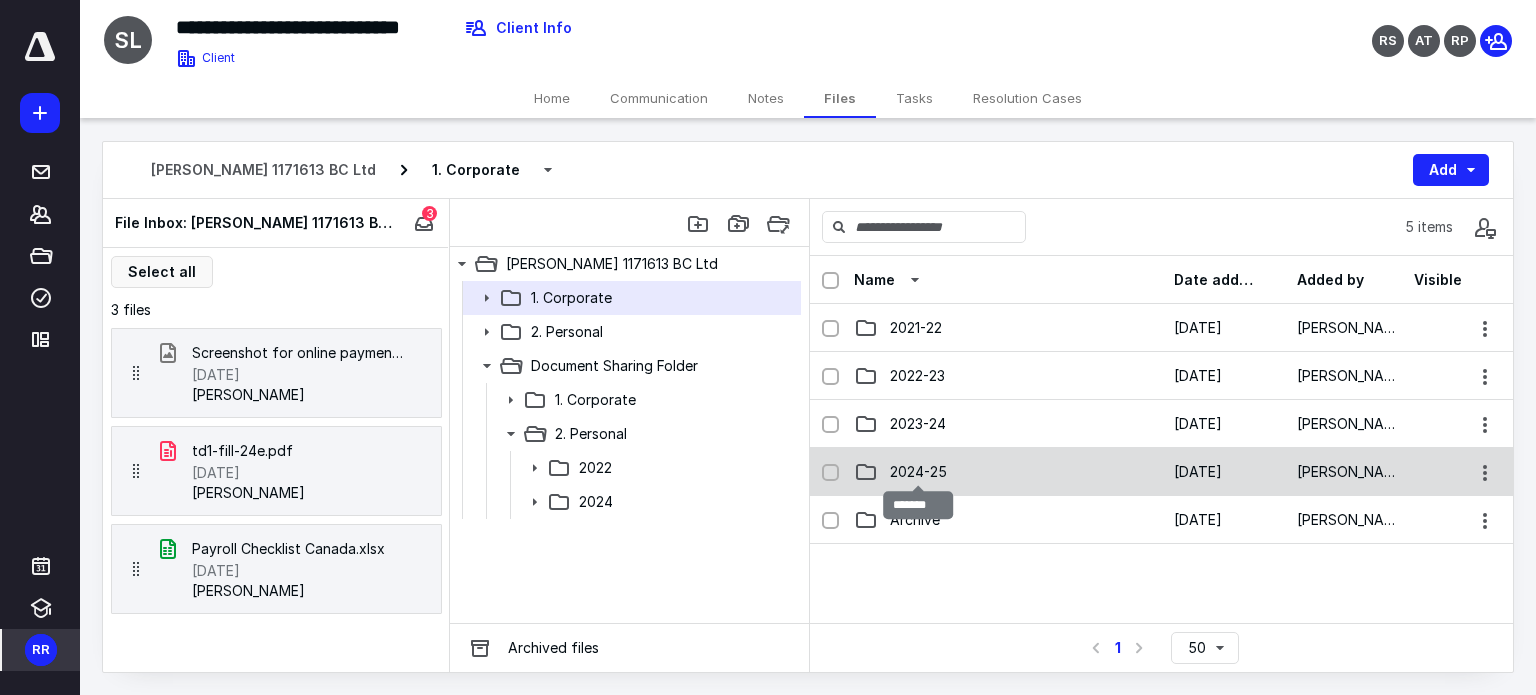 click on "2024-25" at bounding box center [918, 472] 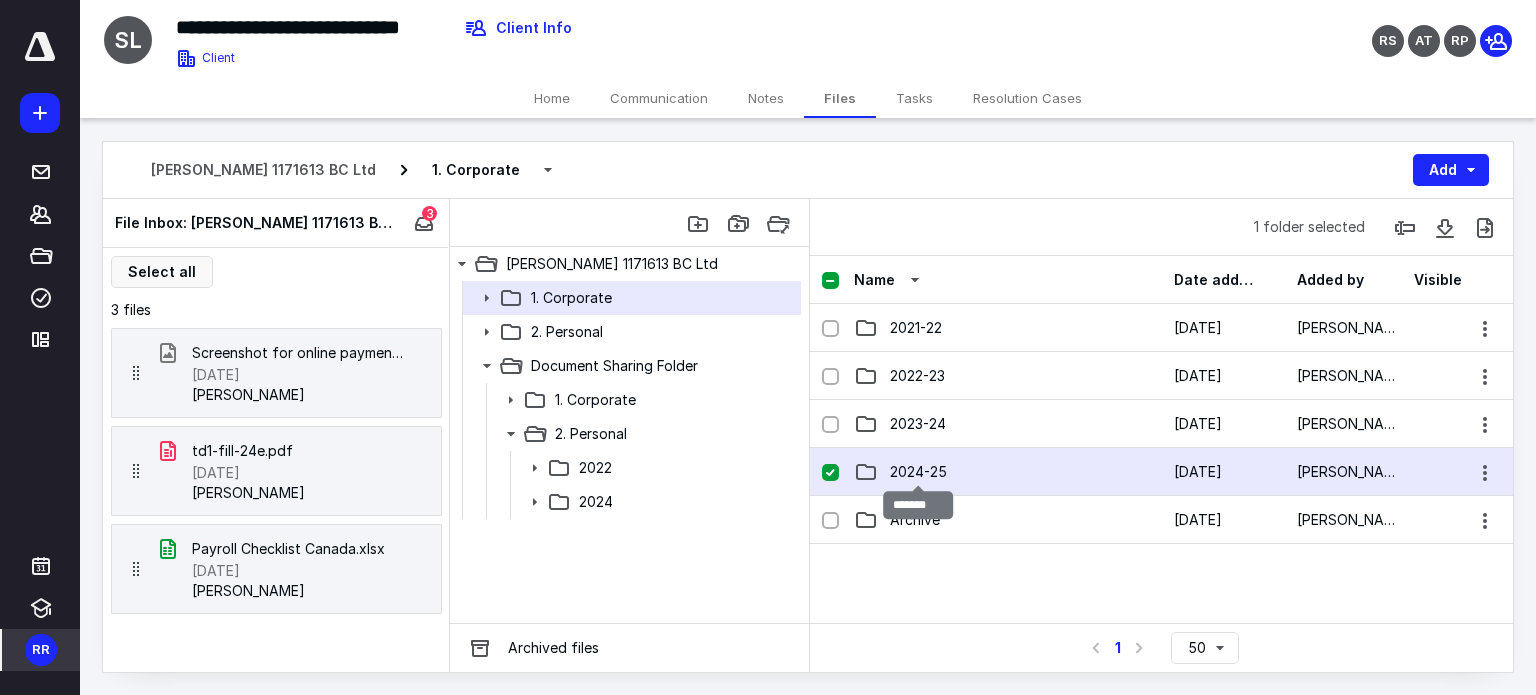 click on "2024-25" at bounding box center [918, 472] 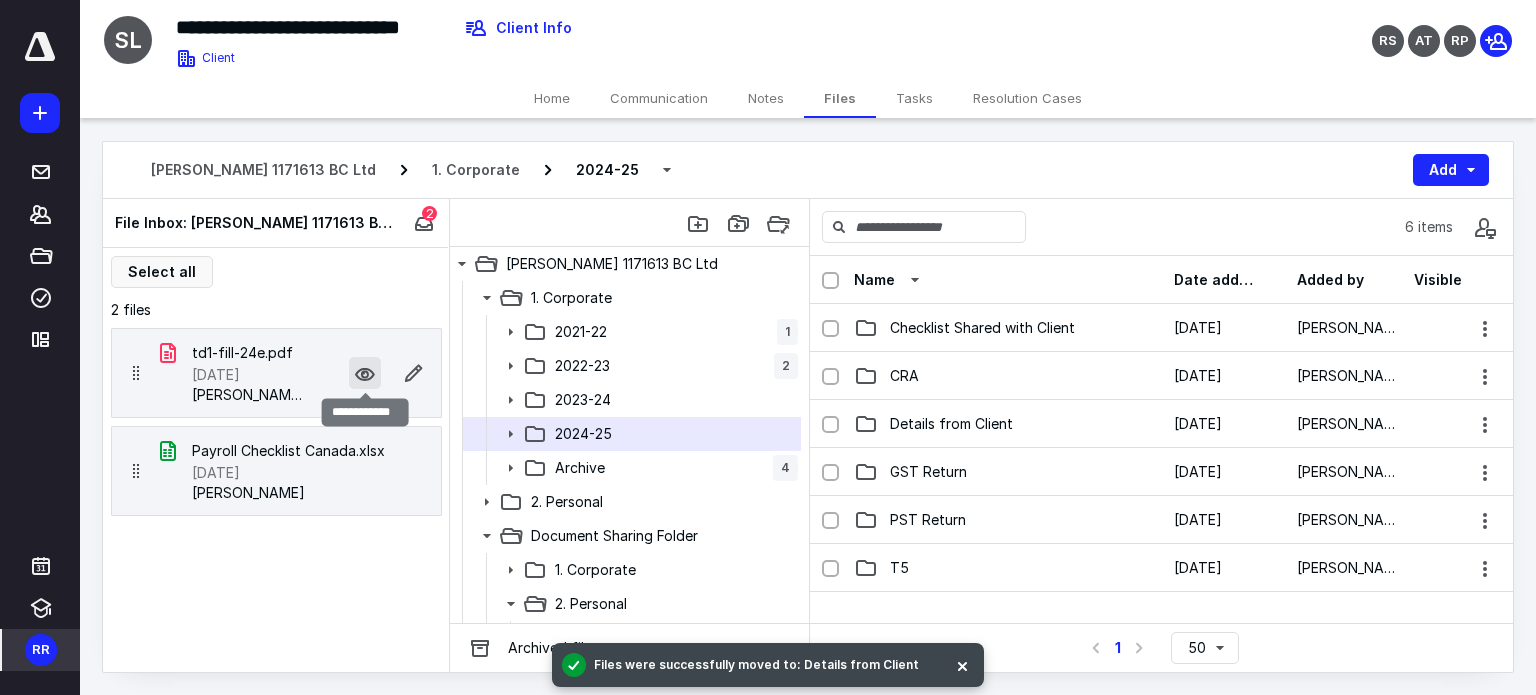 click at bounding box center (365, 373) 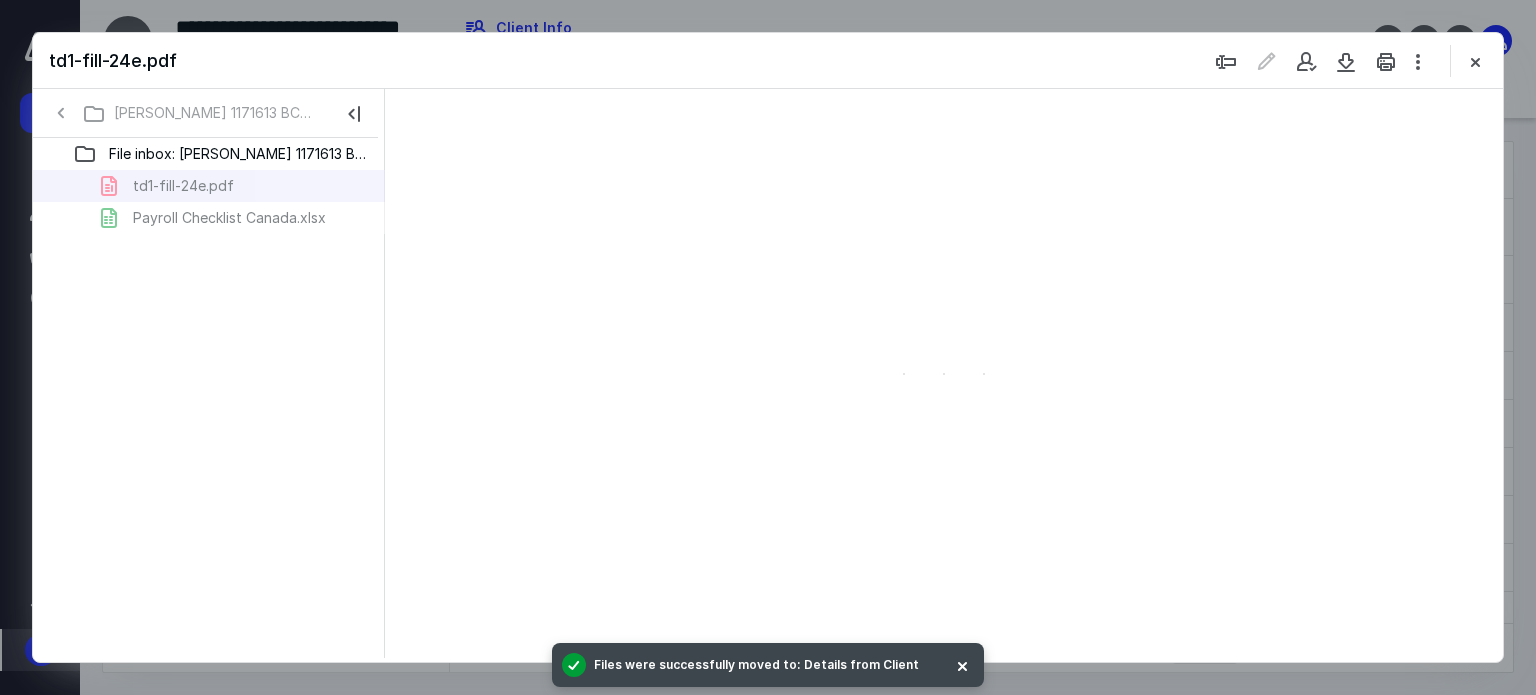 scroll, scrollTop: 0, scrollLeft: 0, axis: both 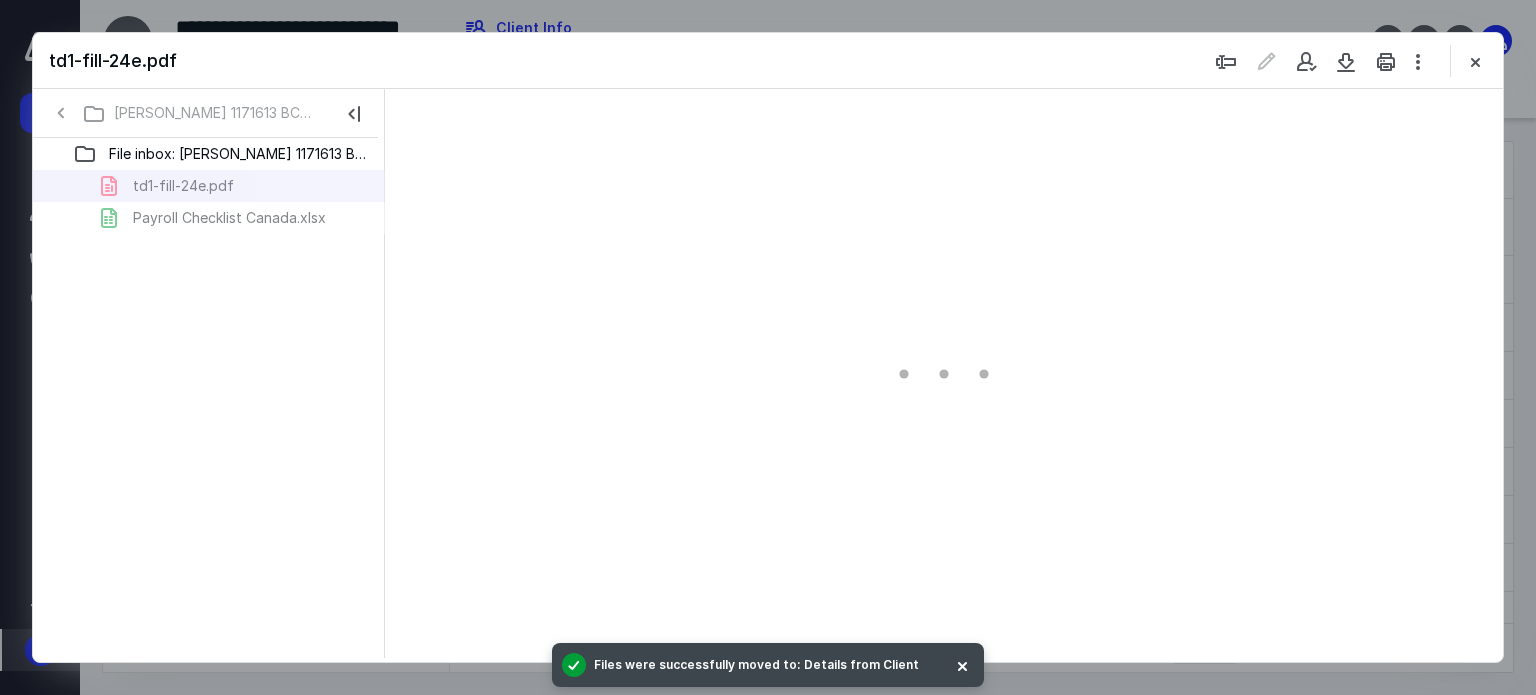 type on "62" 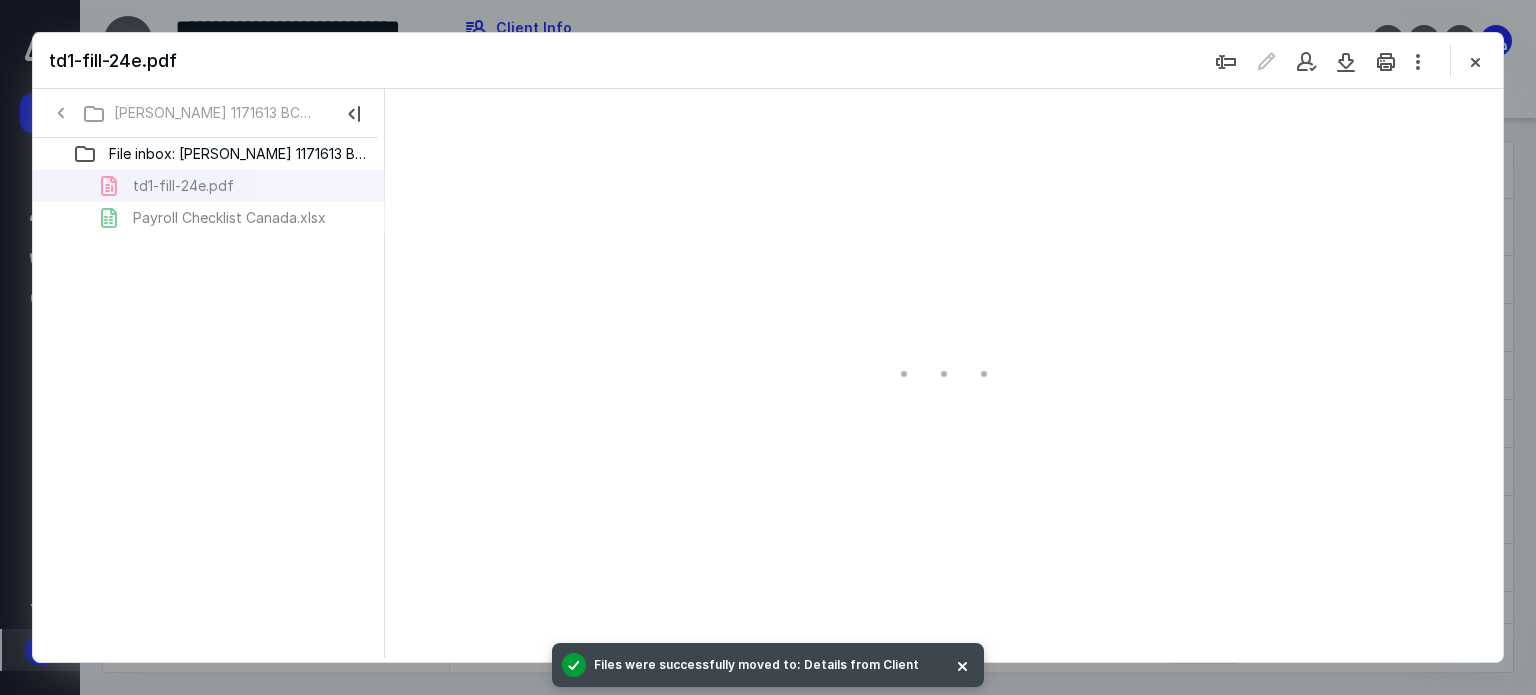 scroll, scrollTop: 78, scrollLeft: 0, axis: vertical 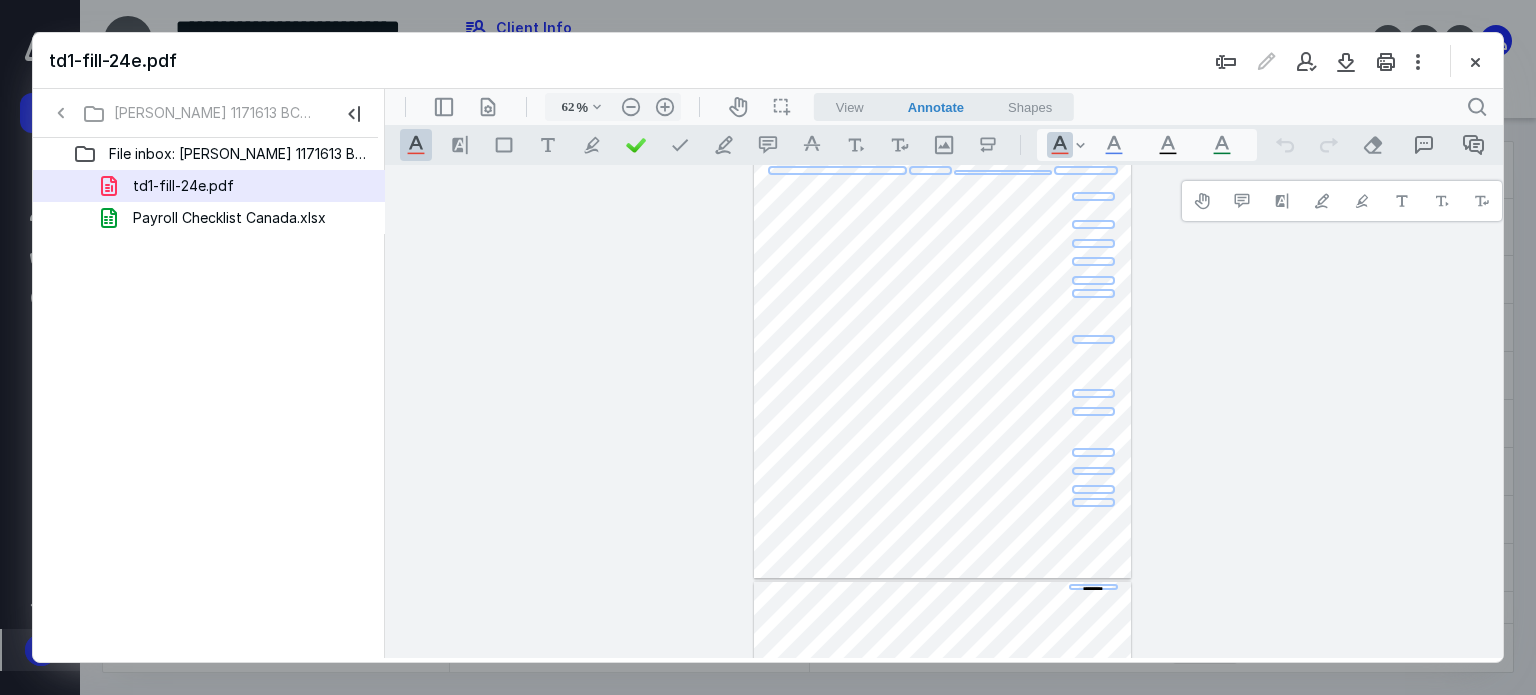 drag, startPoint x: 1496, startPoint y: 241, endPoint x: 1497, endPoint y: 183, distance: 58.00862 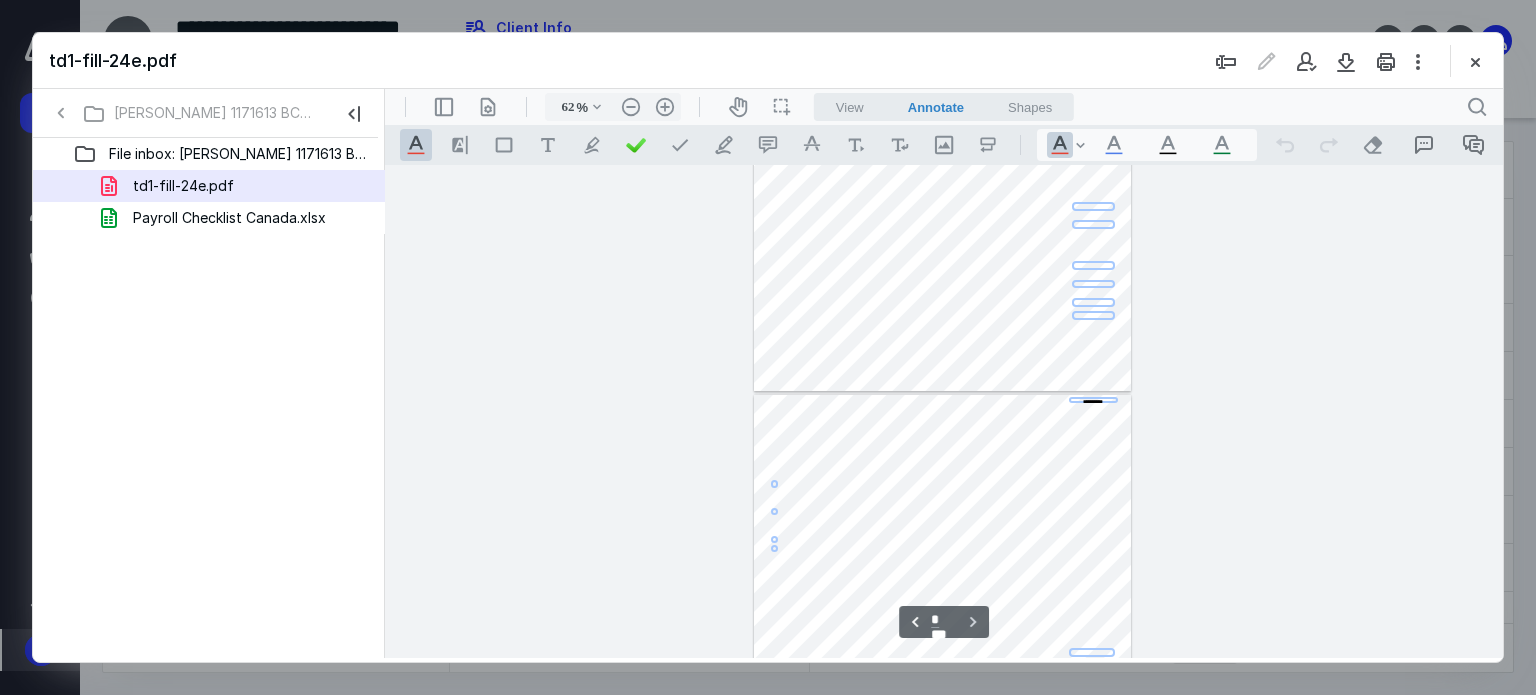 scroll, scrollTop: 265, scrollLeft: 0, axis: vertical 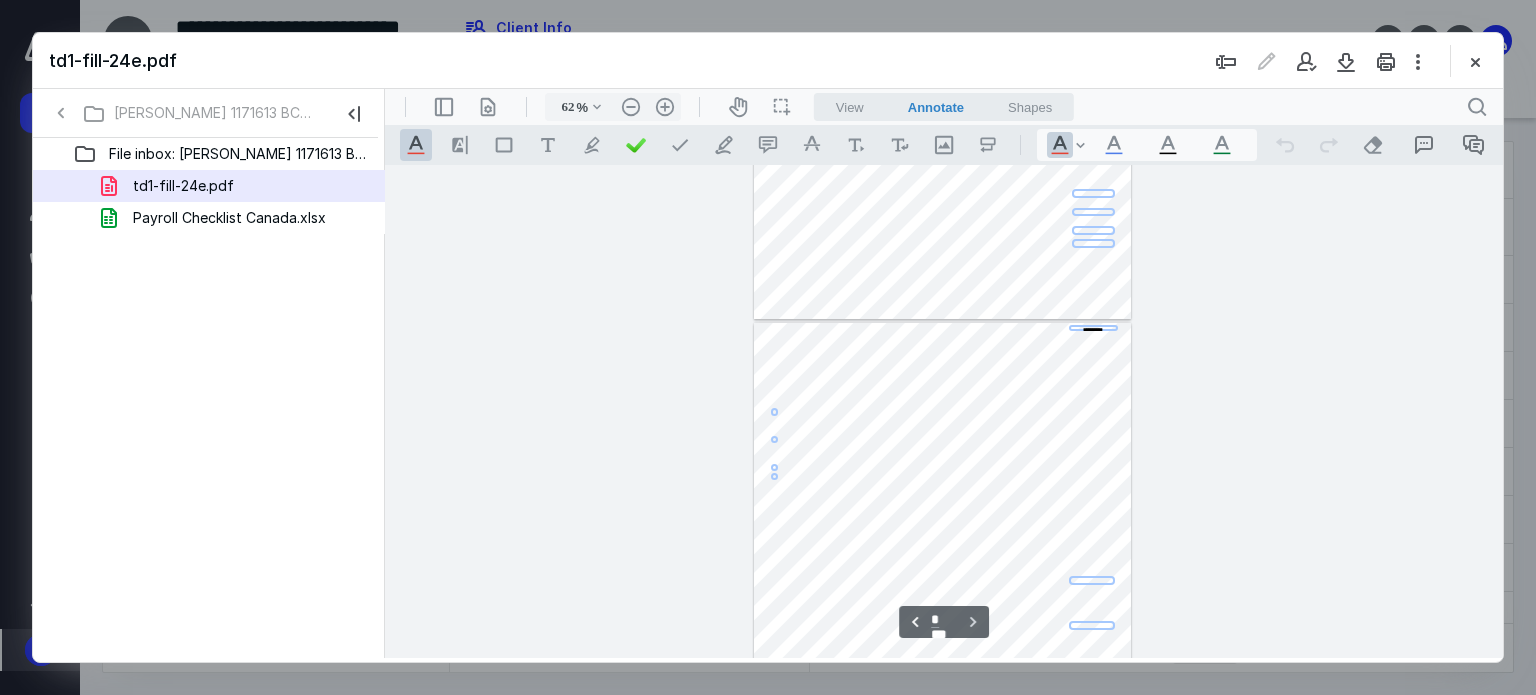 type on "*" 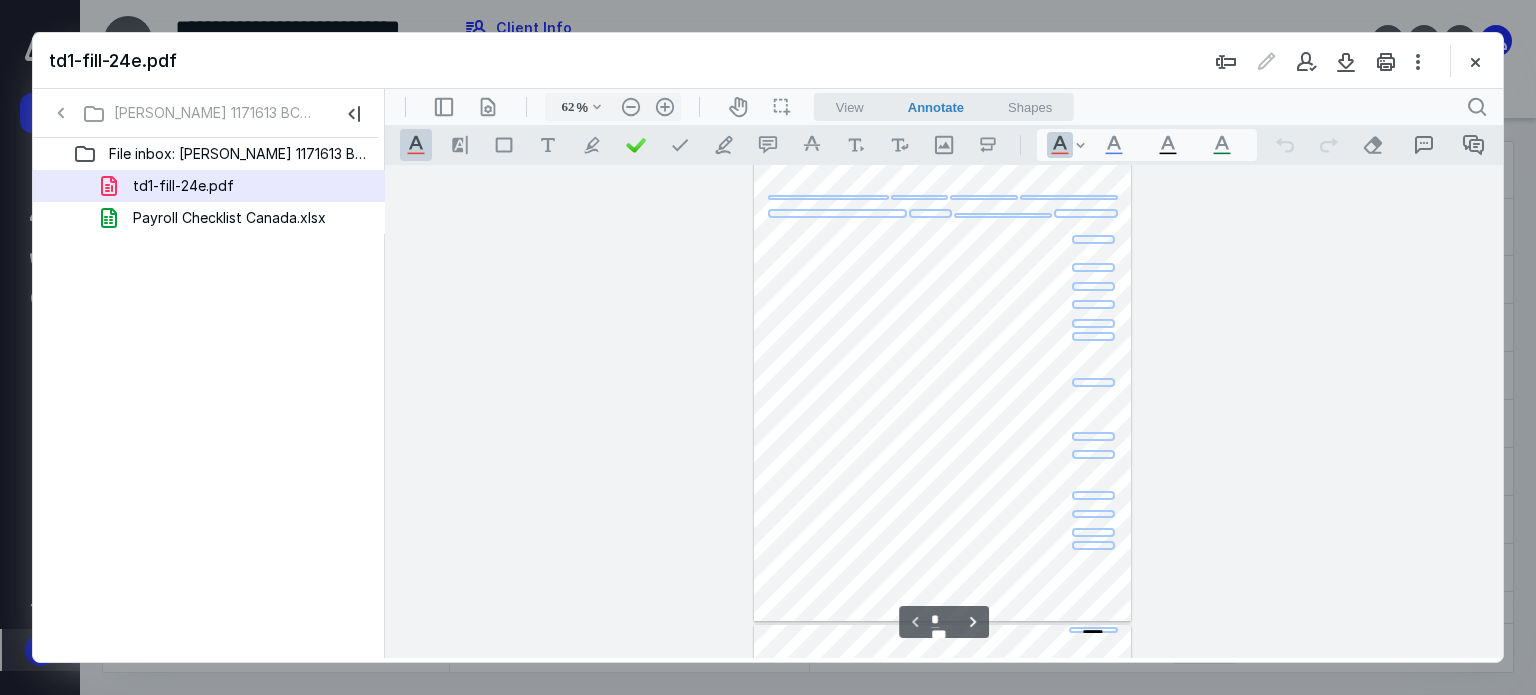 scroll, scrollTop: 0, scrollLeft: 0, axis: both 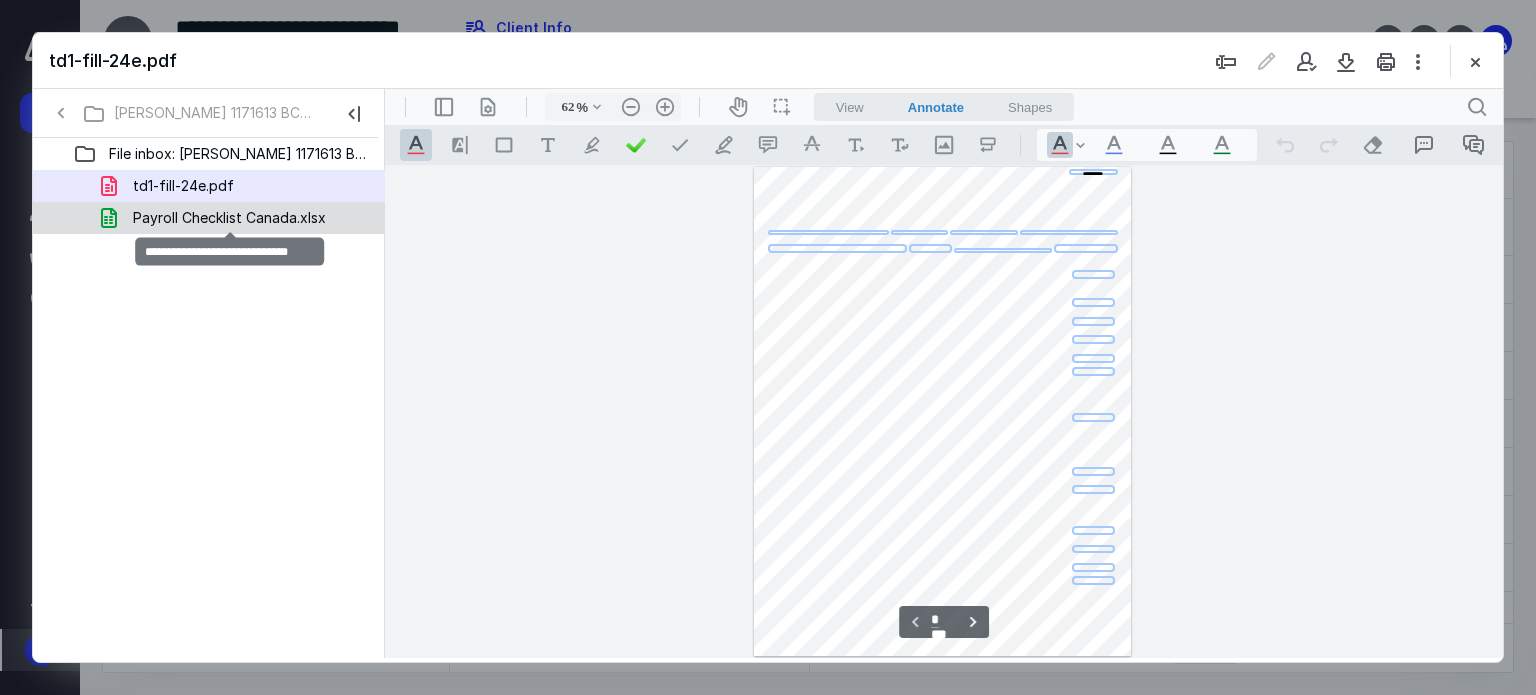 click on "Payroll Checklist Canada.xlsx" at bounding box center (229, 218) 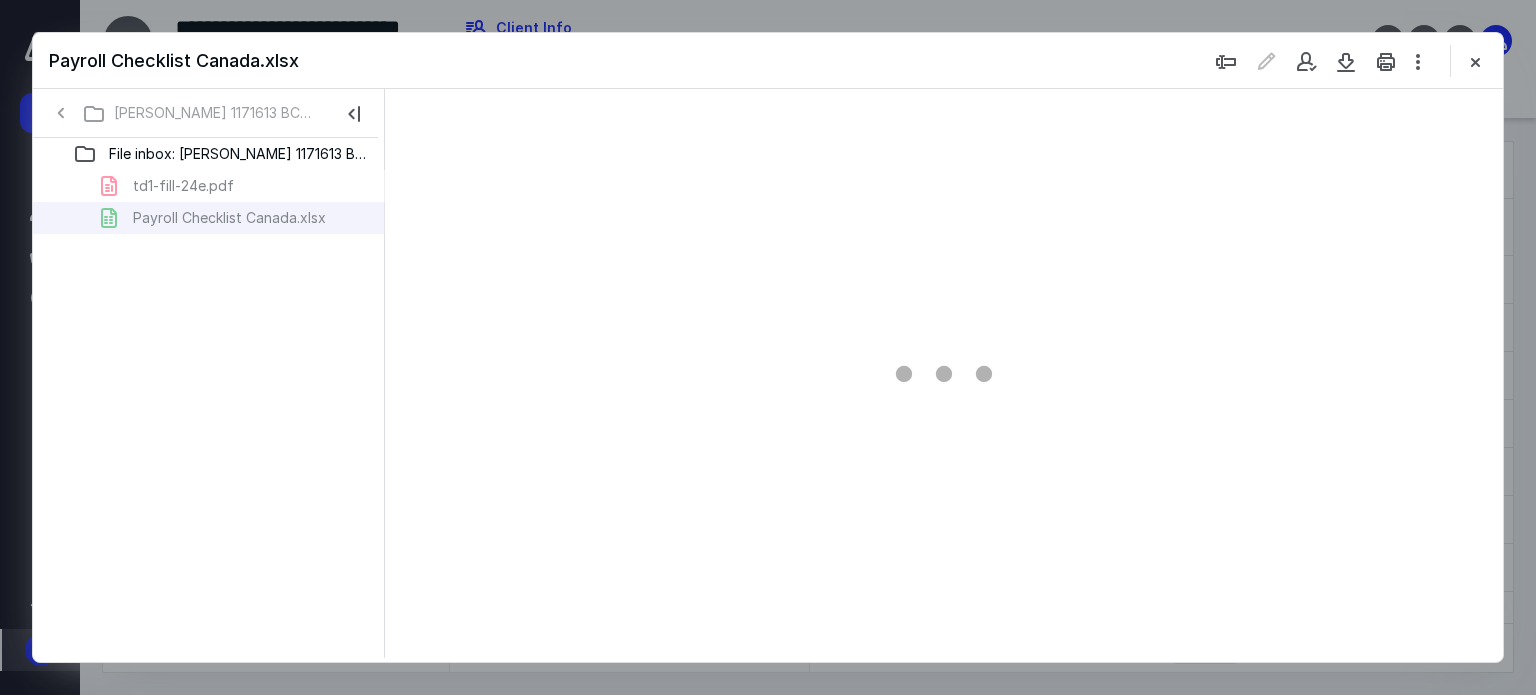 type on "89" 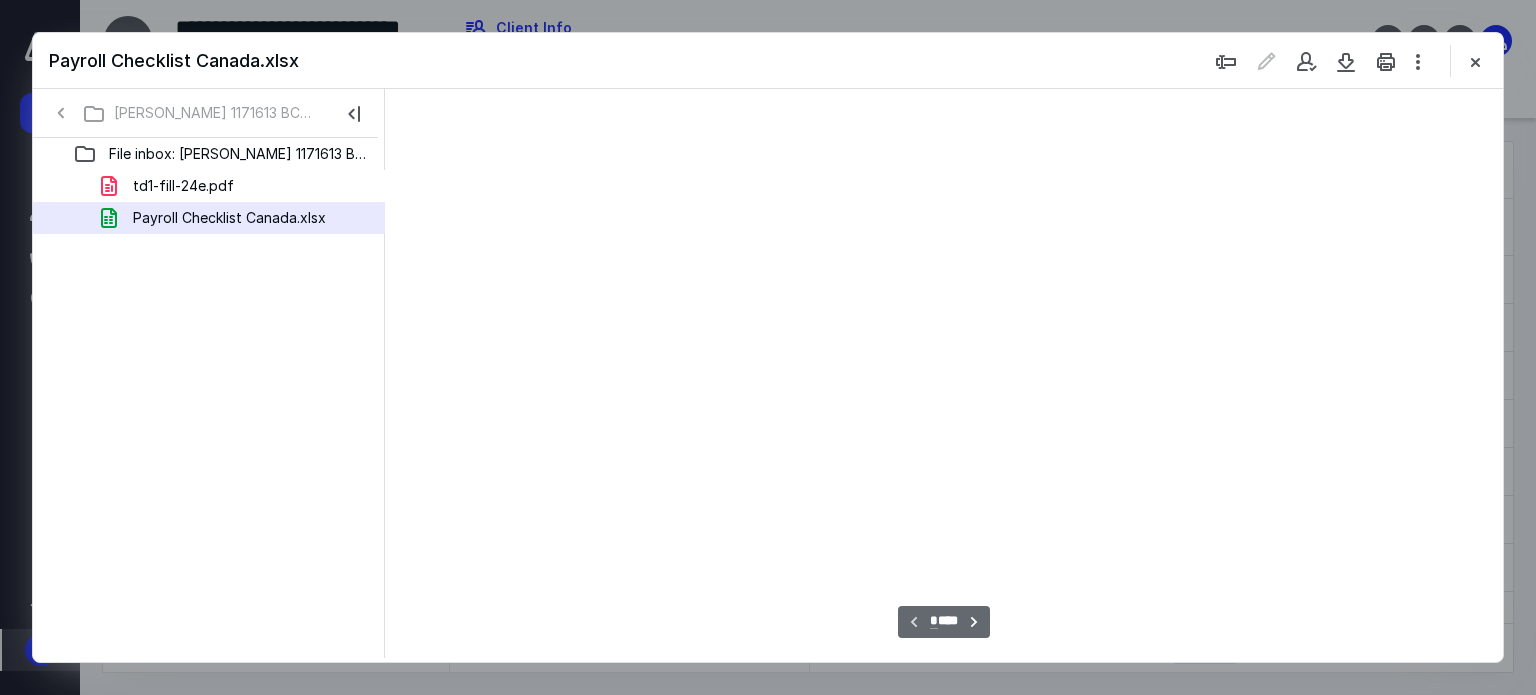scroll, scrollTop: 80, scrollLeft: 0, axis: vertical 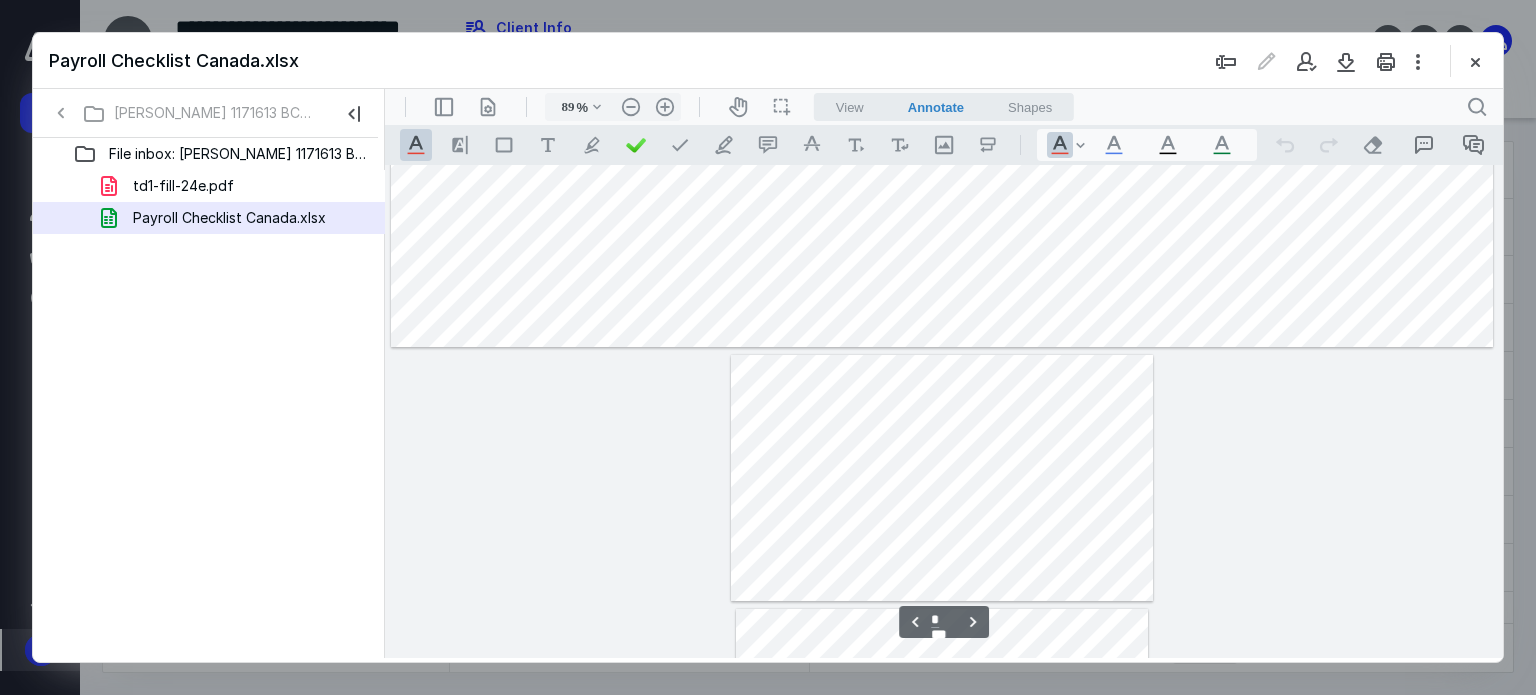type on "*" 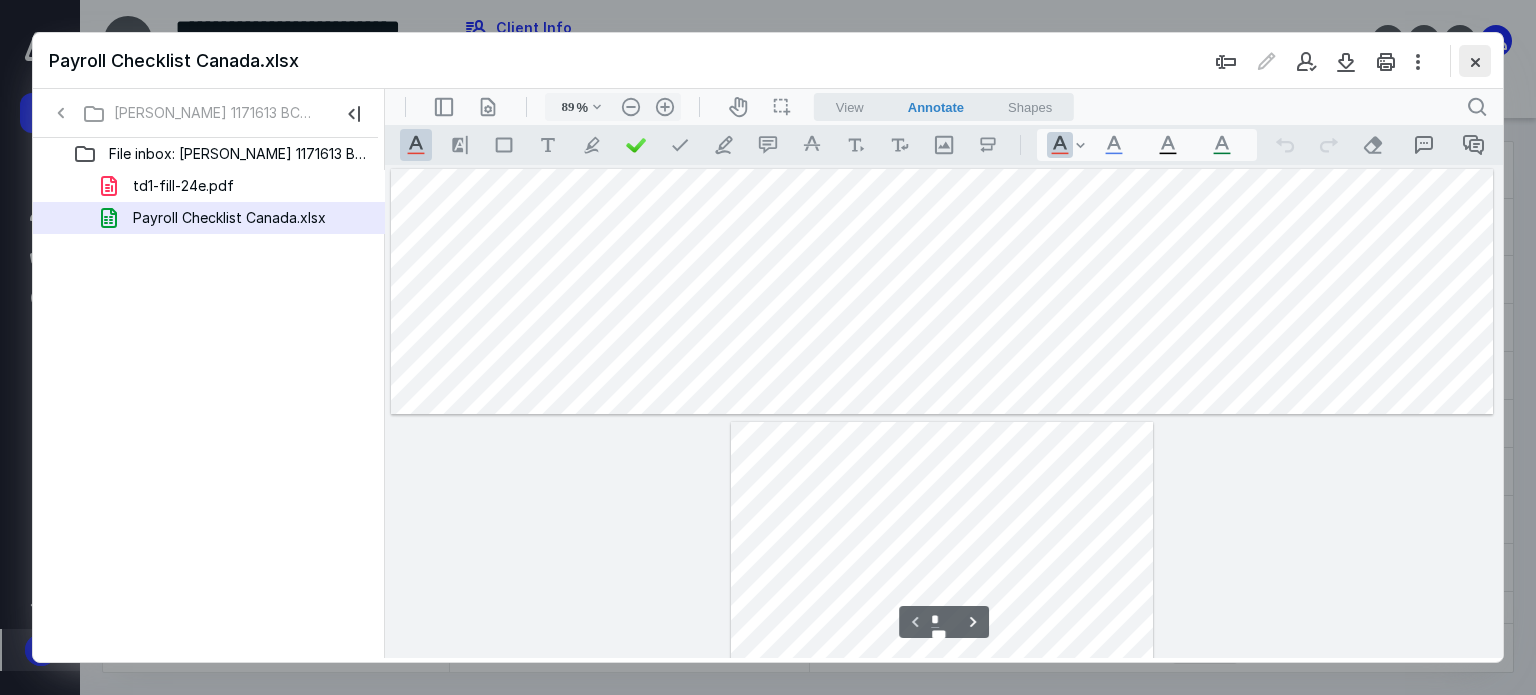 click at bounding box center (1475, 61) 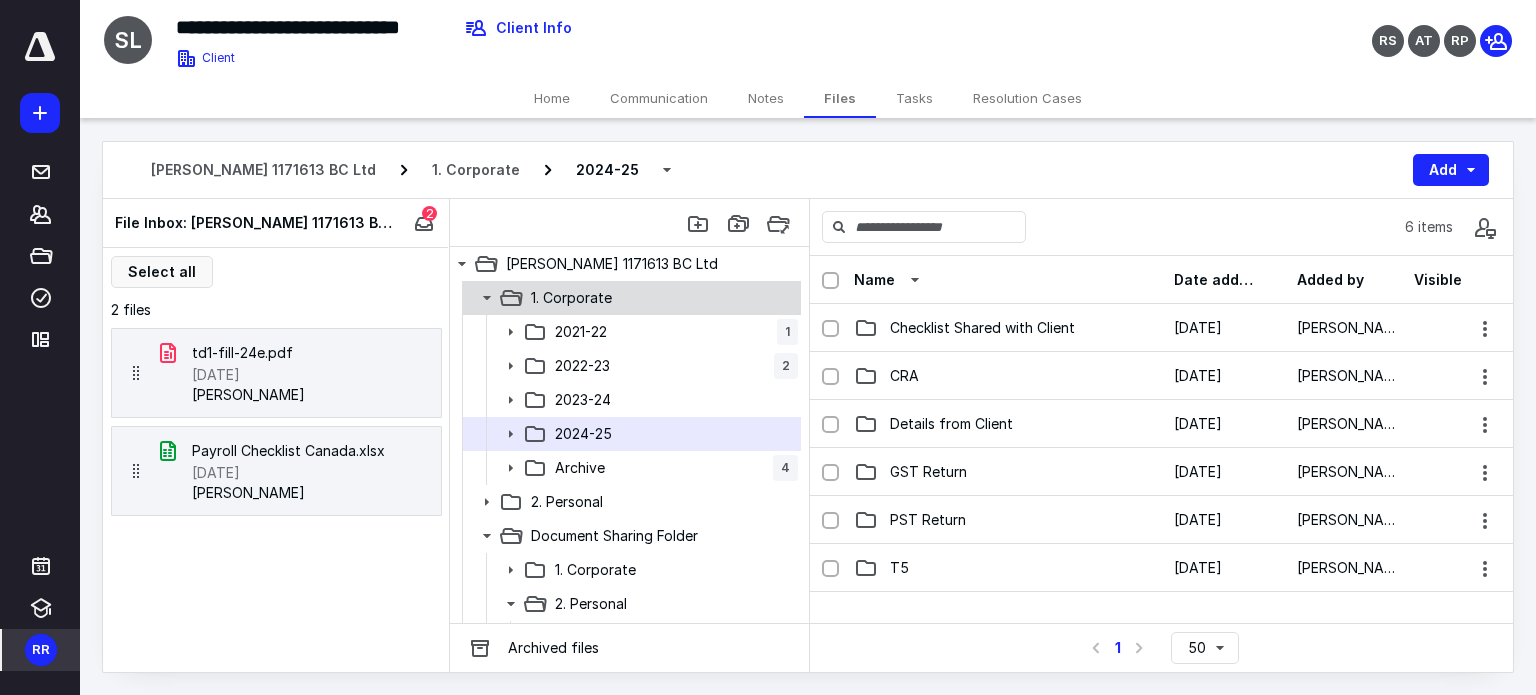 click 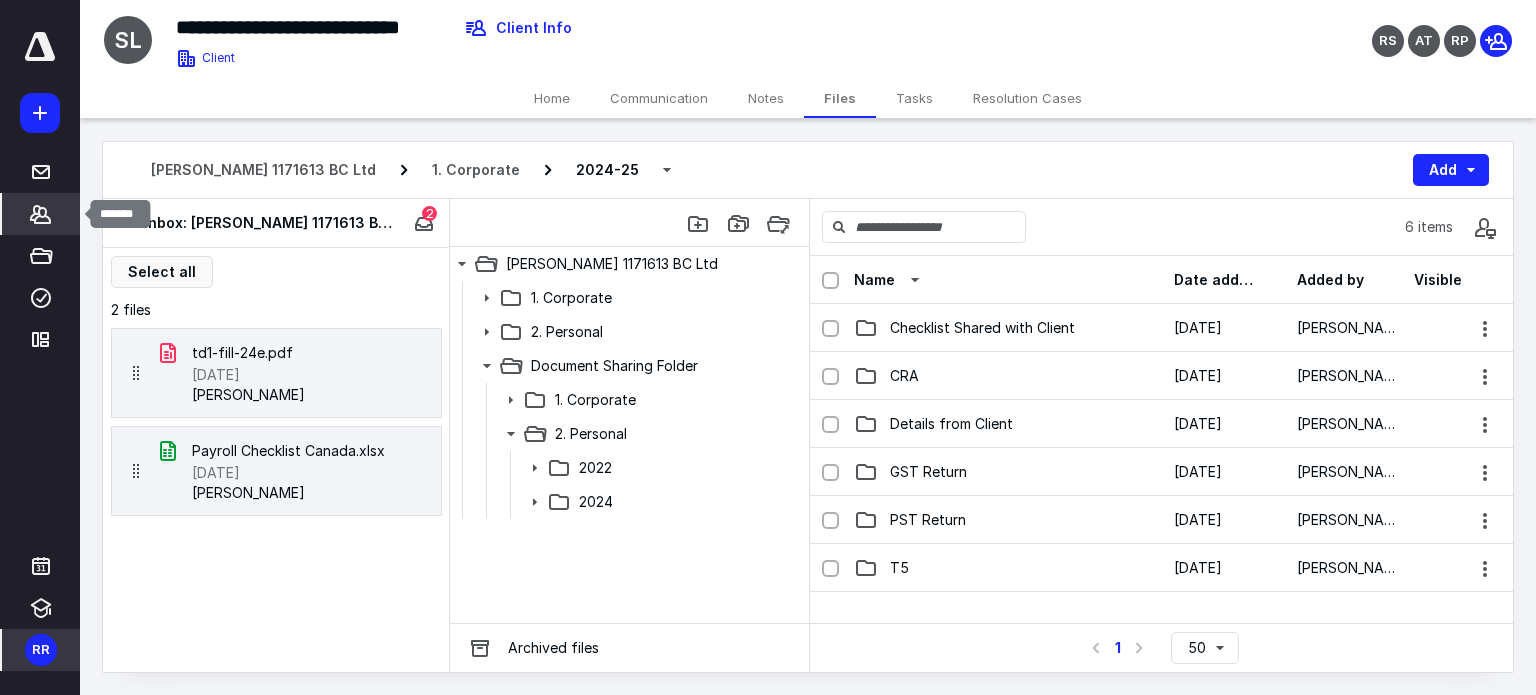 click 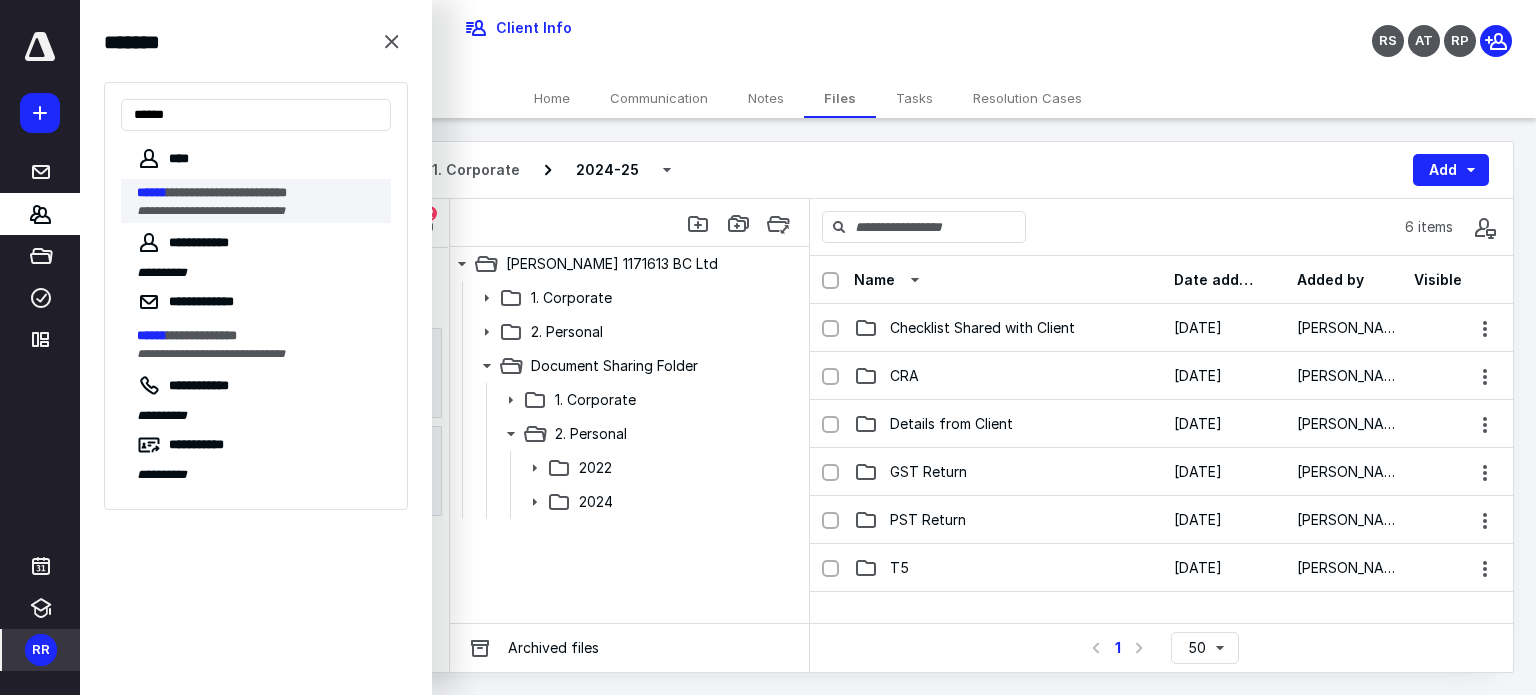 type on "******" 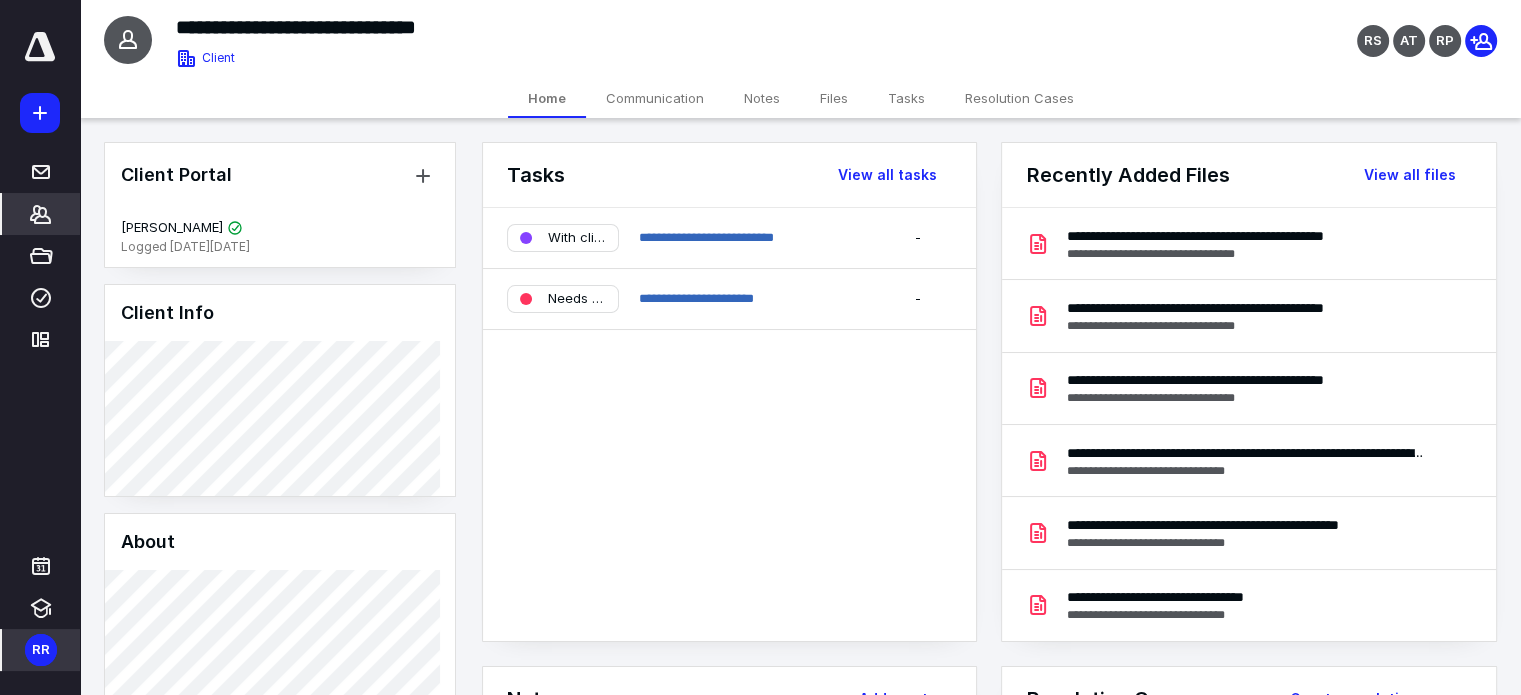 click on "Tasks" at bounding box center (906, 98) 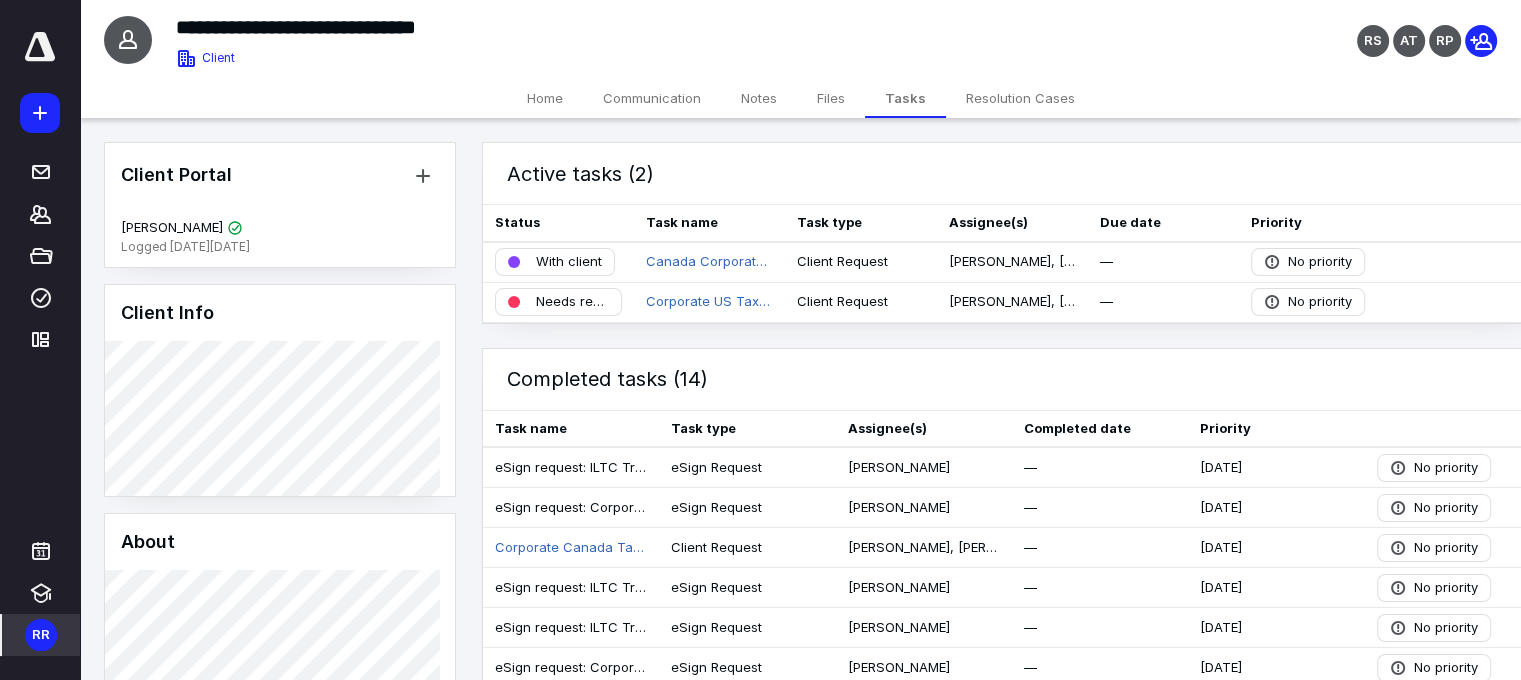 click on "Files" at bounding box center (831, 98) 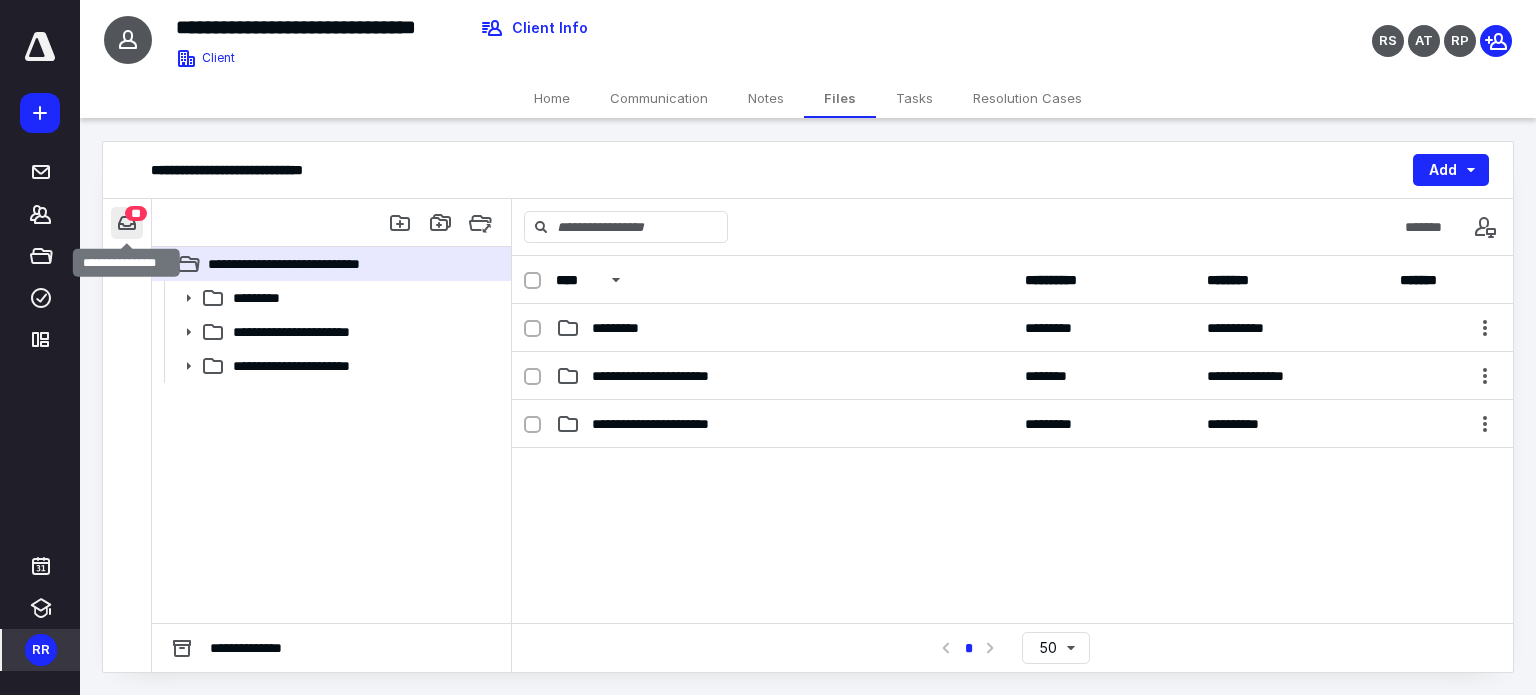 click at bounding box center [127, 223] 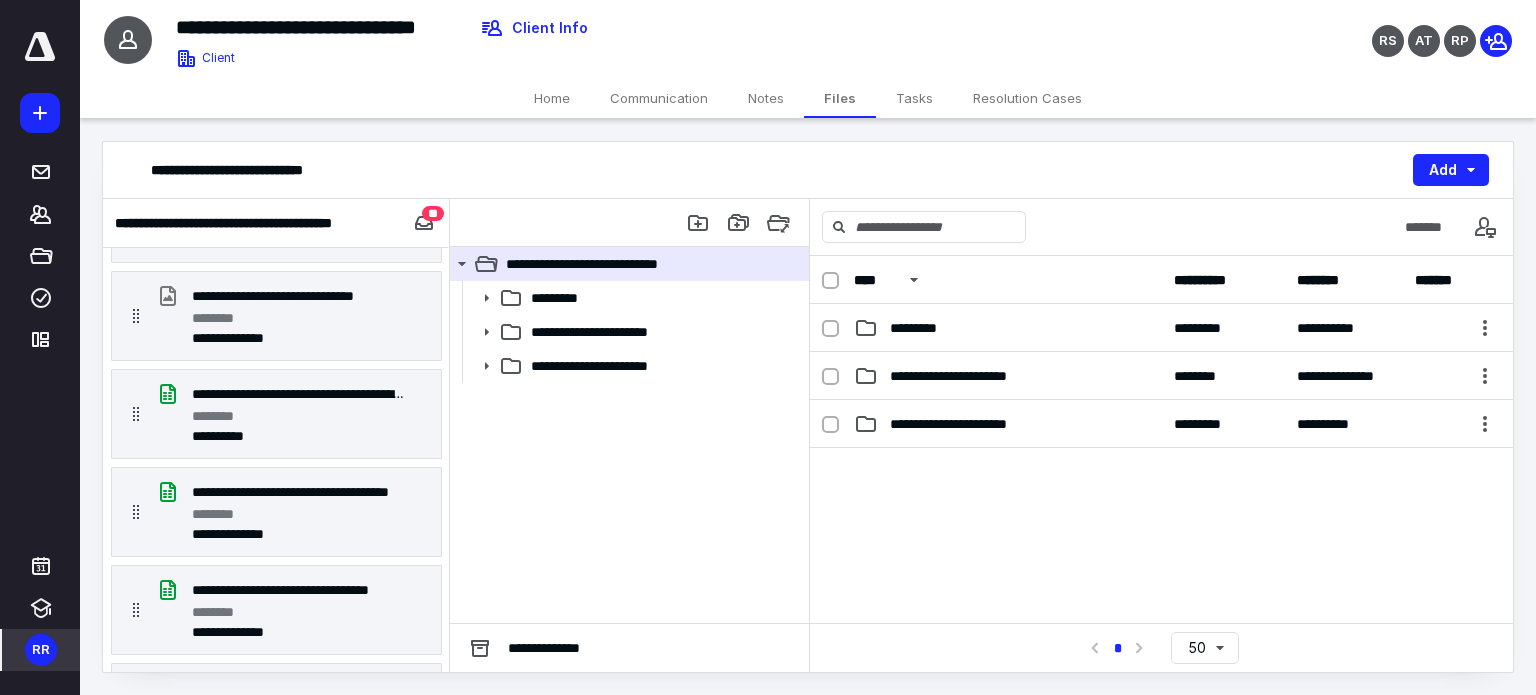 scroll, scrollTop: 0, scrollLeft: 0, axis: both 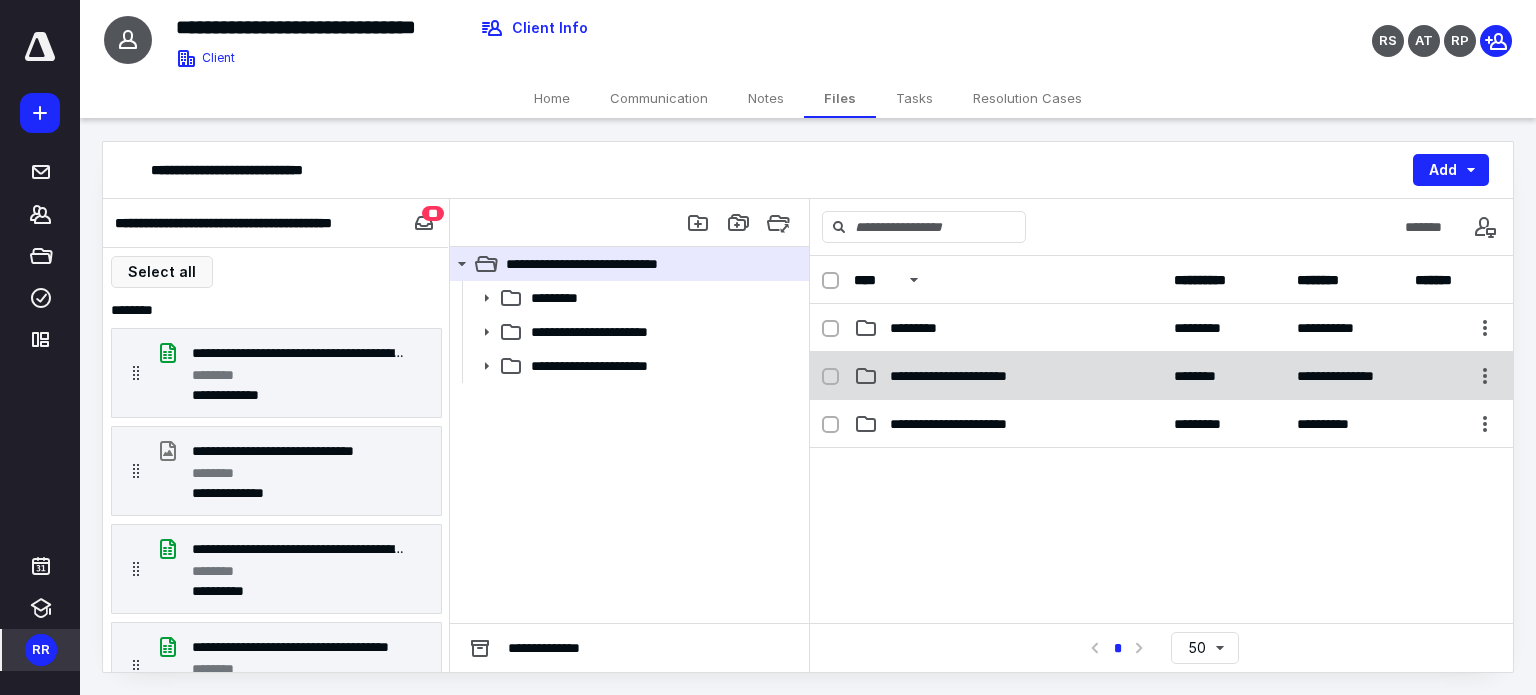 click on "**********" at bounding box center (1161, 376) 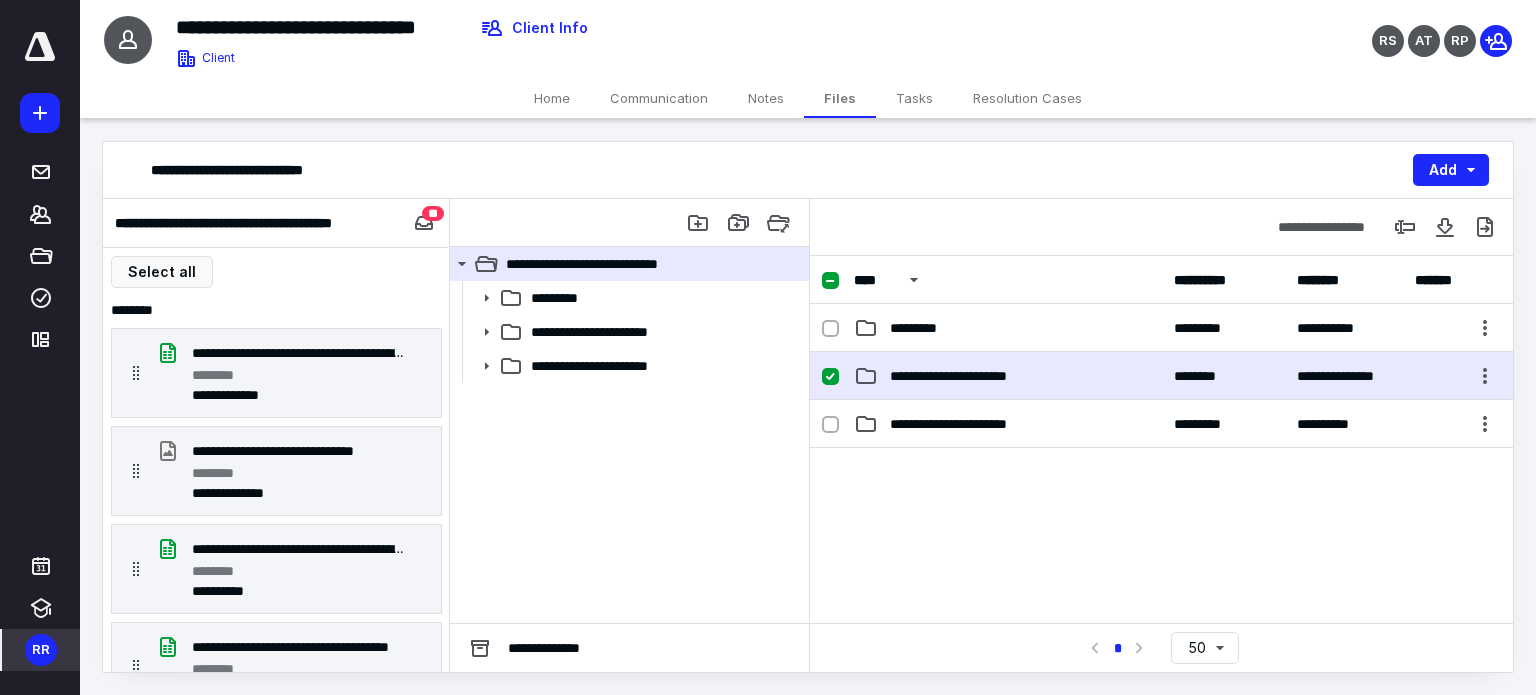 click on "**********" at bounding box center (1161, 376) 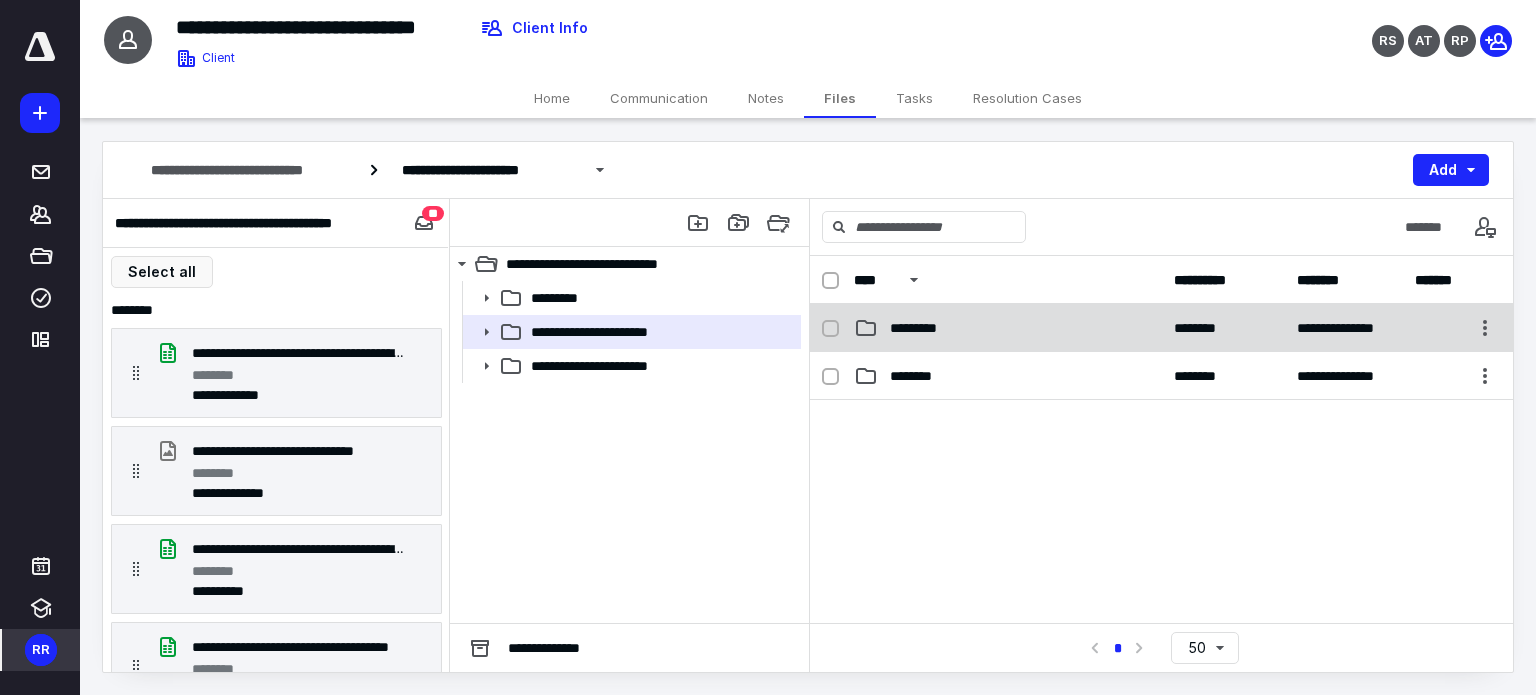 click on "*********" at bounding box center [923, 328] 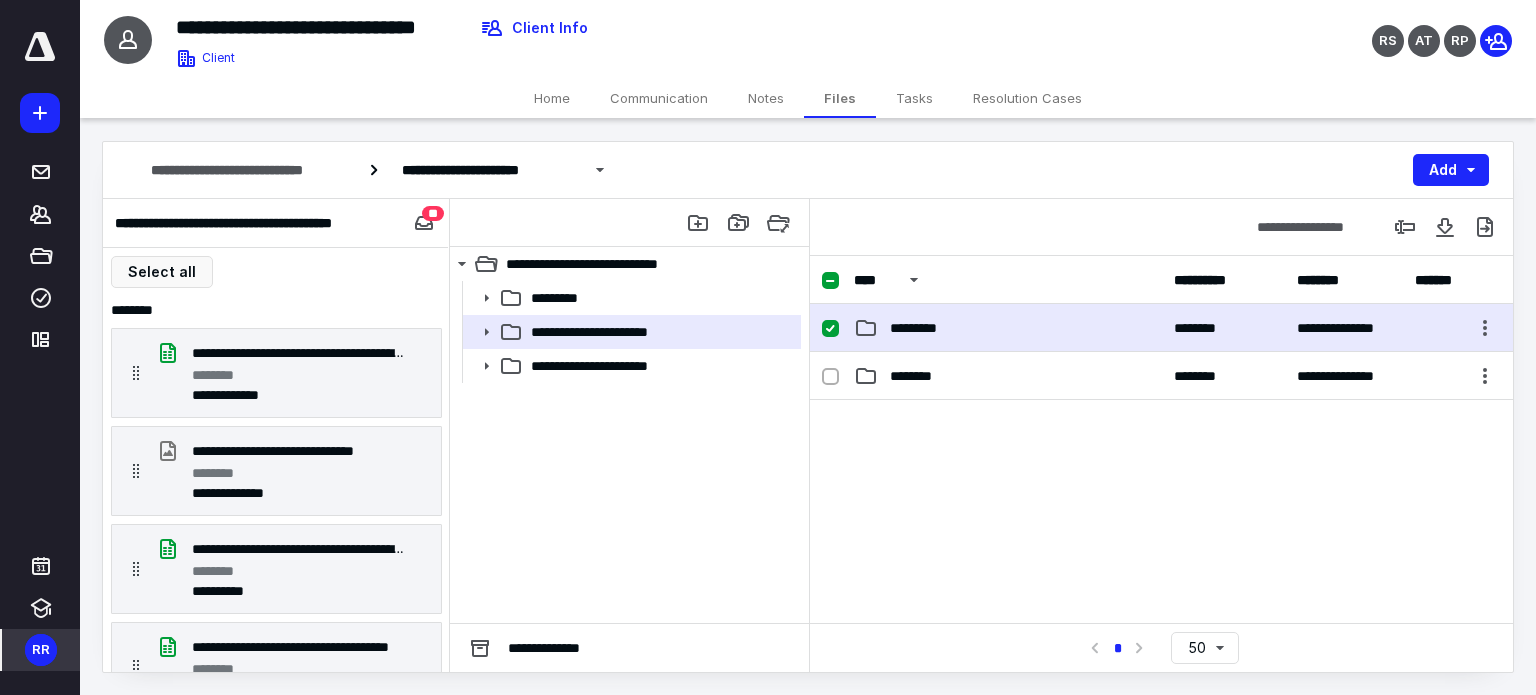 click on "*********" at bounding box center (923, 328) 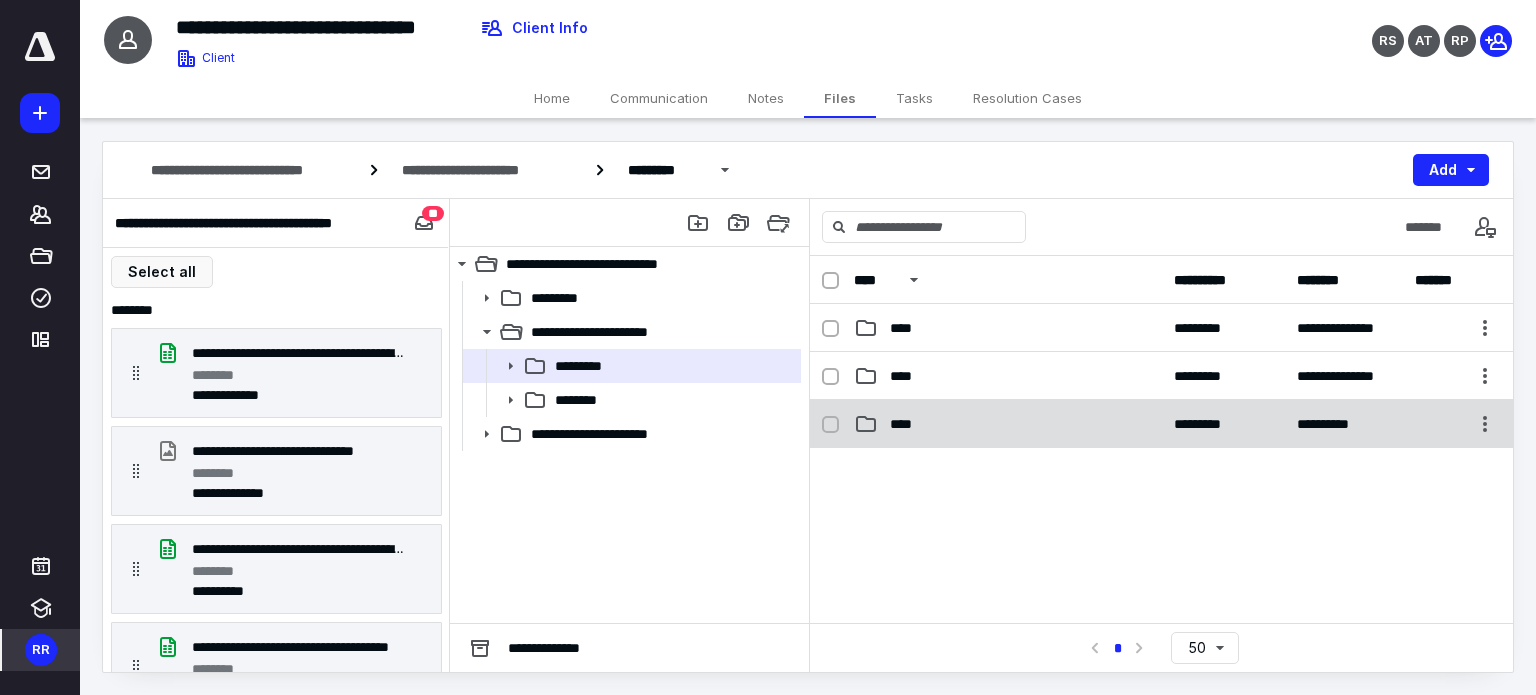 click on "****" at bounding box center [907, 424] 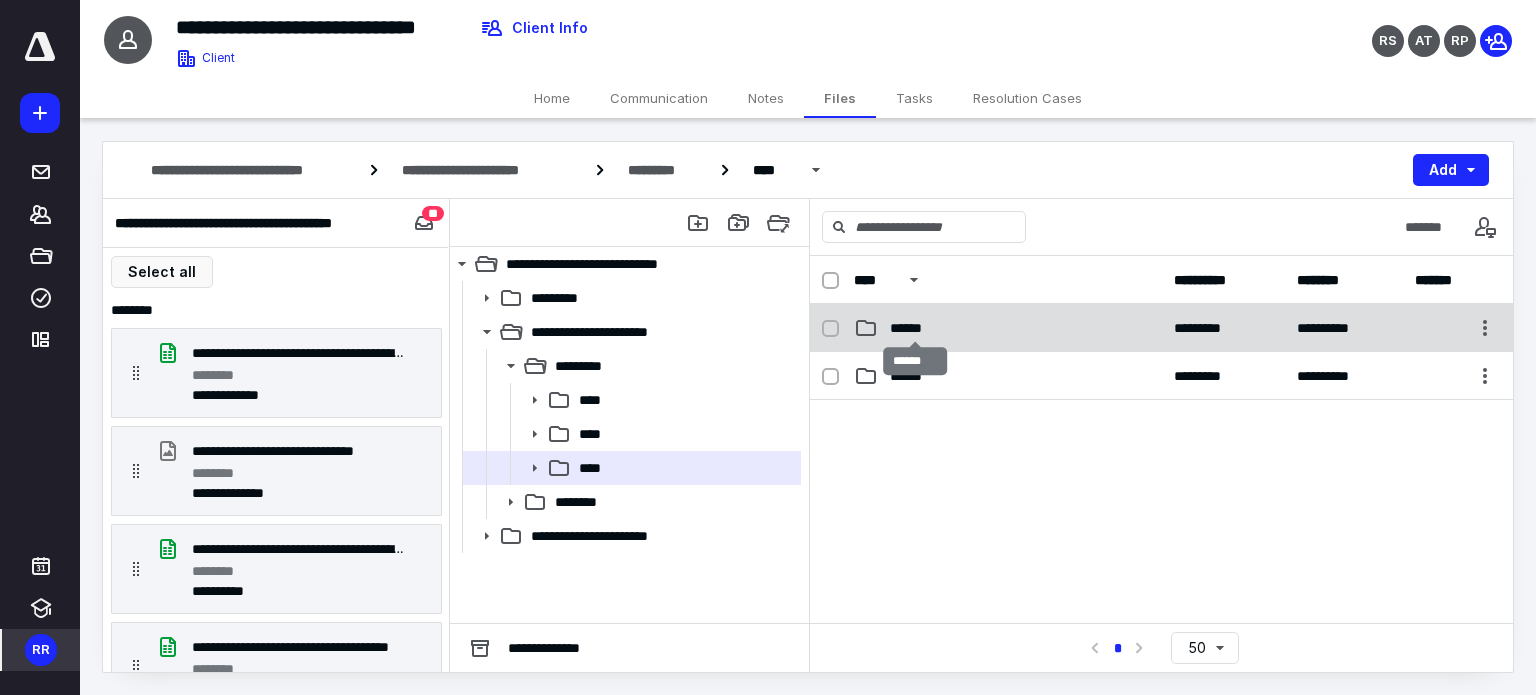 click on "******" at bounding box center (915, 328) 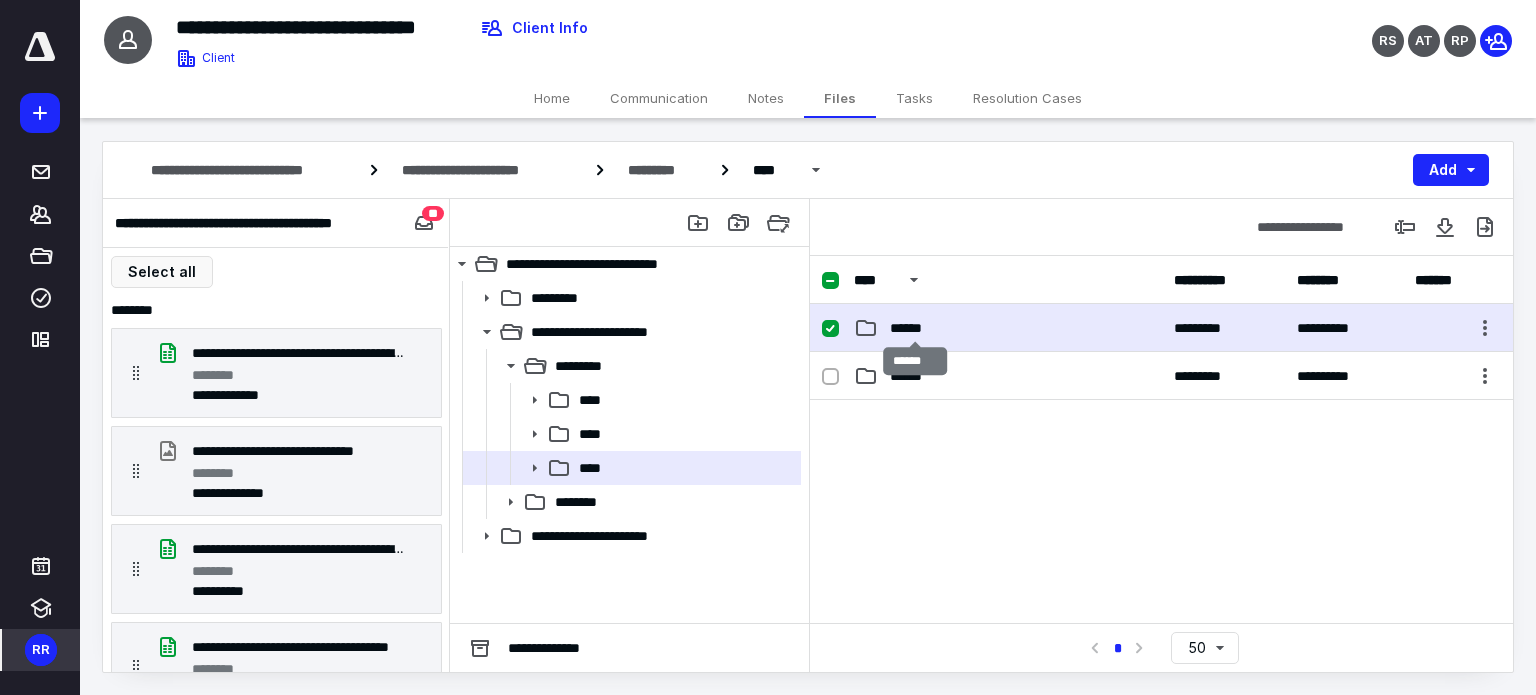 click on "******" at bounding box center [915, 328] 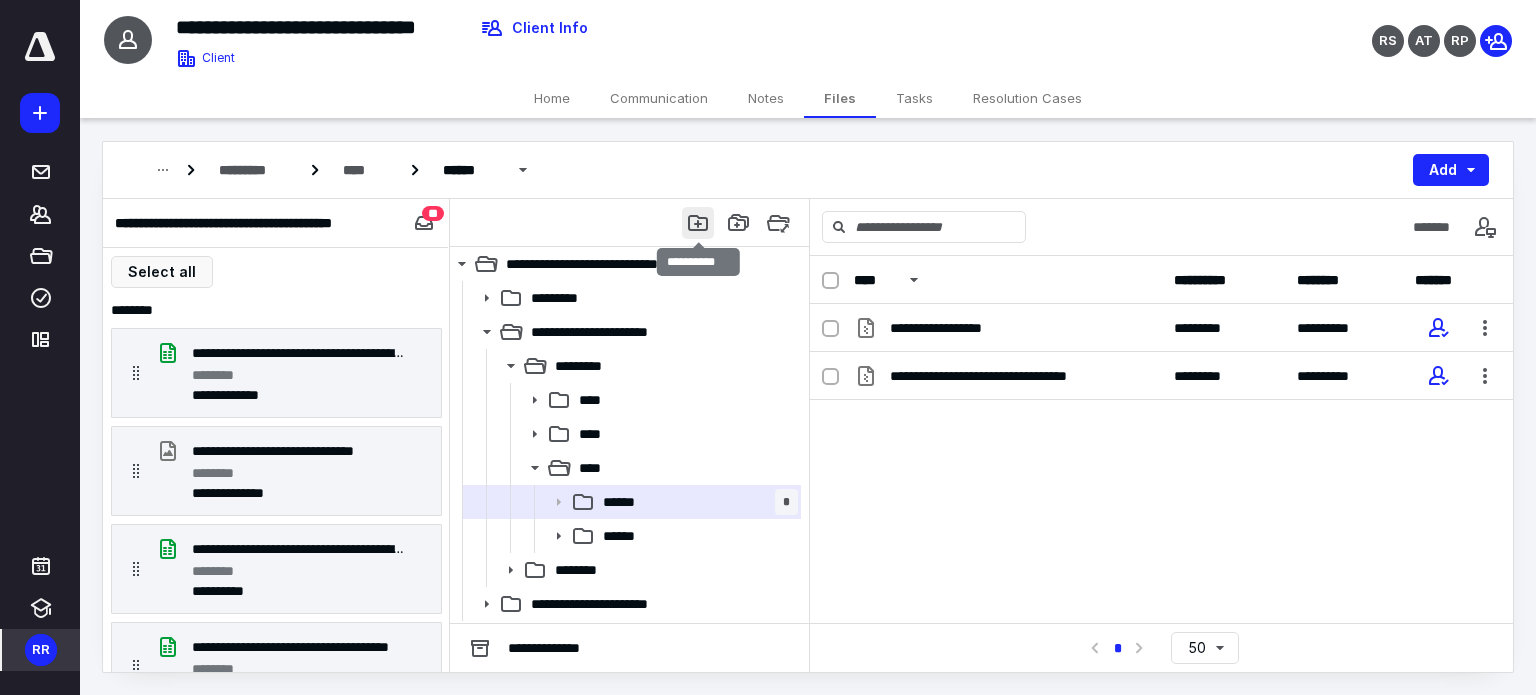 click at bounding box center (698, 223) 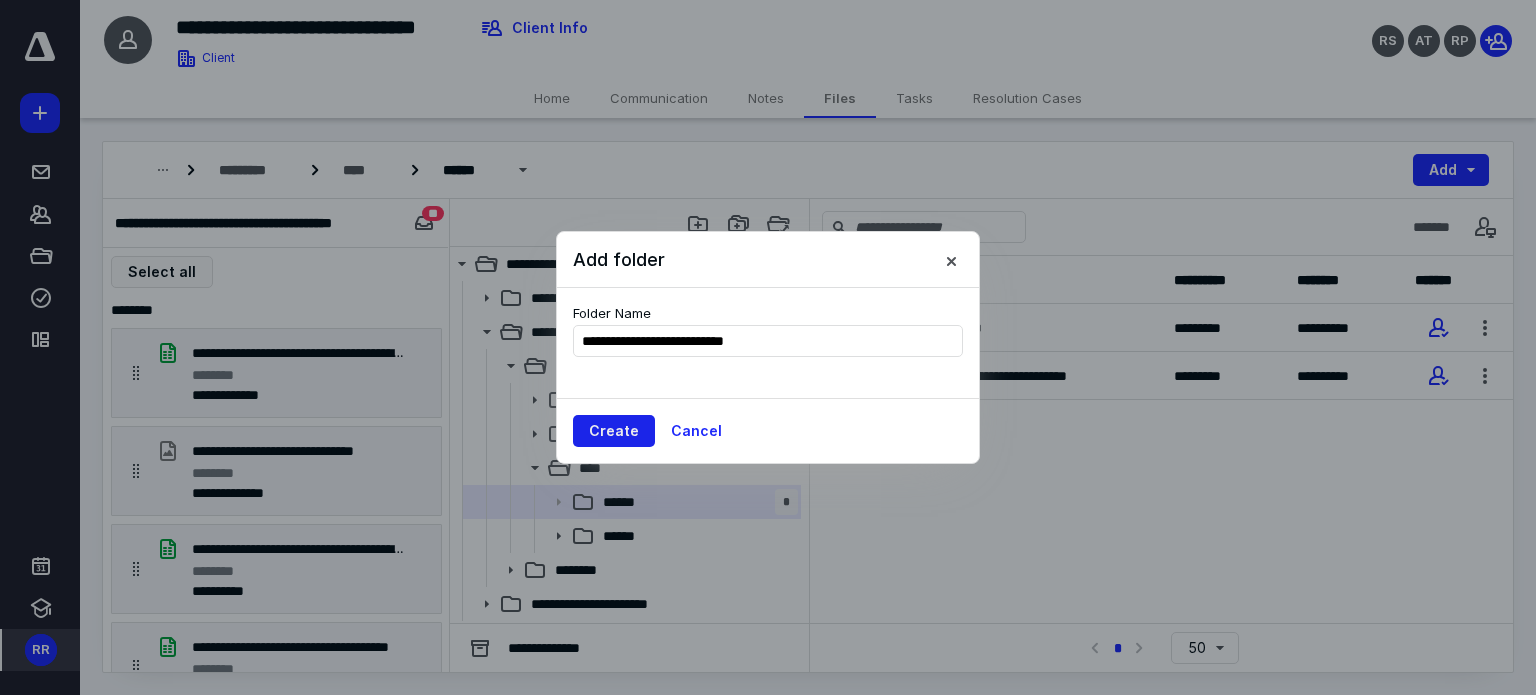 type on "**********" 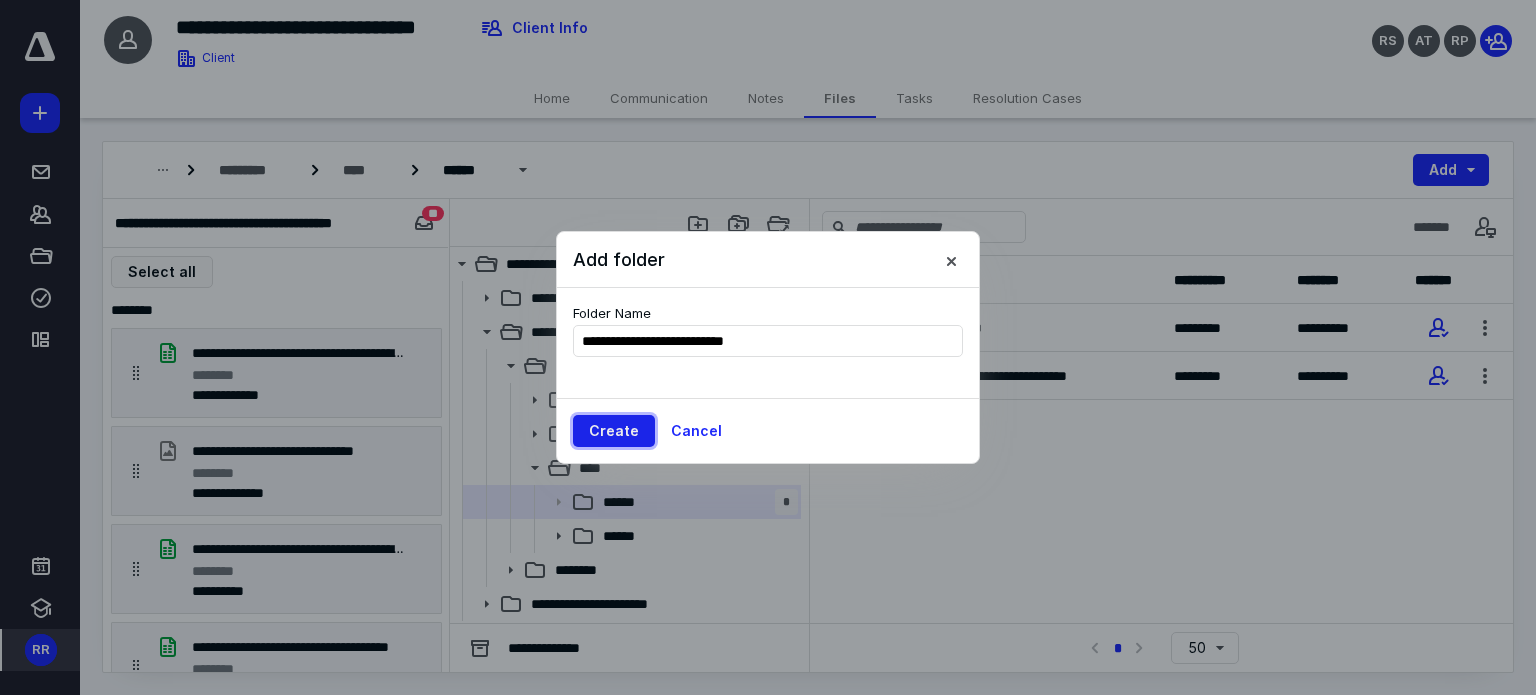 click on "Create" at bounding box center [614, 431] 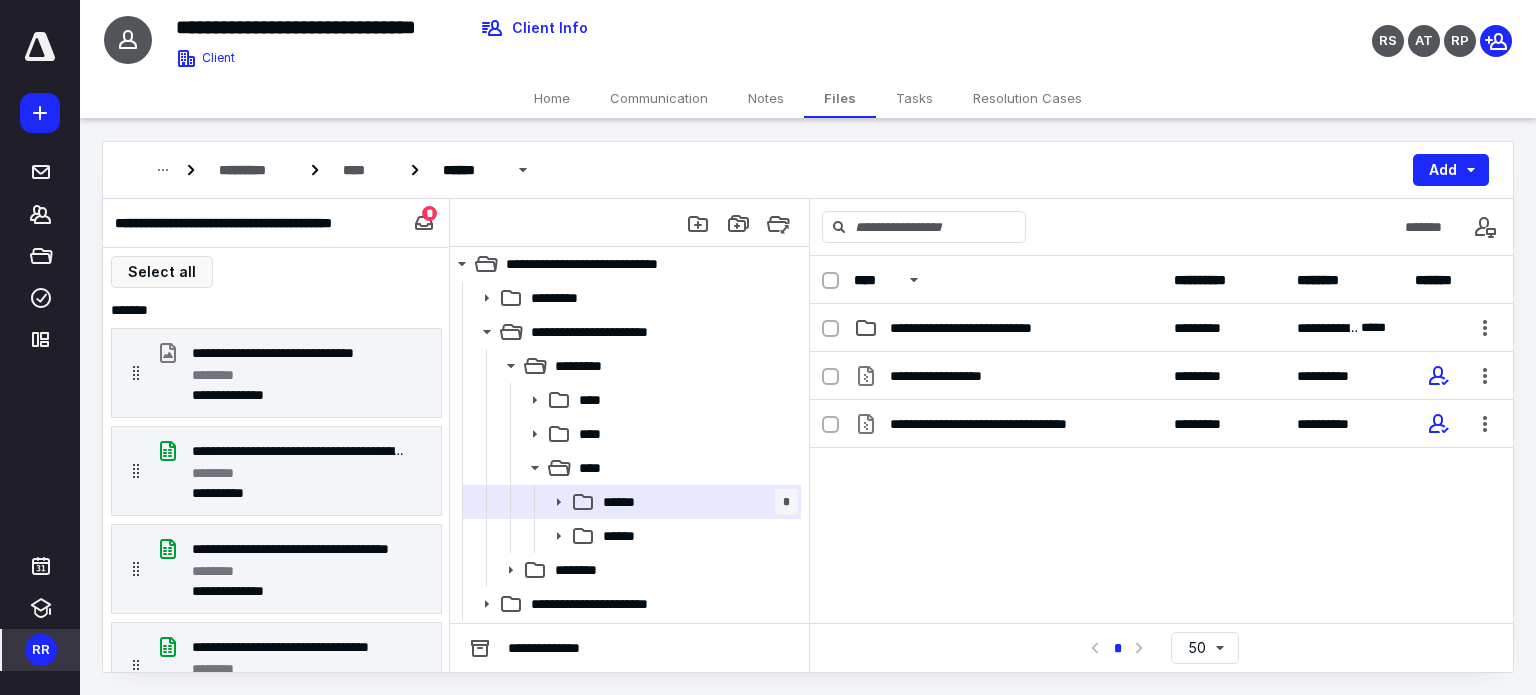 scroll, scrollTop: 0, scrollLeft: 0, axis: both 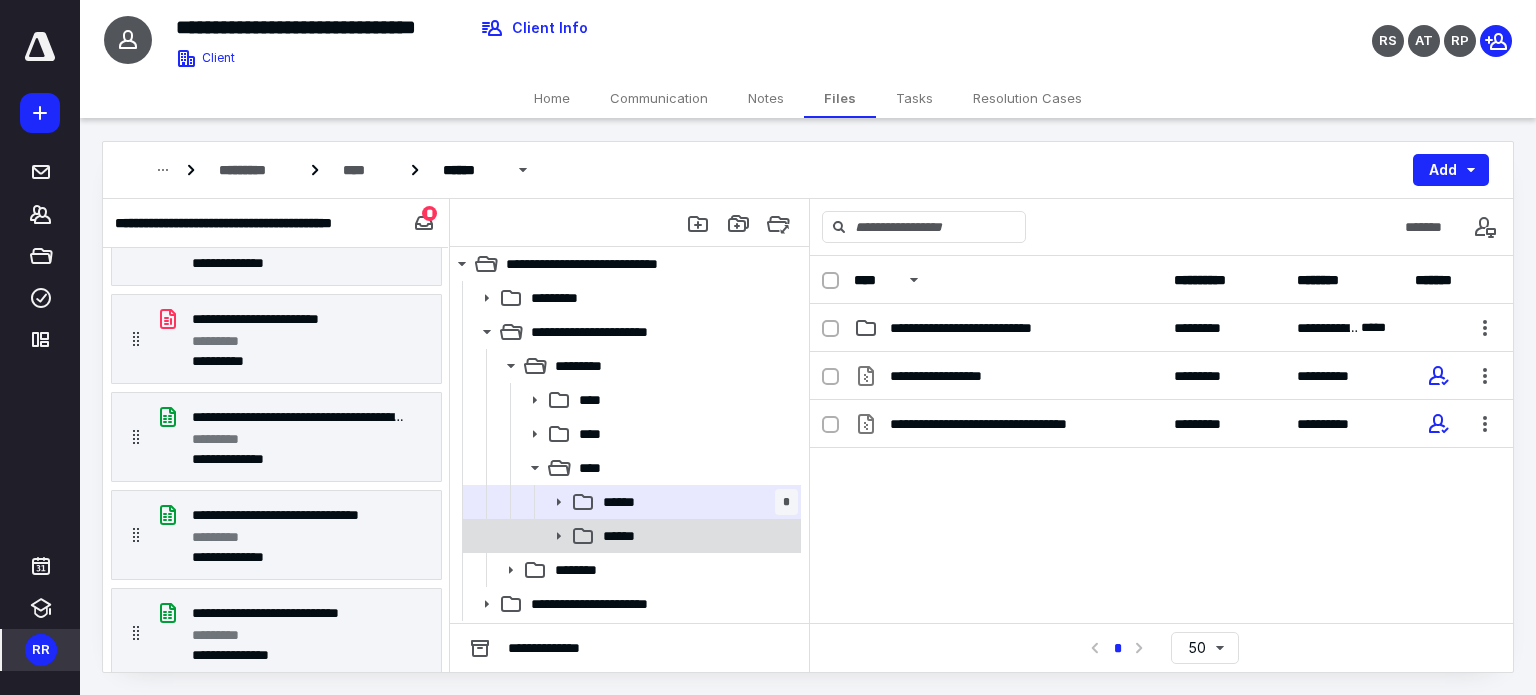 click on "******" at bounding box center (630, 536) 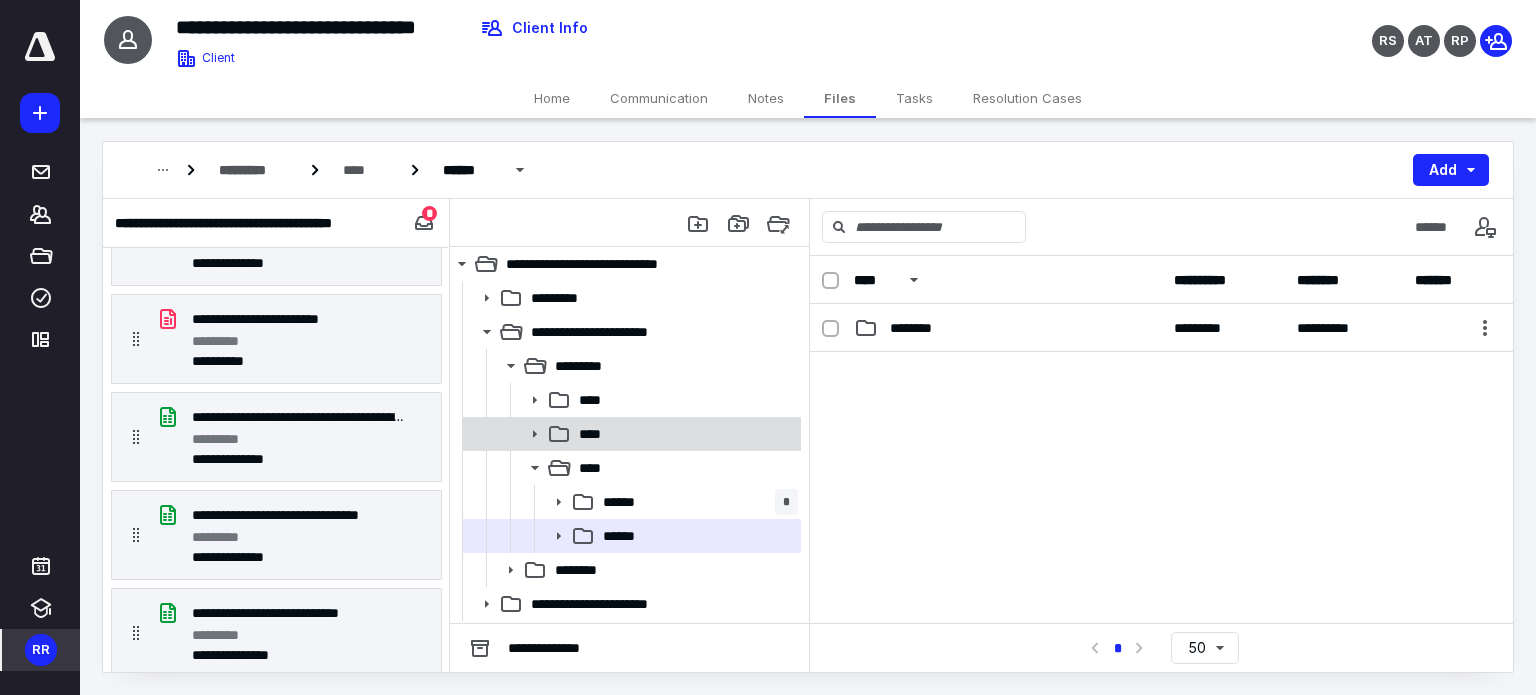 click on "****" at bounding box center (684, 434) 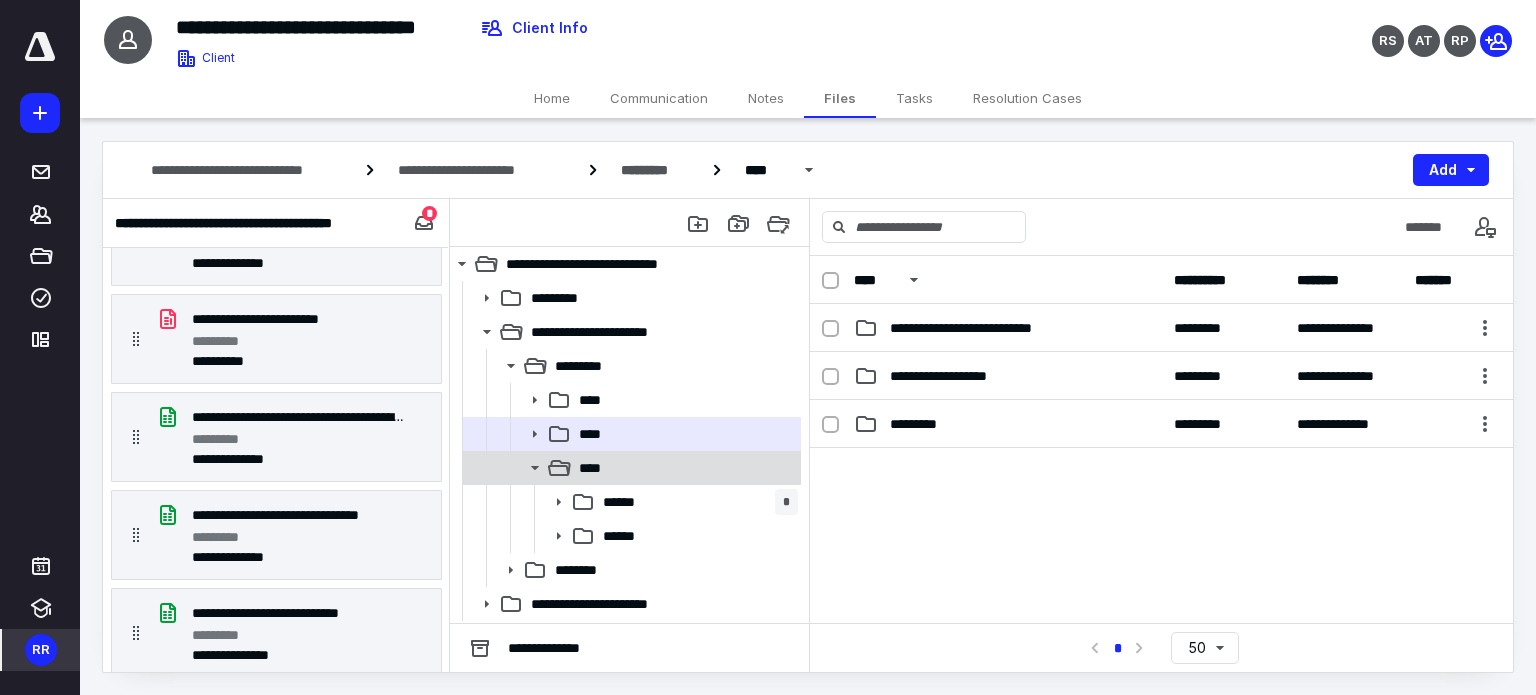 click 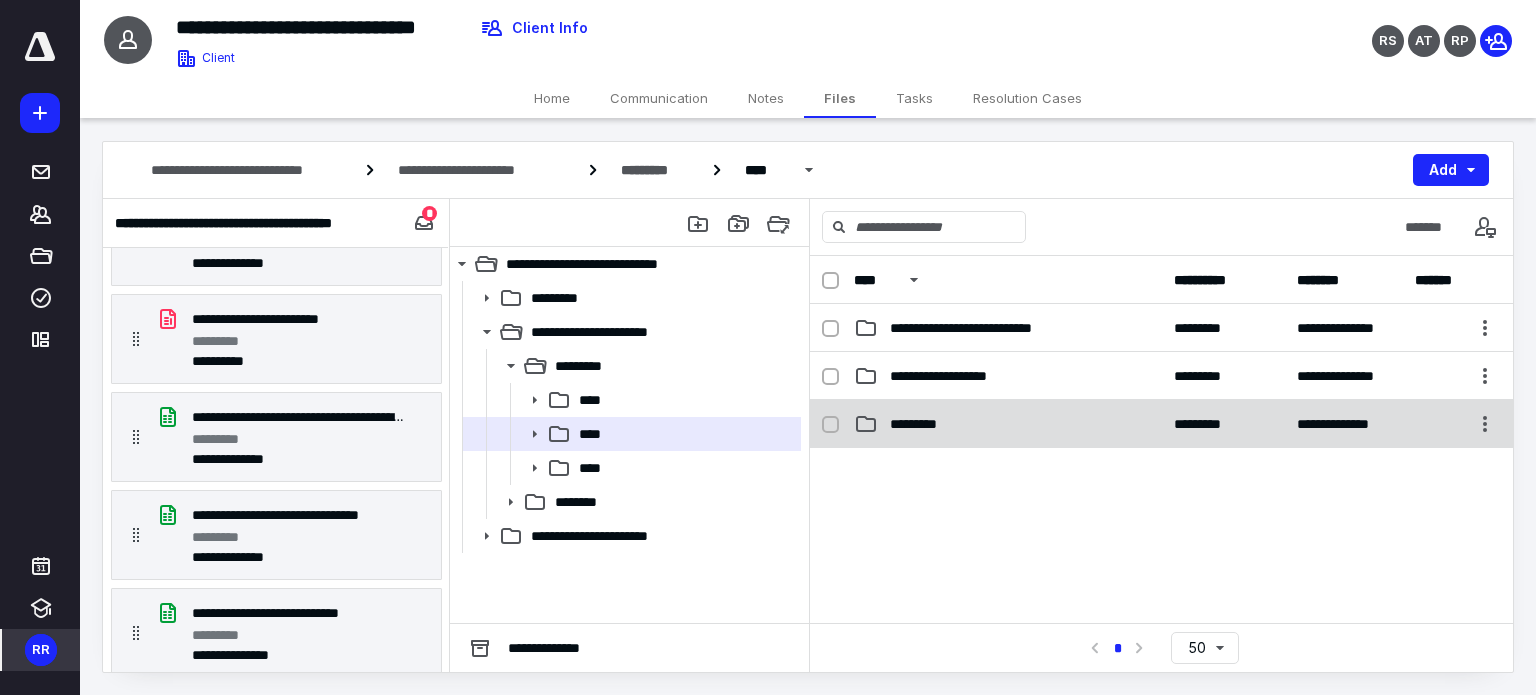 click on "*********" at bounding box center [920, 424] 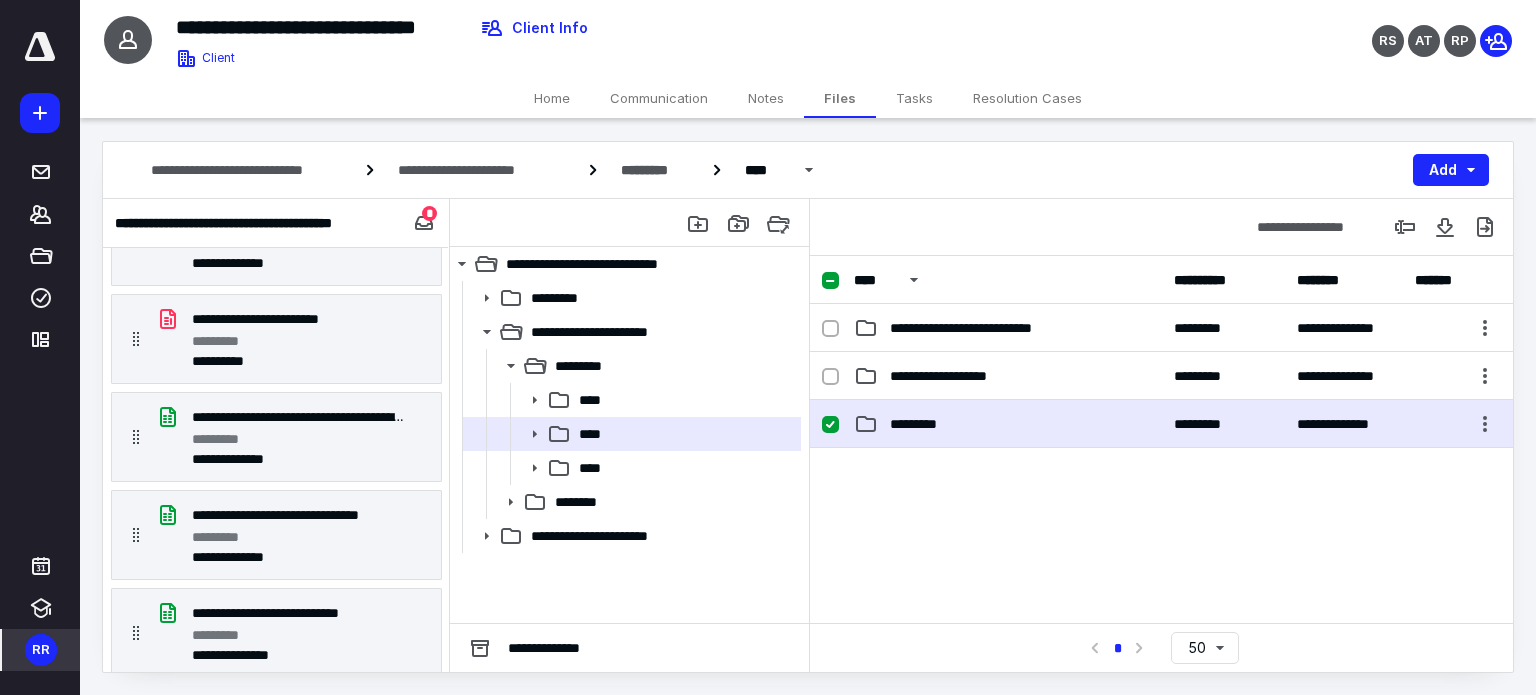 click on "*********" at bounding box center [920, 424] 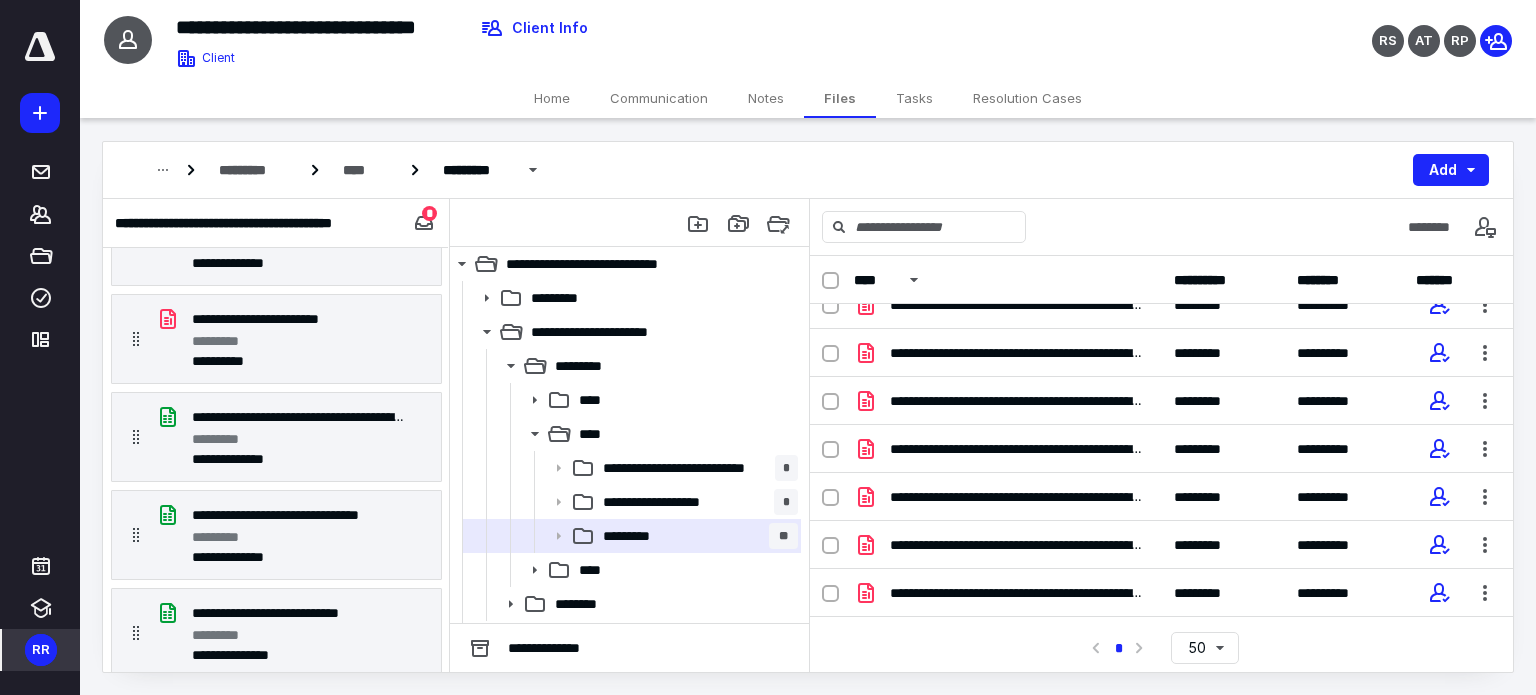 scroll, scrollTop: 253, scrollLeft: 0, axis: vertical 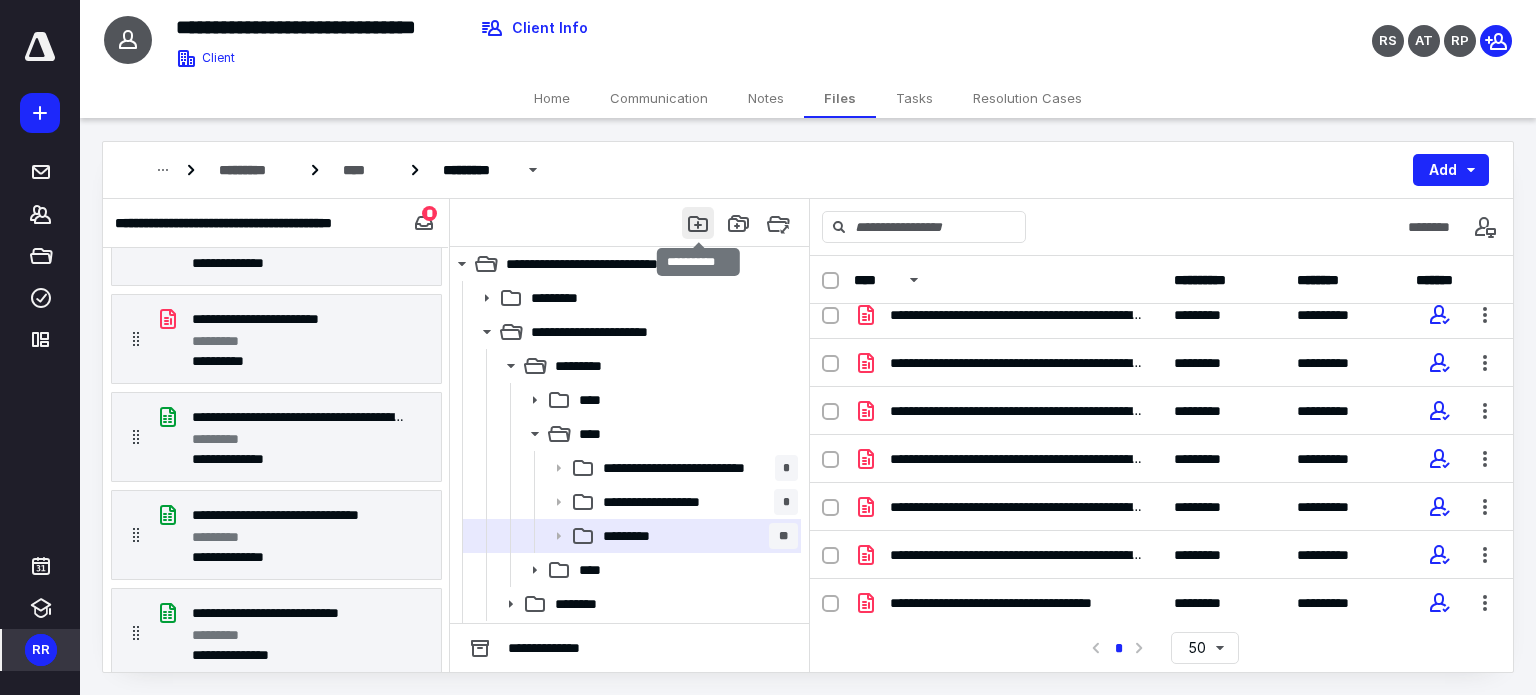 click at bounding box center (698, 223) 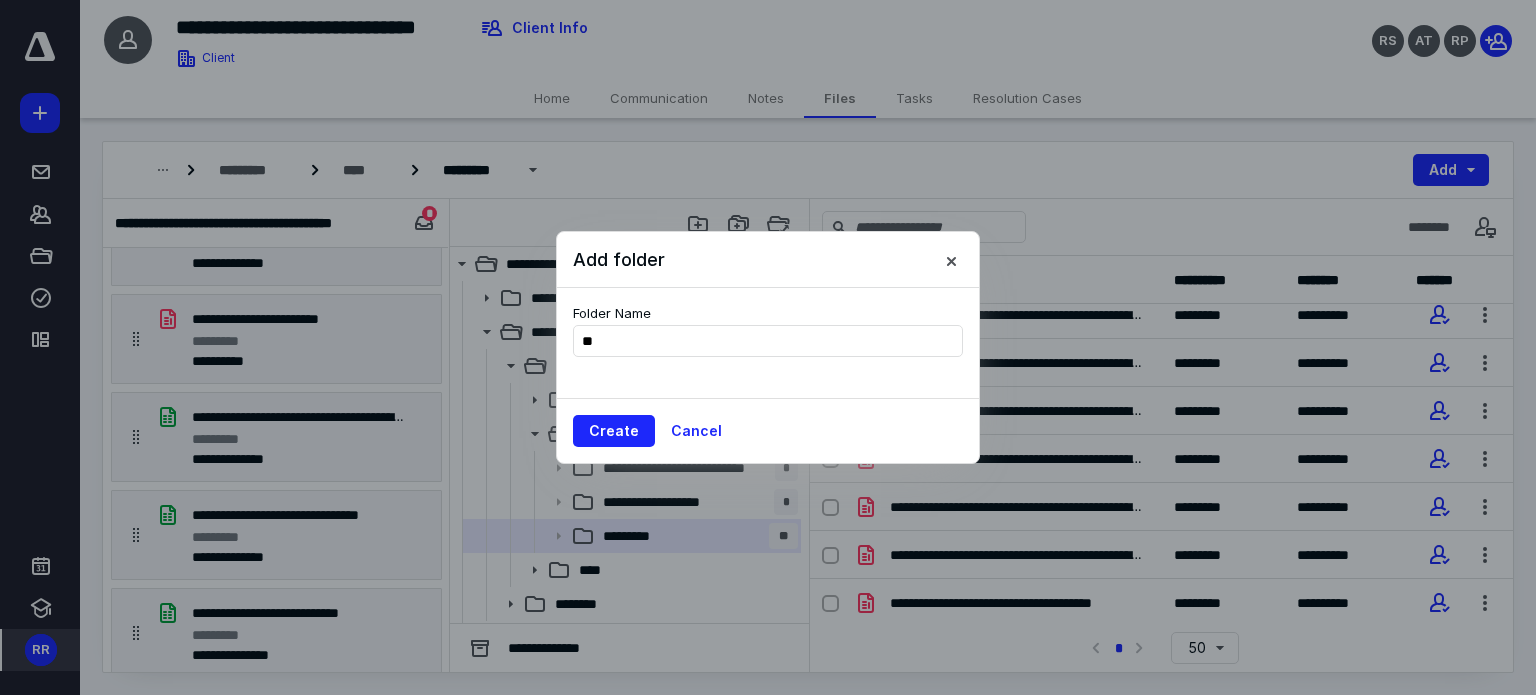 type on "*" 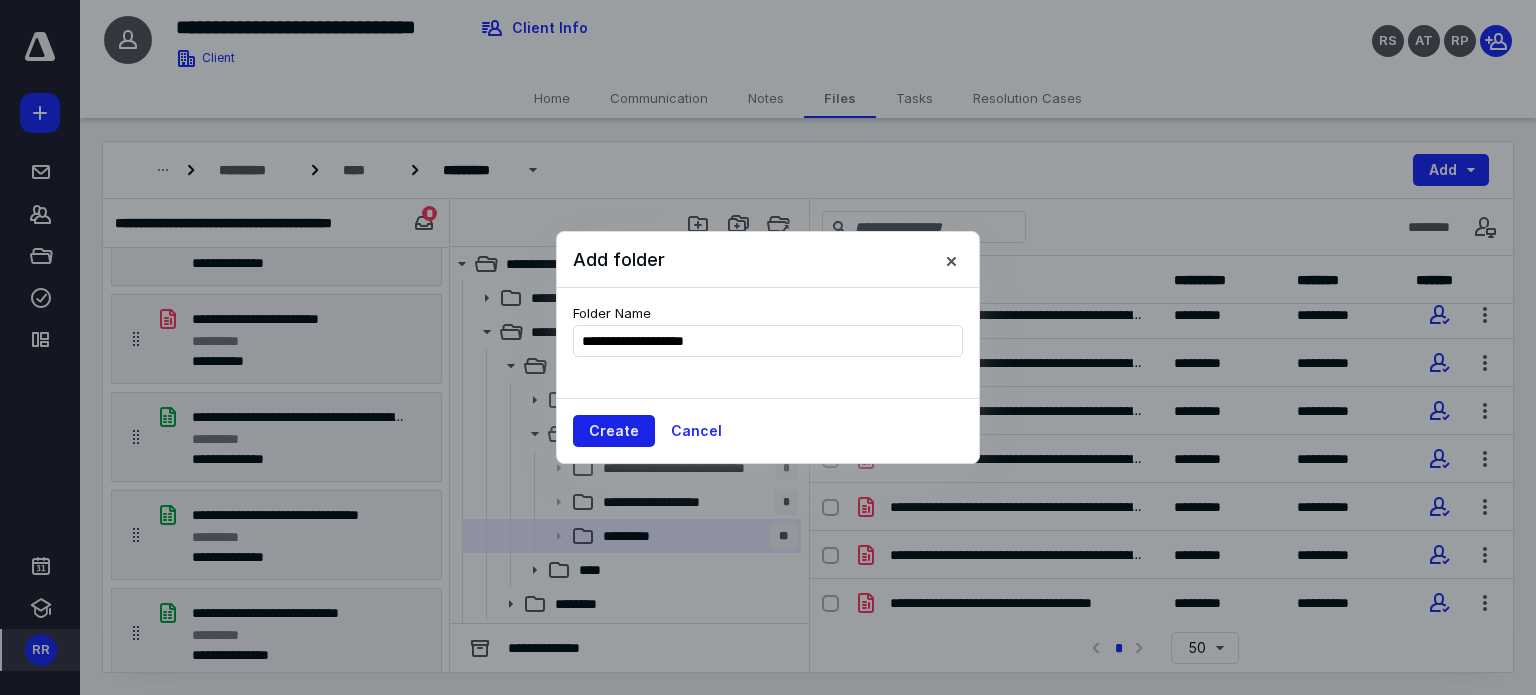 type on "**********" 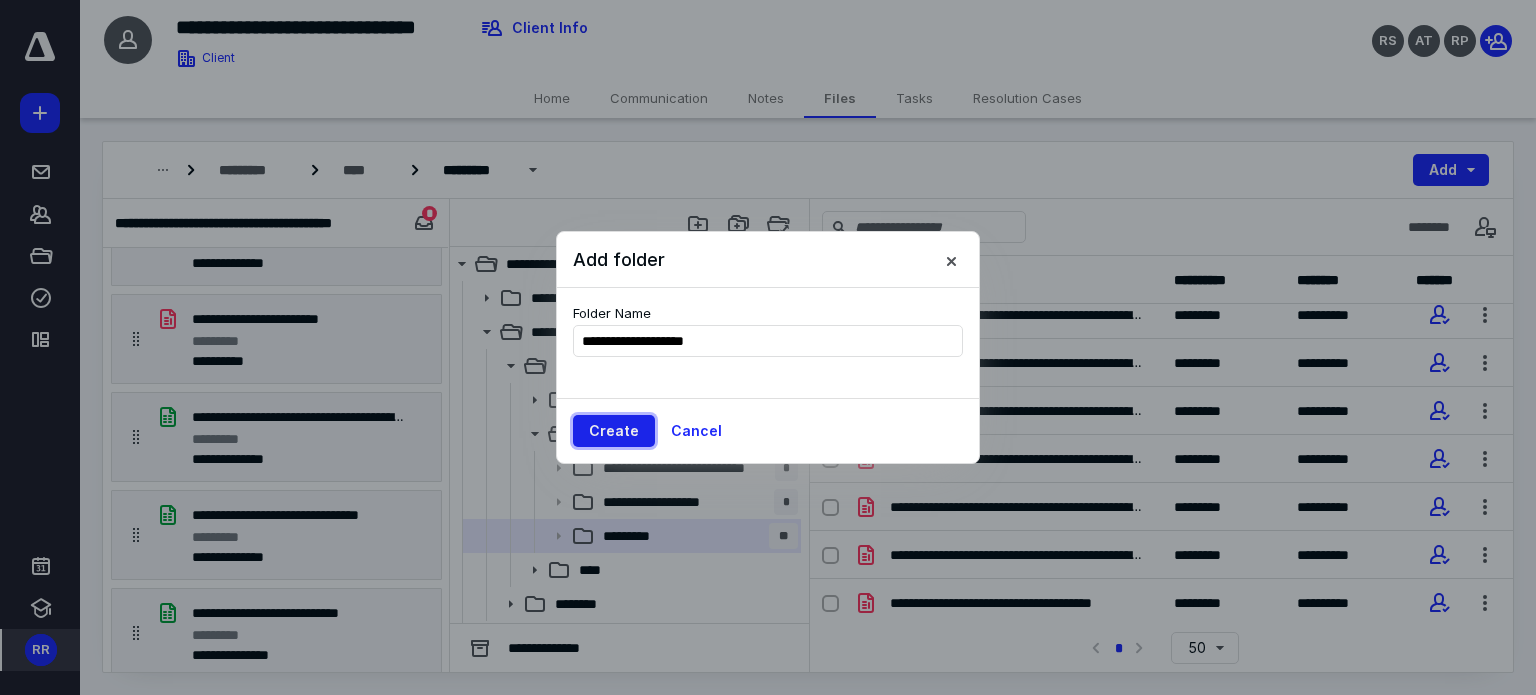 click on "Create" at bounding box center [614, 431] 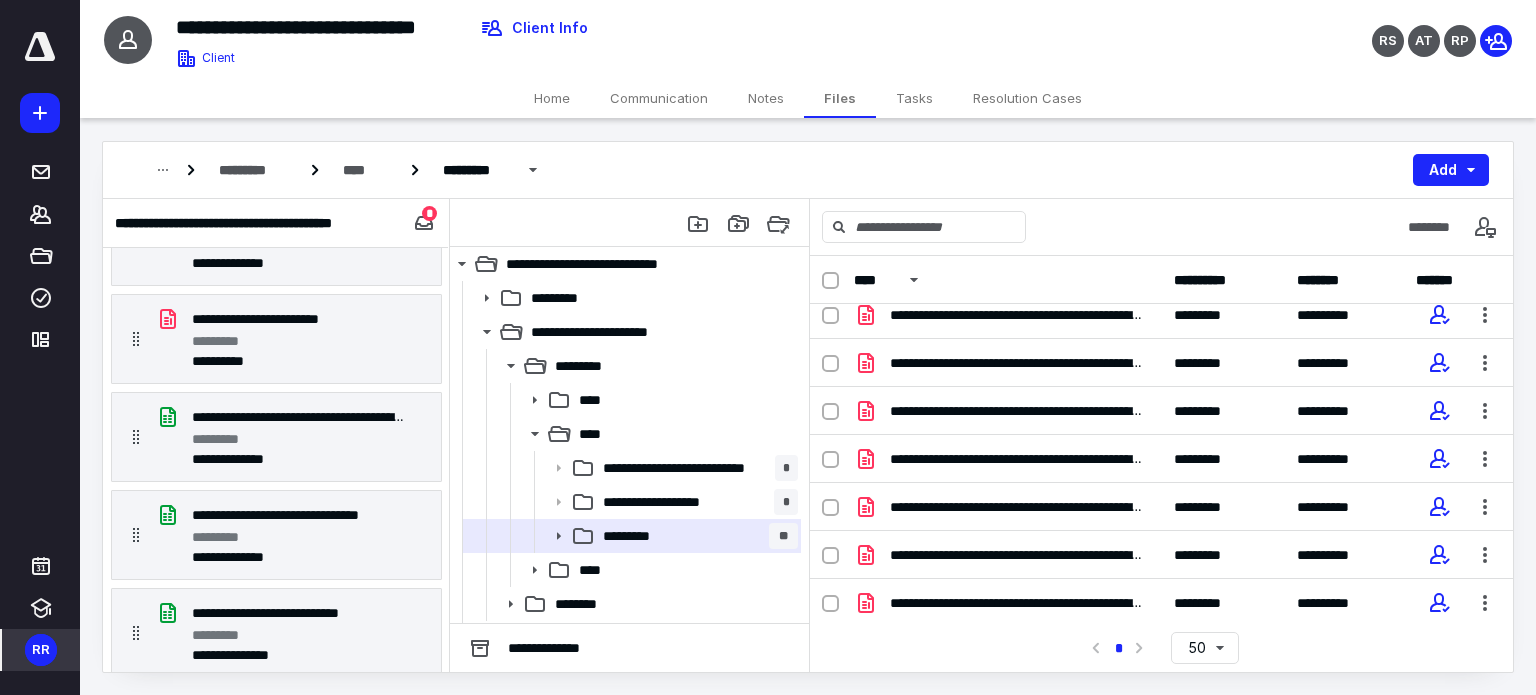 scroll, scrollTop: 301, scrollLeft: 0, axis: vertical 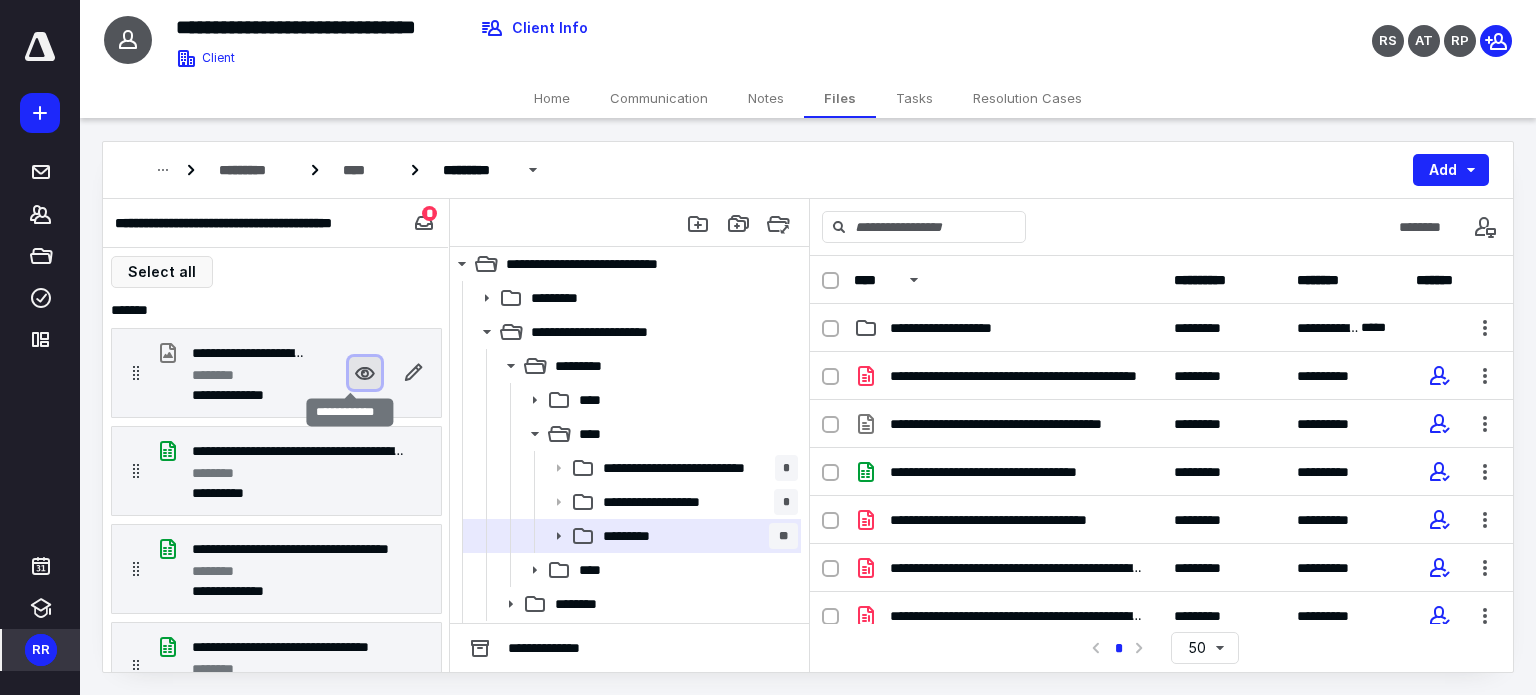 click at bounding box center (365, 373) 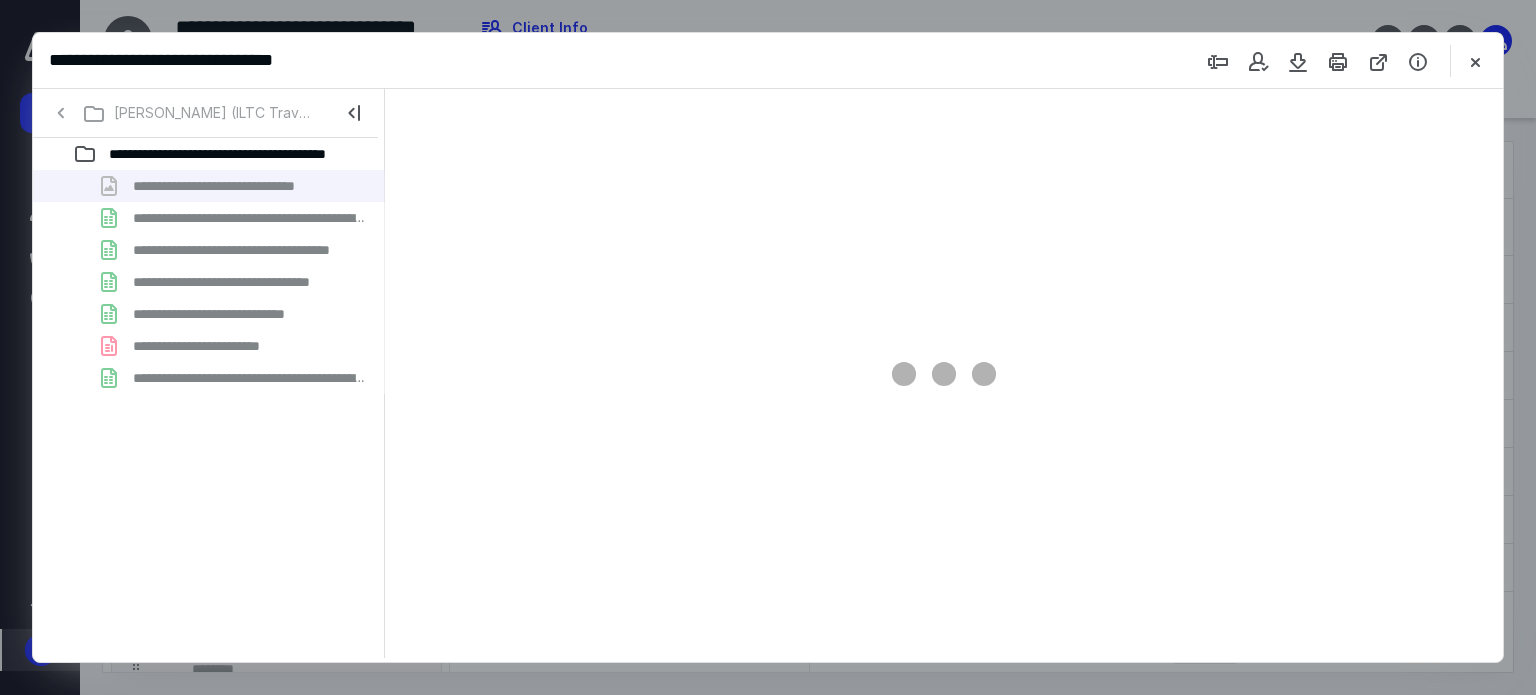 scroll, scrollTop: 0, scrollLeft: 0, axis: both 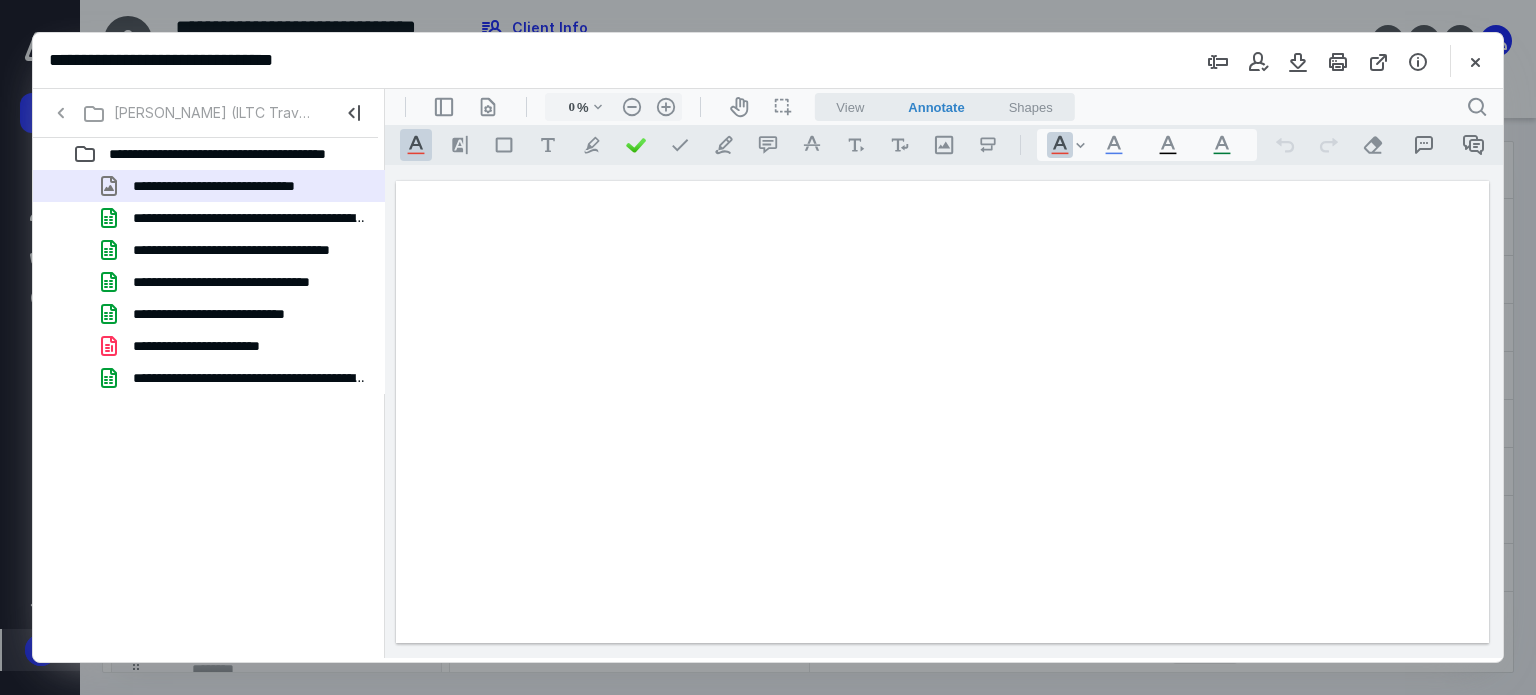type on "179" 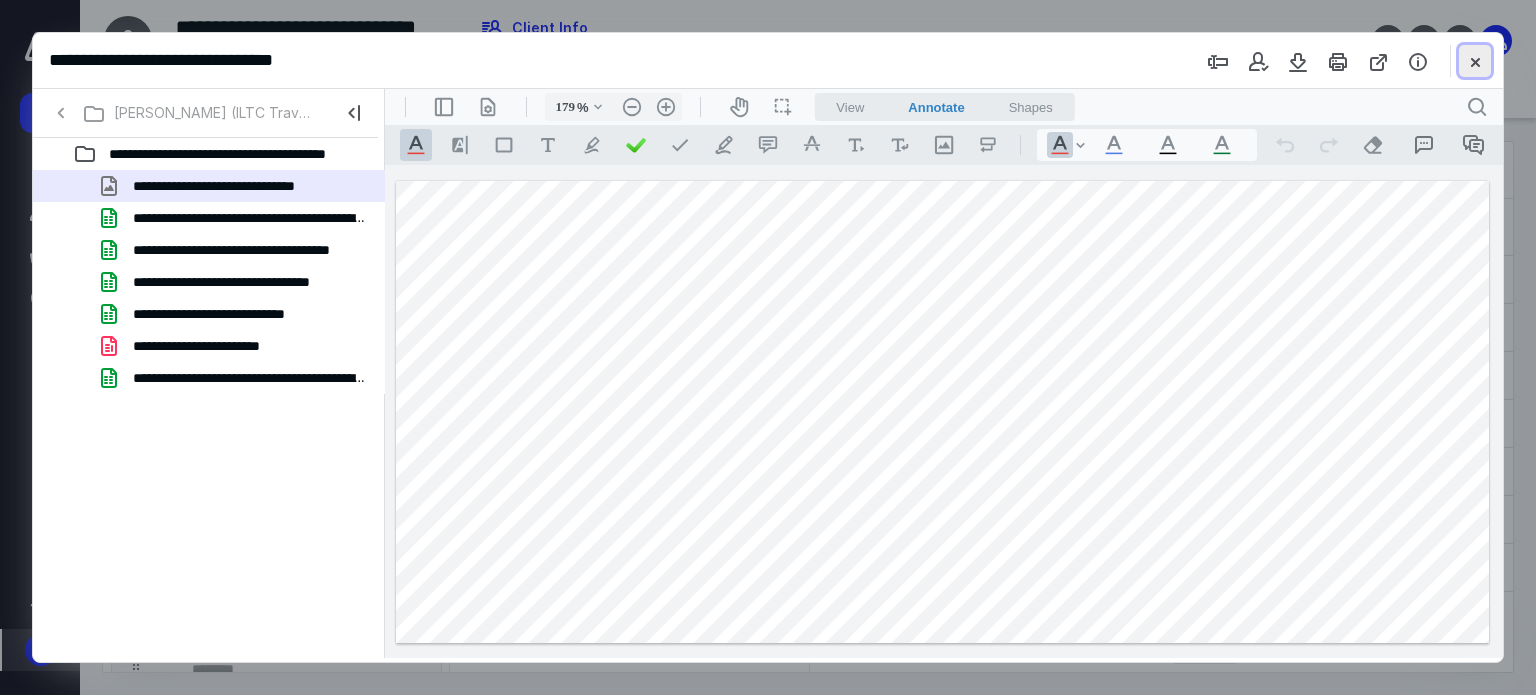 click at bounding box center [1475, 61] 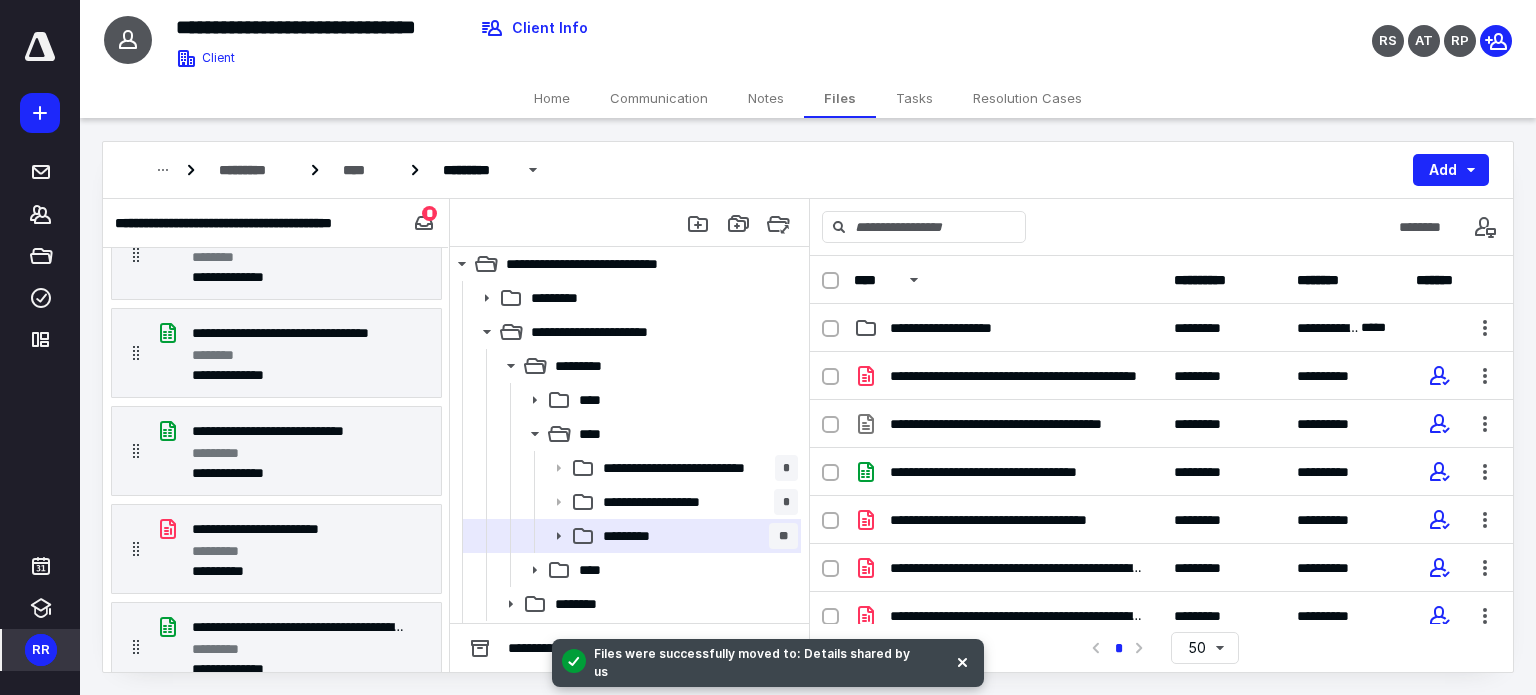 scroll, scrollTop: 232, scrollLeft: 0, axis: vertical 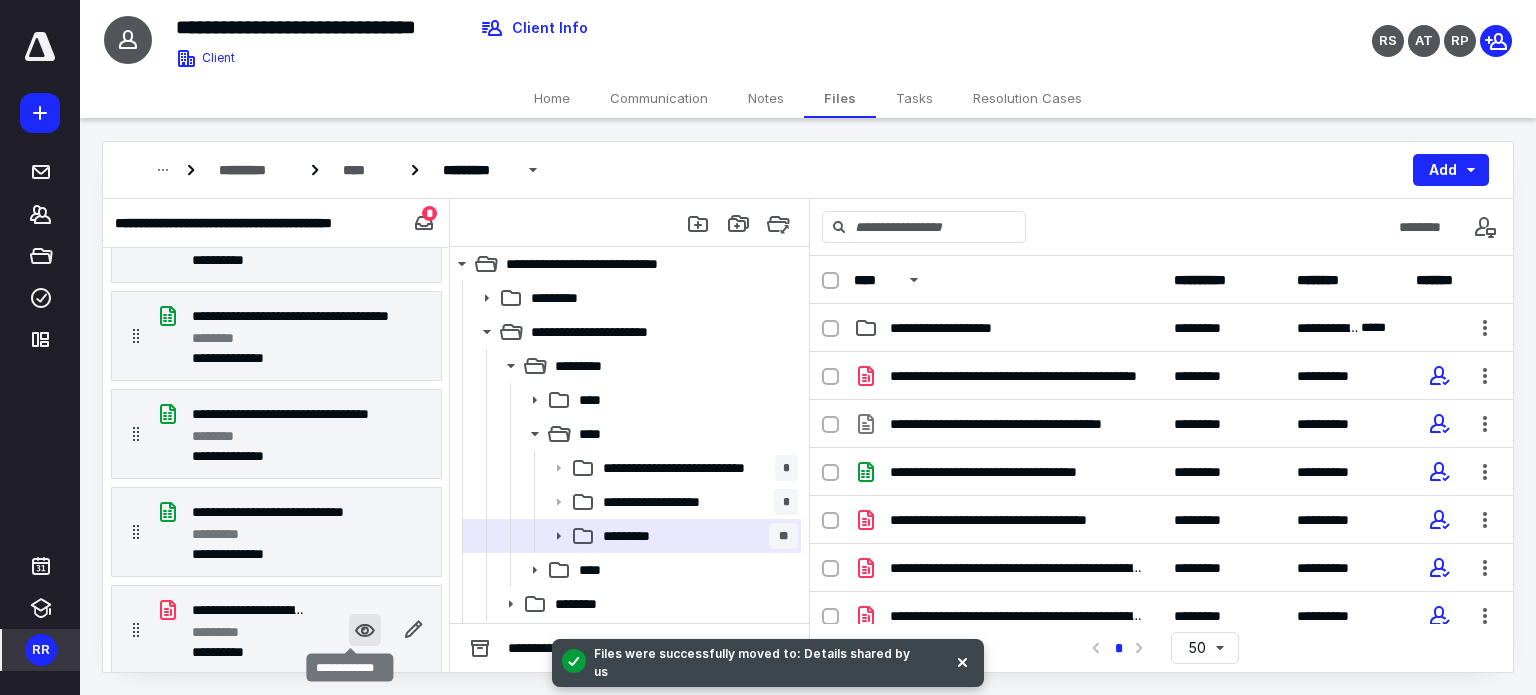 click at bounding box center [365, 630] 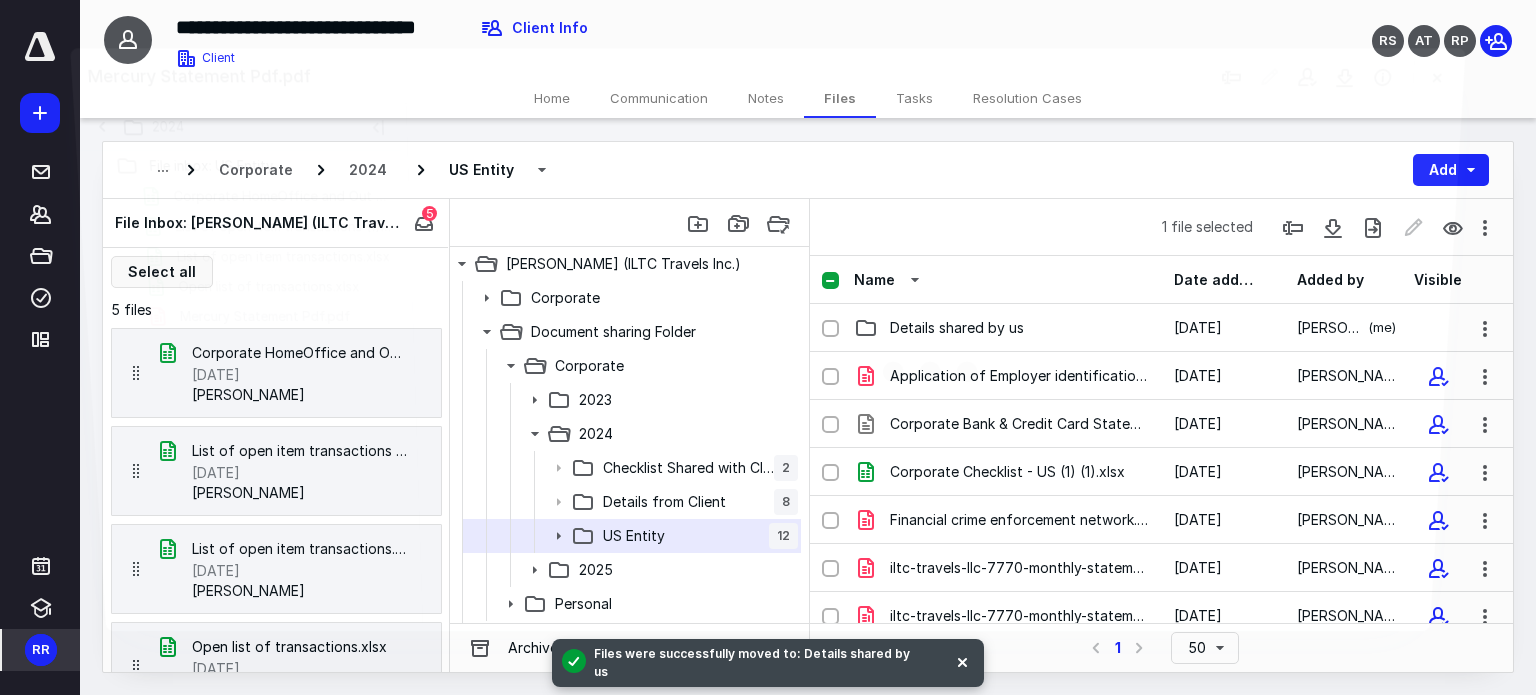 scroll, scrollTop: 135, scrollLeft: 0, axis: vertical 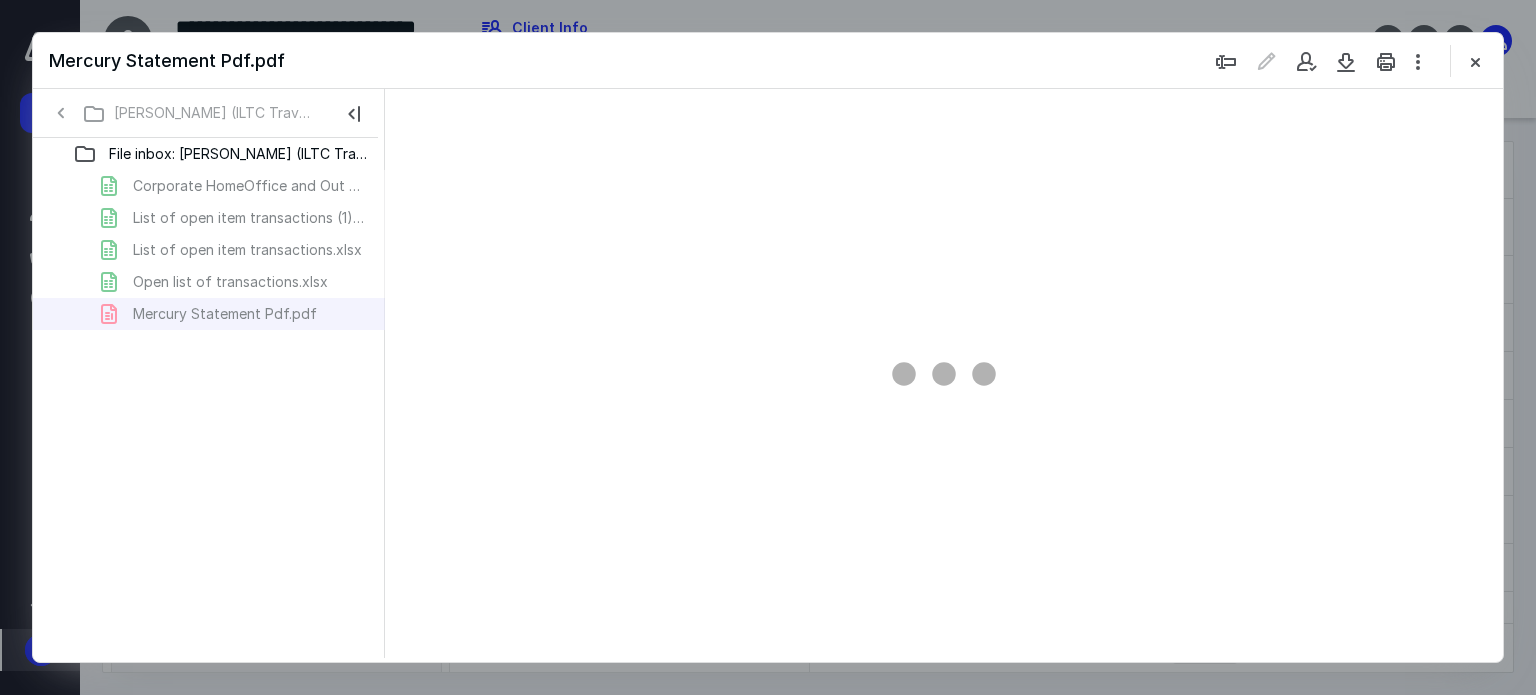 type on "80" 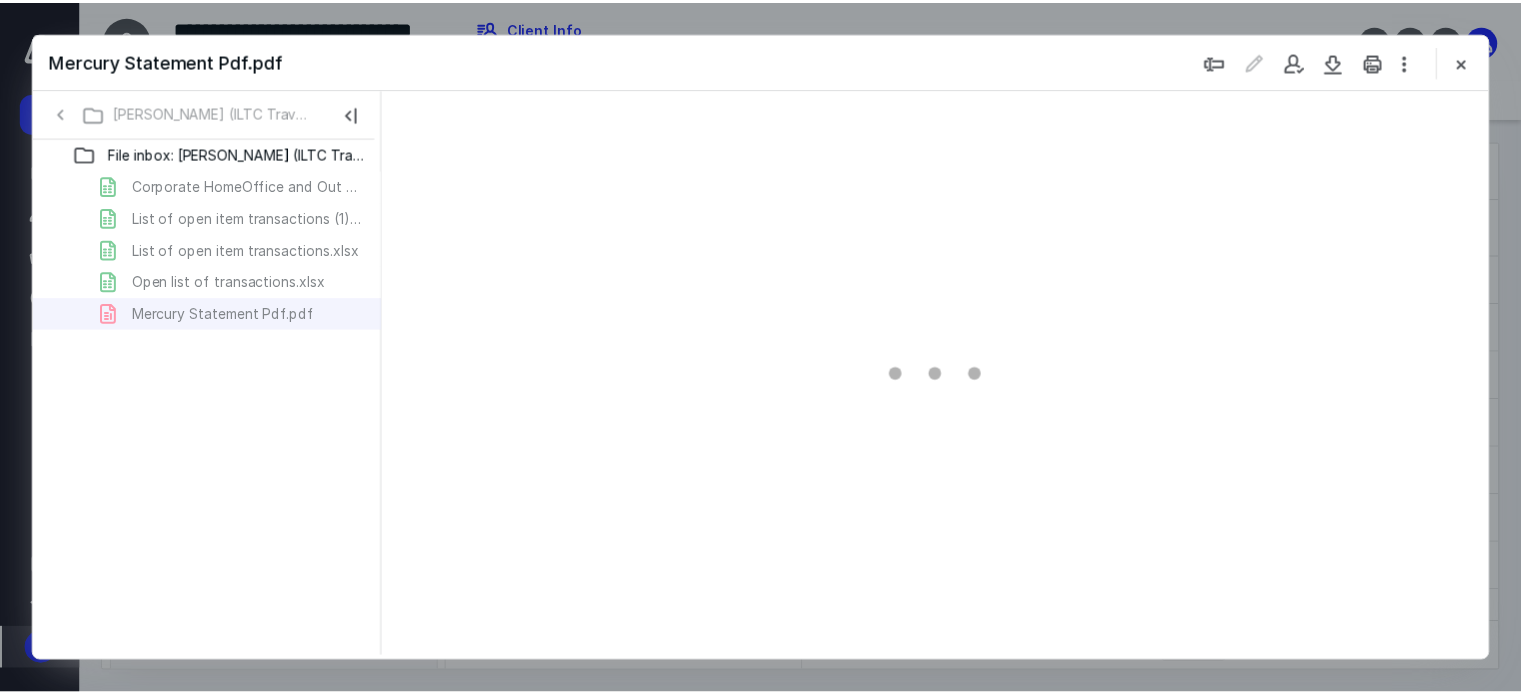 scroll, scrollTop: 79, scrollLeft: 0, axis: vertical 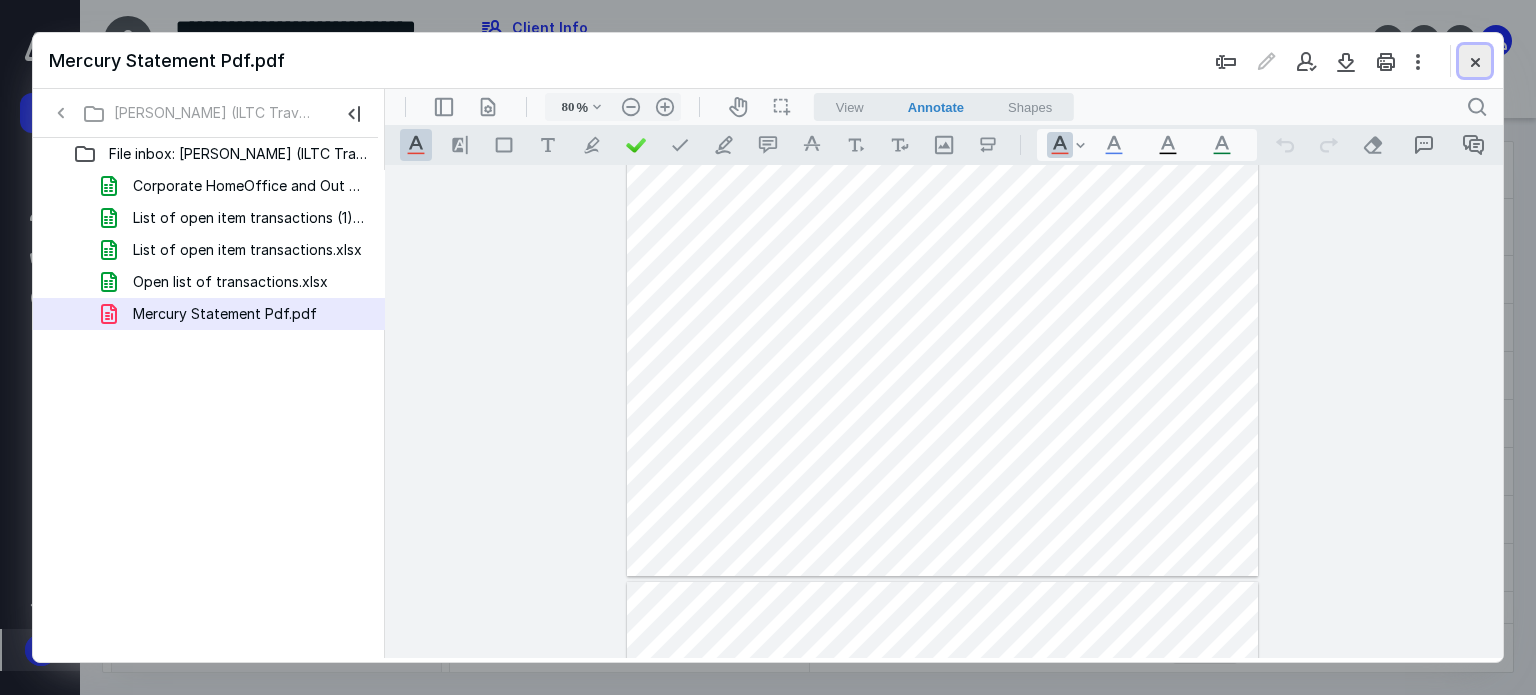 click at bounding box center (1475, 61) 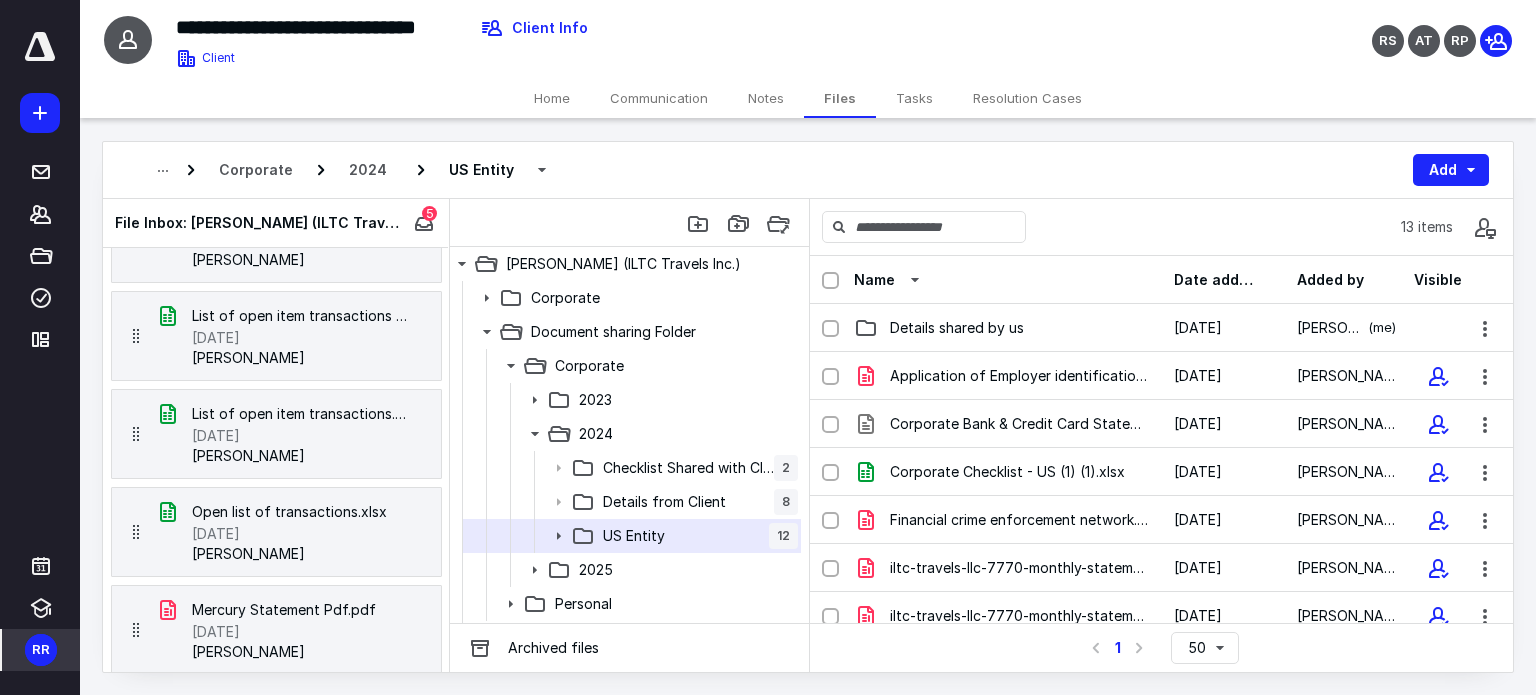 click on "Tasks" at bounding box center [914, 98] 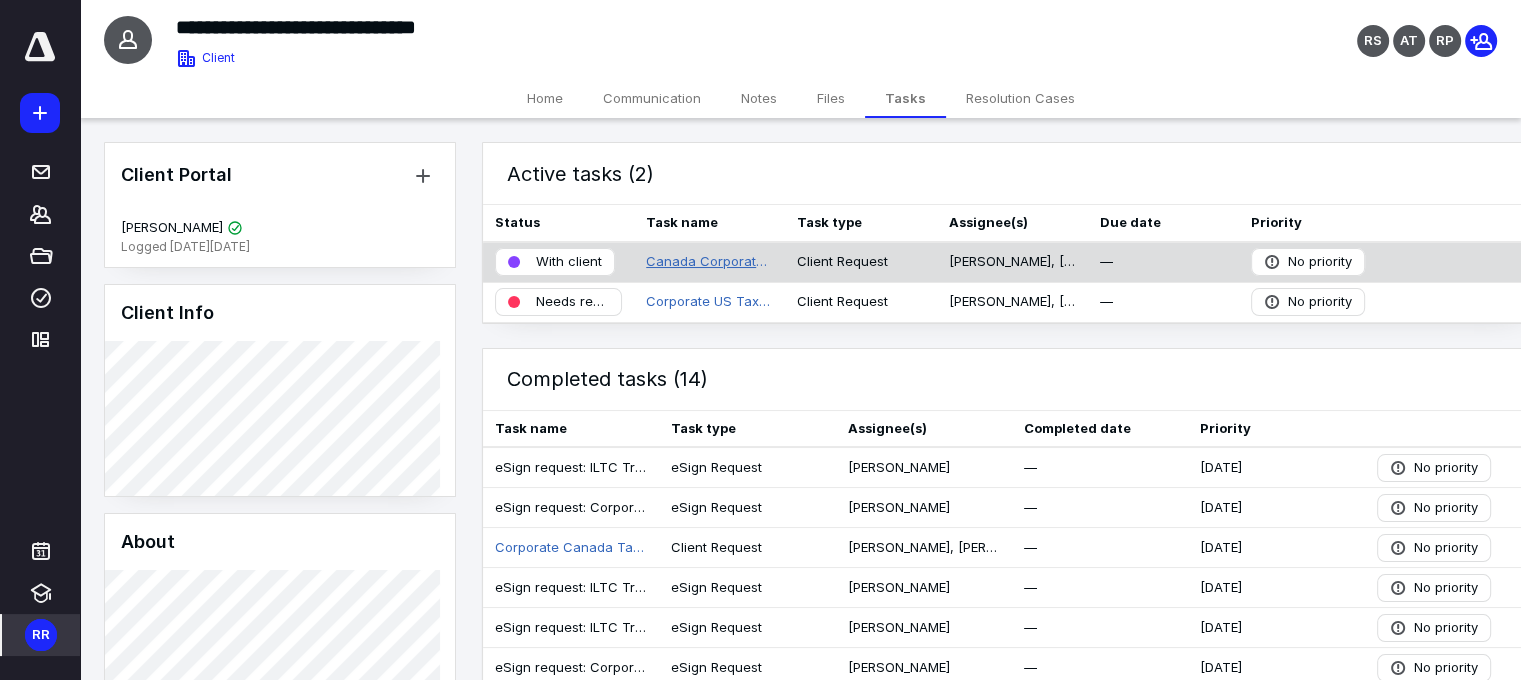 click on "Canada Corporate Taxes 2025" at bounding box center (709, 262) 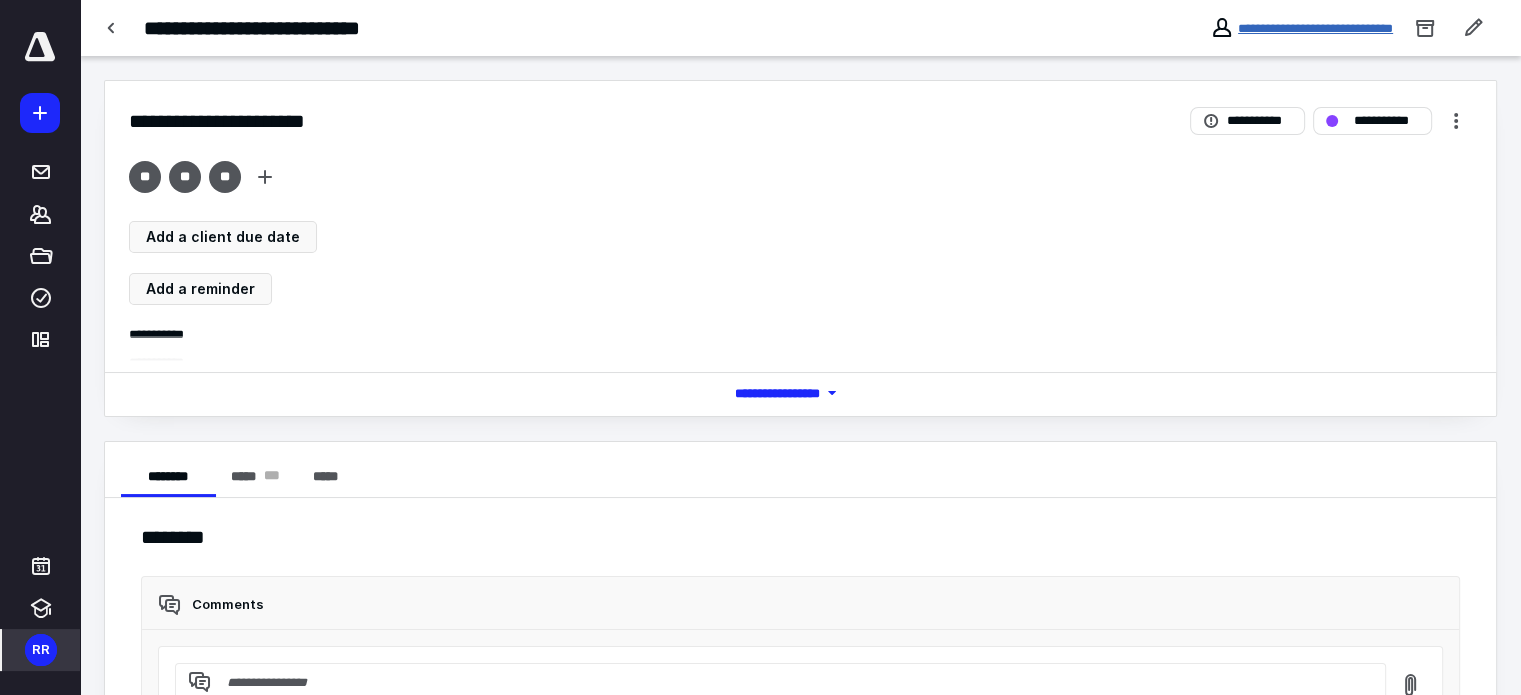 click on "**********" at bounding box center (1315, 28) 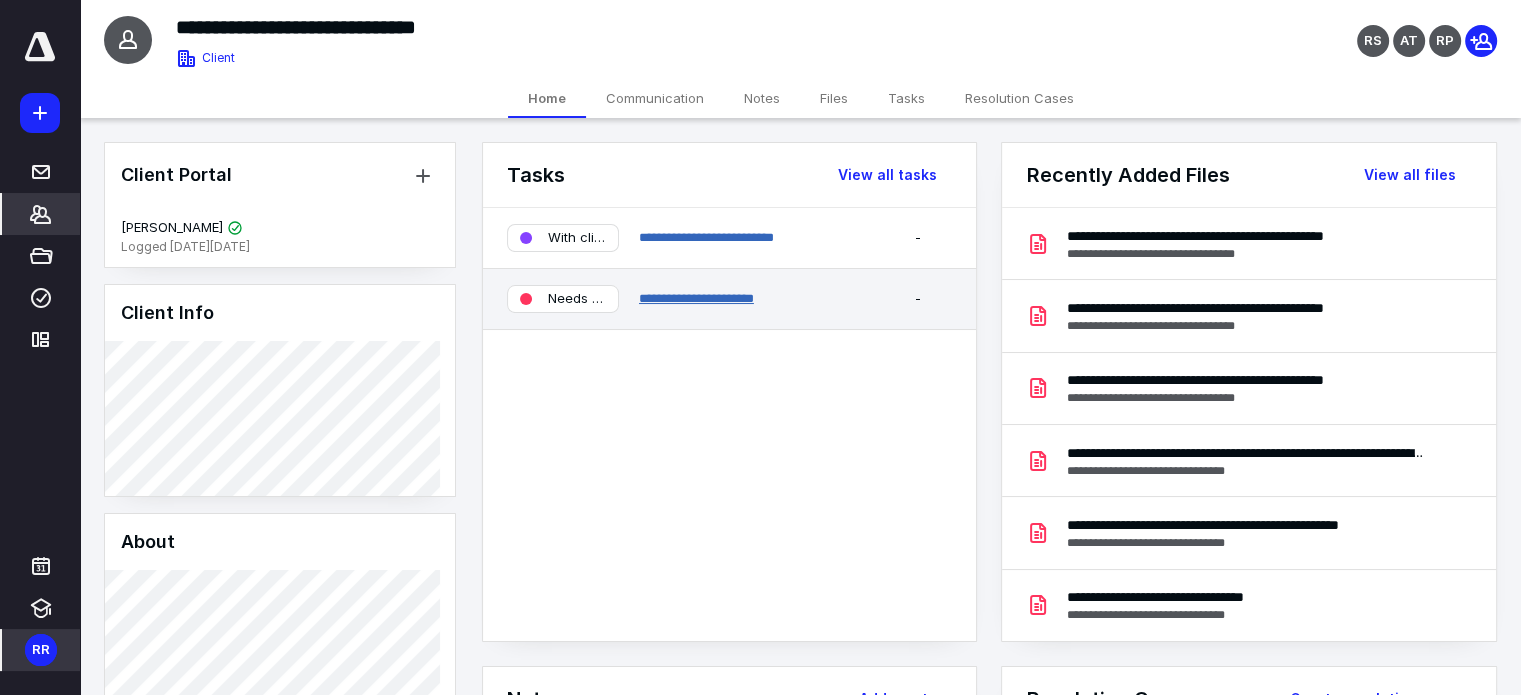 click on "**********" at bounding box center (696, 298) 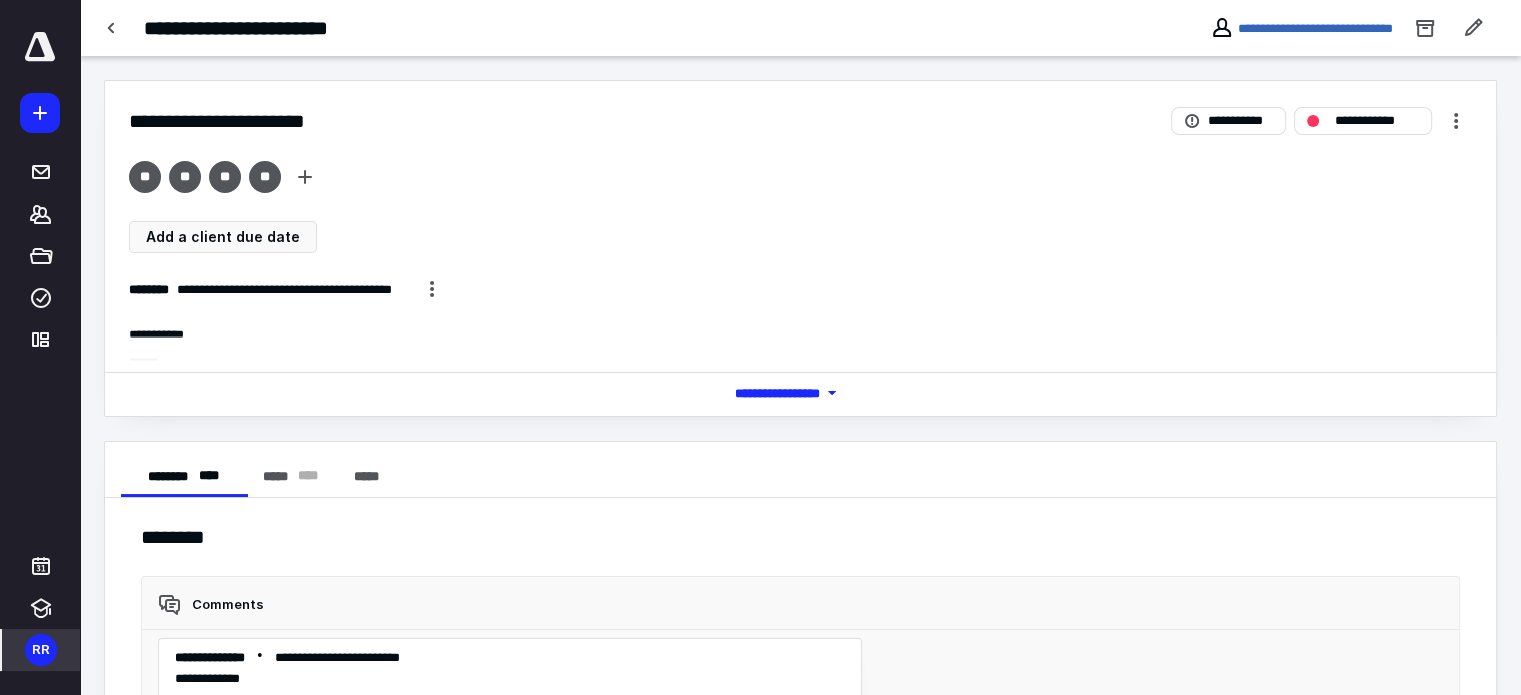 scroll, scrollTop: 2963, scrollLeft: 0, axis: vertical 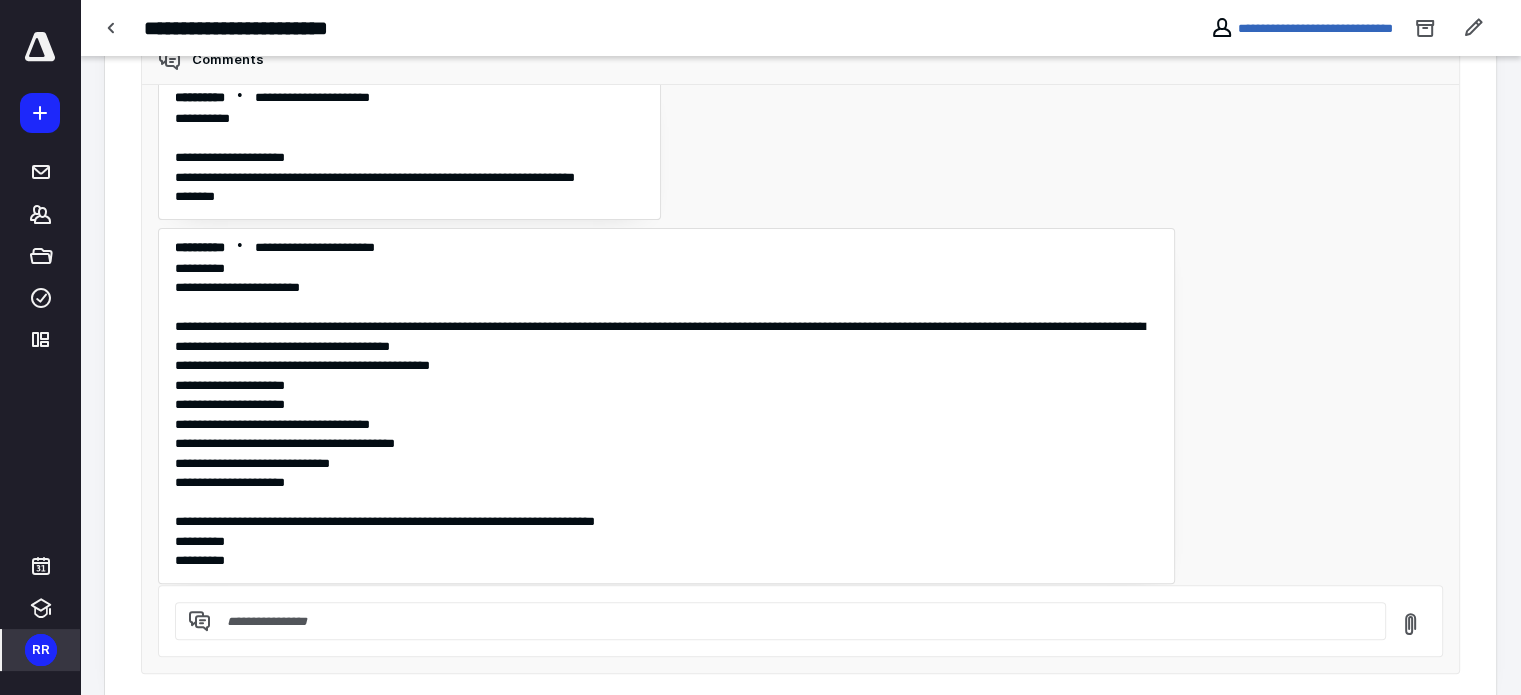 click on "**********" at bounding box center (800, 352) 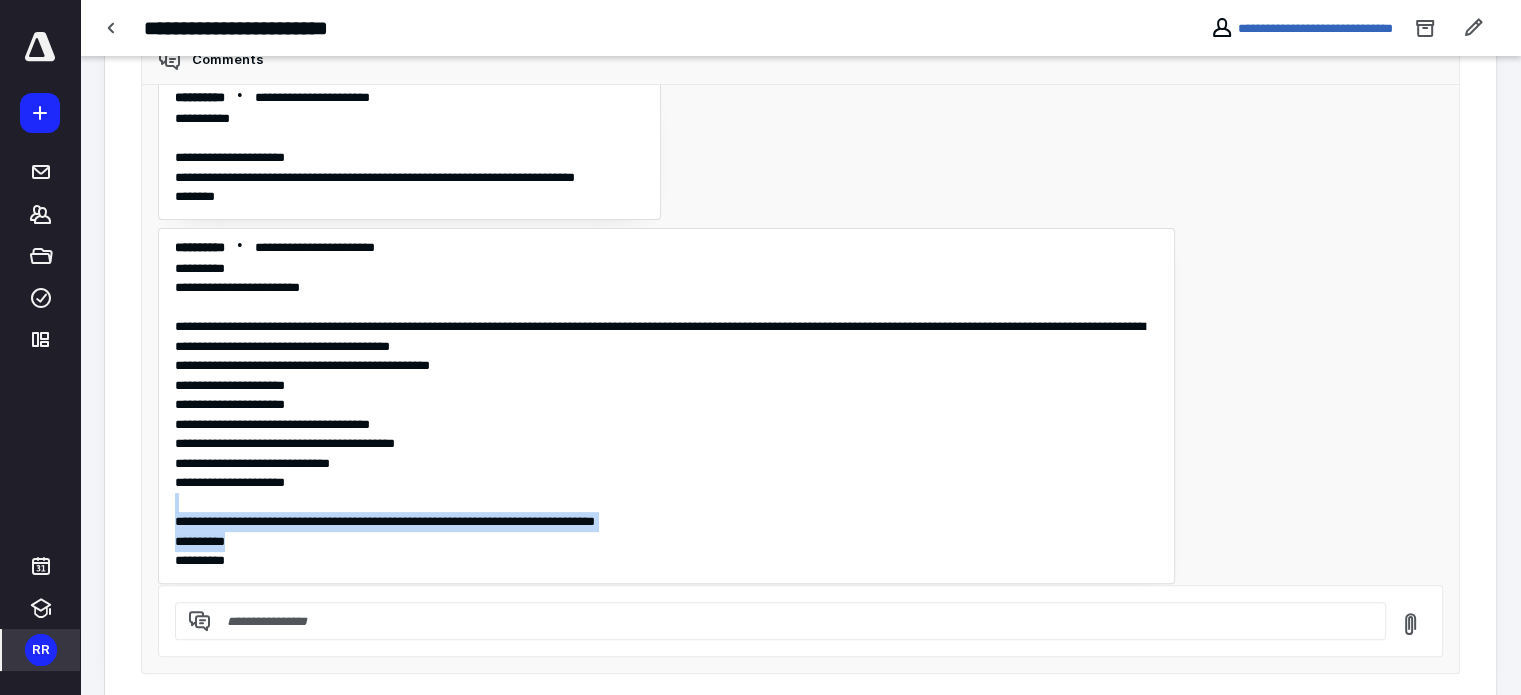 drag, startPoint x: 1446, startPoint y: 535, endPoint x: 1437, endPoint y: 487, distance: 48.83646 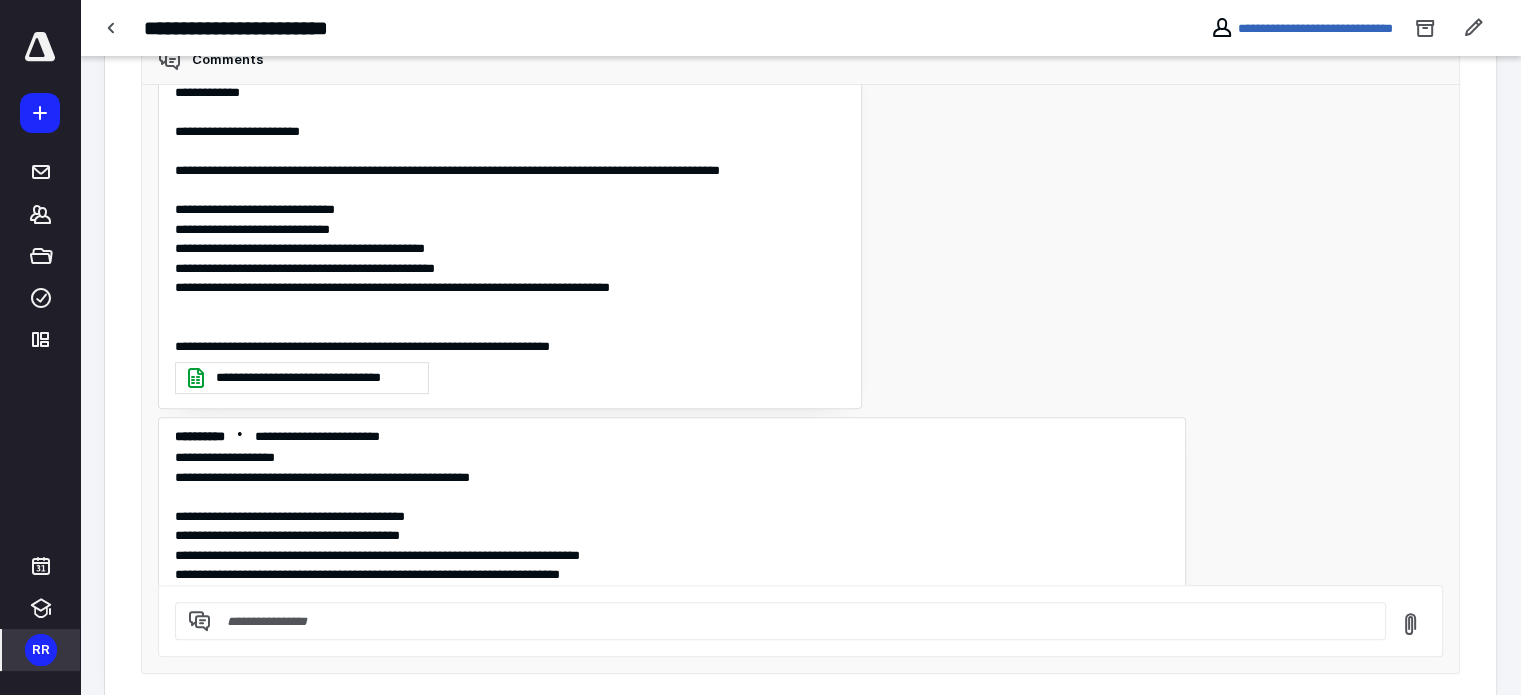 scroll, scrollTop: 0, scrollLeft: 0, axis: both 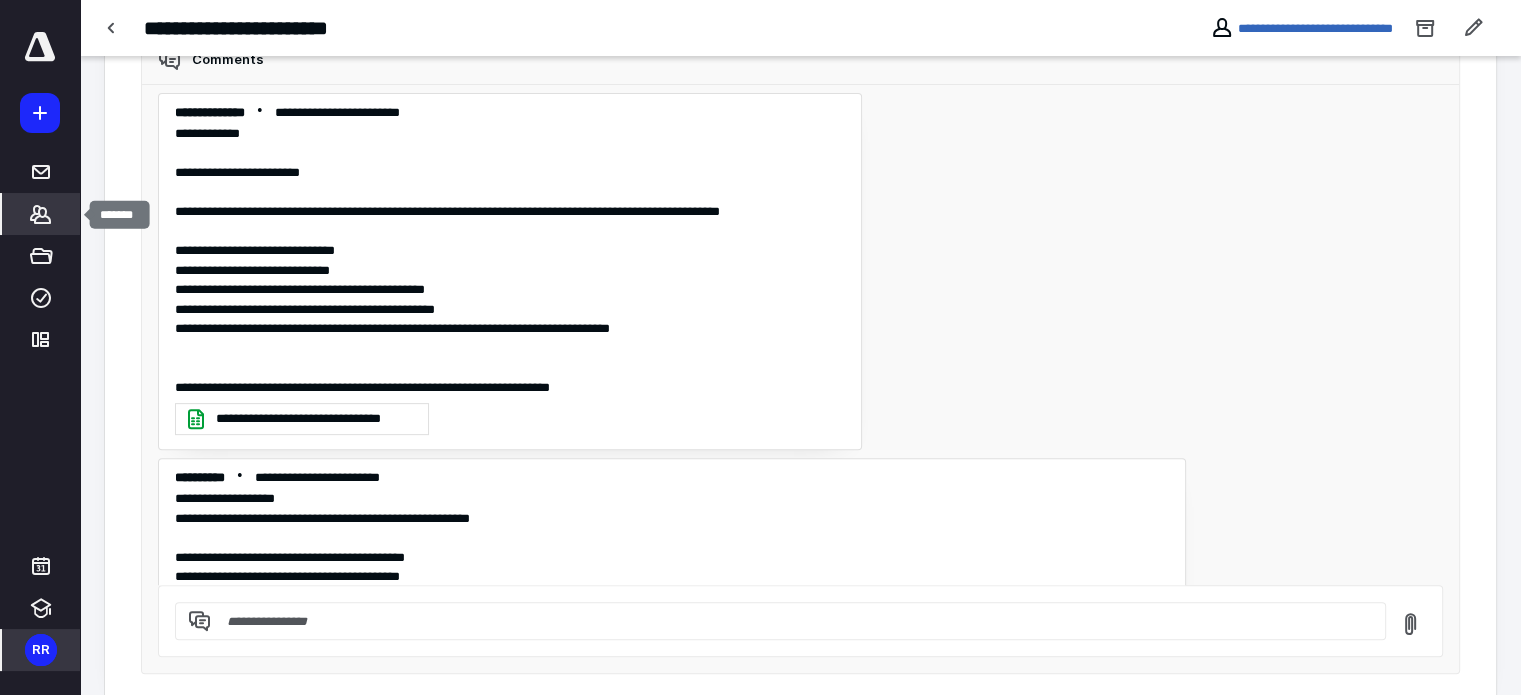 click 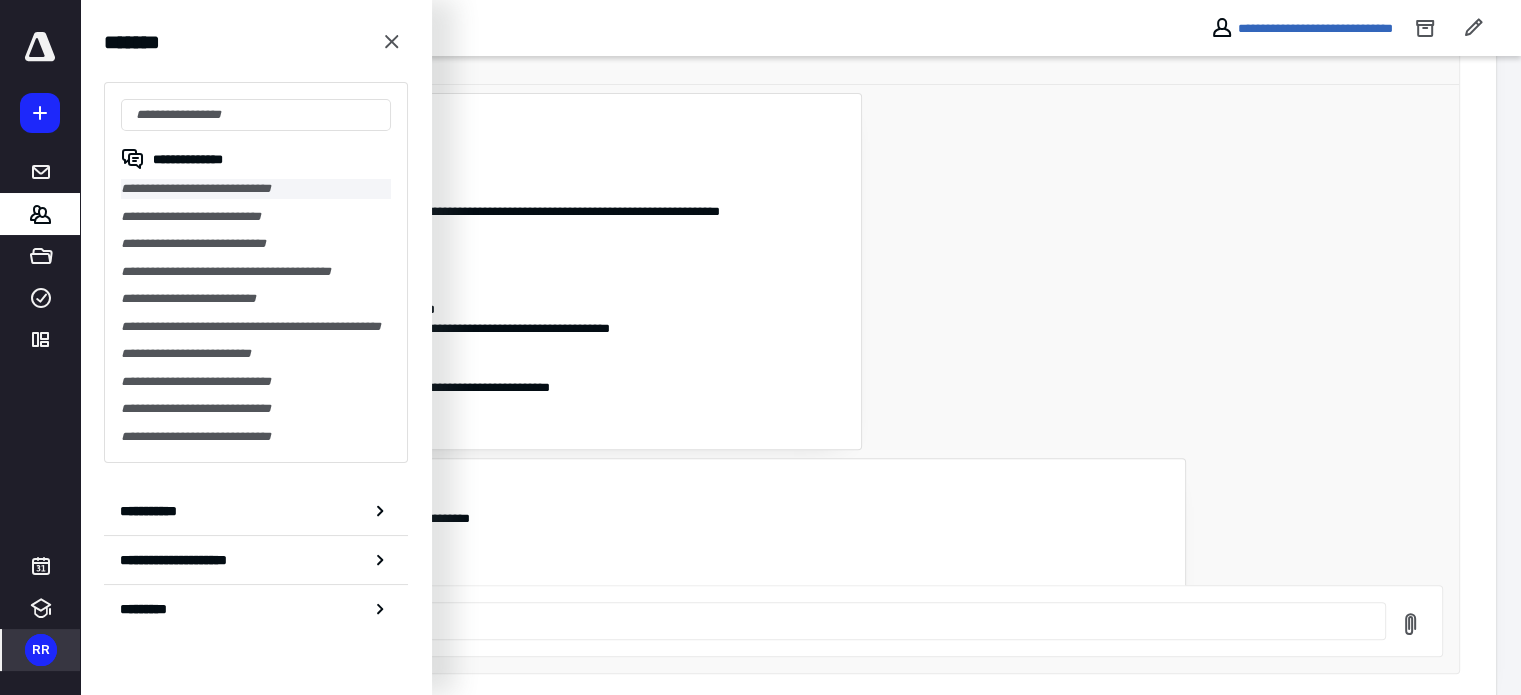 click on "**********" at bounding box center [256, 189] 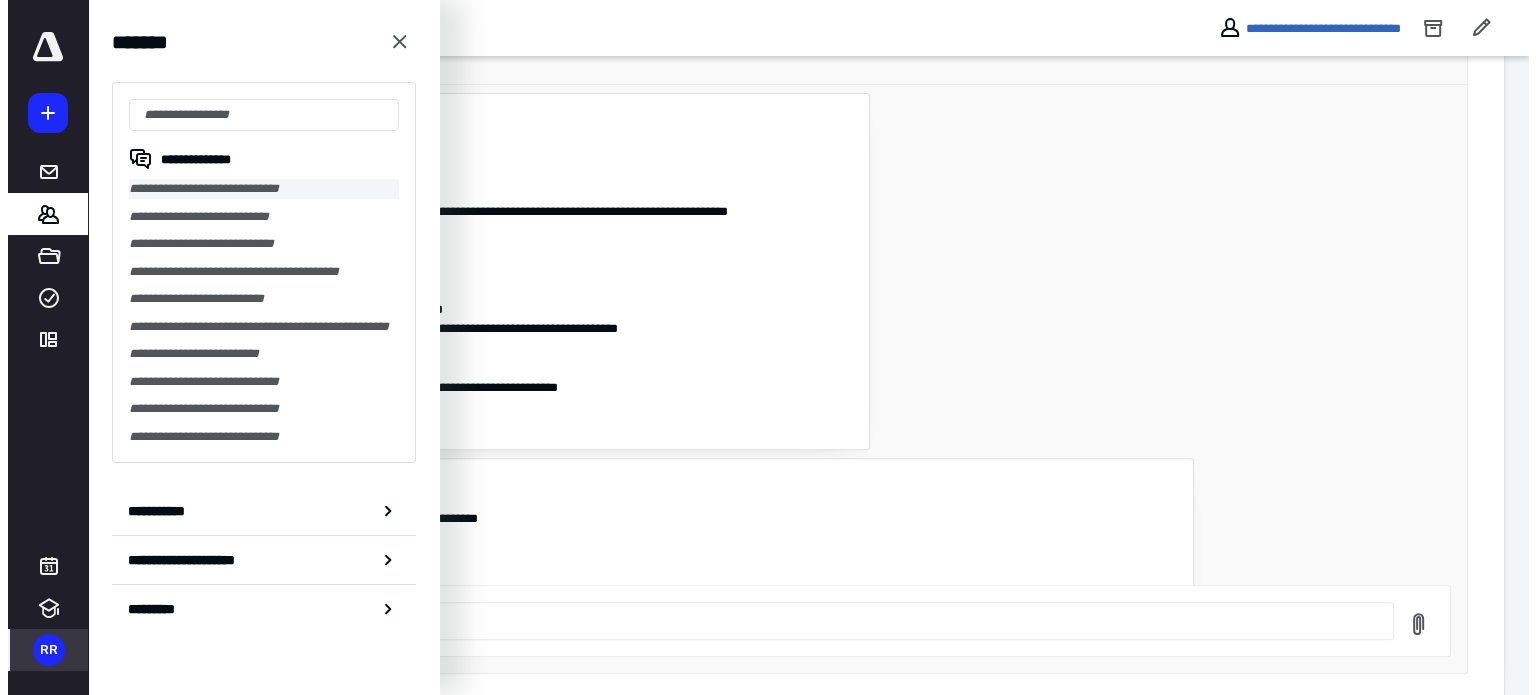 scroll, scrollTop: 0, scrollLeft: 0, axis: both 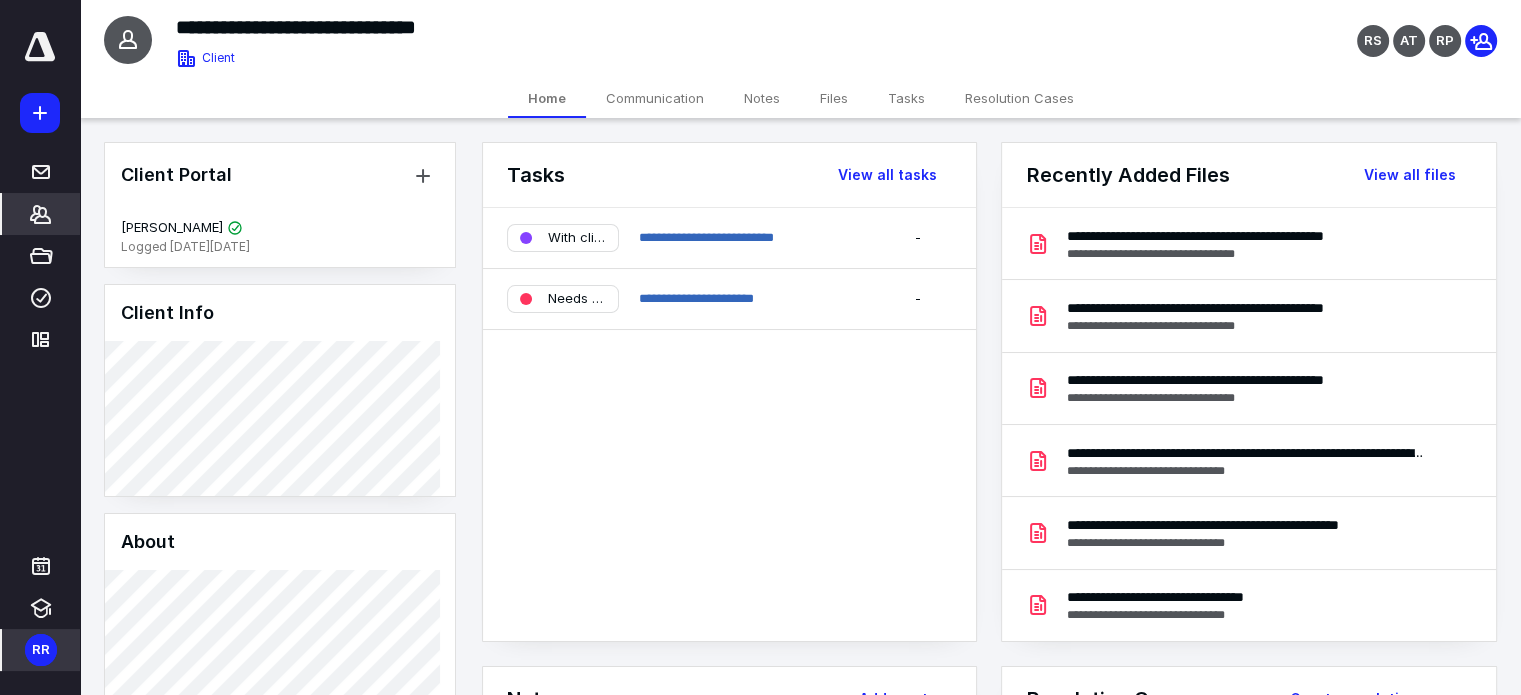 click on "Files" at bounding box center [834, 98] 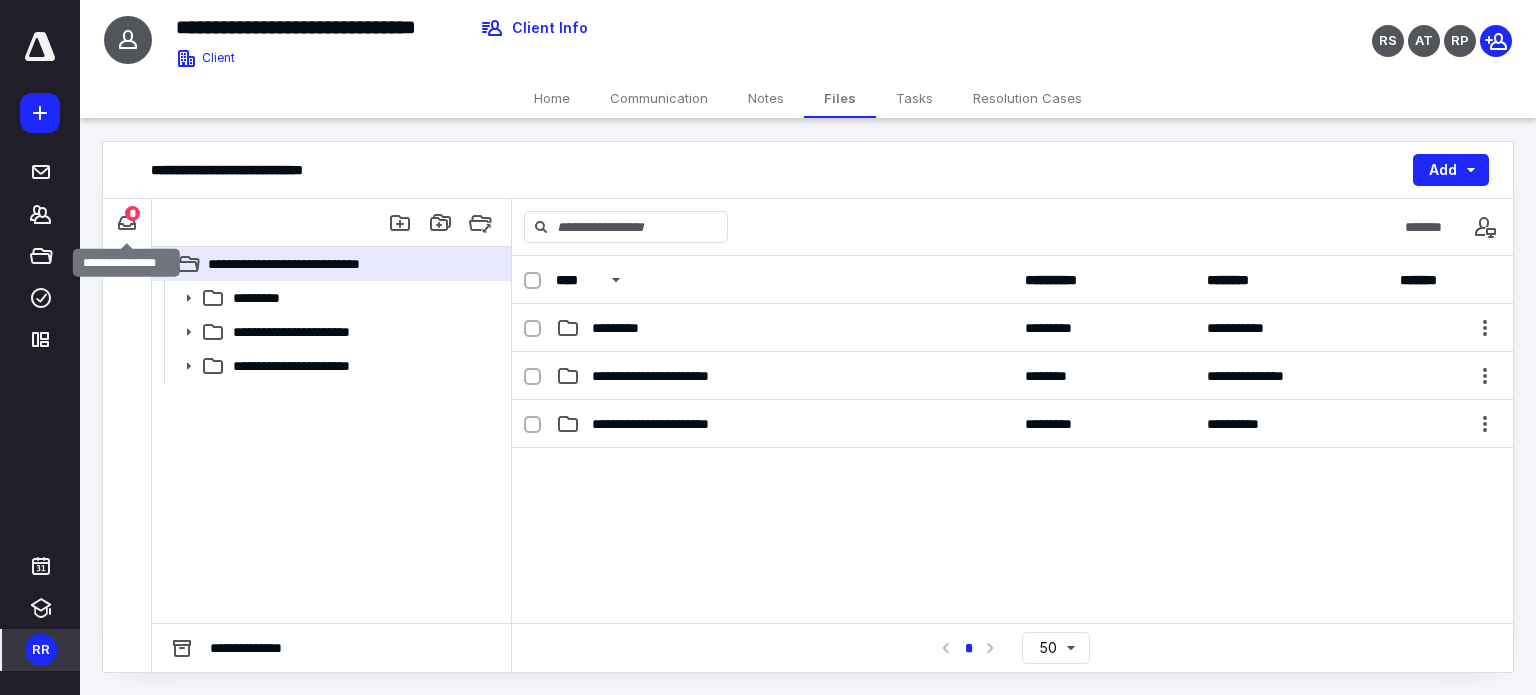 click on "*" at bounding box center (132, 213) 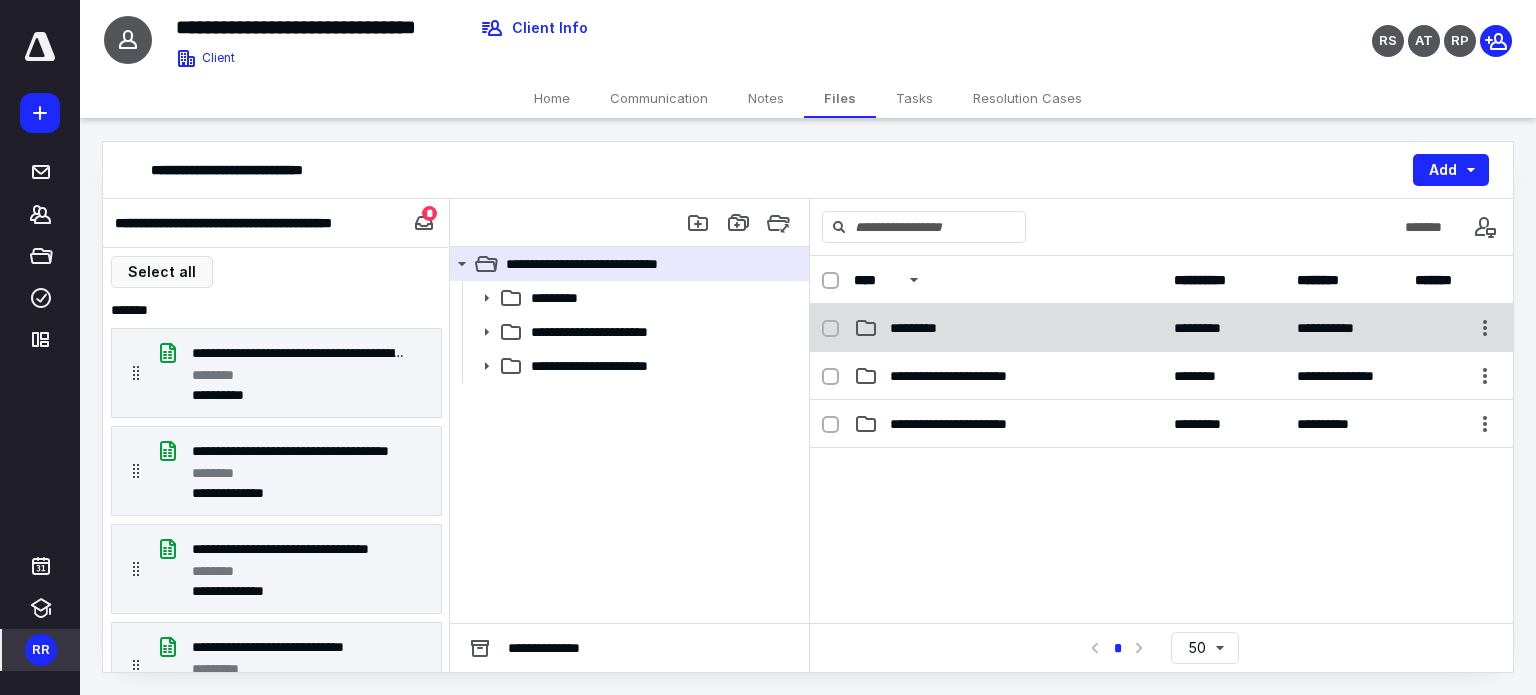 click on "*********" at bounding box center (1008, 328) 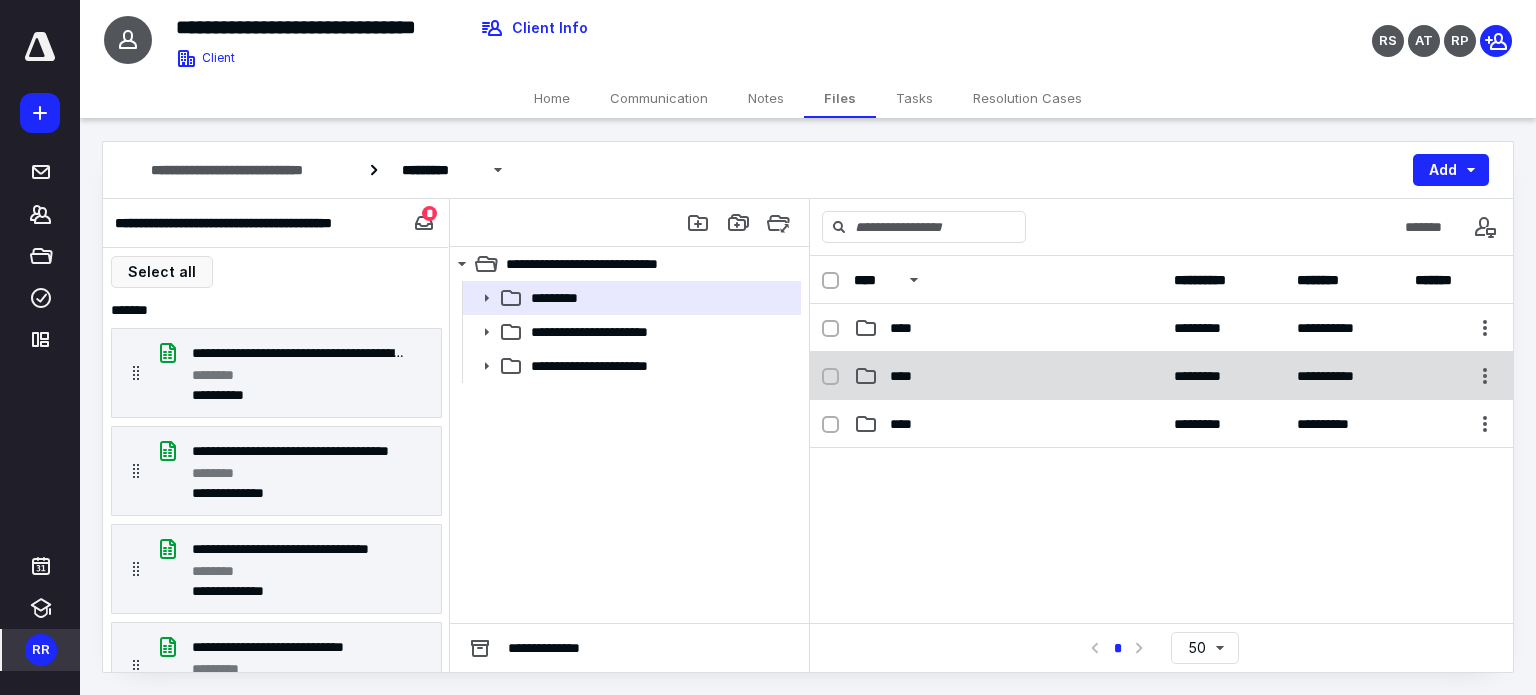 click on "****" at bounding box center [907, 376] 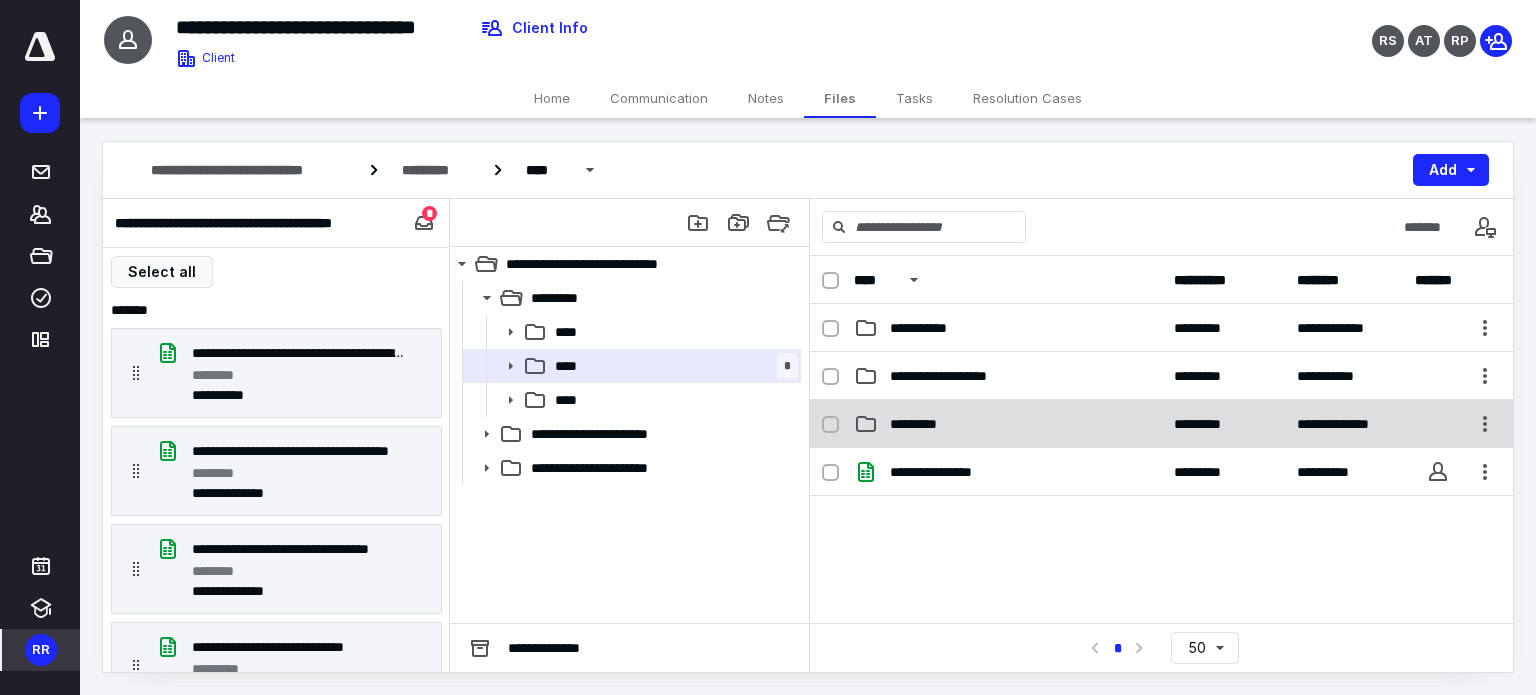 click on "*********" at bounding box center [1008, 424] 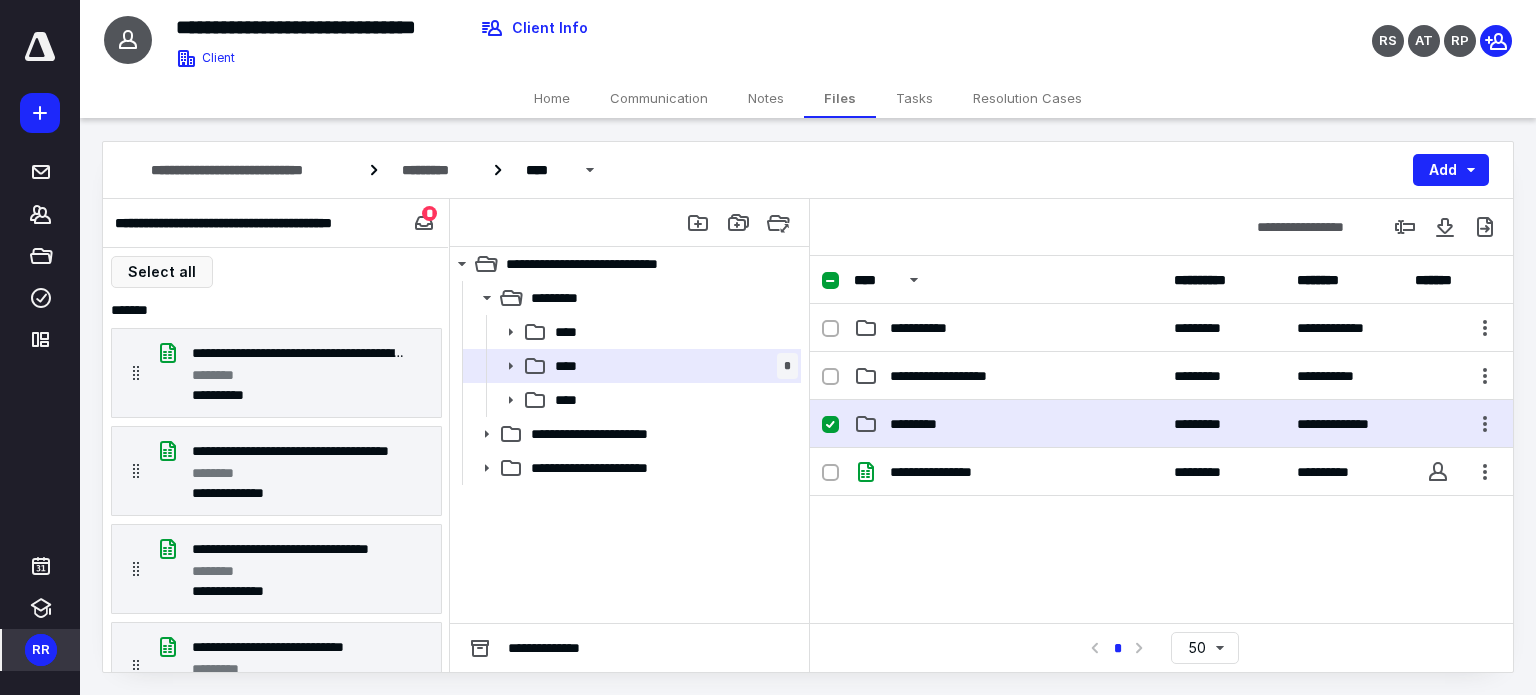 click on "*********" at bounding box center [1008, 424] 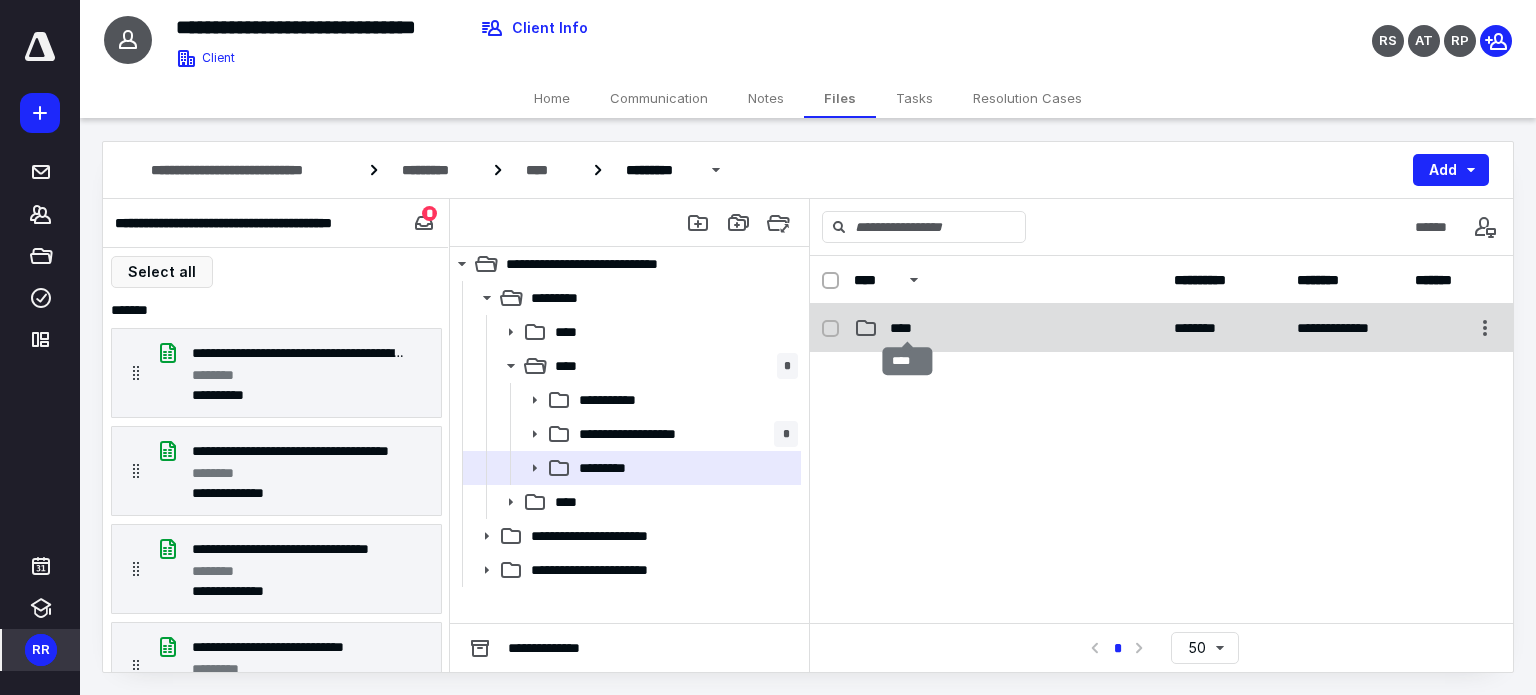 click on "****" at bounding box center (907, 328) 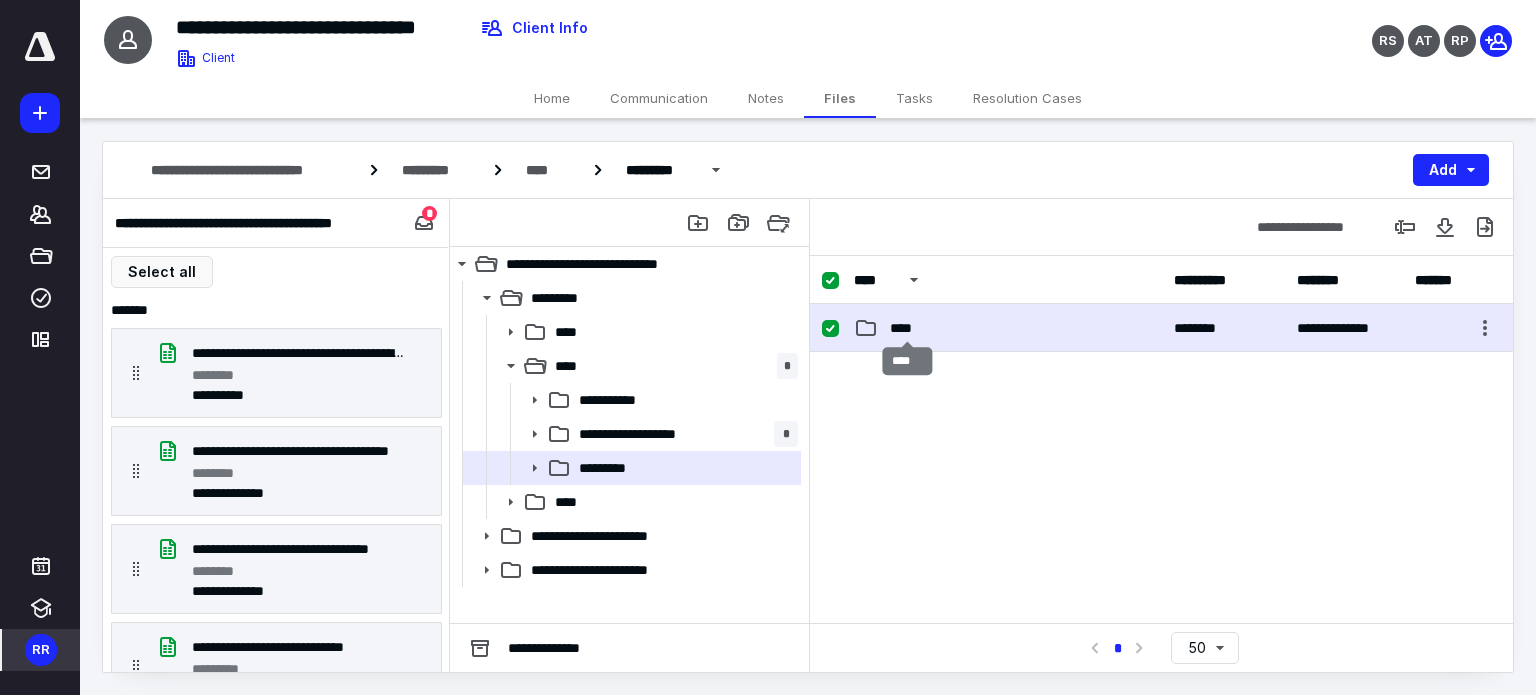 click on "****" at bounding box center (907, 328) 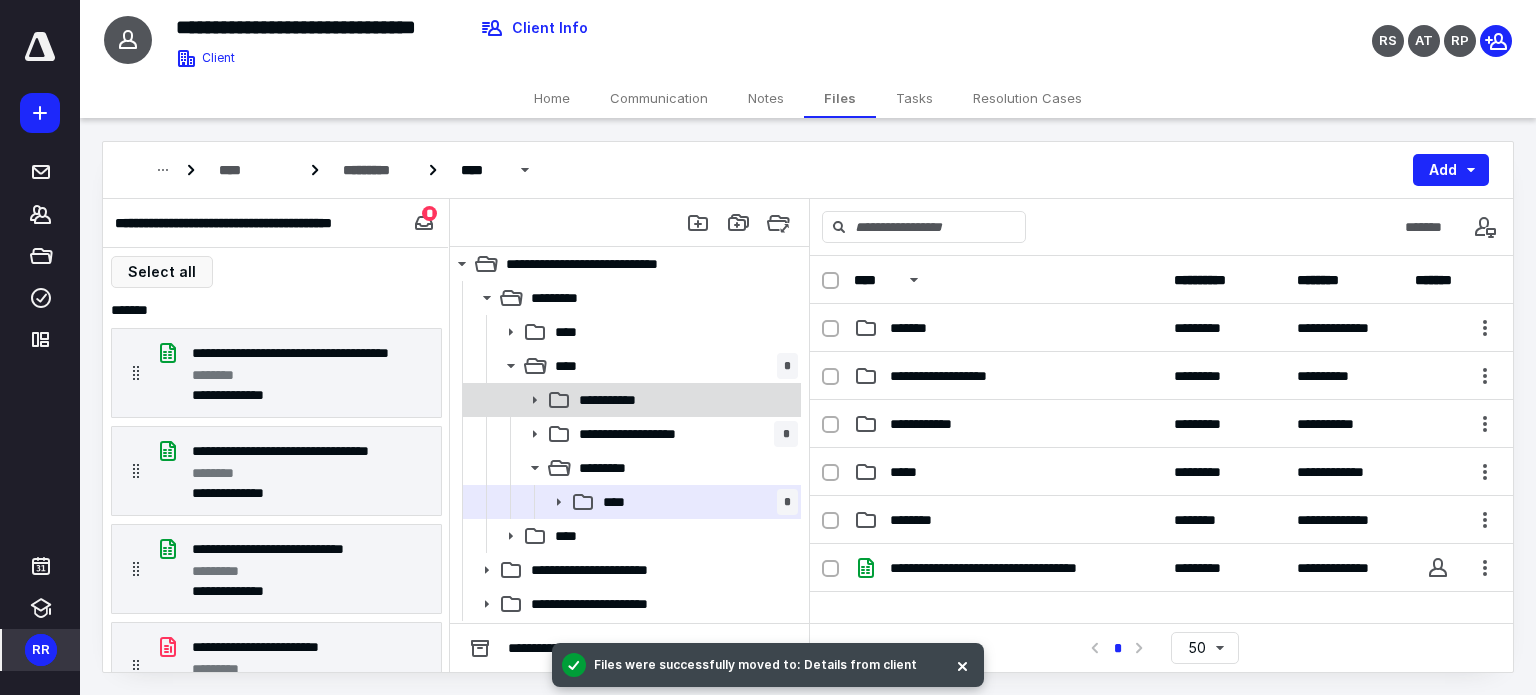 drag, startPoint x: 322, startPoint y: 351, endPoint x: 717, endPoint y: 403, distance: 398.40808 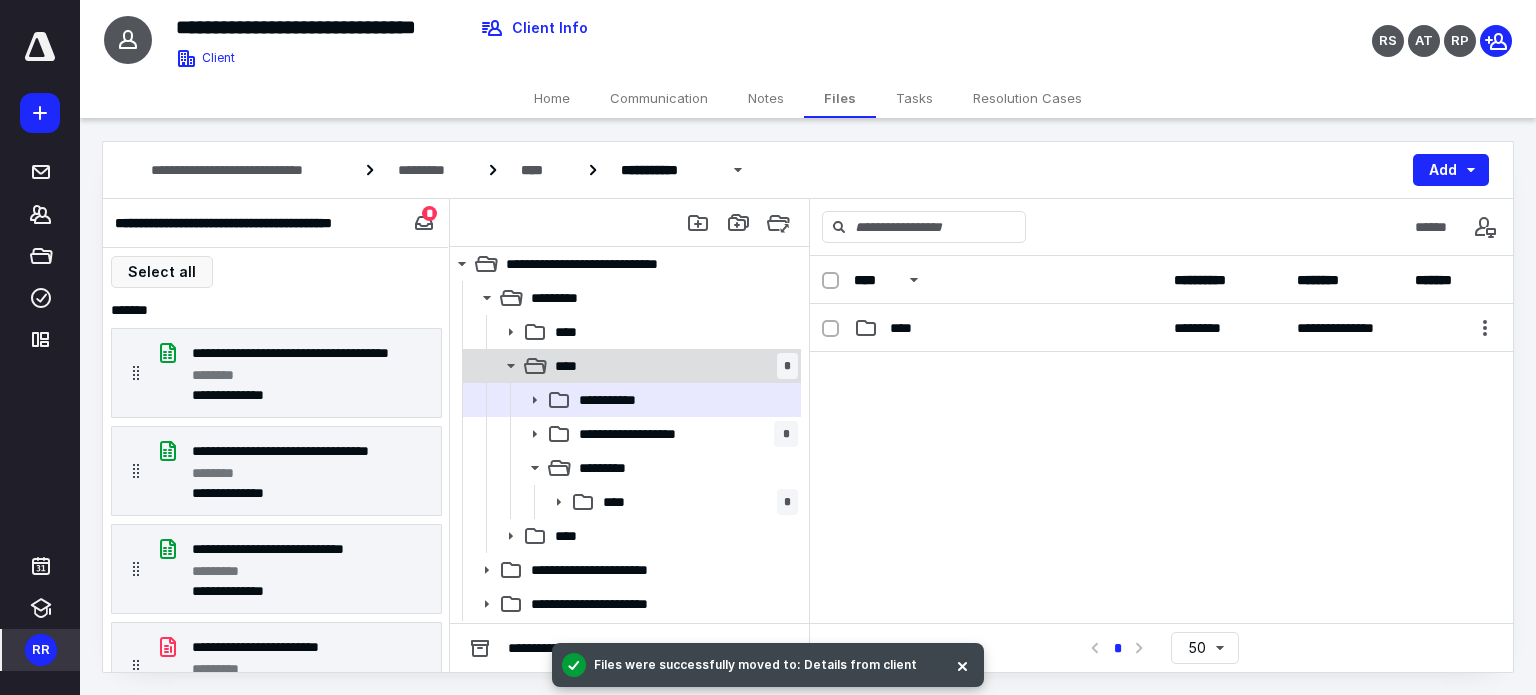 drag, startPoint x: 717, startPoint y: 403, endPoint x: 509, endPoint y: 371, distance: 210.44714 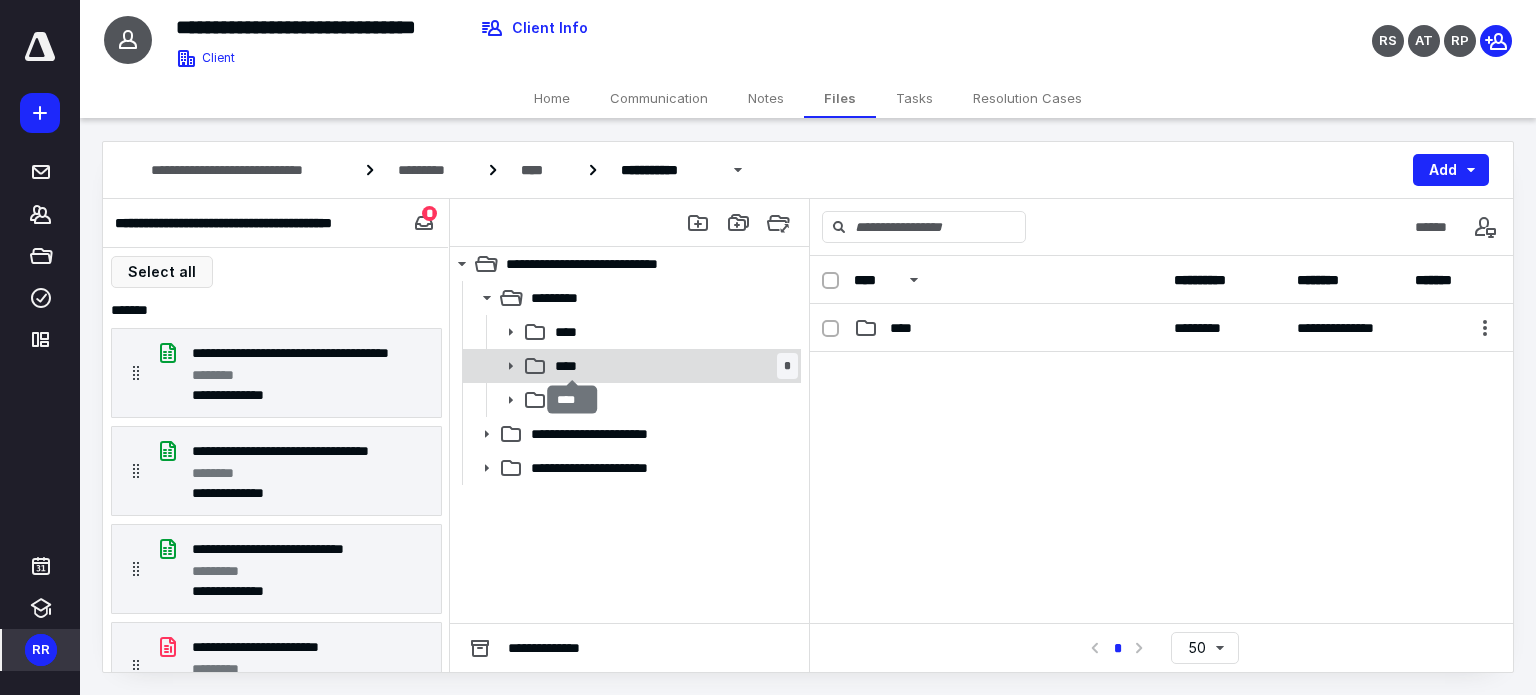 click on "****" at bounding box center [572, 366] 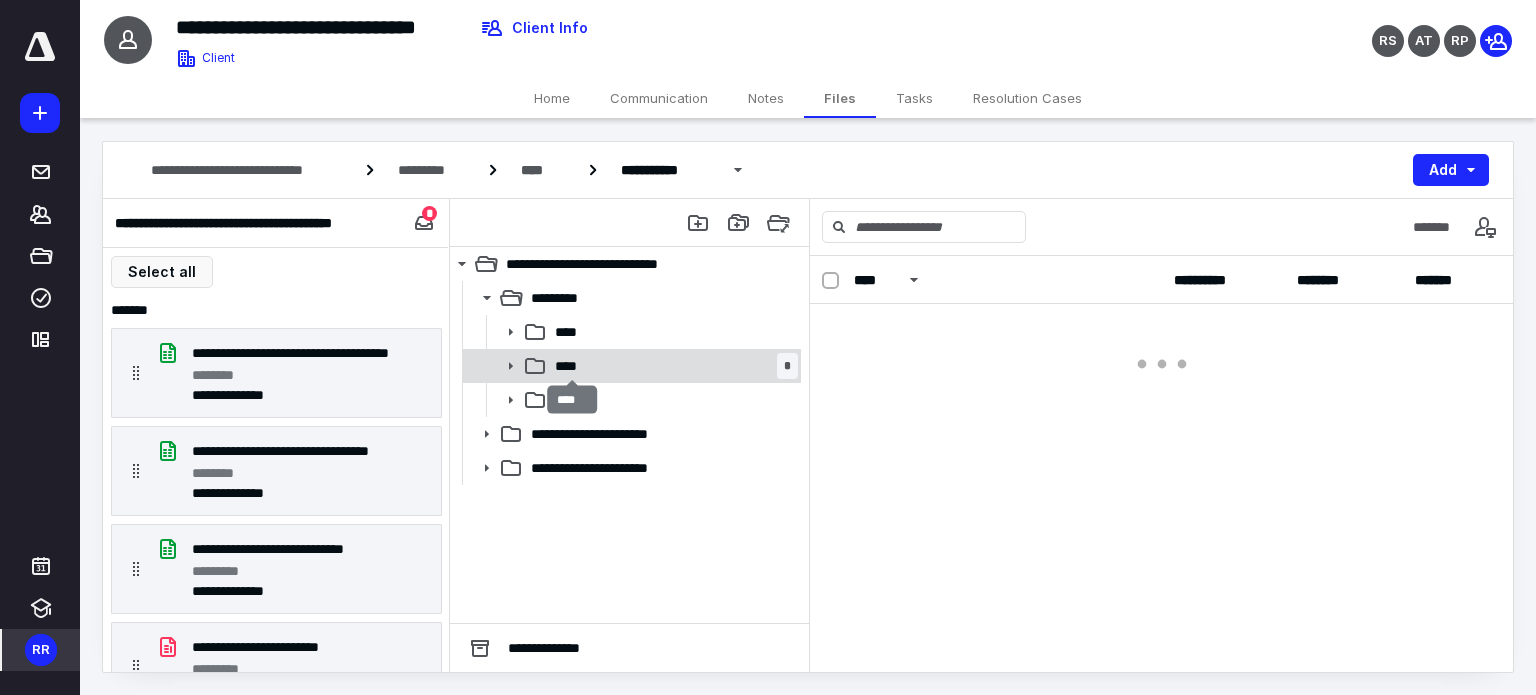 click on "****" at bounding box center [572, 366] 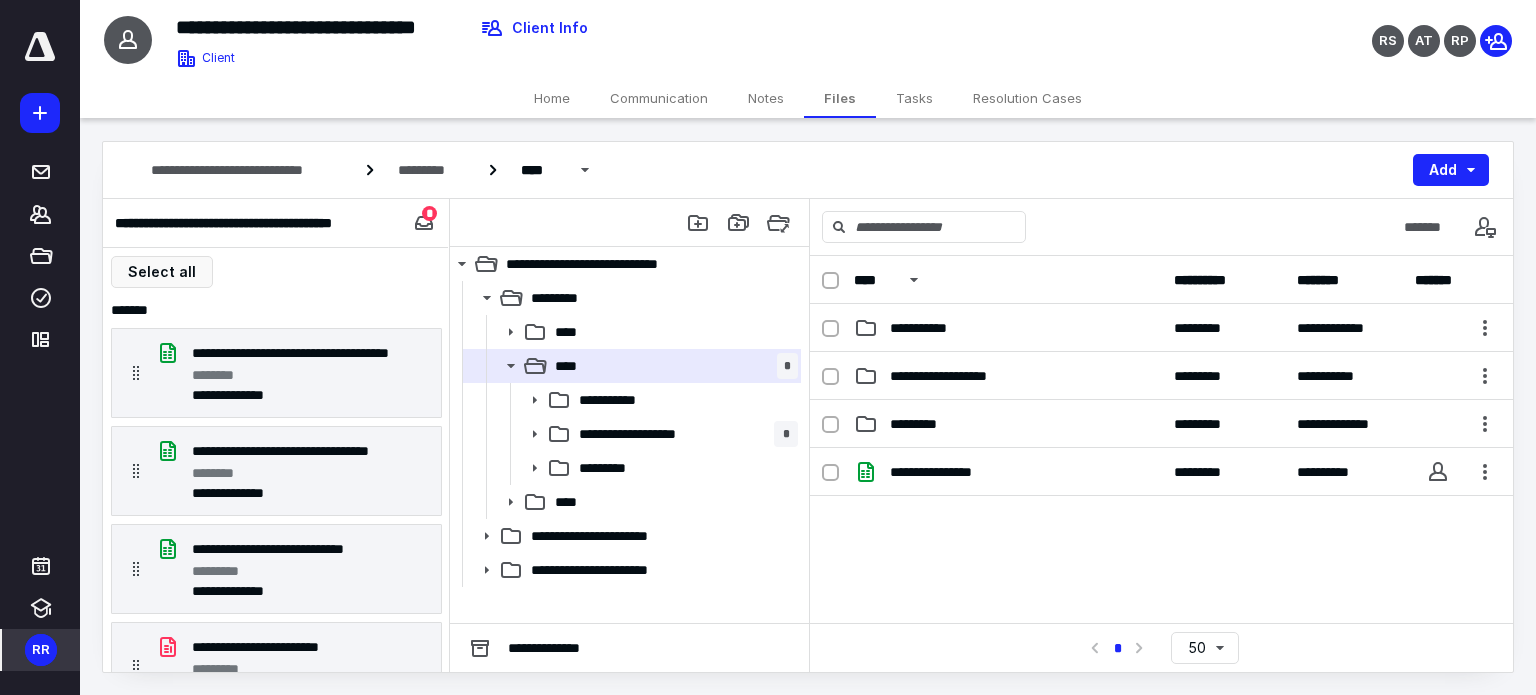 scroll, scrollTop: 36, scrollLeft: 0, axis: vertical 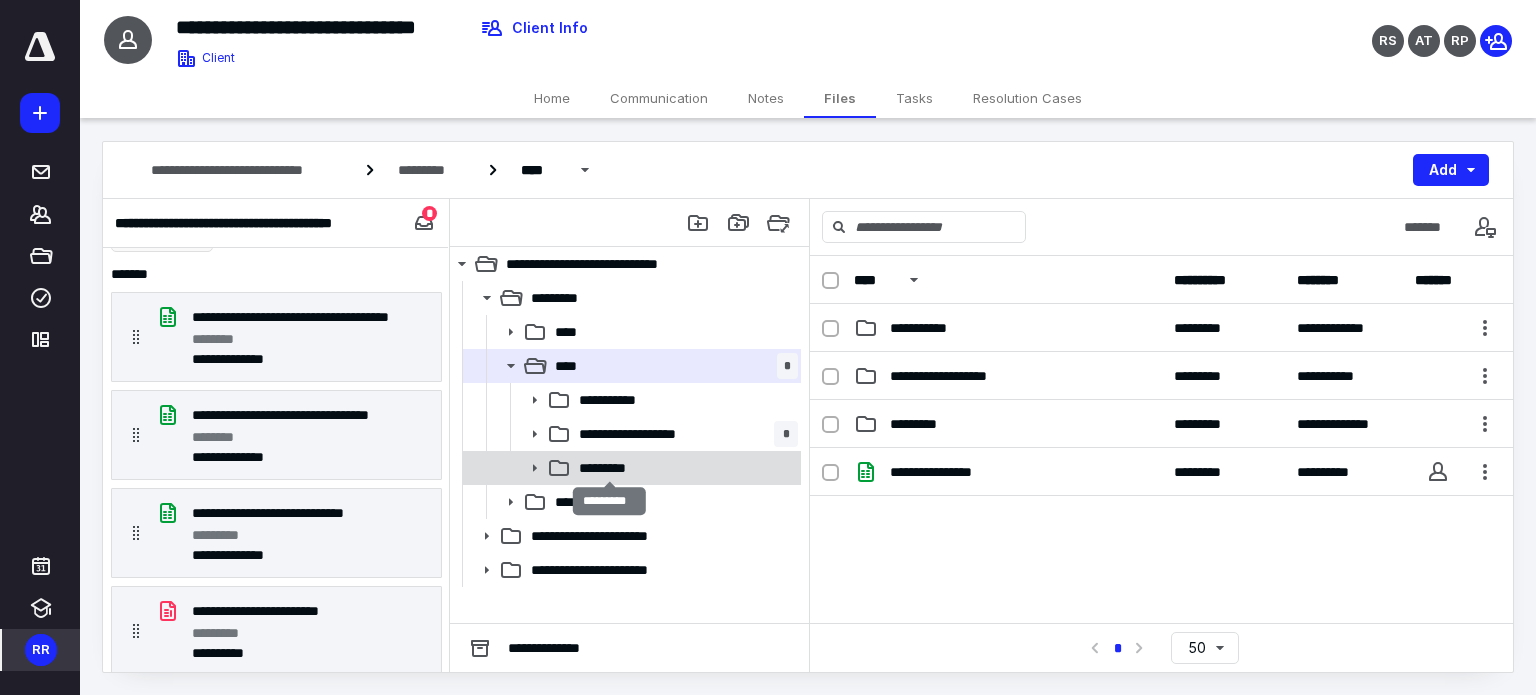 click on "*********" at bounding box center (609, 468) 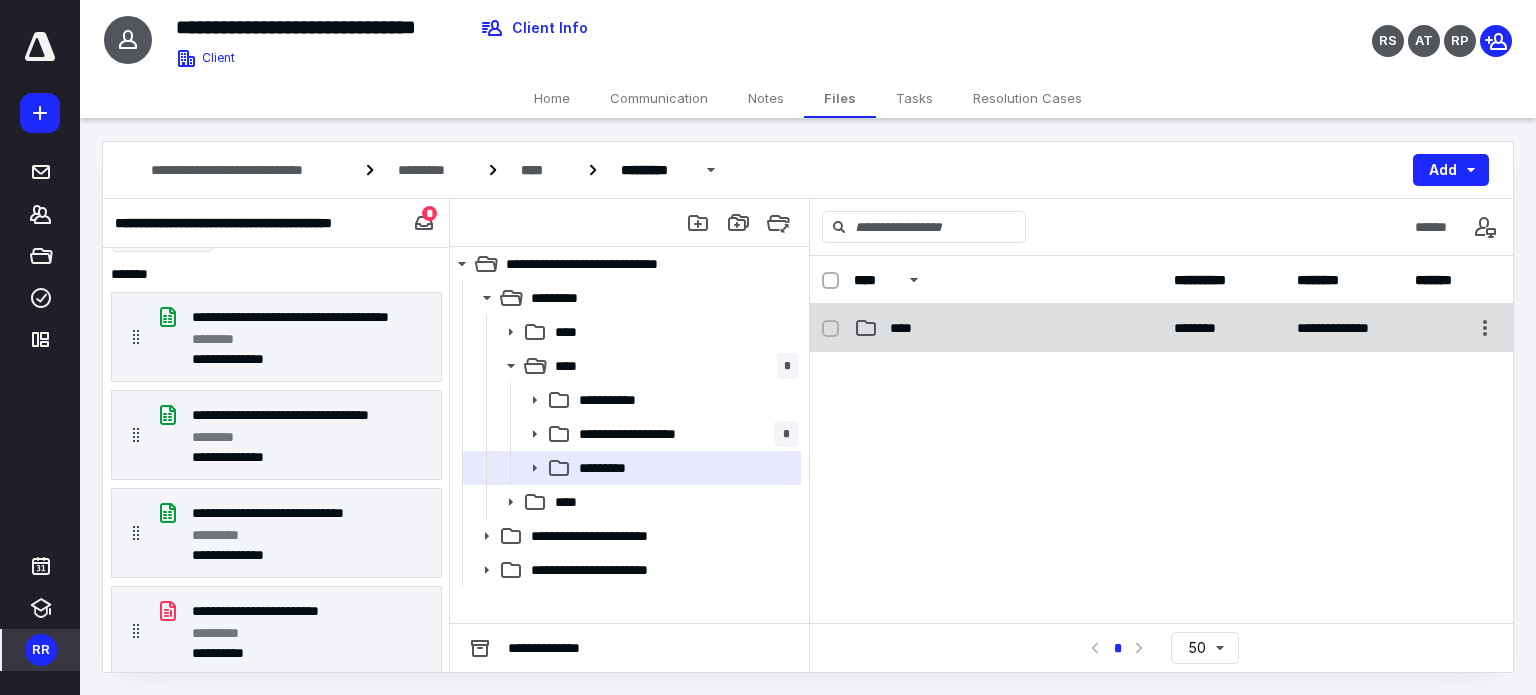 click on "****" at bounding box center (1008, 328) 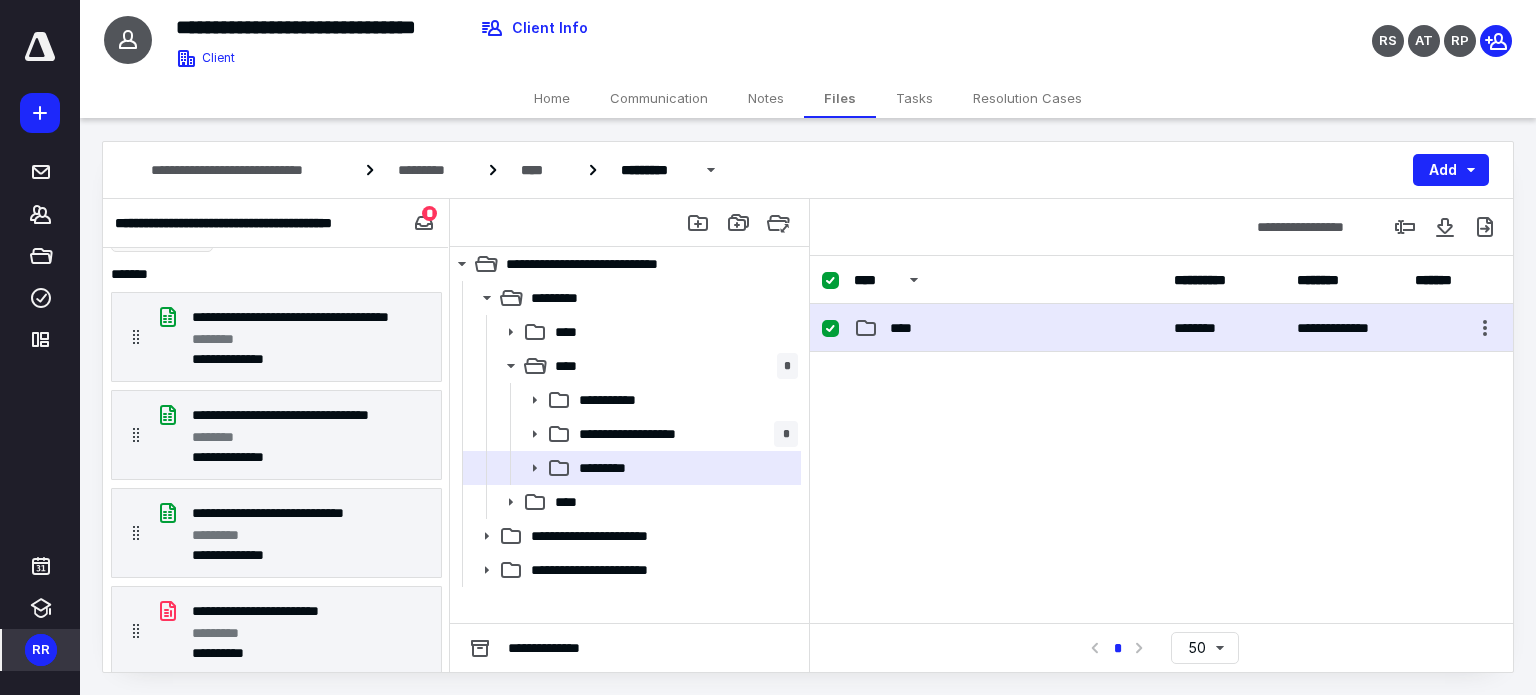 click on "****" at bounding box center [1008, 328] 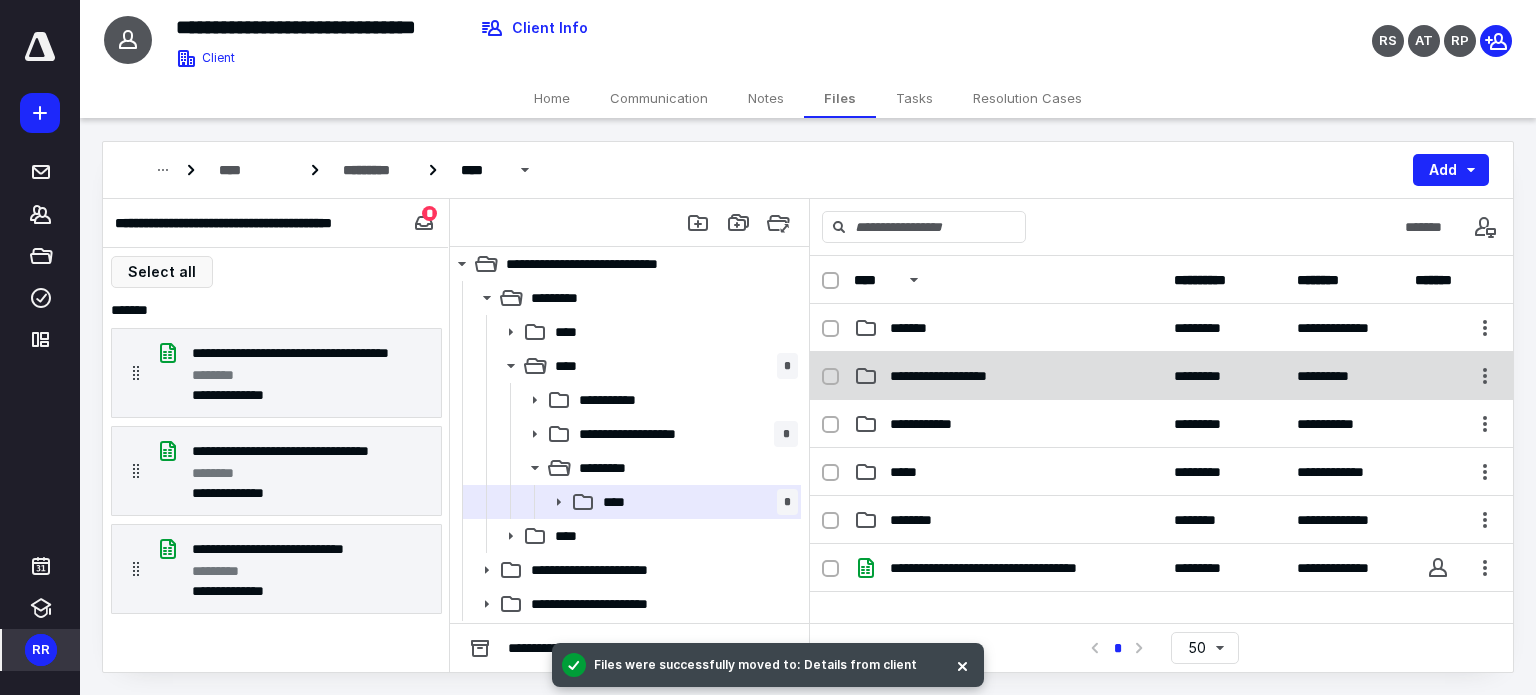 scroll, scrollTop: 0, scrollLeft: 0, axis: both 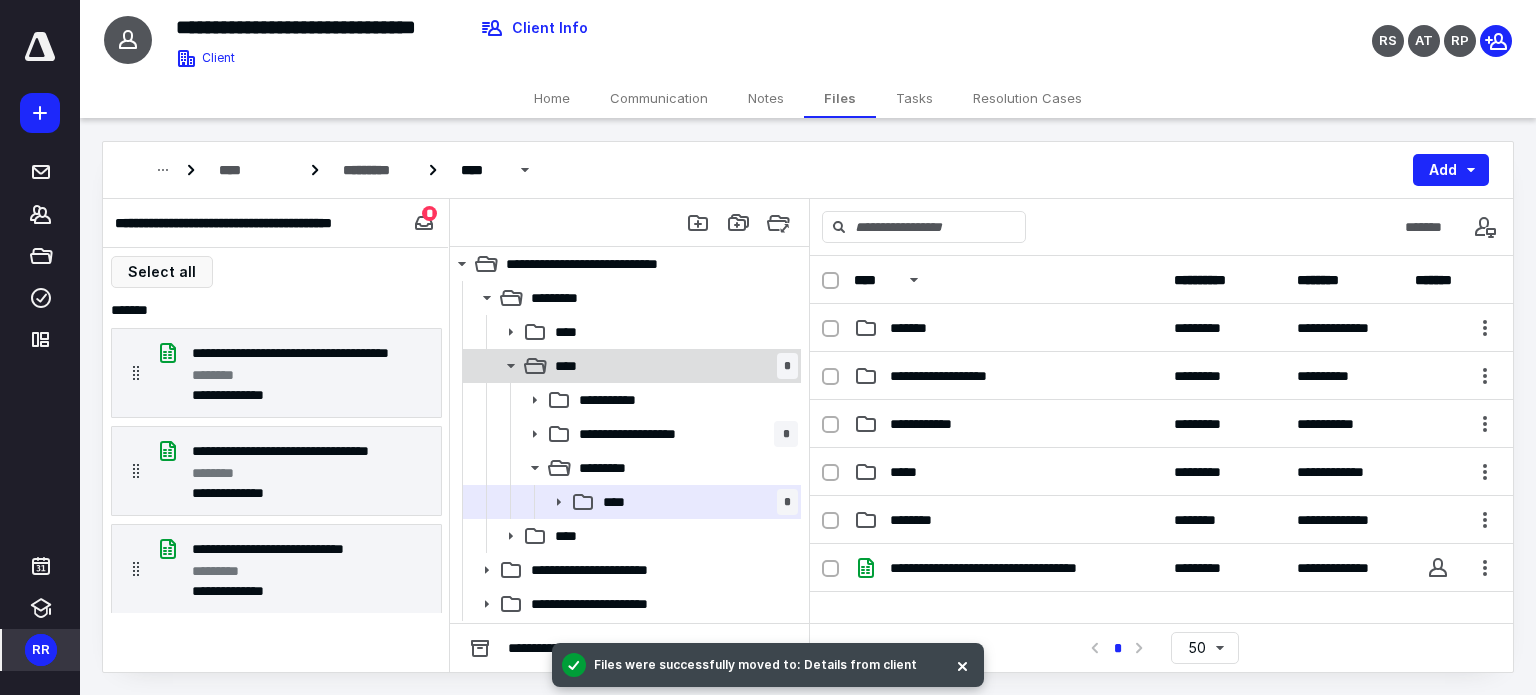 click 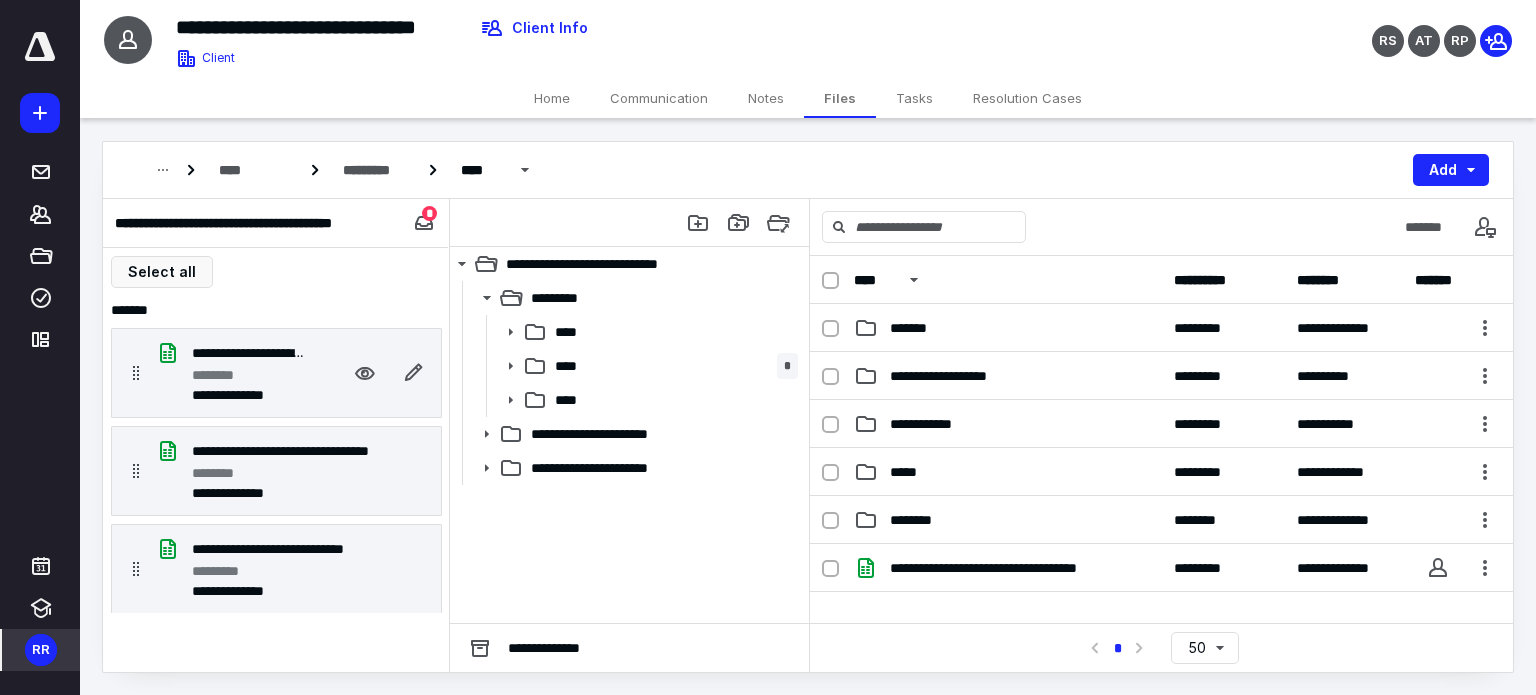 drag, startPoint x: 236, startPoint y: 387, endPoint x: 321, endPoint y: 359, distance: 89.49302 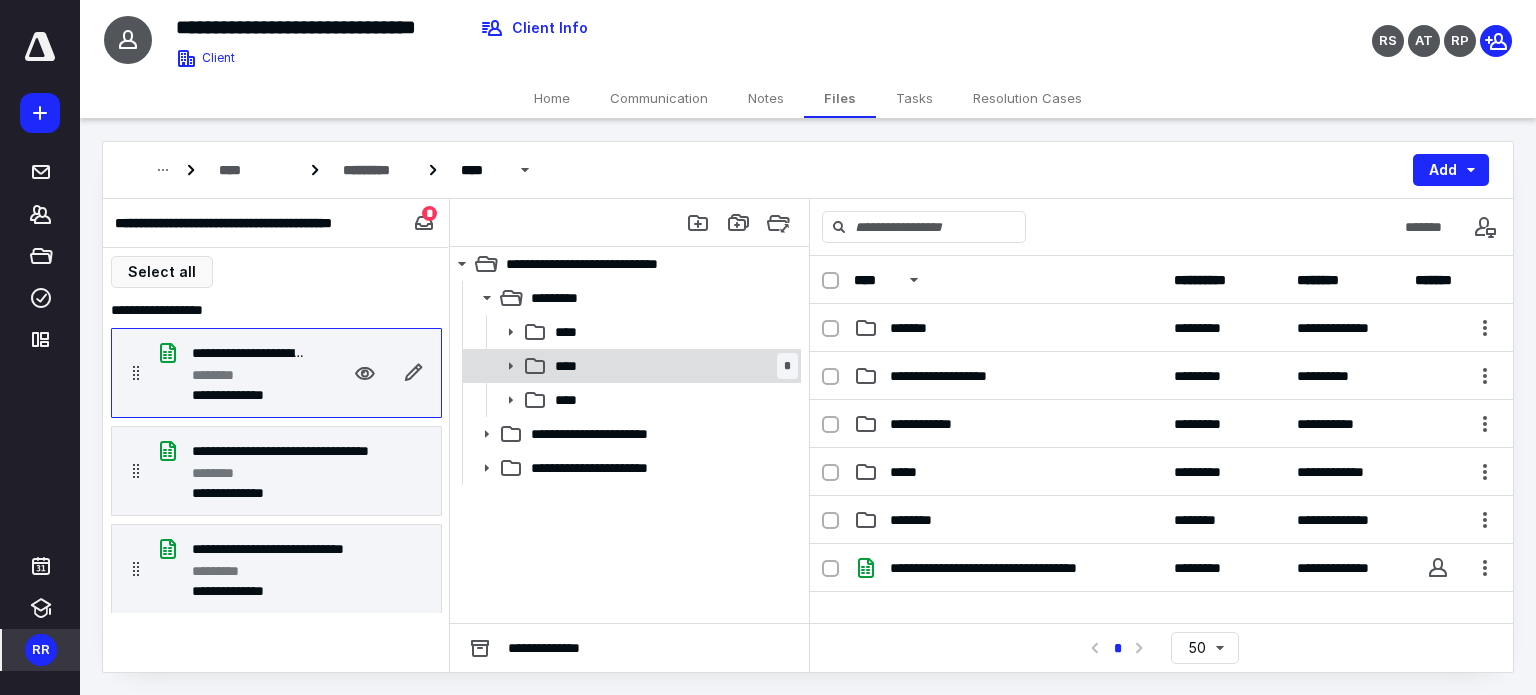 drag, startPoint x: 260, startPoint y: 371, endPoint x: 506, endPoint y: 359, distance: 246.29251 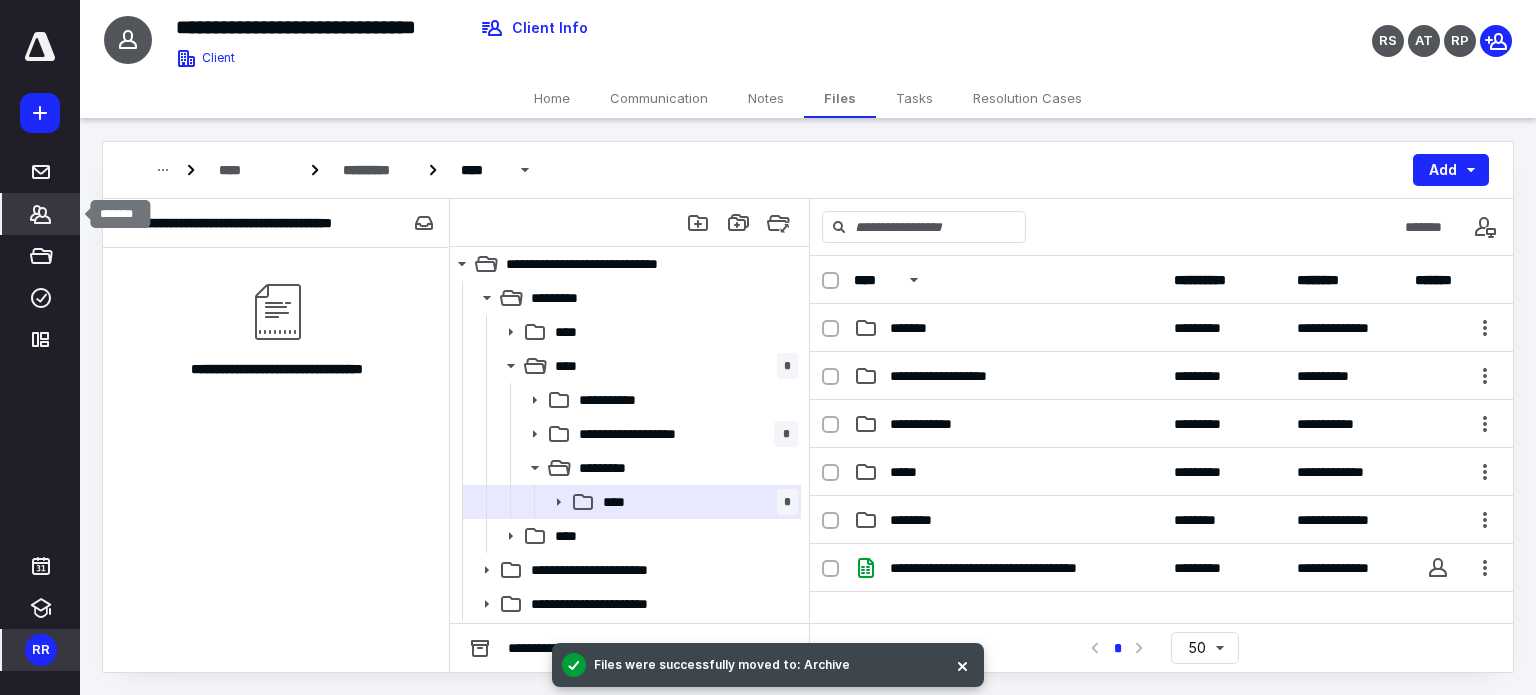 click on "*******" at bounding box center [41, 214] 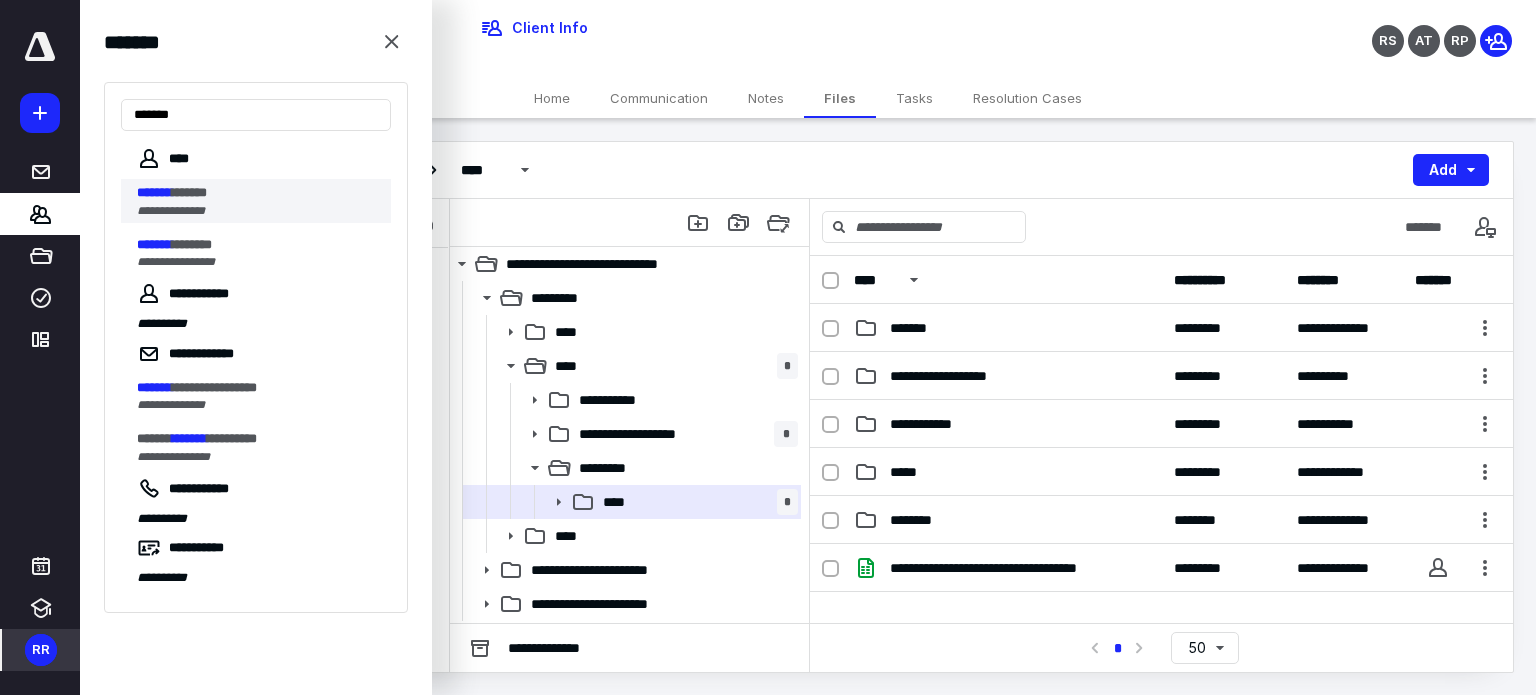 type on "*******" 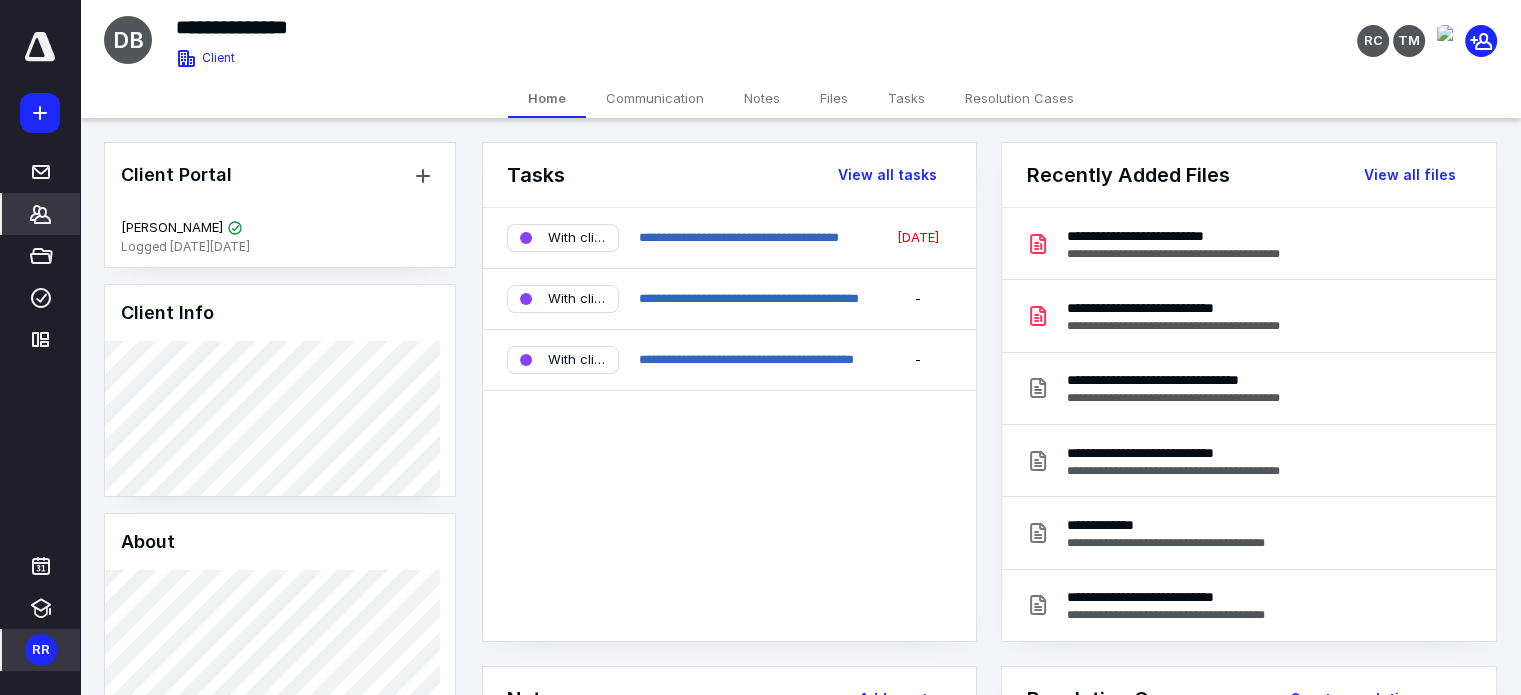 click on "Files" at bounding box center (834, 98) 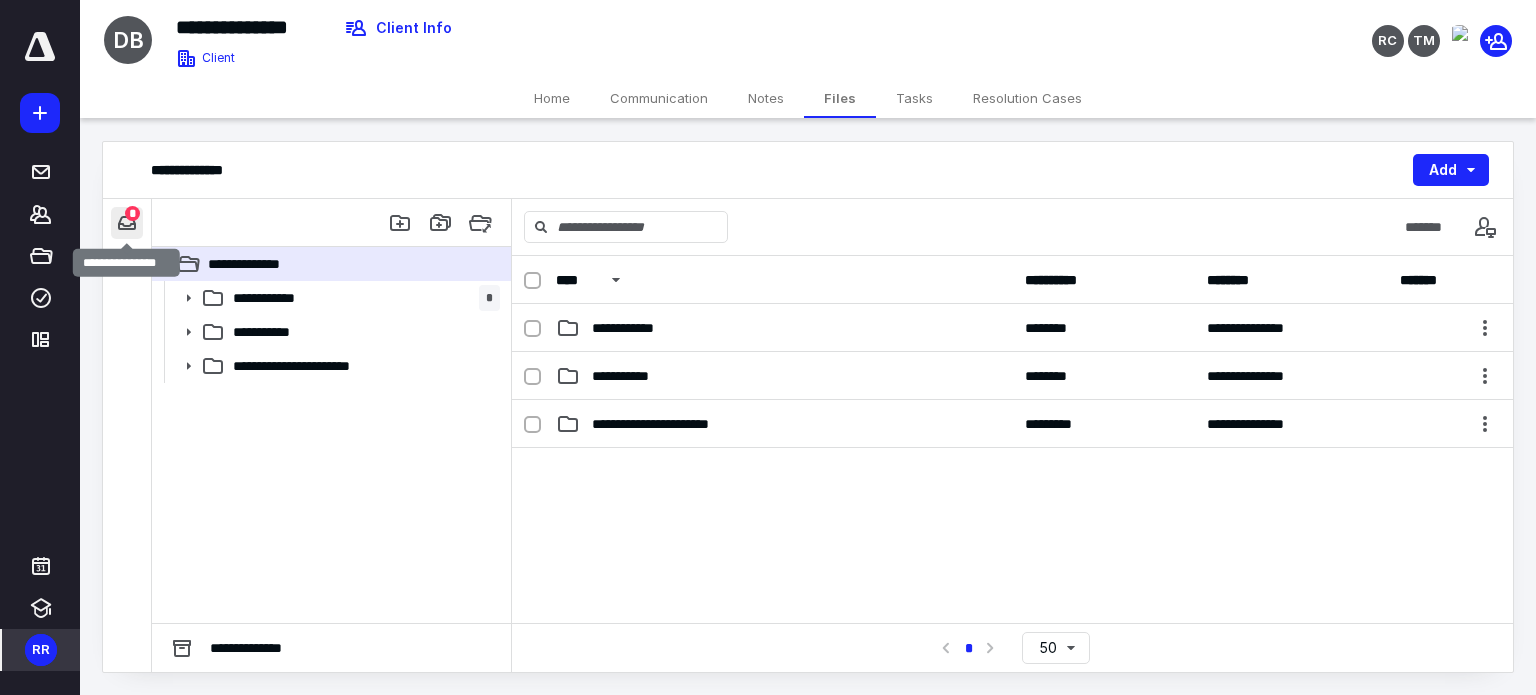 click at bounding box center [127, 223] 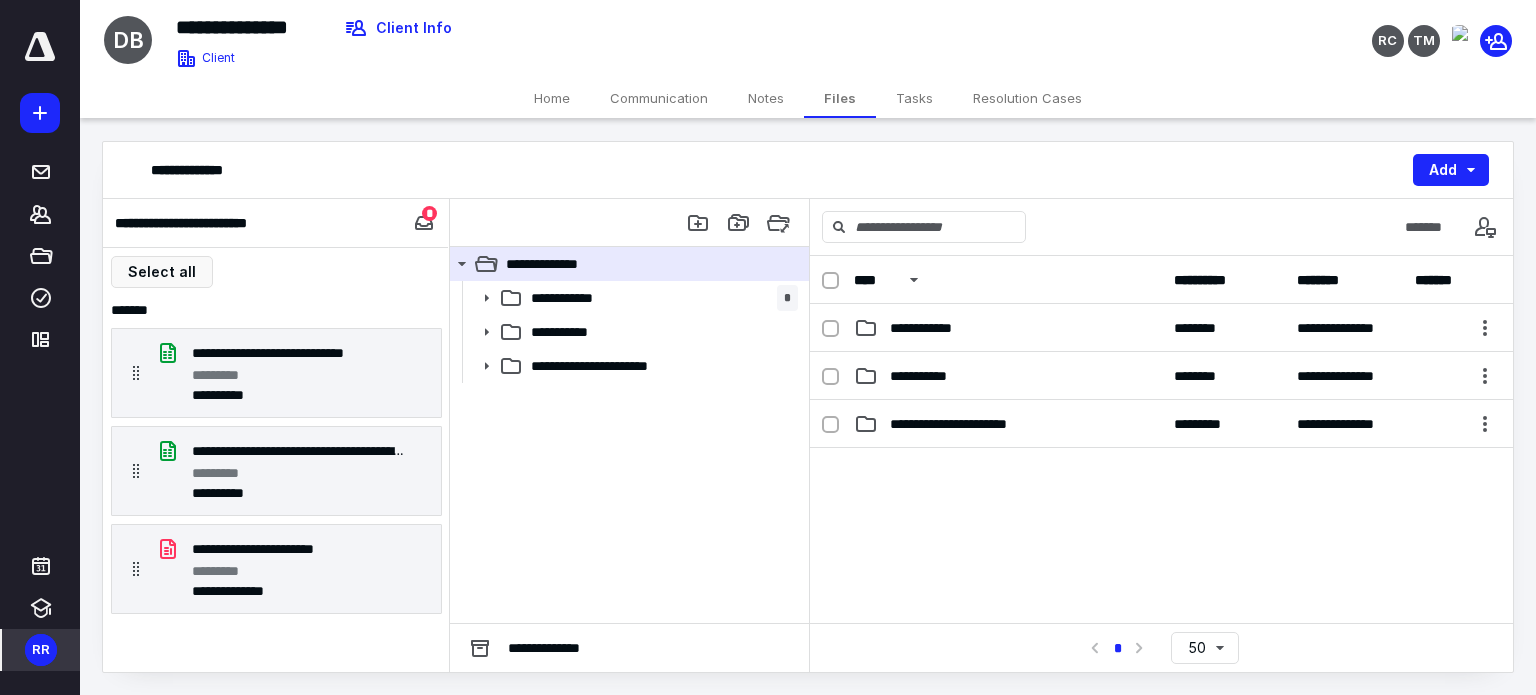 type 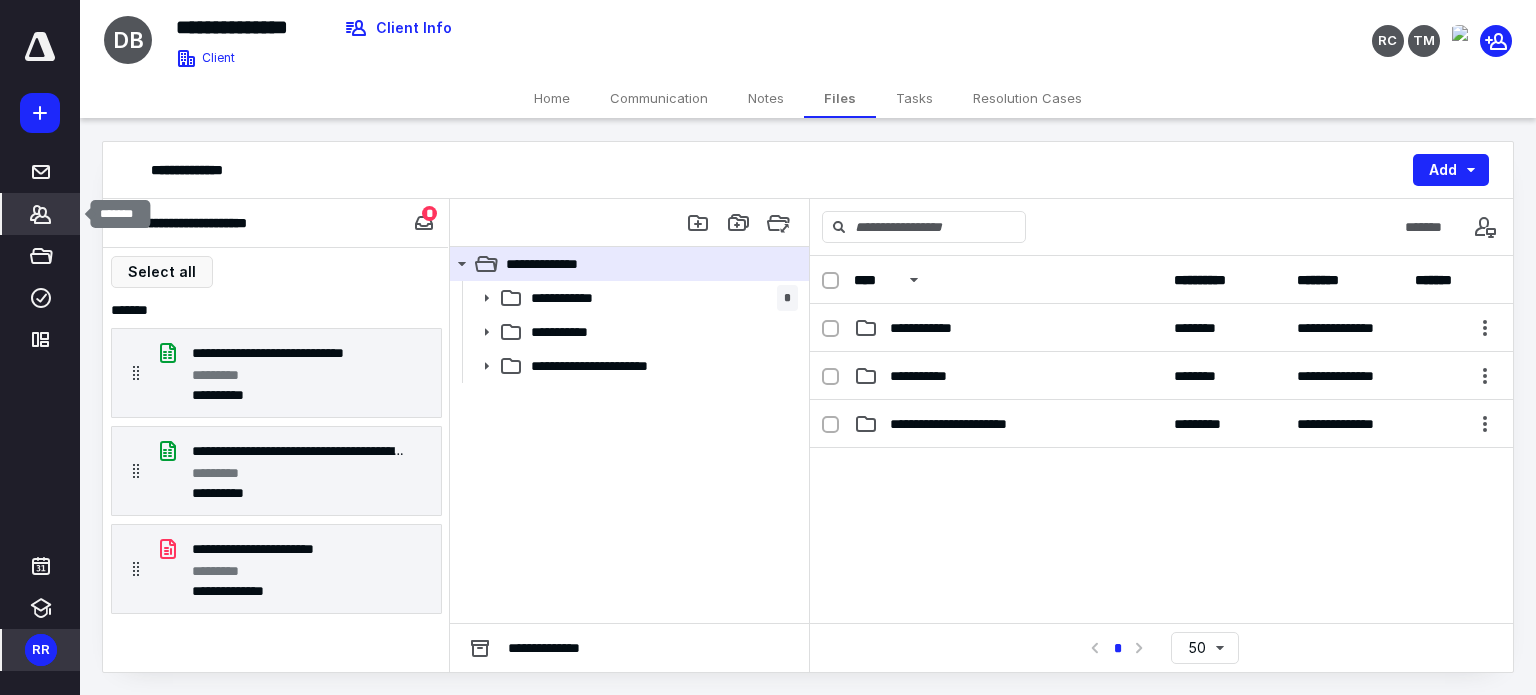 click 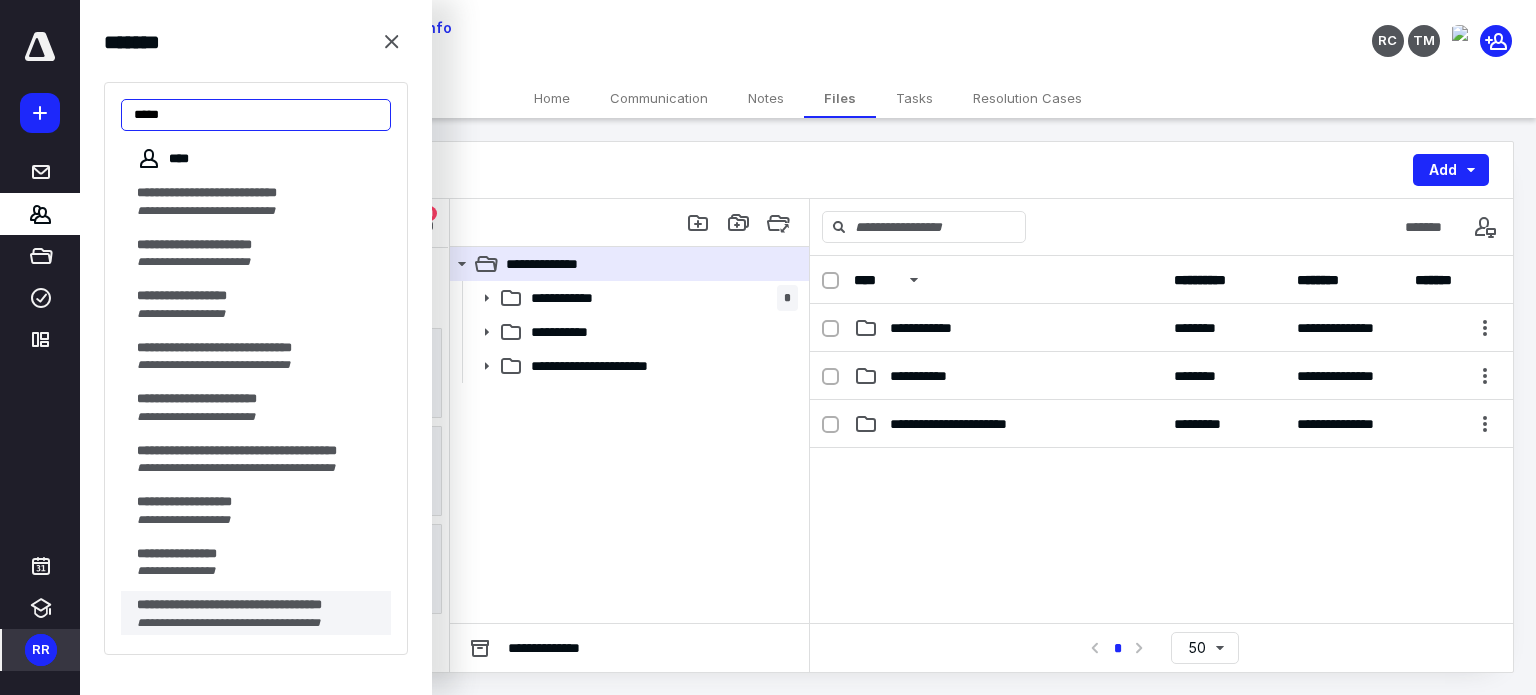 type on "****" 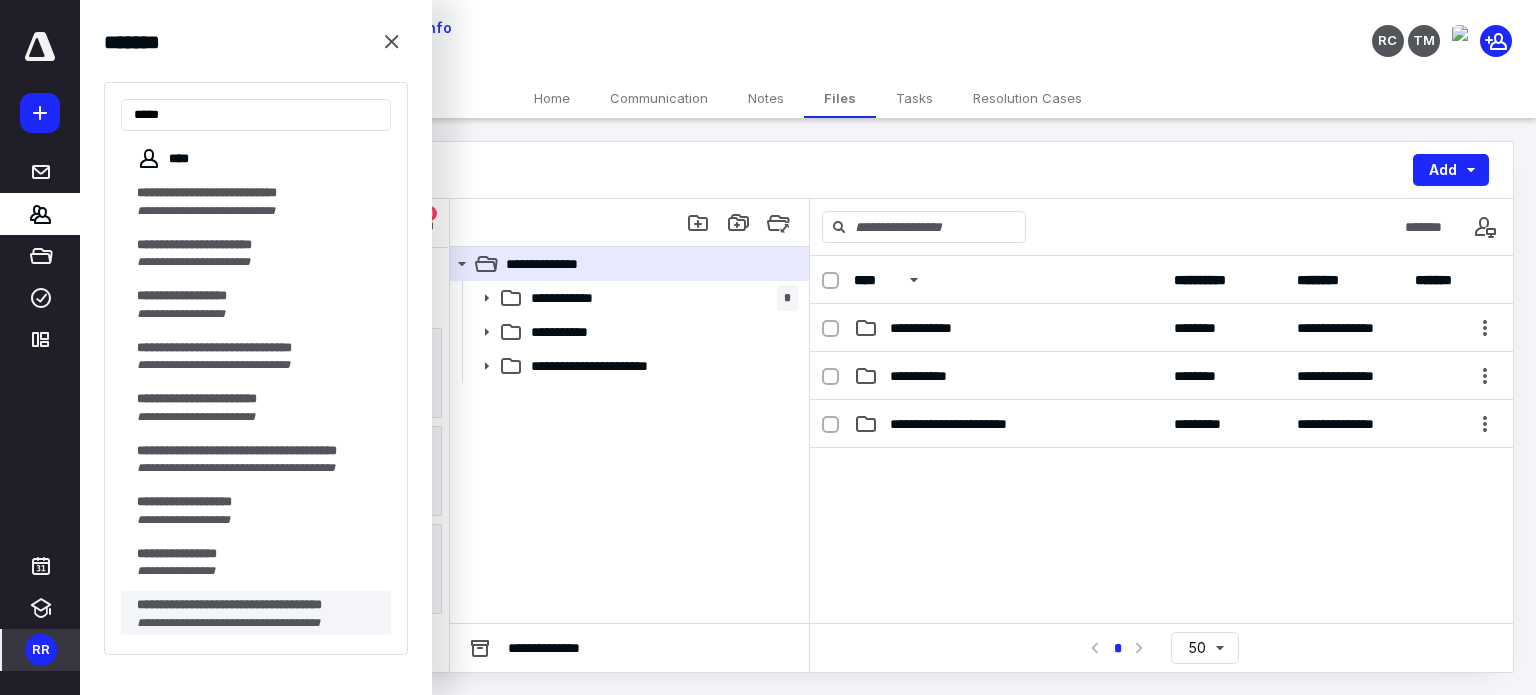 click on "**********" at bounding box center (228, 623) 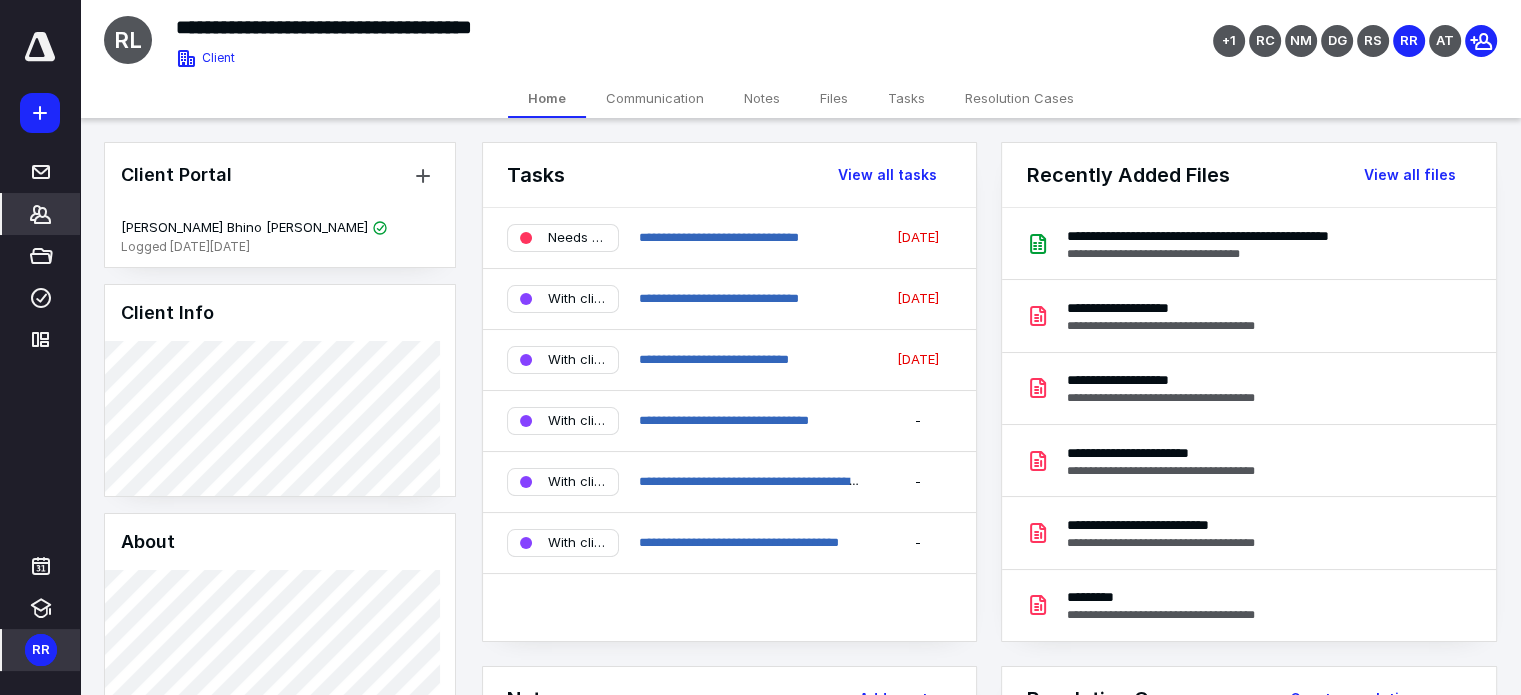 click on "Files" at bounding box center (834, 98) 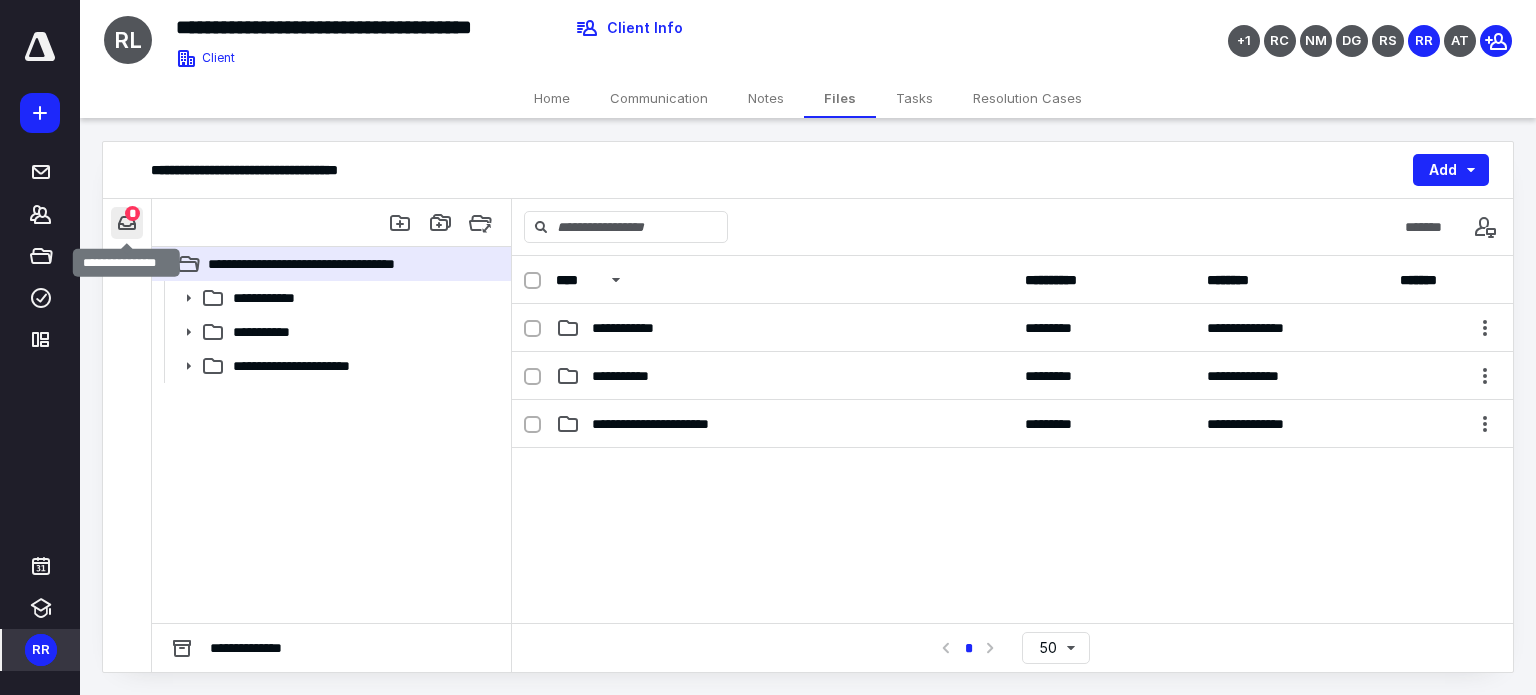 click at bounding box center [127, 223] 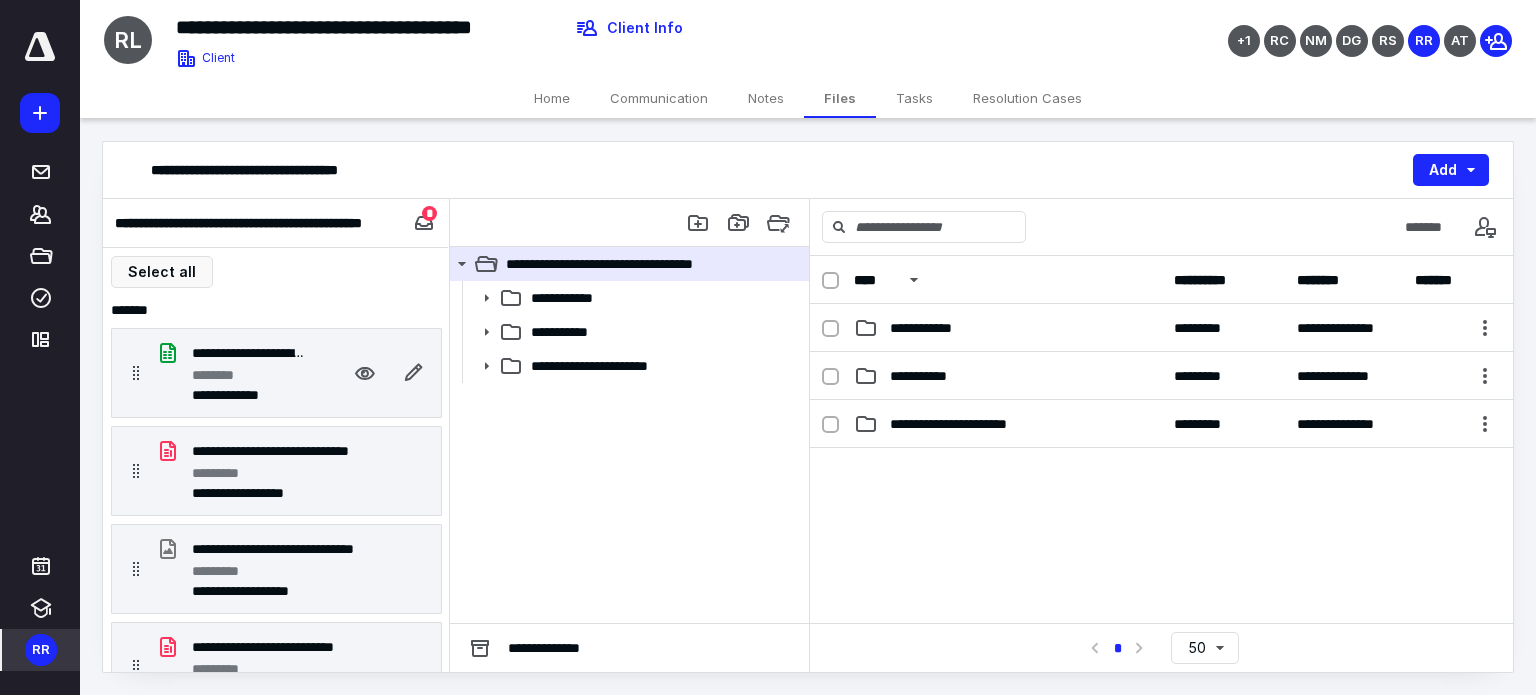 click on "**********" at bounding box center (276, 373) 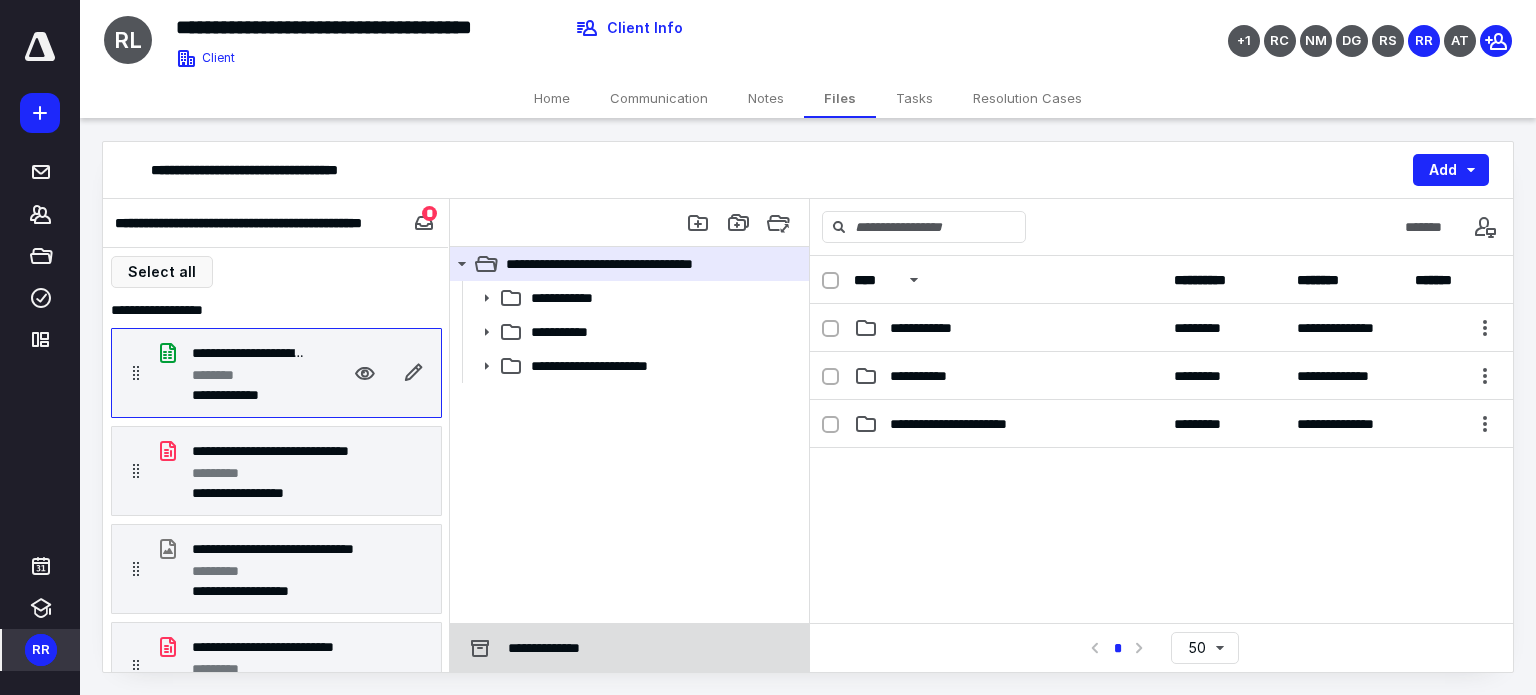 click 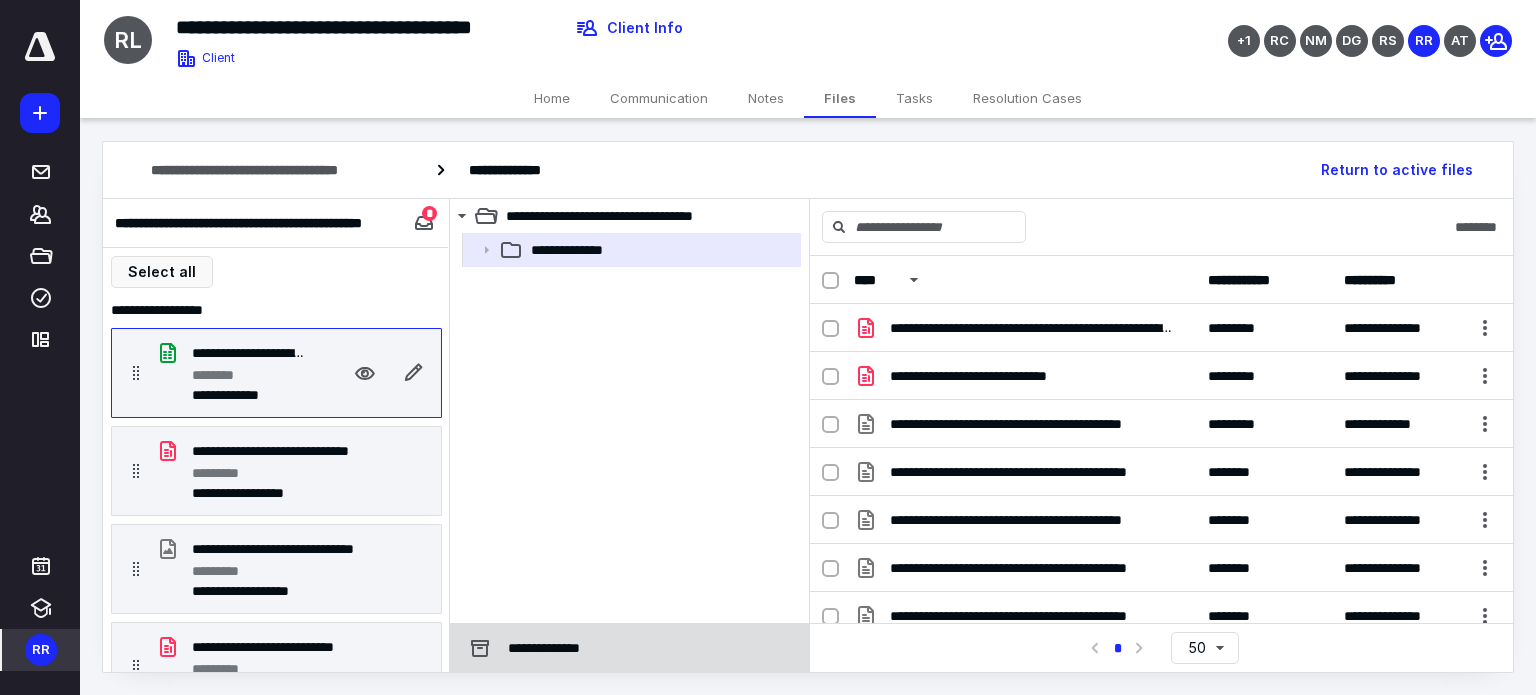click 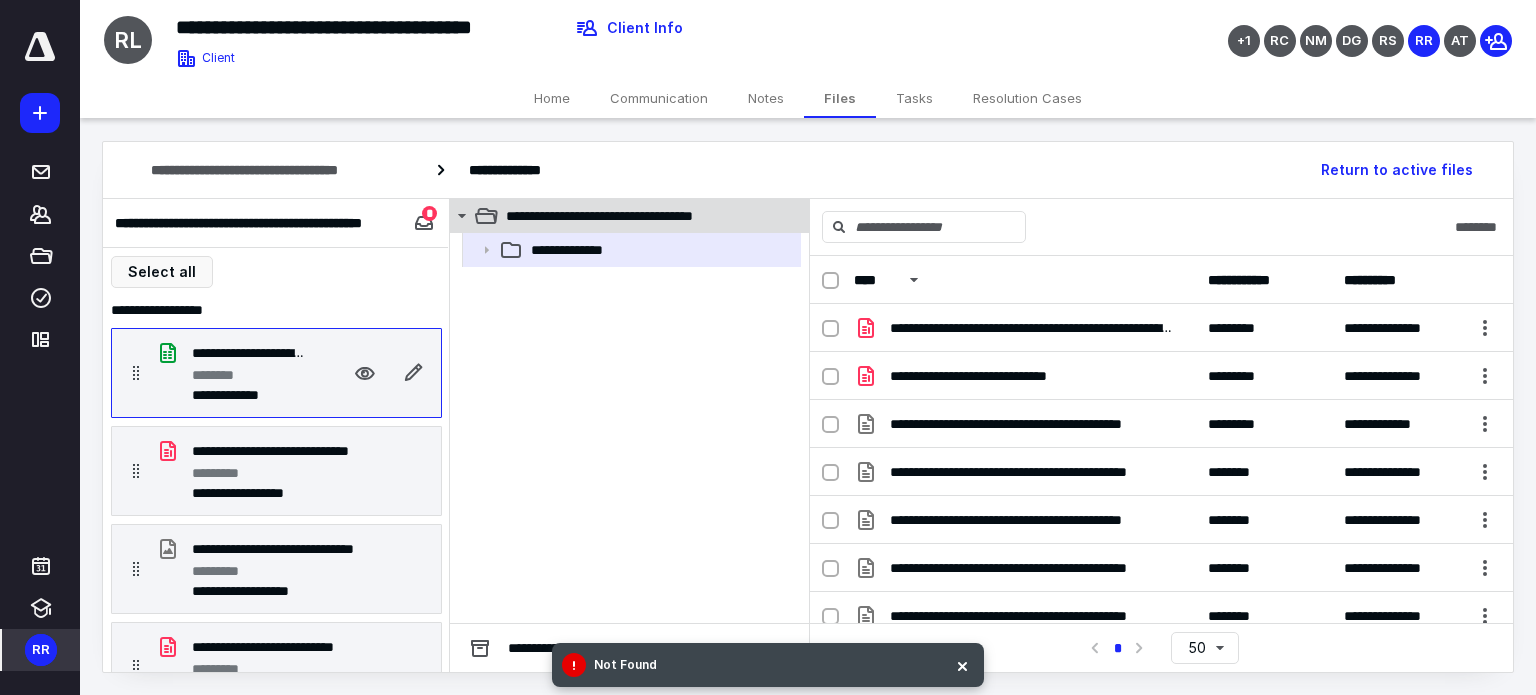 click on "**********" at bounding box center (618, 216) 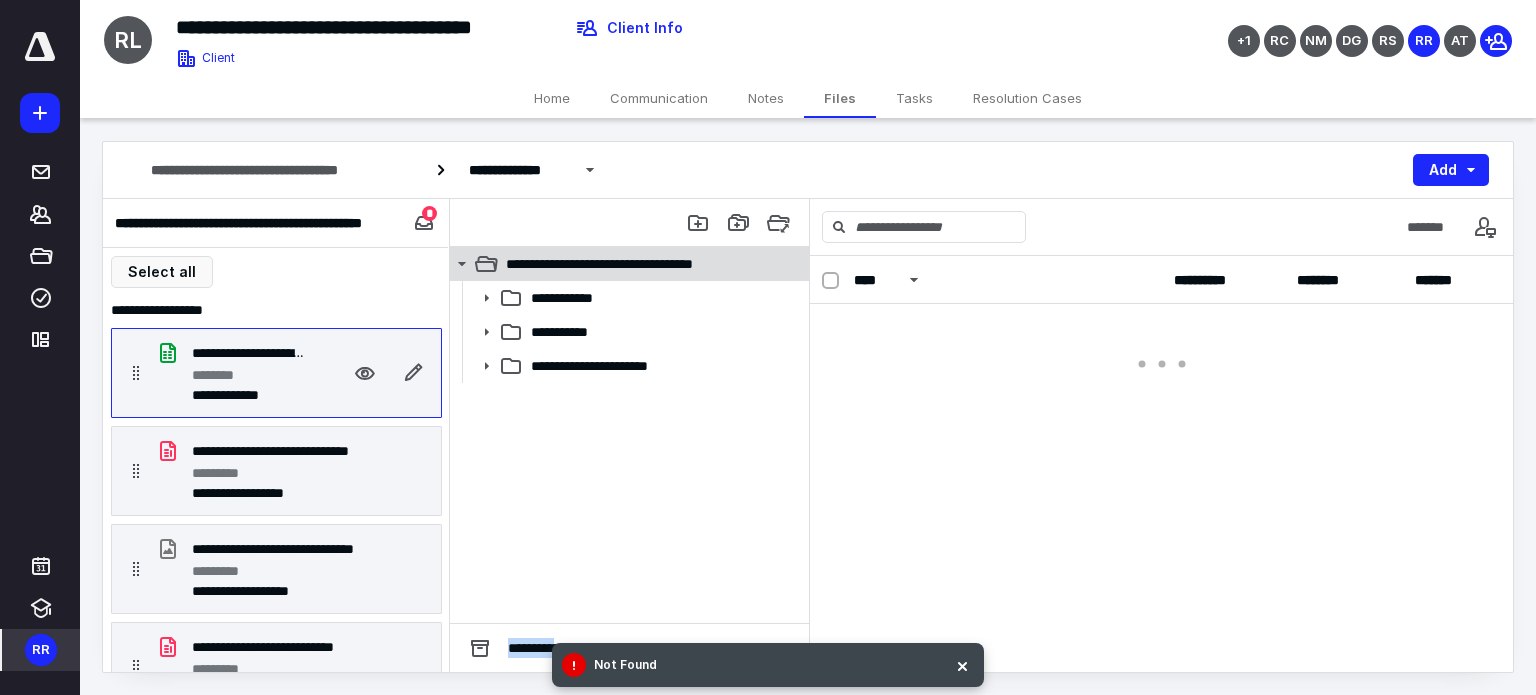 click at bounding box center [630, 223] 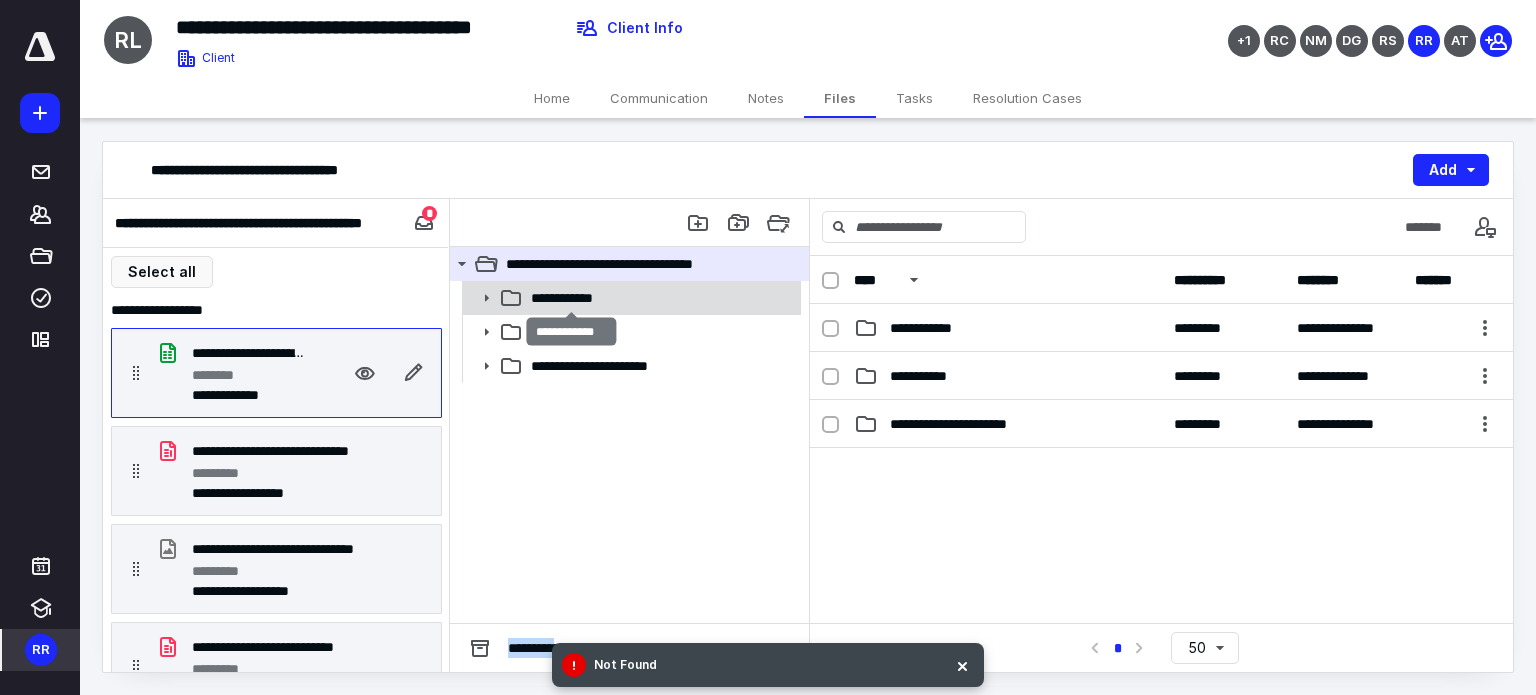 click on "**********" at bounding box center (571, 298) 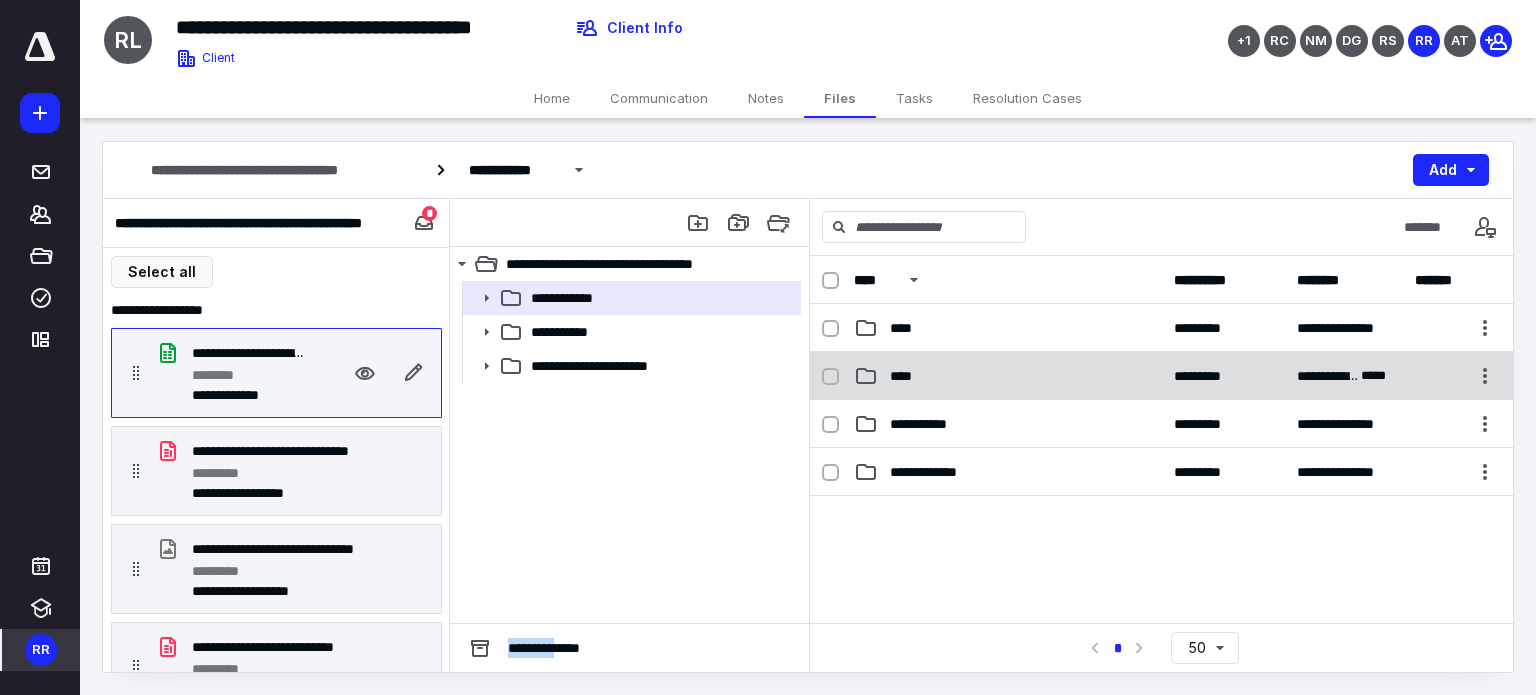 click on "**********" at bounding box center (1161, 376) 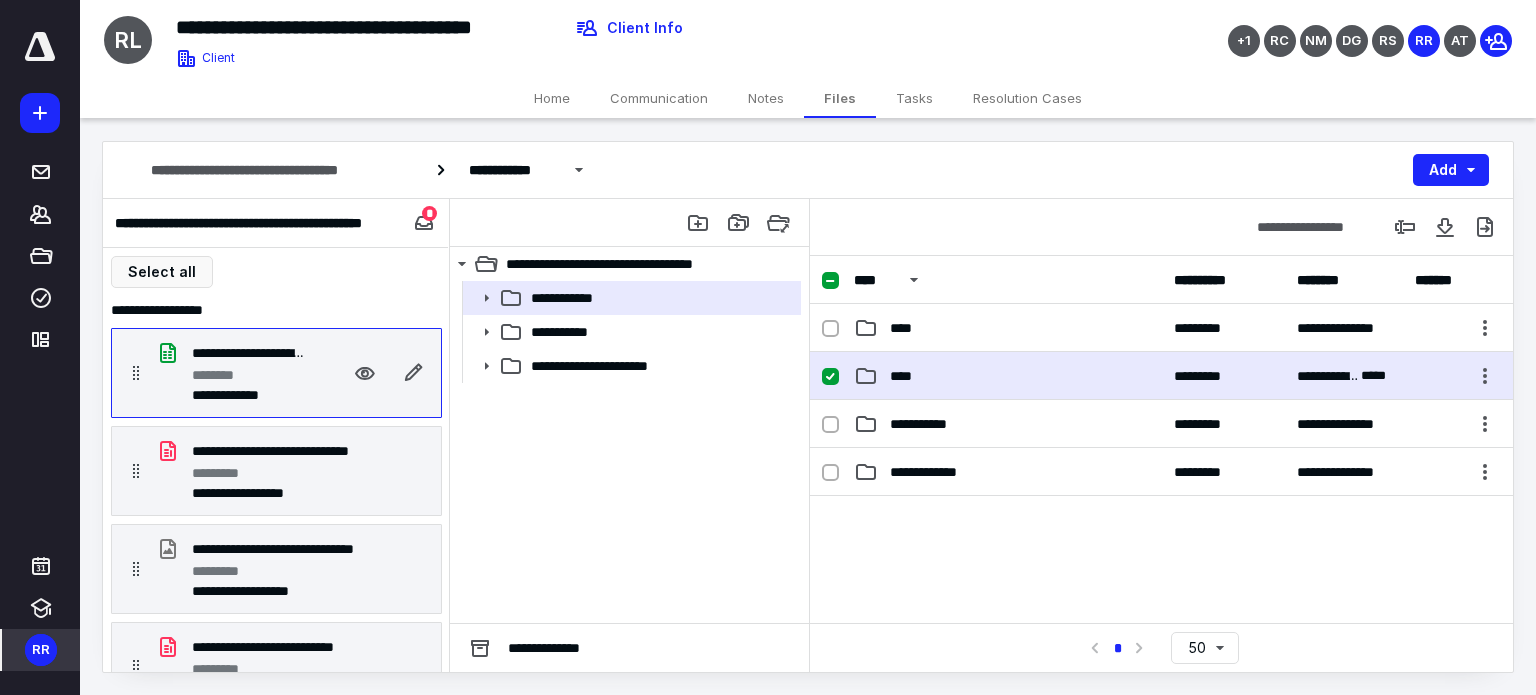 click on "**********" at bounding box center [1161, 376] 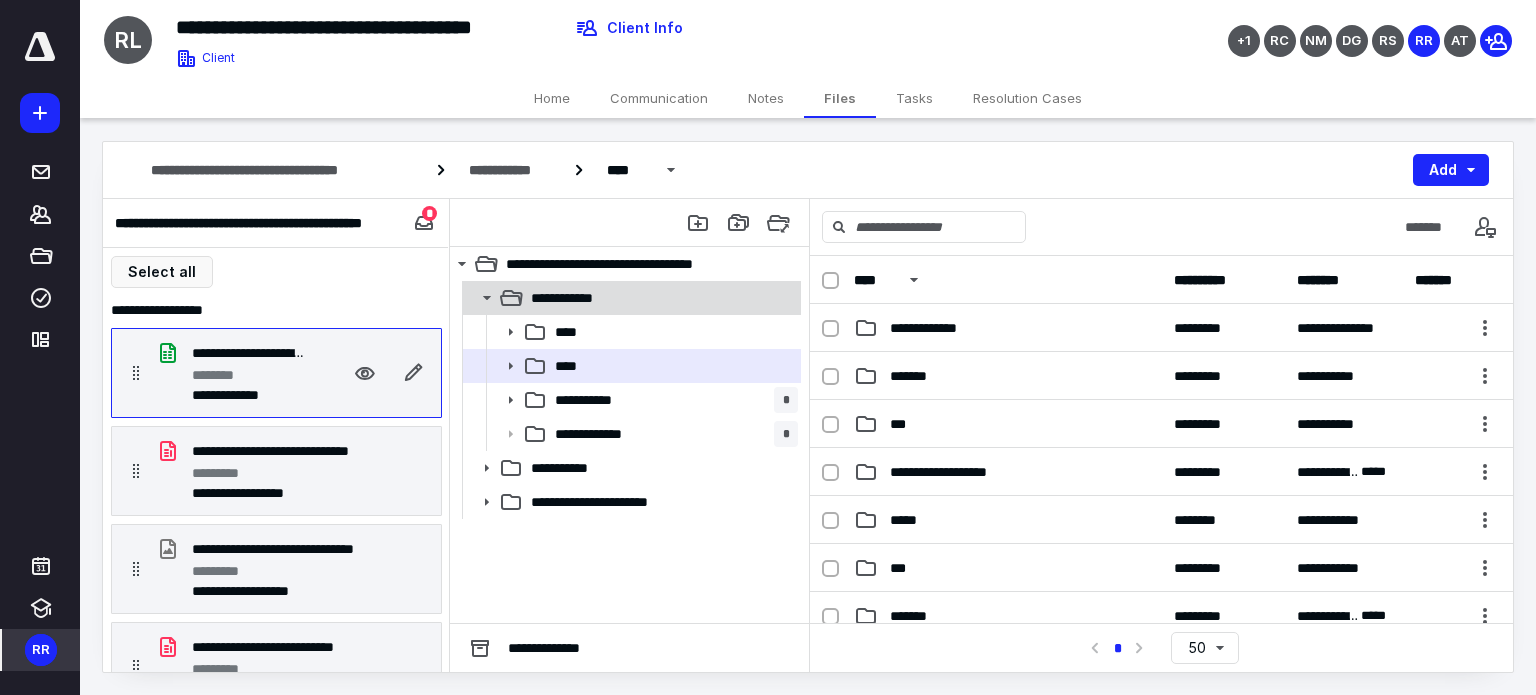 drag, startPoint x: 282, startPoint y: 346, endPoint x: 549, endPoint y: 298, distance: 271.2803 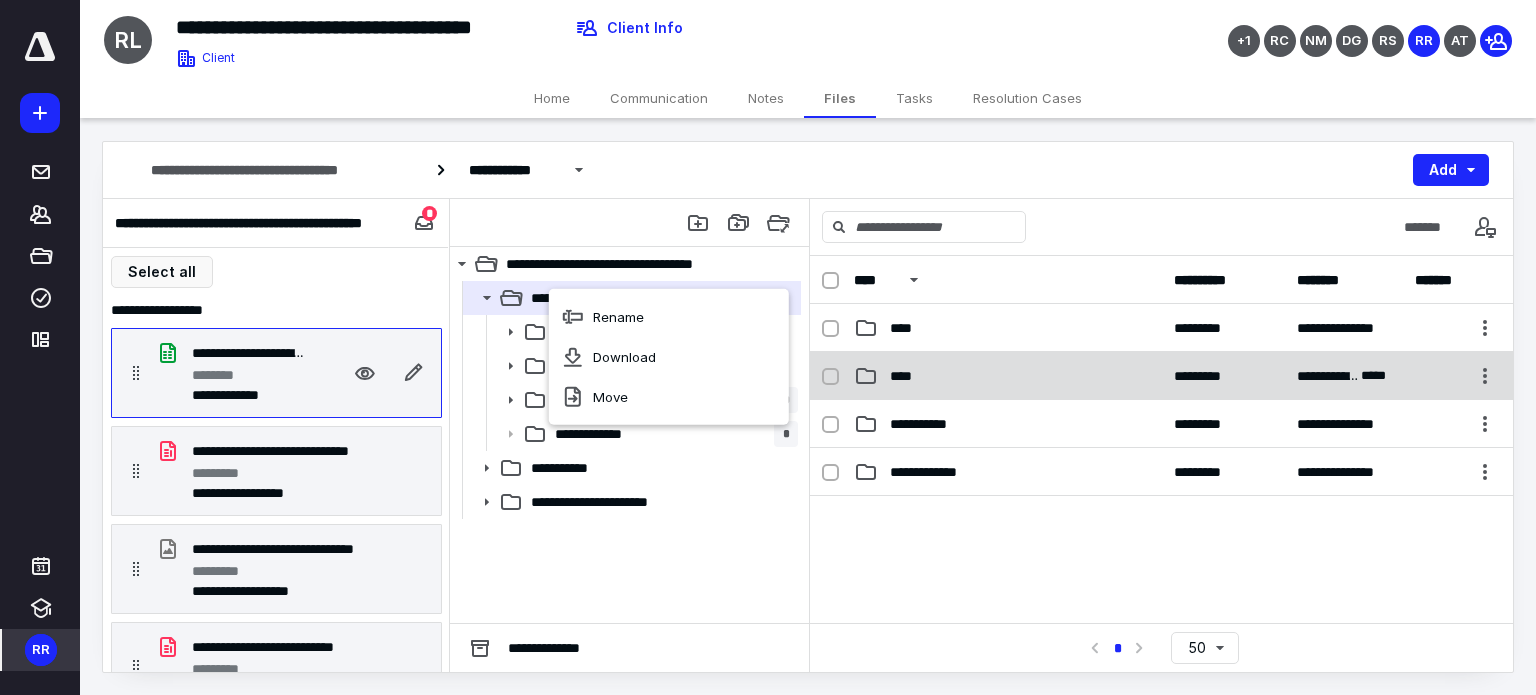 click on "**********" at bounding box center [1161, 376] 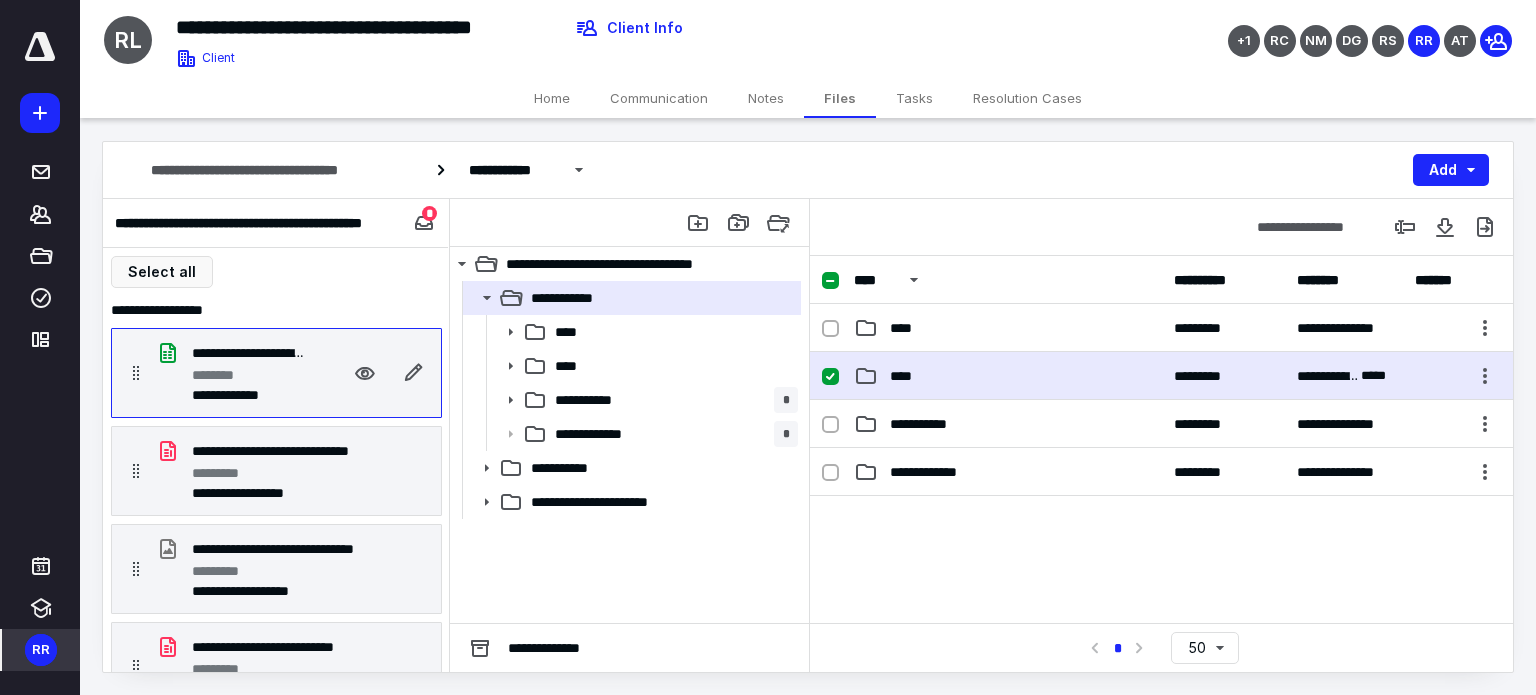 click on "**********" at bounding box center (1161, 376) 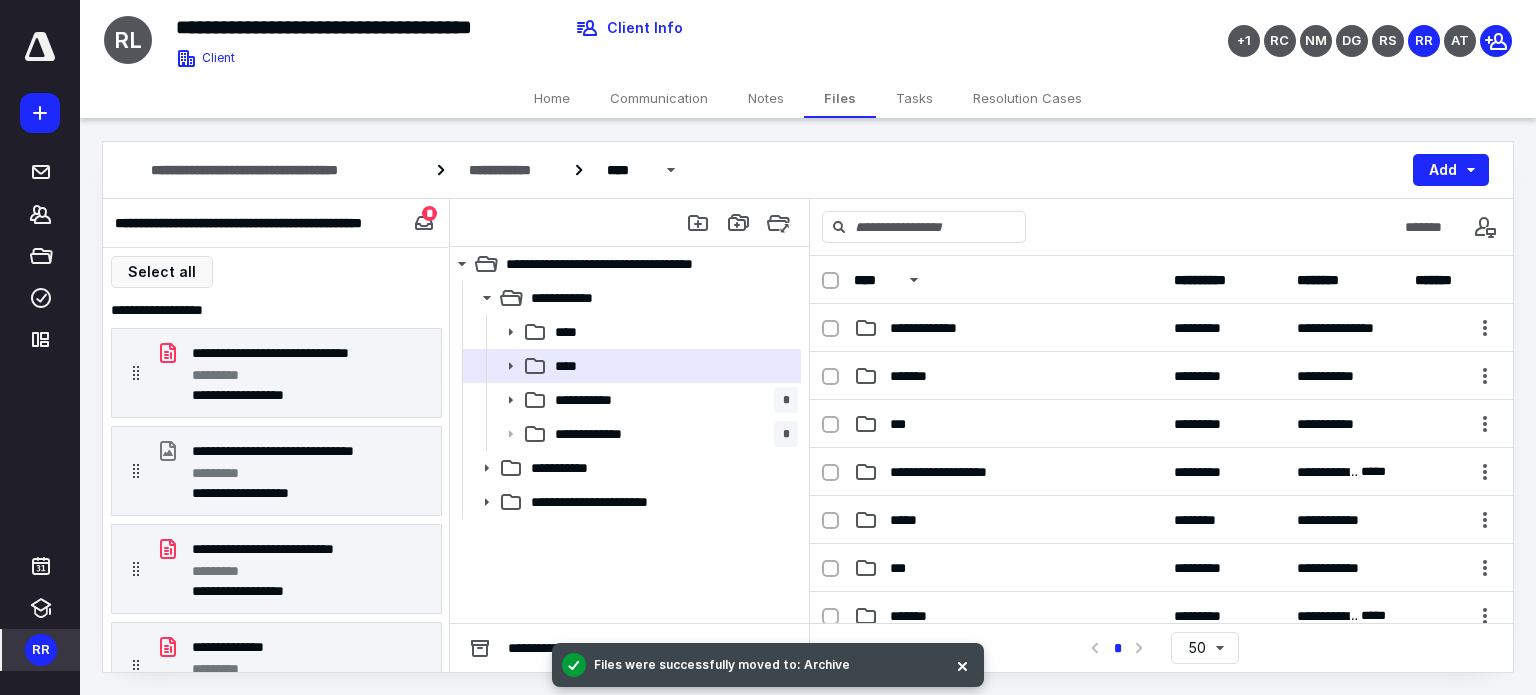 scroll, scrollTop: 36, scrollLeft: 0, axis: vertical 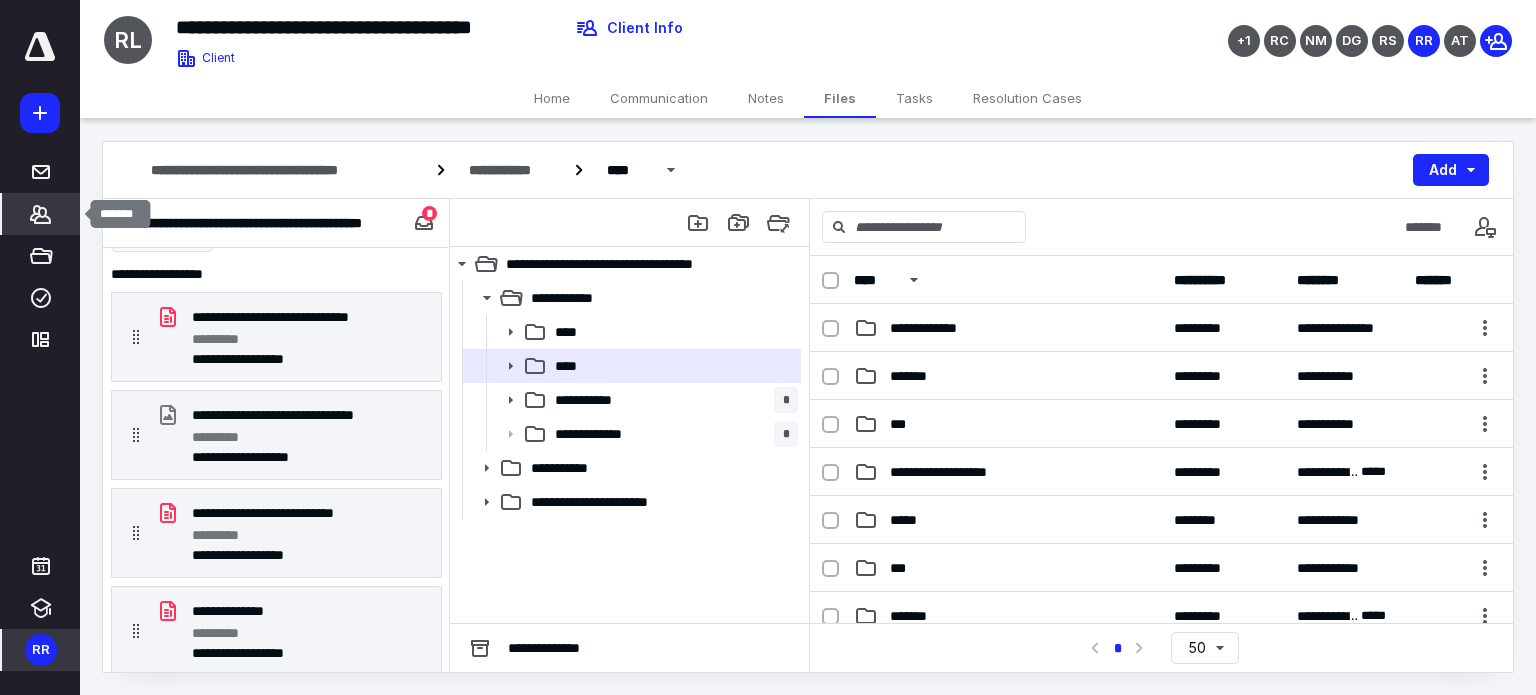click 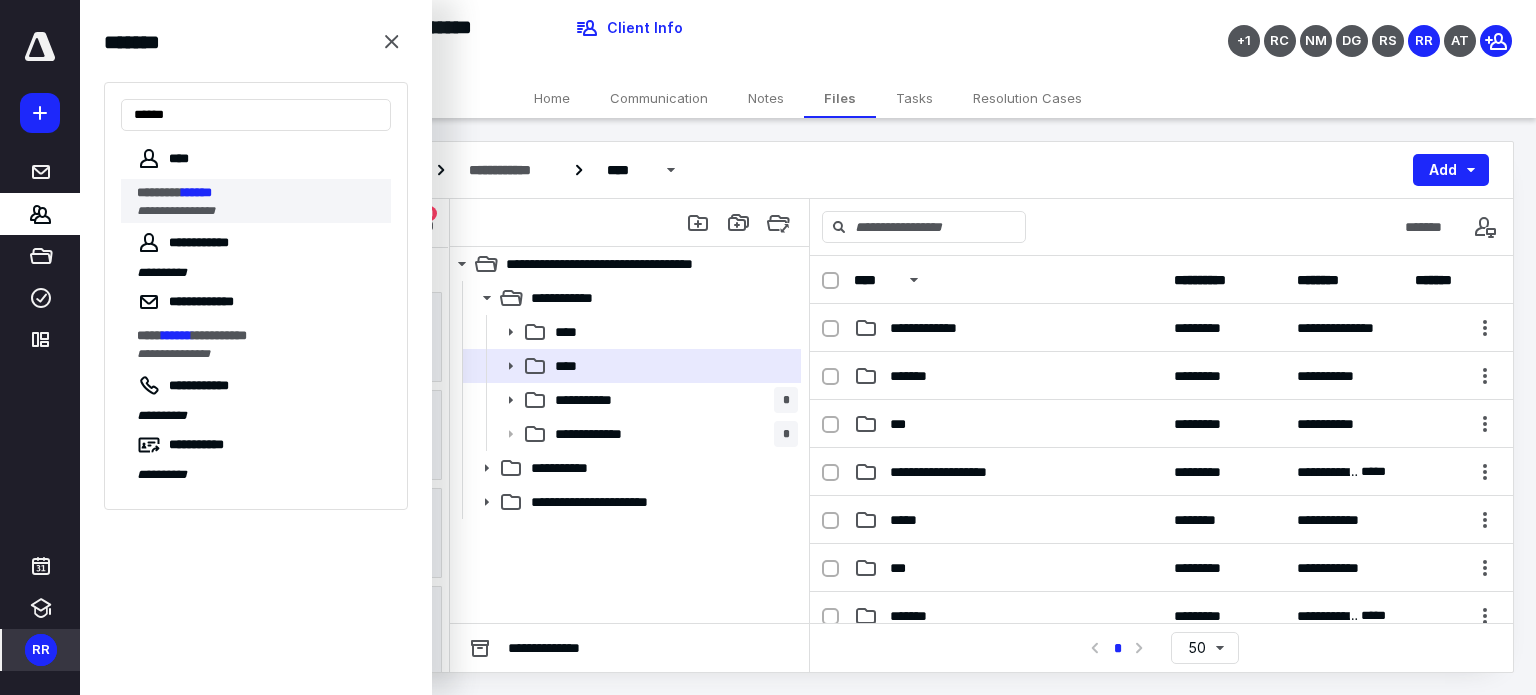 type on "******" 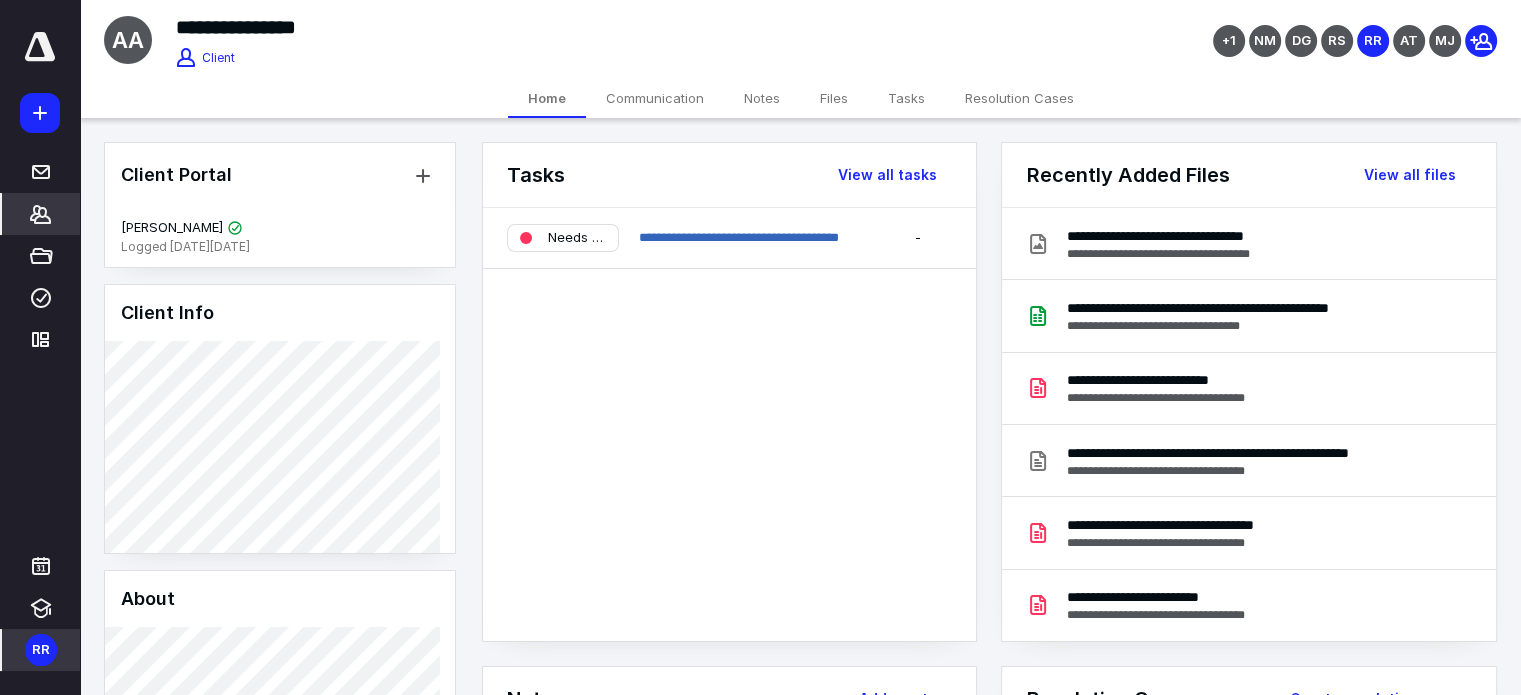 click on "Files" at bounding box center (834, 98) 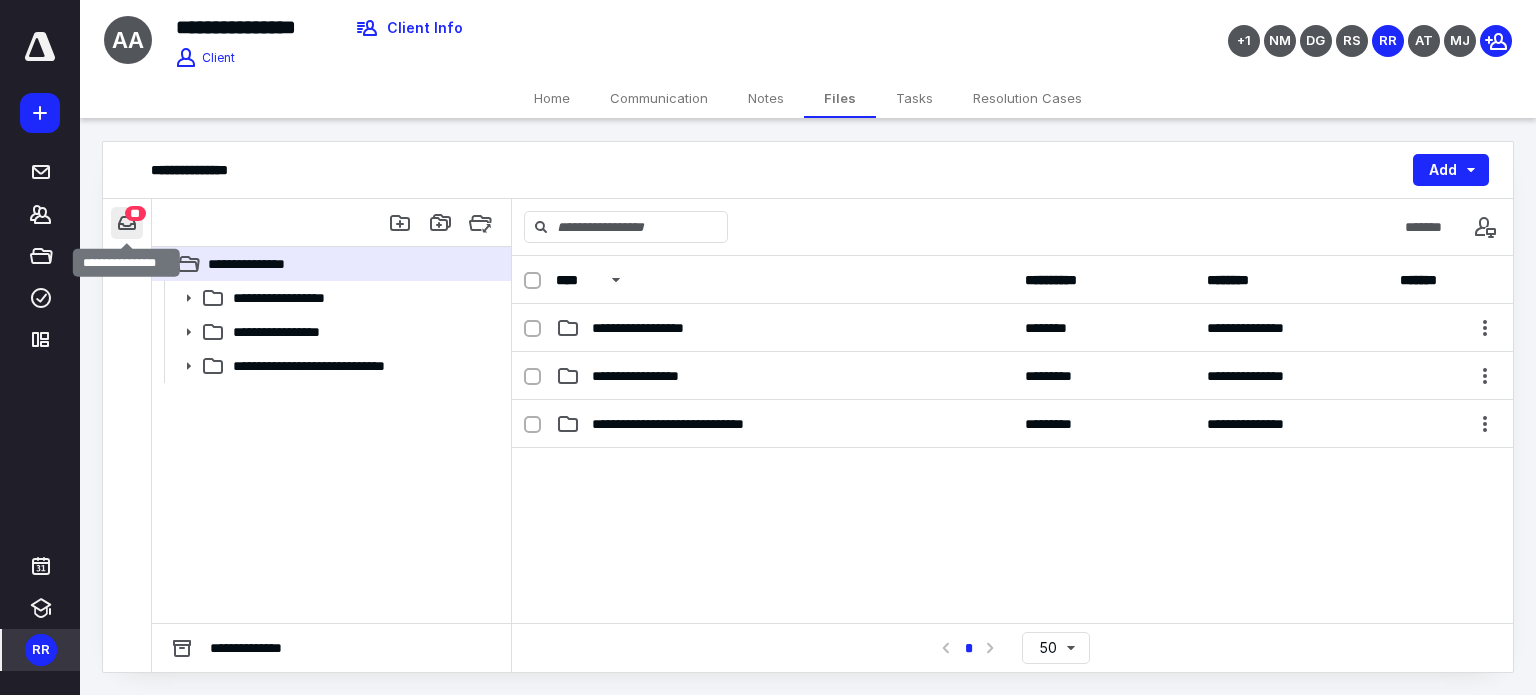 click at bounding box center (127, 223) 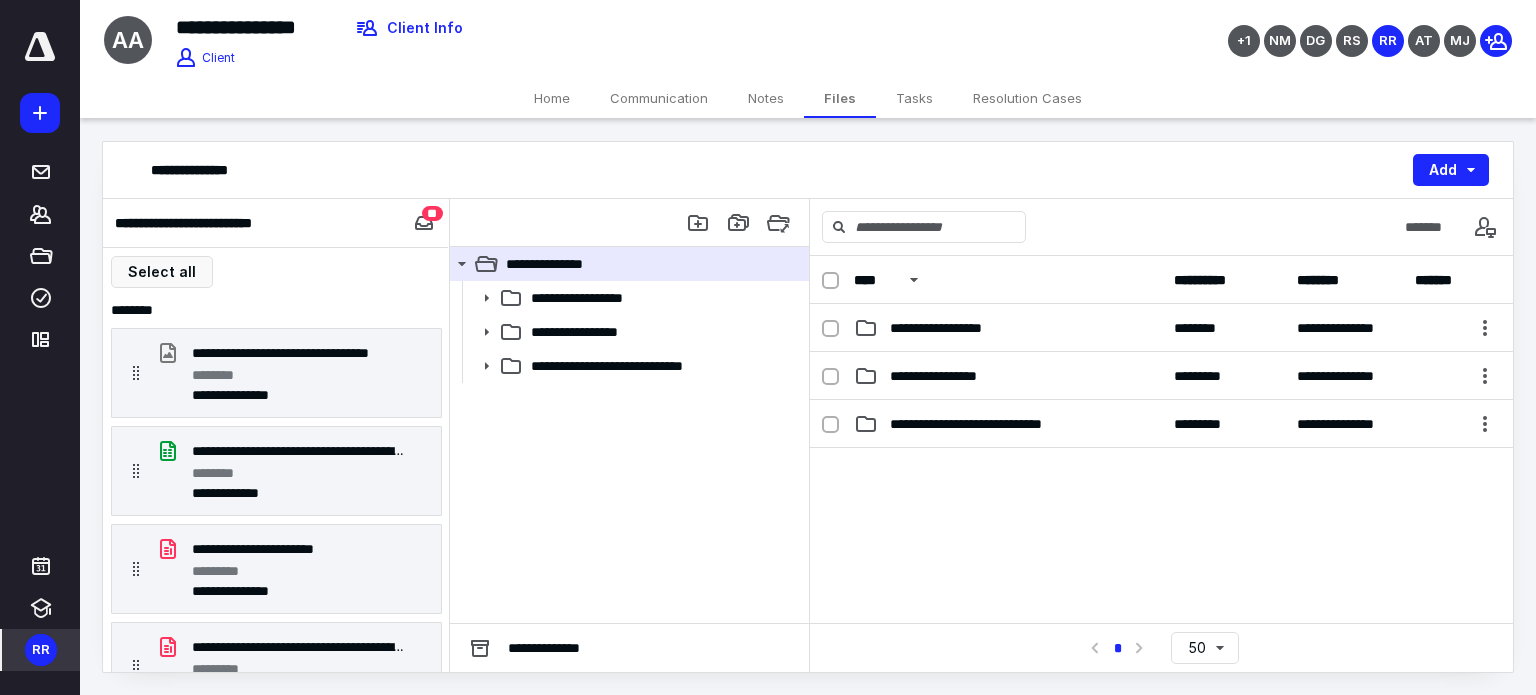 type 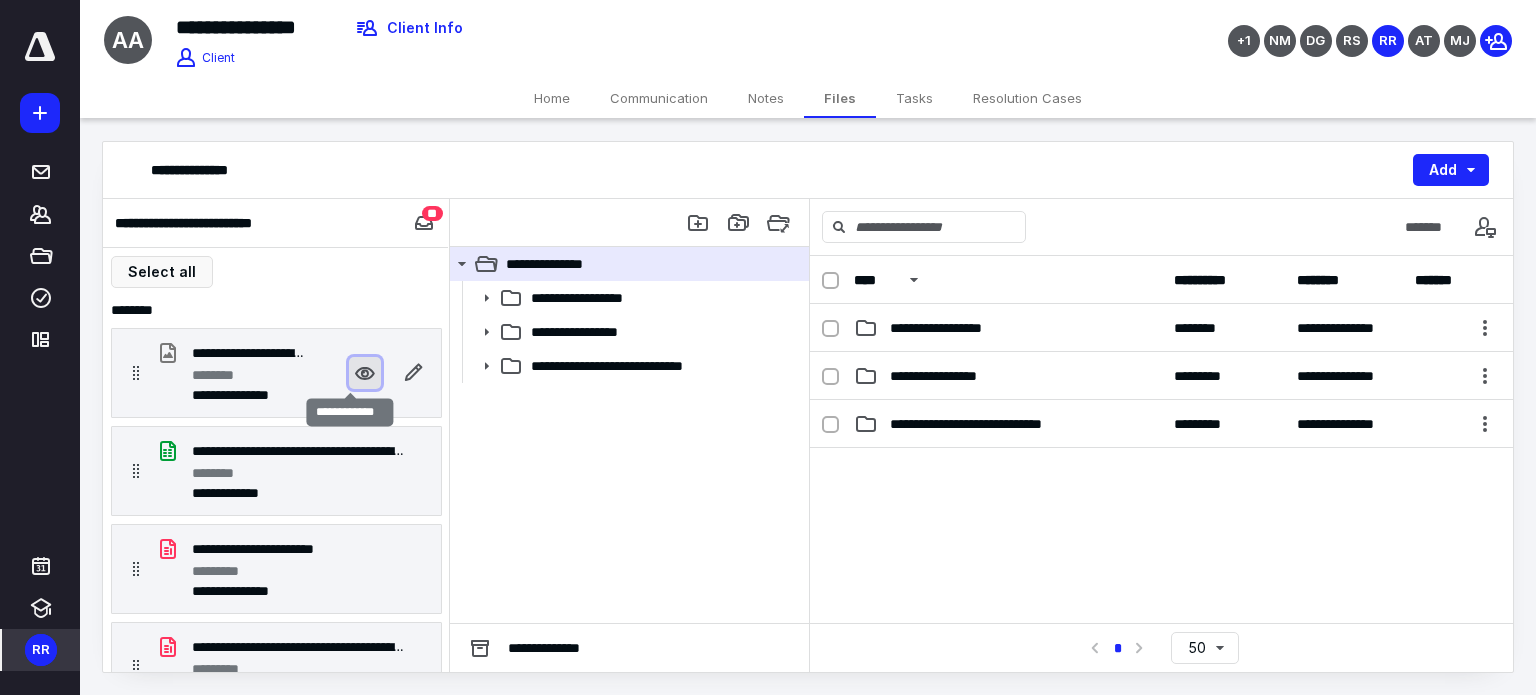 click at bounding box center (365, 373) 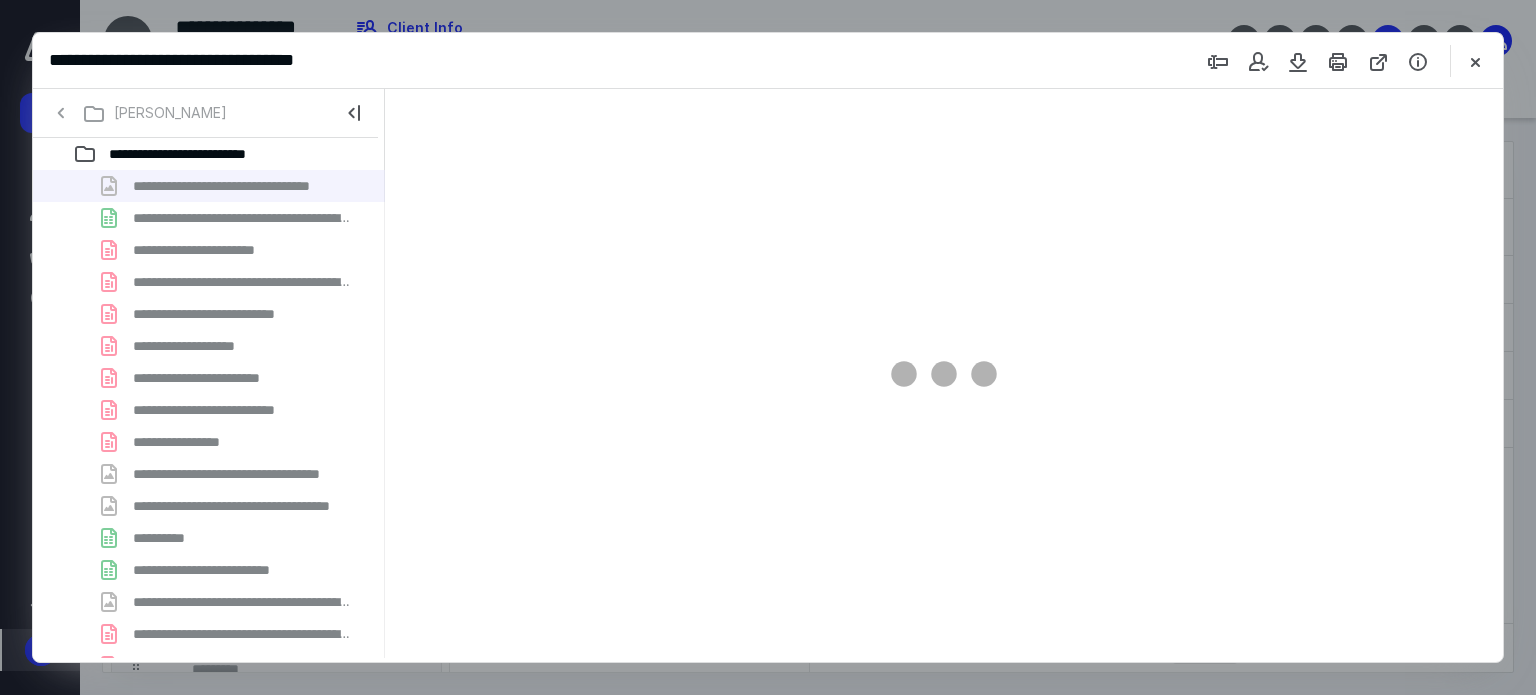 scroll, scrollTop: 0, scrollLeft: 0, axis: both 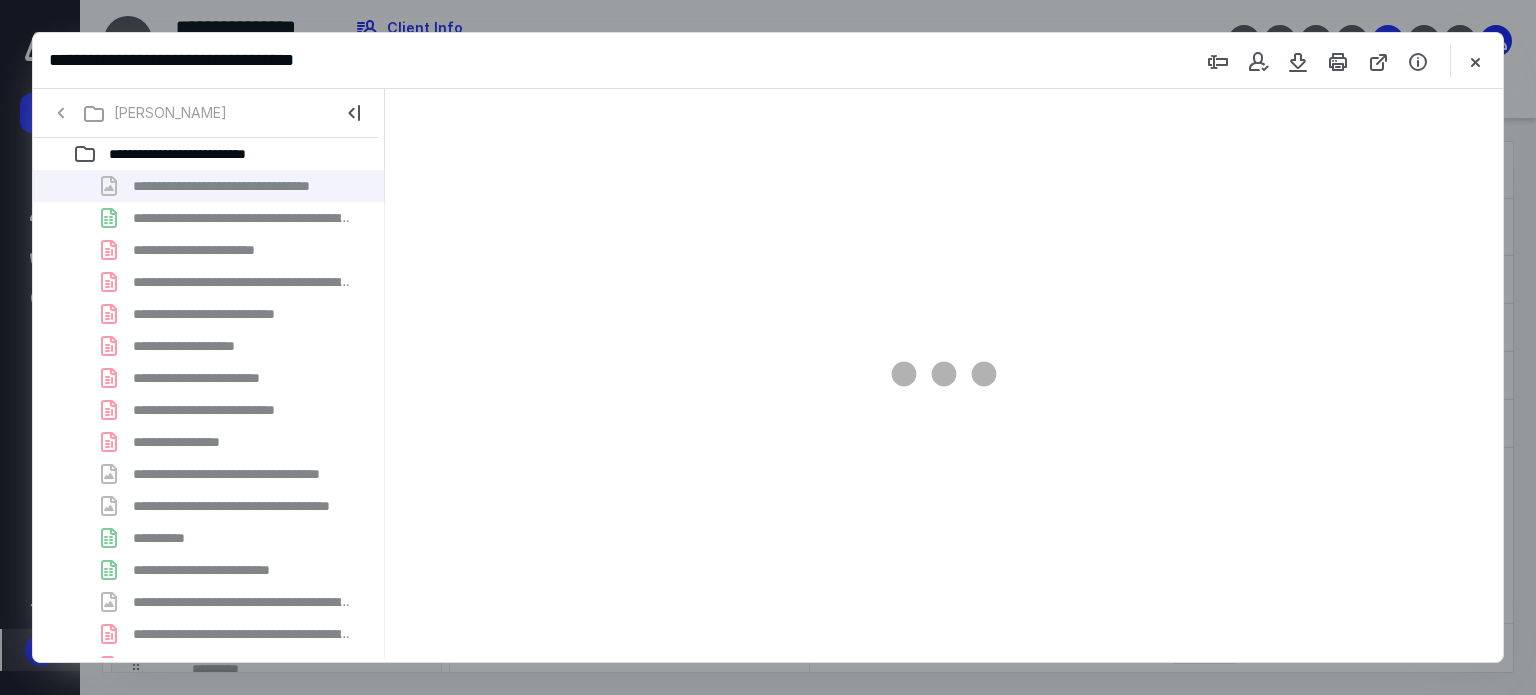 type on "62" 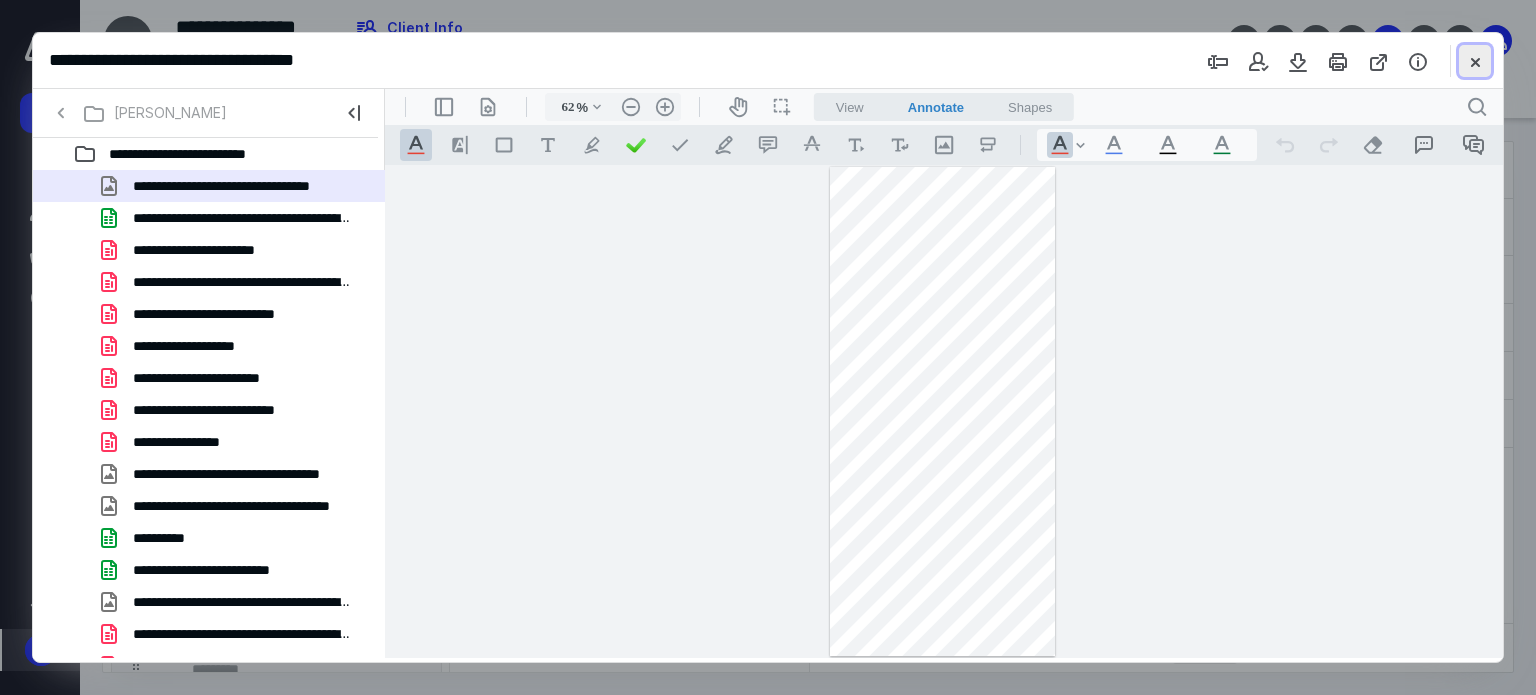 click at bounding box center (1475, 61) 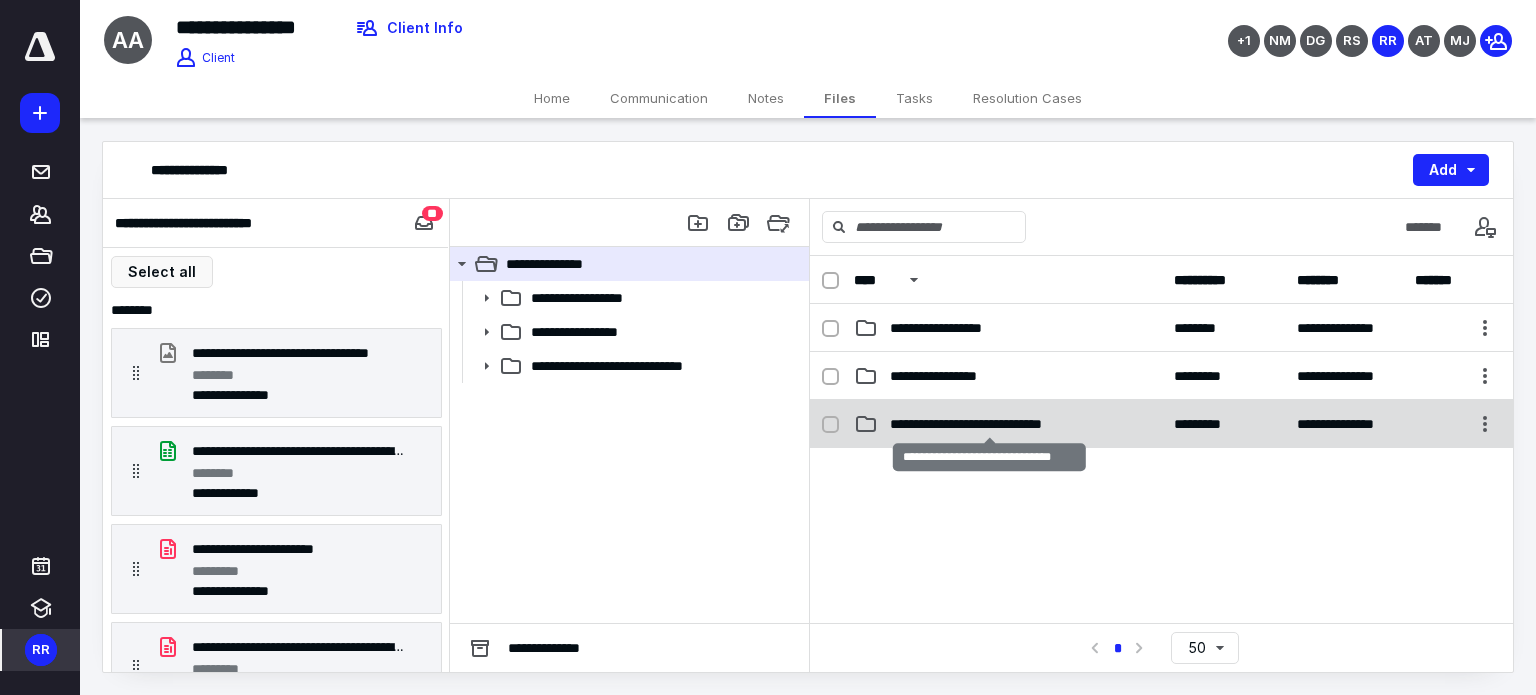 click on "**********" at bounding box center [990, 424] 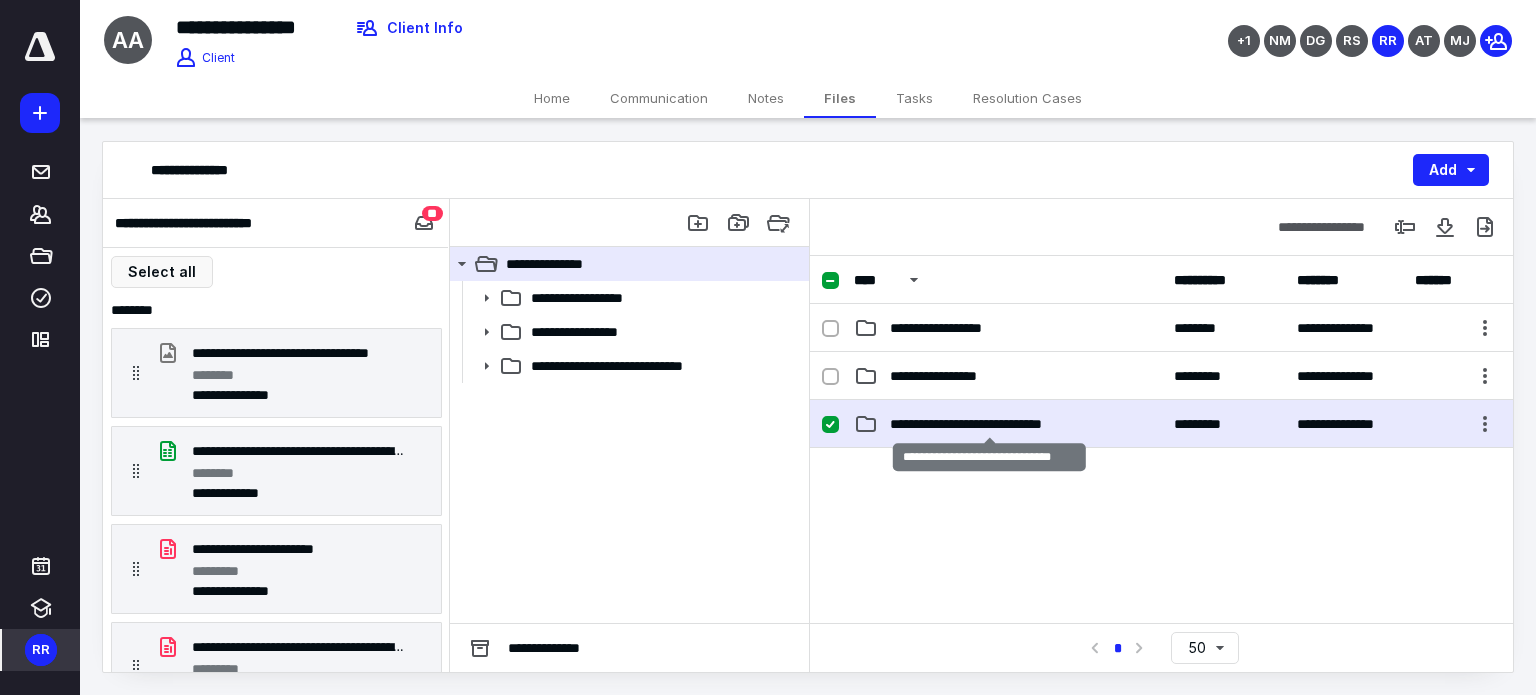click on "**********" at bounding box center [990, 424] 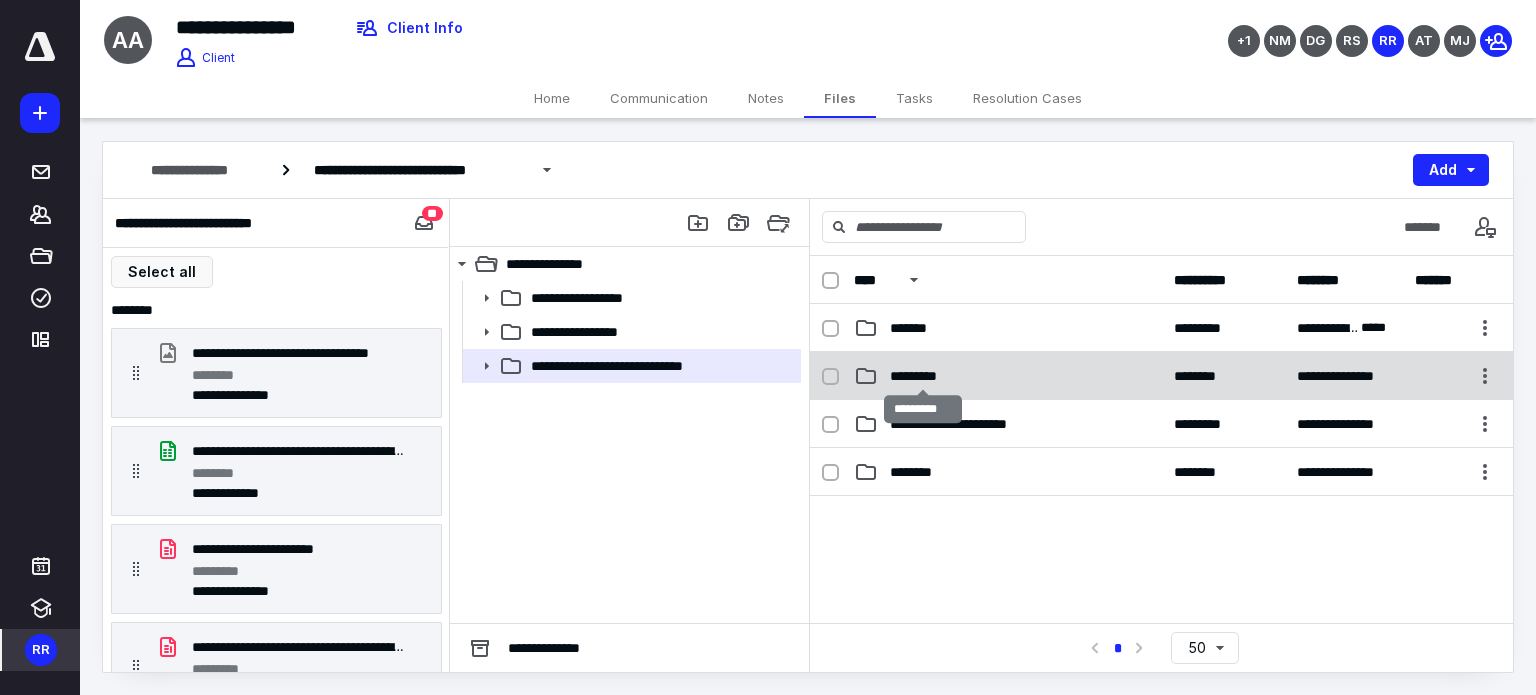 click on "*********" at bounding box center (923, 376) 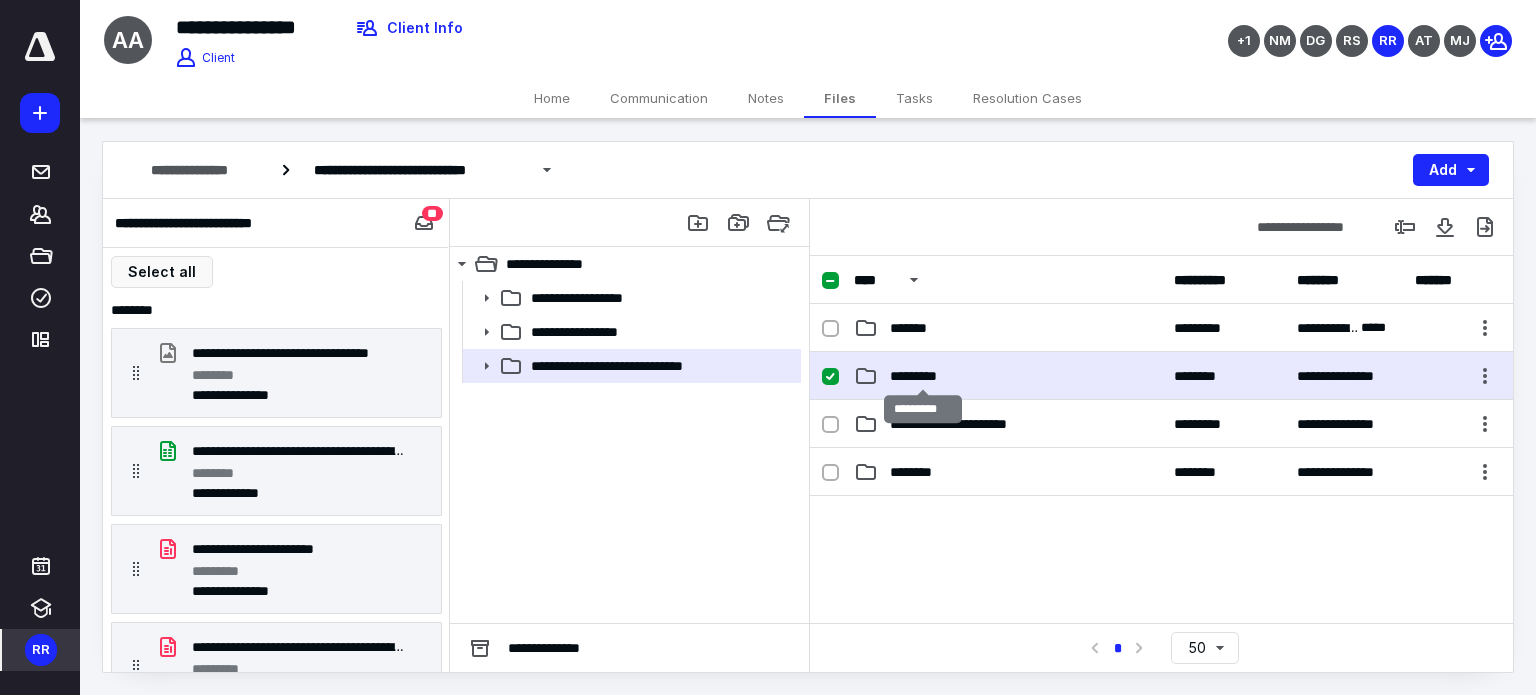 click on "*********" at bounding box center [923, 376] 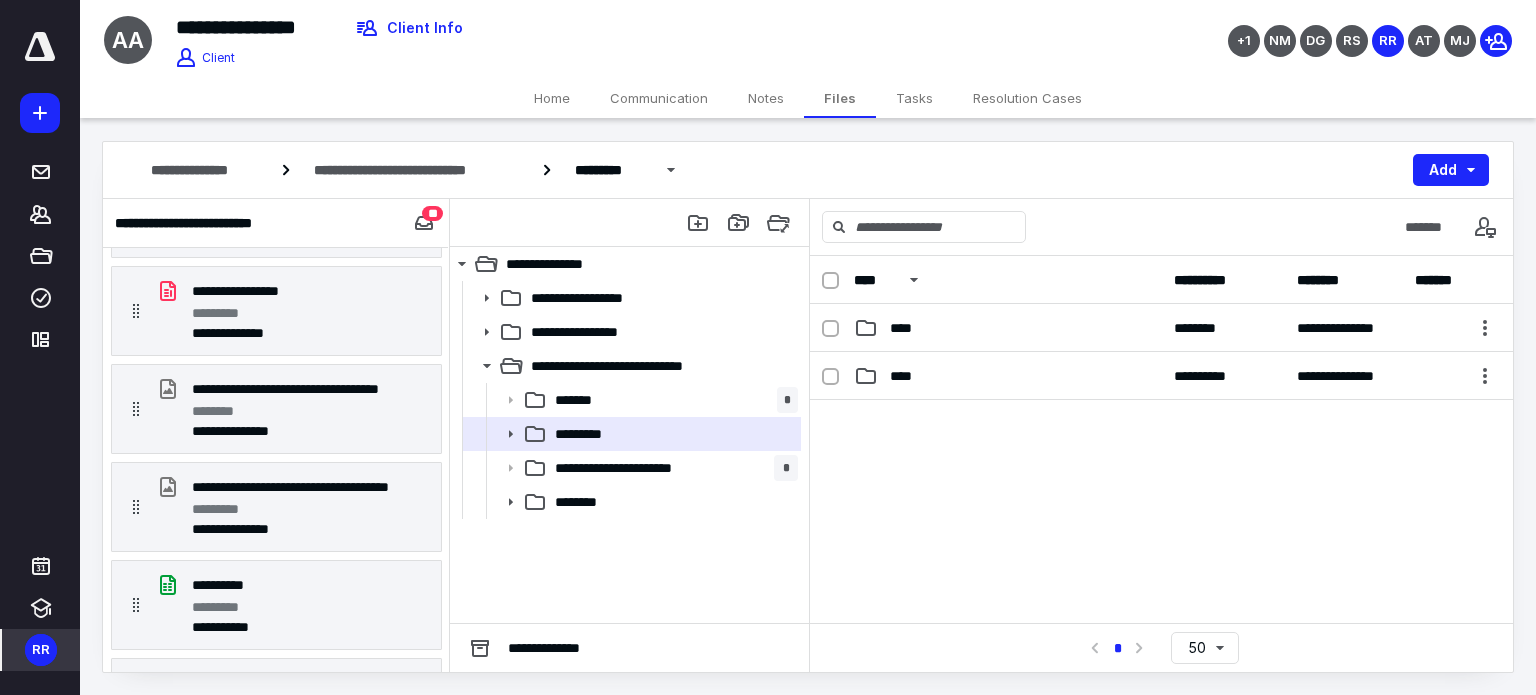 scroll, scrollTop: 756, scrollLeft: 0, axis: vertical 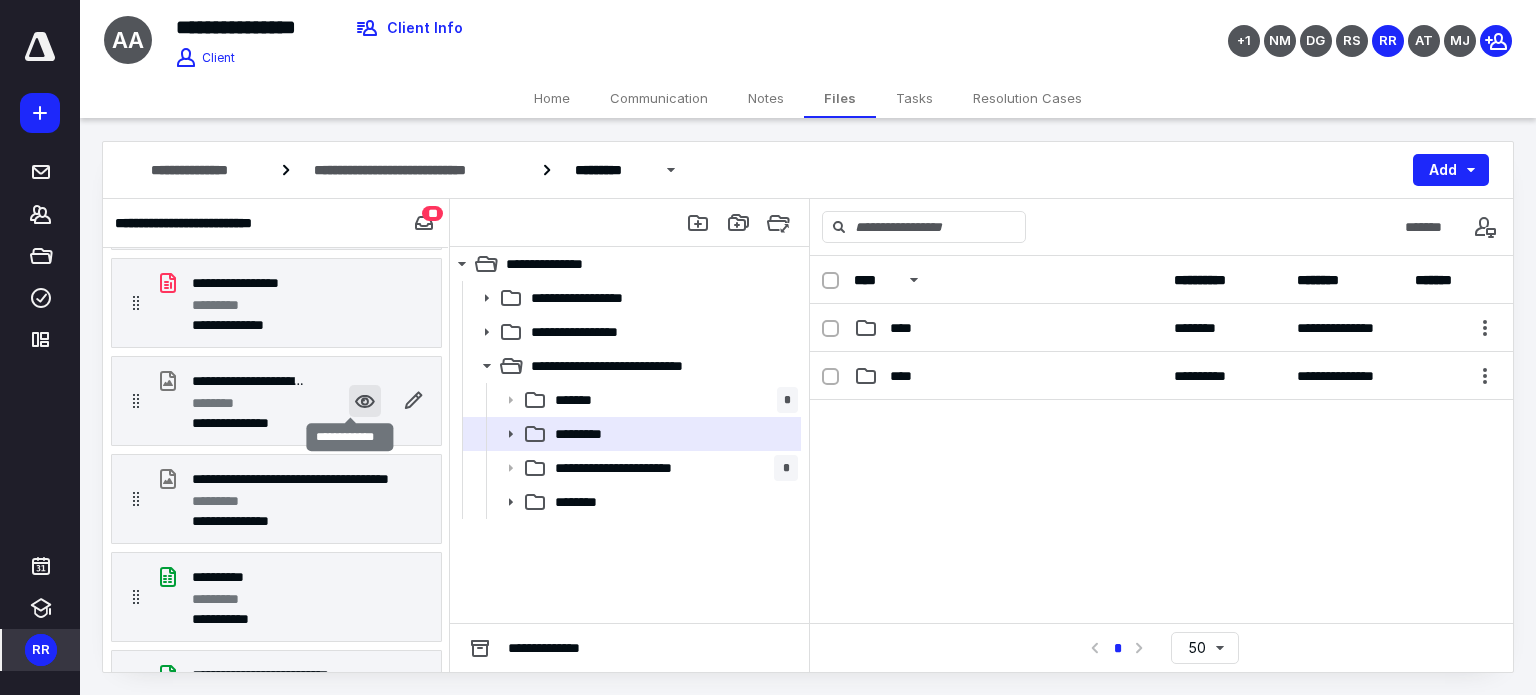 click at bounding box center [365, 401] 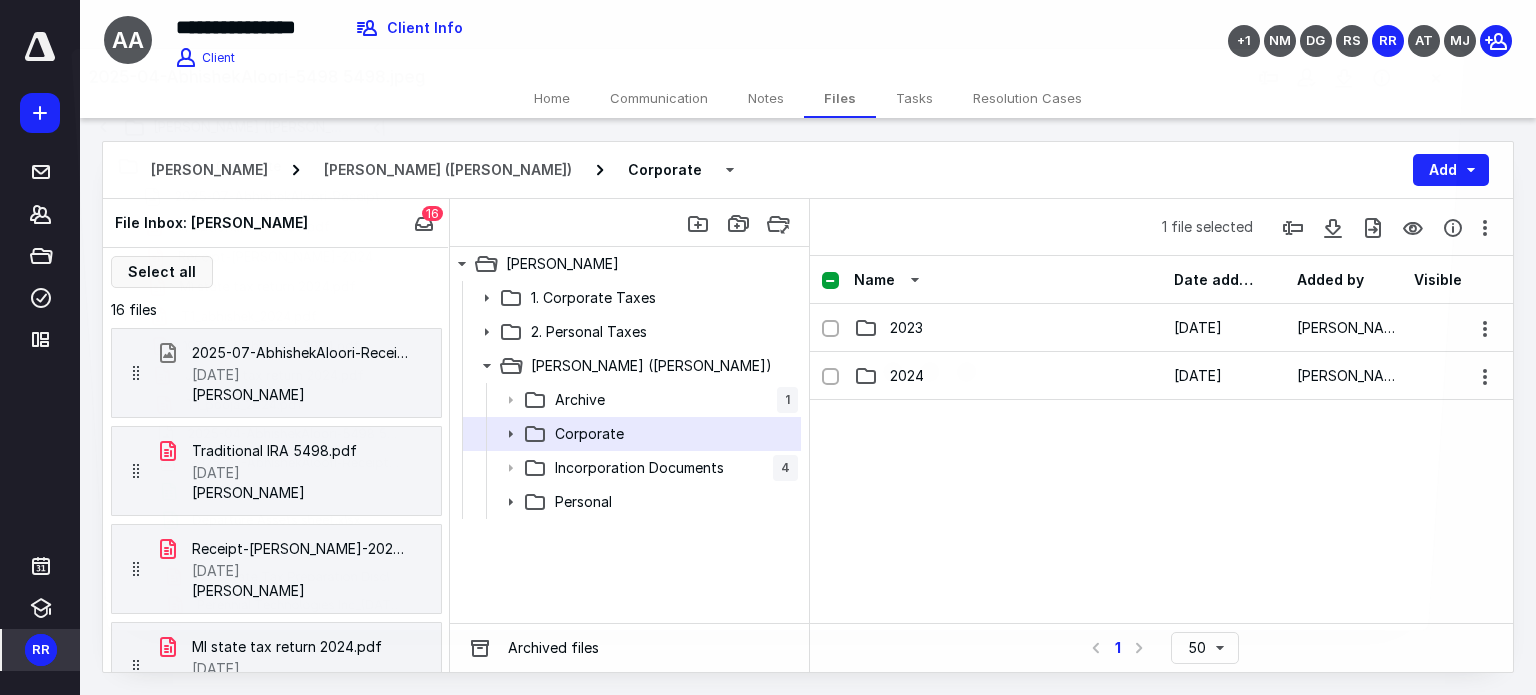 scroll, scrollTop: 756, scrollLeft: 0, axis: vertical 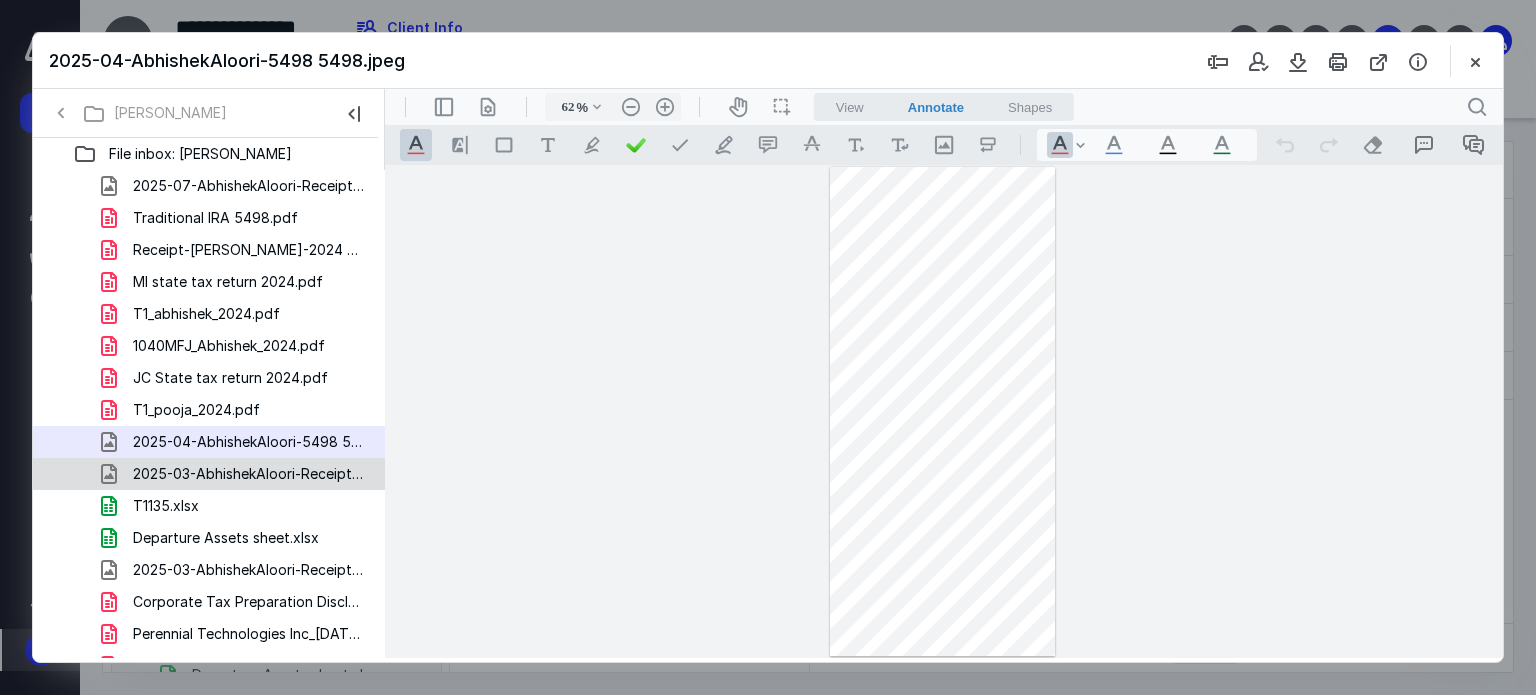 click on "2025-03-AbhishekAloori-Receipt 282.jpeg" at bounding box center (249, 474) 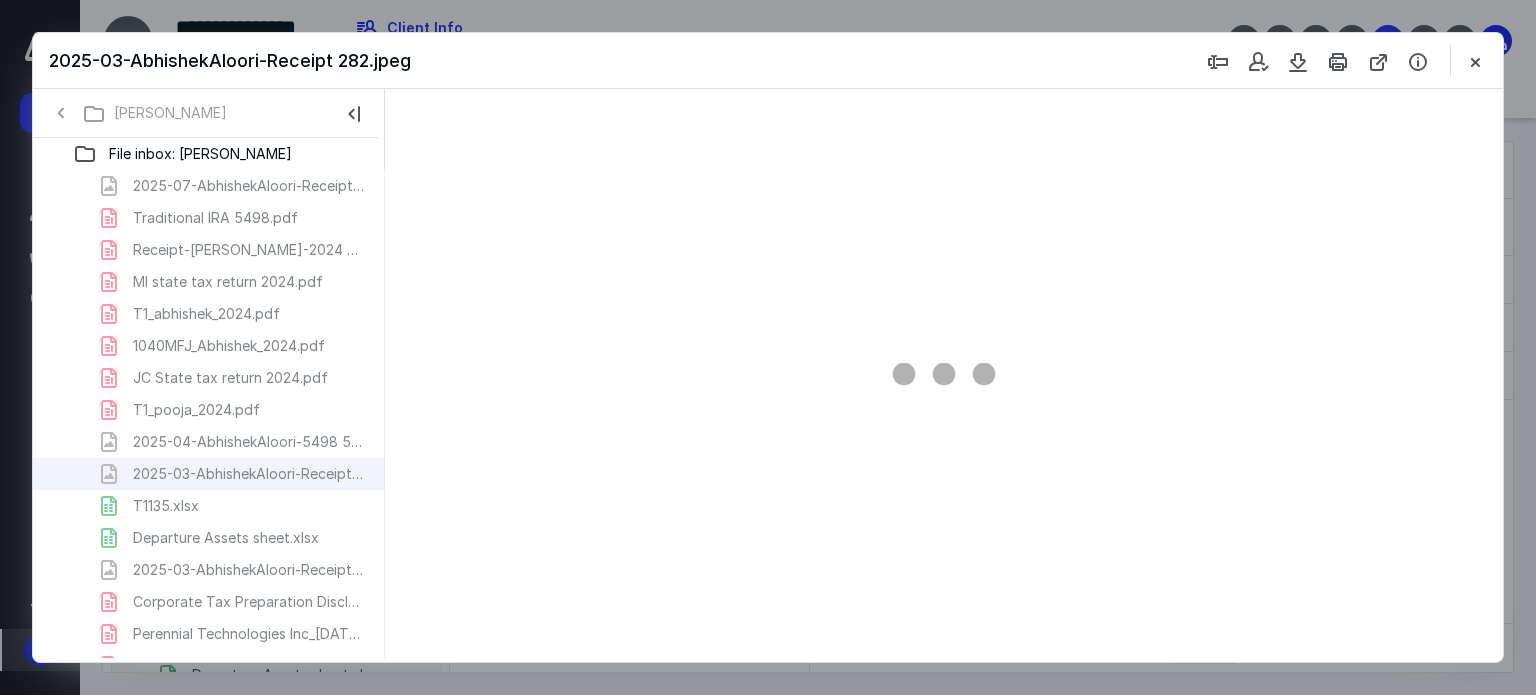 click on "2025-07-AbhishekAloori-Receipt.jpeg Traditional IRA 5498.pdf Receipt-Pooja Yarlagadda-2024 Balance Due .pdf.pdf MI state tax return 2024.pdf T1_abhishek_2024.pdf 1040MFJ_Abhishek_2024.pdf JC State tax return 2024.pdf T1_pooja_2024.pdf 2025-04-AbhishekAloori-5498 5498.jpeg 2025-03-AbhishekAloori-Receipt 282.jpeg T1135.xlsx Departure Assets sheet.xlsx 2025-03-AbhishekAloori-Receipt Payment USD565.jpeg Corporate Tax Preparation Disclaimer Canada - Terms & Conditions(signed_03-10-2025).pdf Perennial Technologies Inc_31st December 2024_Summary(signed_03-10-2025).pdf Perennial Technologies Inc_31st December 2024_T183(signed_03-10-2025).pdf" at bounding box center (209, 426) 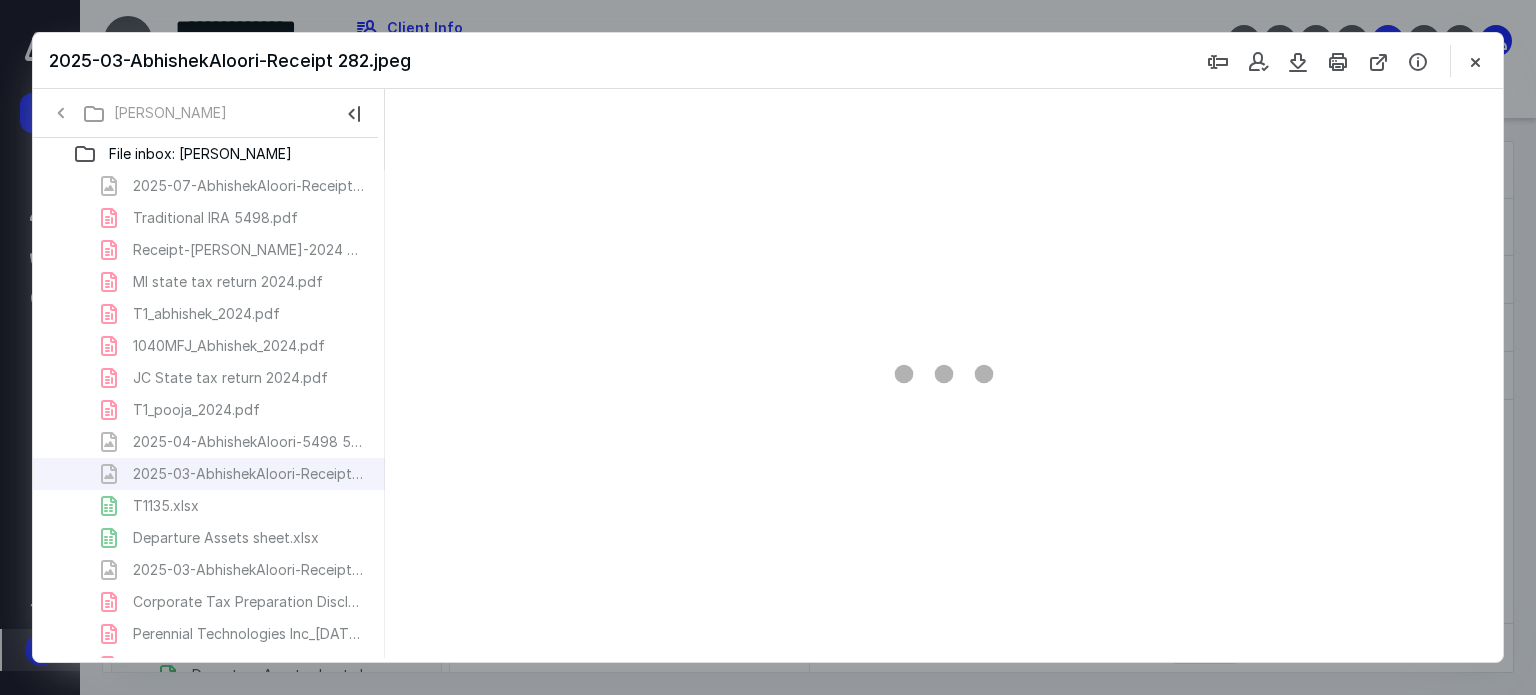 type on "62" 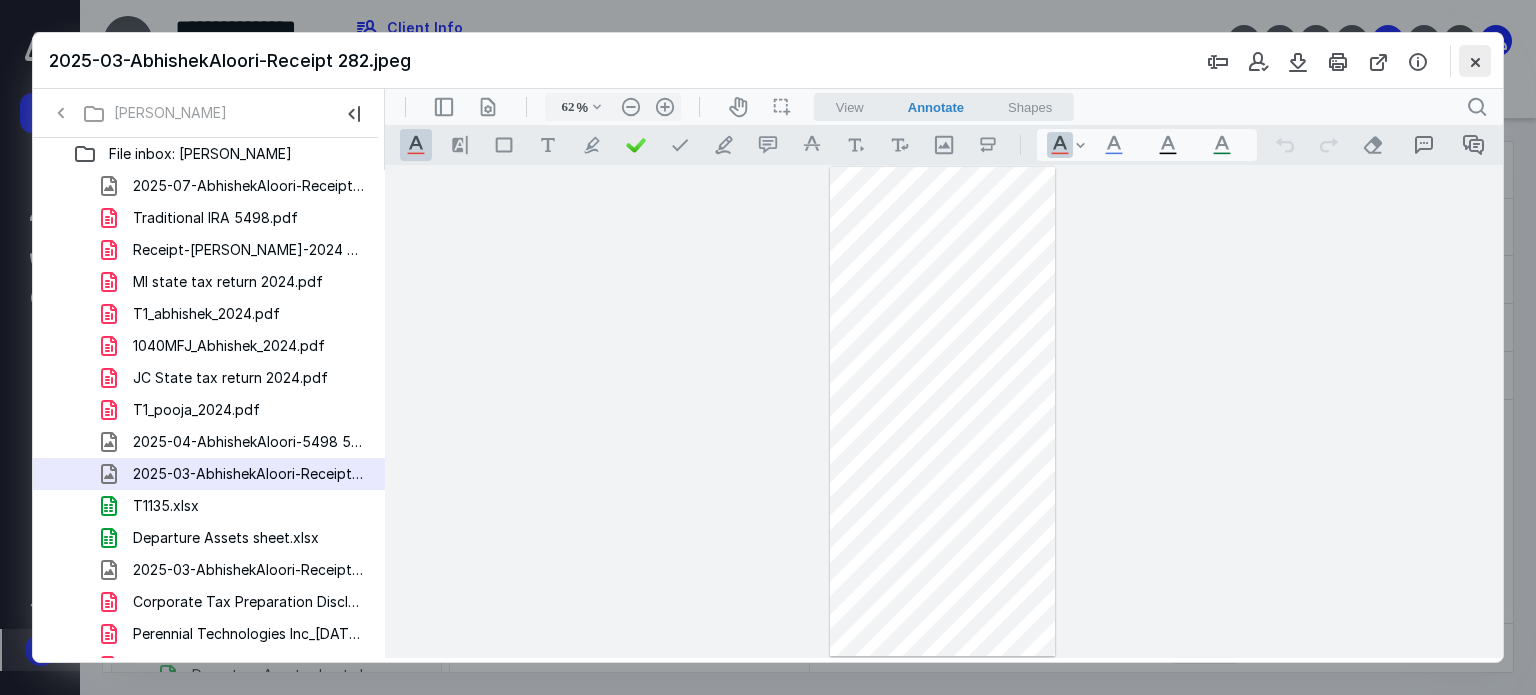 click at bounding box center [1475, 61] 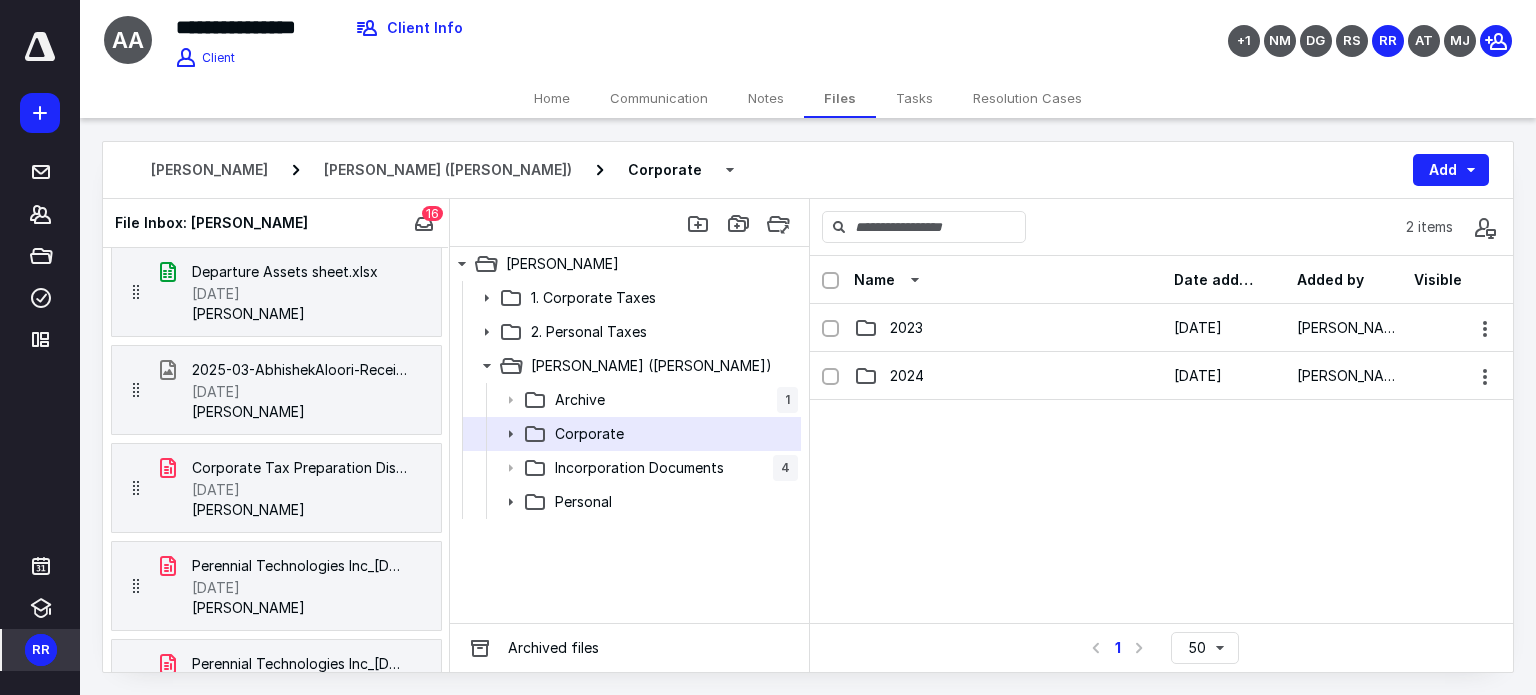 scroll, scrollTop: 1208, scrollLeft: 0, axis: vertical 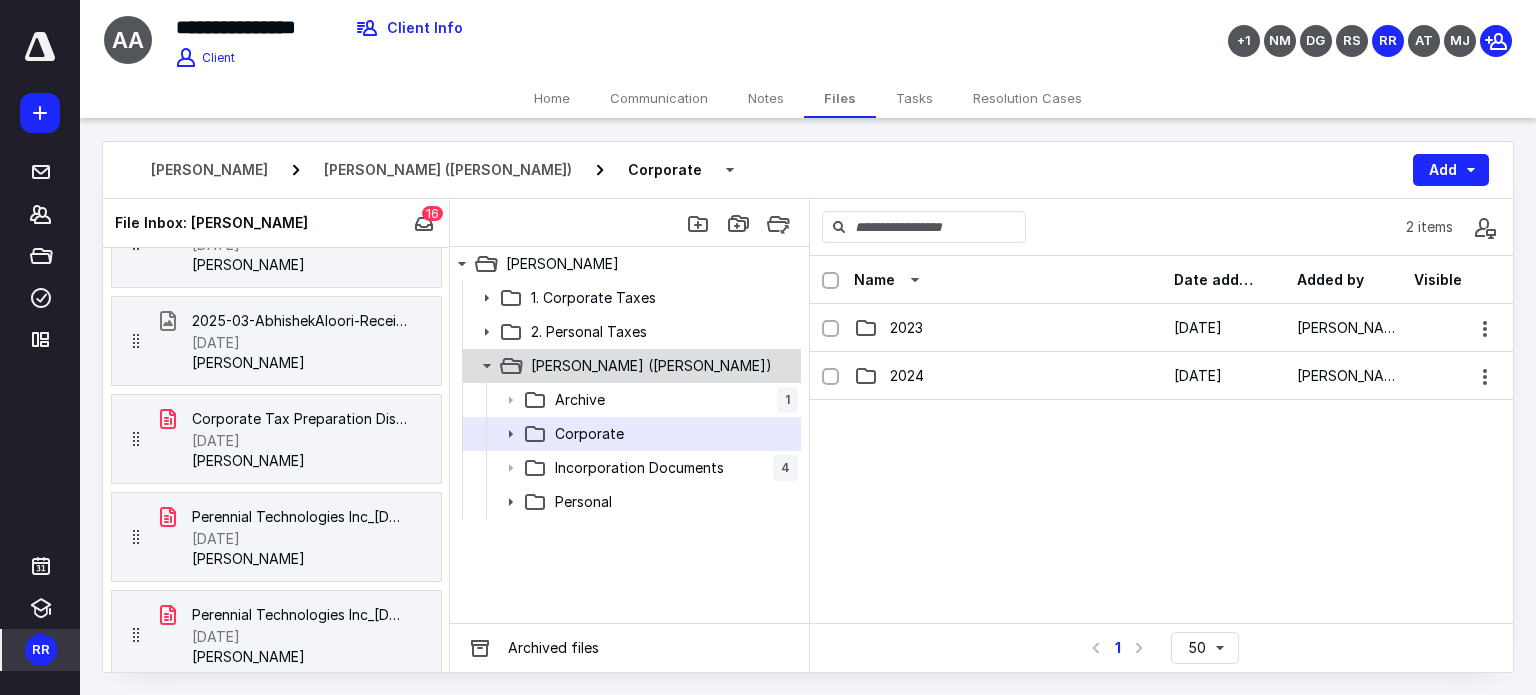 click 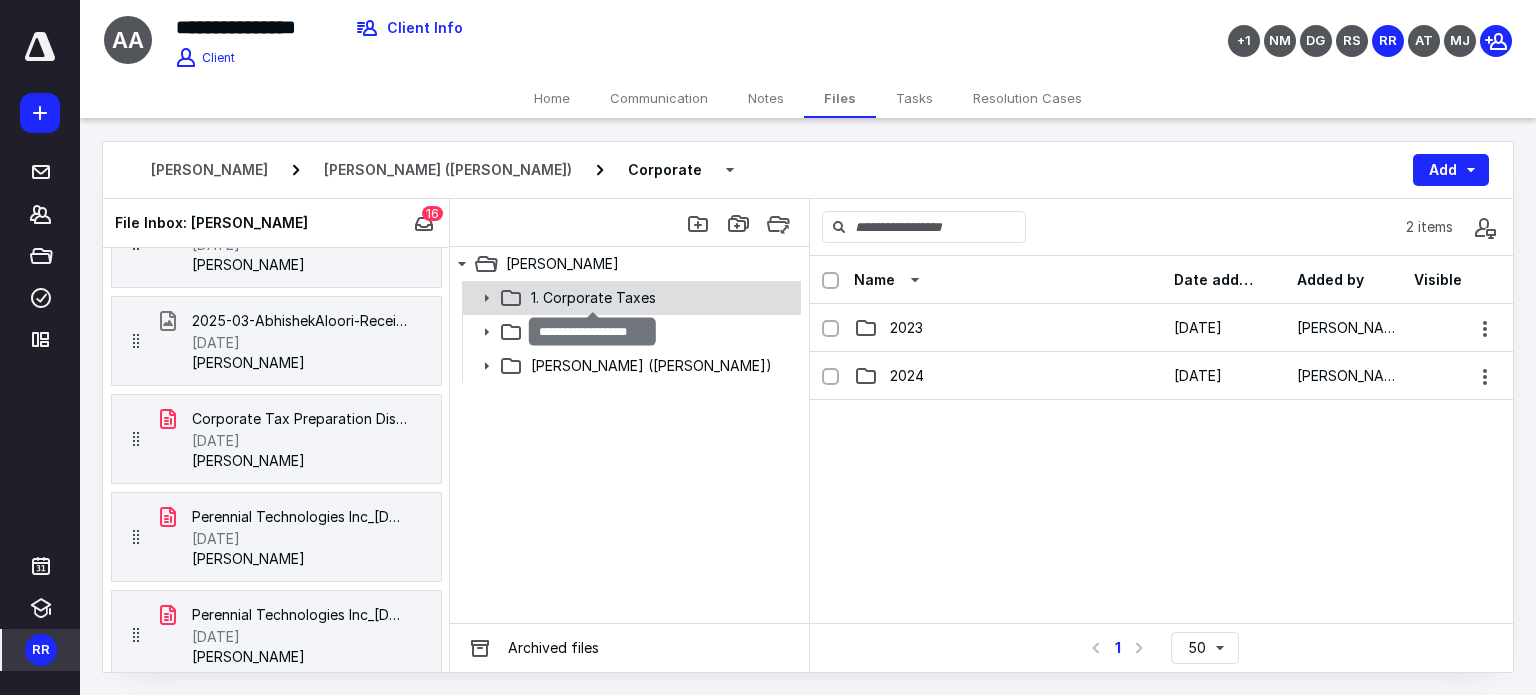 click on "1. Corporate Taxes" at bounding box center (593, 298) 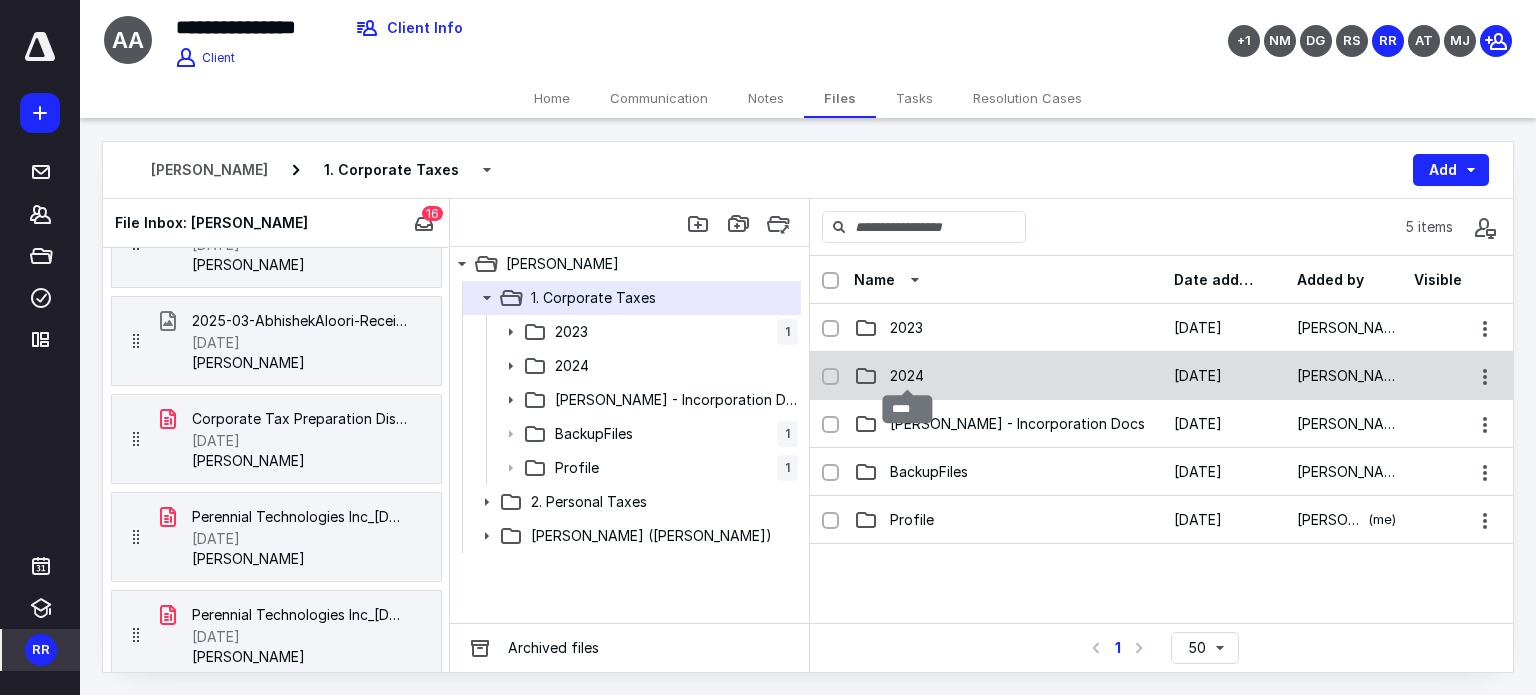 click on "2024" at bounding box center [907, 376] 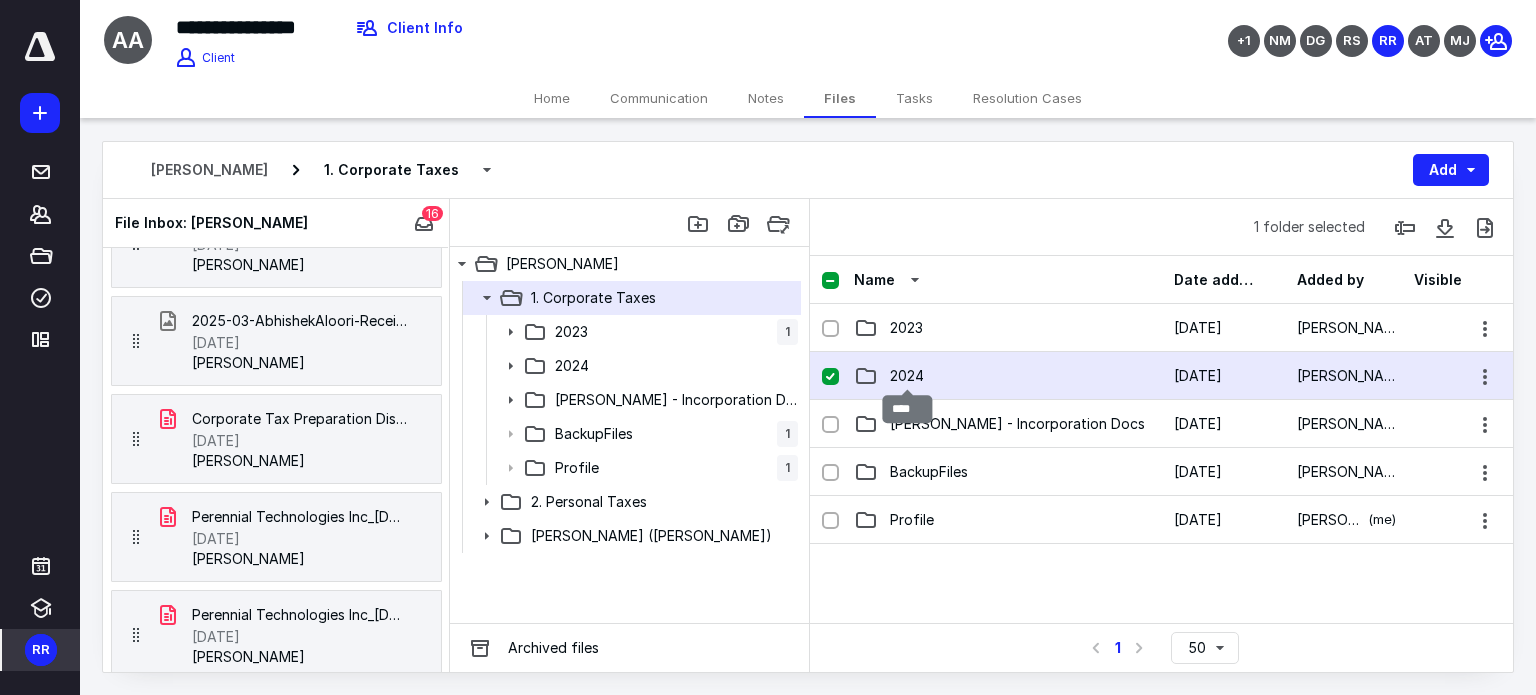 click on "2024" at bounding box center (907, 376) 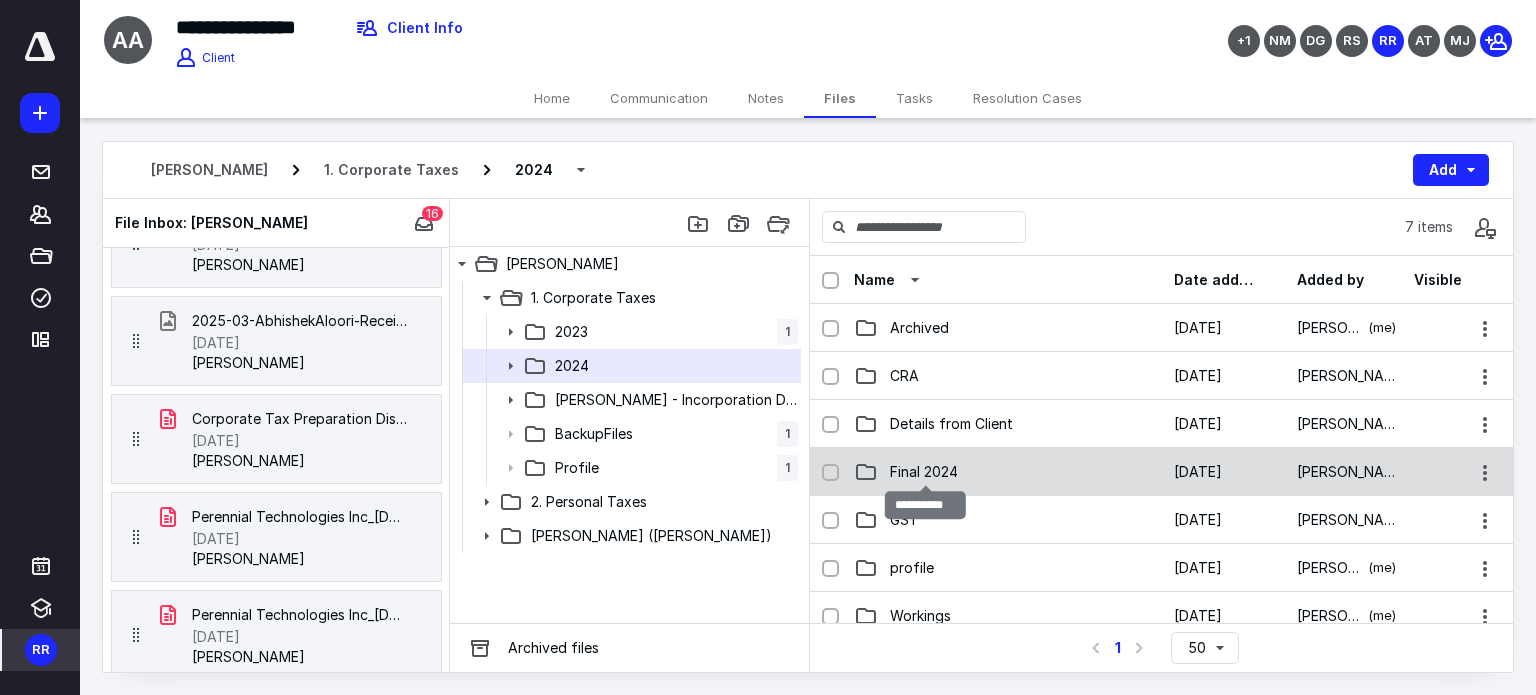 click on "Final 2024" at bounding box center (924, 472) 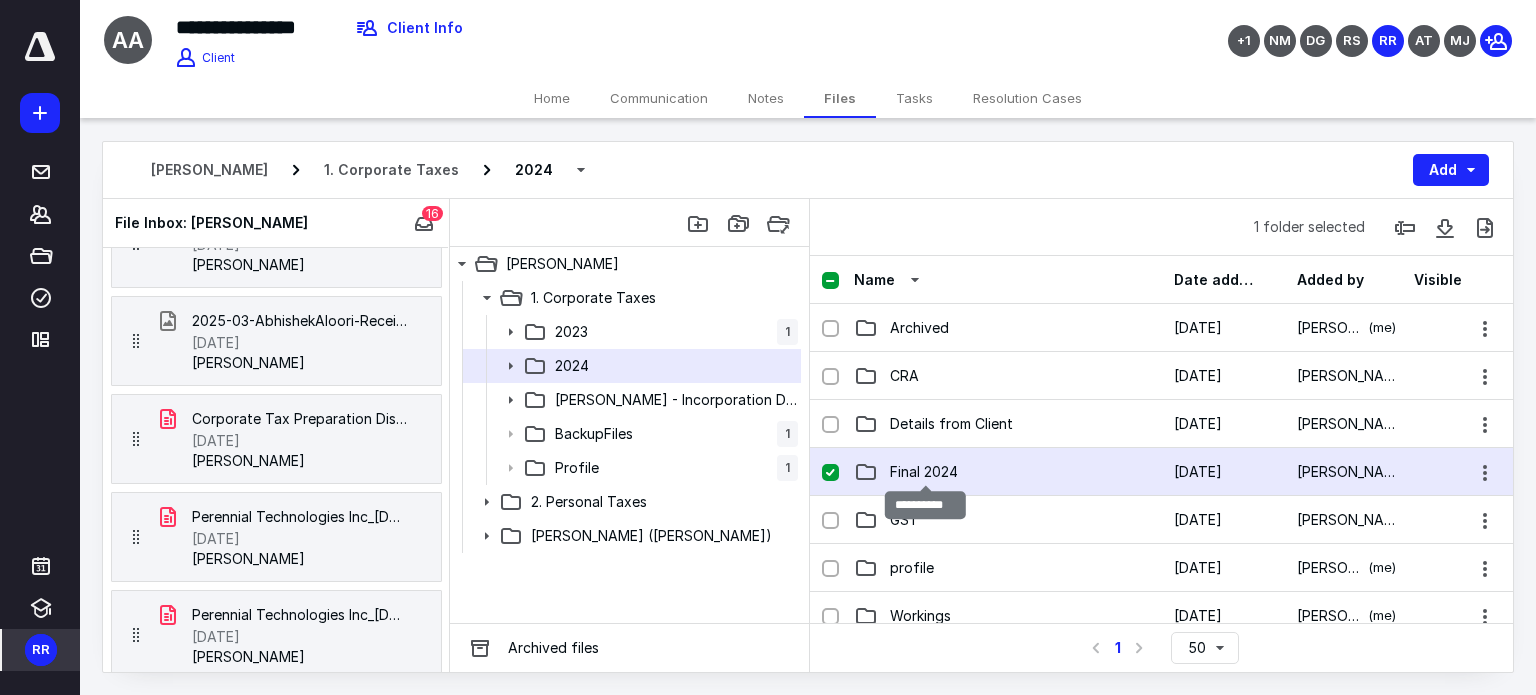 click on "Final 2024" at bounding box center (924, 472) 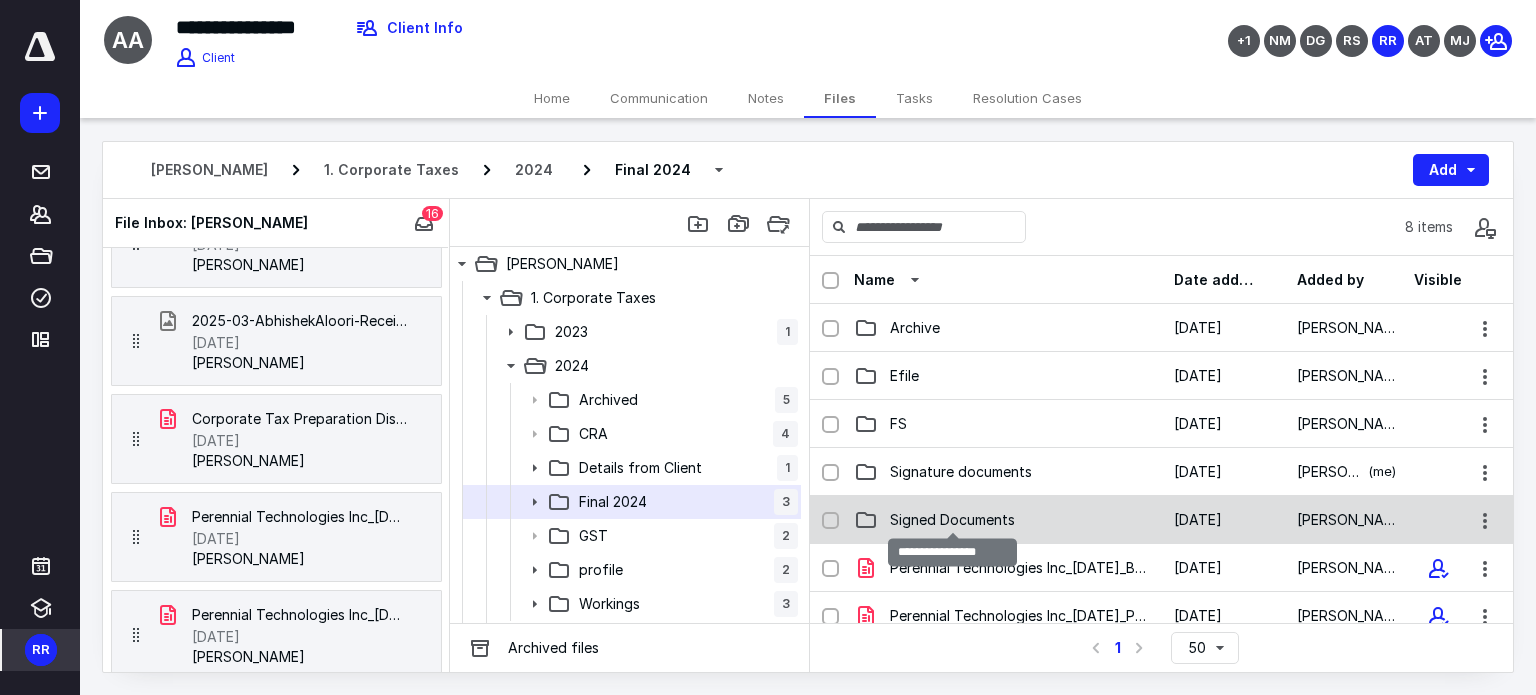 click on "Signed Documents" at bounding box center [952, 520] 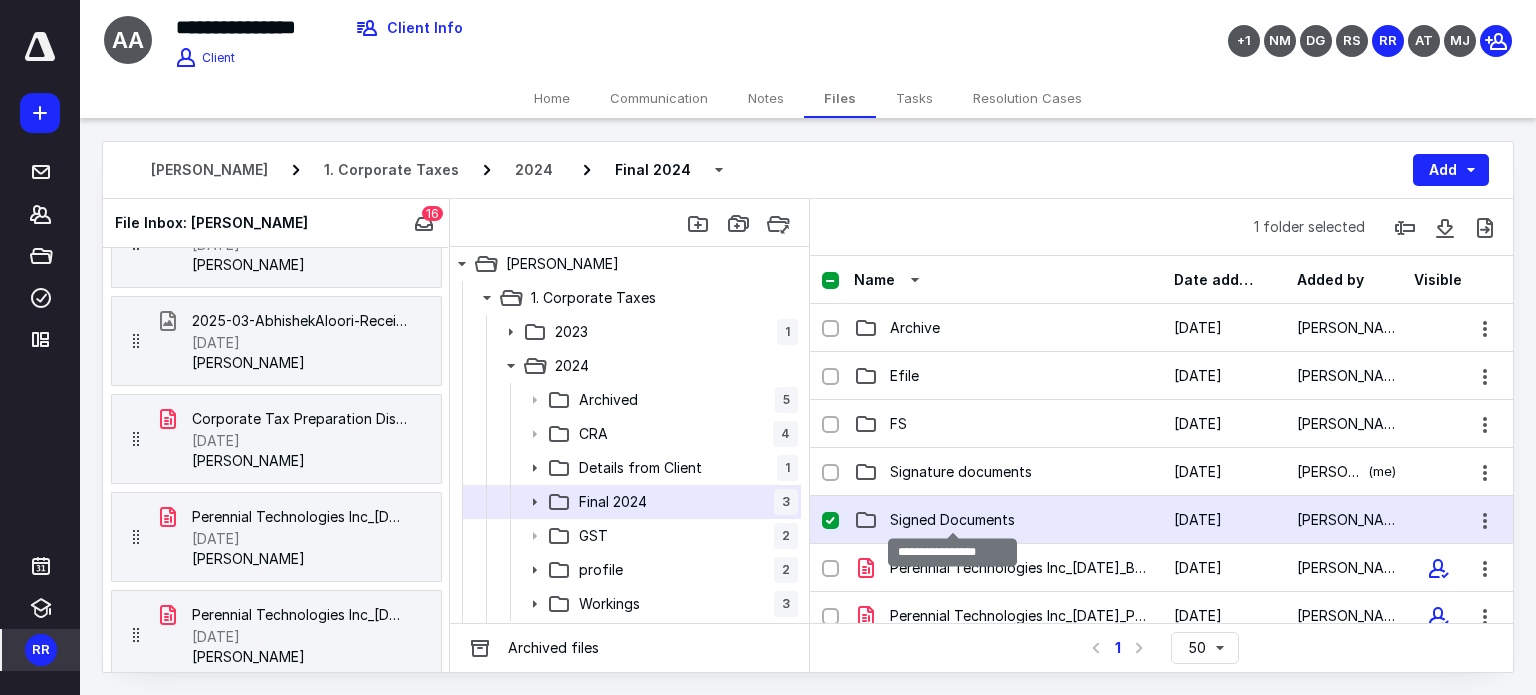 click on "Signed Documents" at bounding box center (952, 520) 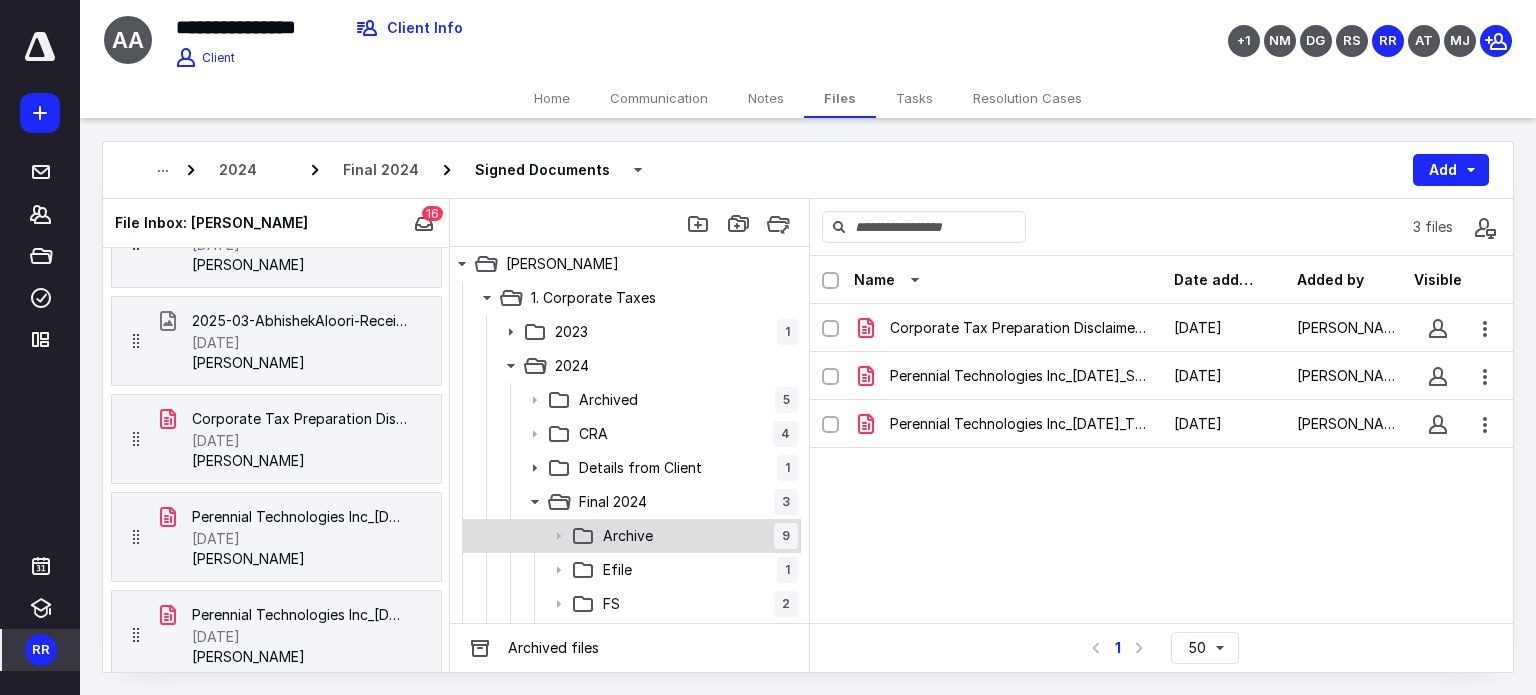 click on "Archive 9" at bounding box center [696, 536] 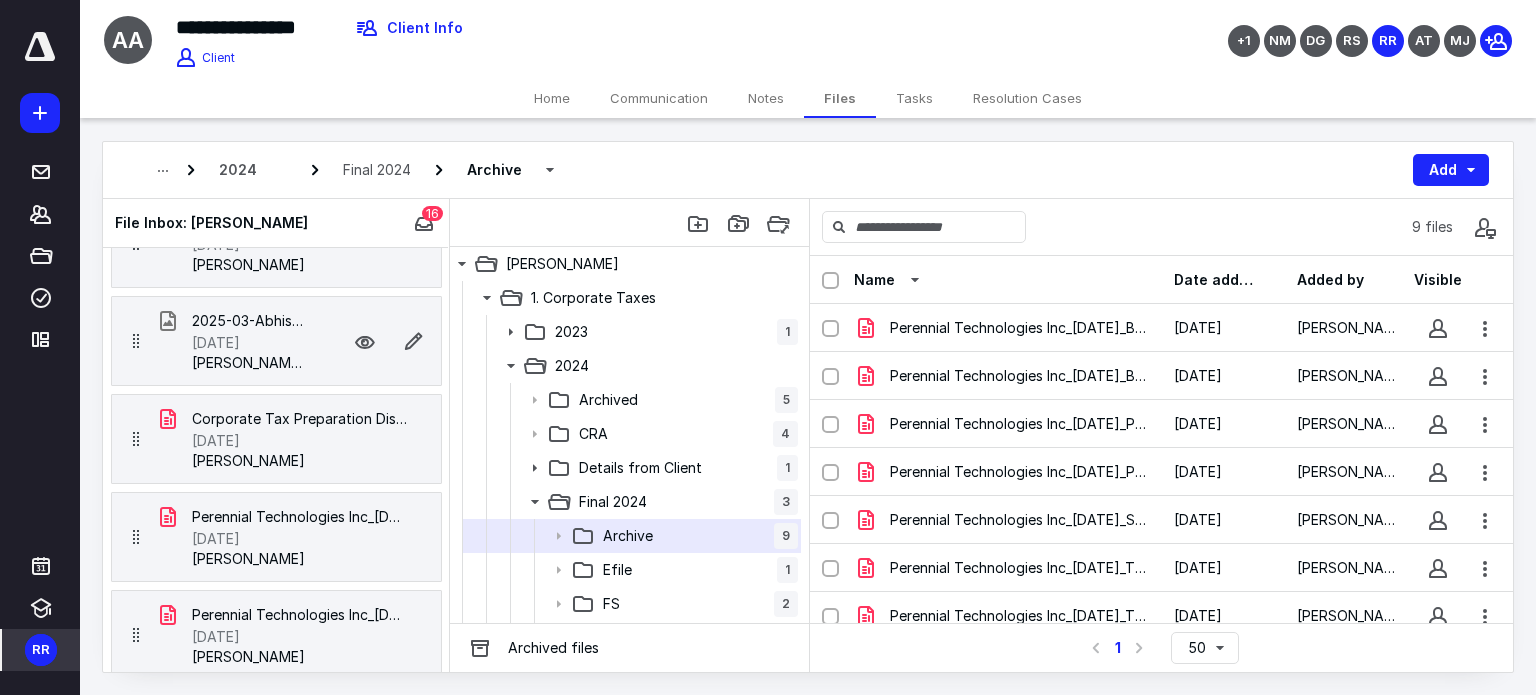drag, startPoint x: 249, startPoint y: 450, endPoint x: 312, endPoint y: 371, distance: 101.04455 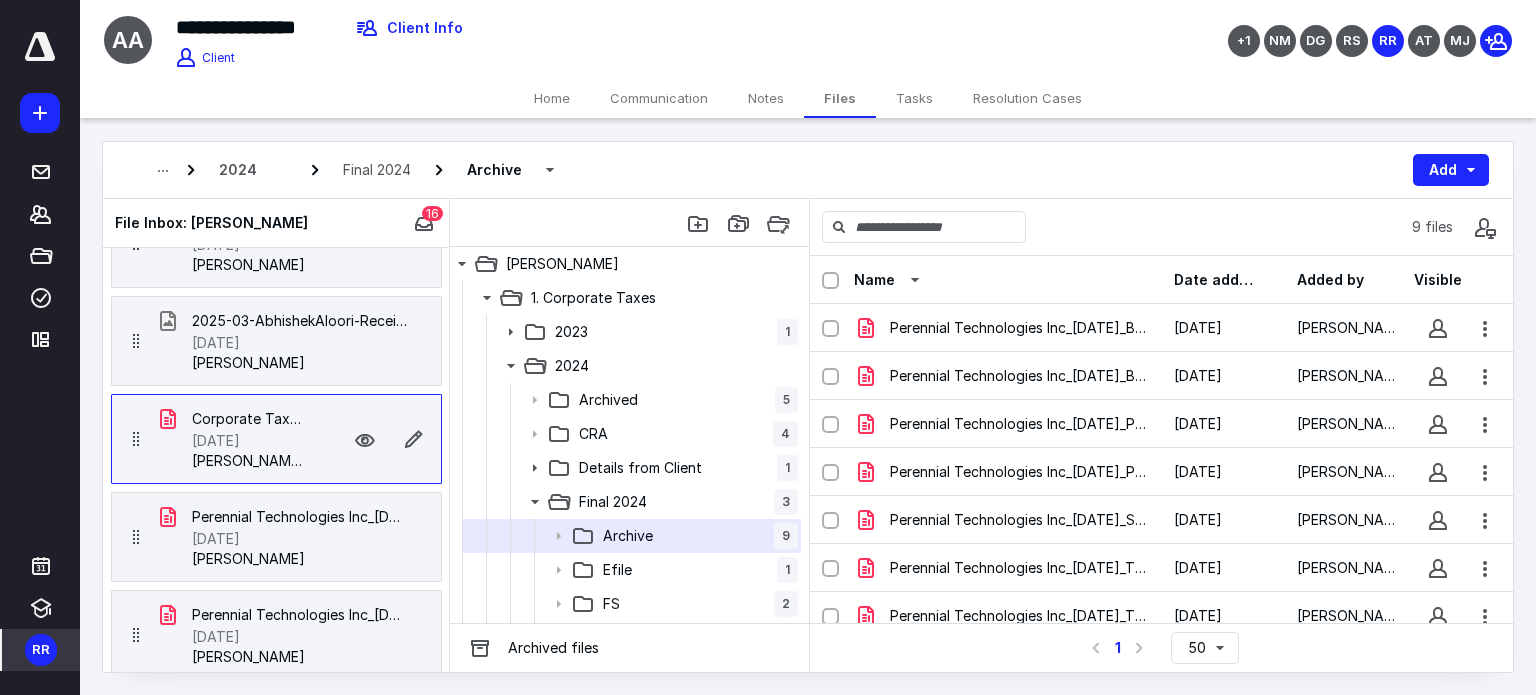 drag, startPoint x: 285, startPoint y: 425, endPoint x: 439, endPoint y: 414, distance: 154.39236 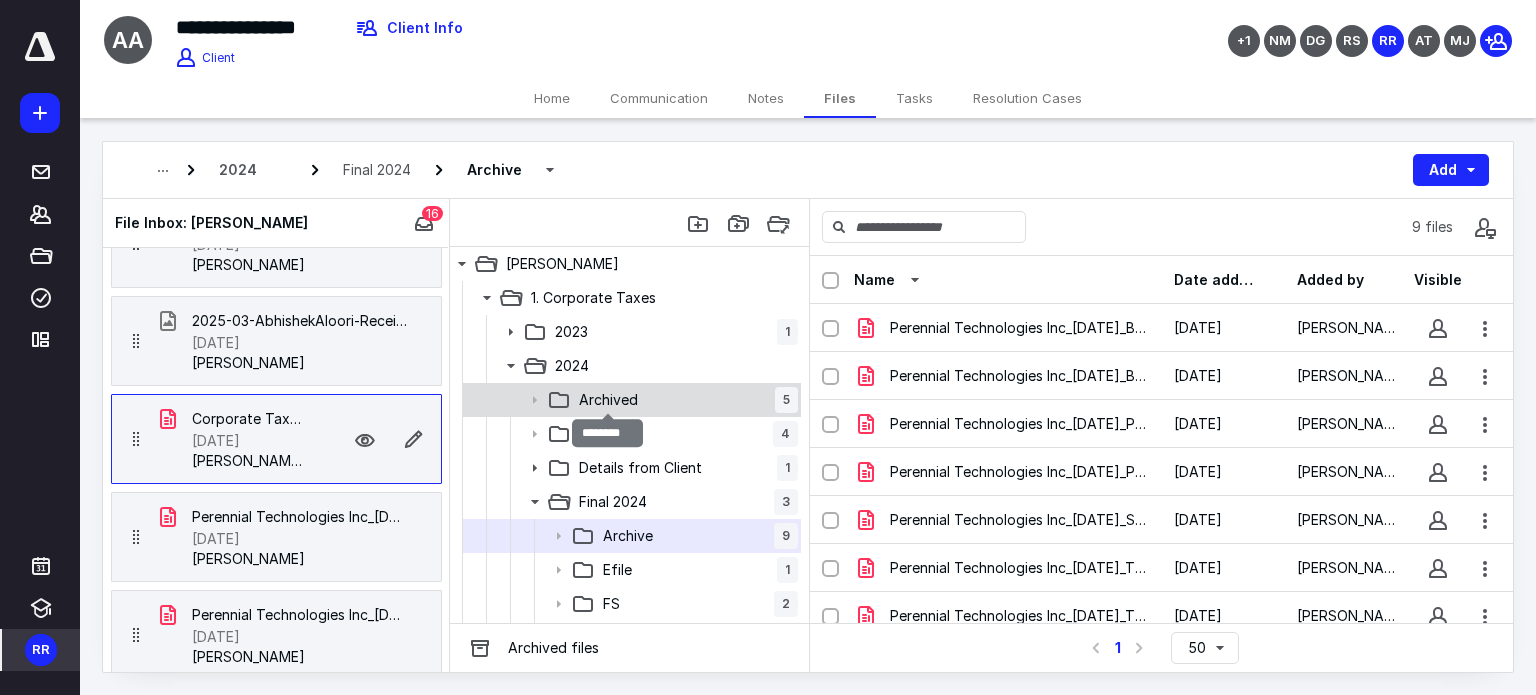 drag, startPoint x: 439, startPoint y: 414, endPoint x: 600, endPoint y: 391, distance: 162.63457 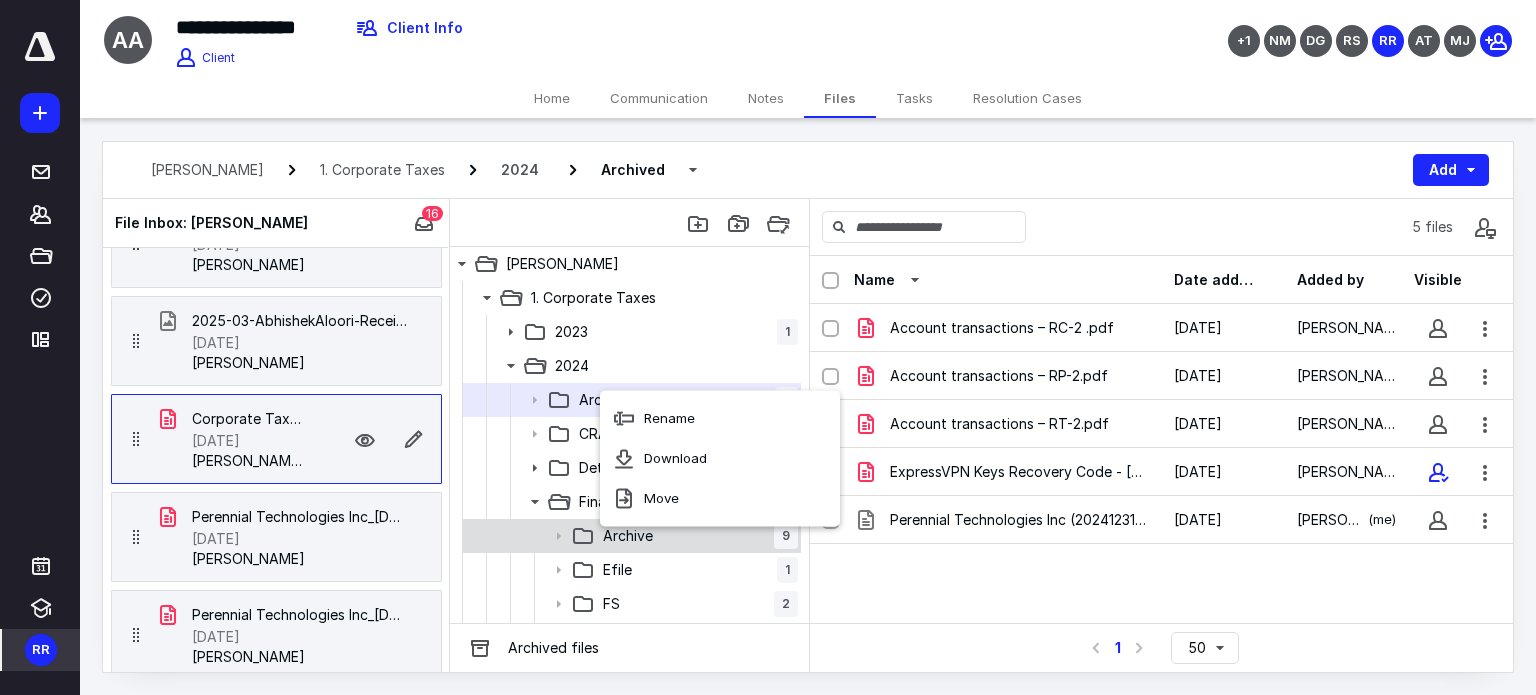 click 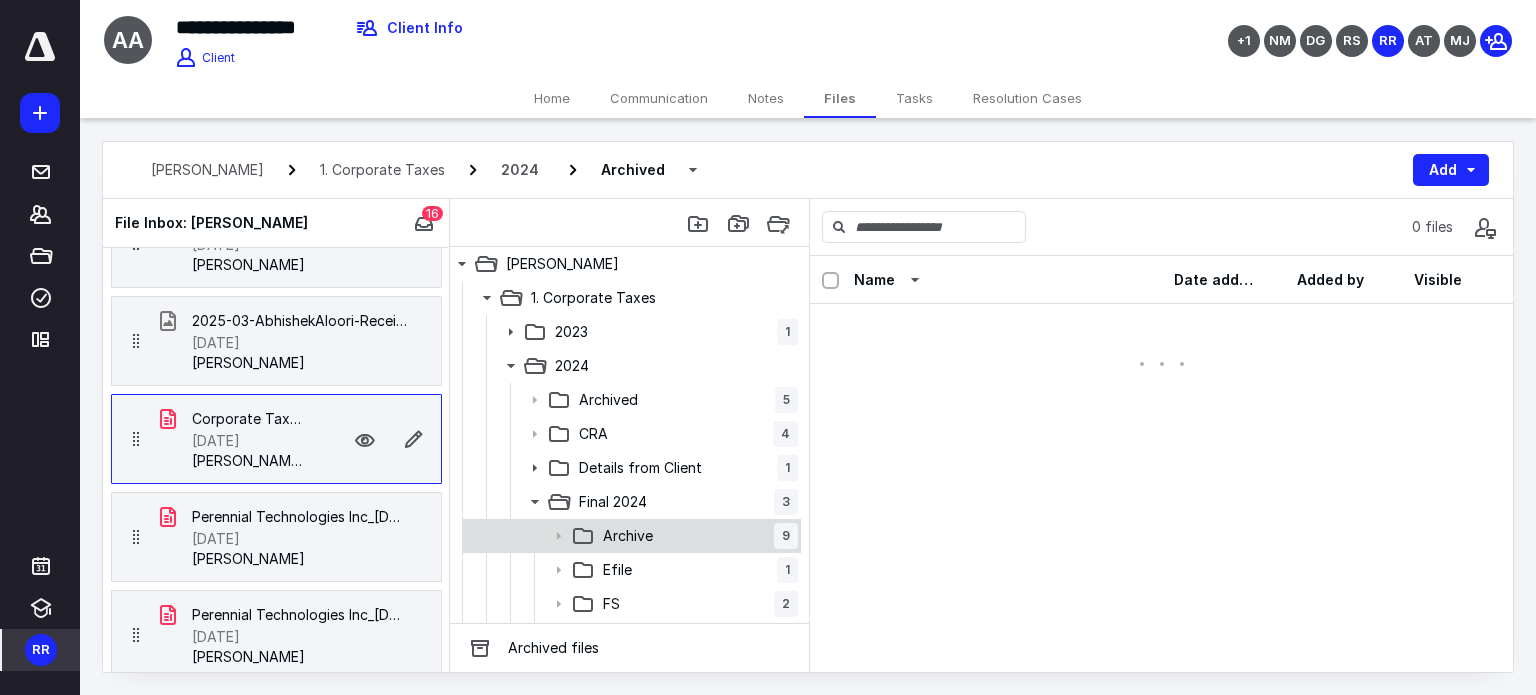 click 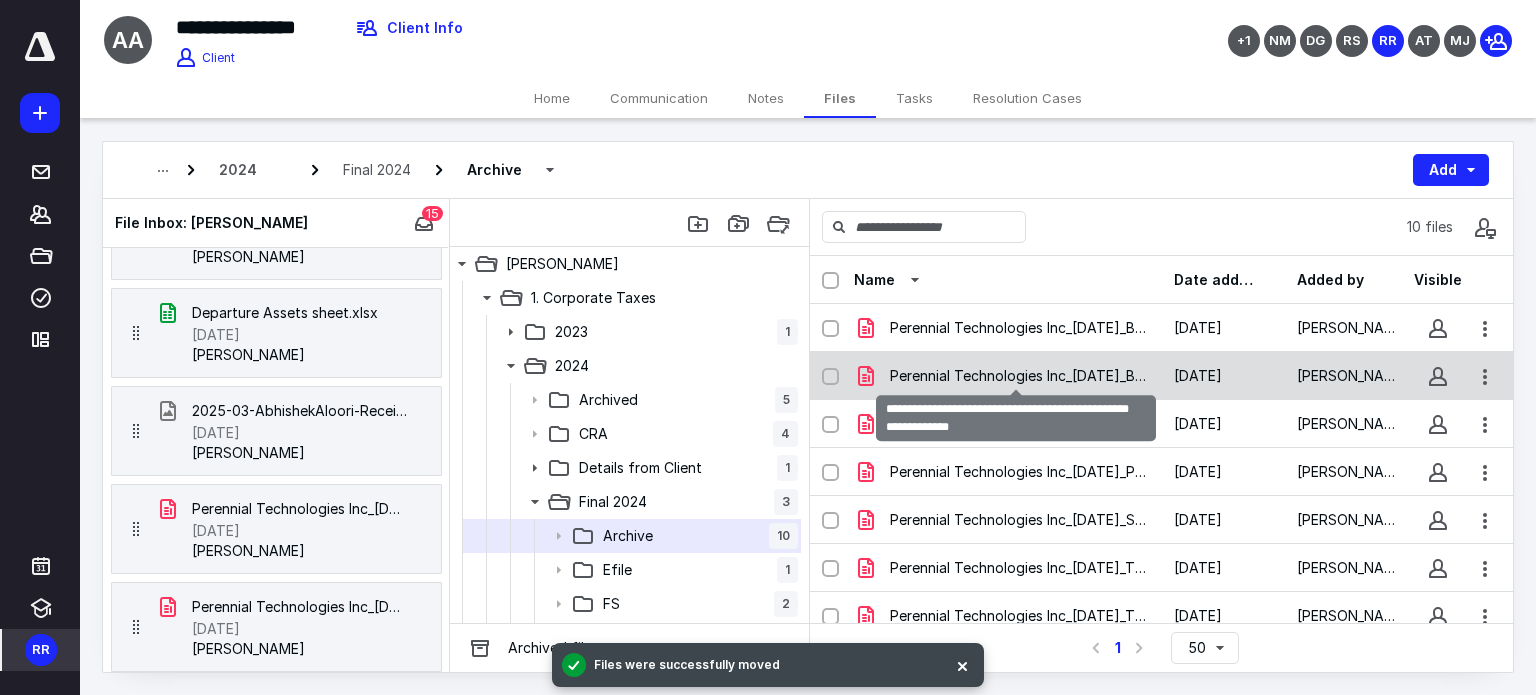 scroll, scrollTop: 1111, scrollLeft: 0, axis: vertical 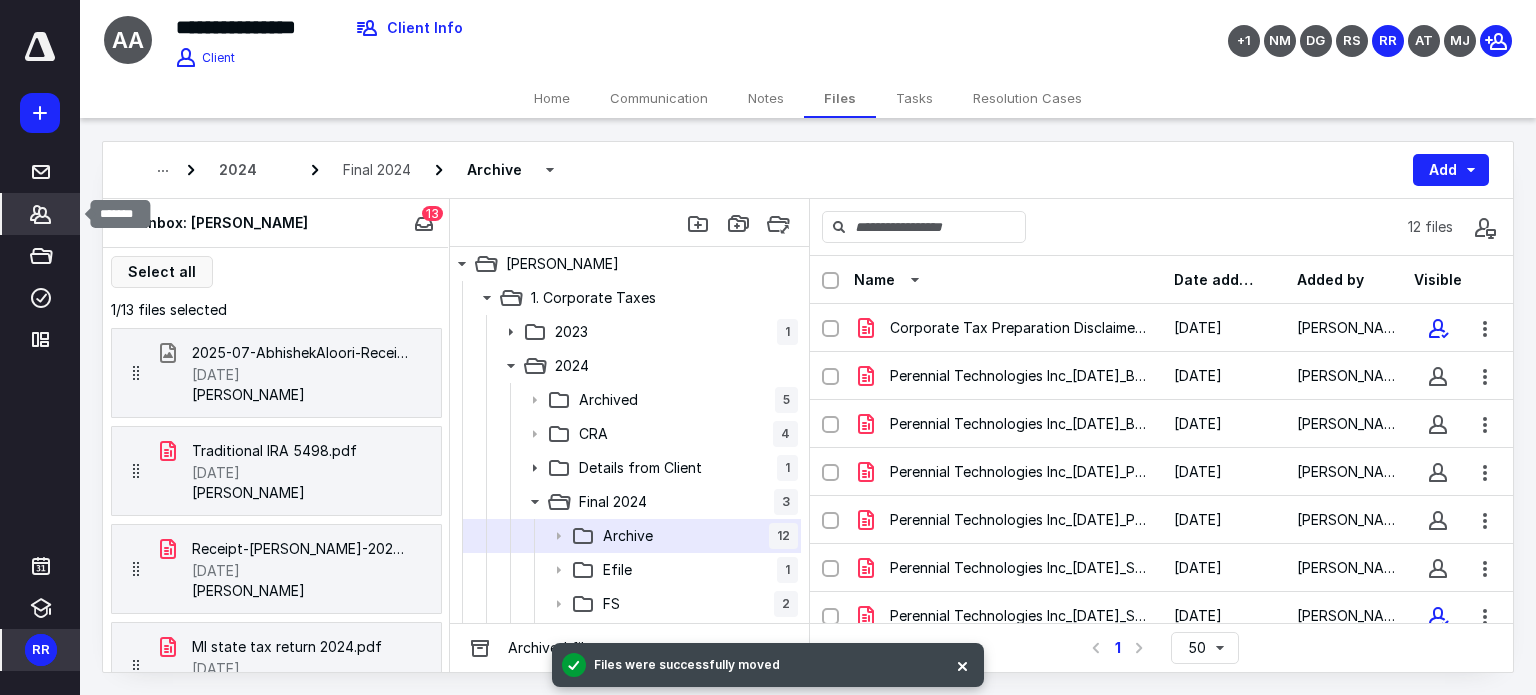 click on "*******" at bounding box center [41, 214] 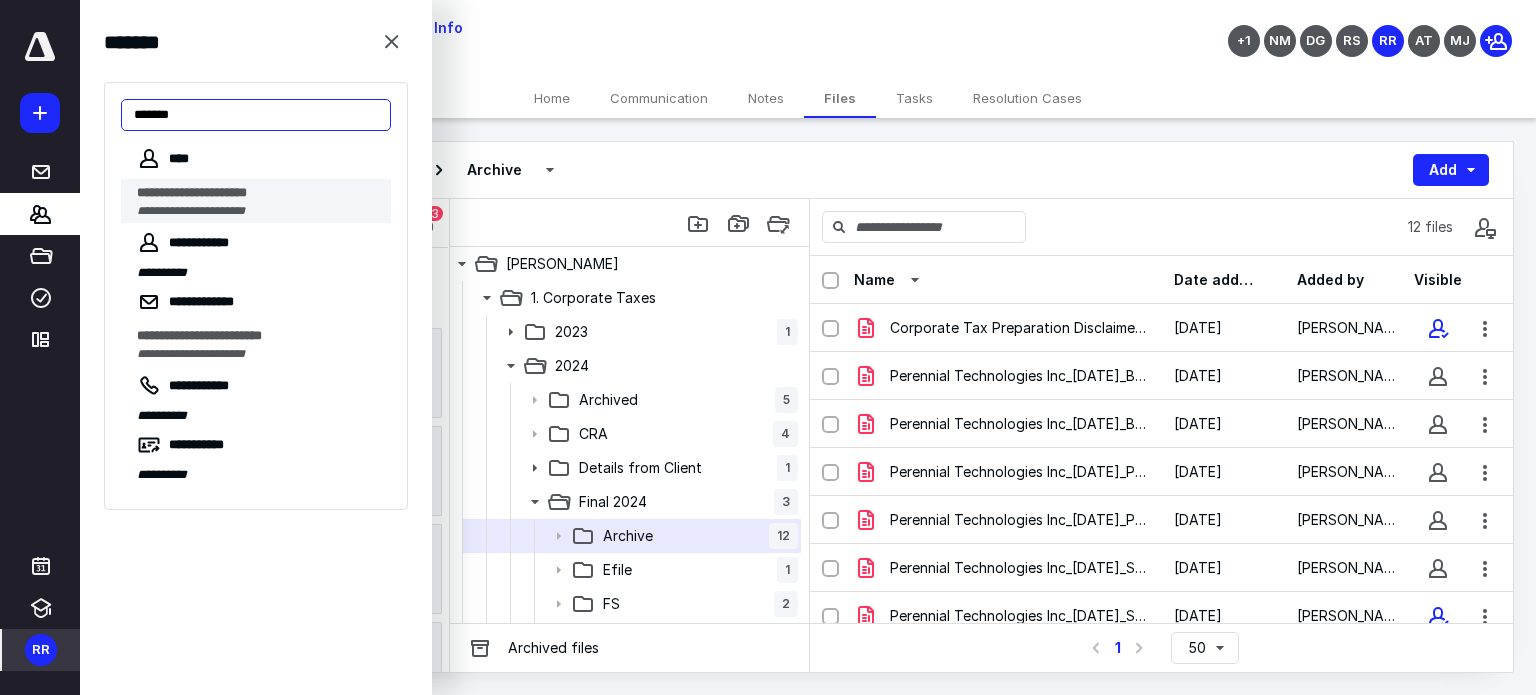 type on "******" 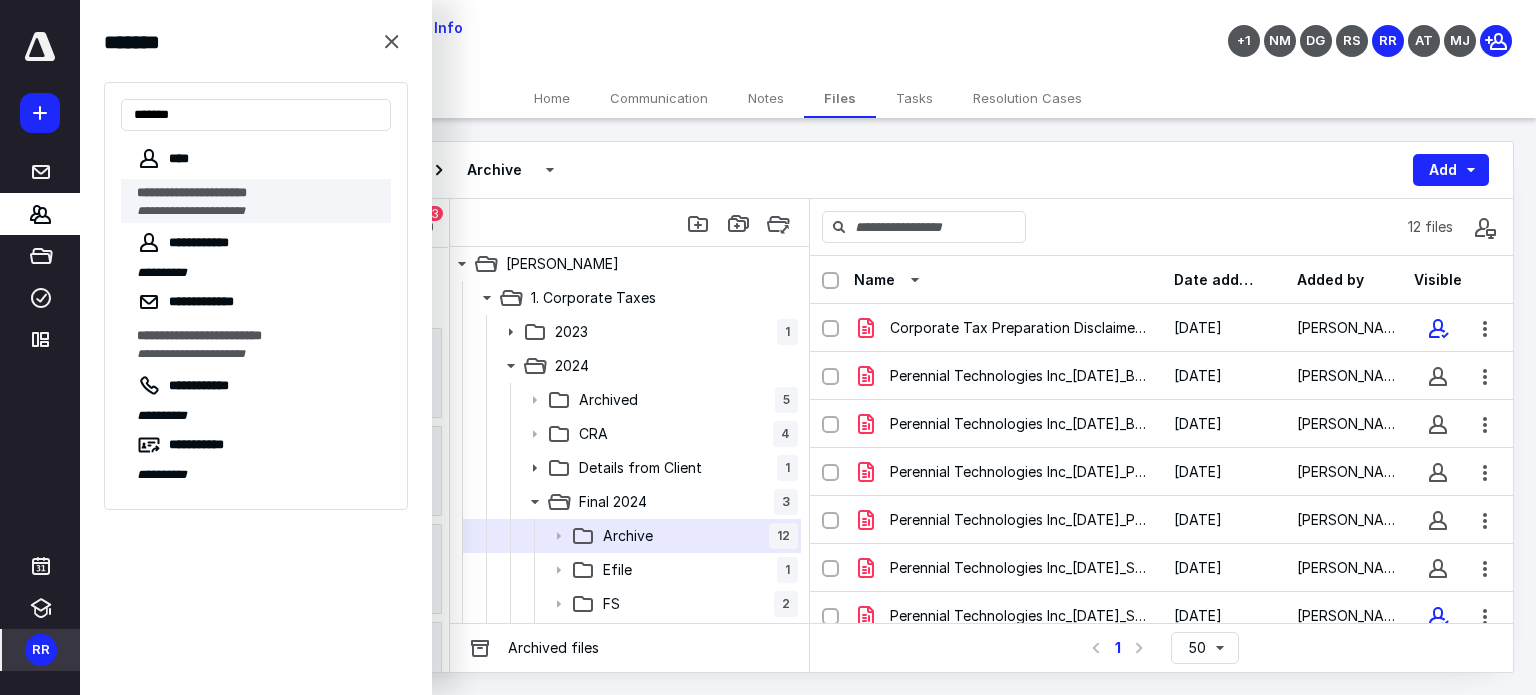 click on "****** ****** ********" at bounding box center [258, 193] 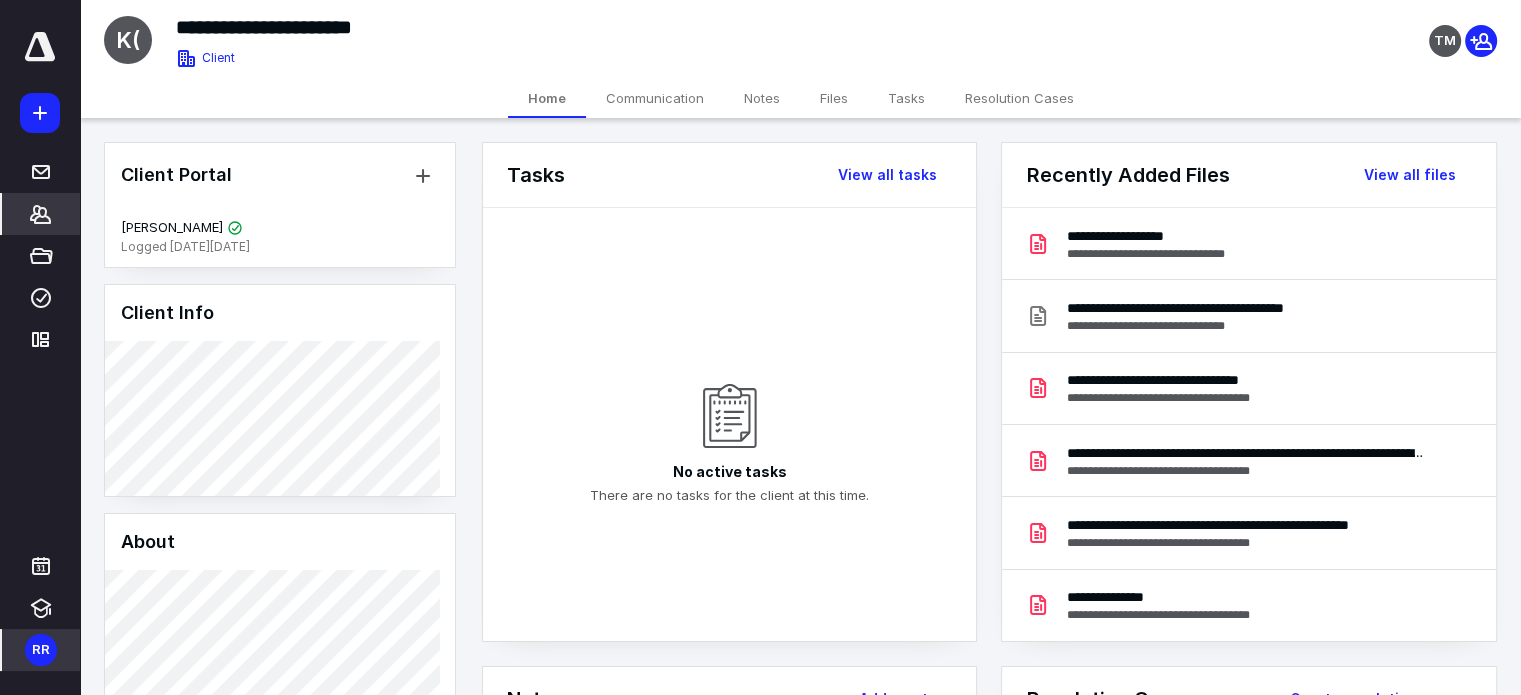 click on "Files" at bounding box center [834, 98] 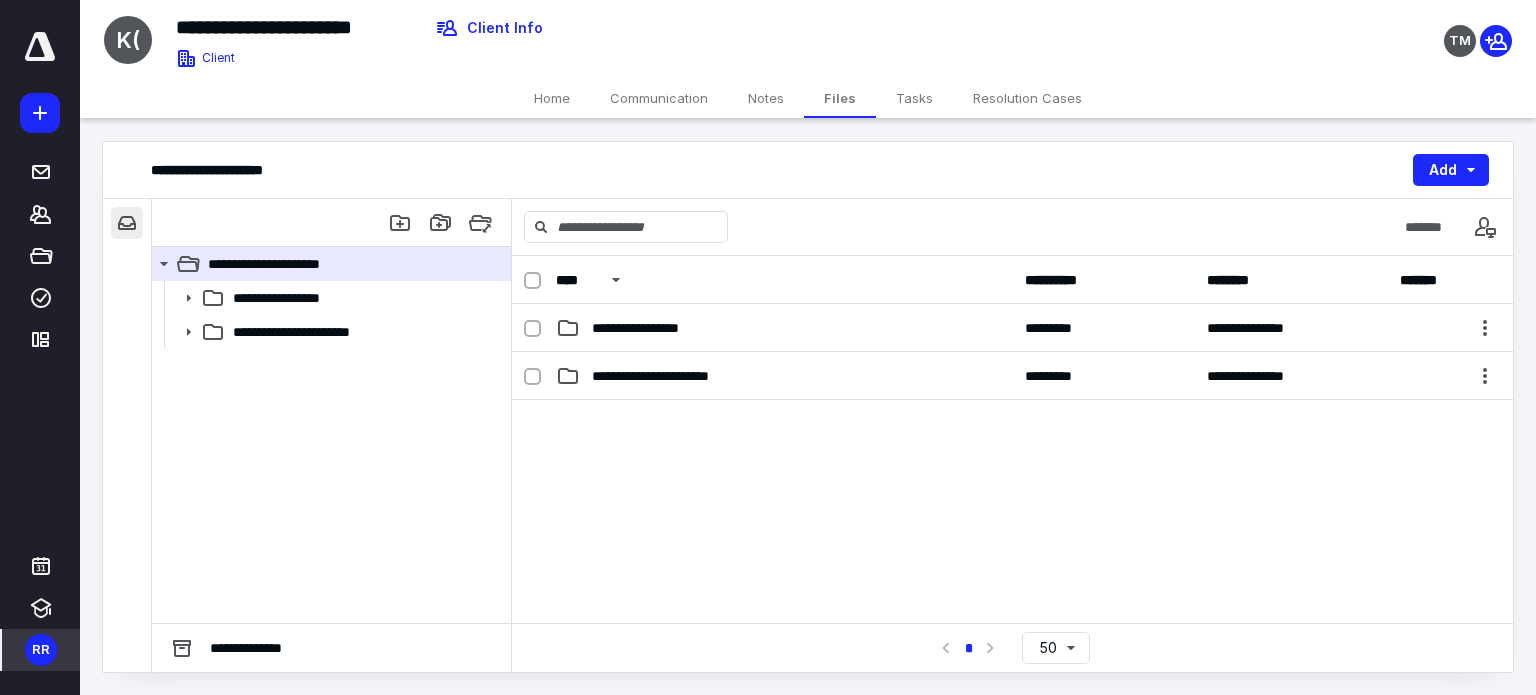 drag, startPoint x: 124, startPoint y: 249, endPoint x: 124, endPoint y: 233, distance: 16 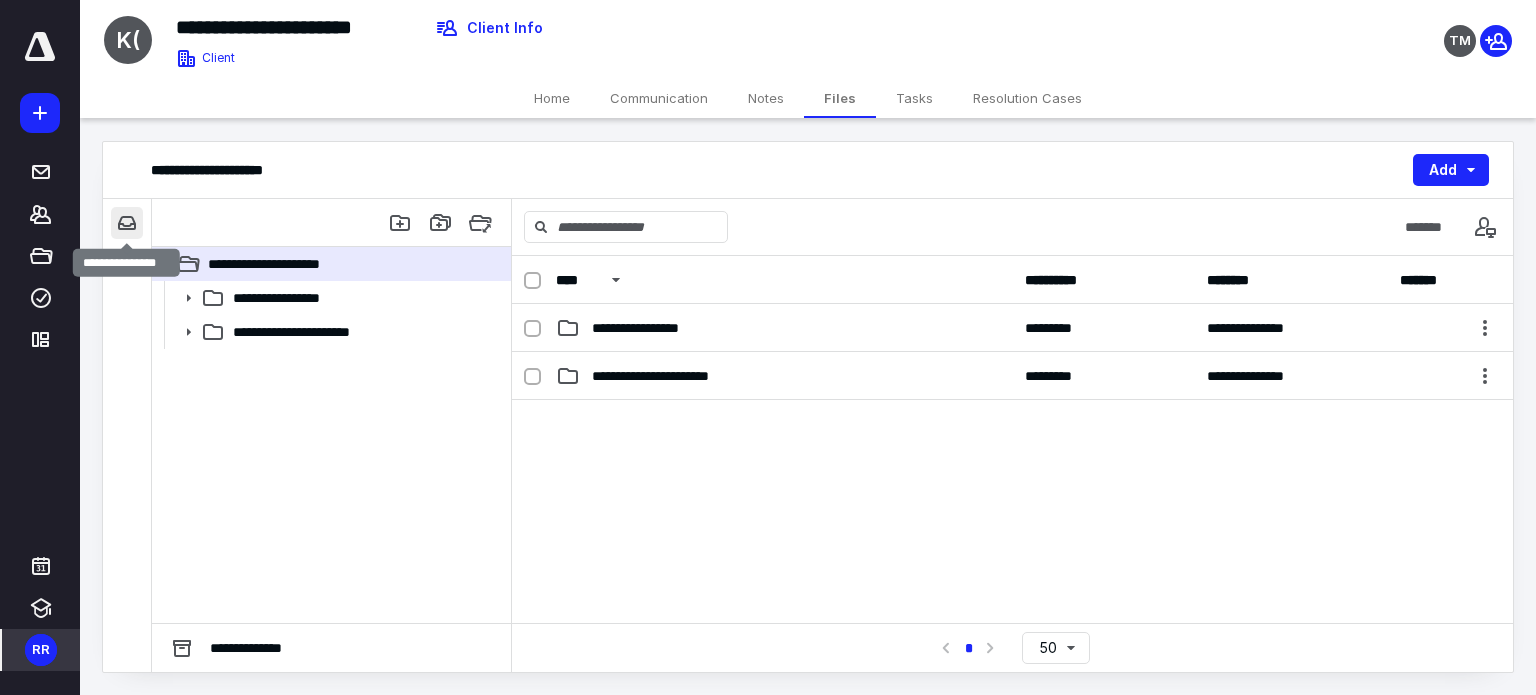 click at bounding box center [127, 223] 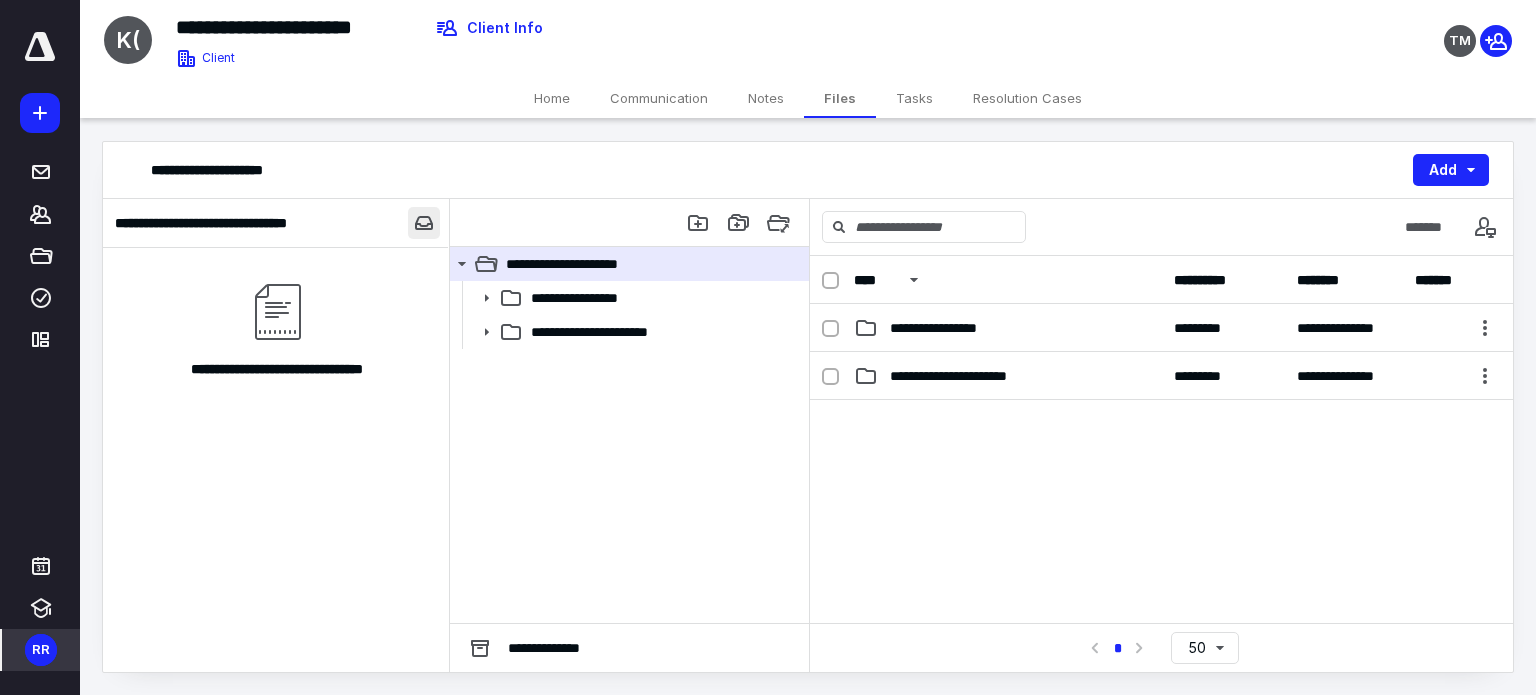 click on "**********" at bounding box center [251, 223] 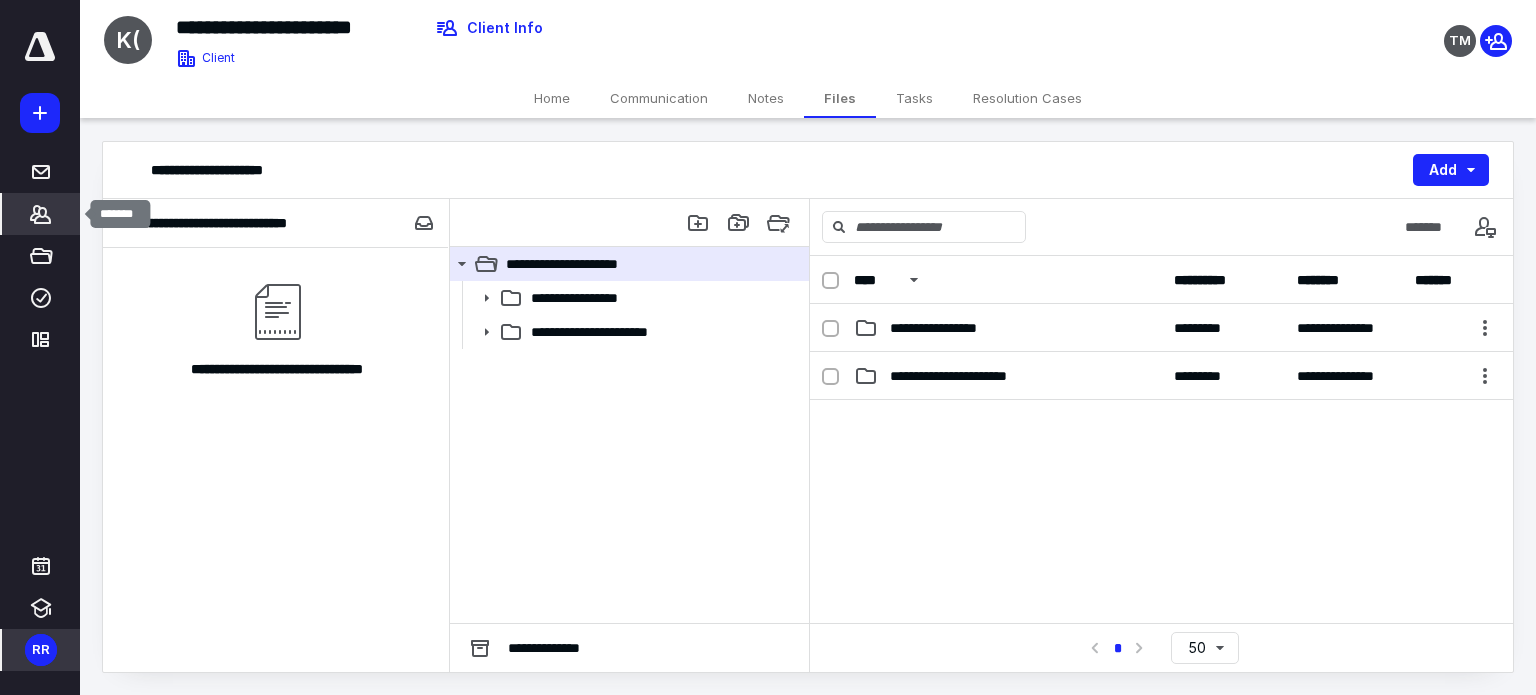 click 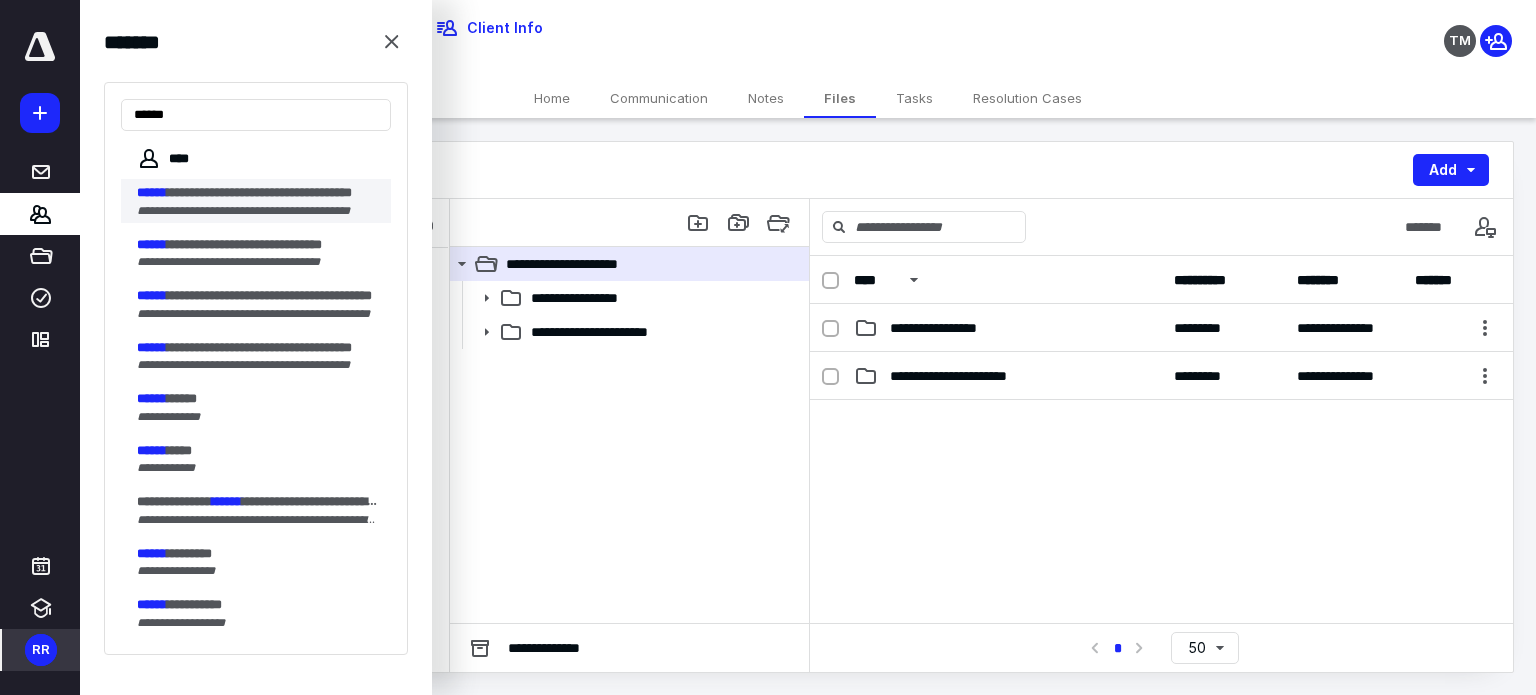type on "******" 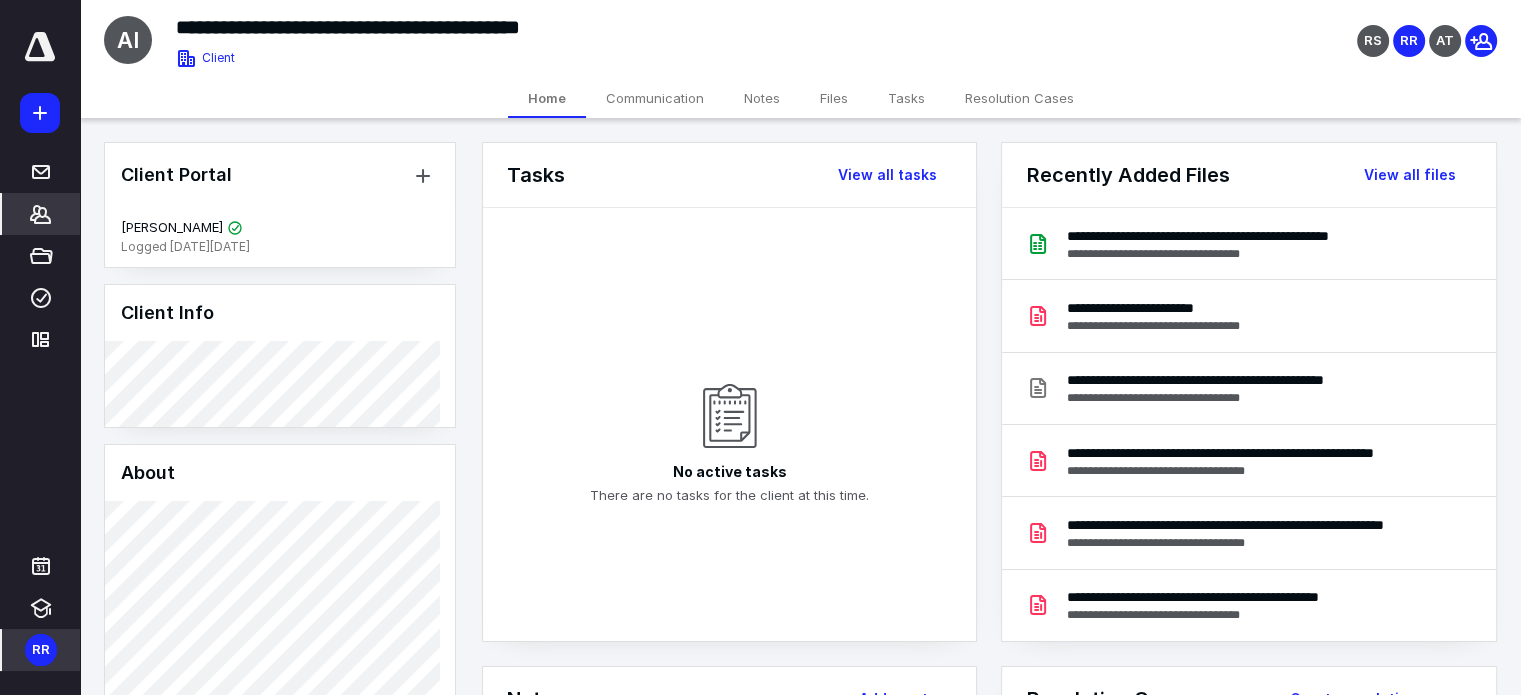 click on "Files" at bounding box center [834, 98] 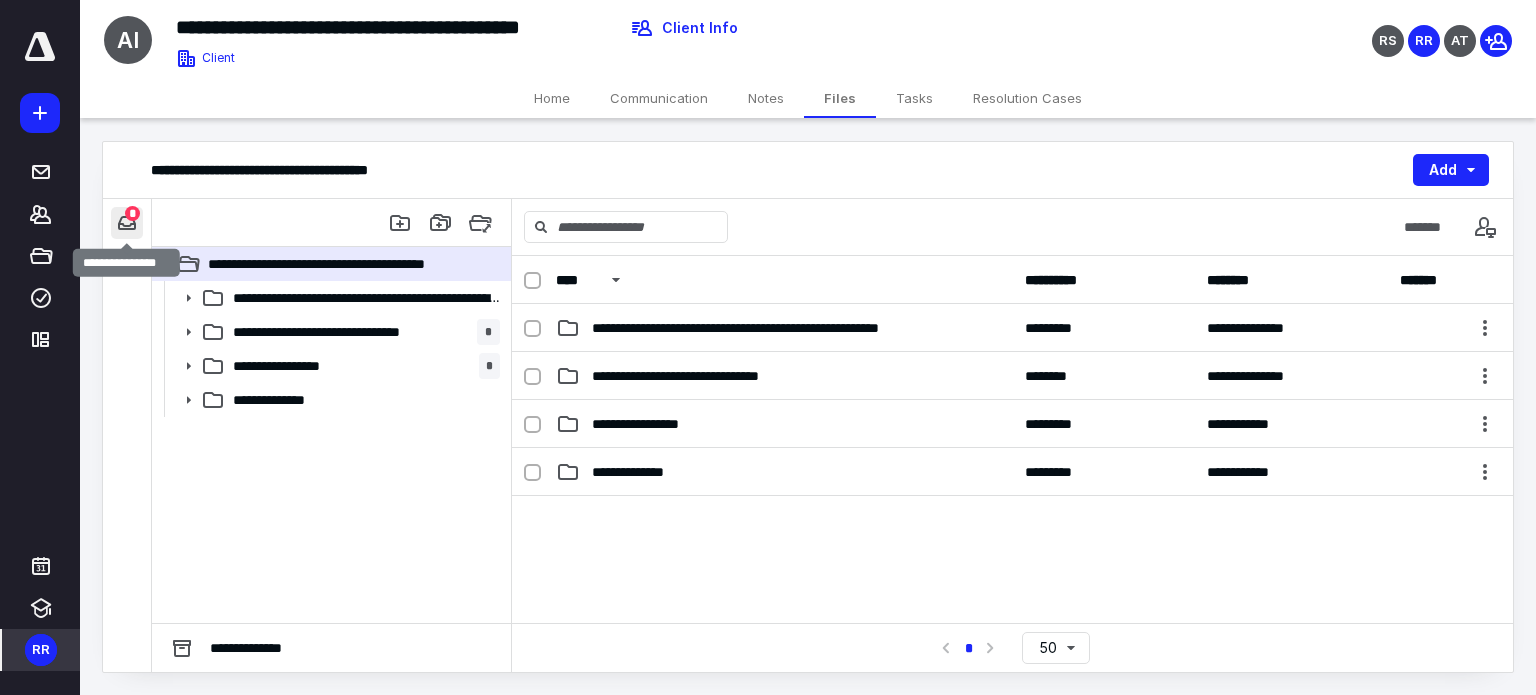 click at bounding box center [127, 223] 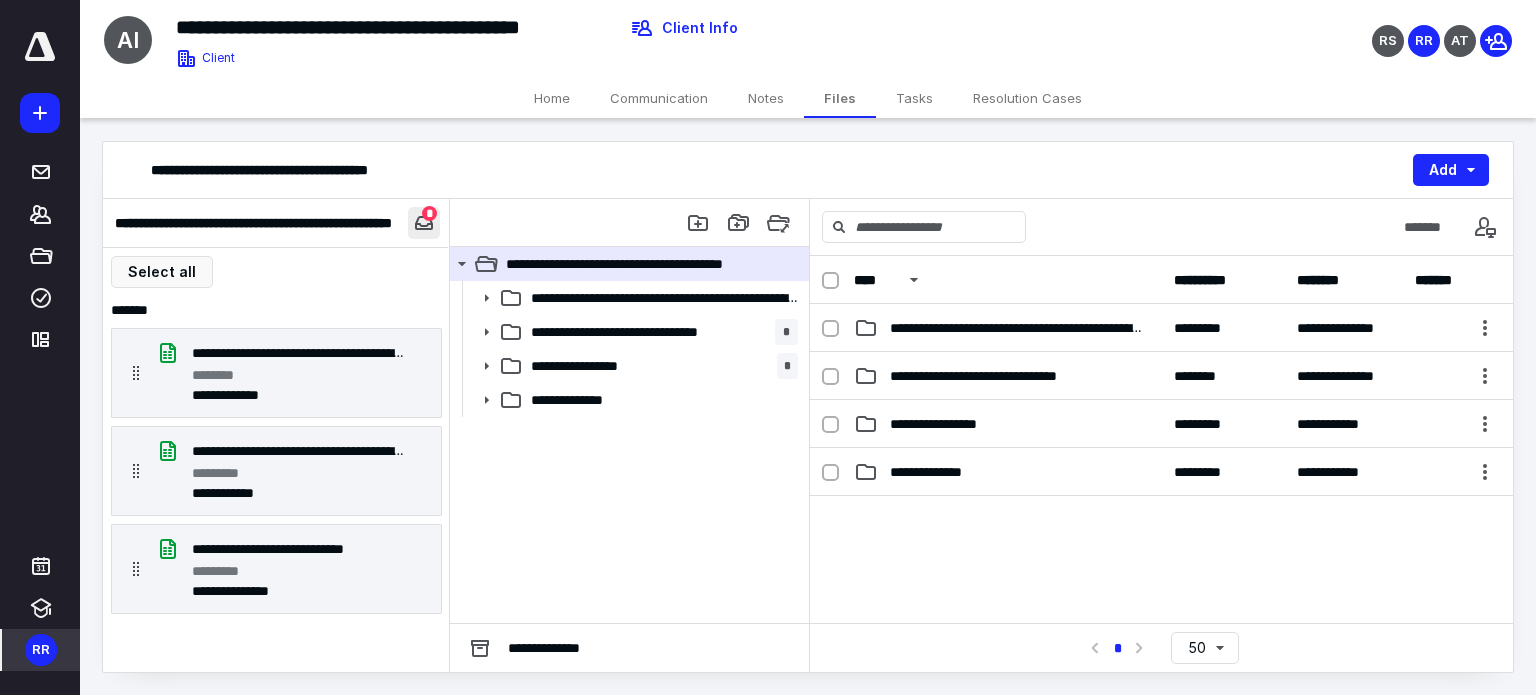 type 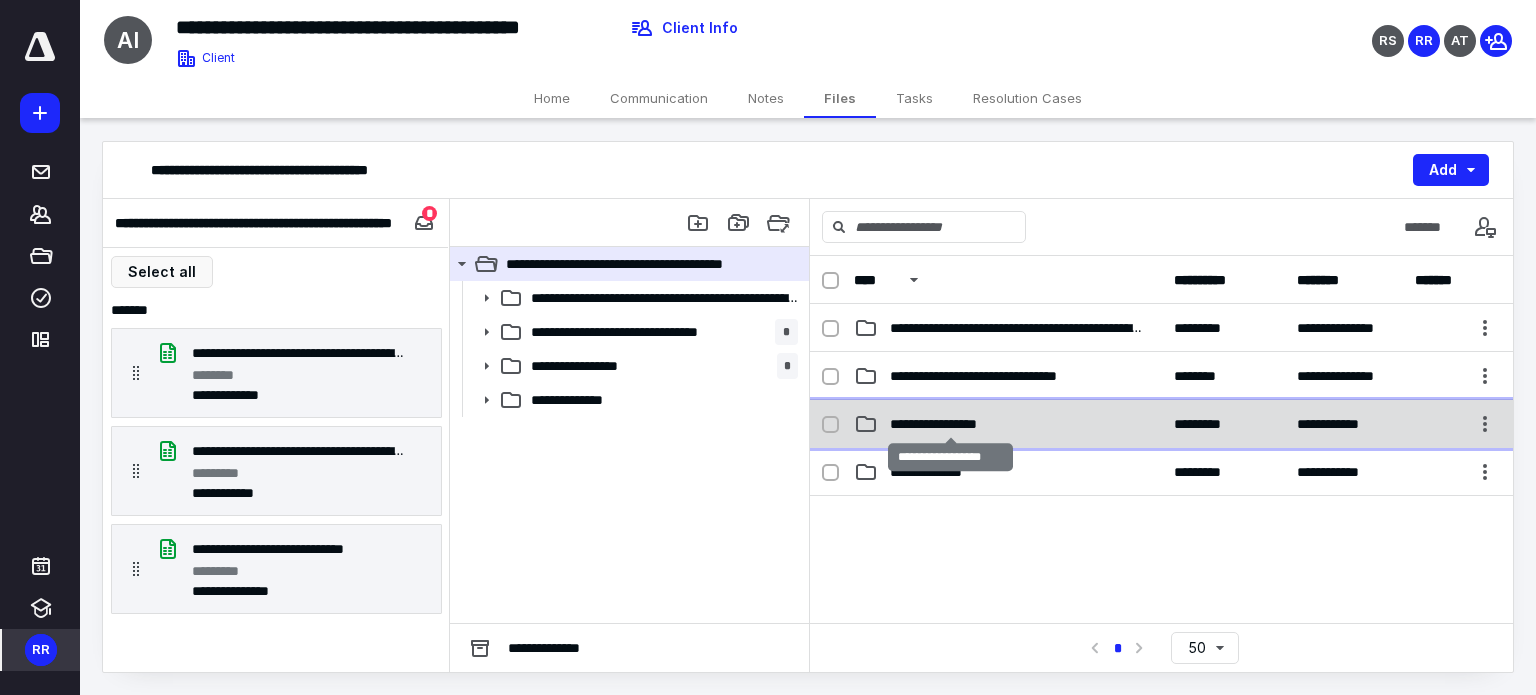 click on "**********" at bounding box center (951, 424) 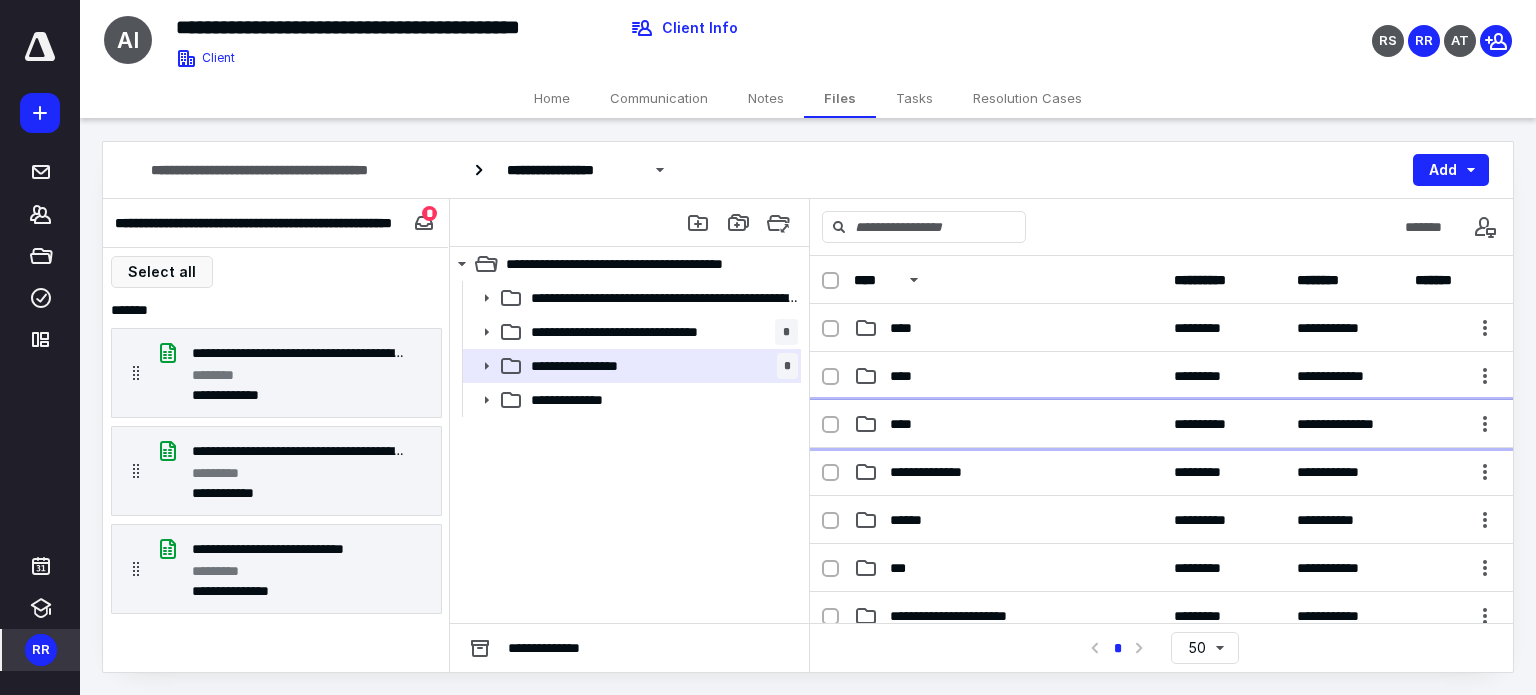 click on "****" at bounding box center (907, 424) 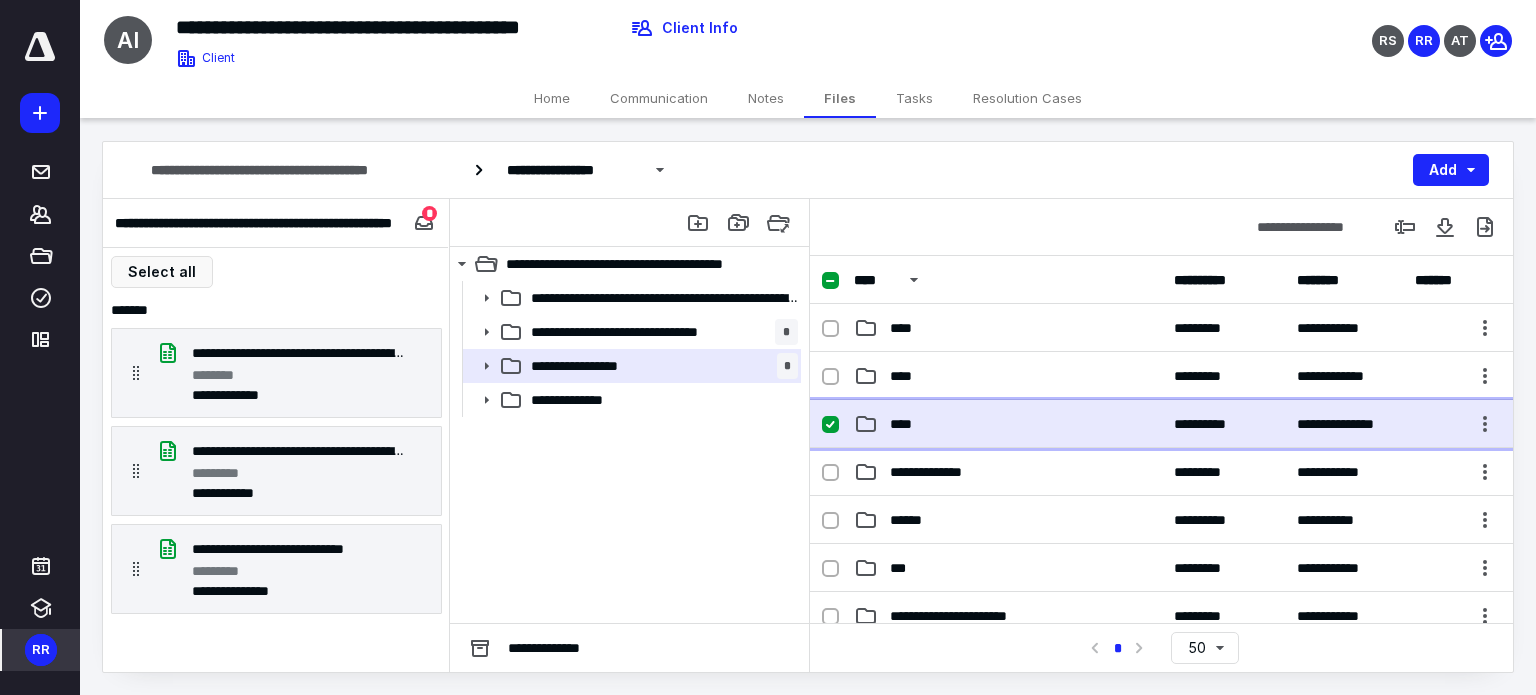 click on "****" at bounding box center (907, 424) 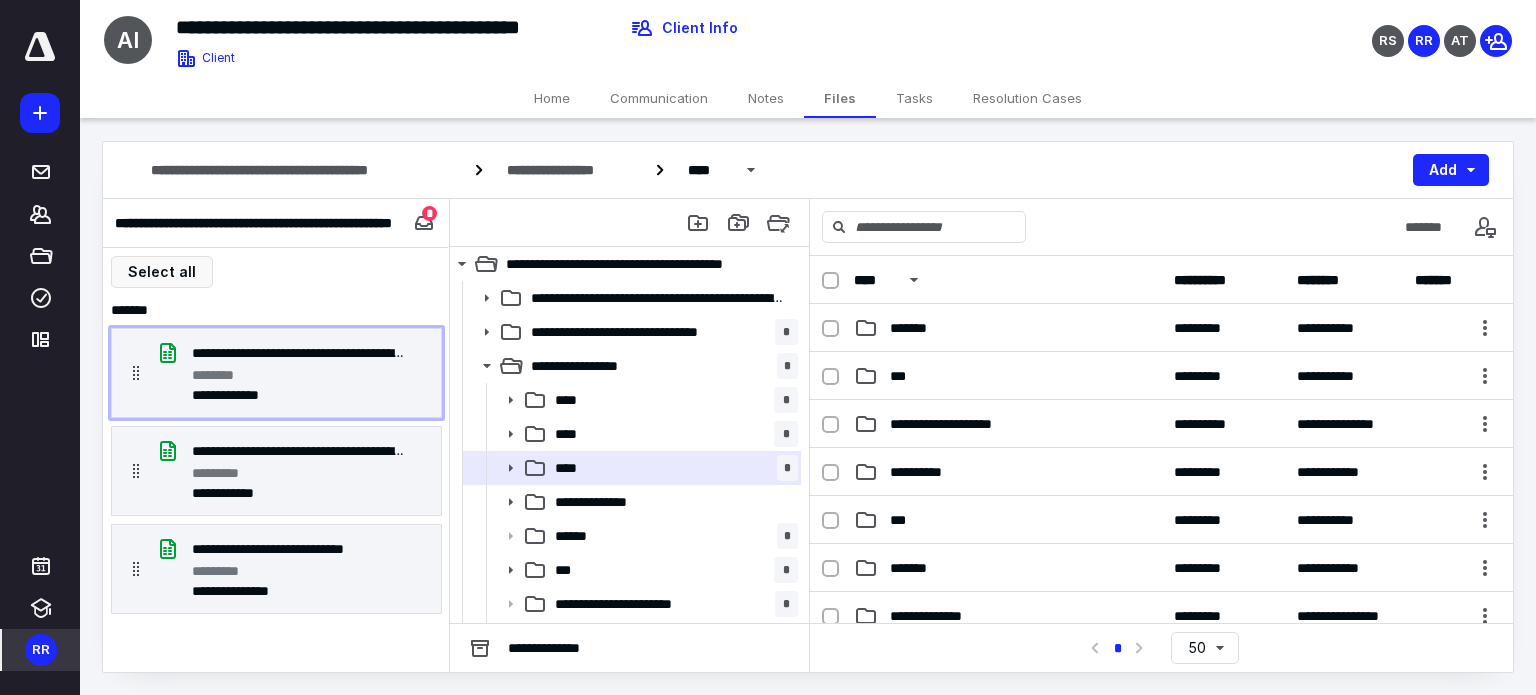 drag, startPoint x: 317, startPoint y: 346, endPoint x: 609, endPoint y: 233, distance: 313.10223 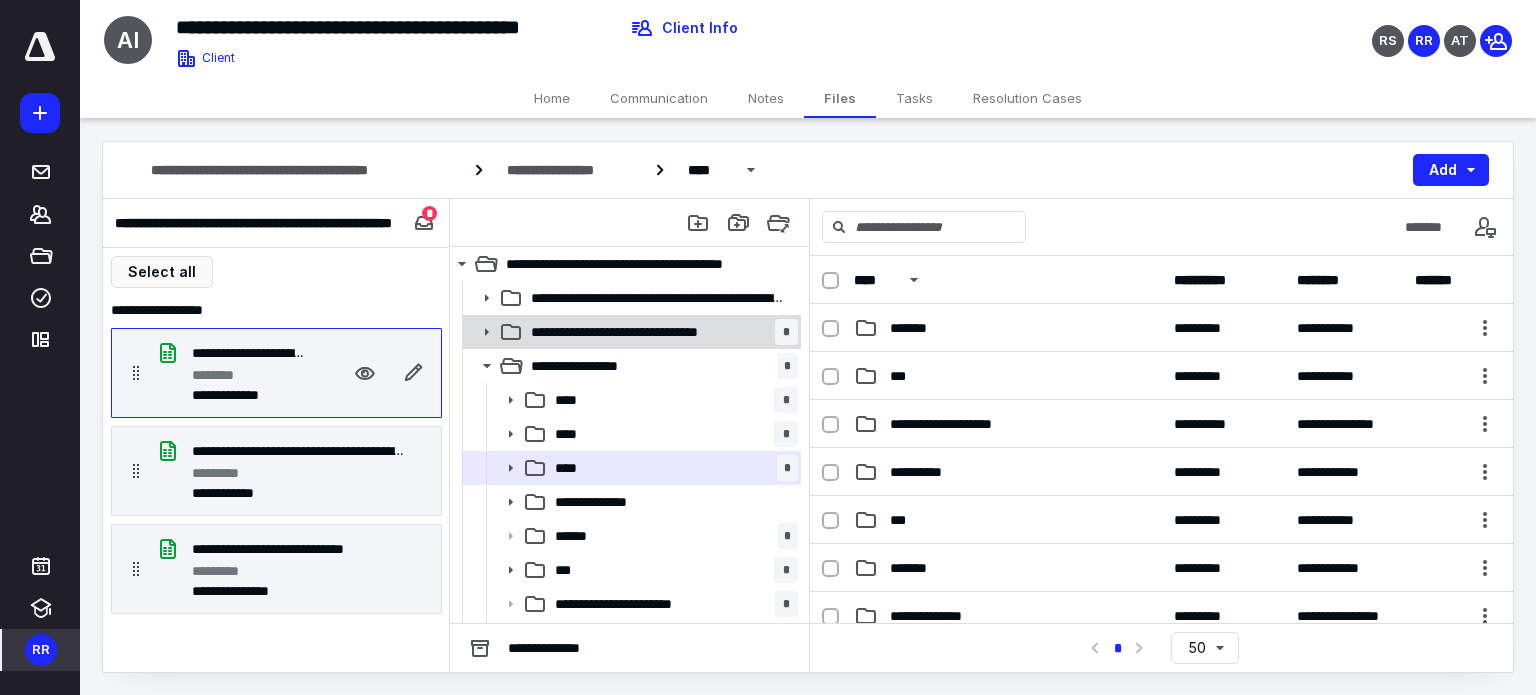 drag, startPoint x: 306, startPoint y: 391, endPoint x: 582, endPoint y: 342, distance: 280.3159 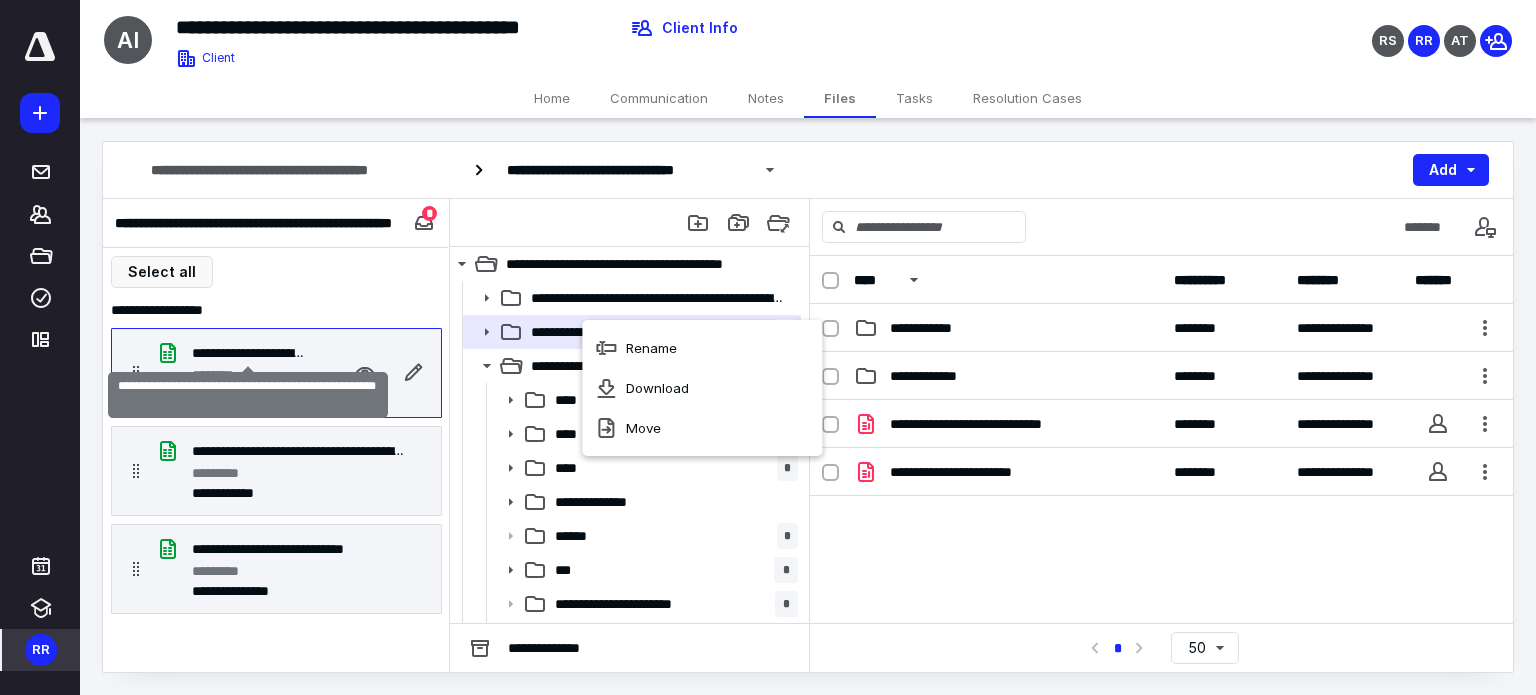 click on "**********" at bounding box center (248, 353) 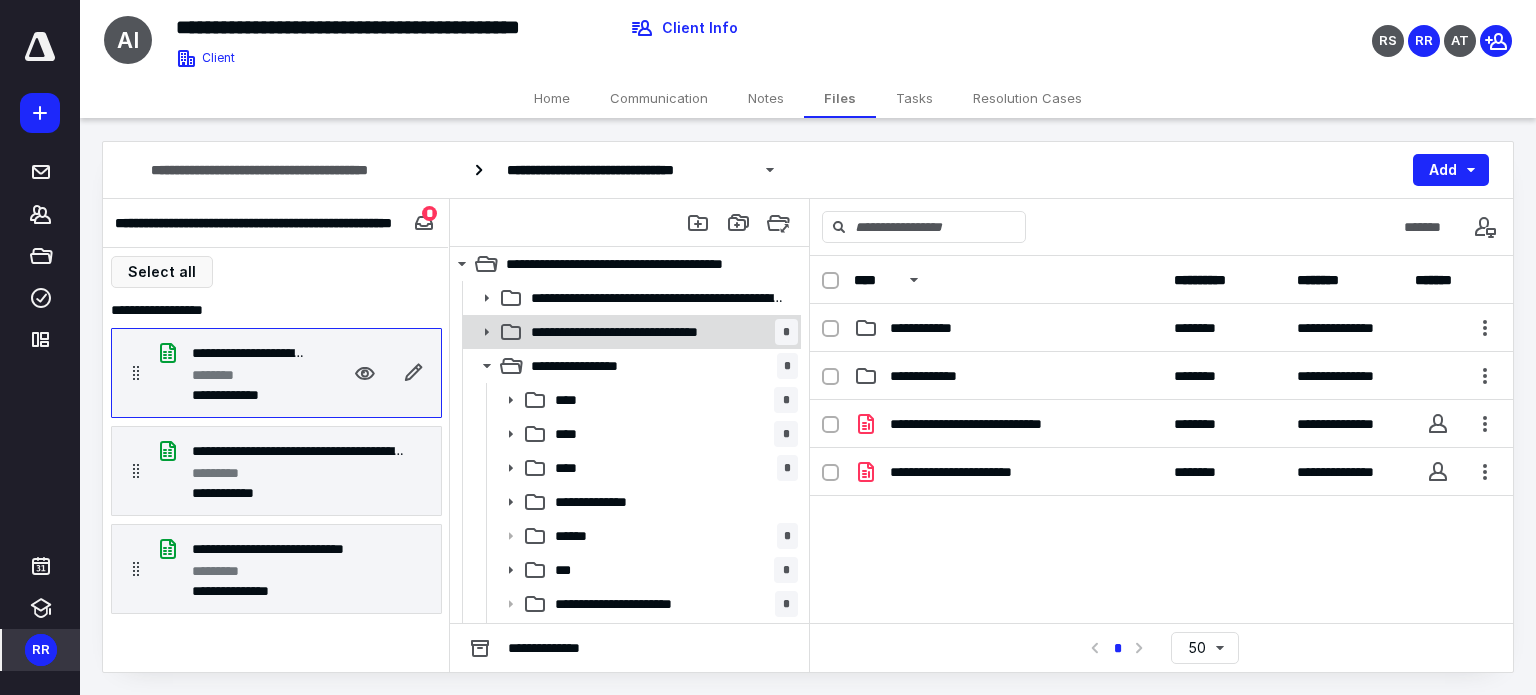 drag, startPoint x: 232, startPoint y: 343, endPoint x: 504, endPoint y: 321, distance: 272.88824 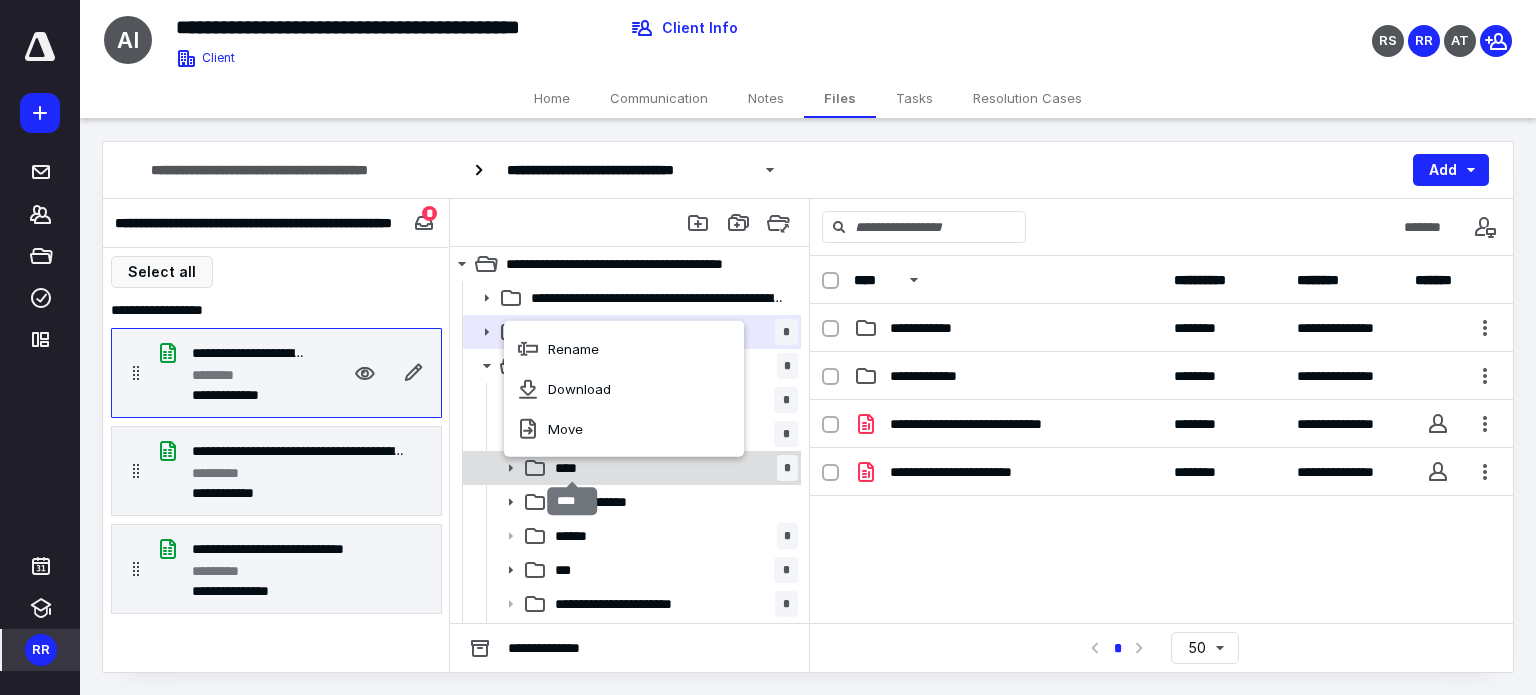 click on "****" at bounding box center (572, 468) 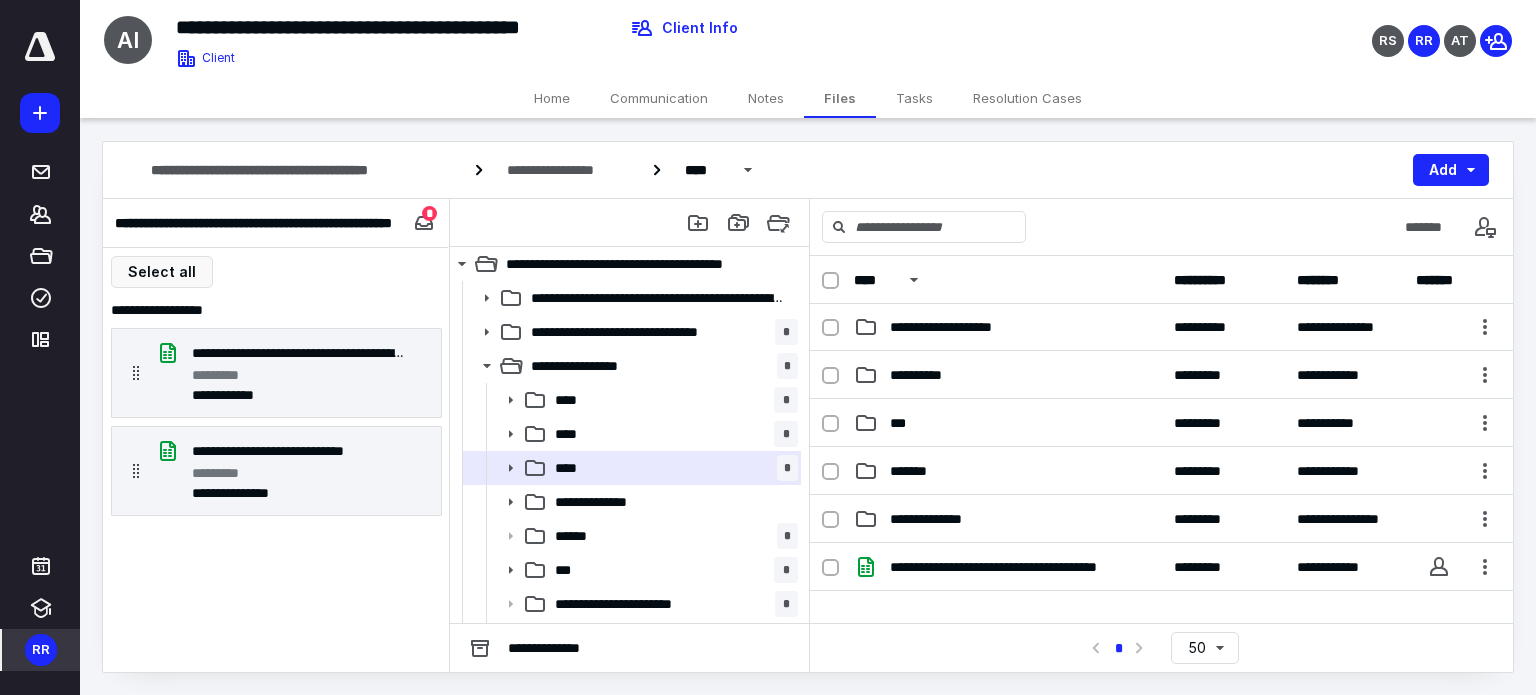 scroll, scrollTop: 94, scrollLeft: 0, axis: vertical 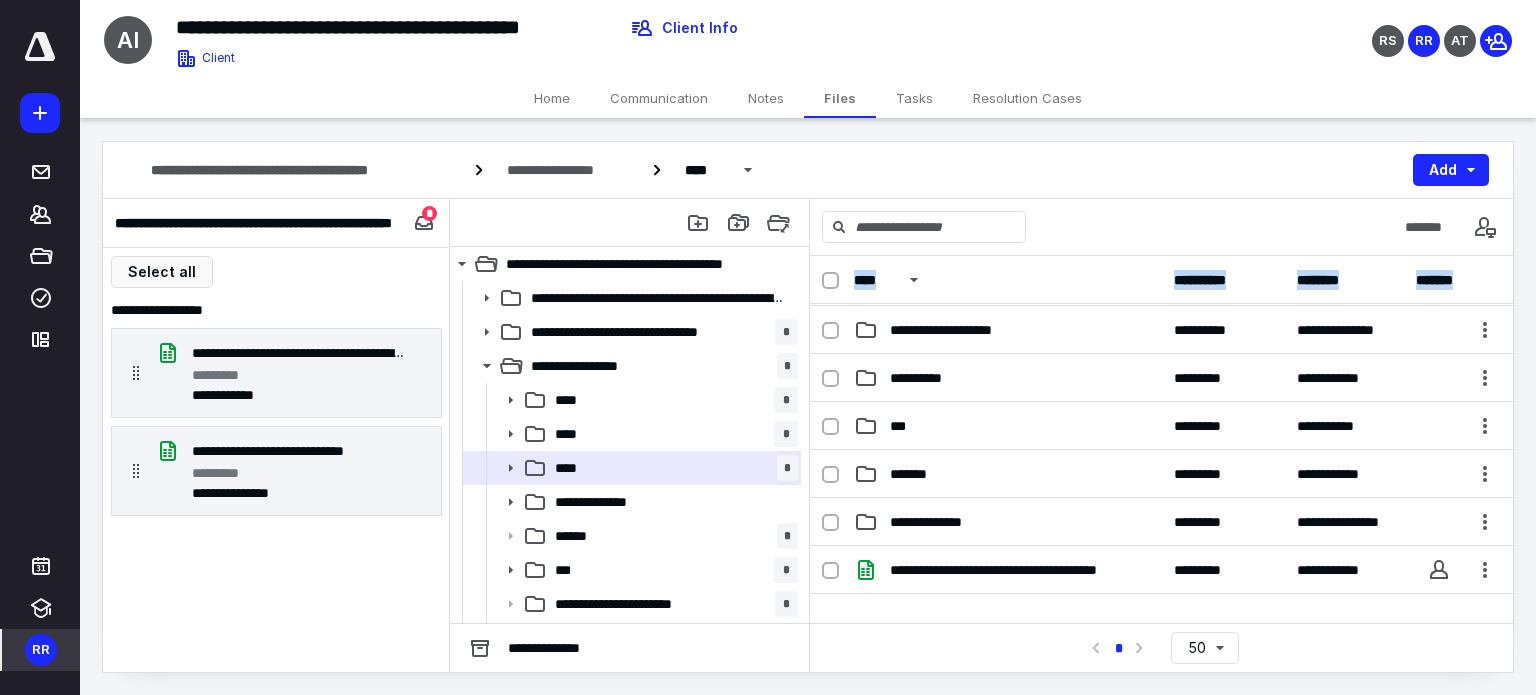 drag, startPoint x: 1527, startPoint y: 429, endPoint x: 796, endPoint y: 296, distance: 743.0007 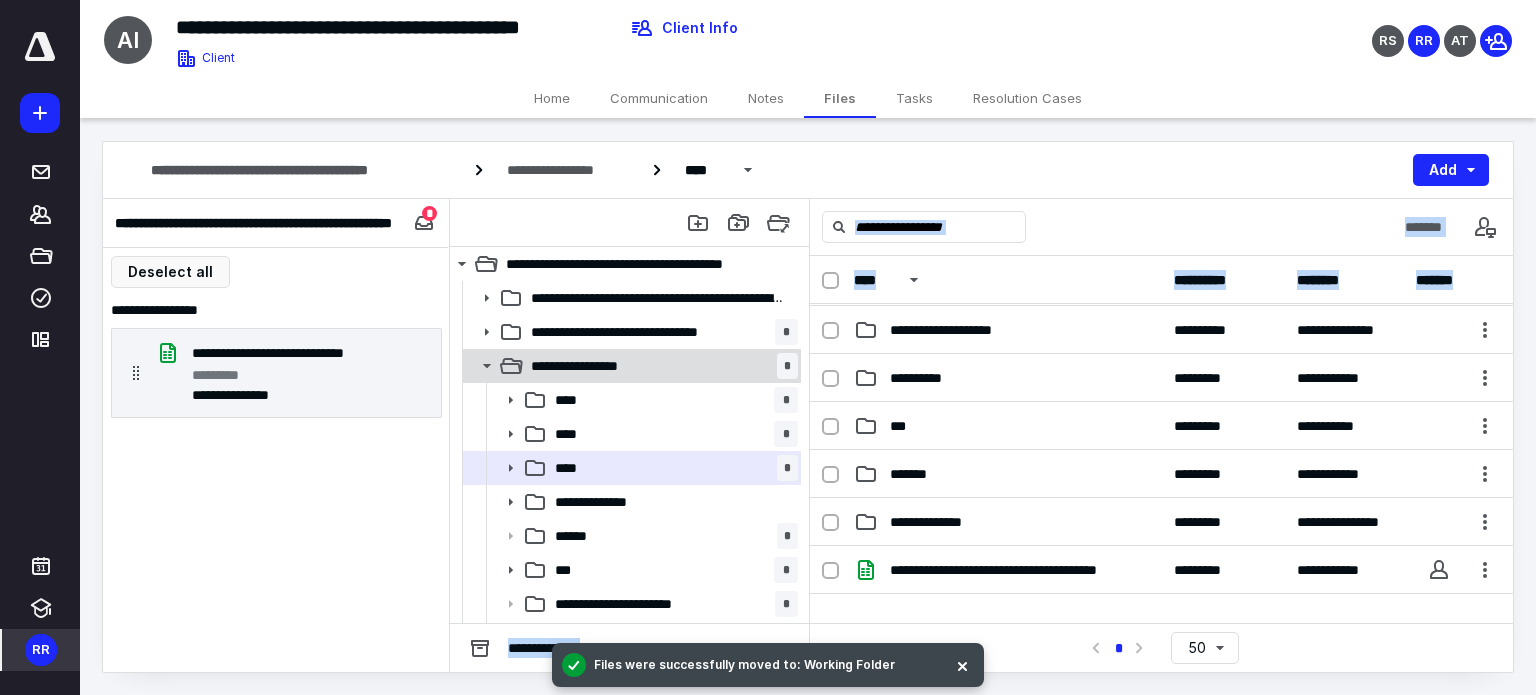 click 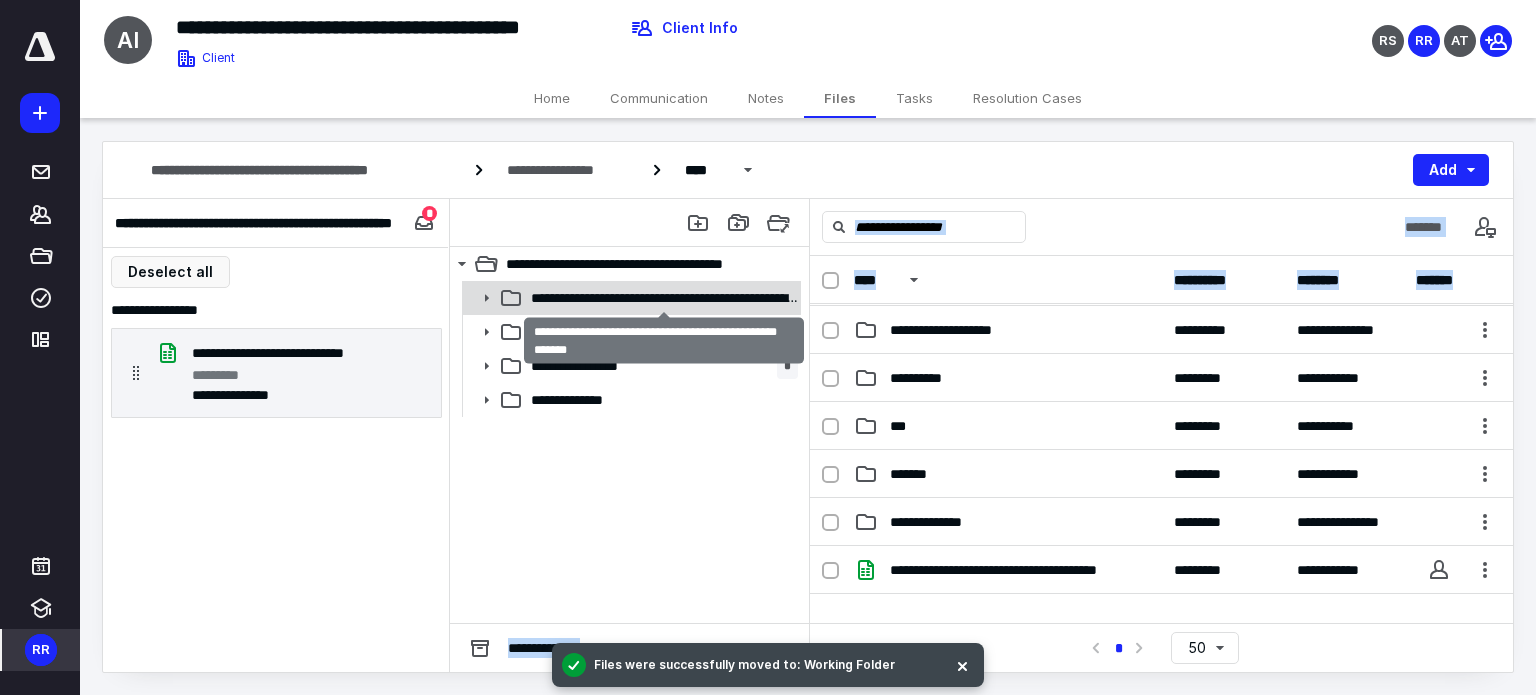click on "**********" at bounding box center [664, 298] 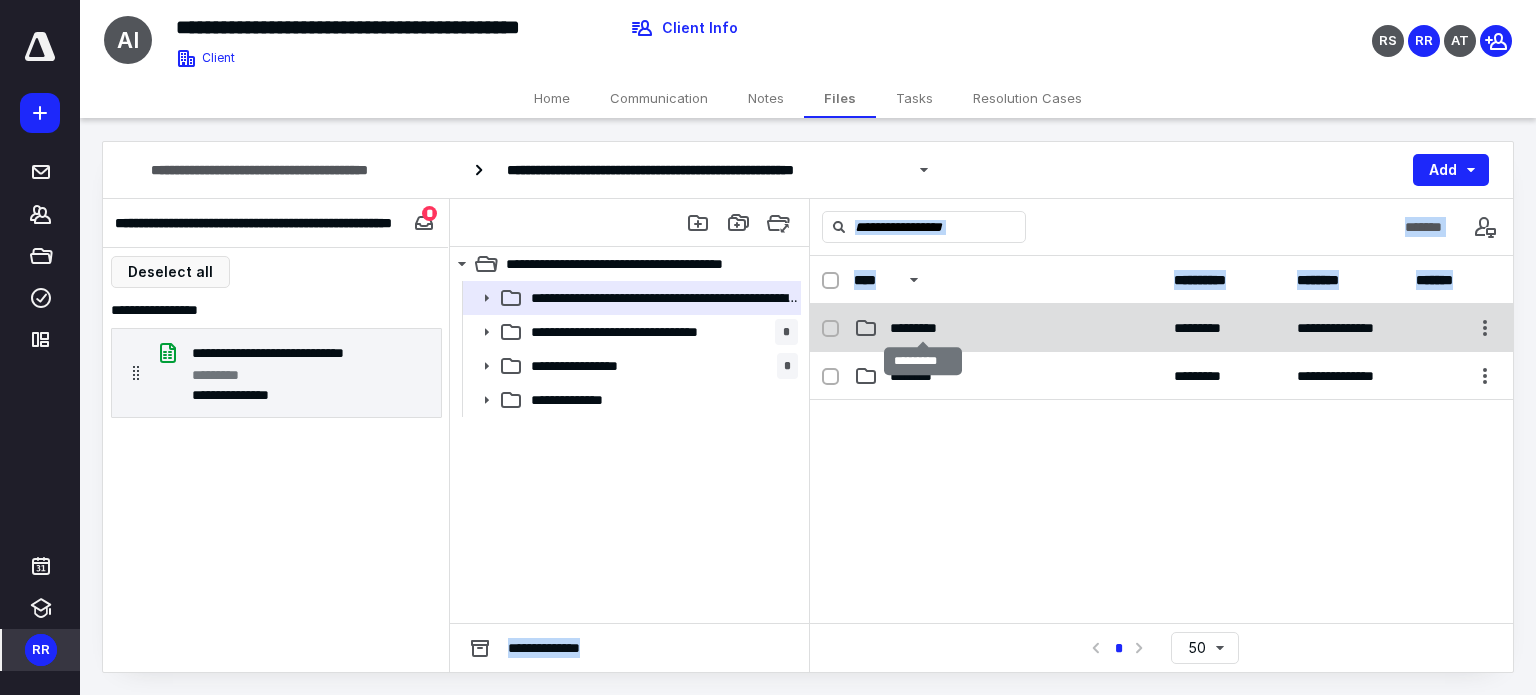 click on "*********" at bounding box center (923, 328) 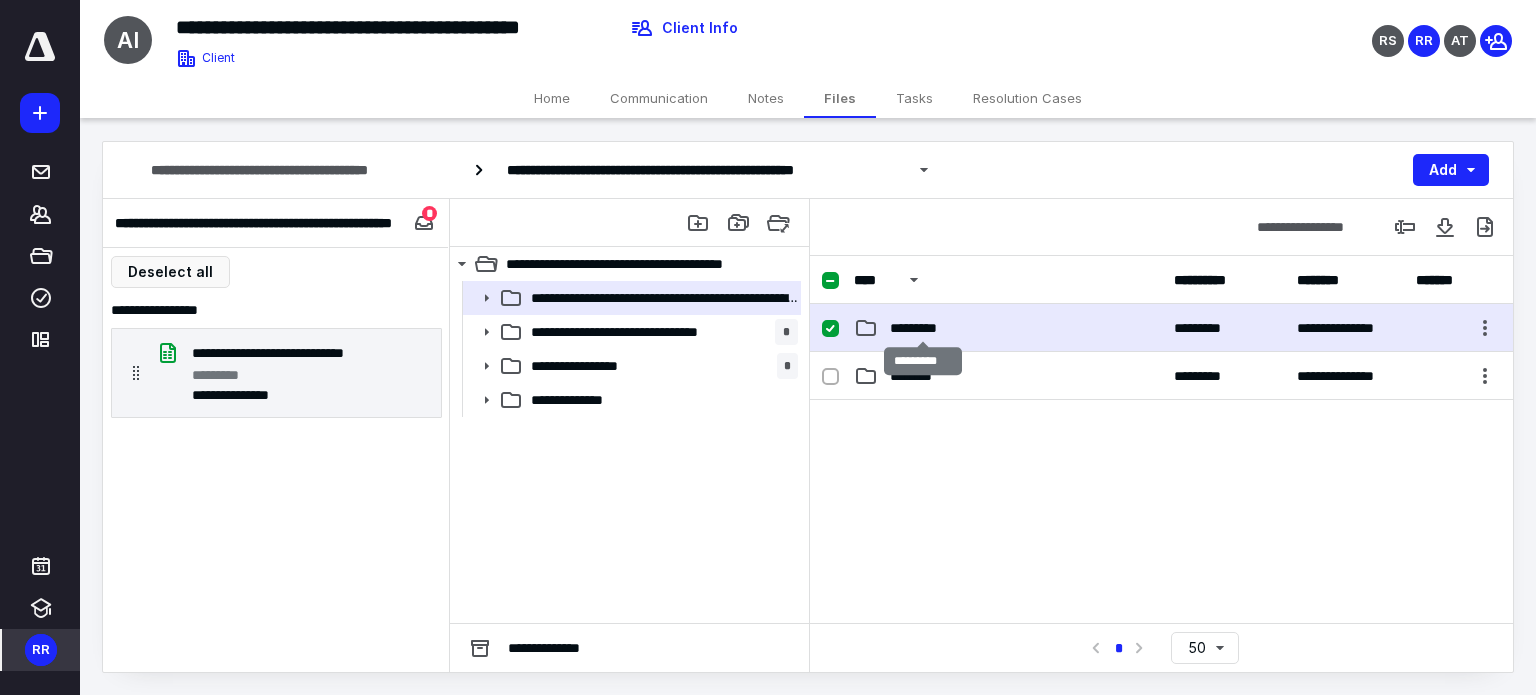 click on "*********" at bounding box center (923, 328) 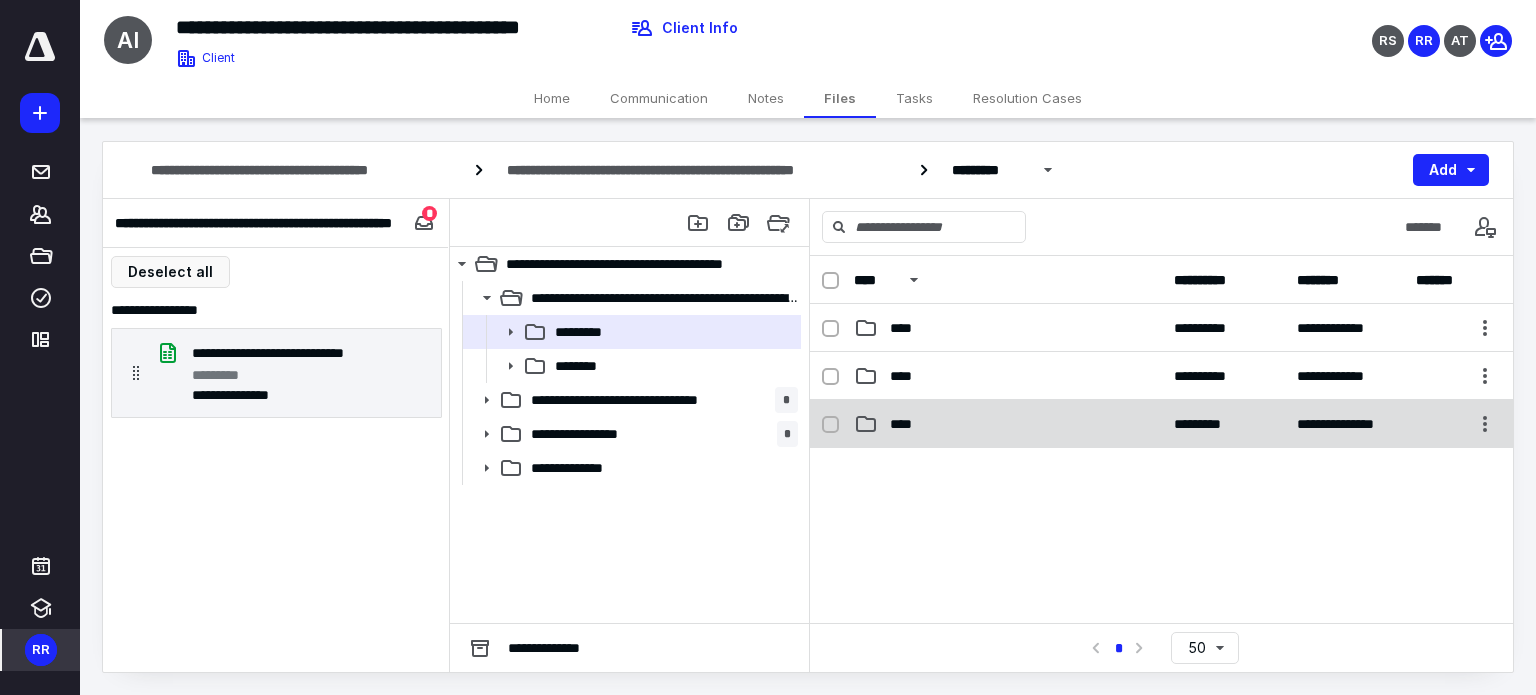 click on "**********" at bounding box center [1161, 424] 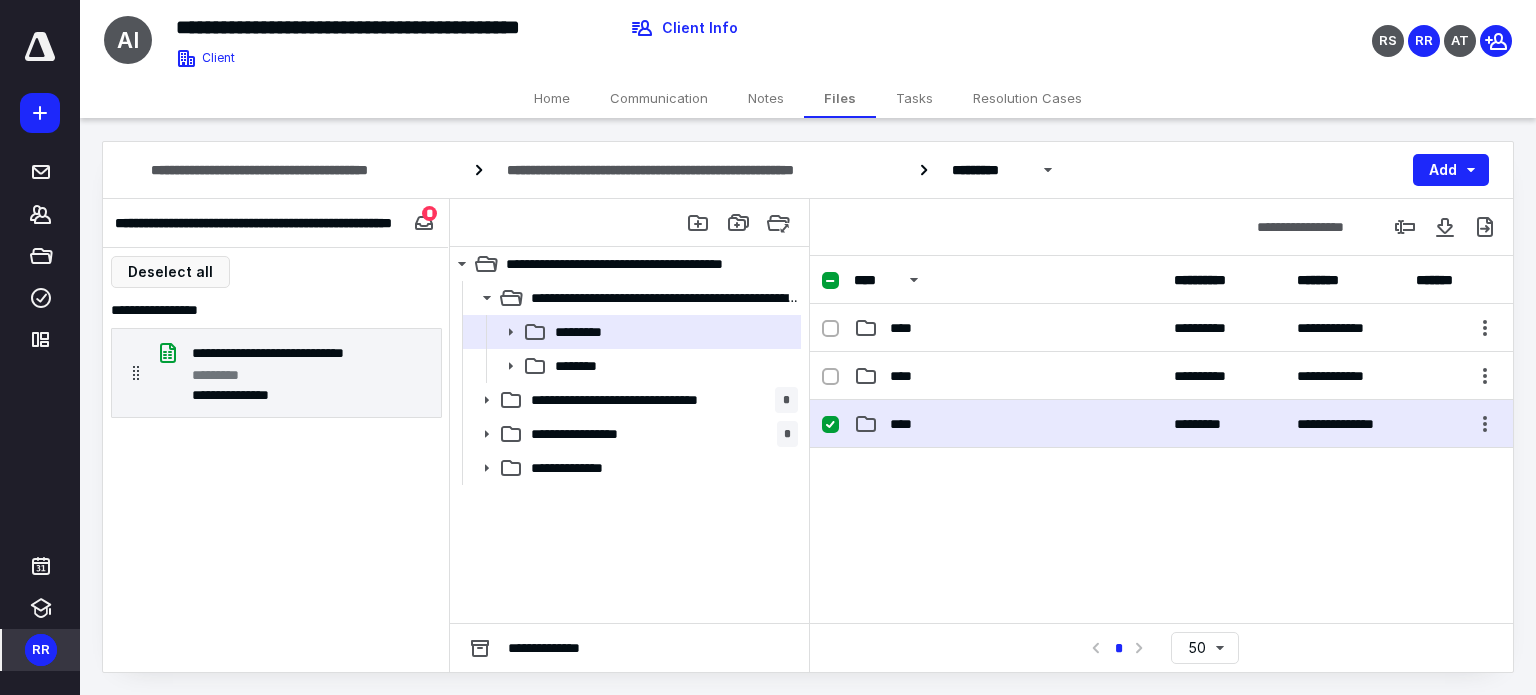 click on "**********" at bounding box center (1161, 424) 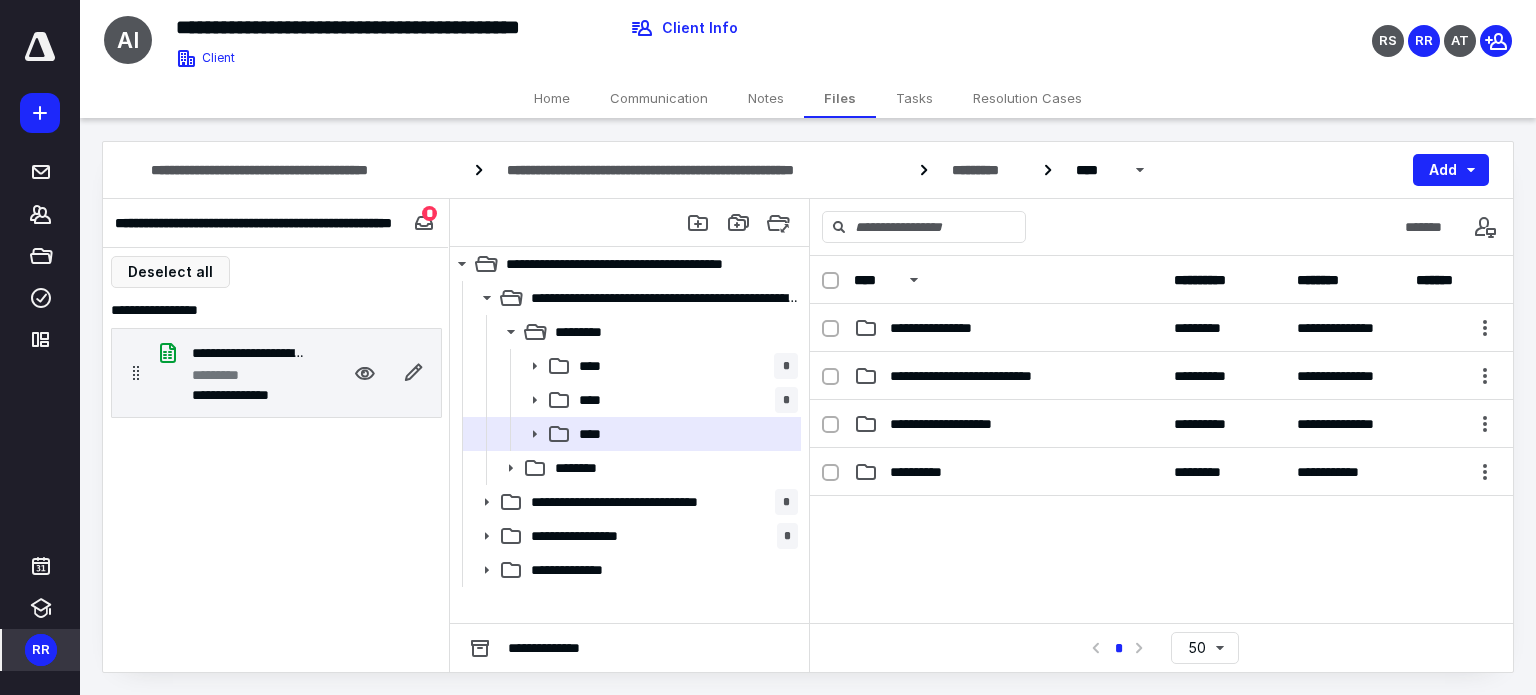 drag, startPoint x: 316, startPoint y: 367, endPoint x: 347, endPoint y: 342, distance: 39.824615 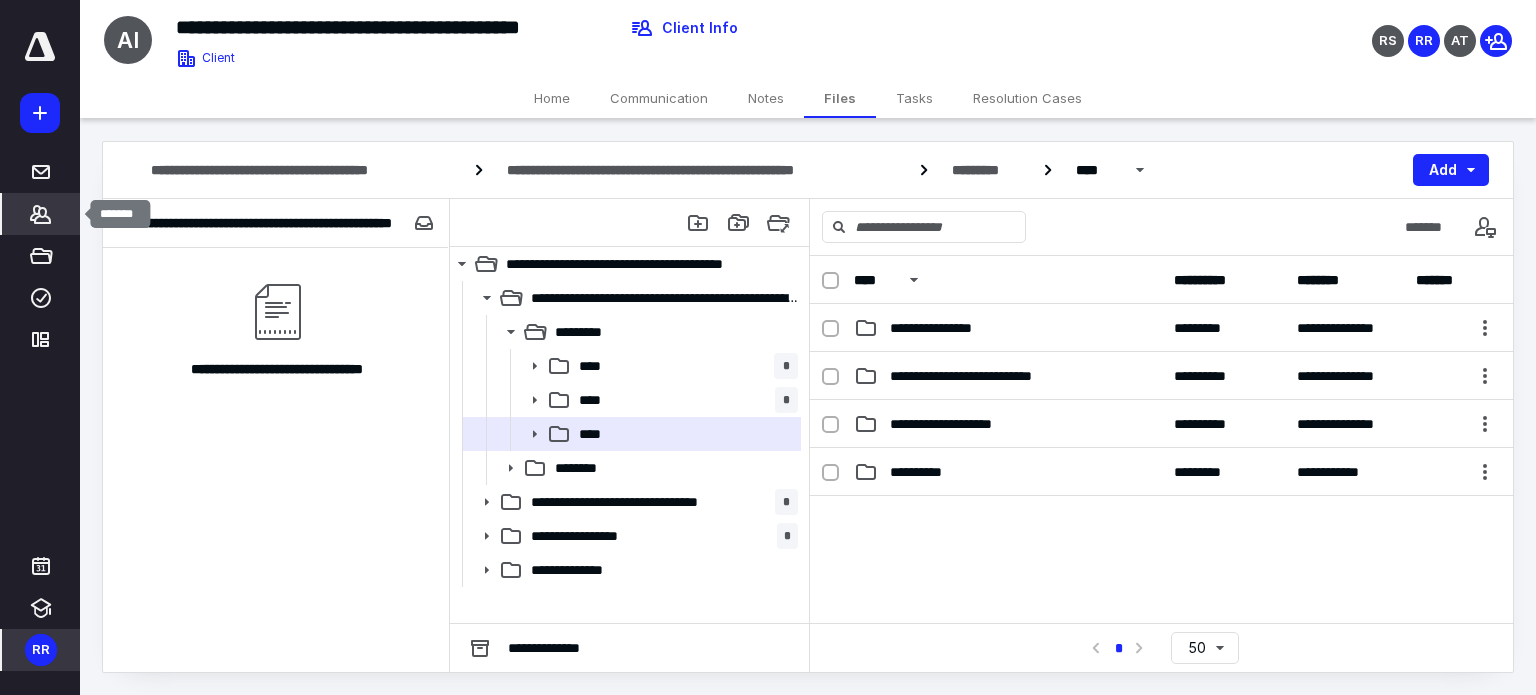 click on "*******" at bounding box center [41, 214] 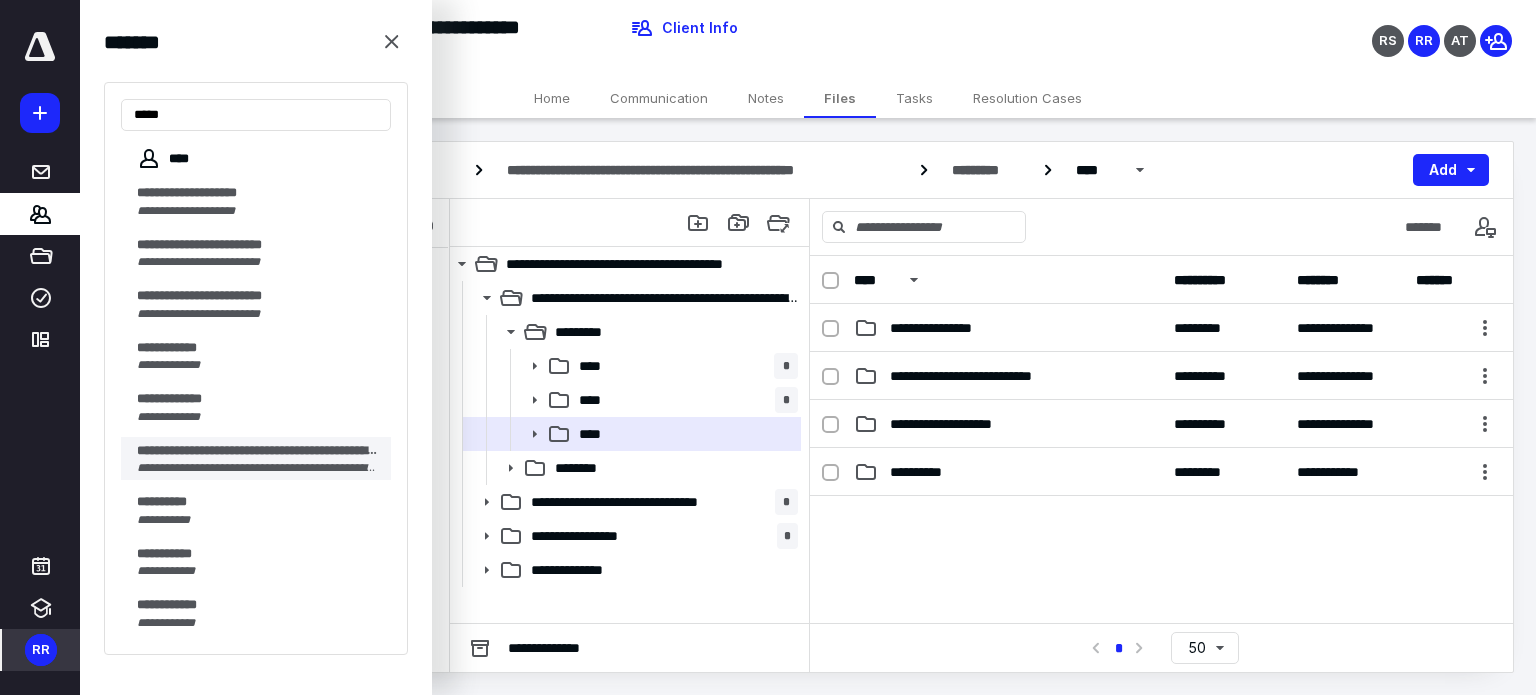 type on "****" 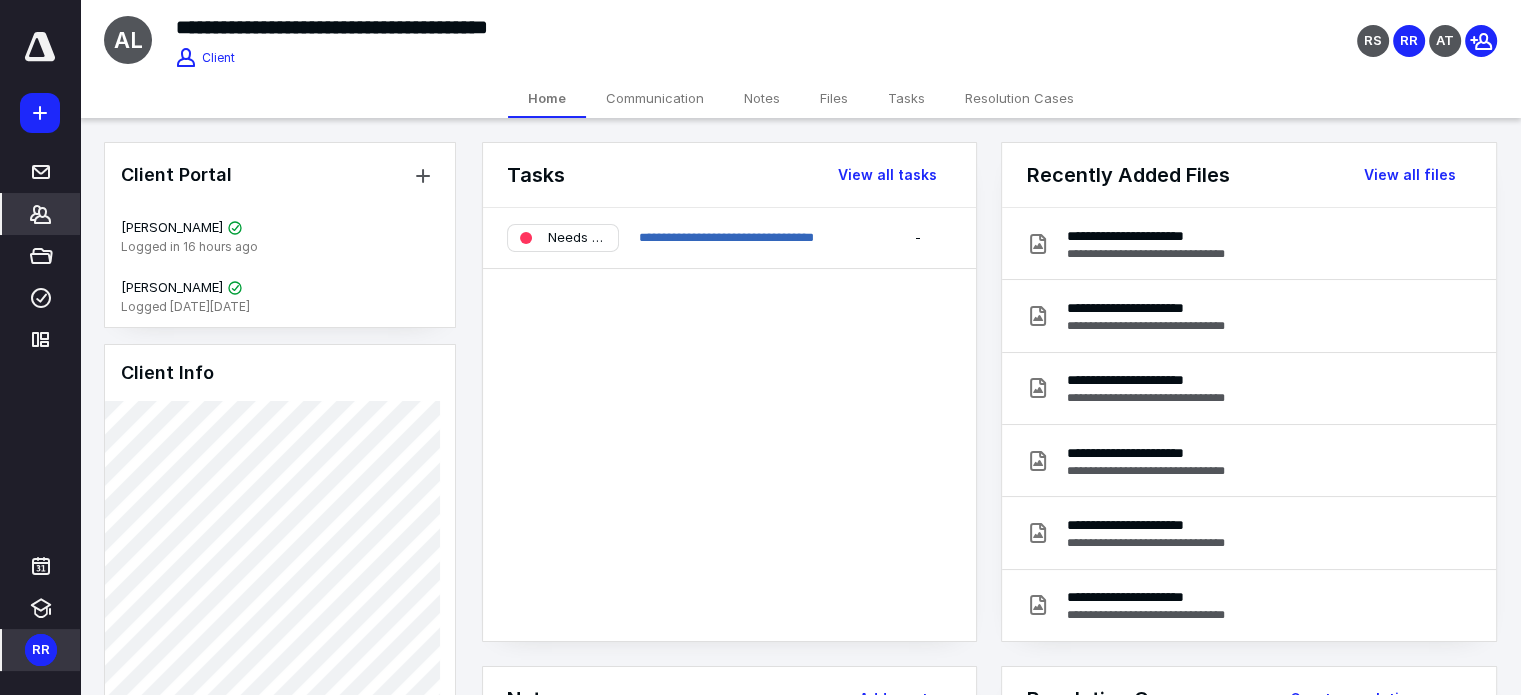 click on "Files" at bounding box center [834, 98] 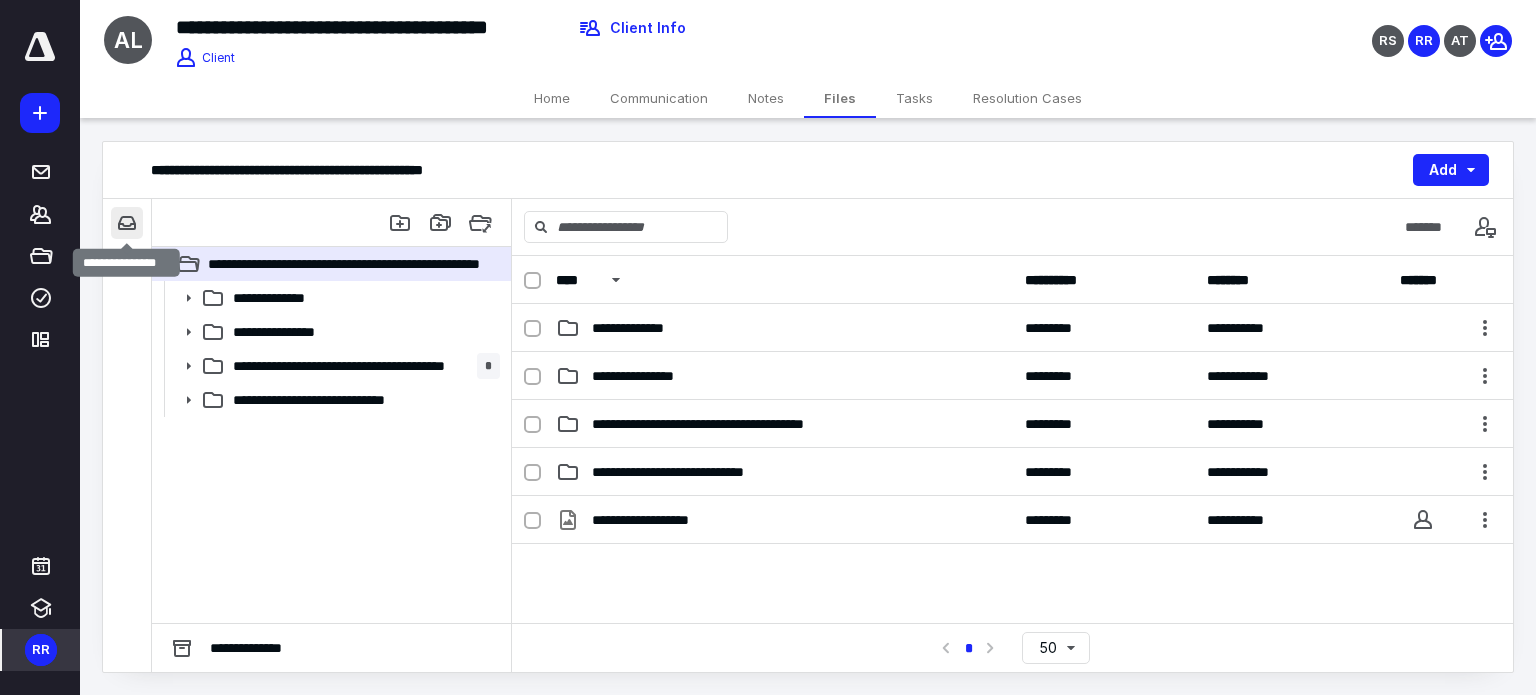 click at bounding box center [127, 223] 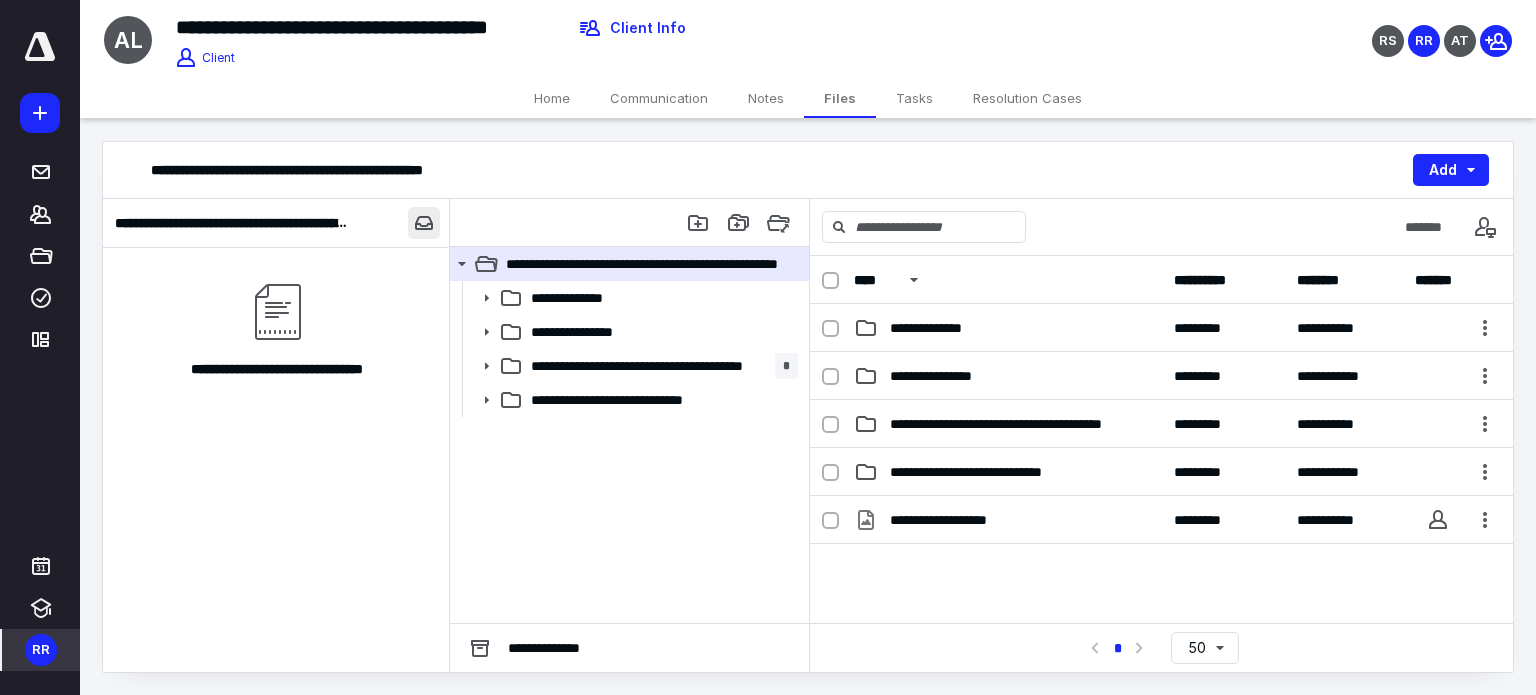 type 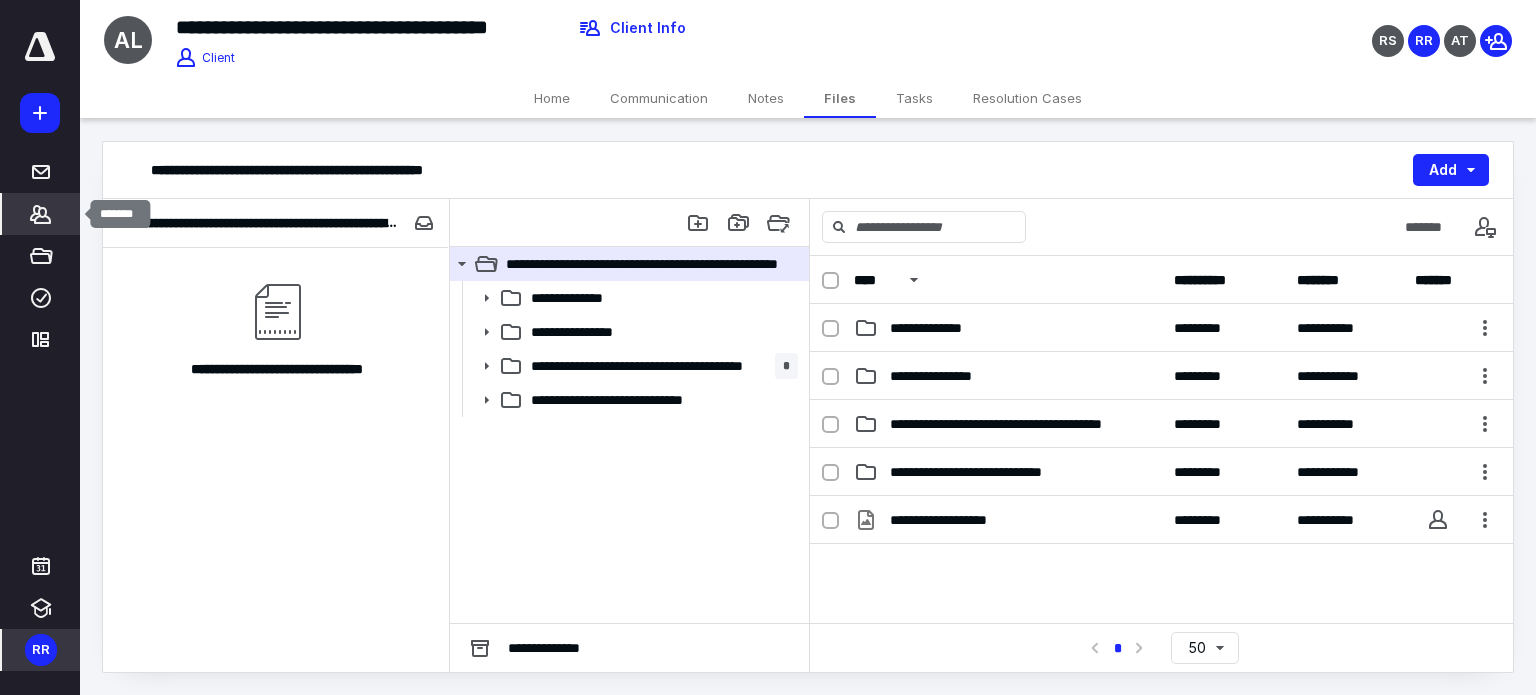 click 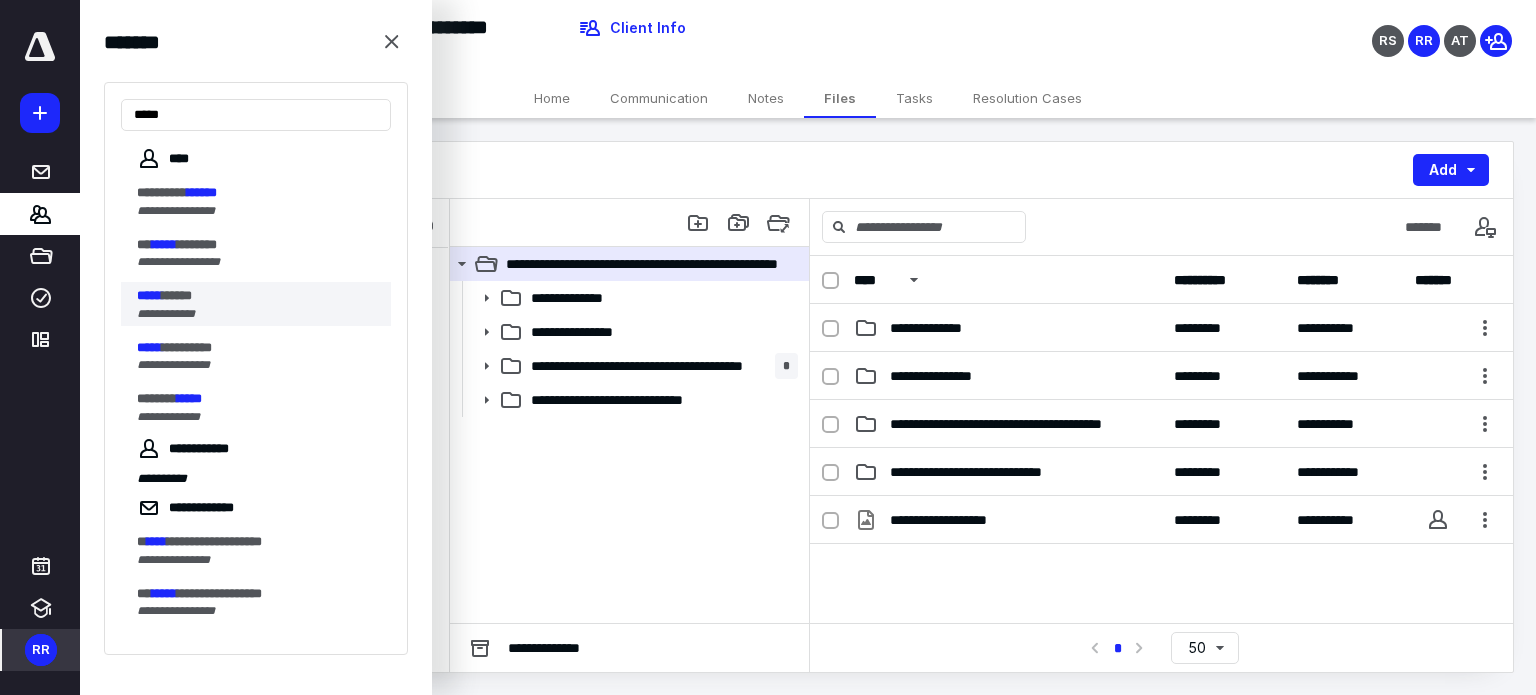 type on "*****" 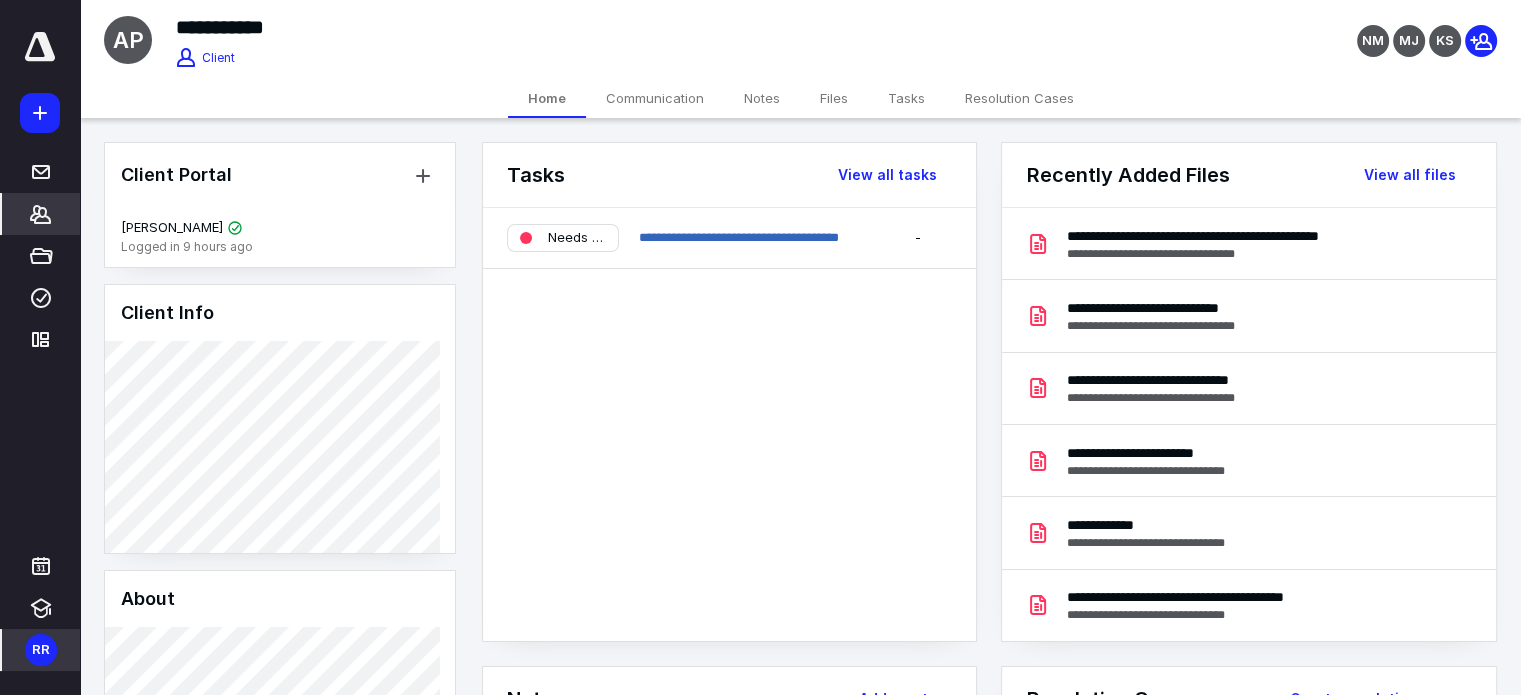 click on "Files" at bounding box center (834, 98) 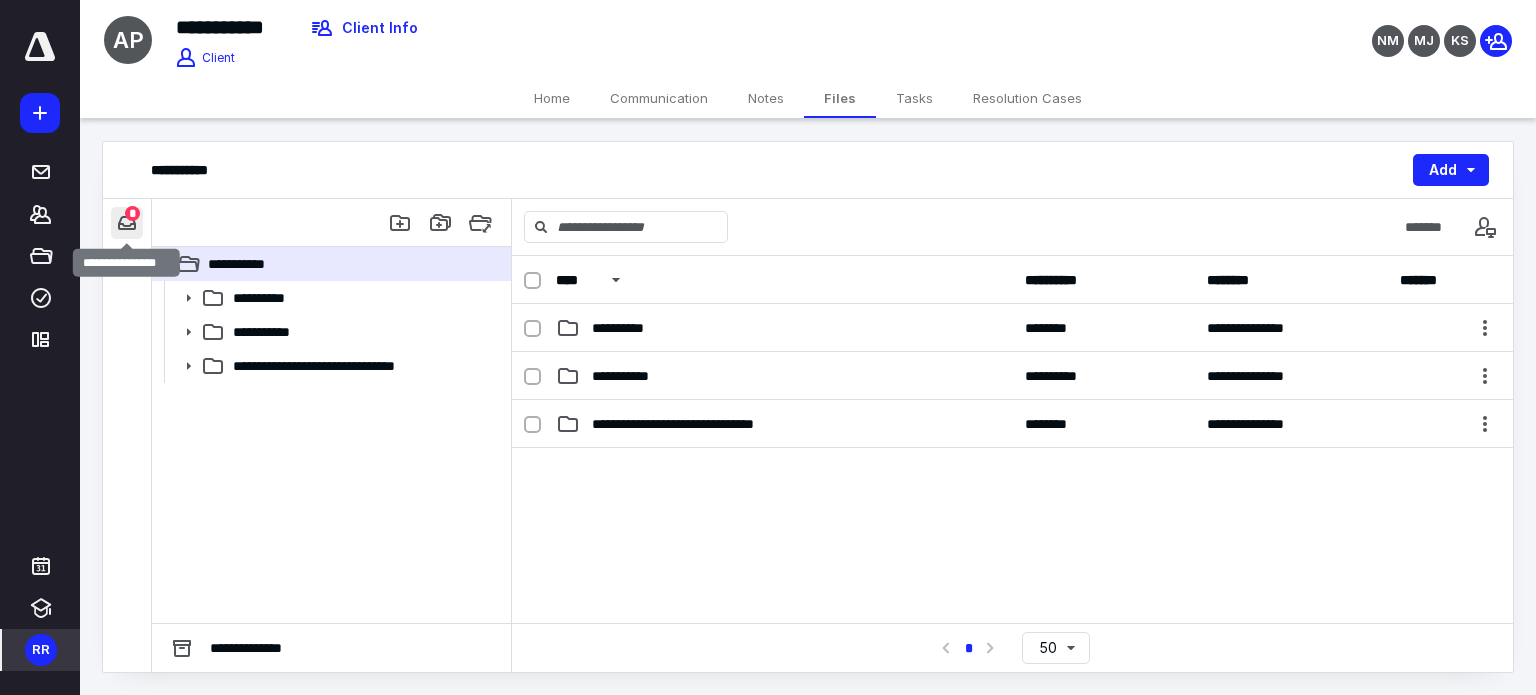 click at bounding box center [127, 223] 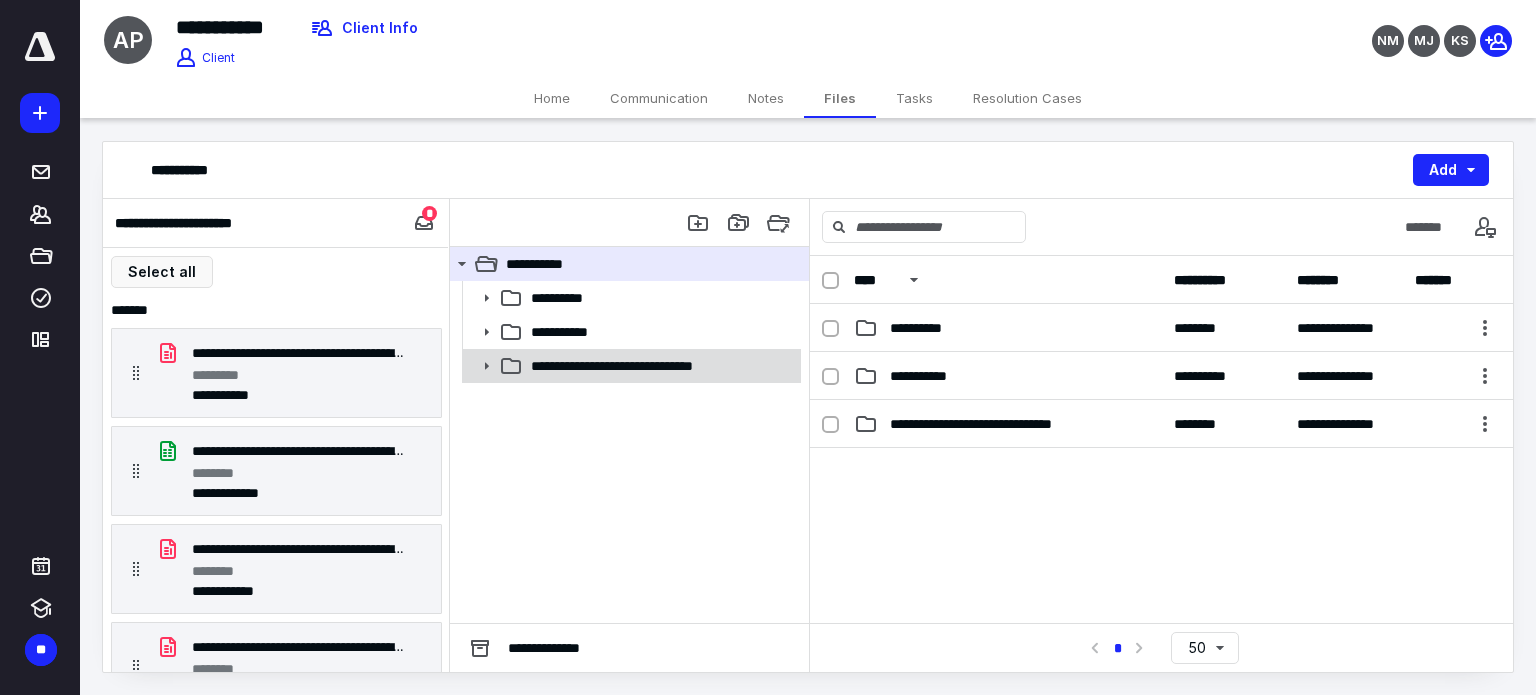 scroll, scrollTop: 0, scrollLeft: 0, axis: both 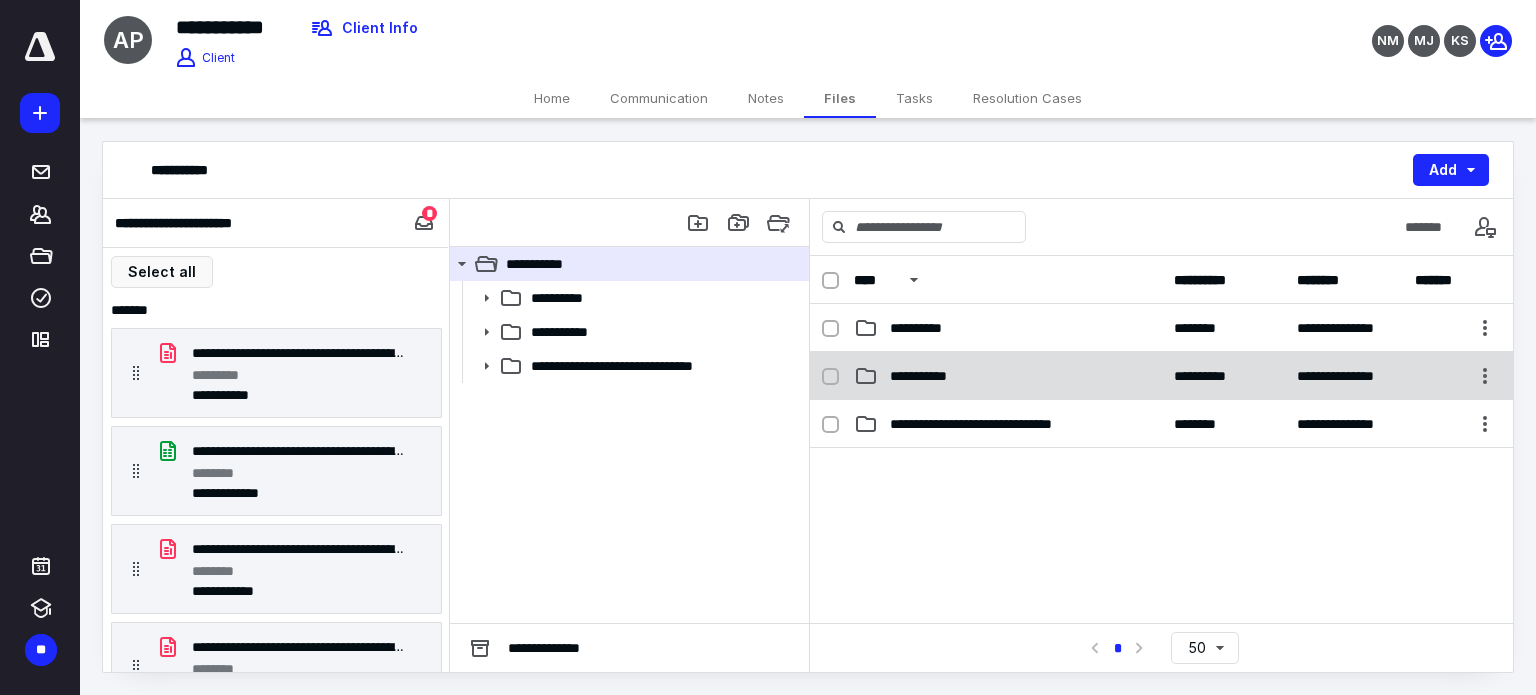 click on "**********" at bounding box center (1008, 376) 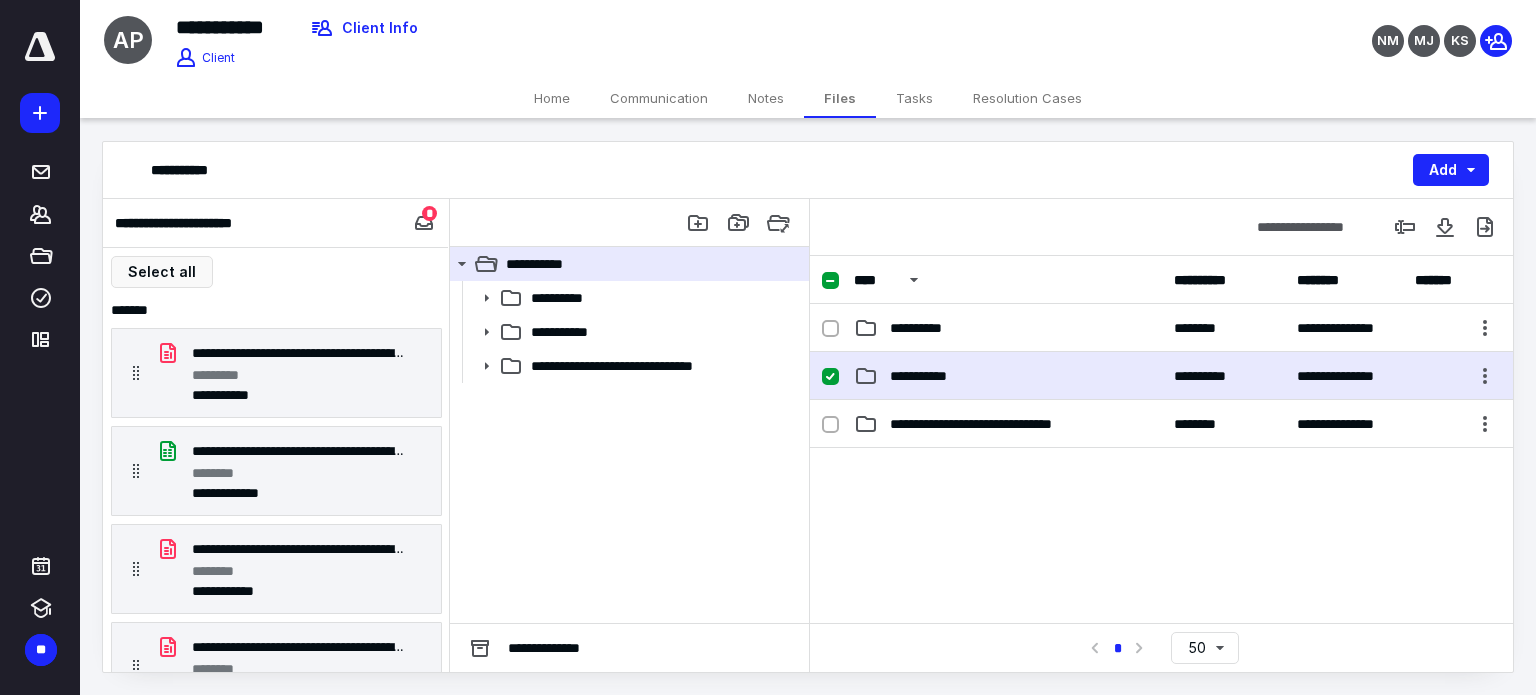 click on "**********" at bounding box center [1008, 376] 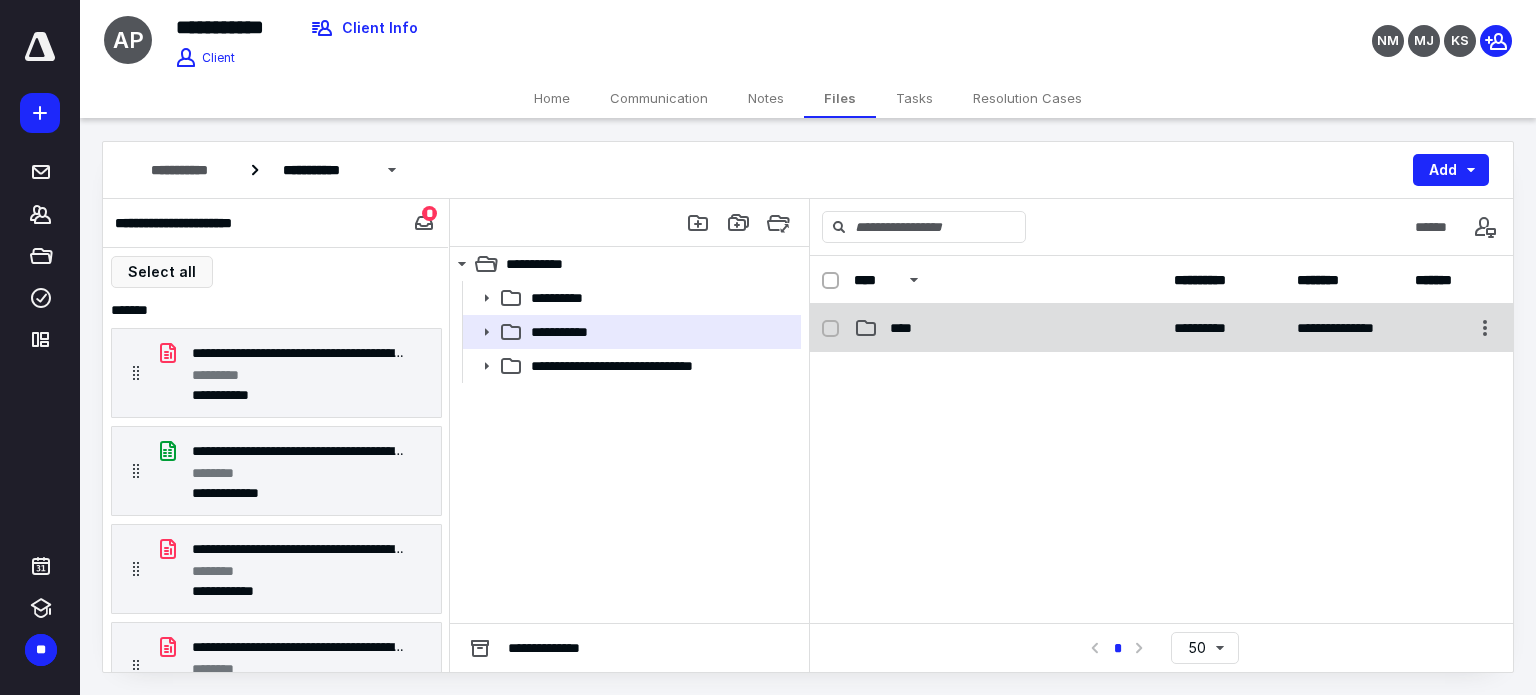 click on "****" at bounding box center (1008, 328) 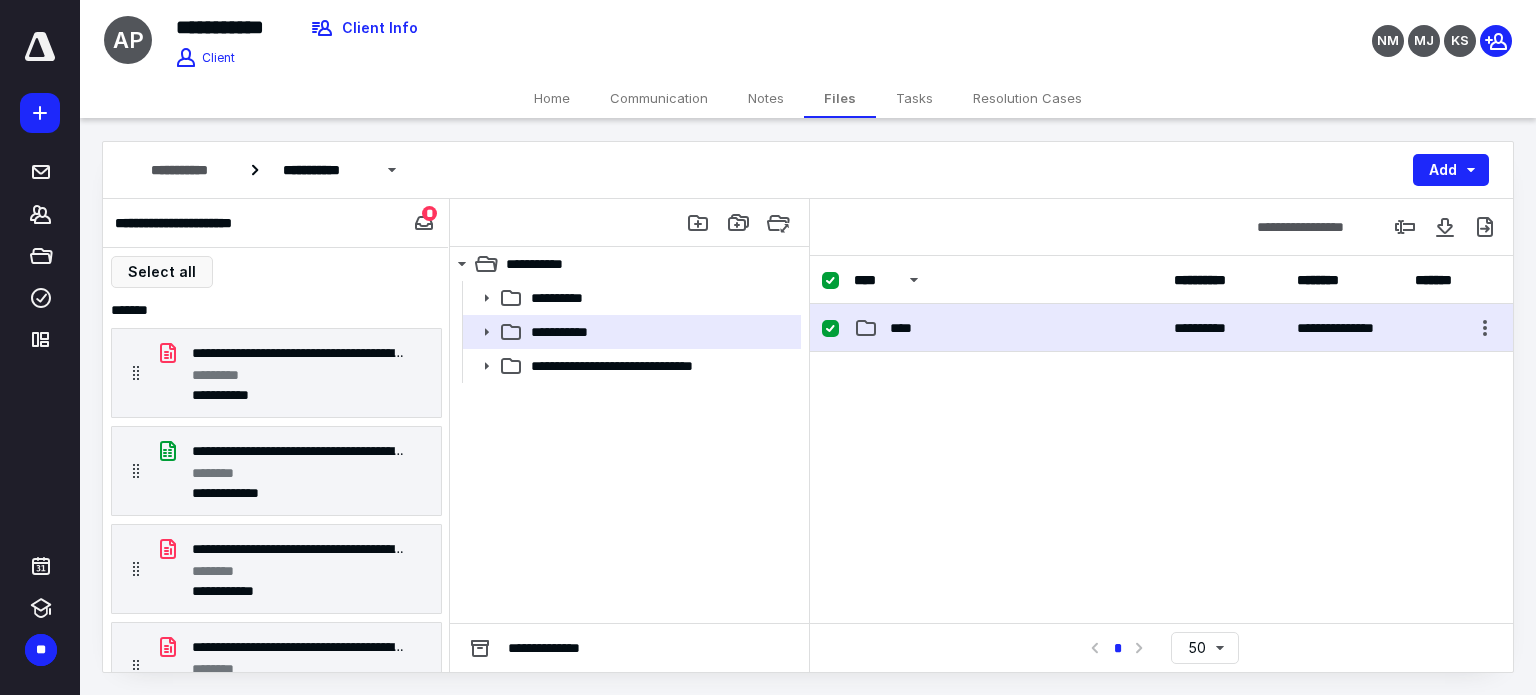 click on "****" at bounding box center [1008, 328] 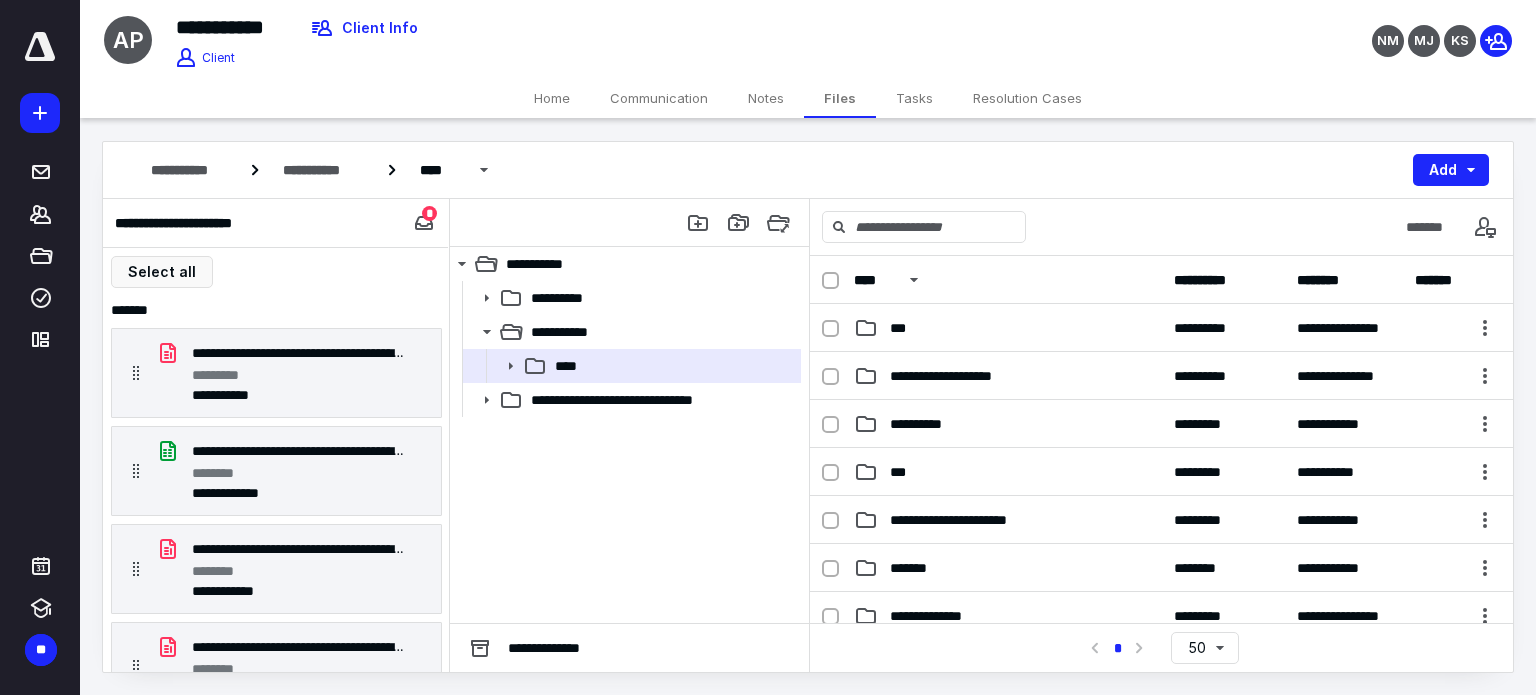 drag, startPoint x: 1509, startPoint y: 377, endPoint x: 1515, endPoint y: 486, distance: 109.165016 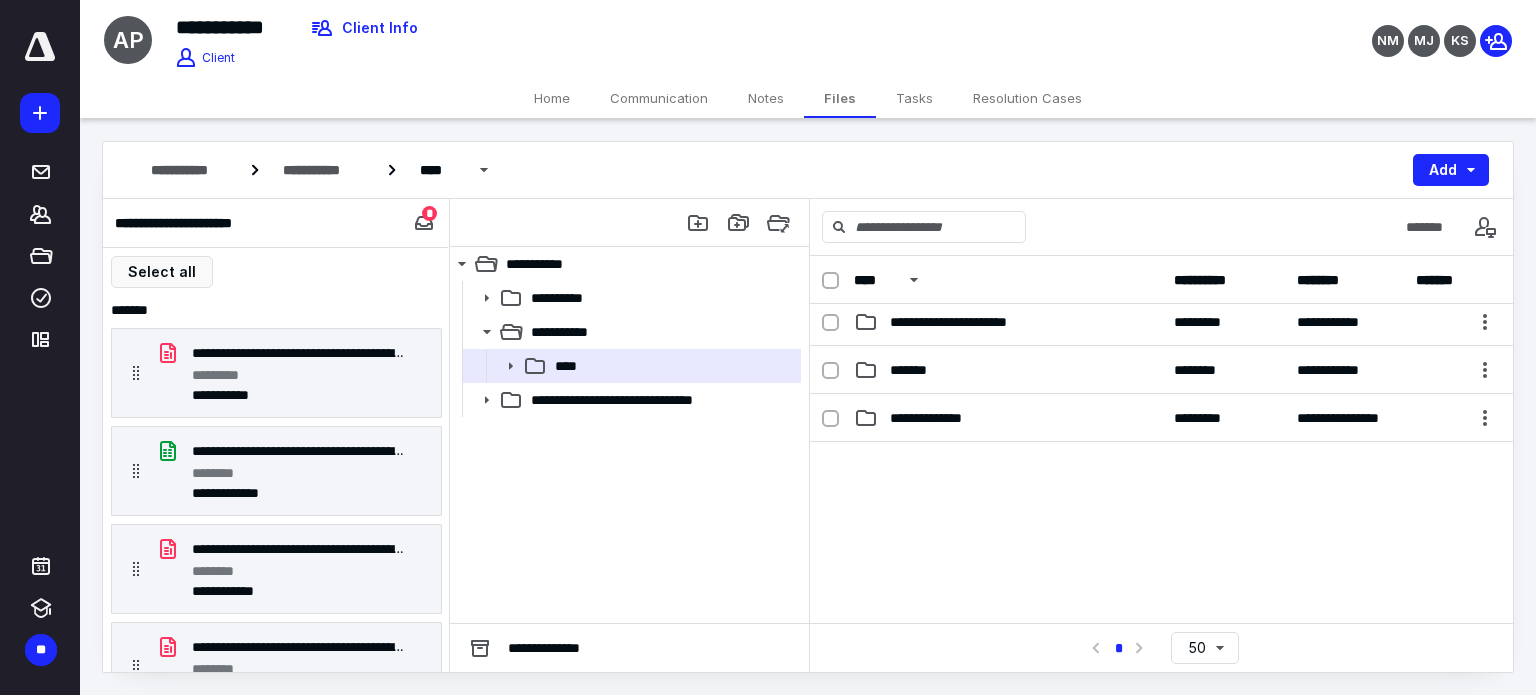 scroll, scrollTop: 0, scrollLeft: 0, axis: both 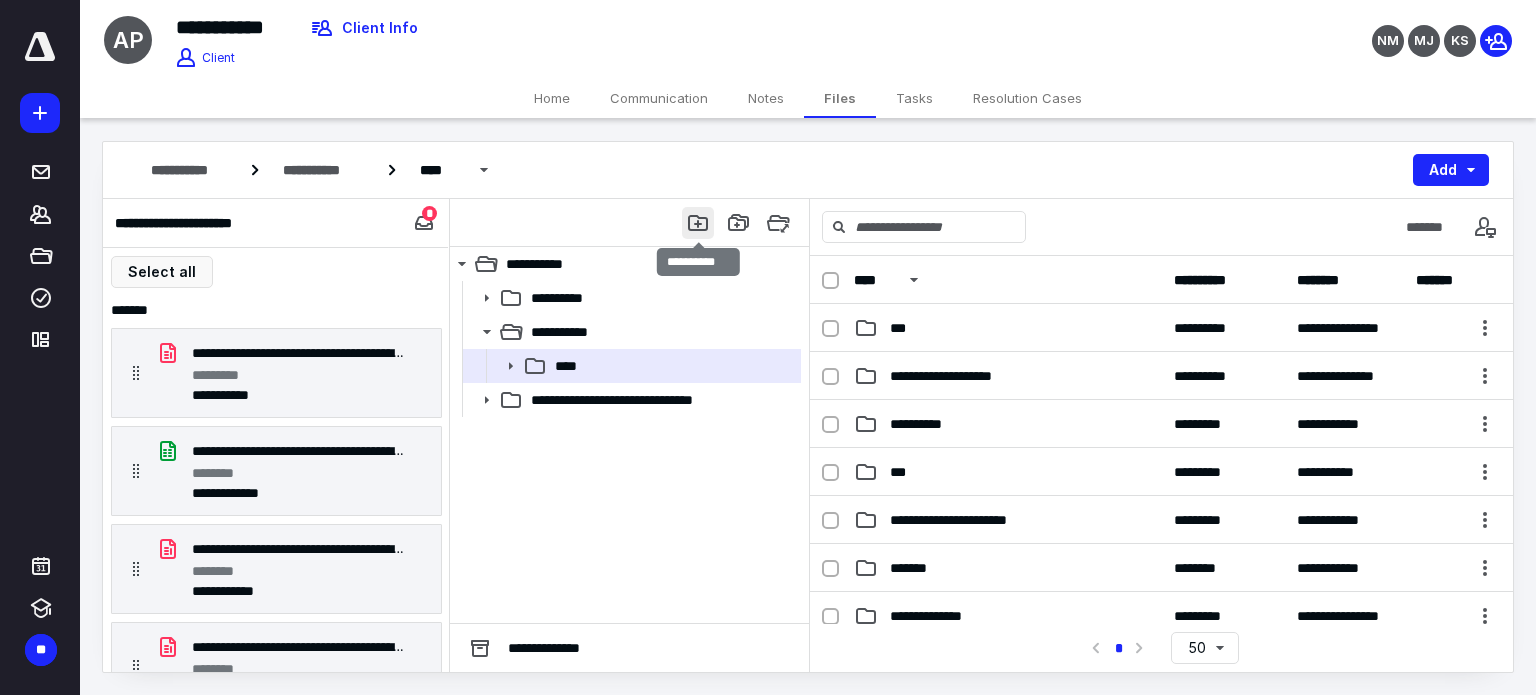 click at bounding box center (698, 223) 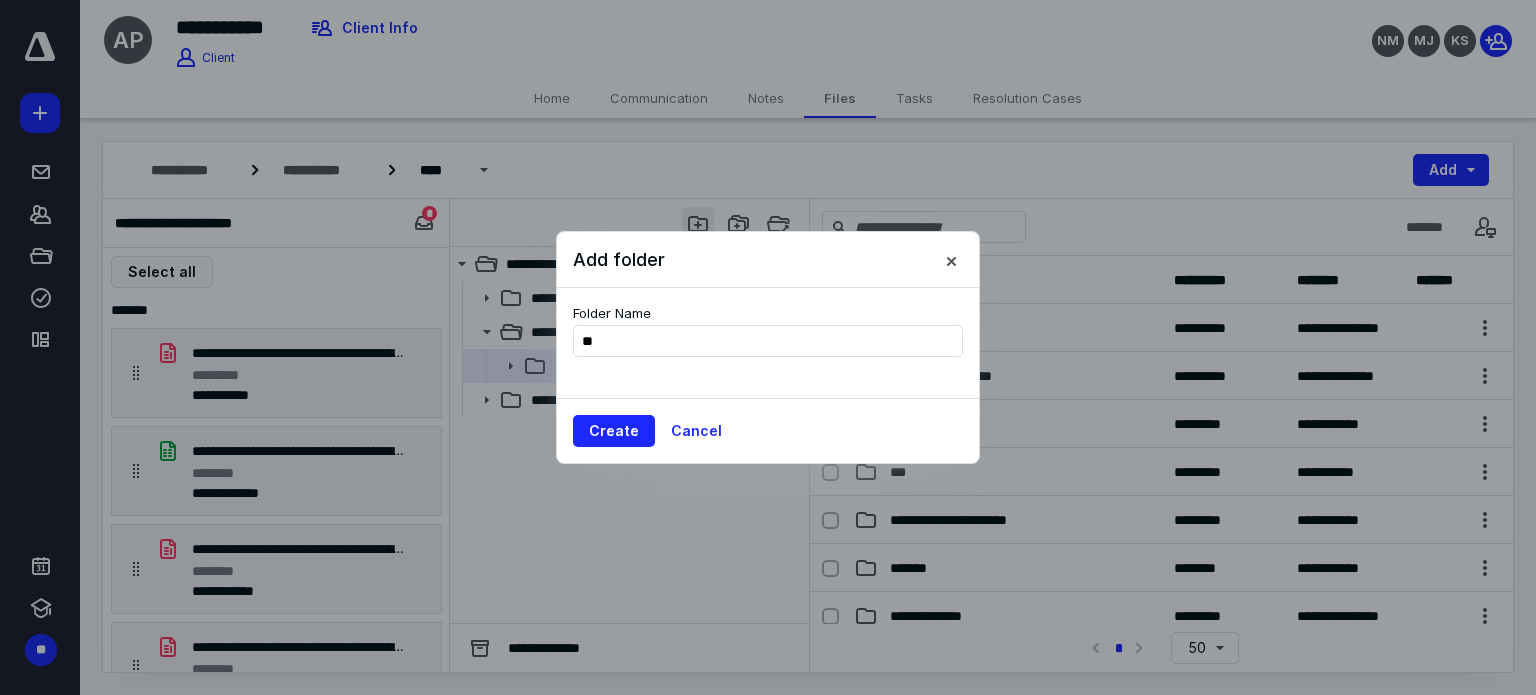 type on "*" 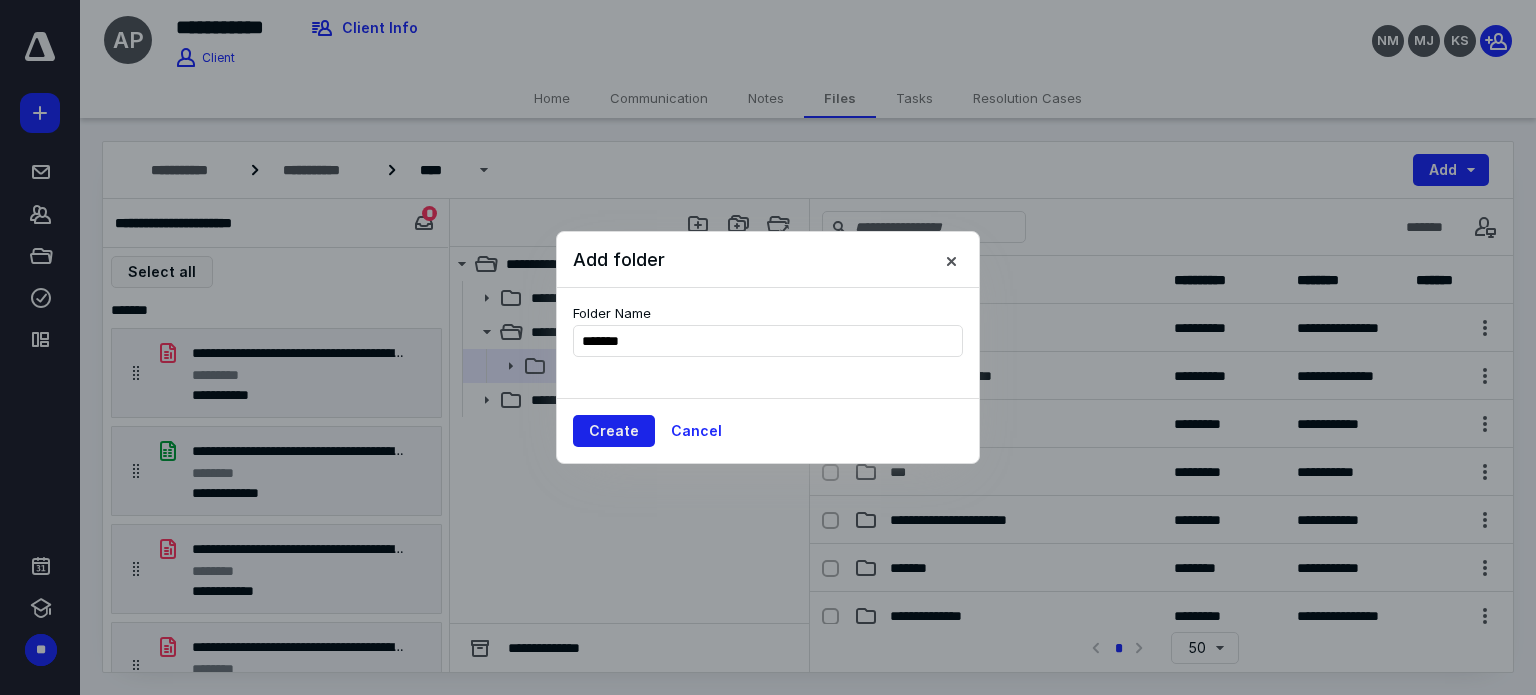 type on "*******" 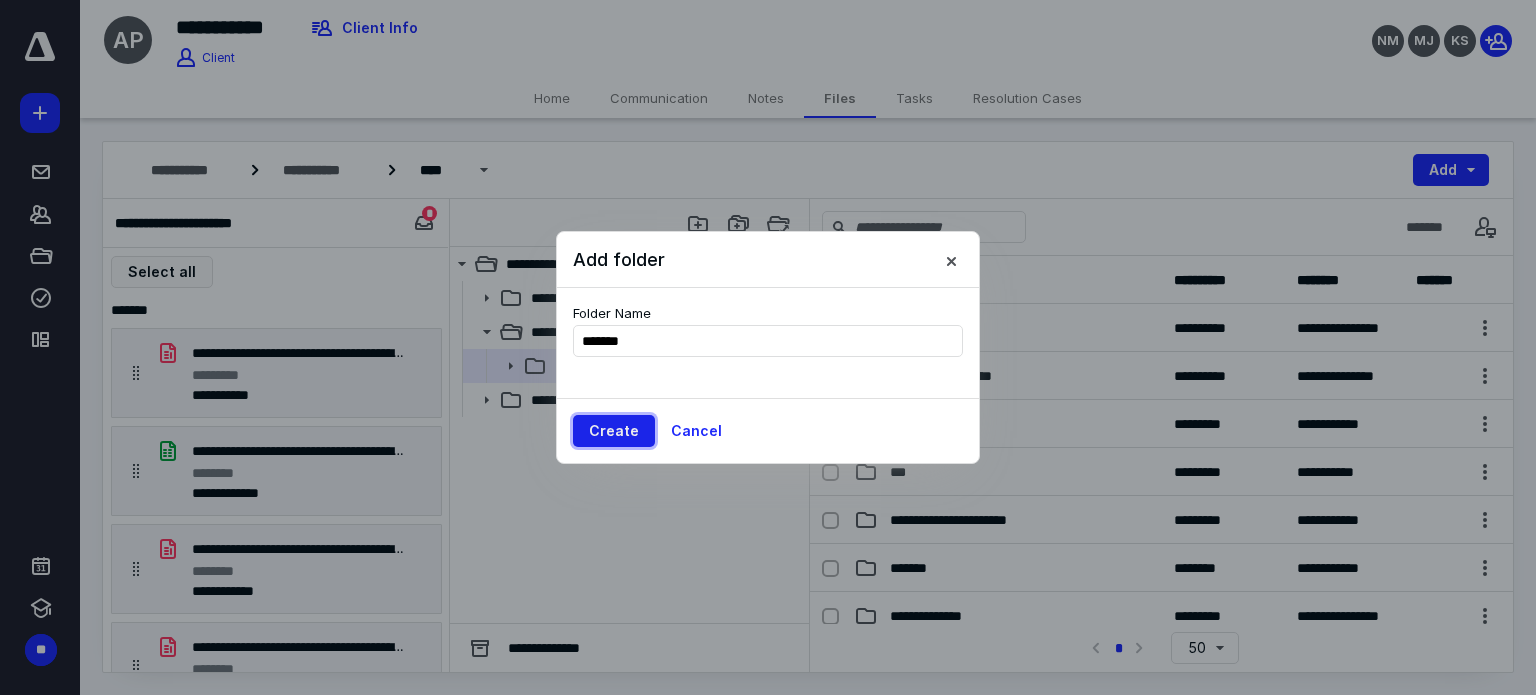 click on "Create" at bounding box center (614, 431) 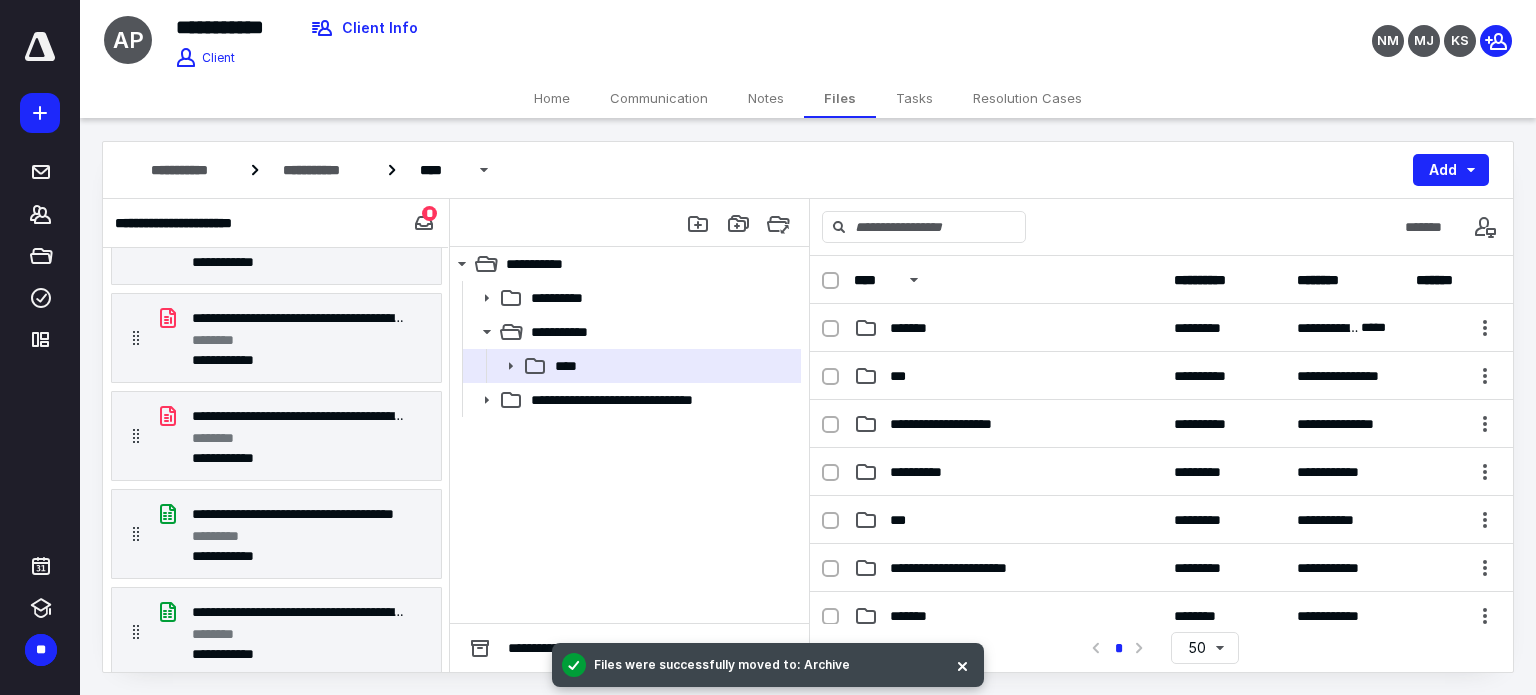 scroll, scrollTop: 134, scrollLeft: 0, axis: vertical 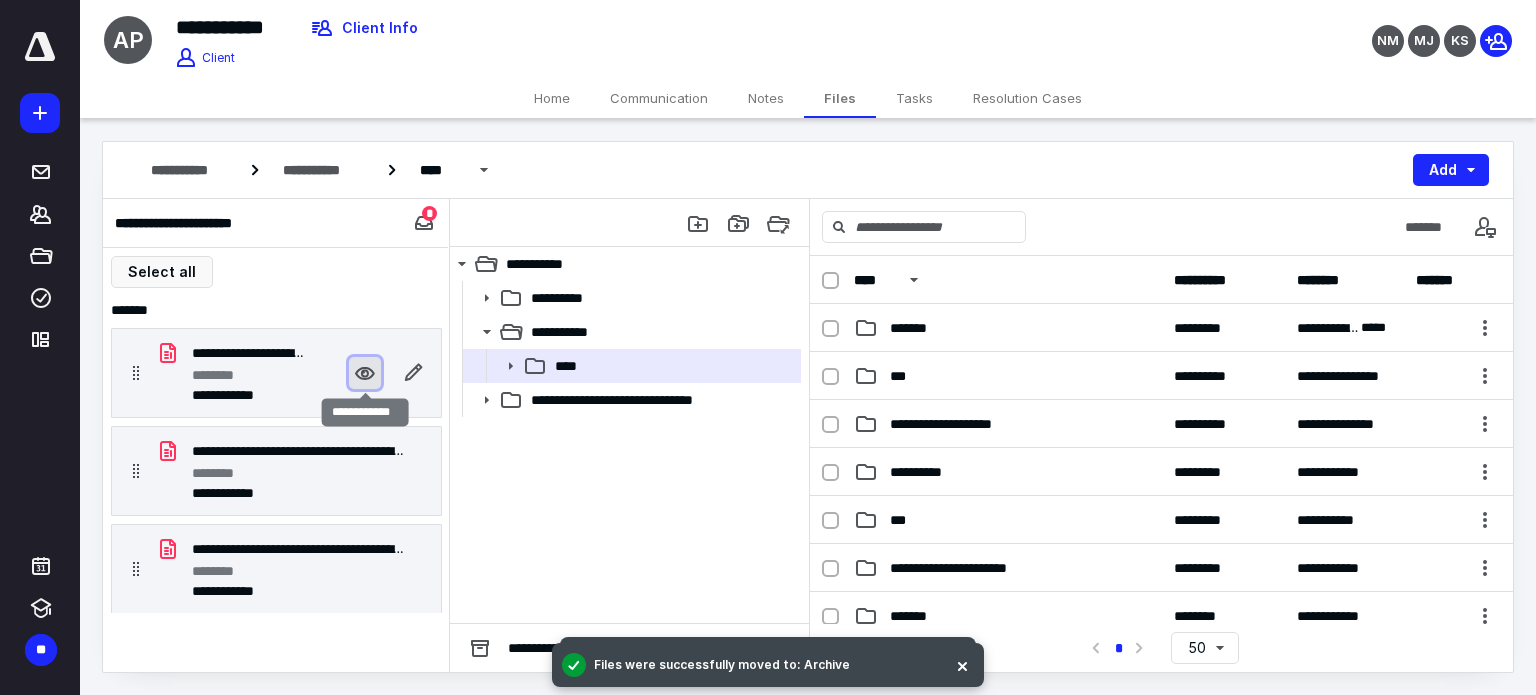 click at bounding box center [365, 373] 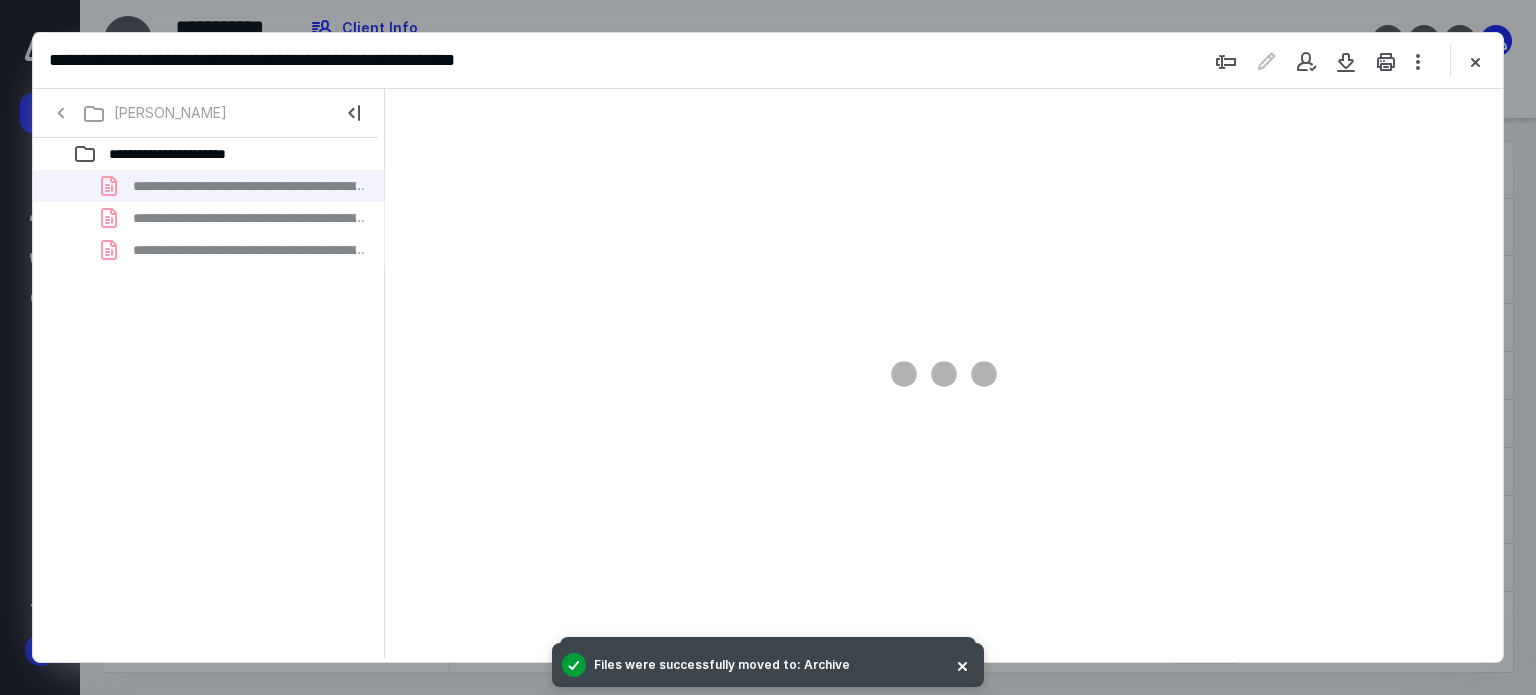 scroll, scrollTop: 0, scrollLeft: 0, axis: both 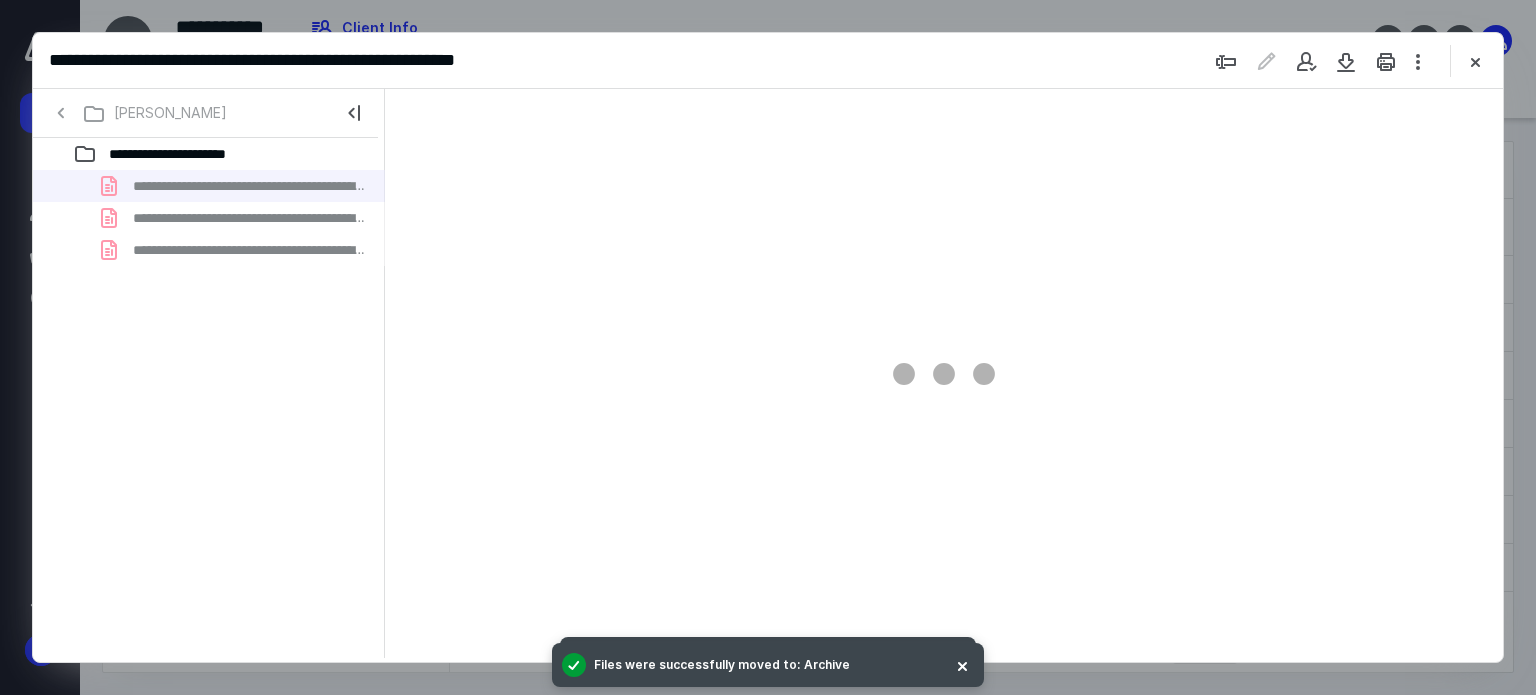 type on "62" 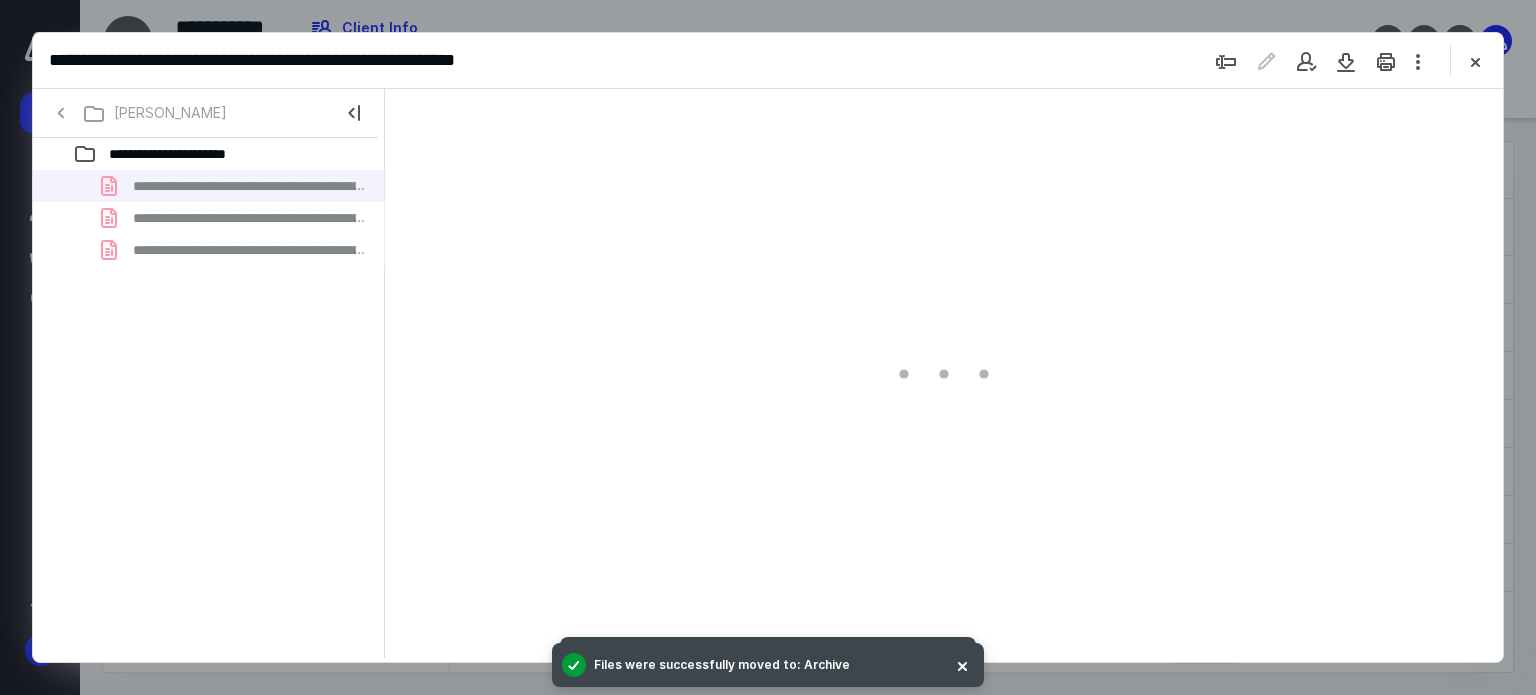 scroll, scrollTop: 78, scrollLeft: 0, axis: vertical 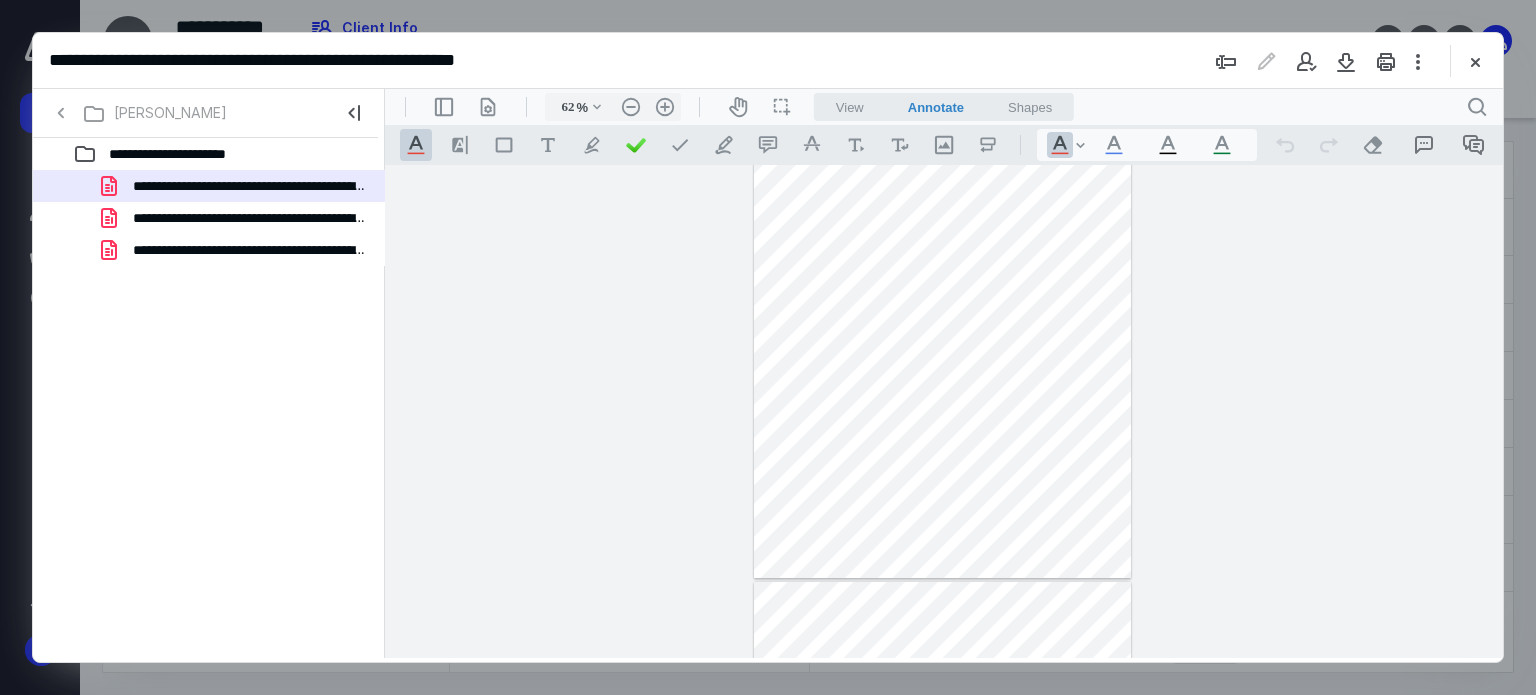 type on "*" 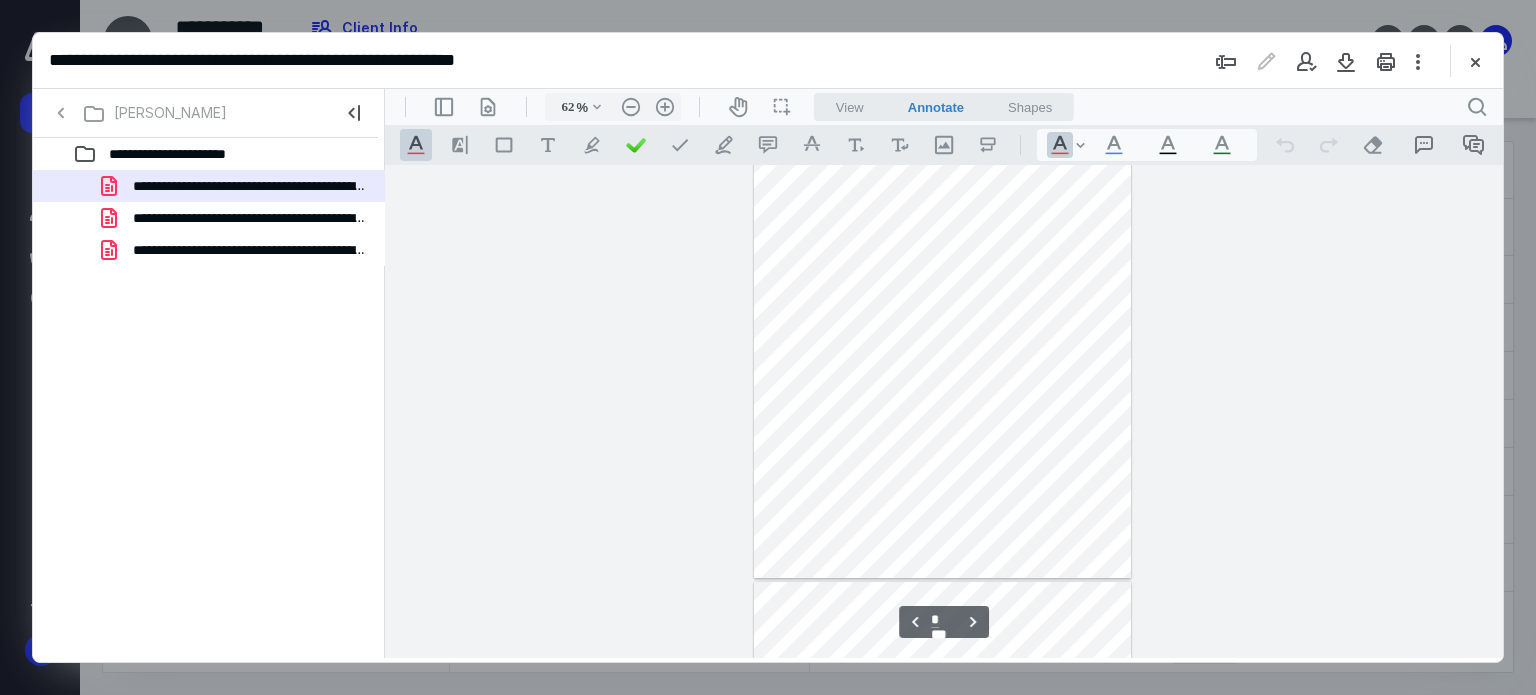 scroll, scrollTop: 419, scrollLeft: 0, axis: vertical 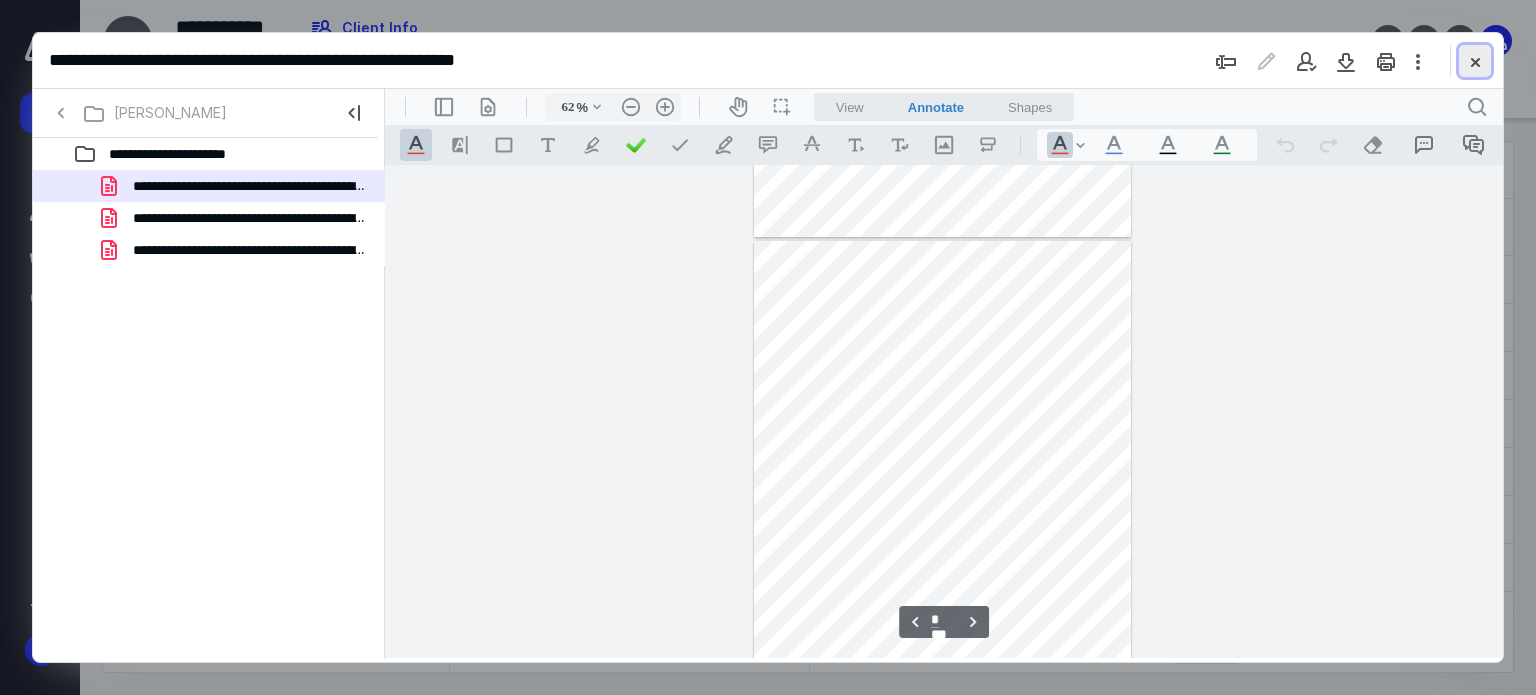 click at bounding box center (1475, 61) 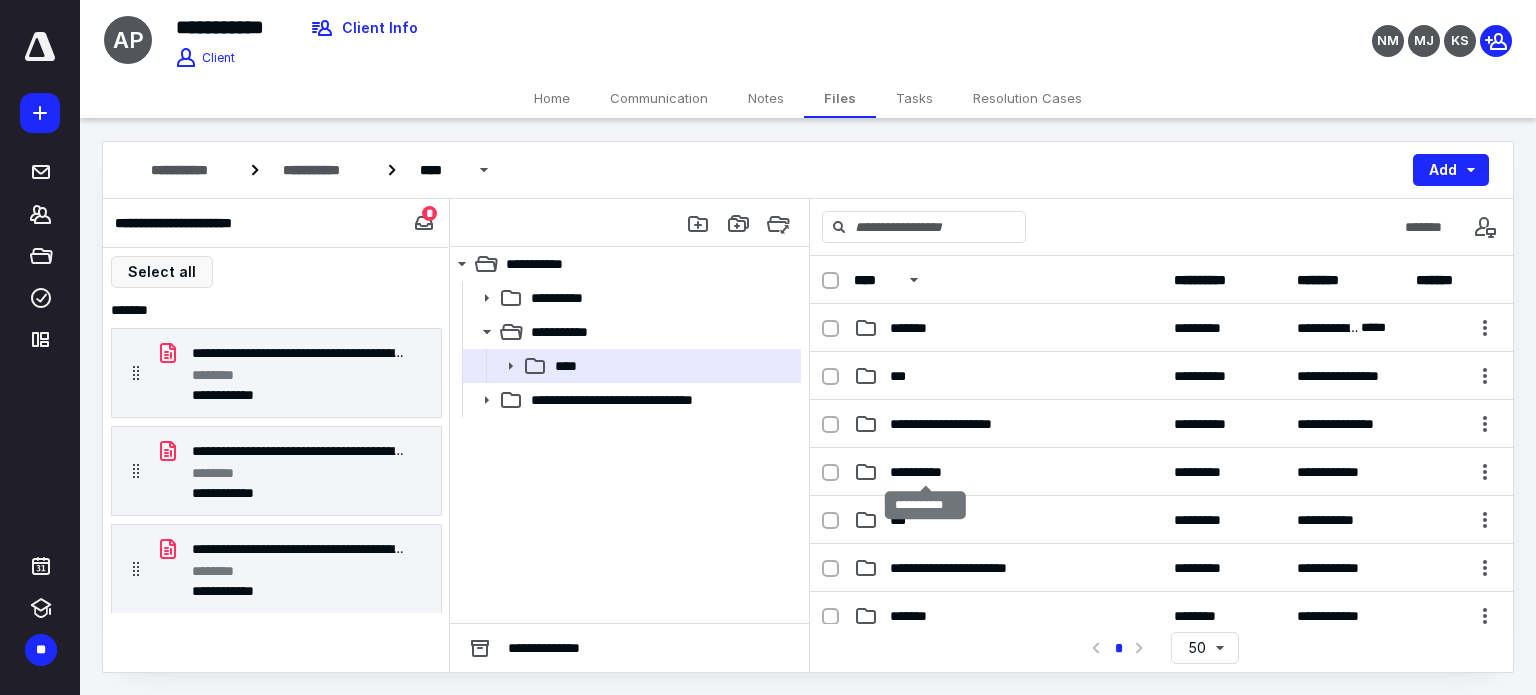 click on "**********" at bounding box center (925, 472) 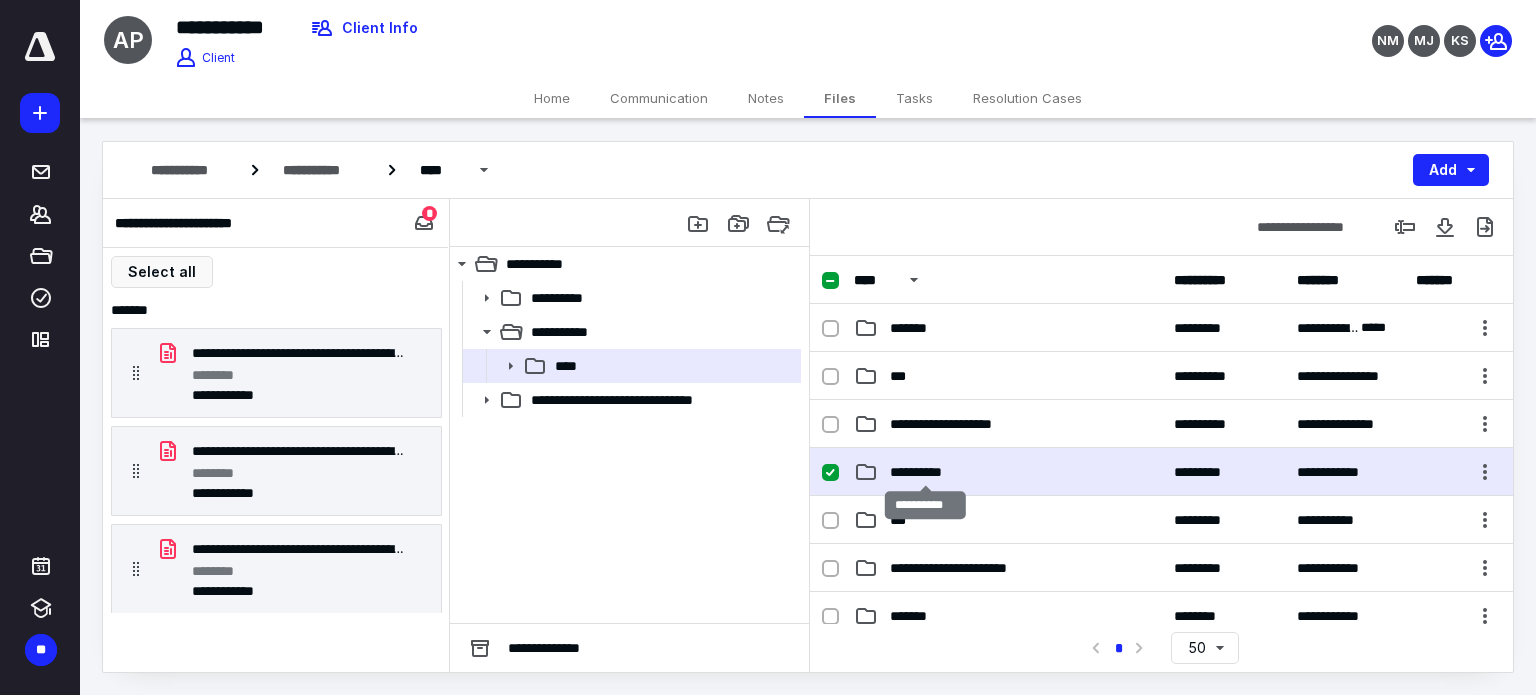 click on "**********" at bounding box center [925, 472] 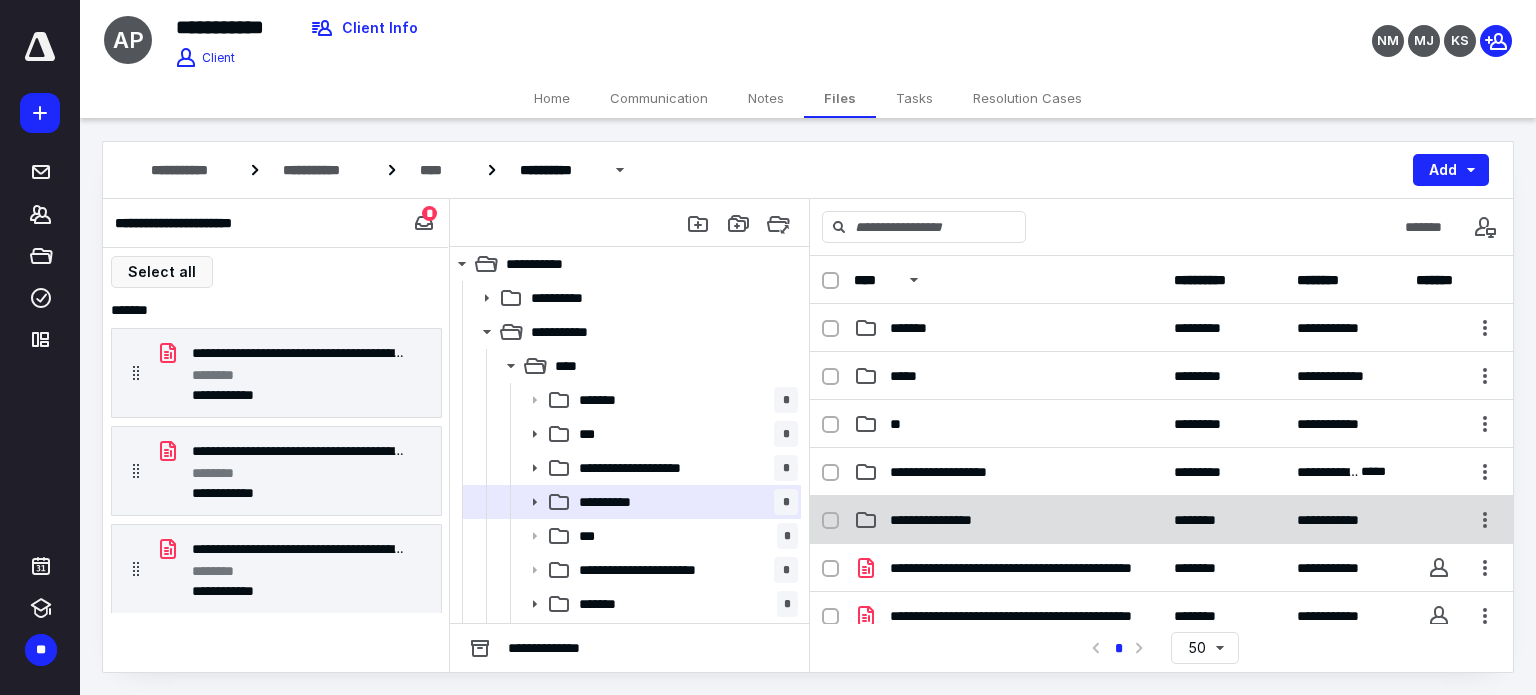 click on "**********" at bounding box center (1161, 520) 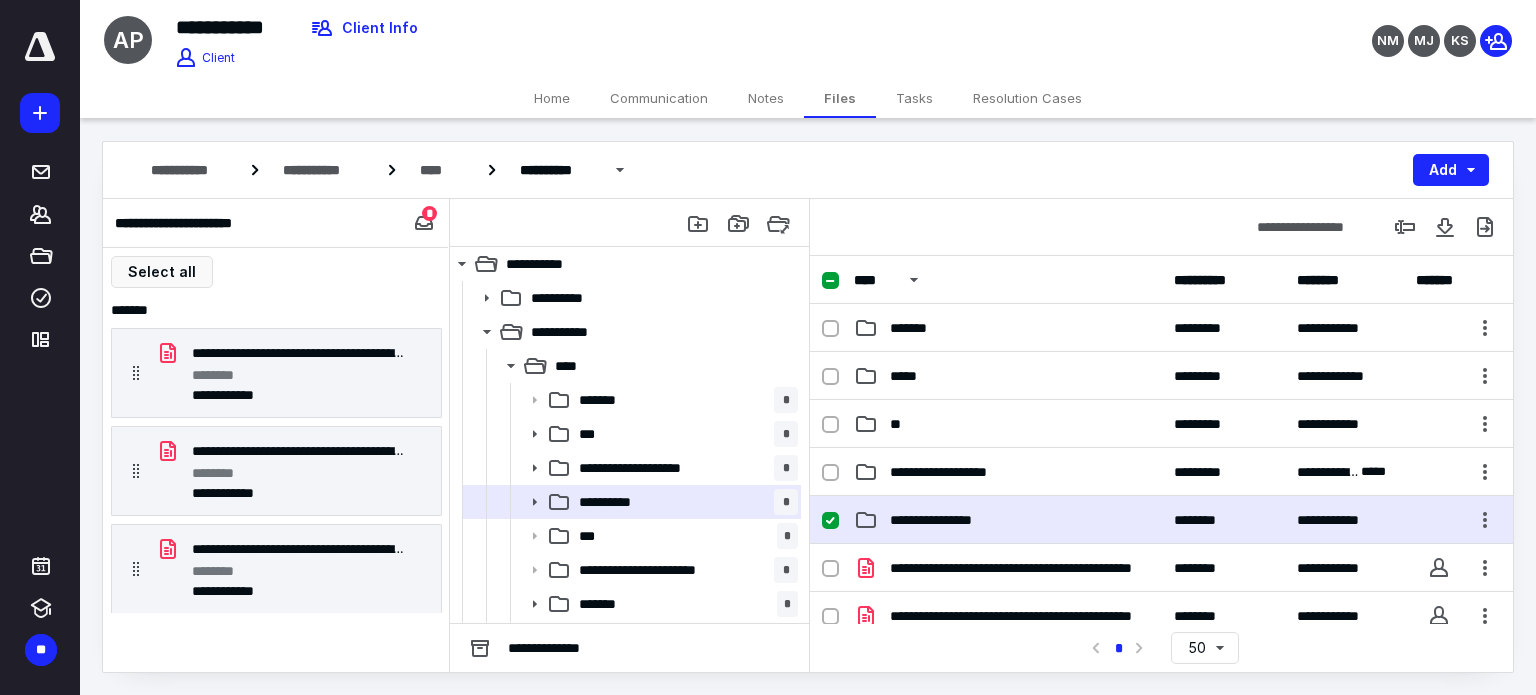 click on "**********" at bounding box center [1161, 520] 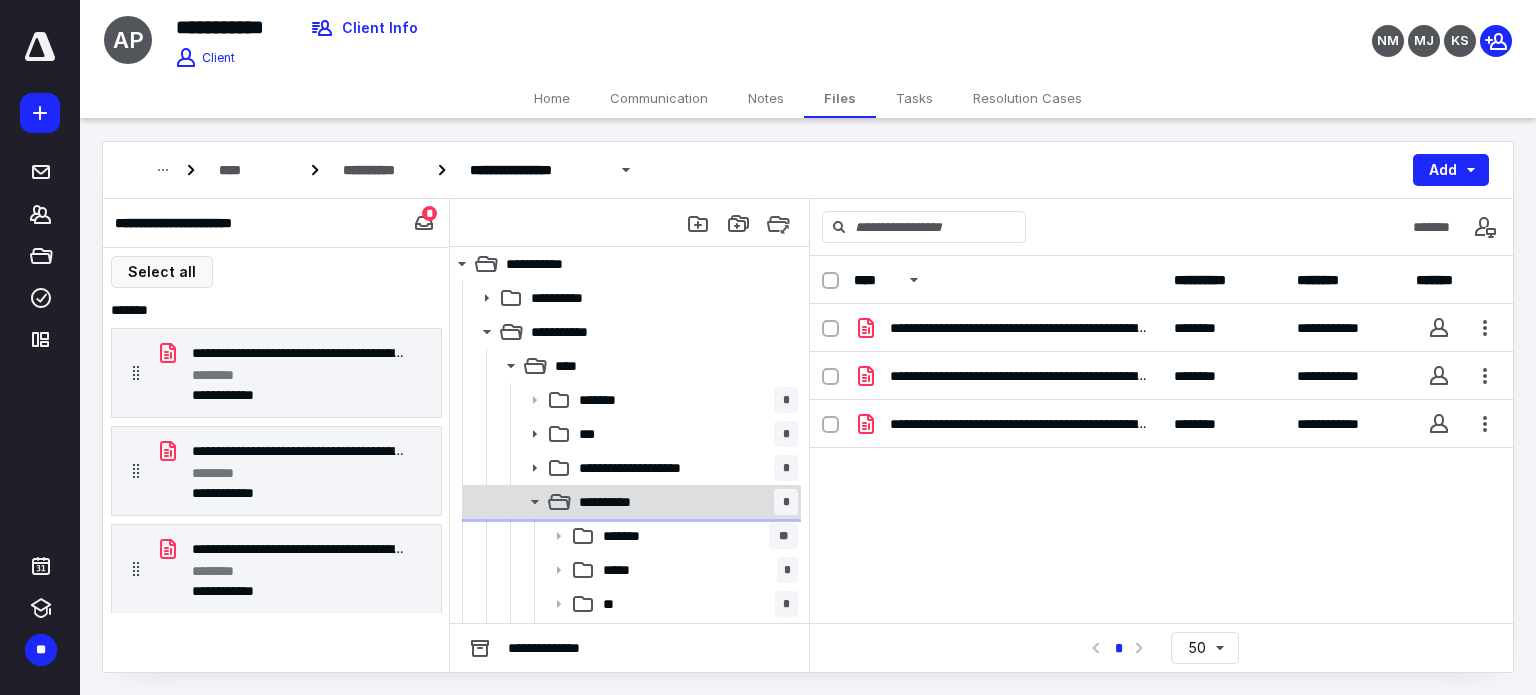 click 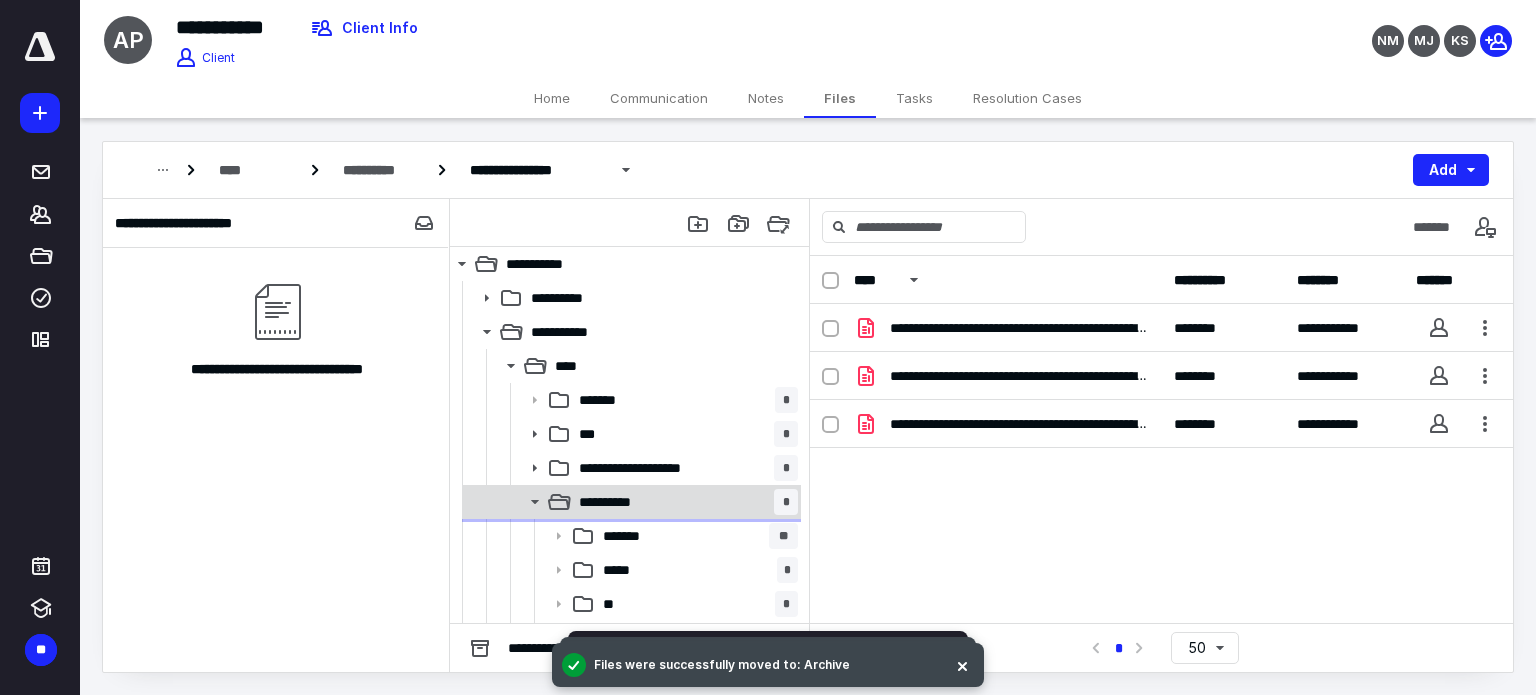 click 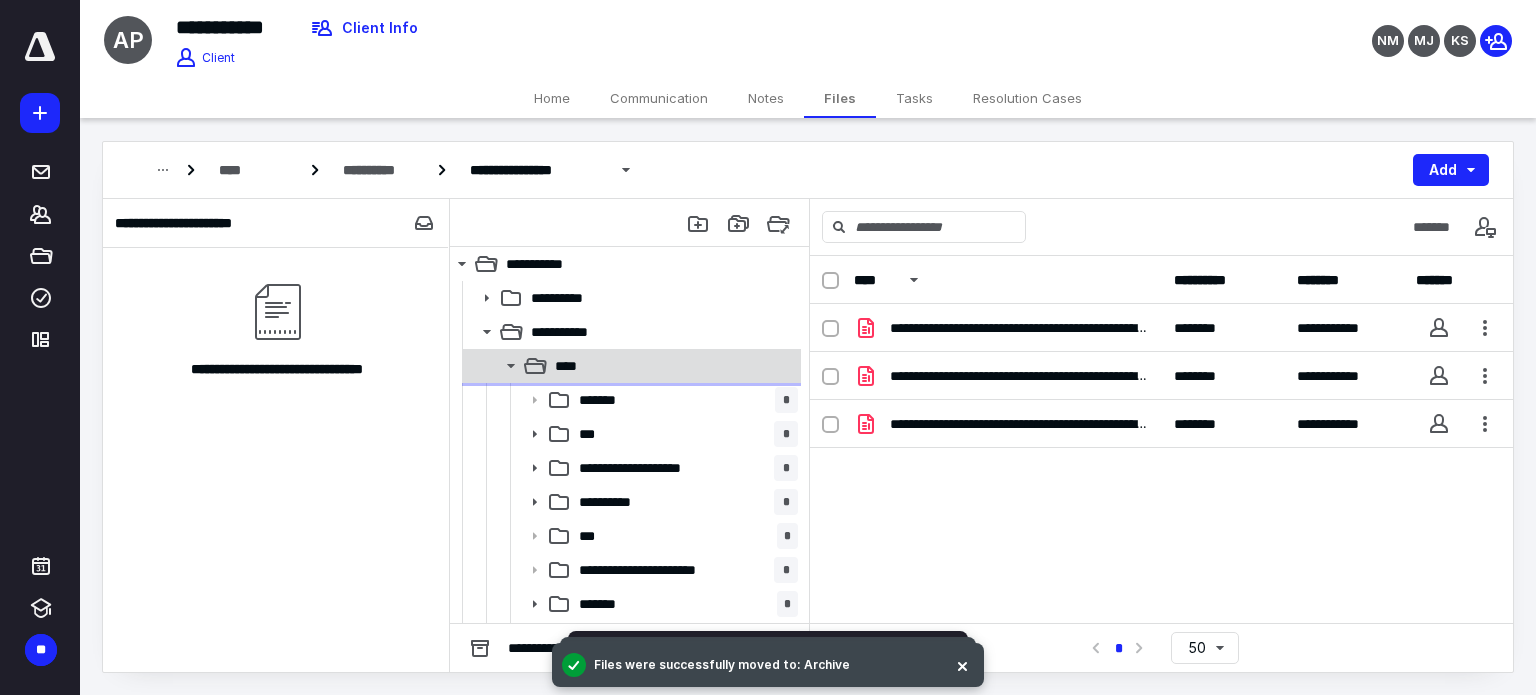 click 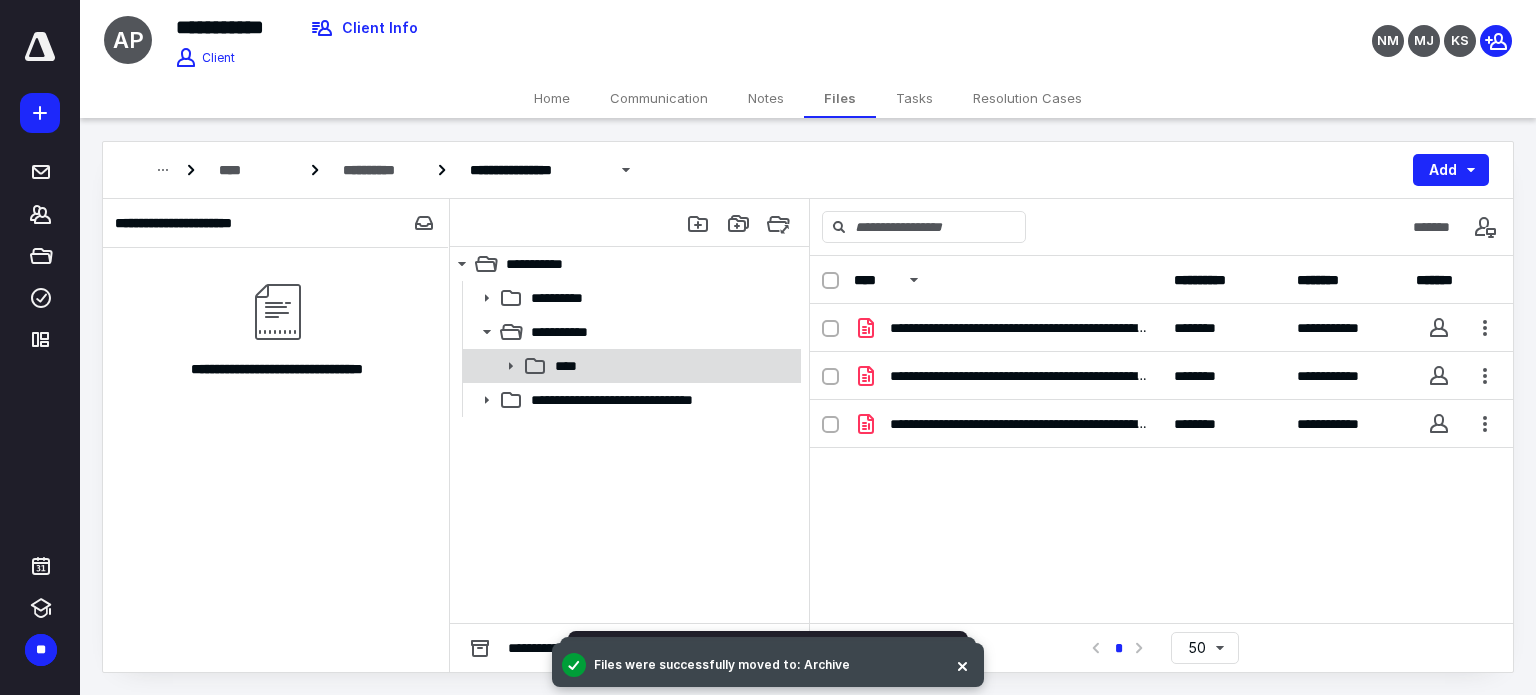 click 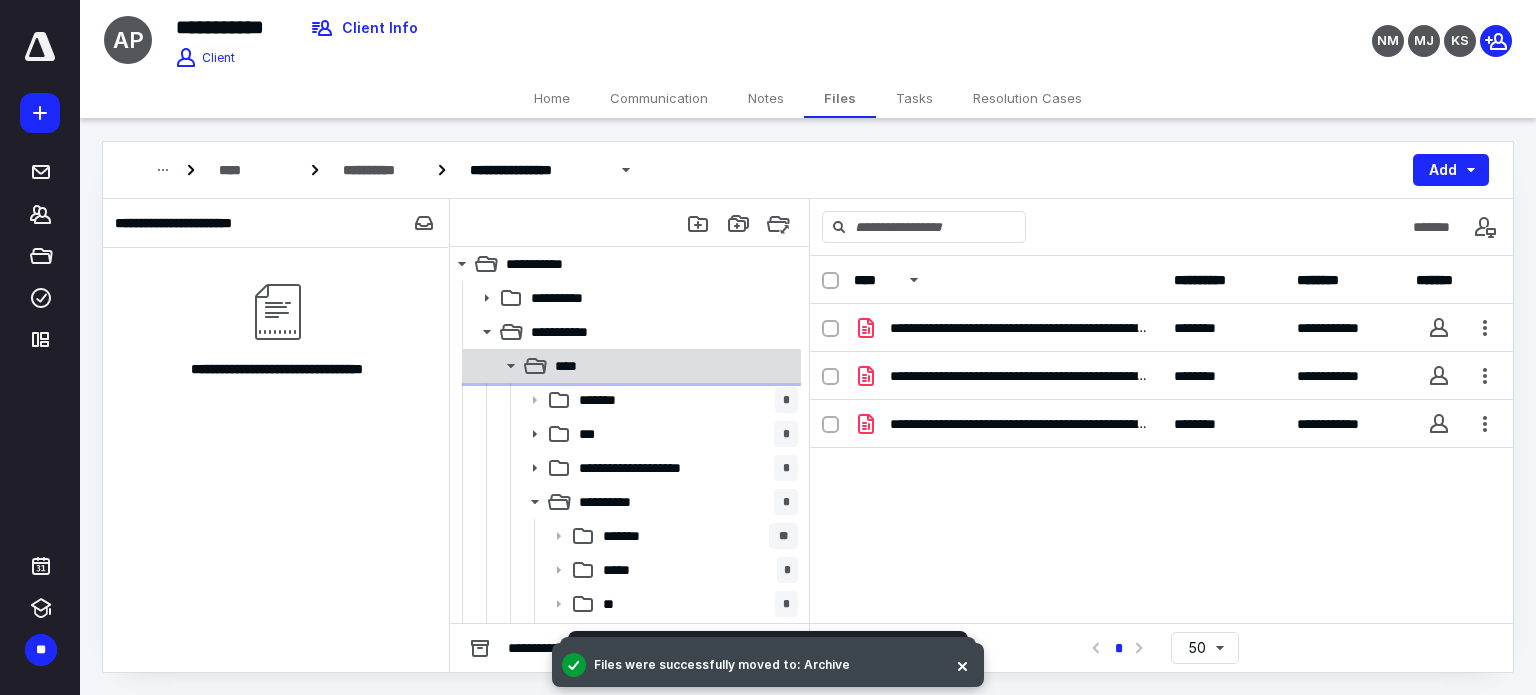 click 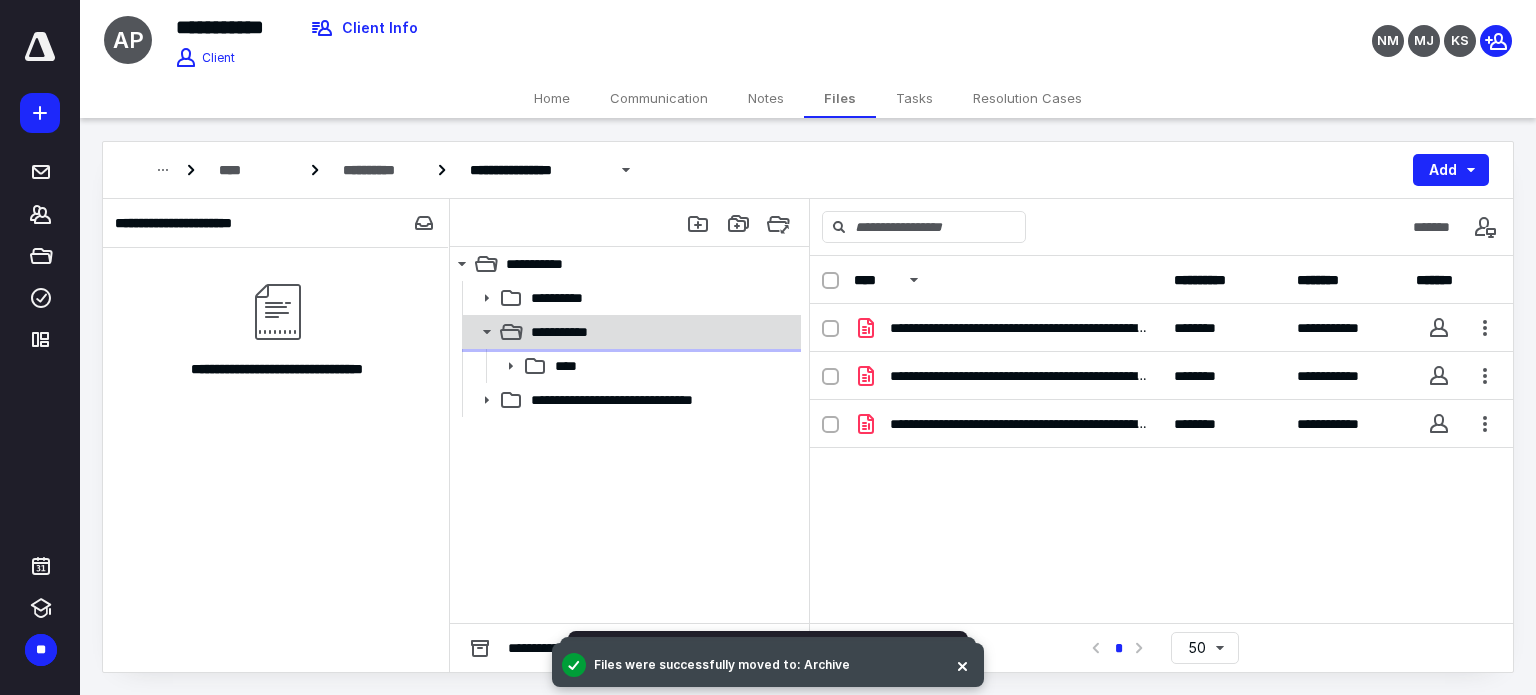 click on "**********" at bounding box center [630, 332] 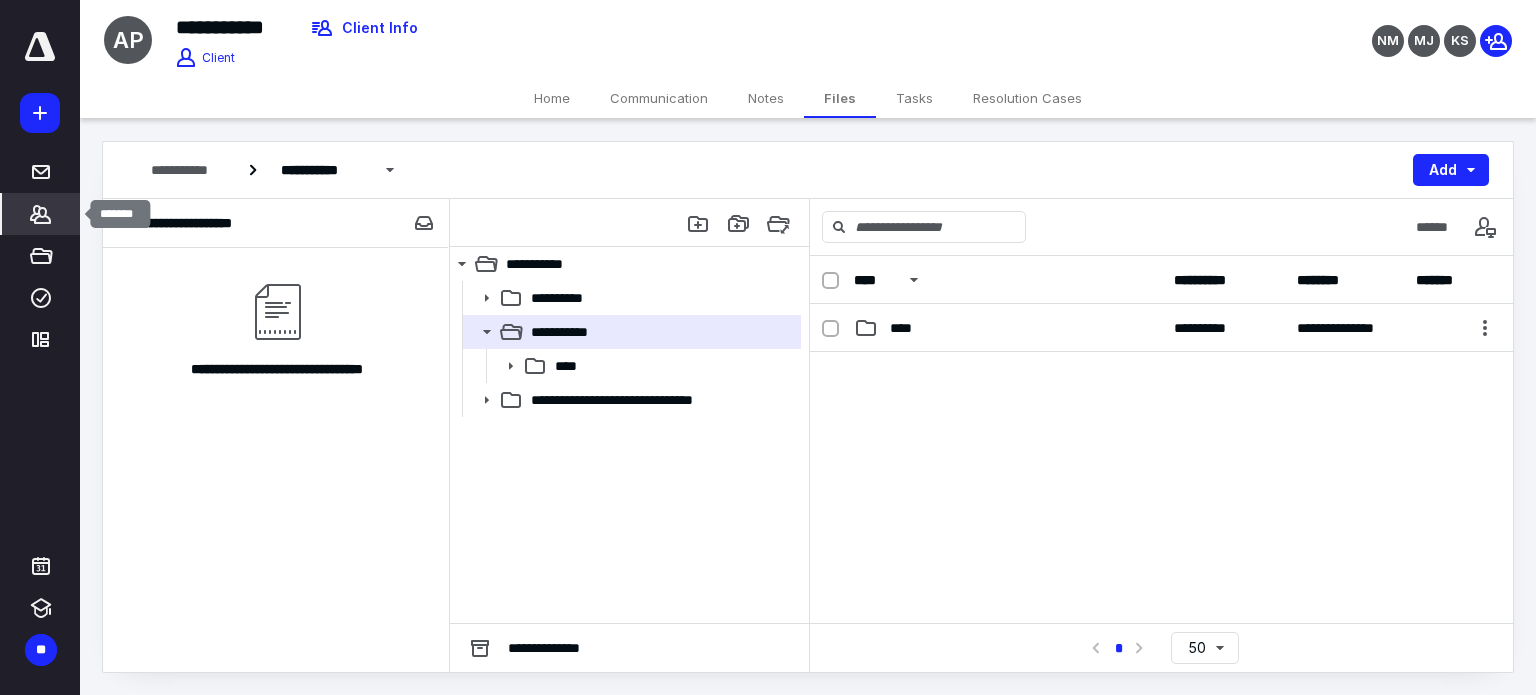 click 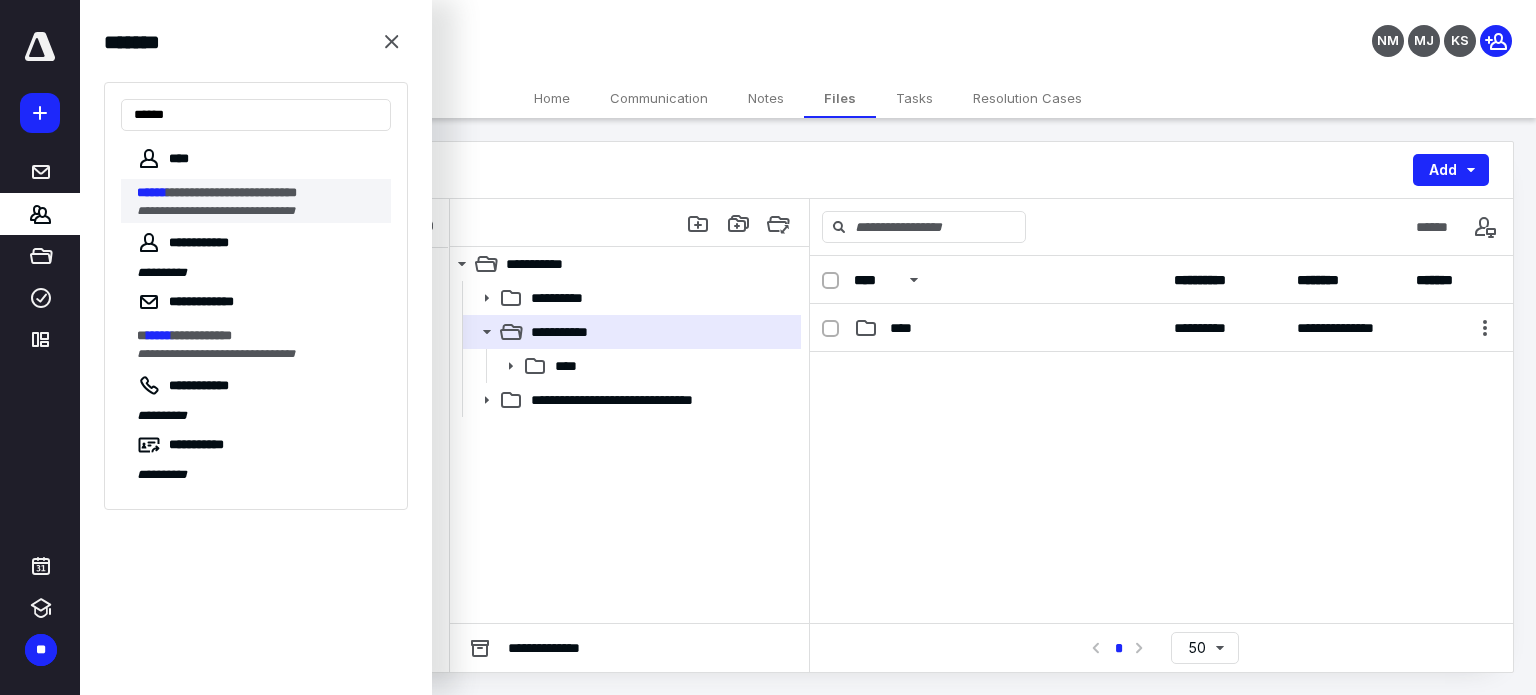 type on "******" 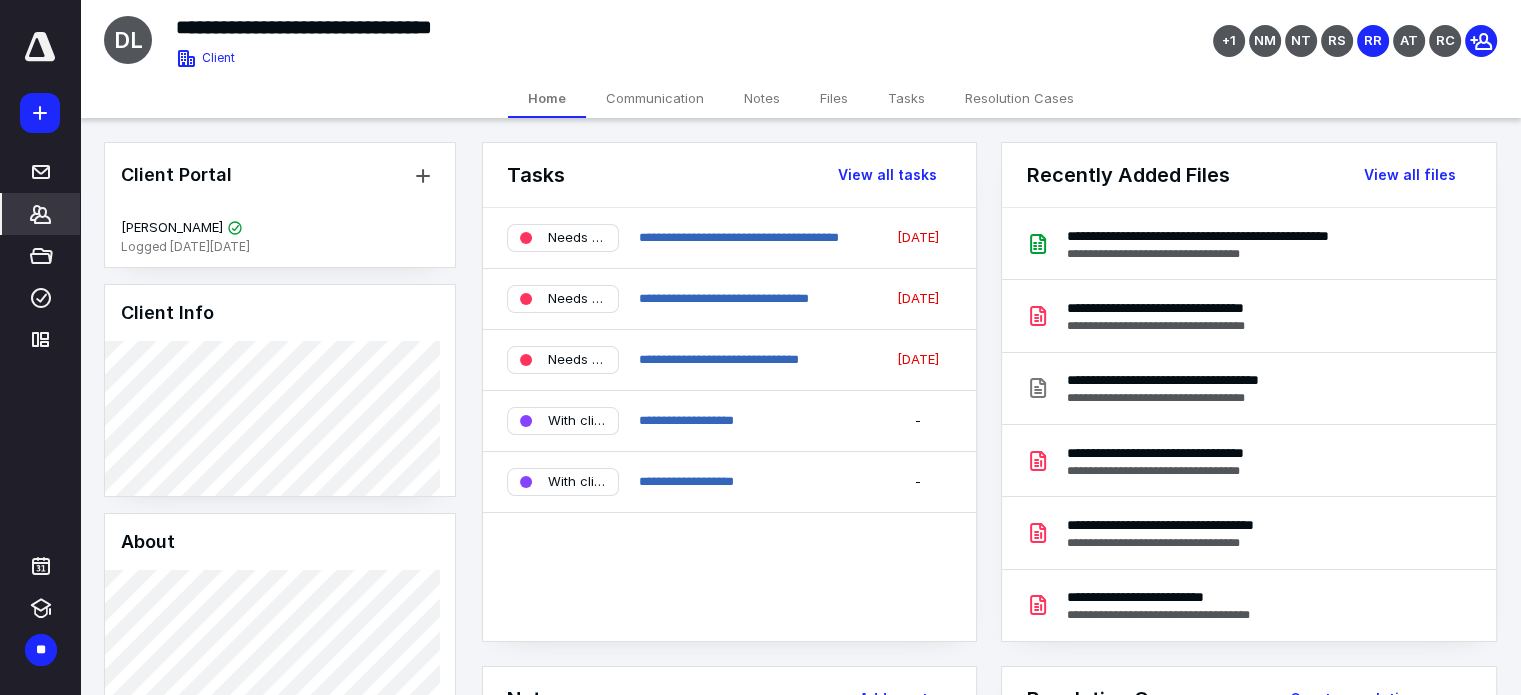 click on "Files" at bounding box center [834, 98] 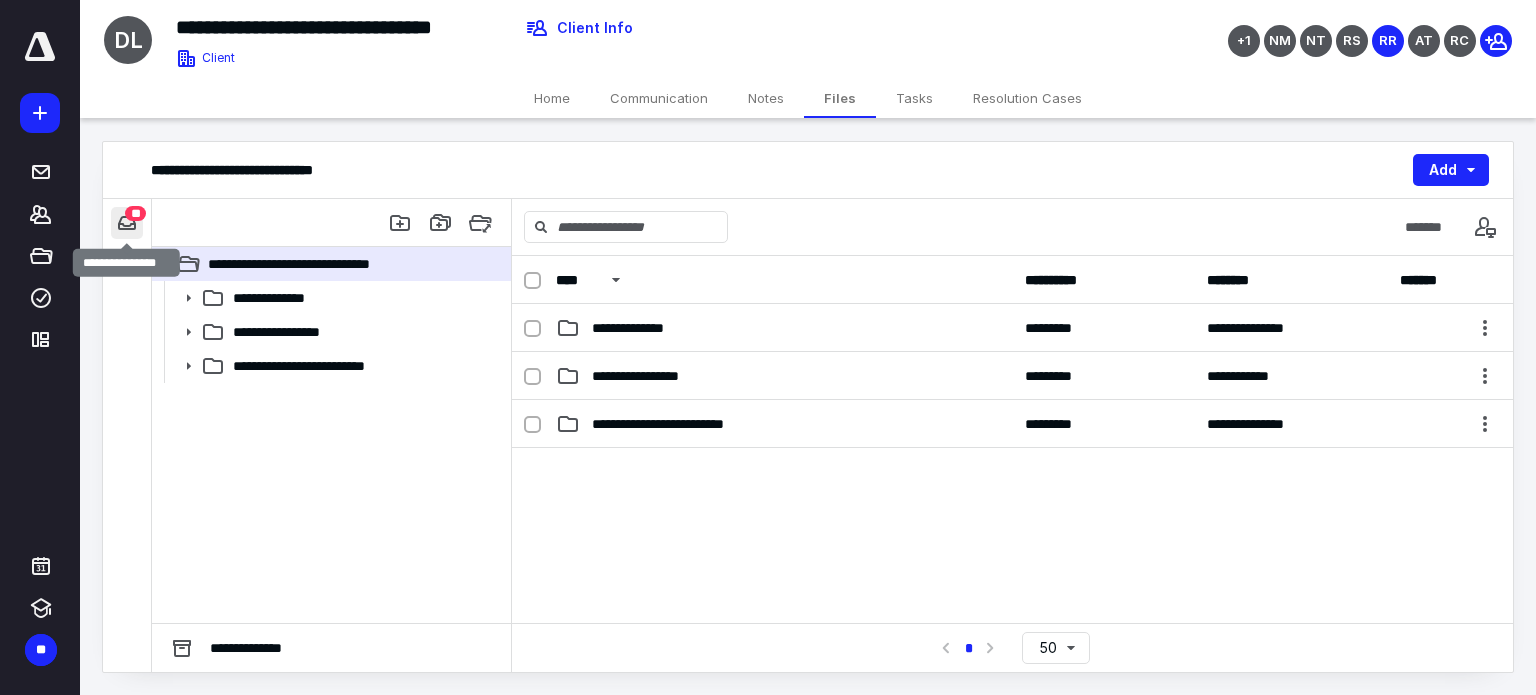 click at bounding box center [127, 223] 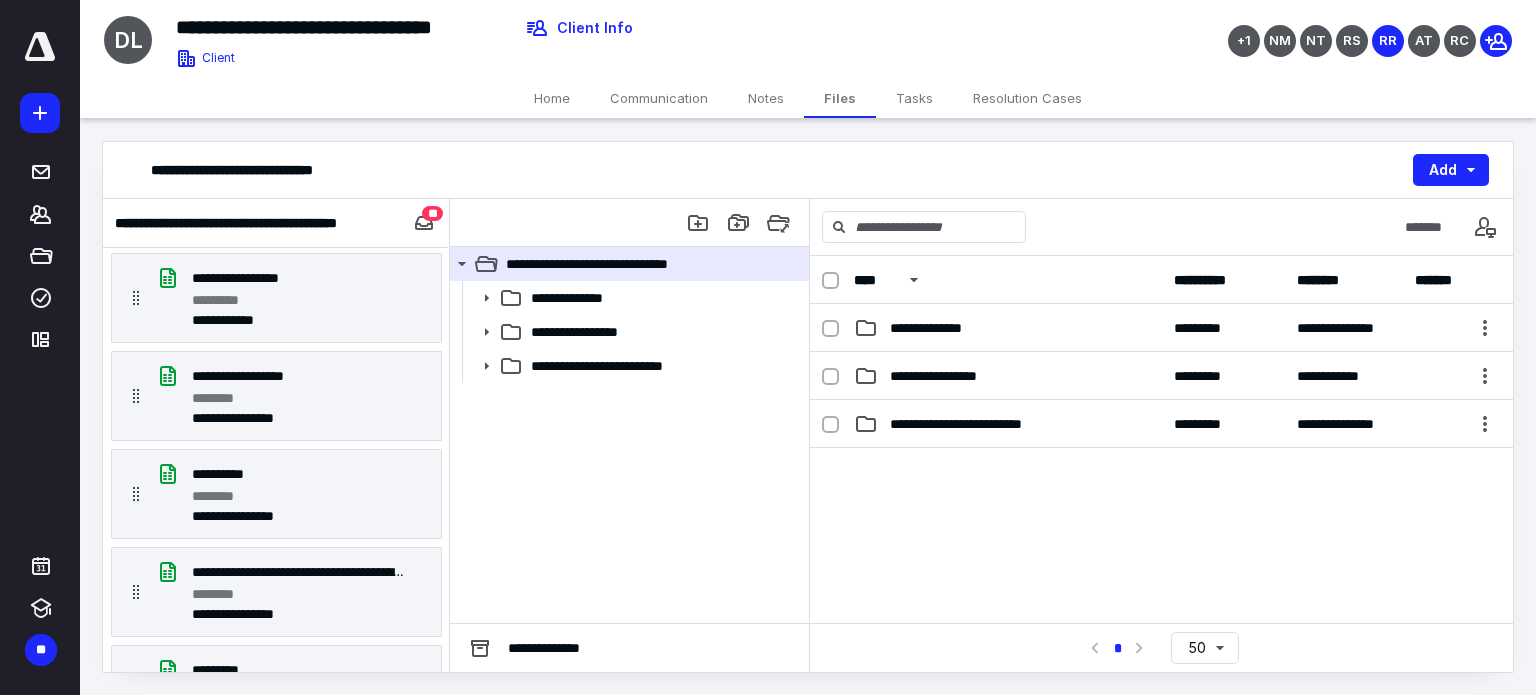 scroll, scrollTop: 0, scrollLeft: 0, axis: both 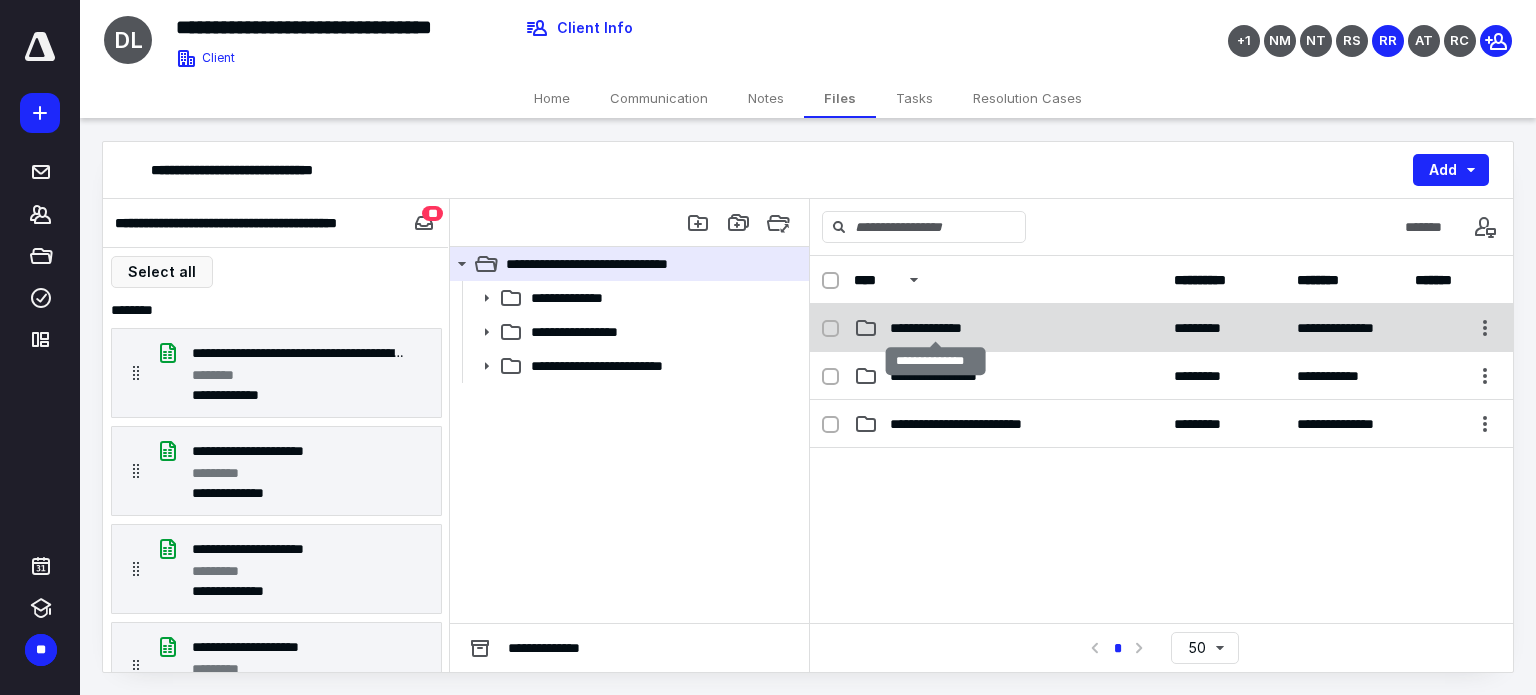 click on "**********" at bounding box center [936, 328] 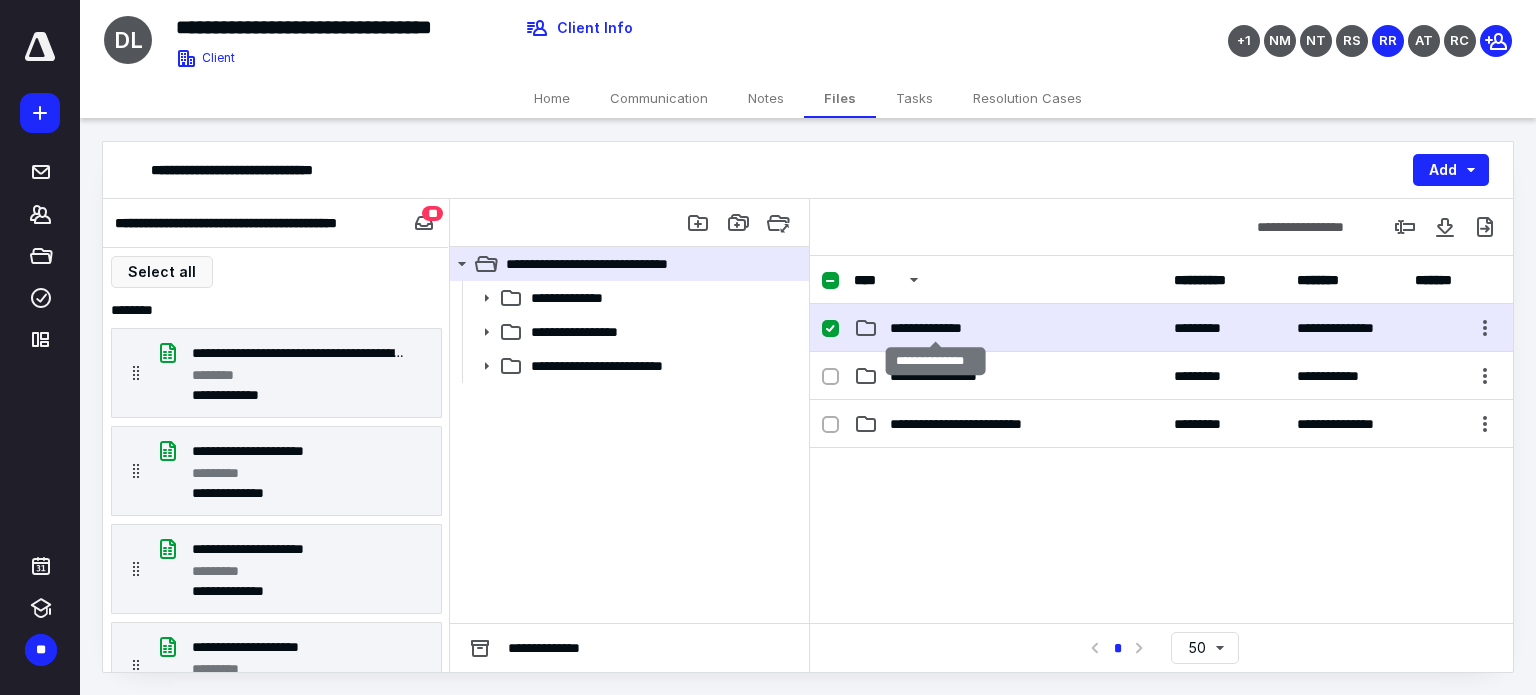 click on "**********" at bounding box center [936, 328] 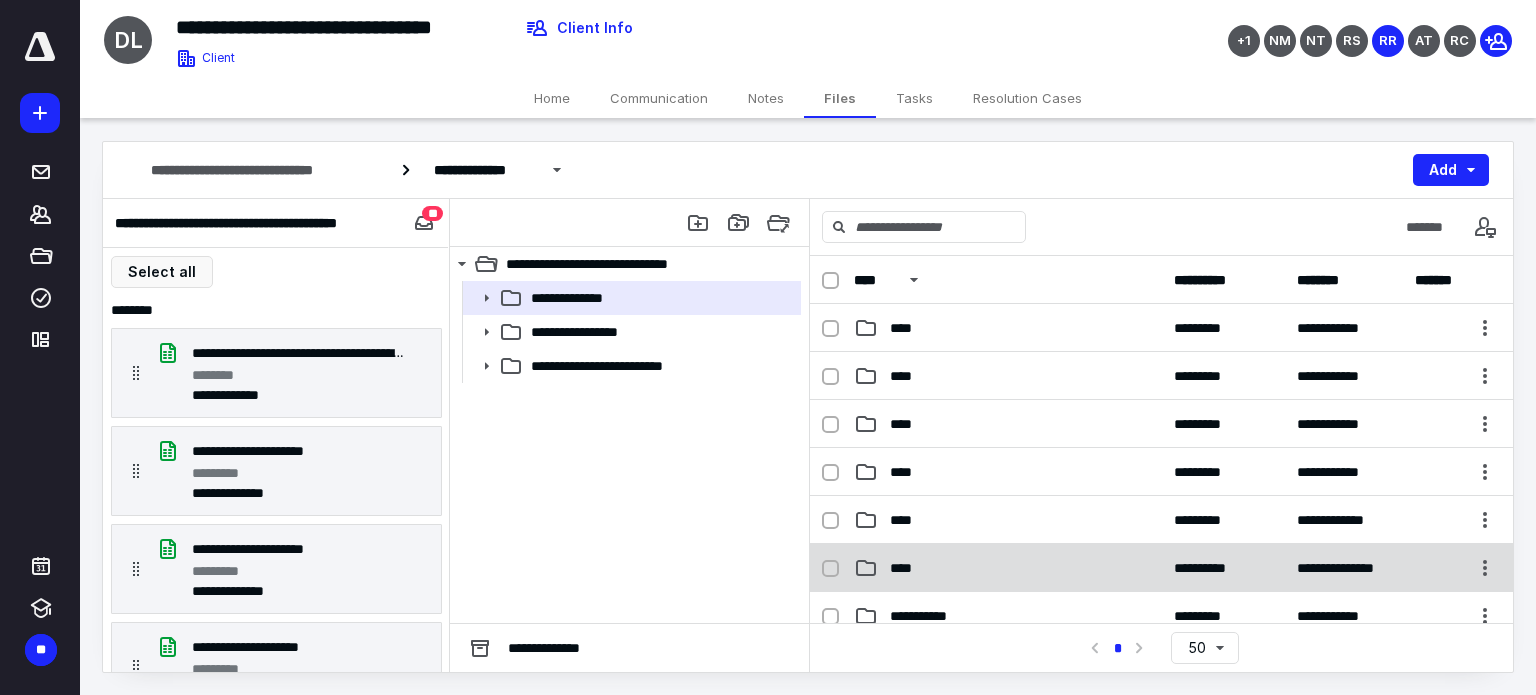 click on "****" at bounding box center (907, 568) 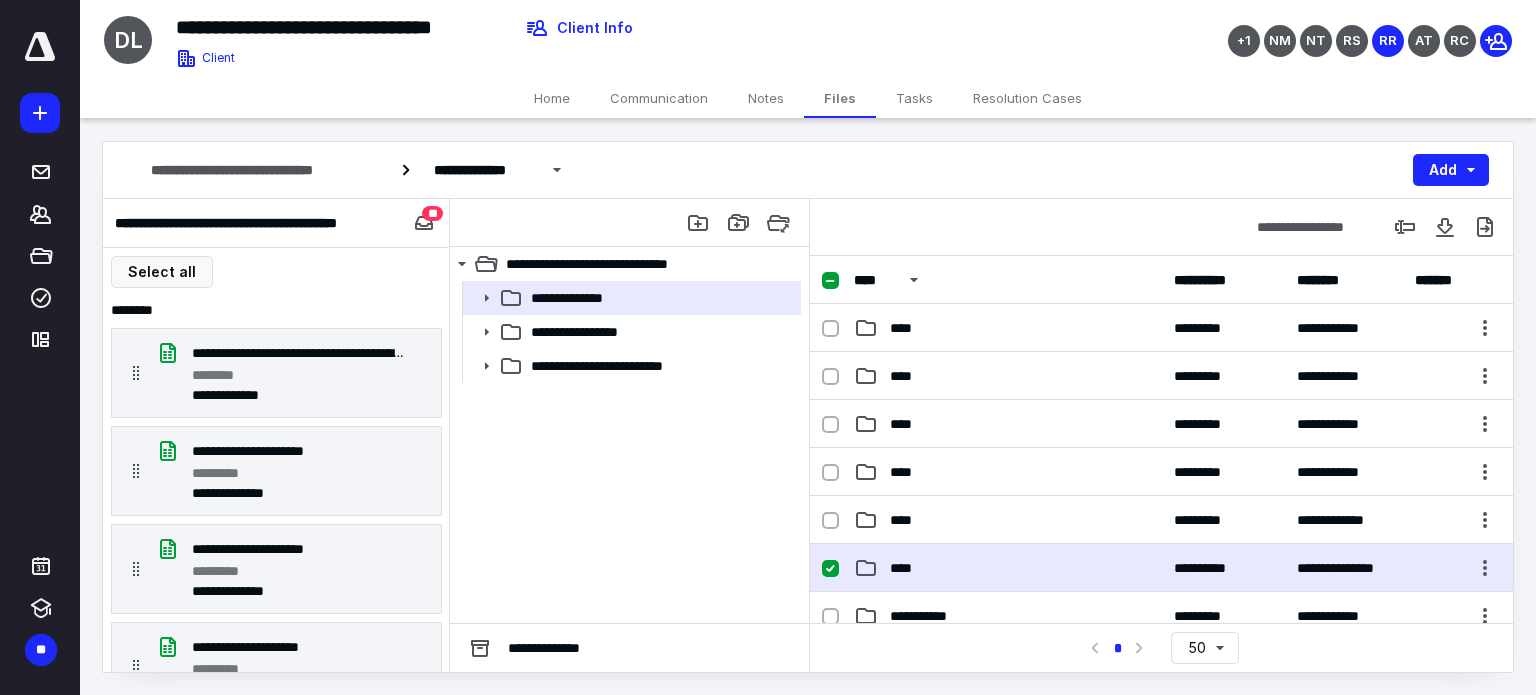 click on "****" at bounding box center [907, 568] 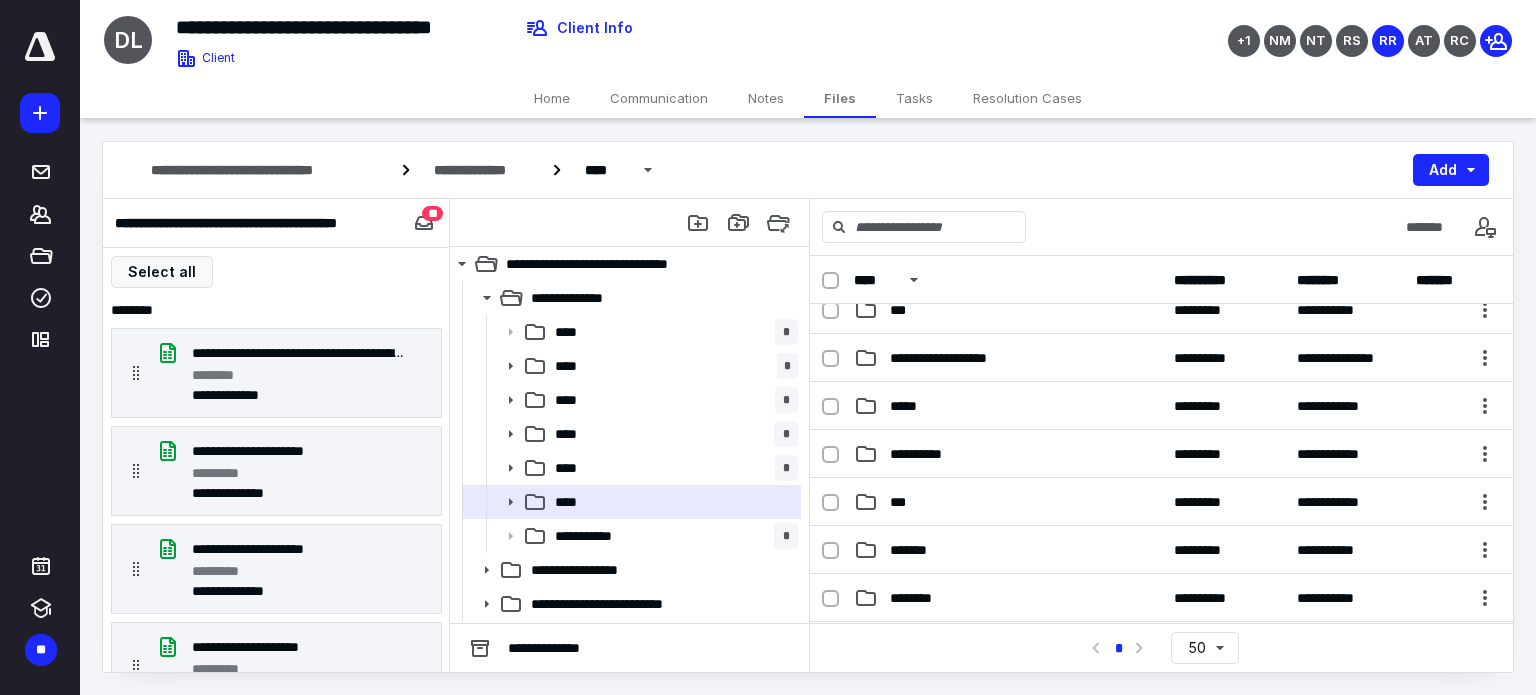 scroll, scrollTop: 0, scrollLeft: 0, axis: both 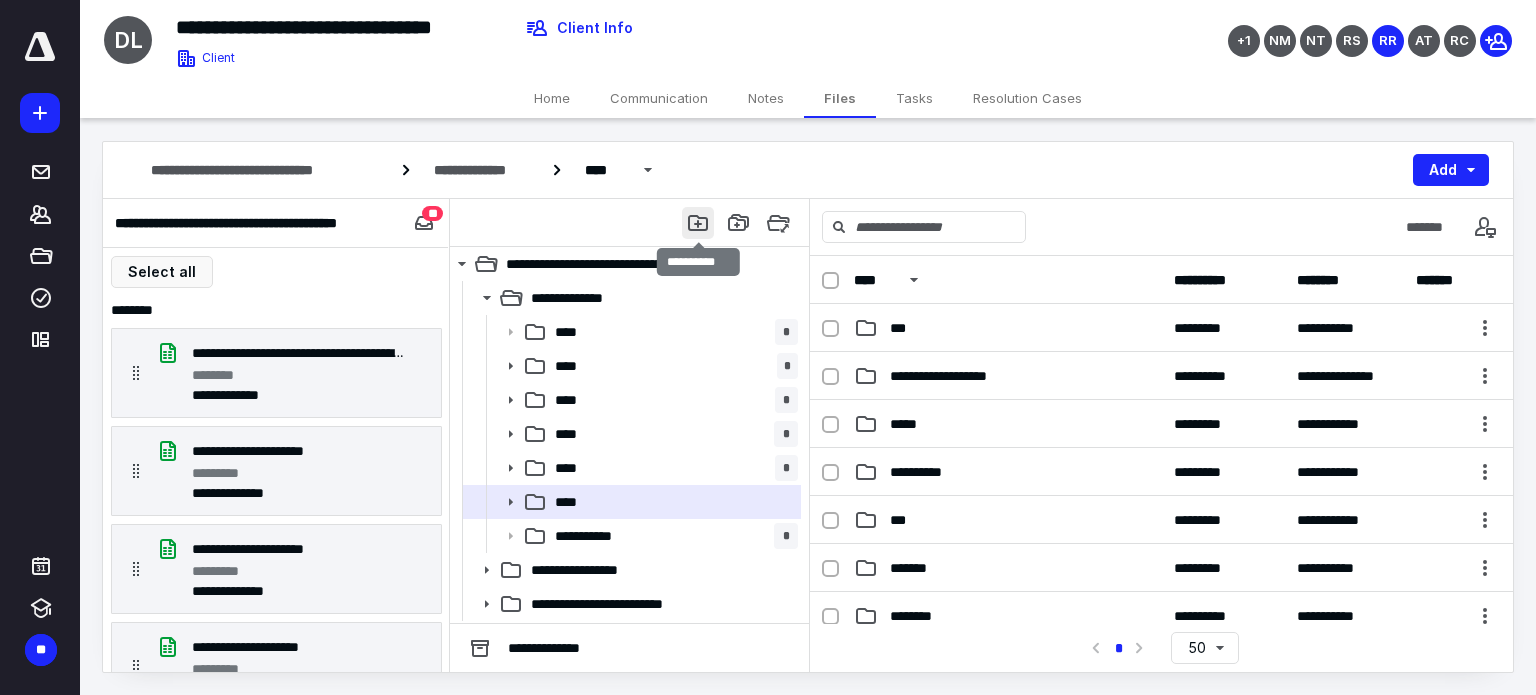 click at bounding box center (698, 223) 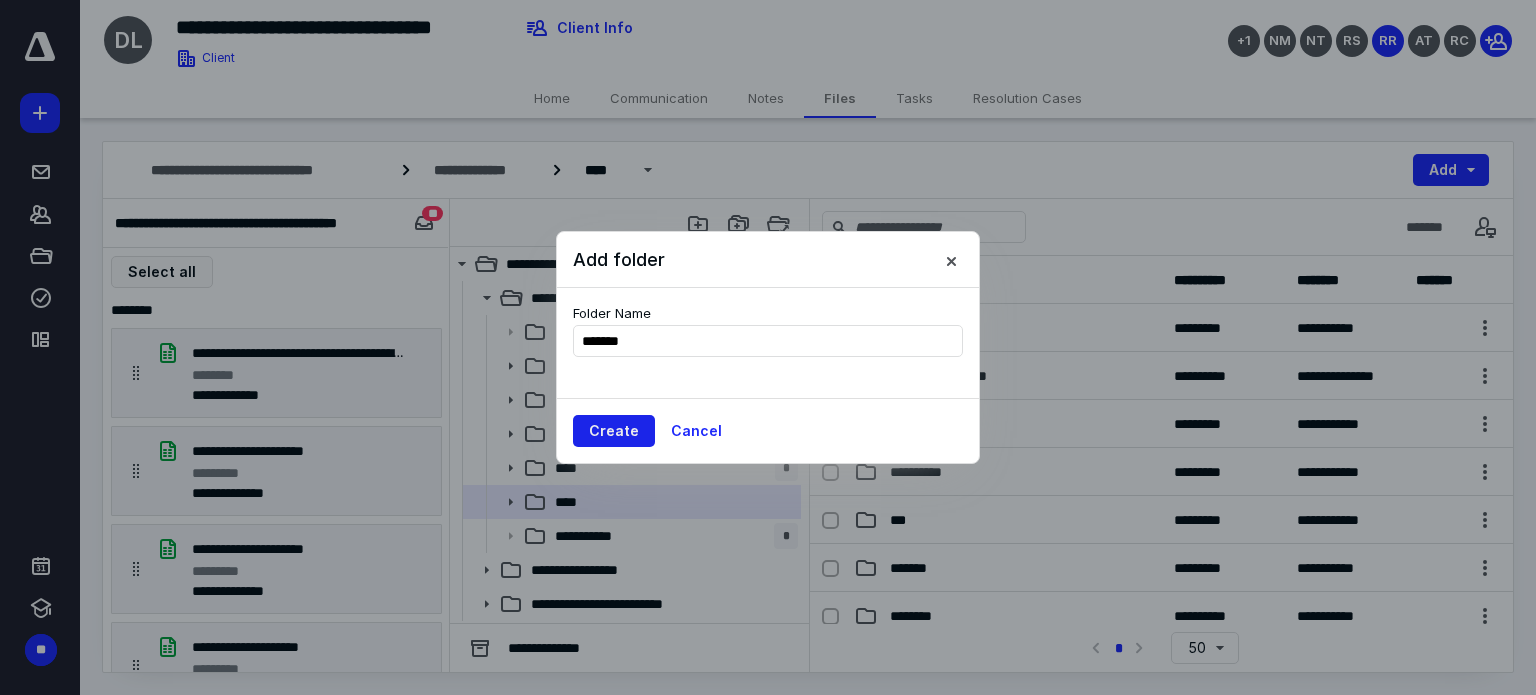type on "*******" 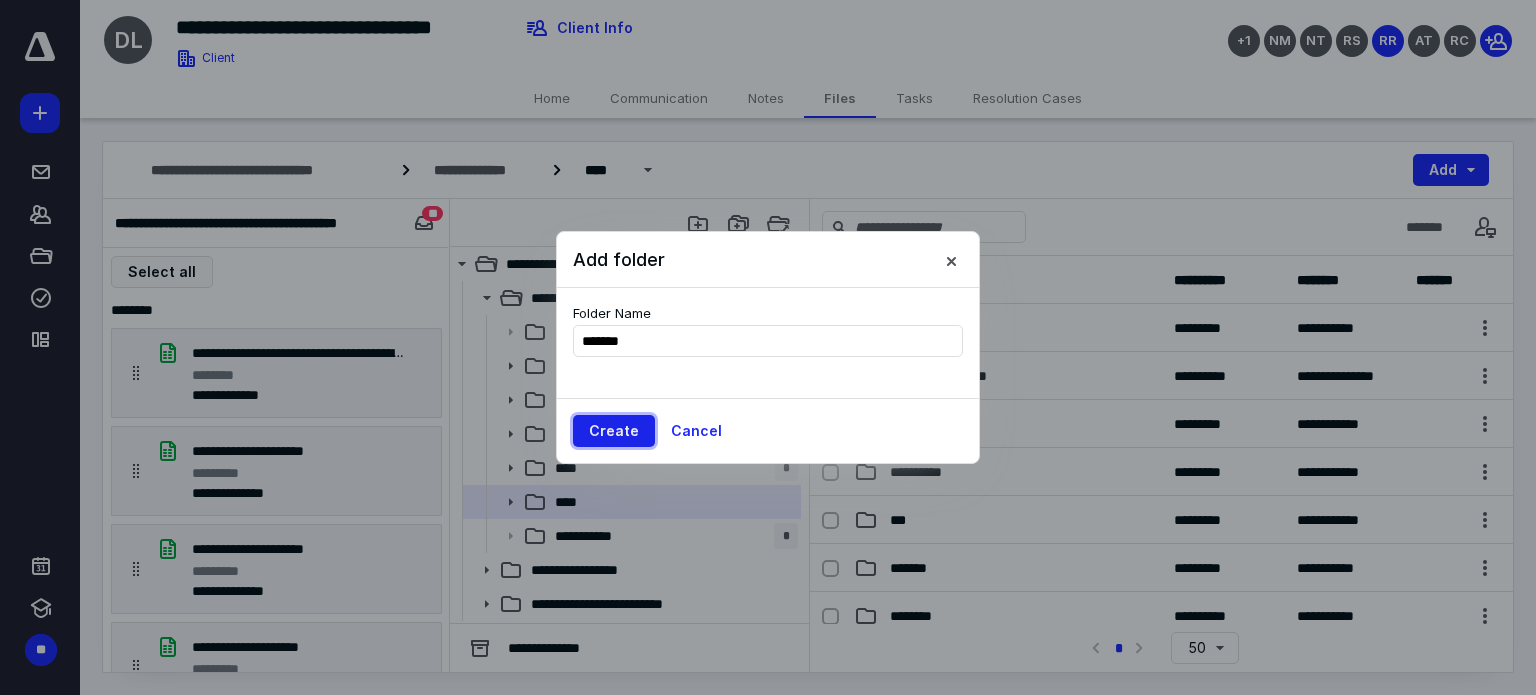click on "Create" at bounding box center (614, 431) 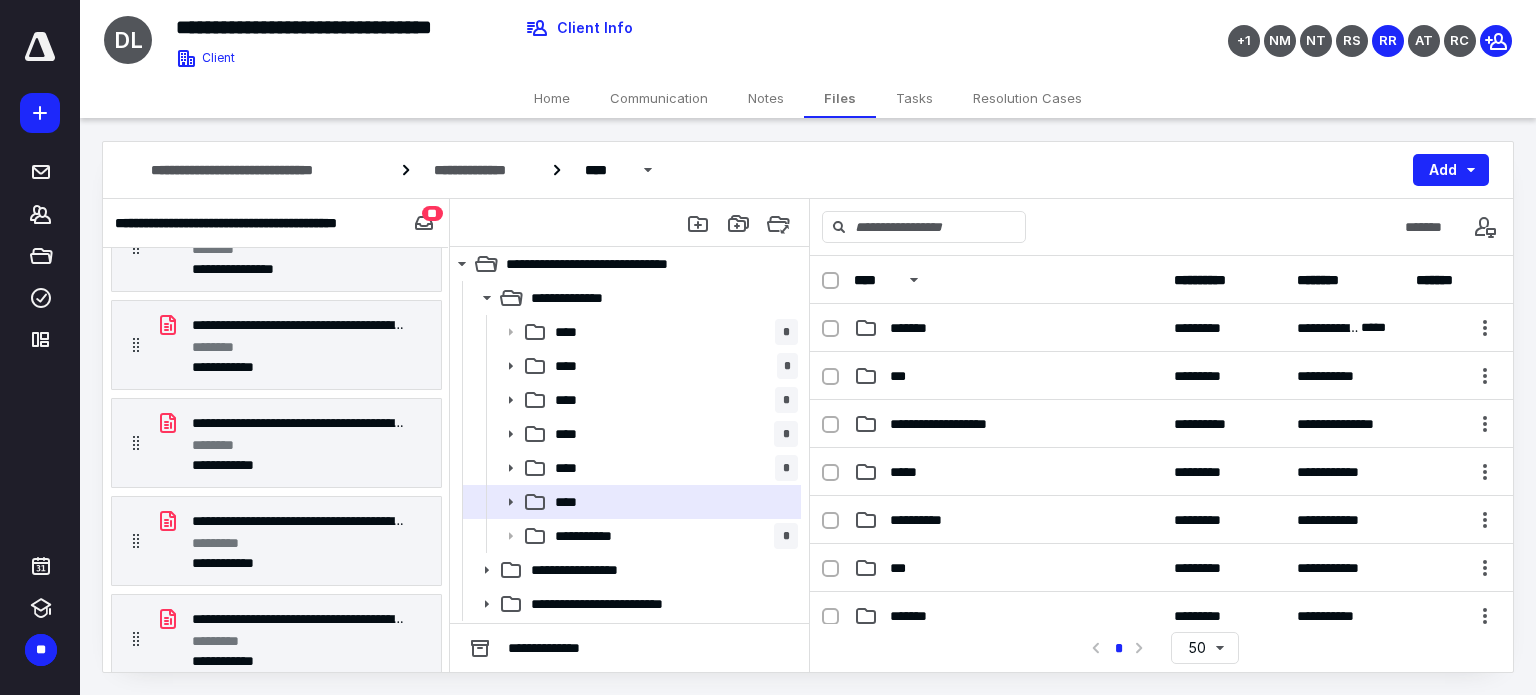 scroll, scrollTop: 822, scrollLeft: 0, axis: vertical 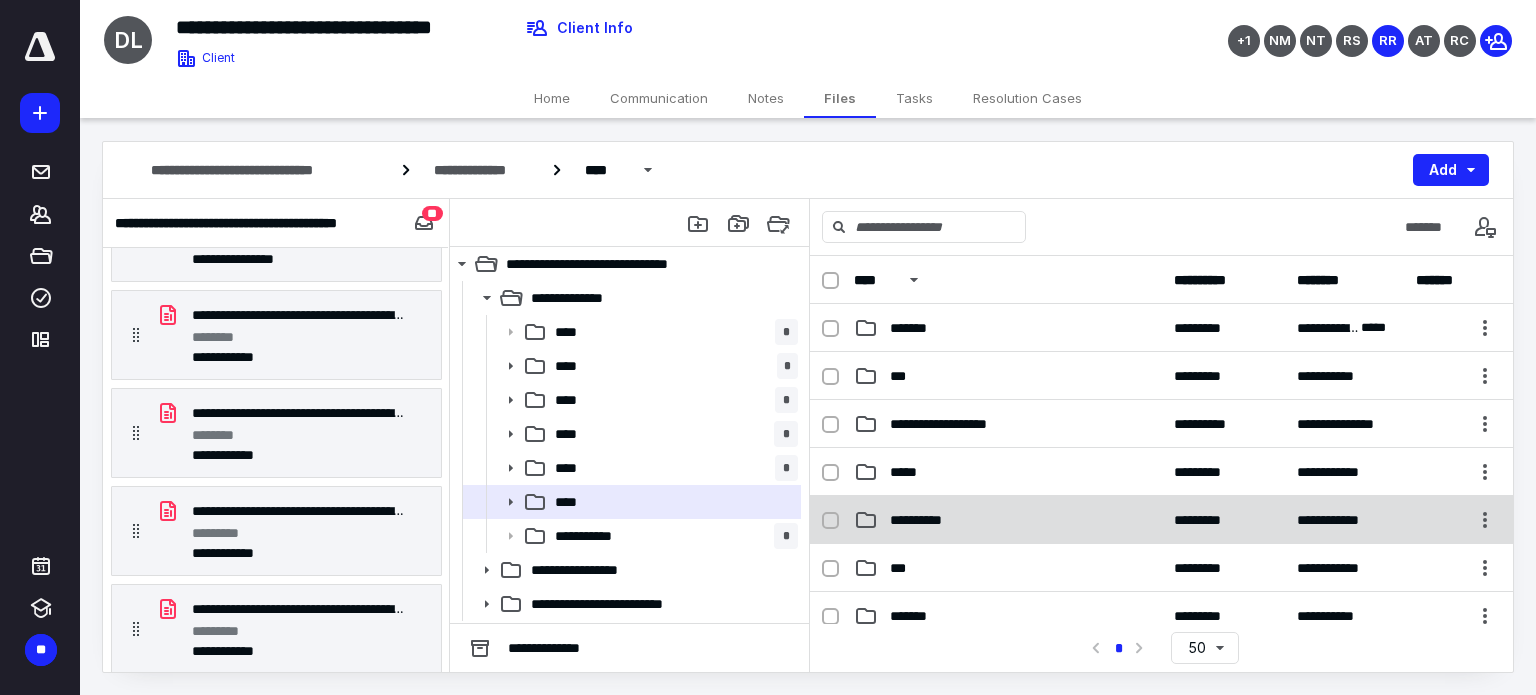 click on "**********" at bounding box center [925, 520] 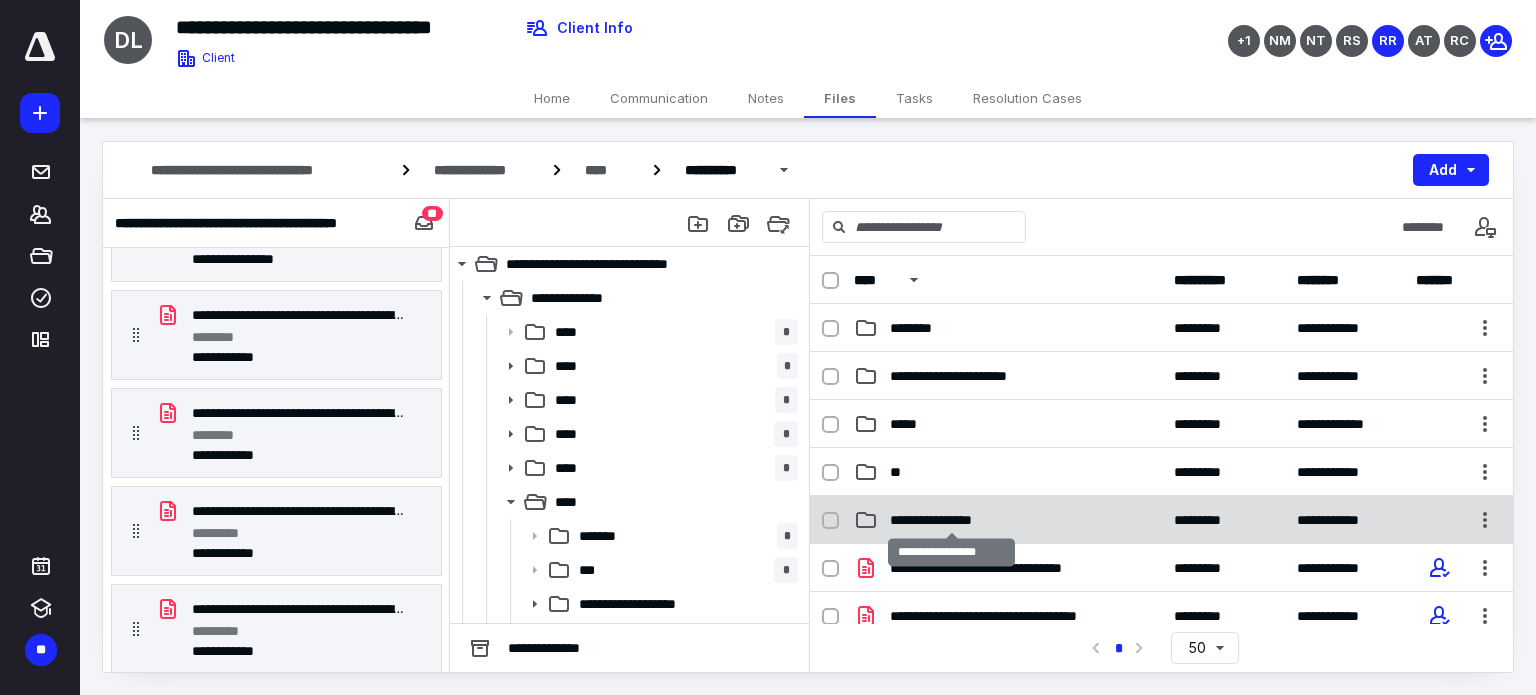 click on "**********" at bounding box center (952, 520) 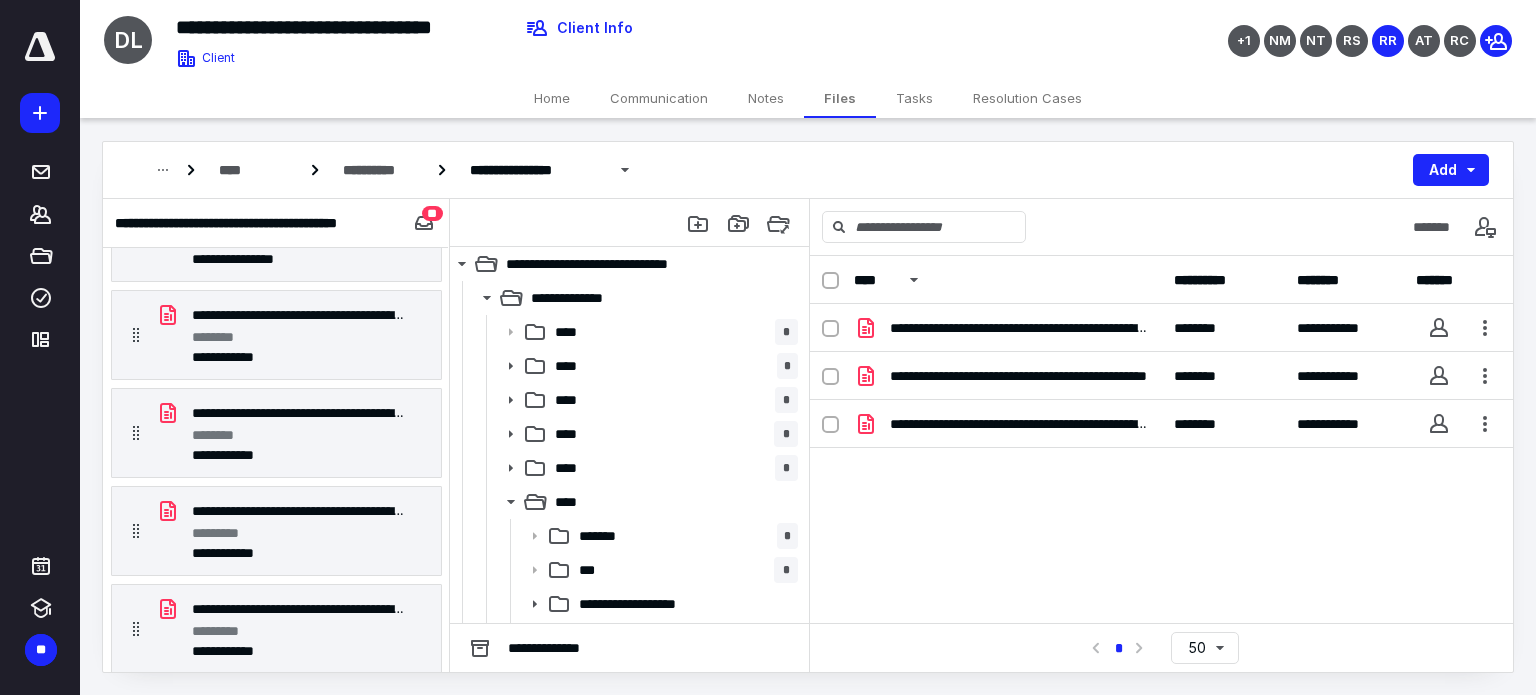 click on "**********" at bounding box center (1161, 454) 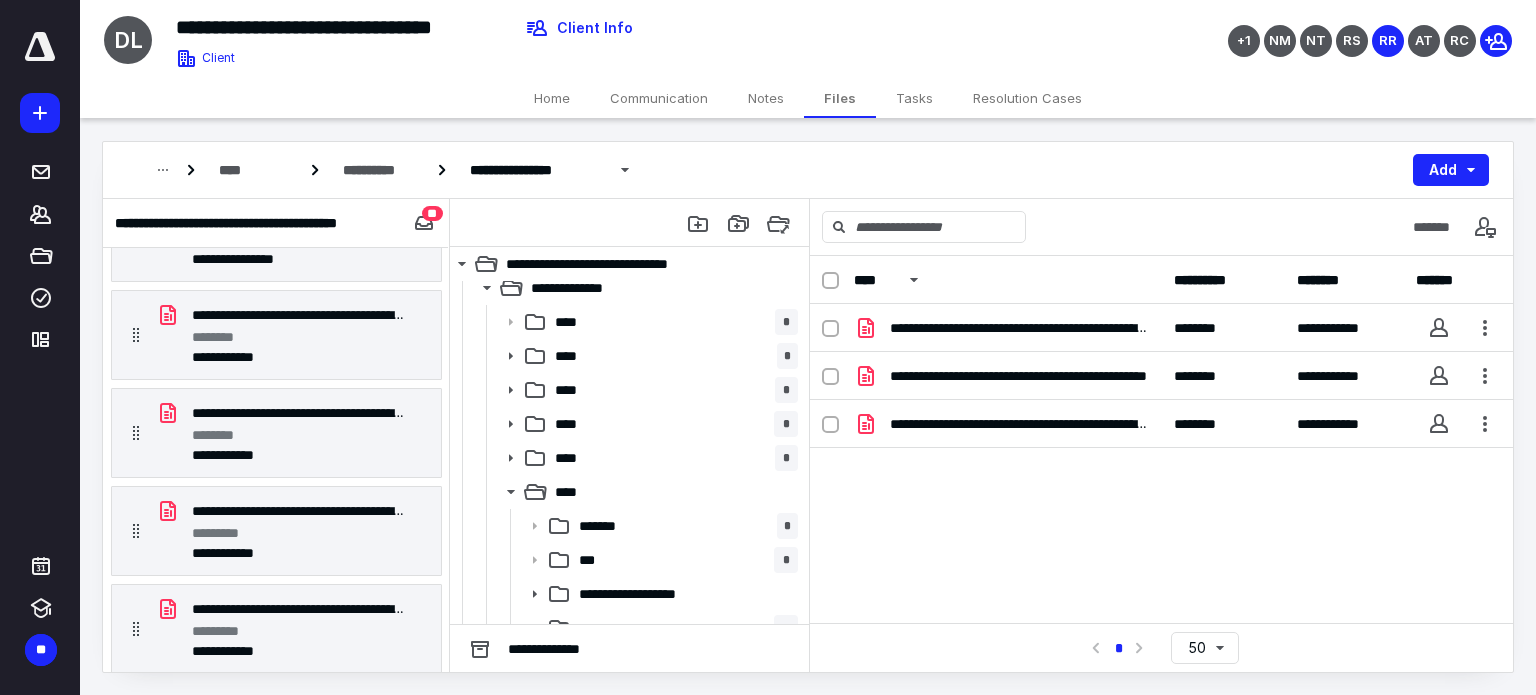 scroll, scrollTop: 43, scrollLeft: 0, axis: vertical 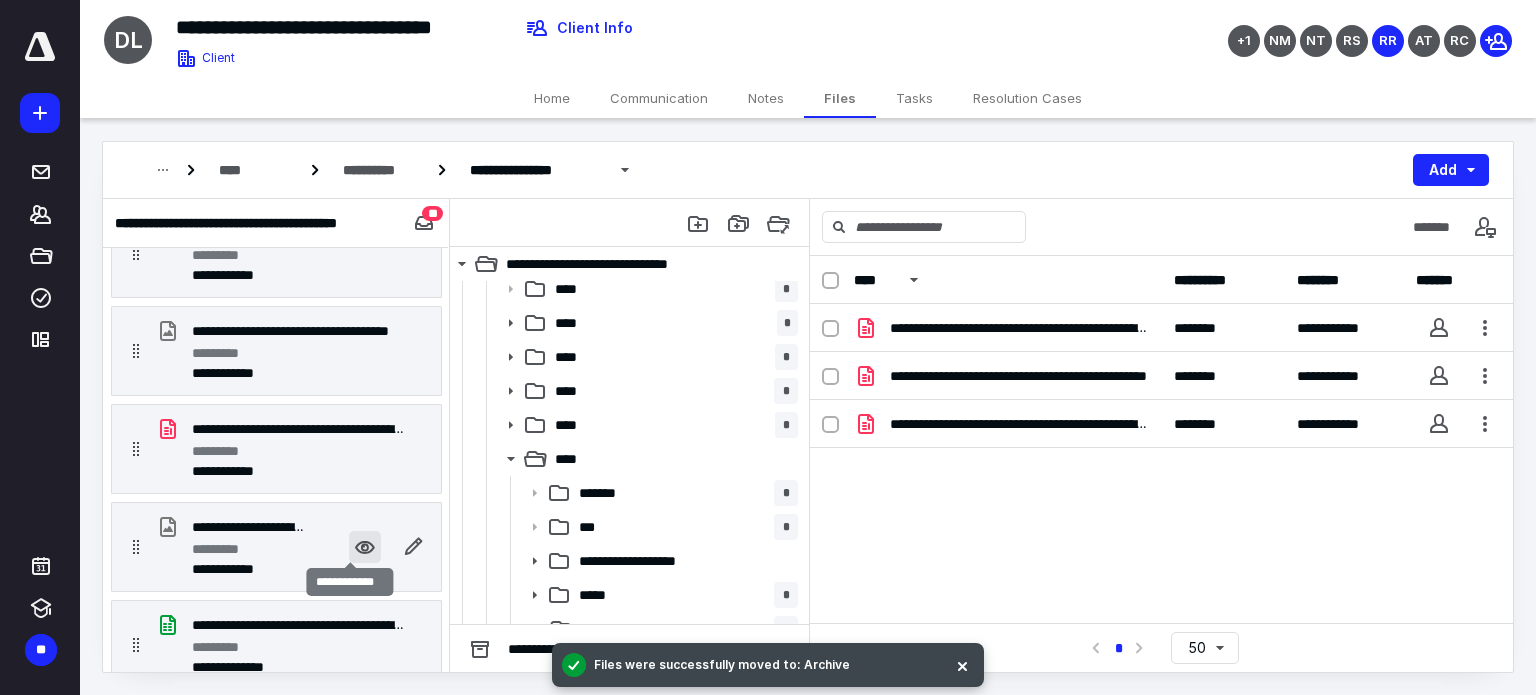 click at bounding box center [365, 547] 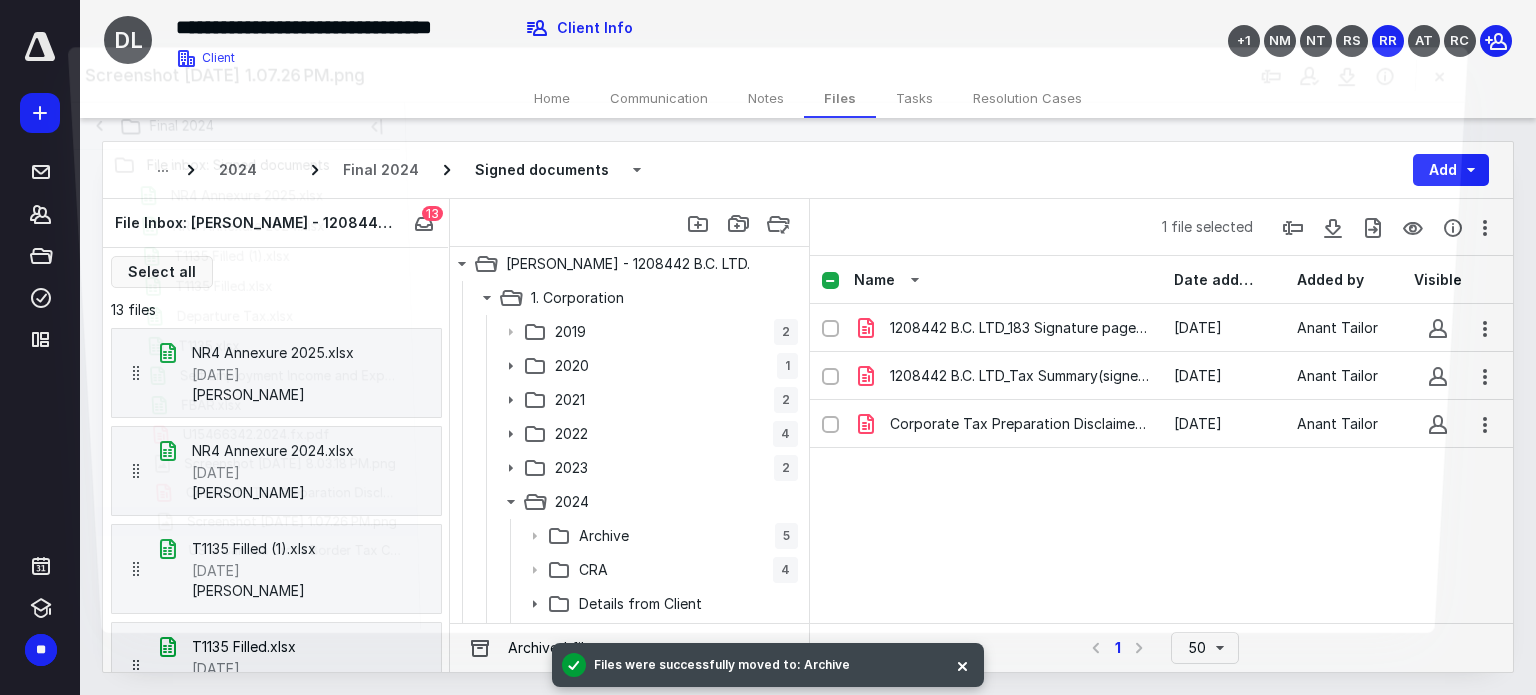 scroll, scrollTop: 904, scrollLeft: 0, axis: vertical 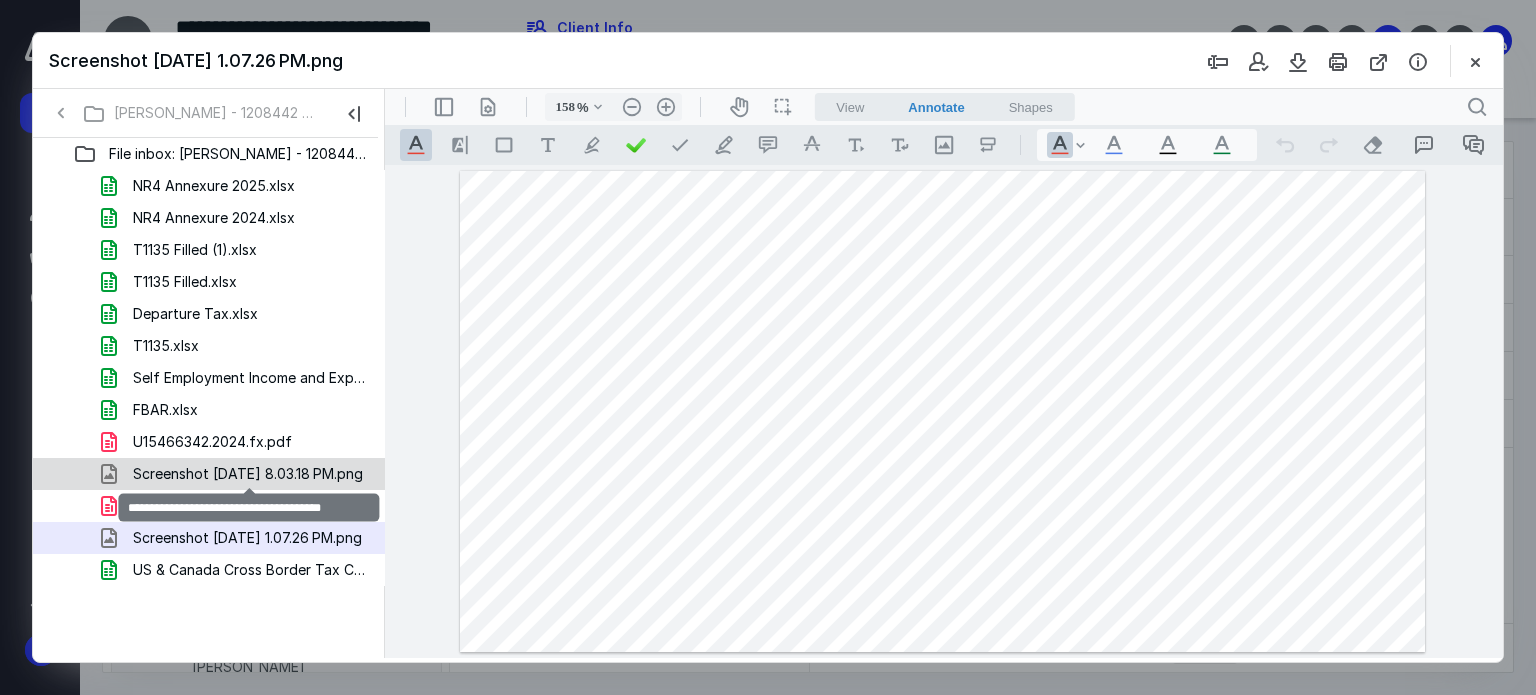 click on "Screenshot 2025-02-21 at 8.03.18 PM.png" at bounding box center (248, 474) 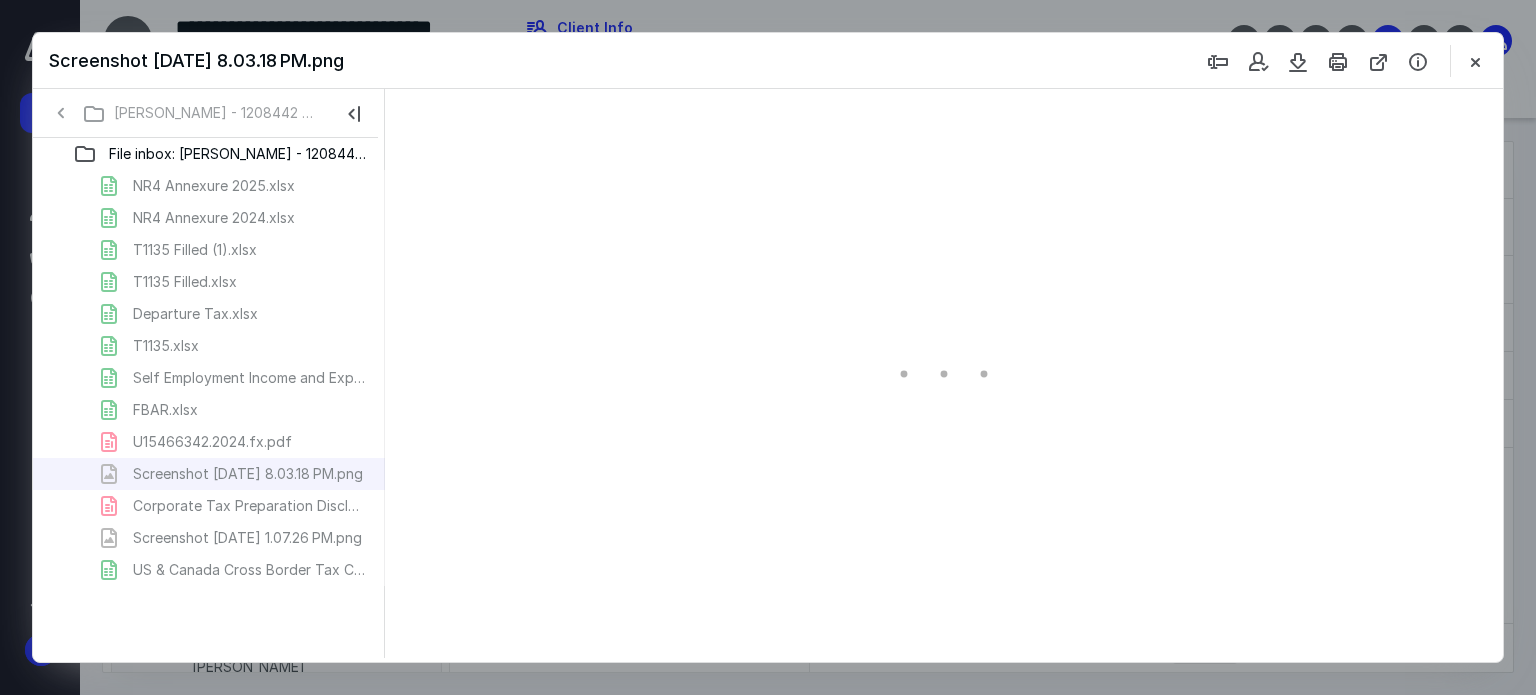 type on "102" 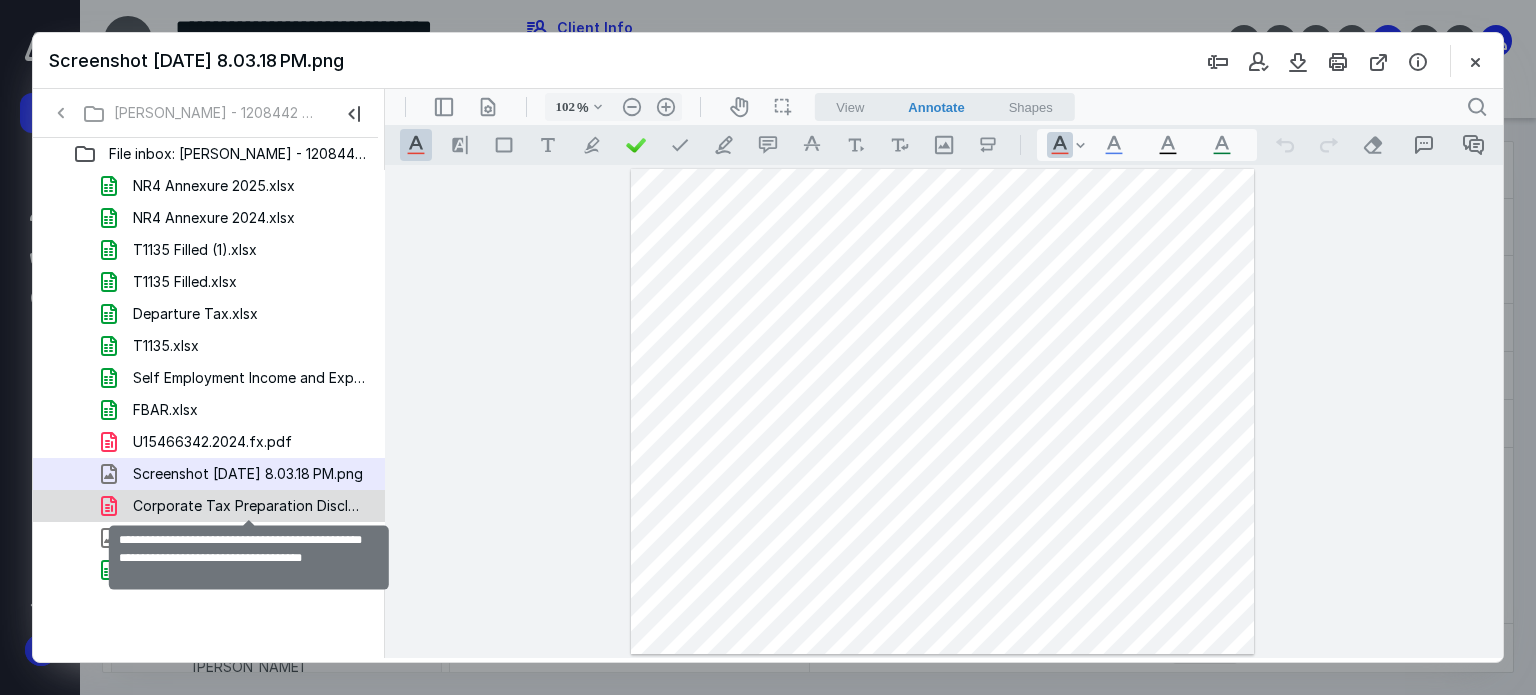 click on "Corporate Tax Preparation Disclaimer Canada - Terms & Conditions(signed_02-22-2025).pdf" at bounding box center (249, 506) 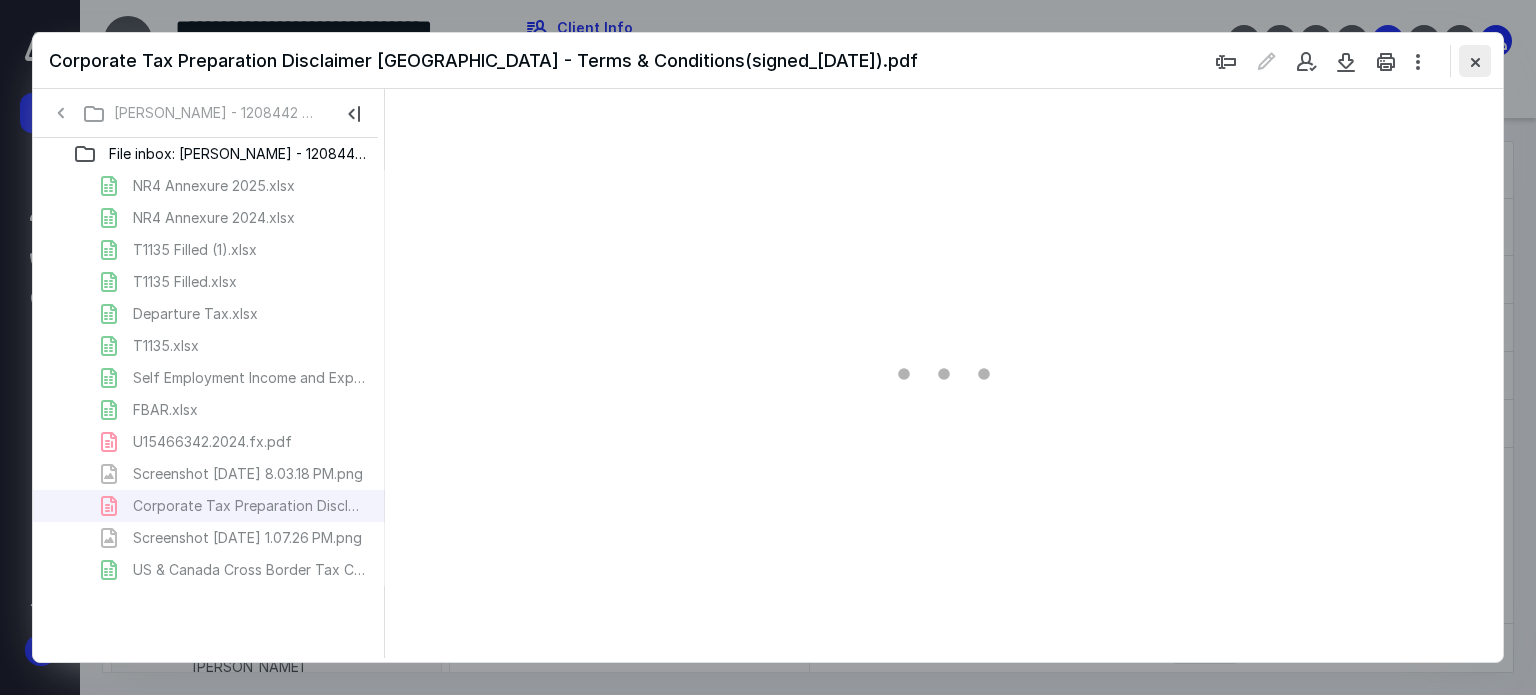 click at bounding box center (1475, 61) 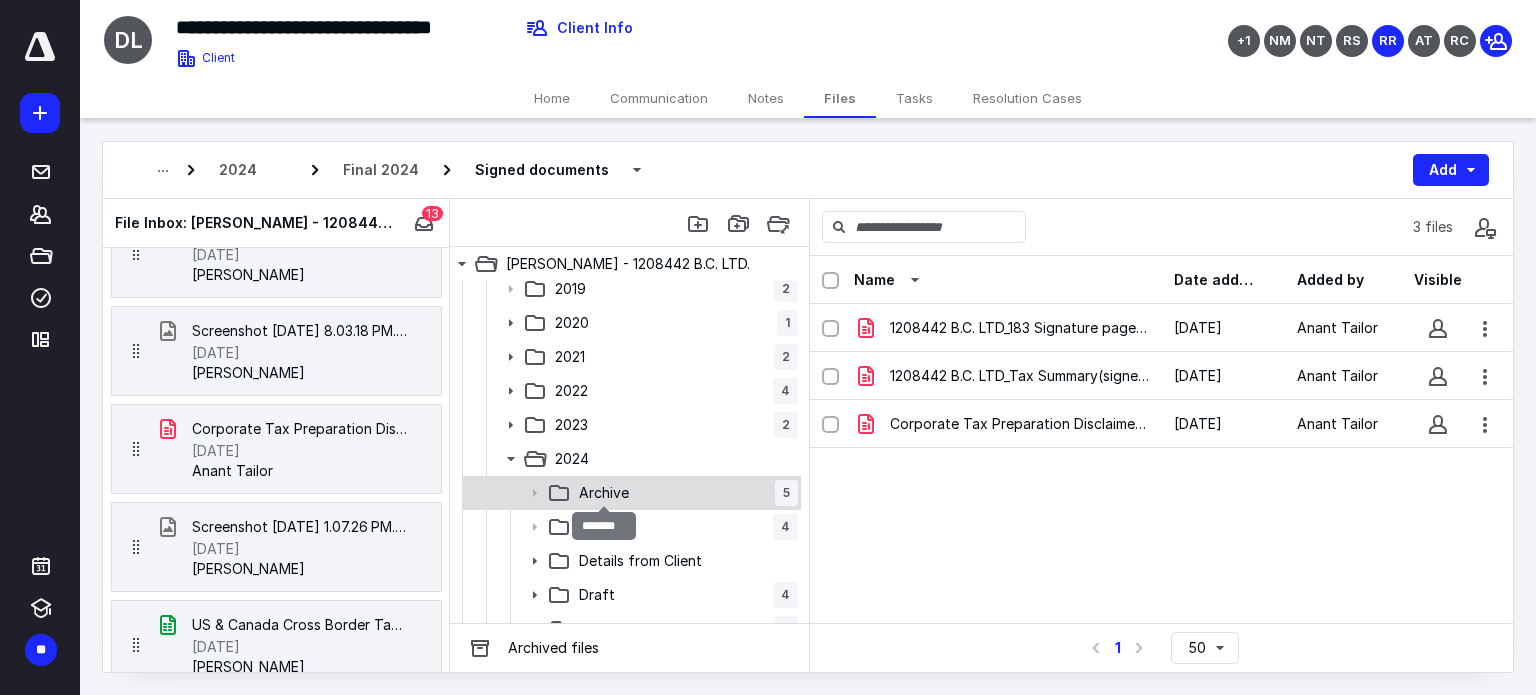click on "Archive" at bounding box center [604, 493] 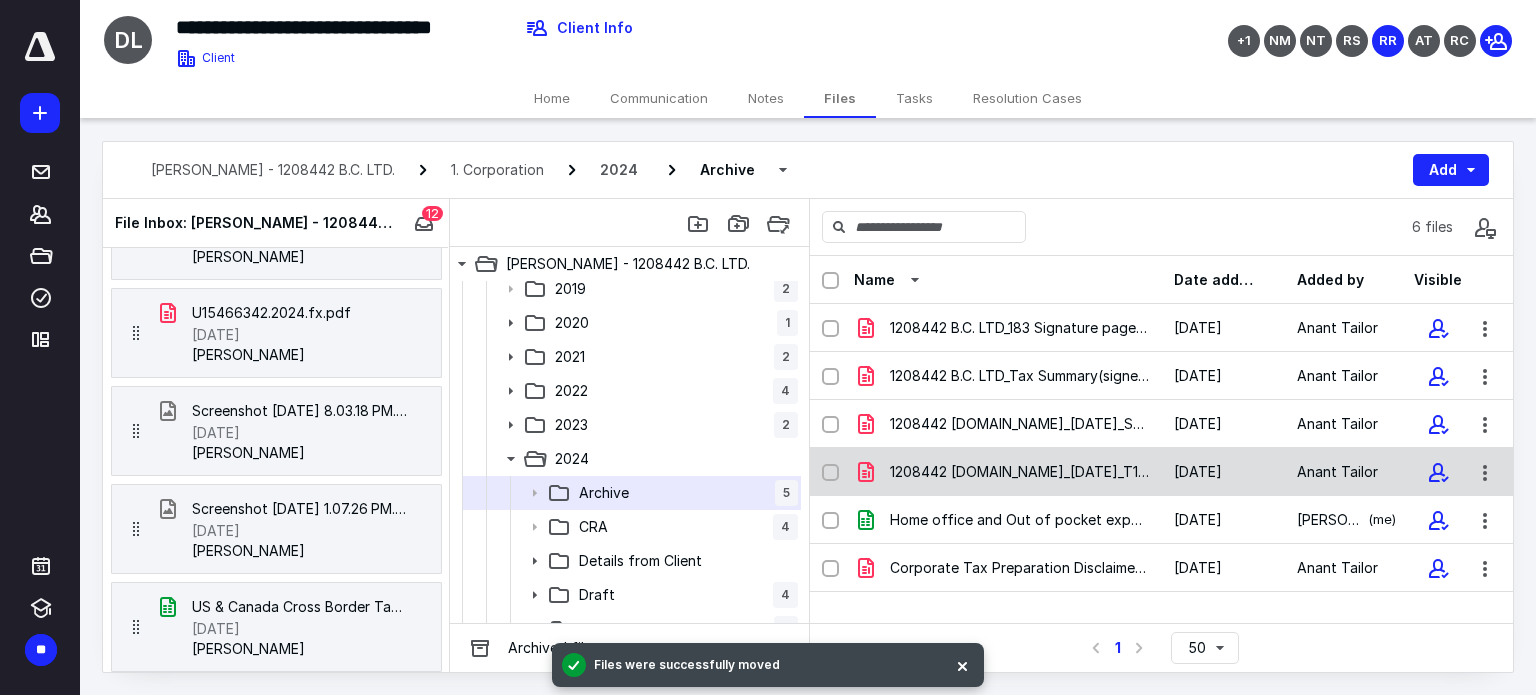 scroll, scrollTop: 818, scrollLeft: 0, axis: vertical 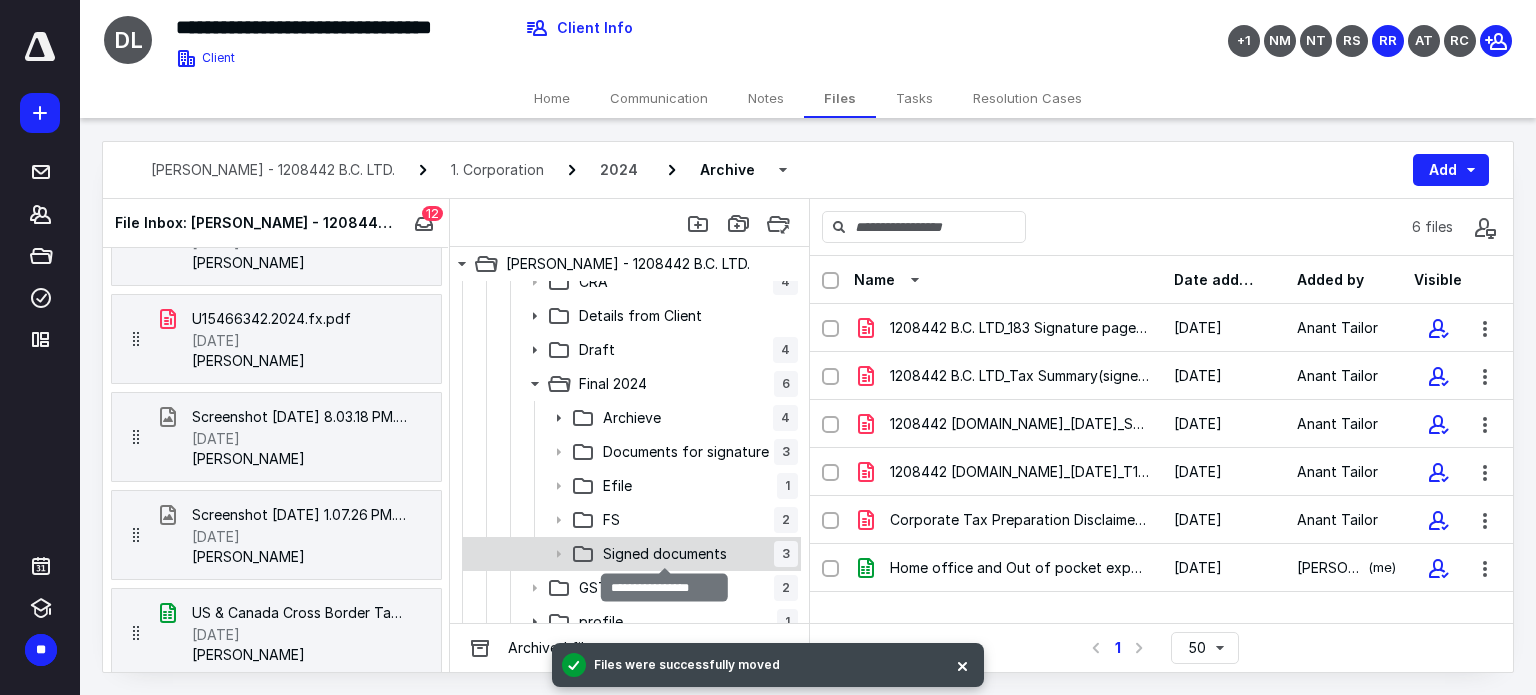 click on "Signed documents" at bounding box center (665, 554) 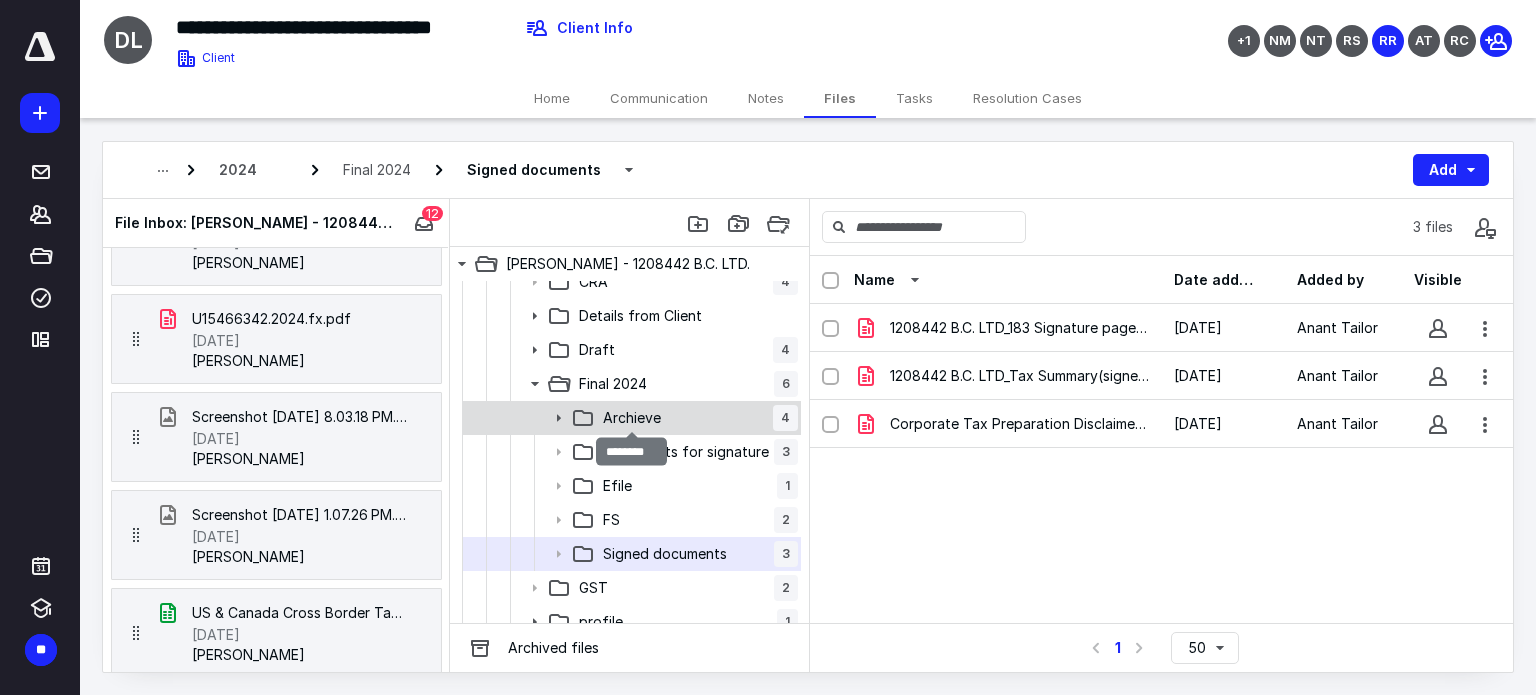 click on "Archieve" at bounding box center [632, 418] 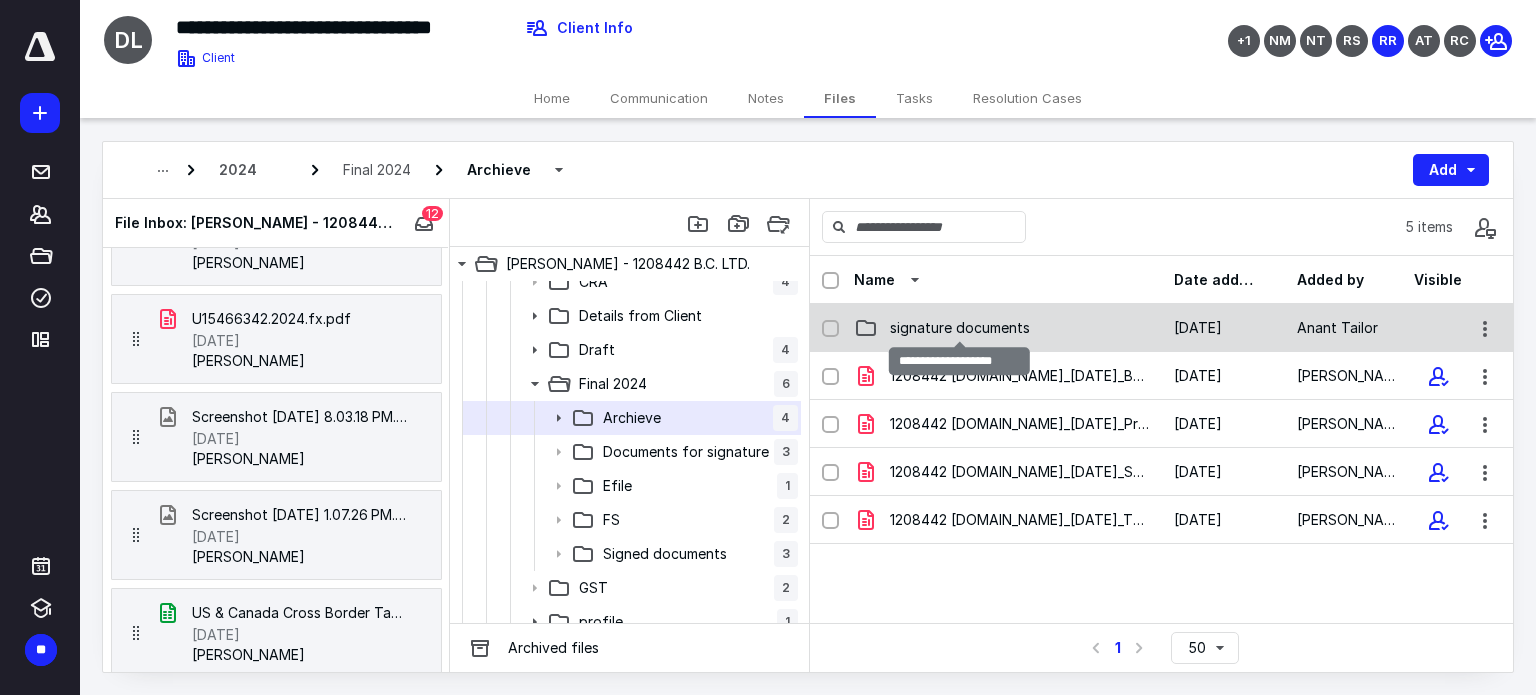 click on "signature documents" at bounding box center (960, 328) 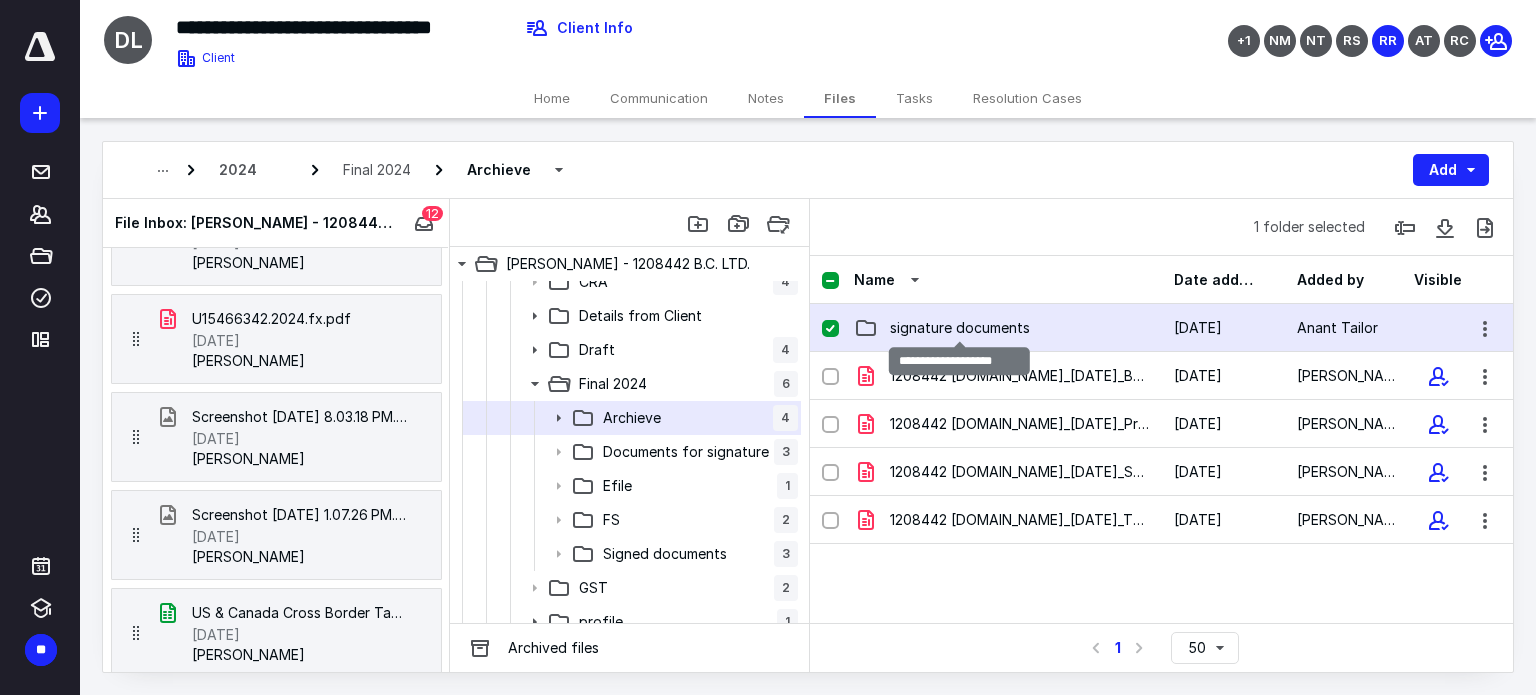 click on "signature documents" at bounding box center [960, 328] 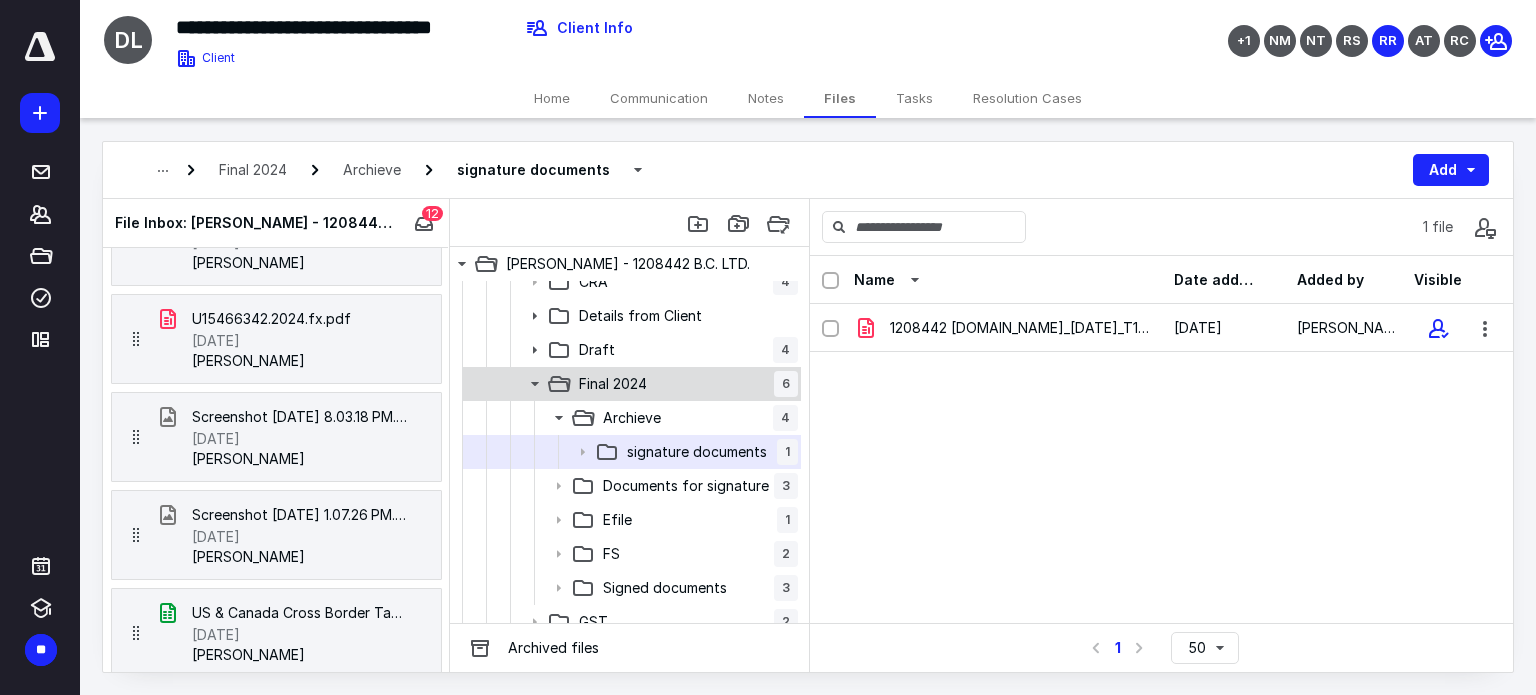 click 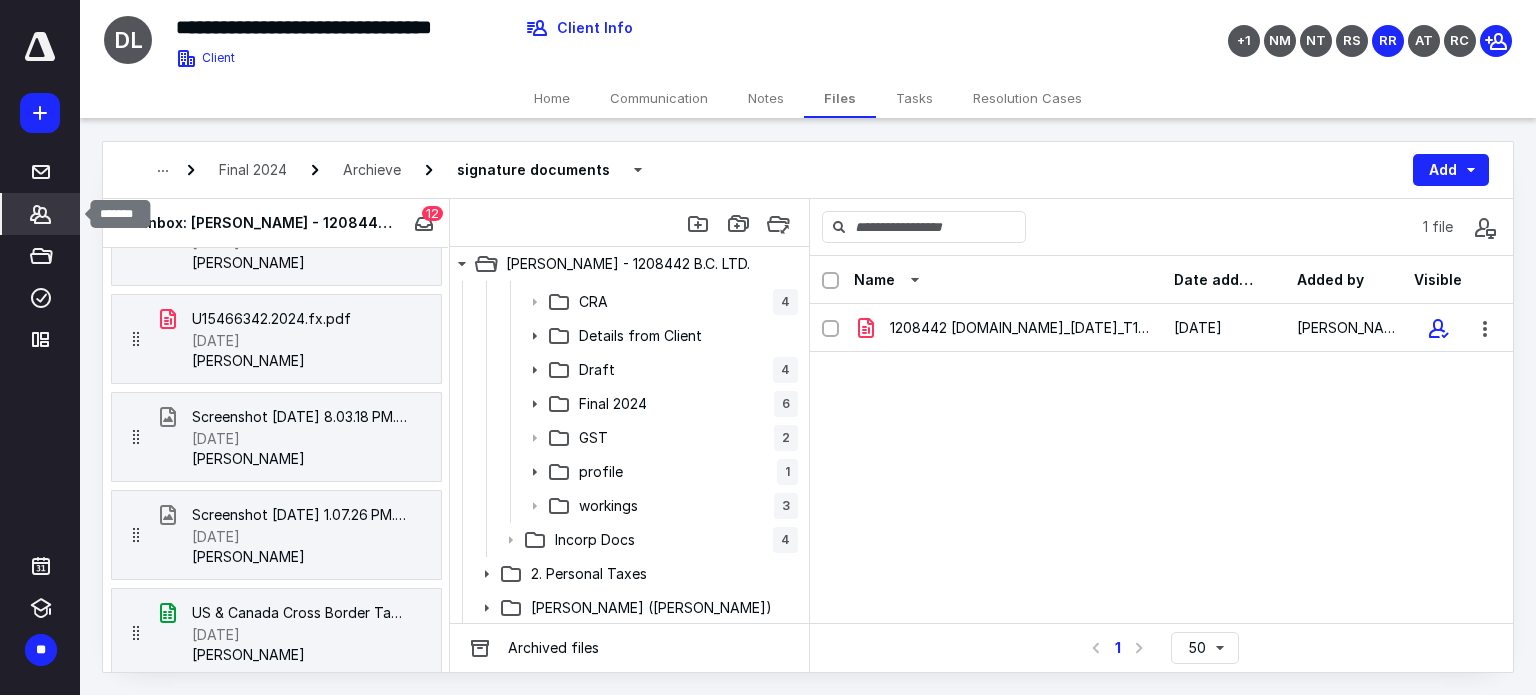 click 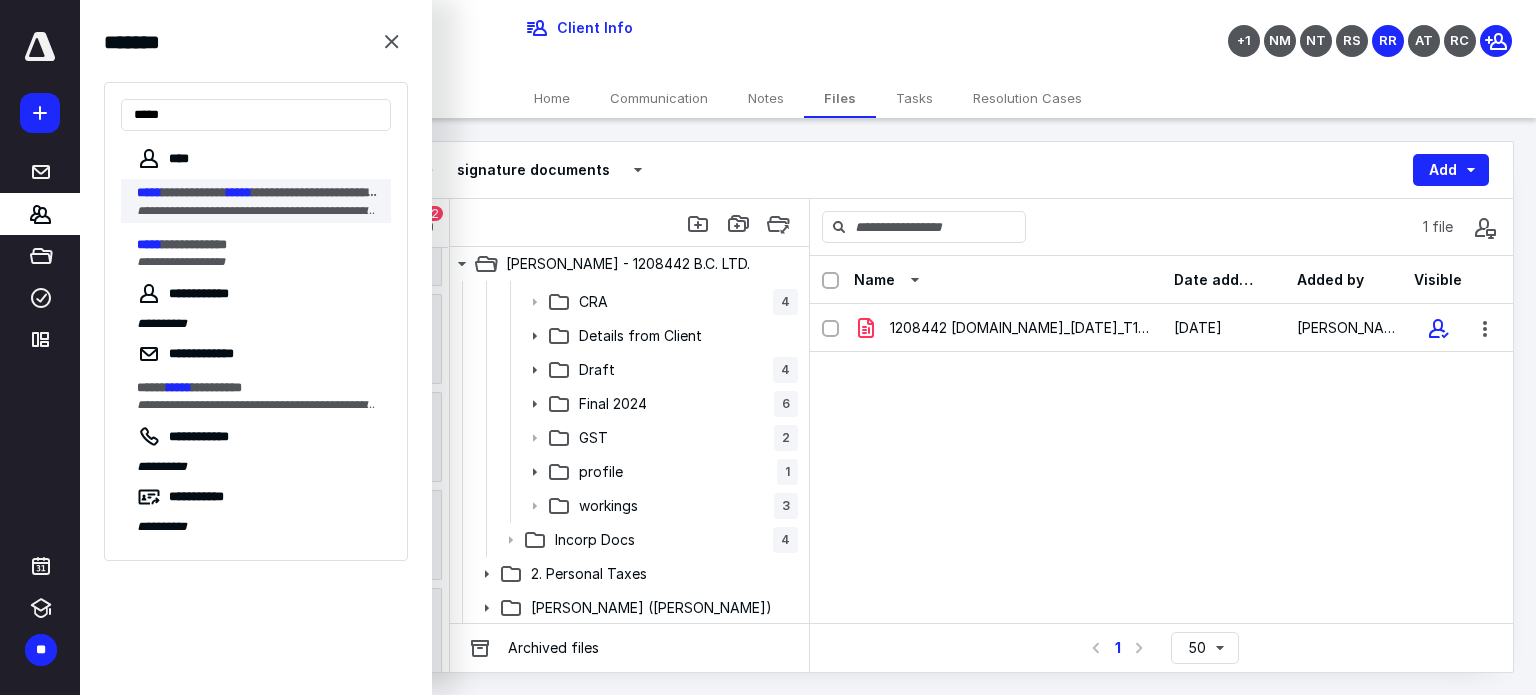 type on "*****" 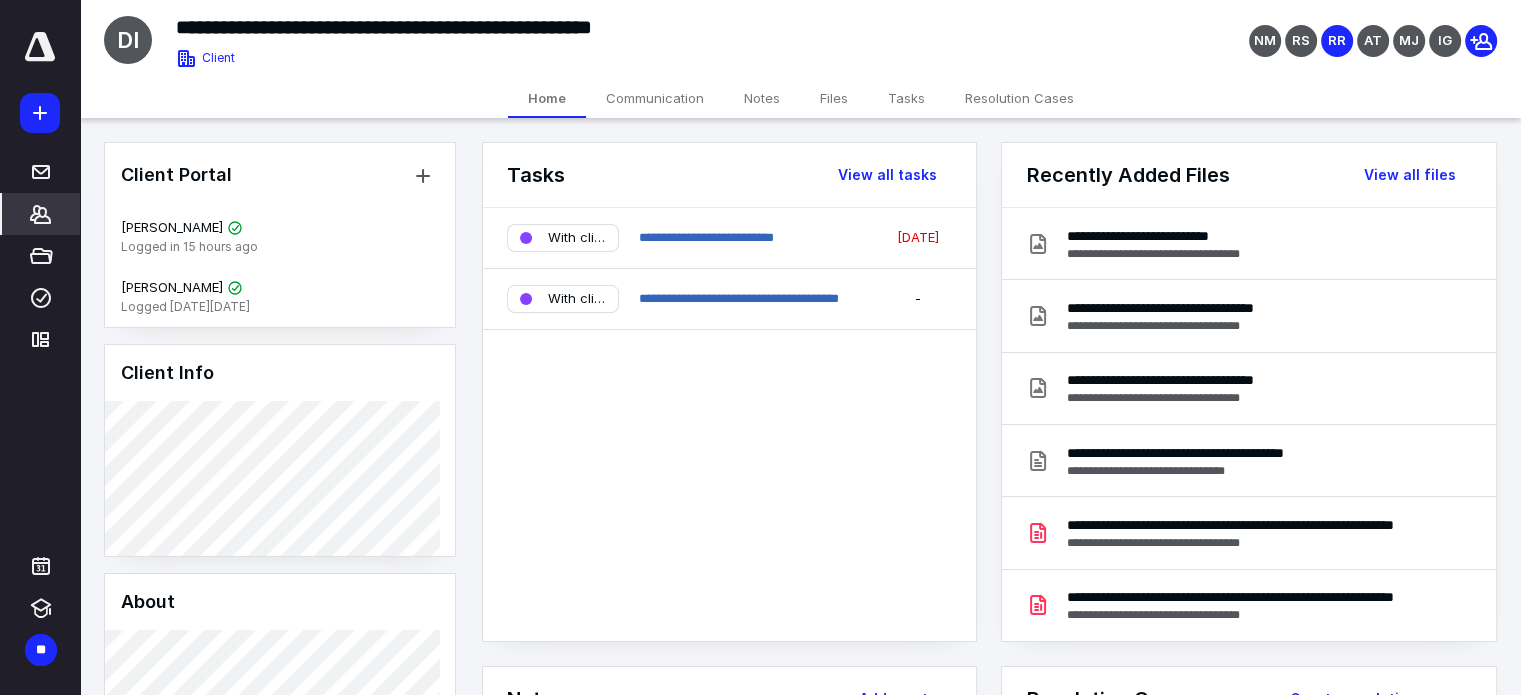 click on "Files" at bounding box center (834, 98) 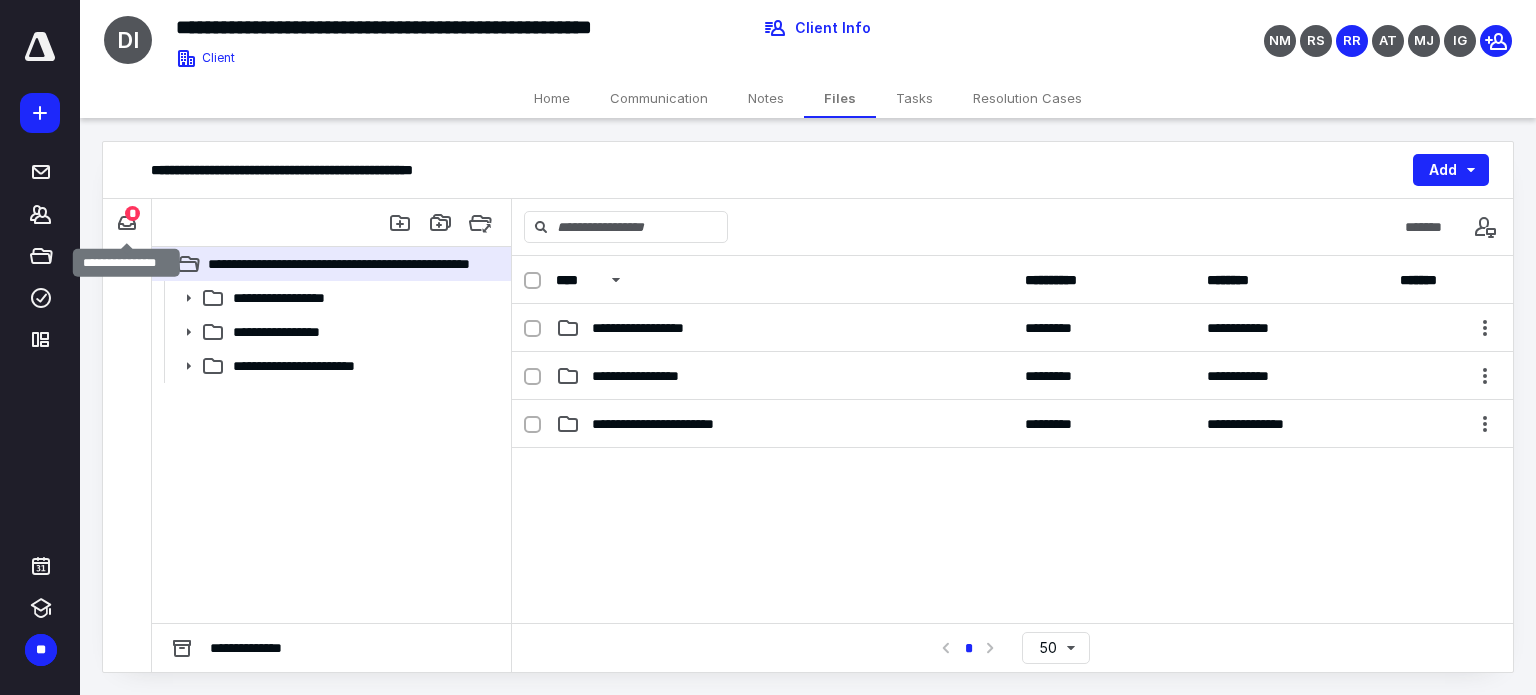 click on "*" at bounding box center (132, 213) 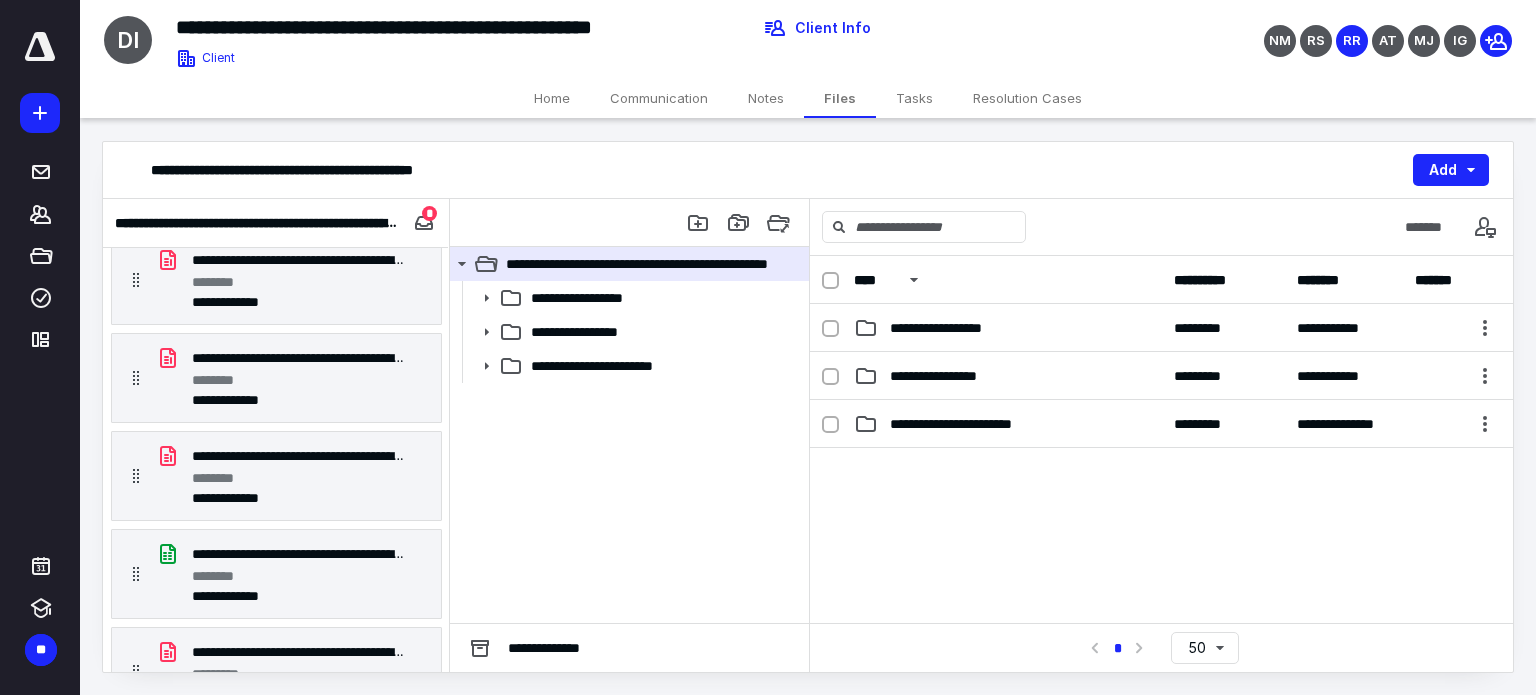 scroll, scrollTop: 100, scrollLeft: 0, axis: vertical 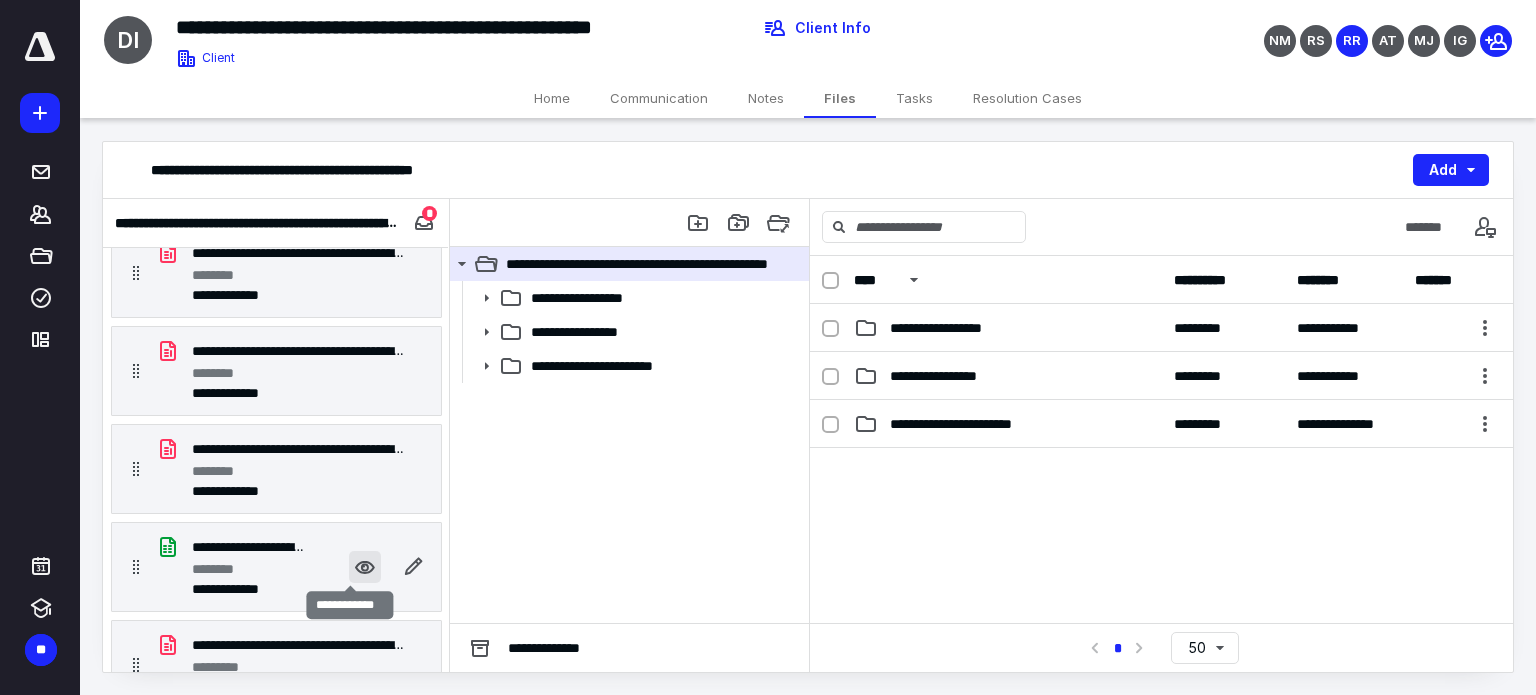 click at bounding box center (365, 567) 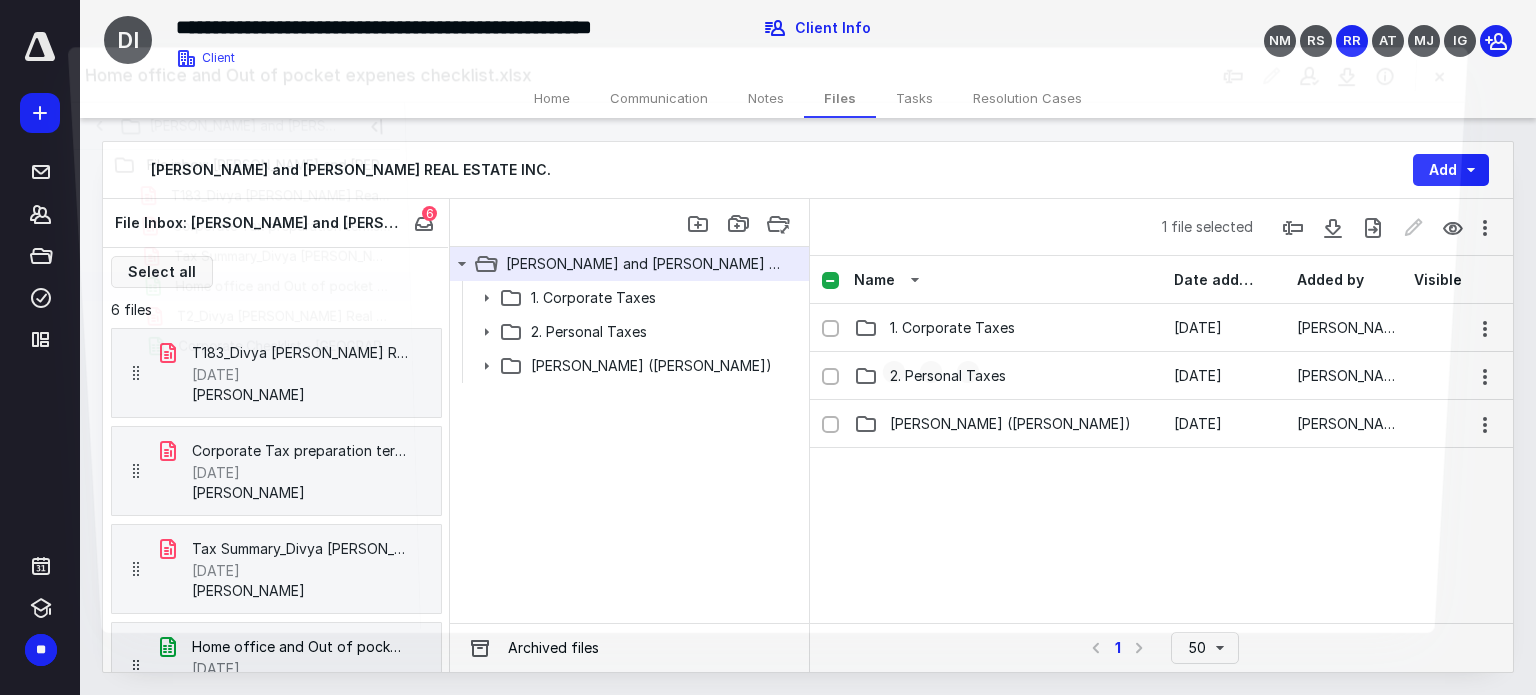 scroll, scrollTop: 100, scrollLeft: 0, axis: vertical 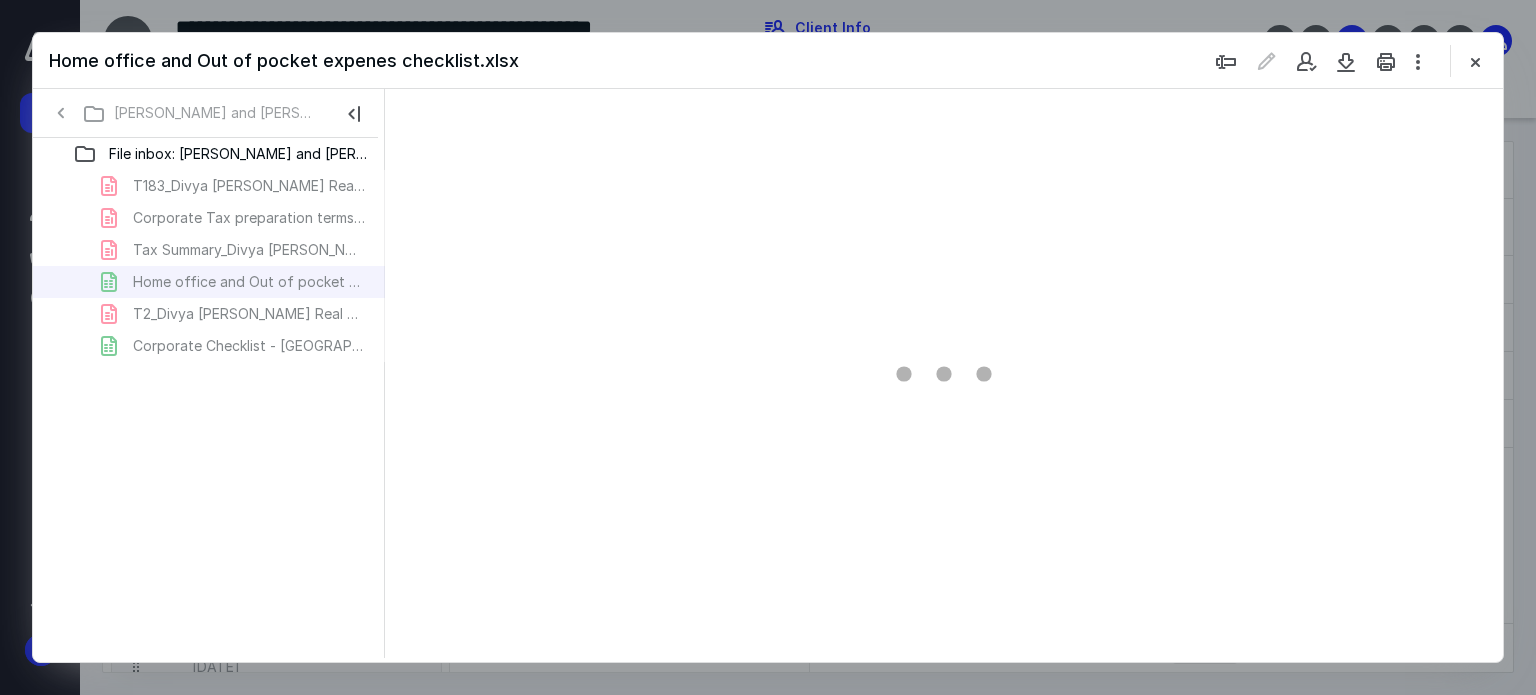 type on "105" 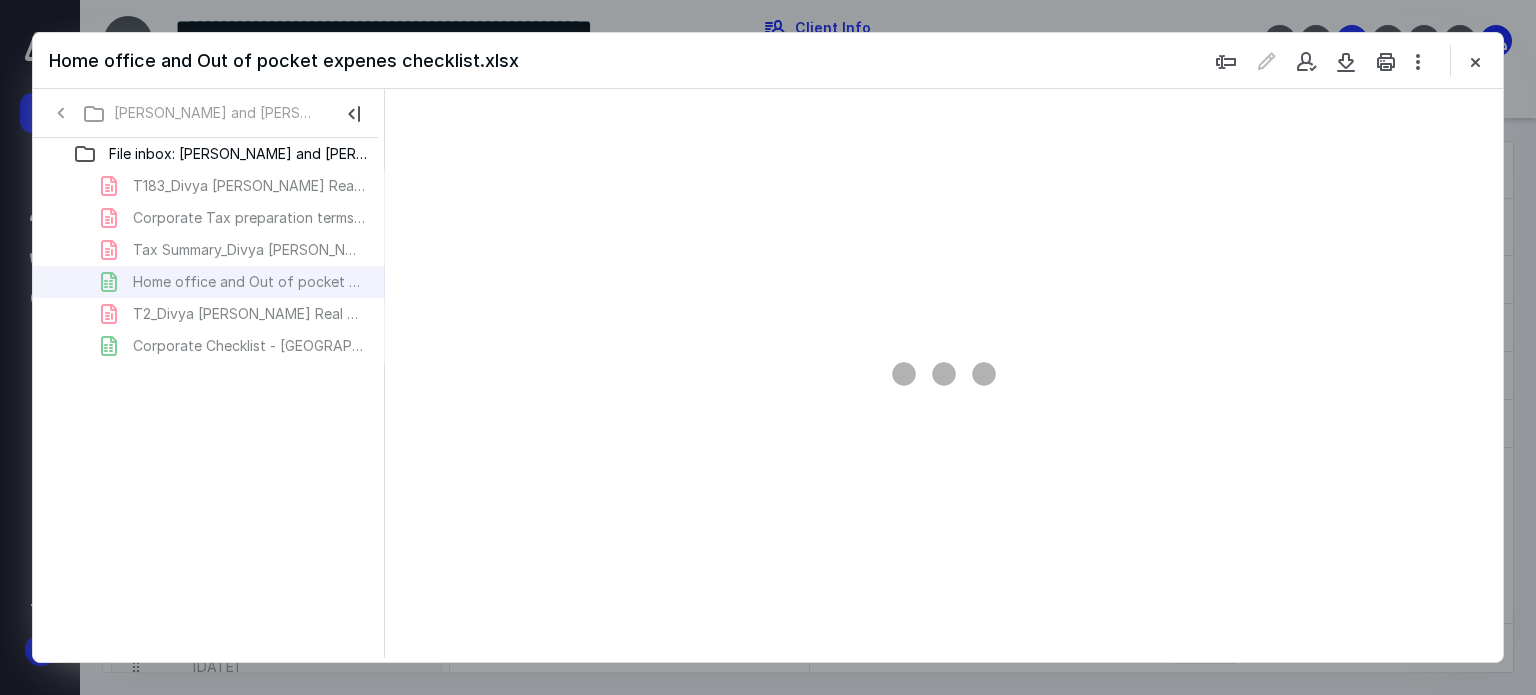scroll, scrollTop: 80, scrollLeft: 0, axis: vertical 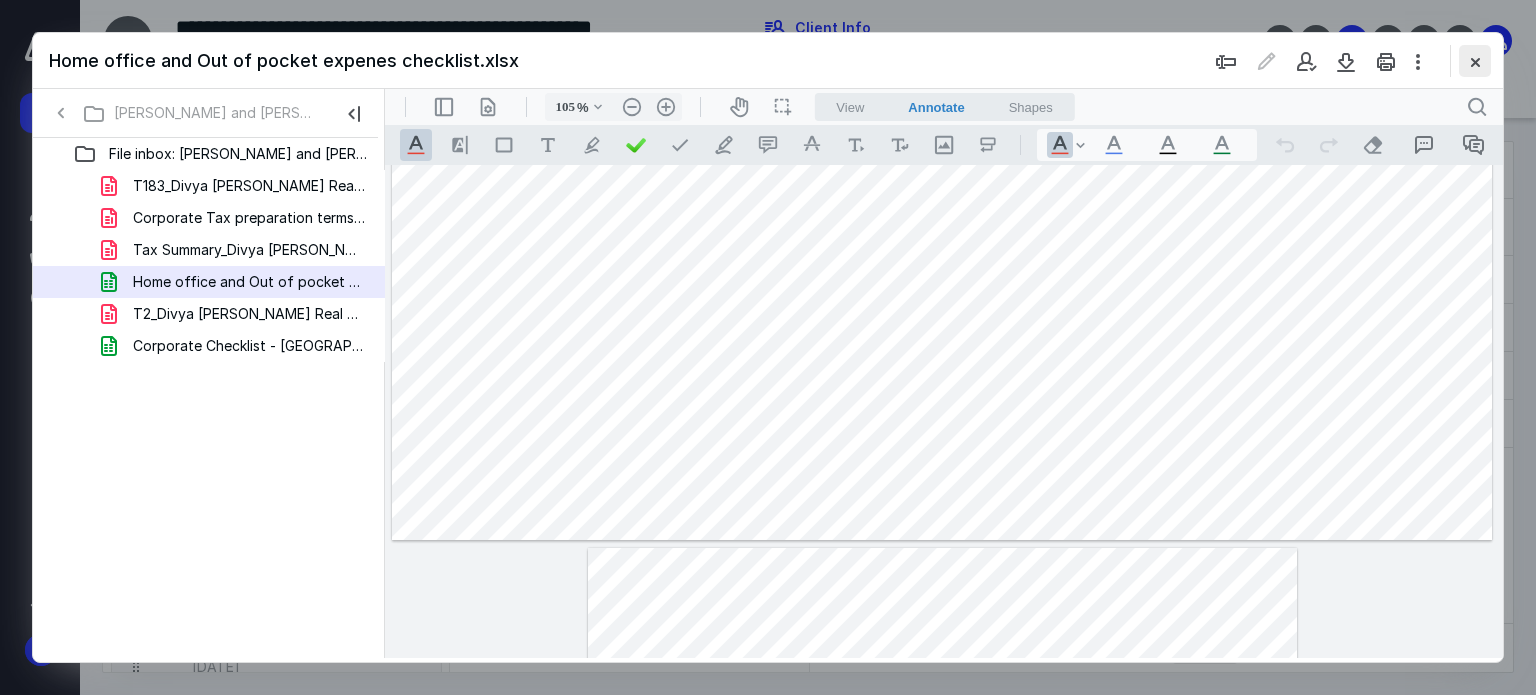 click at bounding box center (1475, 61) 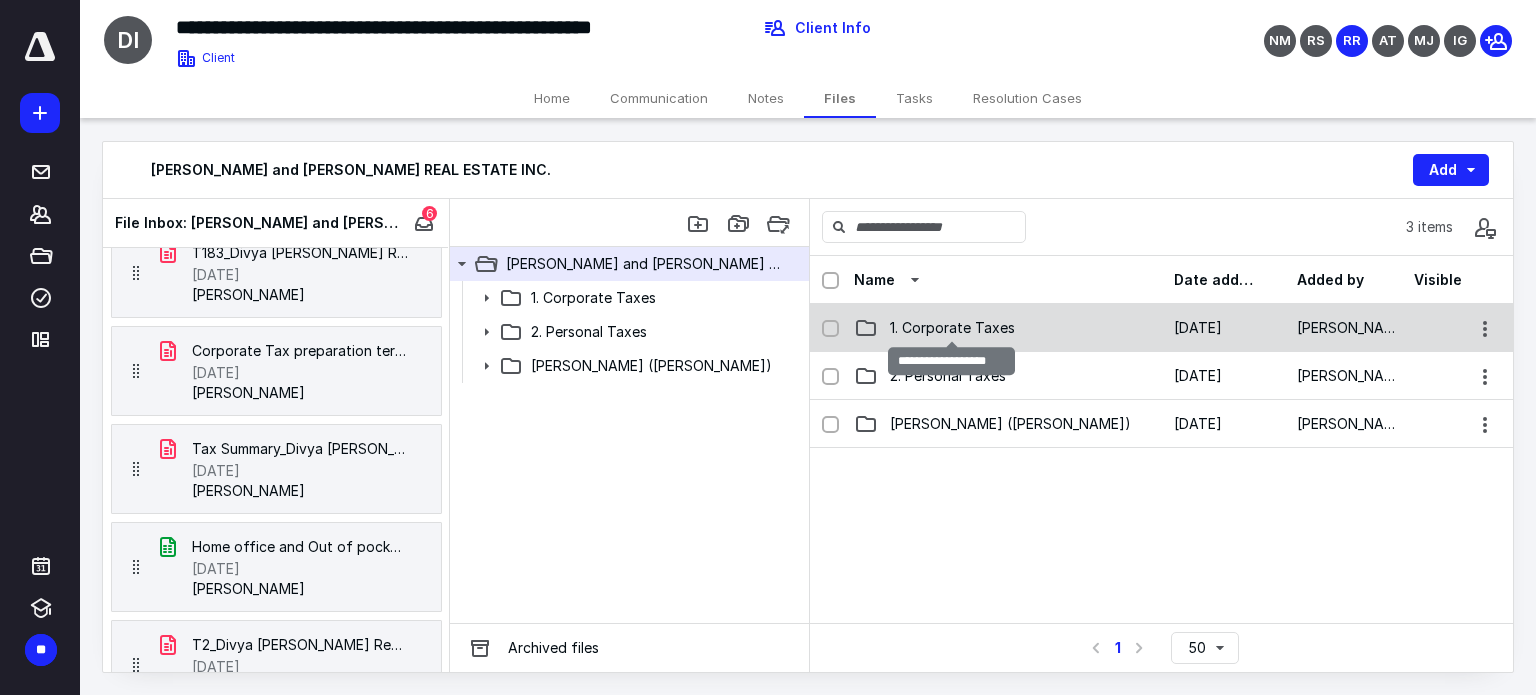 click on "1. Corporate Taxes" at bounding box center (952, 328) 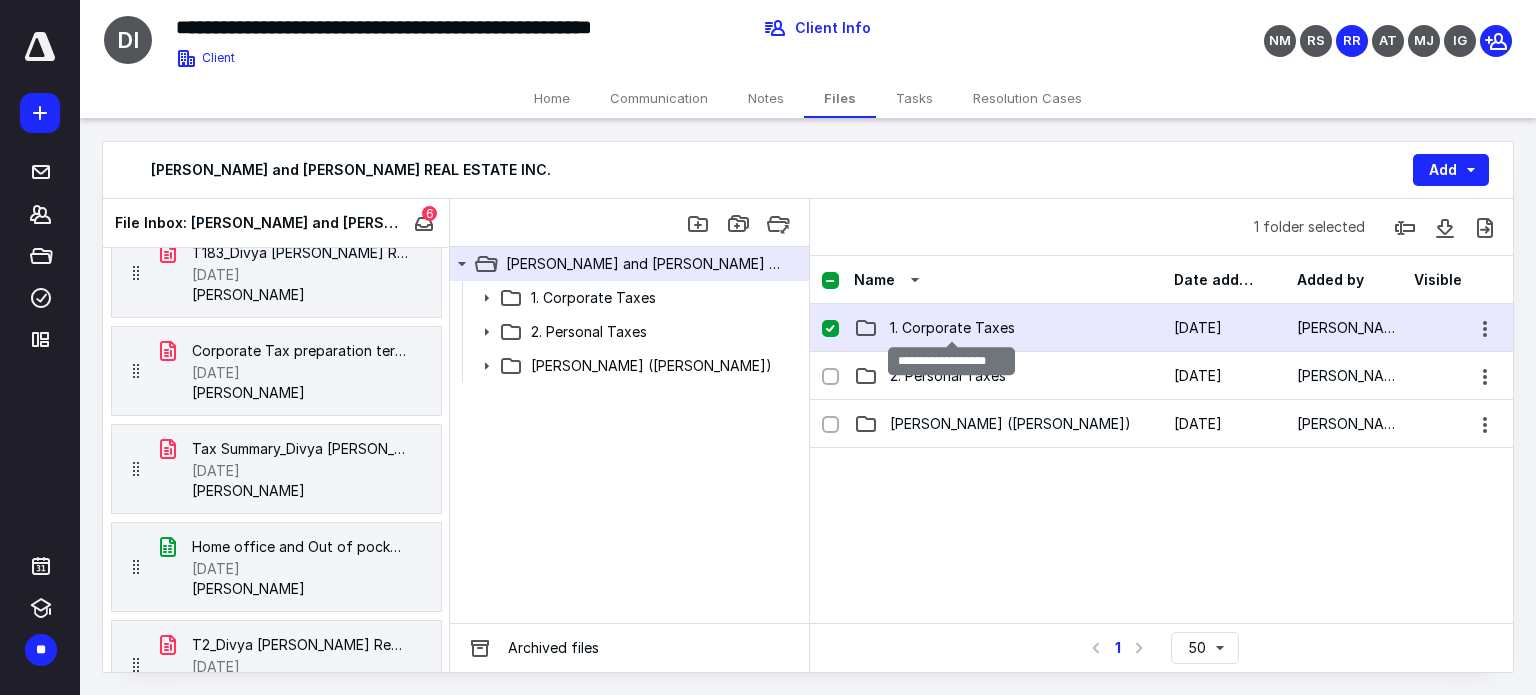 click on "1. Corporate Taxes" at bounding box center [952, 328] 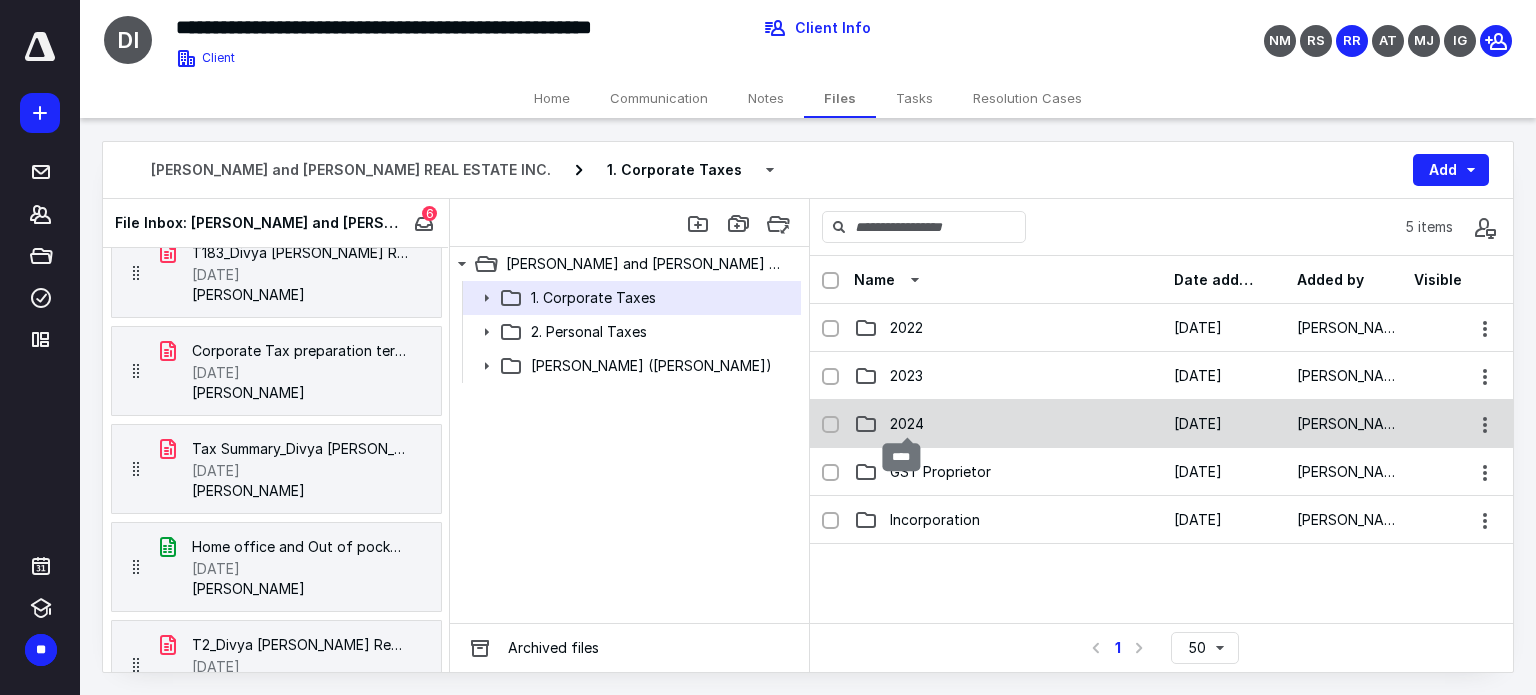 click on "2024" at bounding box center [907, 424] 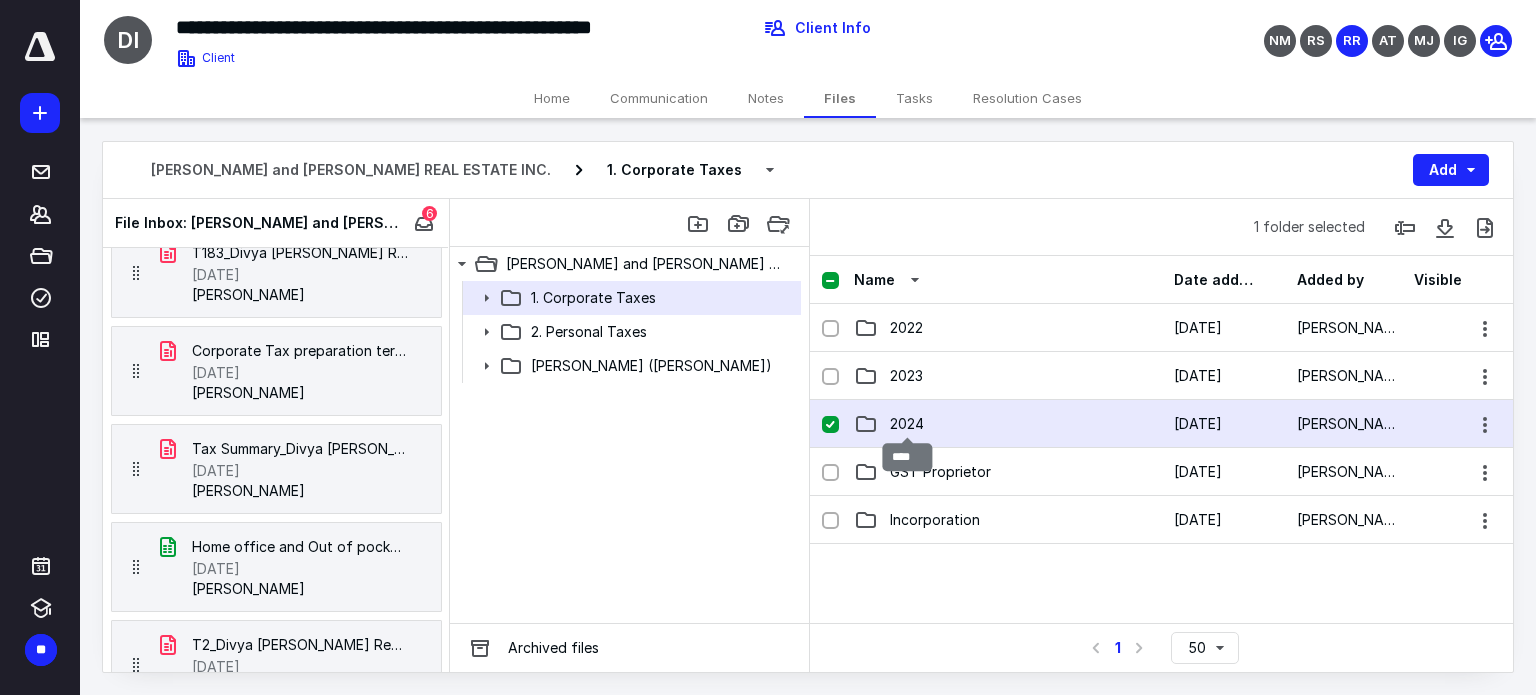 click on "2024" at bounding box center (907, 424) 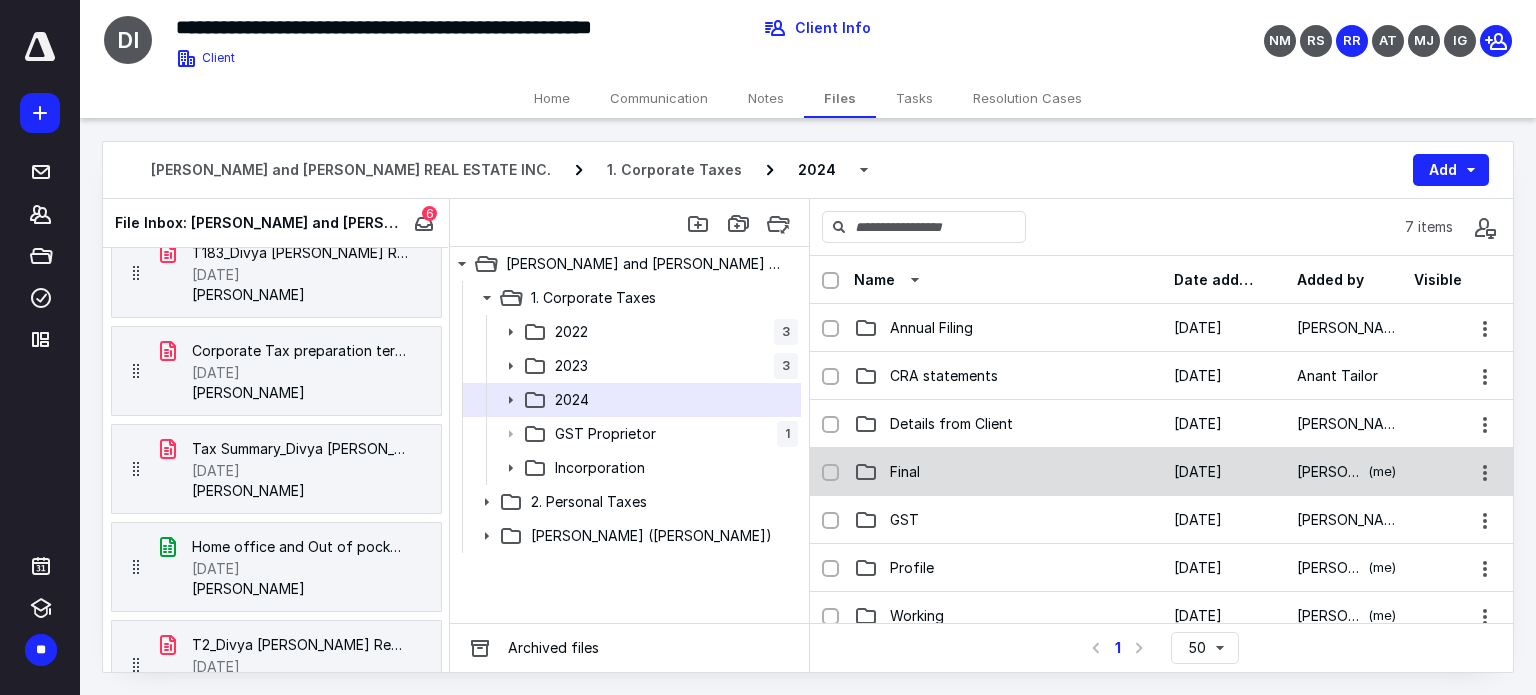 click on "Final" at bounding box center [1008, 472] 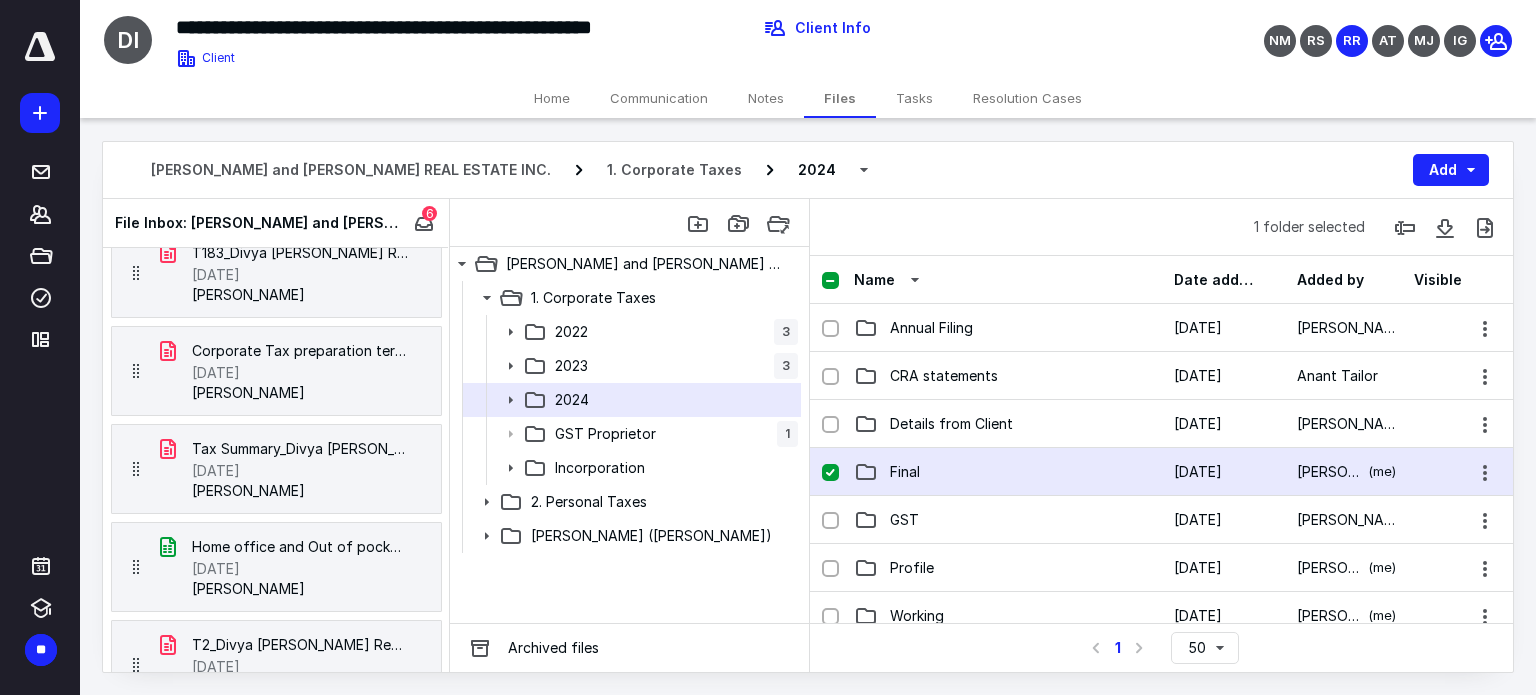 click on "Final" at bounding box center (1008, 472) 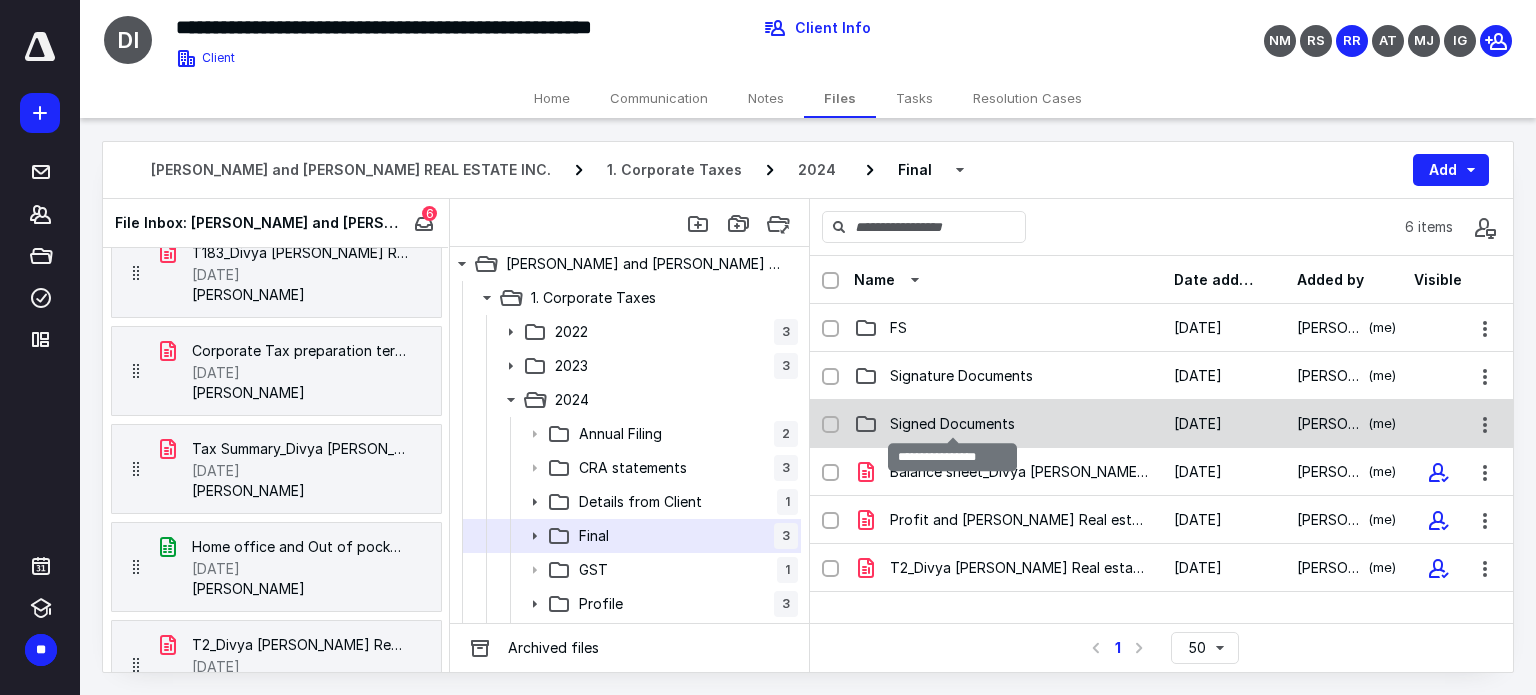 click on "Signed Documents" at bounding box center [952, 424] 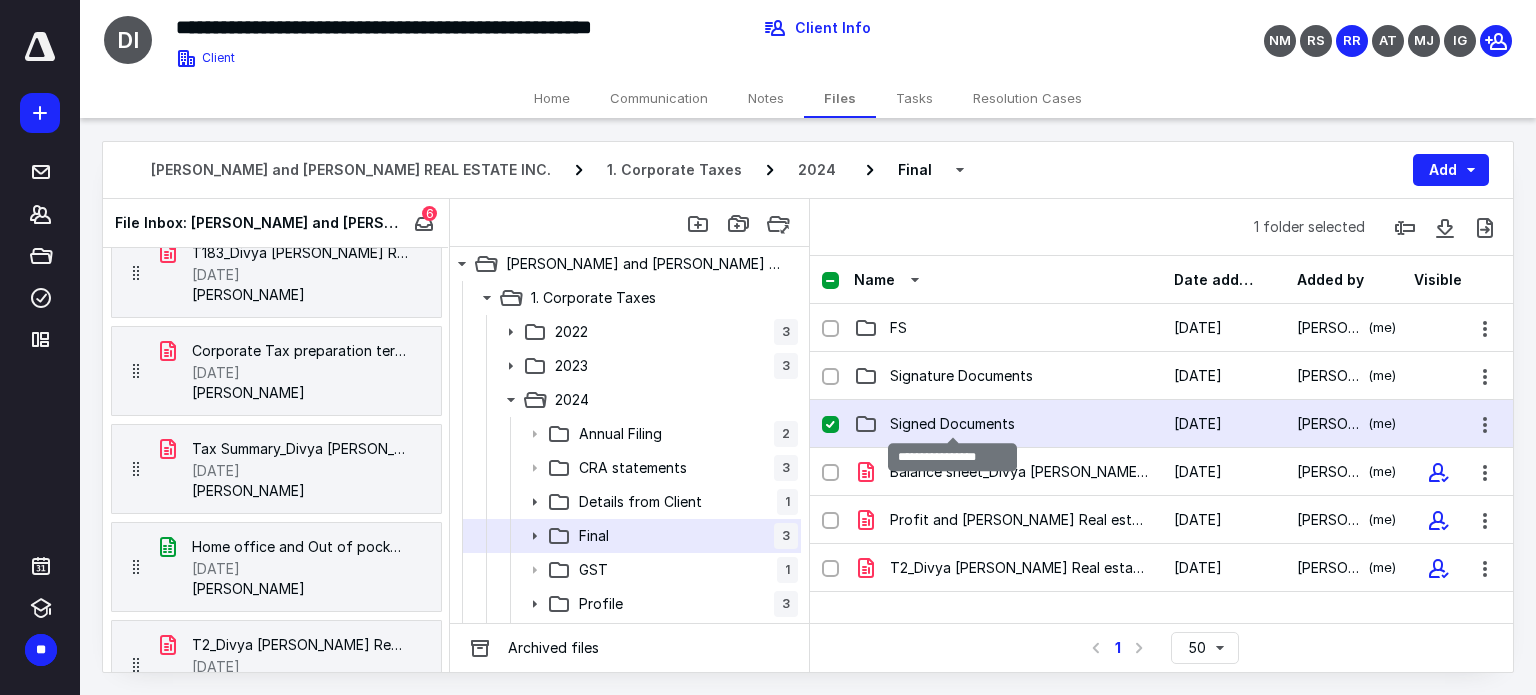 click on "Signed Documents" at bounding box center (952, 424) 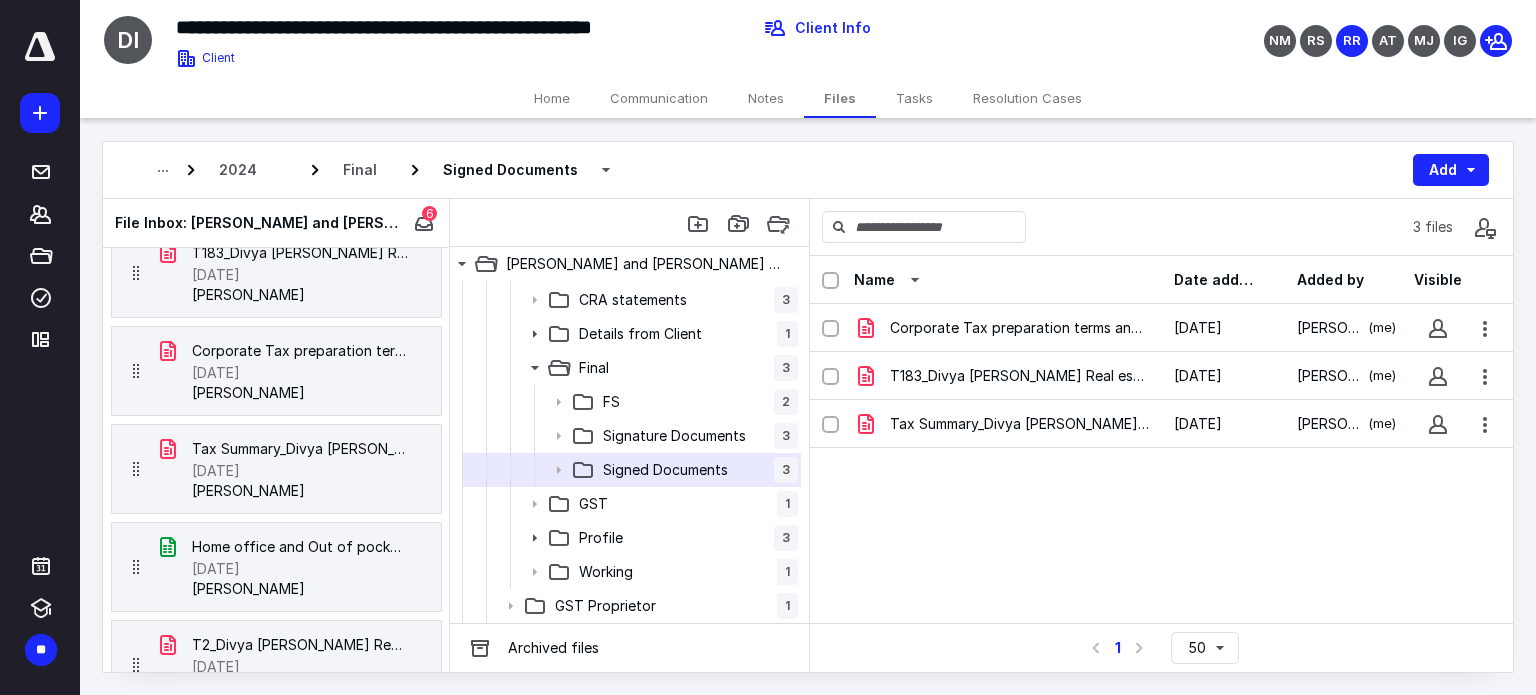 scroll, scrollTop: 179, scrollLeft: 0, axis: vertical 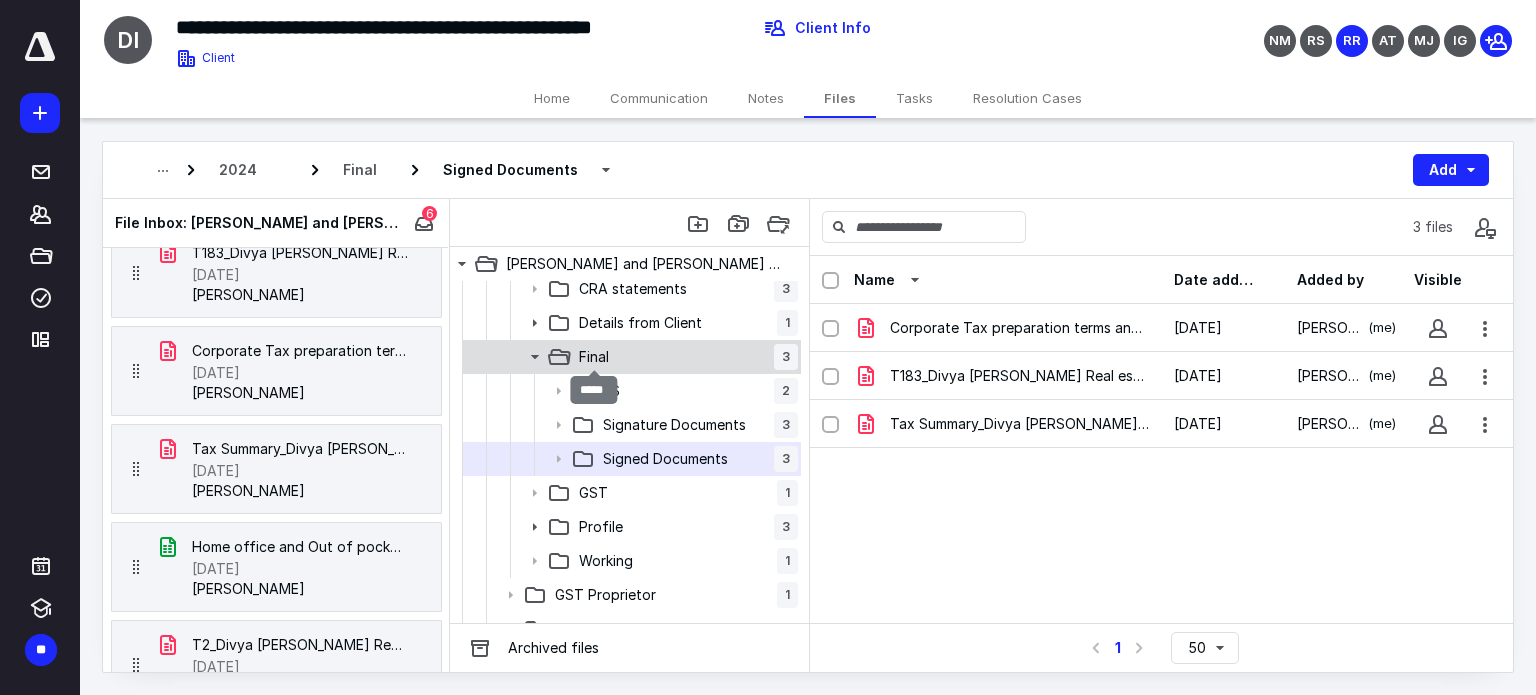 click on "Final" at bounding box center [594, 357] 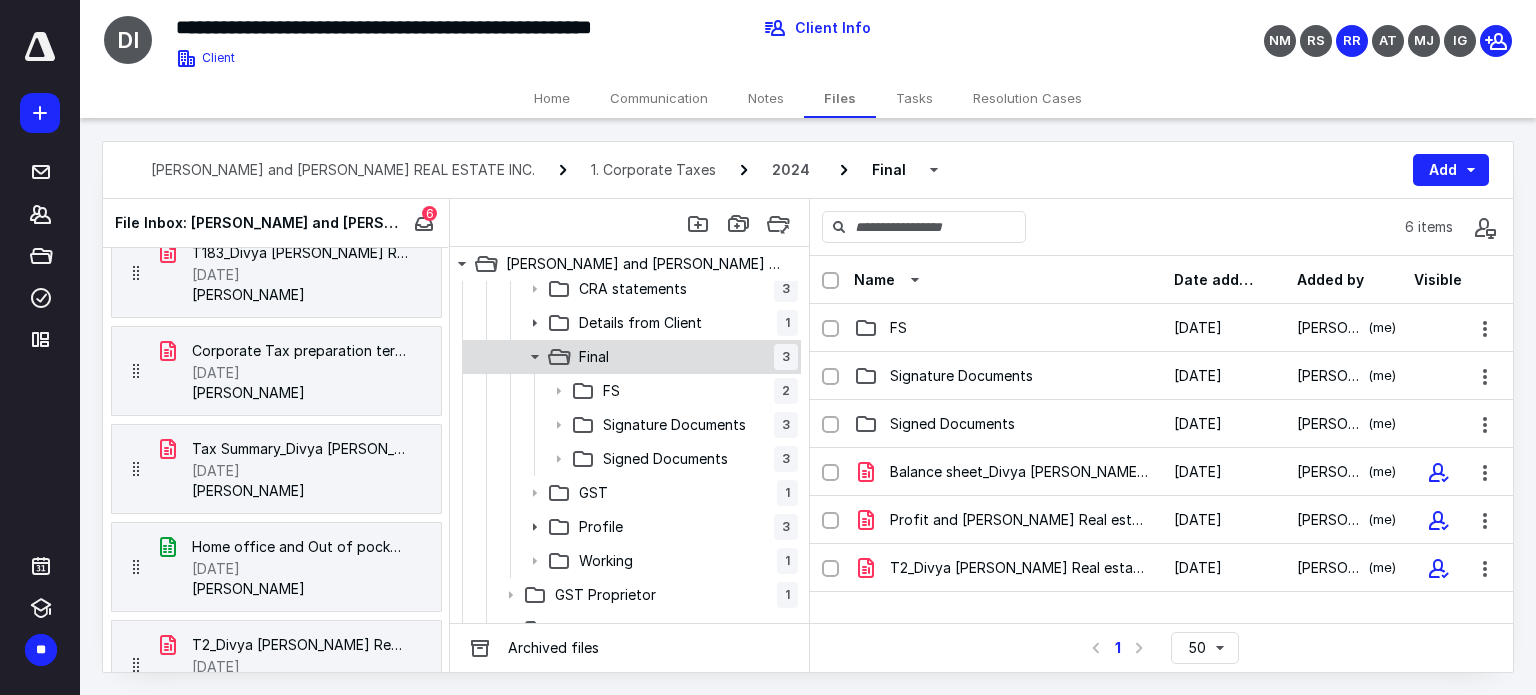 click 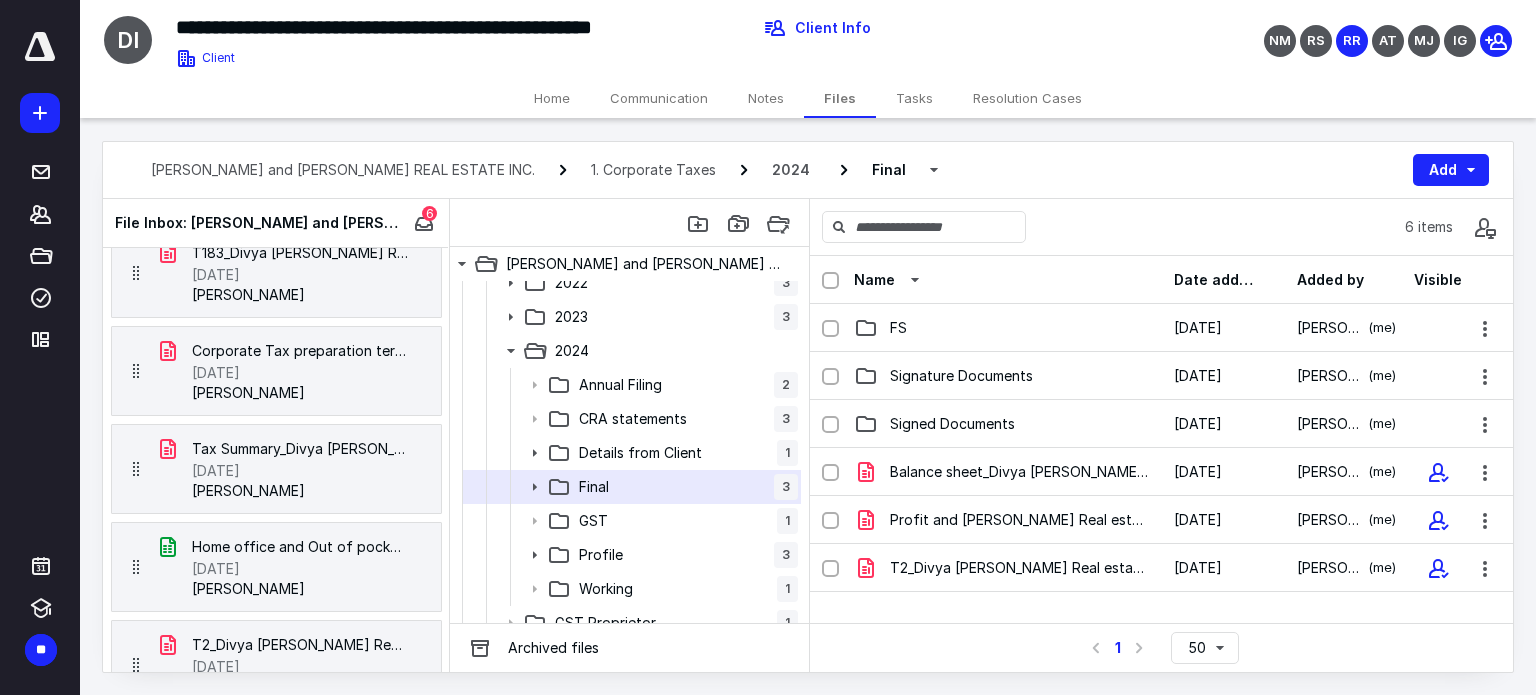scroll, scrollTop: 23, scrollLeft: 0, axis: vertical 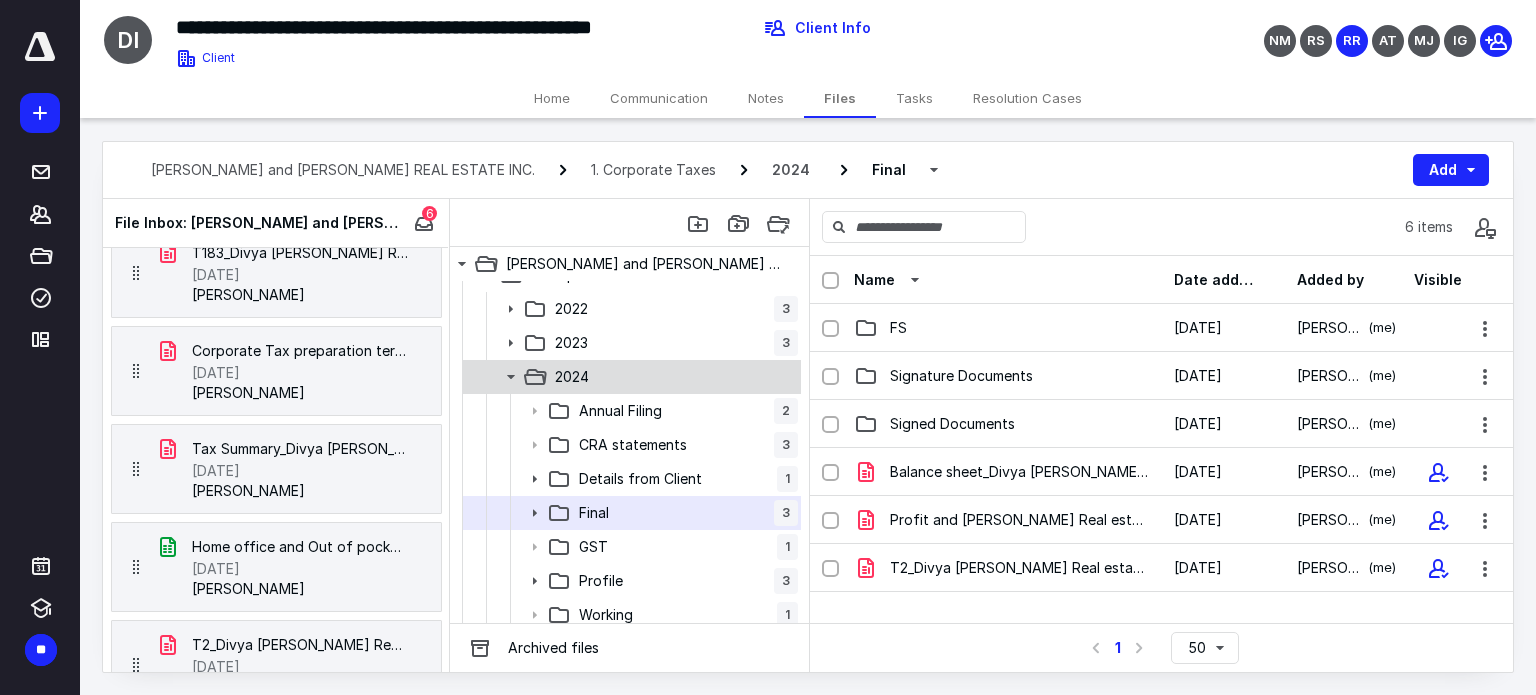 click on "2024" at bounding box center [672, 377] 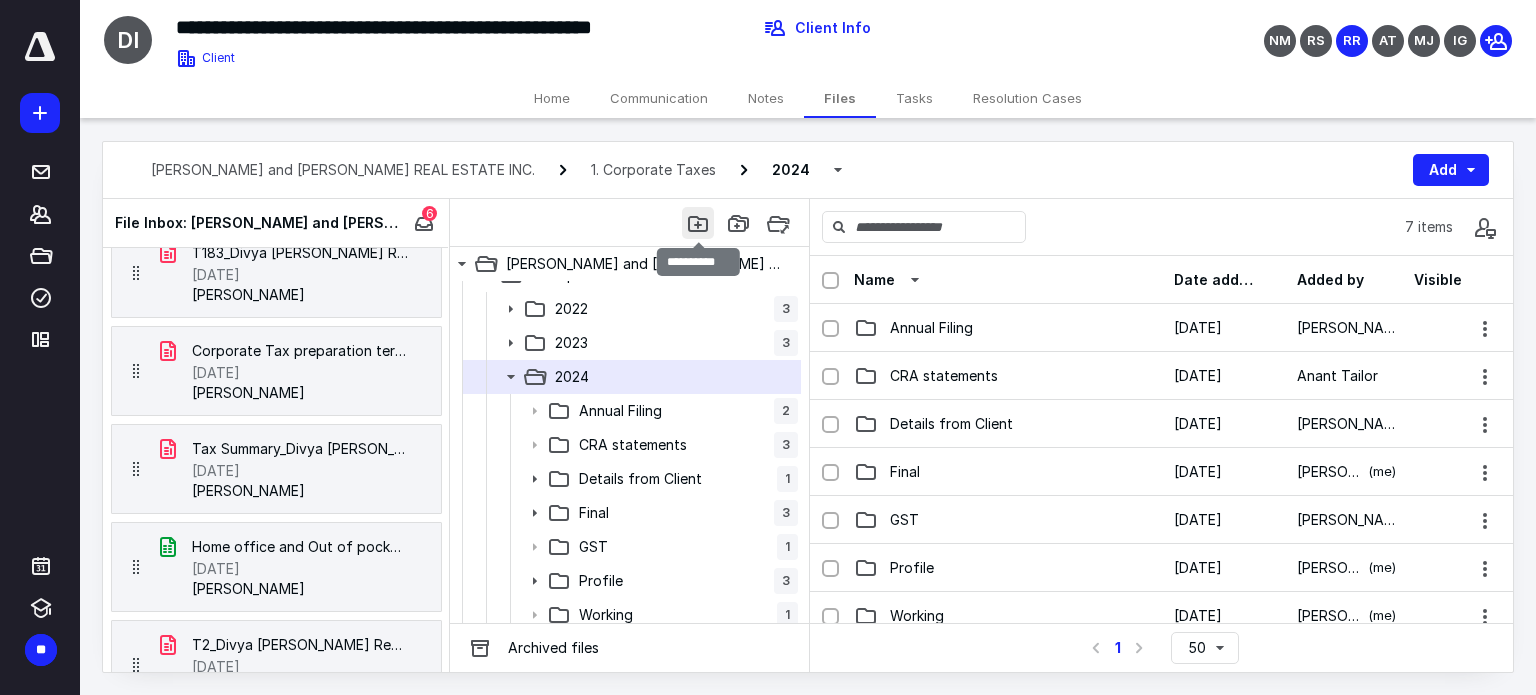 click at bounding box center (698, 223) 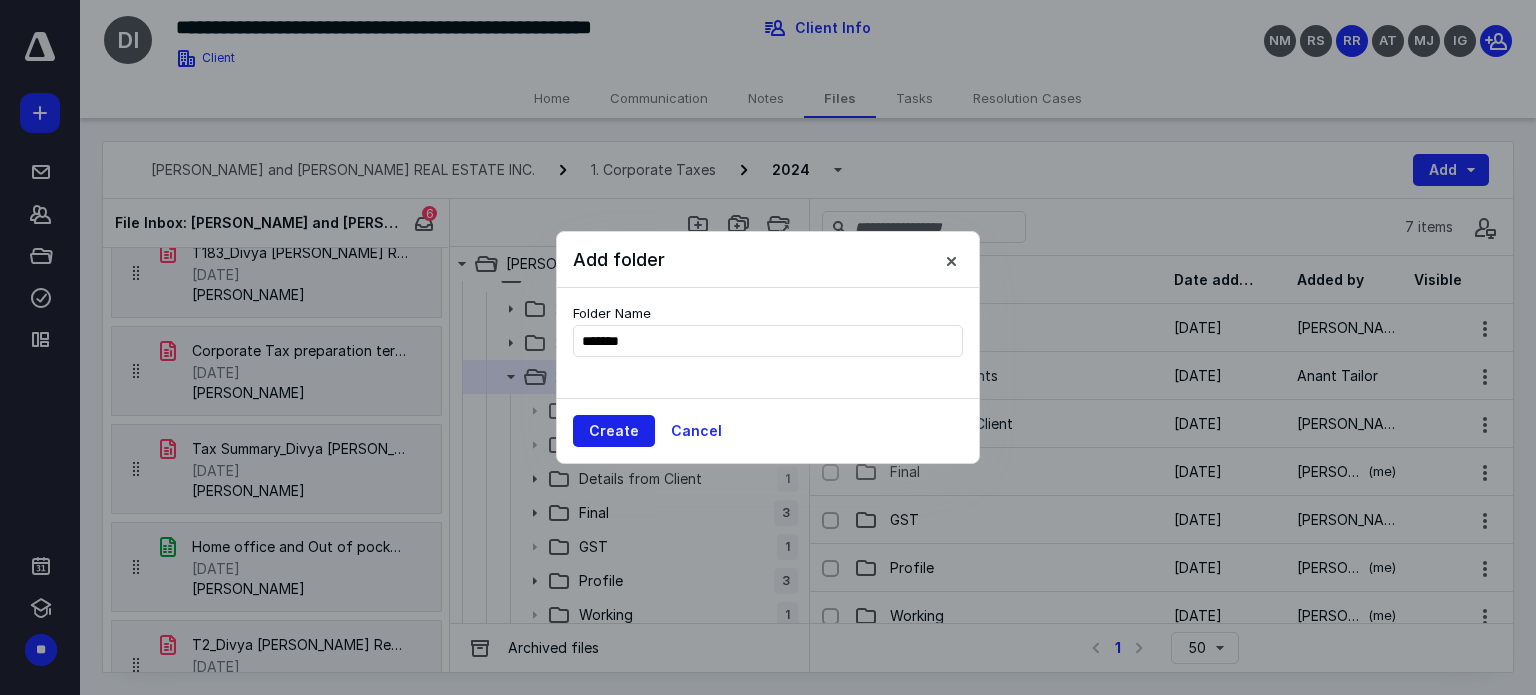 type on "*******" 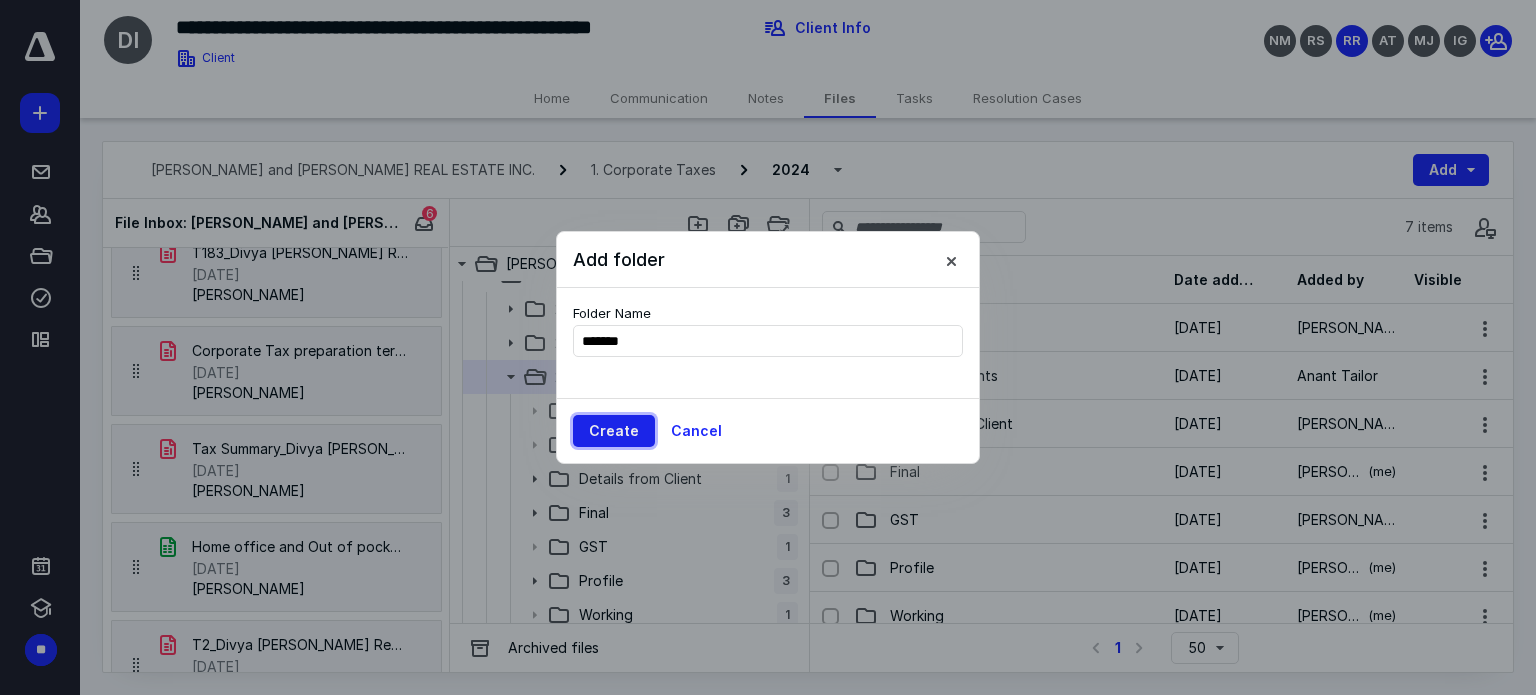 click on "Create" at bounding box center [614, 431] 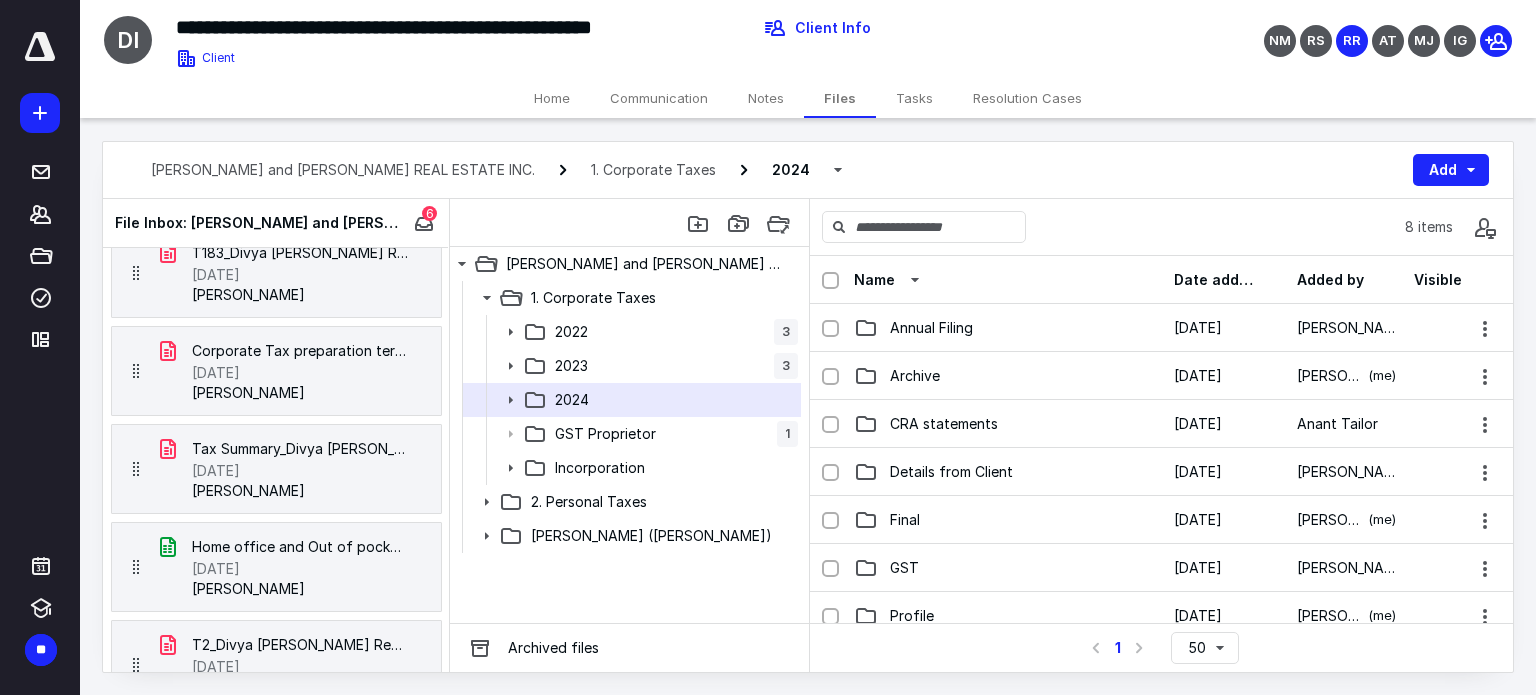 scroll, scrollTop: 0, scrollLeft: 0, axis: both 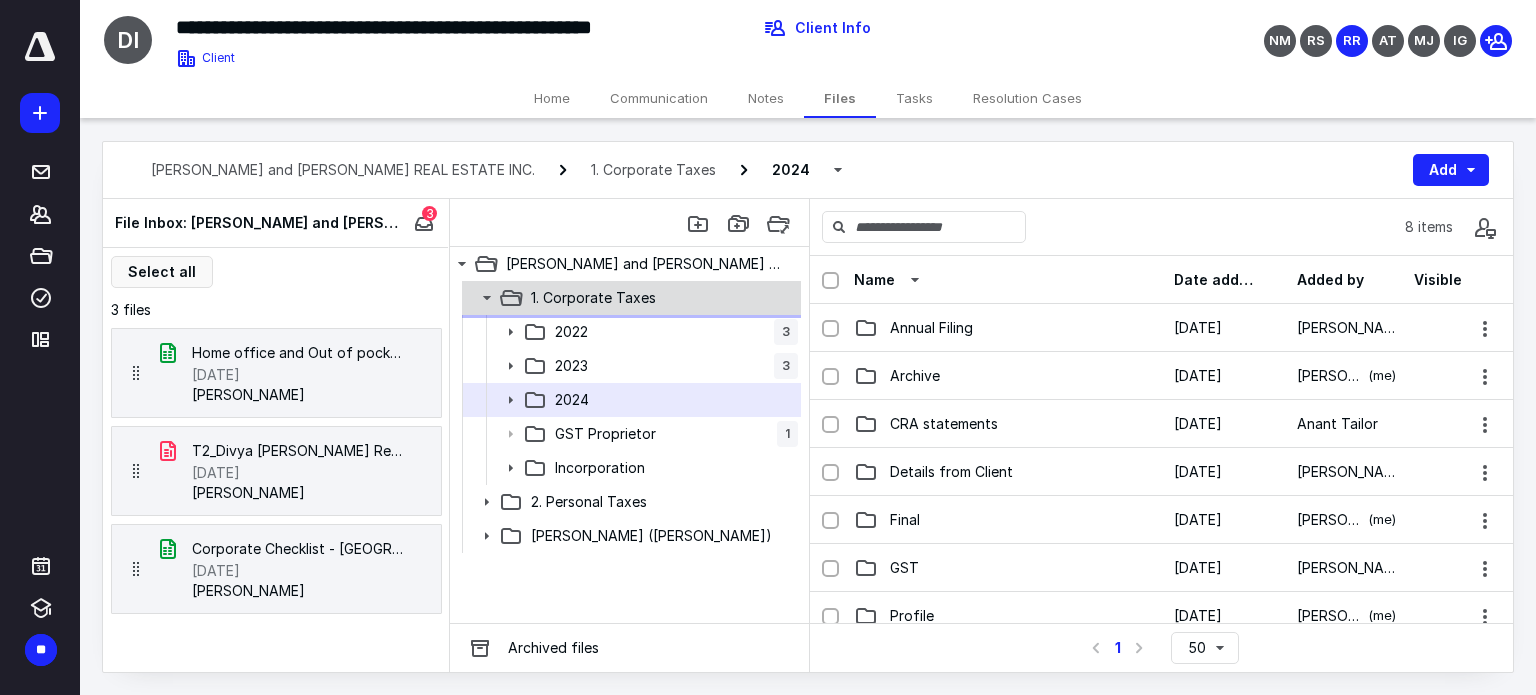 click 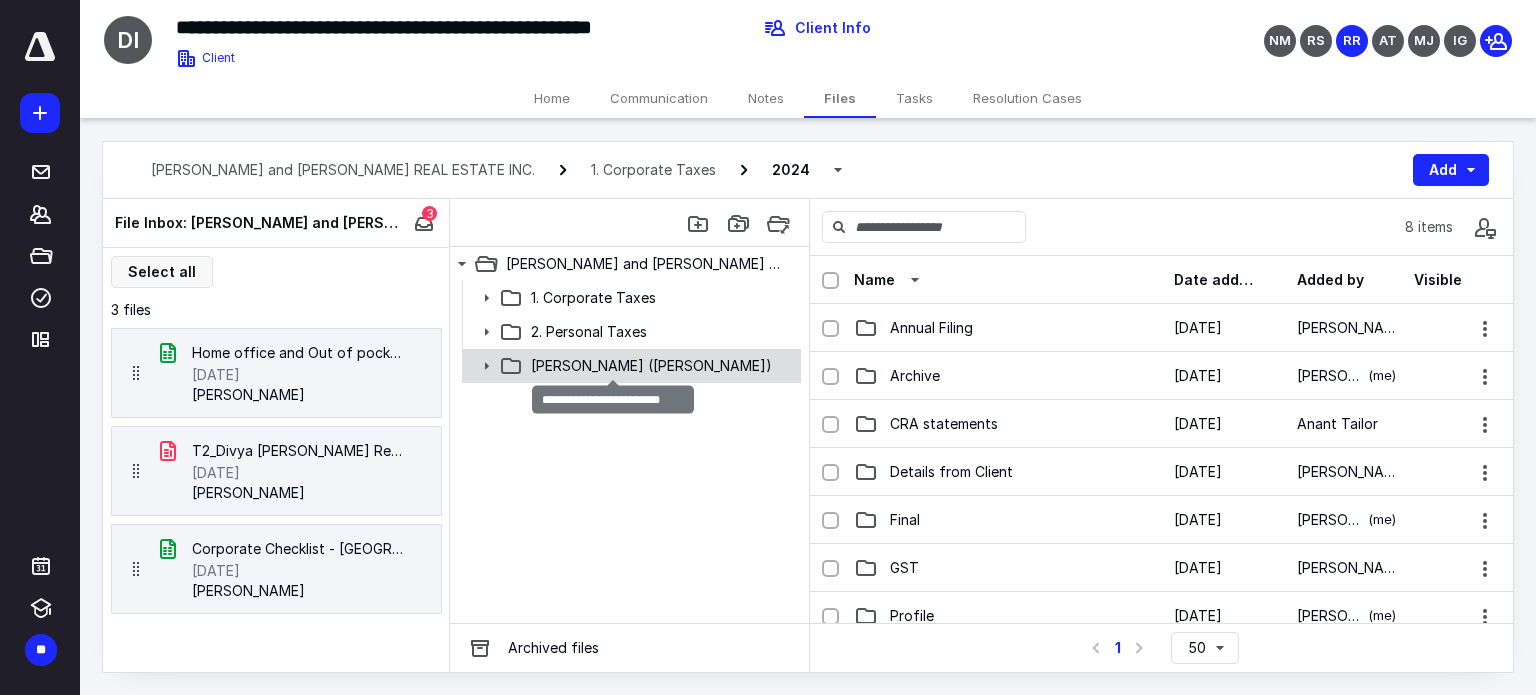 click on "Jinal Shah (Doc Sharing)" at bounding box center (651, 366) 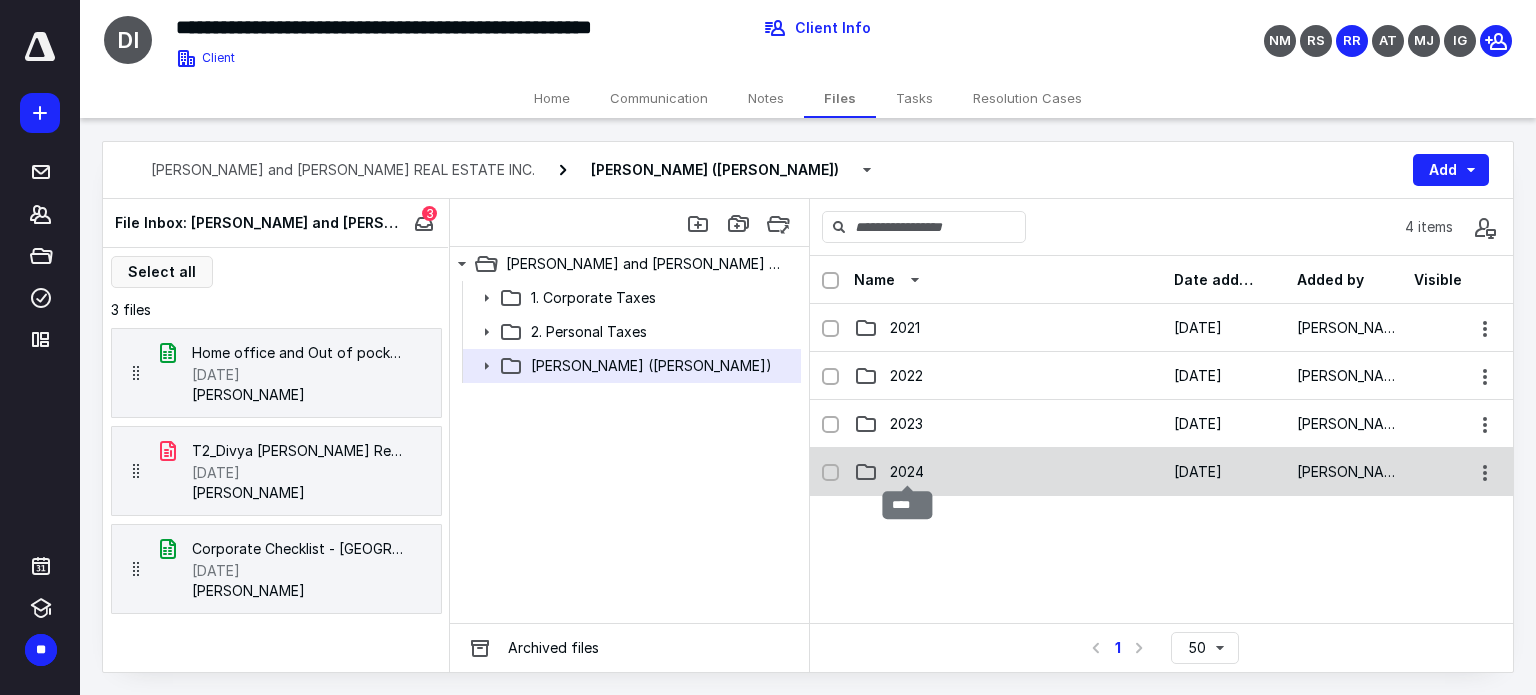 click on "2024" at bounding box center (907, 472) 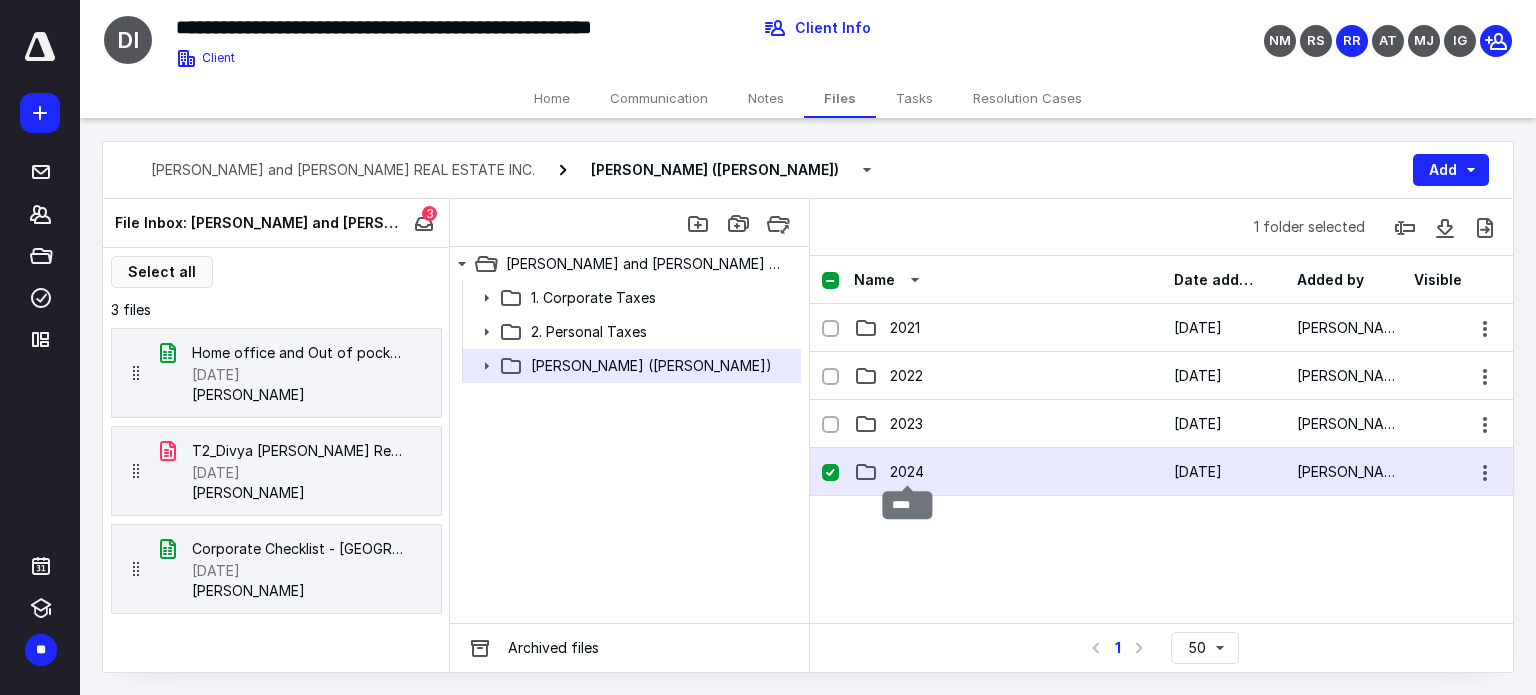click on "2024" at bounding box center [907, 472] 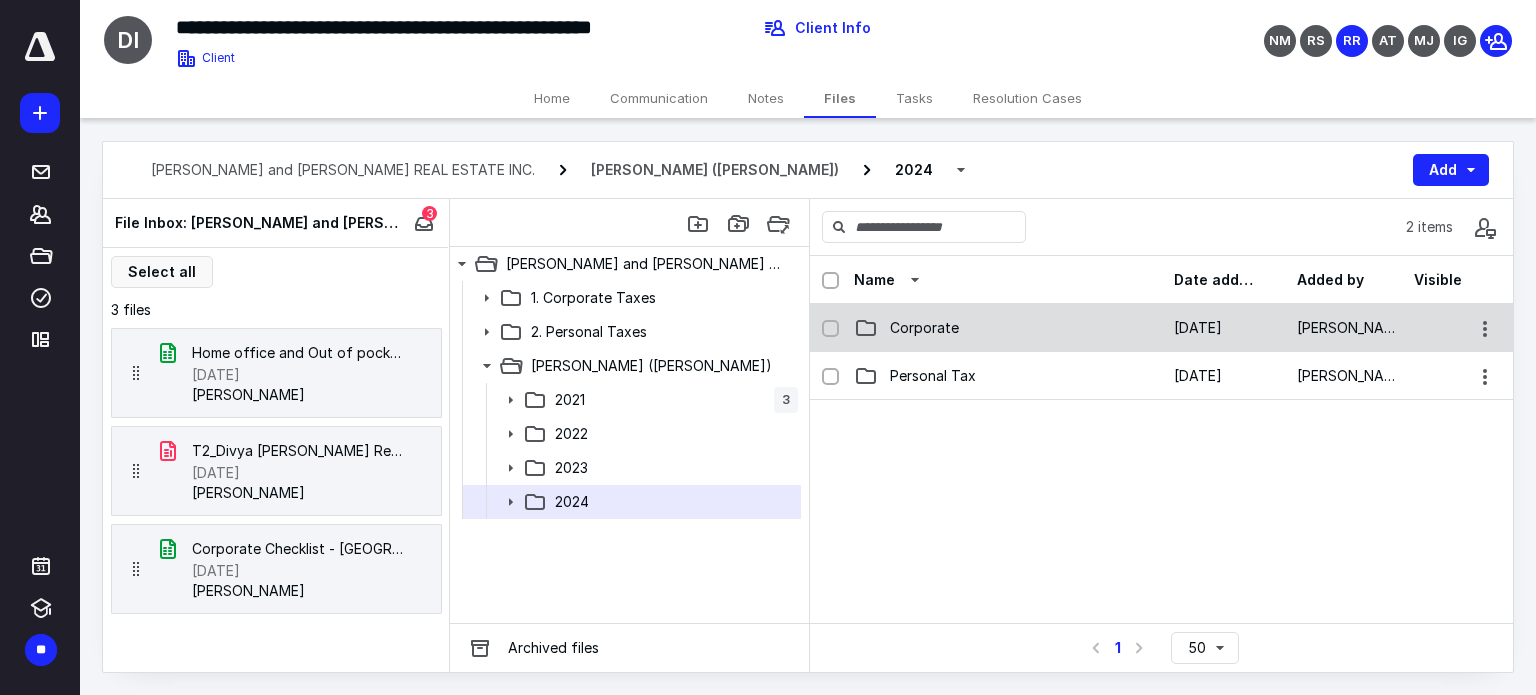 click on "Corporate" at bounding box center [1008, 328] 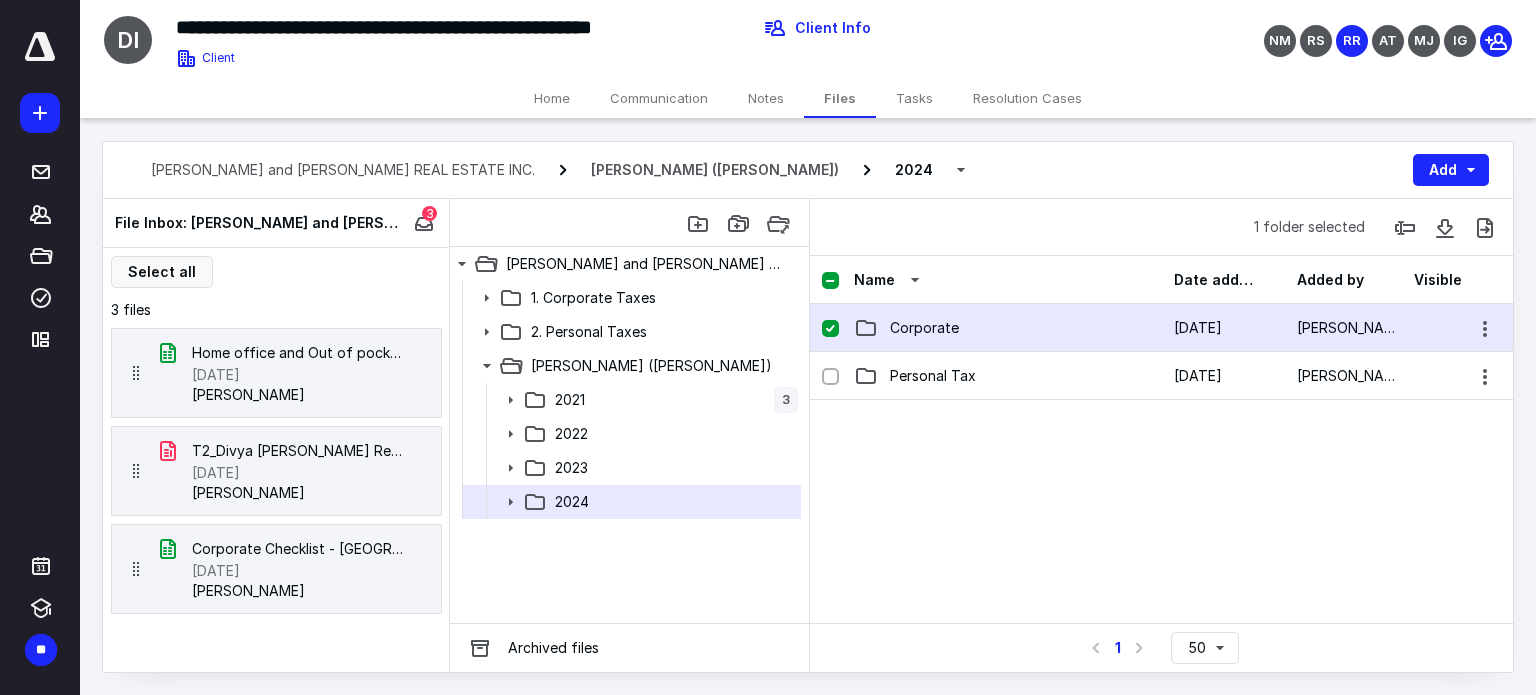 click on "Corporate" at bounding box center [1008, 328] 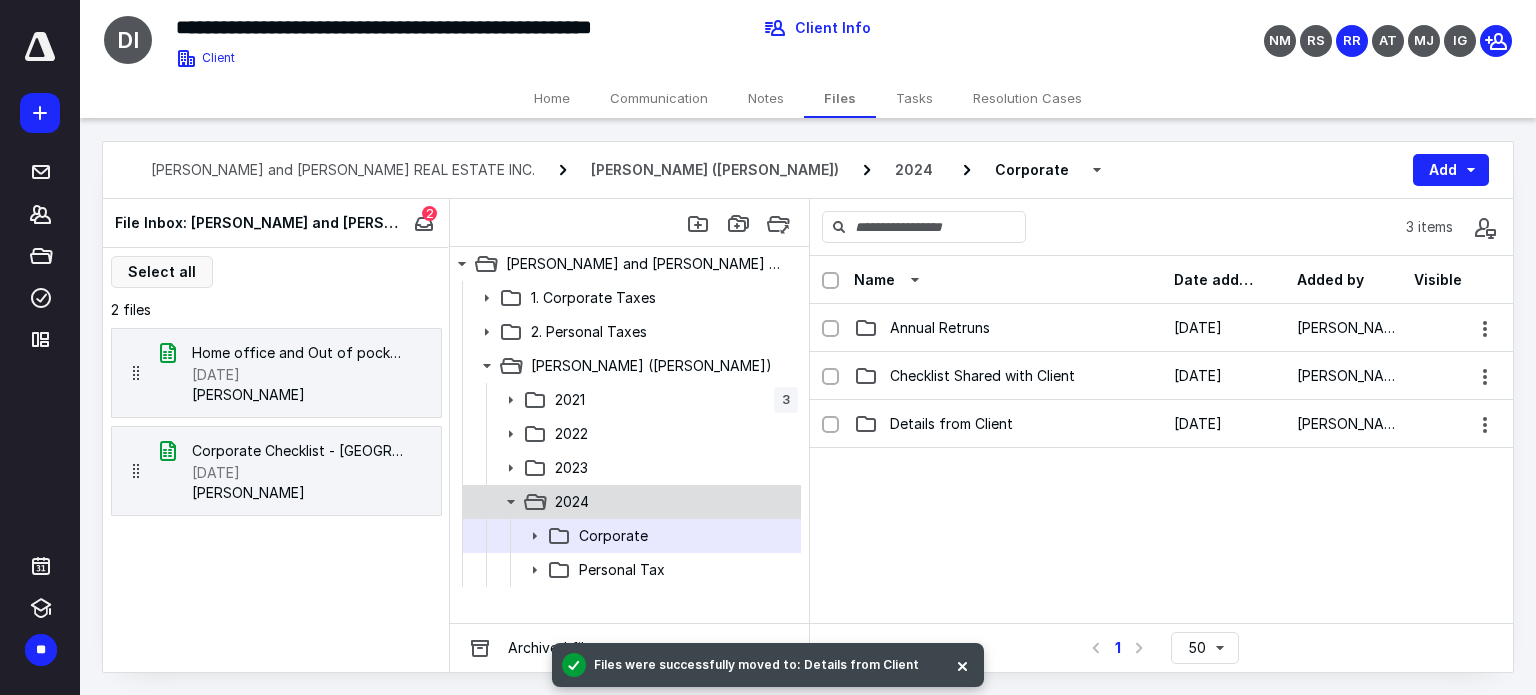 click 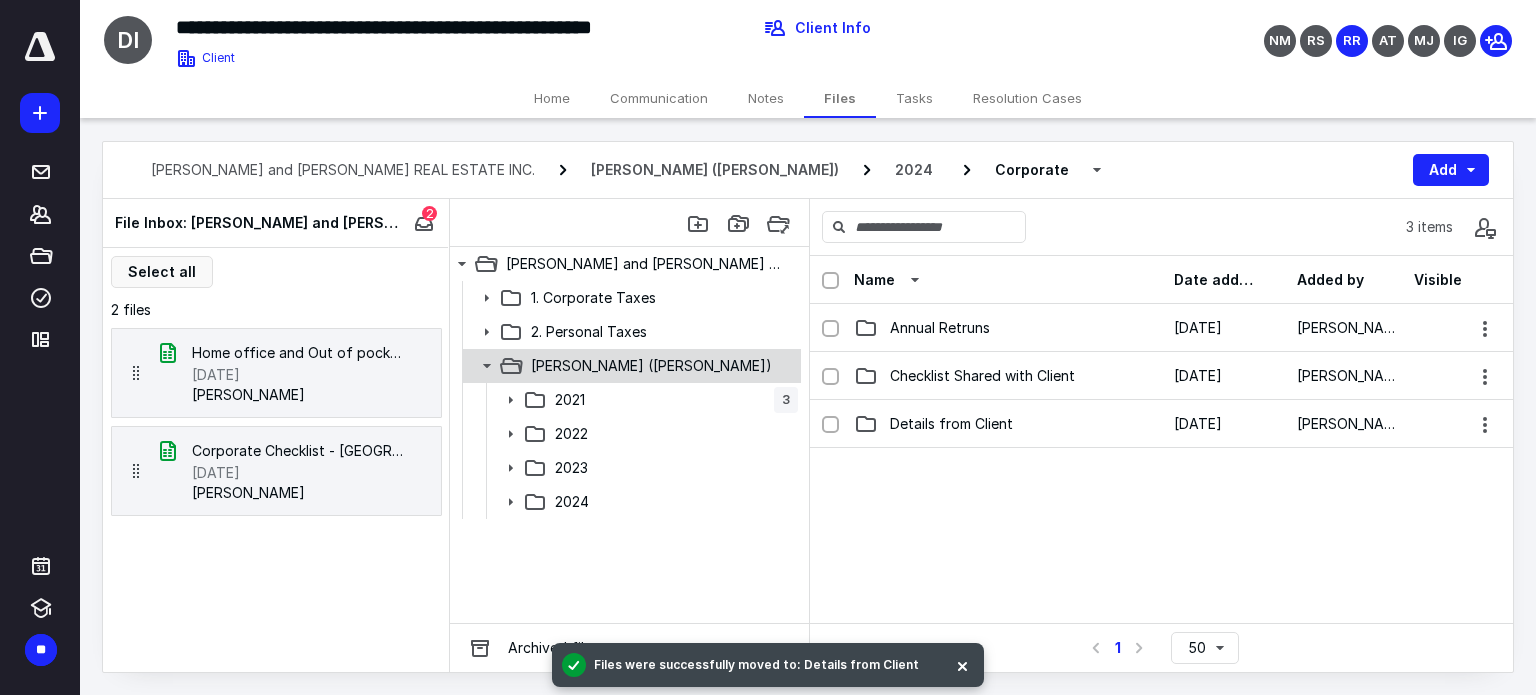 click 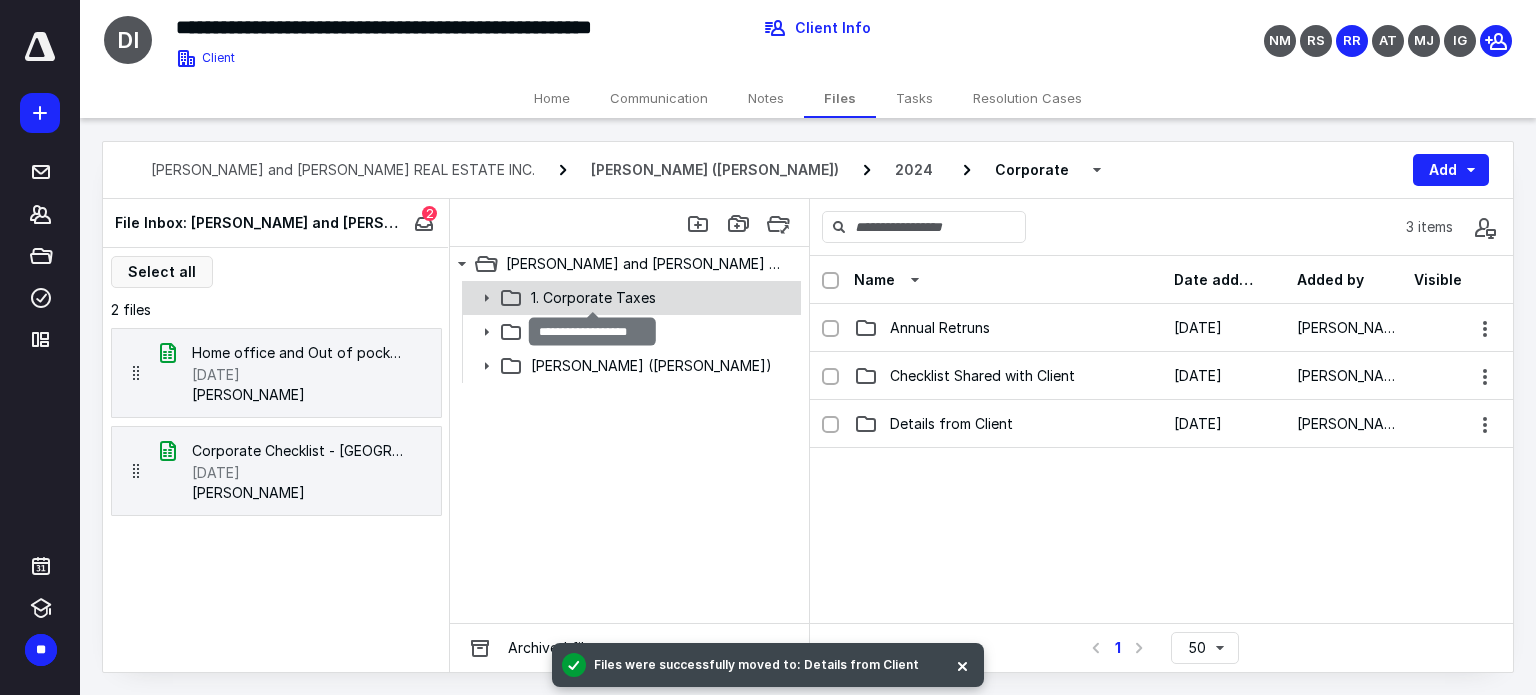 click on "1. Corporate Taxes" at bounding box center (593, 298) 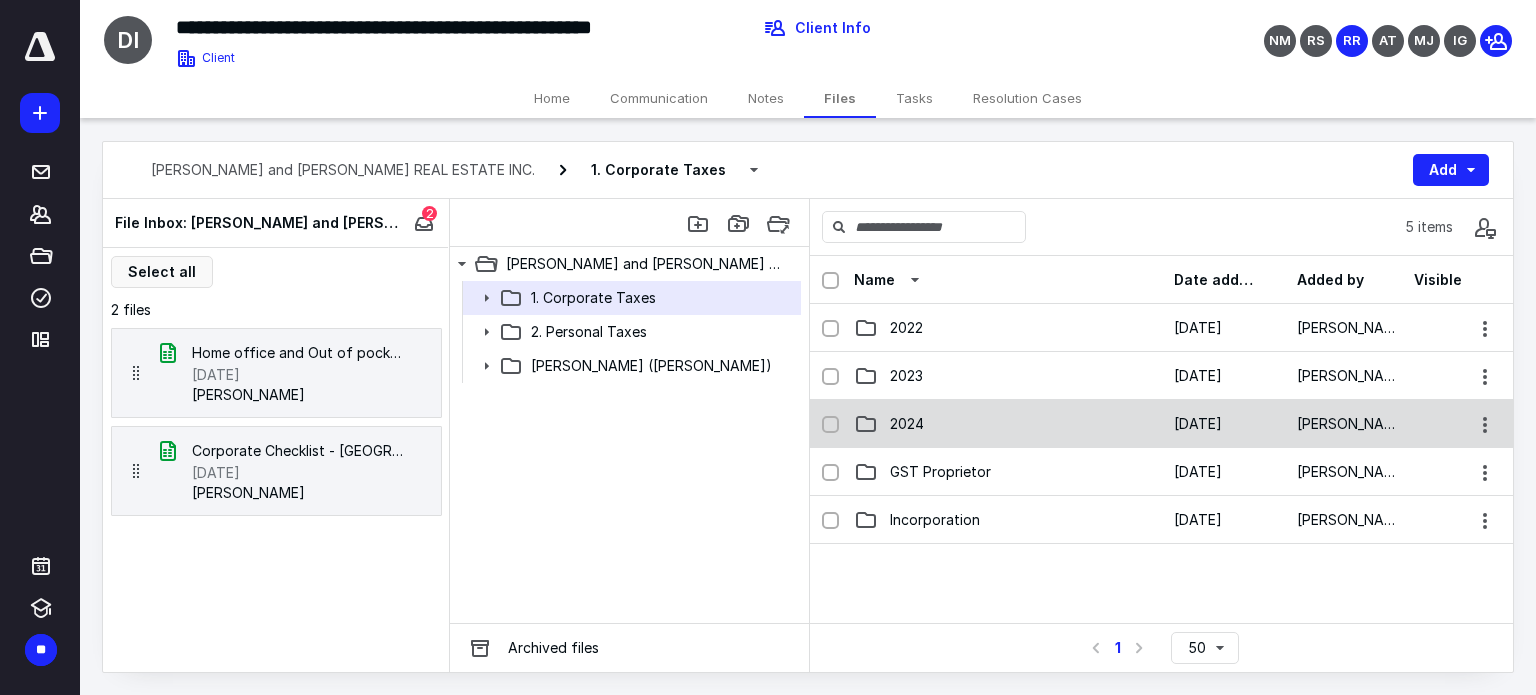 click on "2024" at bounding box center [1008, 424] 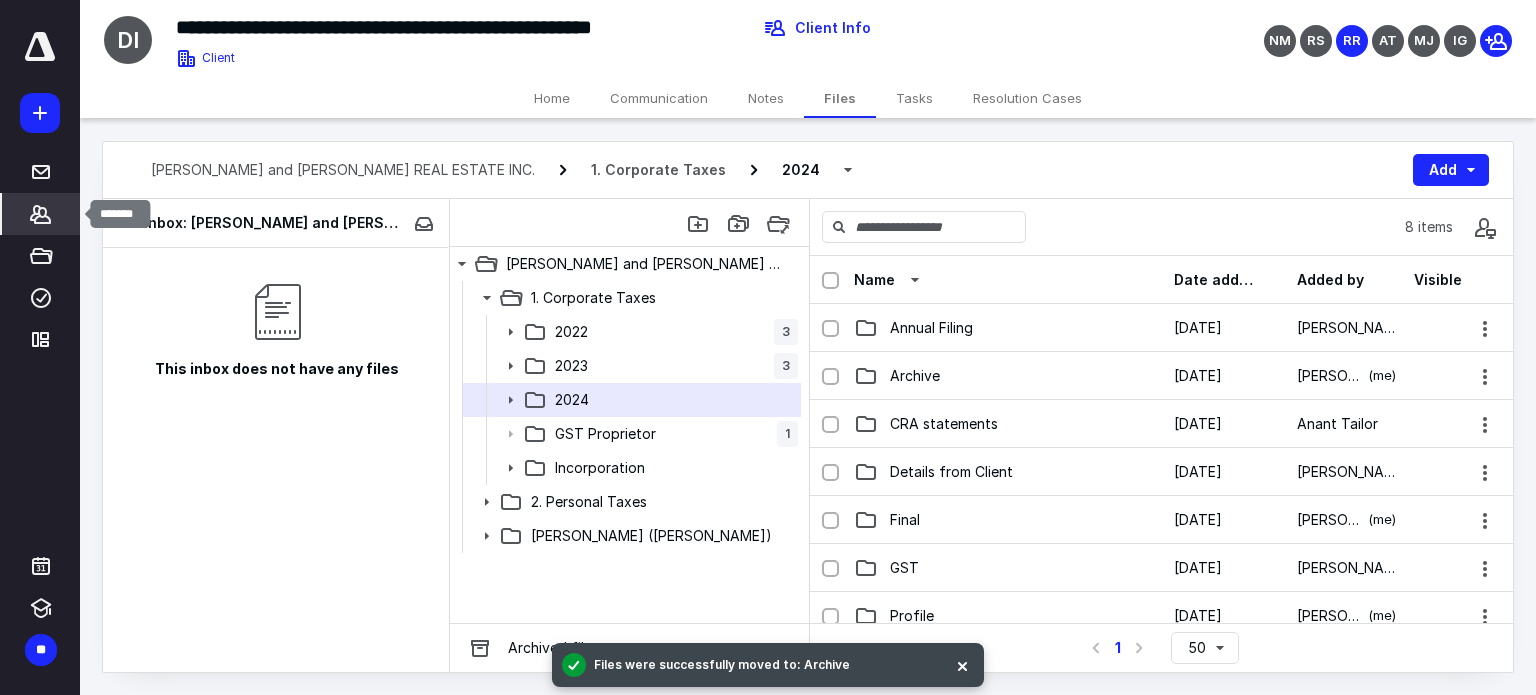 click 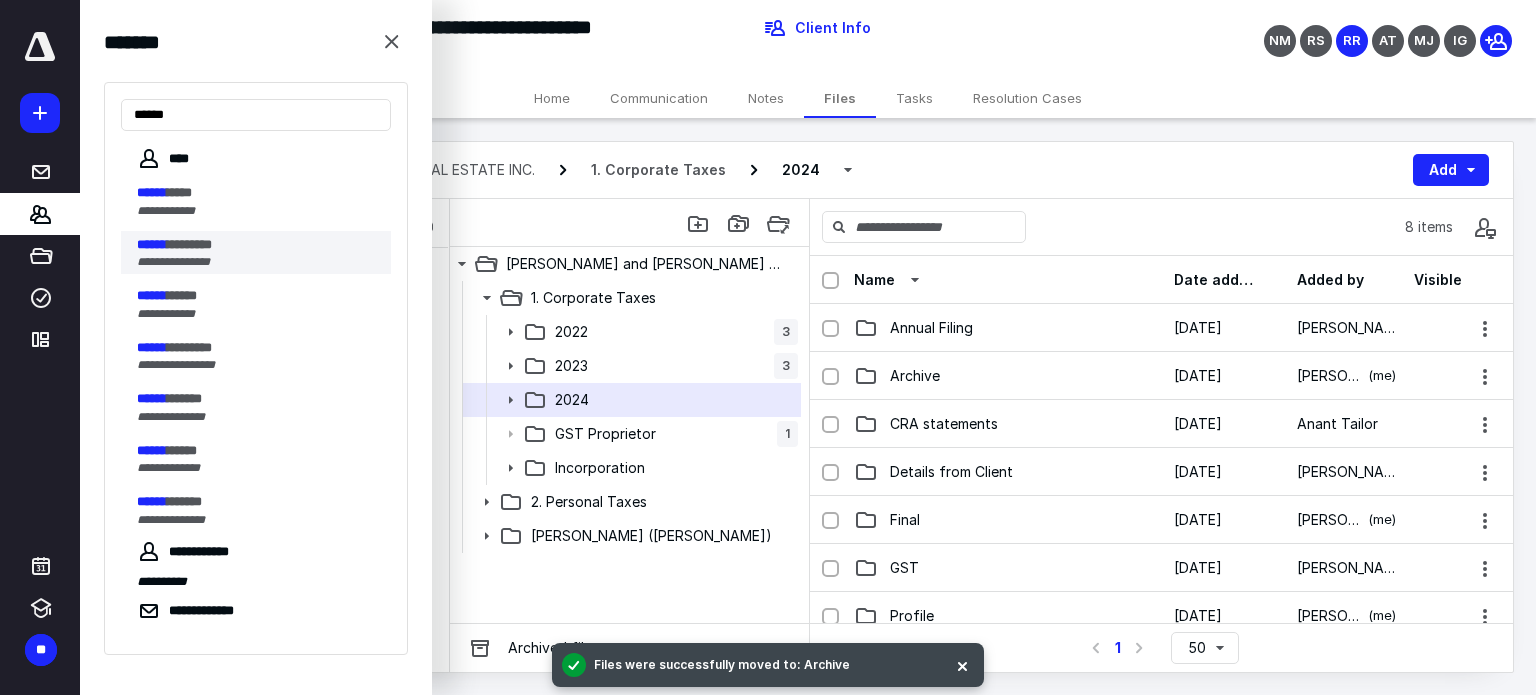 type on "******" 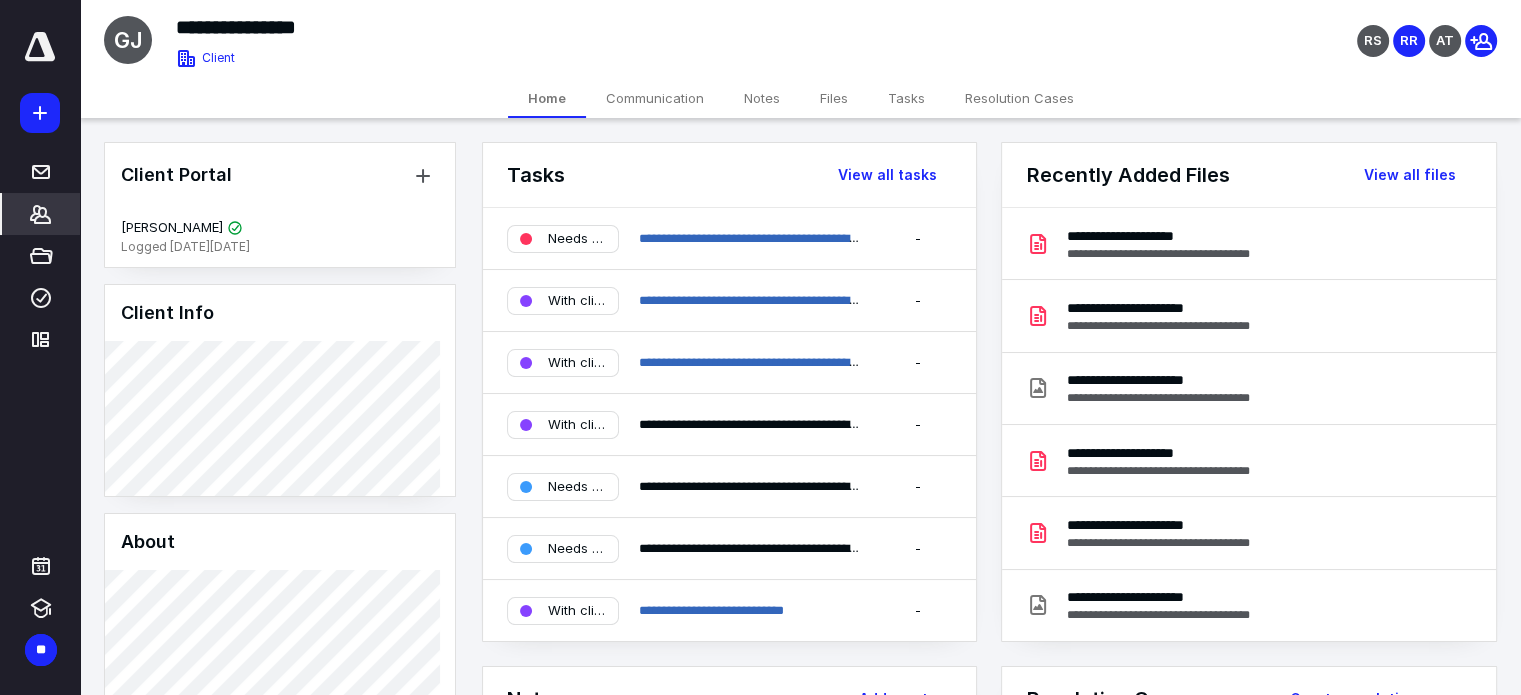 click on "Files" at bounding box center (834, 98) 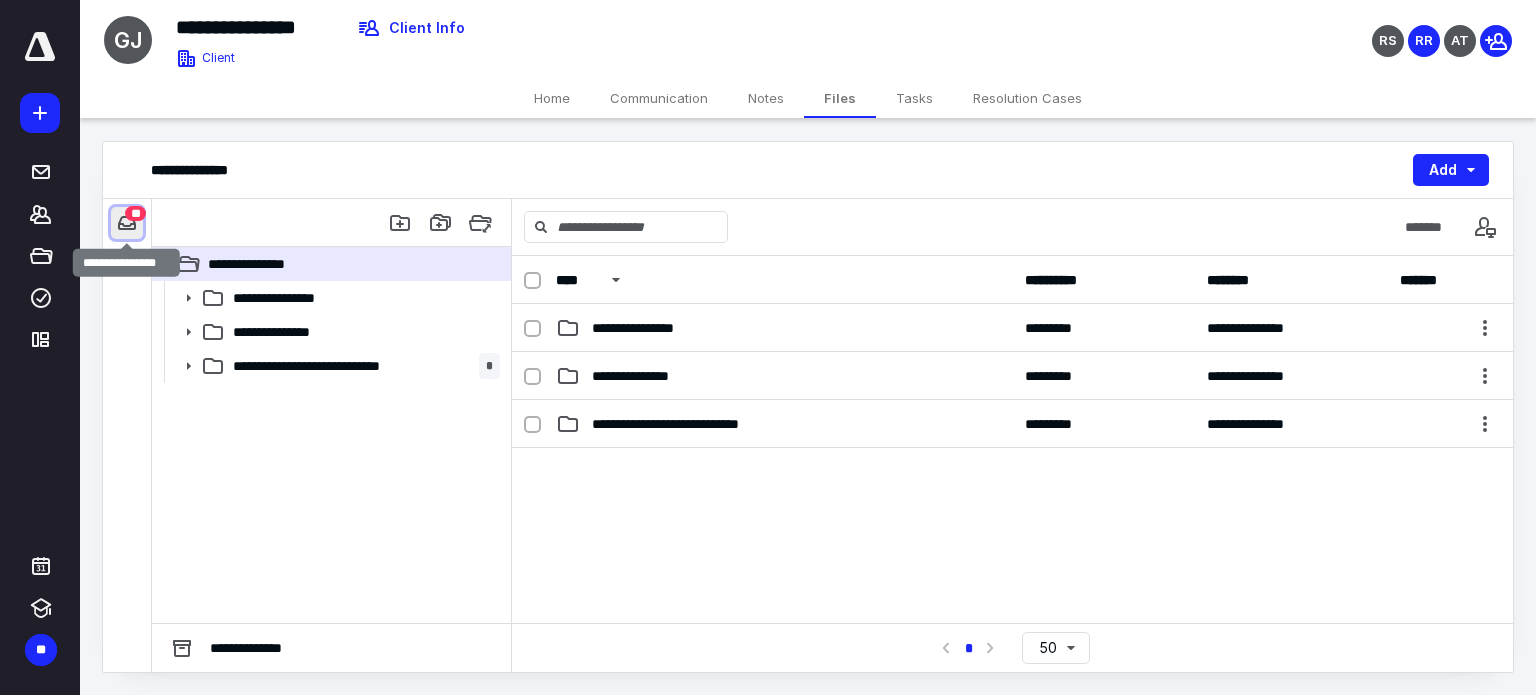 click at bounding box center [127, 223] 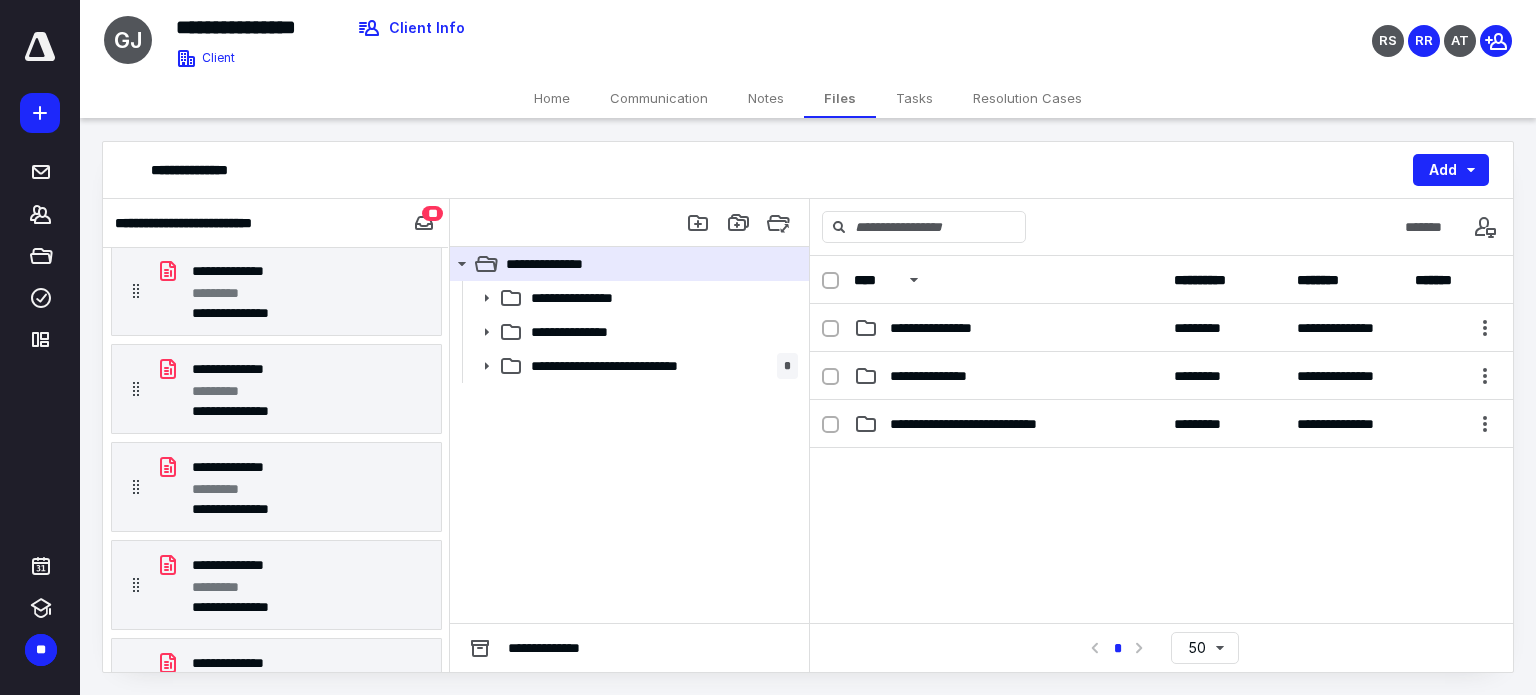 scroll, scrollTop: 0, scrollLeft: 0, axis: both 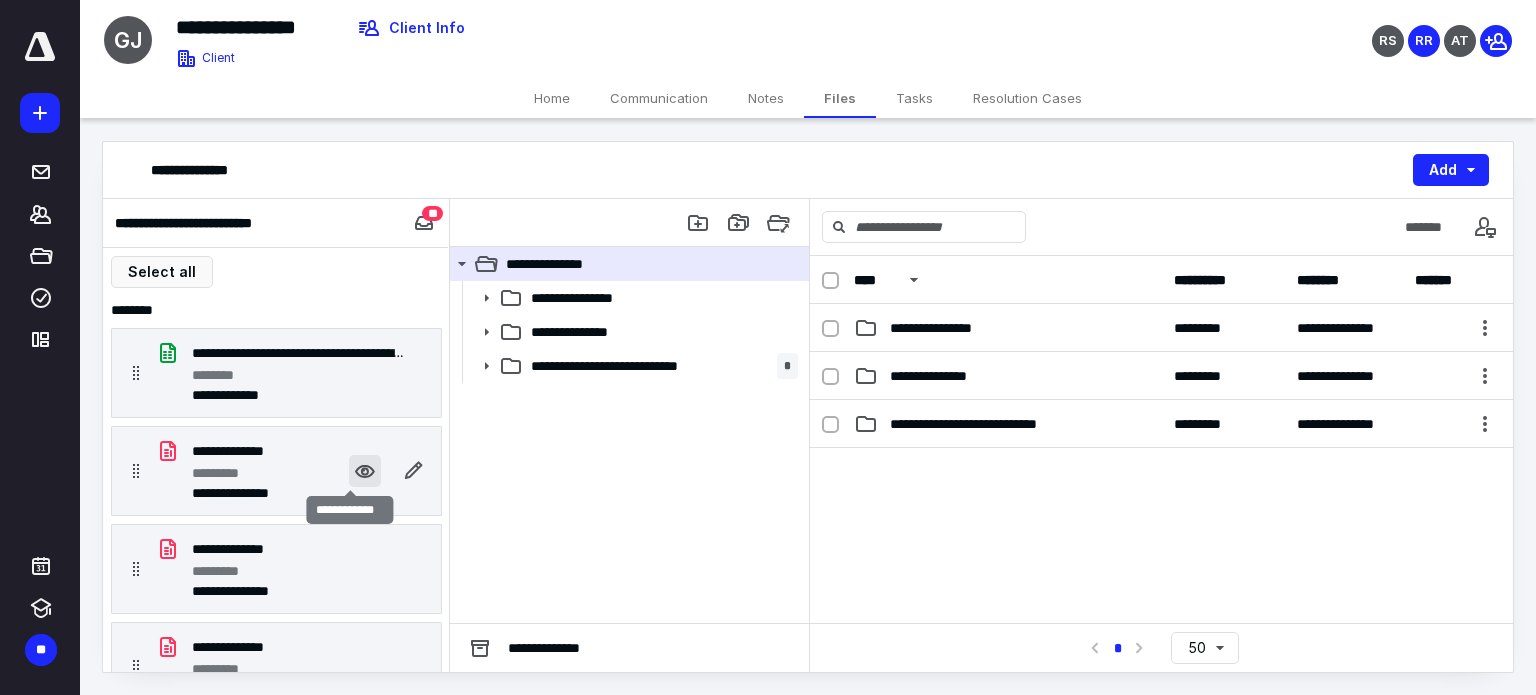 click at bounding box center (365, 471) 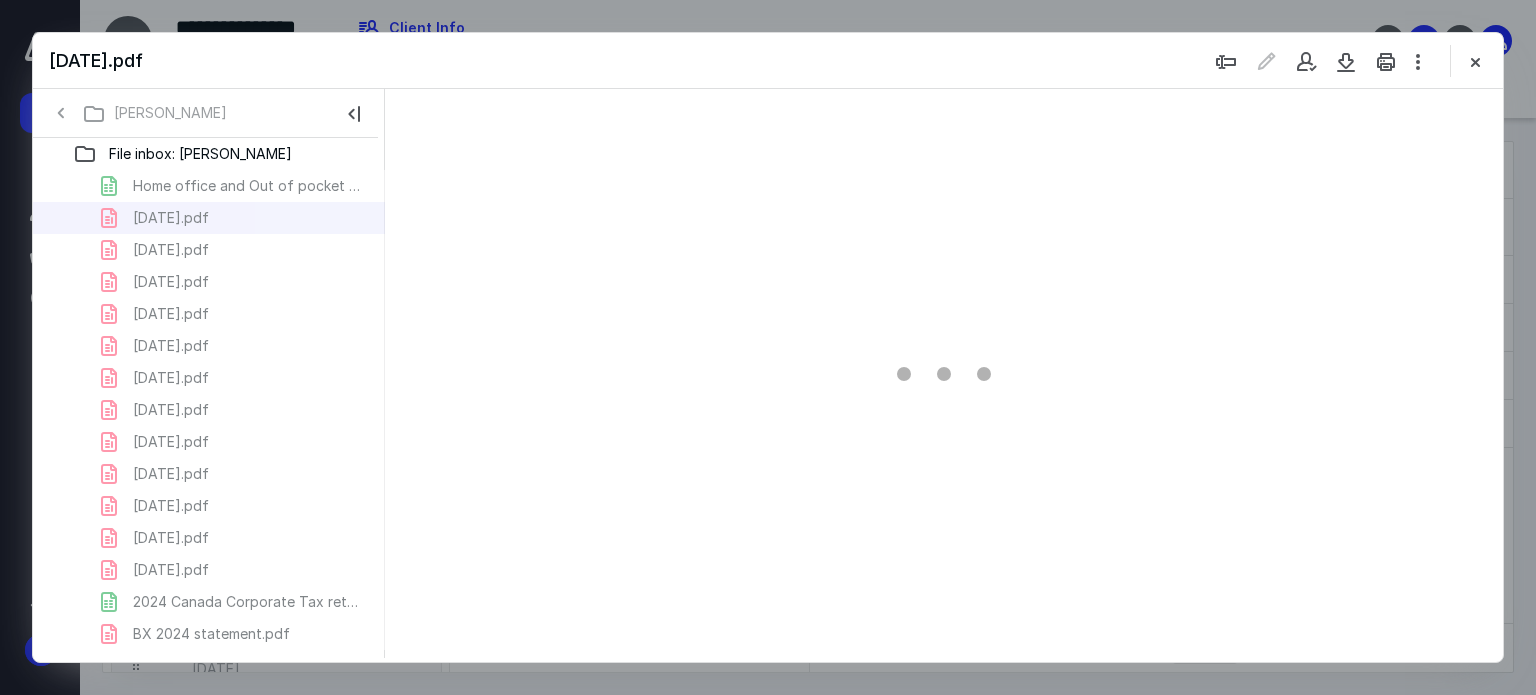 scroll, scrollTop: 0, scrollLeft: 0, axis: both 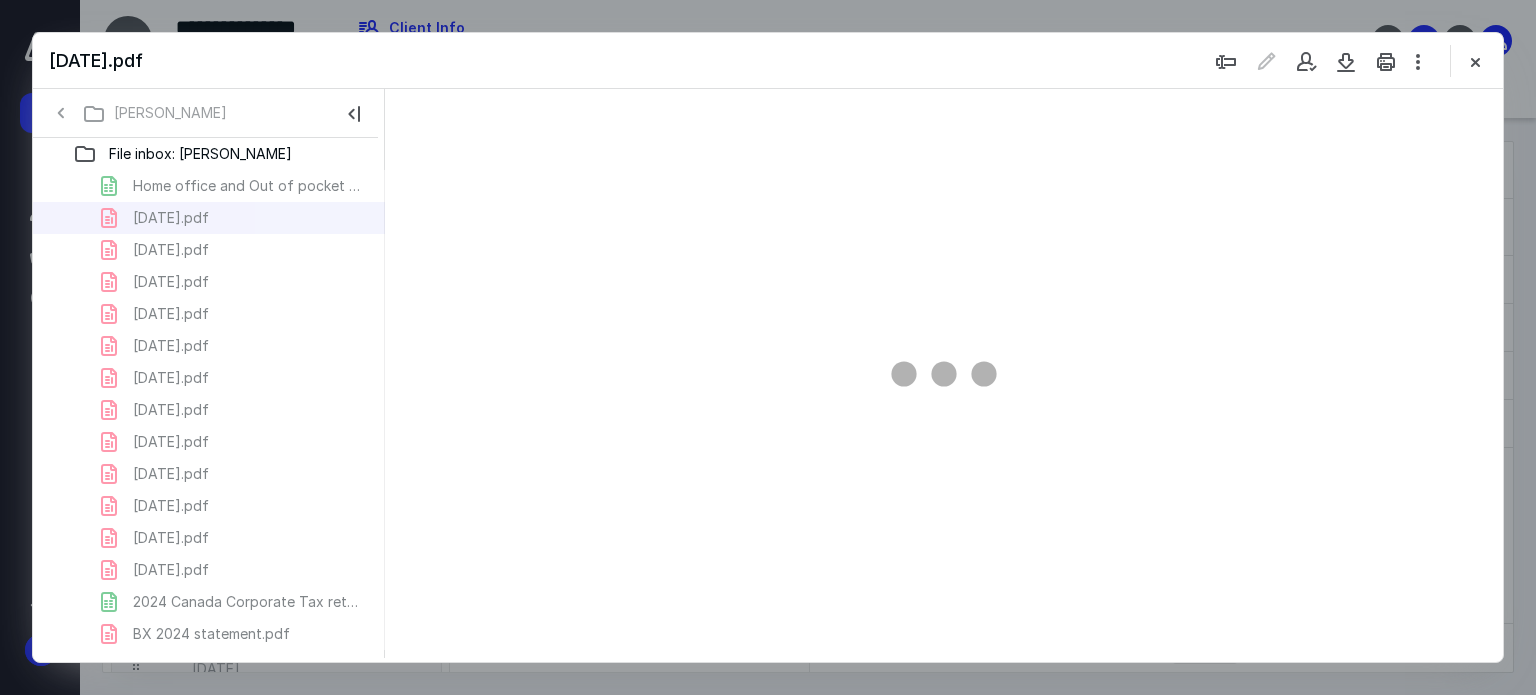click on "Home office and Out of pocket expenes checklist.xlsx 2024-10-05.pdf 2024-11-05.pdf 2024-06-05.pdf 2024-08-05.pdf 2024-12-05.pdf 2024-03-05.pdf 2024-09-05.pdf 2024-02-05.pdf 2024-04-05.pdf 2024-07-05.pdf 2024-05-05.pdf 2024-01-05.pdf 2024 Canada Corporate Tax returns Checklist .xlsx BX 2024 statement.pdf" at bounding box center (209, 410) 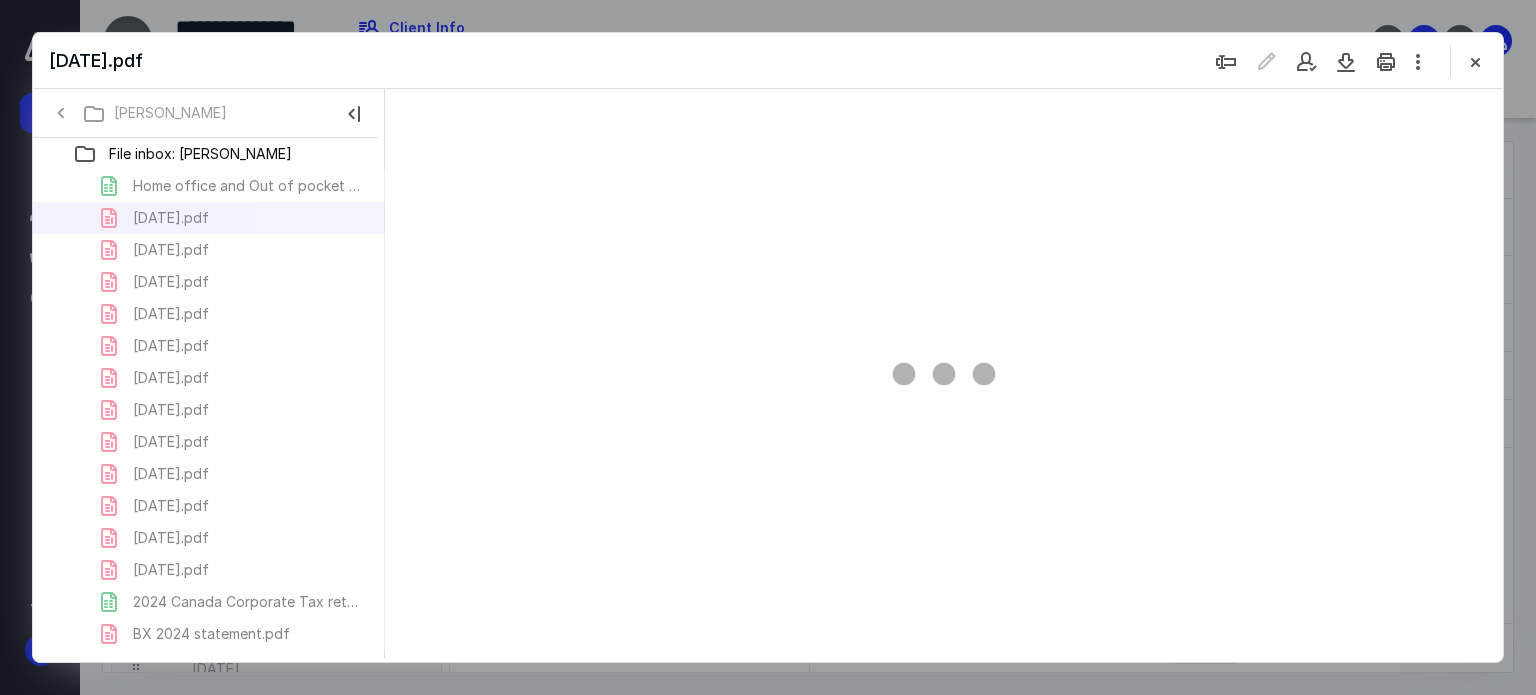 type on "59" 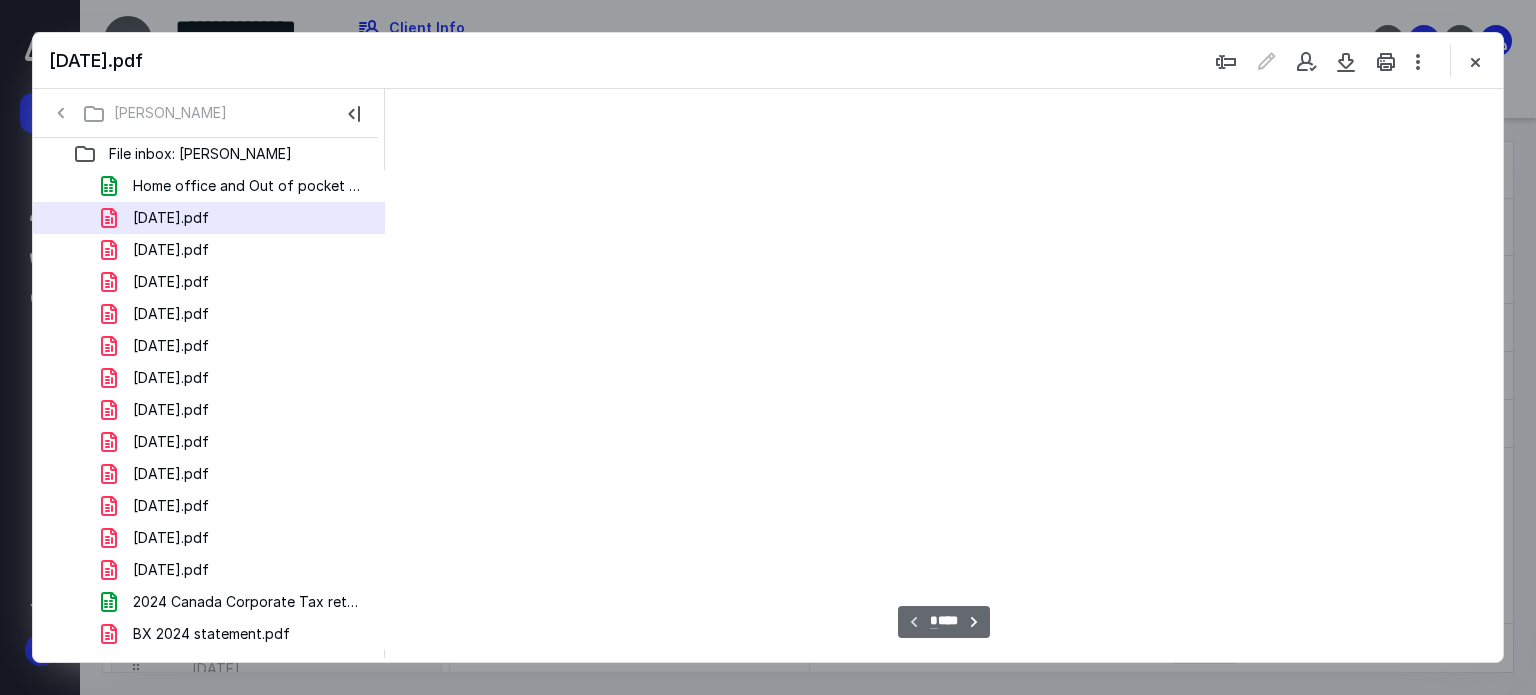 scroll, scrollTop: 78, scrollLeft: 0, axis: vertical 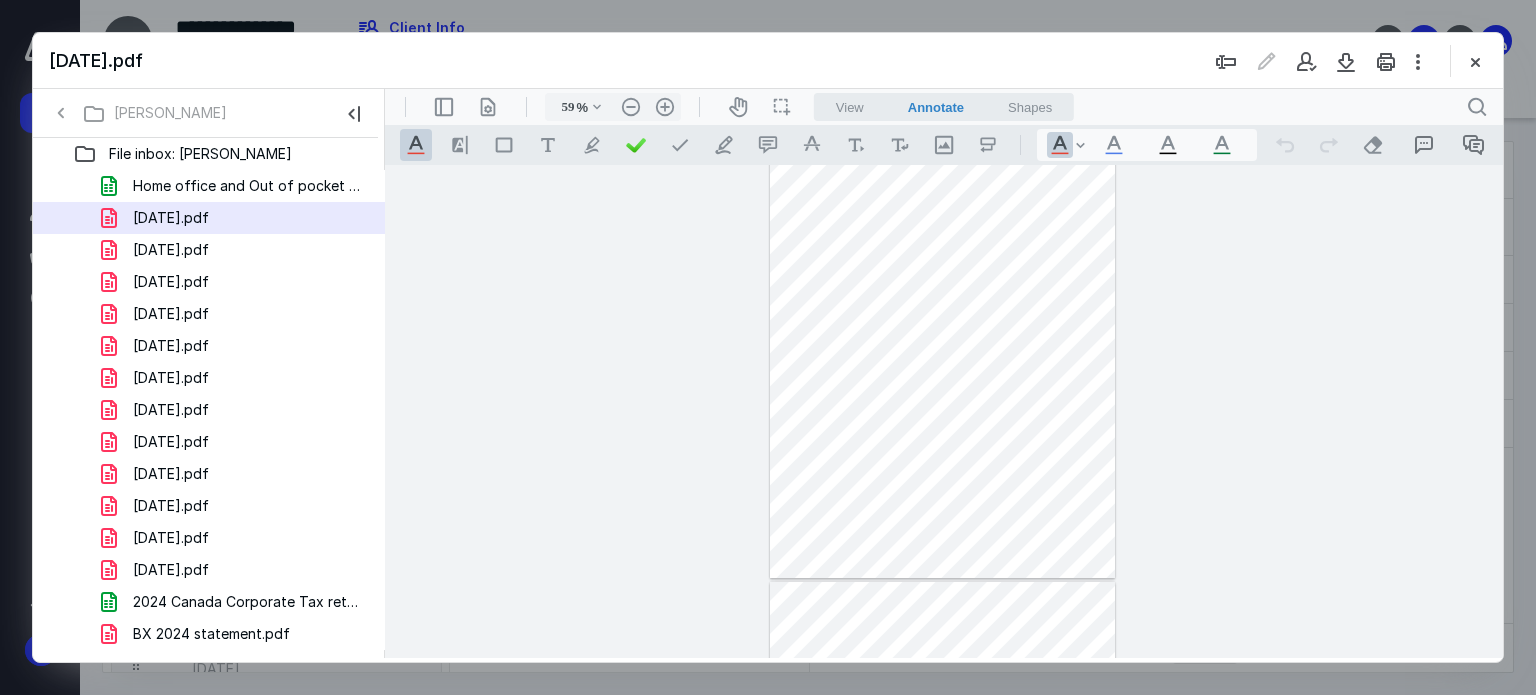 type on "*" 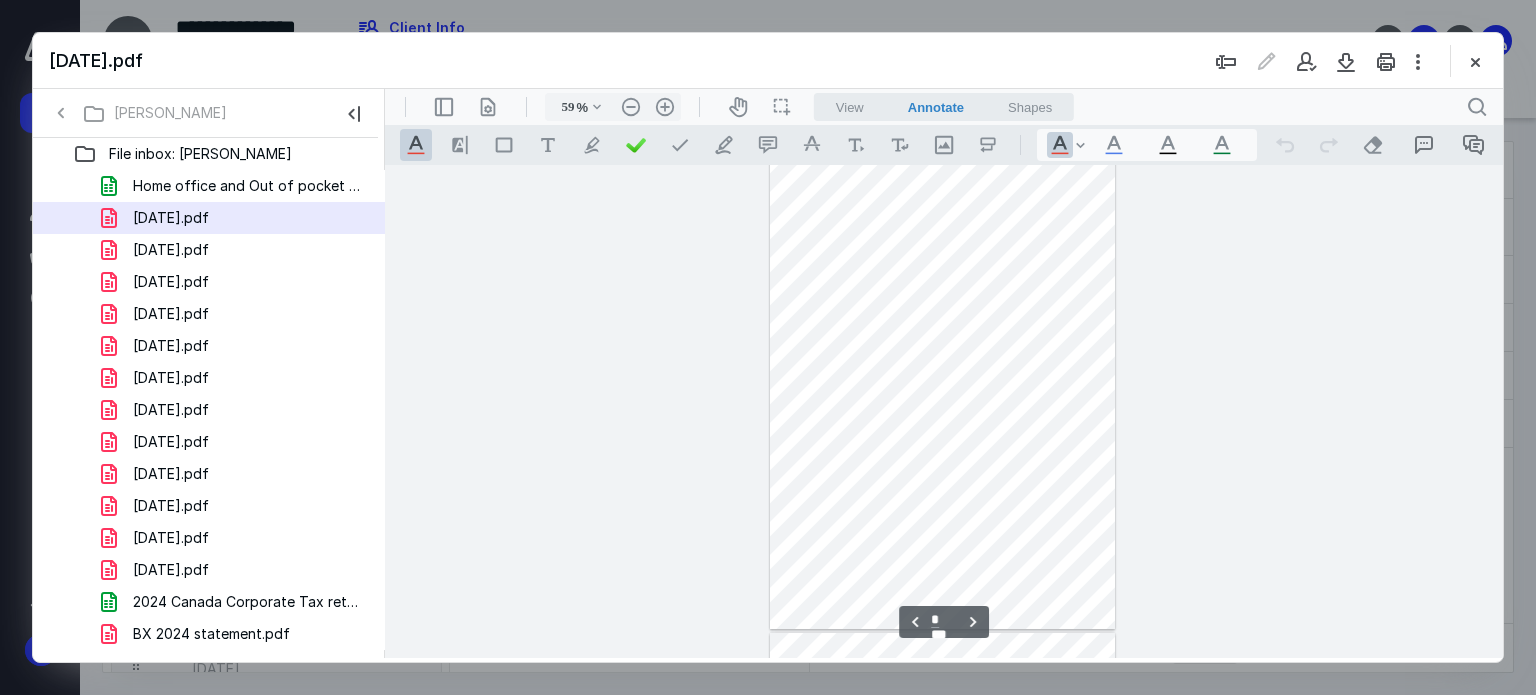 scroll, scrollTop: 525, scrollLeft: 0, axis: vertical 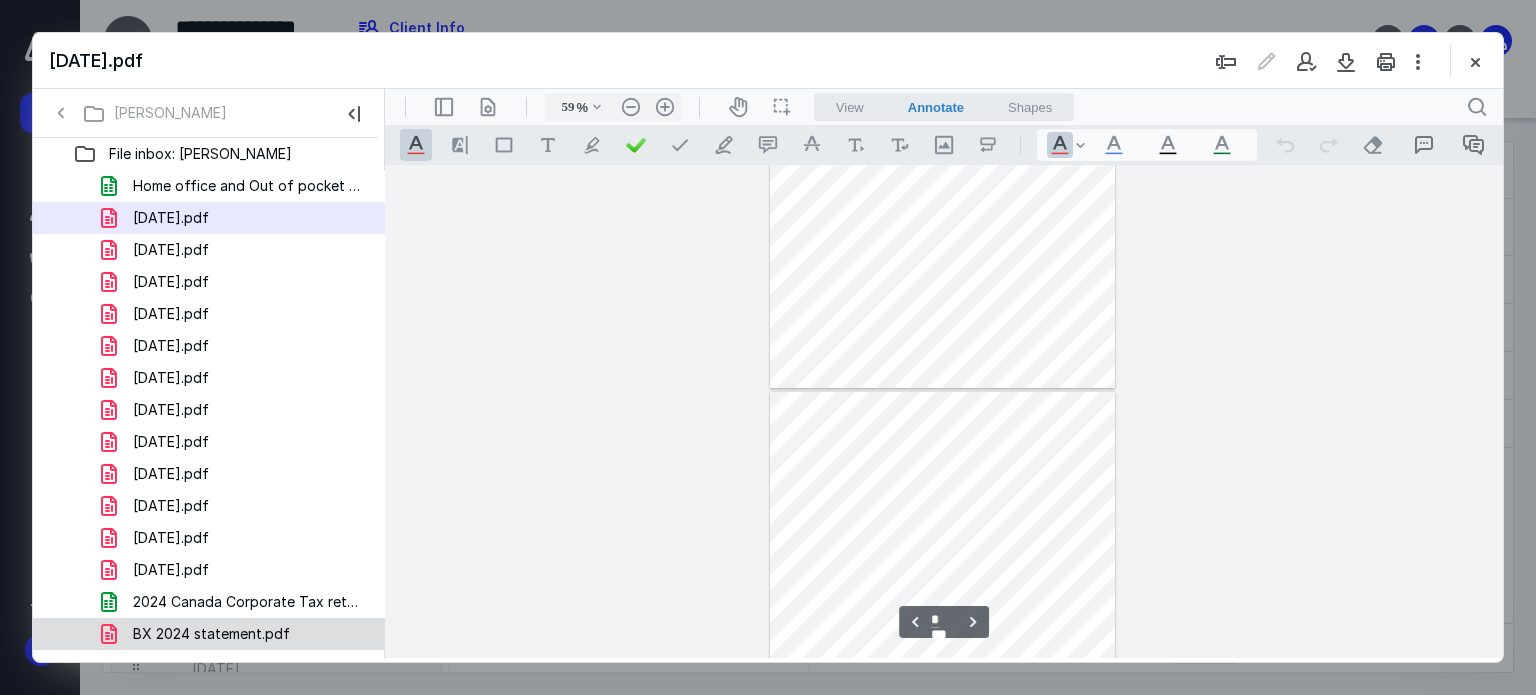 click on "BX 2024 statement.pdf" at bounding box center [199, 634] 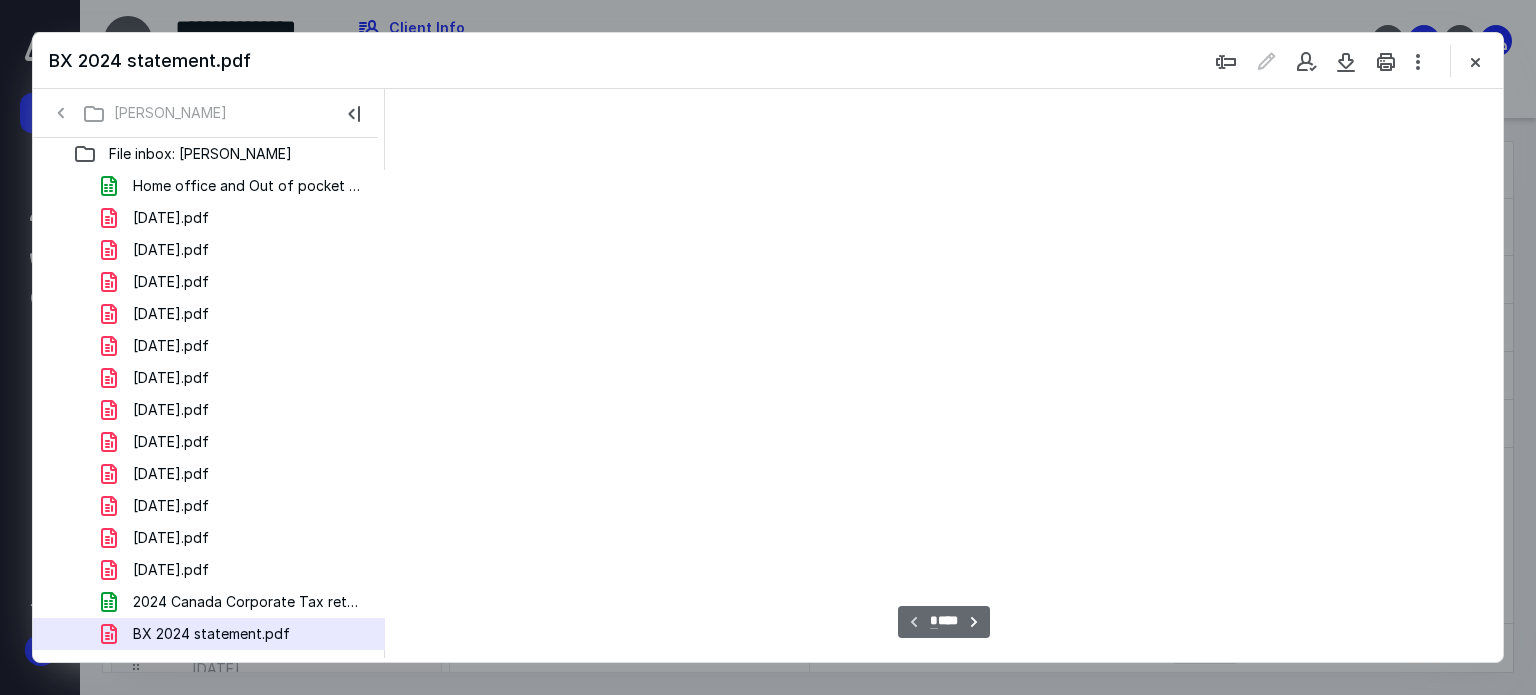 type on "62" 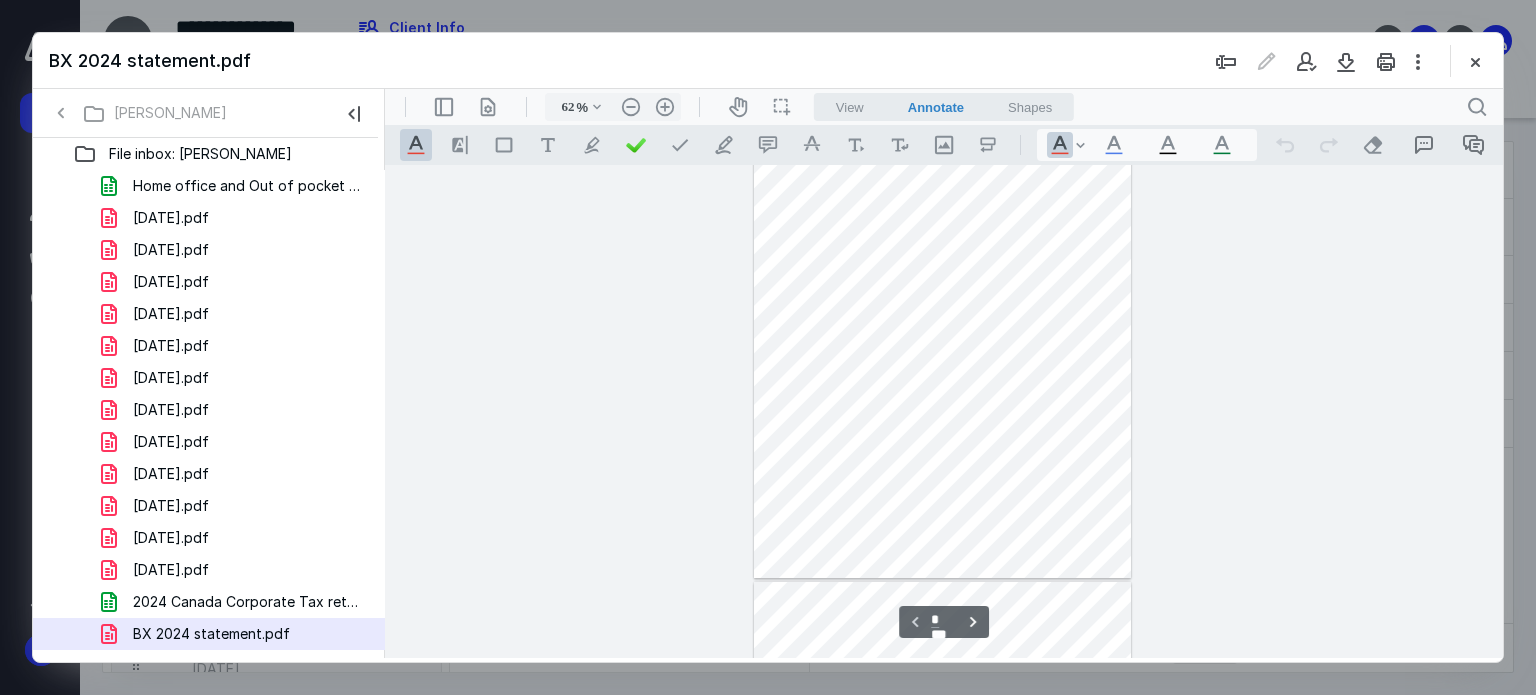 scroll, scrollTop: 0, scrollLeft: 0, axis: both 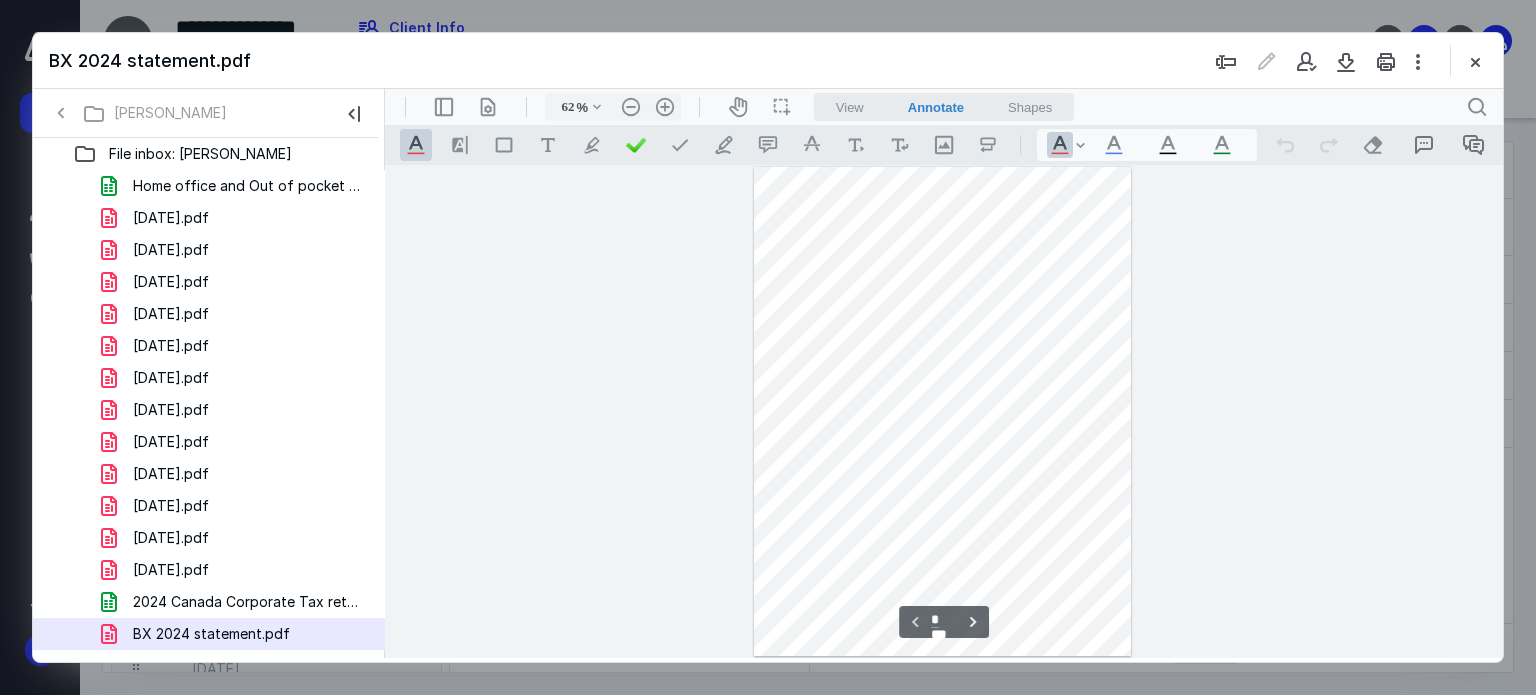 drag, startPoint x: 1497, startPoint y: 232, endPoint x: 1893, endPoint y: 276, distance: 398.43695 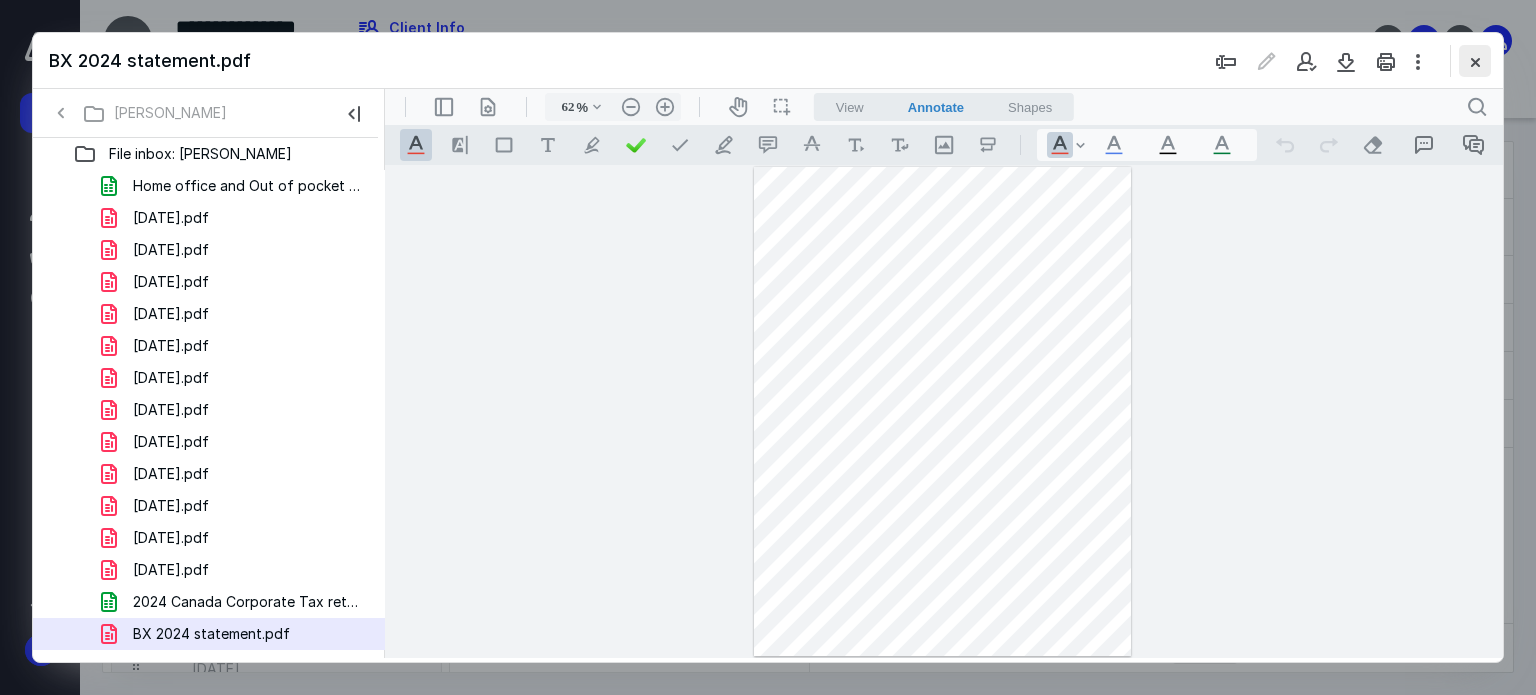 click at bounding box center (1475, 61) 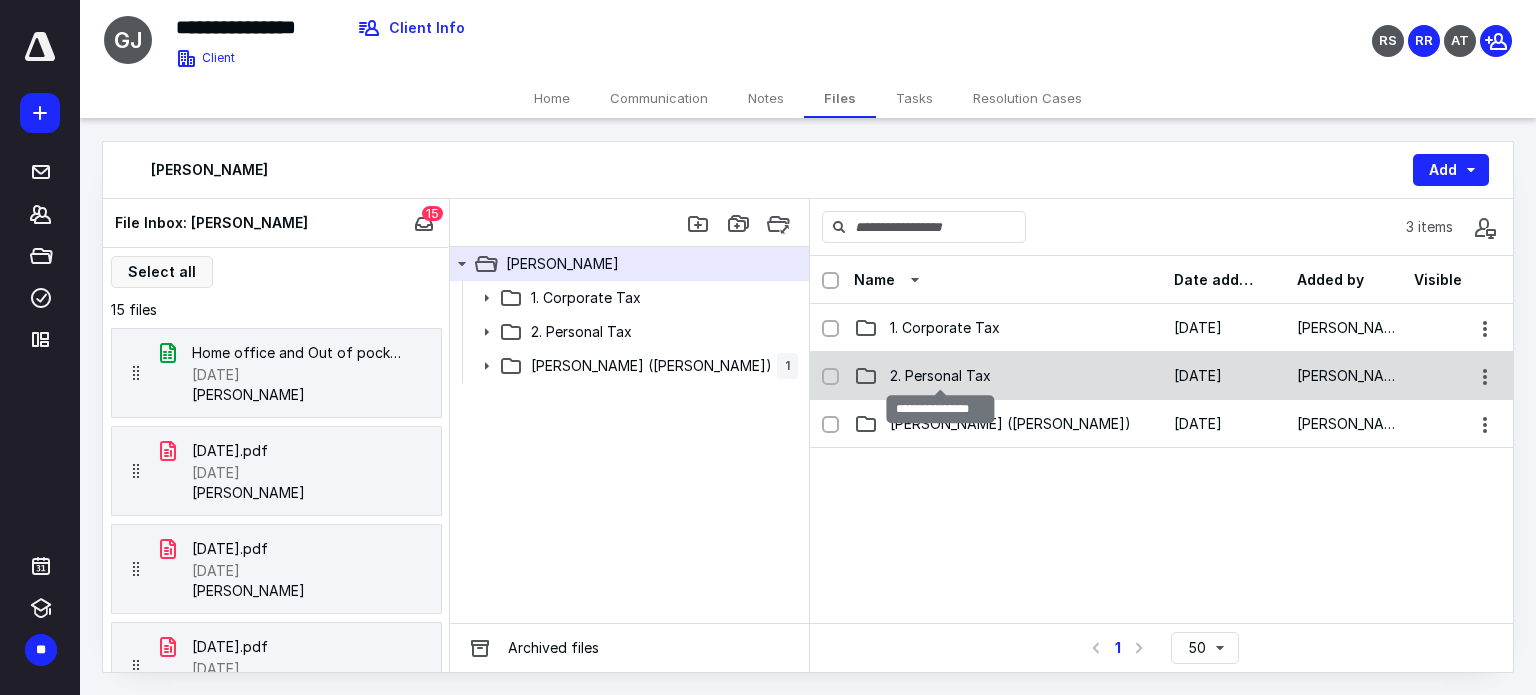 click on "2. Personal Tax" at bounding box center [940, 376] 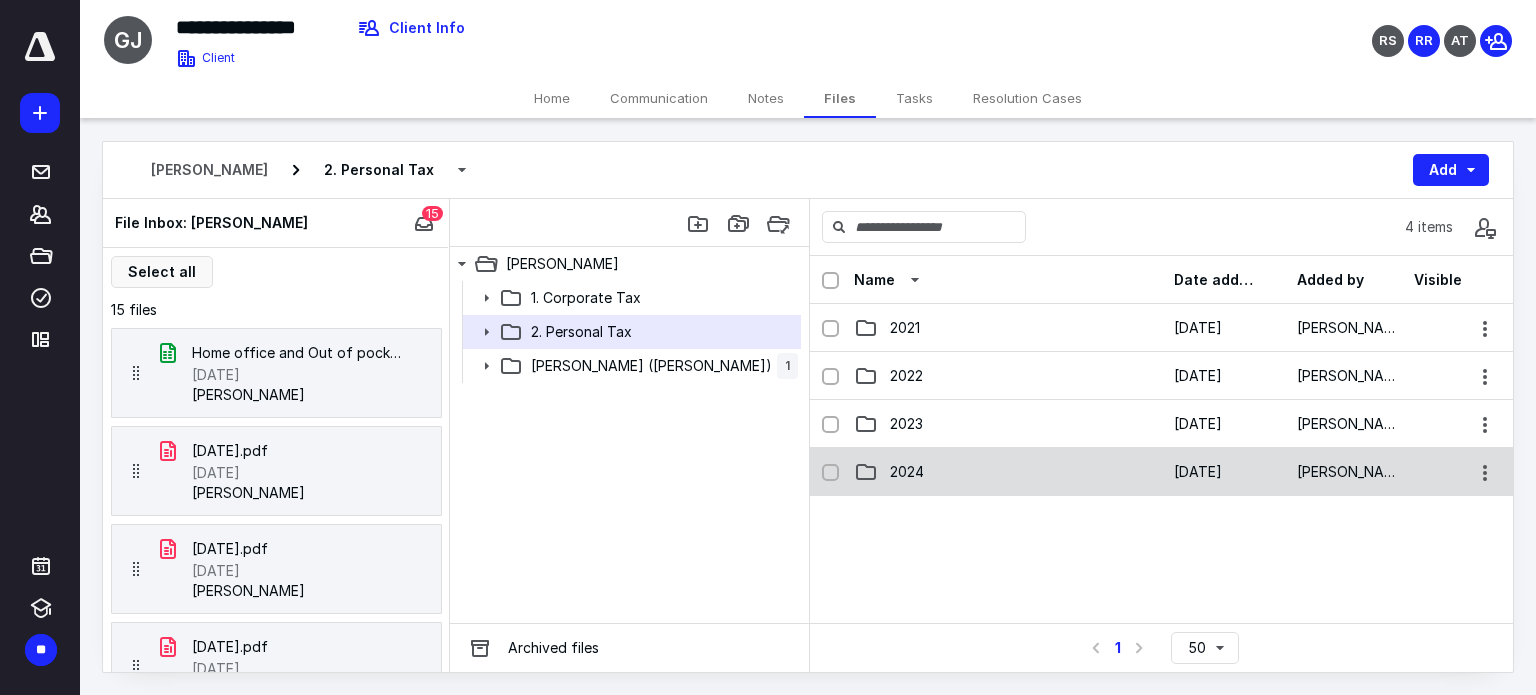 click on "2024" at bounding box center [907, 472] 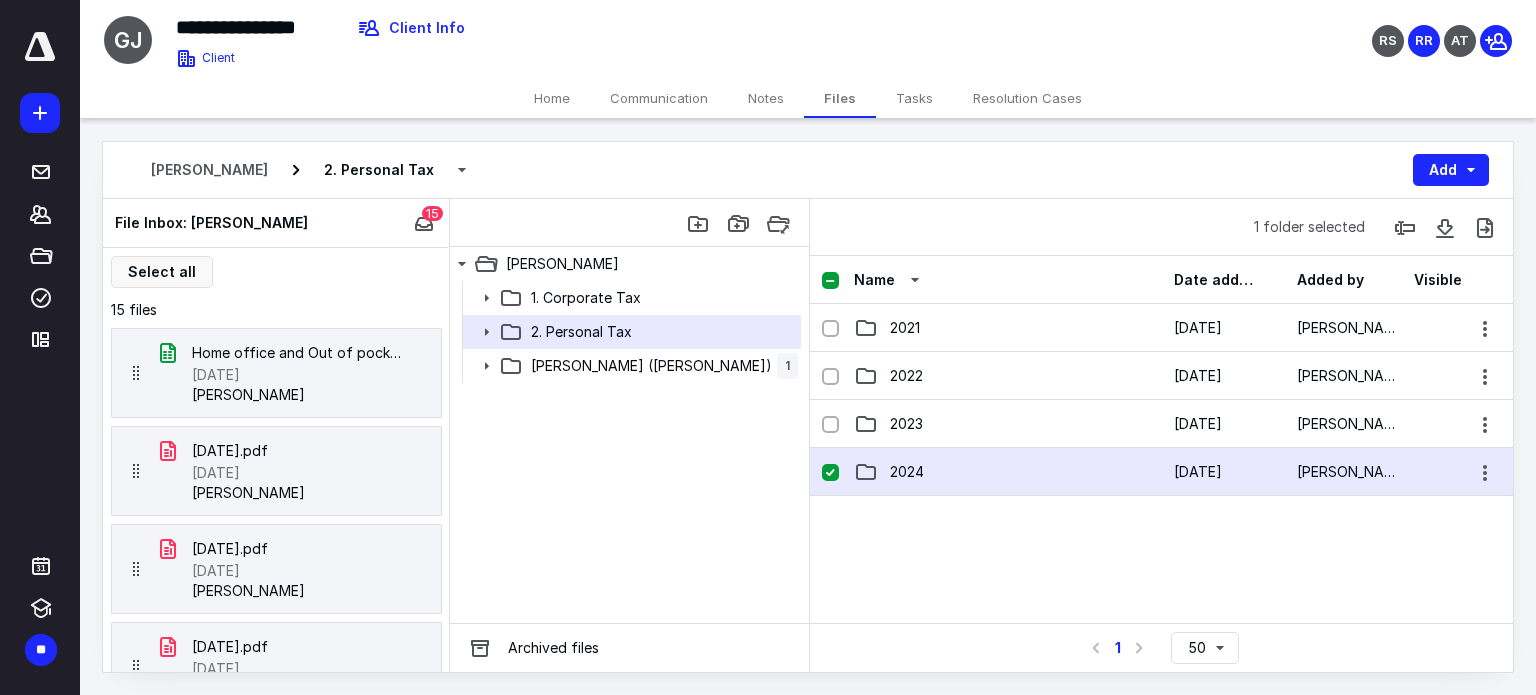 click on "2024" at bounding box center (907, 472) 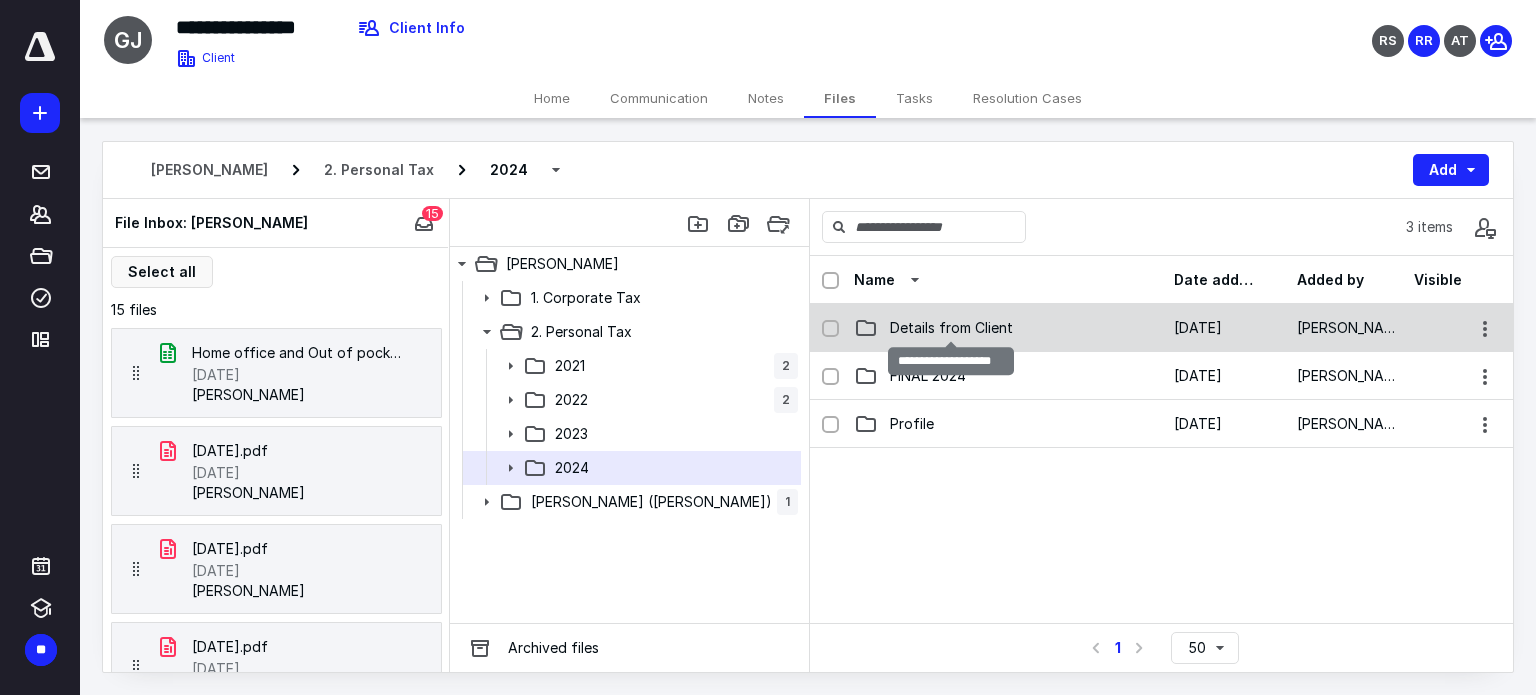 click on "Details from Client" at bounding box center (951, 328) 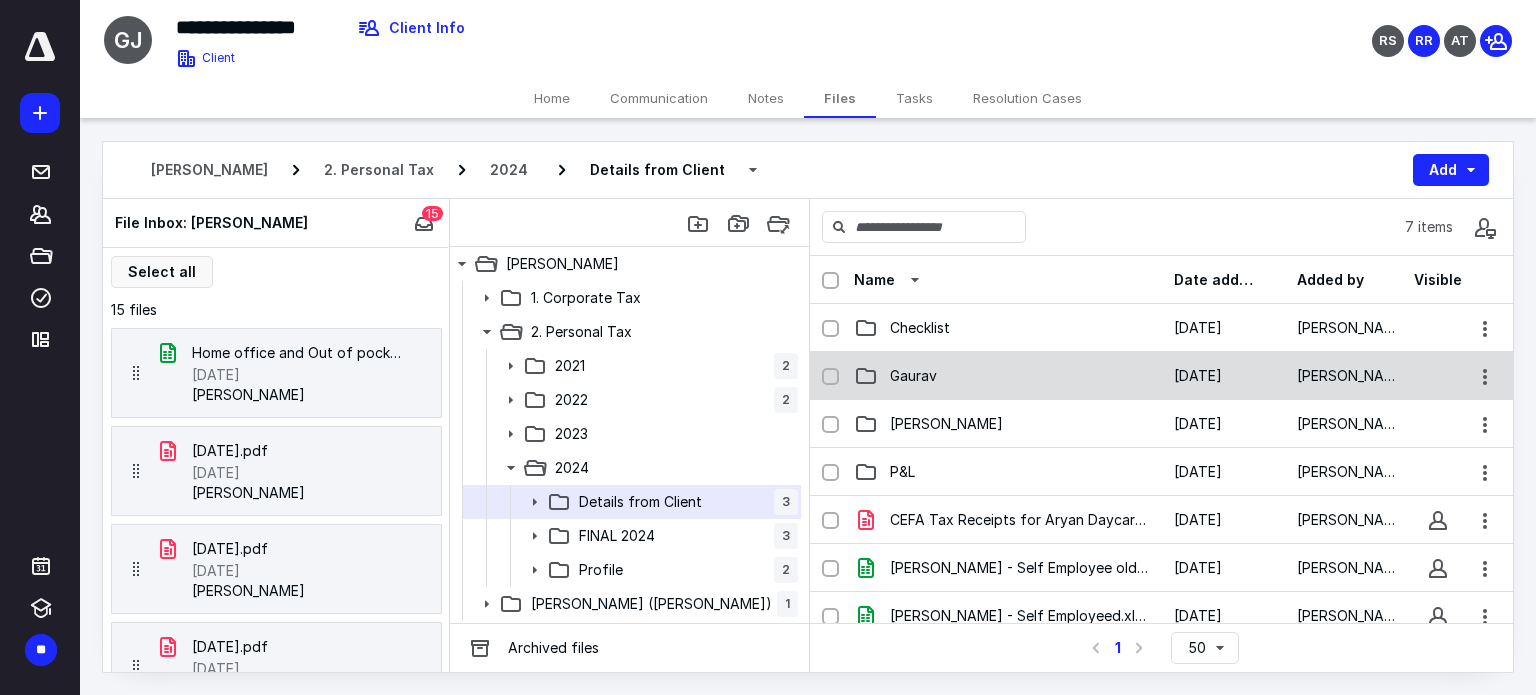 click on "Gaurav" at bounding box center [1008, 376] 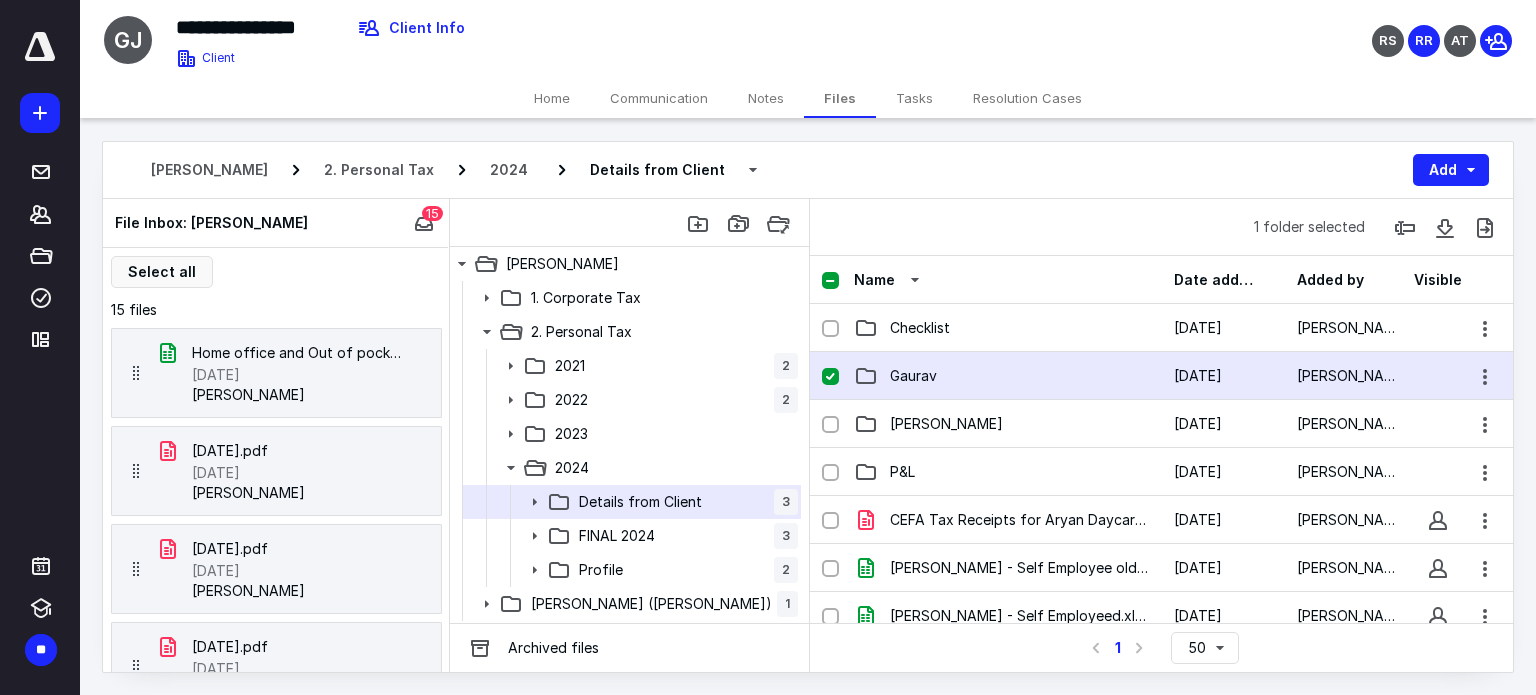 click on "Gaurav" at bounding box center (1008, 376) 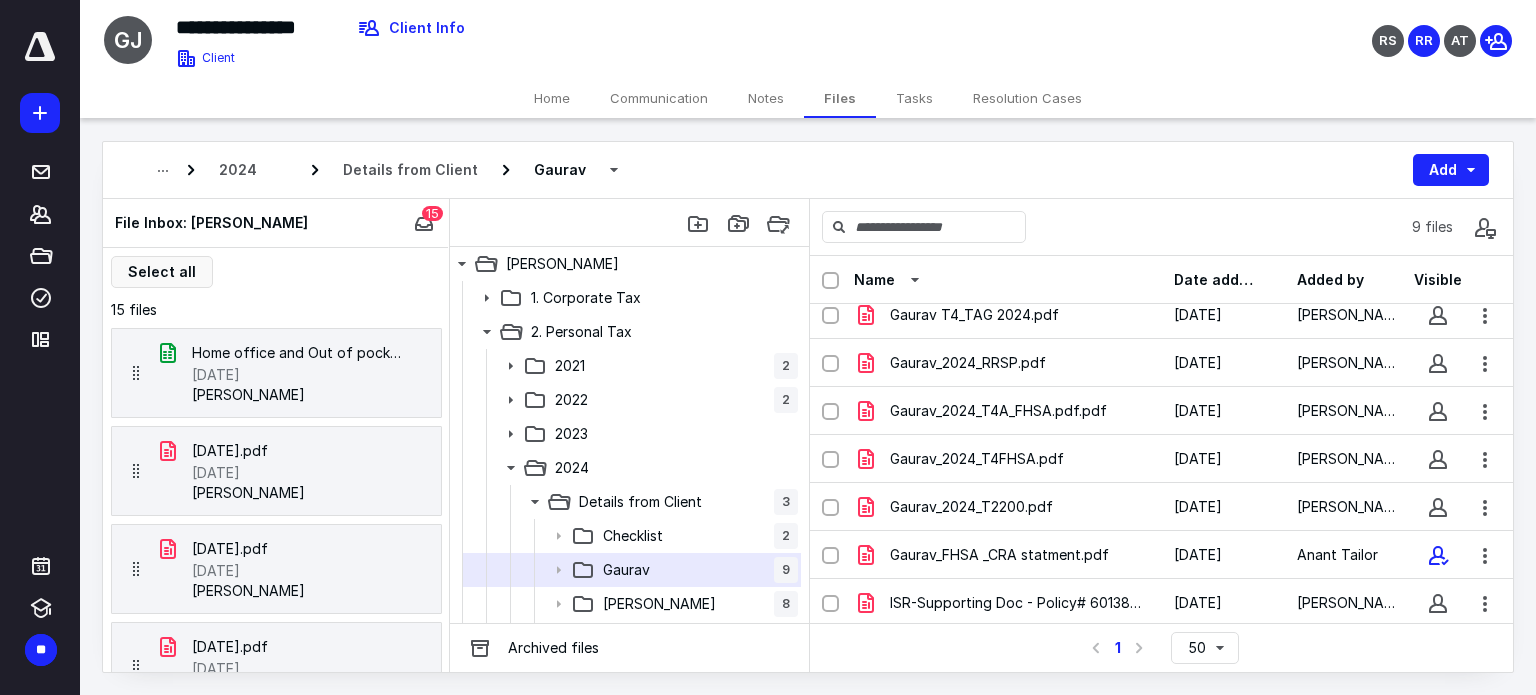 scroll, scrollTop: 110, scrollLeft: 0, axis: vertical 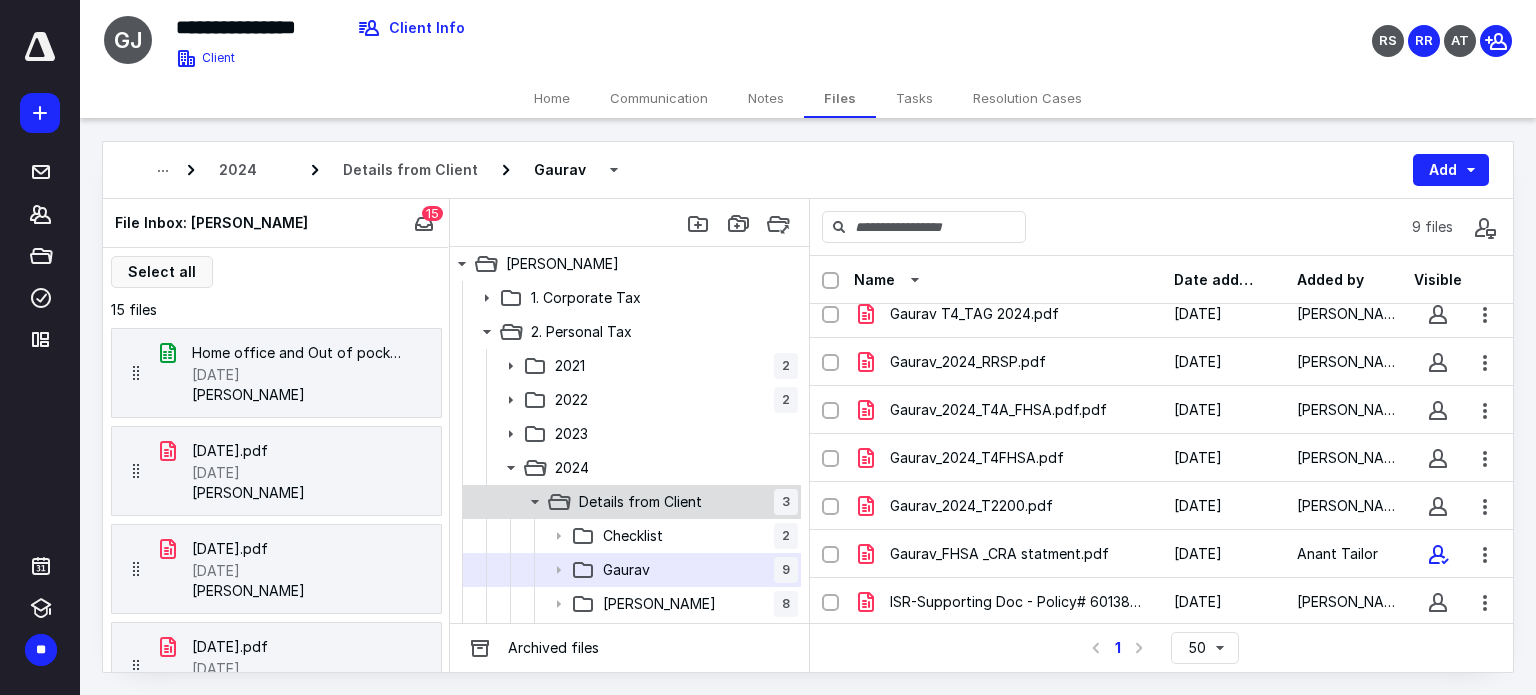 click 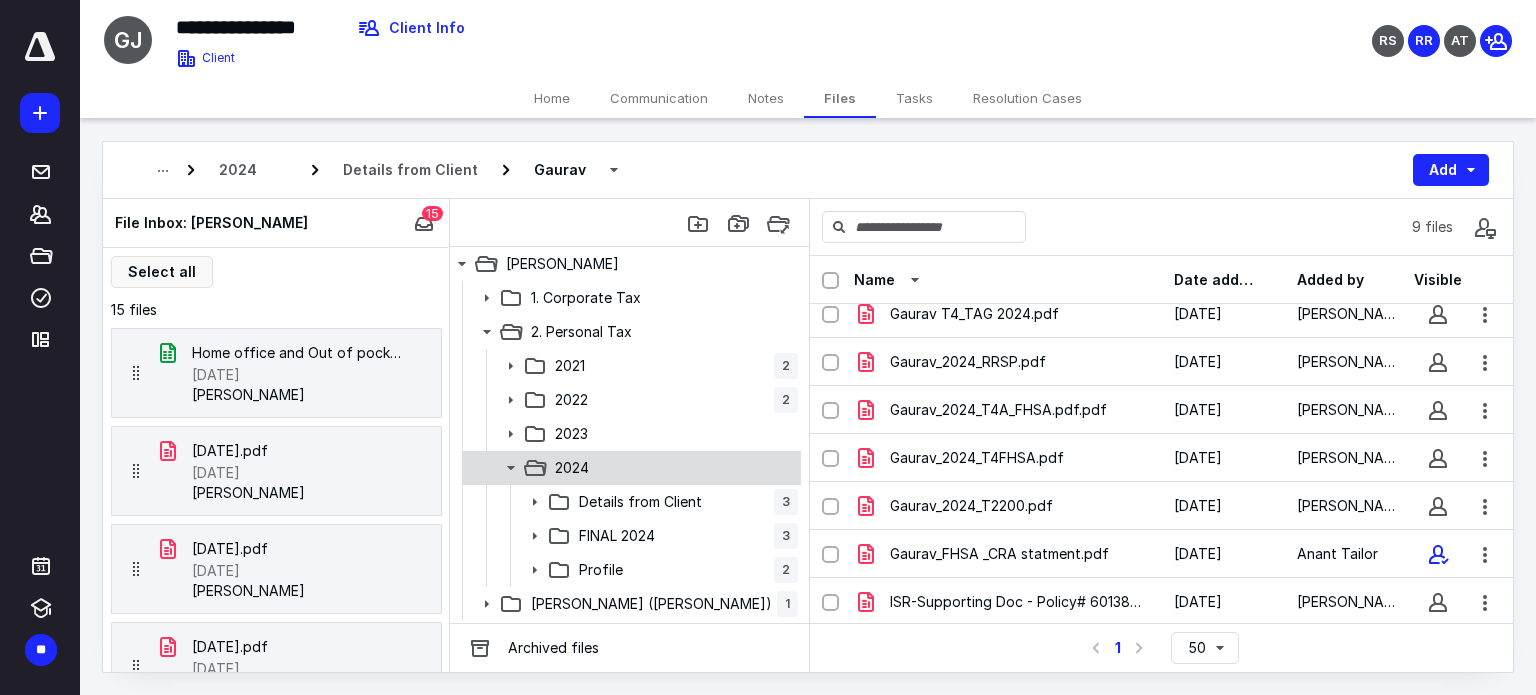 click 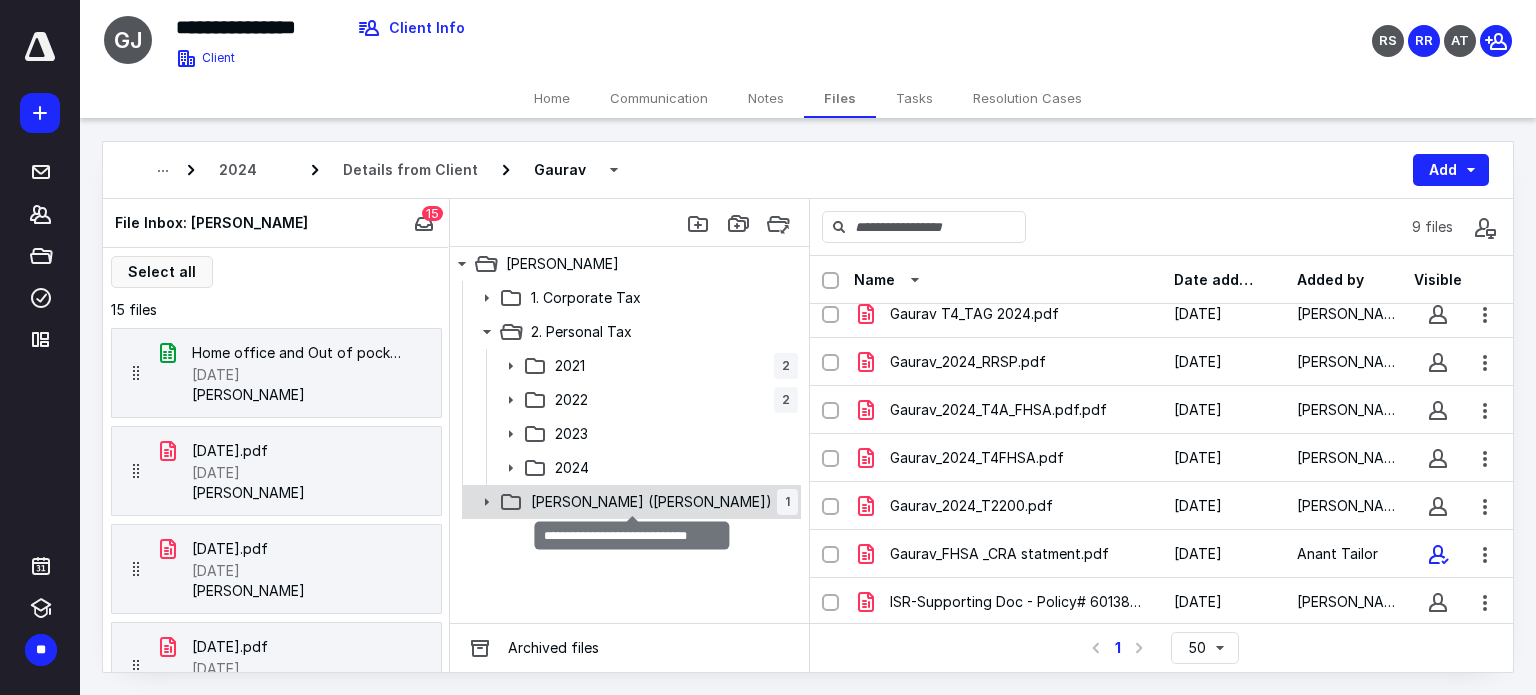 click on "Gaurav Jariwala (Doc Sharing)" at bounding box center [651, 502] 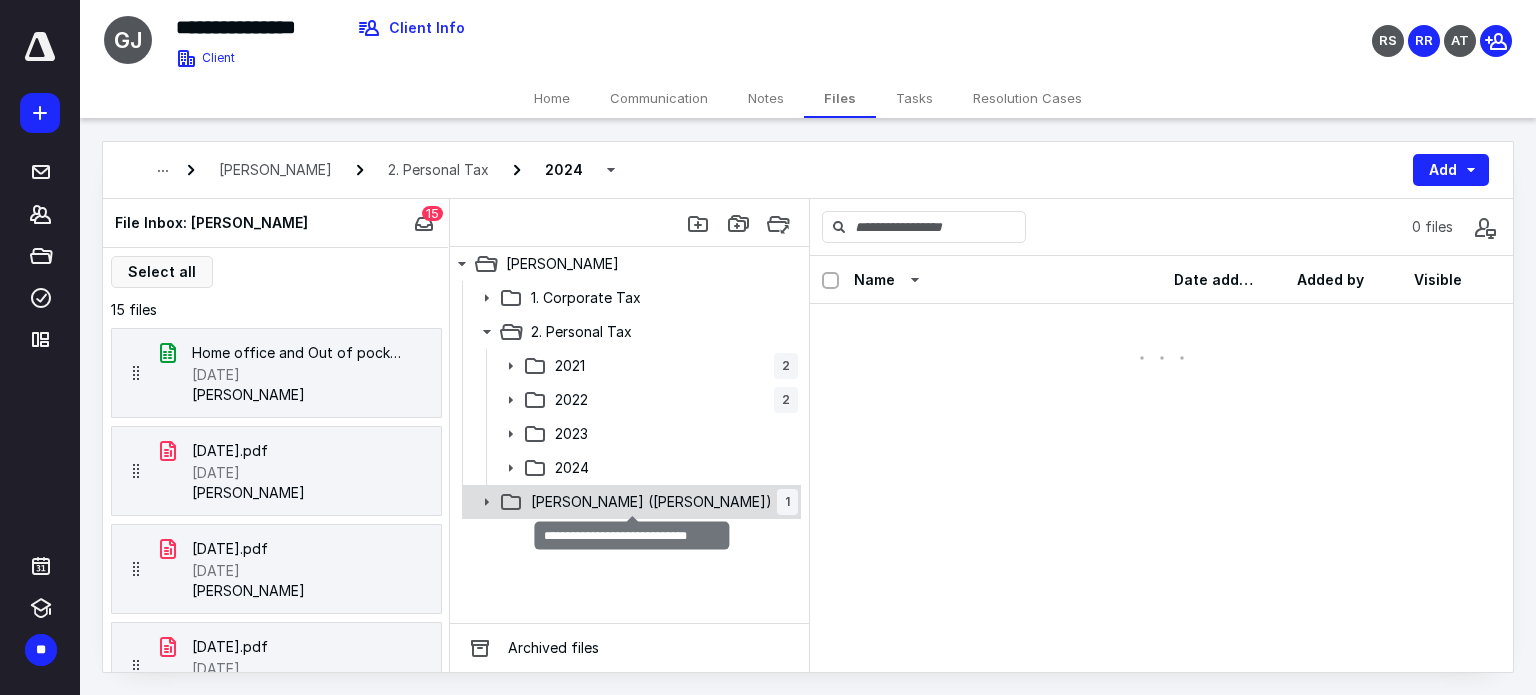 scroll, scrollTop: 0, scrollLeft: 0, axis: both 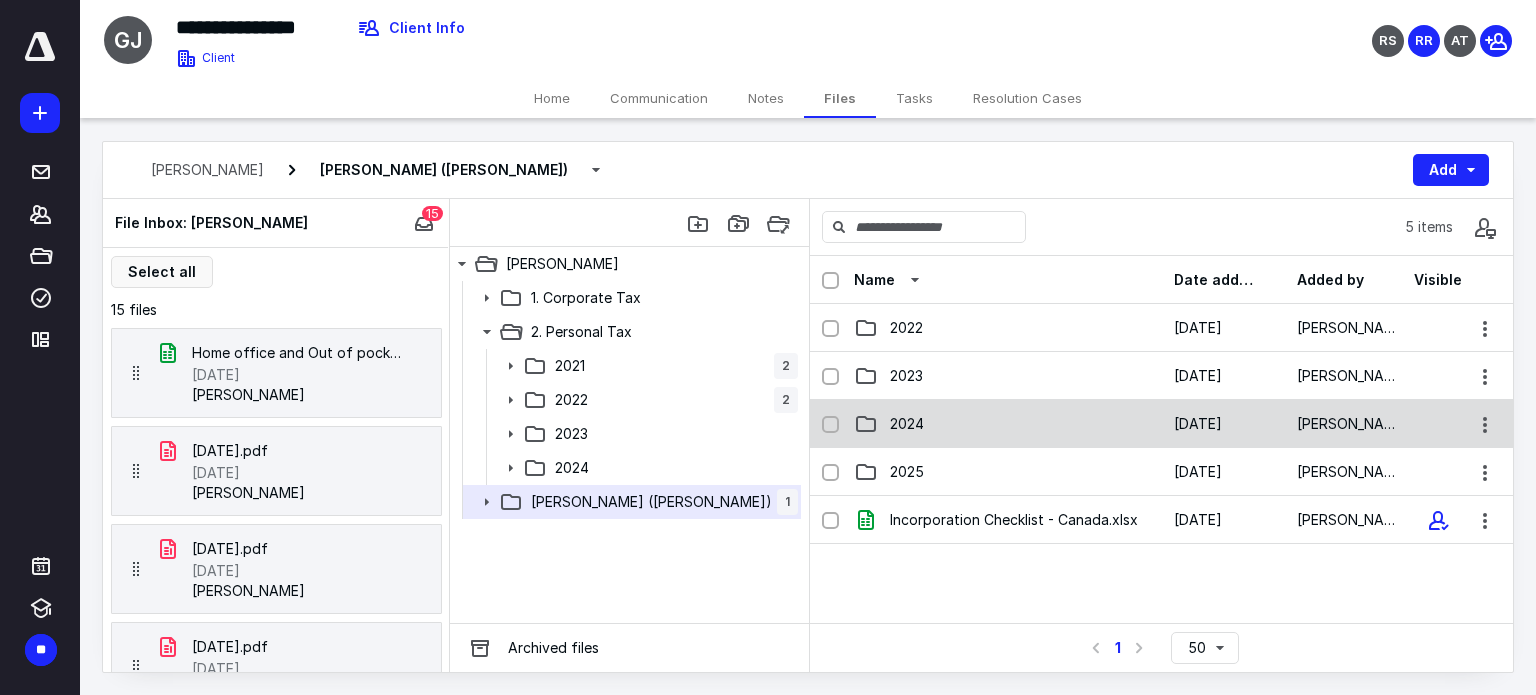 click on "2024" at bounding box center (907, 424) 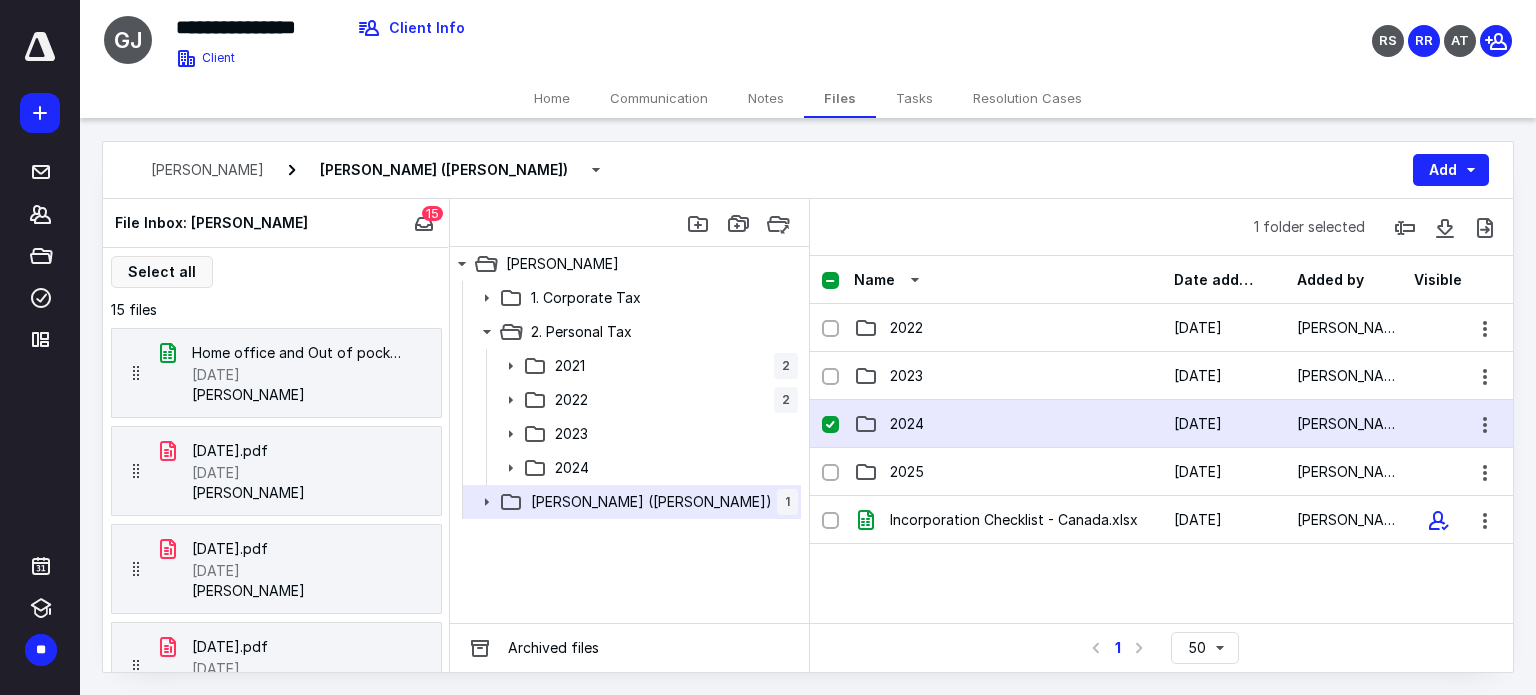 click on "2024" at bounding box center (907, 424) 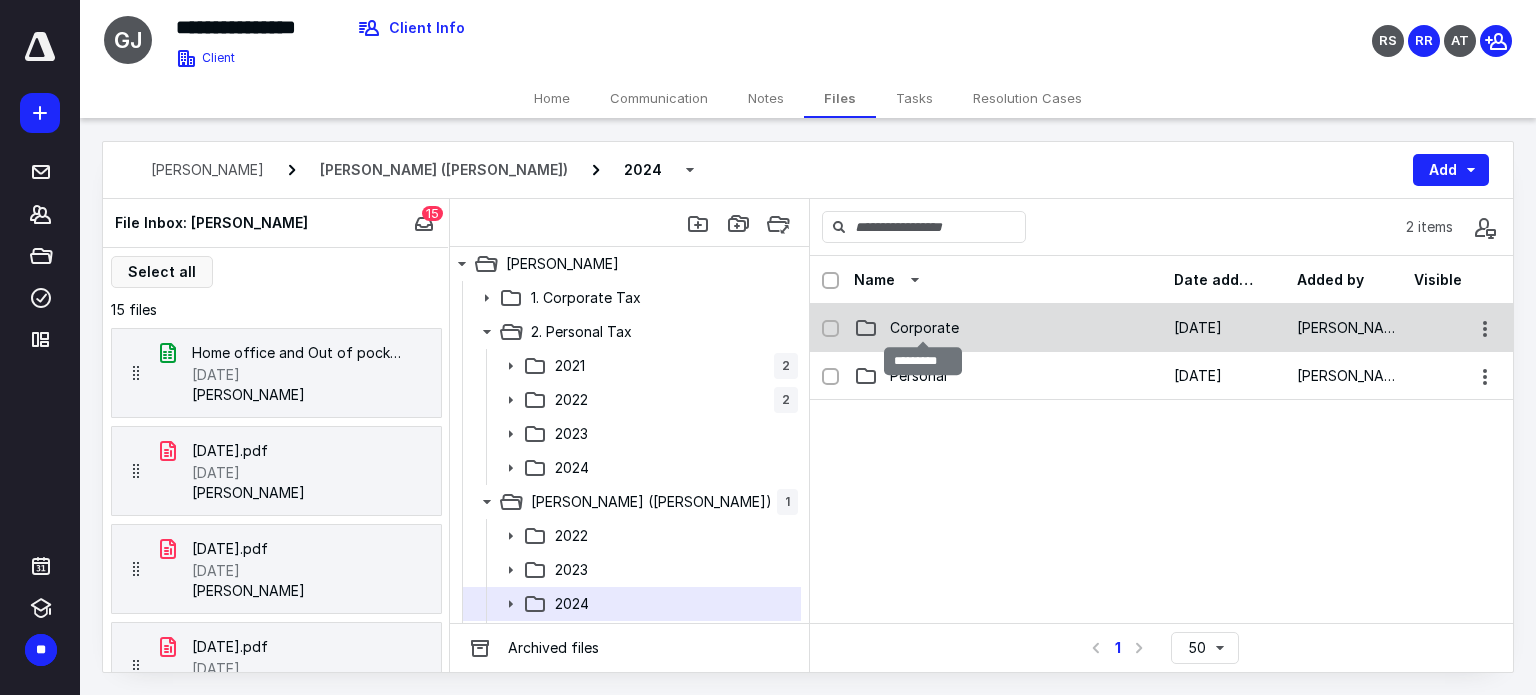 click on "Corporate" at bounding box center [924, 328] 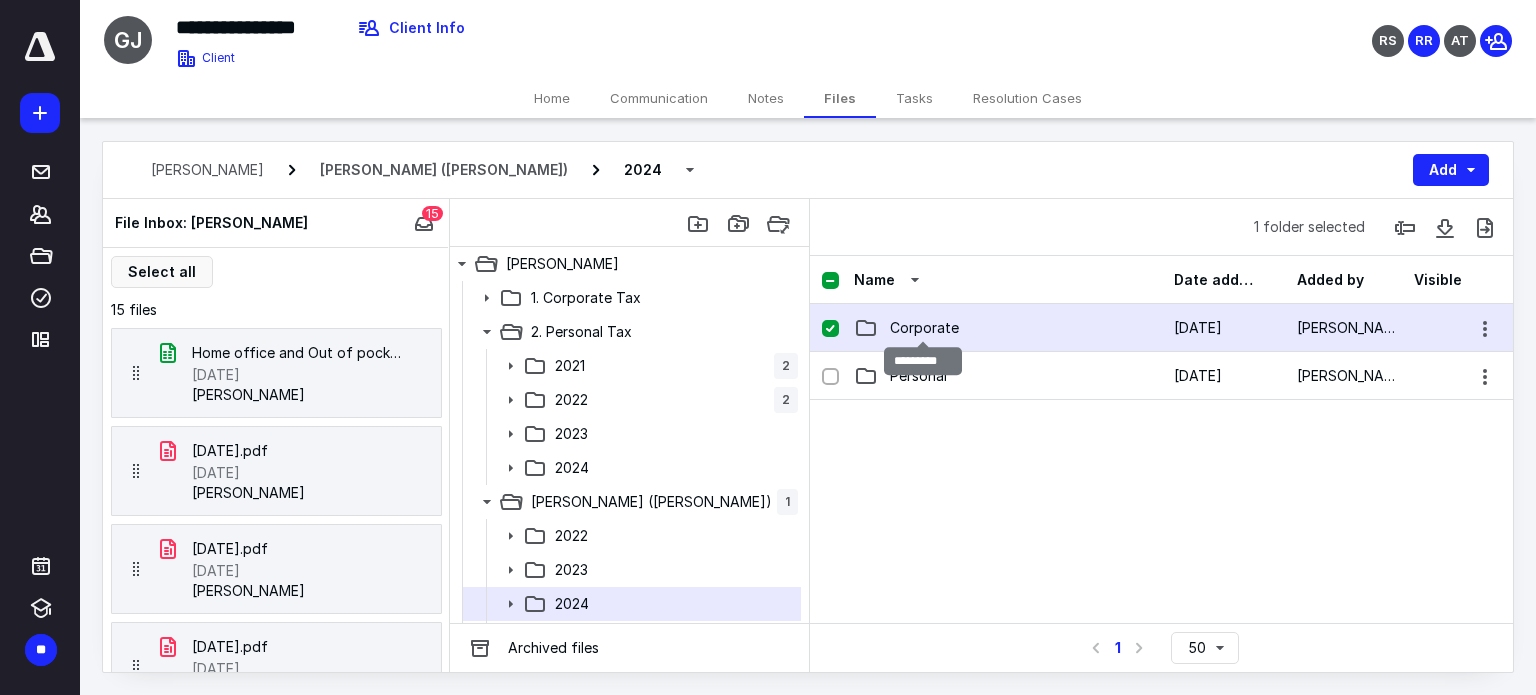 click on "Corporate" at bounding box center (924, 328) 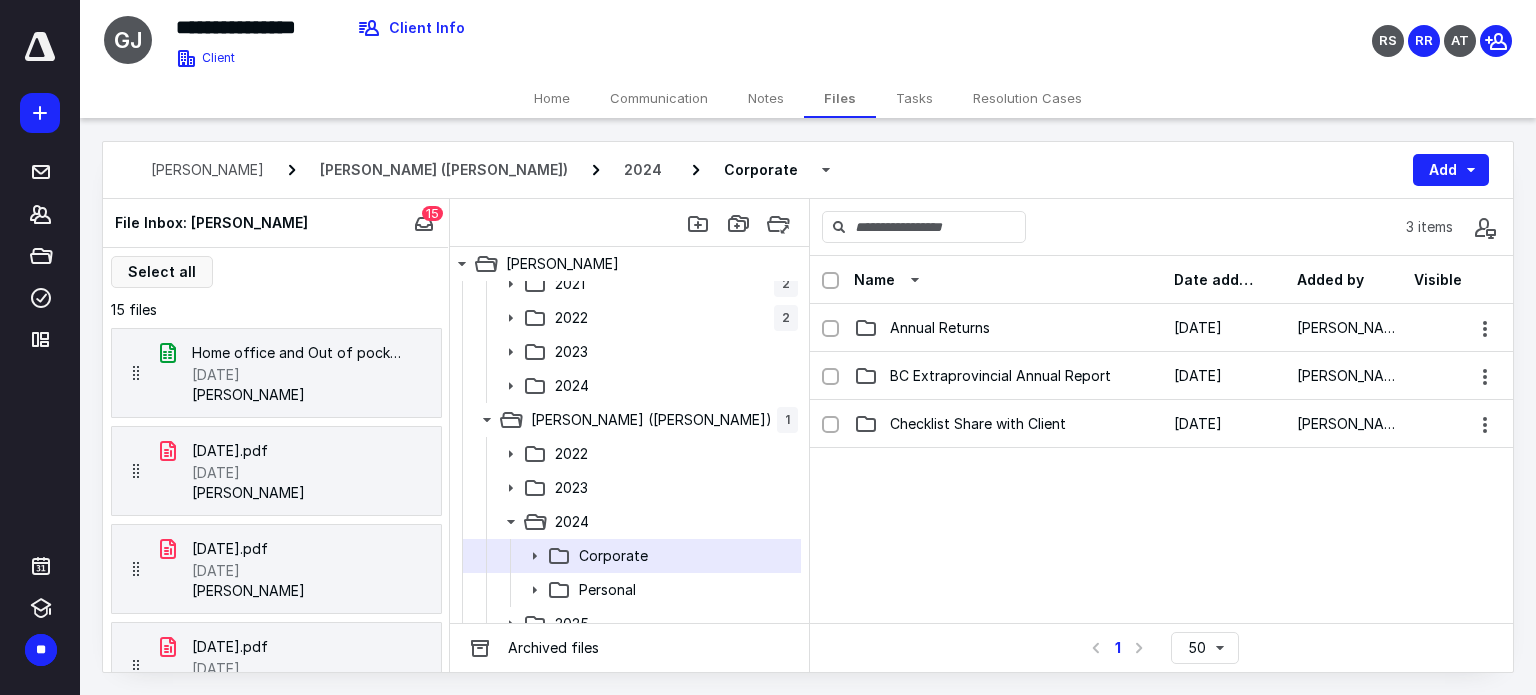 scroll, scrollTop: 98, scrollLeft: 0, axis: vertical 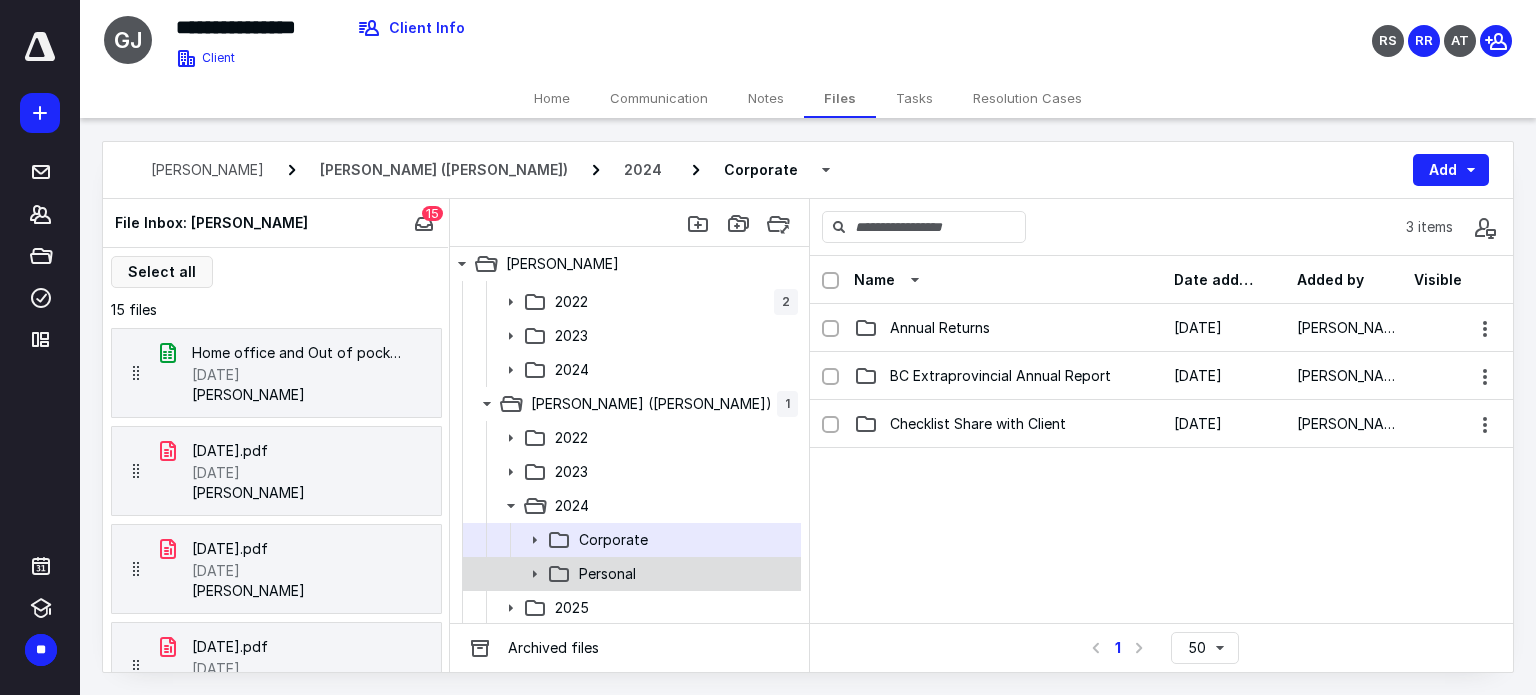 click on "Personal" at bounding box center [630, 574] 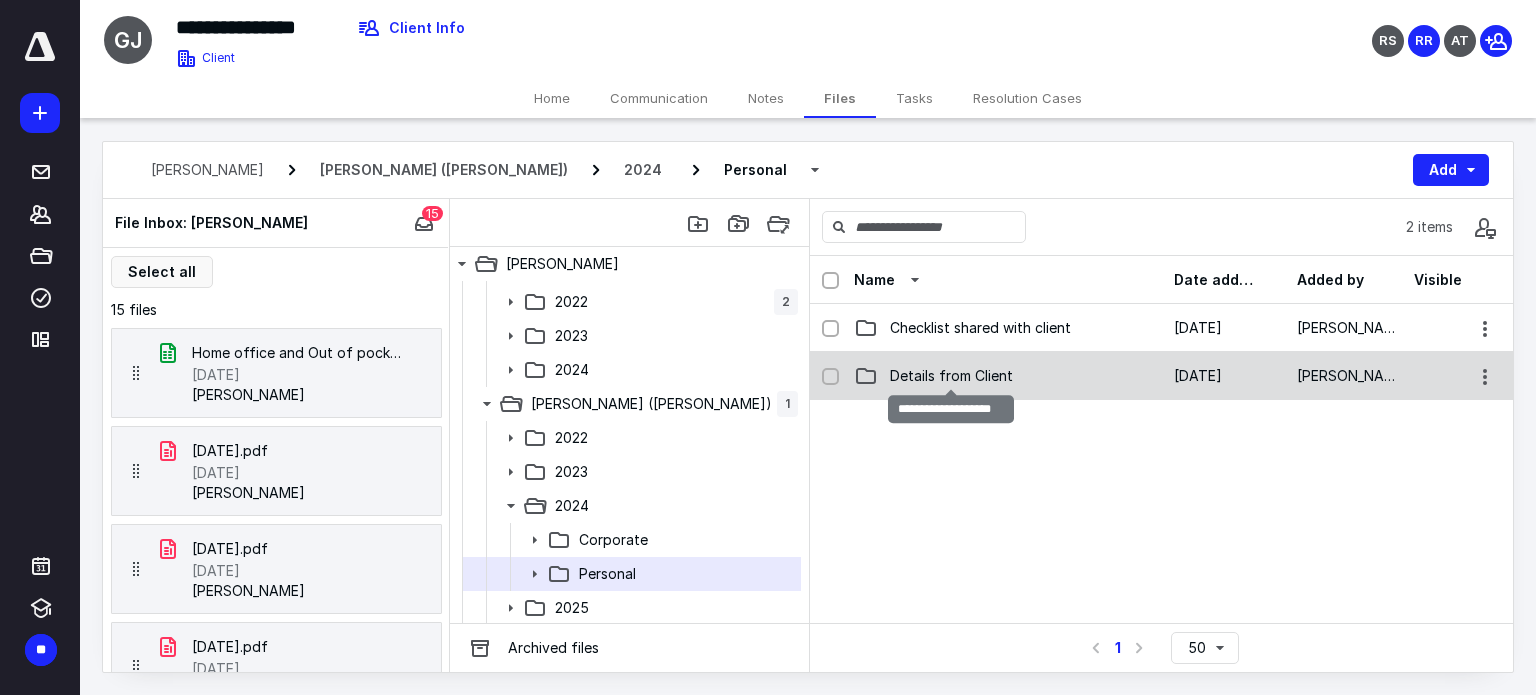 click on "Details from Client" at bounding box center (951, 376) 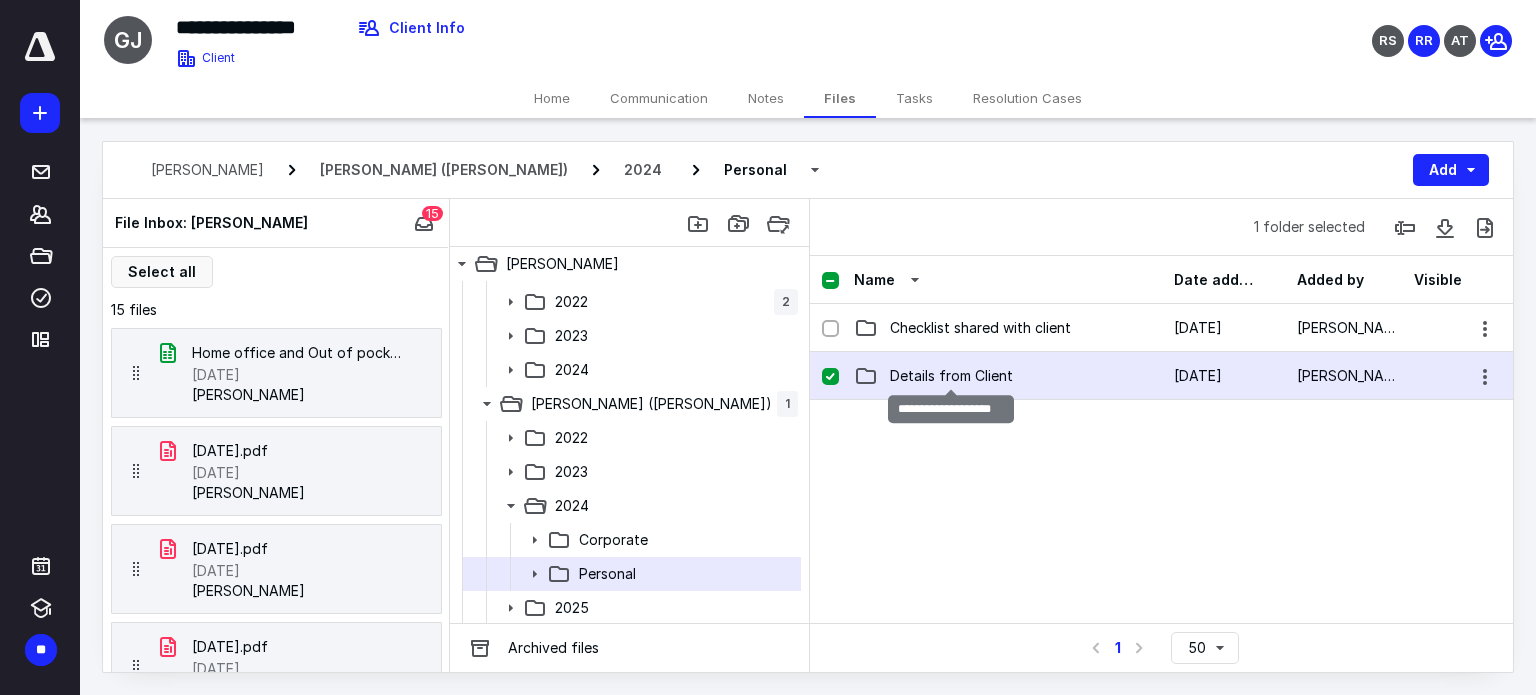 click on "Details from Client" at bounding box center [951, 376] 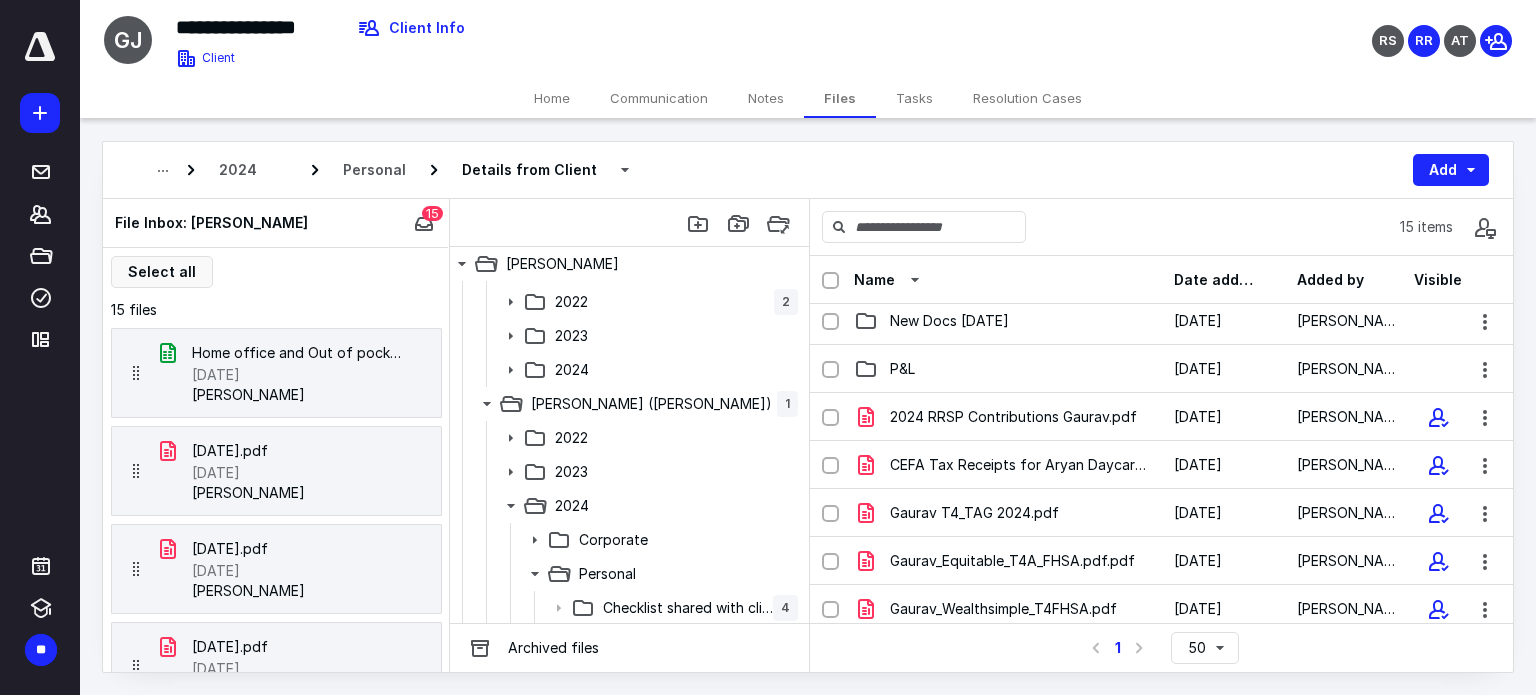 scroll, scrollTop: 0, scrollLeft: 0, axis: both 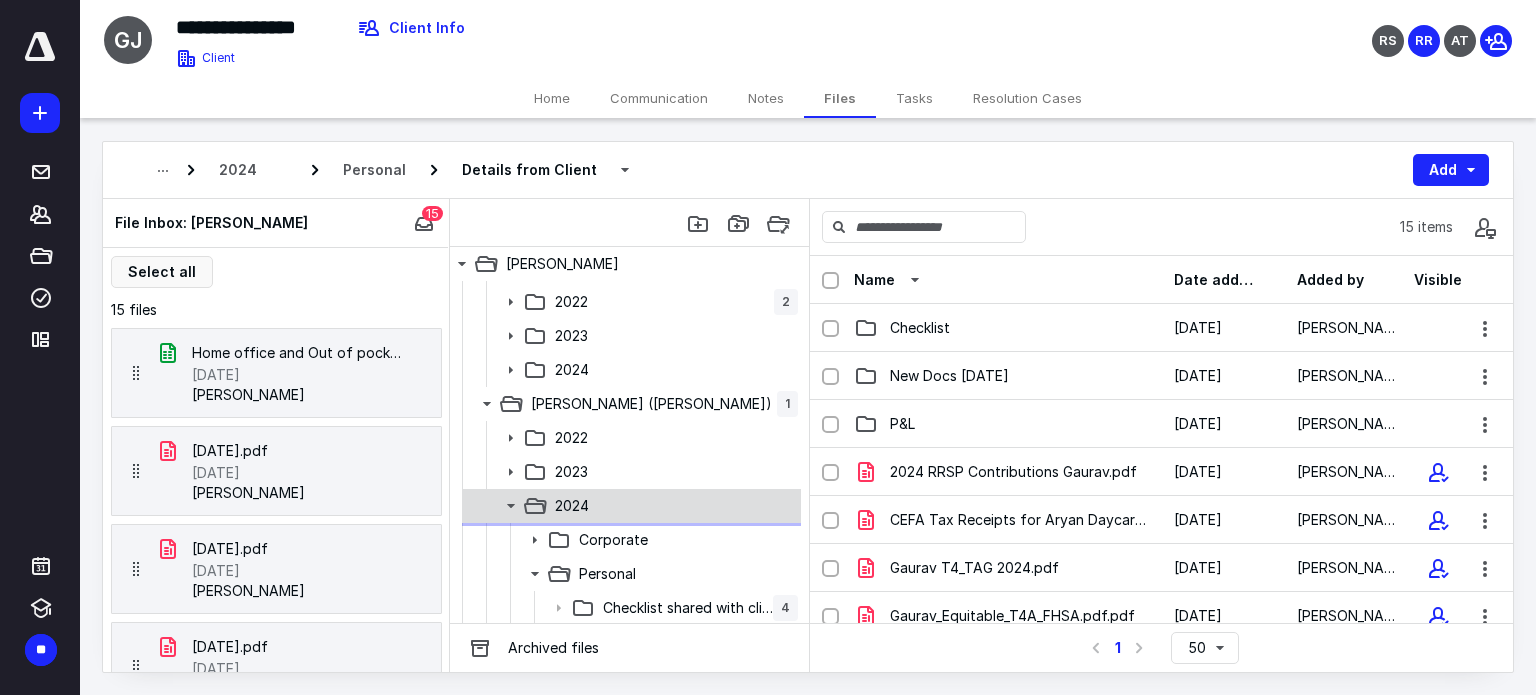 click 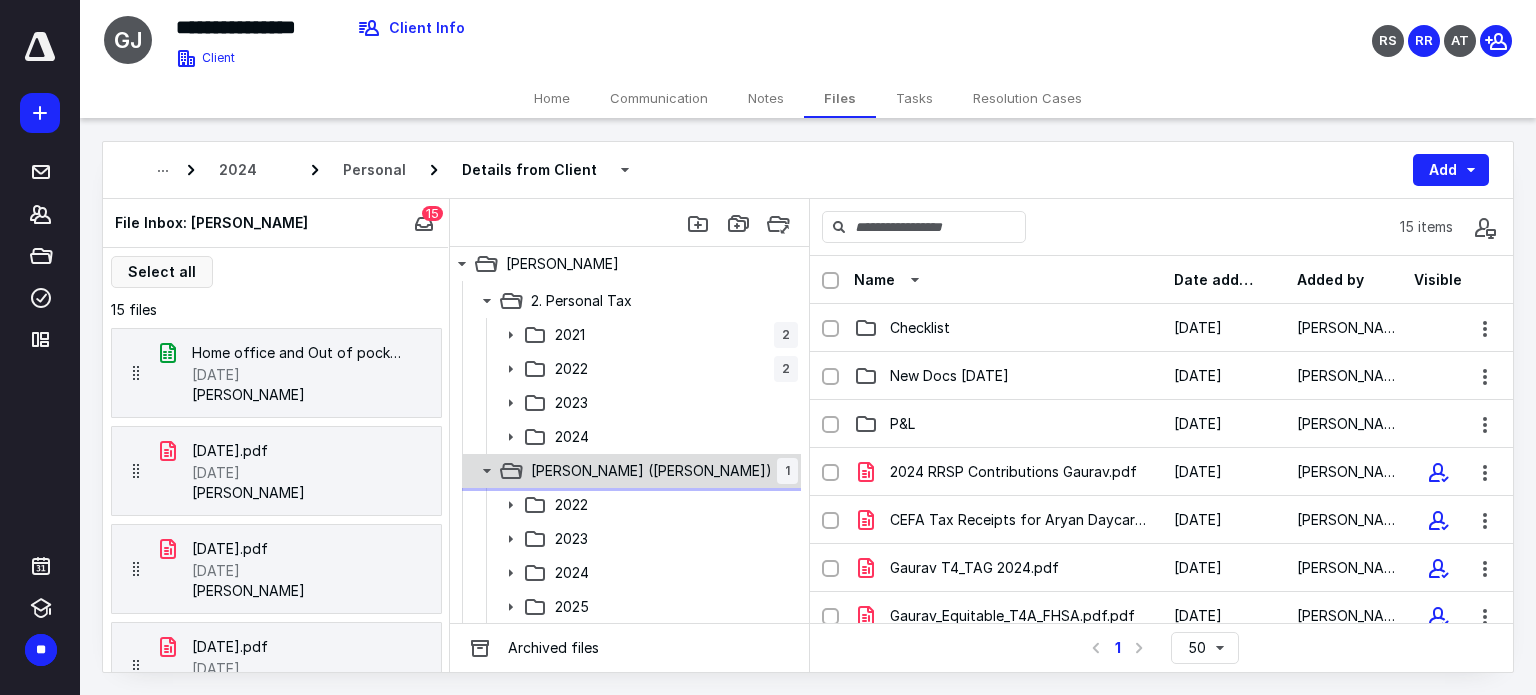 click 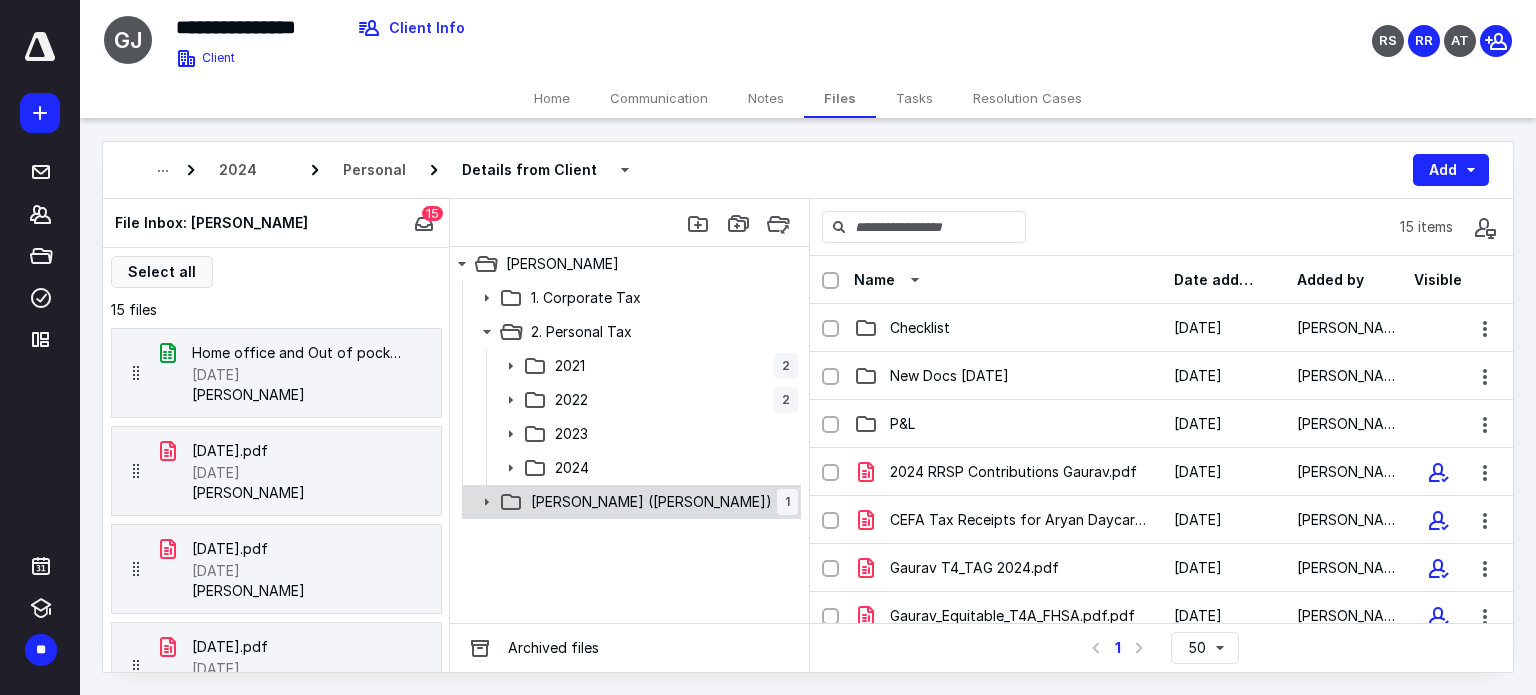 scroll, scrollTop: 0, scrollLeft: 0, axis: both 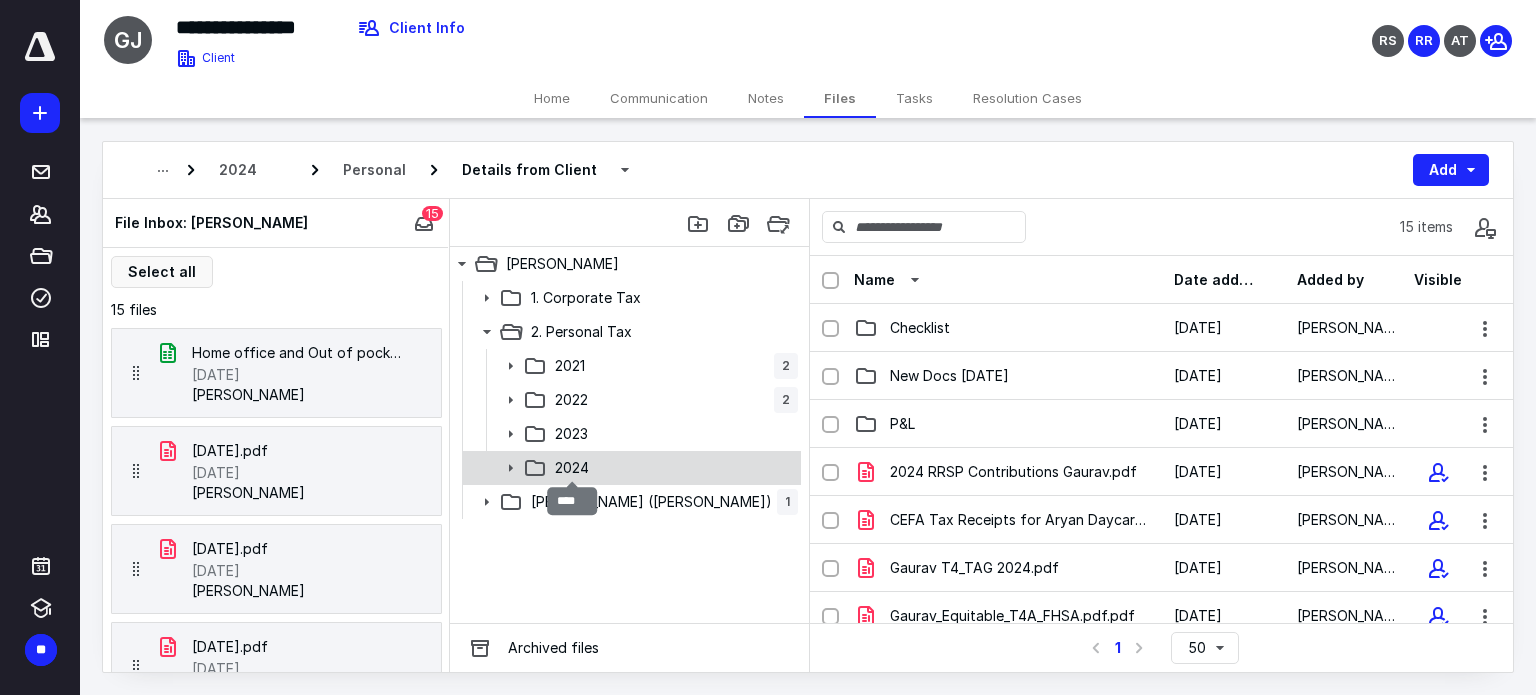 click on "2024" at bounding box center (572, 468) 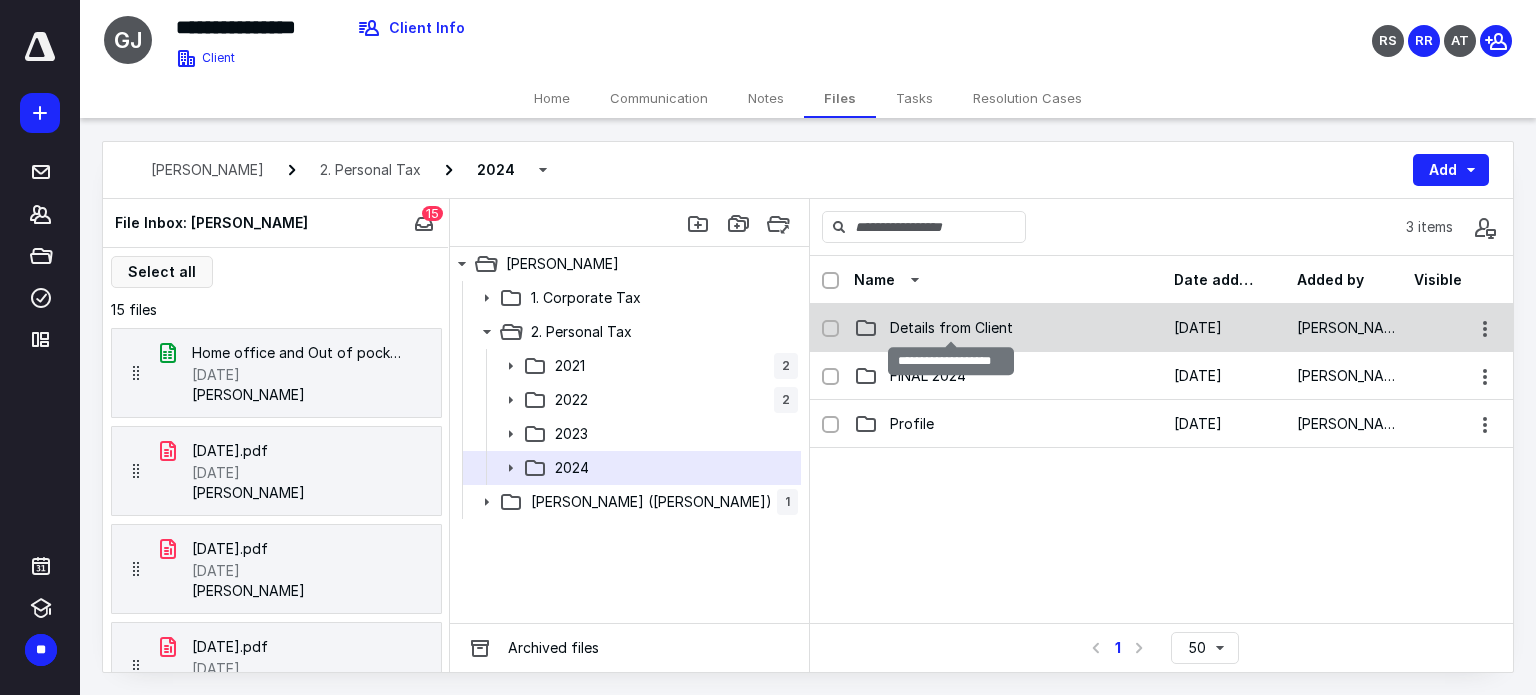 click on "Details from Client" at bounding box center (951, 328) 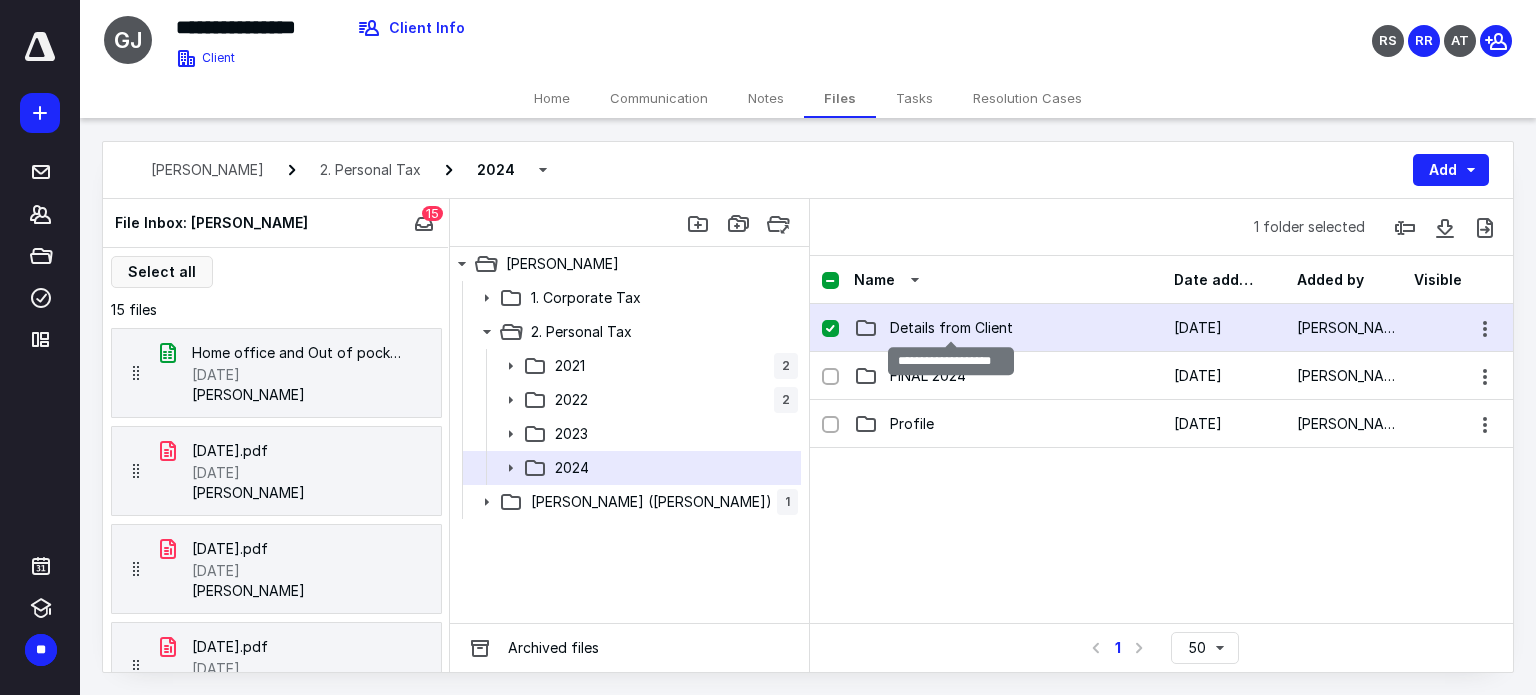 click on "Details from Client" at bounding box center [951, 328] 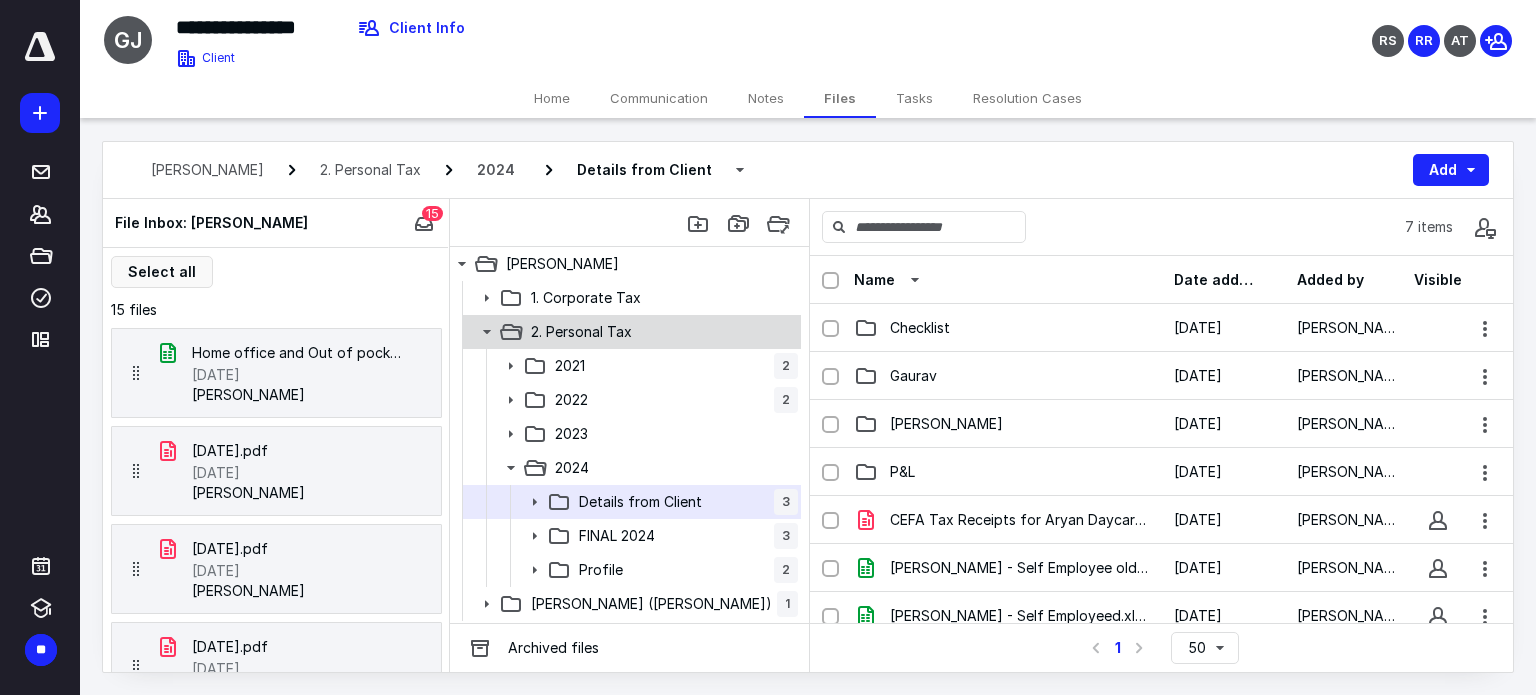 click 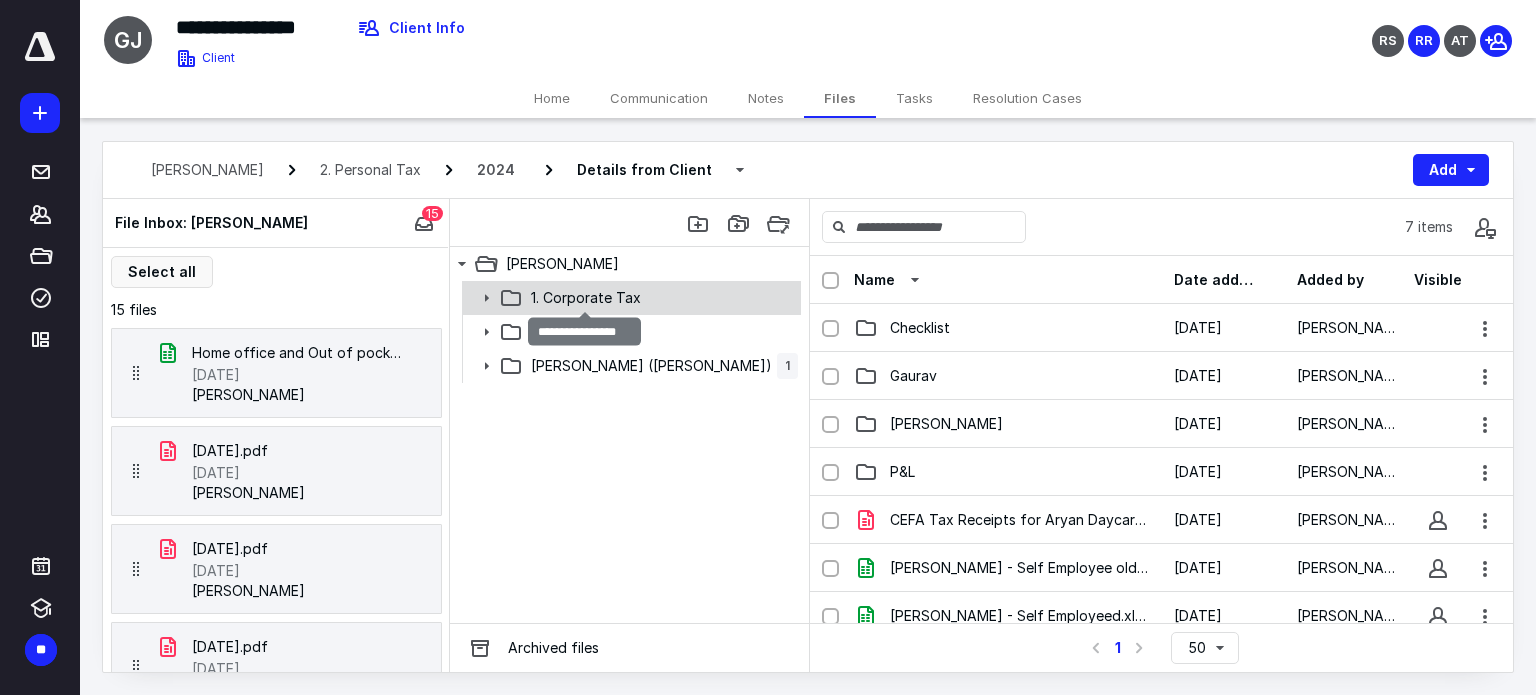 click on "1. Corporate Tax" at bounding box center [586, 298] 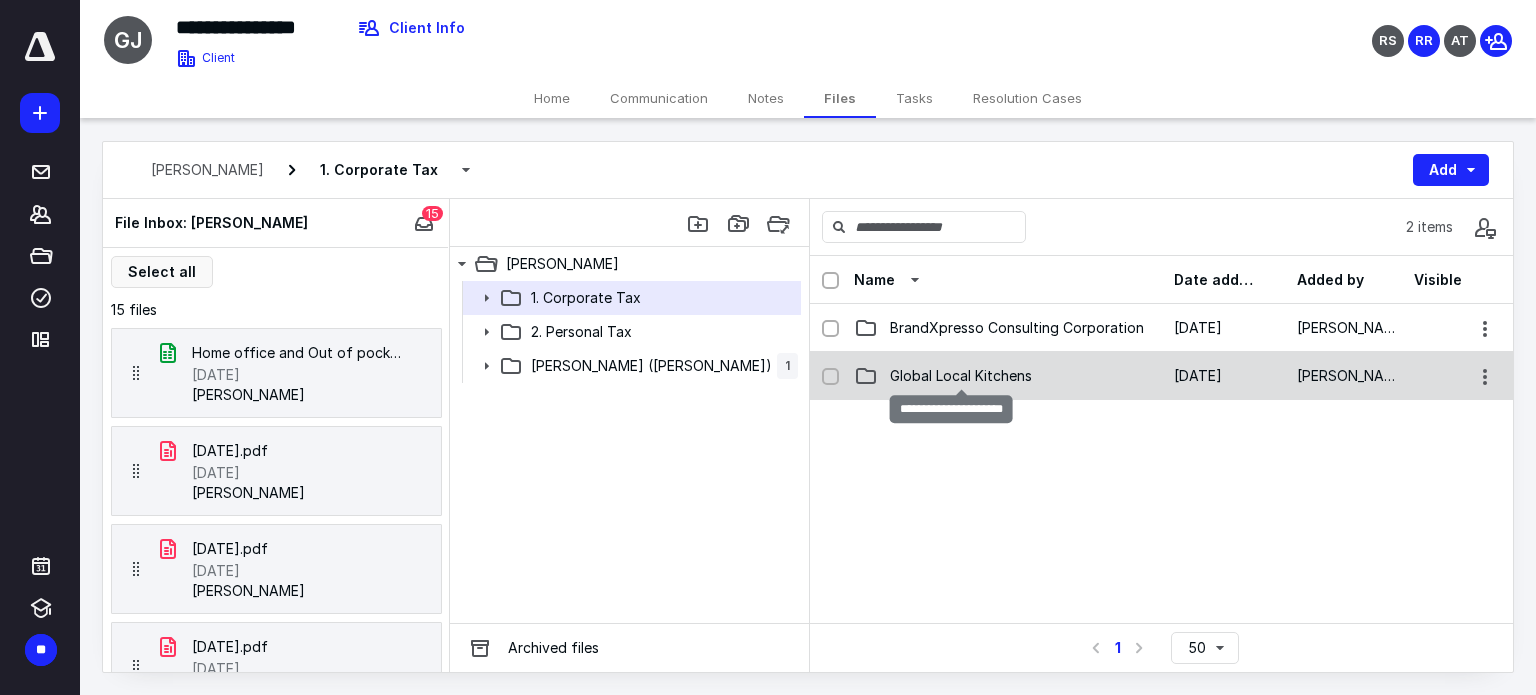click on "Global Local Kitchens" at bounding box center (961, 376) 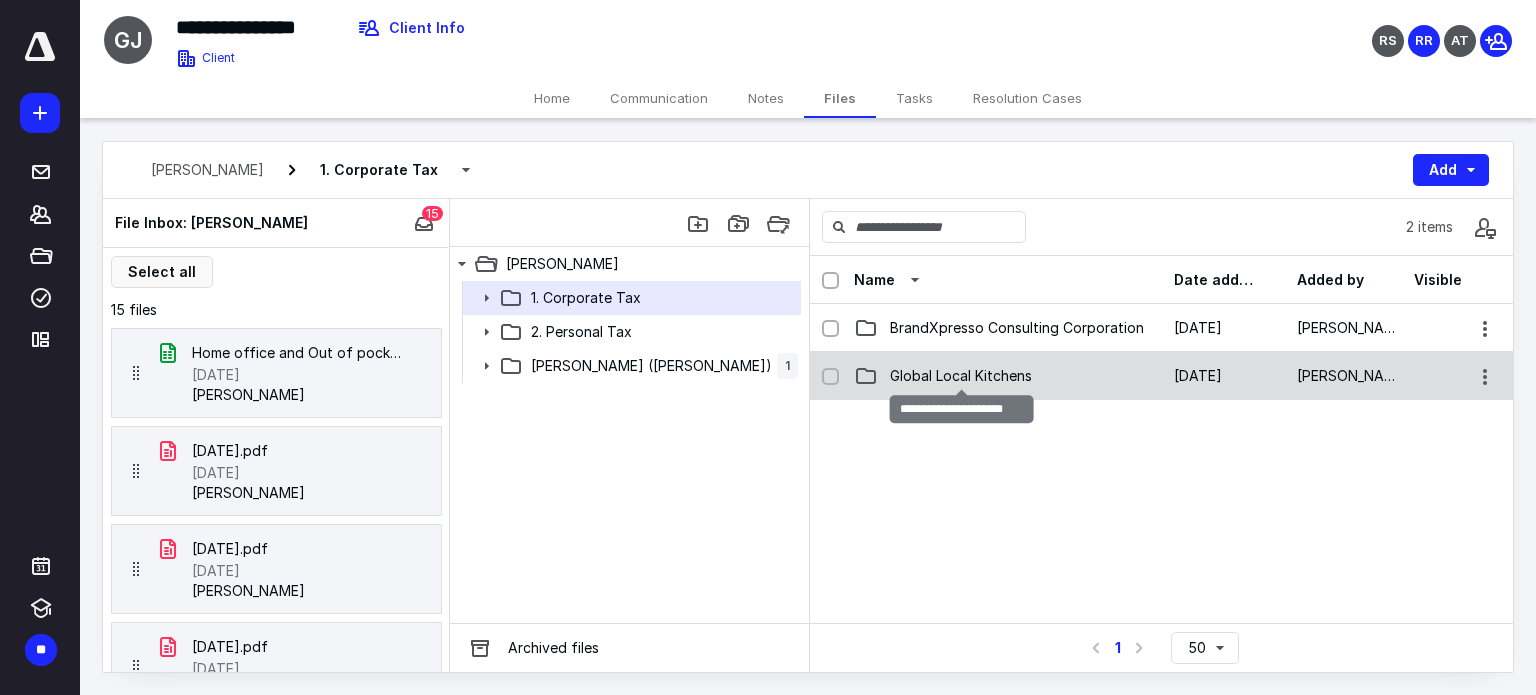 click on "Global Local Kitchens" at bounding box center (961, 376) 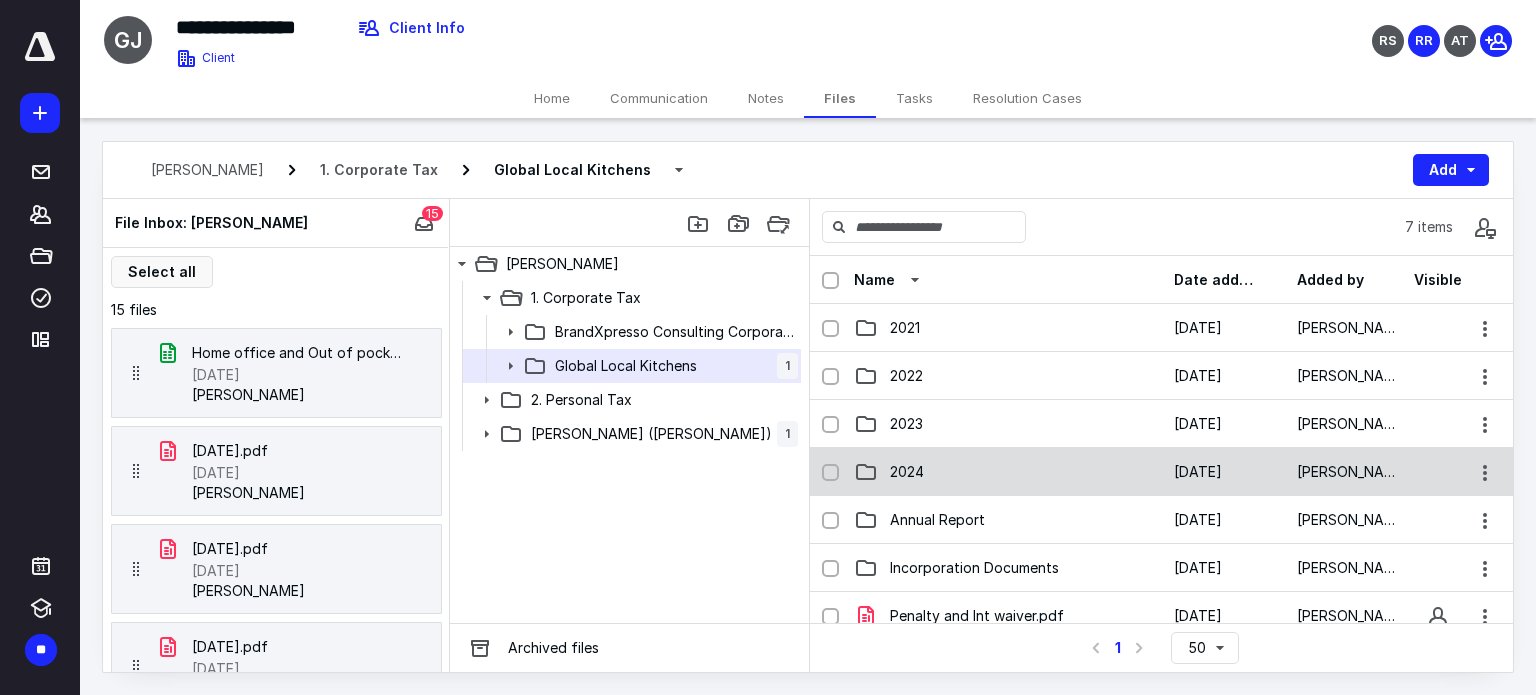 click on "2024" at bounding box center [907, 472] 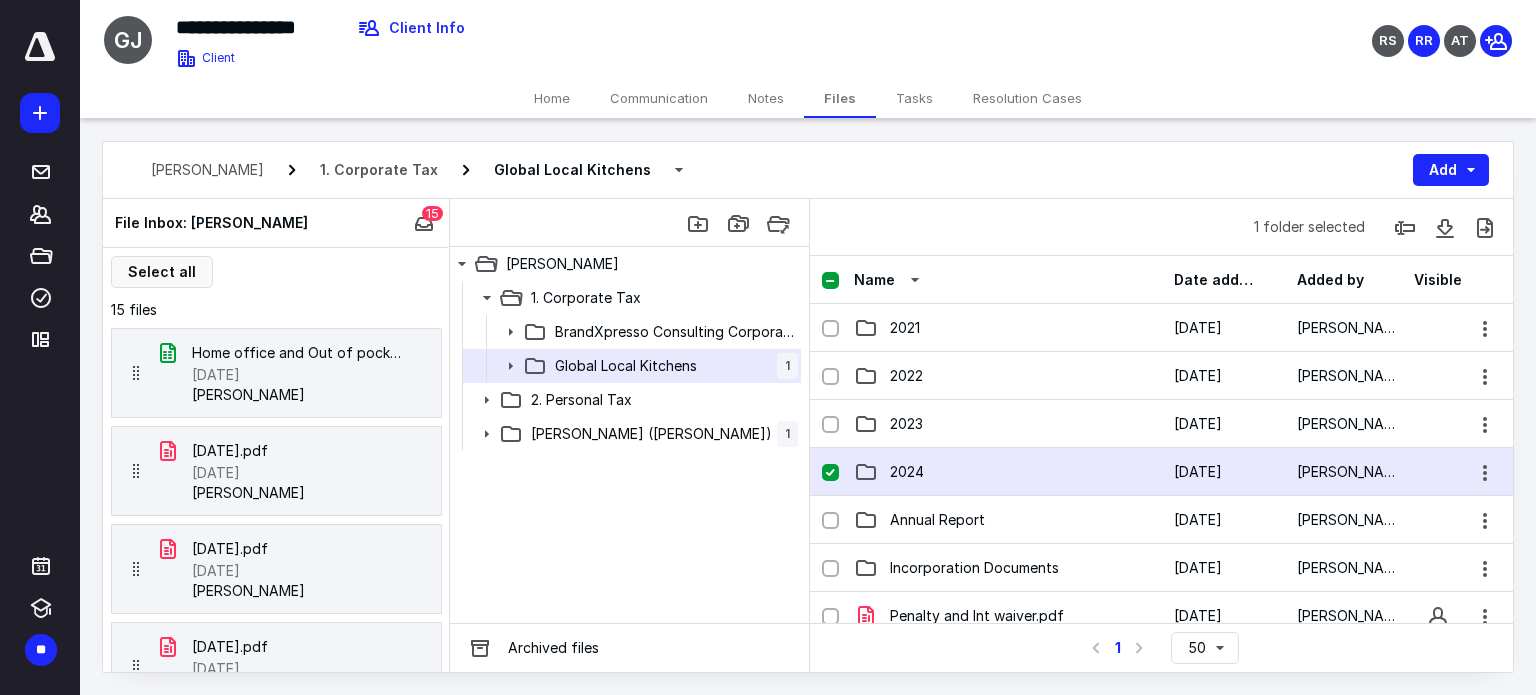 click on "2024" at bounding box center [907, 472] 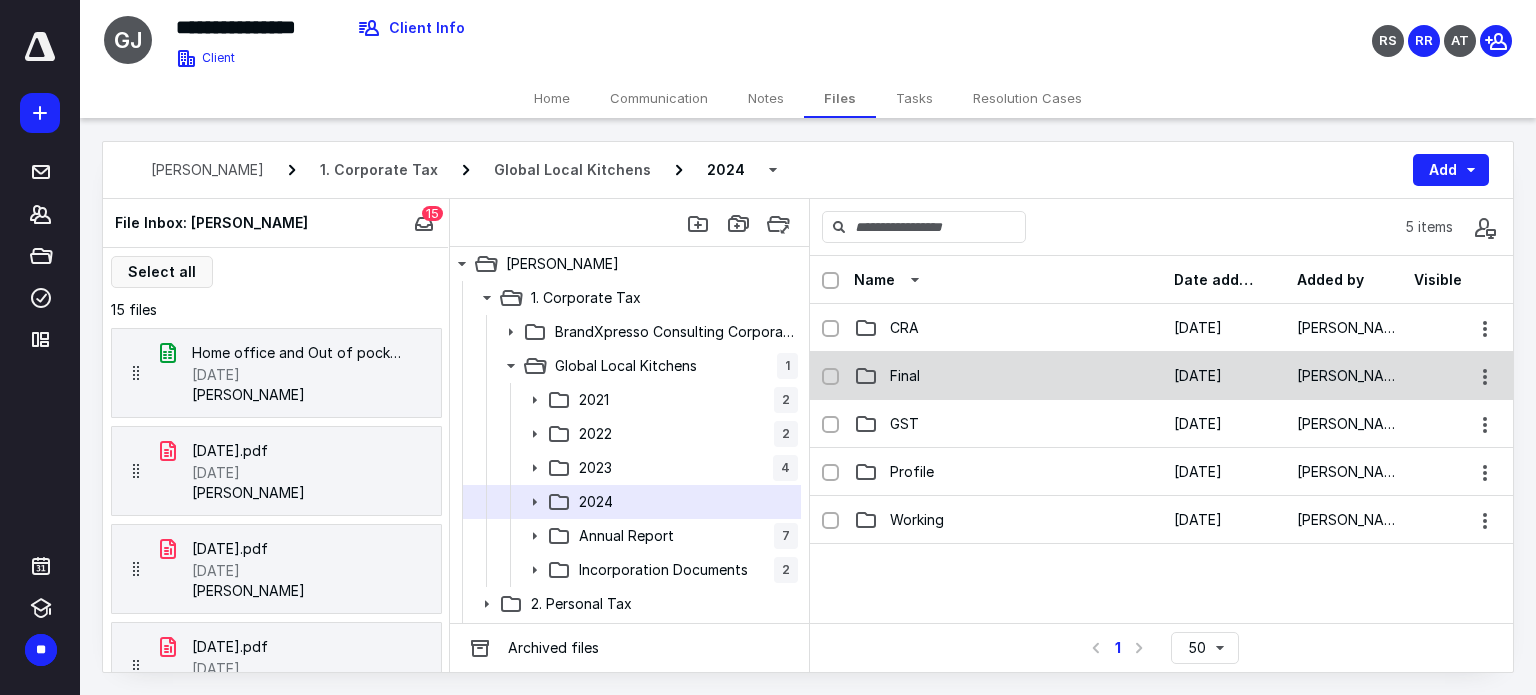 click on "Final" at bounding box center [1008, 376] 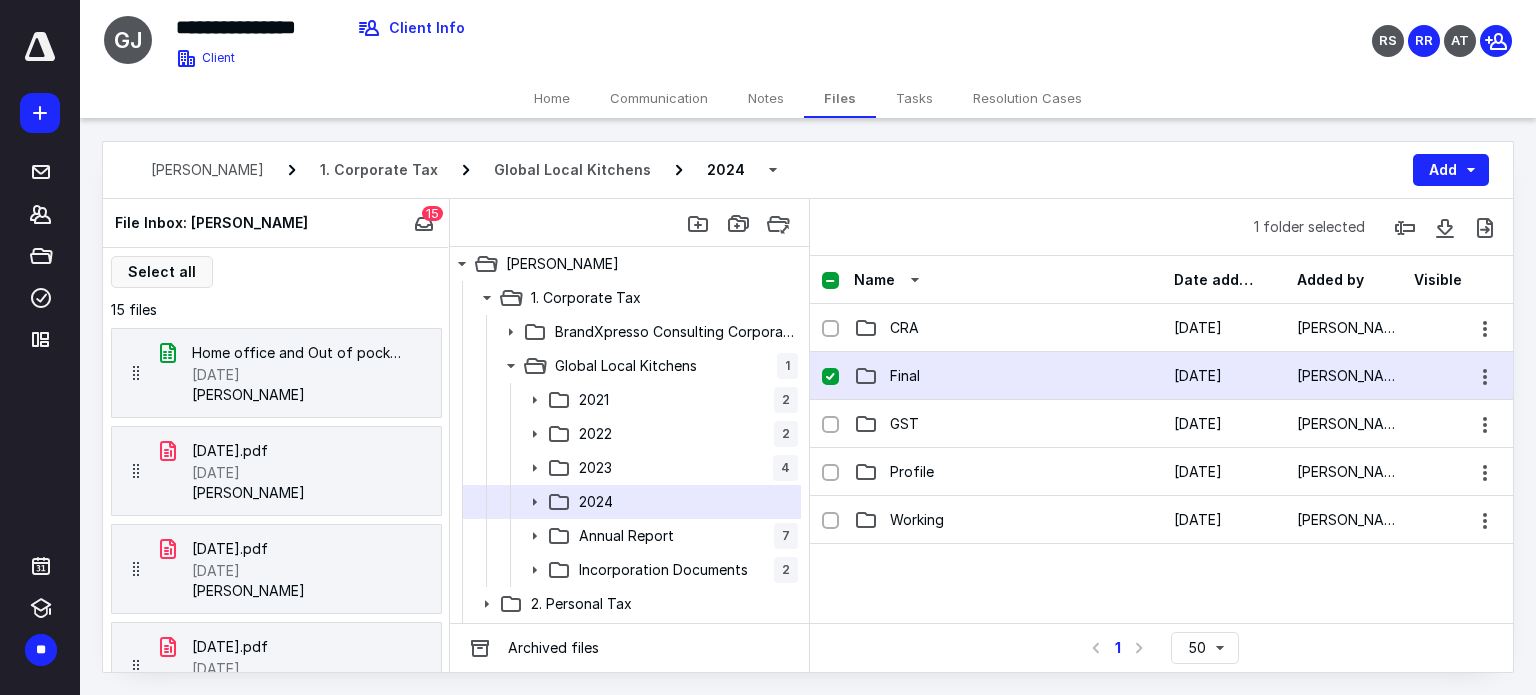 click on "Final" at bounding box center [1008, 376] 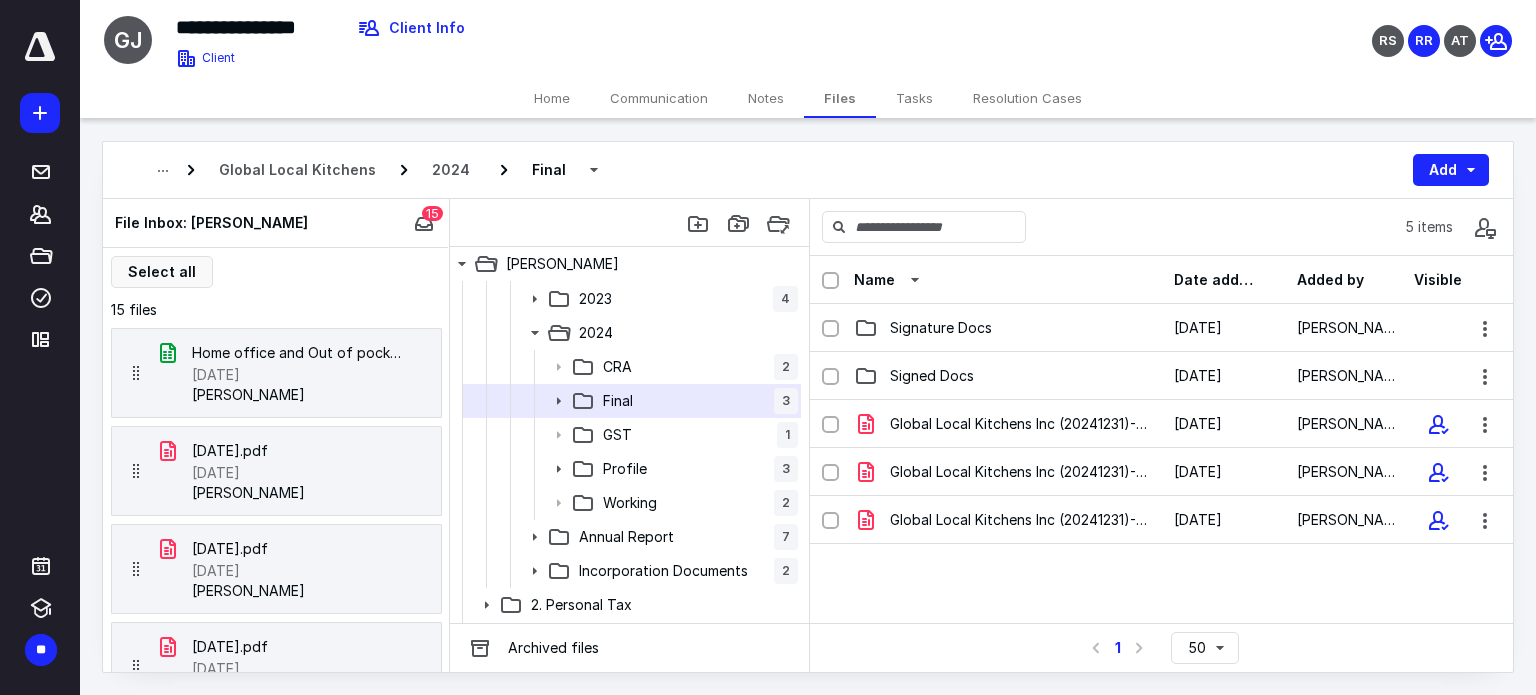scroll, scrollTop: 168, scrollLeft: 0, axis: vertical 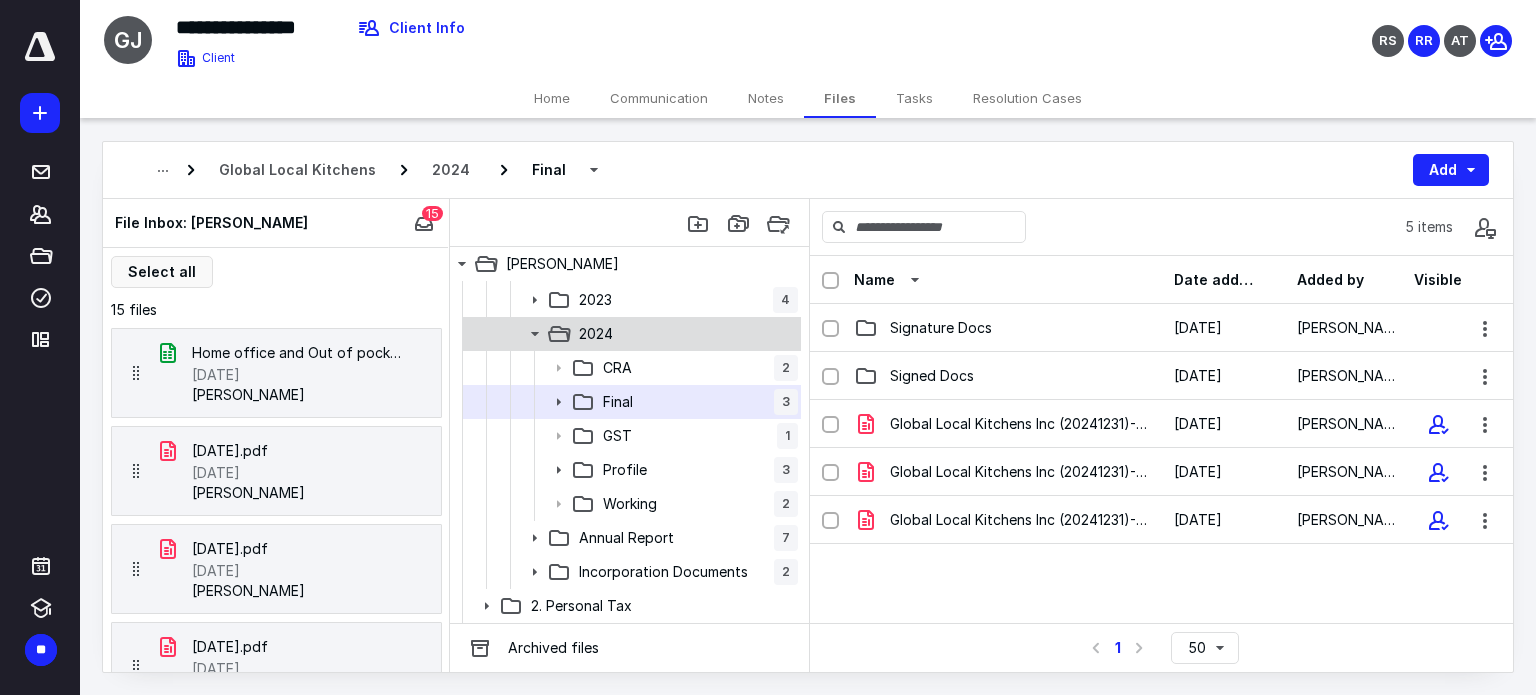 click 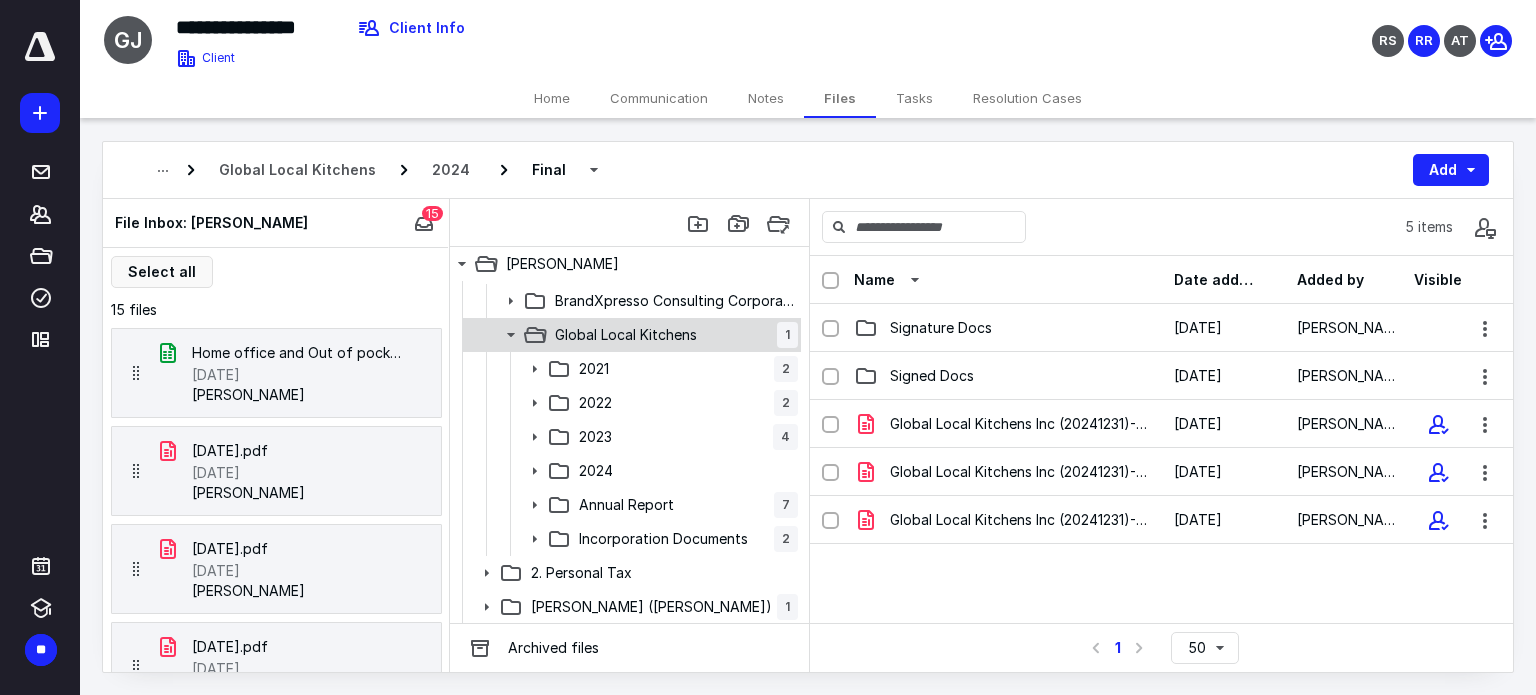 click 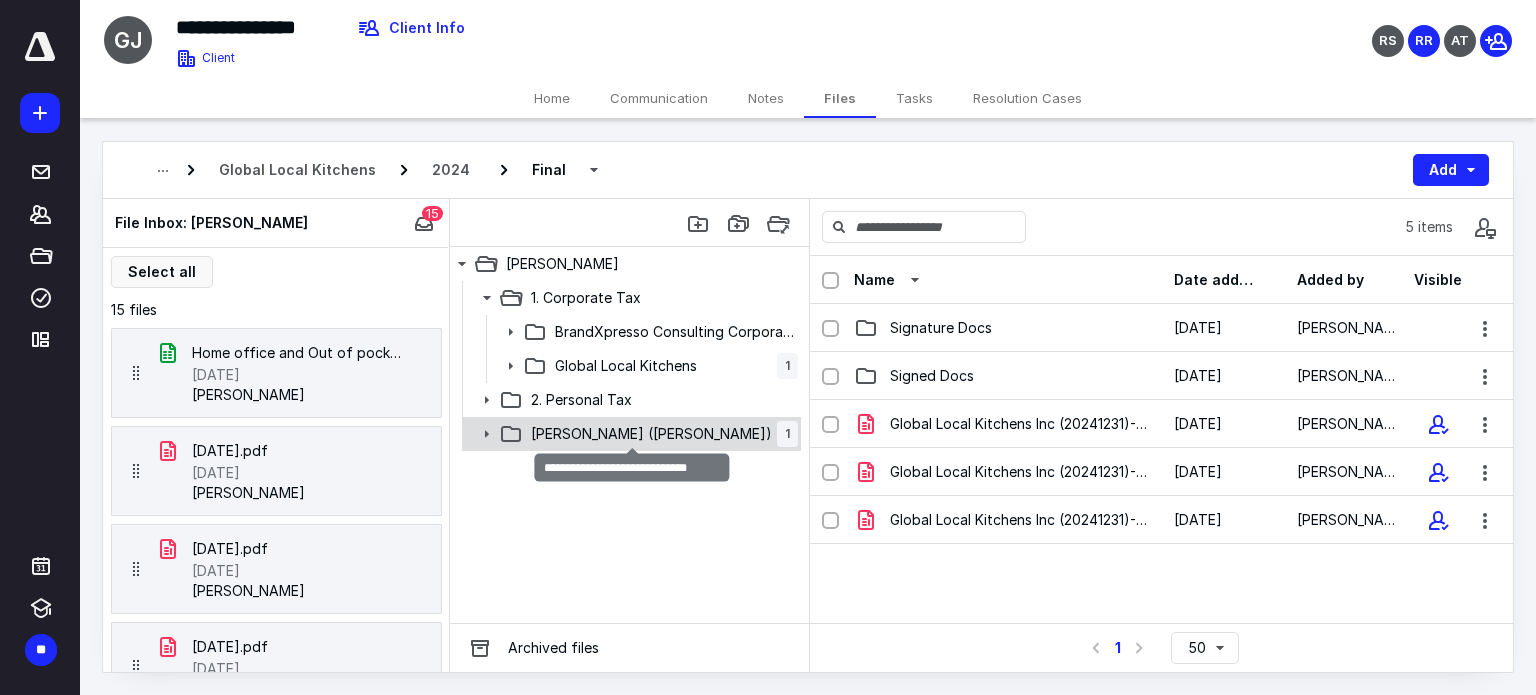 click on "Gaurav Jariwala (Doc Sharing)" at bounding box center (651, 434) 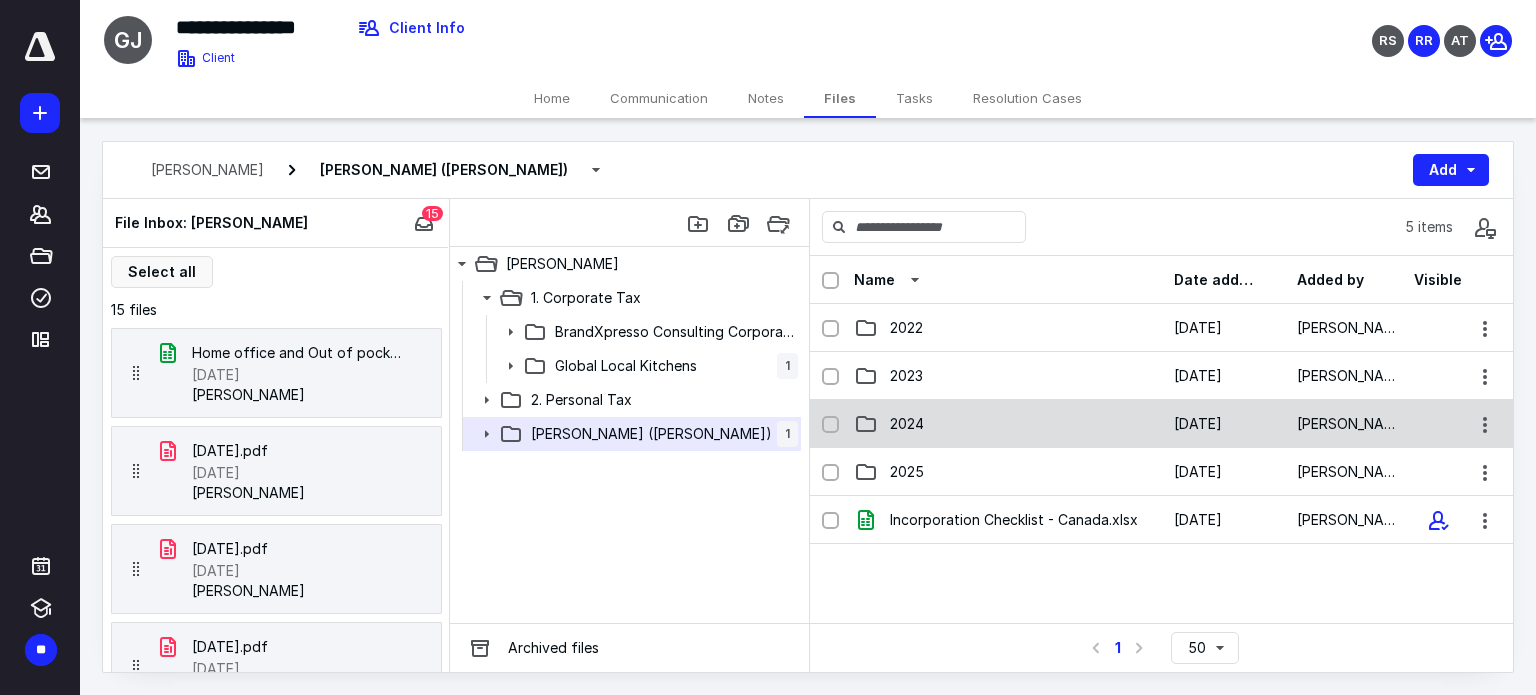 click on "2024" at bounding box center [1008, 424] 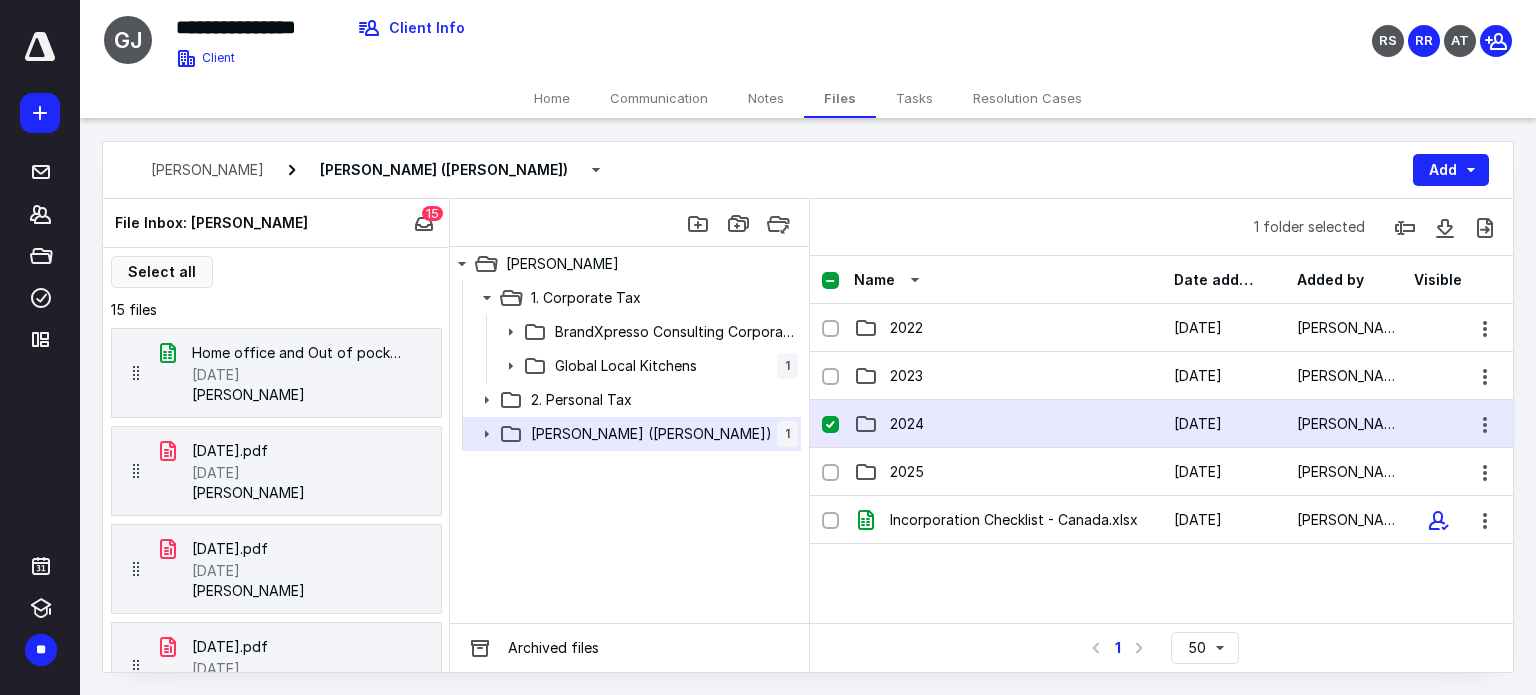click on "2024" at bounding box center [1008, 424] 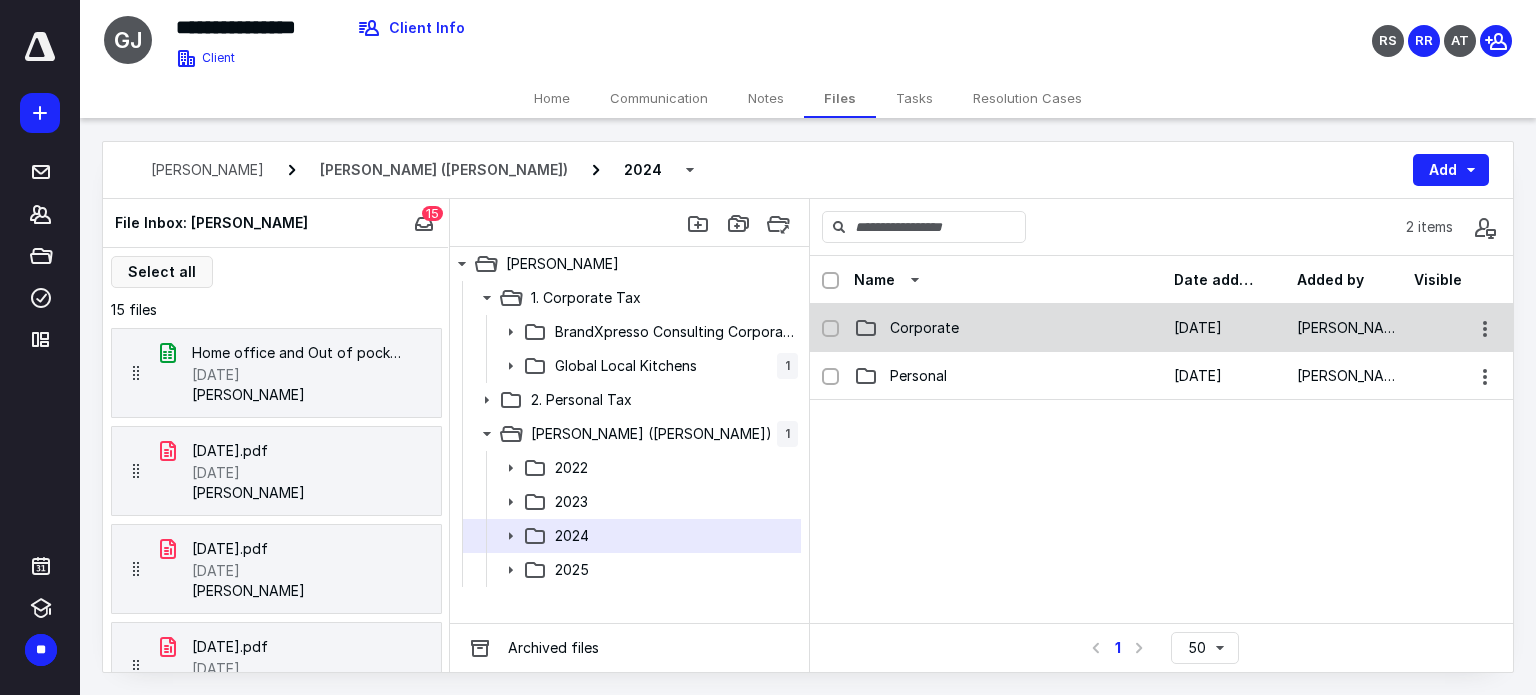 click on "Corporate" at bounding box center (924, 328) 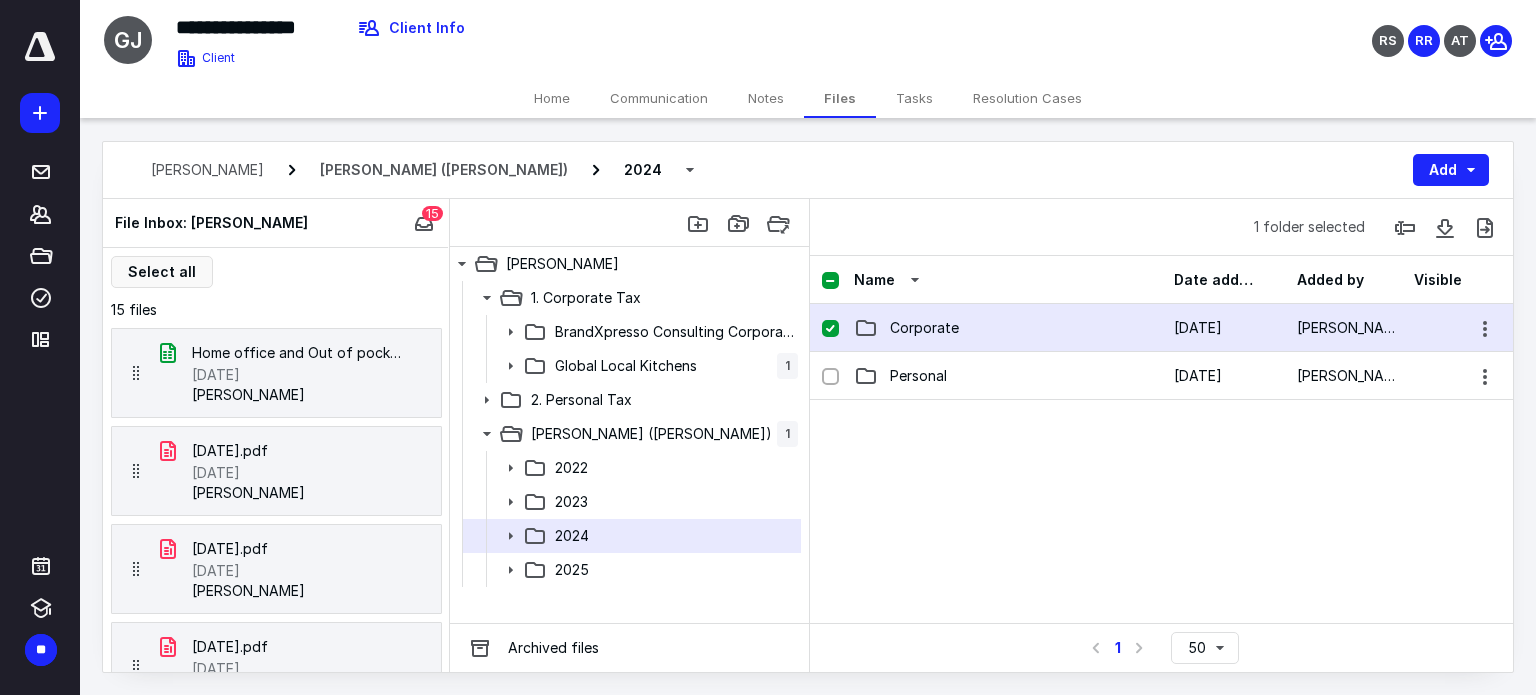 click on "Corporate" at bounding box center [924, 328] 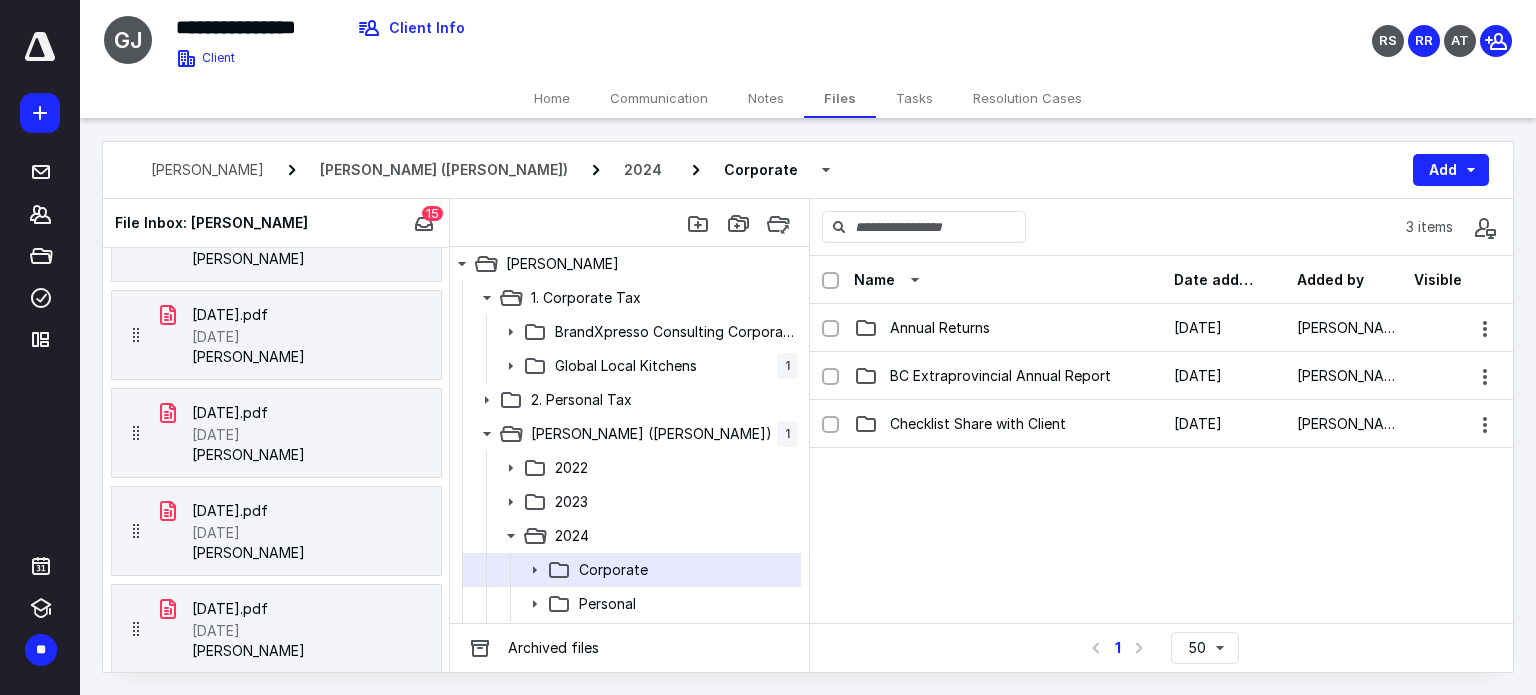 scroll, scrollTop: 0, scrollLeft: 0, axis: both 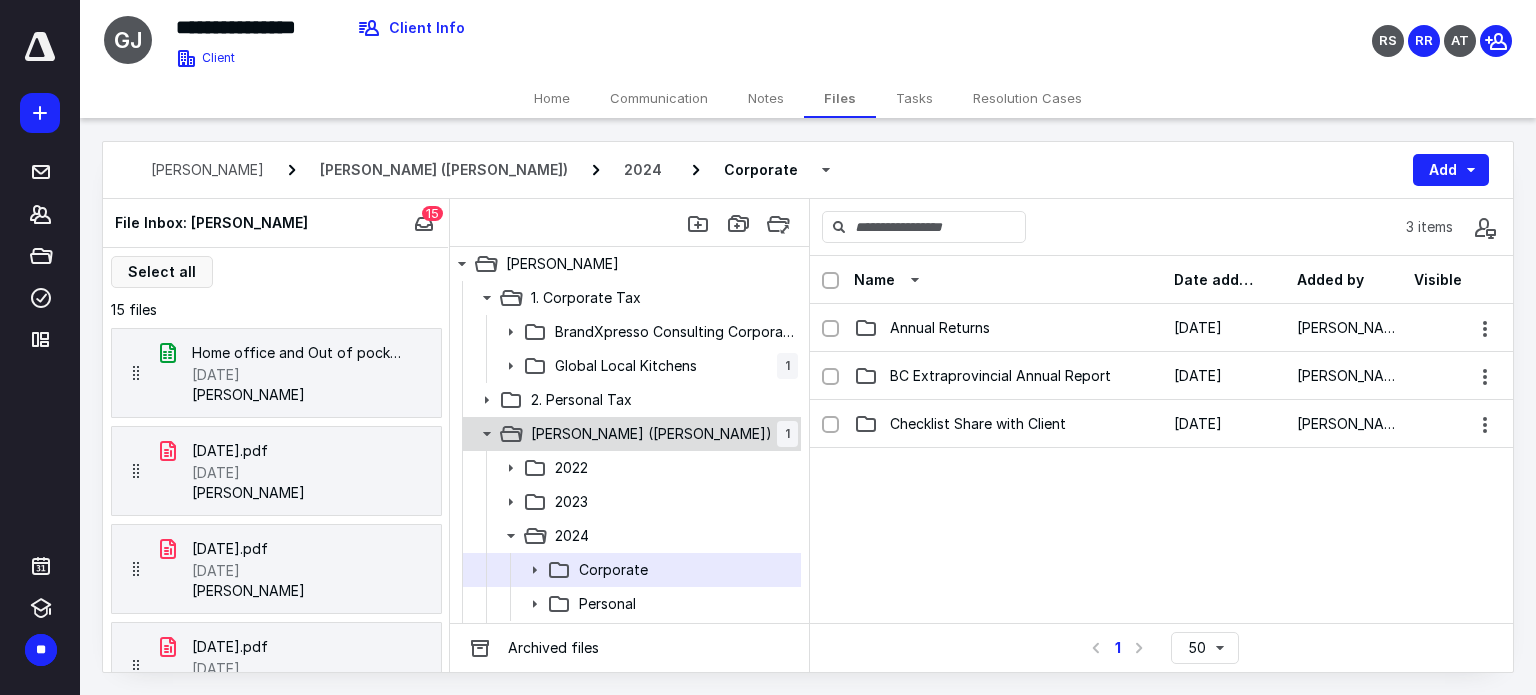 click 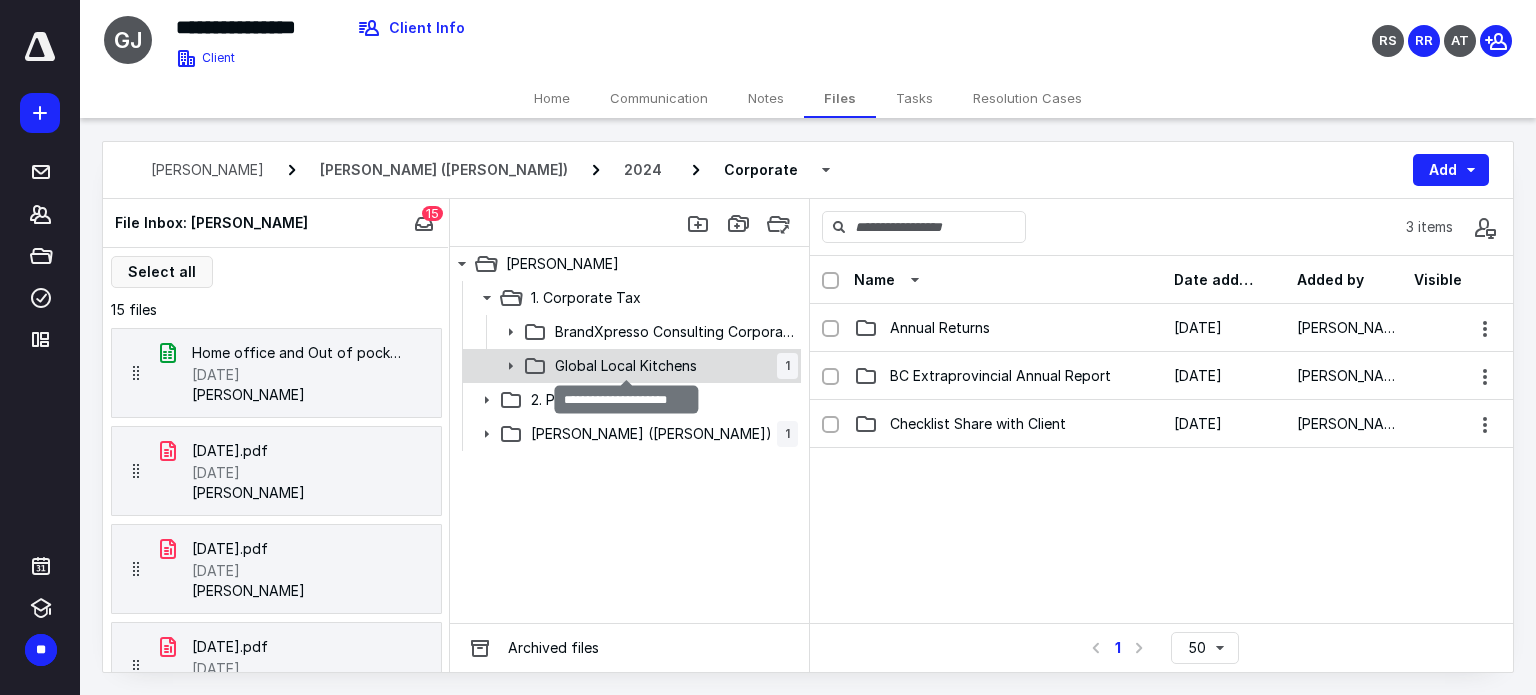 click on "Global Local Kitchens" at bounding box center [626, 366] 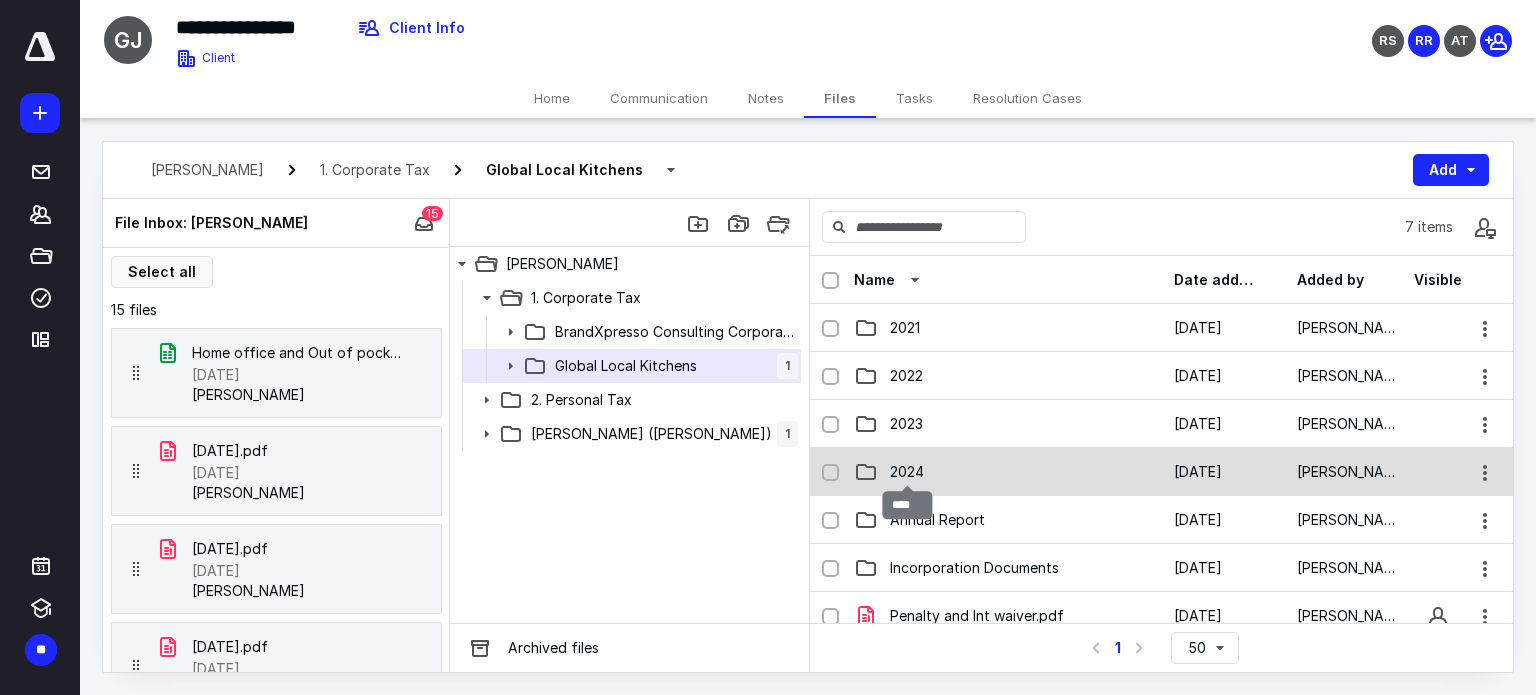 click on "2024" at bounding box center (907, 472) 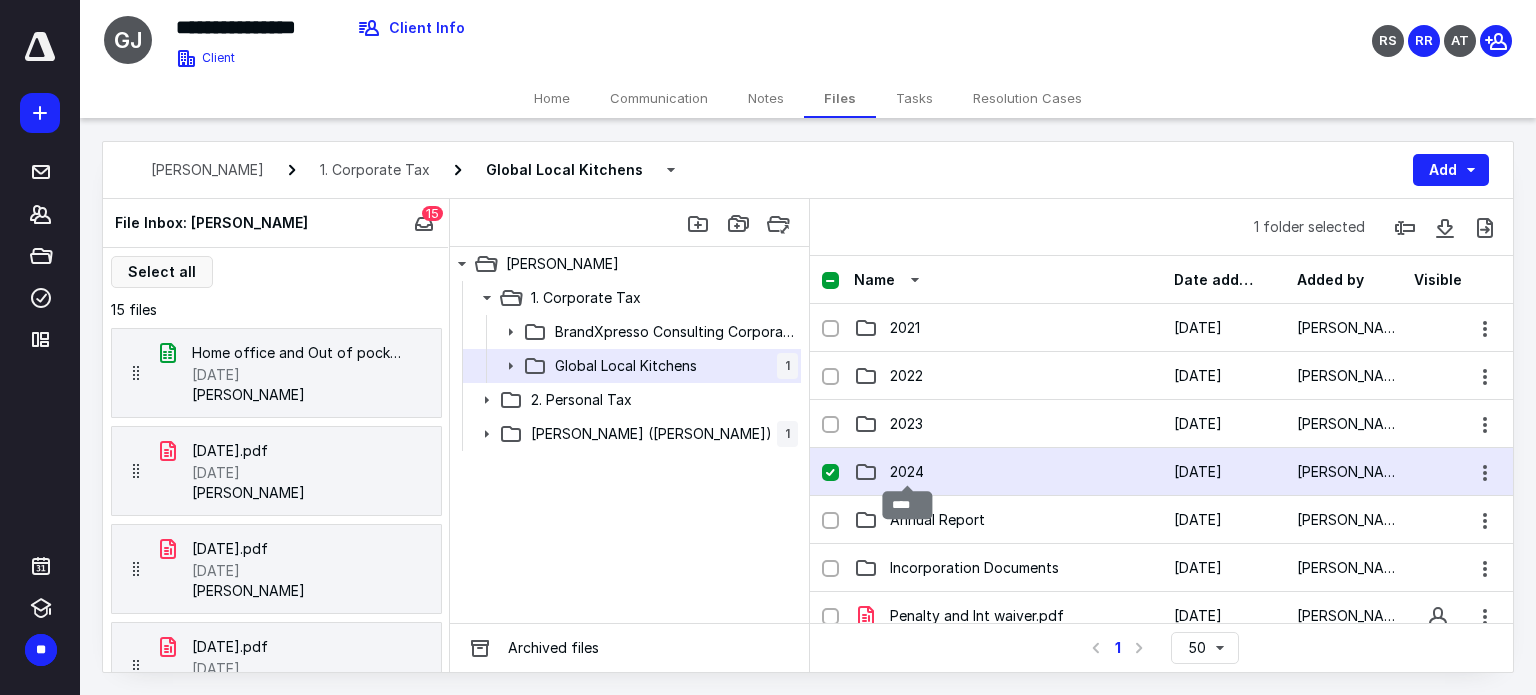 click on "2024" at bounding box center (907, 472) 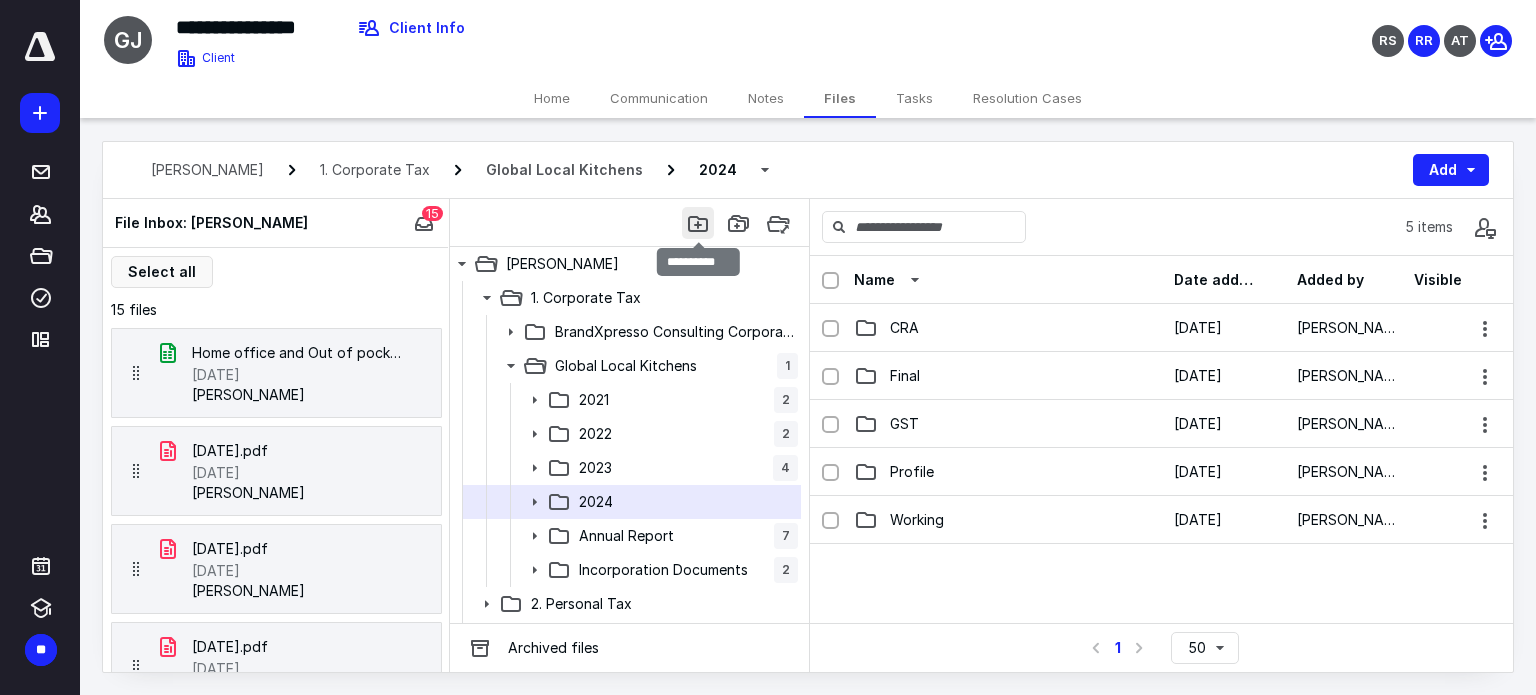 click at bounding box center (698, 223) 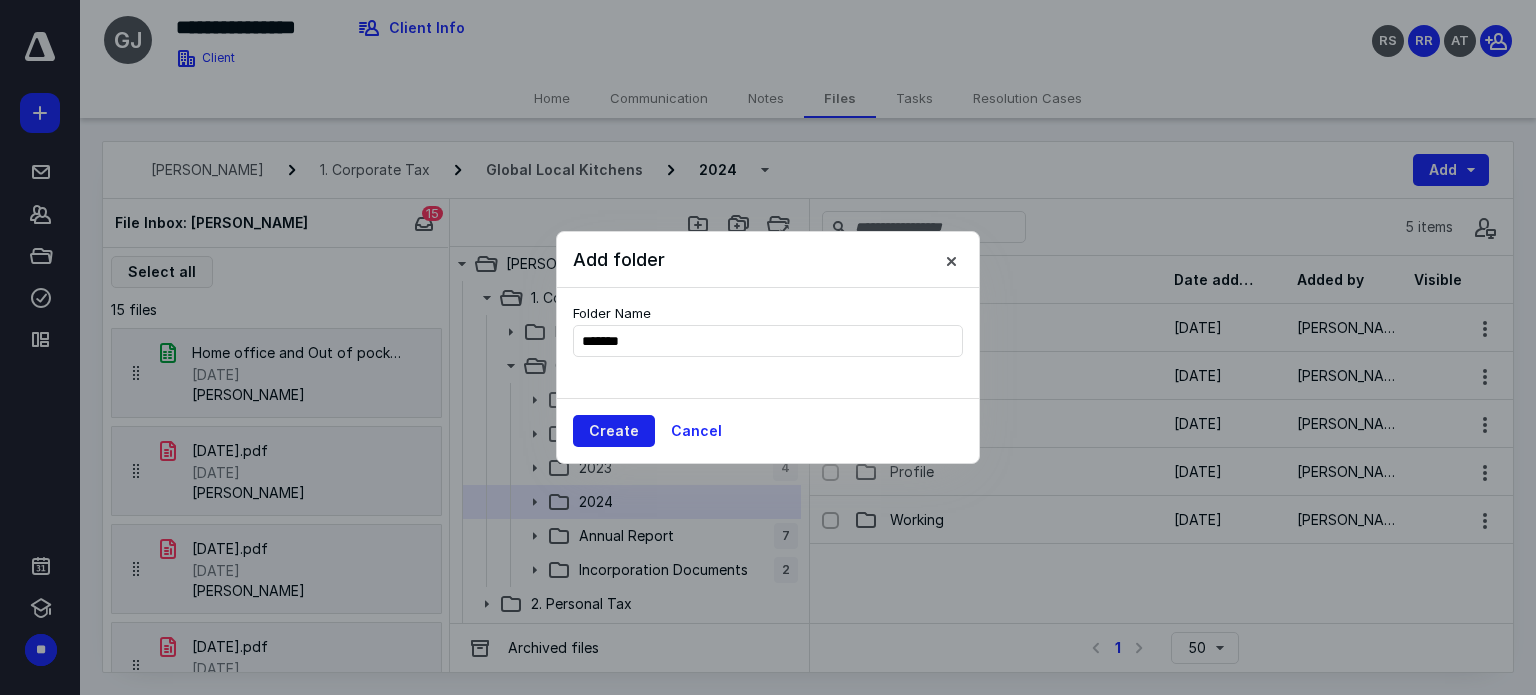 type on "*******" 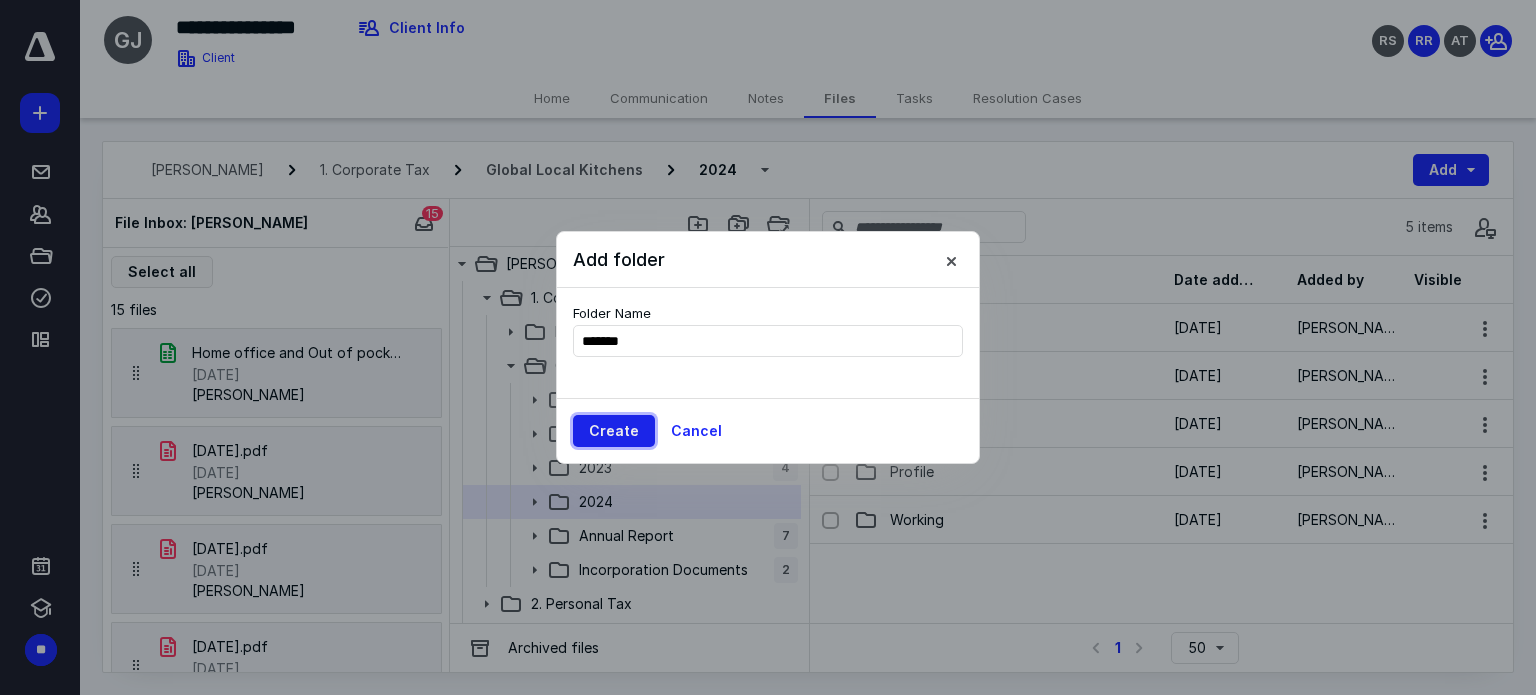 click on "Create" at bounding box center [614, 431] 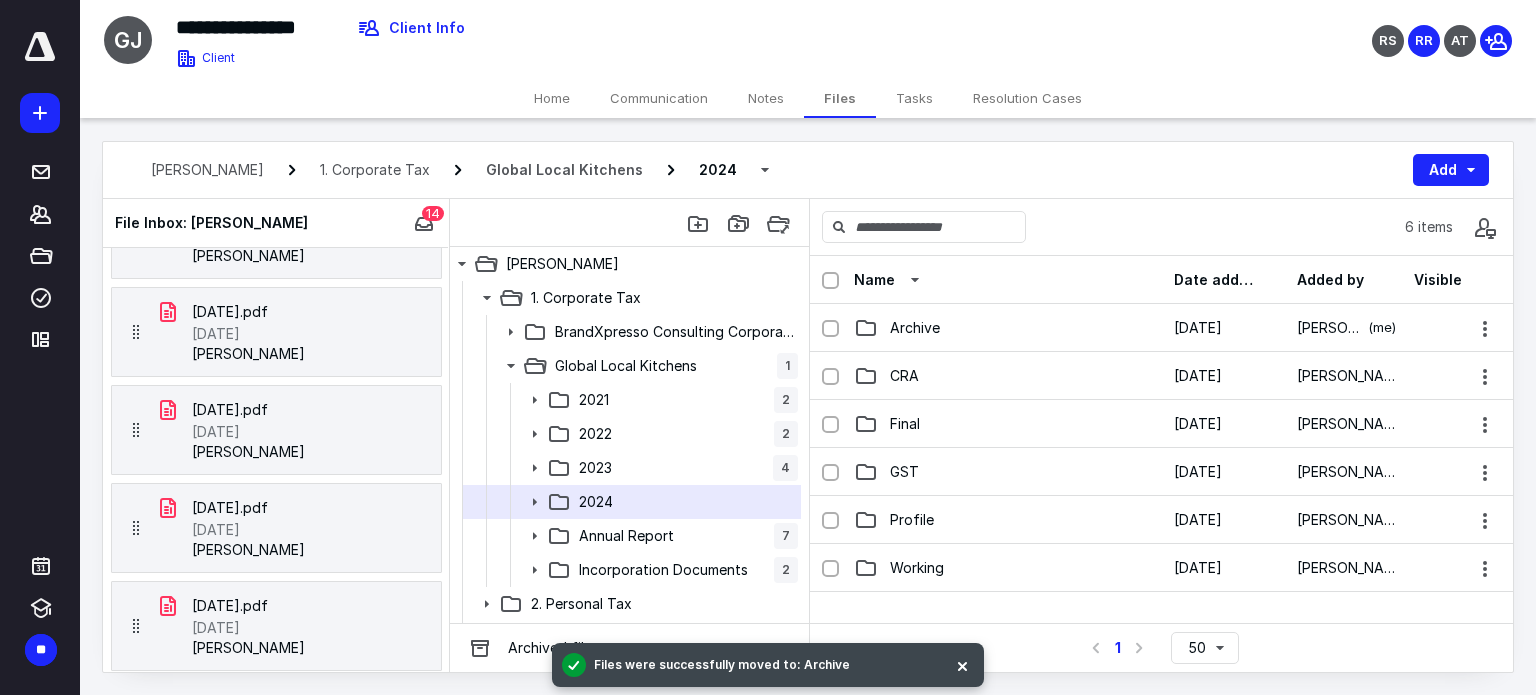 scroll, scrollTop: 0, scrollLeft: 0, axis: both 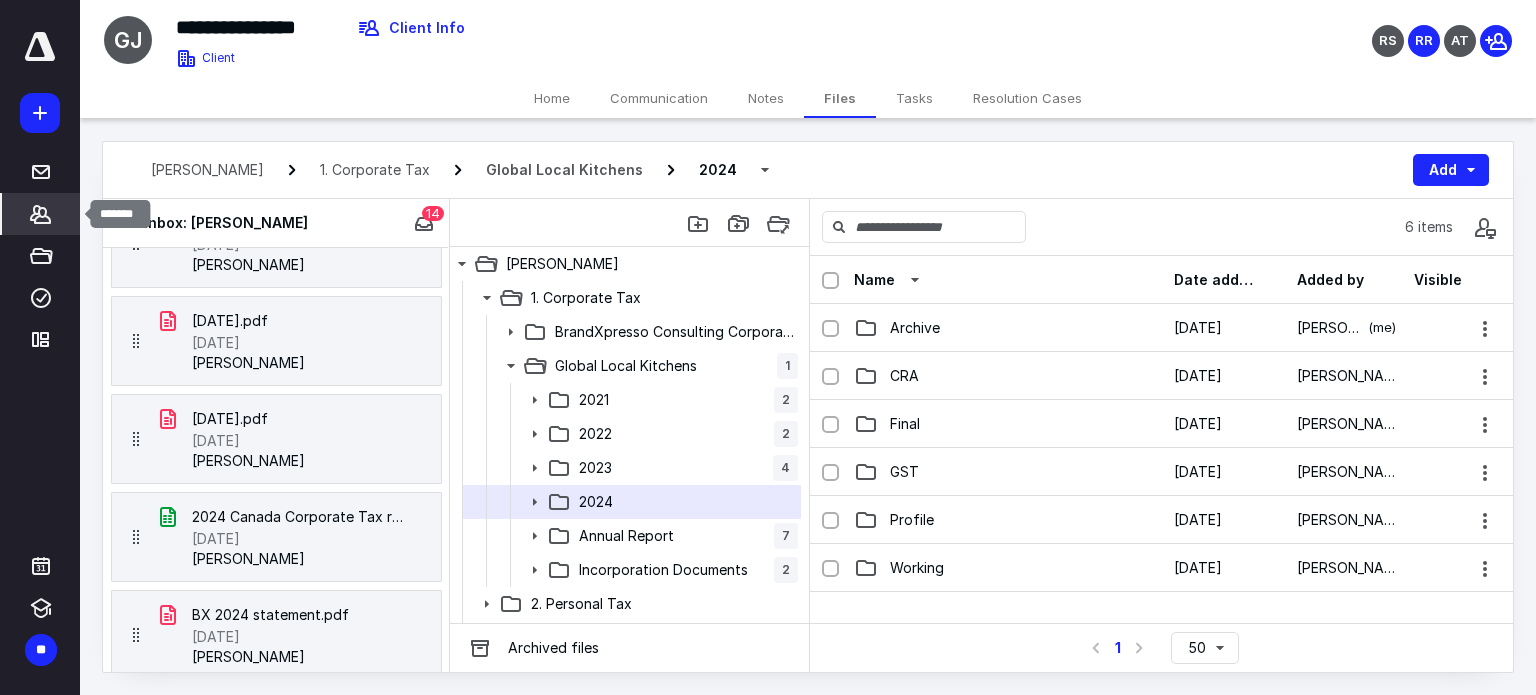 click 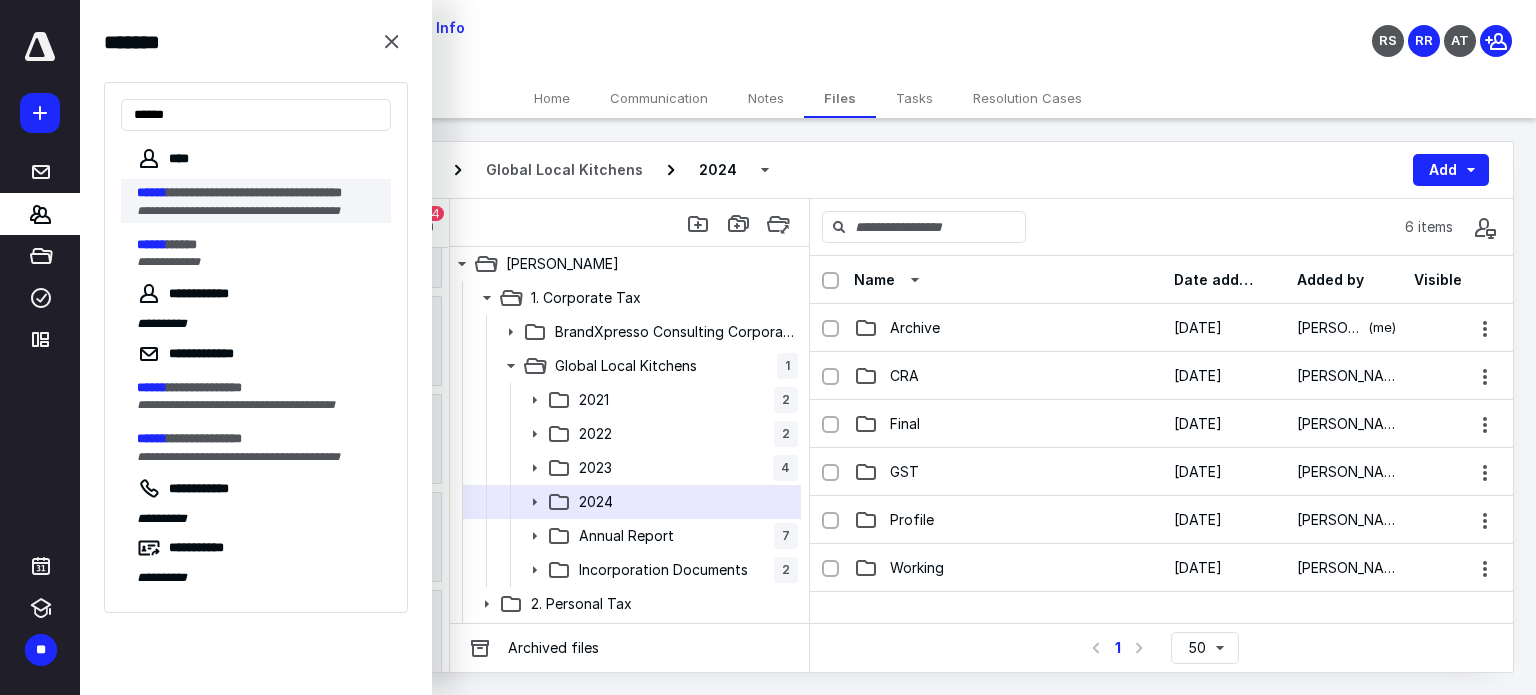 type on "******" 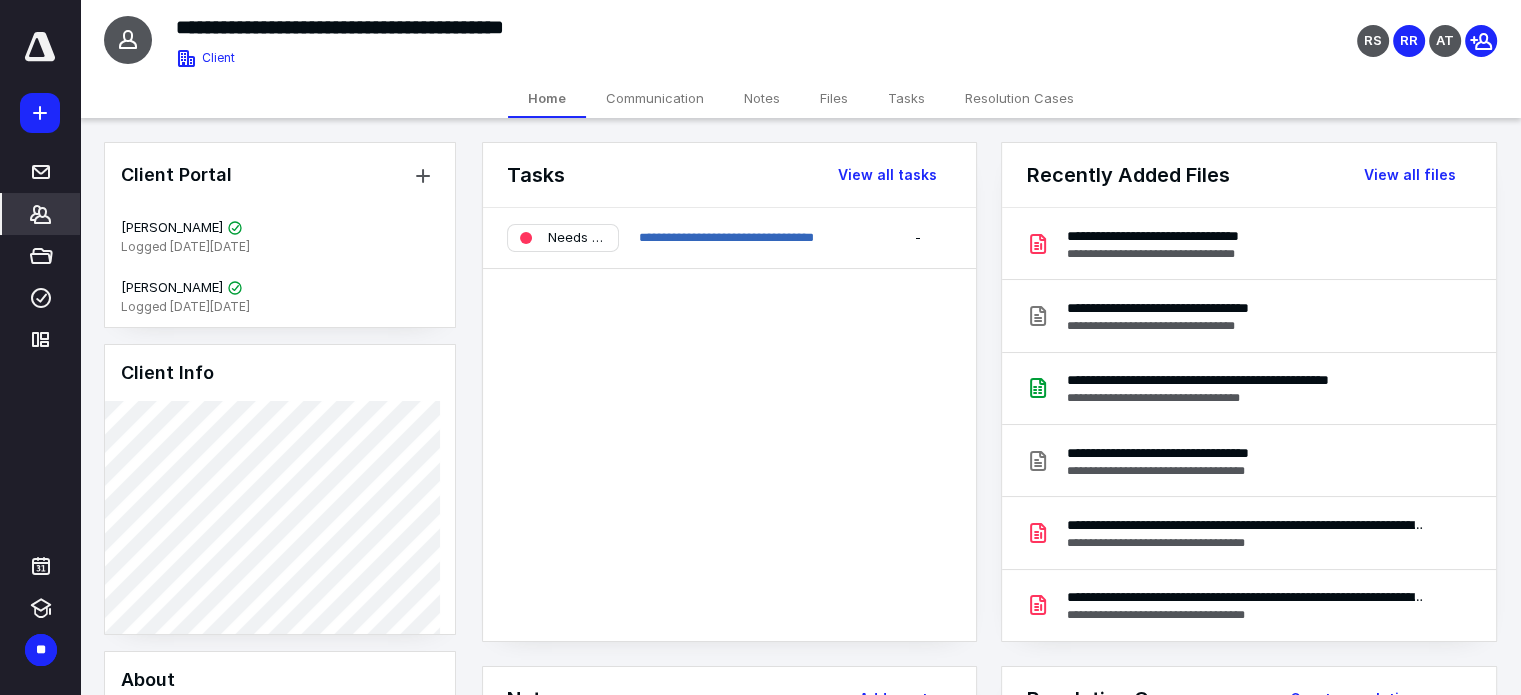 click on "Files" at bounding box center (834, 98) 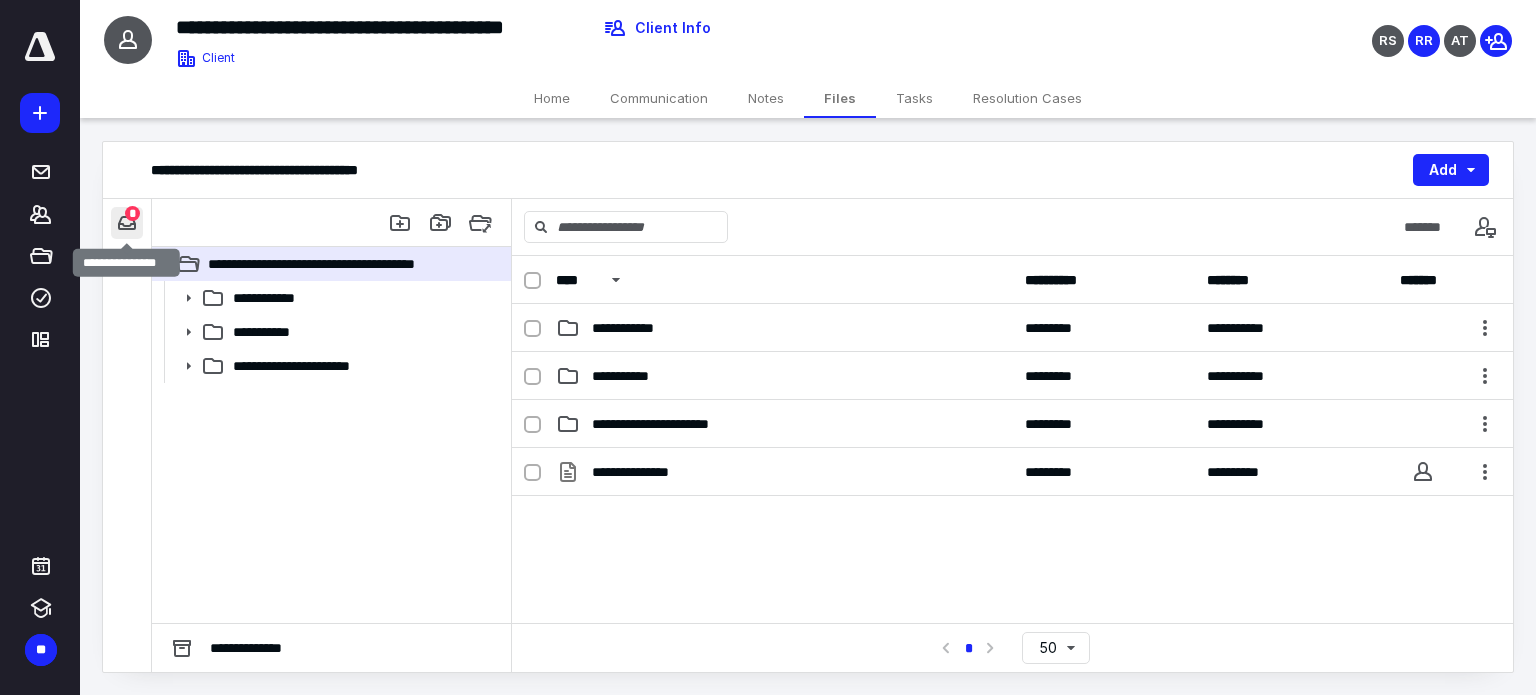 click at bounding box center [127, 223] 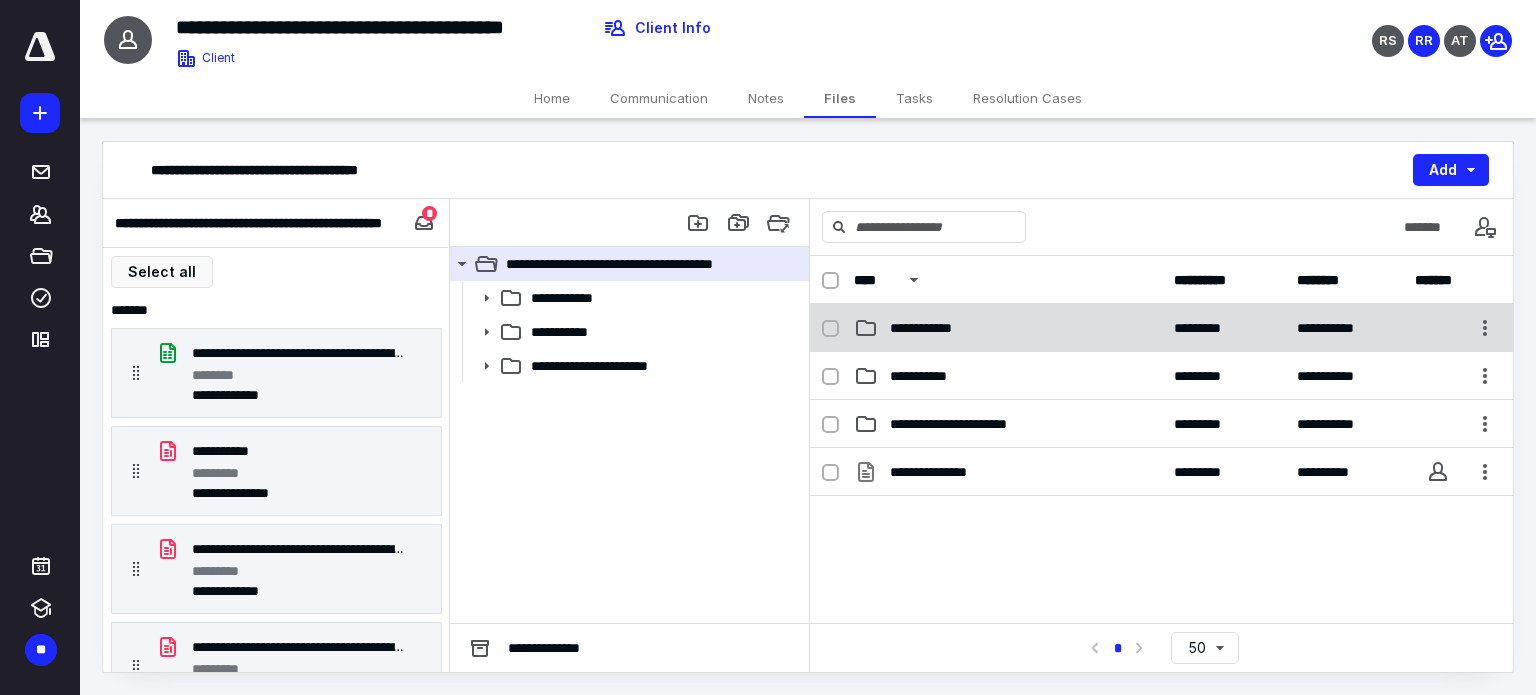 click on "**********" at bounding box center (1008, 328) 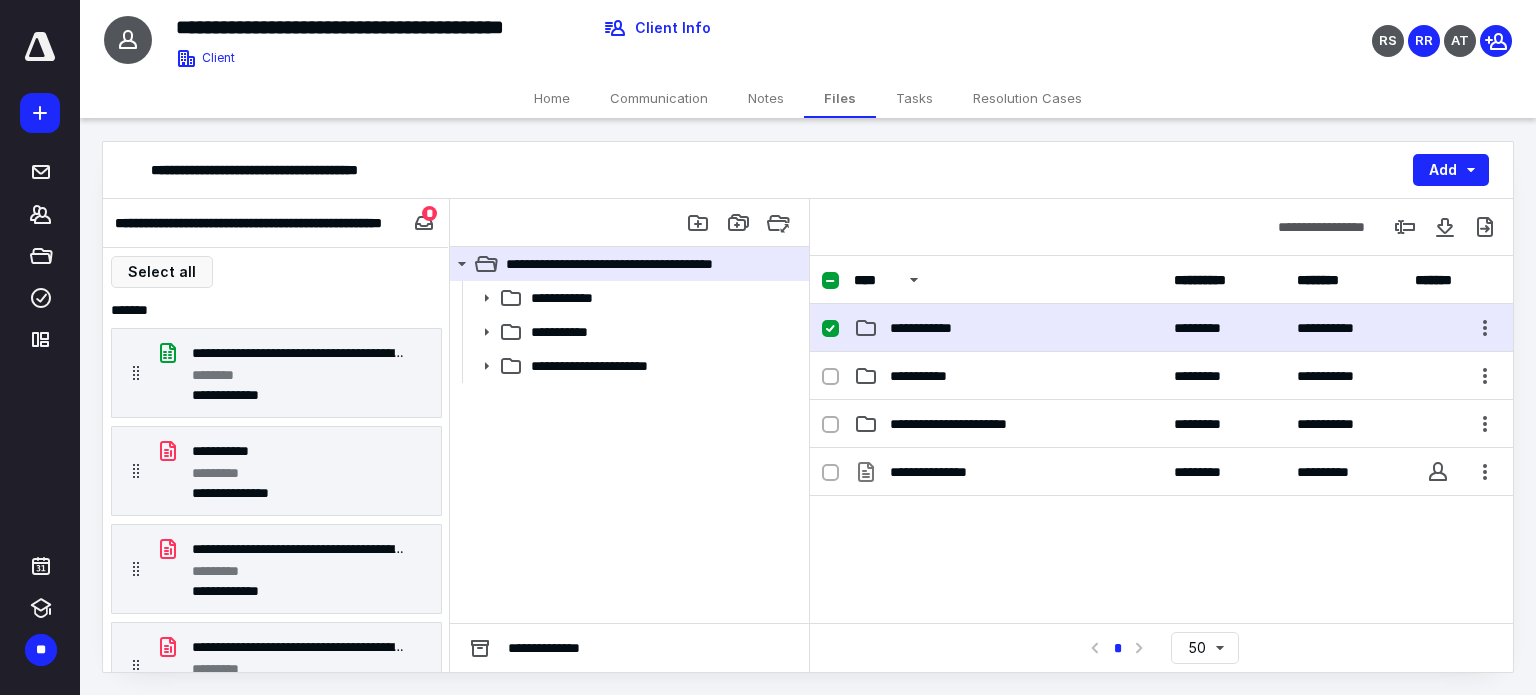 click on "**********" at bounding box center (1008, 328) 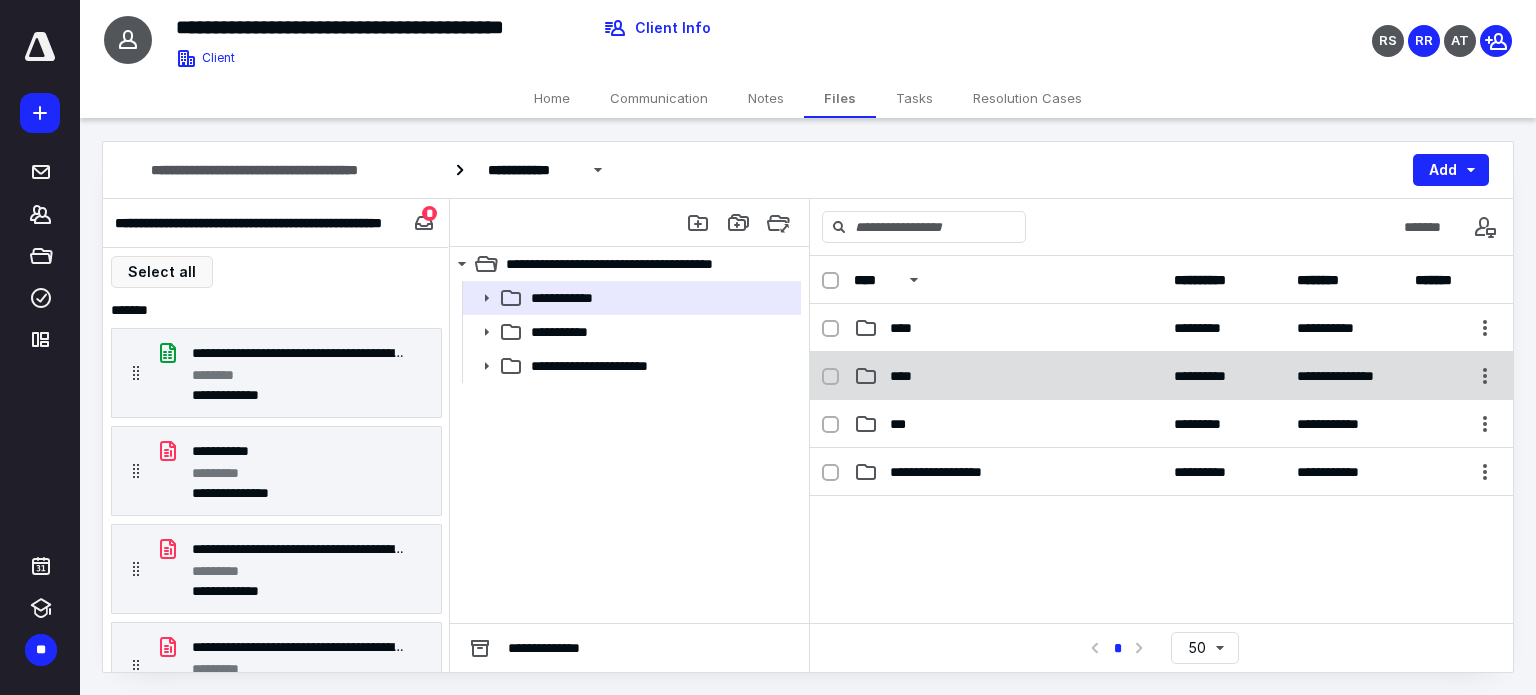 click on "****" at bounding box center [907, 376] 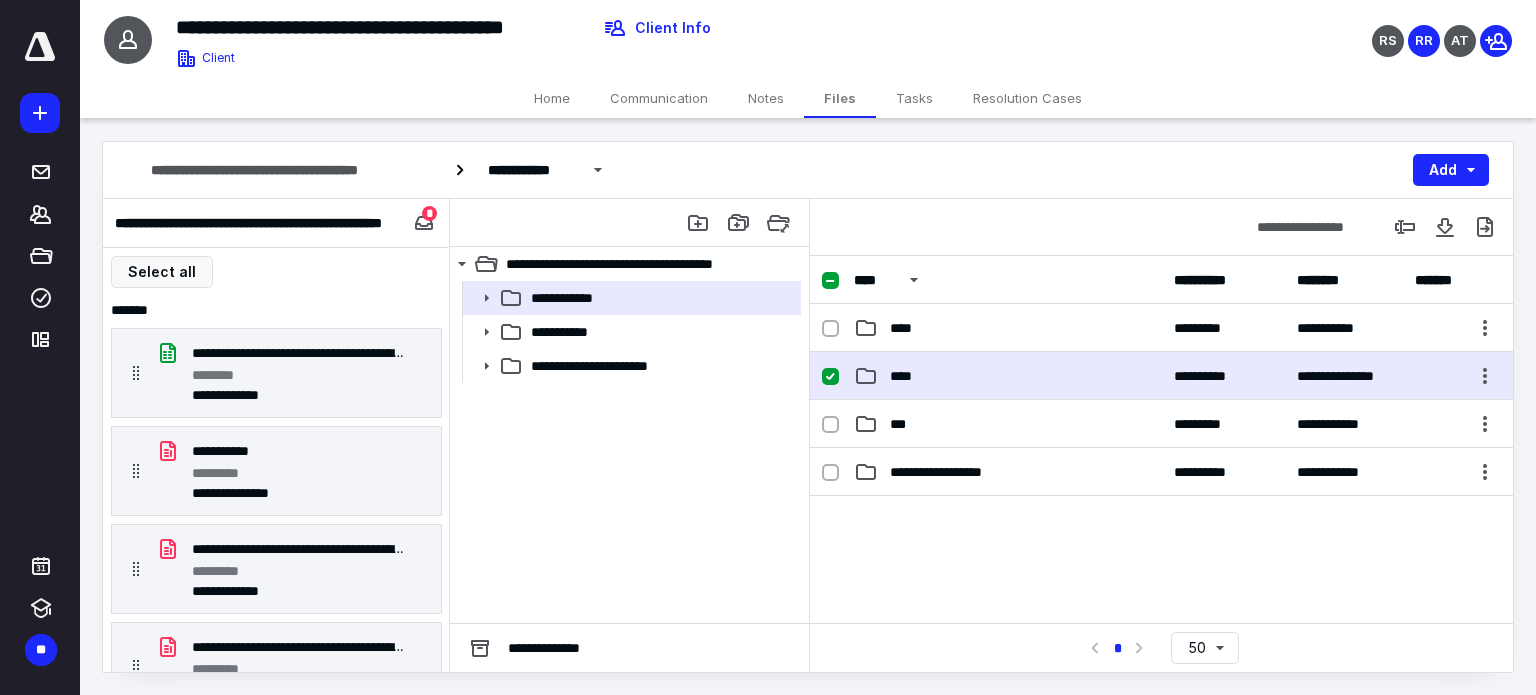 click on "****" at bounding box center [907, 376] 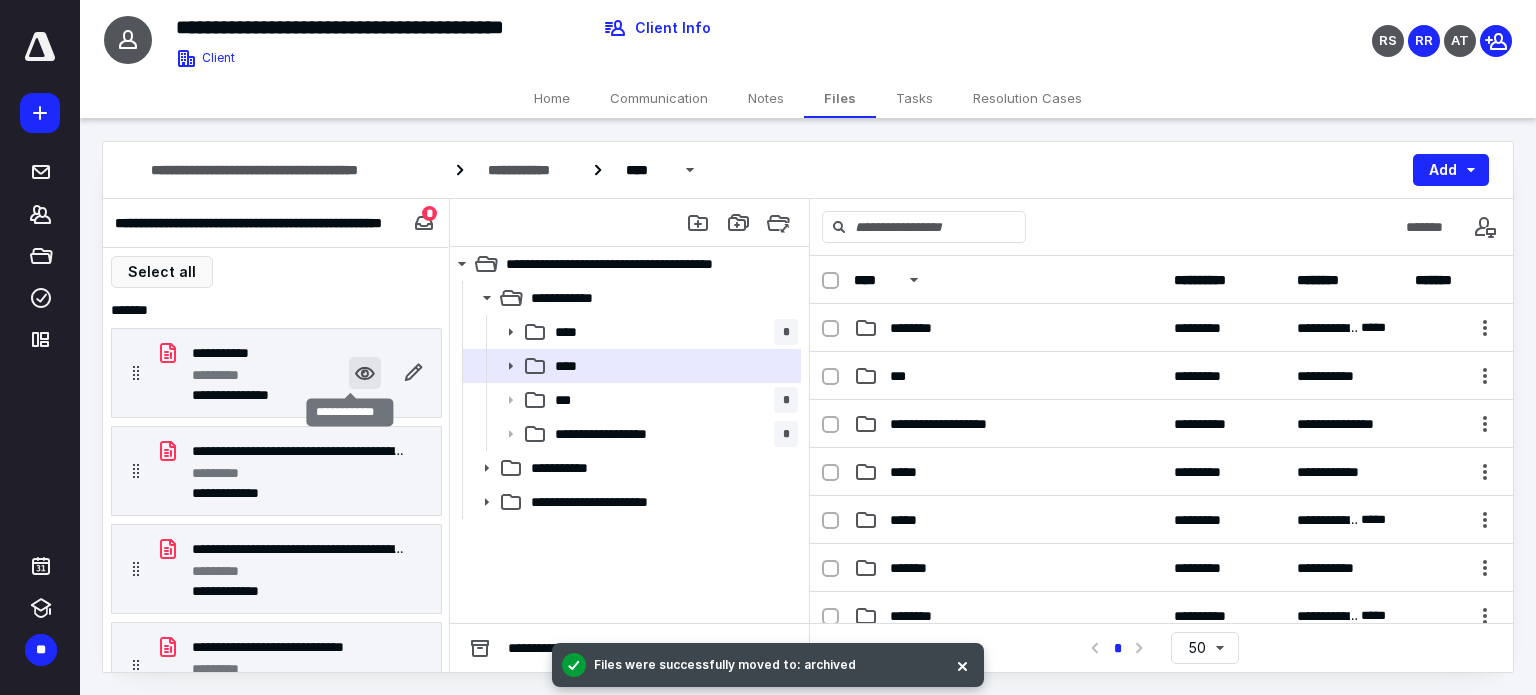 click at bounding box center (365, 373) 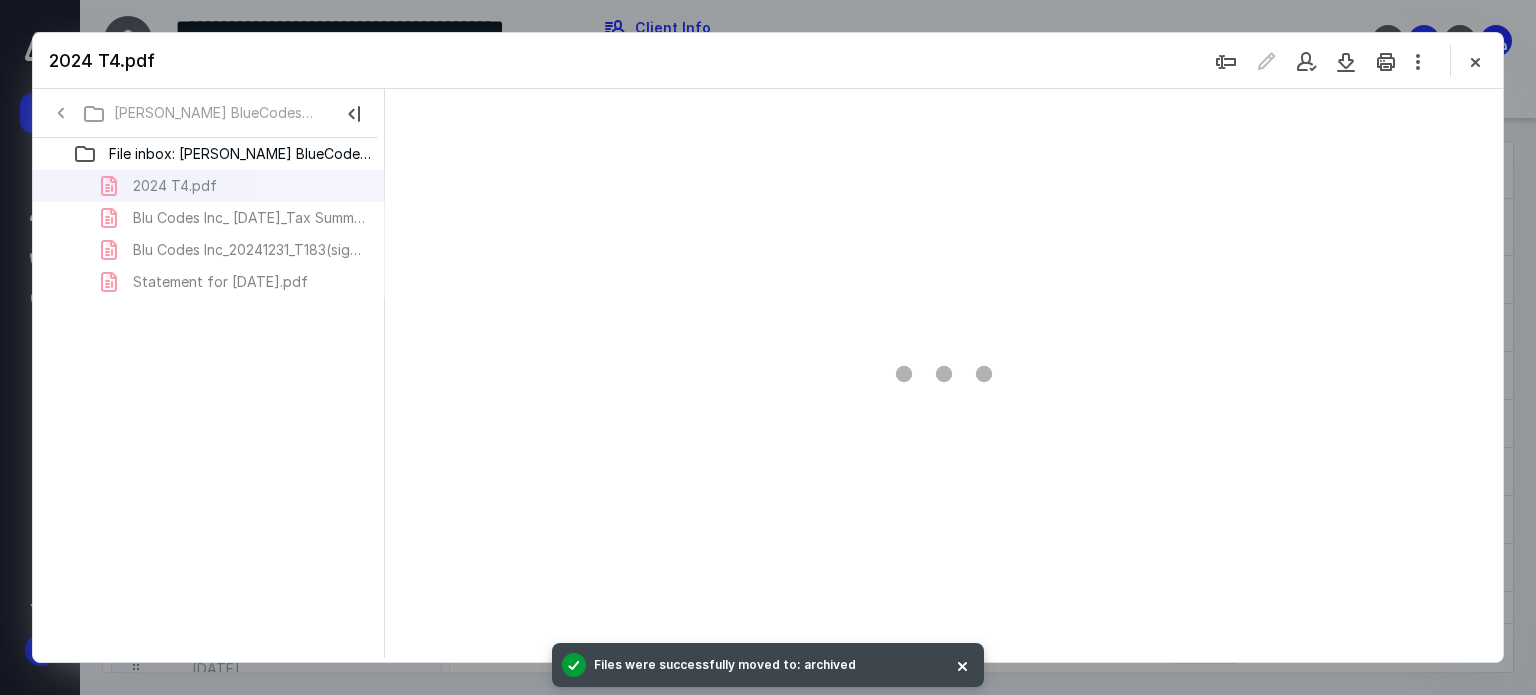 scroll, scrollTop: 0, scrollLeft: 0, axis: both 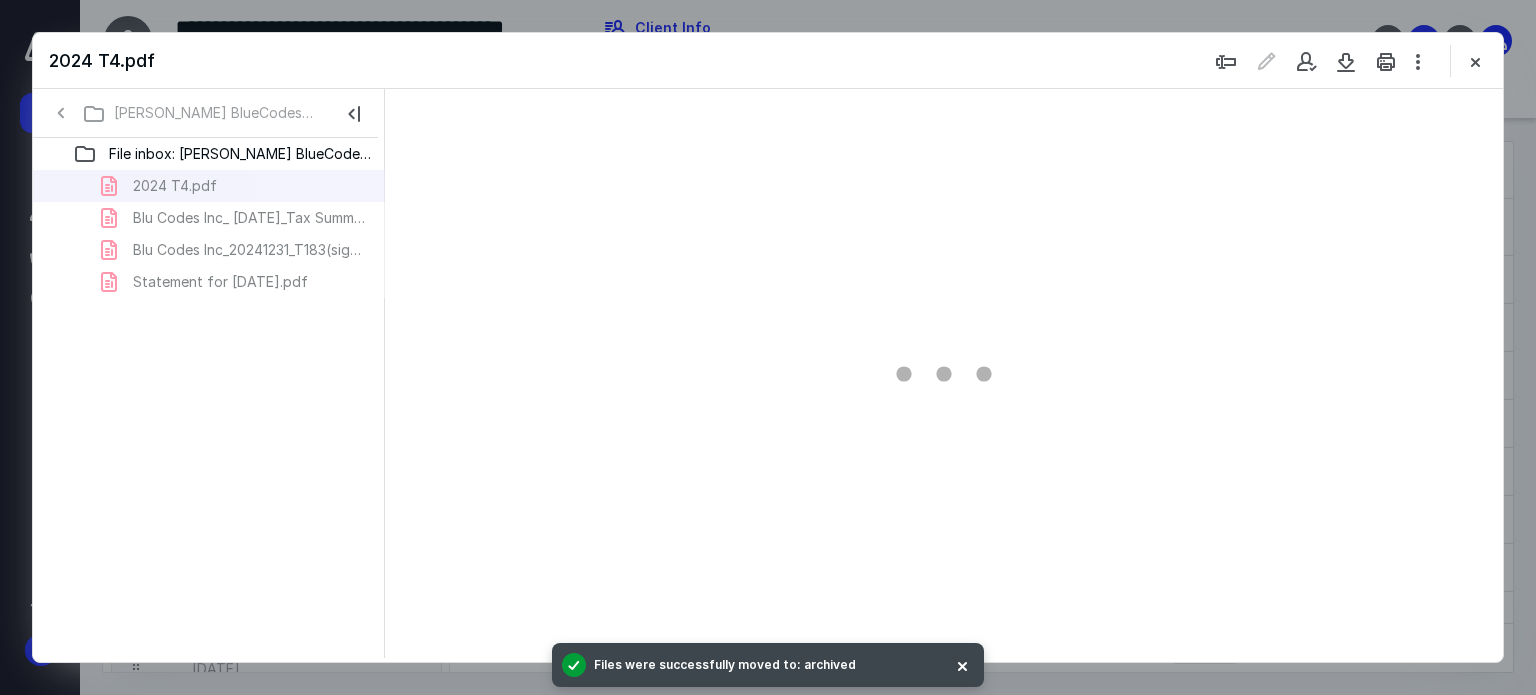 type on "62" 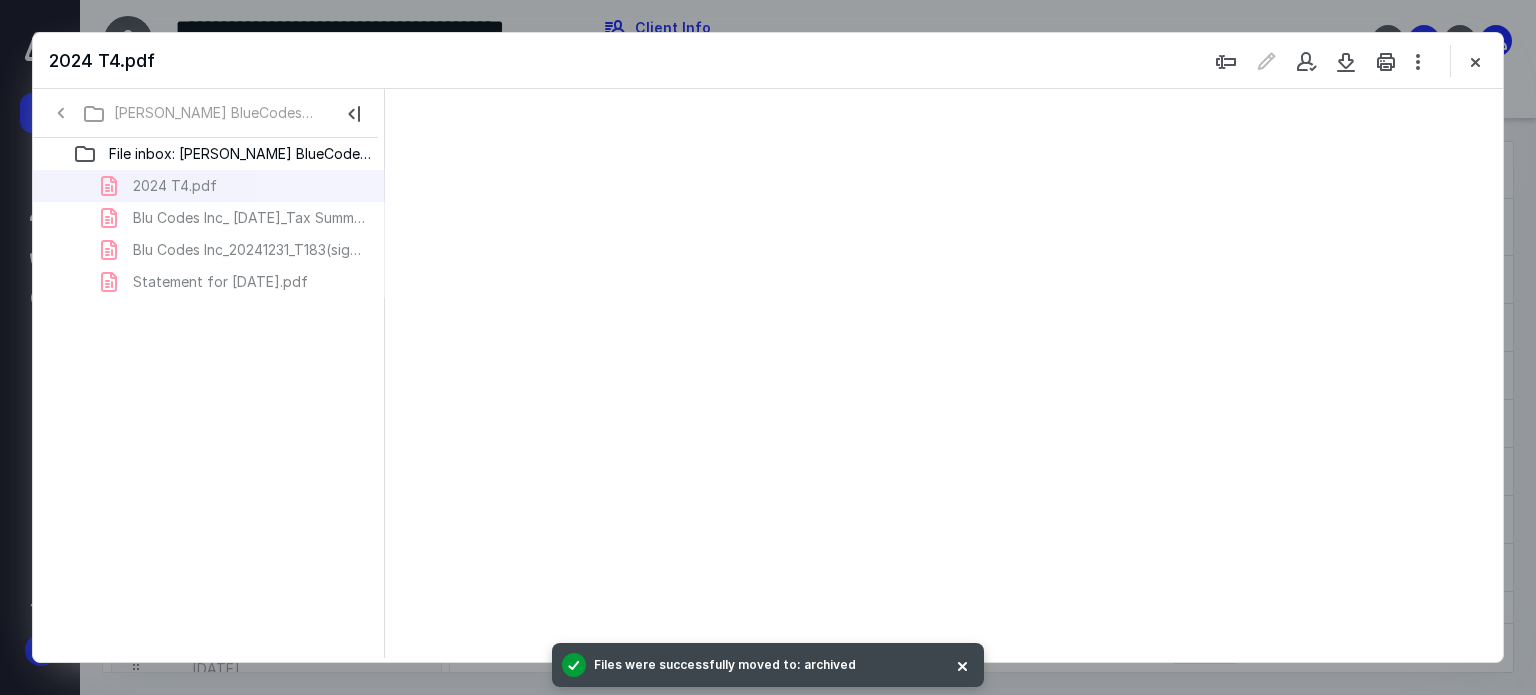 scroll, scrollTop: 78, scrollLeft: 0, axis: vertical 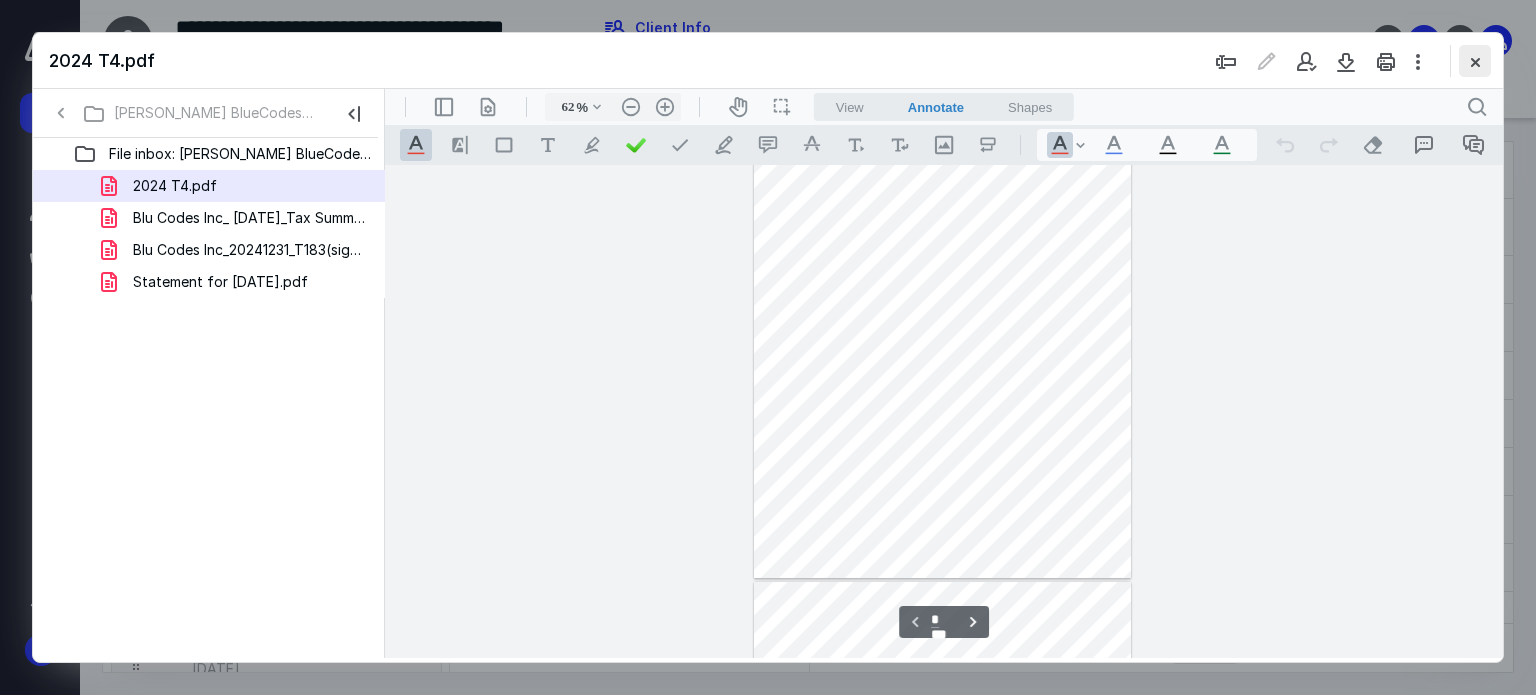 click at bounding box center (1475, 61) 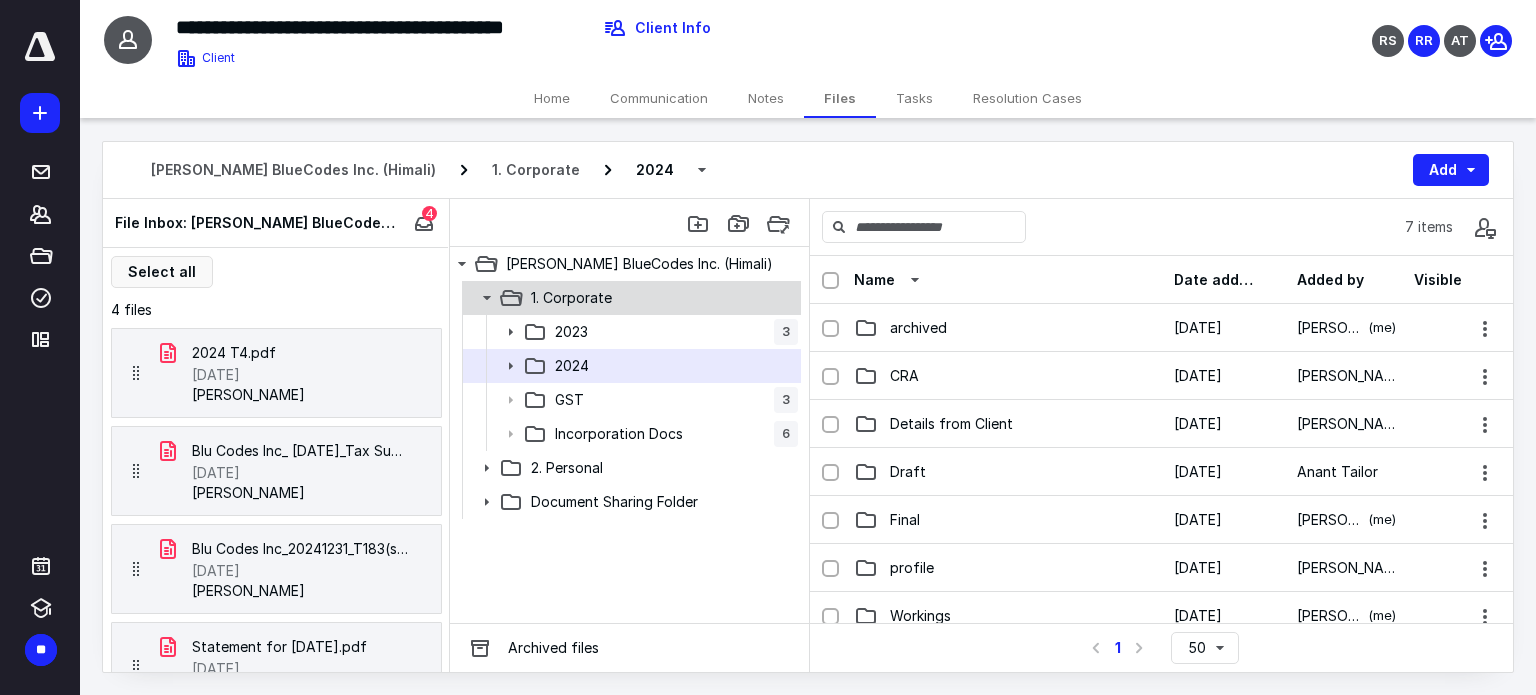 click 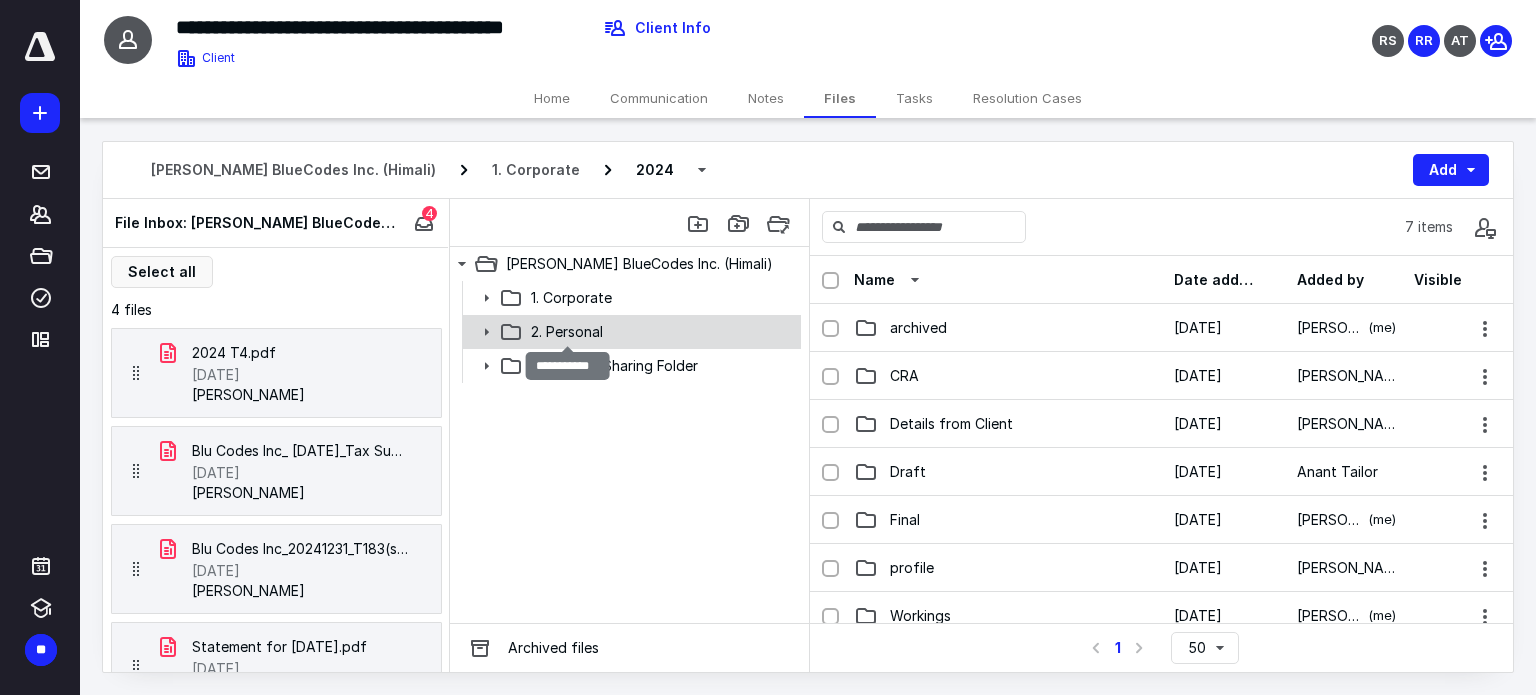 click on "2. Personal" at bounding box center [567, 332] 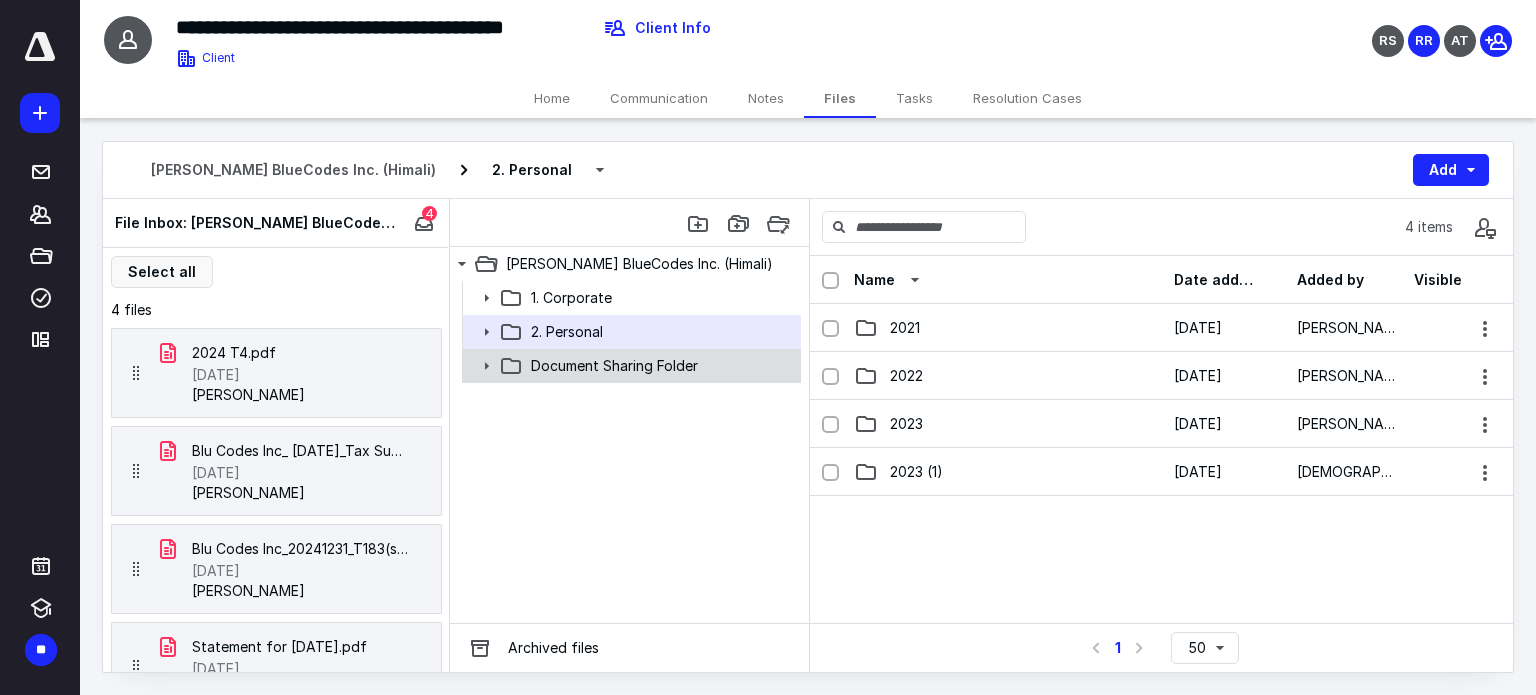 click on "Document Sharing Folder" at bounding box center (630, 366) 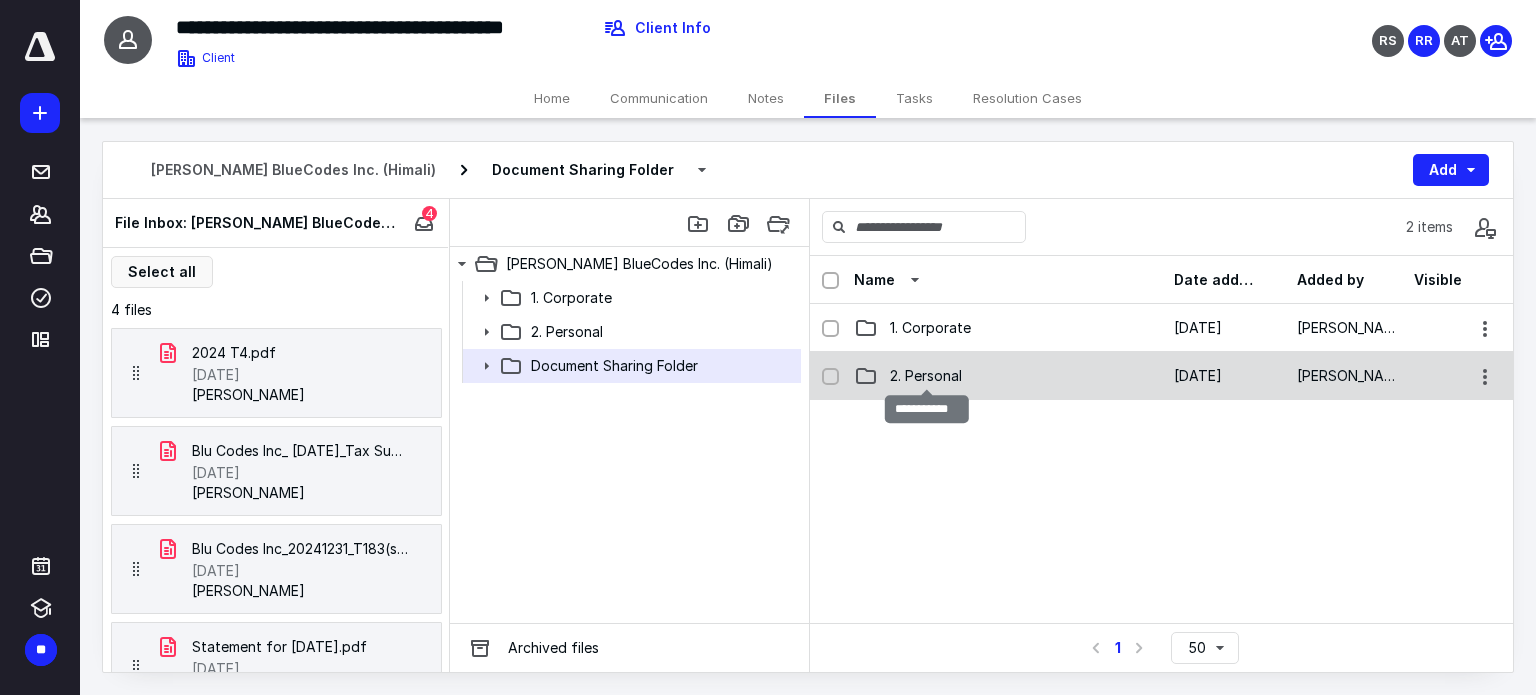 click on "2. Personal" at bounding box center (926, 376) 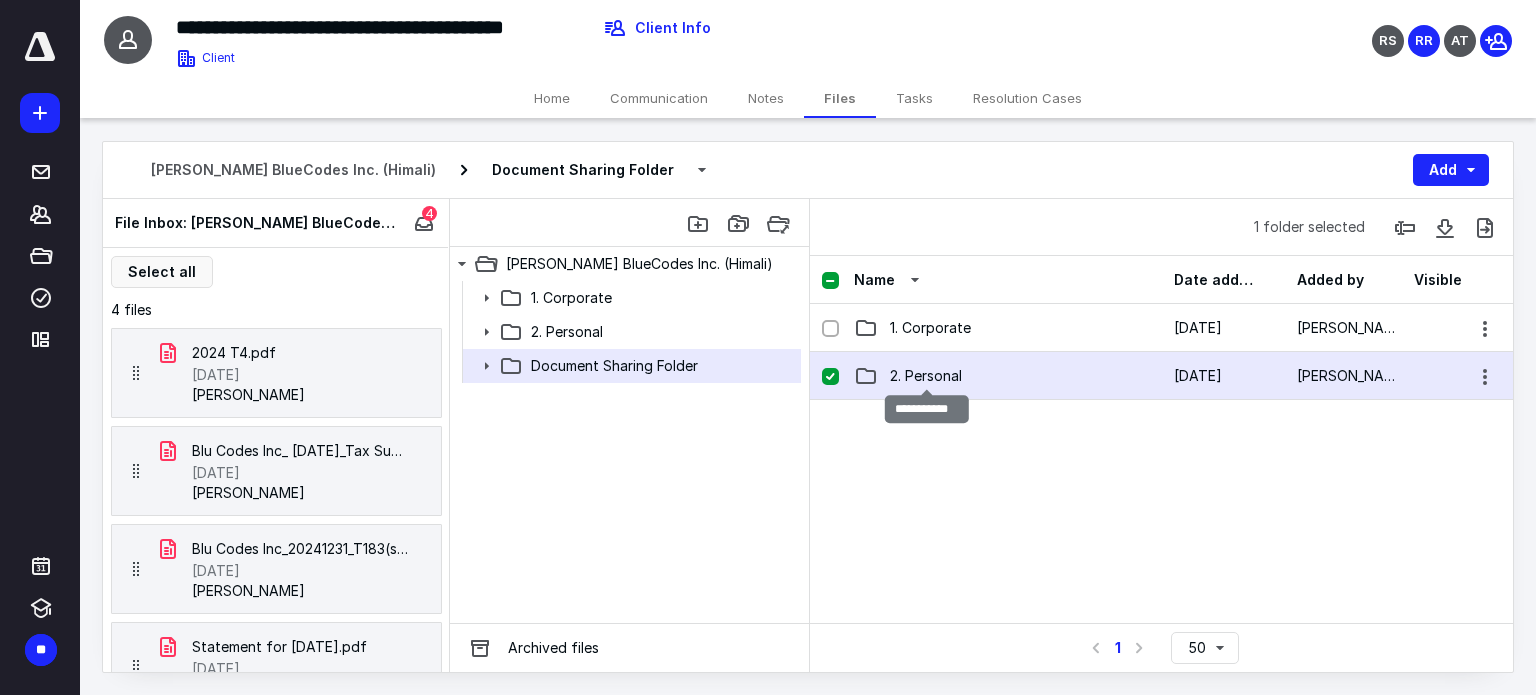 click on "2. Personal" at bounding box center (926, 376) 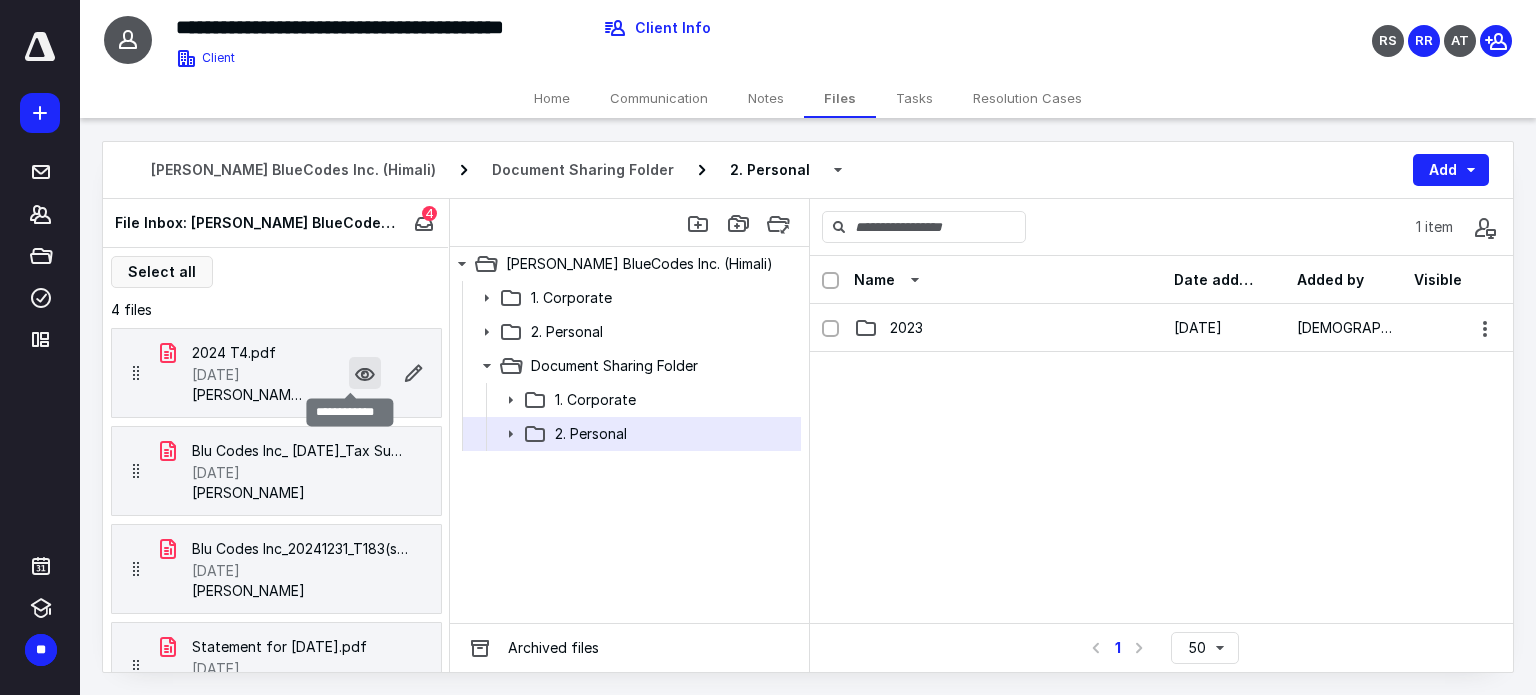 click at bounding box center (365, 373) 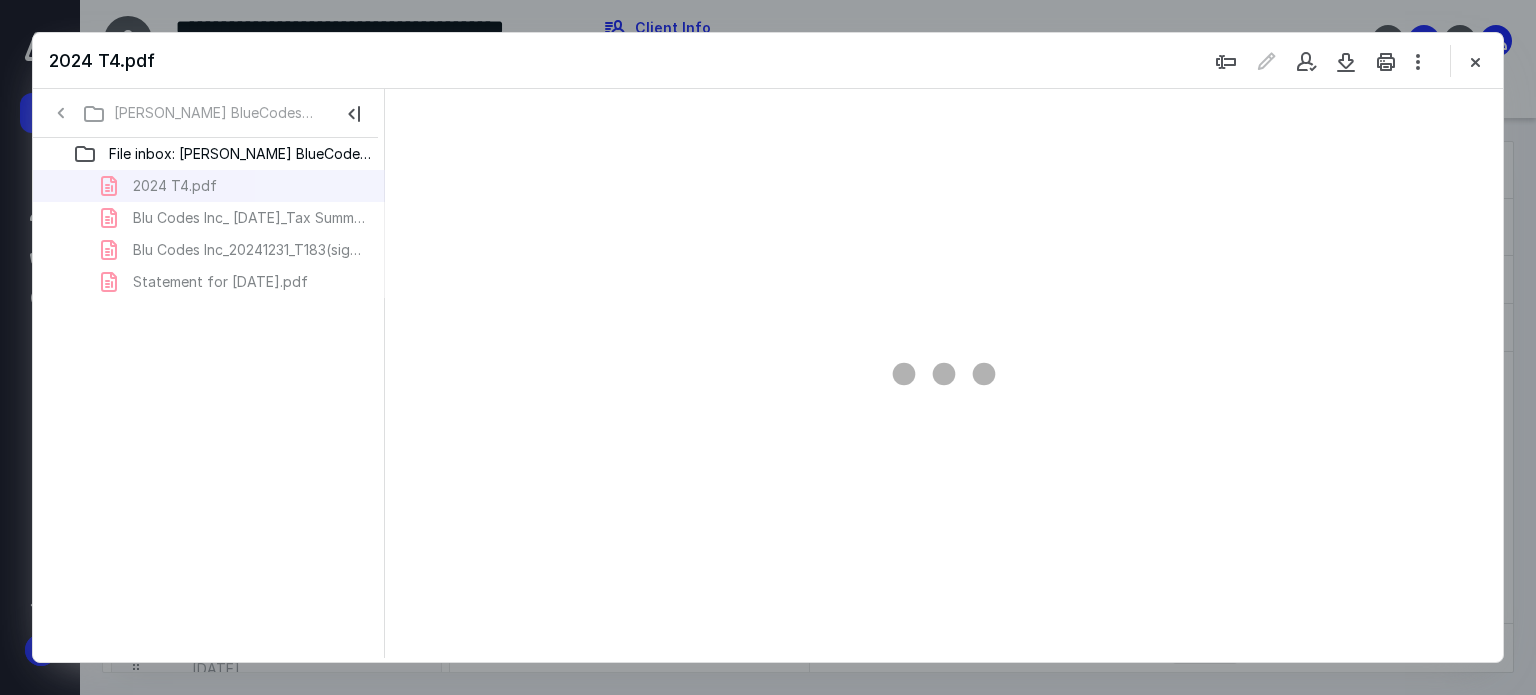 scroll, scrollTop: 0, scrollLeft: 0, axis: both 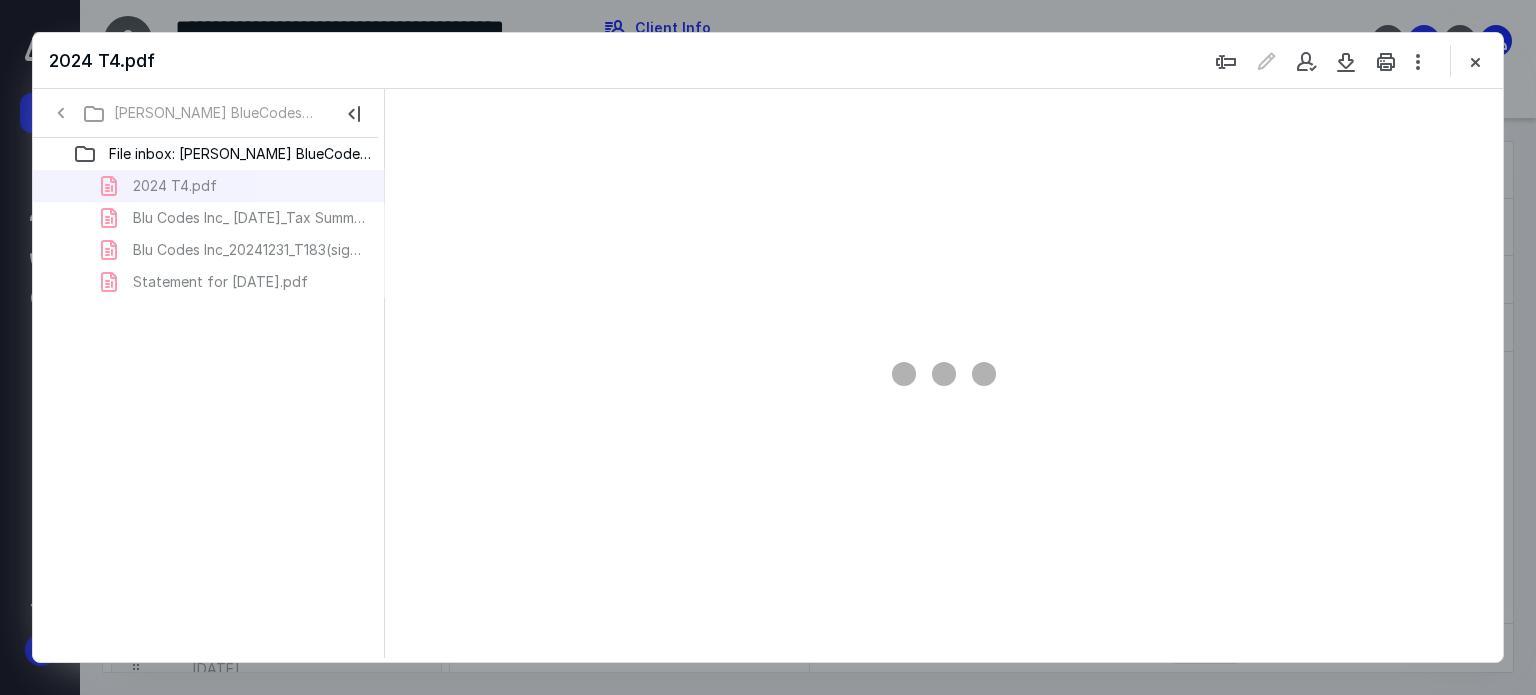 type on "62" 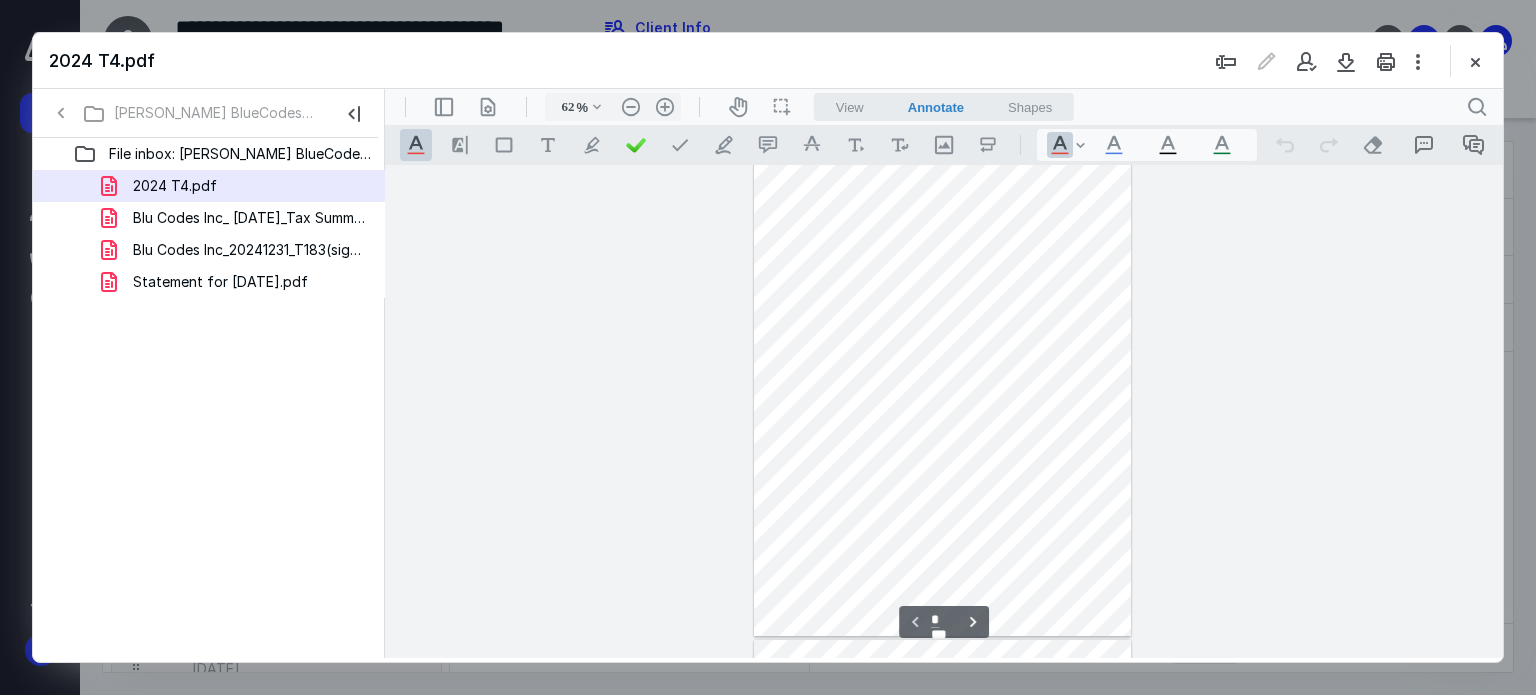 scroll, scrollTop: 0, scrollLeft: 0, axis: both 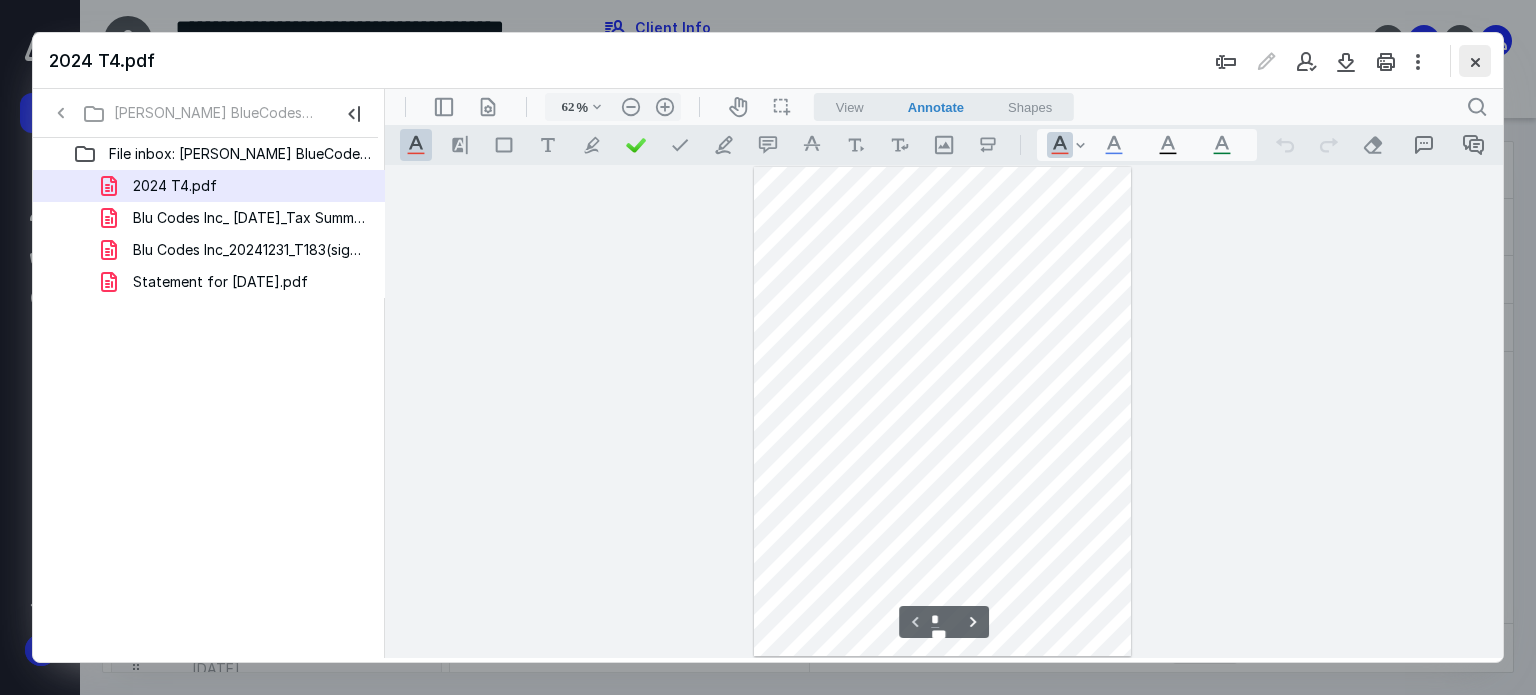 click at bounding box center (1475, 61) 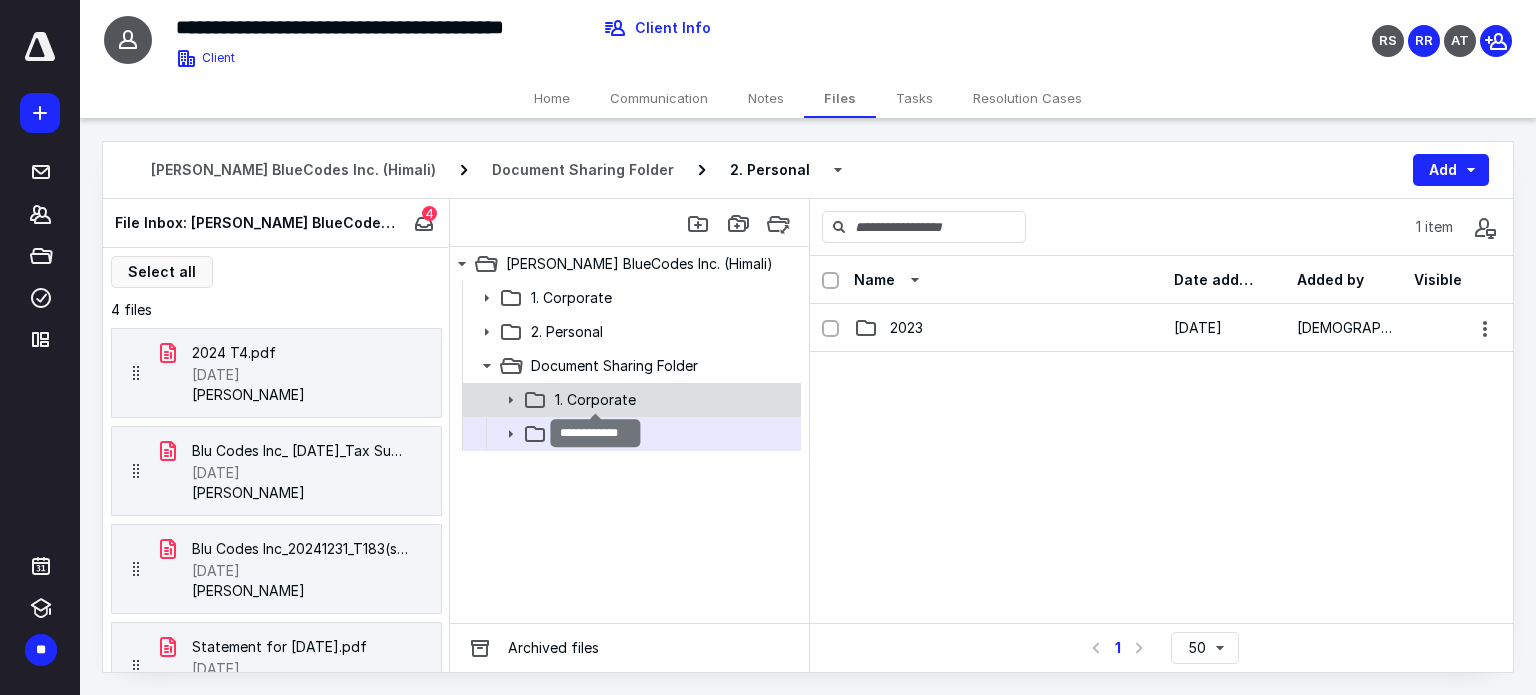 click on "1. Corporate" at bounding box center [595, 400] 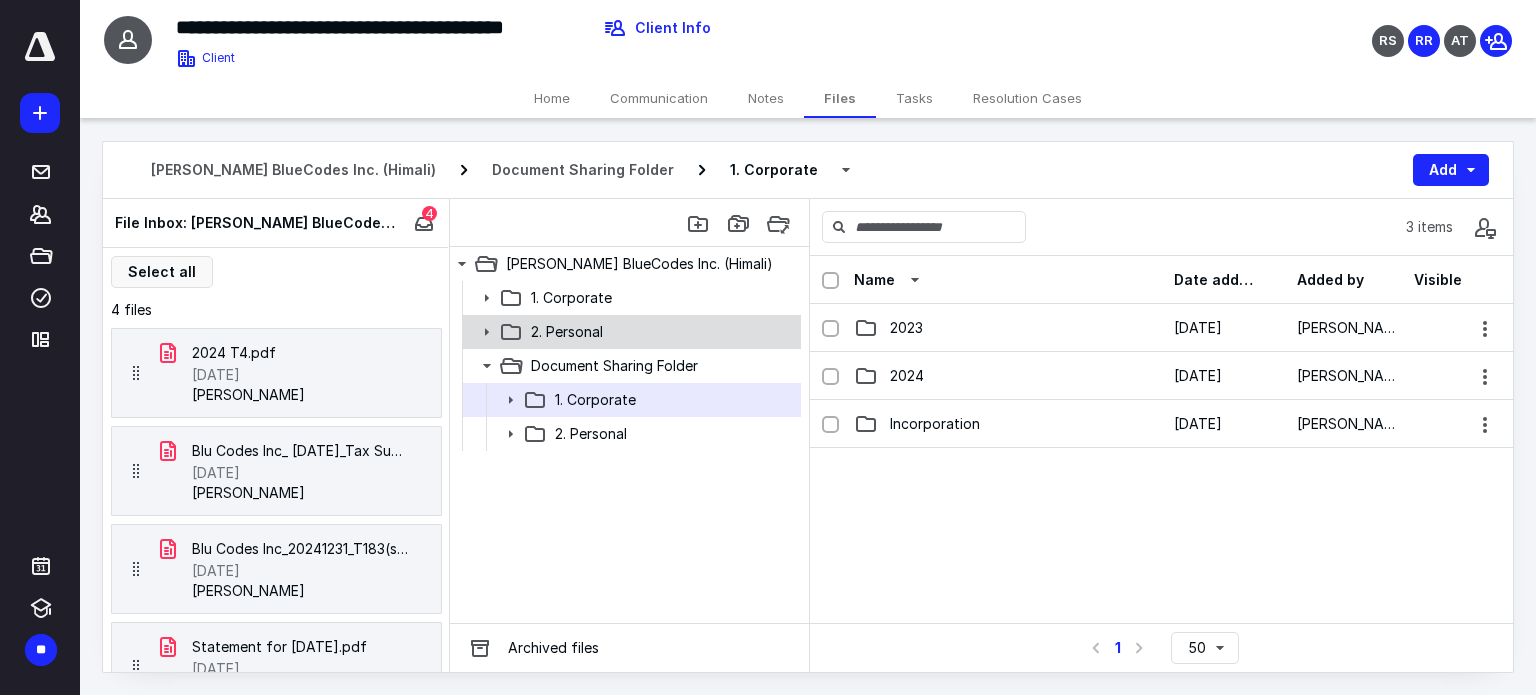 click on "2. Personal" at bounding box center (630, 332) 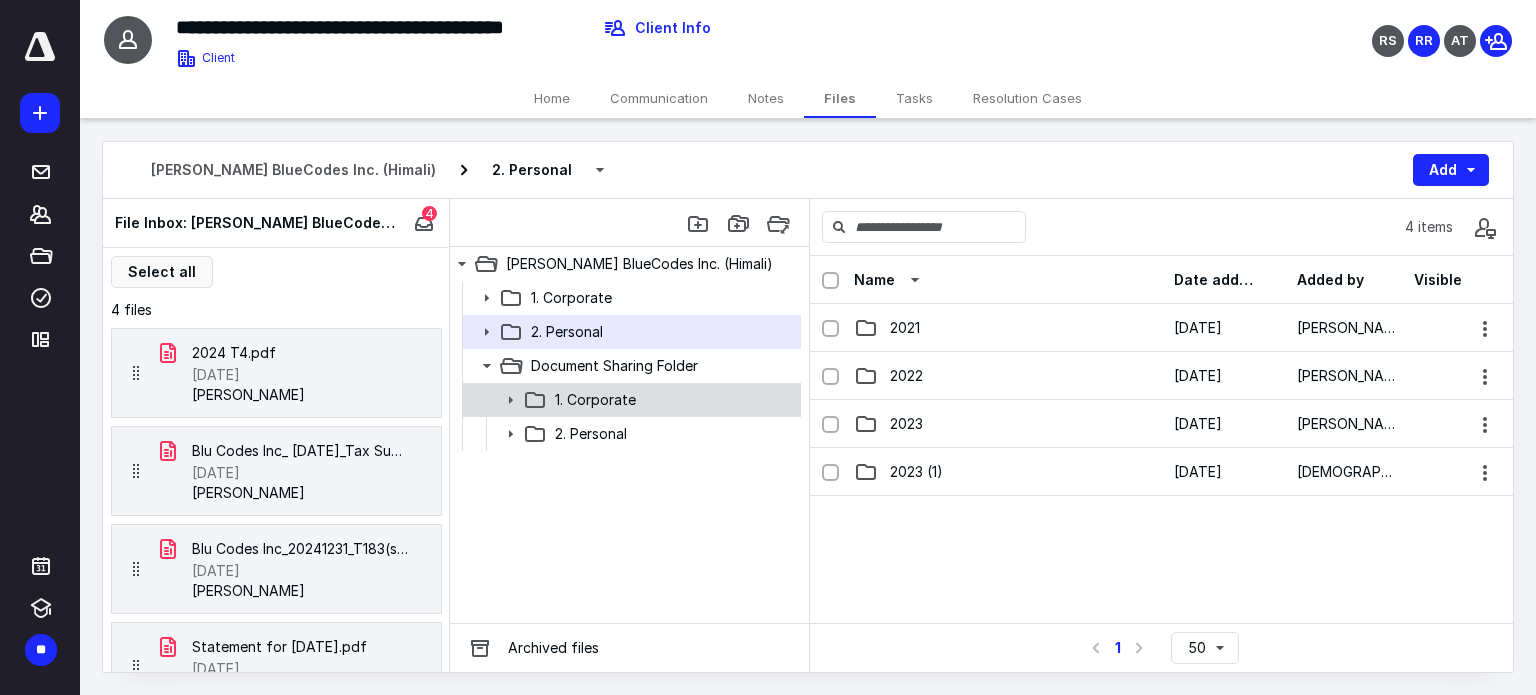 click on "1. Corporate" at bounding box center [672, 400] 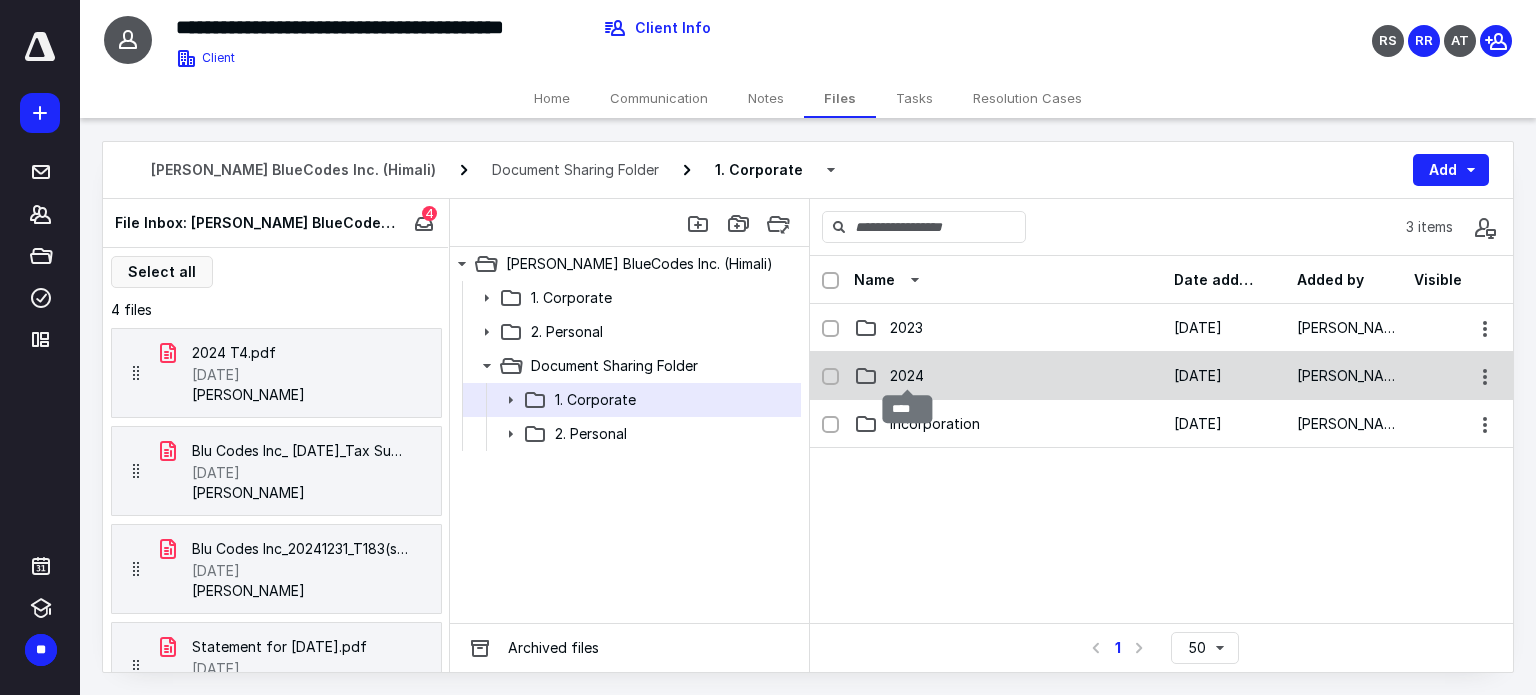 click on "2024" at bounding box center (907, 376) 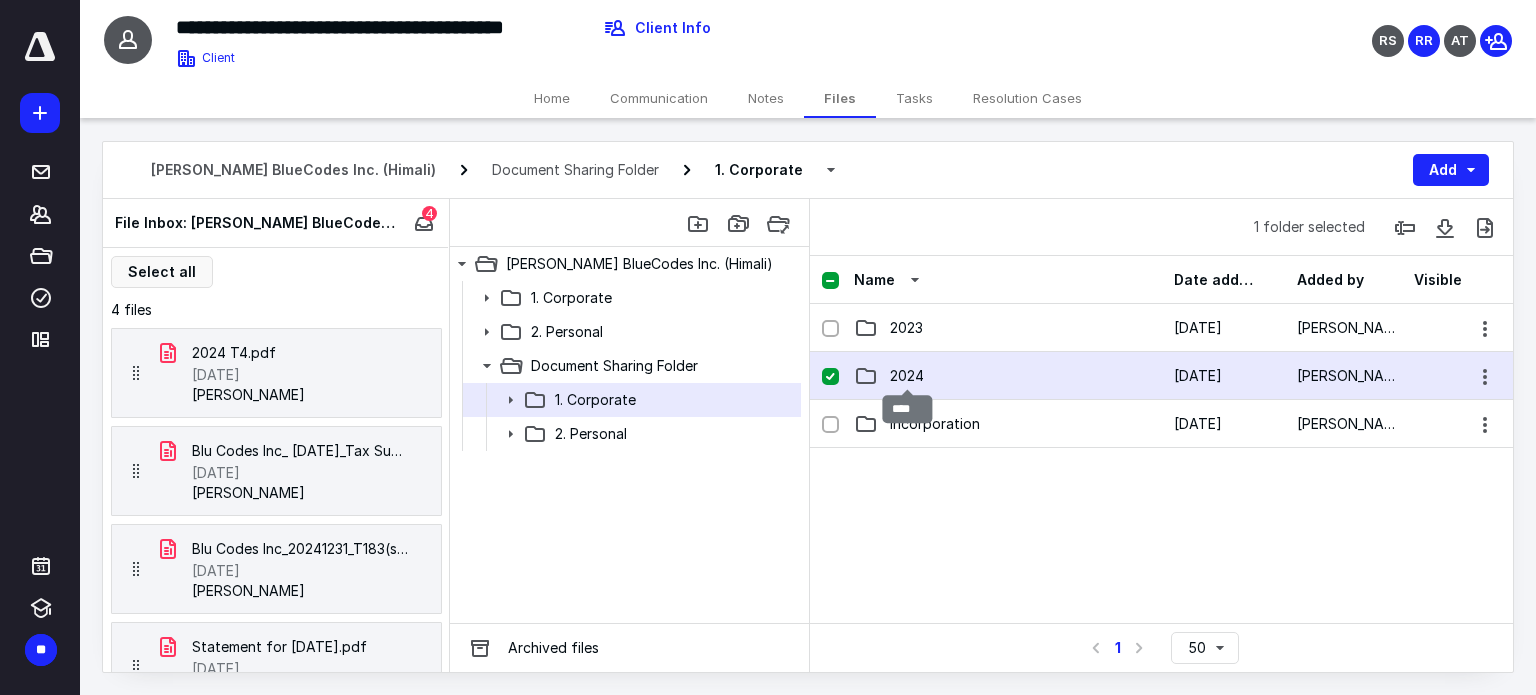 click on "2024" at bounding box center (907, 376) 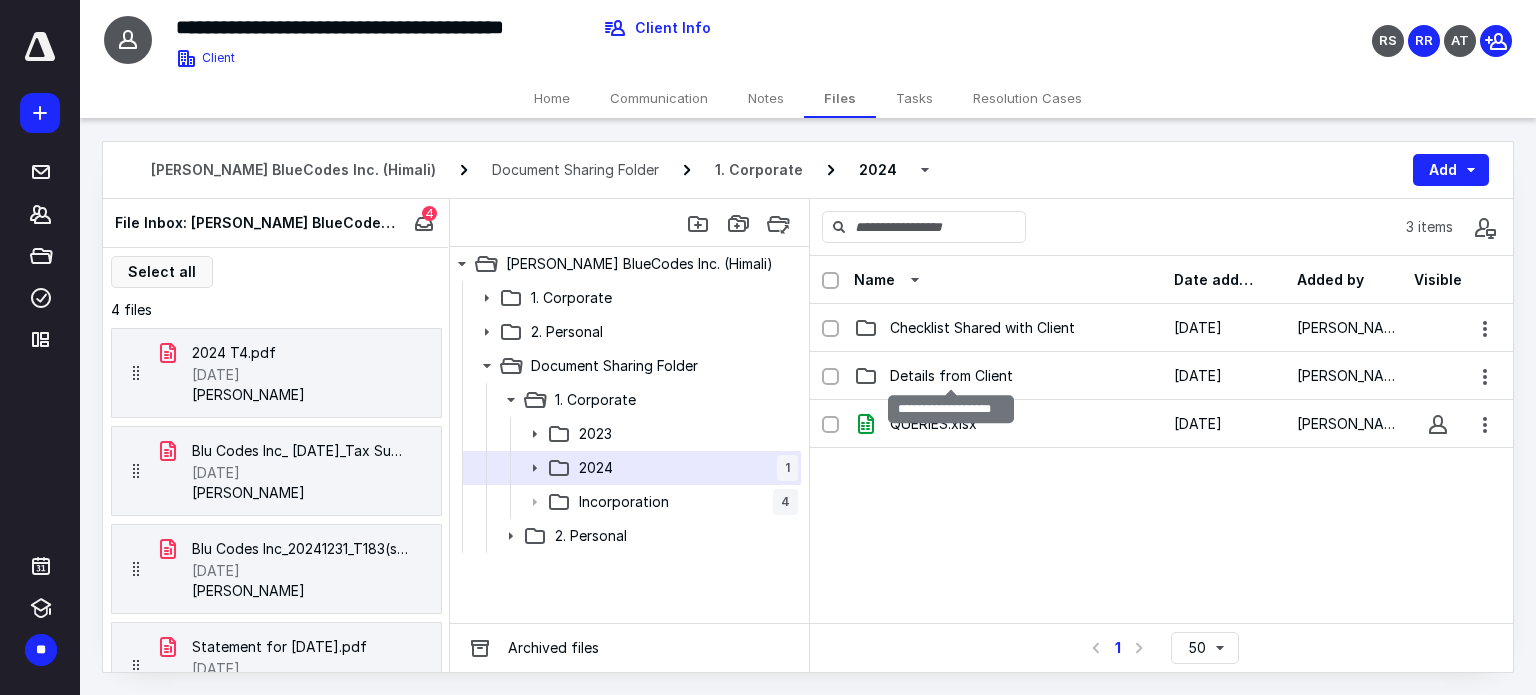 click on "Details from Client" at bounding box center (951, 376) 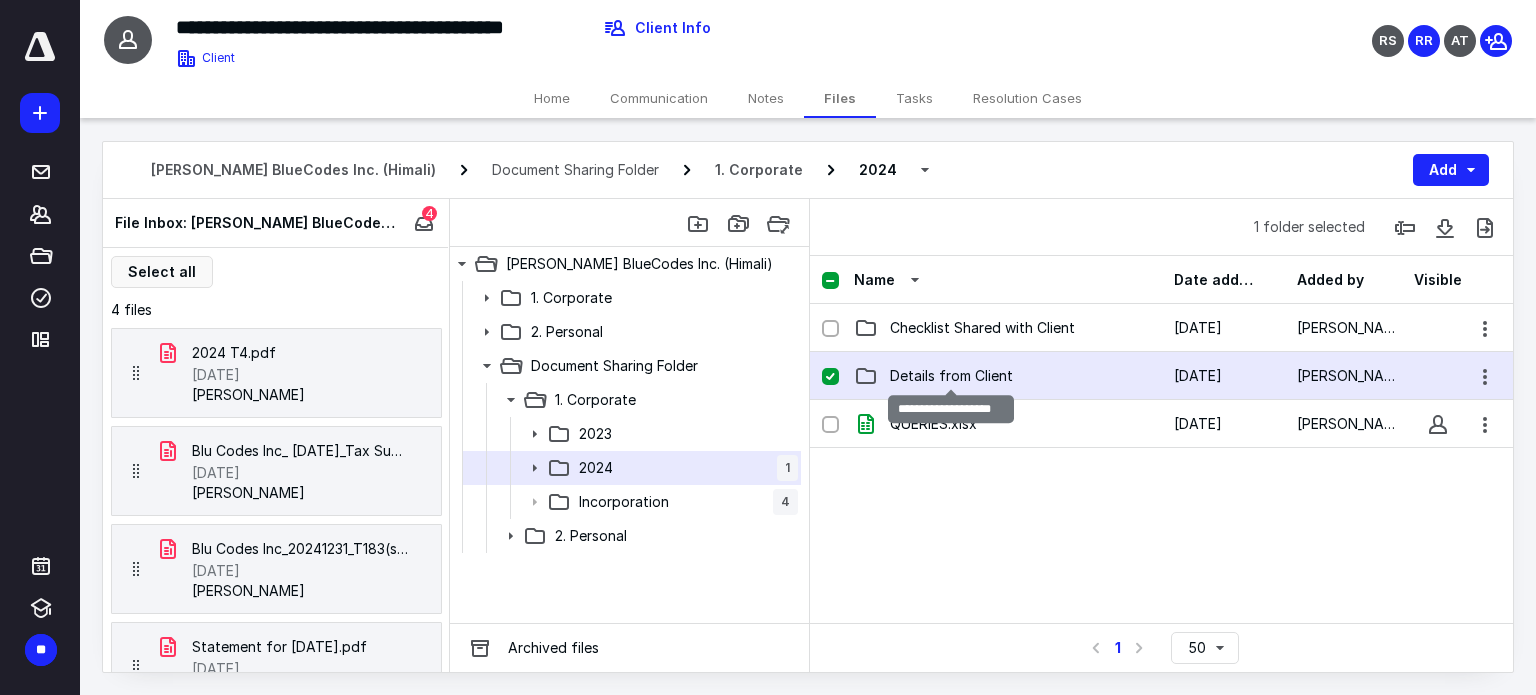 click on "Details from Client" at bounding box center [951, 376] 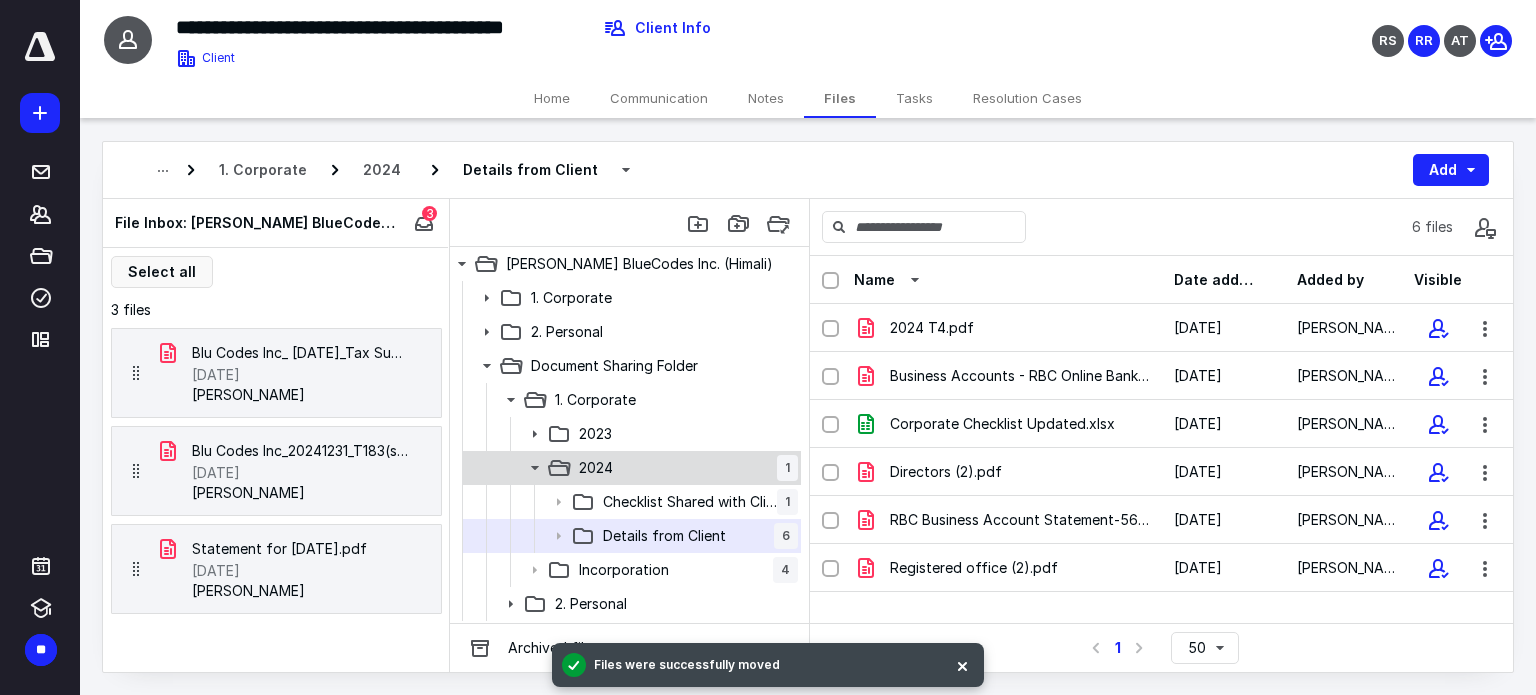 click 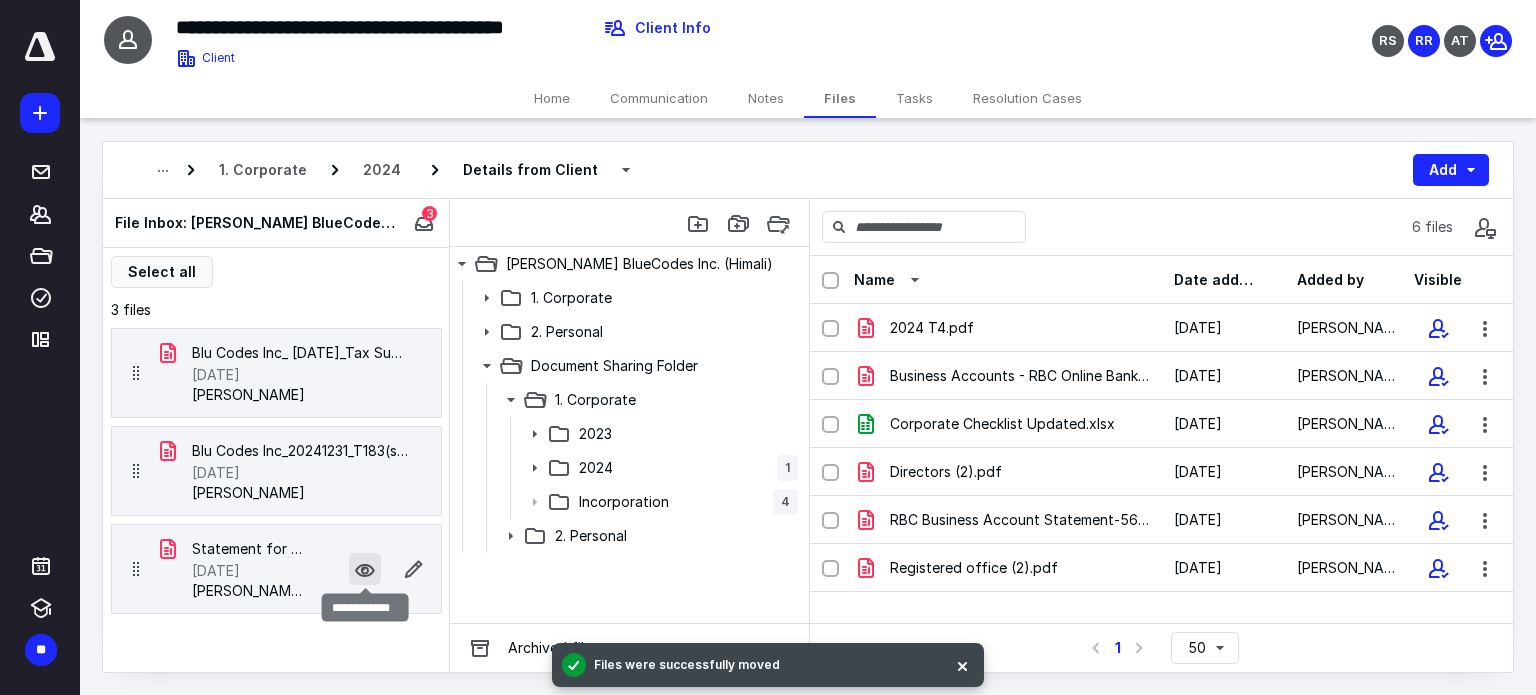 click at bounding box center (365, 569) 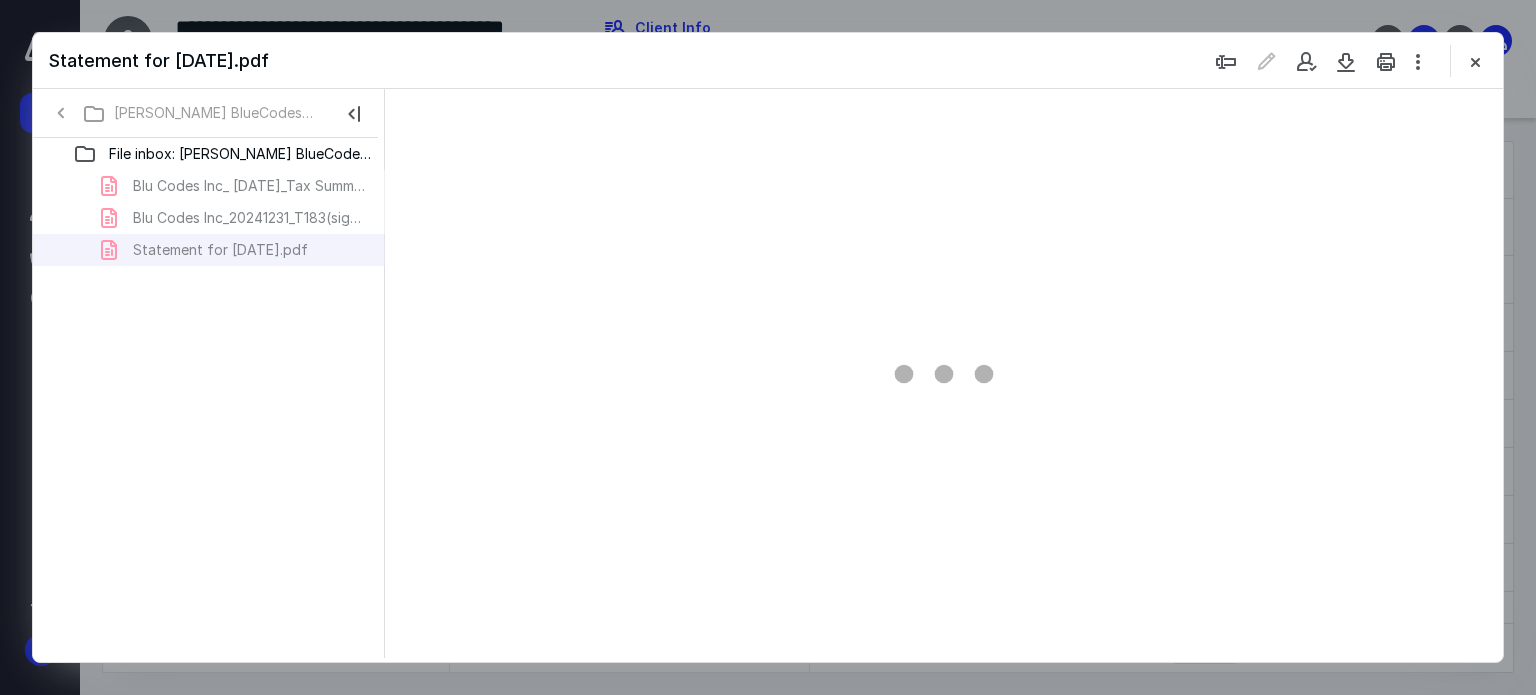 scroll, scrollTop: 0, scrollLeft: 0, axis: both 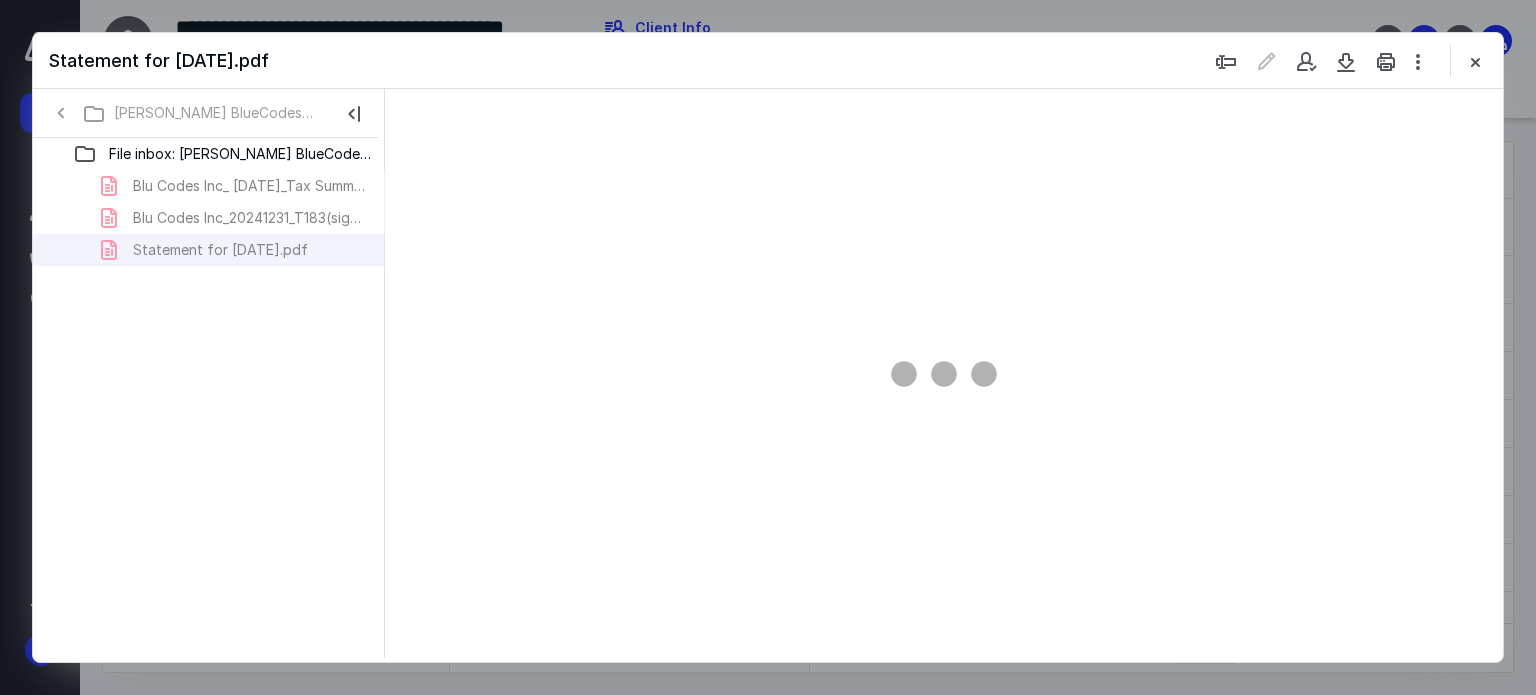 type on "62" 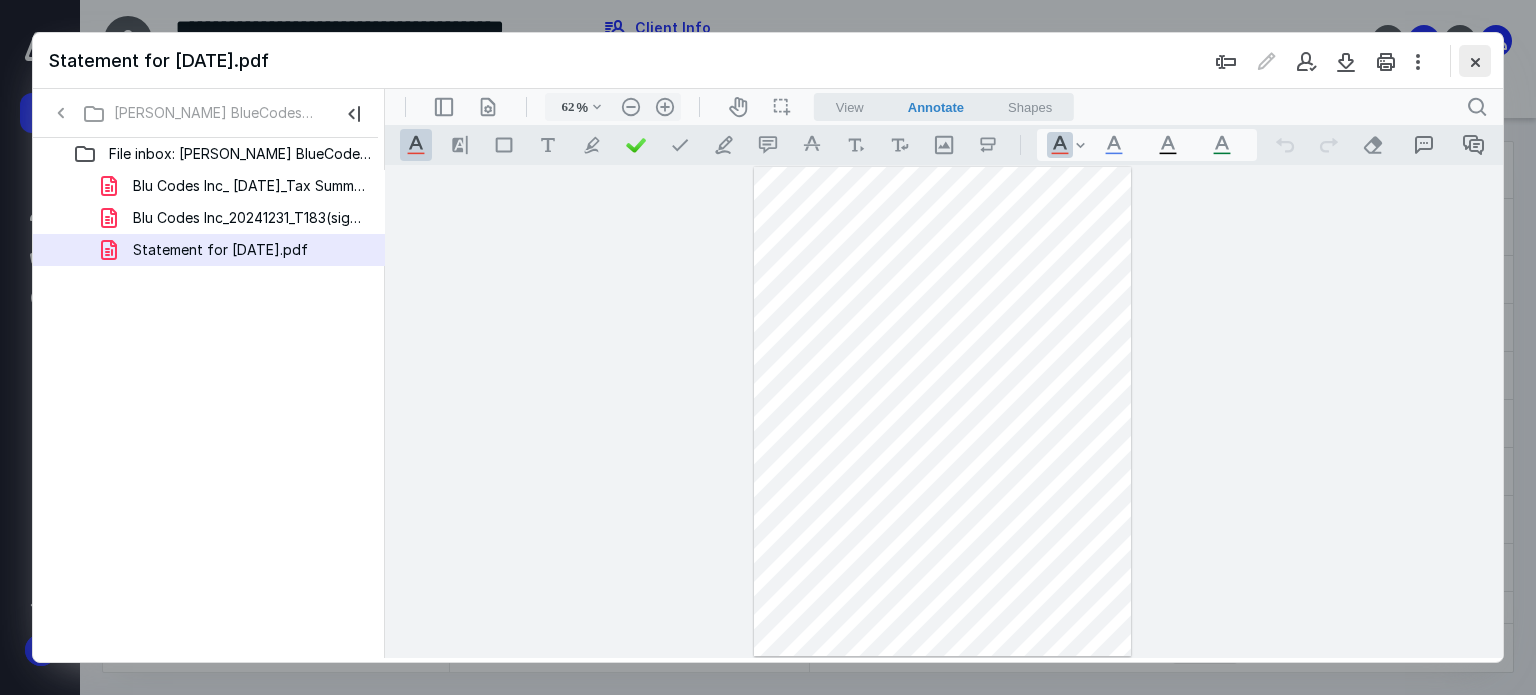 click at bounding box center (1475, 61) 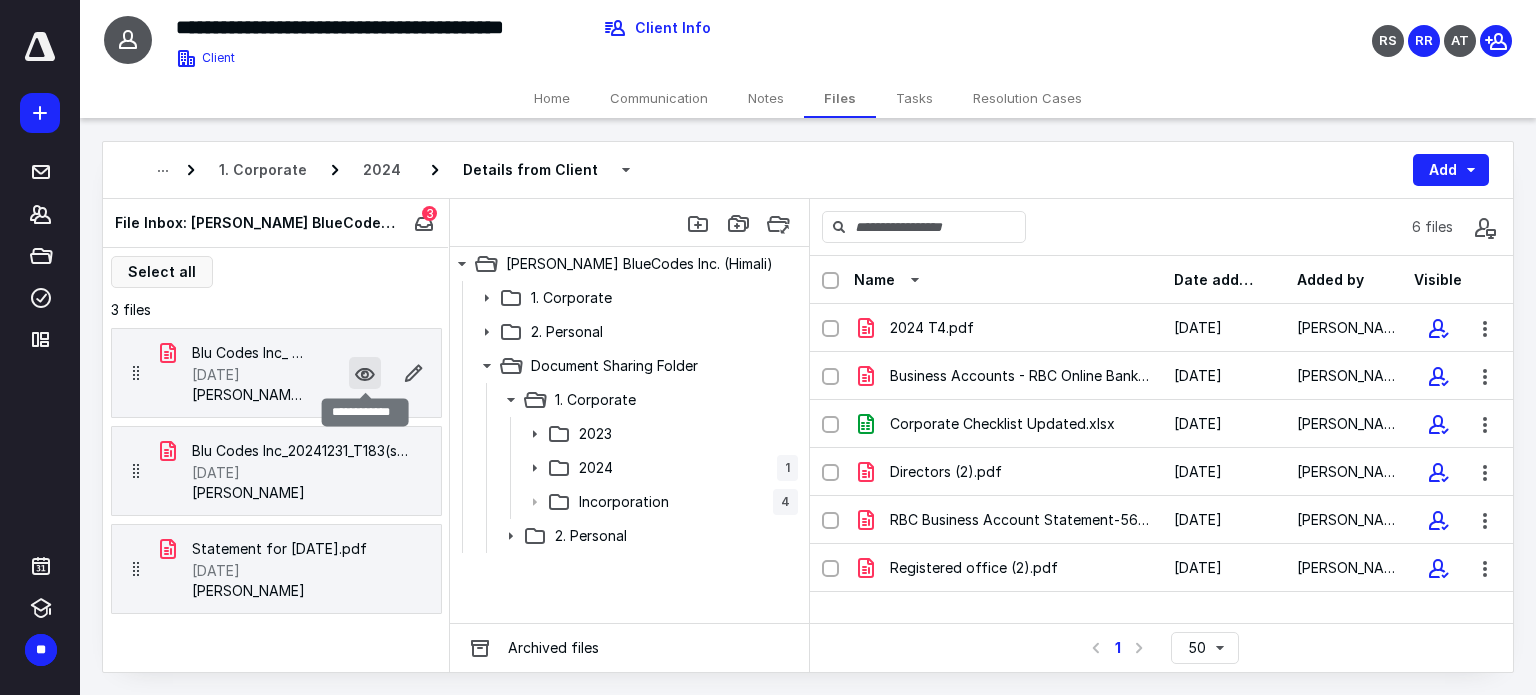 click at bounding box center [365, 373] 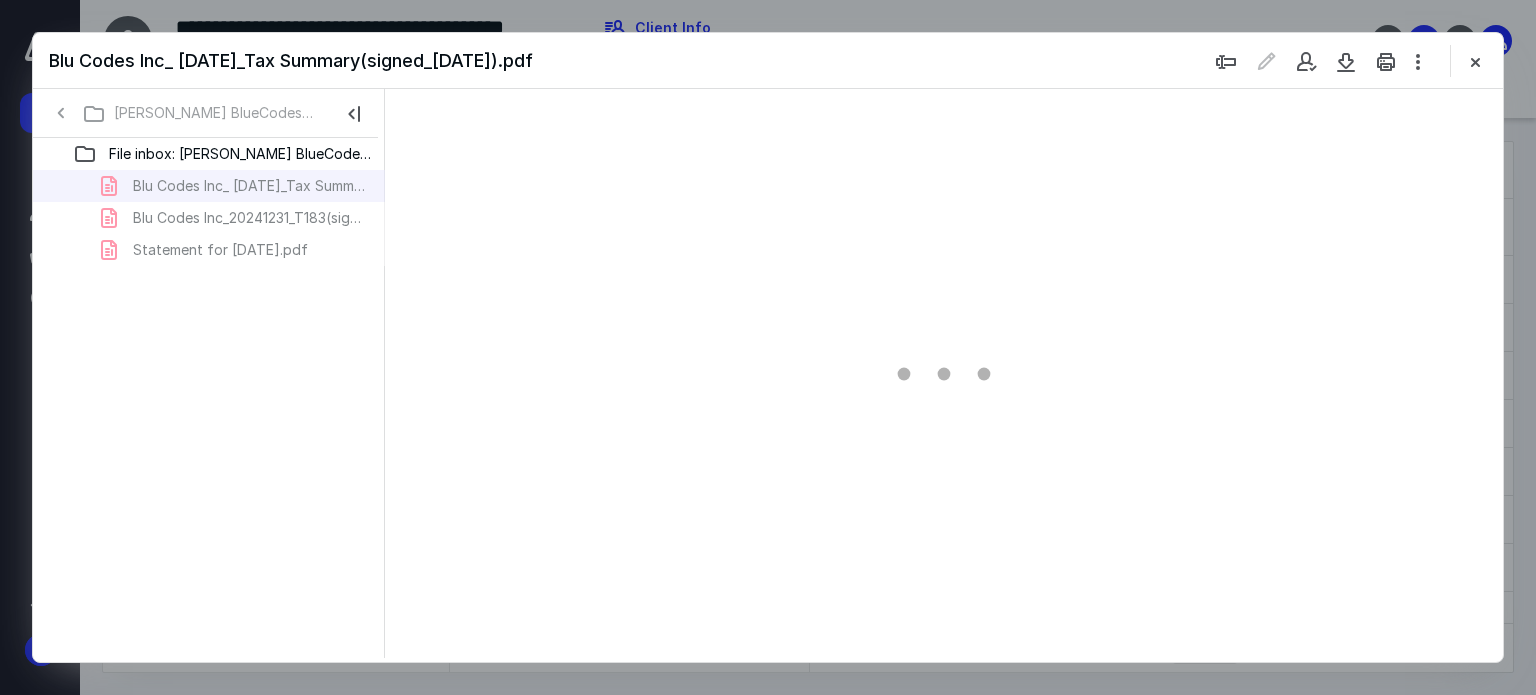 scroll, scrollTop: 0, scrollLeft: 0, axis: both 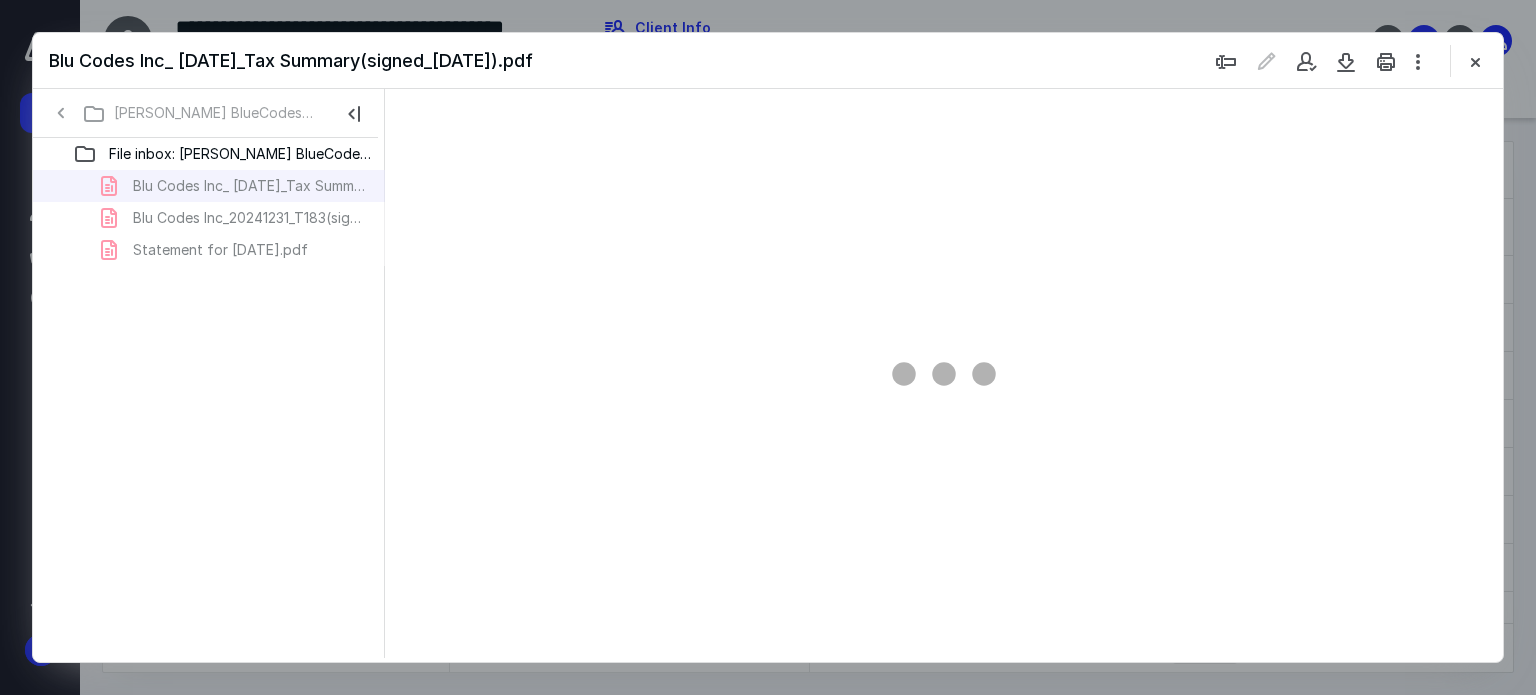 type on "62" 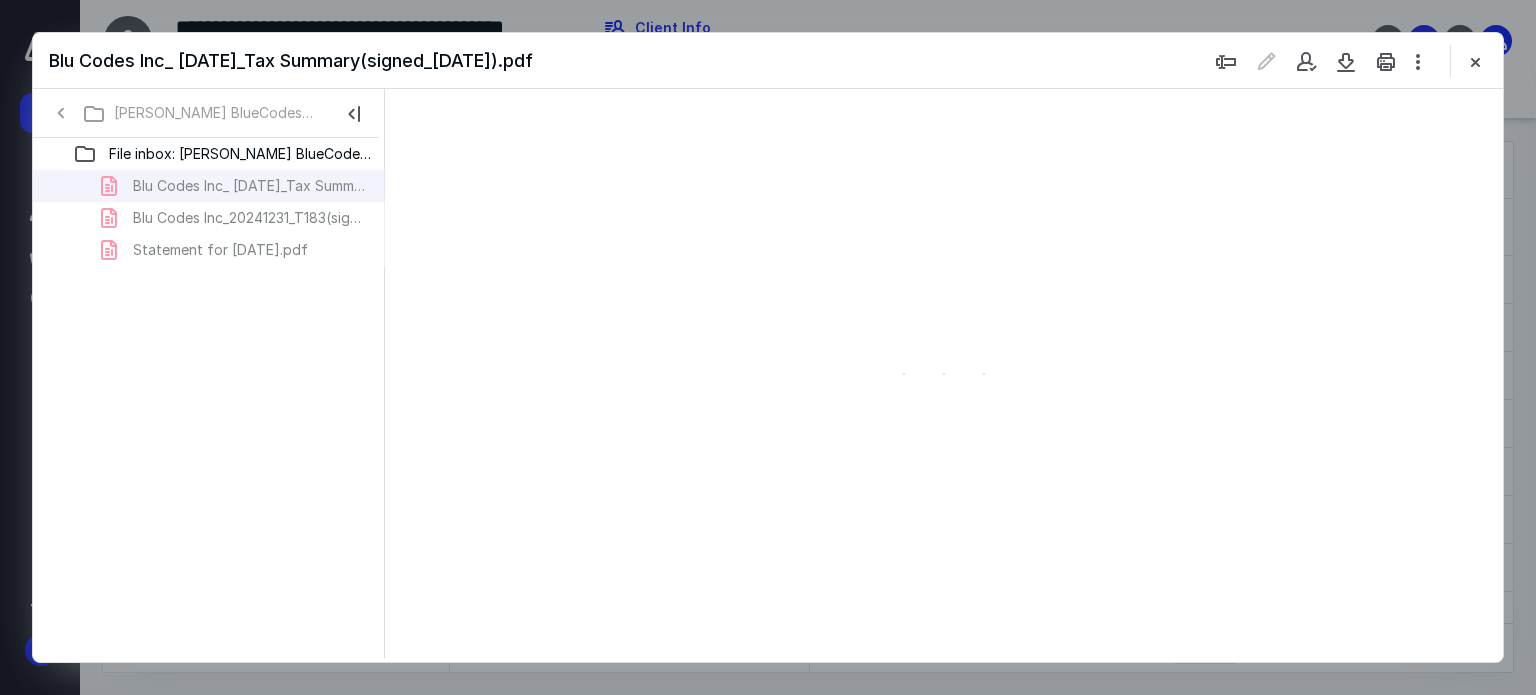 scroll, scrollTop: 78, scrollLeft: 0, axis: vertical 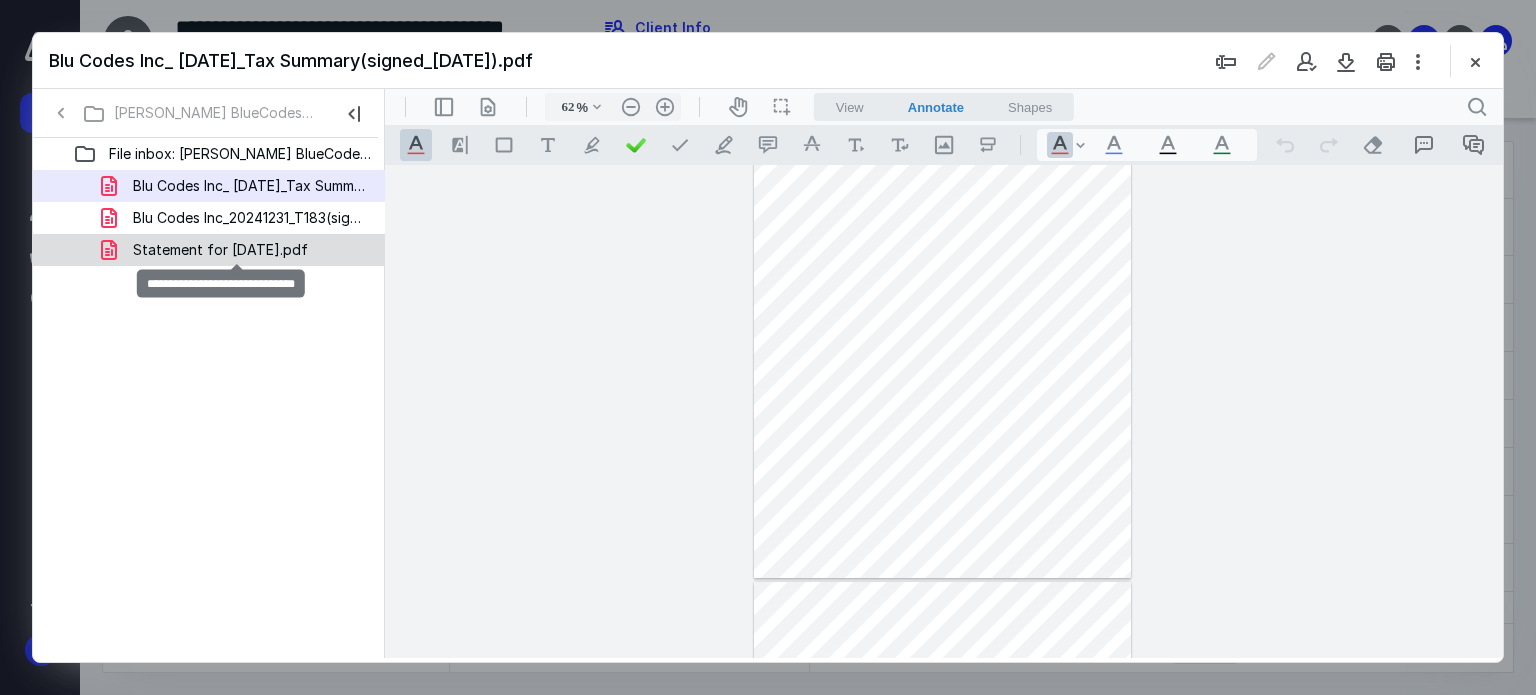 click on "Statement for Dec 31, 2024.pdf" at bounding box center (220, 250) 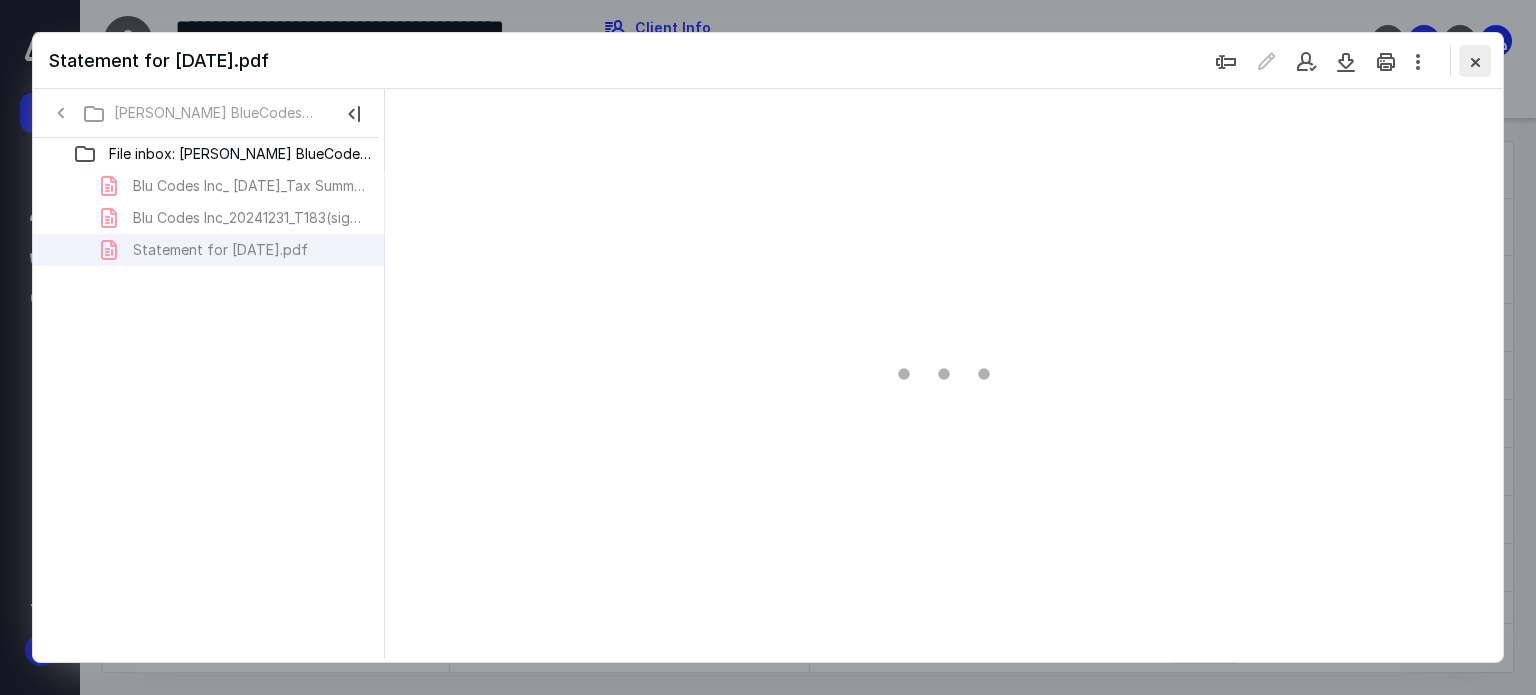 click at bounding box center [1475, 61] 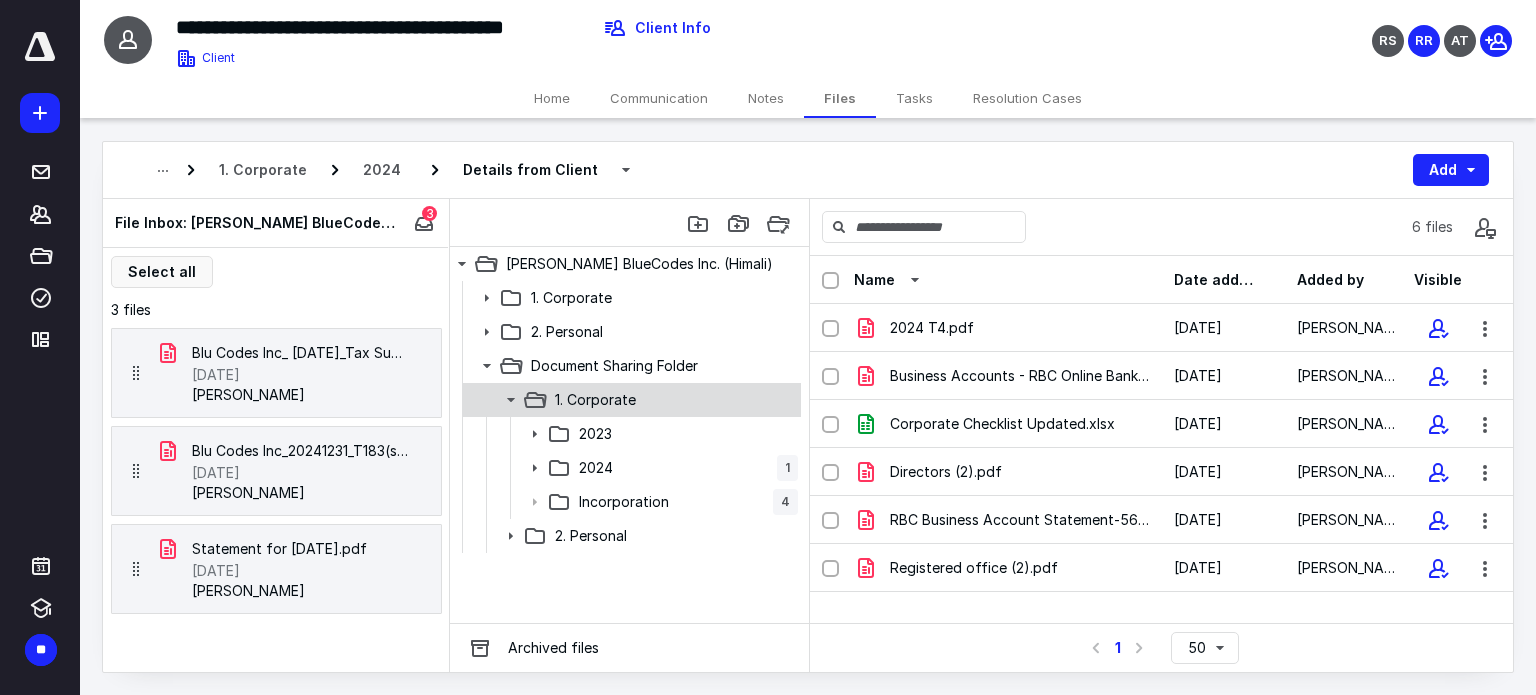click 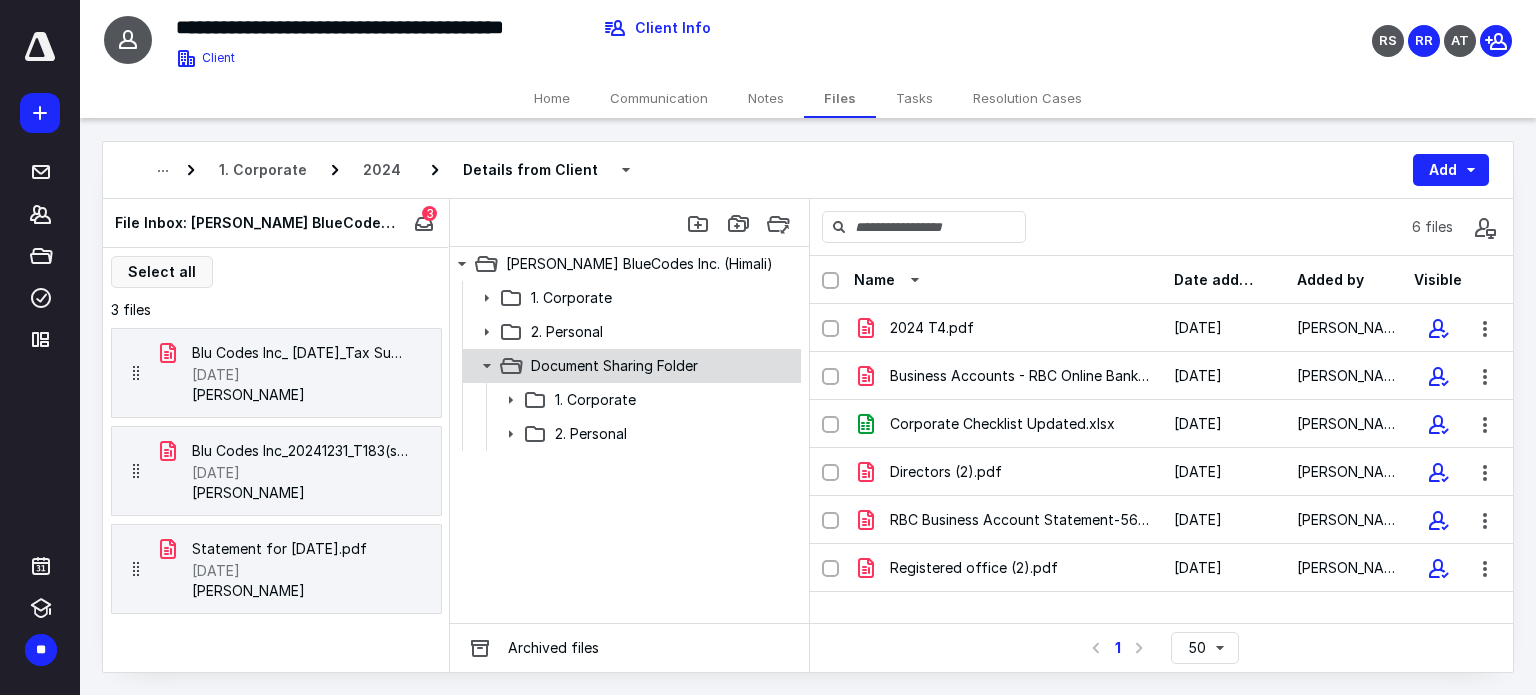 click 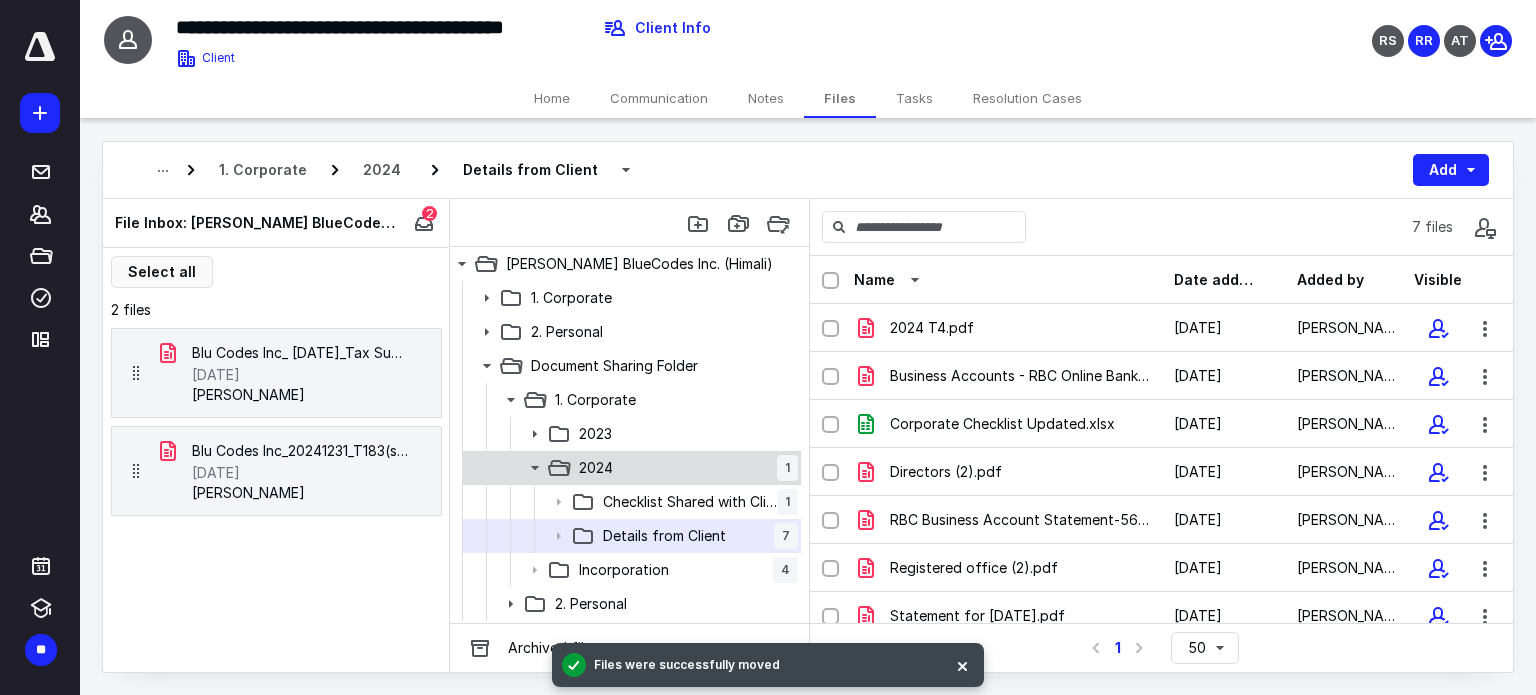 click 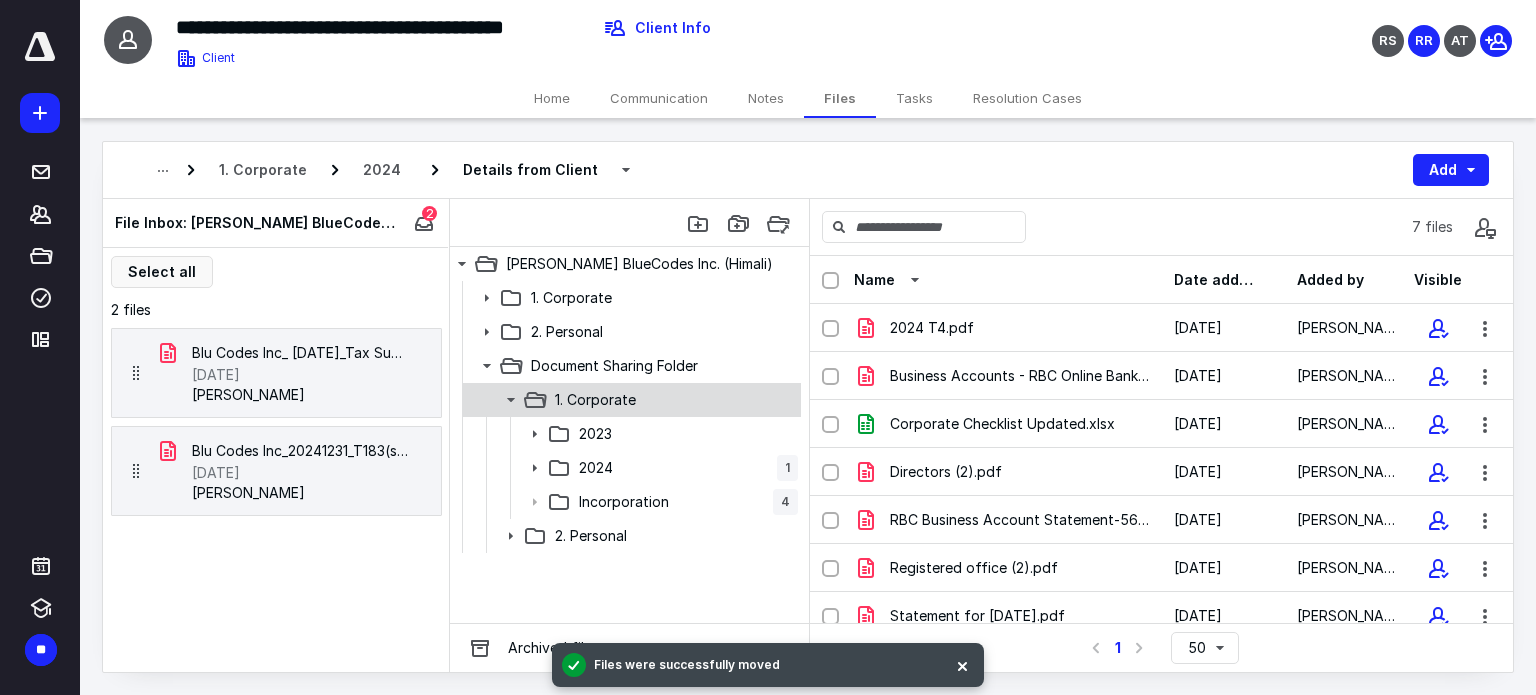 click 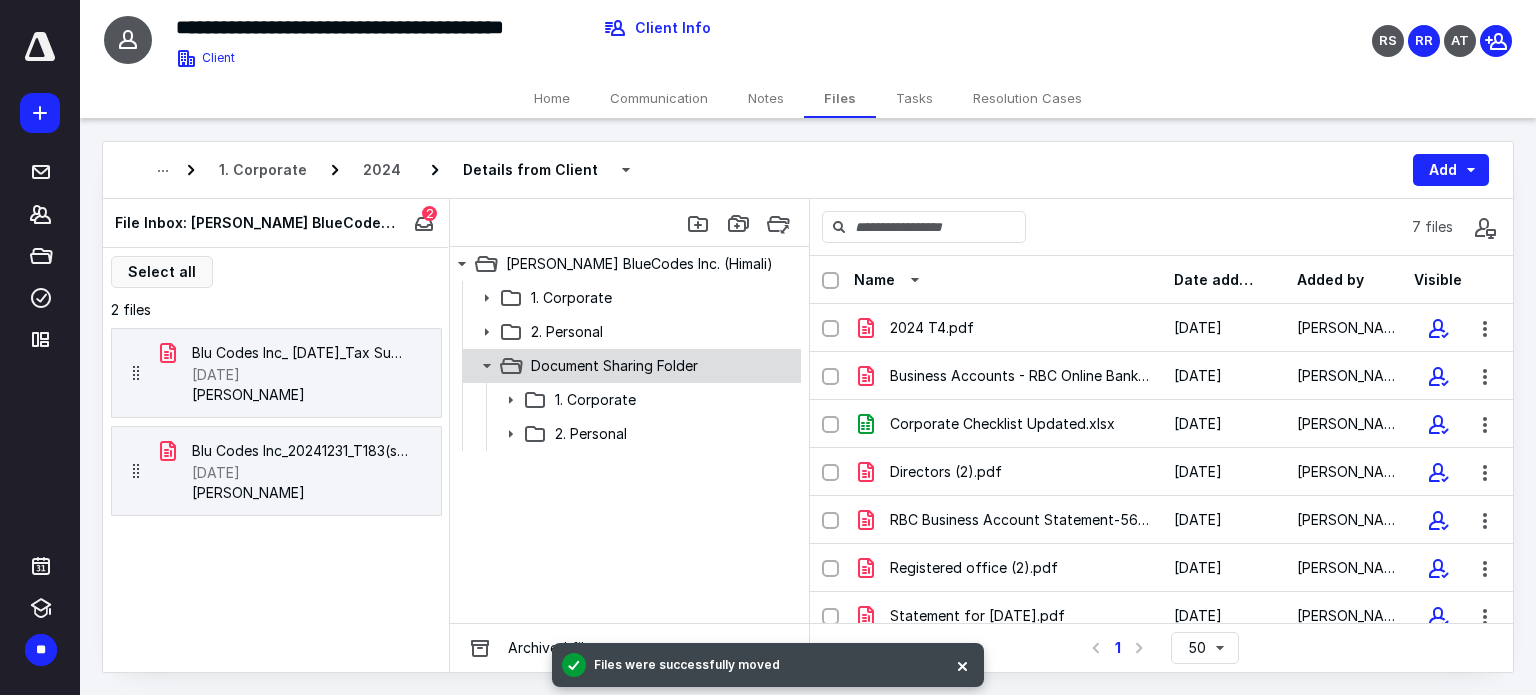 click 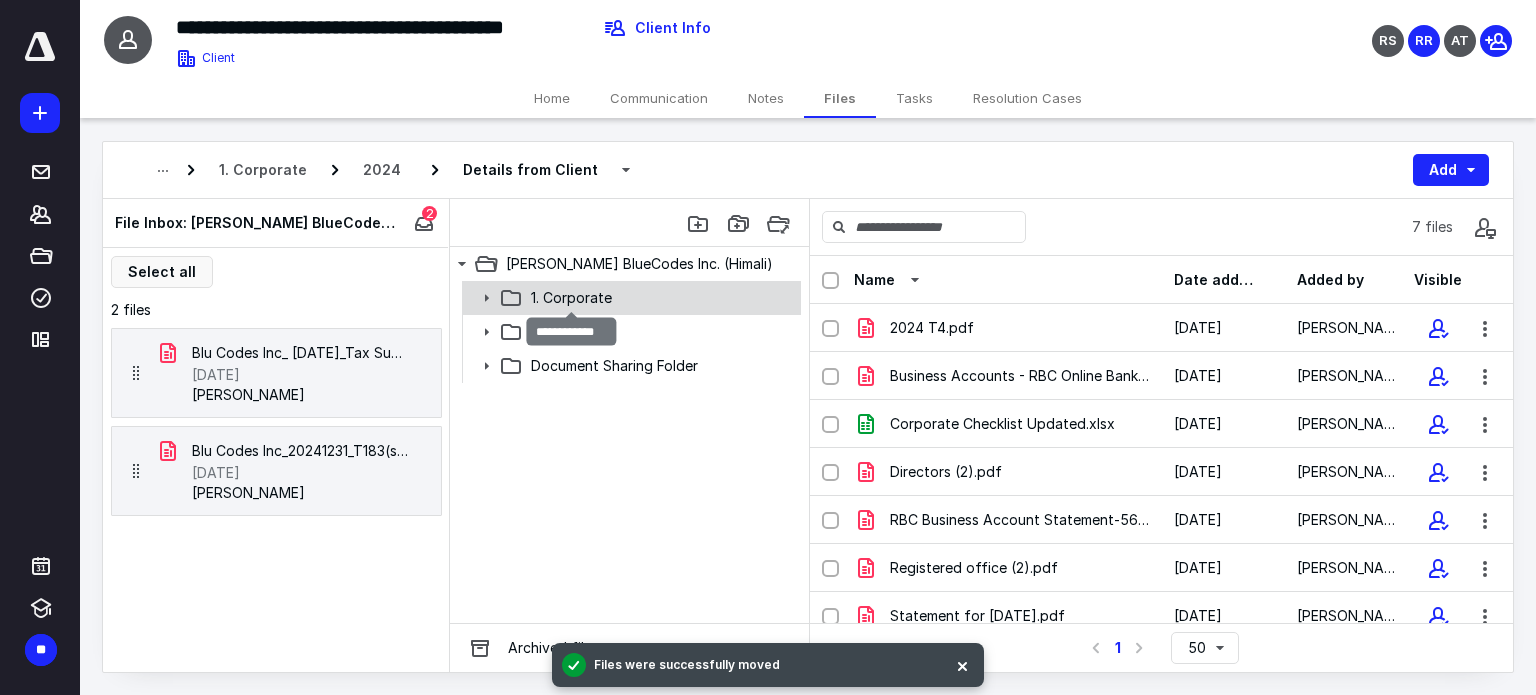 click on "1. Corporate" at bounding box center [571, 298] 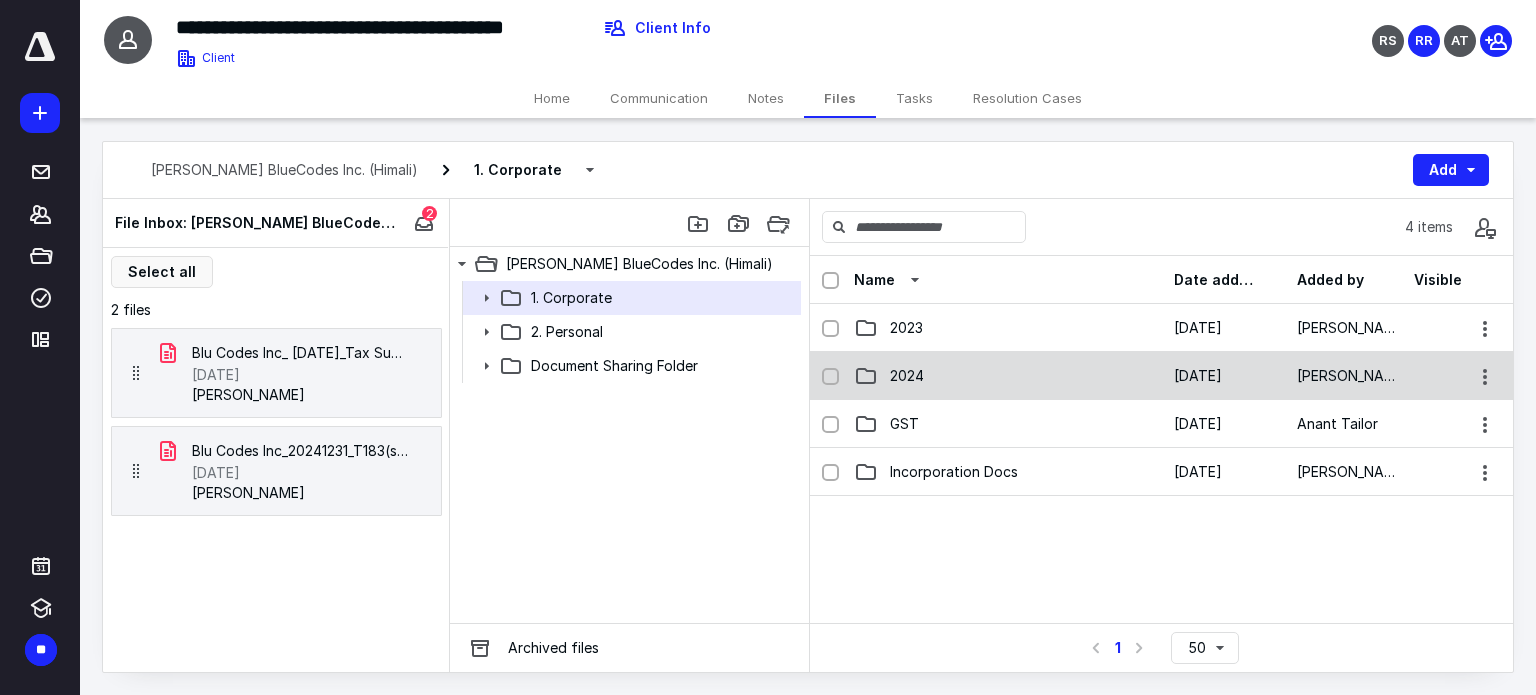 click on "2024" at bounding box center (1008, 376) 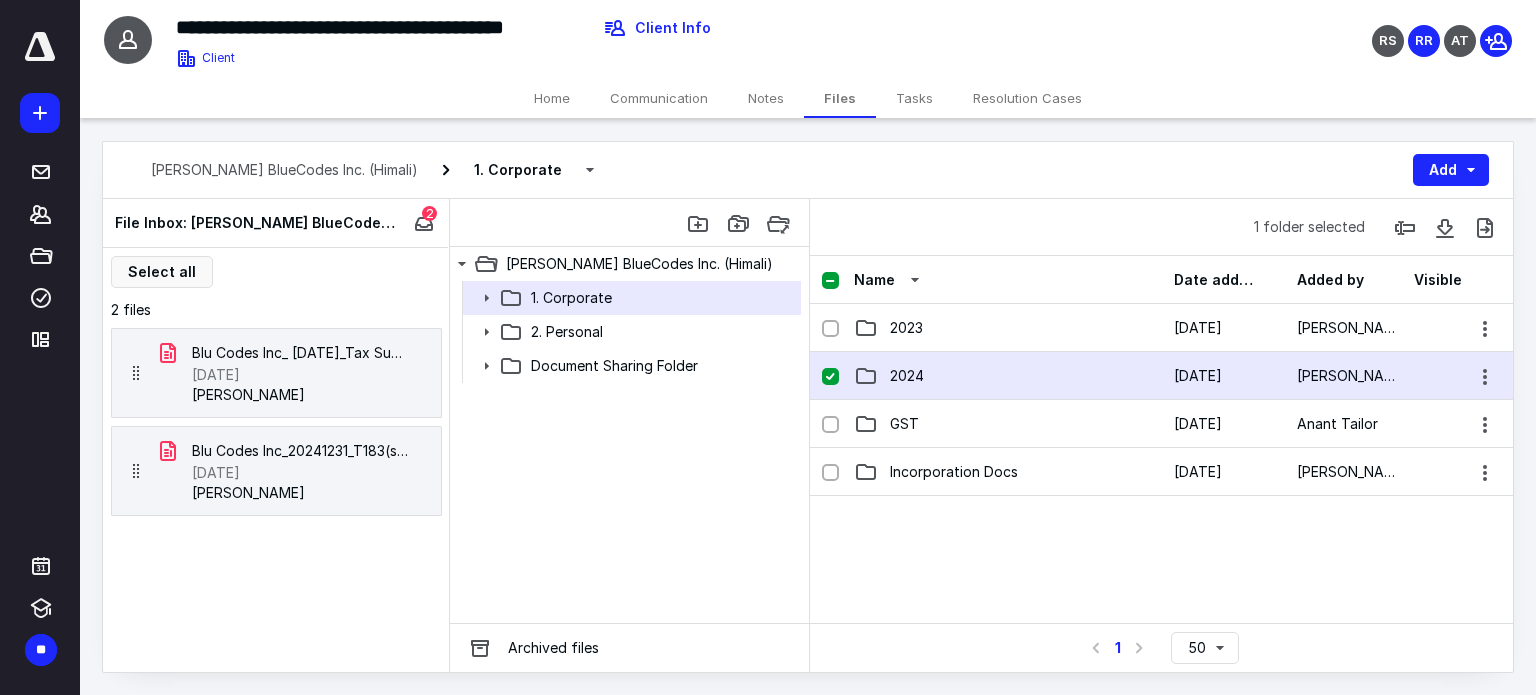 click on "2024" at bounding box center (1008, 376) 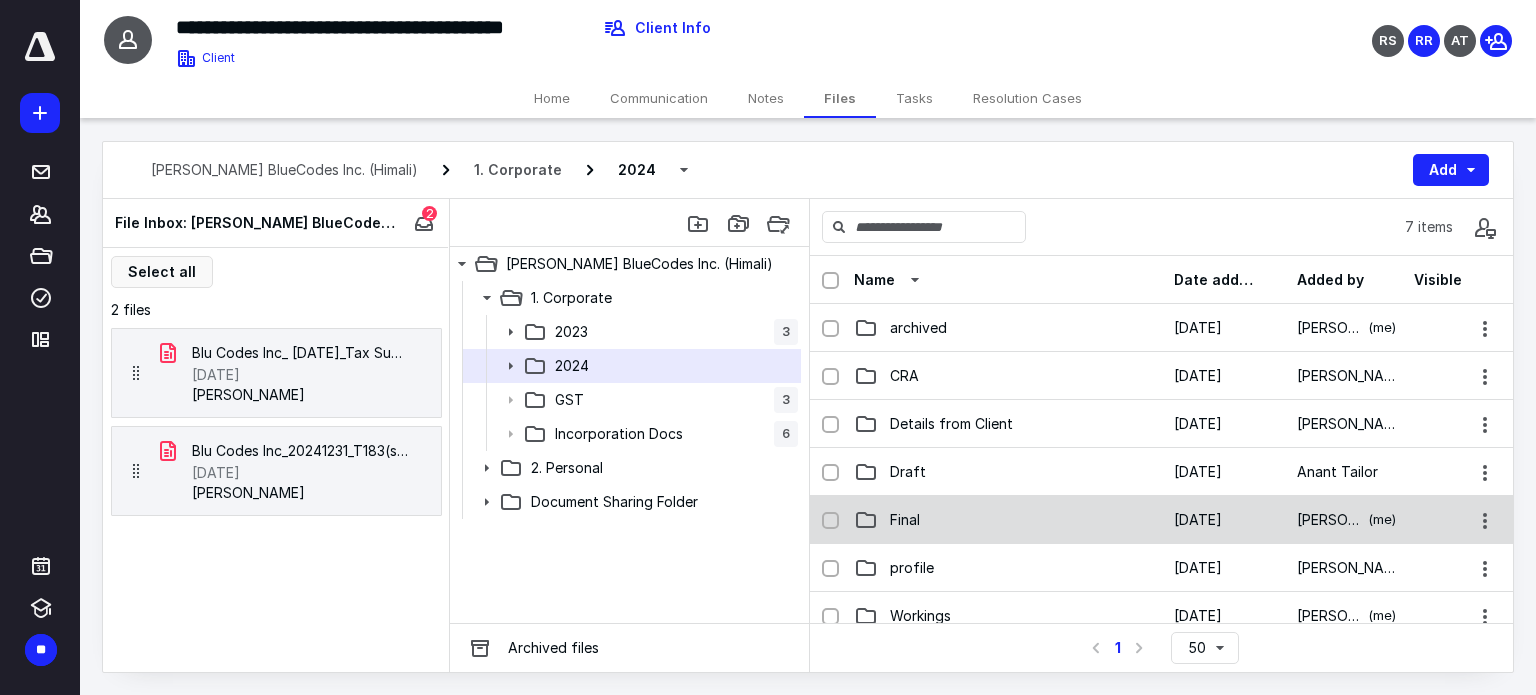 click on "Final" at bounding box center [905, 520] 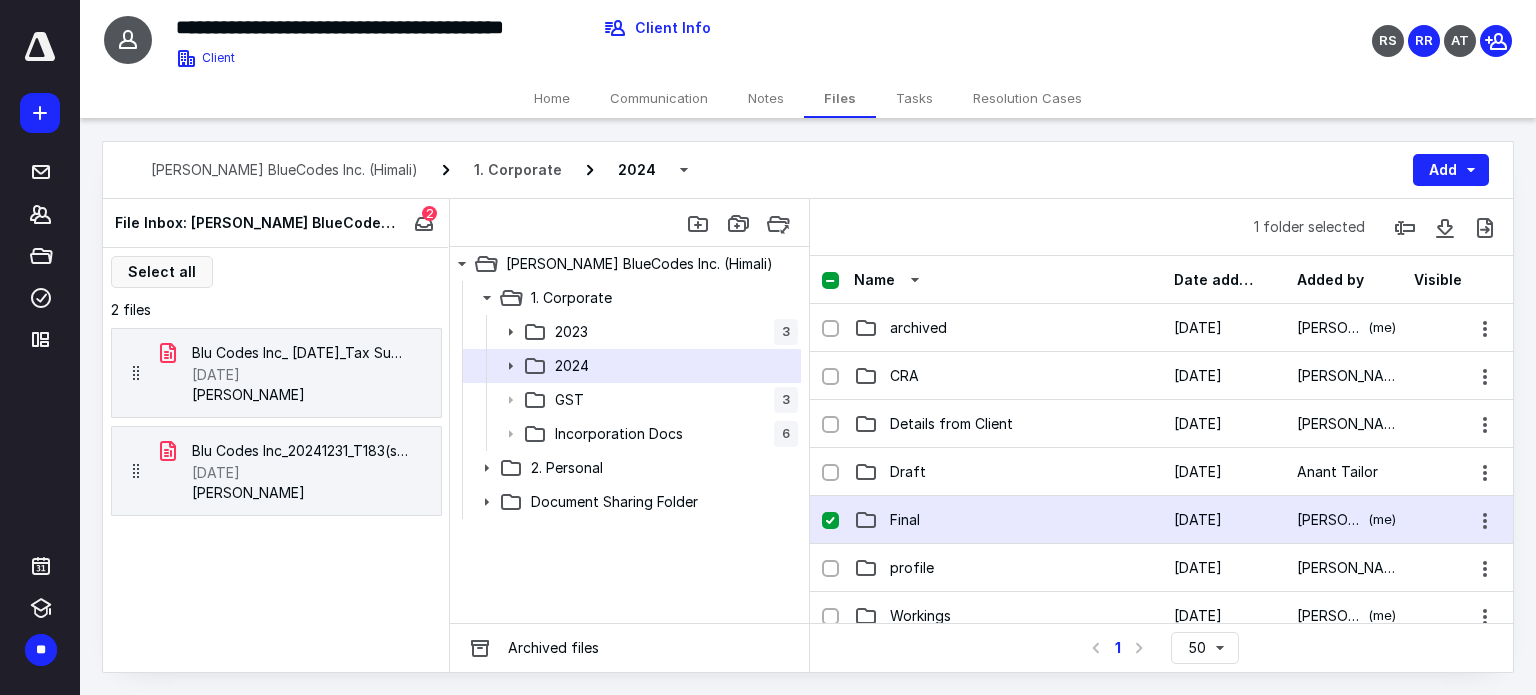 click on "Final" at bounding box center [905, 520] 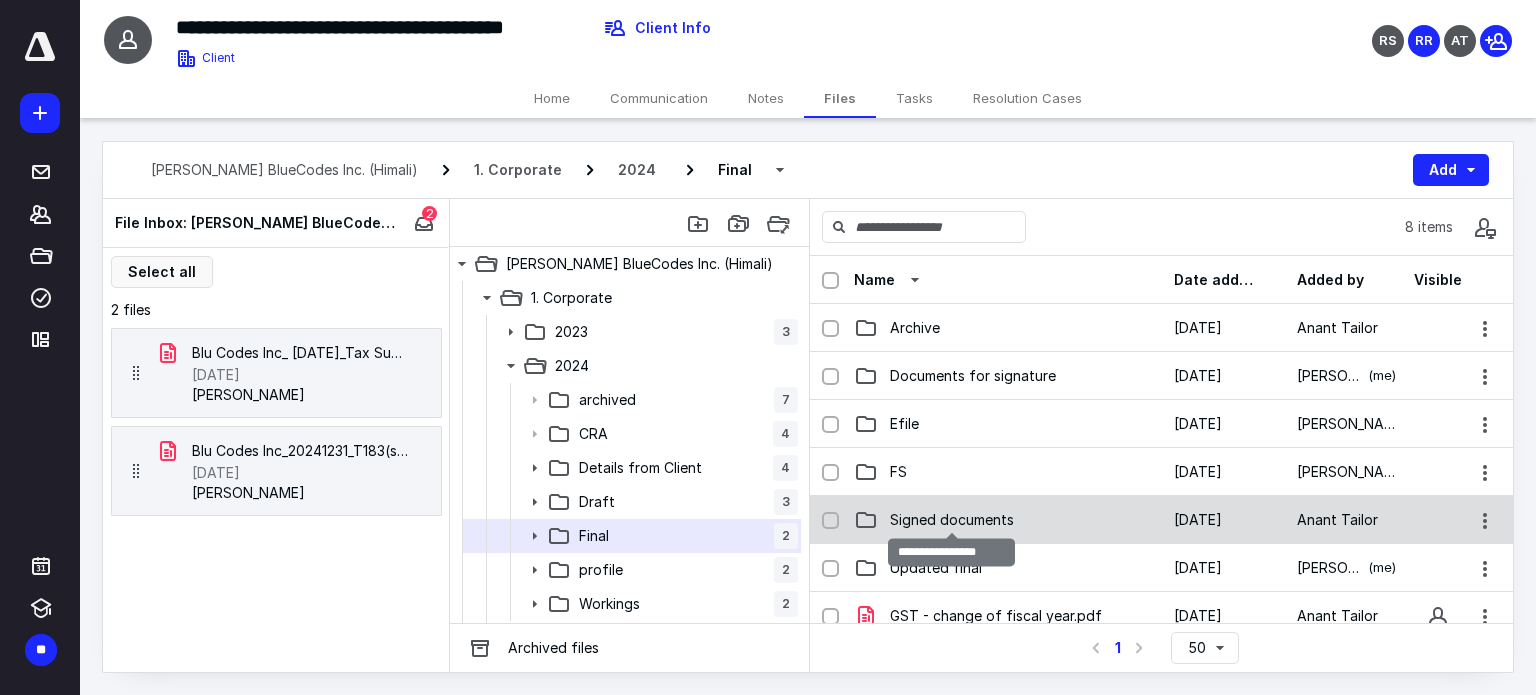 click on "Signed documents" at bounding box center [952, 520] 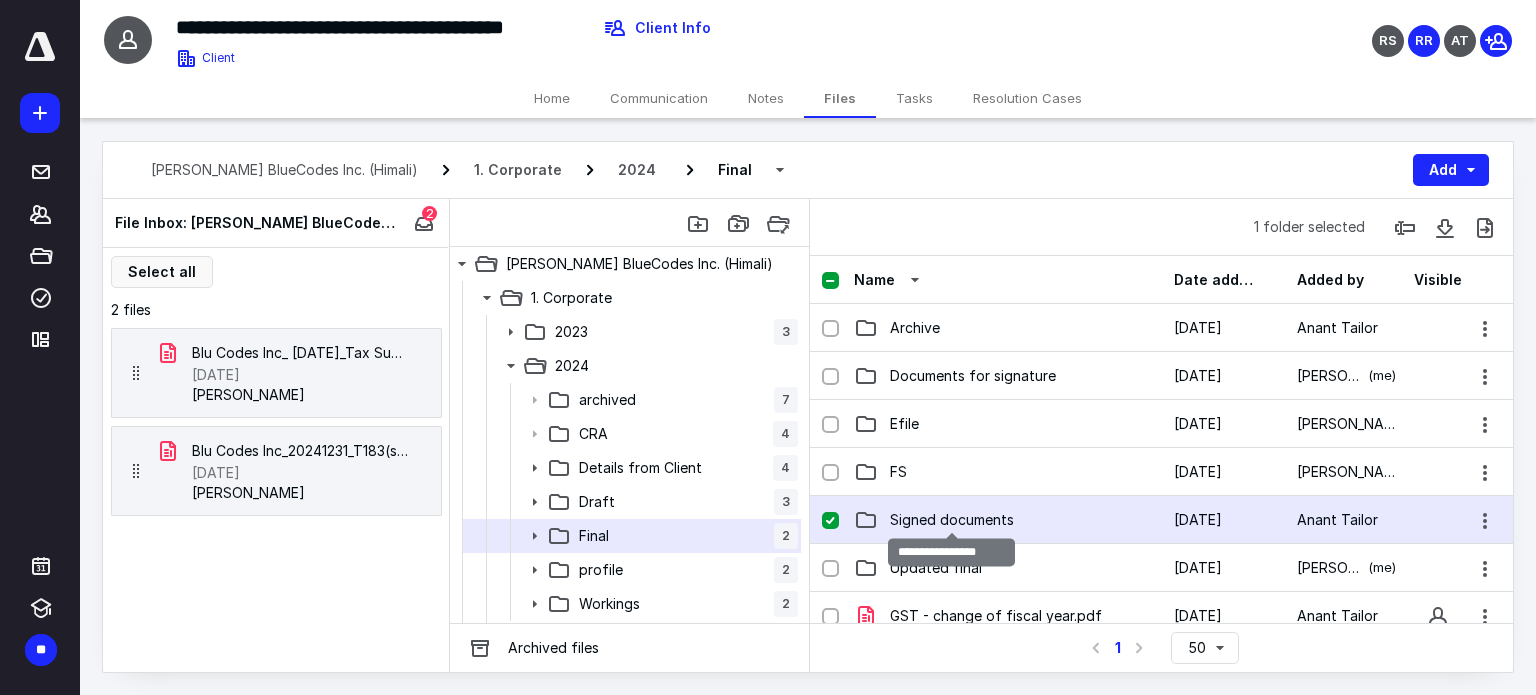 click on "Signed documents" at bounding box center [952, 520] 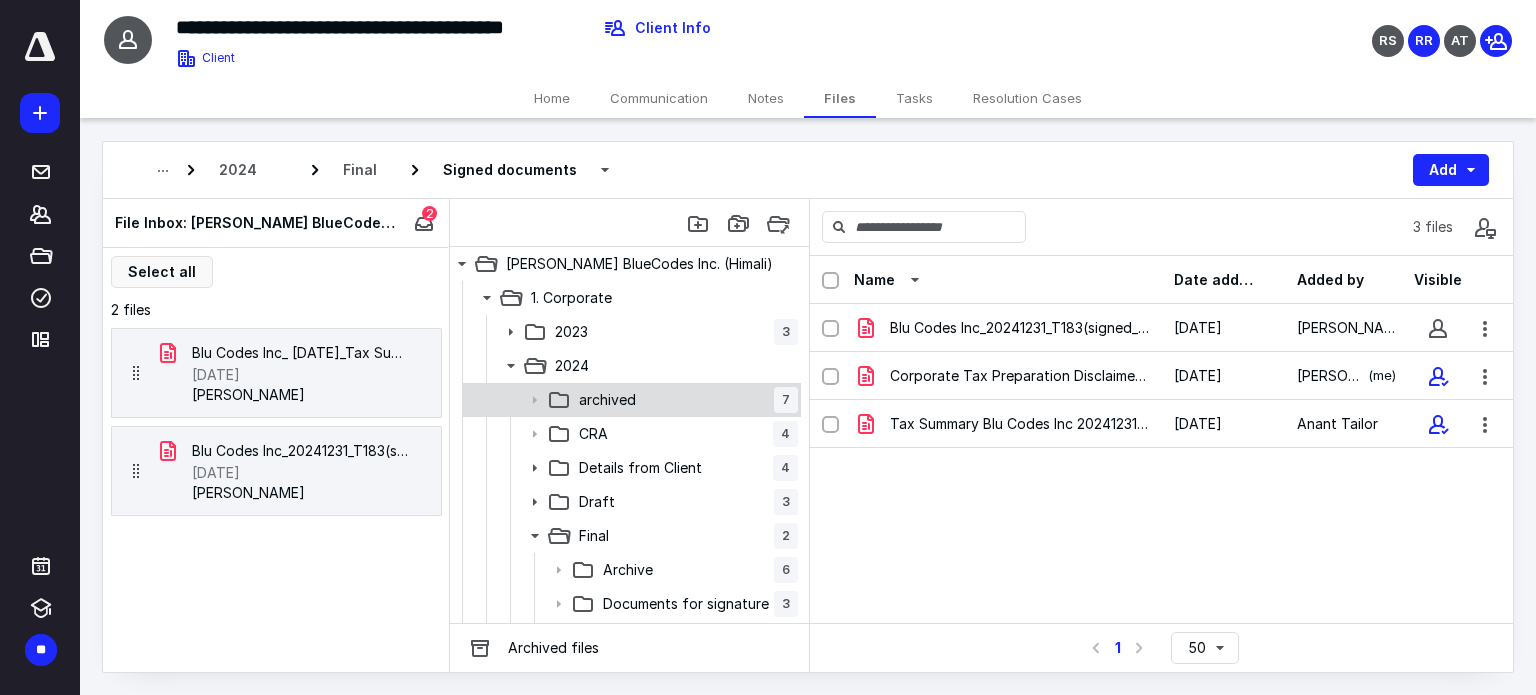 click on "archived 7" at bounding box center (684, 400) 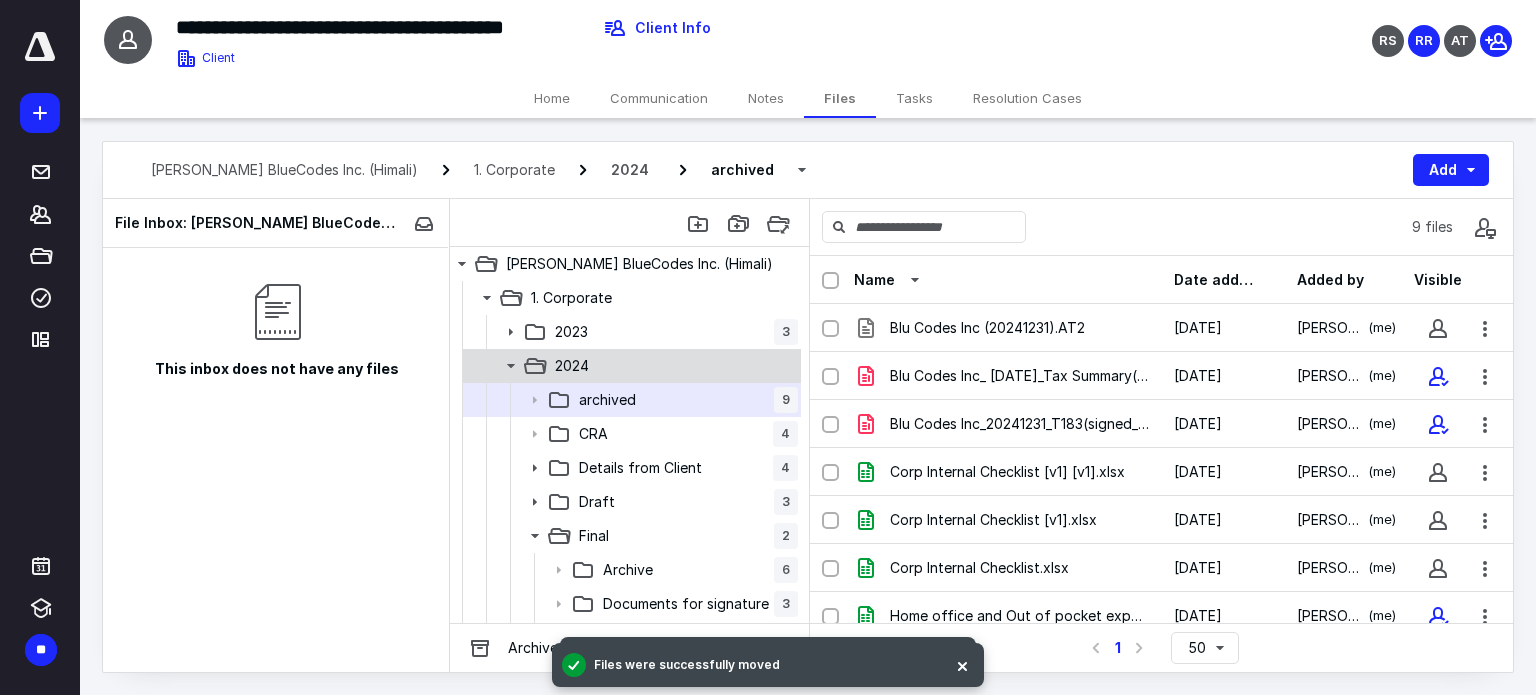 click 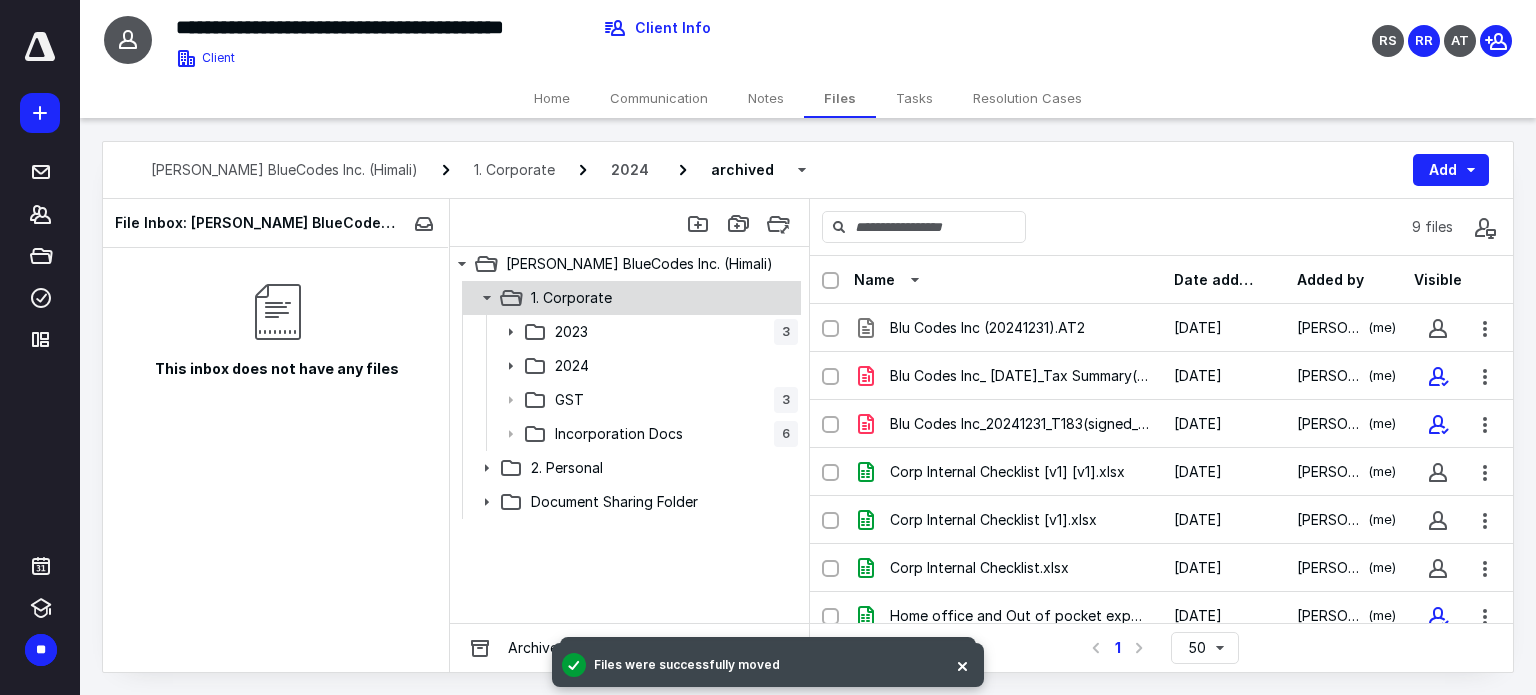 click 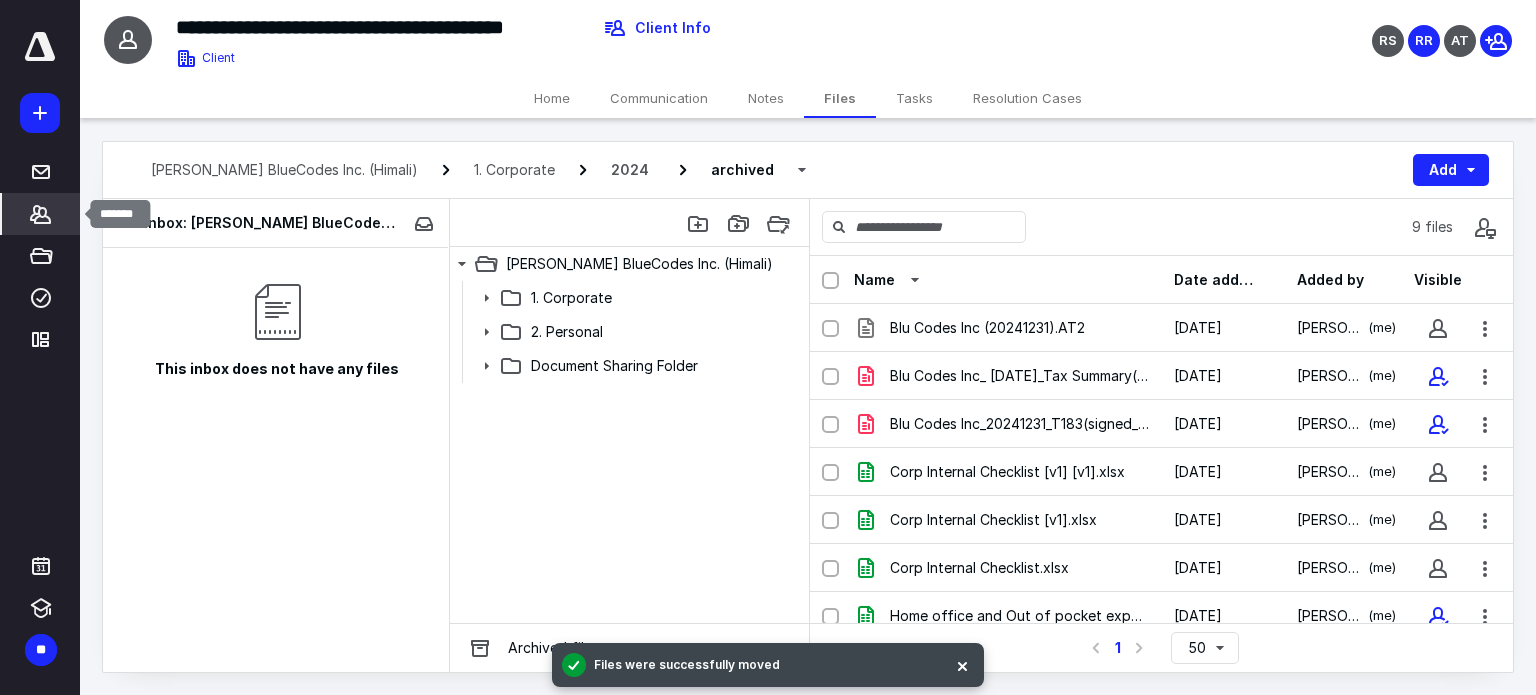 click 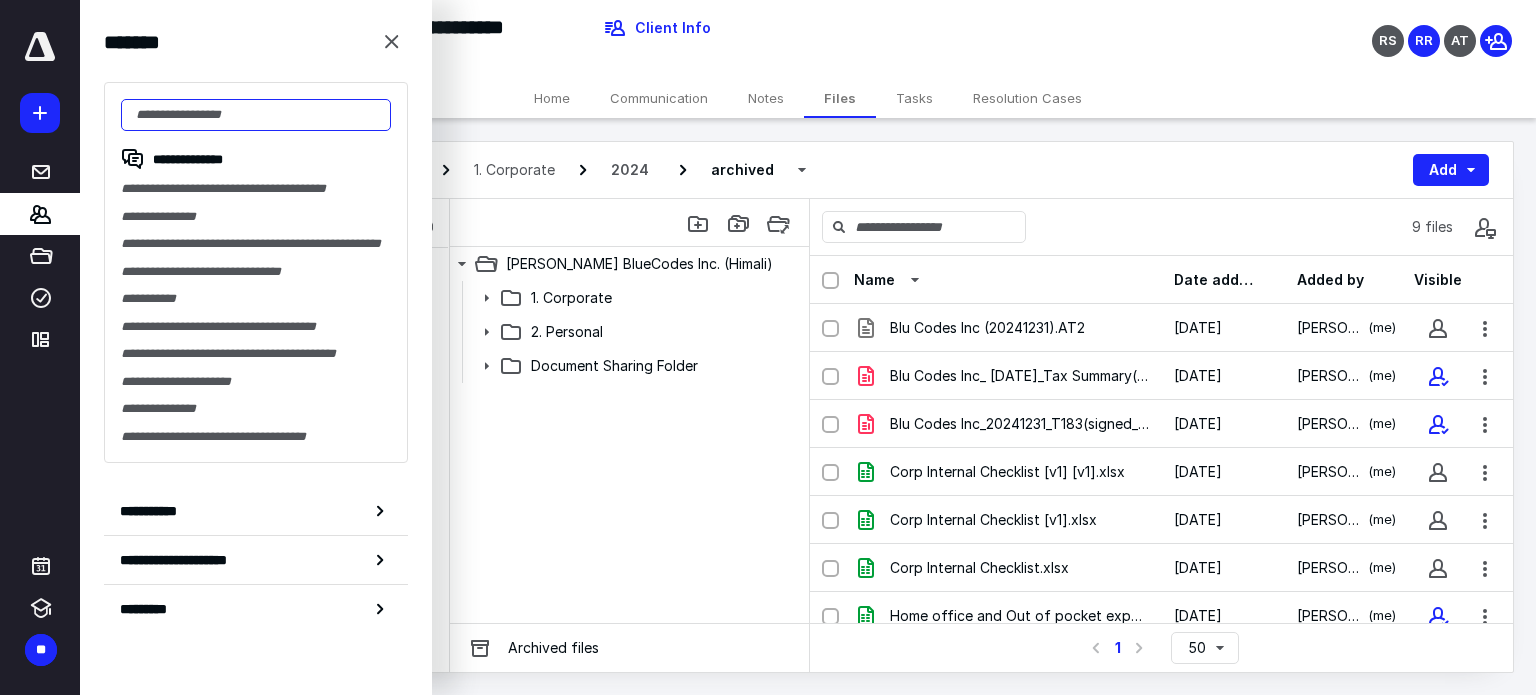 click at bounding box center (256, 115) 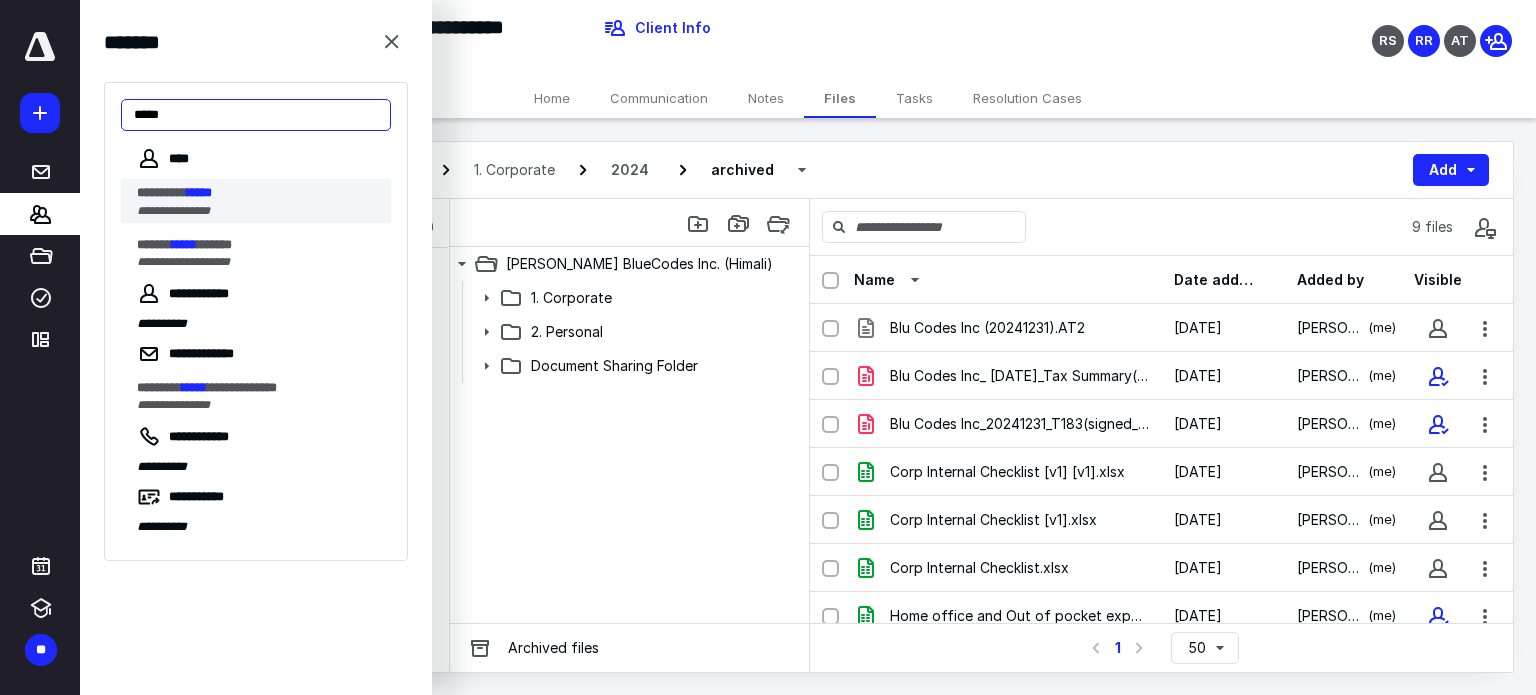 type on "*****" 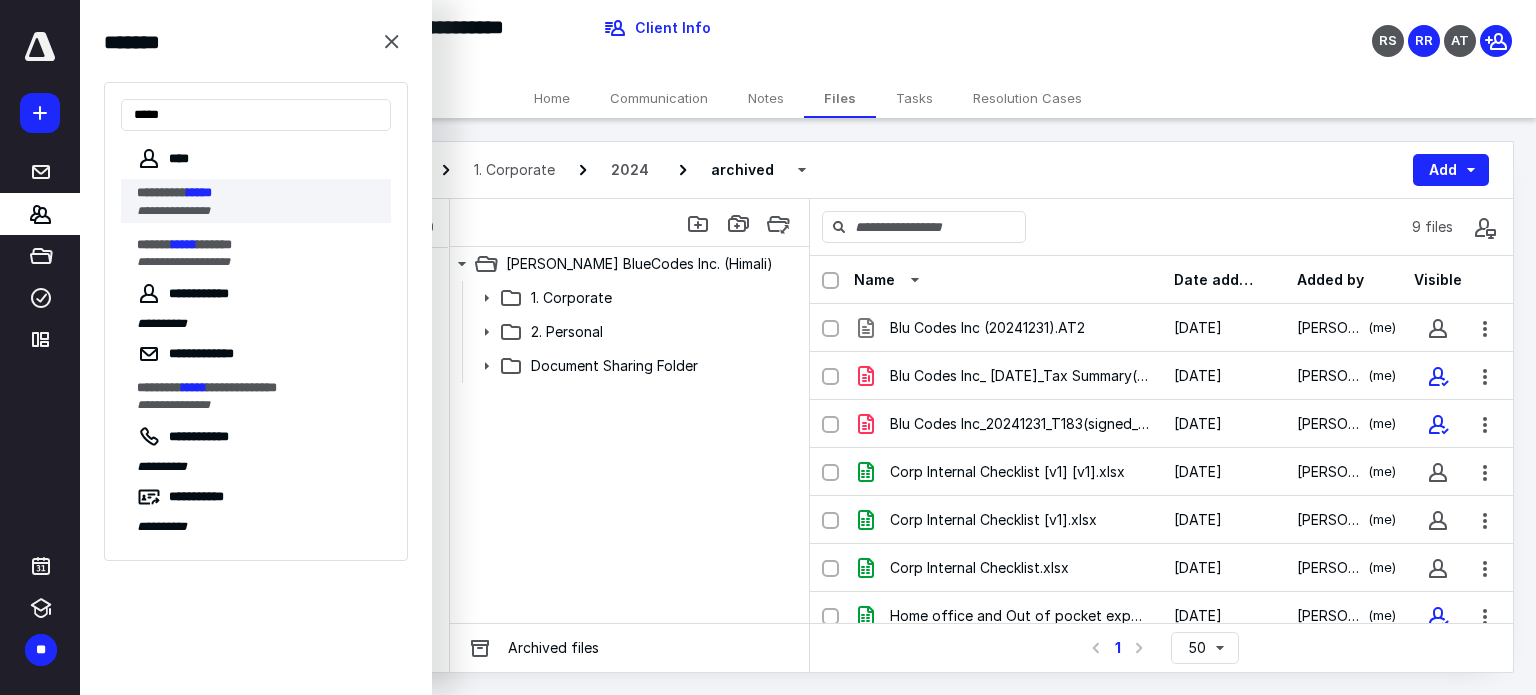 click on "**********" at bounding box center (264, 201) 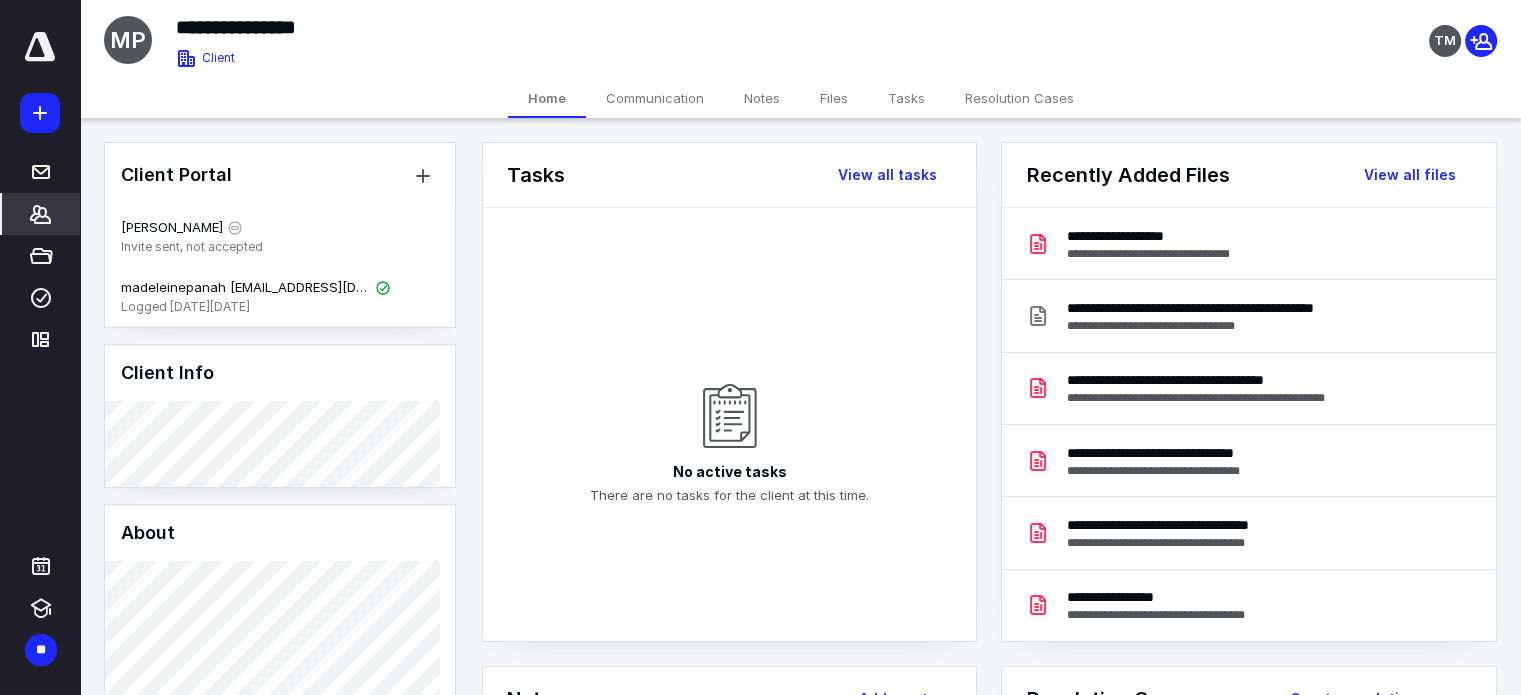 click on "Files" at bounding box center (834, 98) 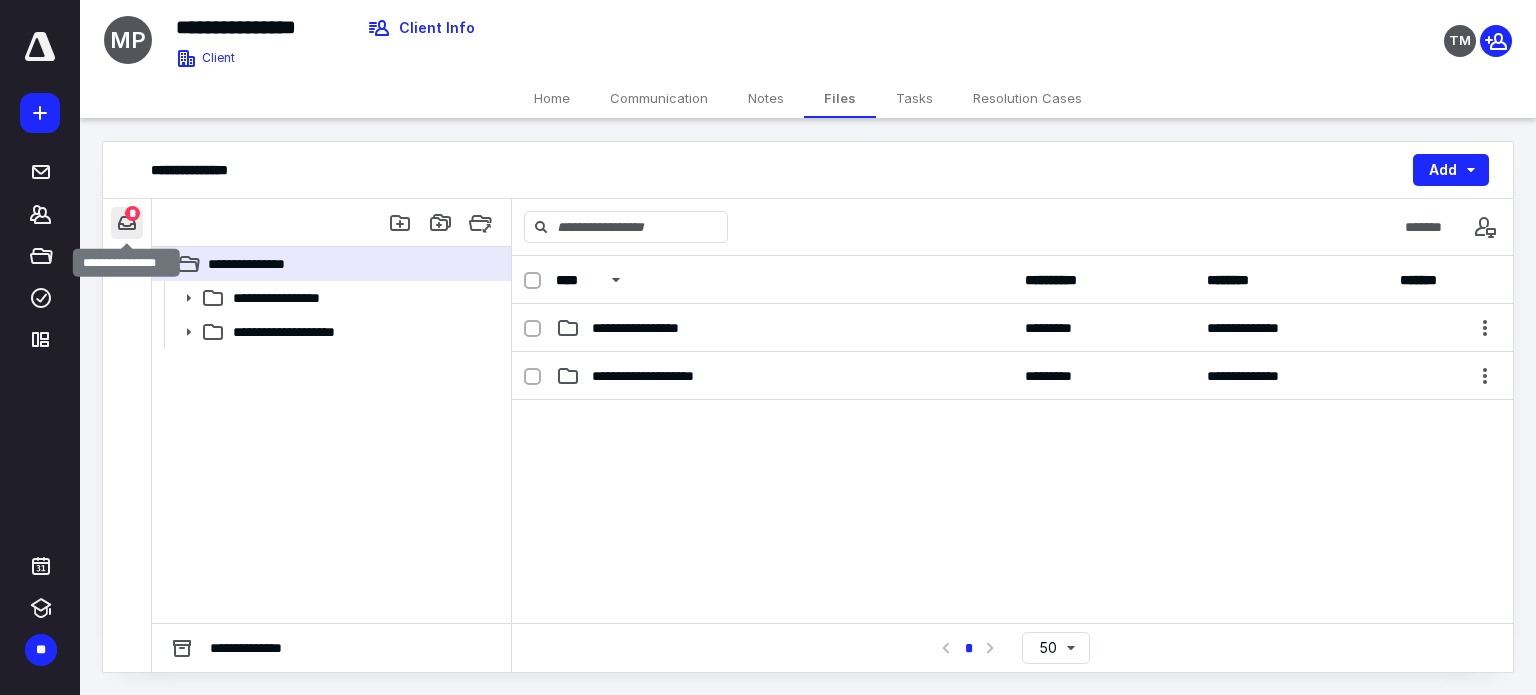 click at bounding box center (127, 223) 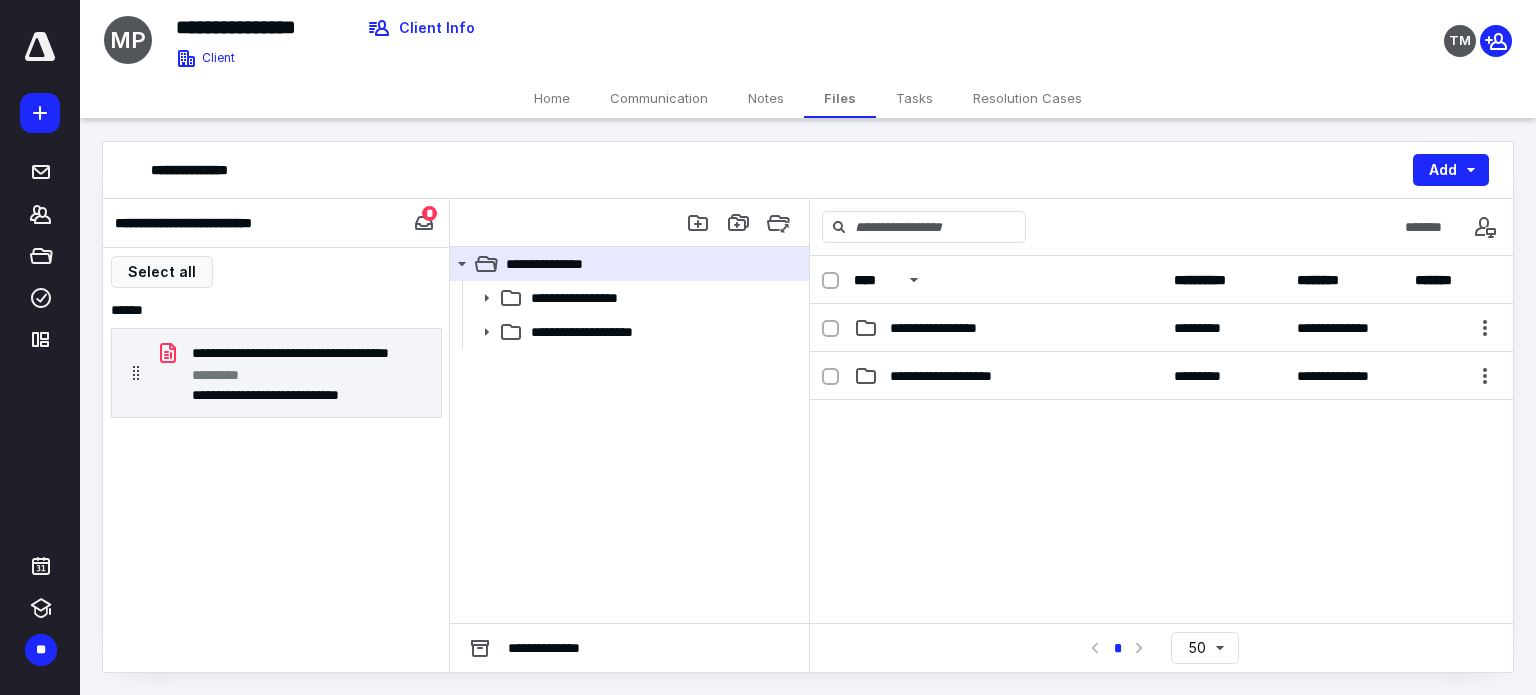 type 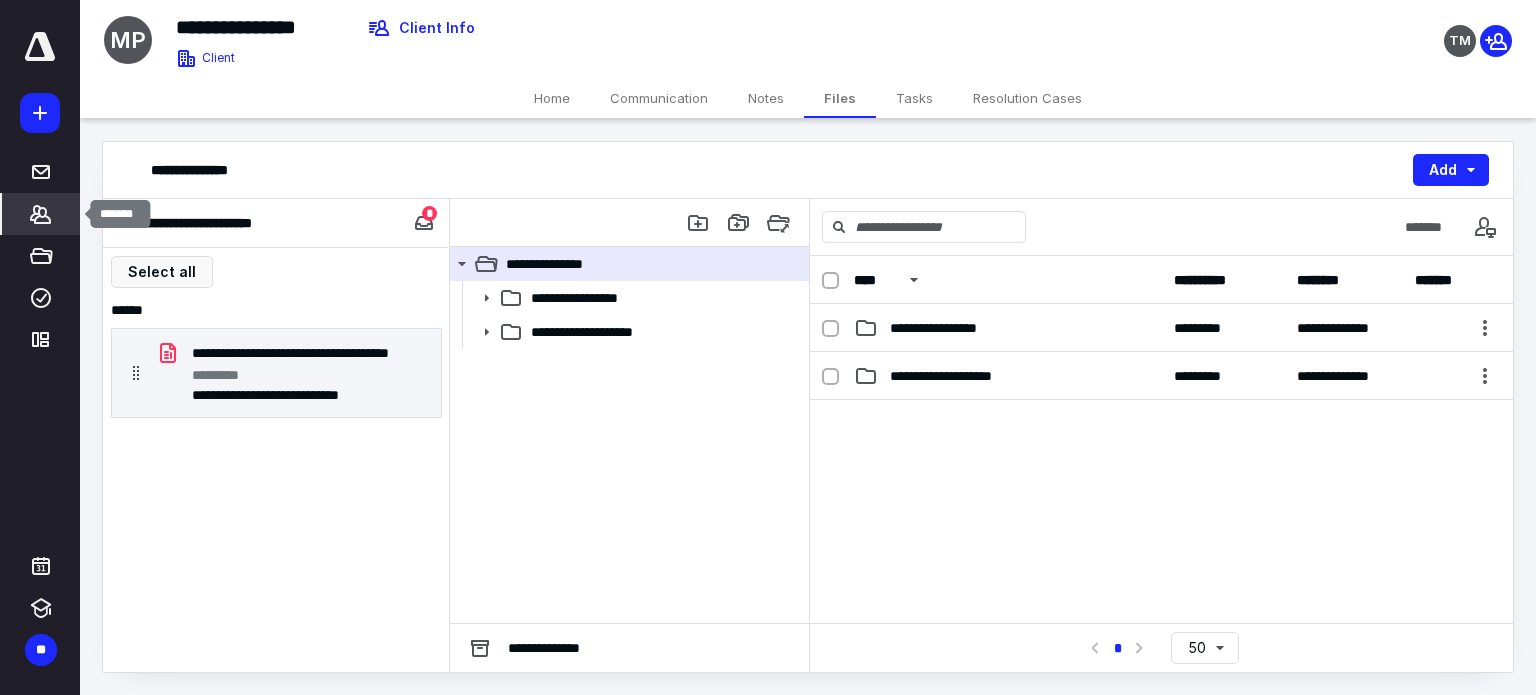 click on "*******" at bounding box center [41, 214] 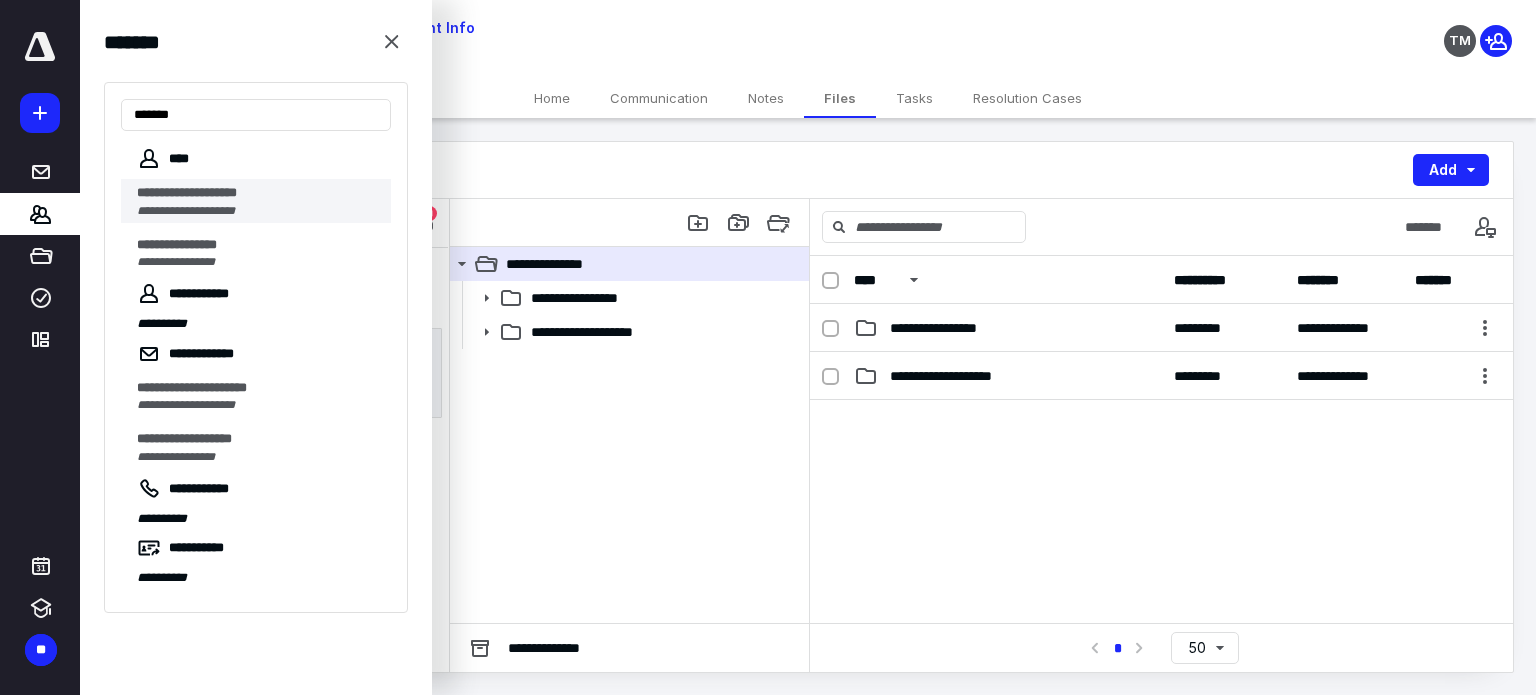 type on "******" 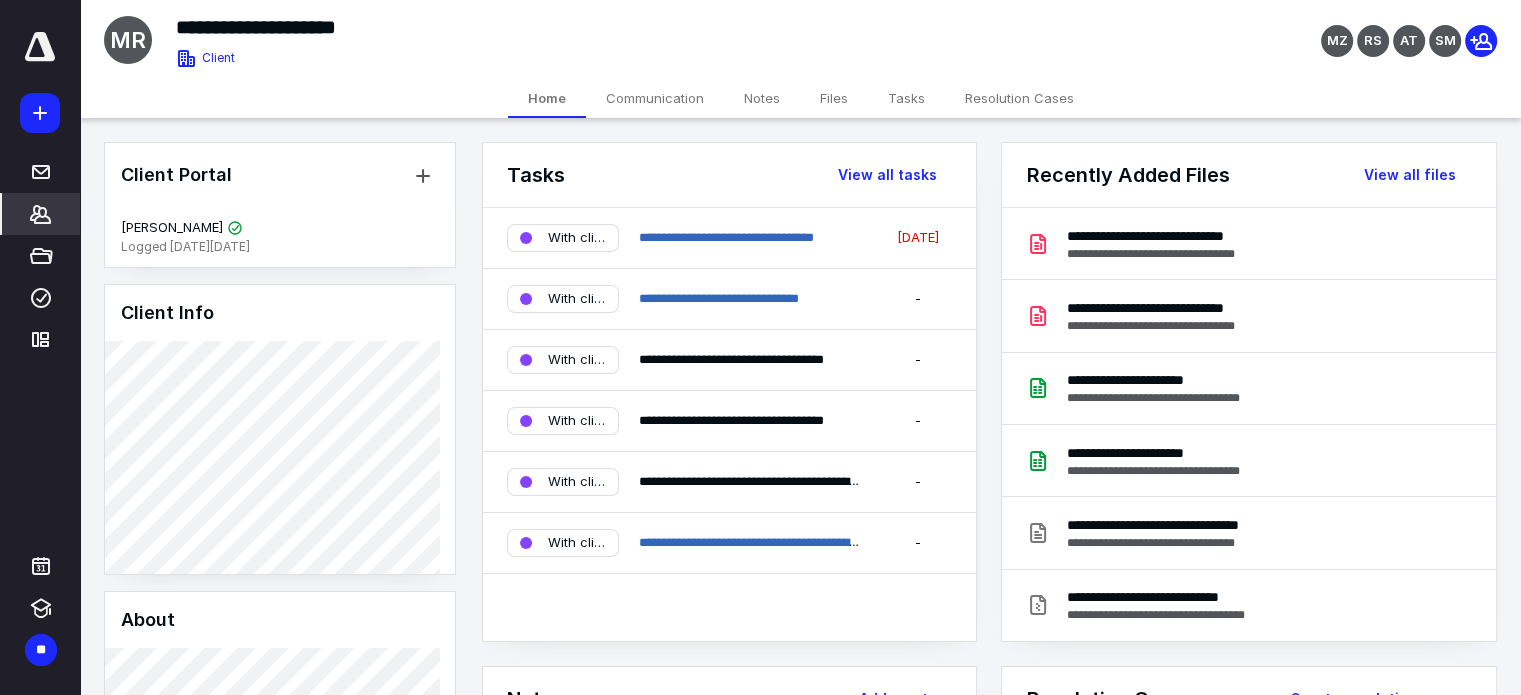 click on "Files" at bounding box center (834, 98) 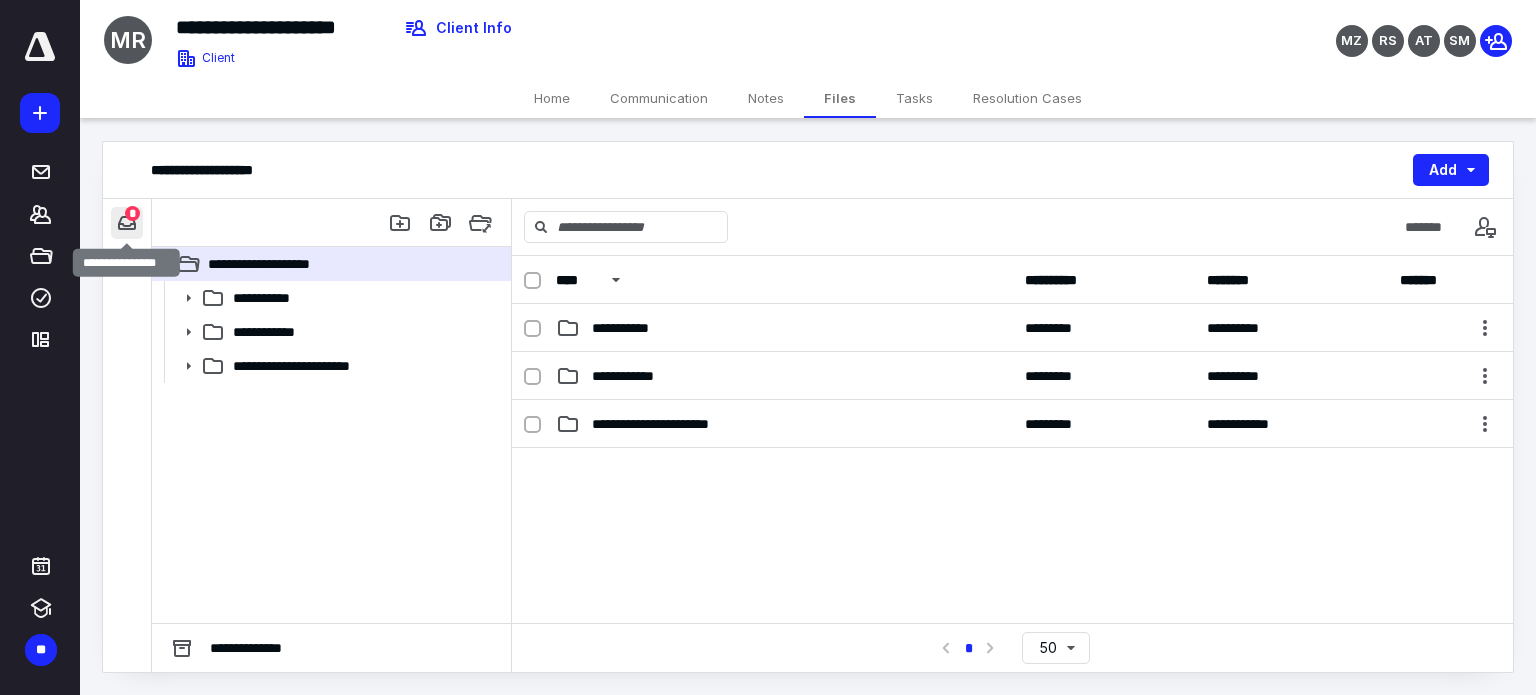 click at bounding box center [127, 223] 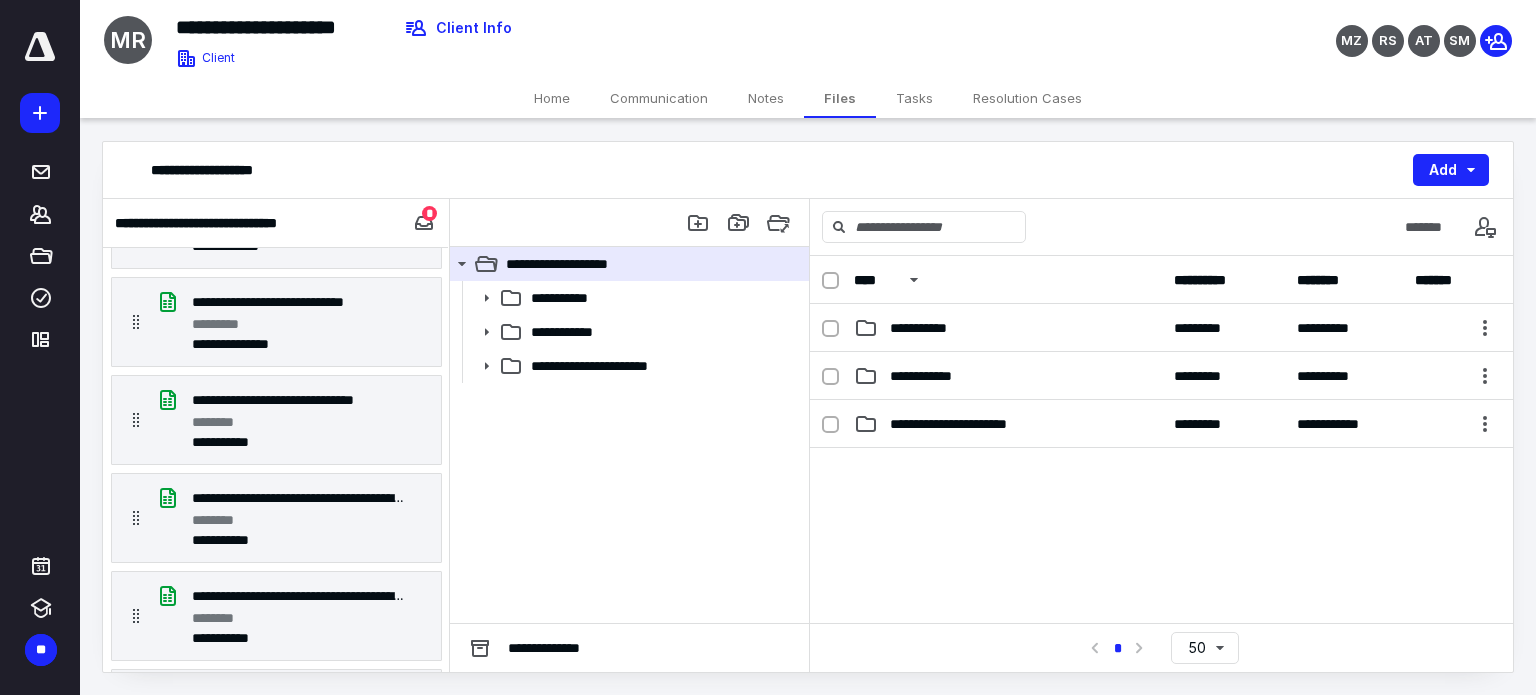 scroll, scrollTop: 272, scrollLeft: 0, axis: vertical 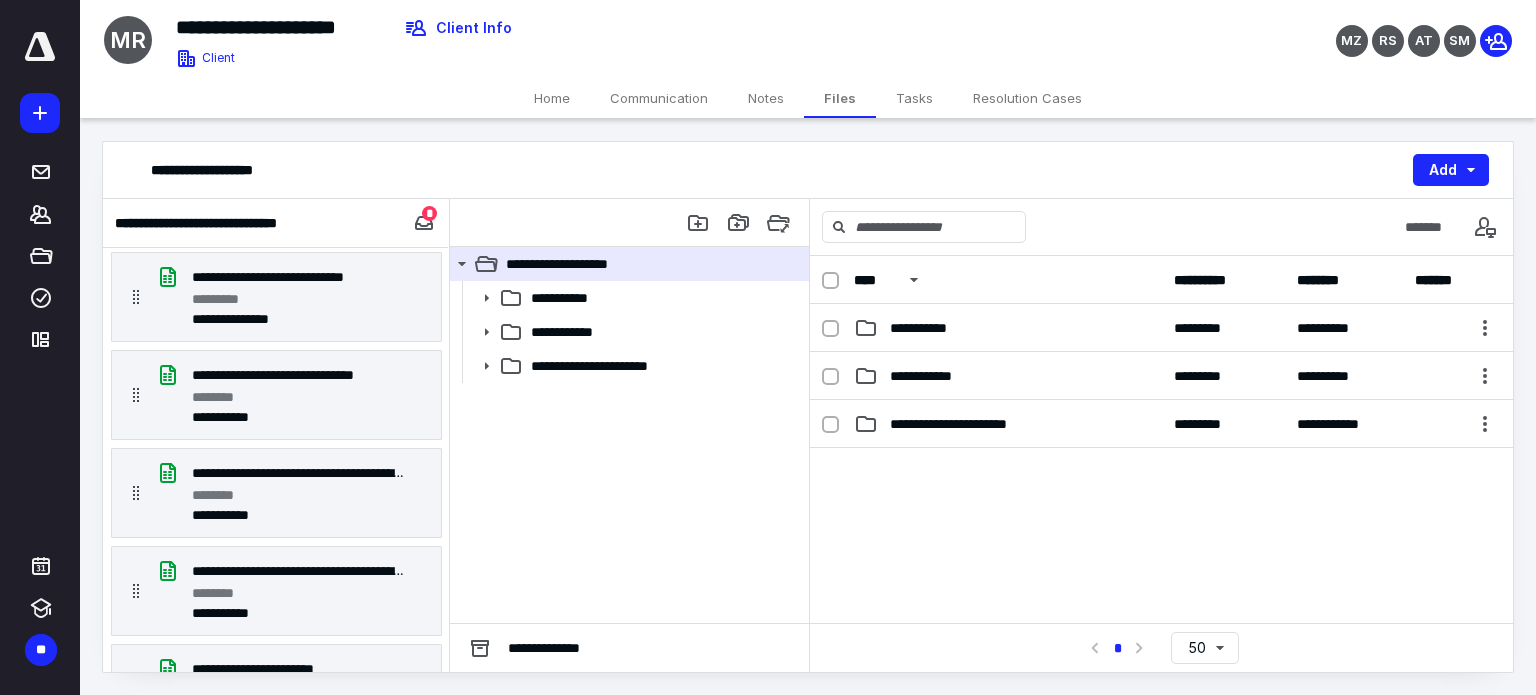 type 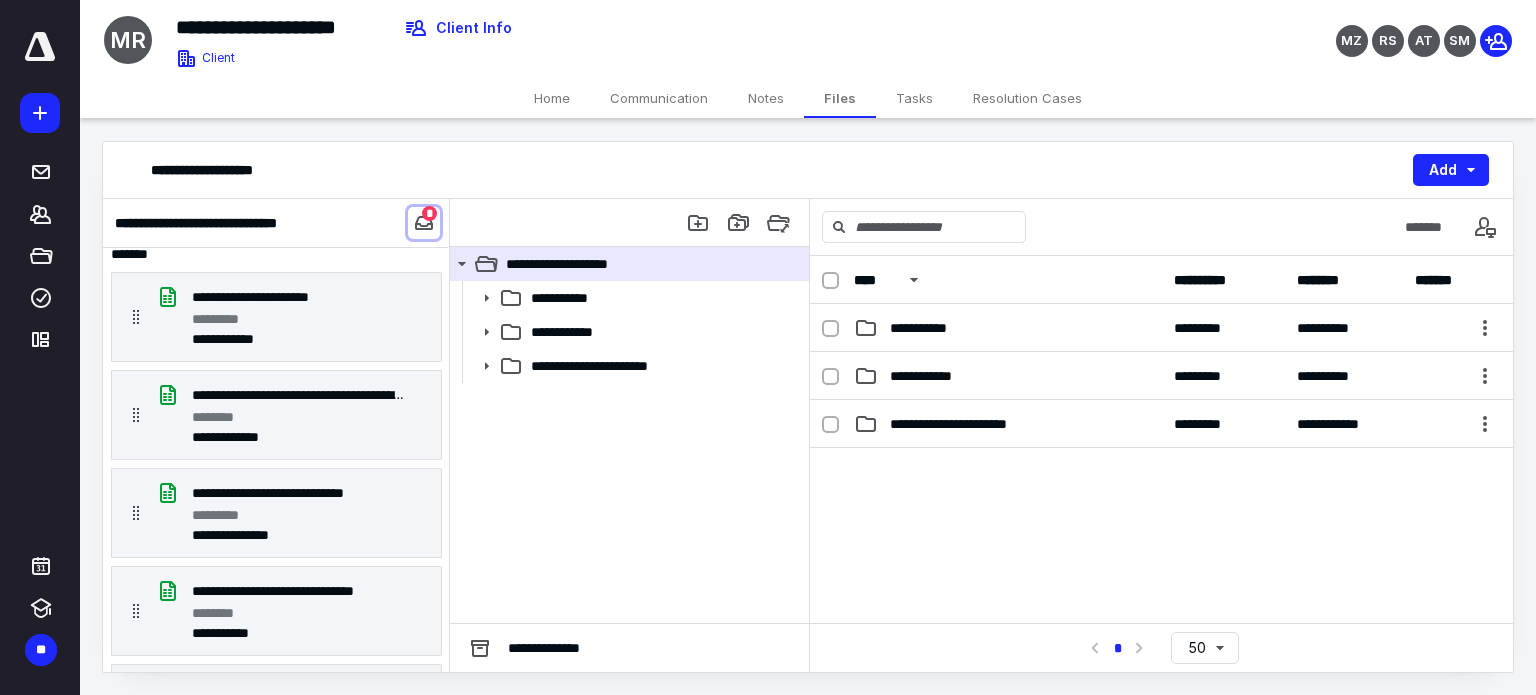 scroll, scrollTop: 0, scrollLeft: 0, axis: both 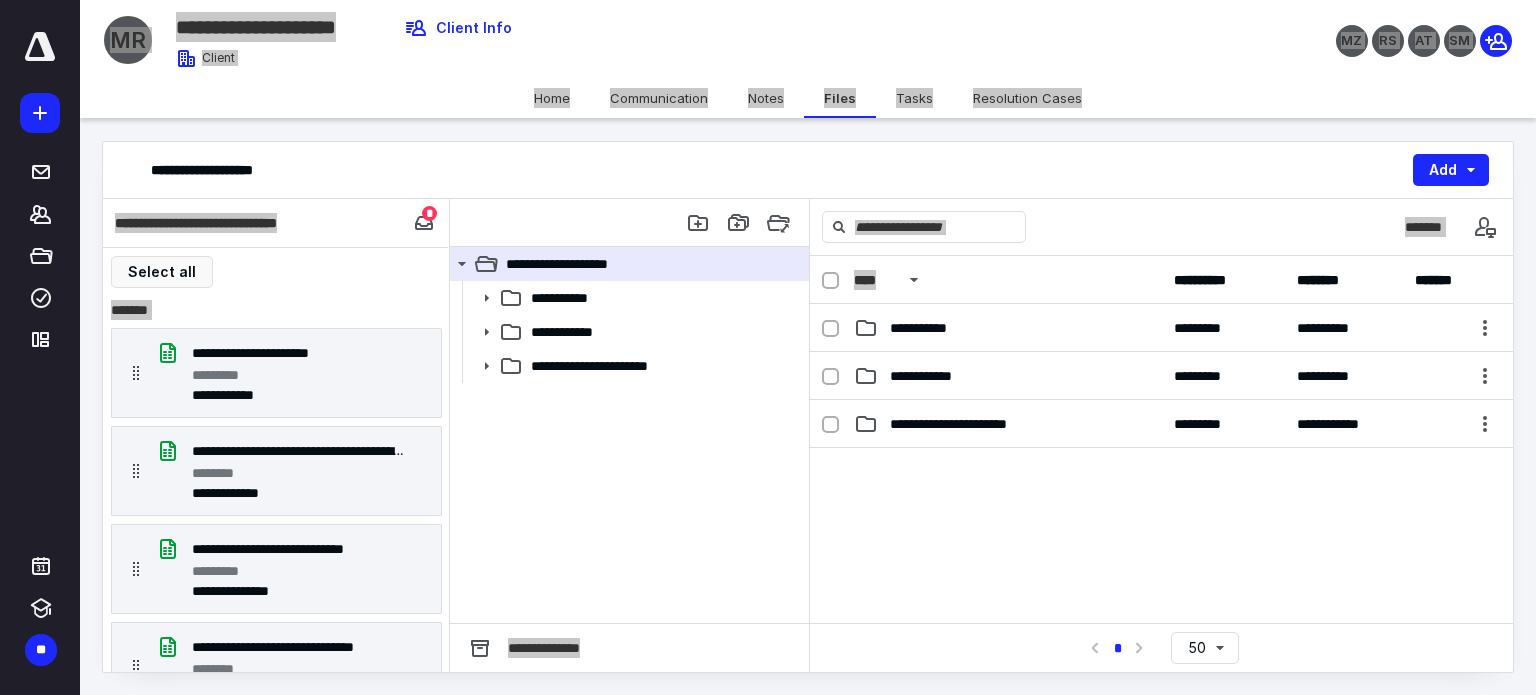 click on "****" at bounding box center [1008, 280] 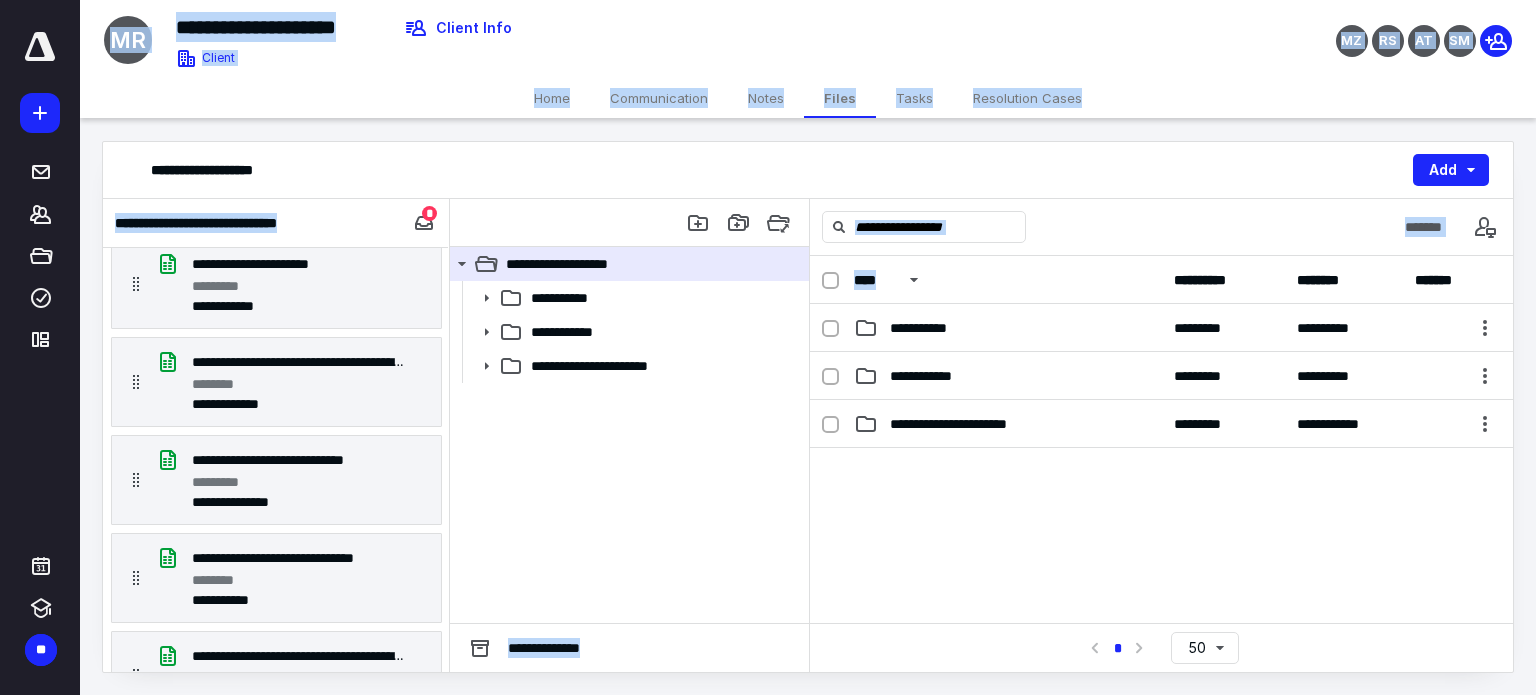 scroll, scrollTop: 0, scrollLeft: 0, axis: both 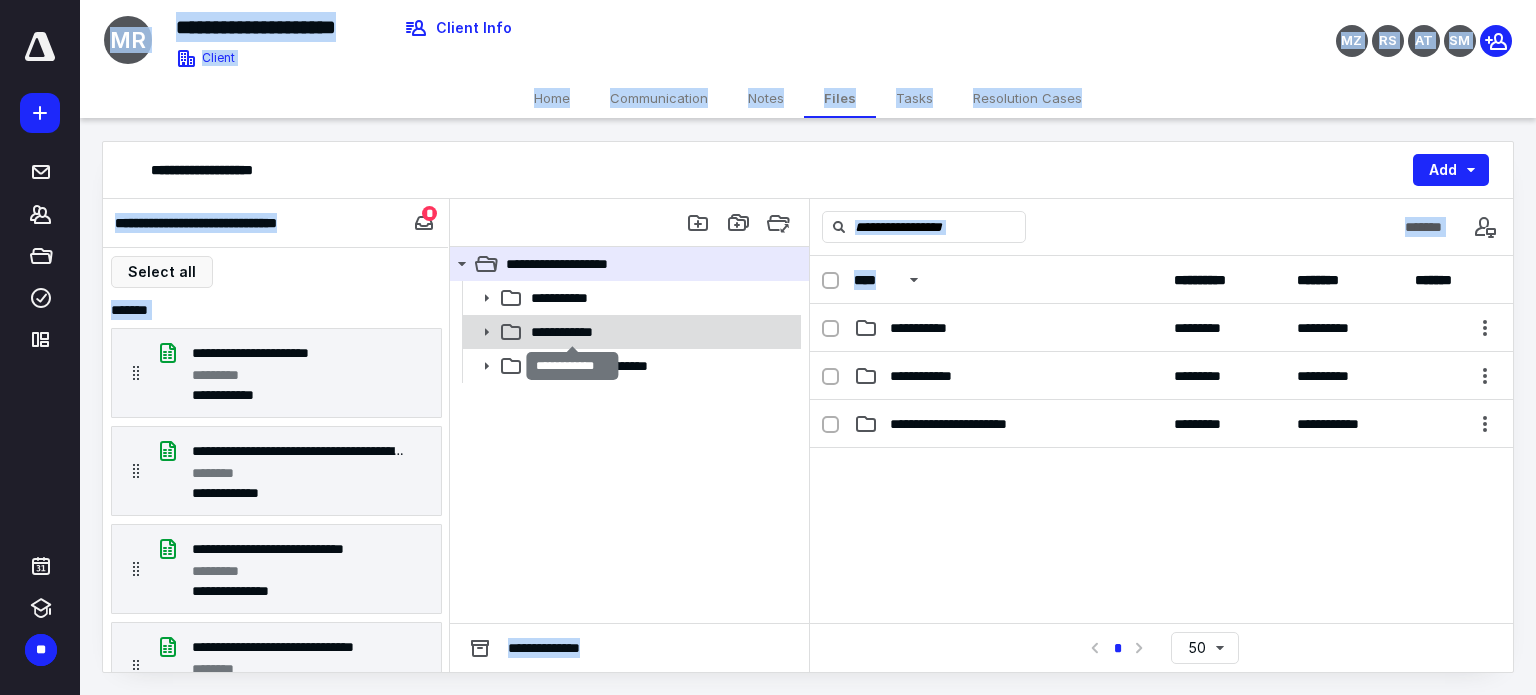 click on "**********" at bounding box center (572, 332) 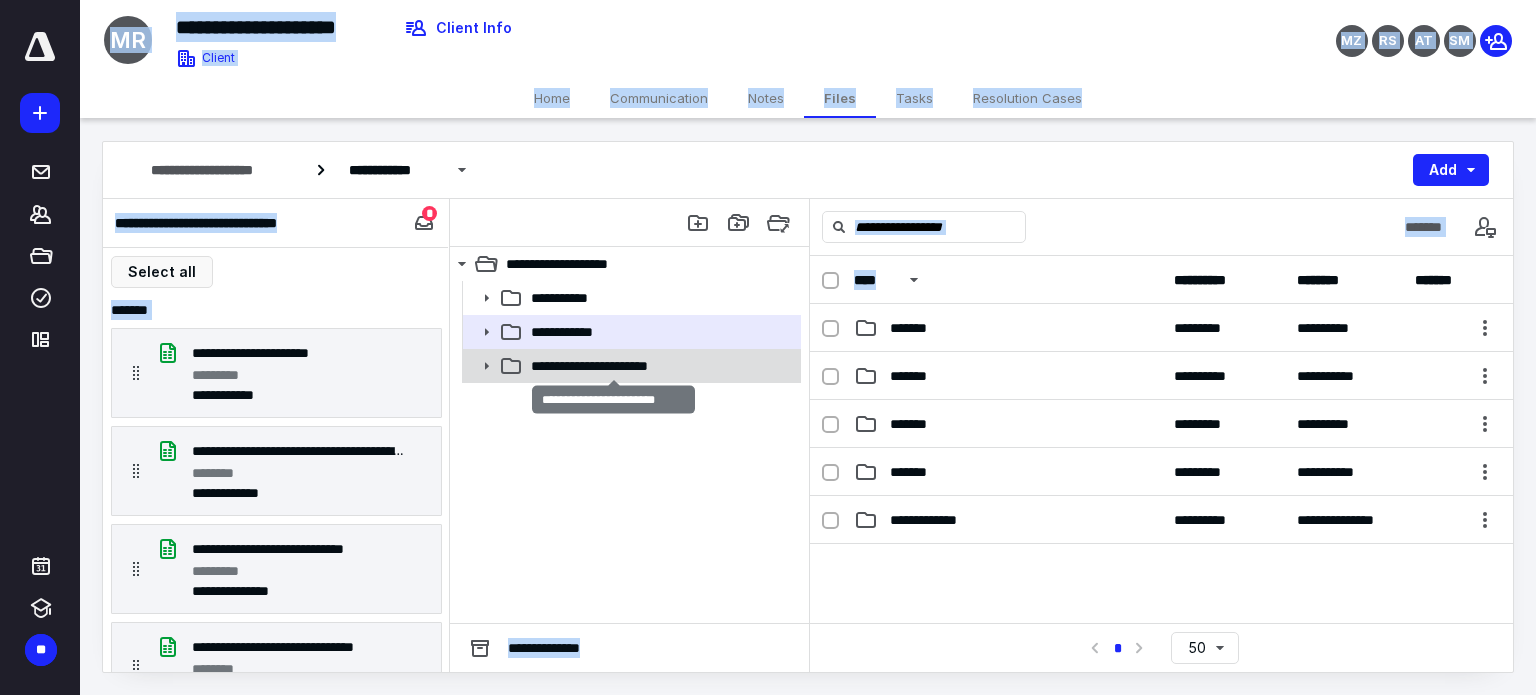 click on "**********" at bounding box center (613, 366) 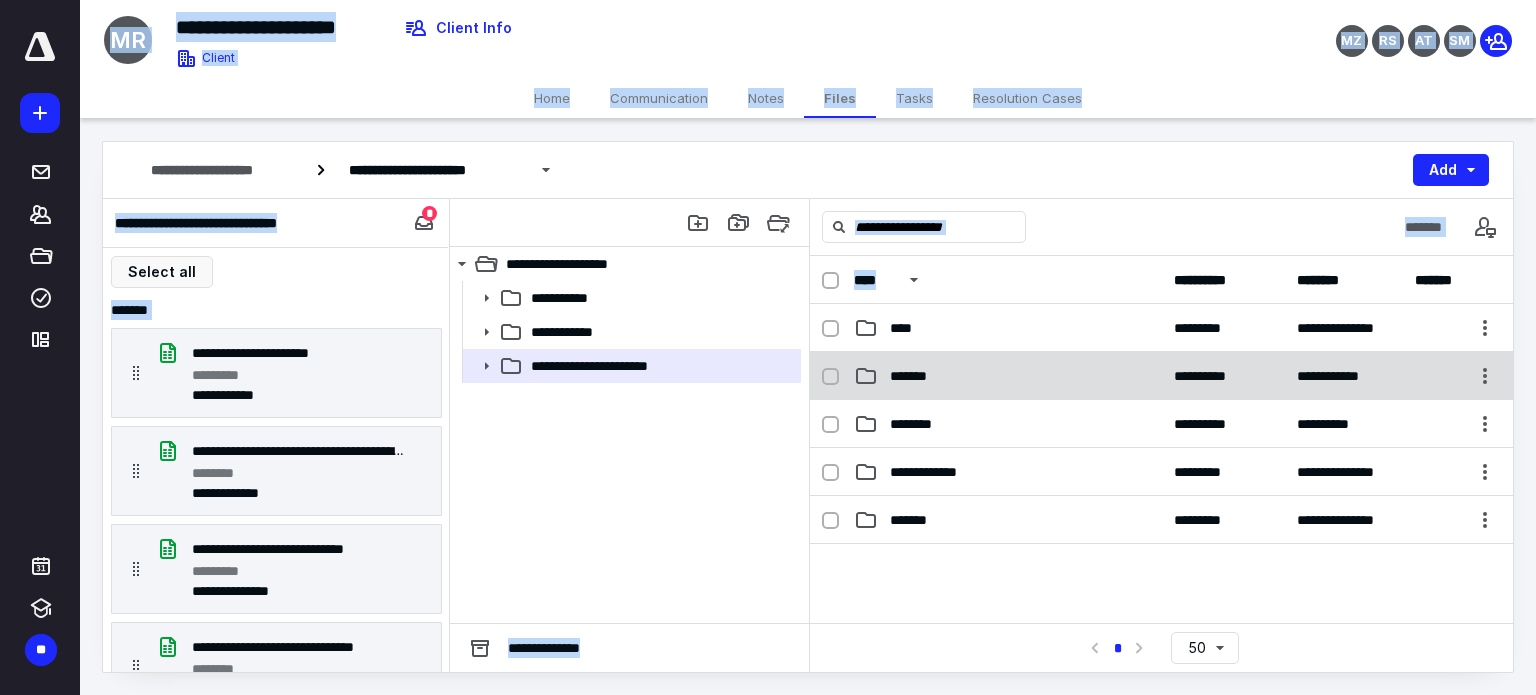 click on "*******" at bounding box center [1008, 376] 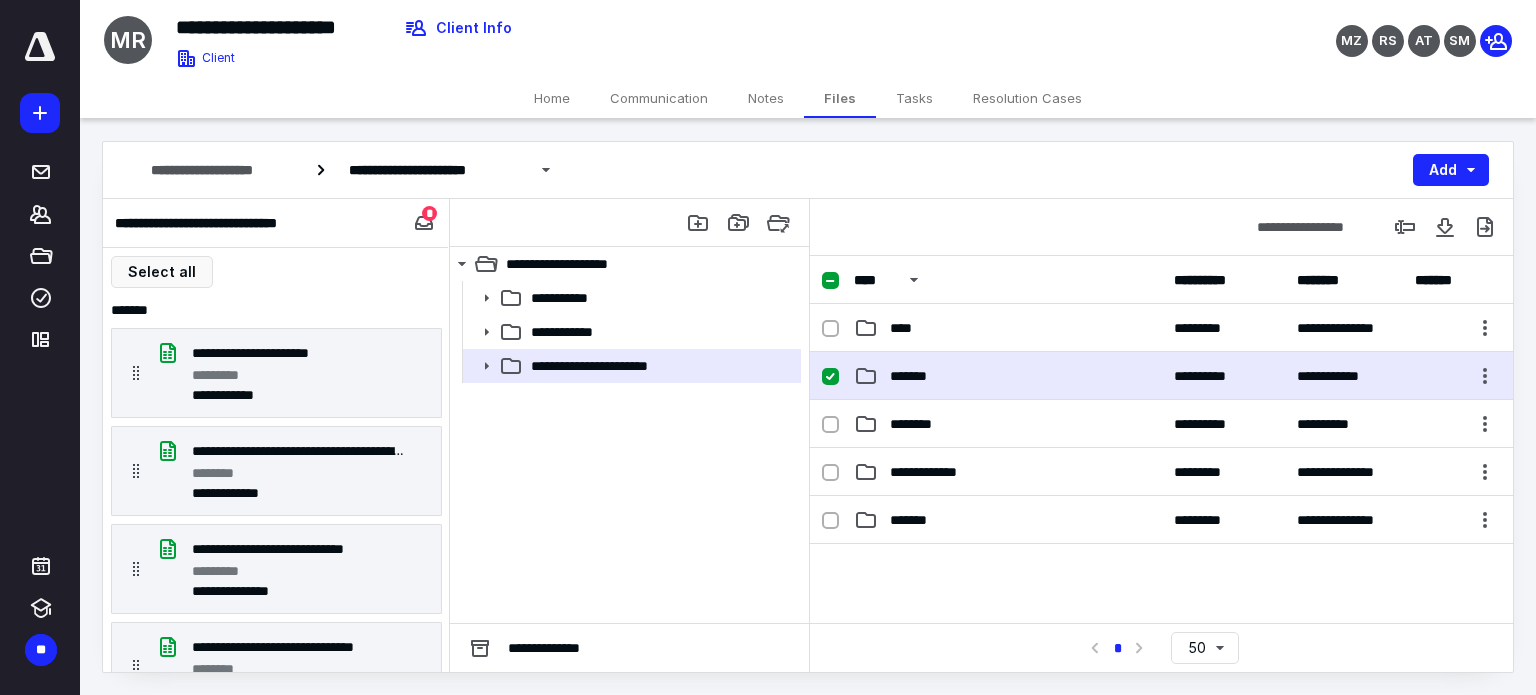click on "*******" at bounding box center (1008, 376) 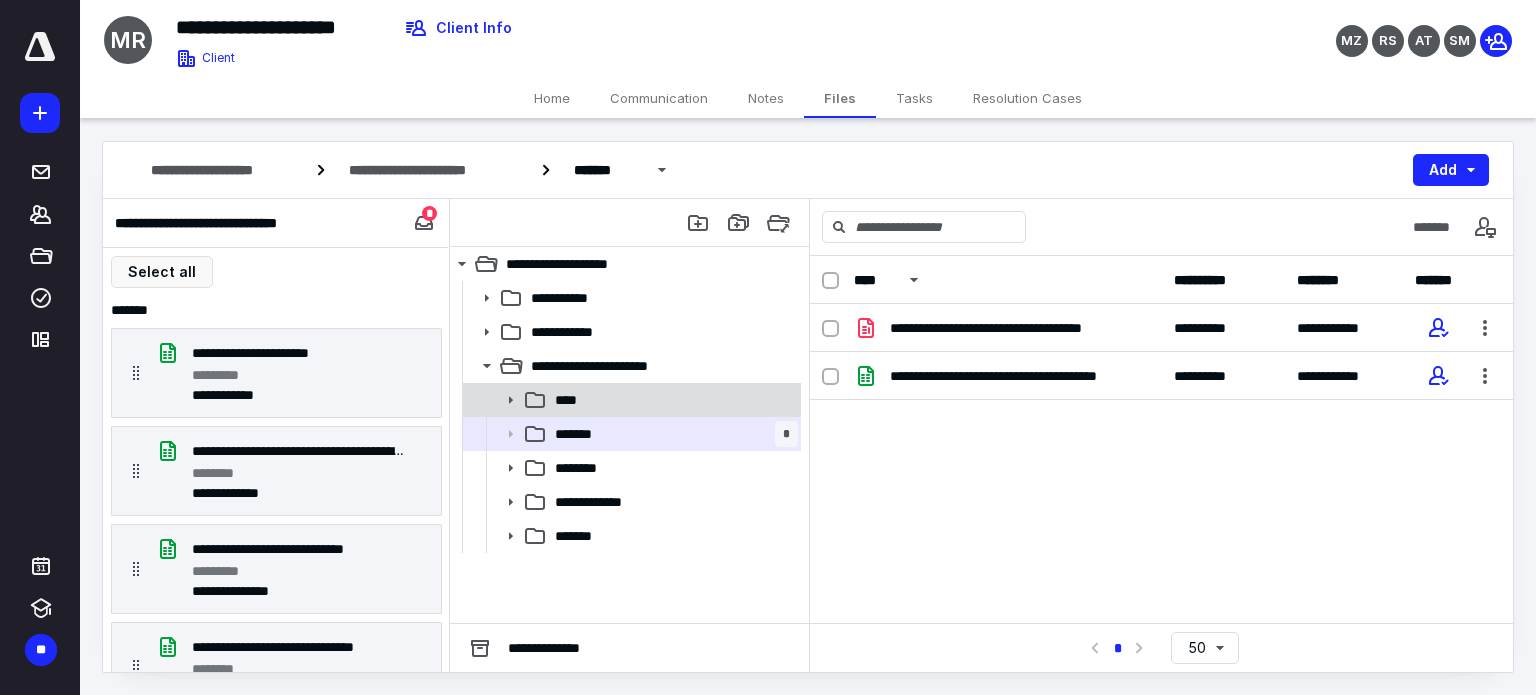 click on "****" at bounding box center (630, 400) 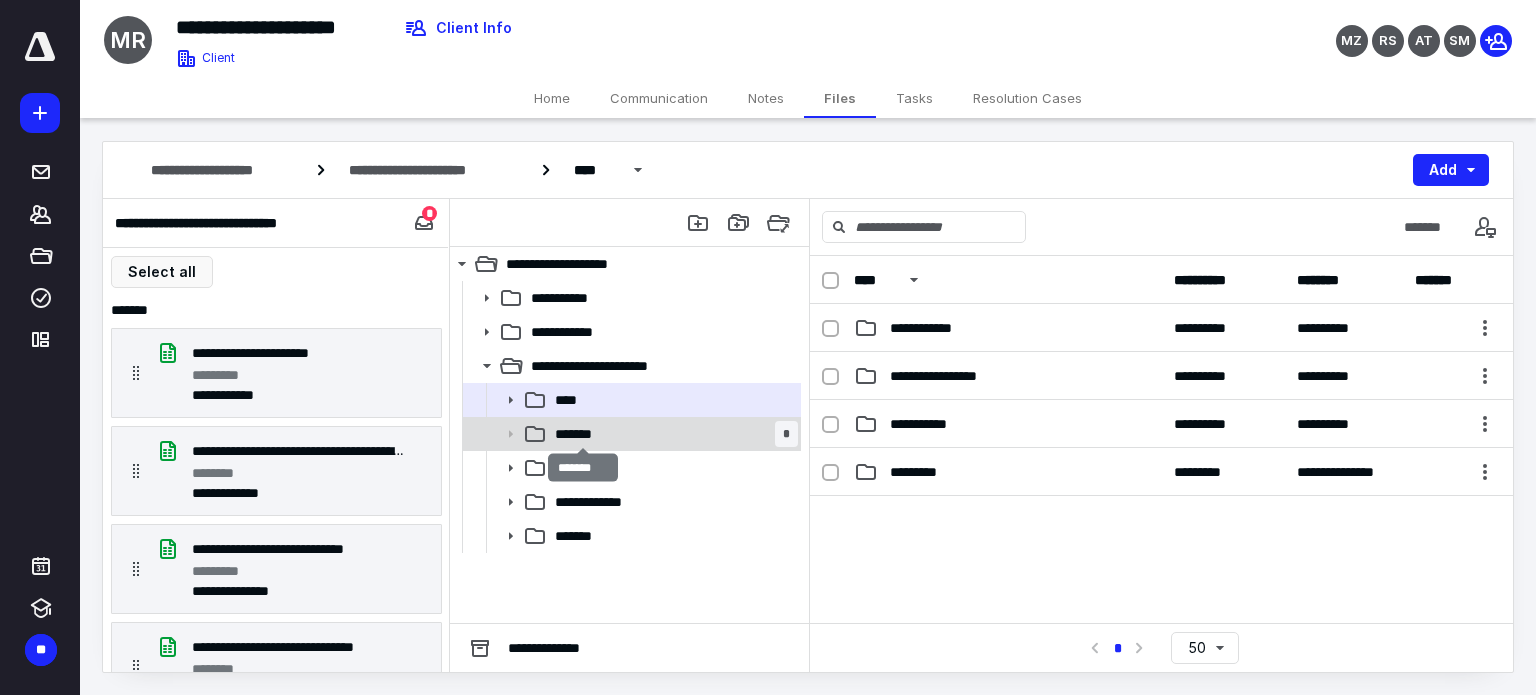 click on "*******" at bounding box center [584, 434] 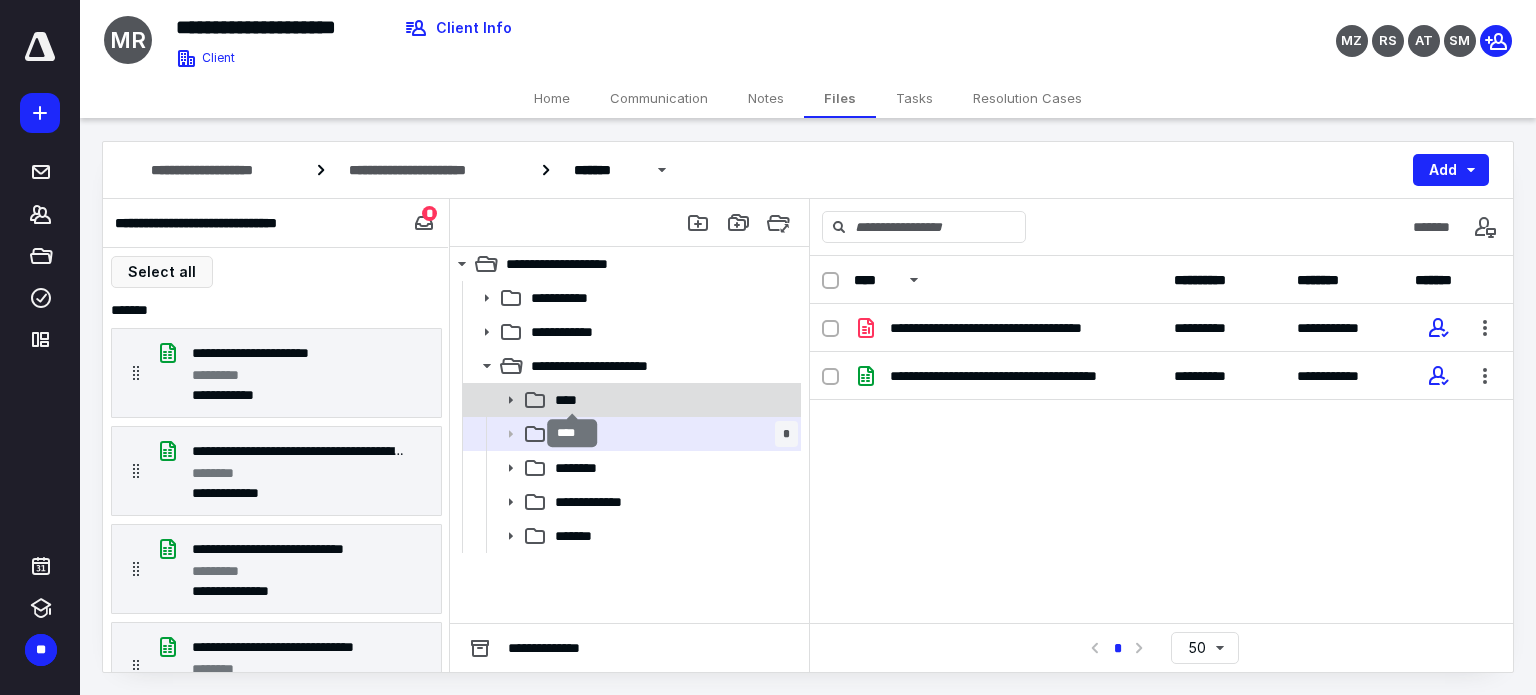 click on "****" at bounding box center [572, 400] 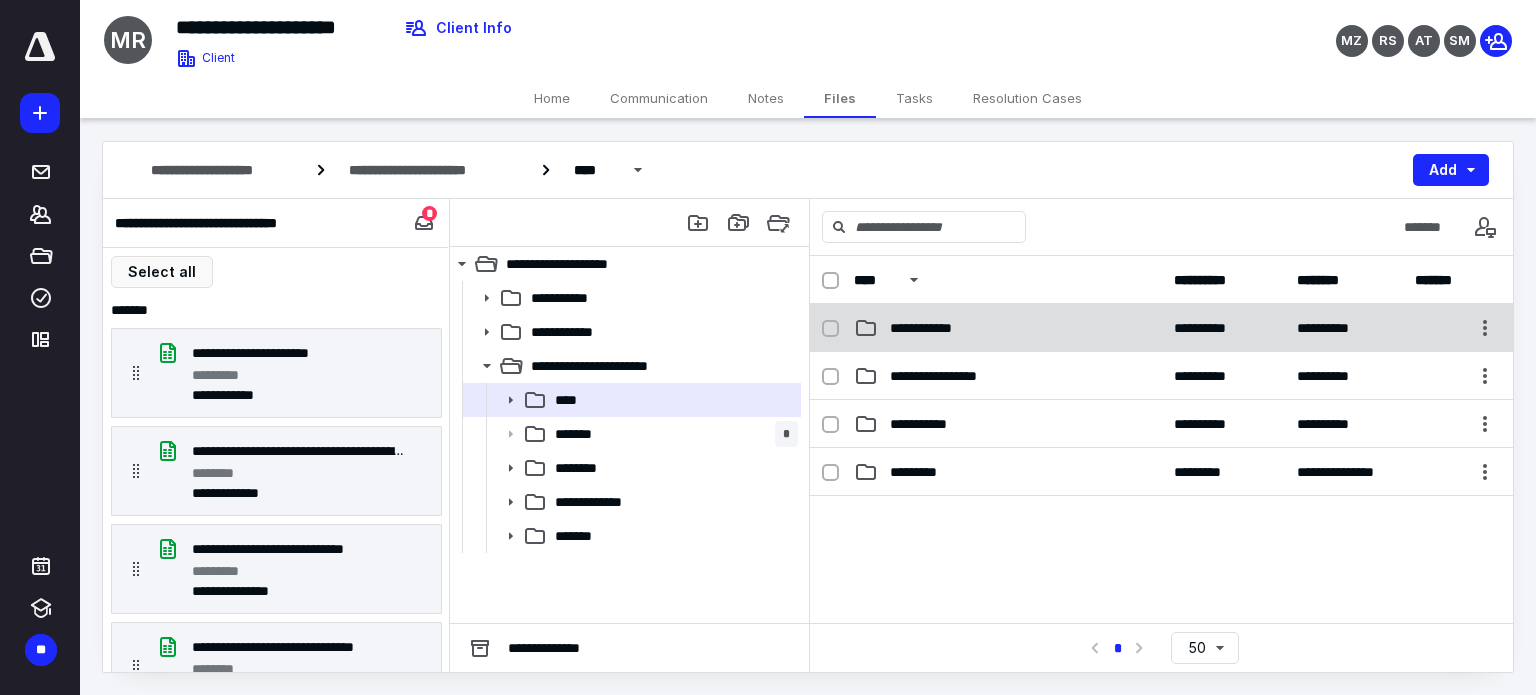click on "**********" at bounding box center [1161, 328] 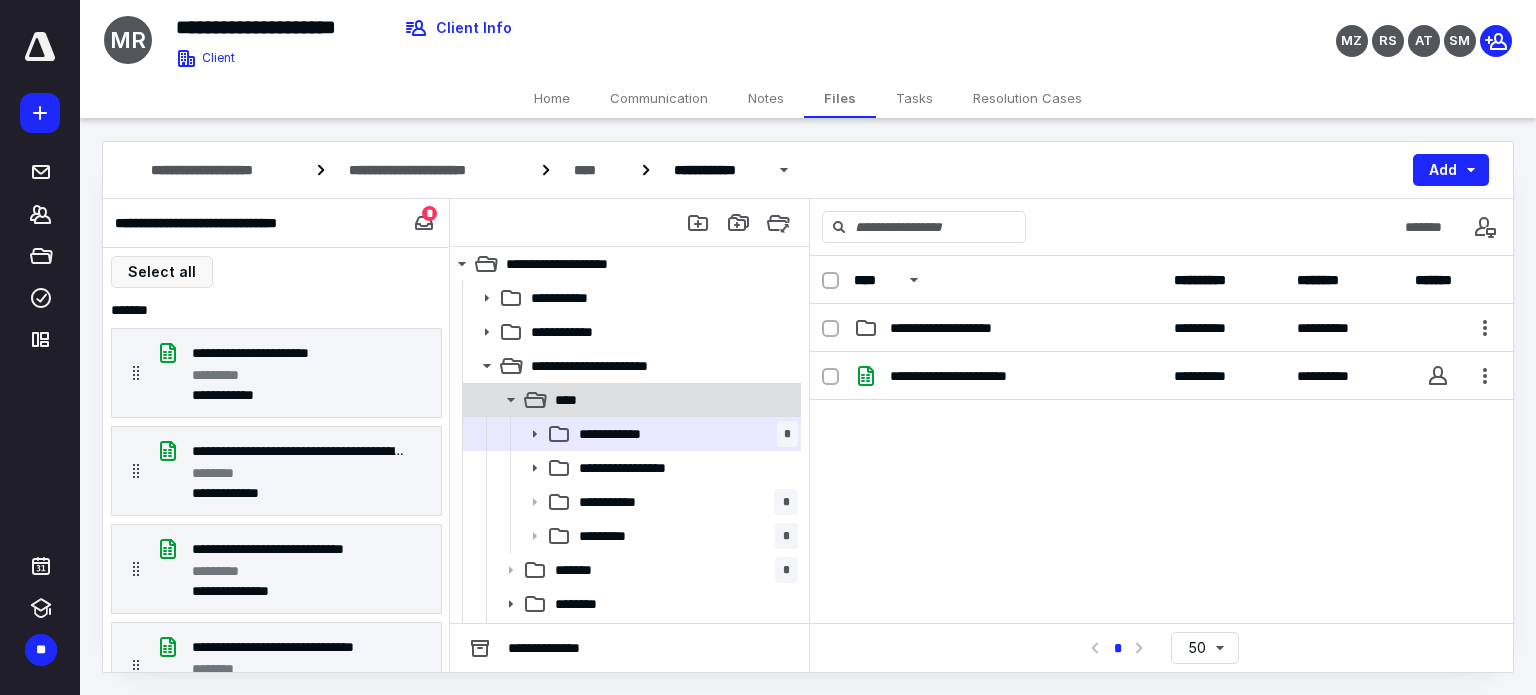click 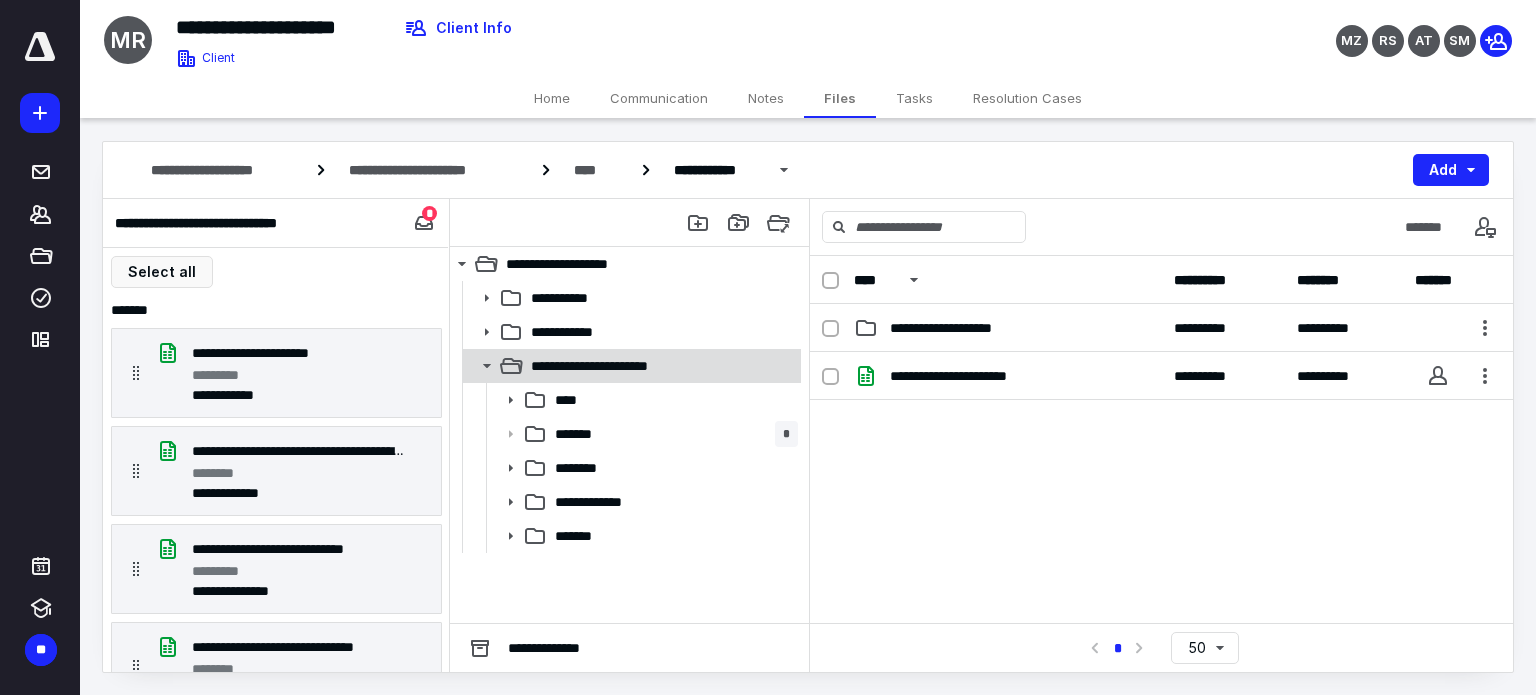 click 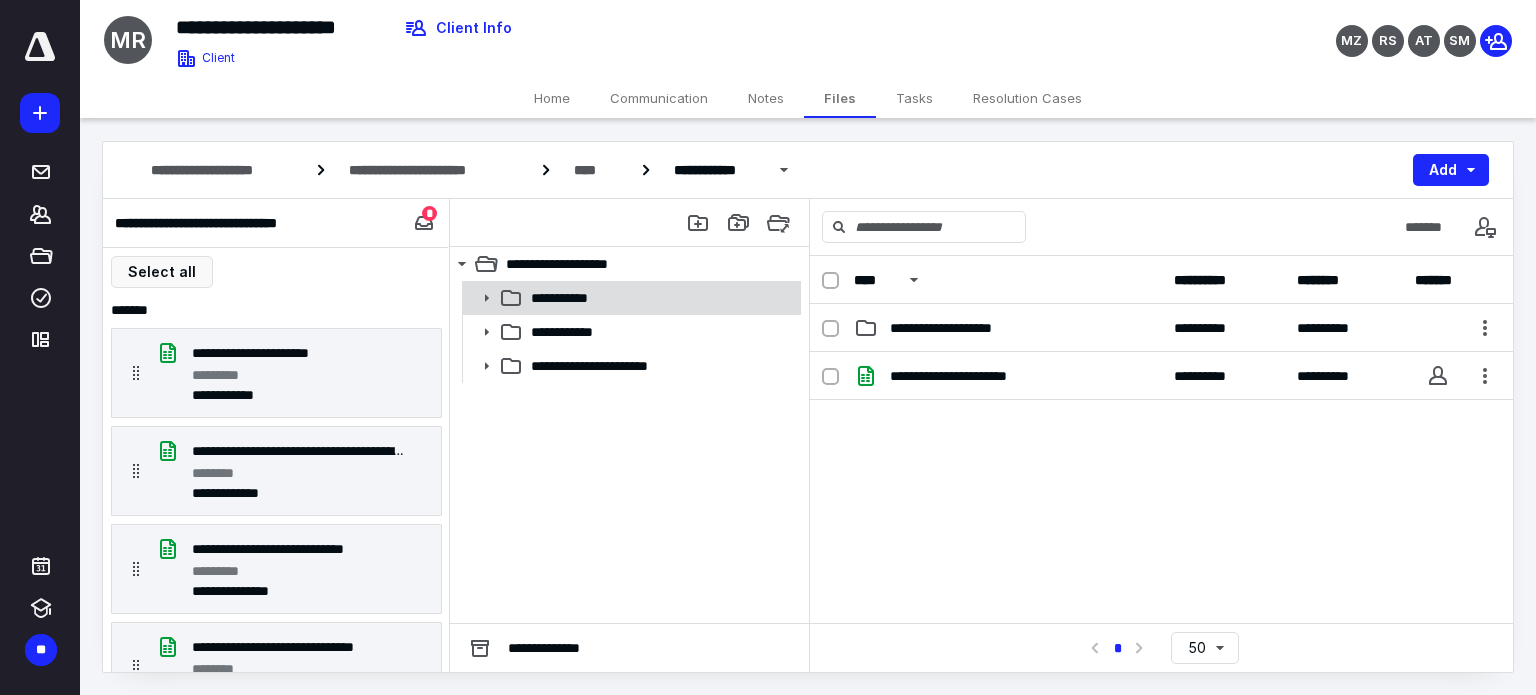 click on "**********" at bounding box center [630, 298] 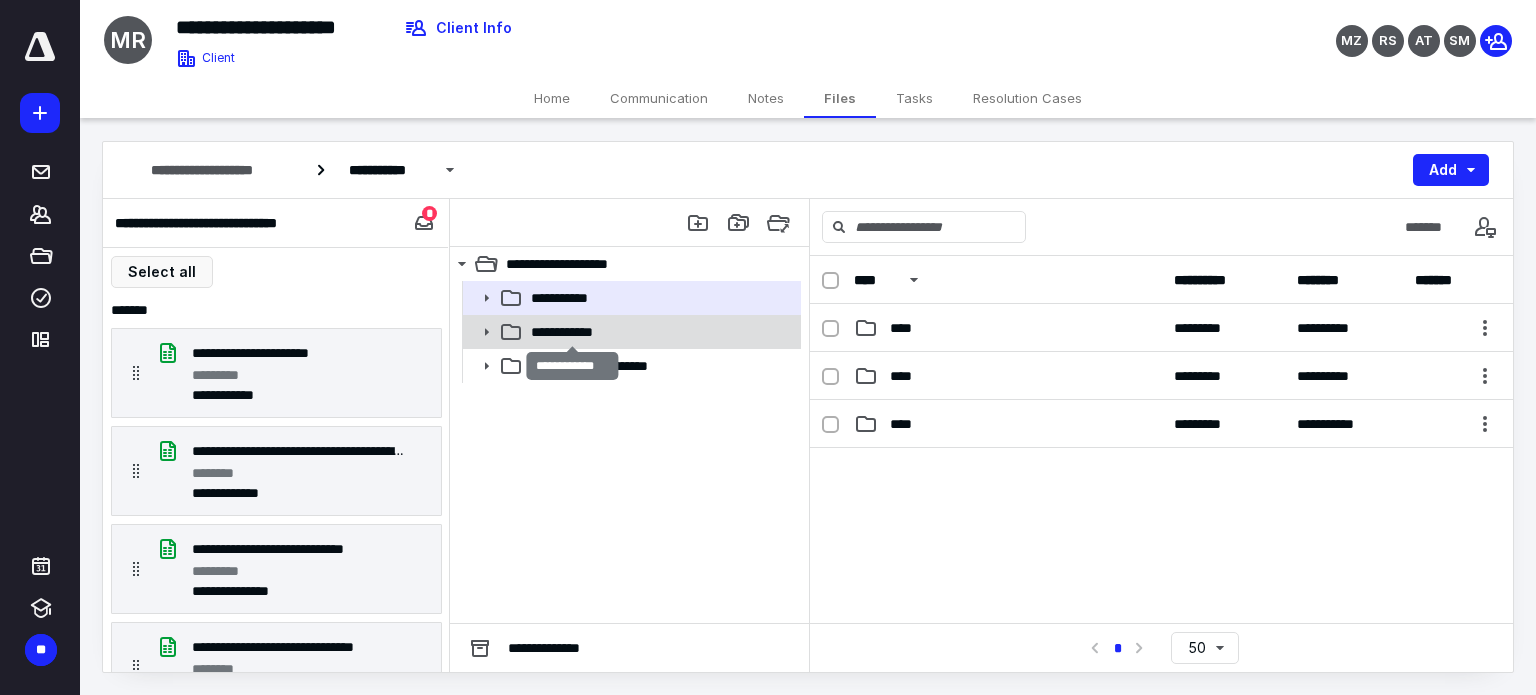 click on "**********" at bounding box center (572, 332) 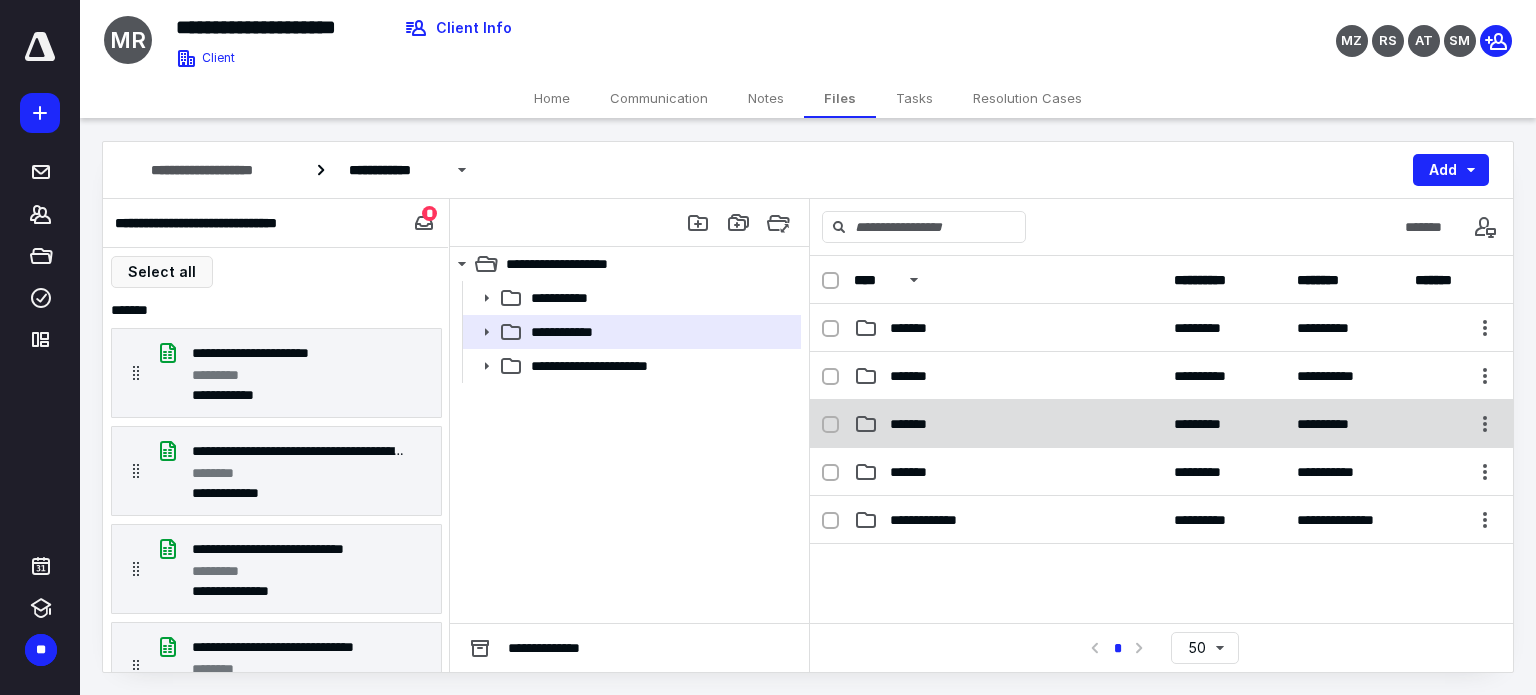 click on "*******" at bounding box center [919, 424] 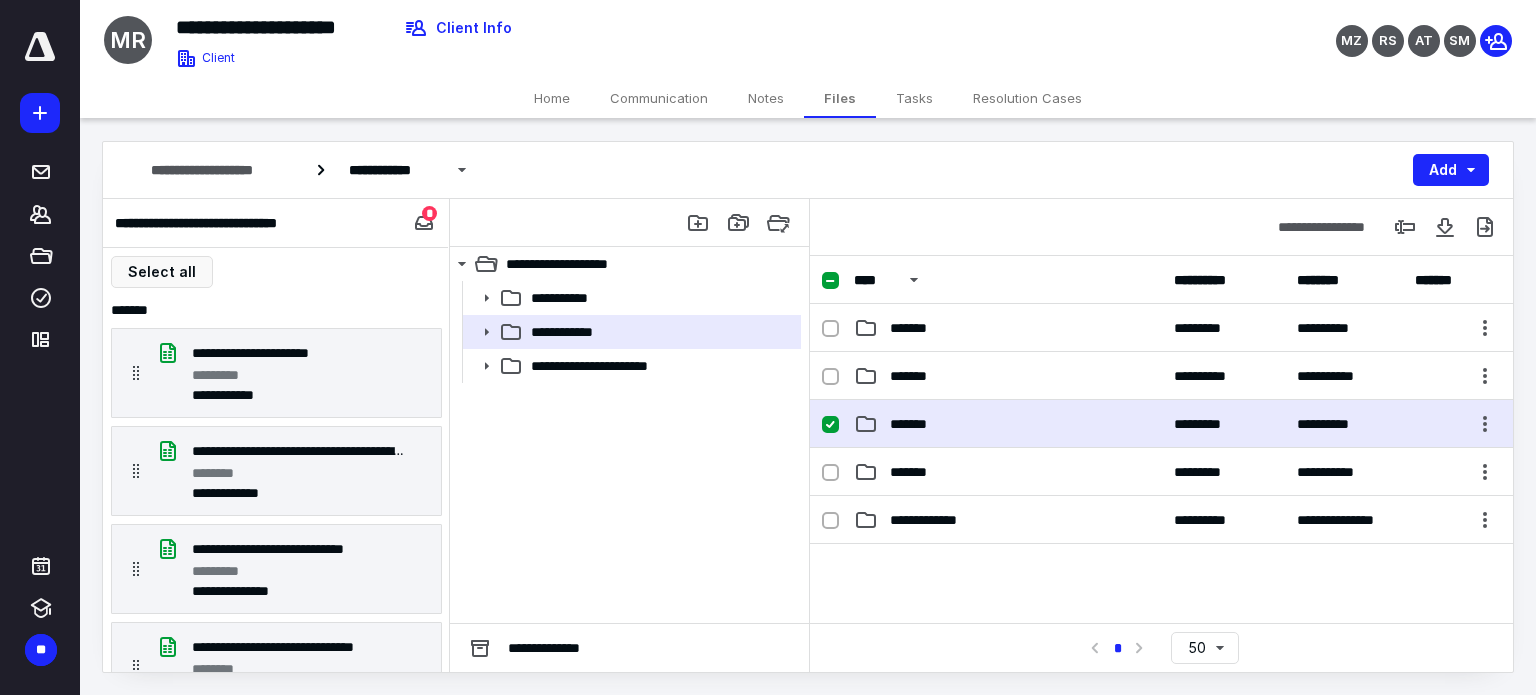 click on "*******" at bounding box center [919, 424] 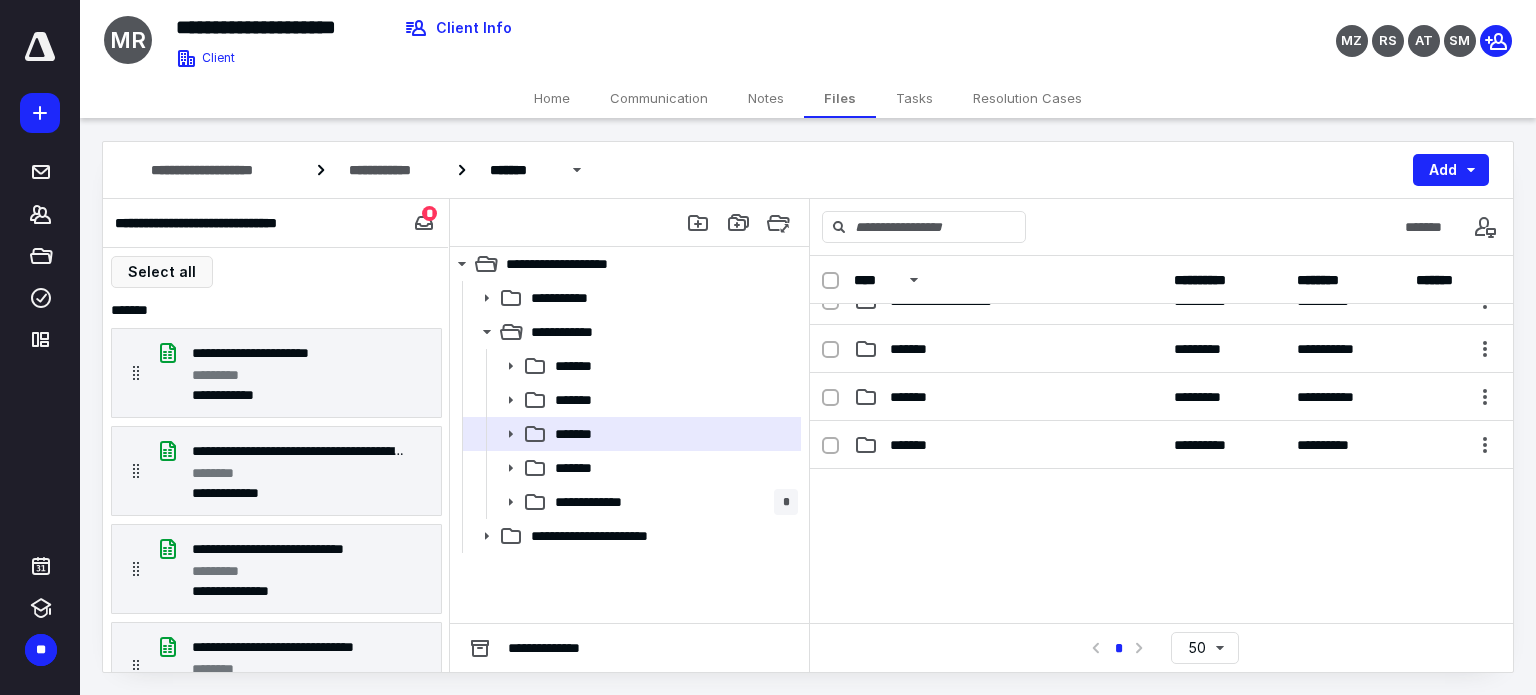 scroll, scrollTop: 267, scrollLeft: 0, axis: vertical 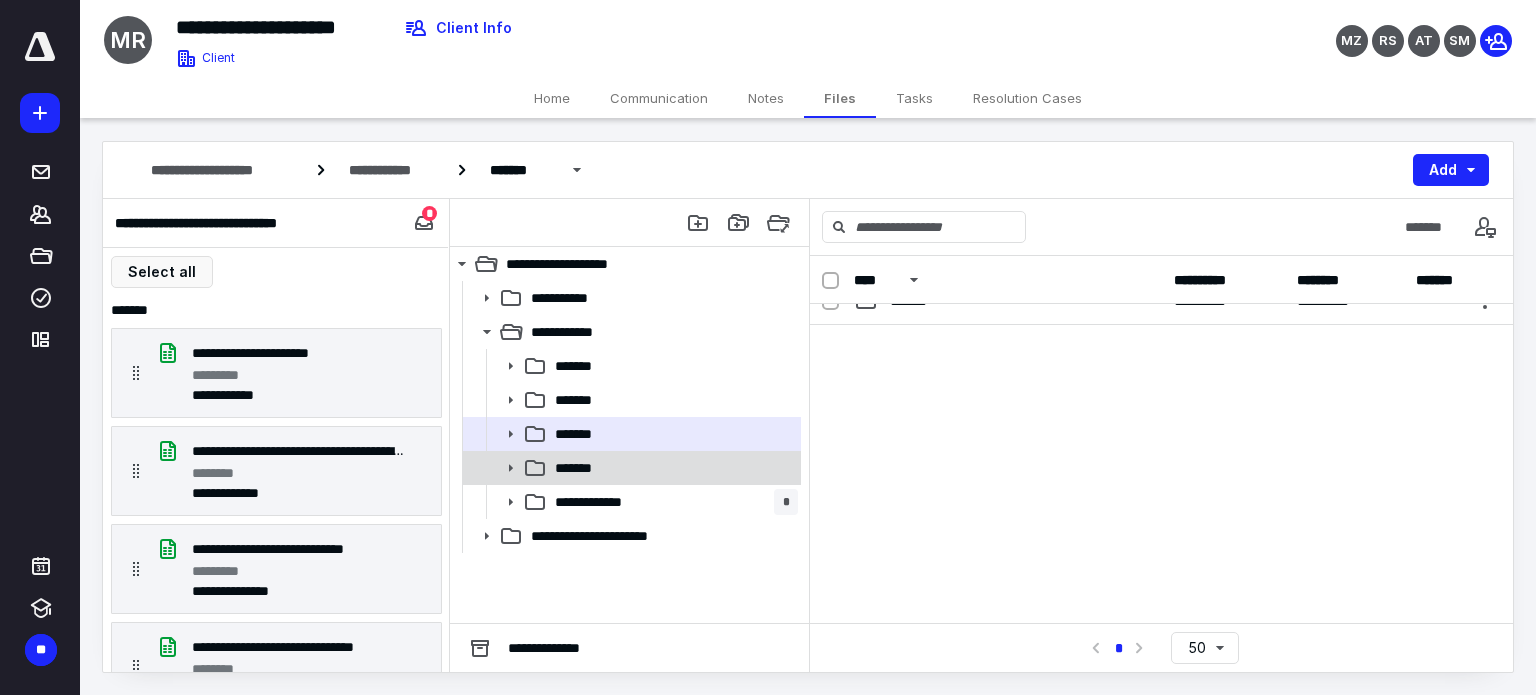 click on "*******" at bounding box center [672, 468] 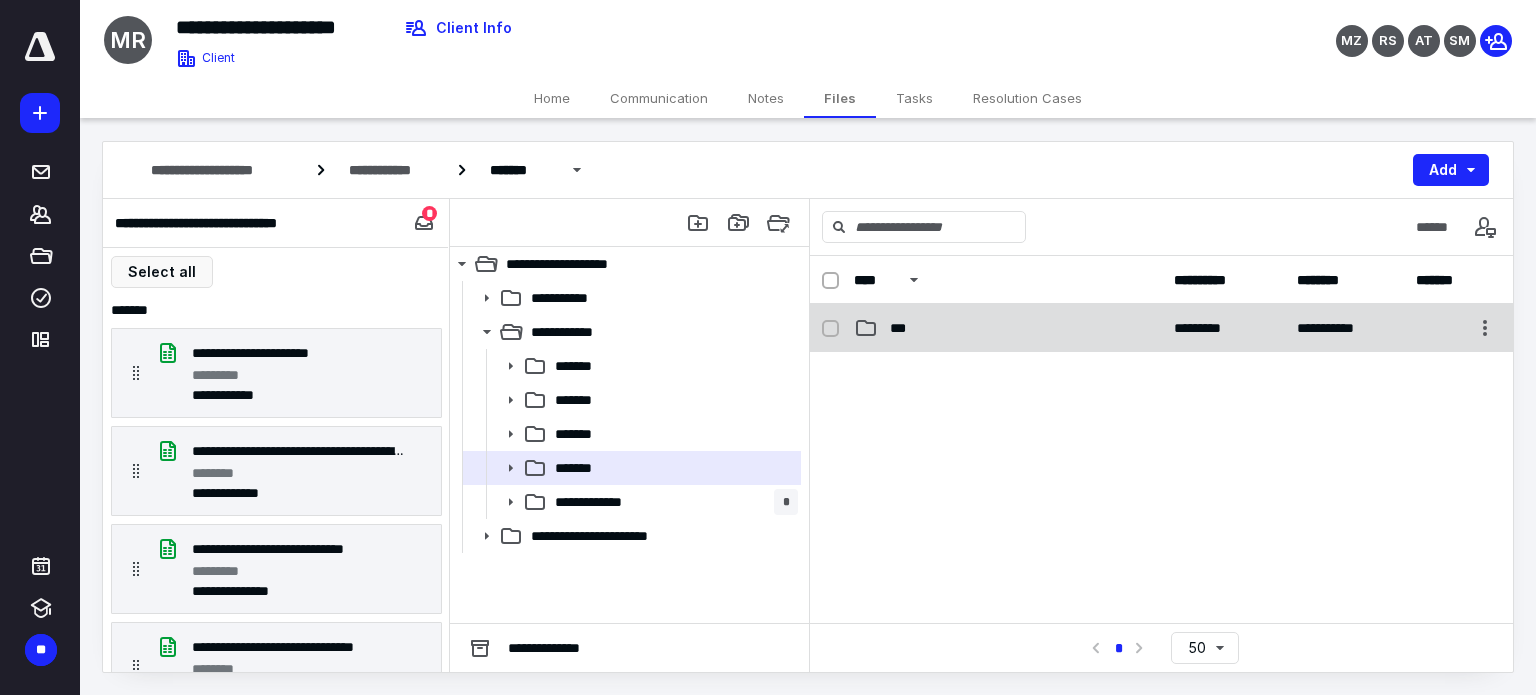 click on "***" at bounding box center (904, 328) 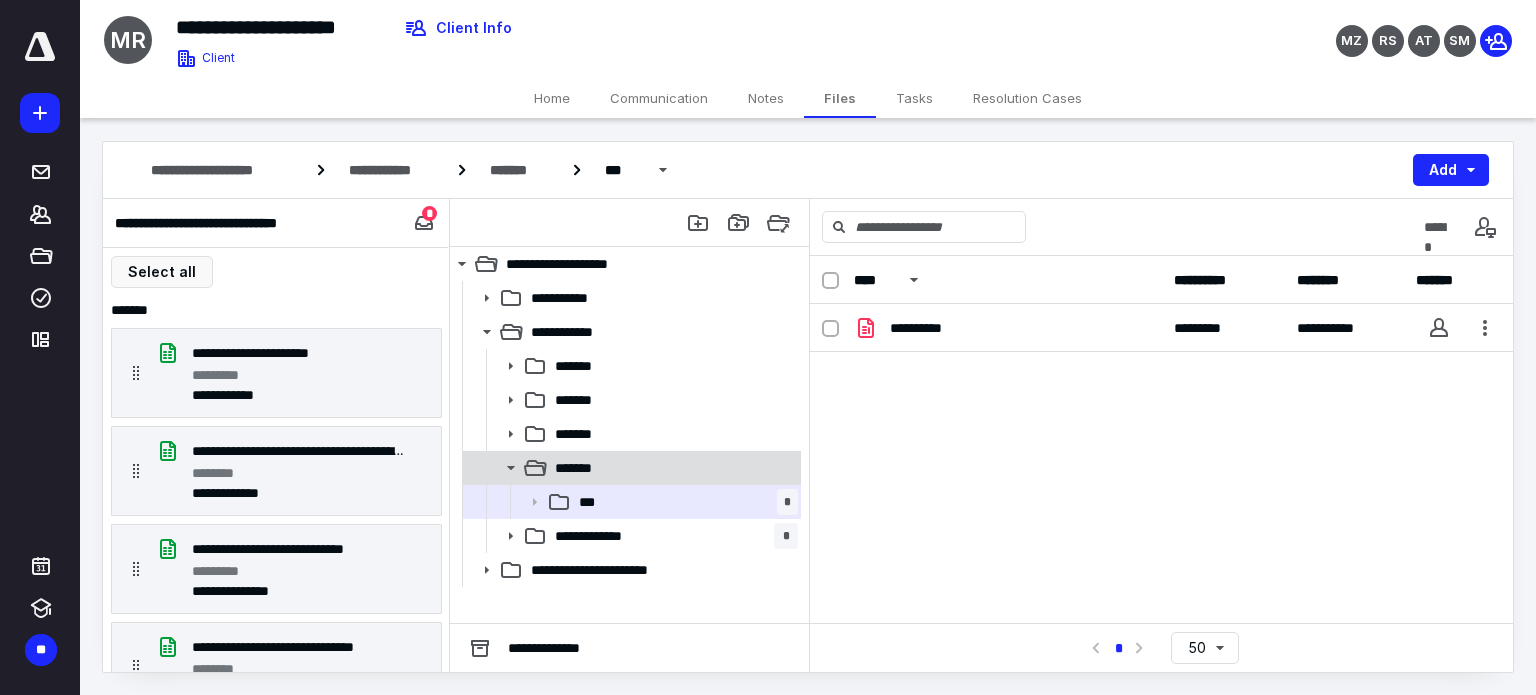 click on "*******" at bounding box center [630, 468] 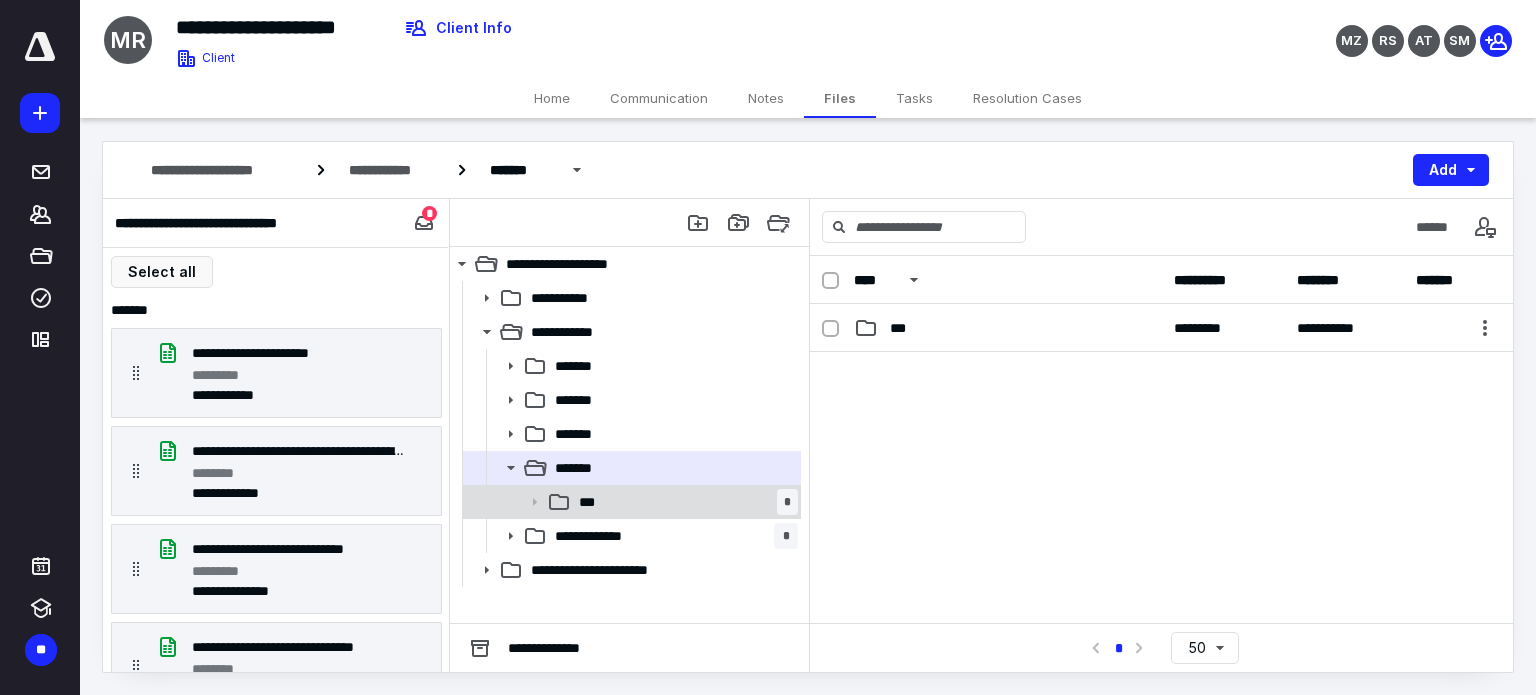 click on "*** *" at bounding box center [684, 502] 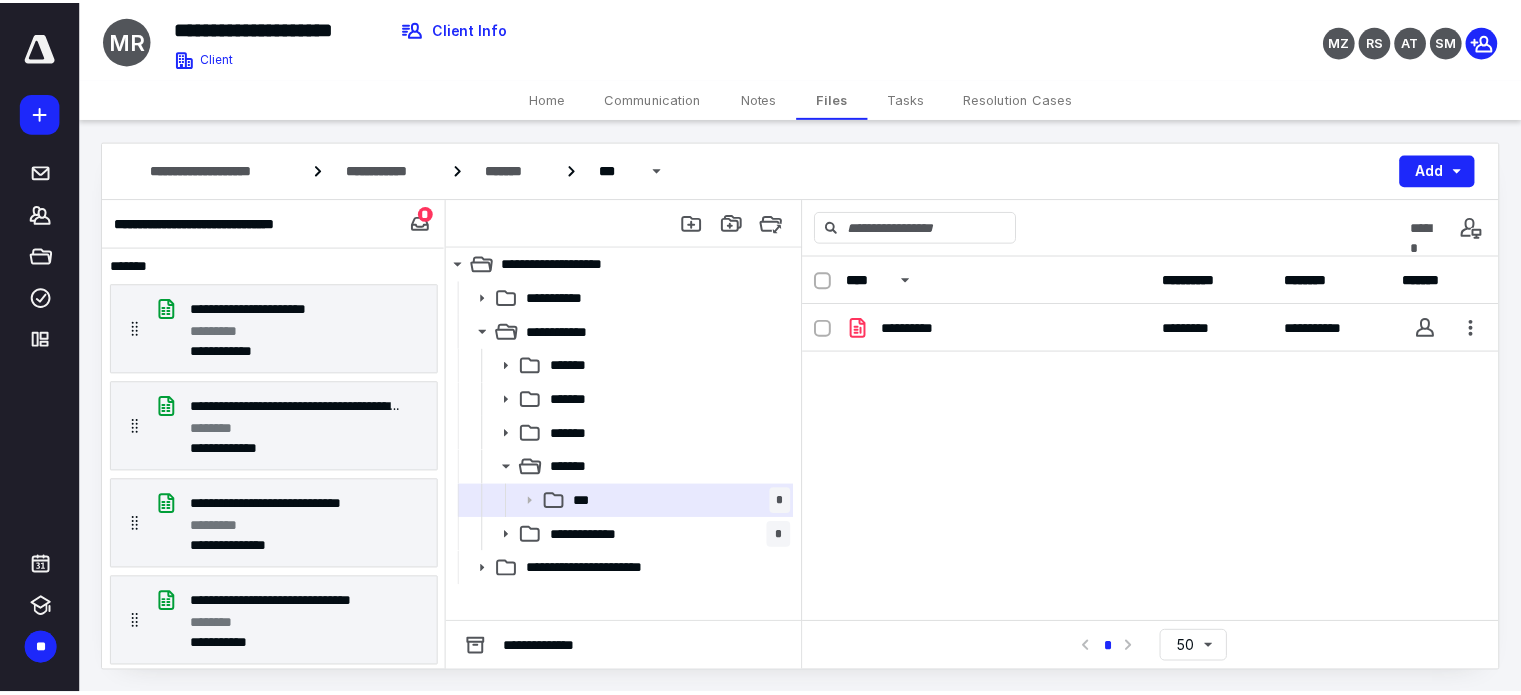 scroll, scrollTop: 0, scrollLeft: 0, axis: both 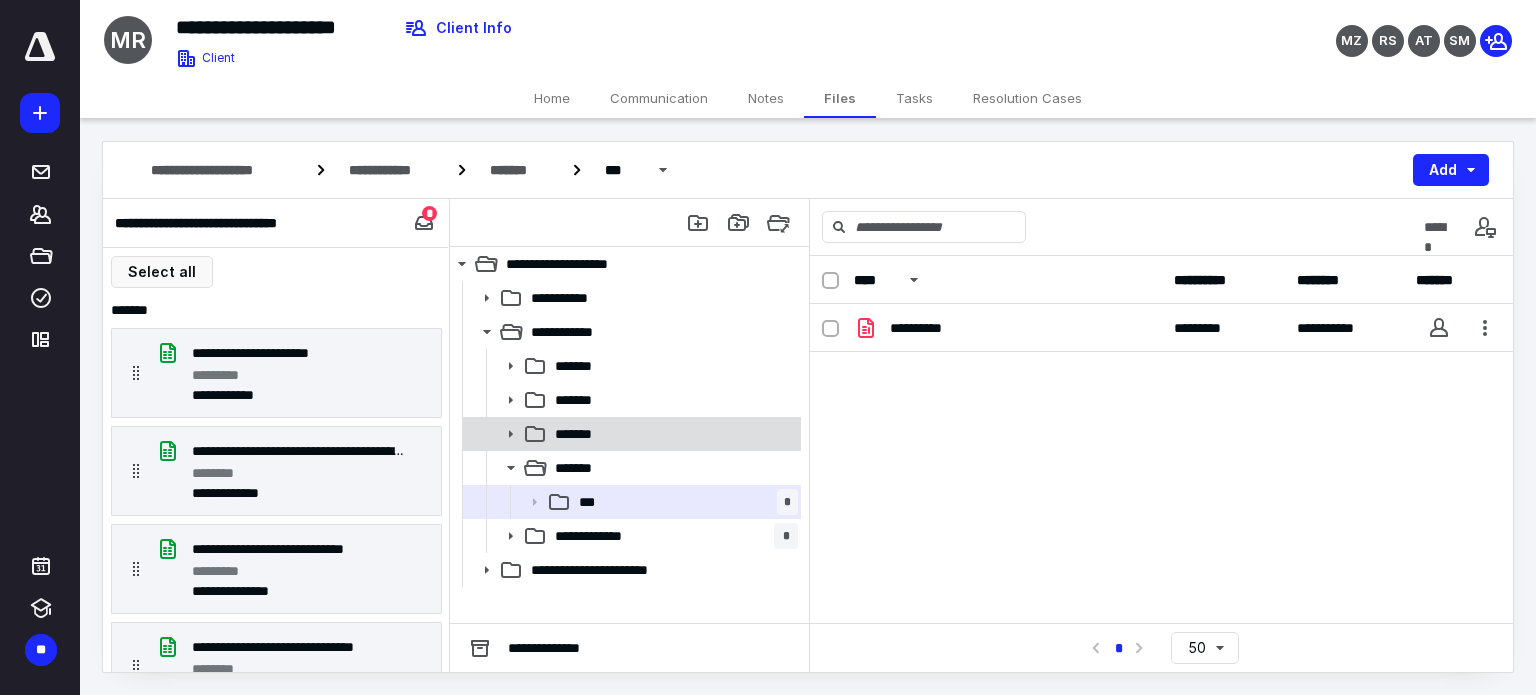 click on "*******" at bounding box center [630, 434] 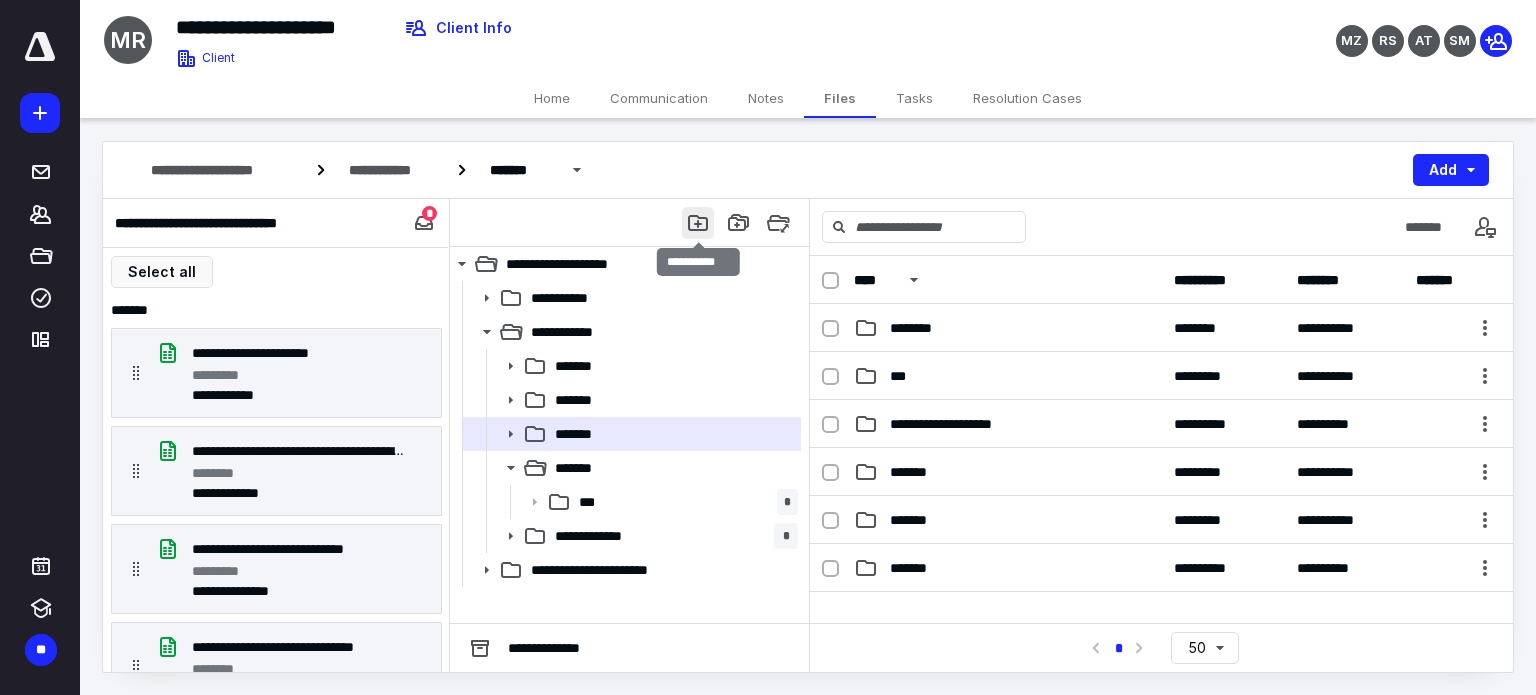 click at bounding box center [698, 223] 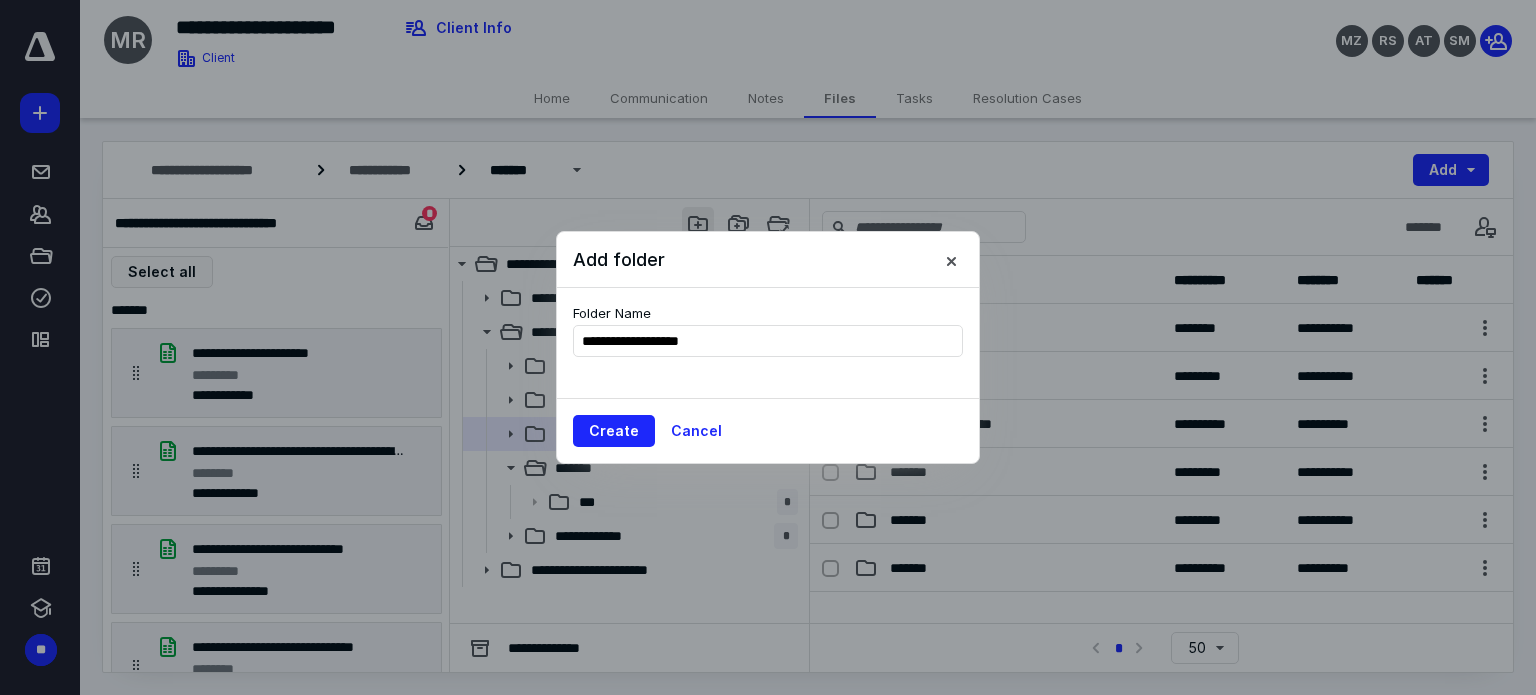 type on "**********" 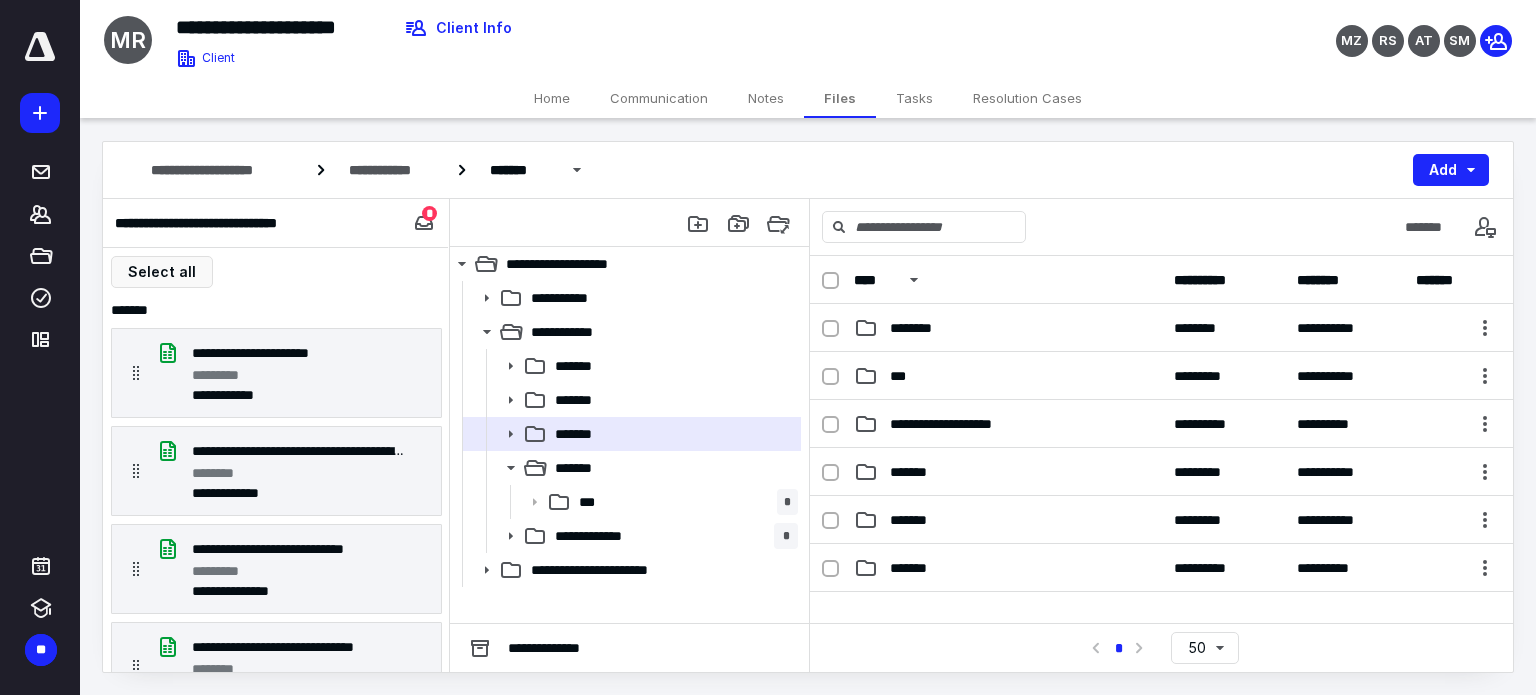 click on "Tasks" at bounding box center (914, 98) 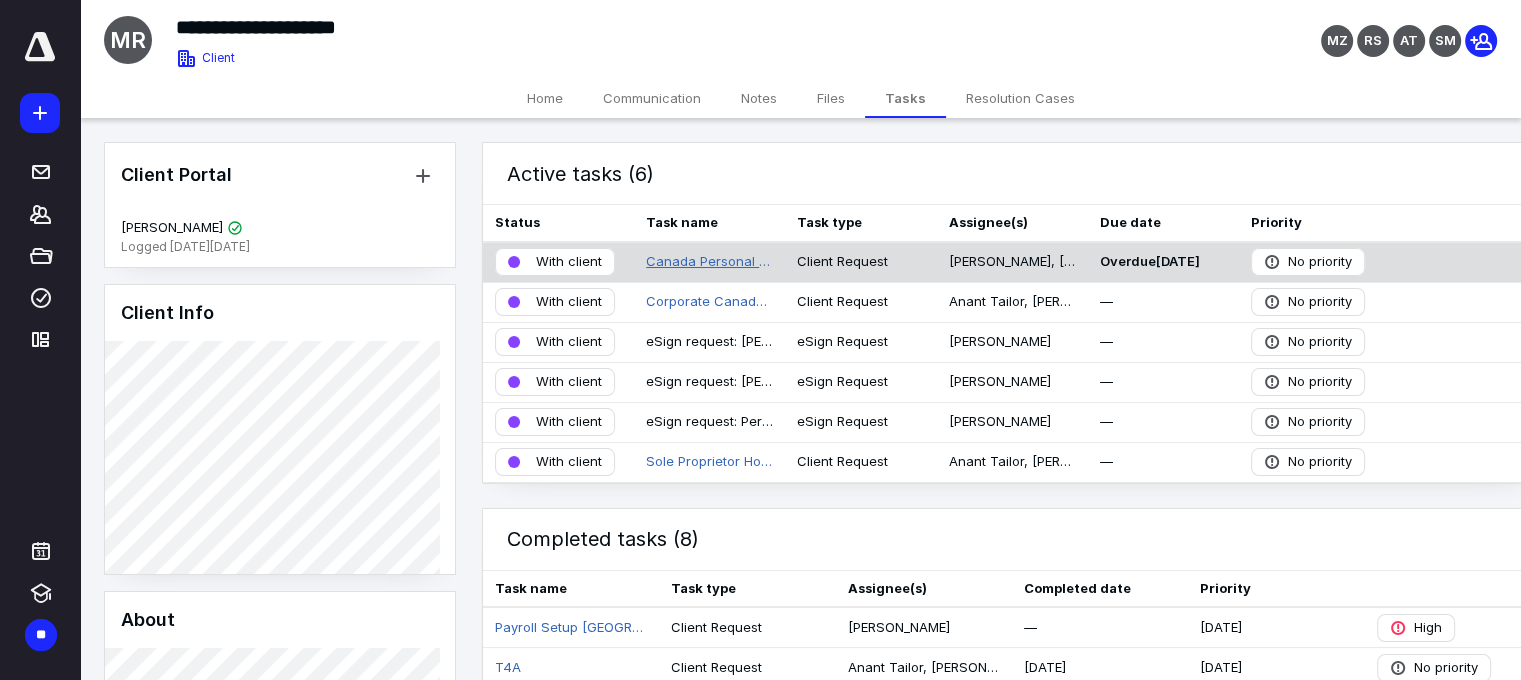 click on "Canada Personal Tax Returns FY 2024" at bounding box center [709, 262] 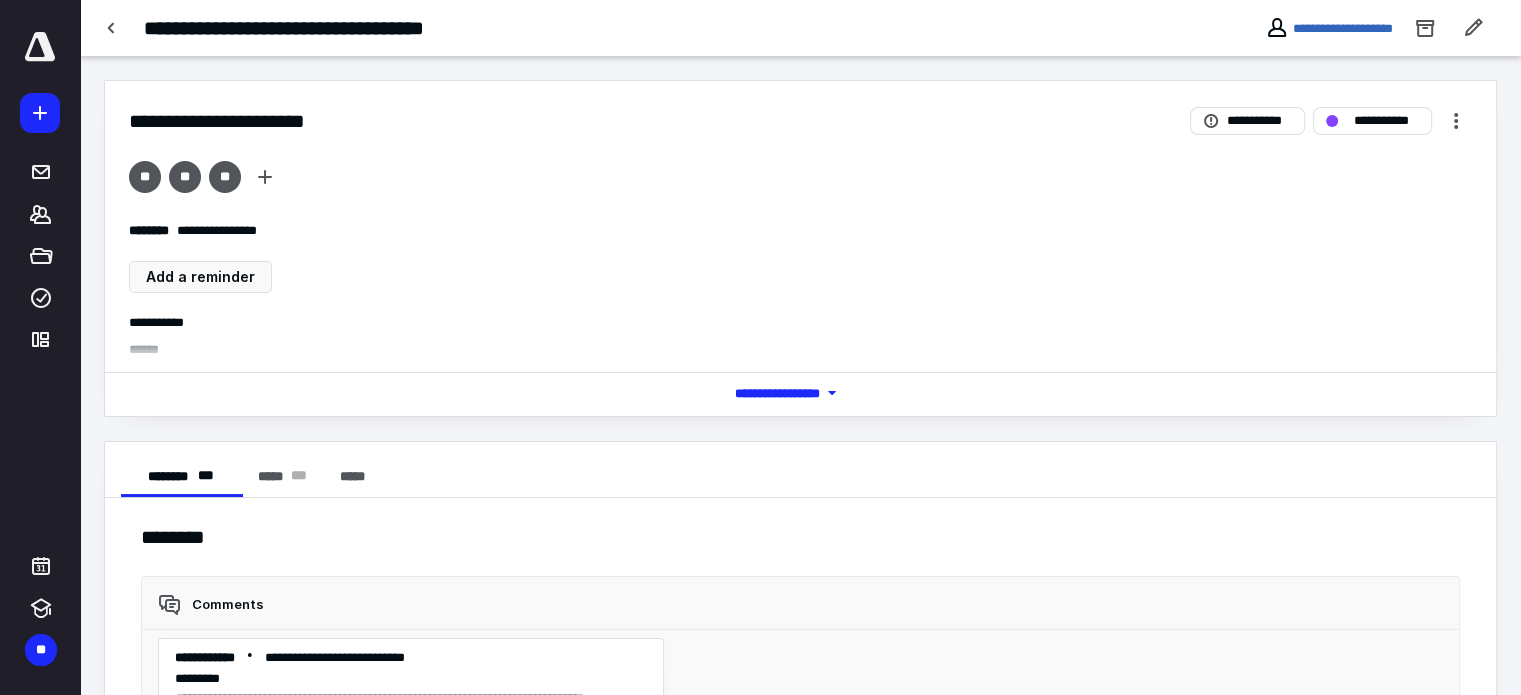 scroll, scrollTop: 143, scrollLeft: 0, axis: vertical 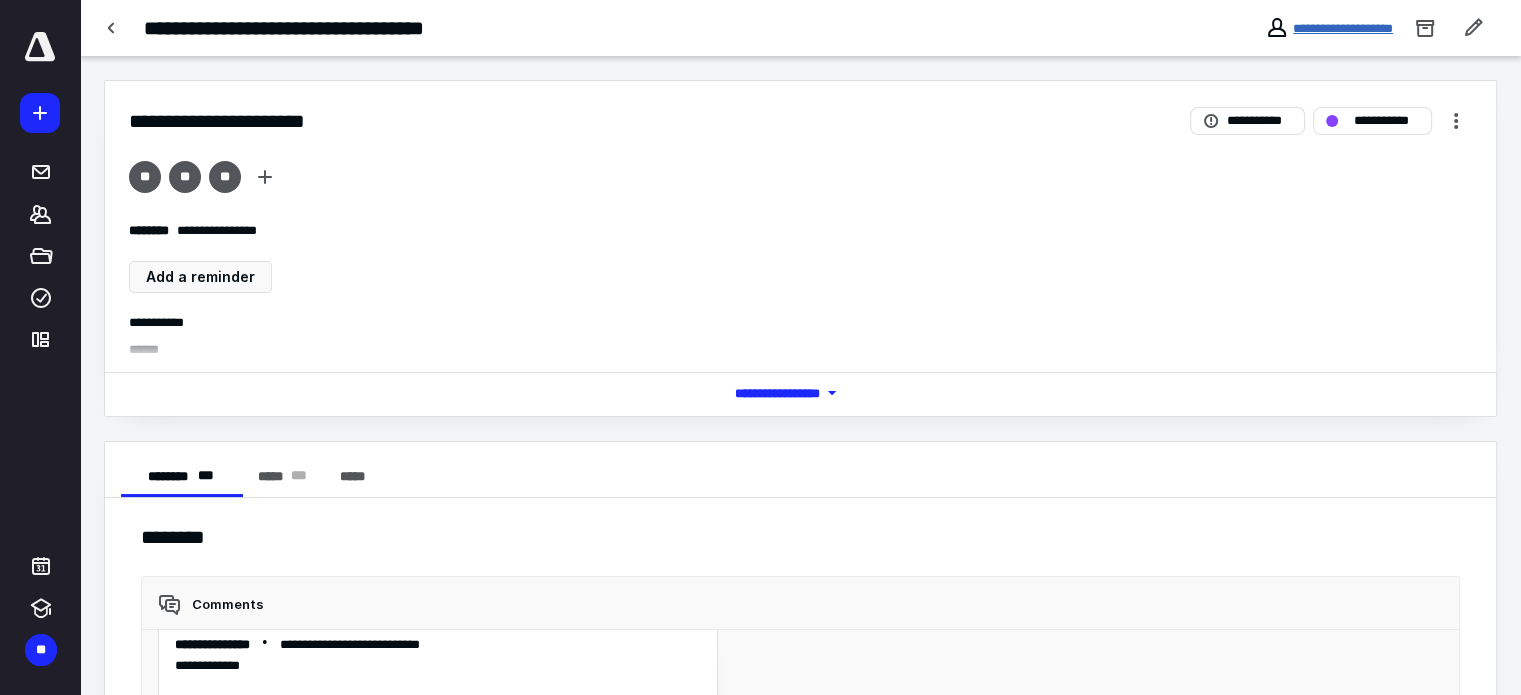 click on "**********" at bounding box center [1343, 28] 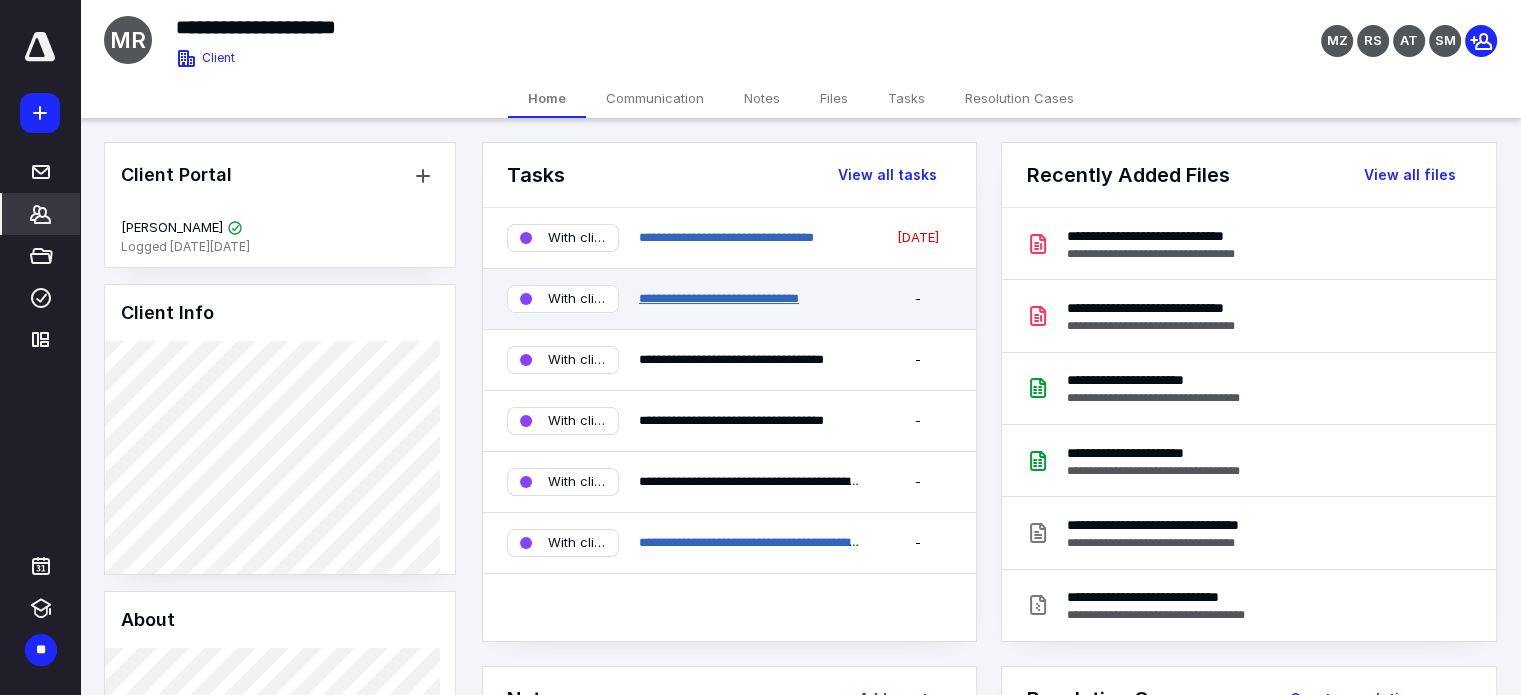 click on "**********" at bounding box center (719, 298) 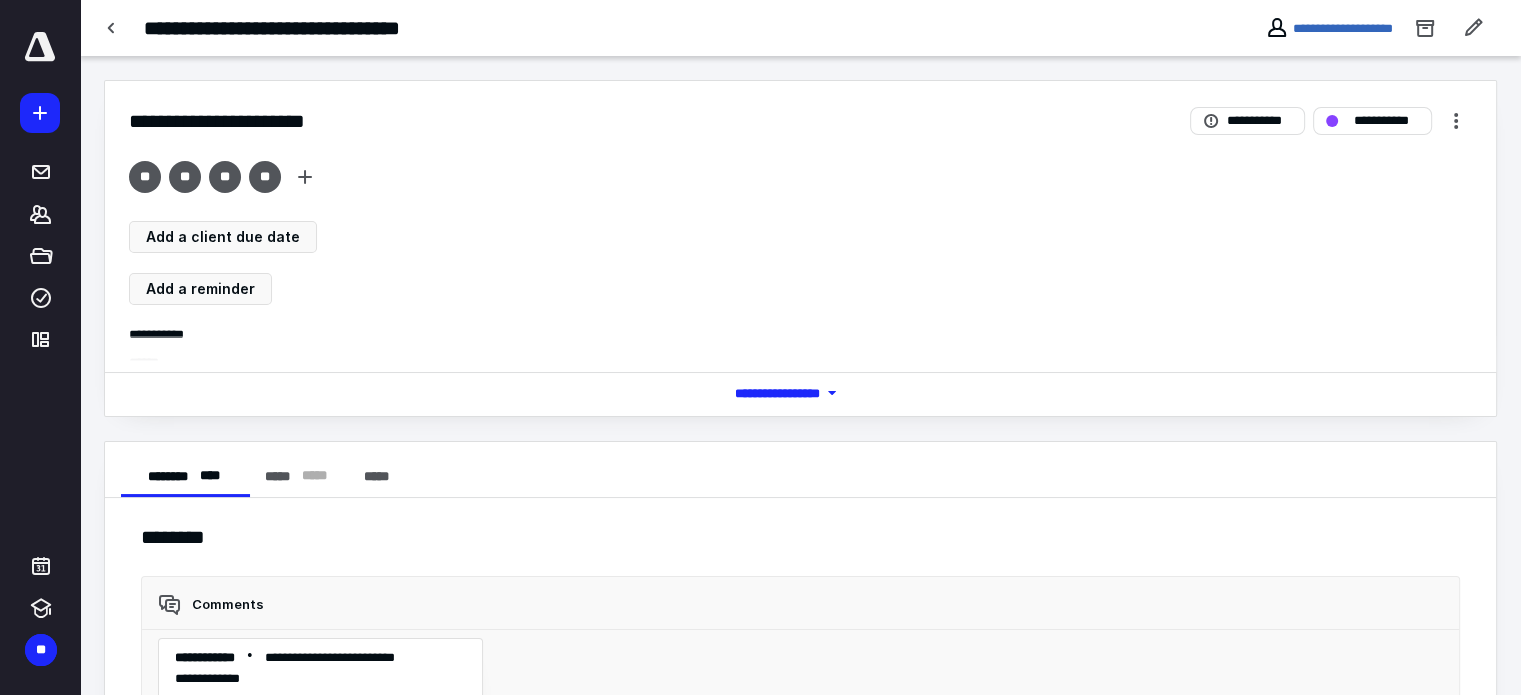 scroll, scrollTop: 12661, scrollLeft: 0, axis: vertical 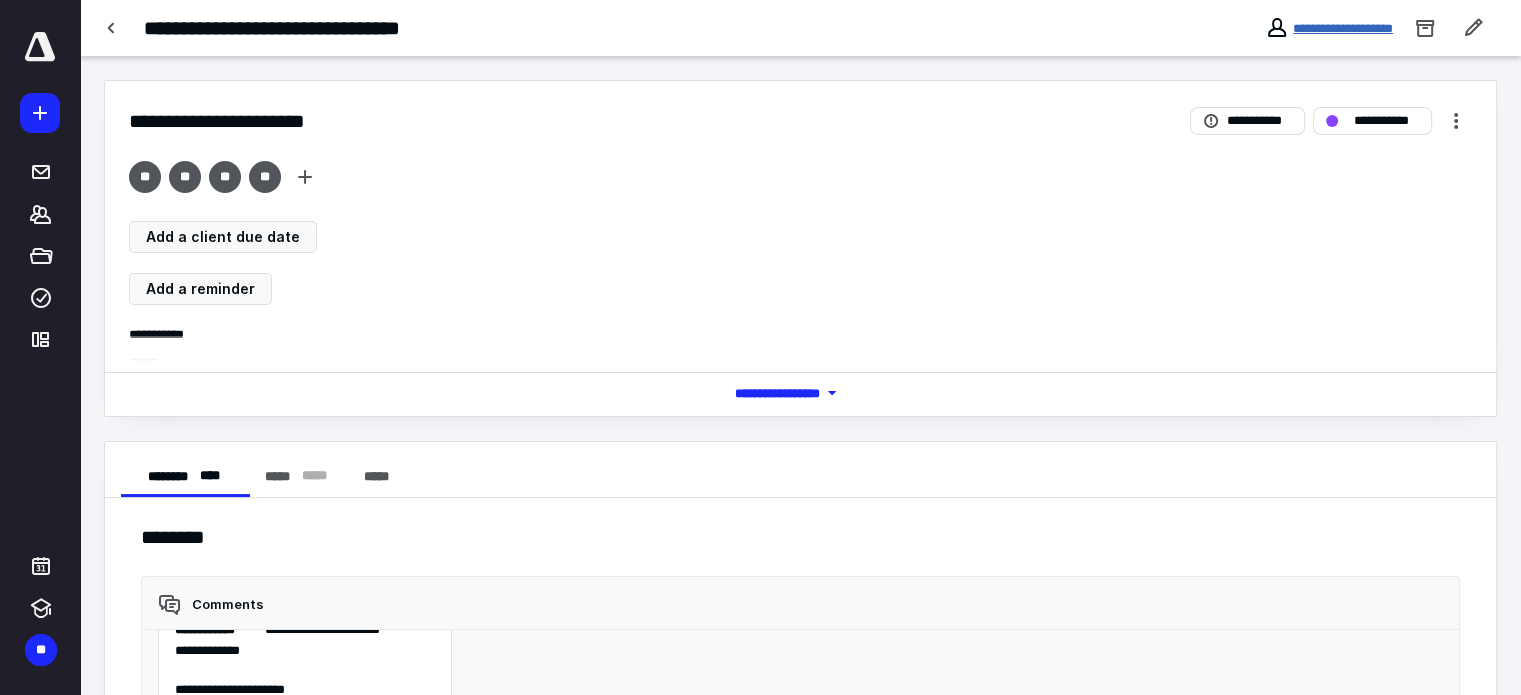 click on "**********" at bounding box center [1343, 28] 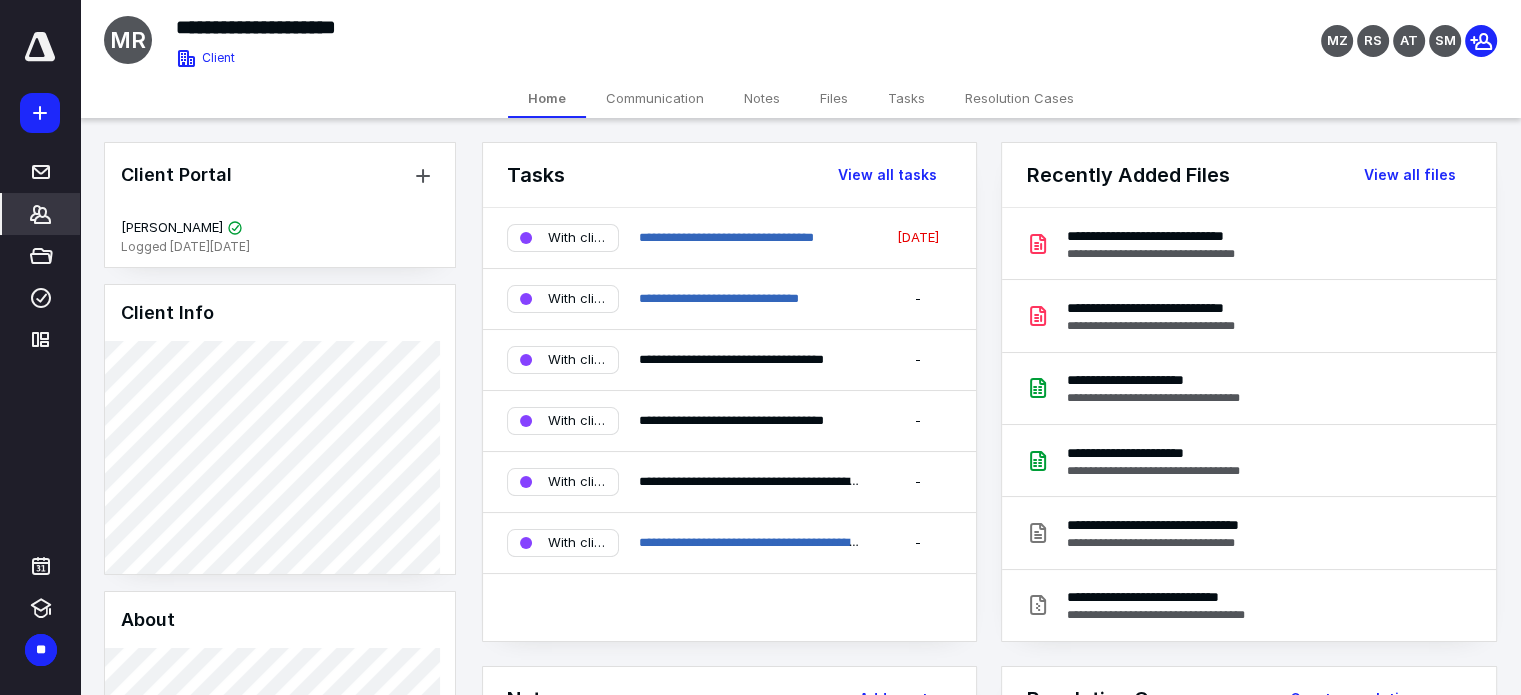 click on "Files" at bounding box center [834, 98] 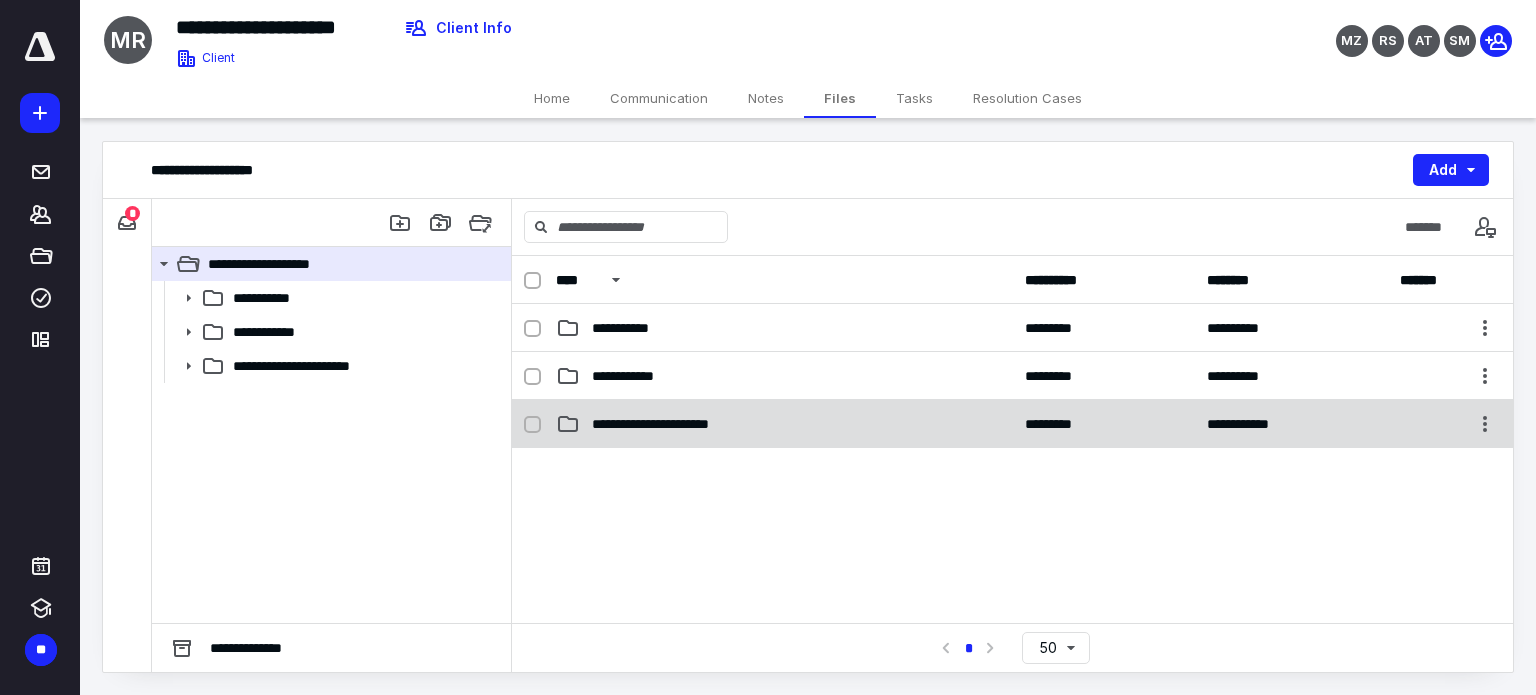click on "**********" at bounding box center [674, 424] 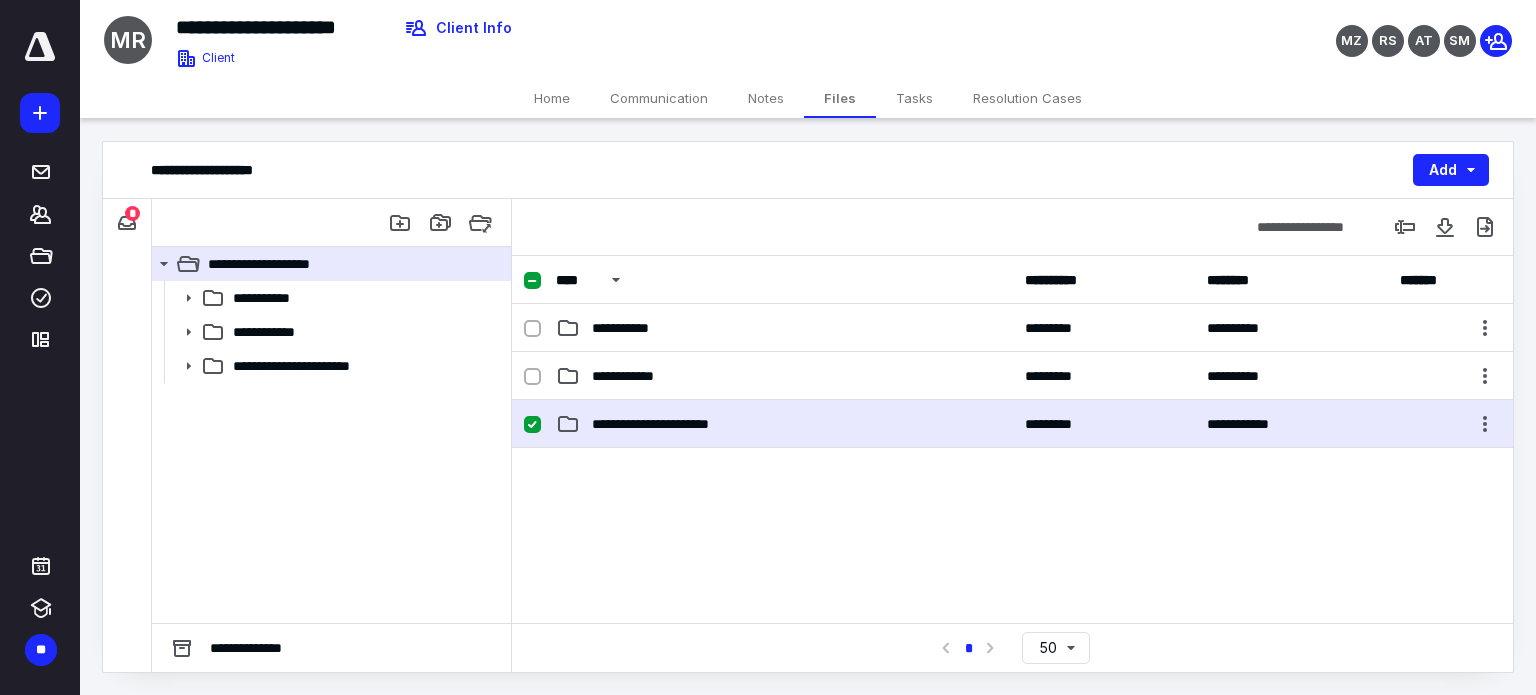 click on "**********" at bounding box center (674, 424) 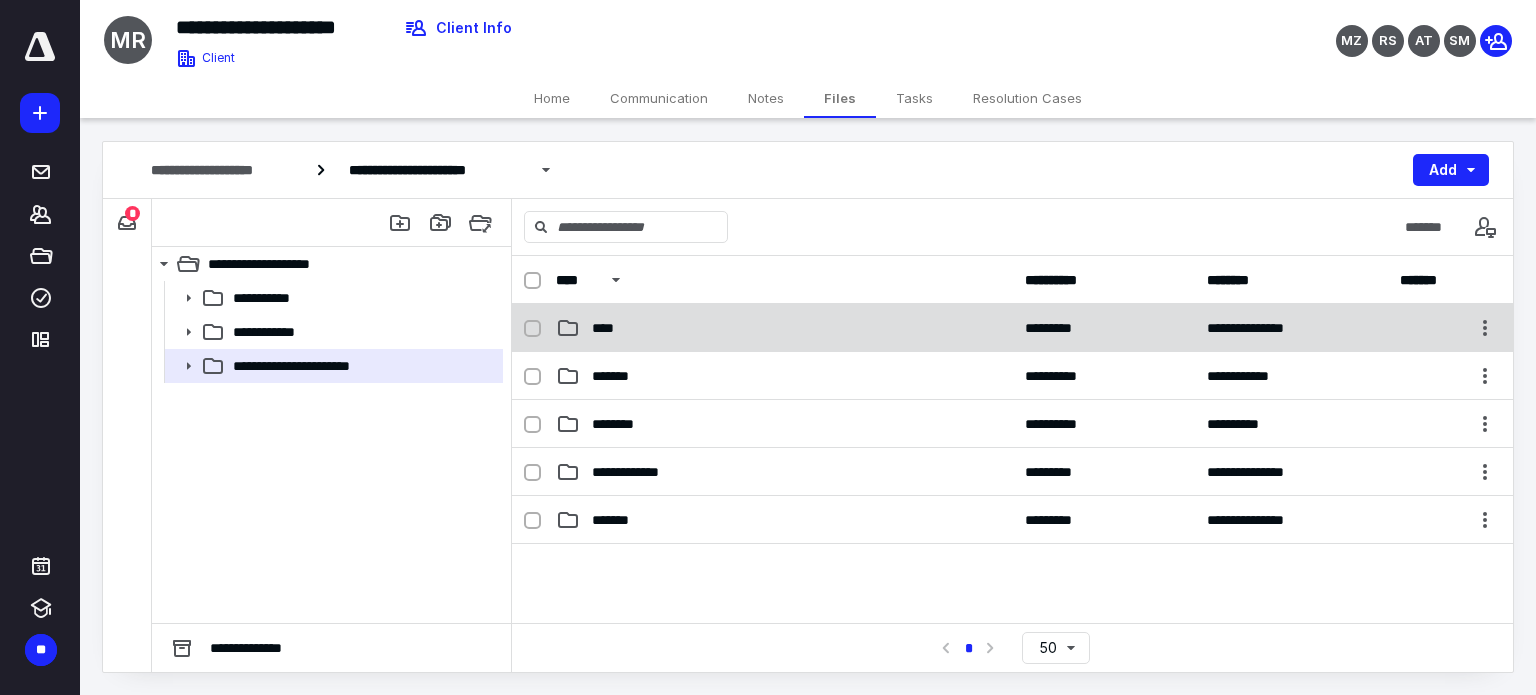 click on "****" at bounding box center (609, 328) 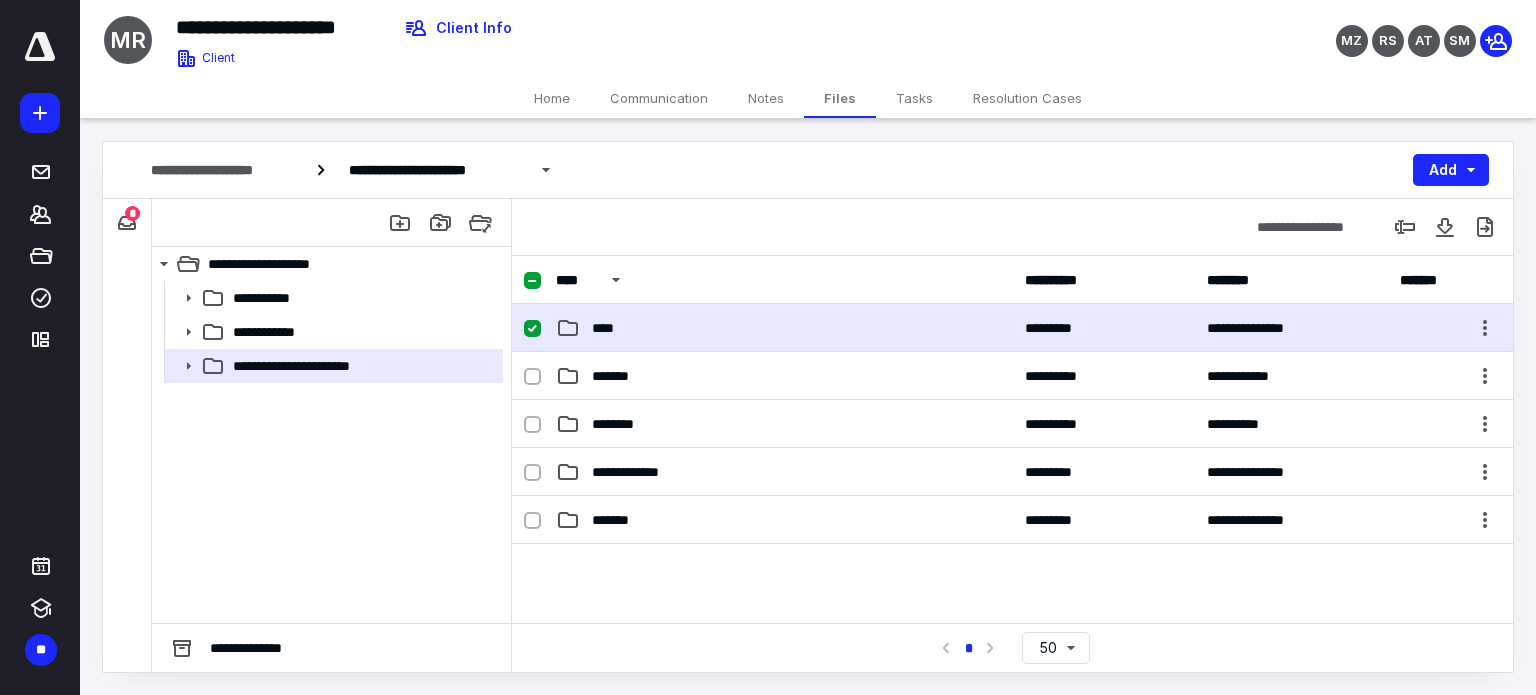 click on "****" at bounding box center [609, 328] 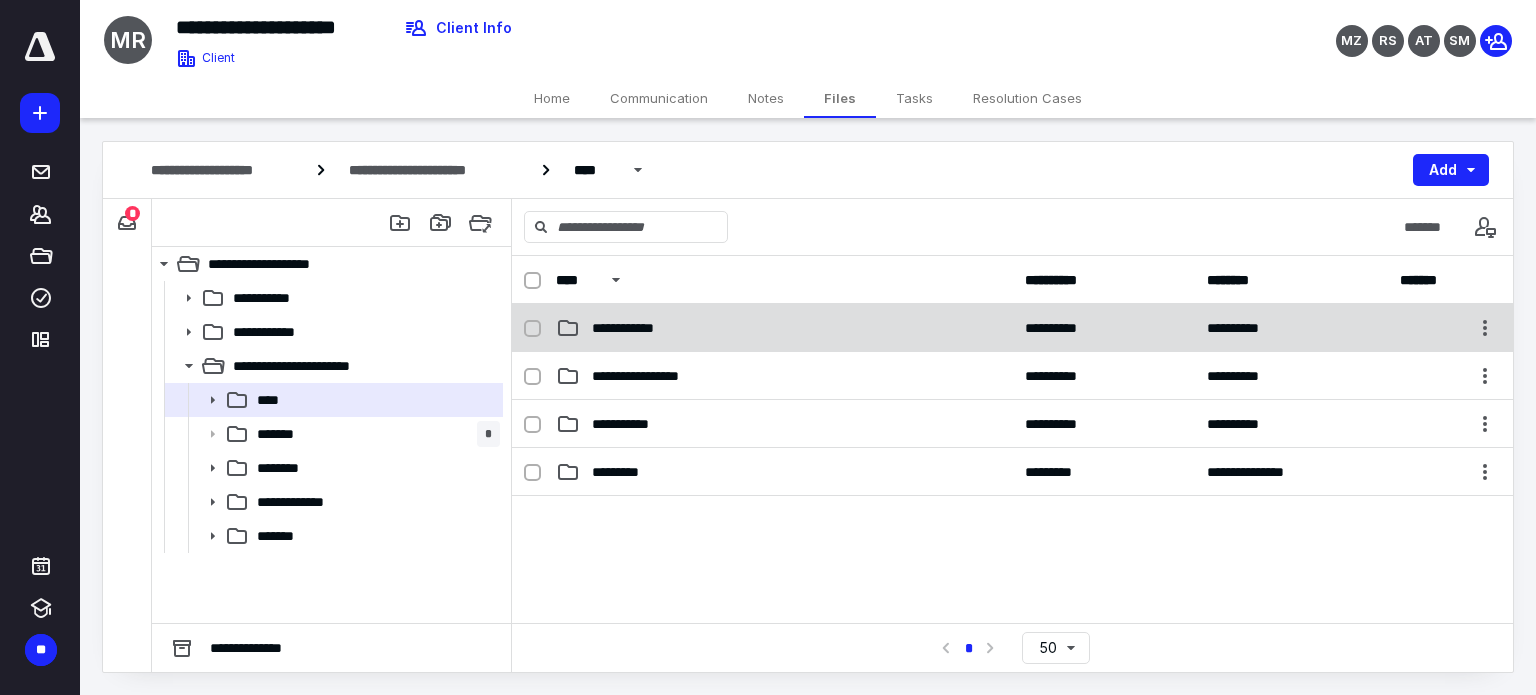 click on "**********" at bounding box center [784, 328] 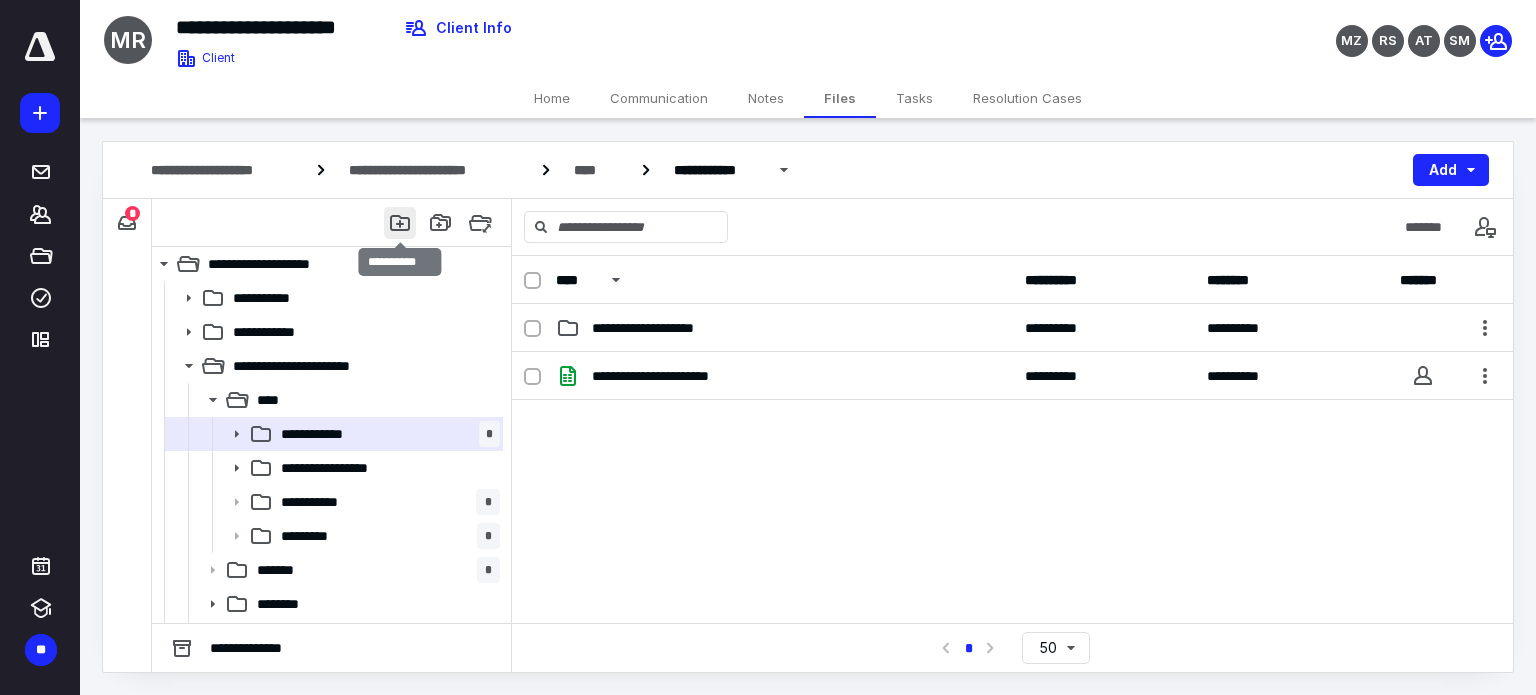 click at bounding box center [400, 223] 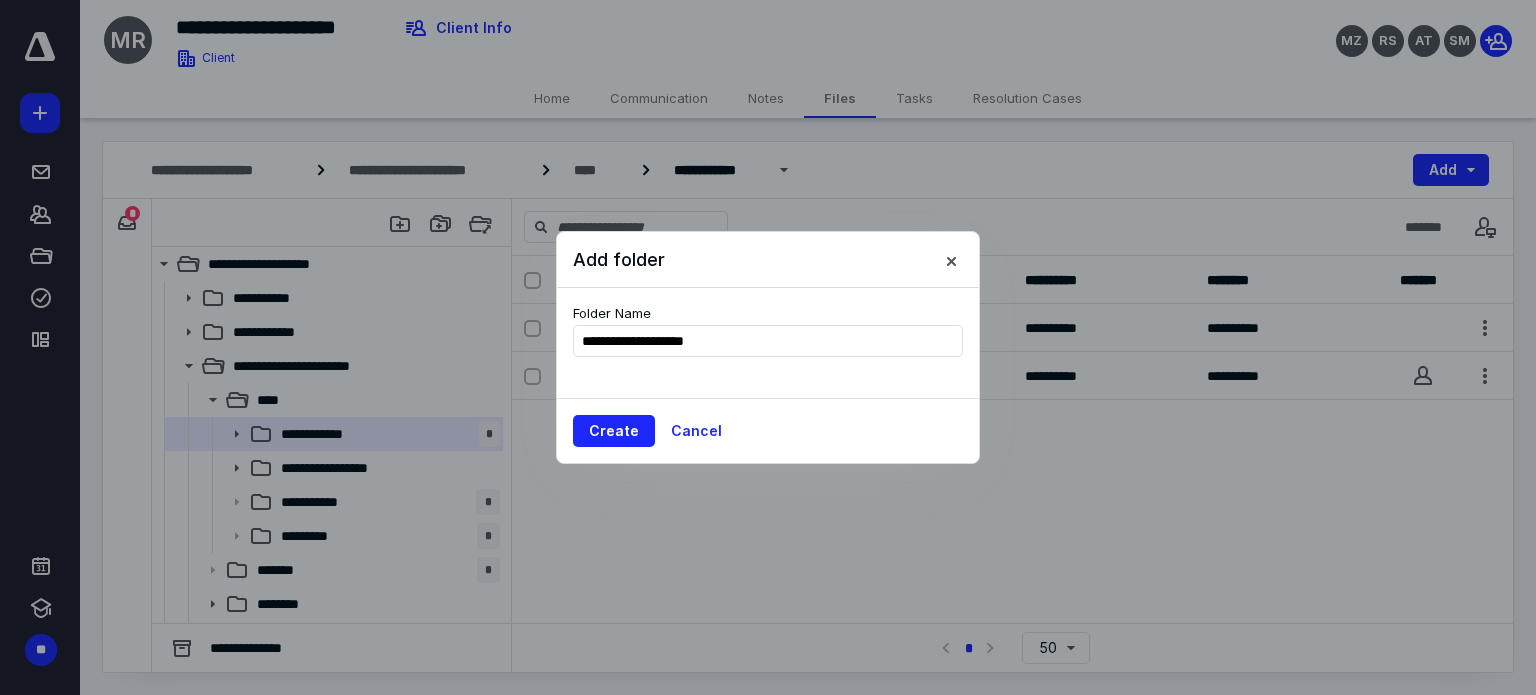 type on "**********" 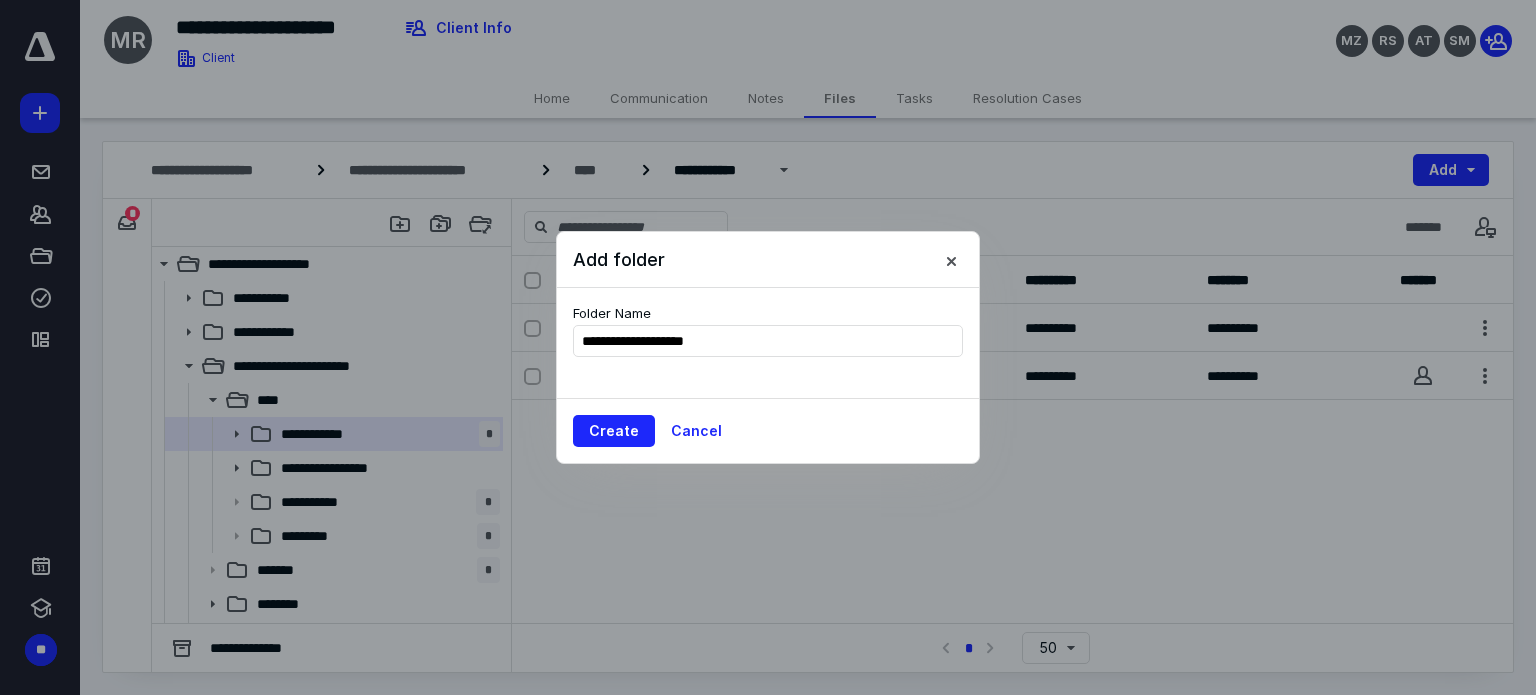 click on "Create Cancel" at bounding box center (768, 430) 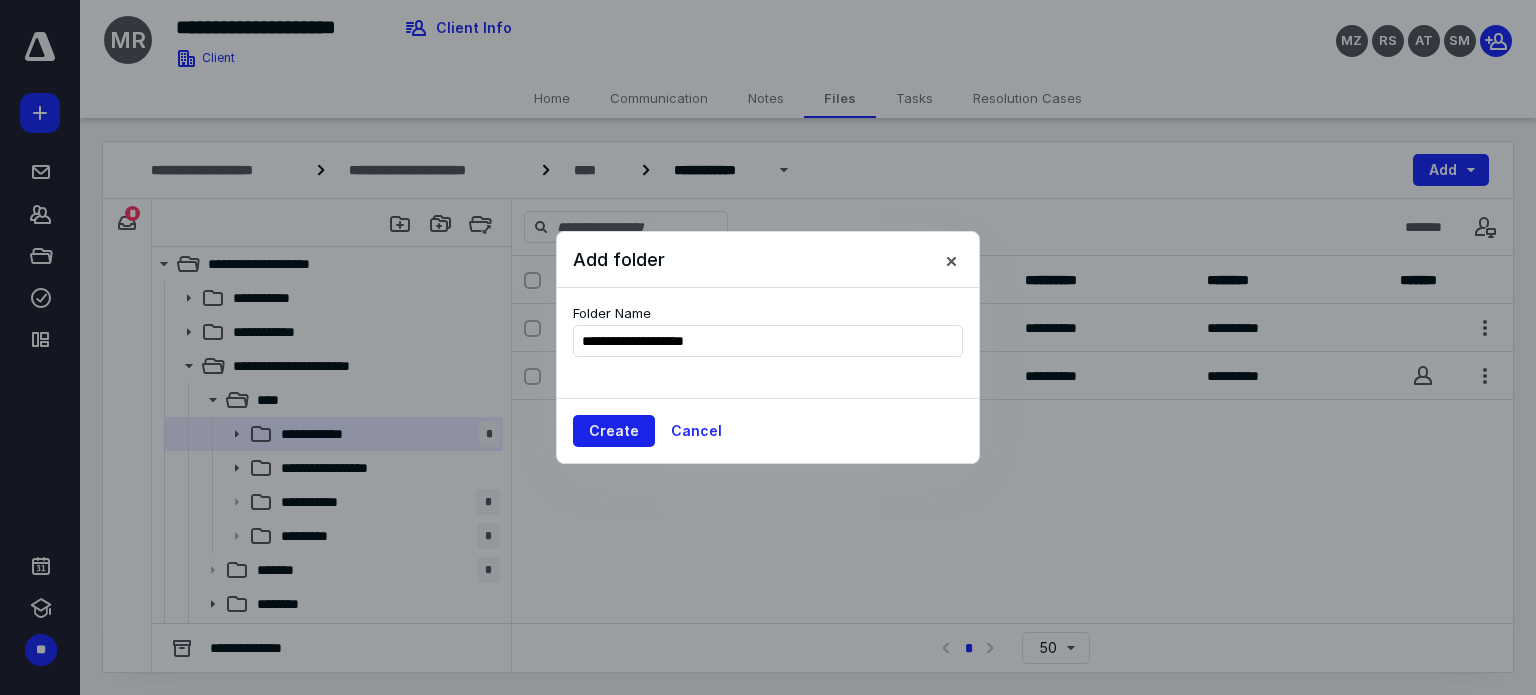 click on "Create" at bounding box center (614, 431) 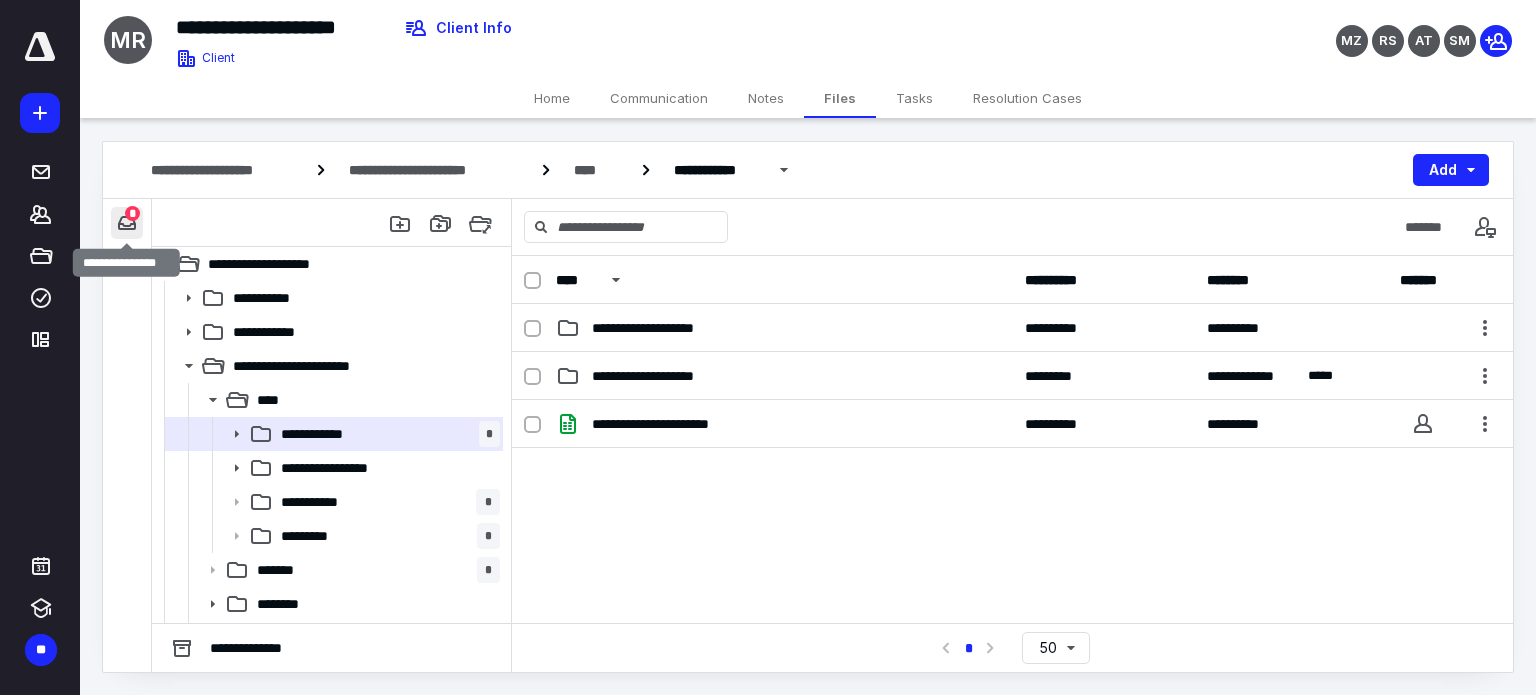 click at bounding box center (127, 223) 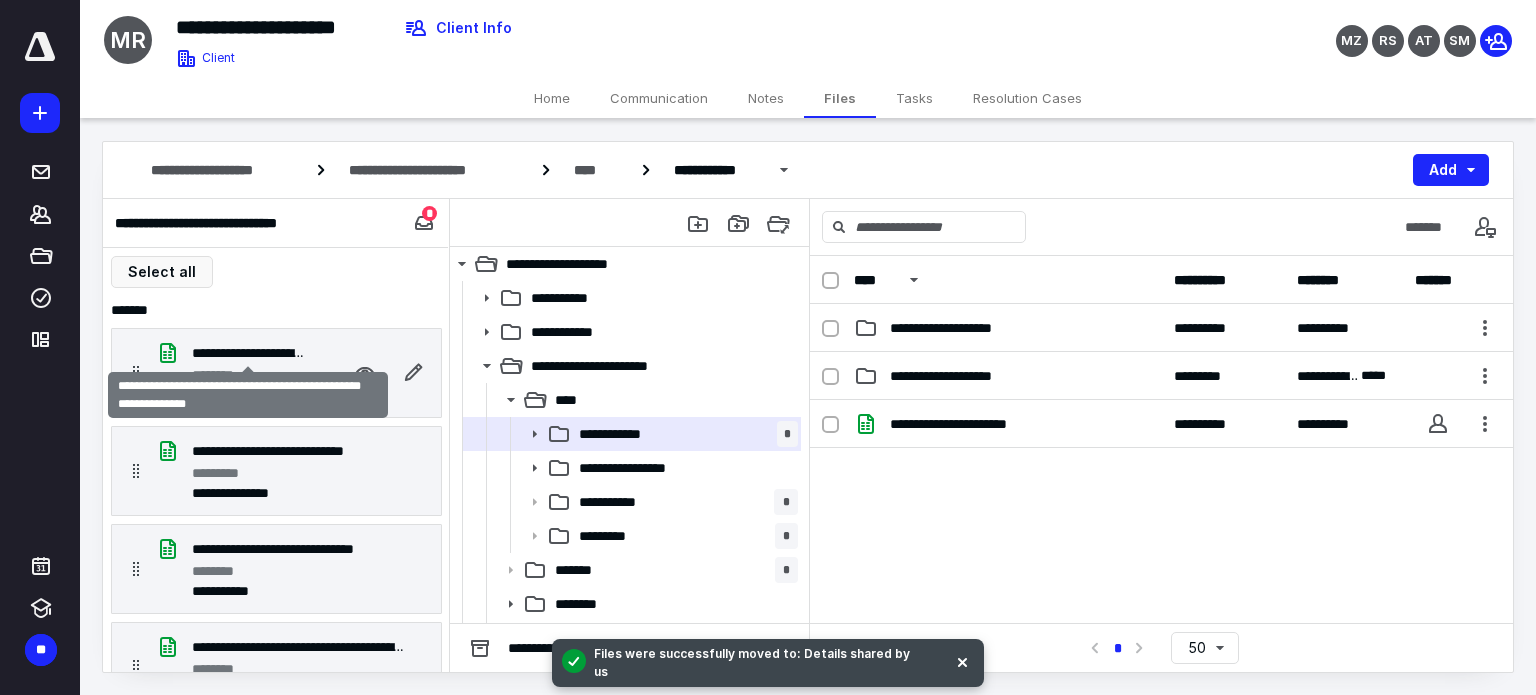 click on "**********" at bounding box center (248, 353) 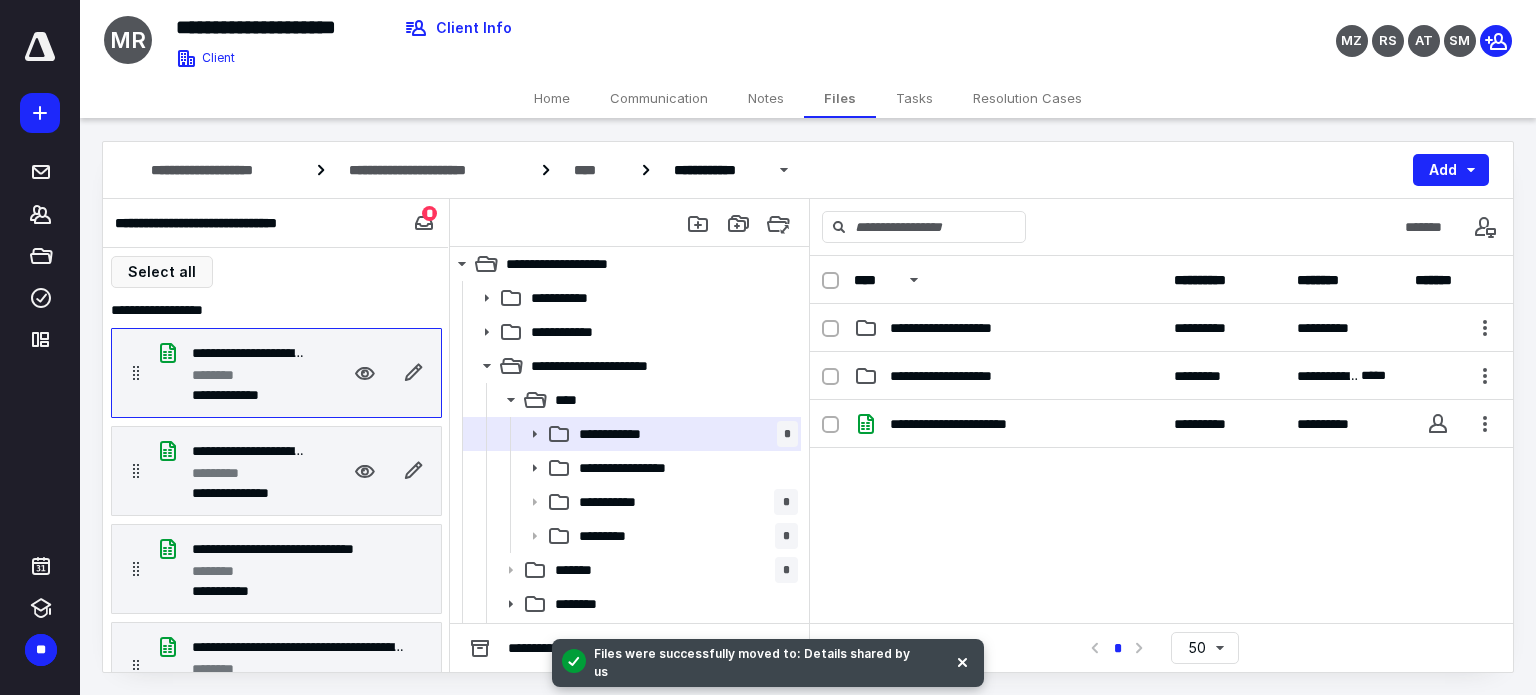 click on "*********" at bounding box center [224, 473] 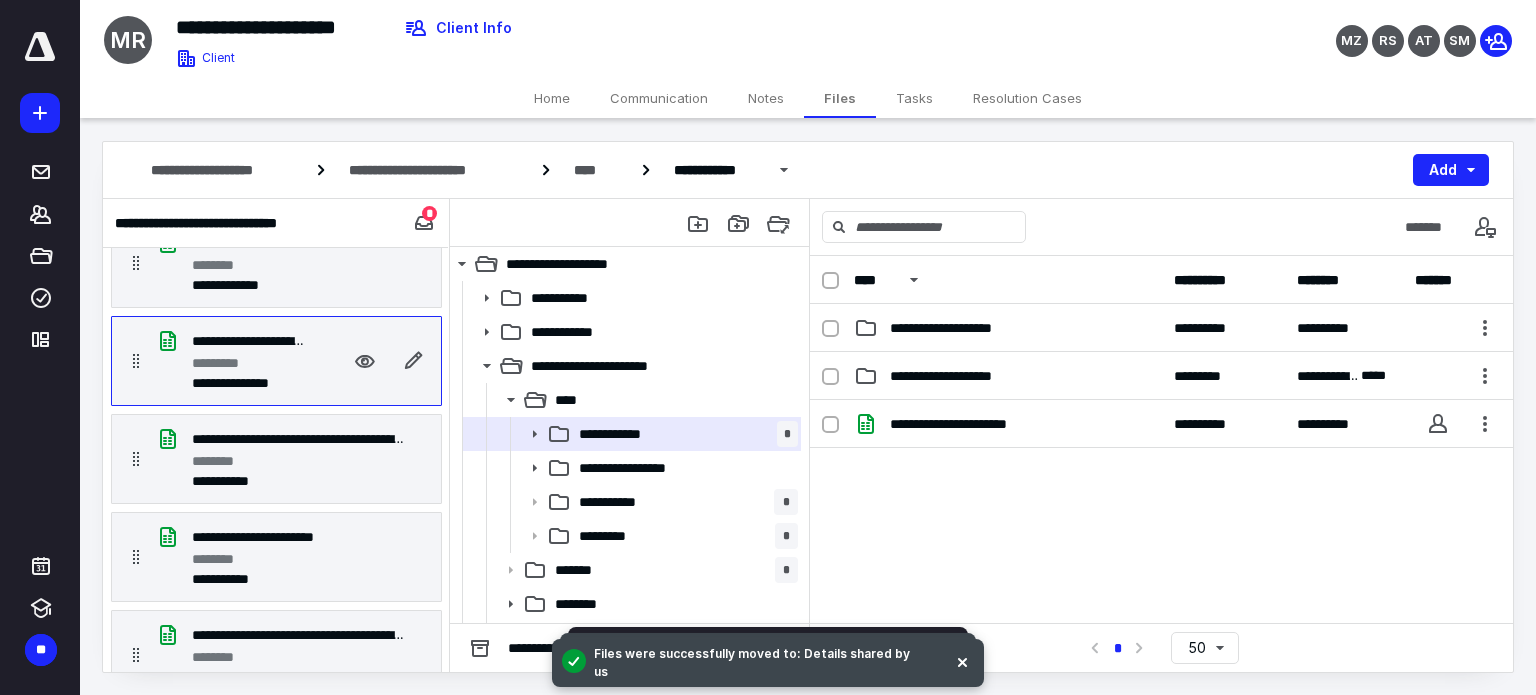 scroll, scrollTop: 115, scrollLeft: 0, axis: vertical 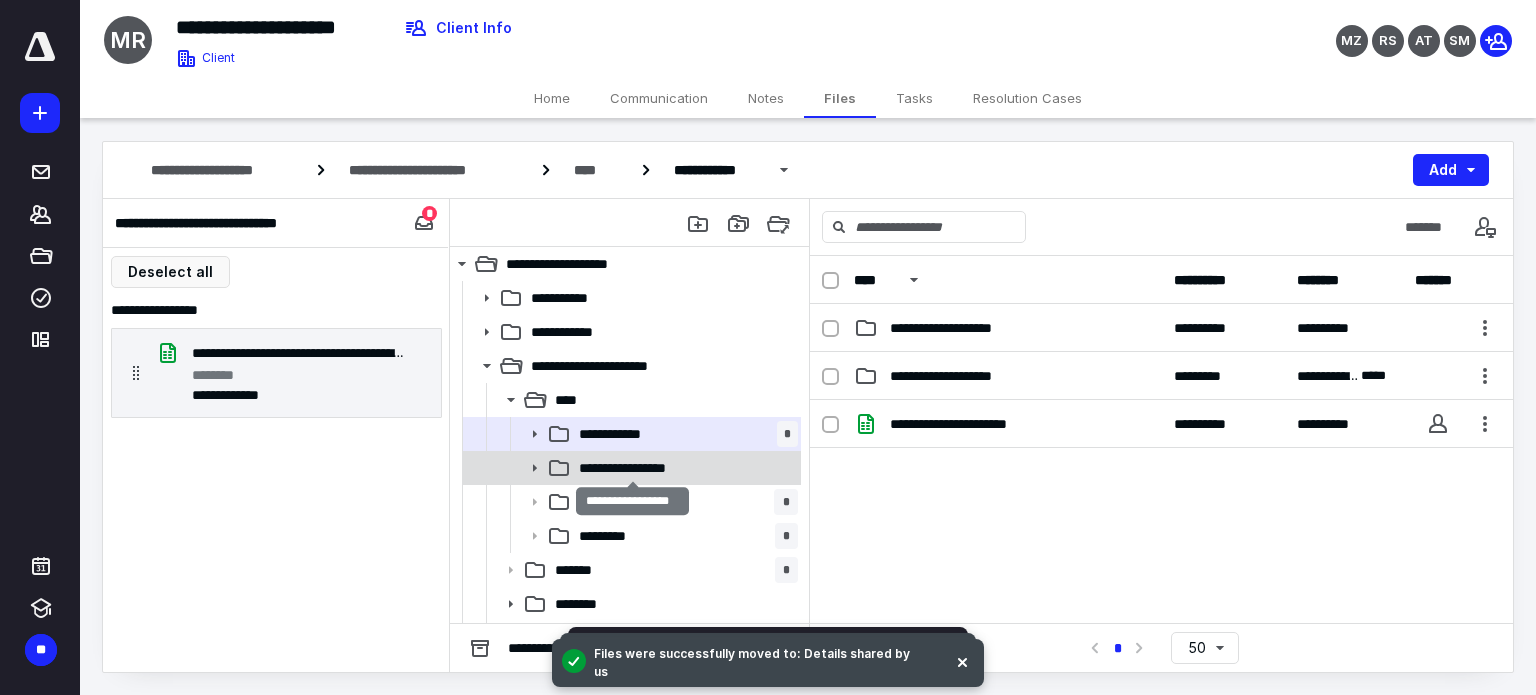 click on "**********" at bounding box center [632, 468] 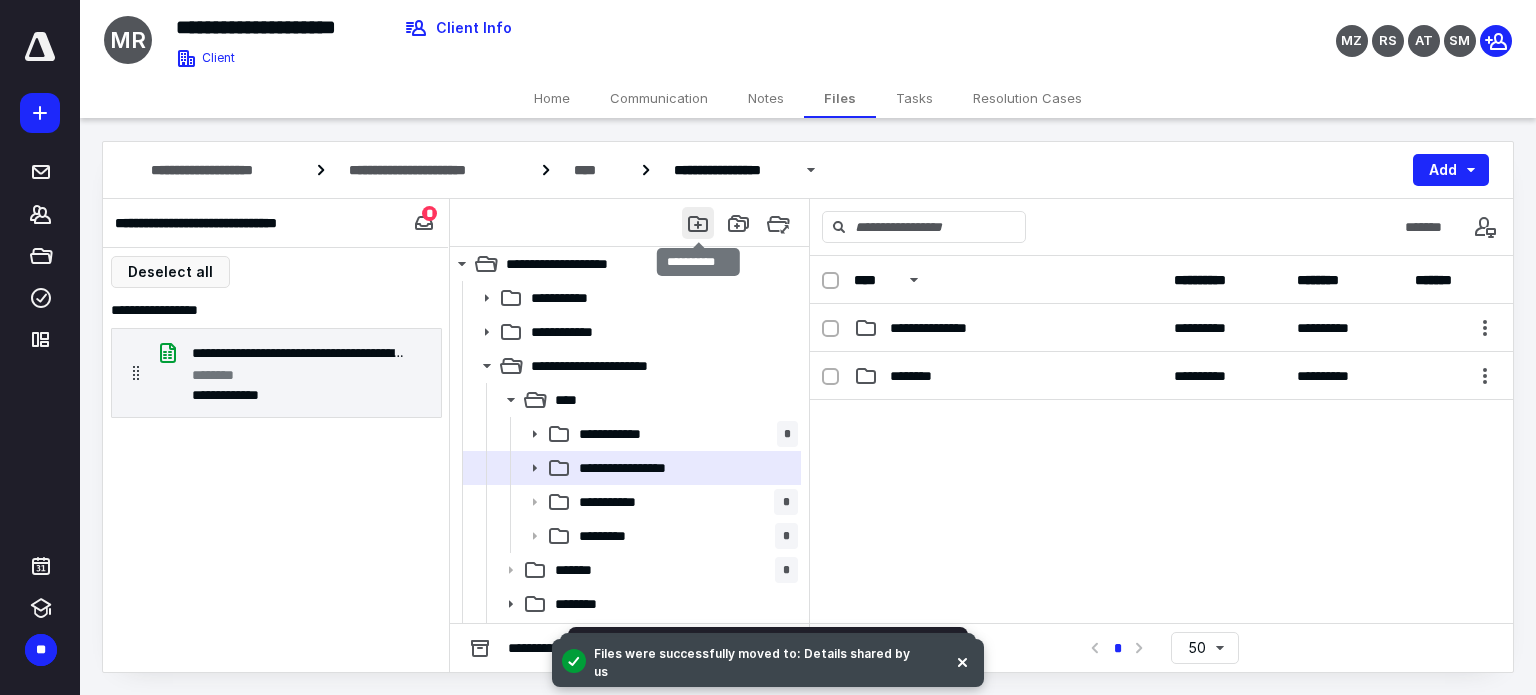 click at bounding box center [698, 223] 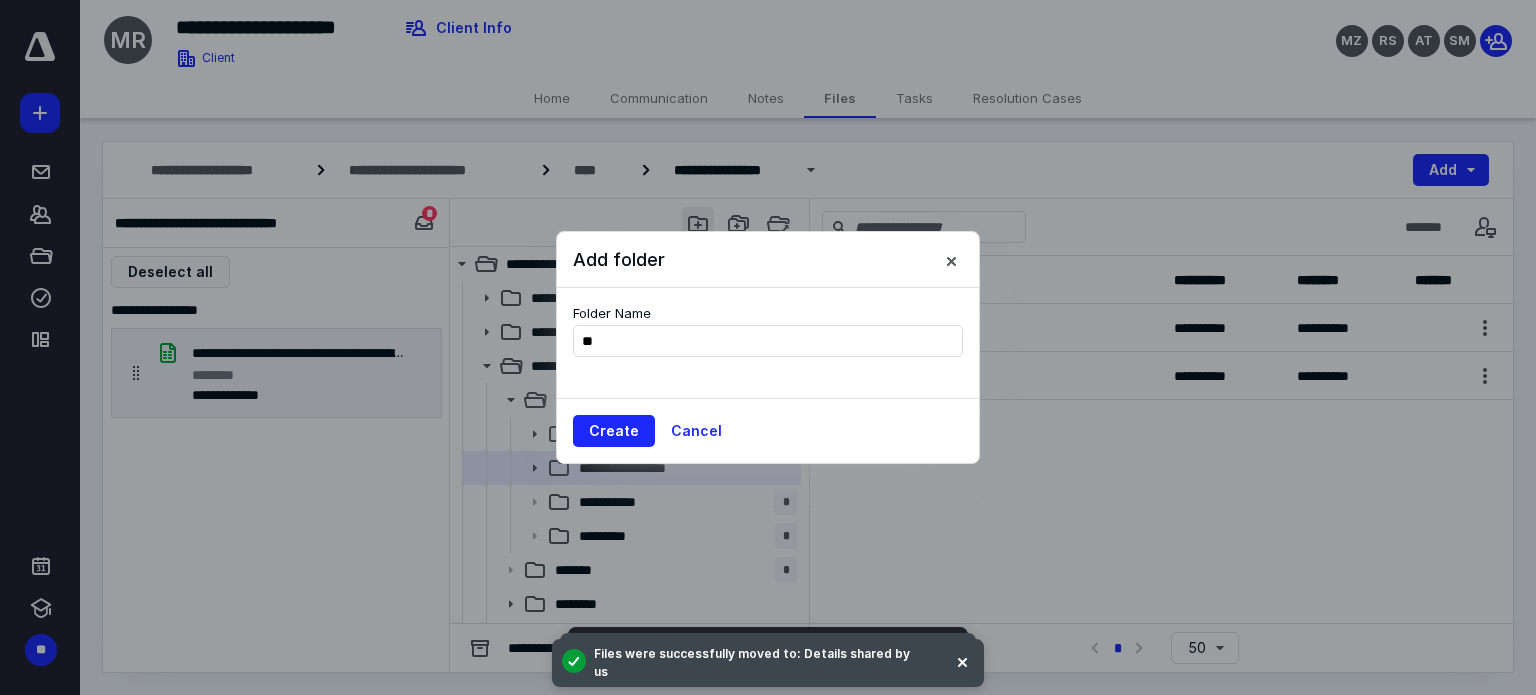 type on "*" 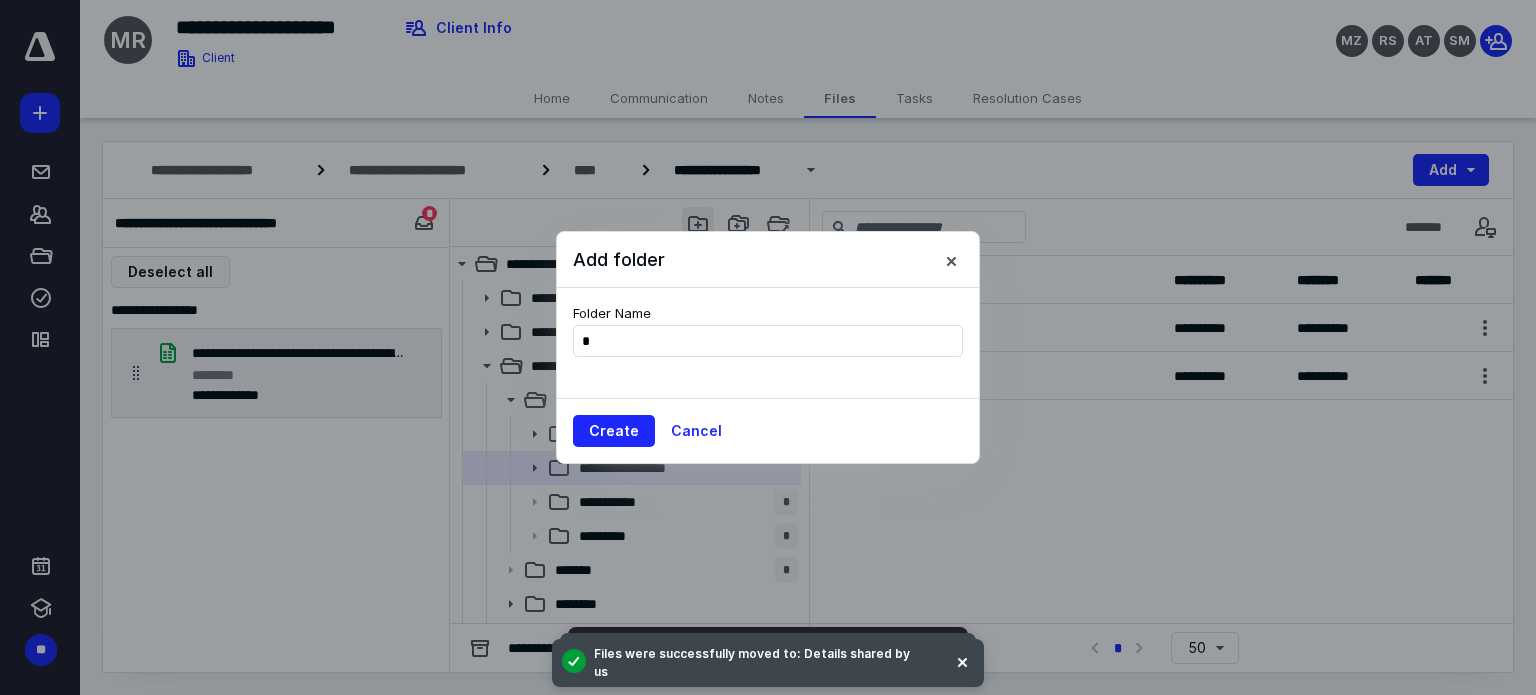 type 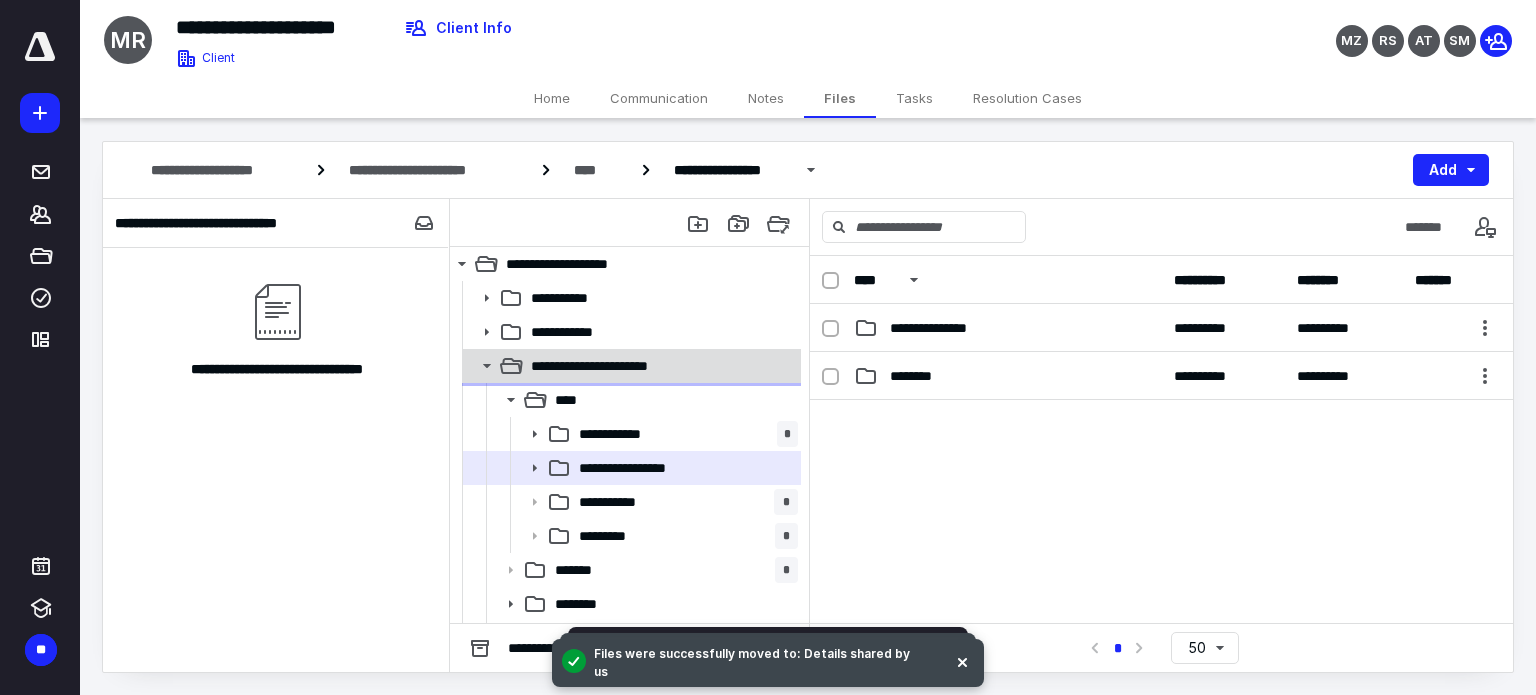 click 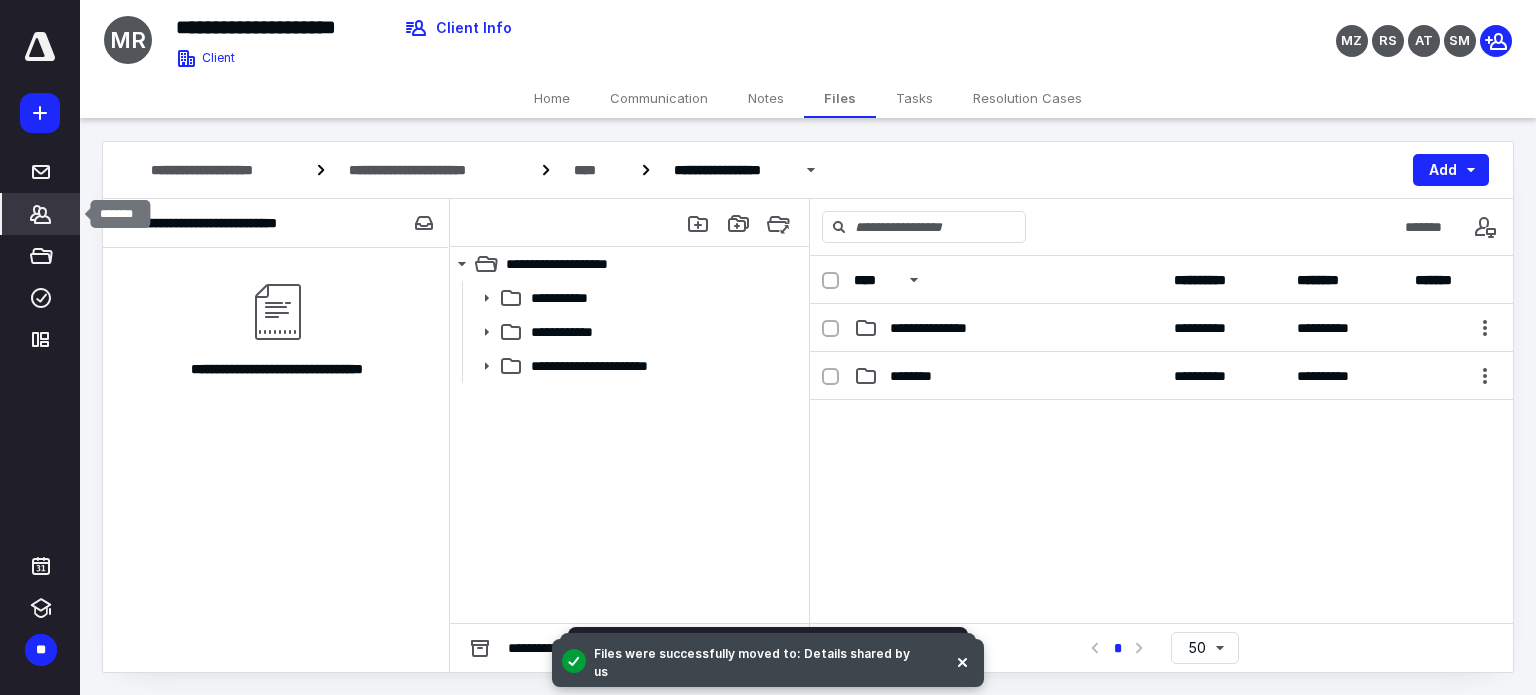 click 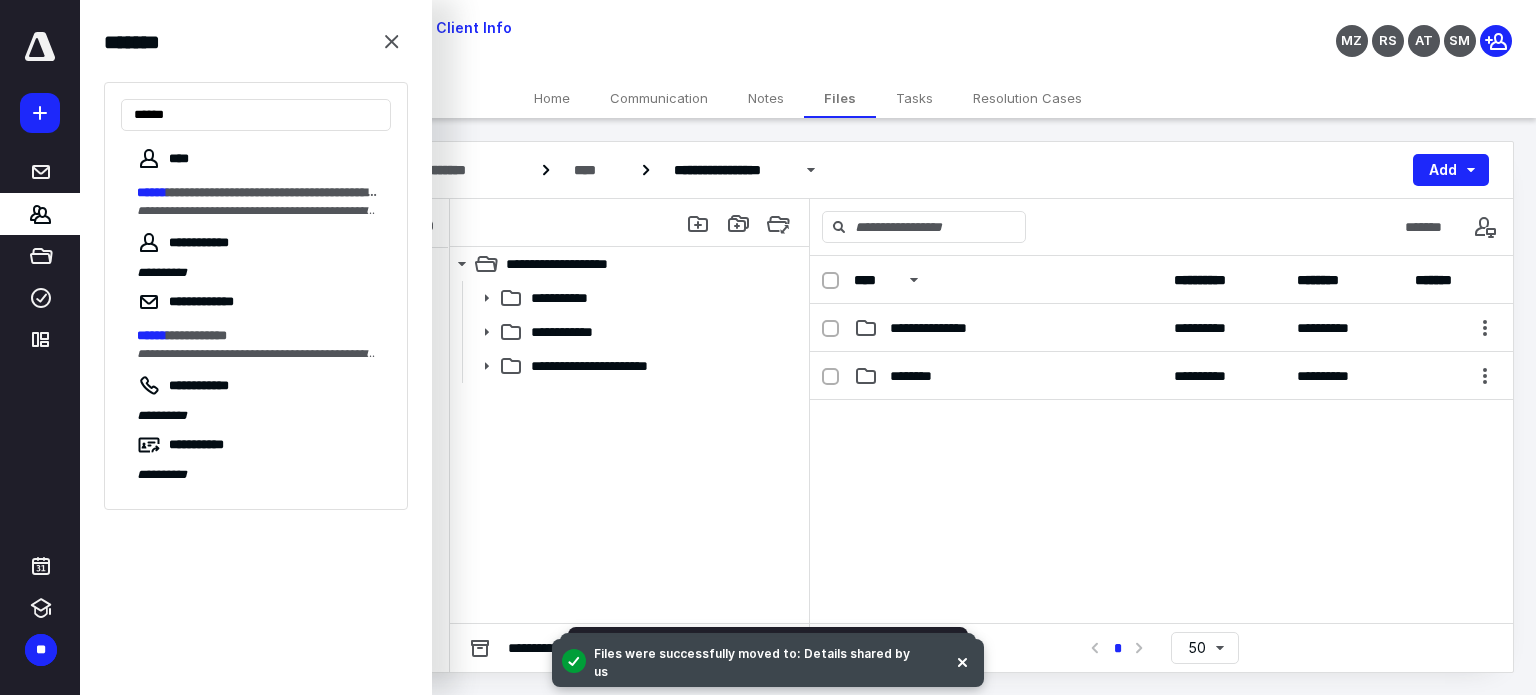 type on "******" 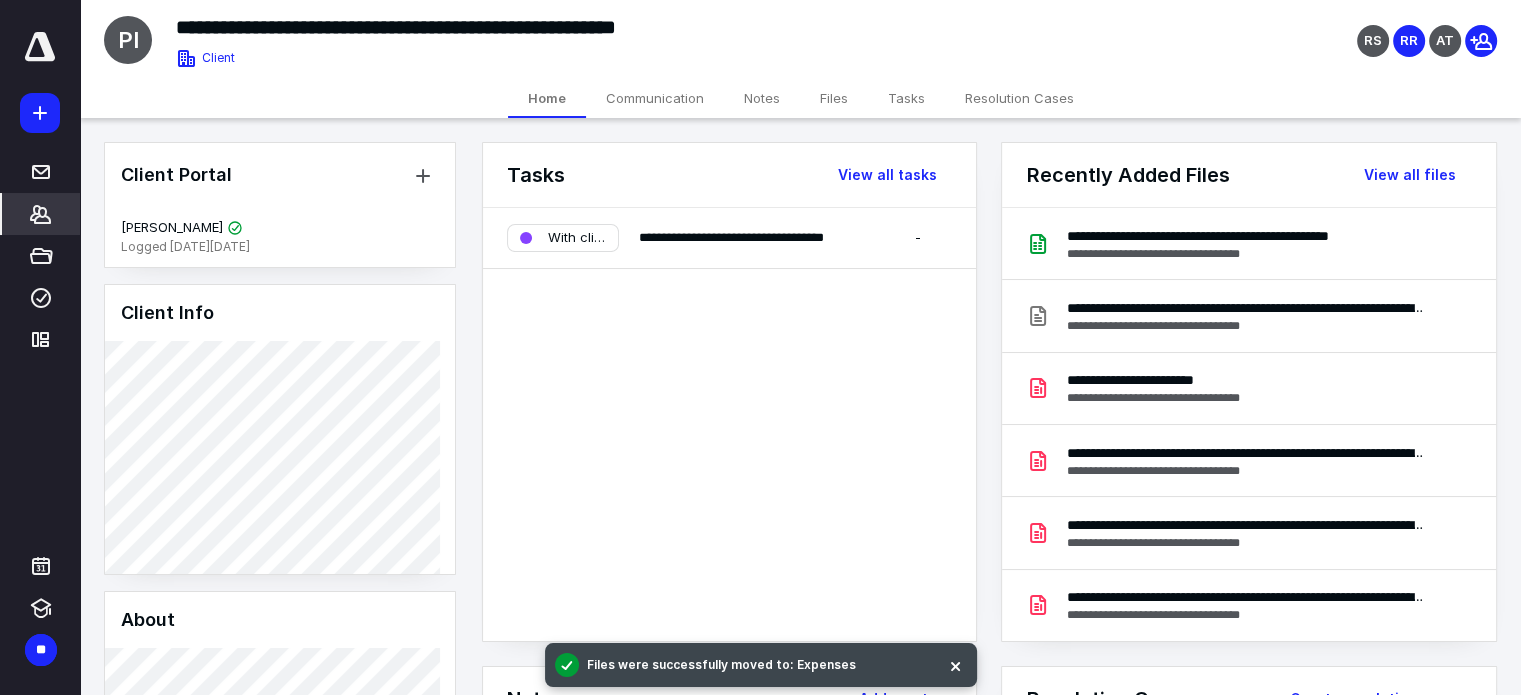 click on "Files" at bounding box center [834, 98] 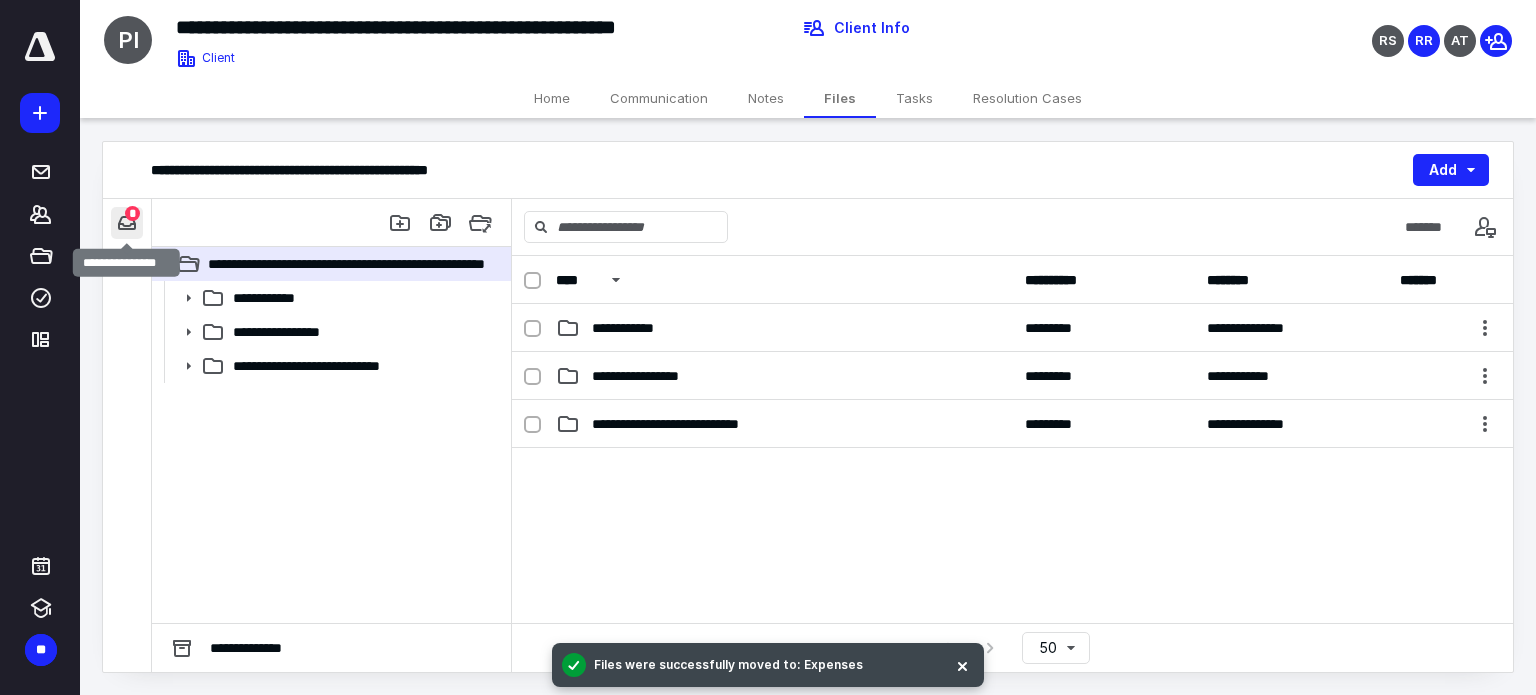 click at bounding box center [127, 223] 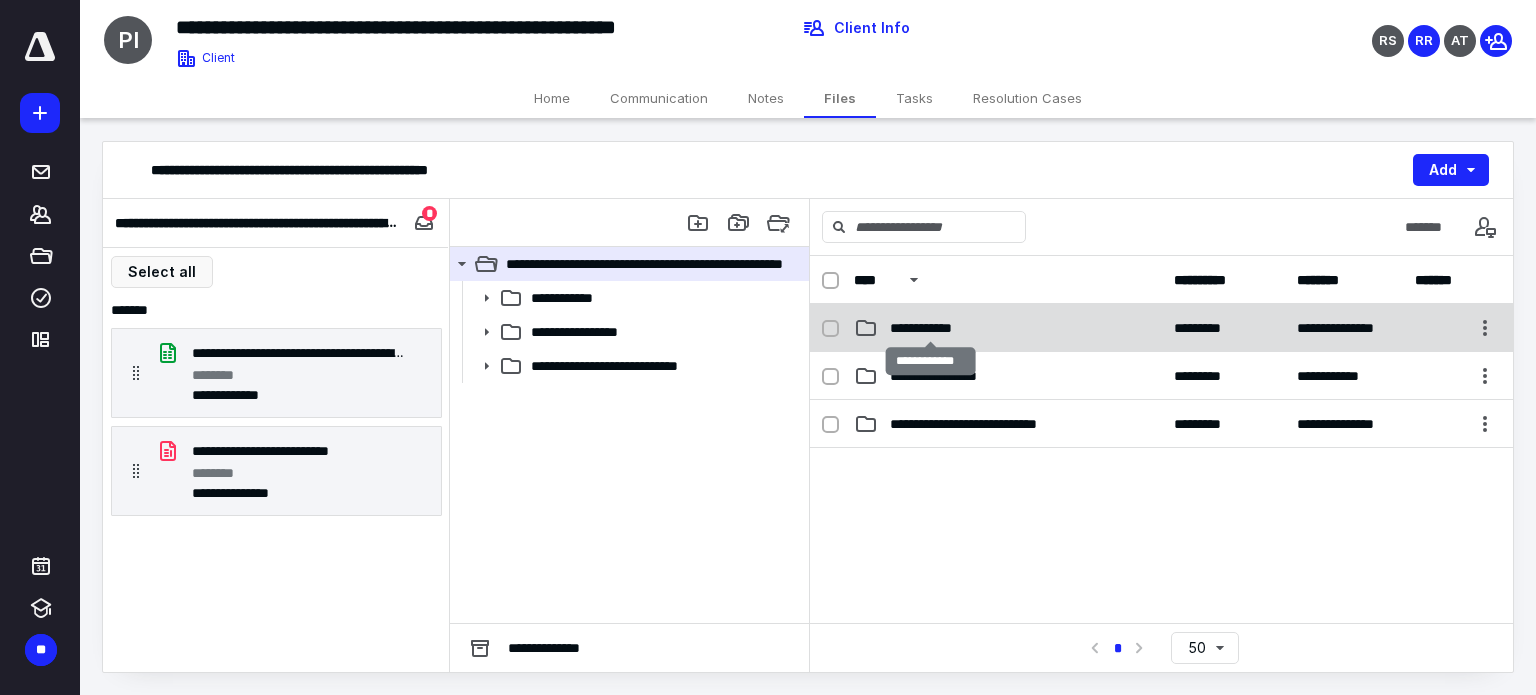 click on "**********" at bounding box center [930, 328] 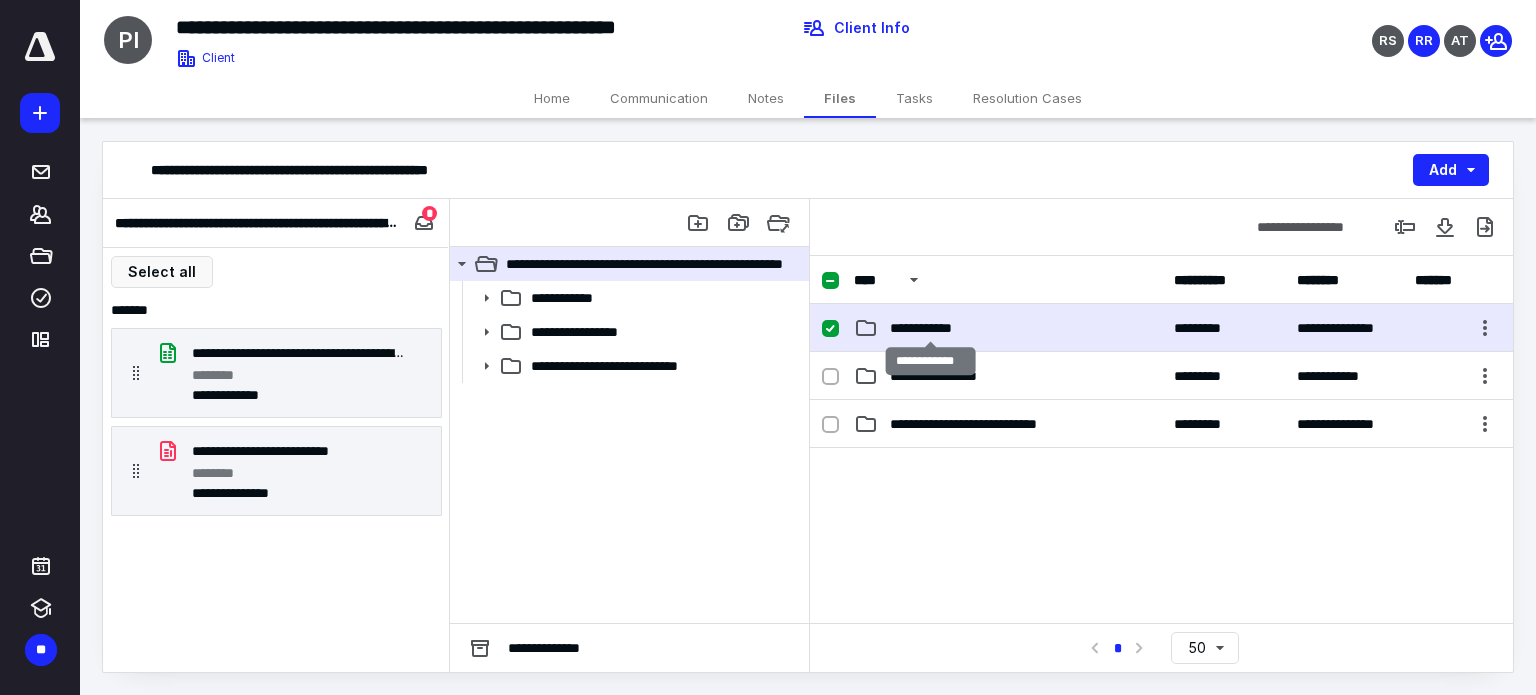 click on "**********" at bounding box center (930, 328) 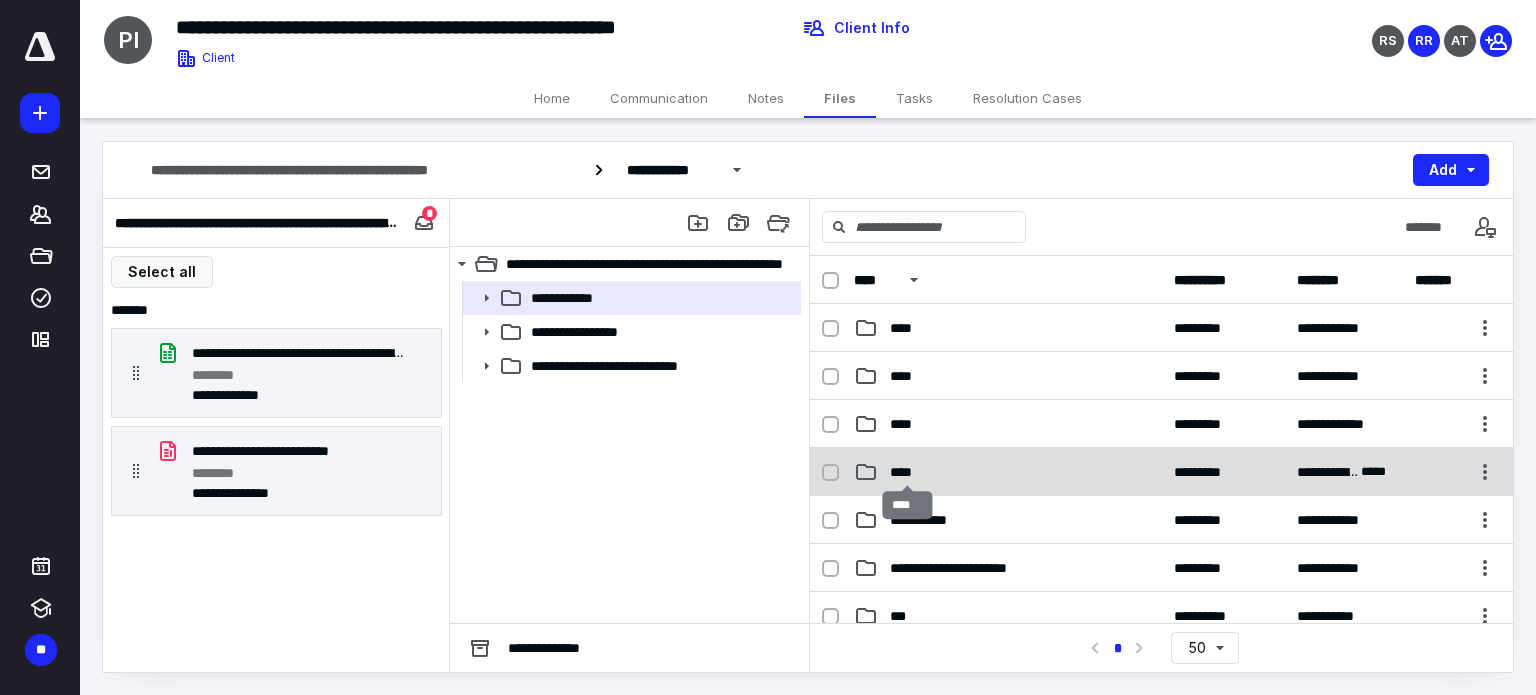click on "****" at bounding box center [907, 472] 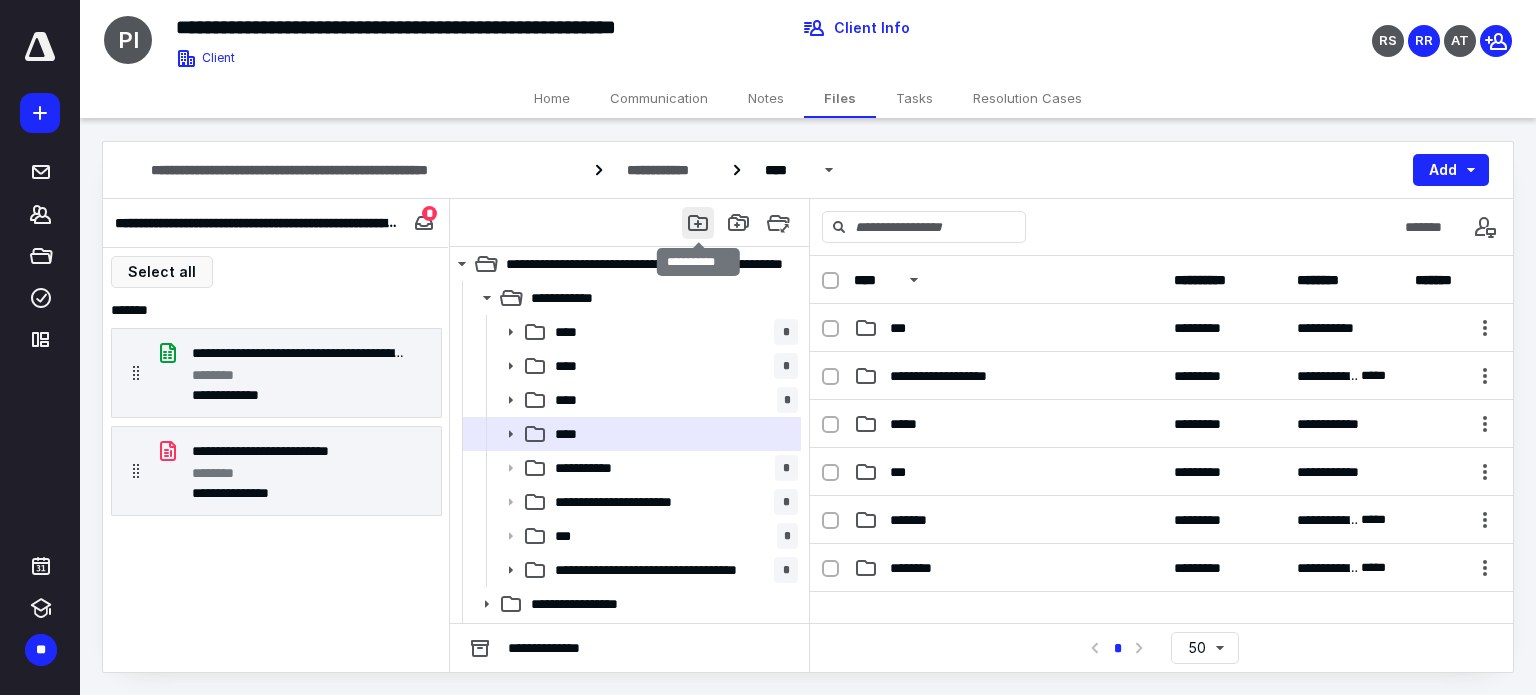 click at bounding box center [698, 223] 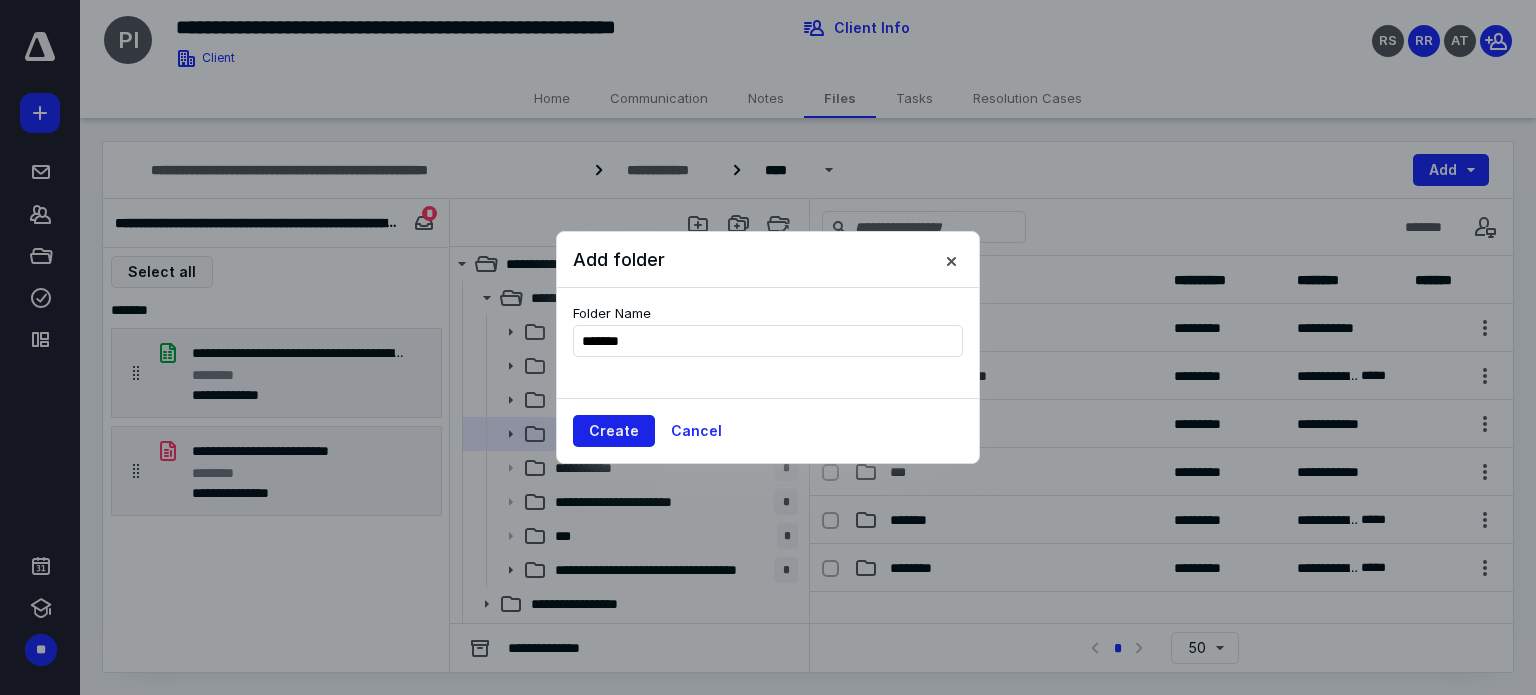 type on "*******" 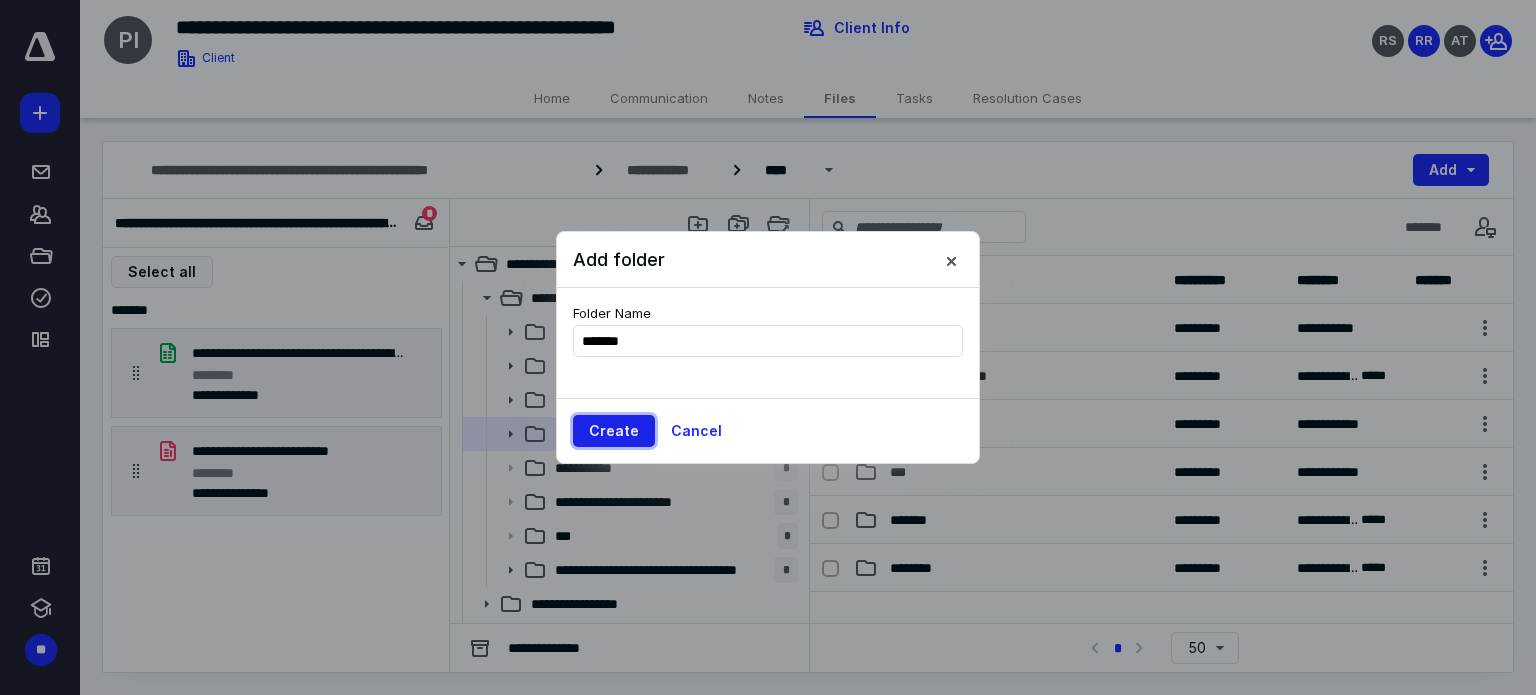 click on "Create" at bounding box center (614, 431) 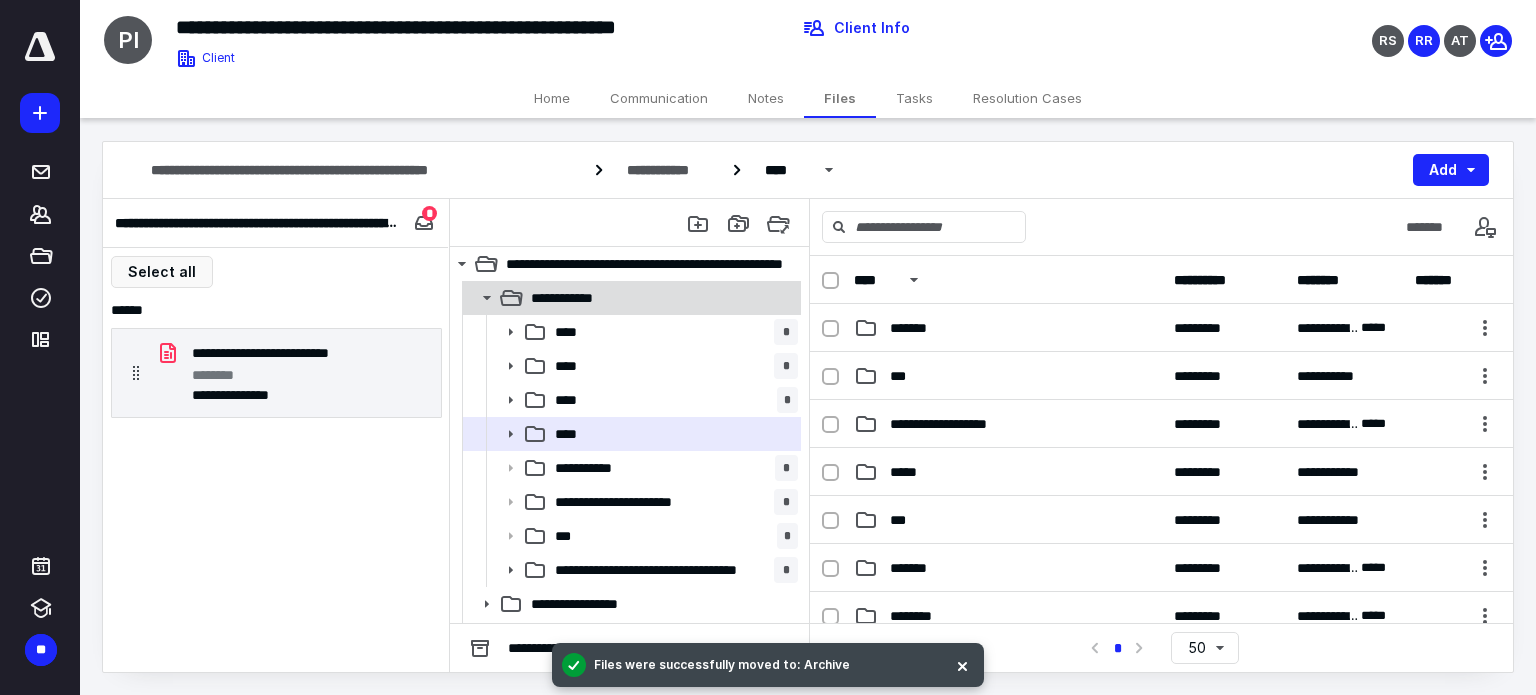 click 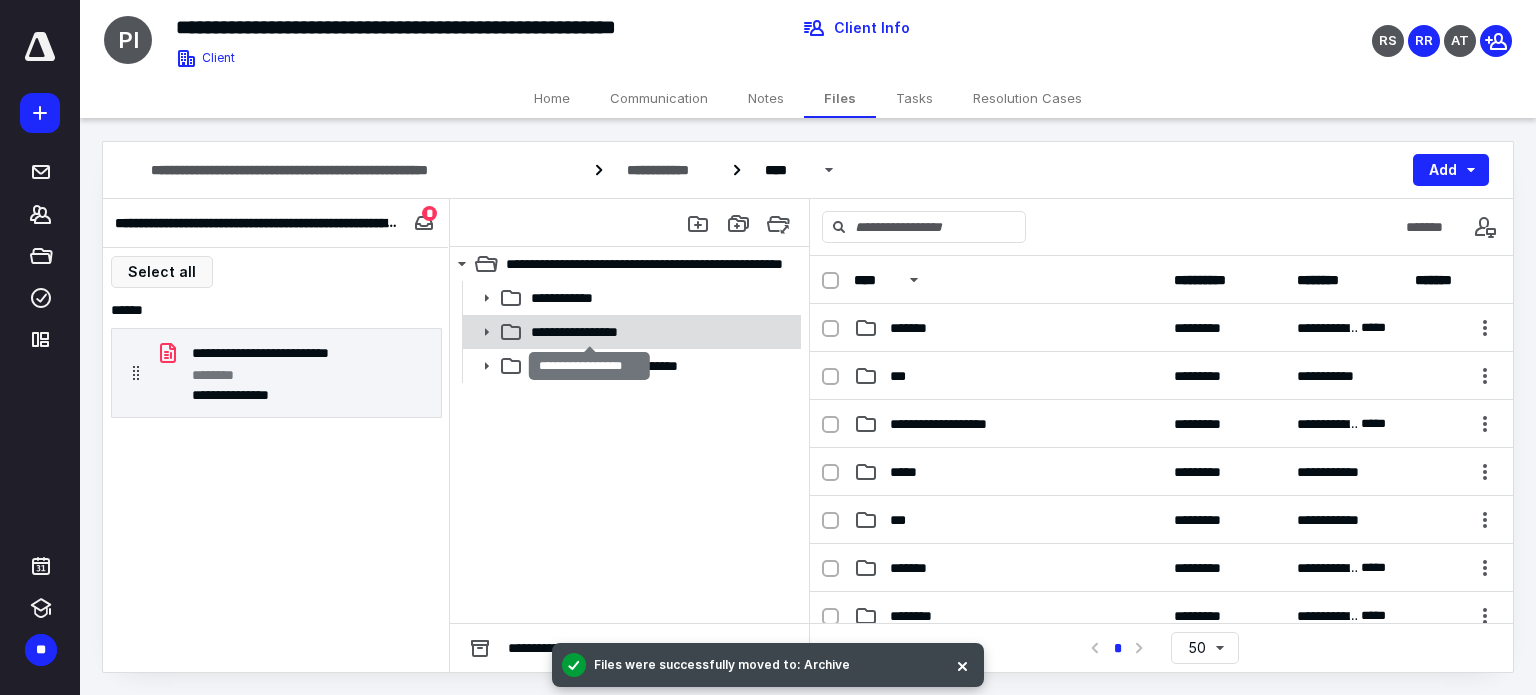 click on "**********" at bounding box center (589, 332) 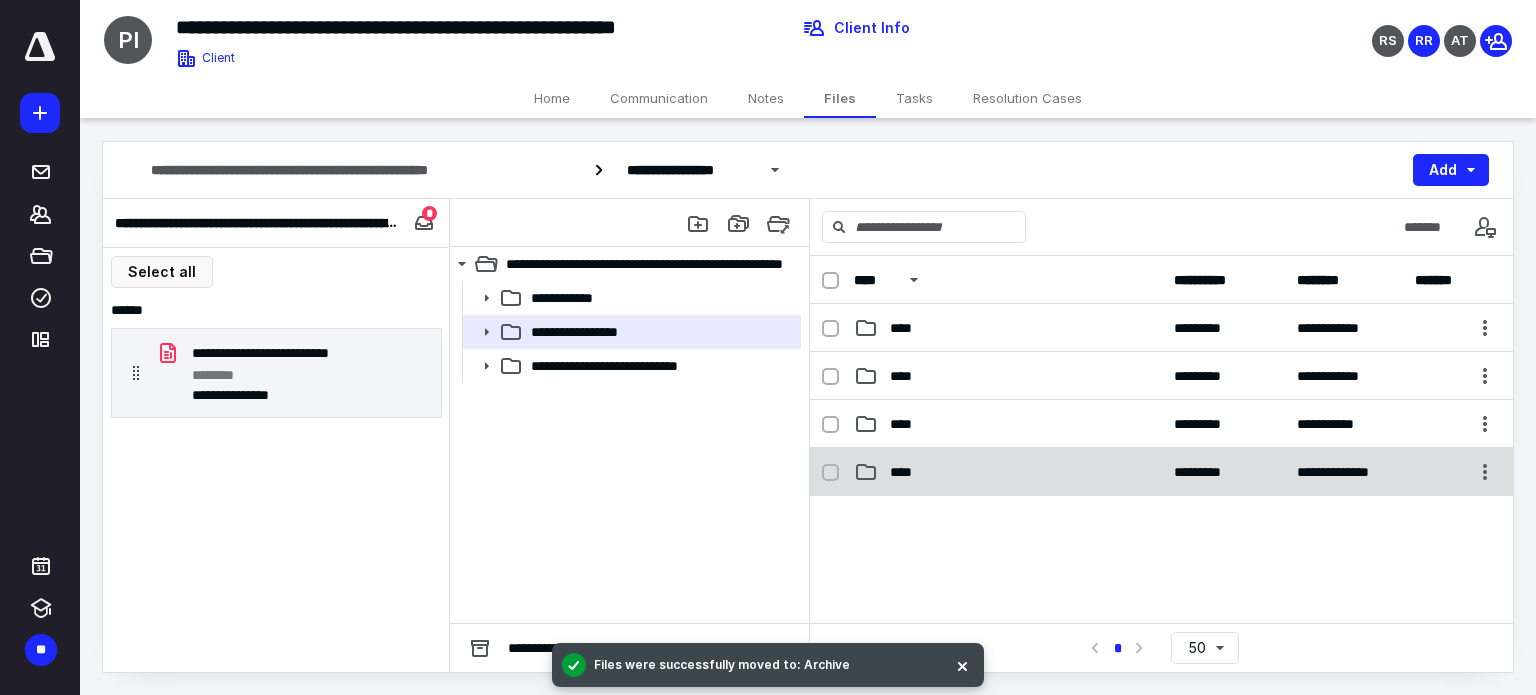 click on "****" at bounding box center [1008, 472] 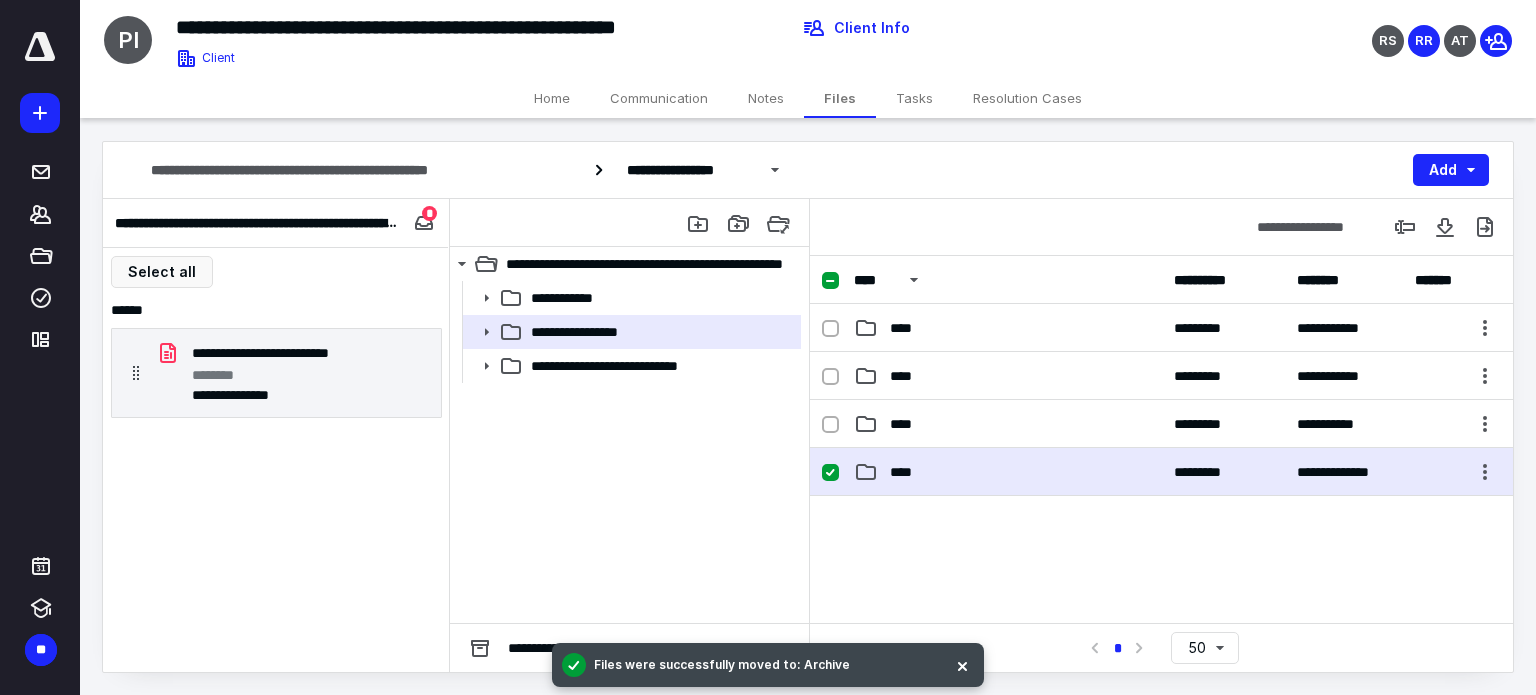 click on "****" at bounding box center (1008, 472) 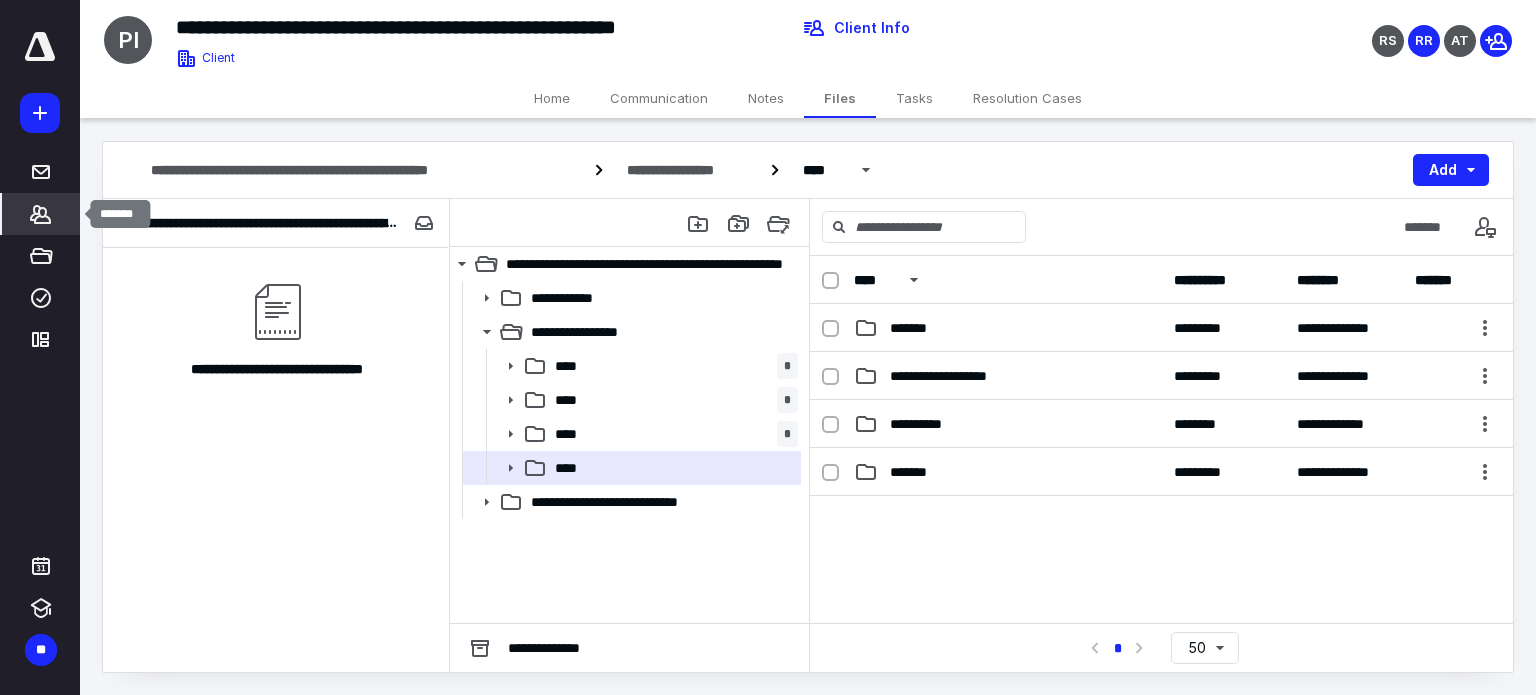 click on "*******" at bounding box center [41, 214] 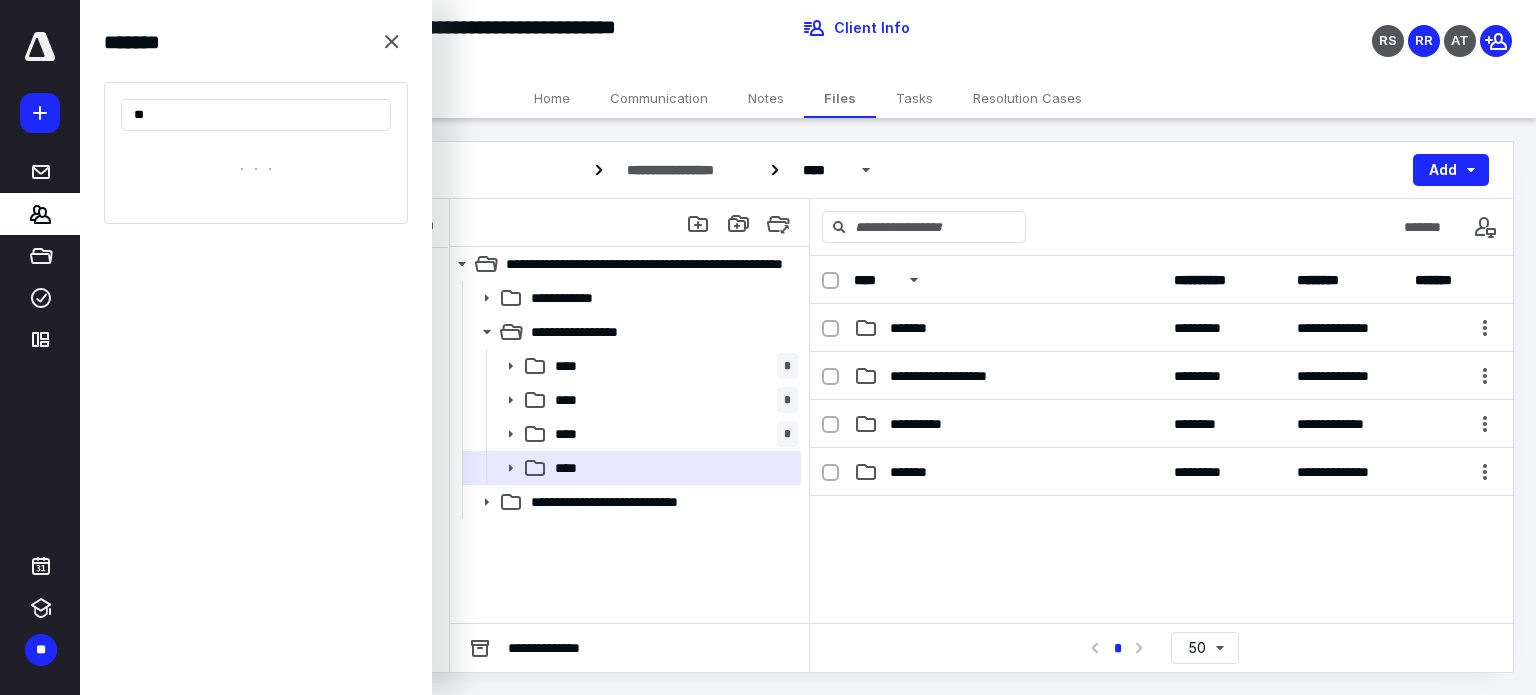 type on "*" 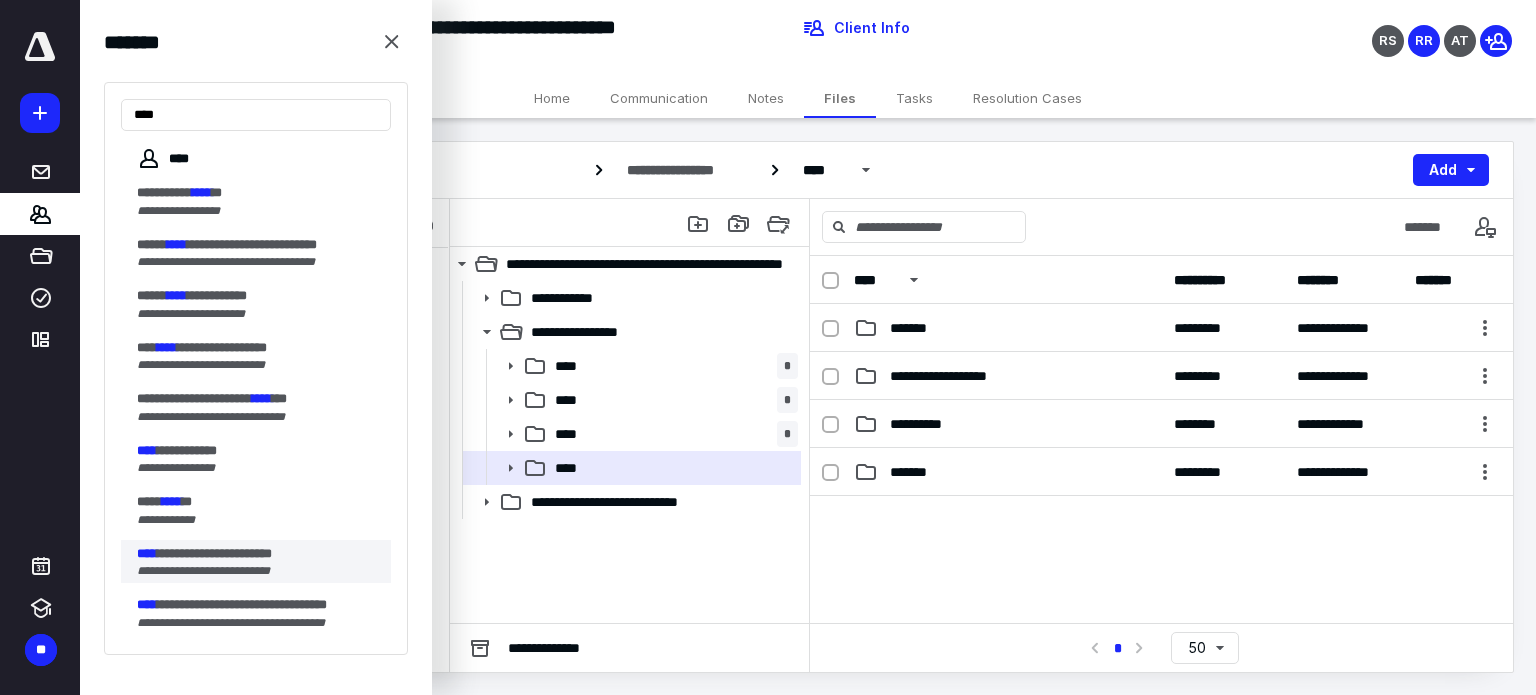 type on "****" 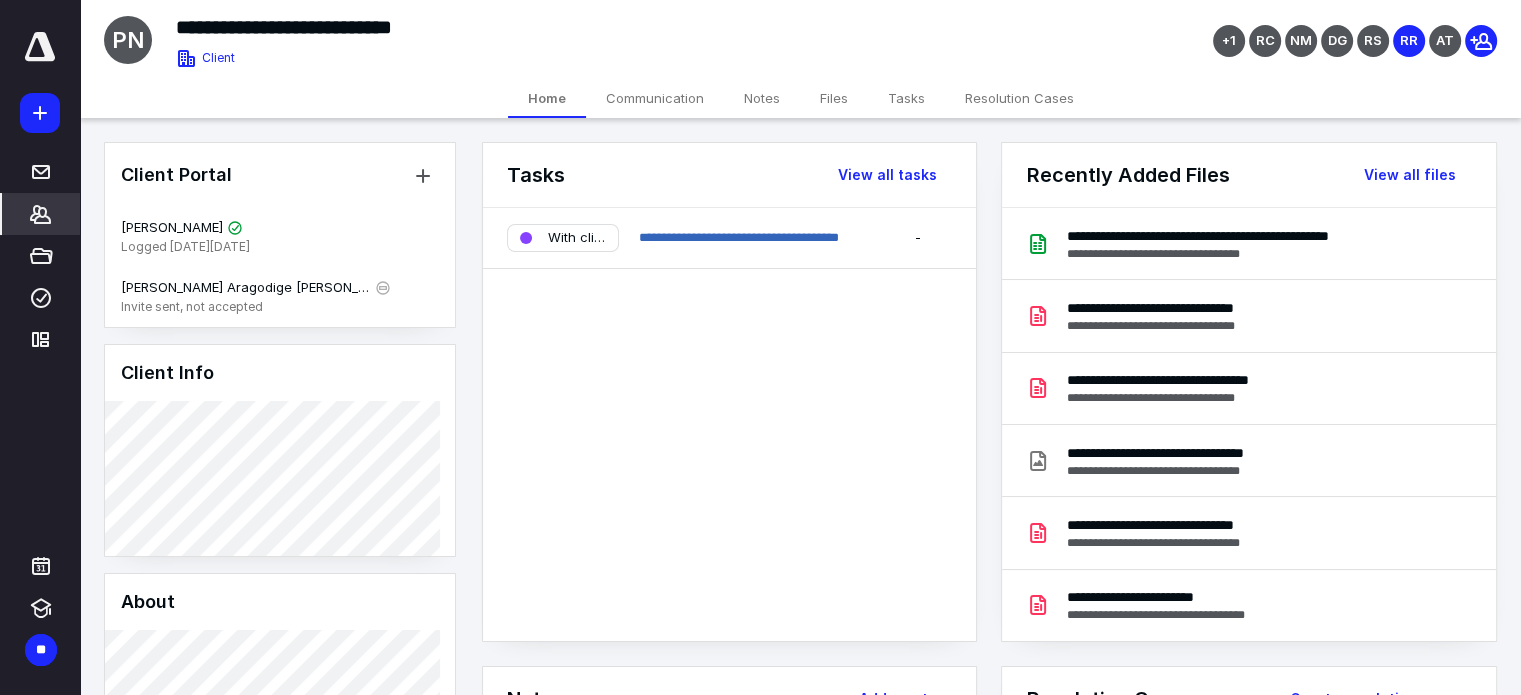 click on "Files" at bounding box center [834, 98] 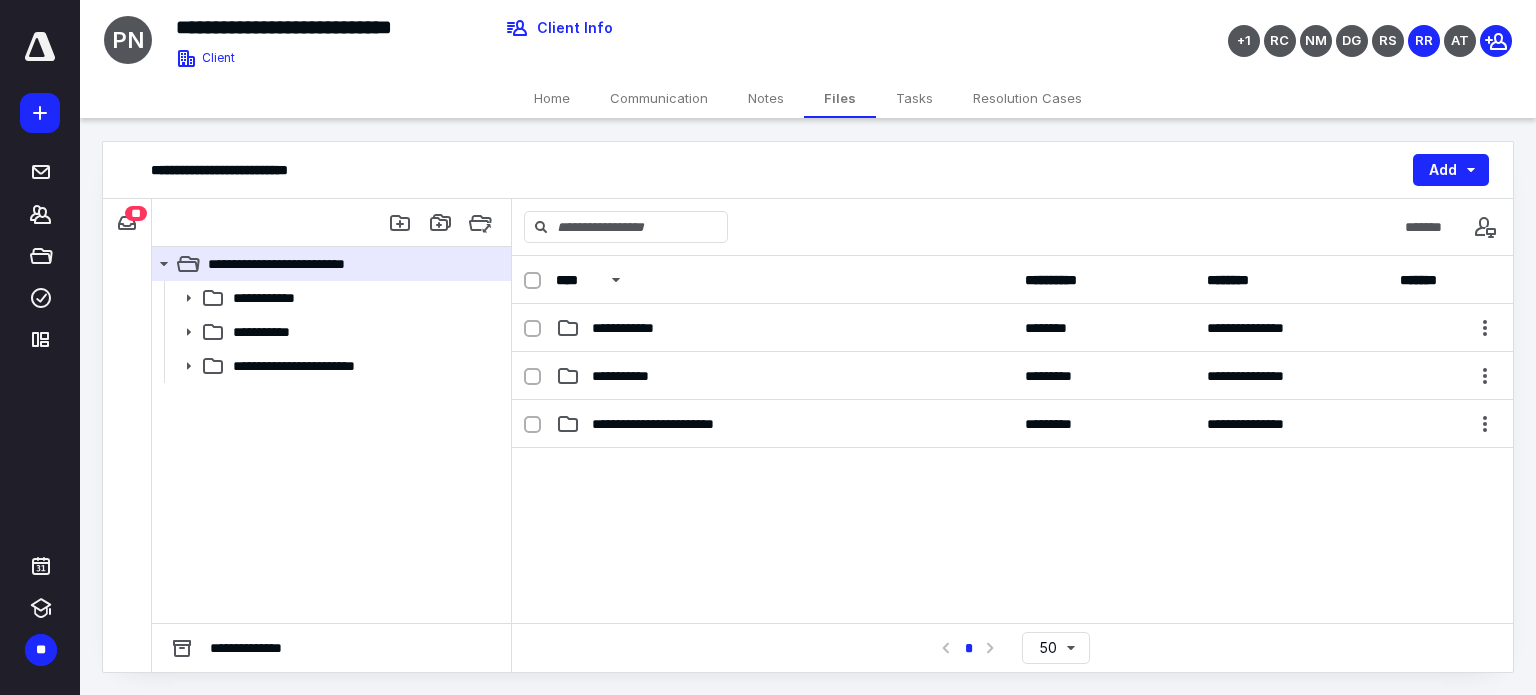 click on "**********" at bounding box center [127, 223] 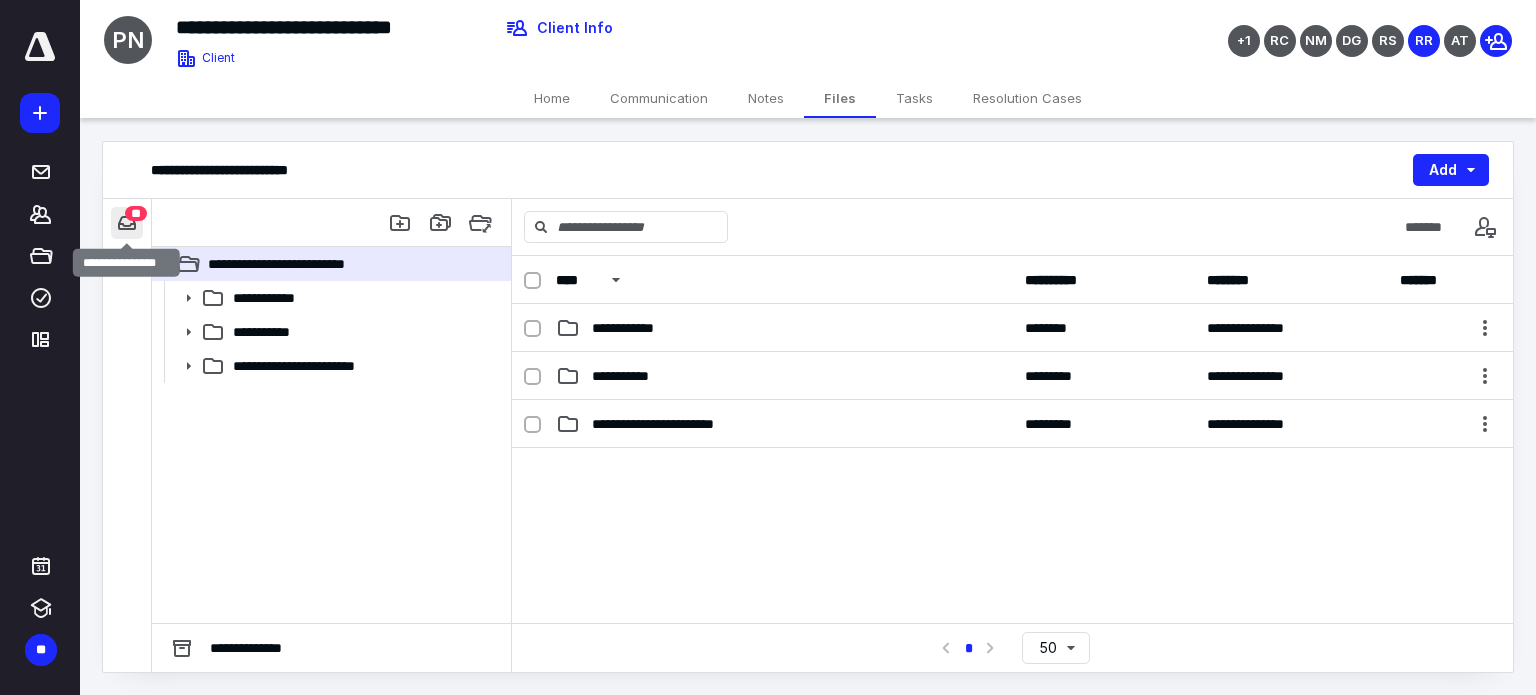 click at bounding box center (127, 223) 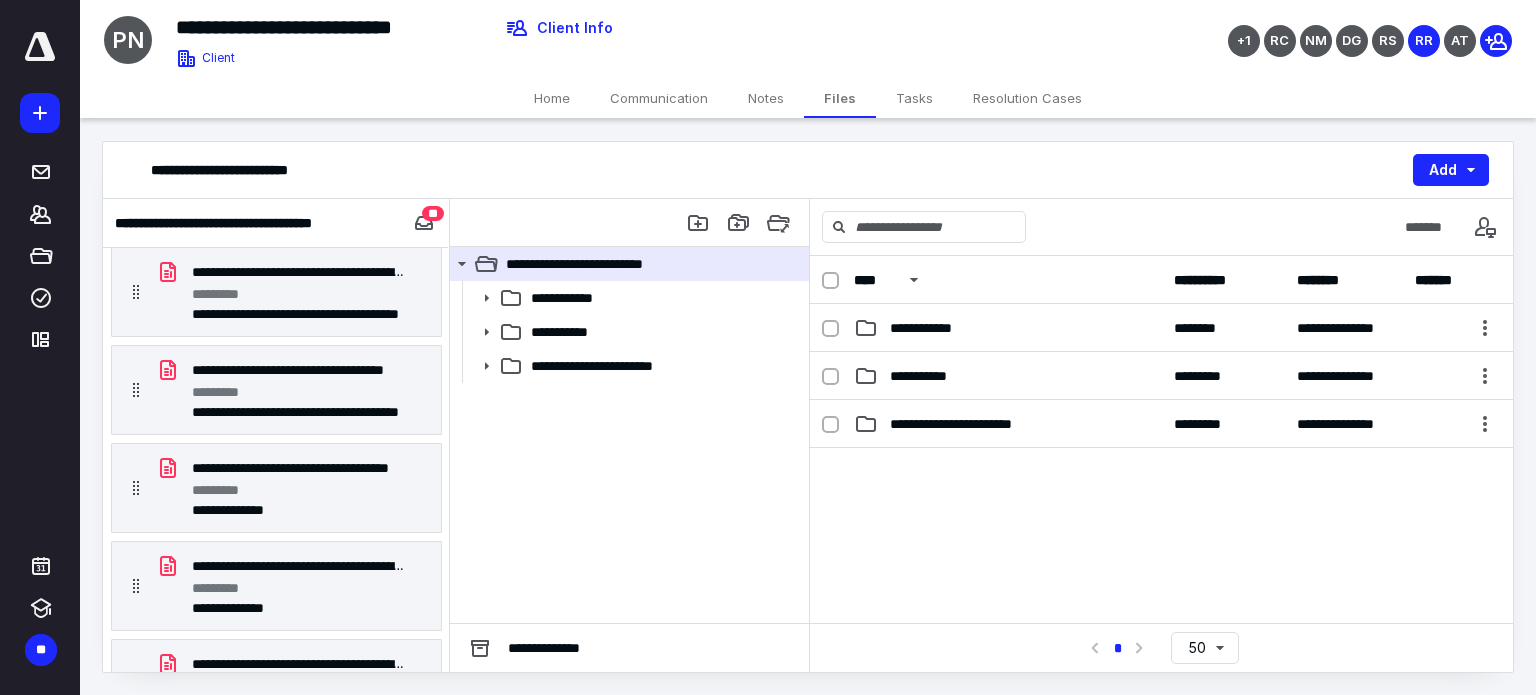 scroll, scrollTop: 0, scrollLeft: 0, axis: both 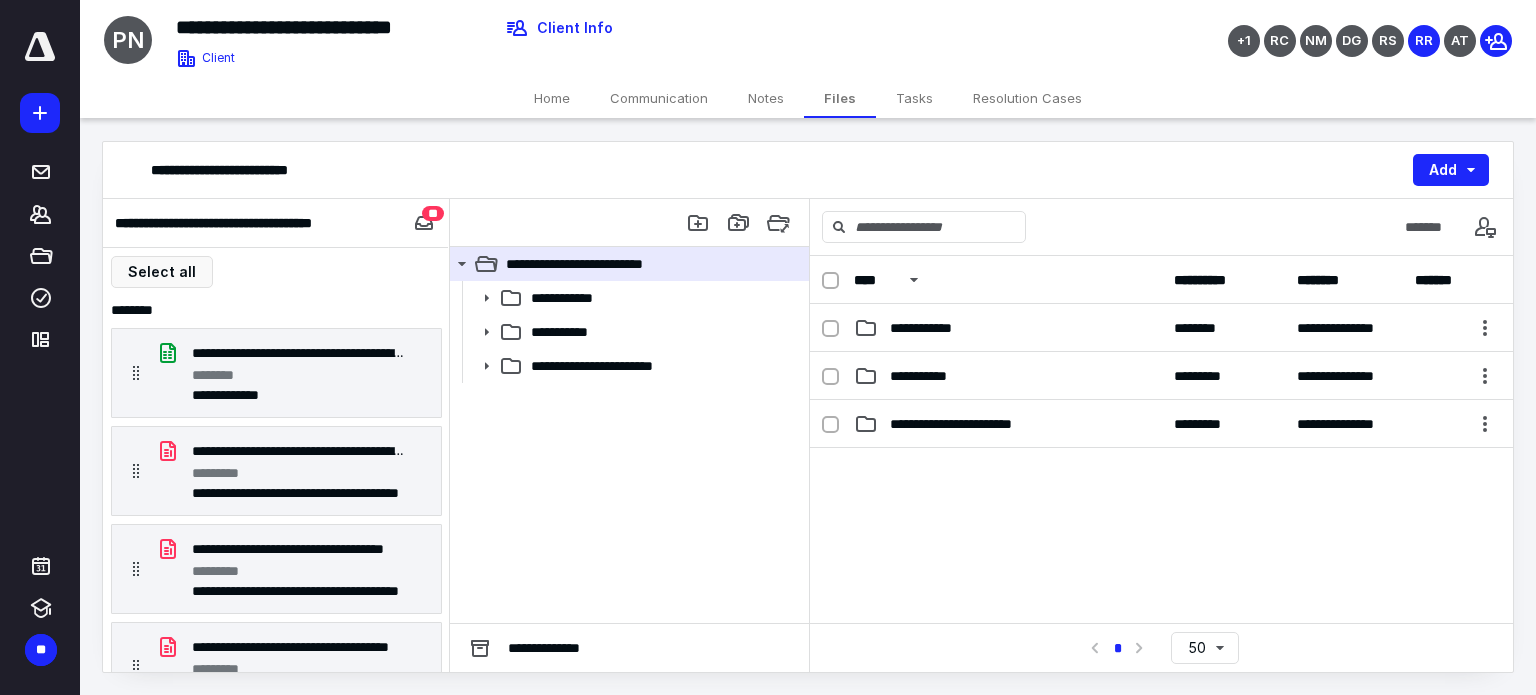 type 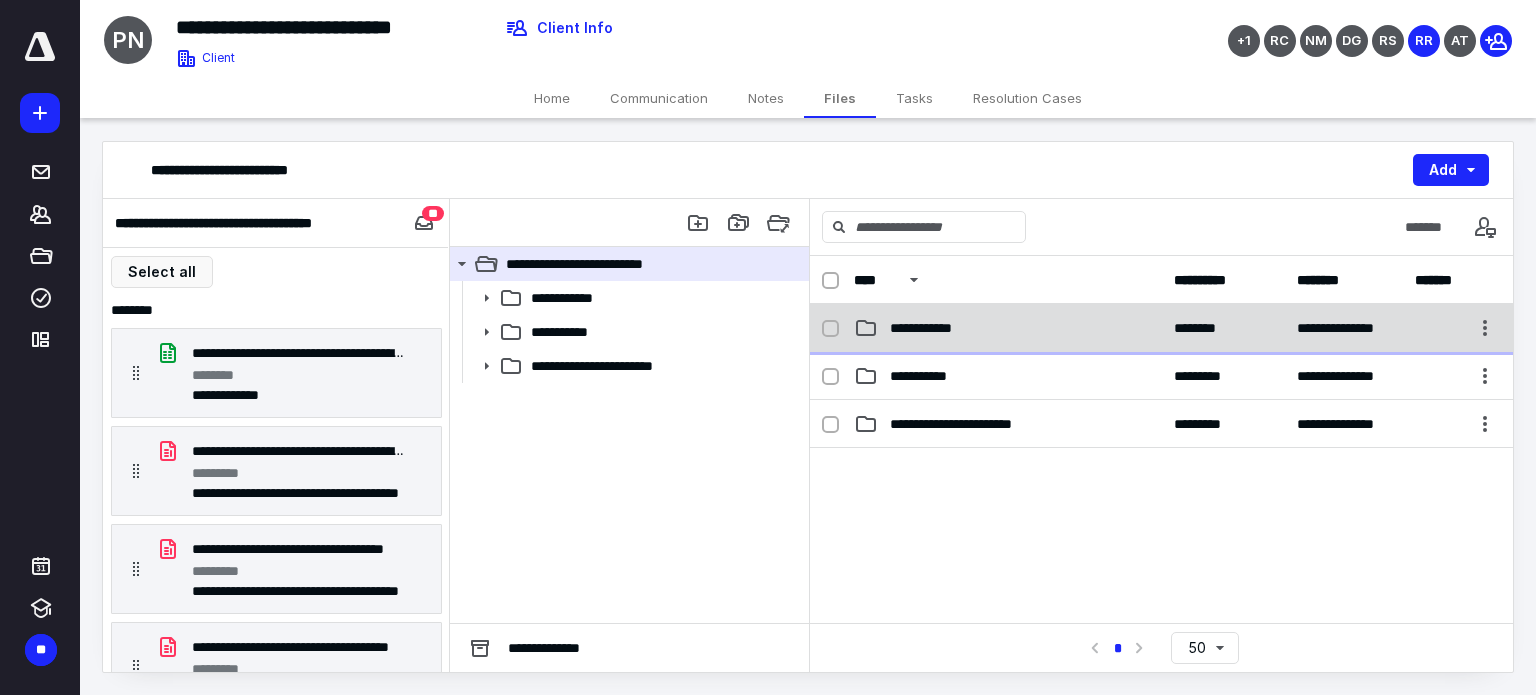 click on "**********" at bounding box center [930, 328] 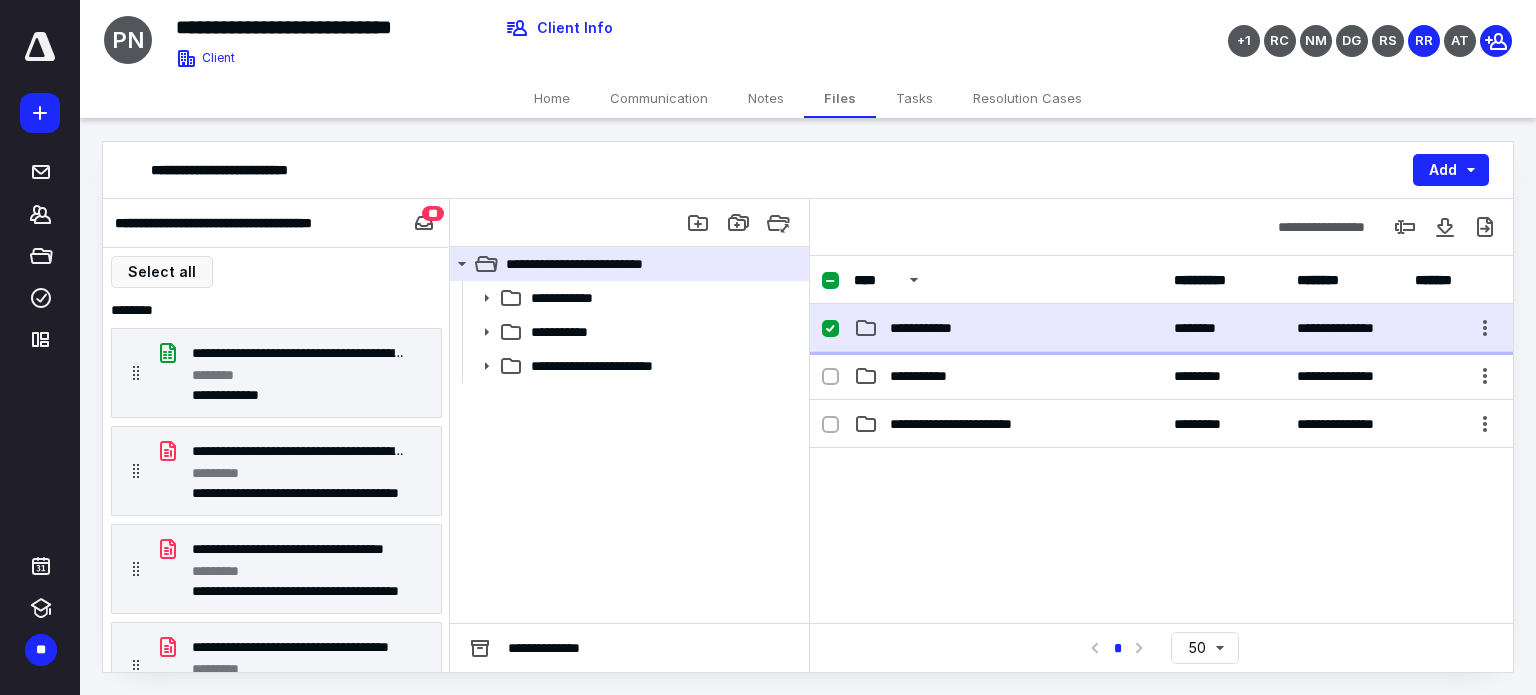 click on "**********" at bounding box center [930, 328] 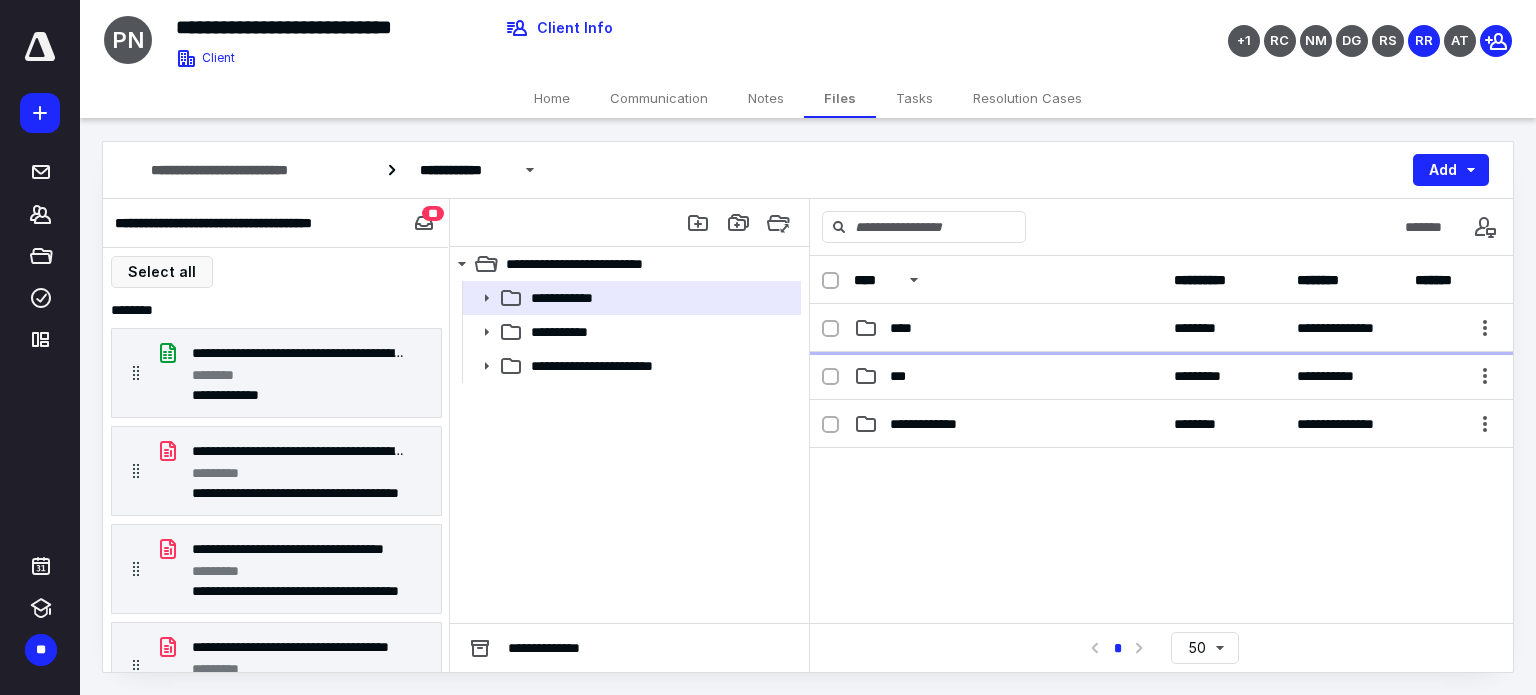 click on "****" at bounding box center (1008, 328) 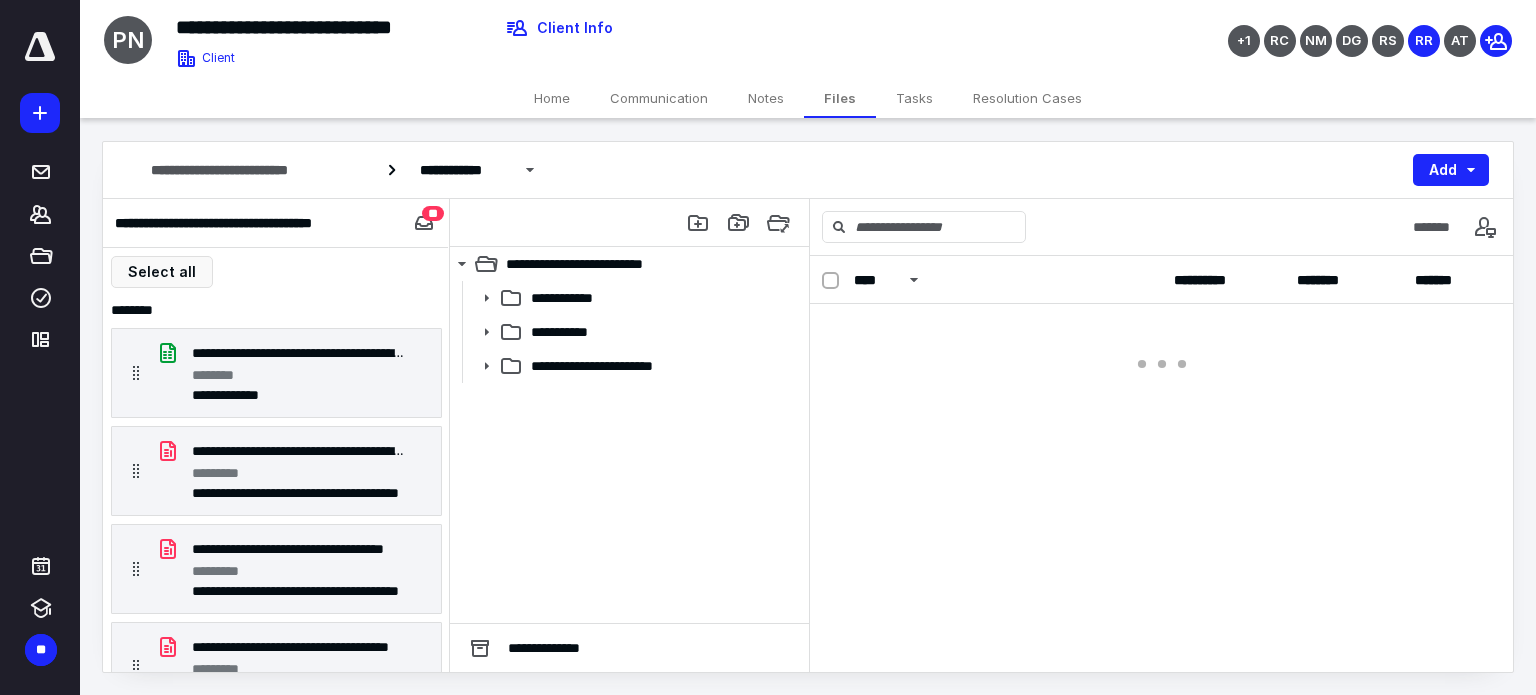 click at bounding box center (1161, 344) 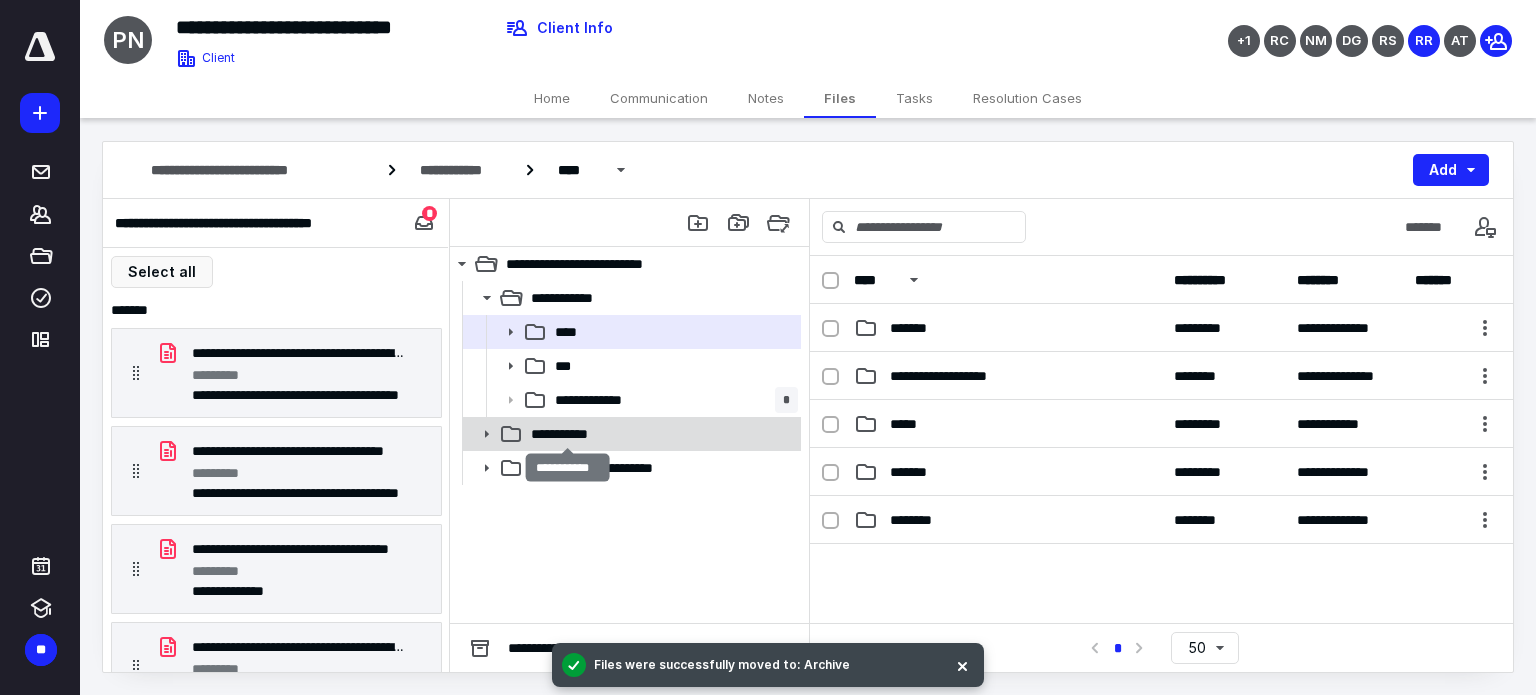 click on "**********" at bounding box center (568, 434) 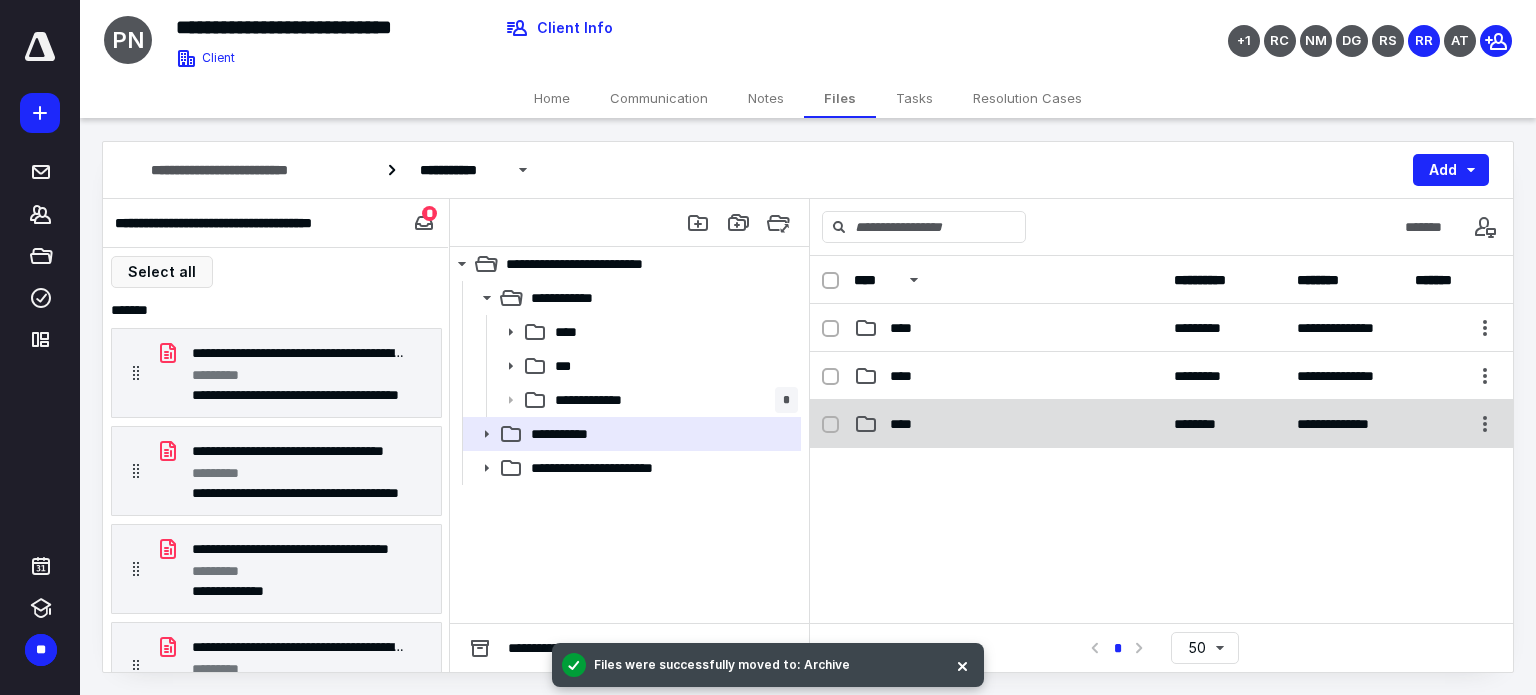 click 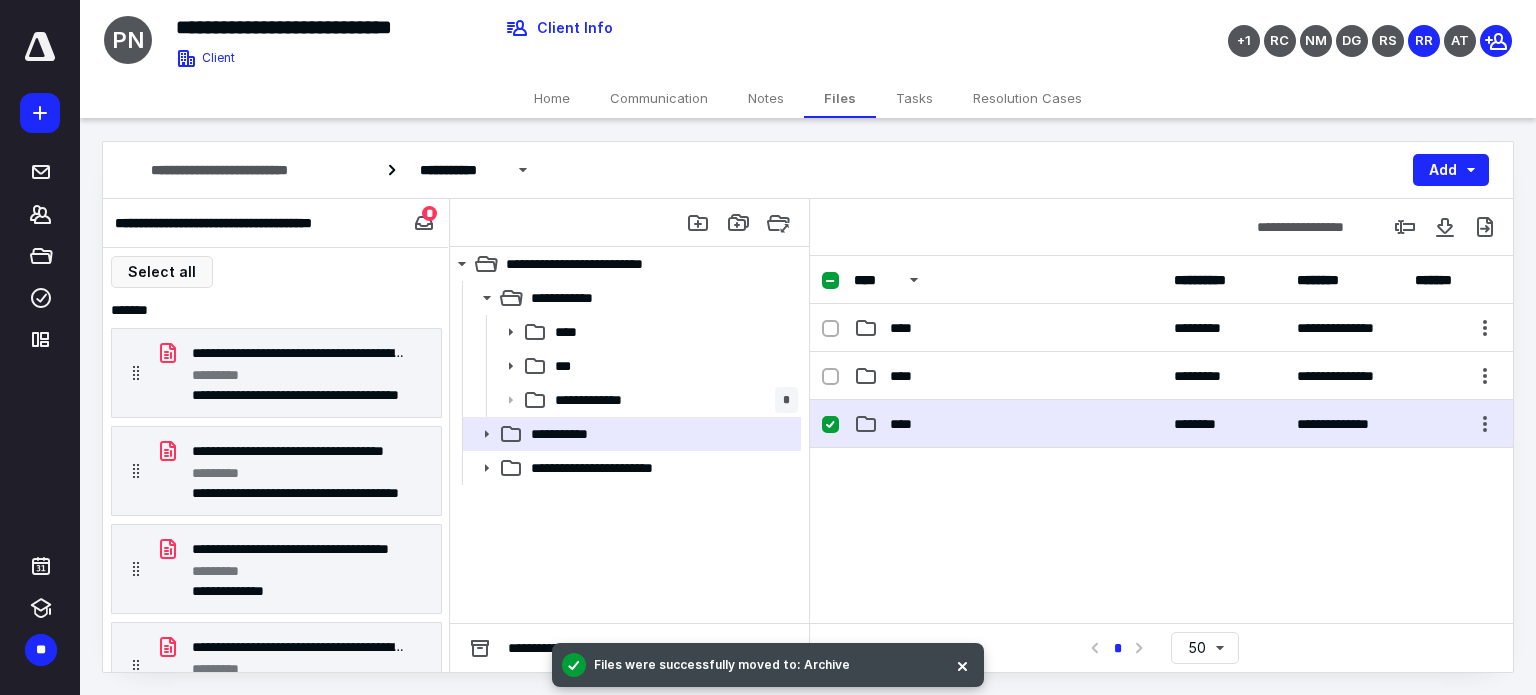 click 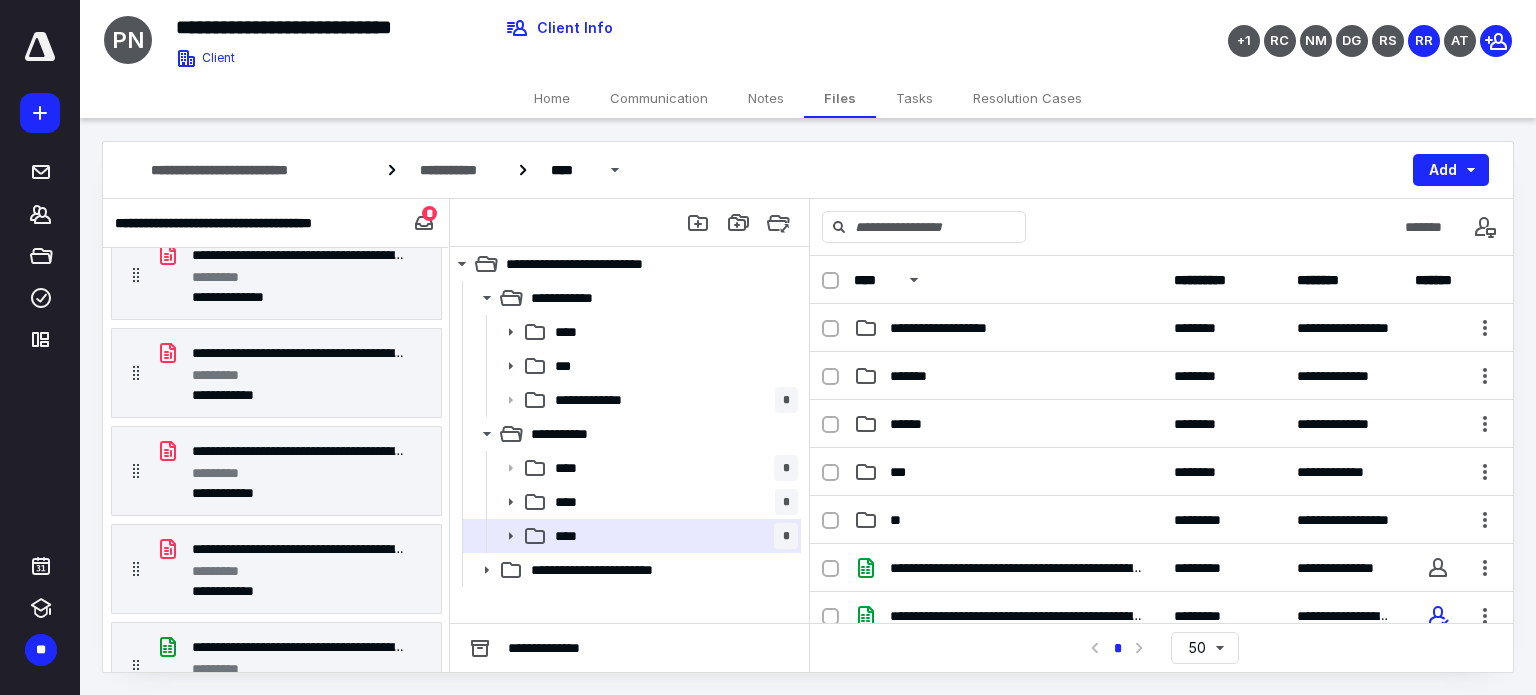 scroll, scrollTop: 524, scrollLeft: 0, axis: vertical 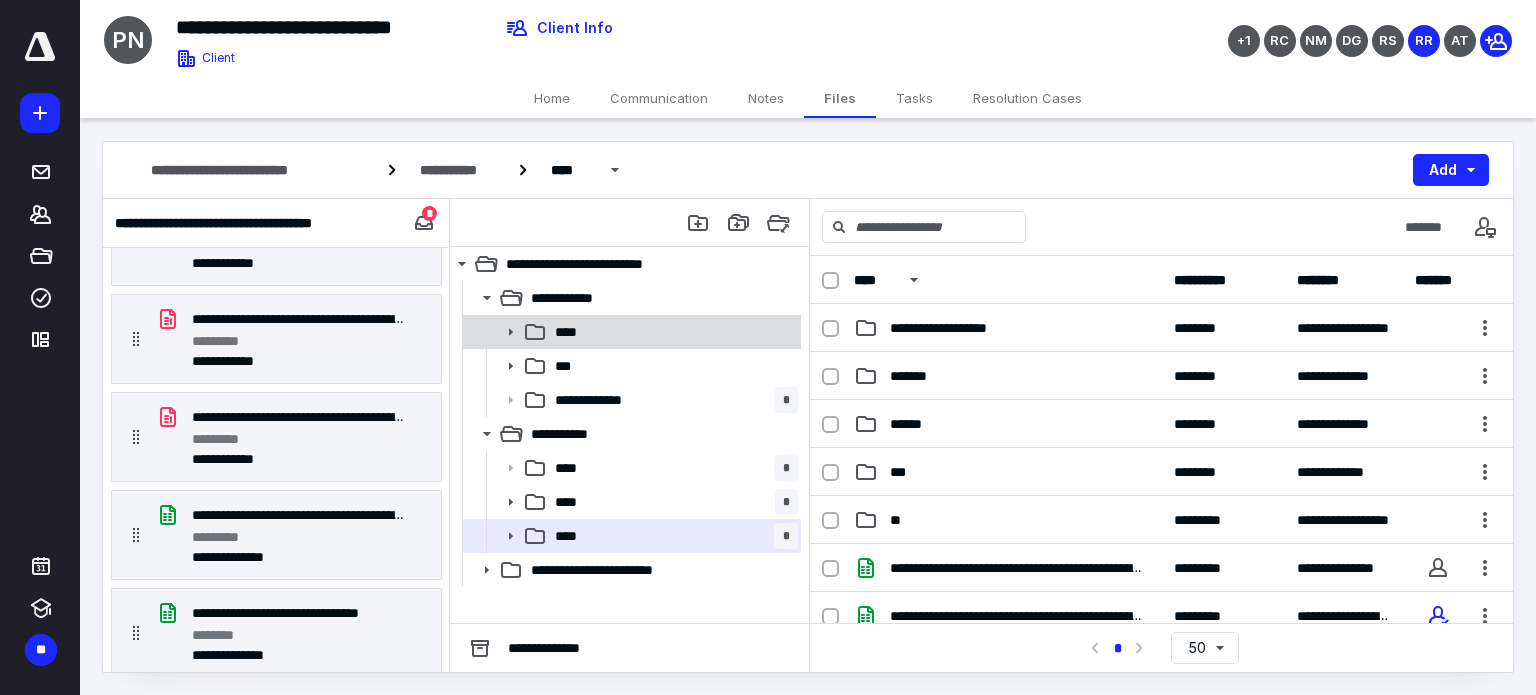 click on "****" at bounding box center [672, 332] 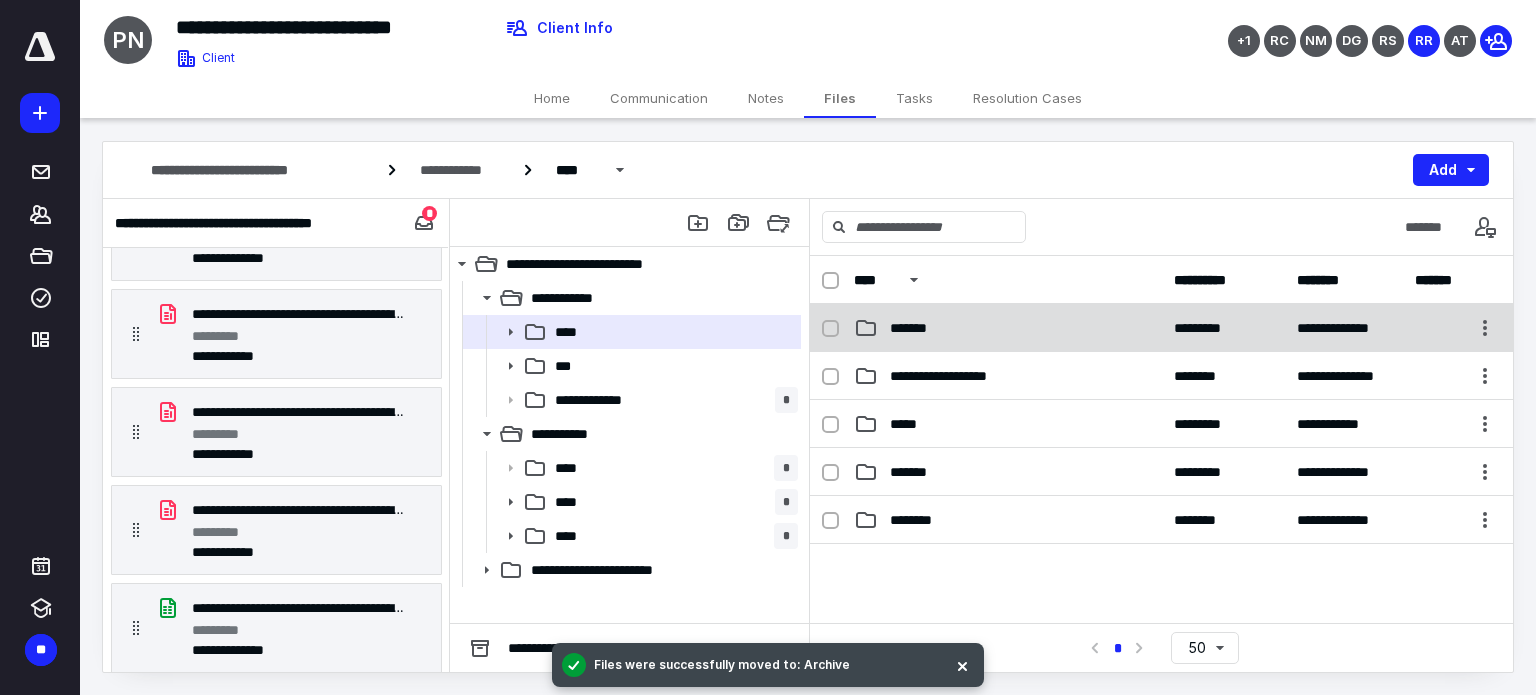 scroll, scrollTop: 428, scrollLeft: 0, axis: vertical 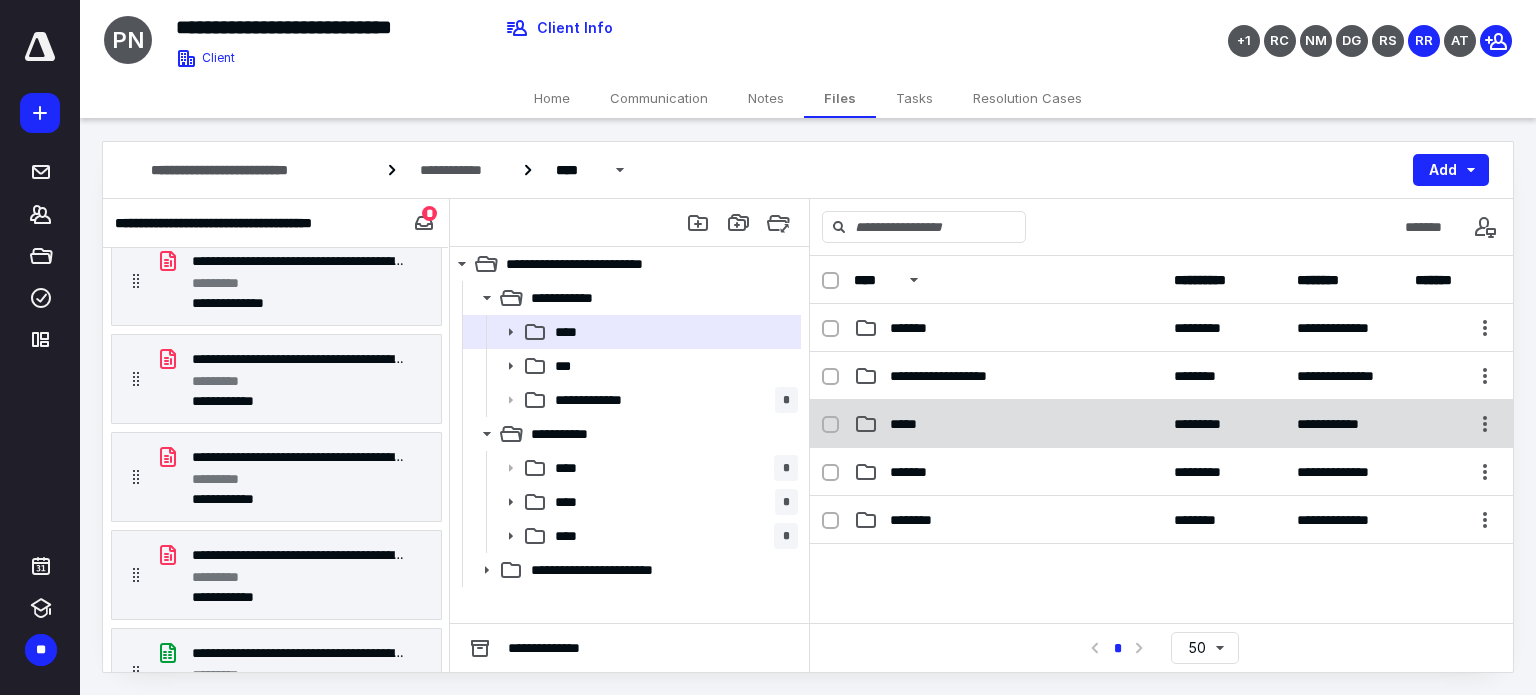 click on "*****" at bounding box center (1008, 424) 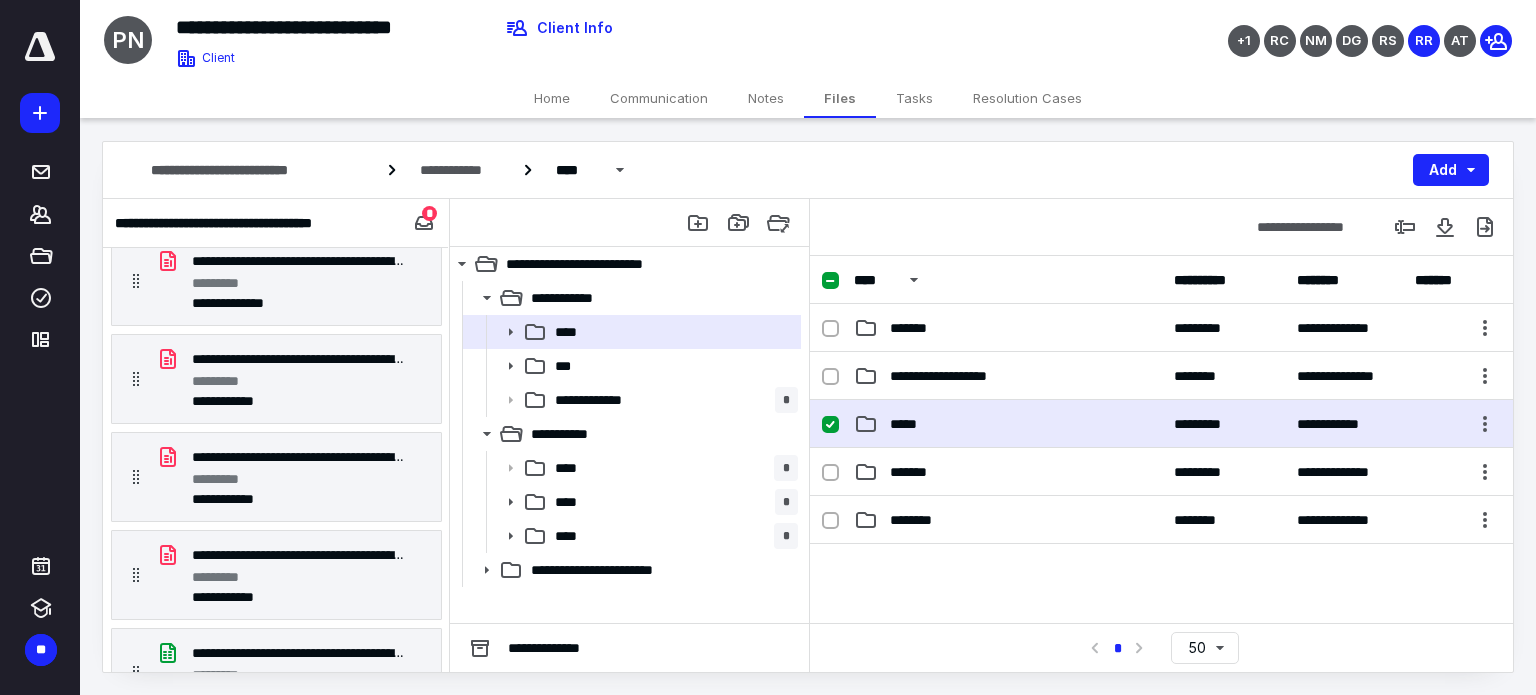 click on "*****" at bounding box center (1008, 424) 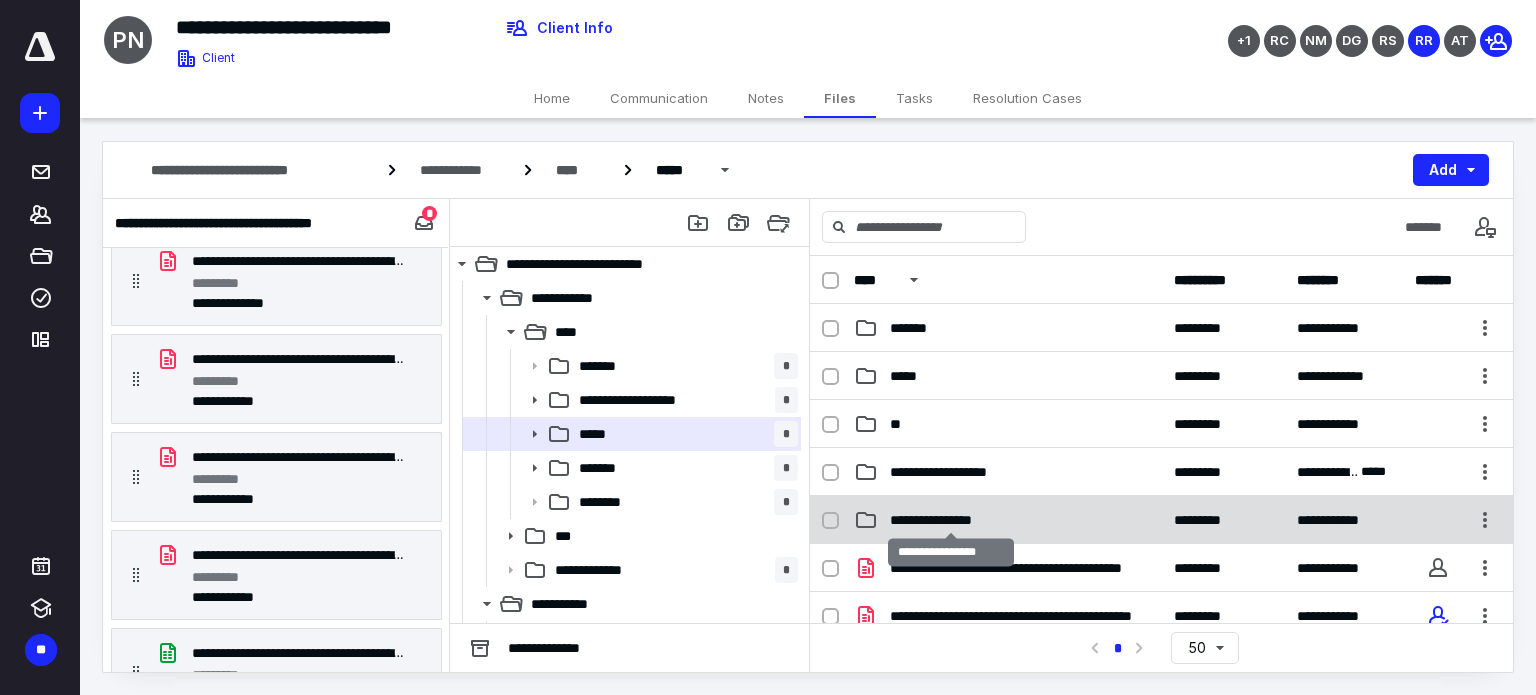 click on "**********" at bounding box center [951, 520] 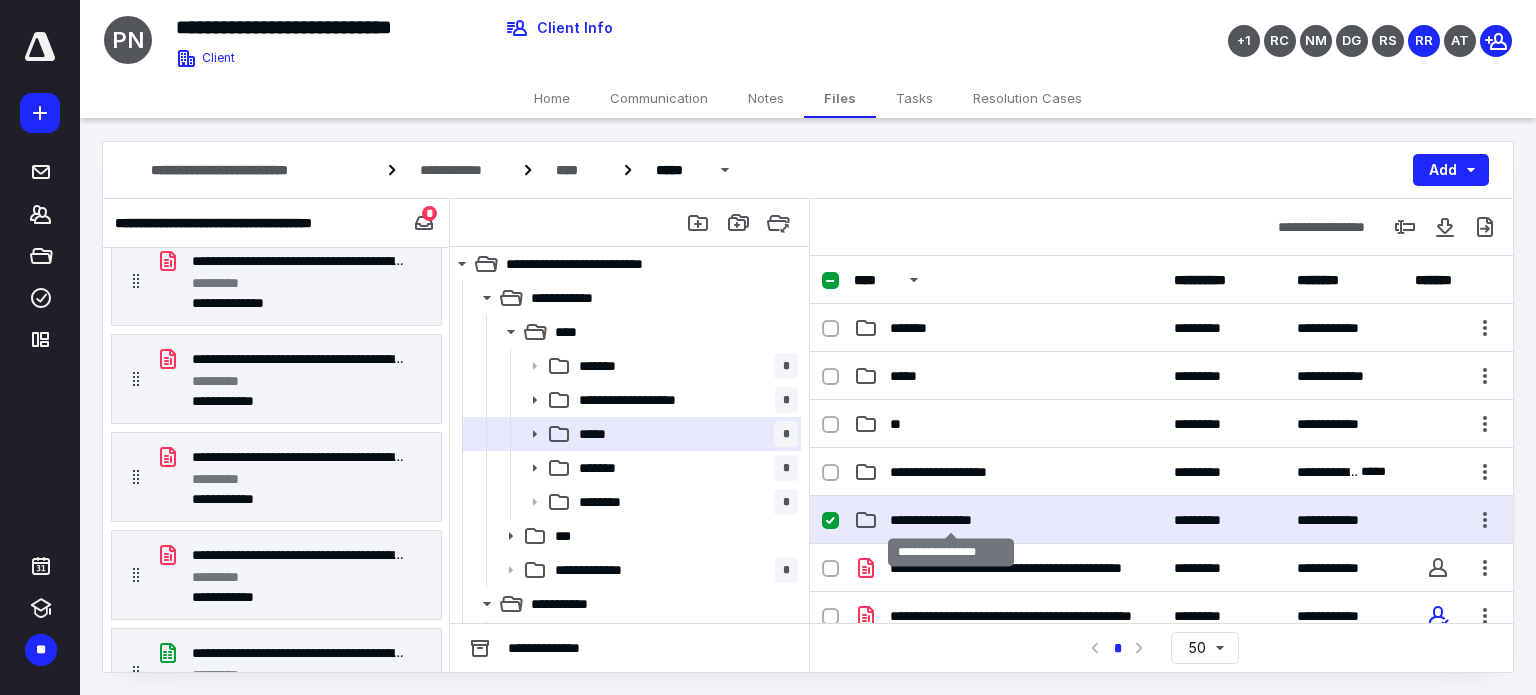 click on "**********" at bounding box center [951, 520] 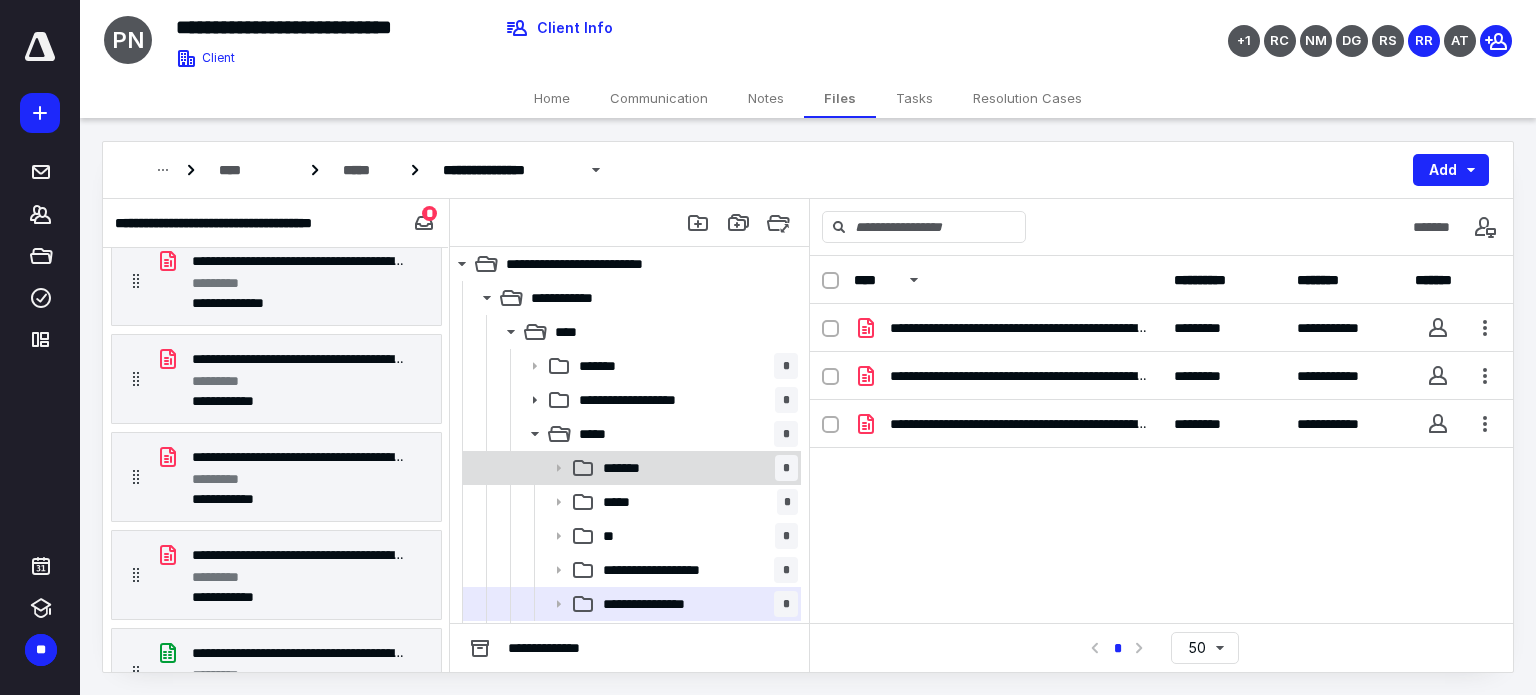 click on "******* *" at bounding box center [696, 468] 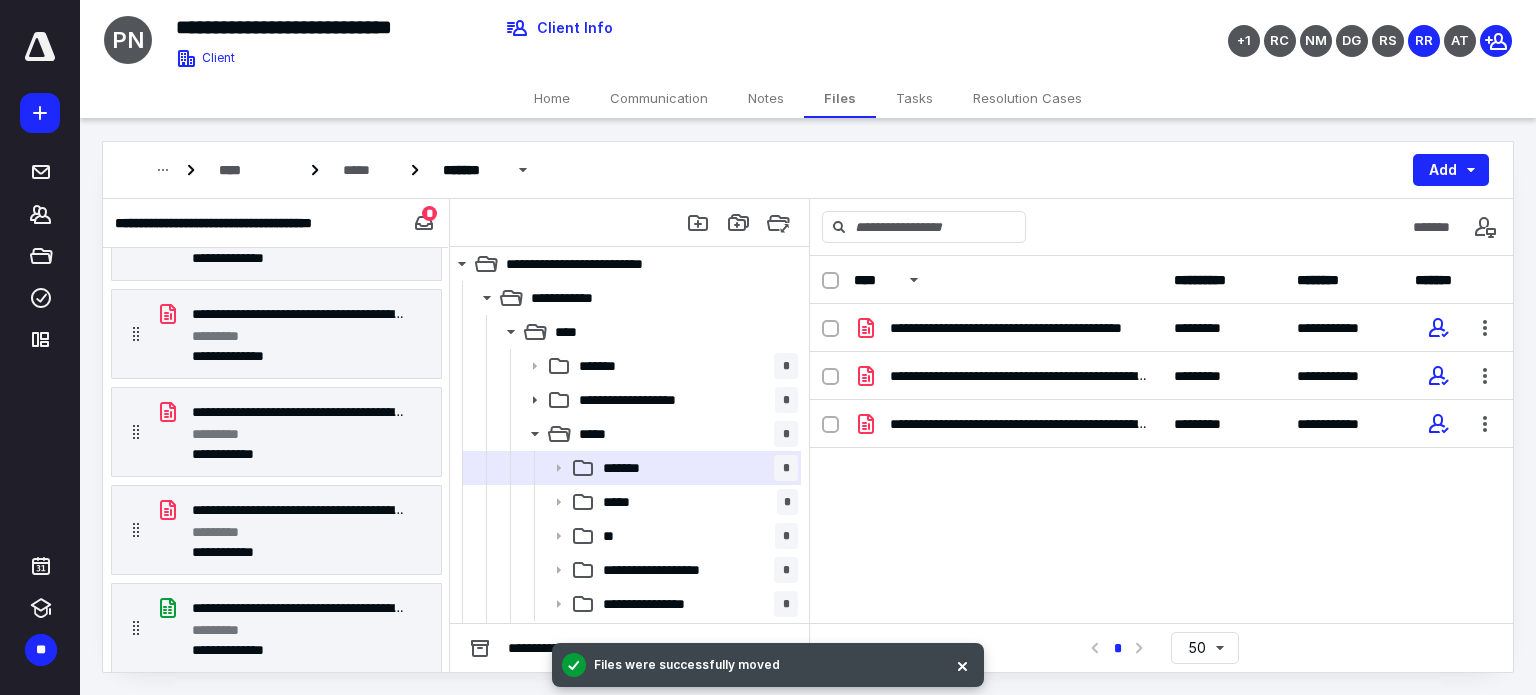 scroll, scrollTop: 330, scrollLeft: 0, axis: vertical 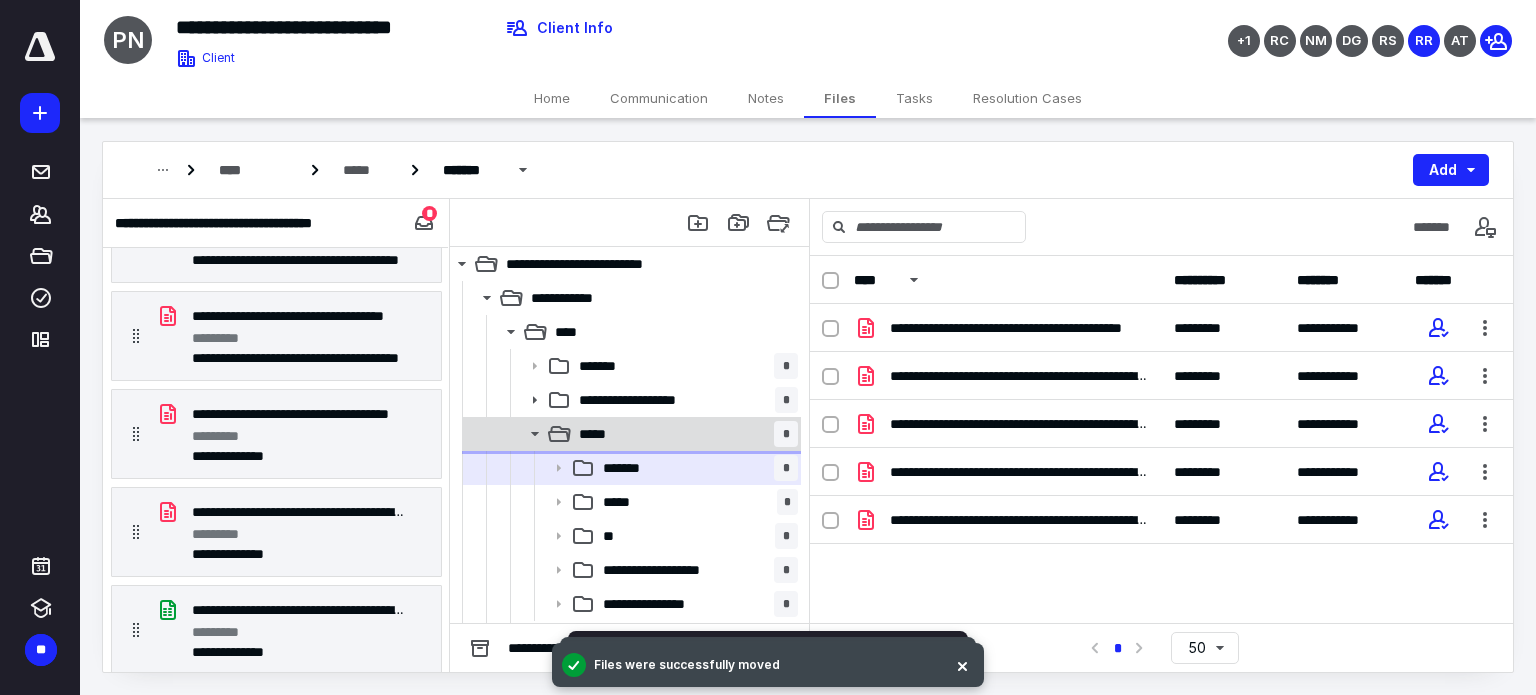 click 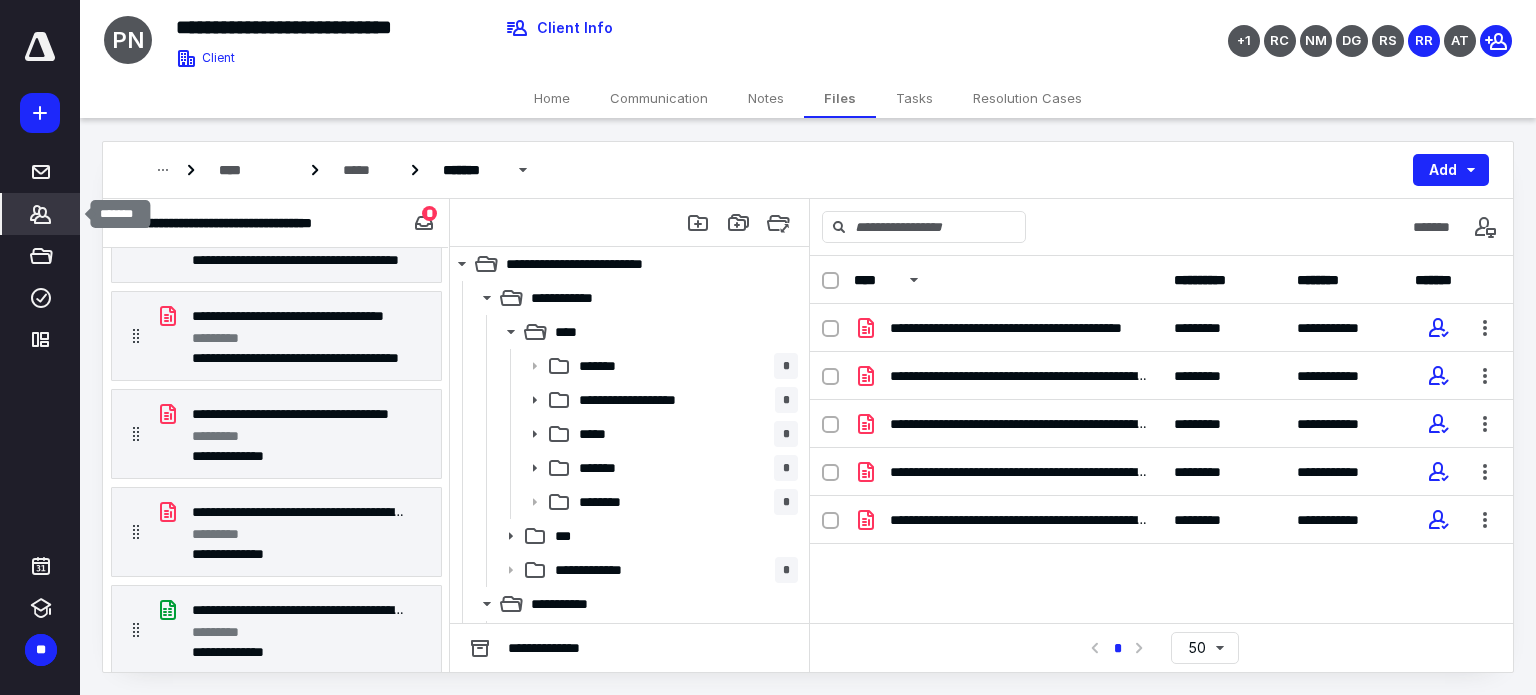 click 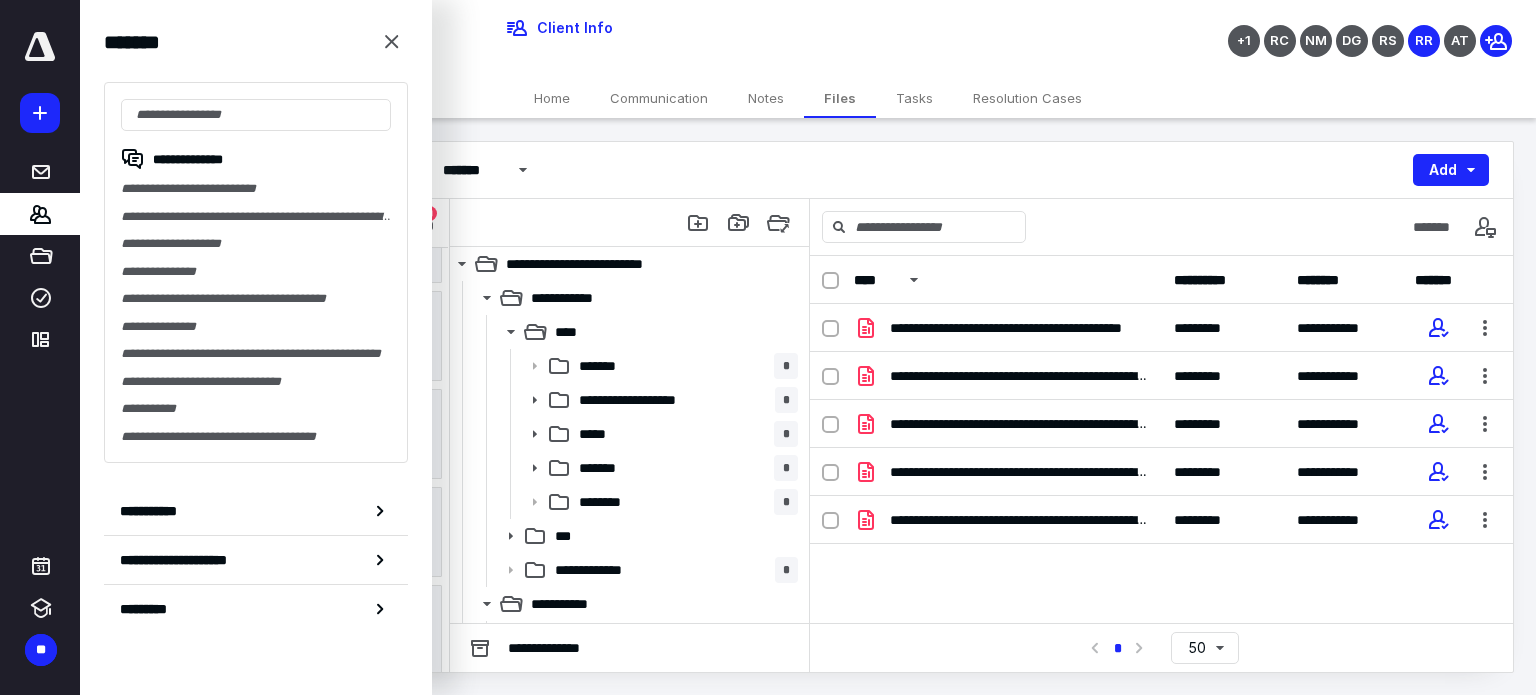 drag, startPoint x: 44, startPoint y: 208, endPoint x: 55, endPoint y: 143, distance: 65.9242 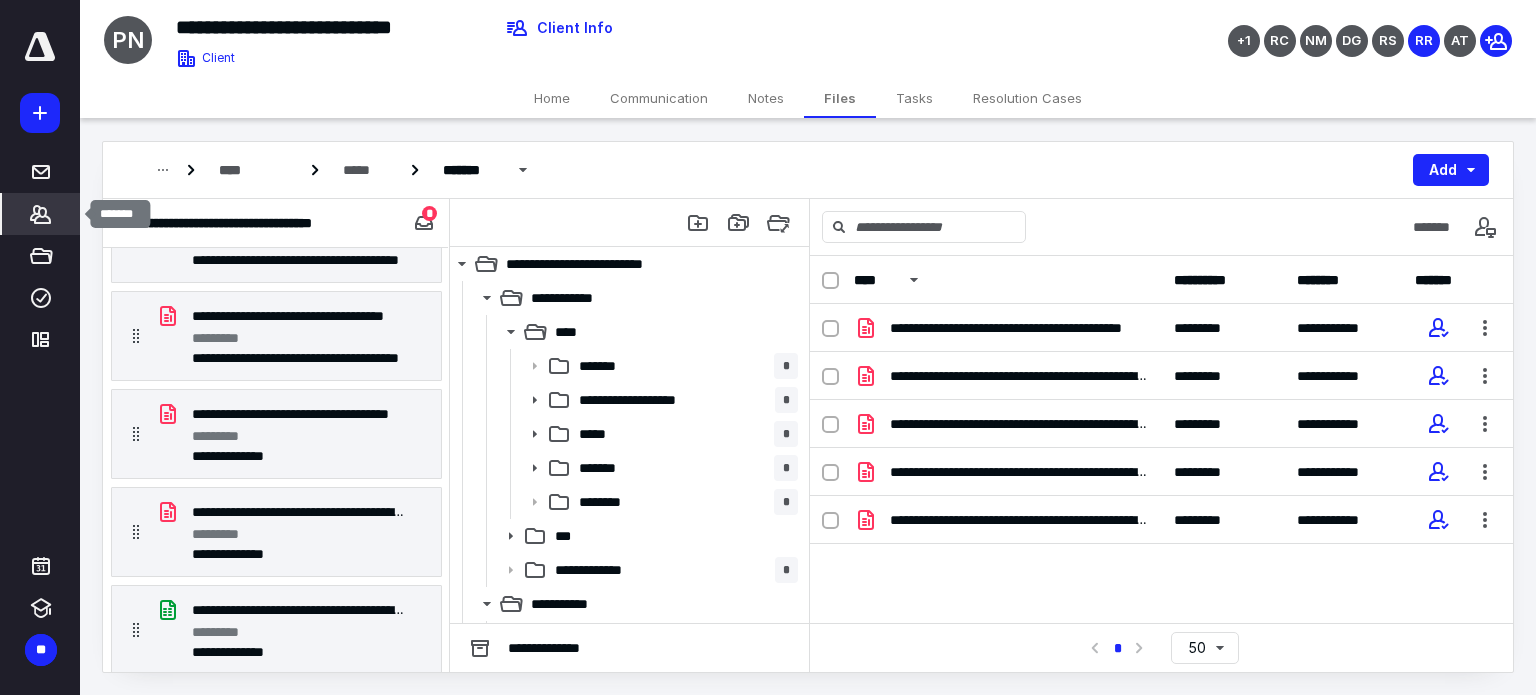 click on "*******" at bounding box center [41, 214] 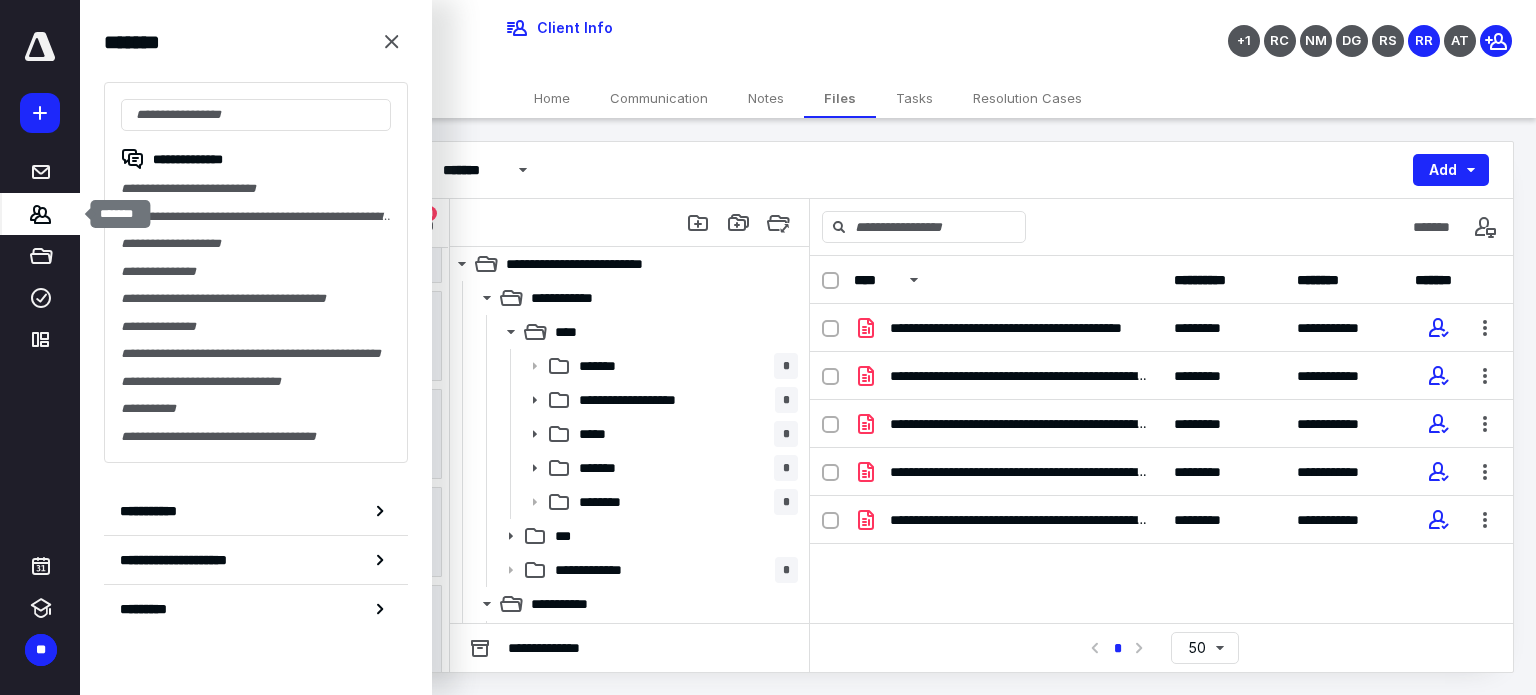 click on "*******" at bounding box center [41, 214] 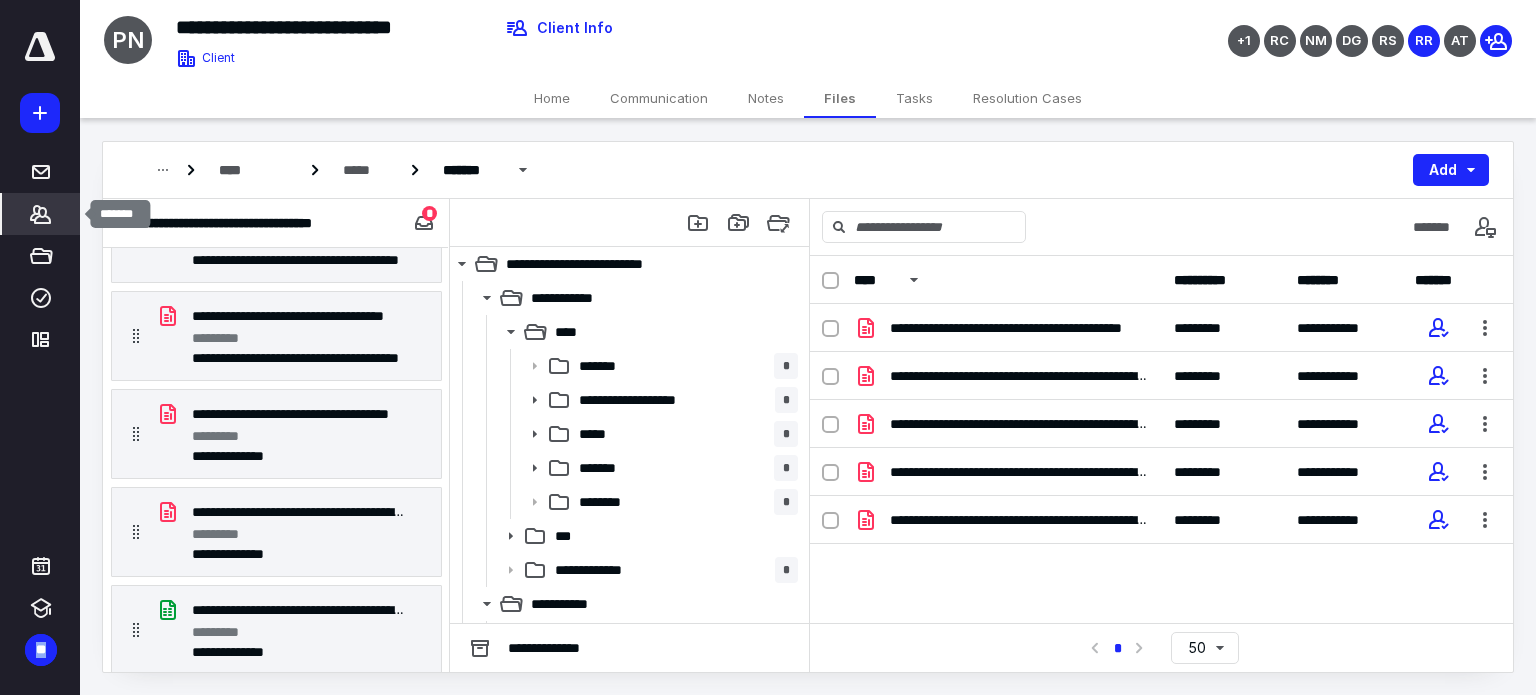 click on "*******" at bounding box center [41, 214] 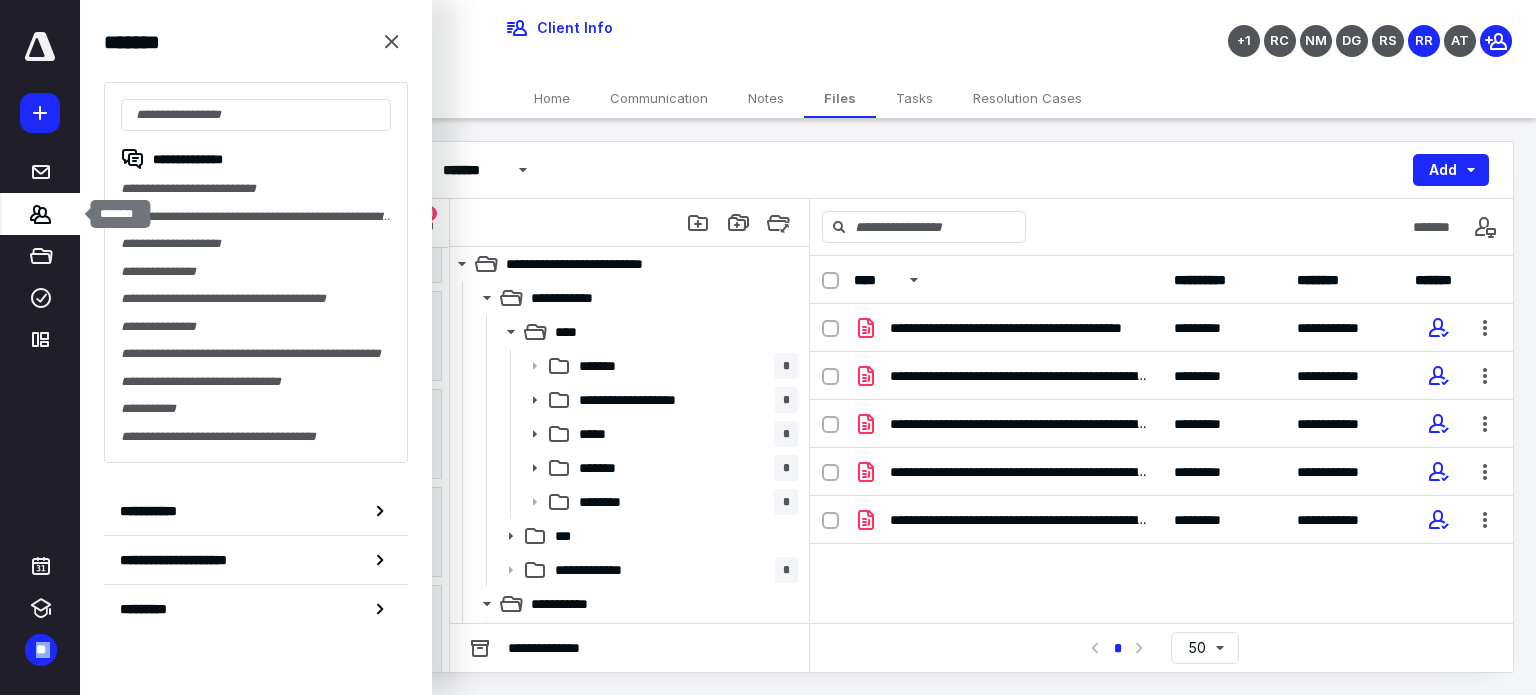 click on "*******" at bounding box center [41, 214] 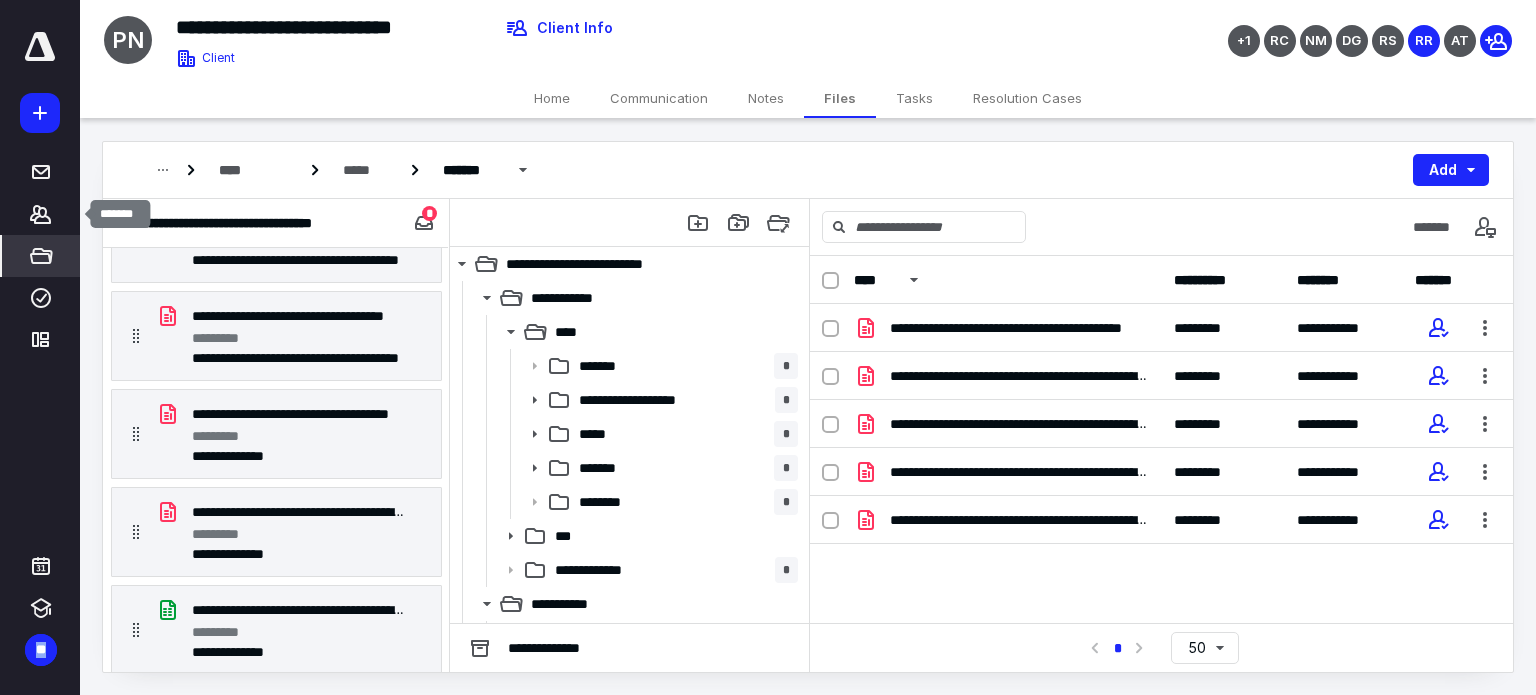 drag, startPoint x: 25, startPoint y: 229, endPoint x: 11, endPoint y: 243, distance: 19.79899 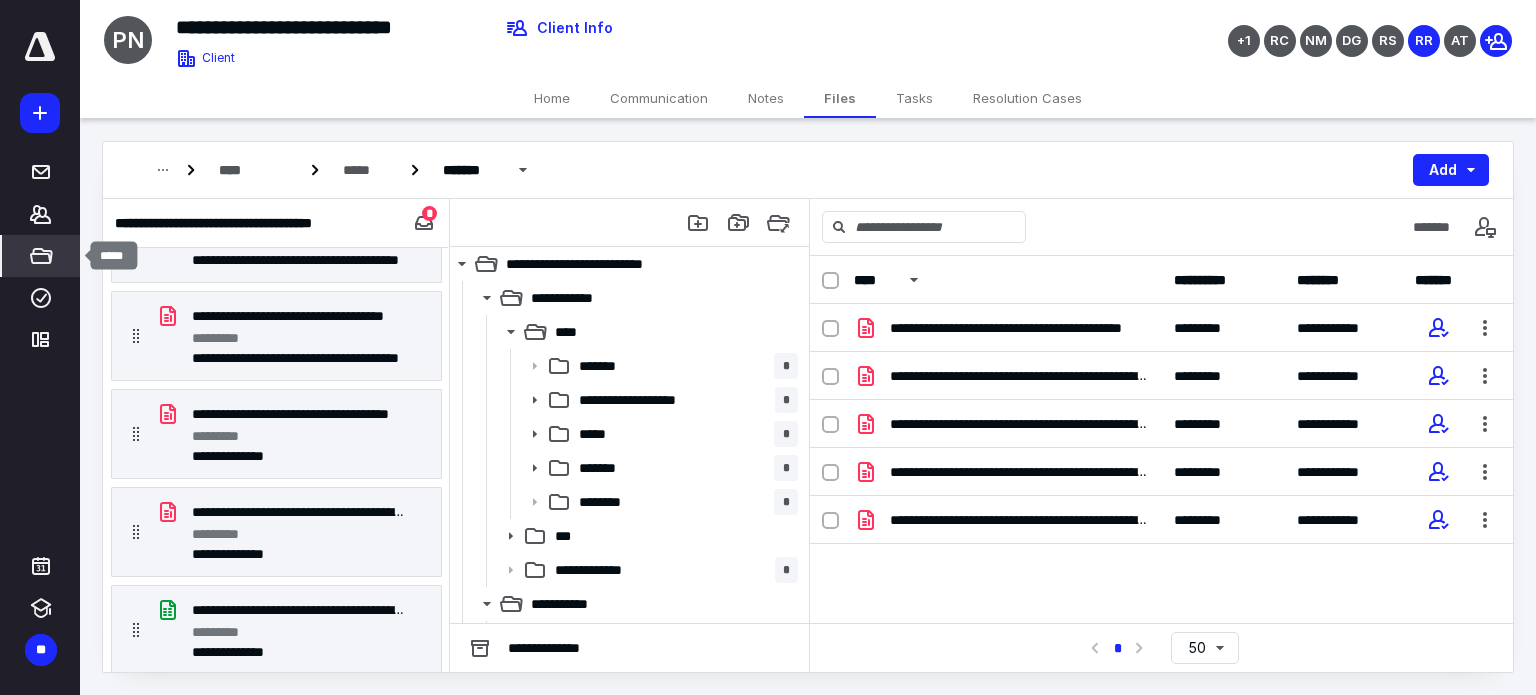 click on "*****" at bounding box center (41, 256) 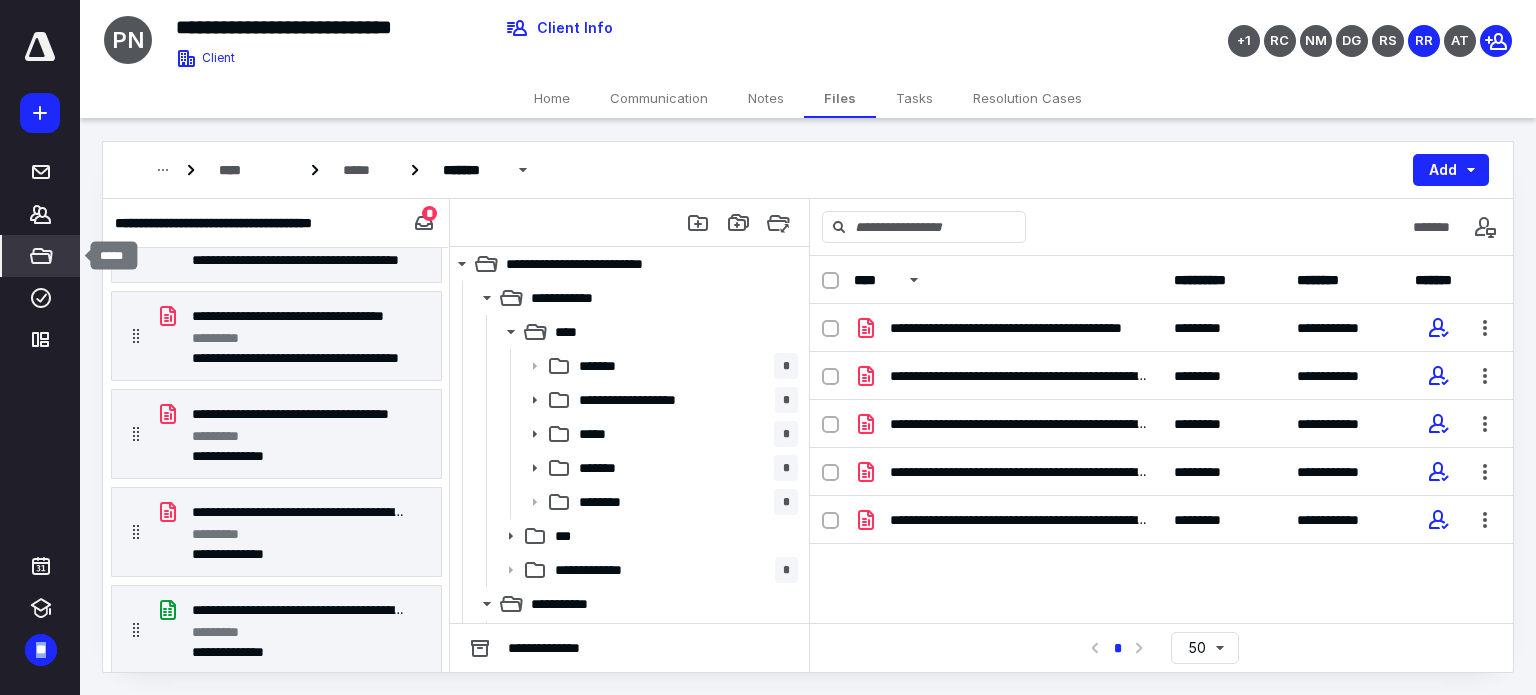 click on "*****" at bounding box center [41, 256] 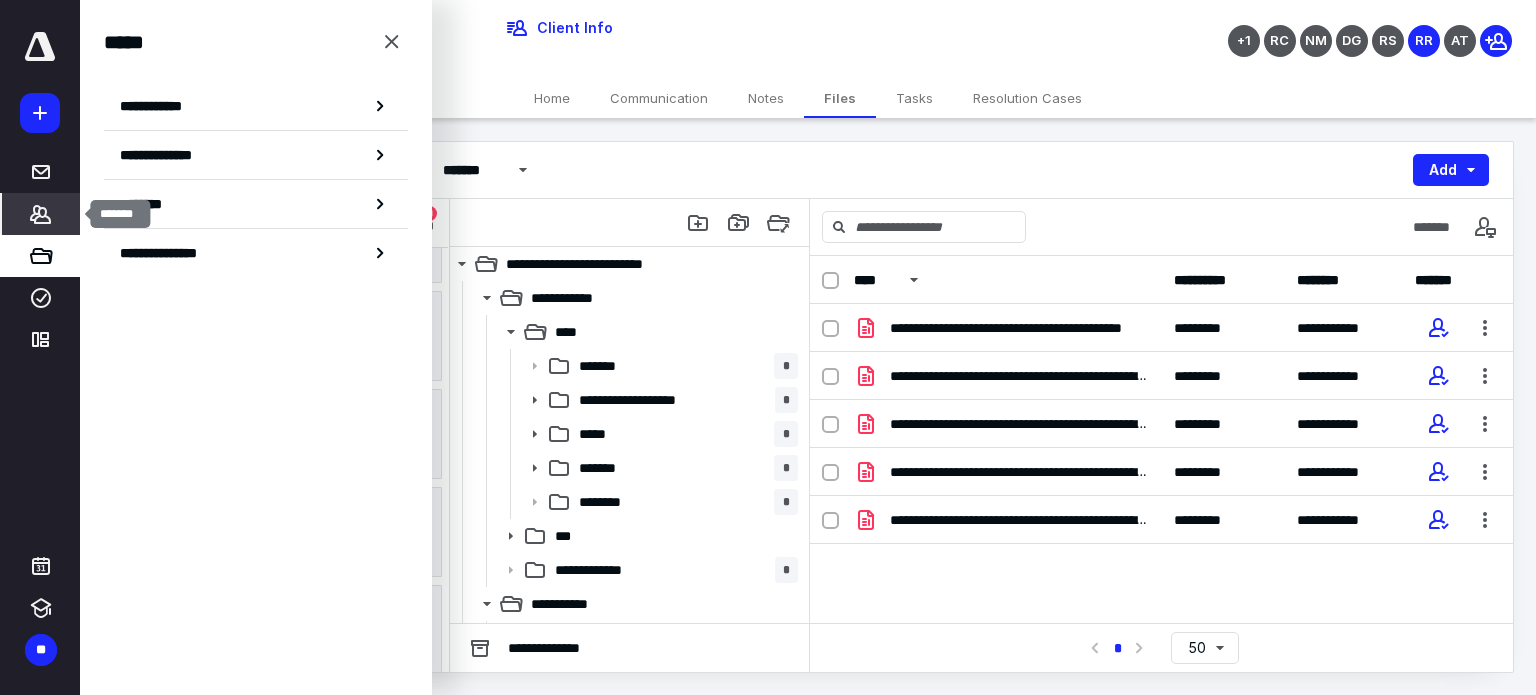 click on "*******" at bounding box center [41, 214] 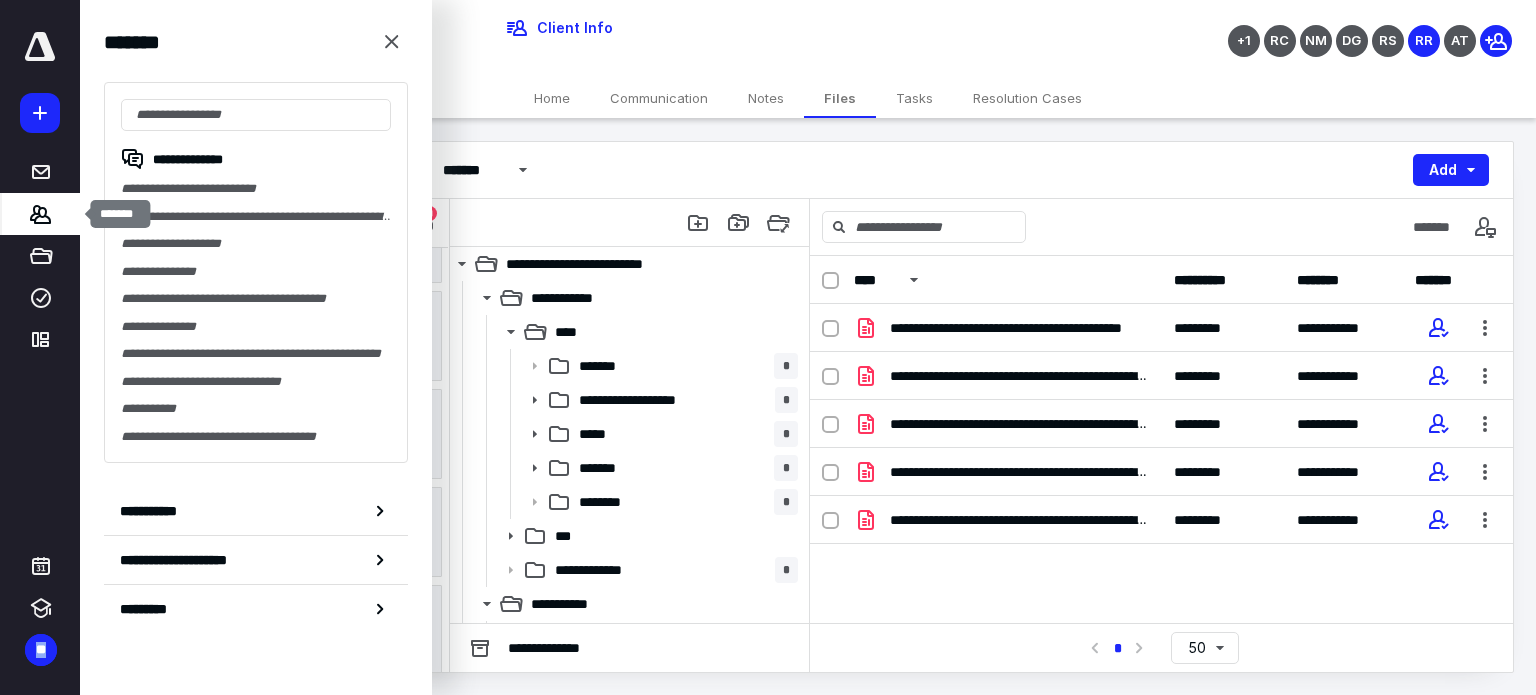 click on "*******" at bounding box center [41, 214] 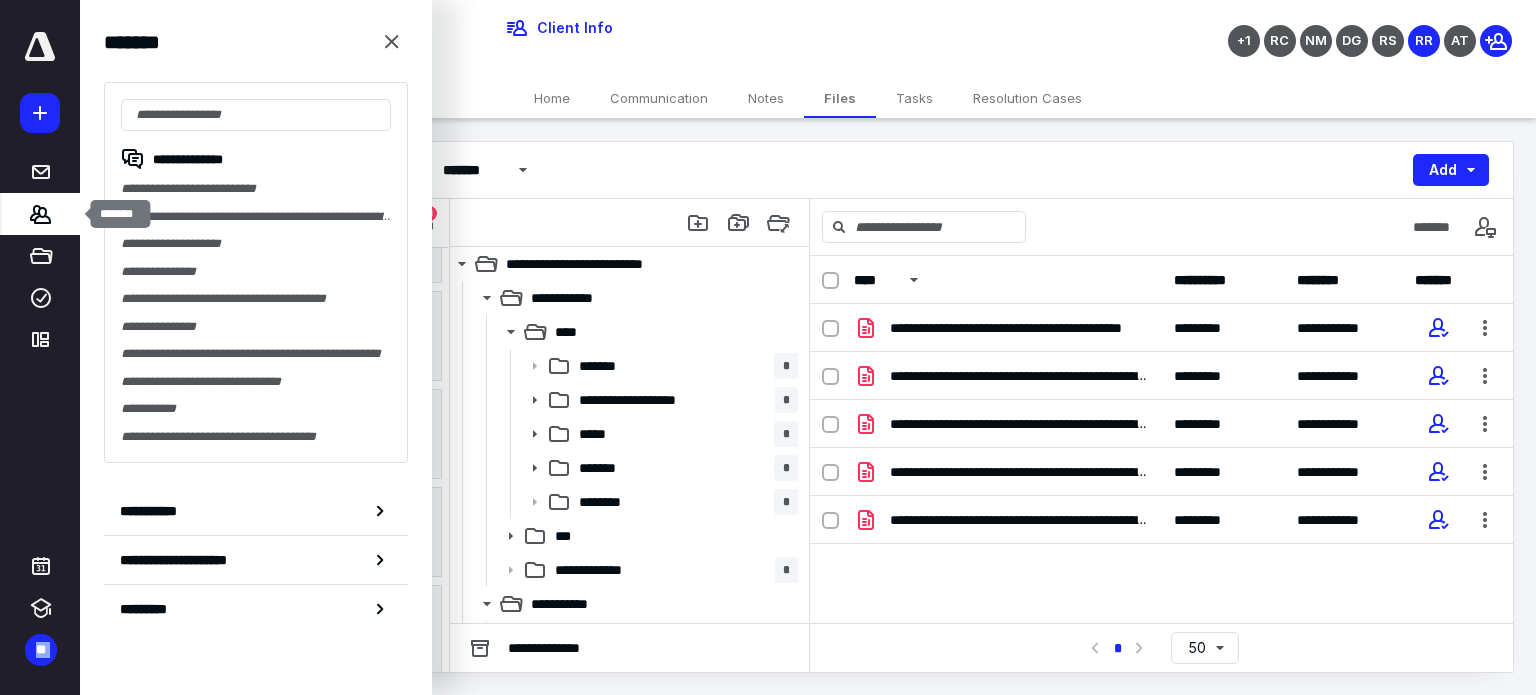 click on "*******" at bounding box center (41, 214) 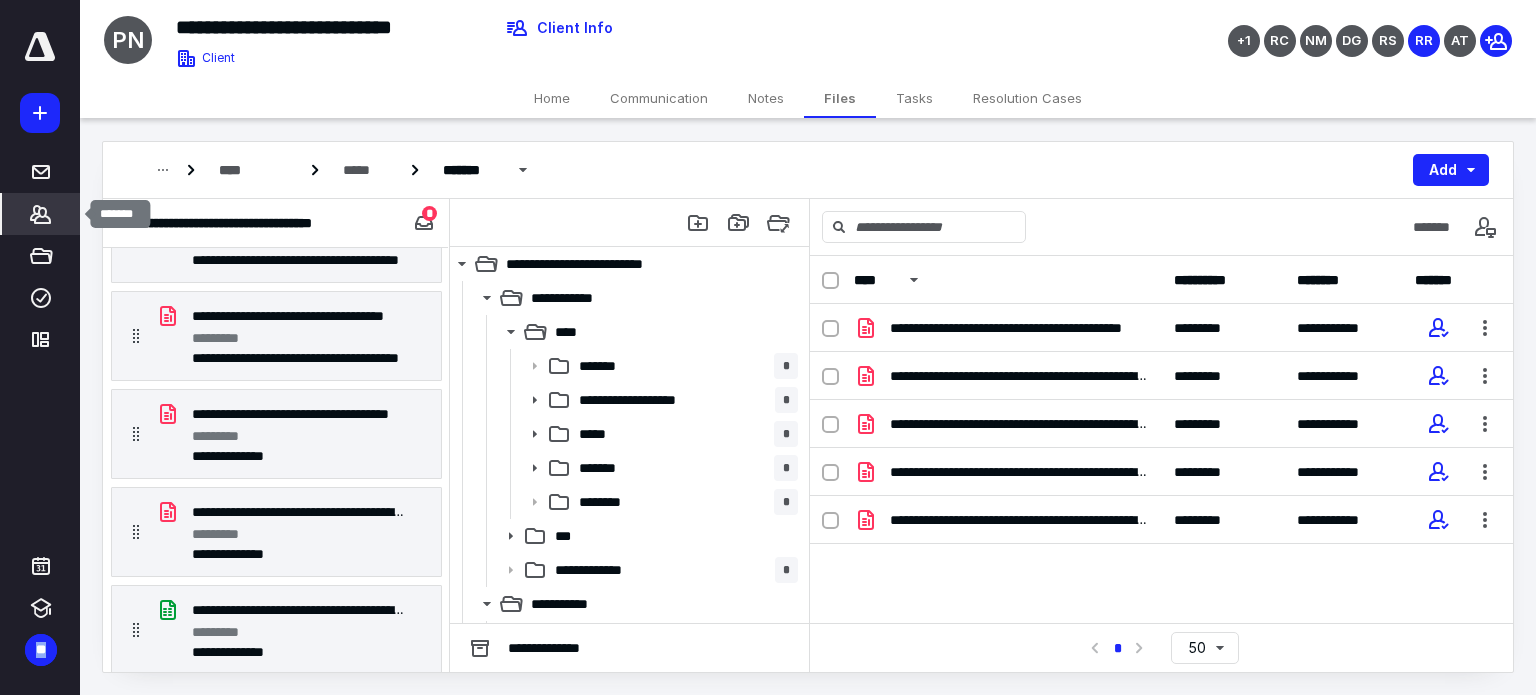 click on "*******" at bounding box center [41, 214] 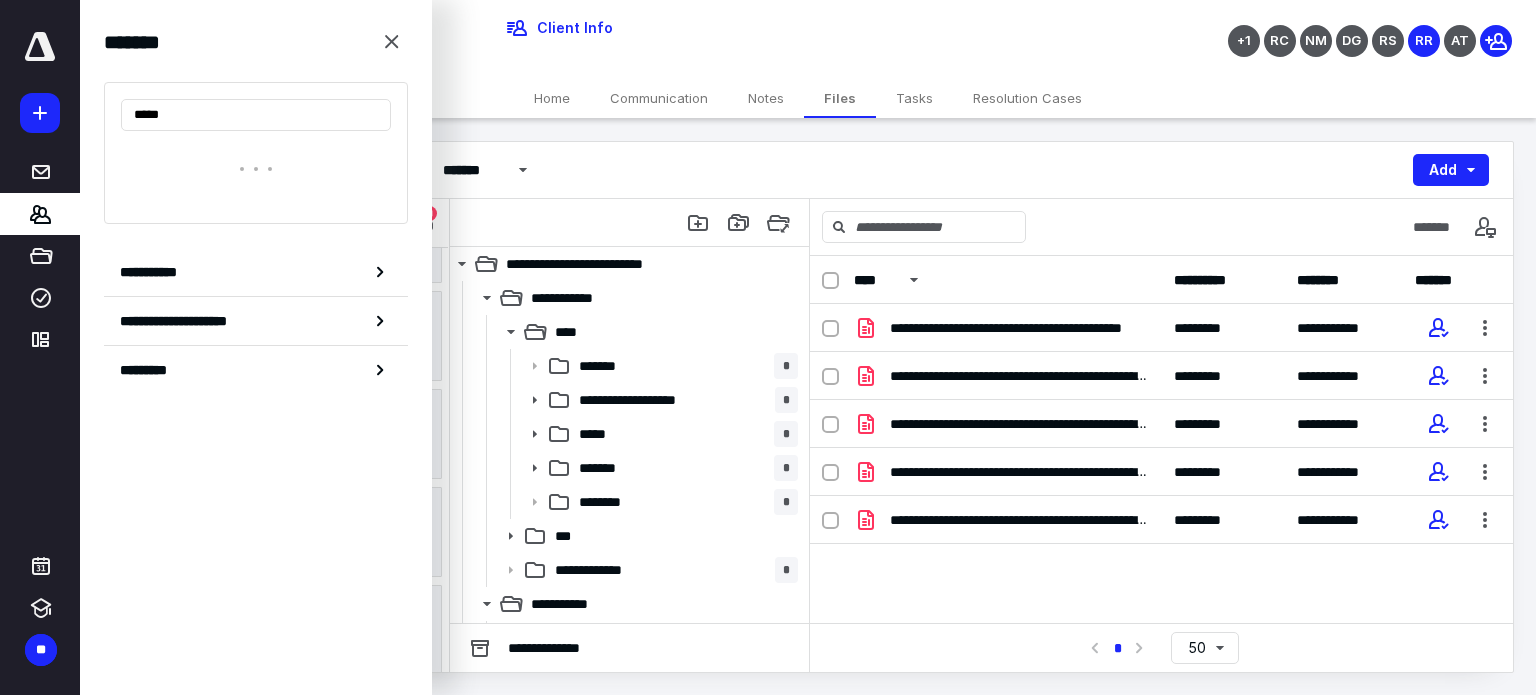type on "*****" 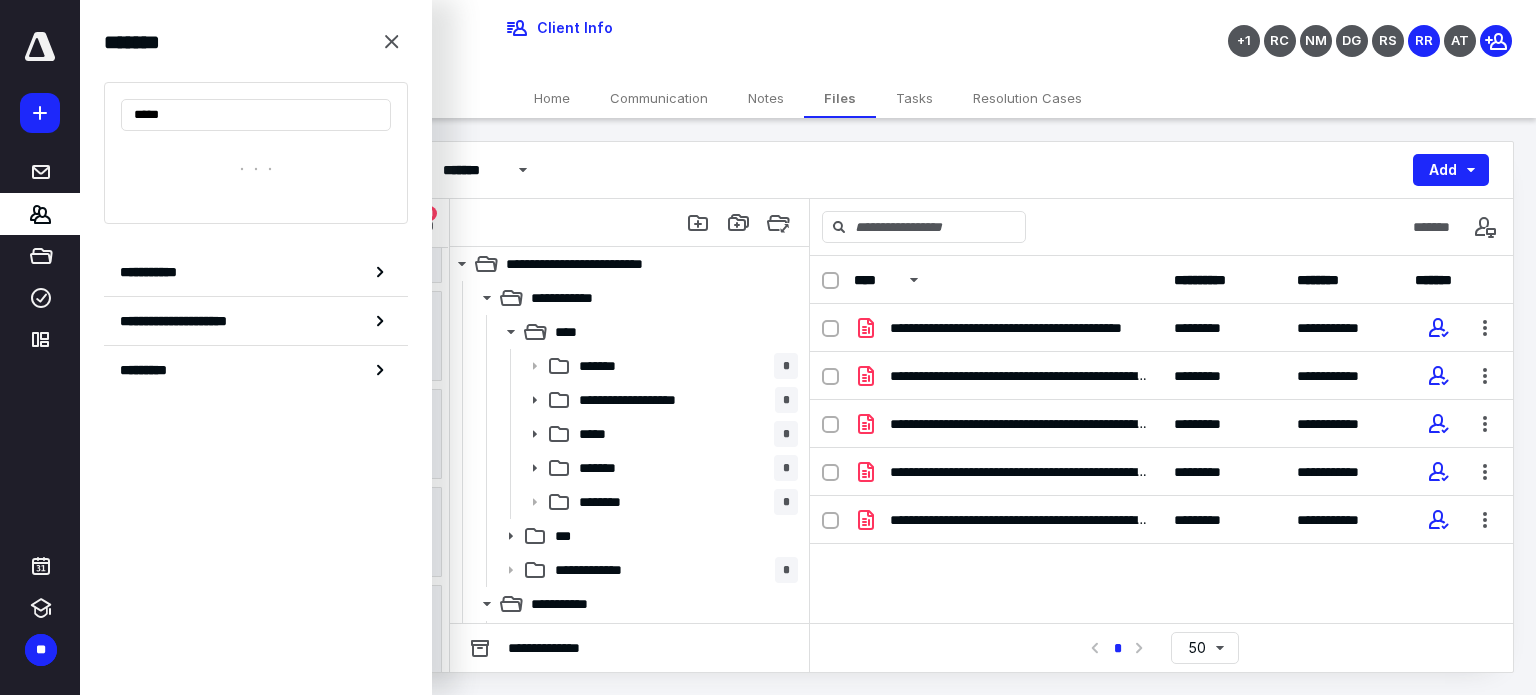 click at bounding box center (256, 169) 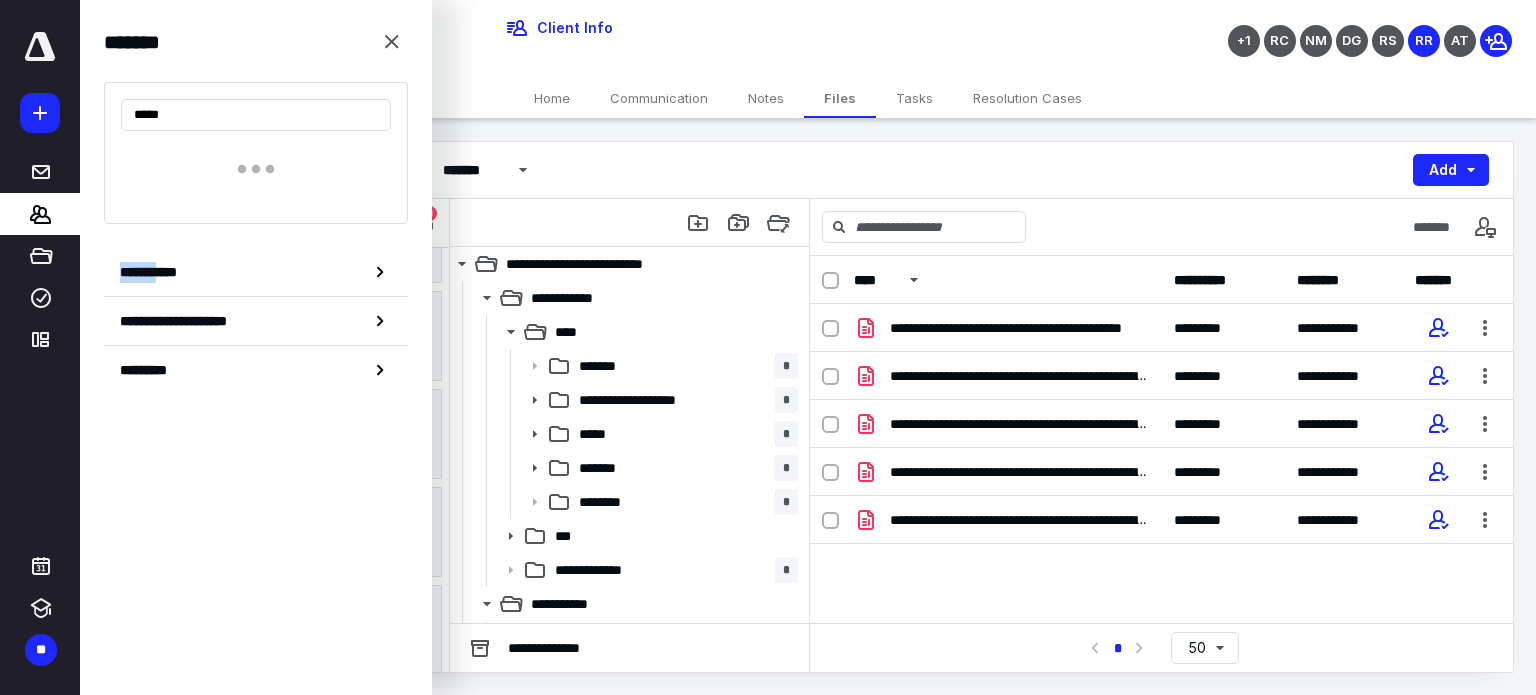 click at bounding box center [256, 169] 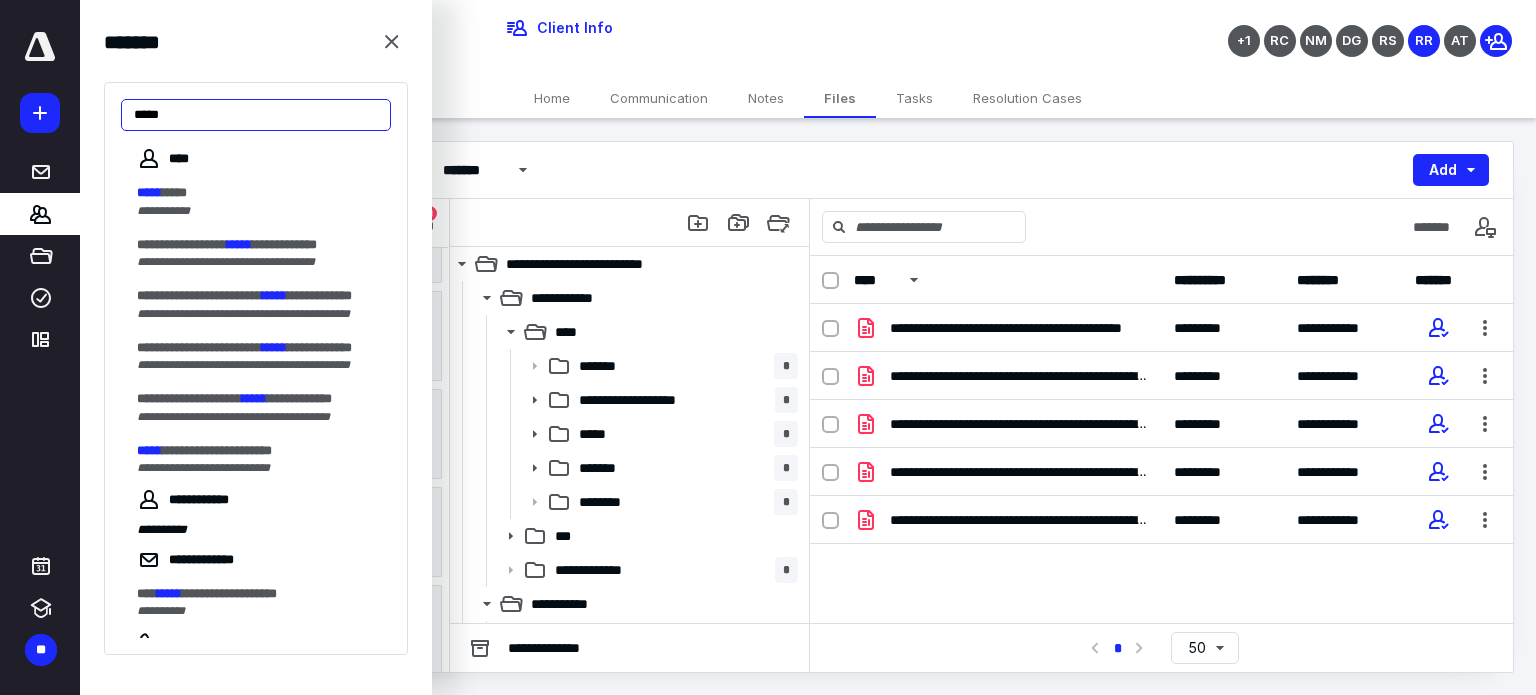 click on "*****" at bounding box center [256, 115] 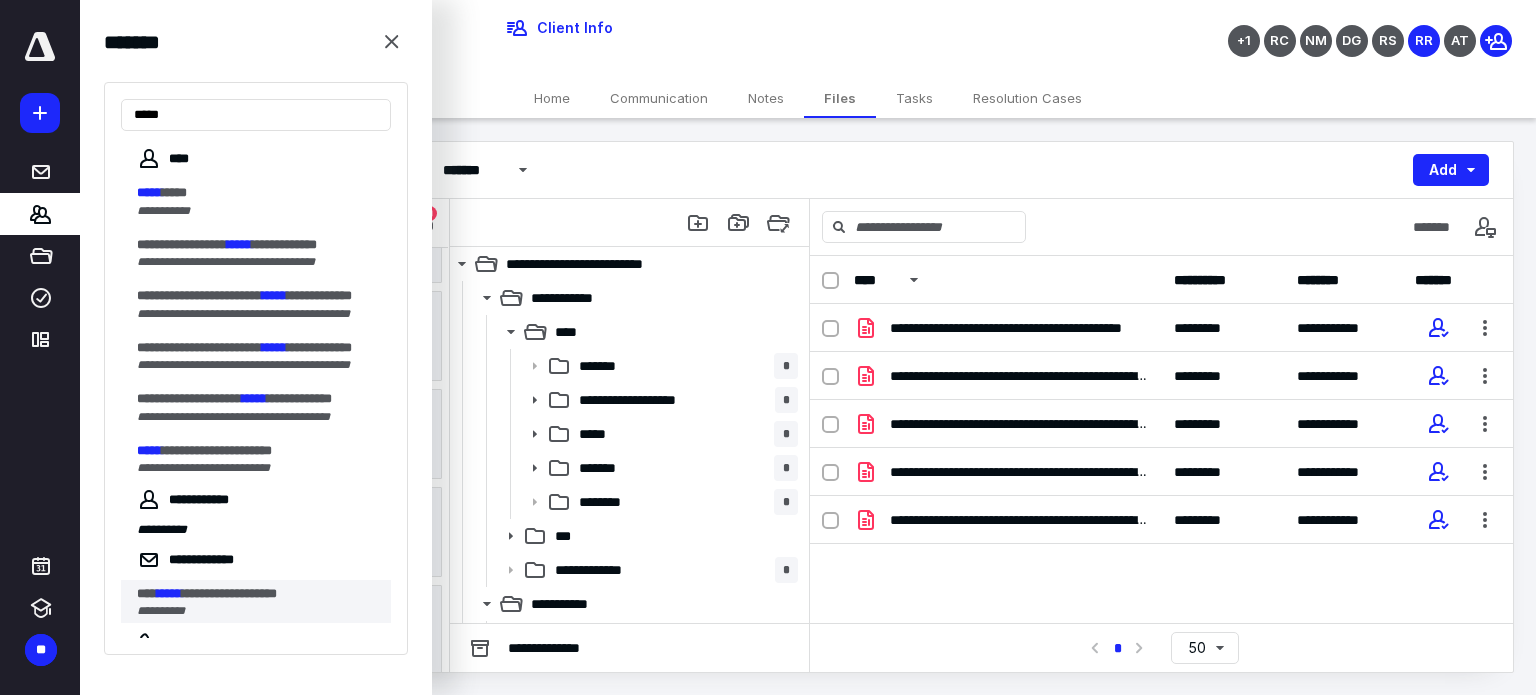 click on "**********" at bounding box center (229, 593) 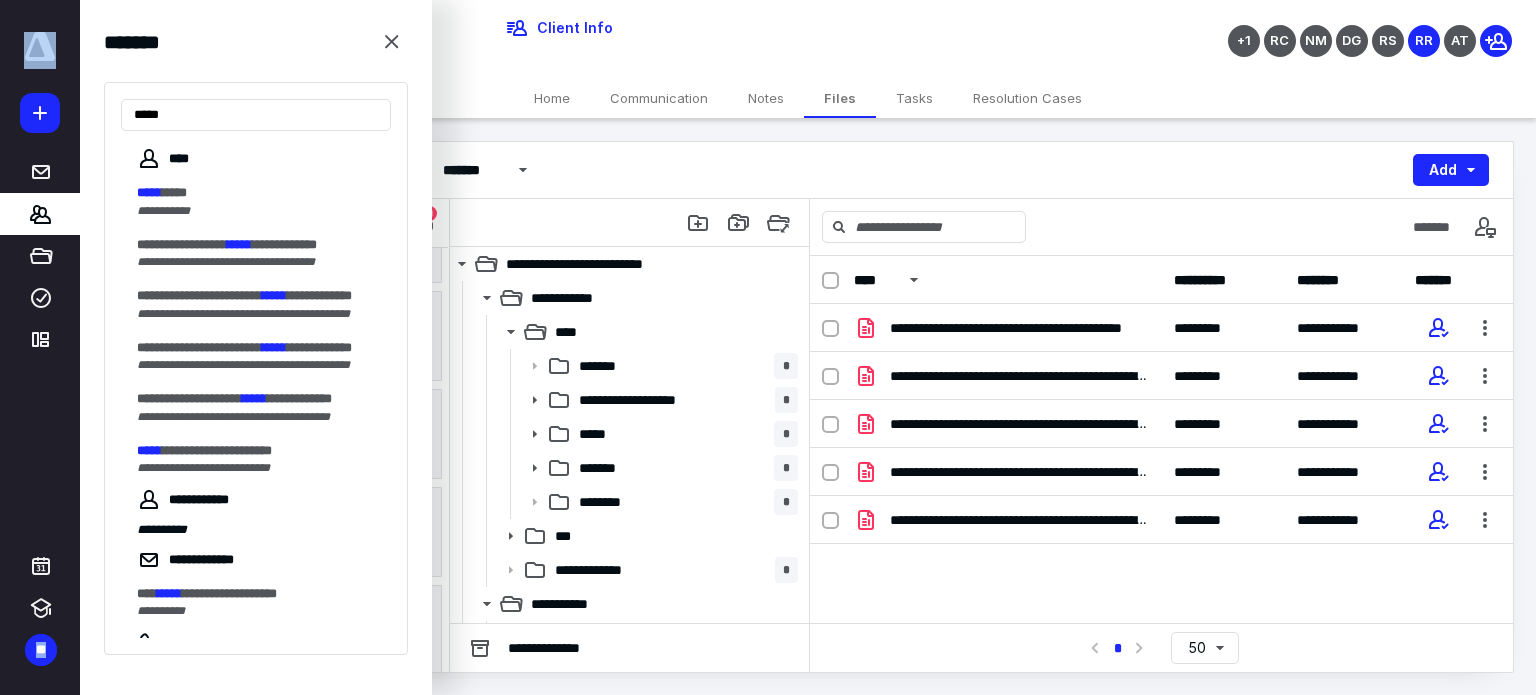 click on "**********" at bounding box center (768, 347) 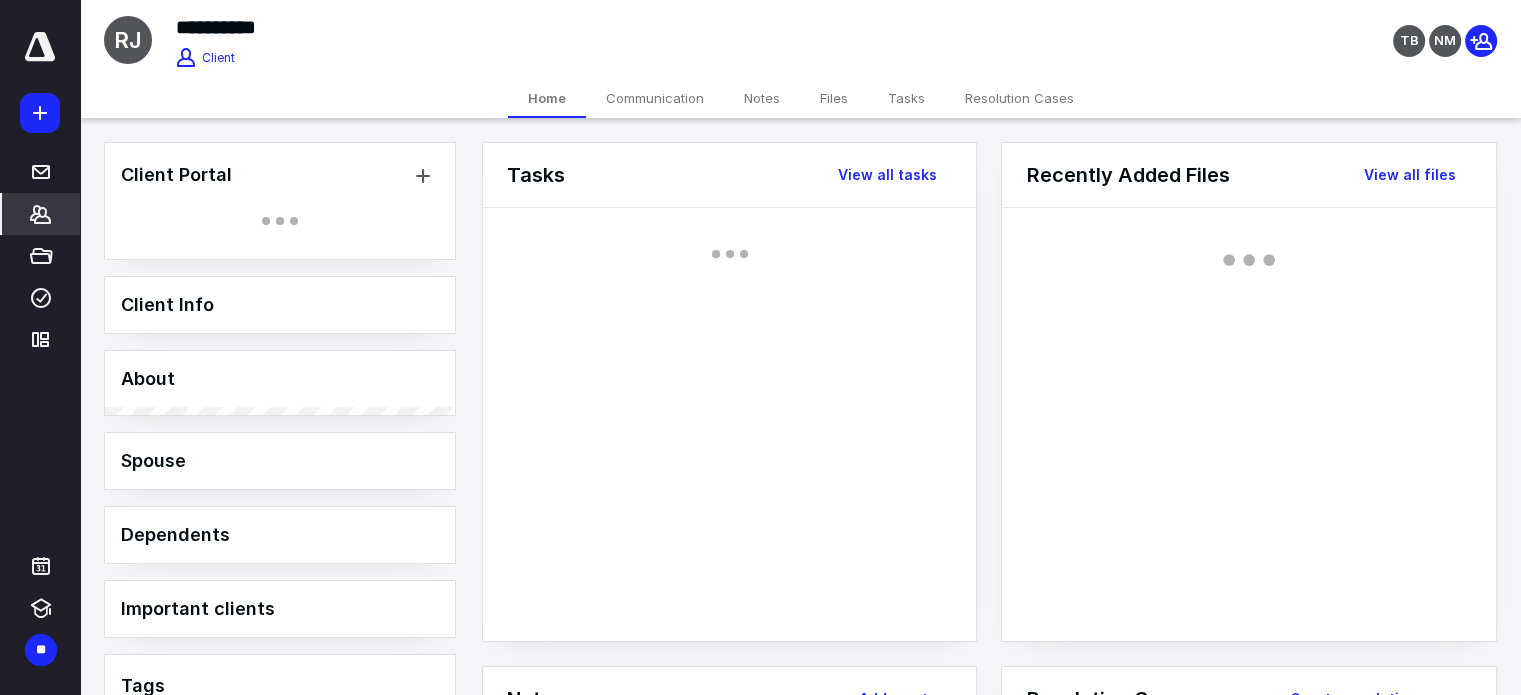 click on "About" at bounding box center [280, 379] 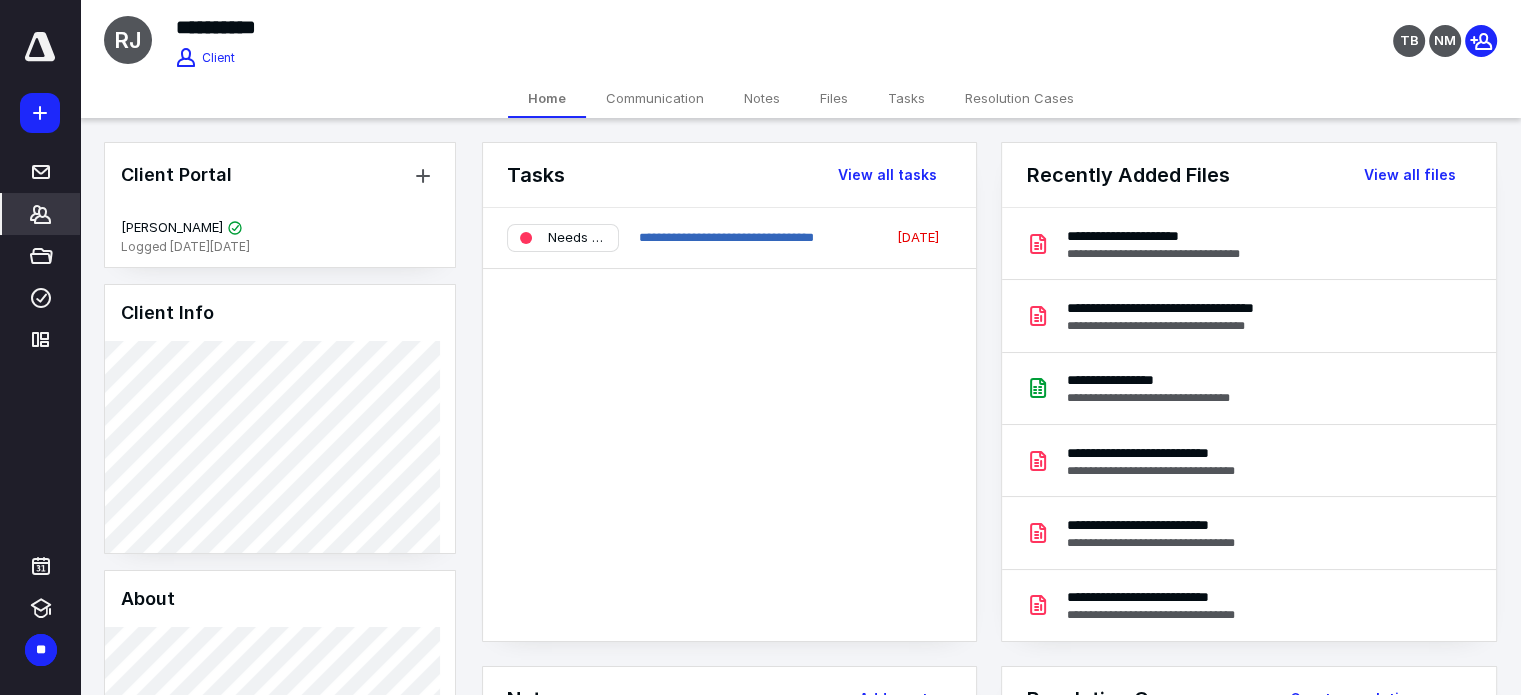 click on "TB NM" at bounding box center [1270, 28] 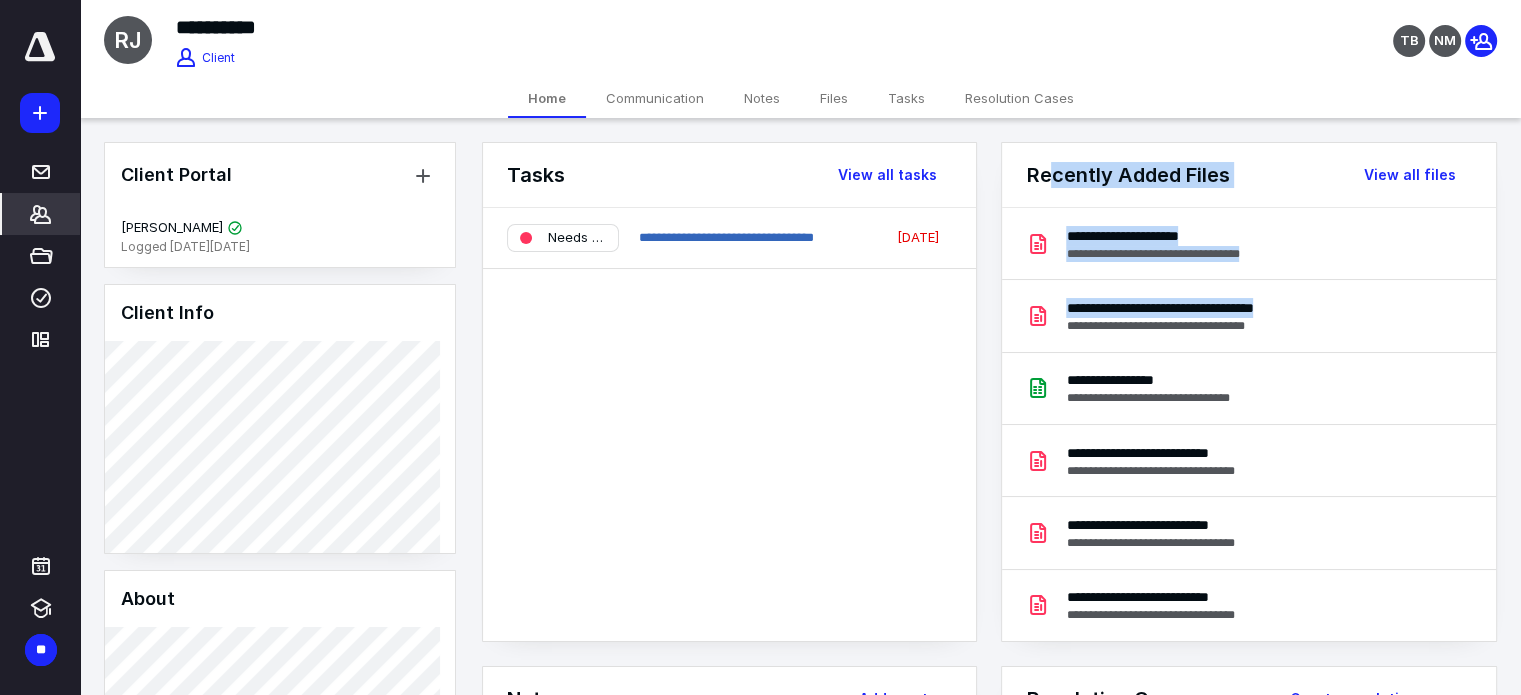 drag, startPoint x: 1435, startPoint y: 289, endPoint x: 988, endPoint y: 113, distance: 480.40088 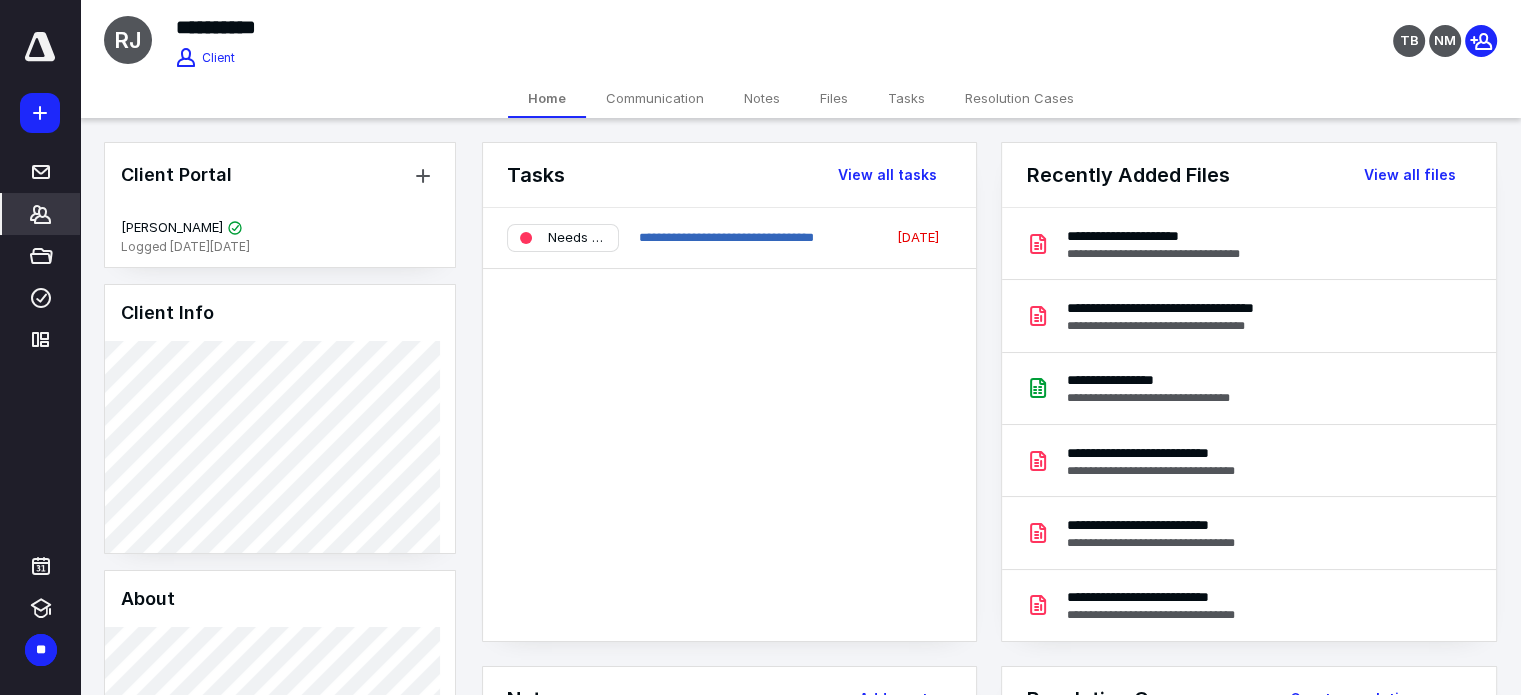 click on "Client Portal" at bounding box center (280, 175) 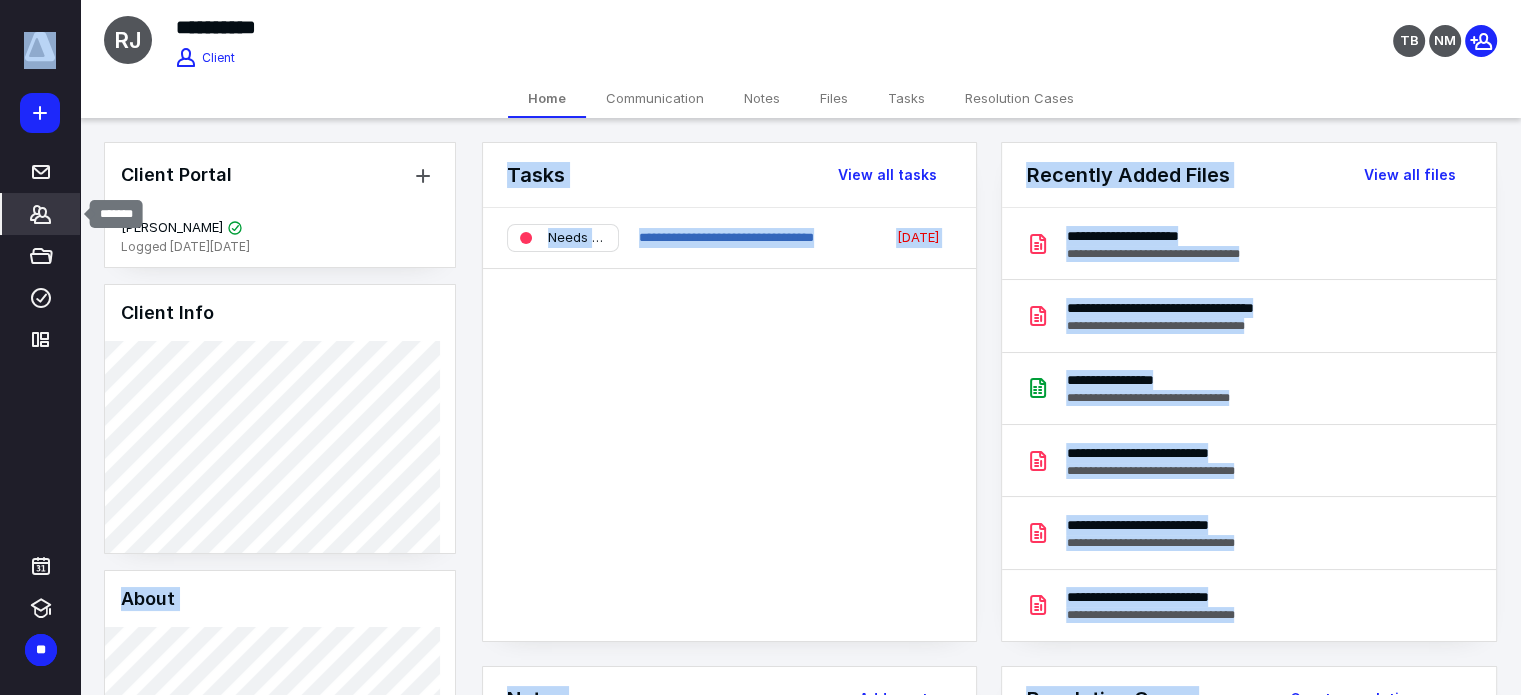 click on "**********" at bounding box center (760, 824) 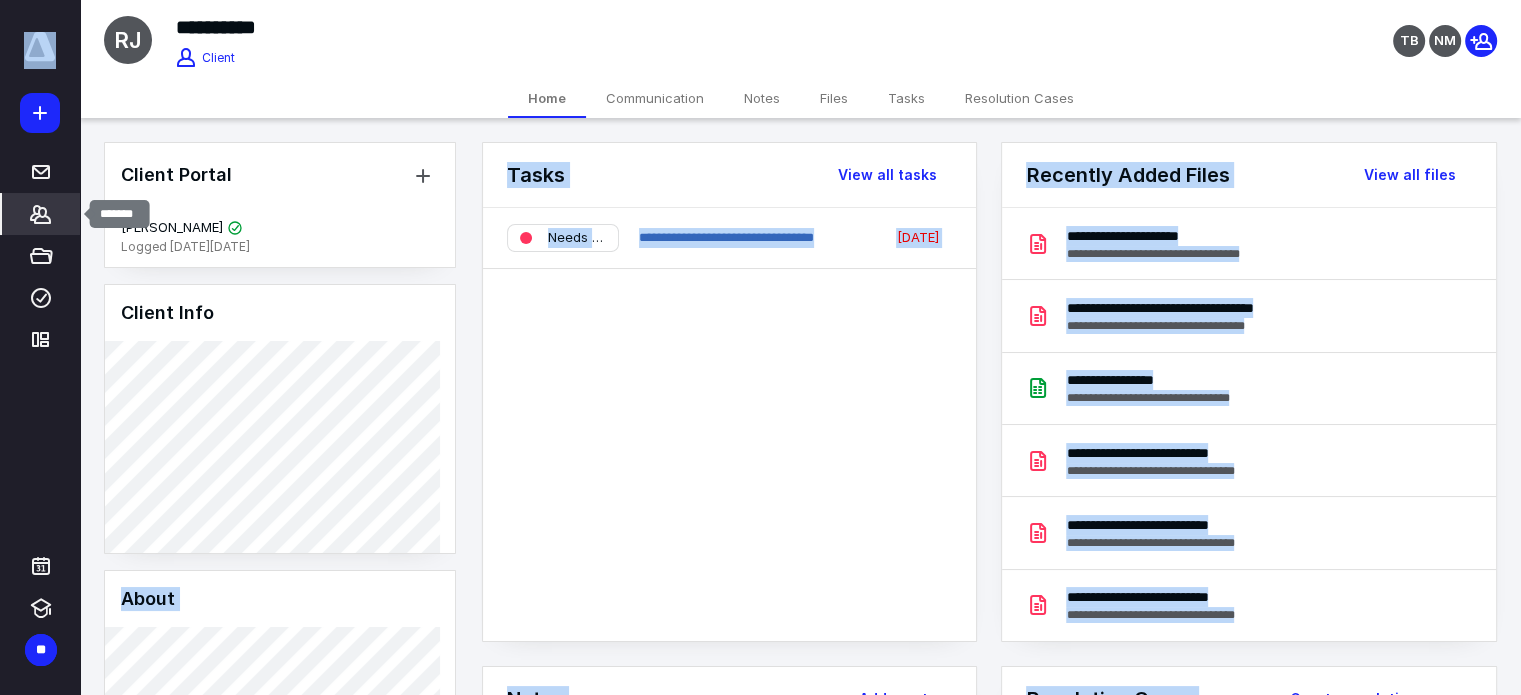 click 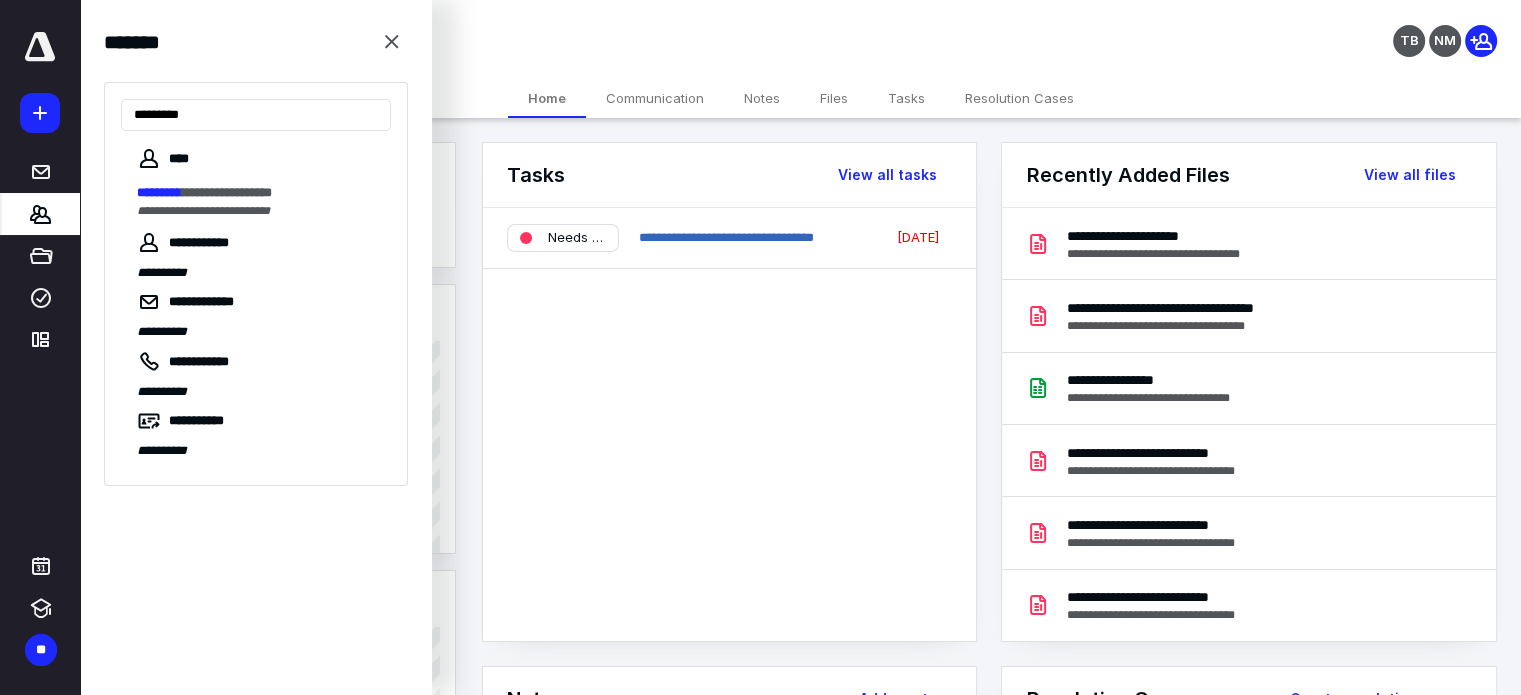 type on "*********" 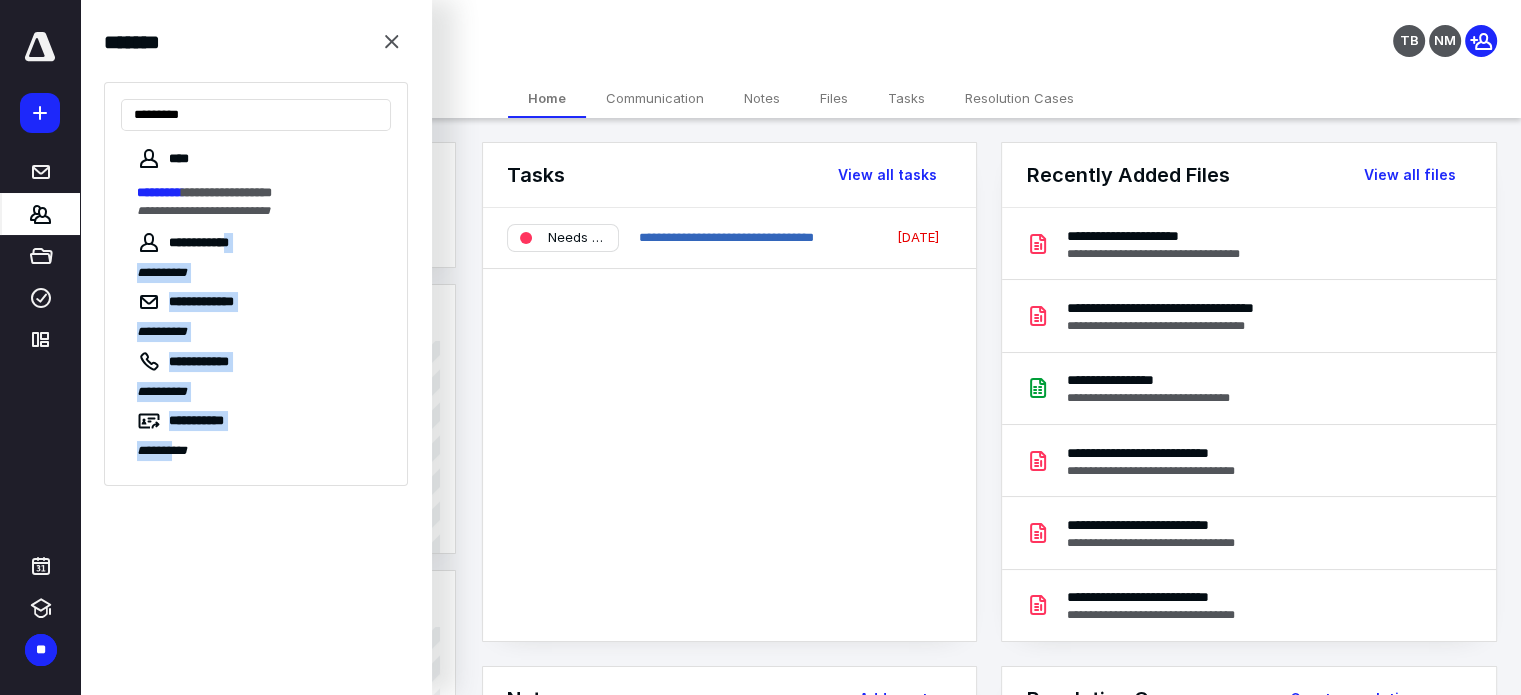 click on "**********" at bounding box center (256, 243) 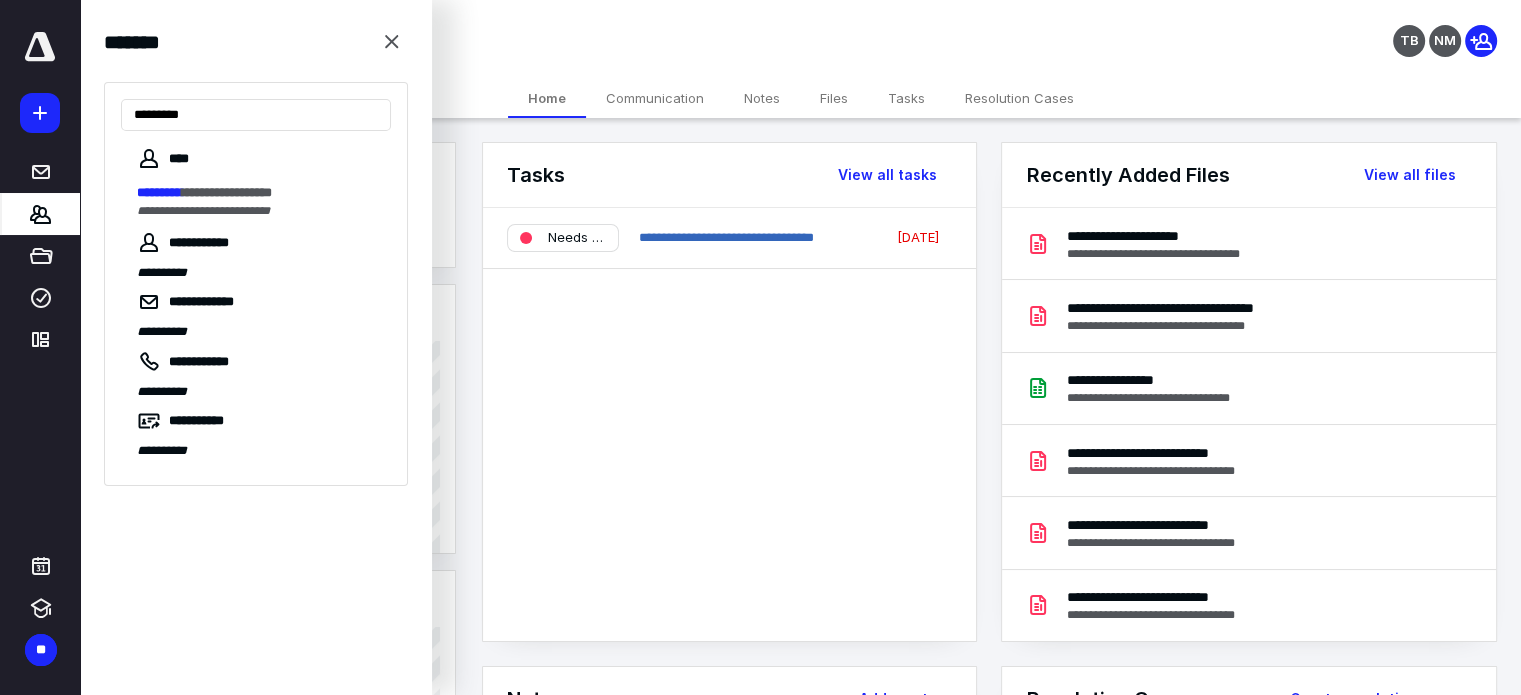 drag, startPoint x: 258, startPoint y: 238, endPoint x: 244, endPoint y: 228, distance: 17.20465 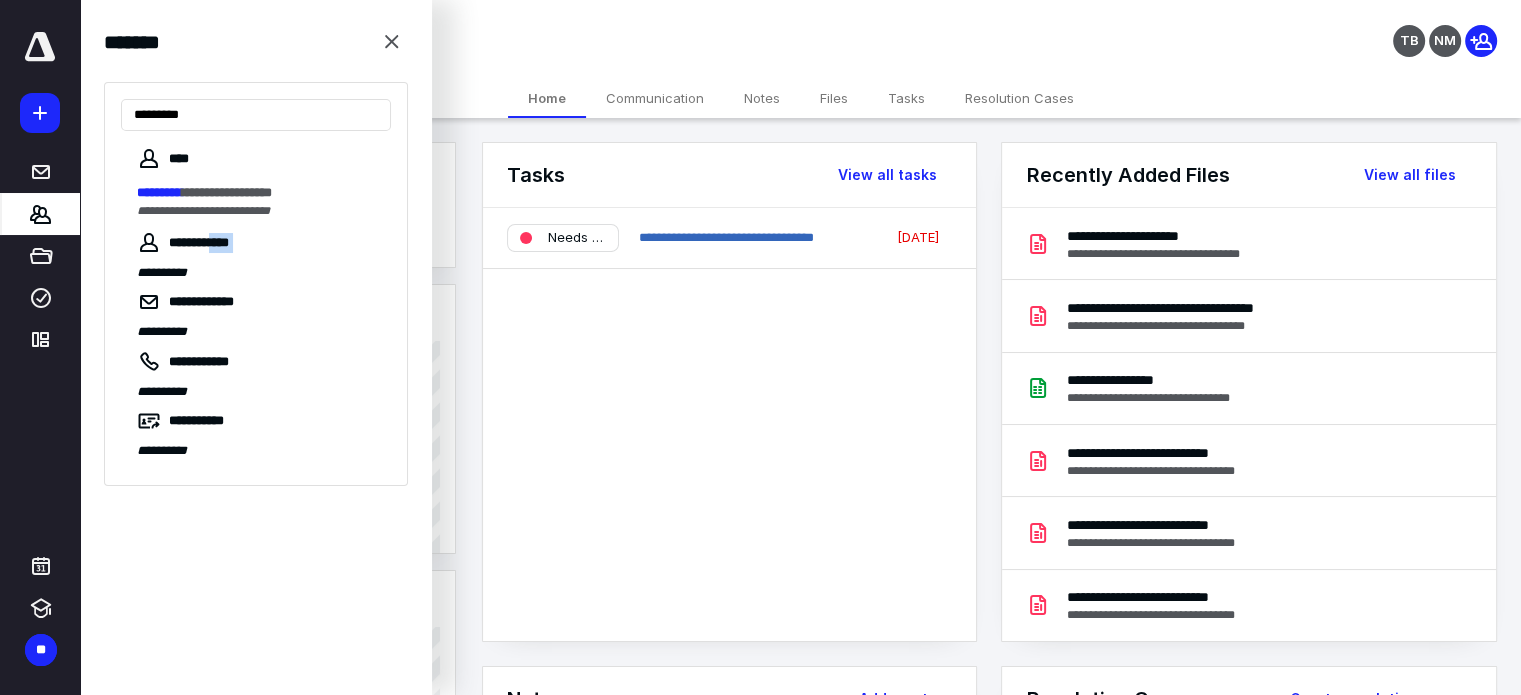 click on "**********" at bounding box center [256, 304] 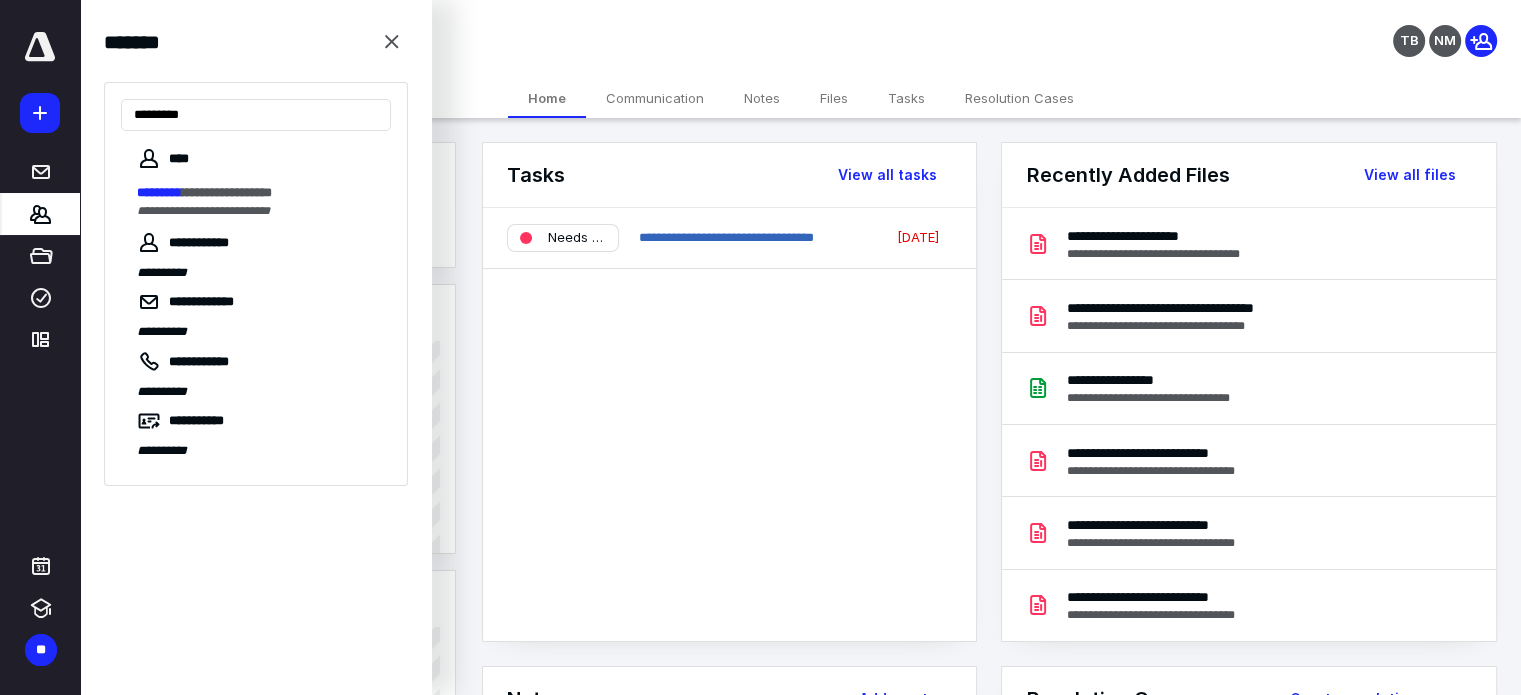 click on "**********" at bounding box center [256, 304] 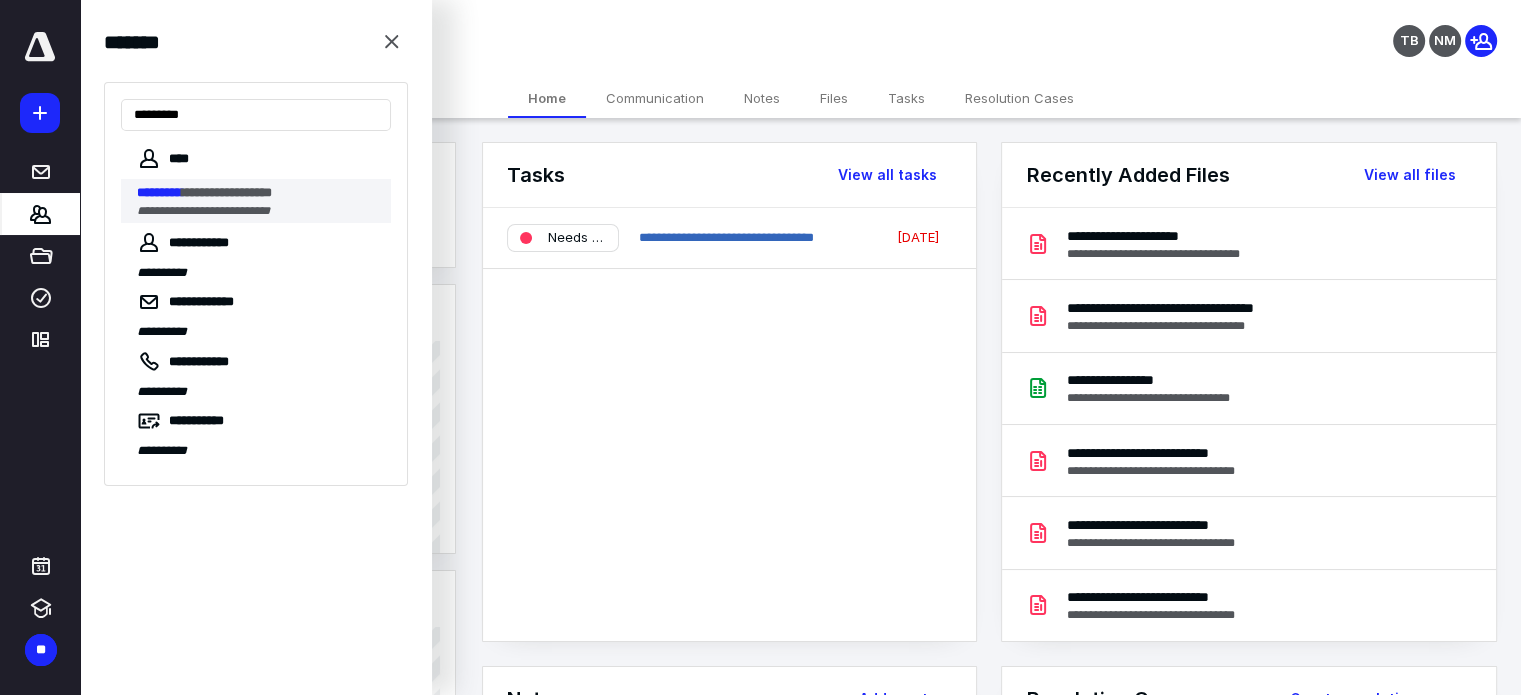 click on "**********" at bounding box center (227, 192) 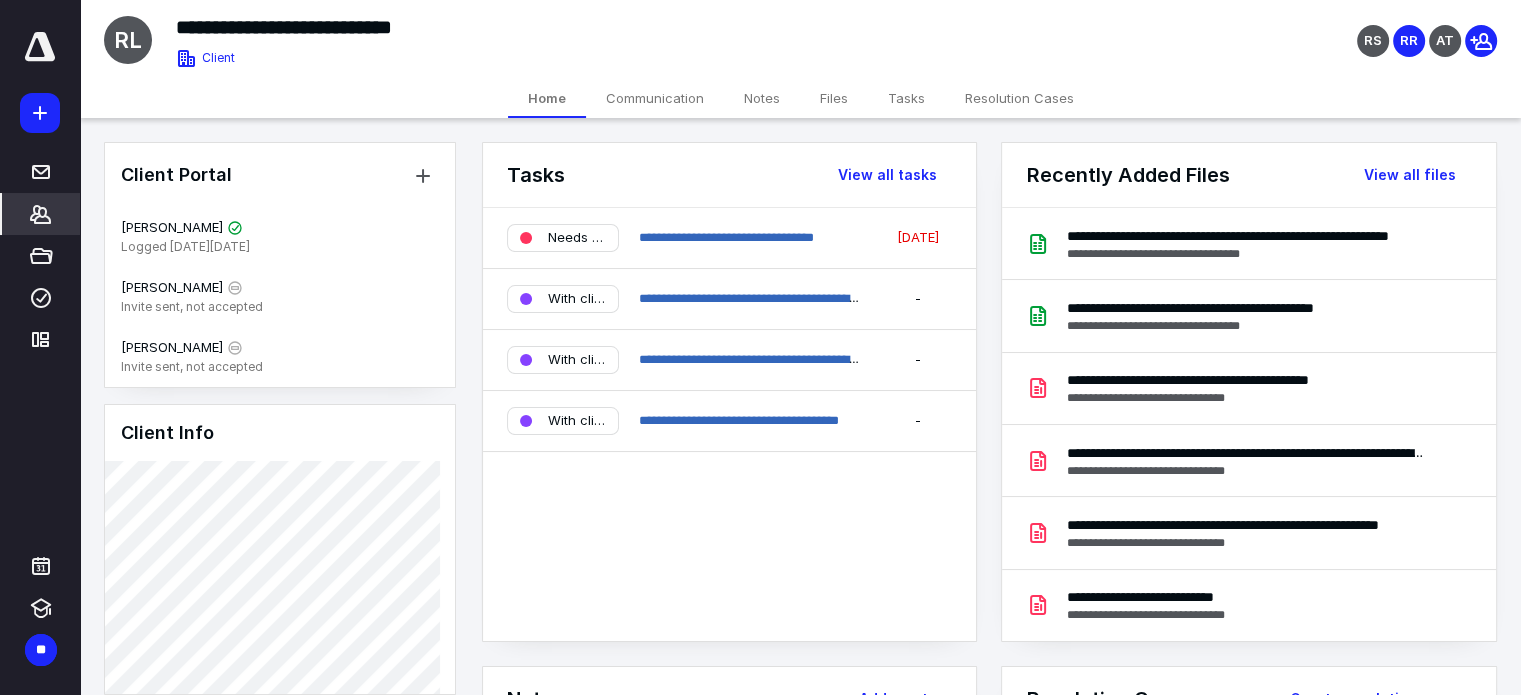 click on "Files" at bounding box center (834, 98) 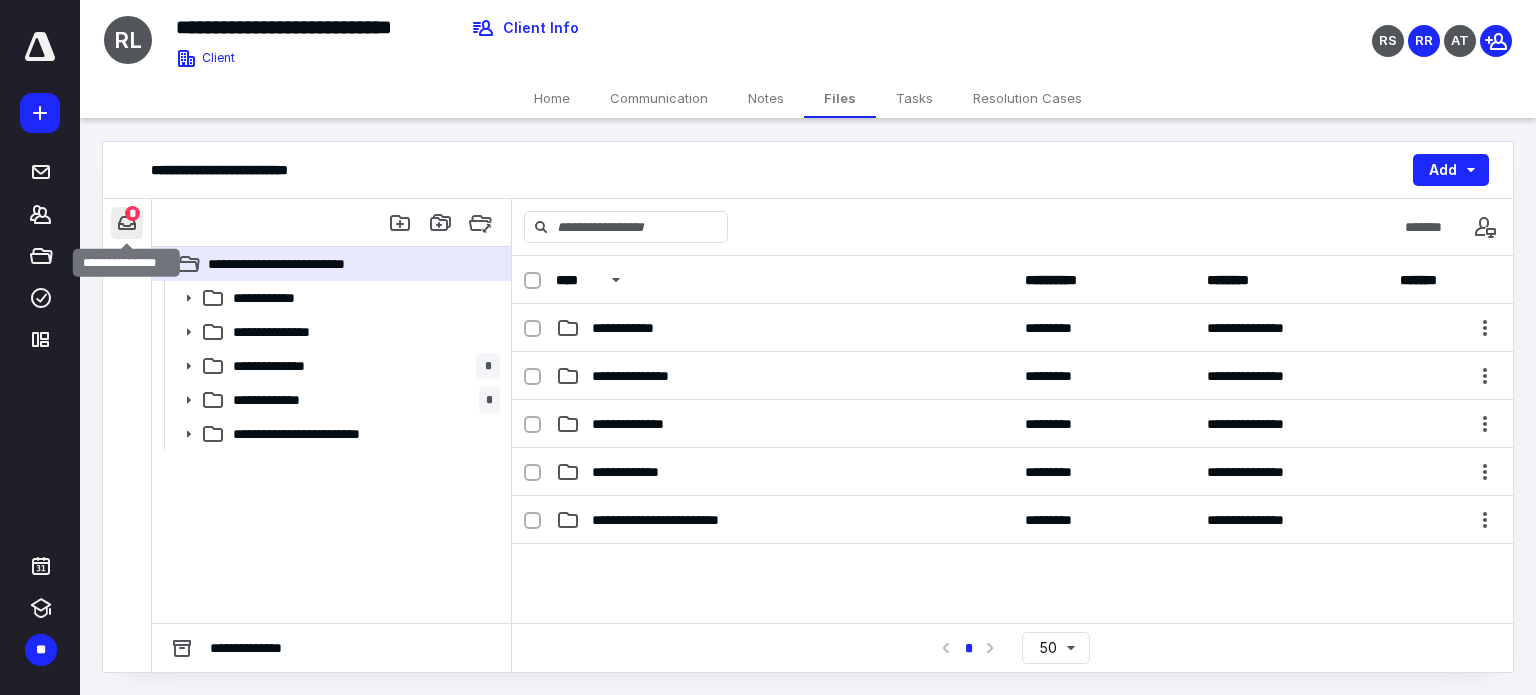 click on "*" at bounding box center [132, 213] 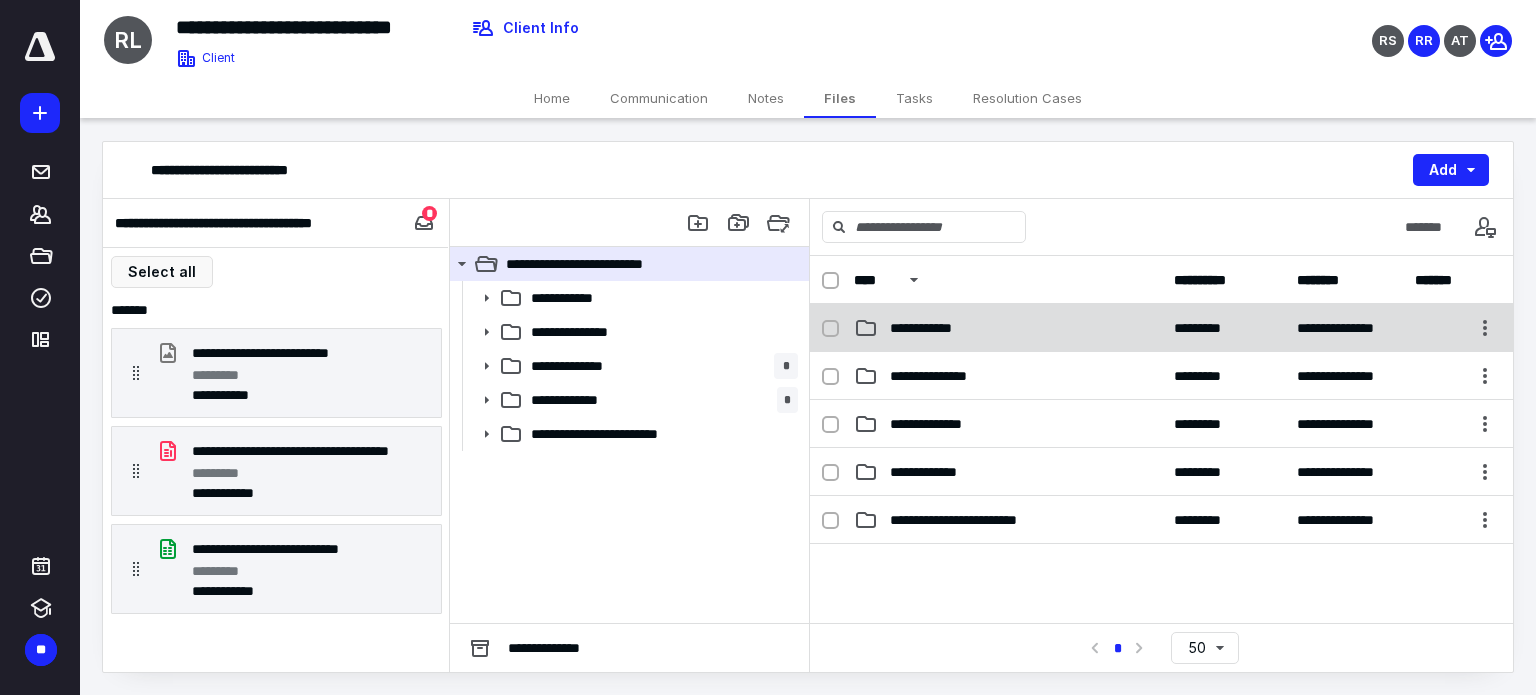 click on "**********" at bounding box center (930, 328) 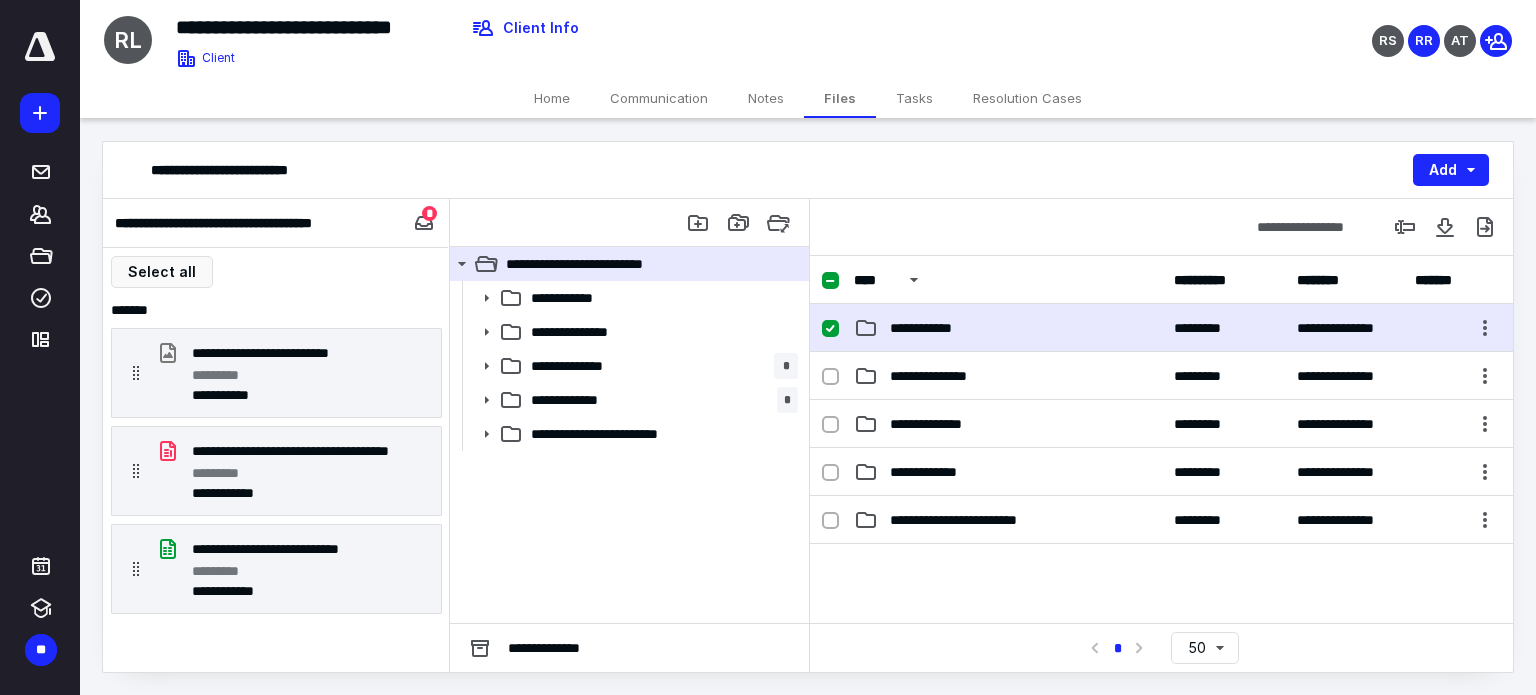 click on "**********" at bounding box center [930, 328] 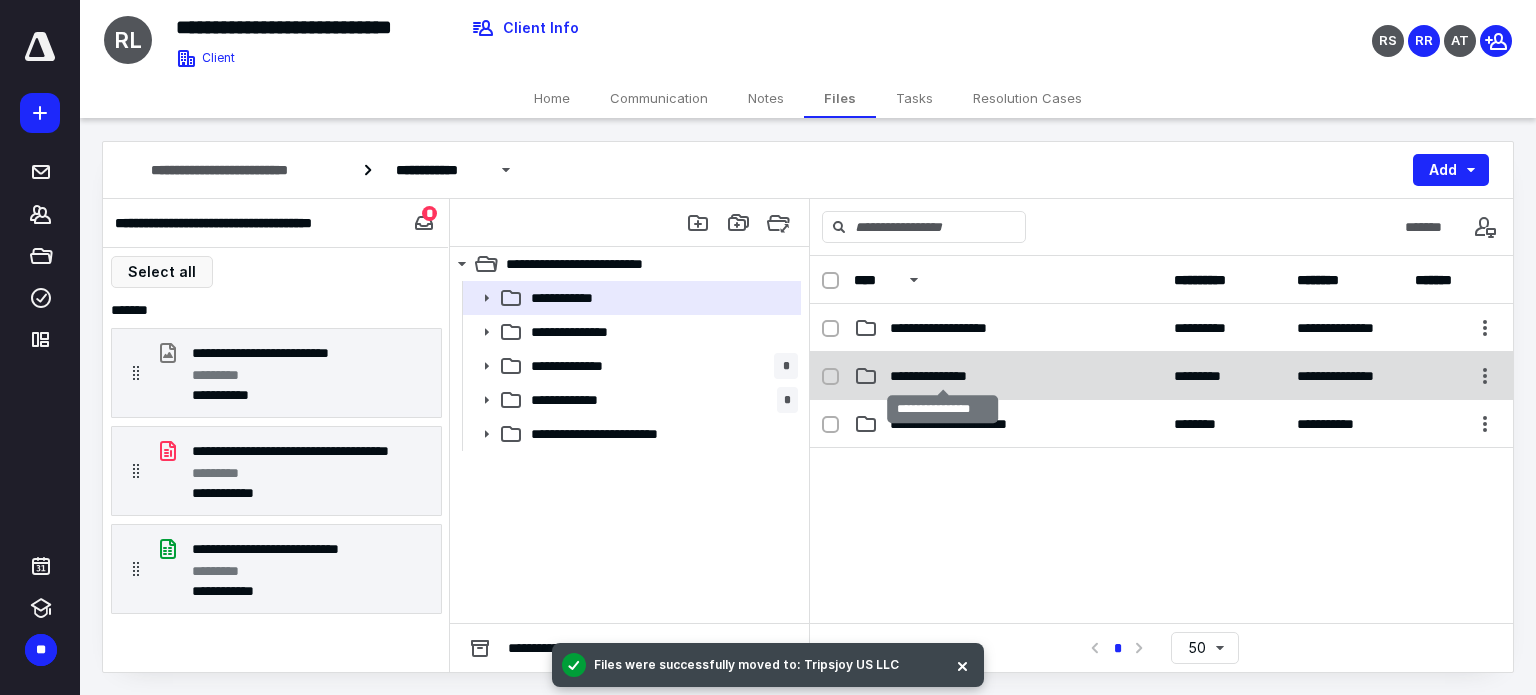 click on "**********" at bounding box center [942, 376] 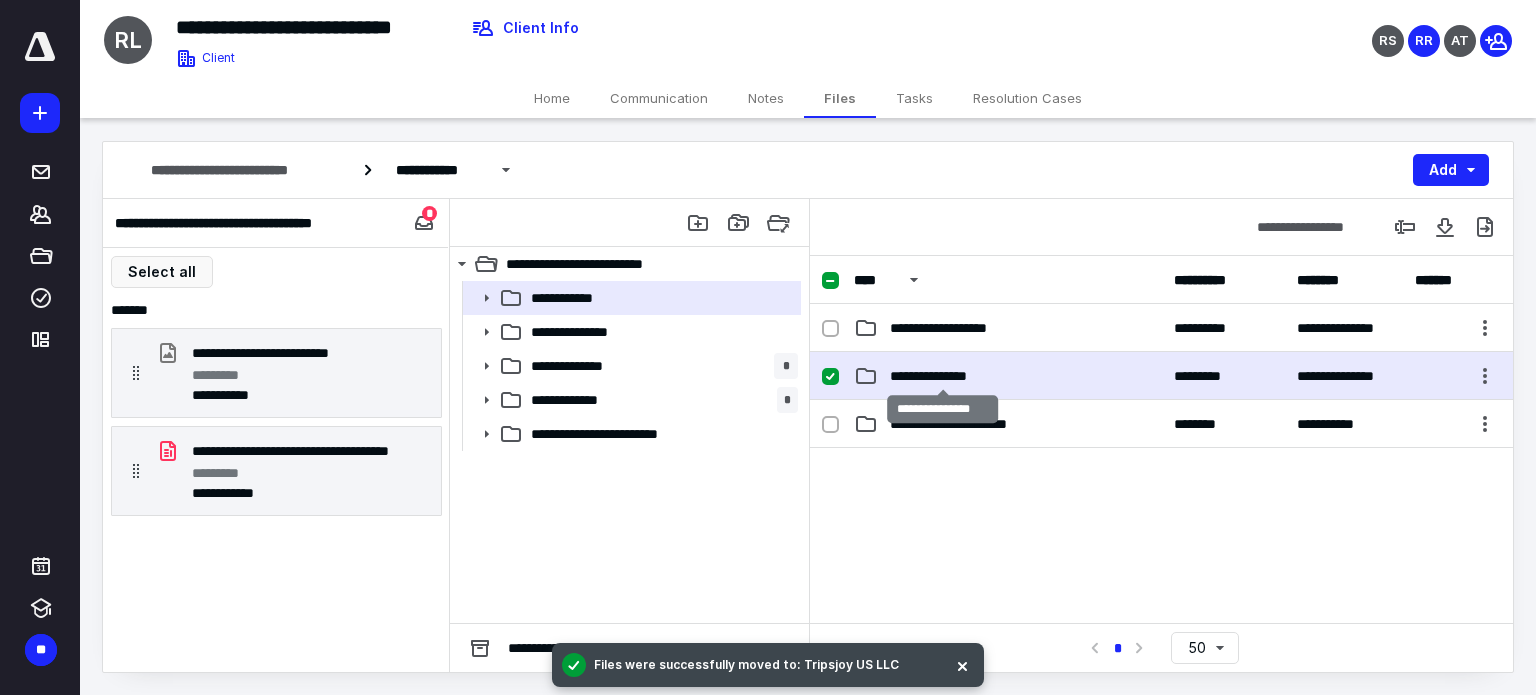 click on "**********" at bounding box center [942, 376] 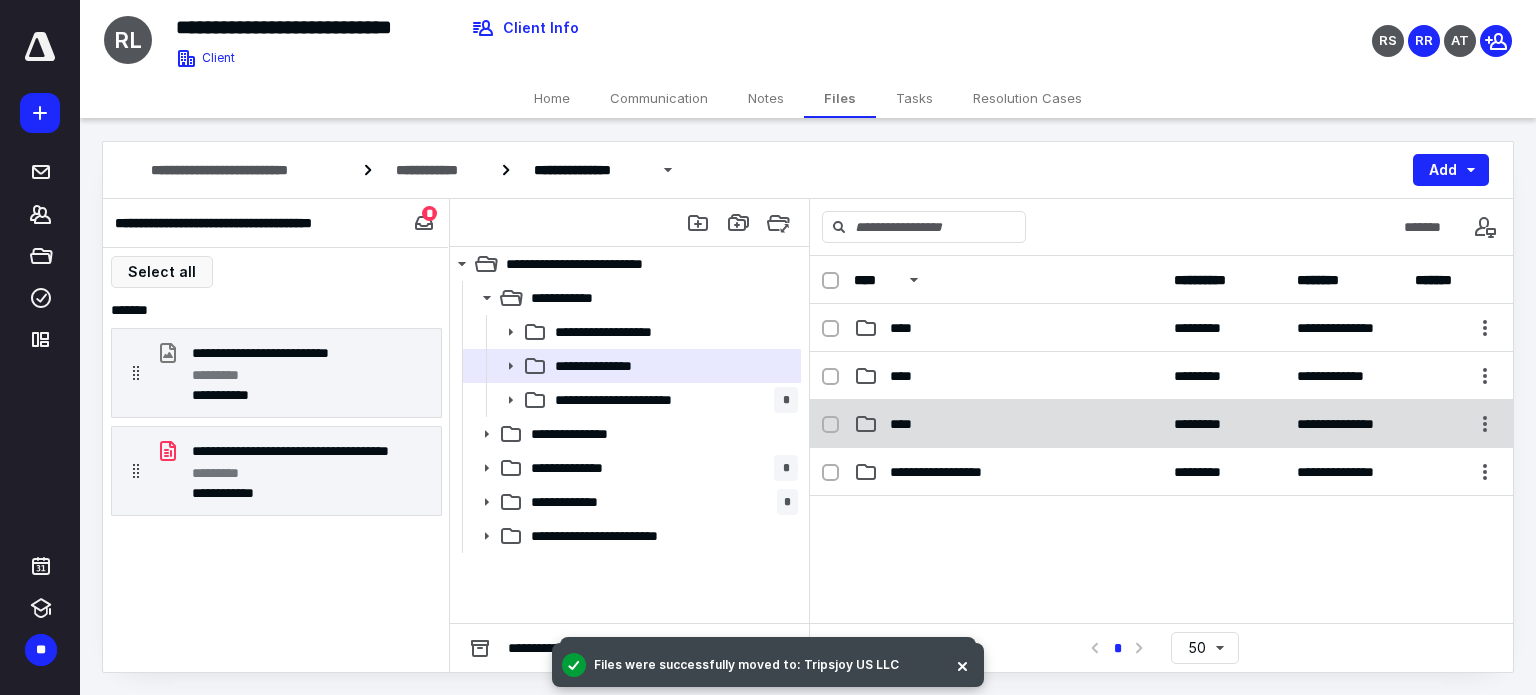 click on "****" at bounding box center (907, 424) 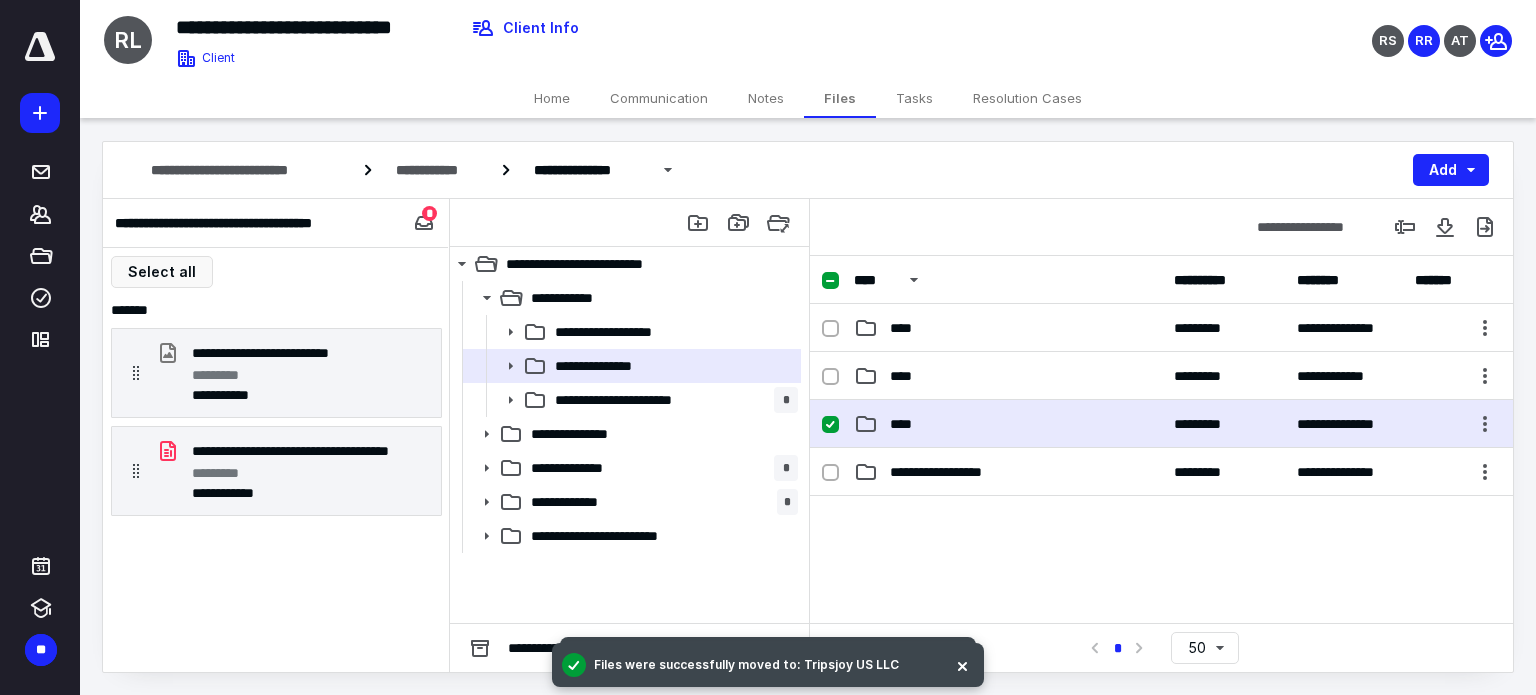 click on "****" at bounding box center [907, 424] 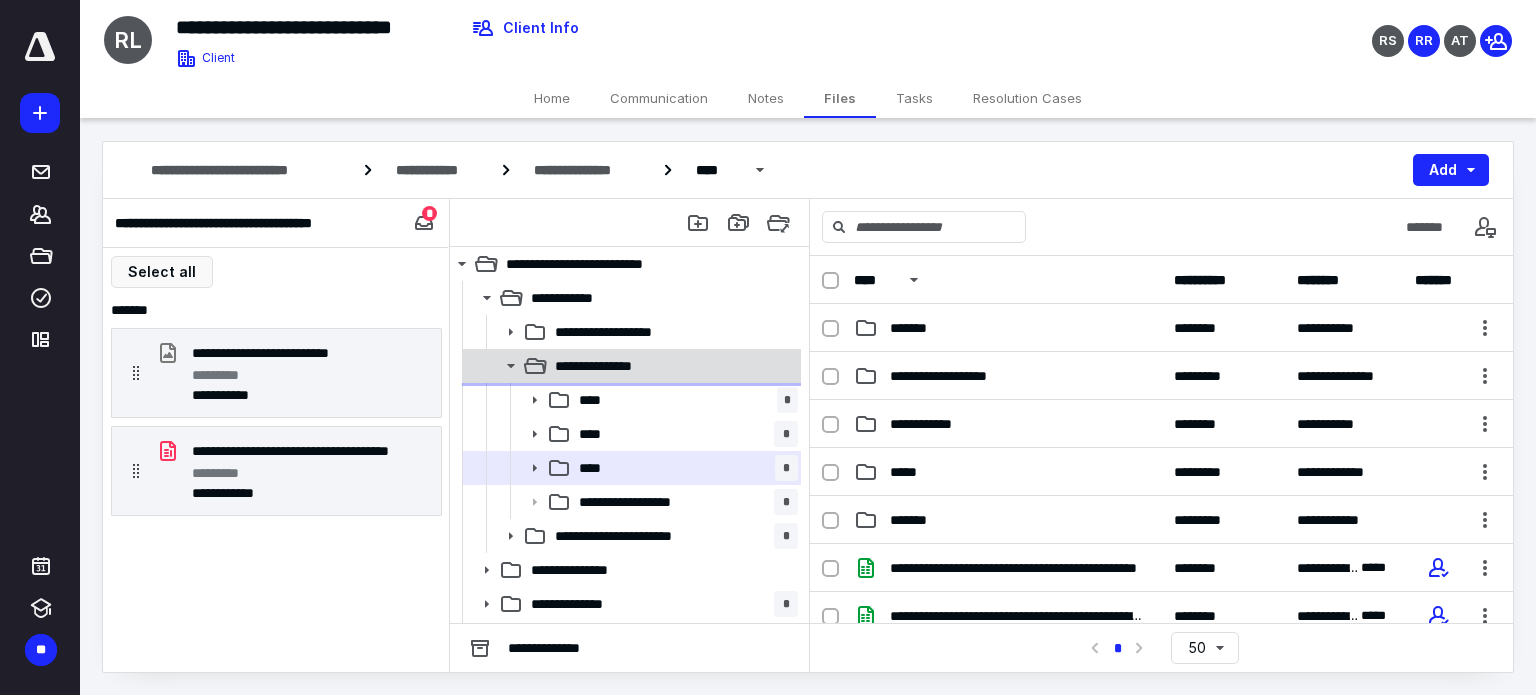 click 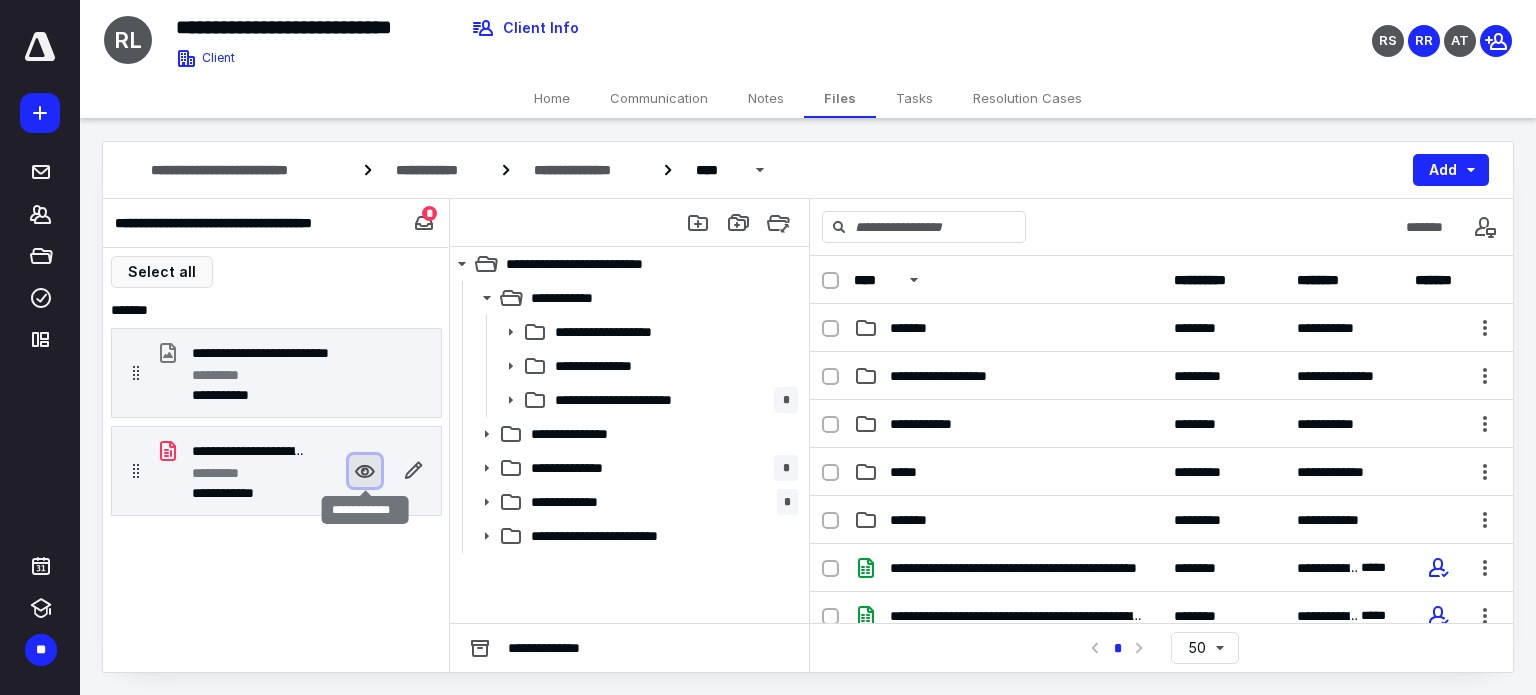 click at bounding box center [365, 471] 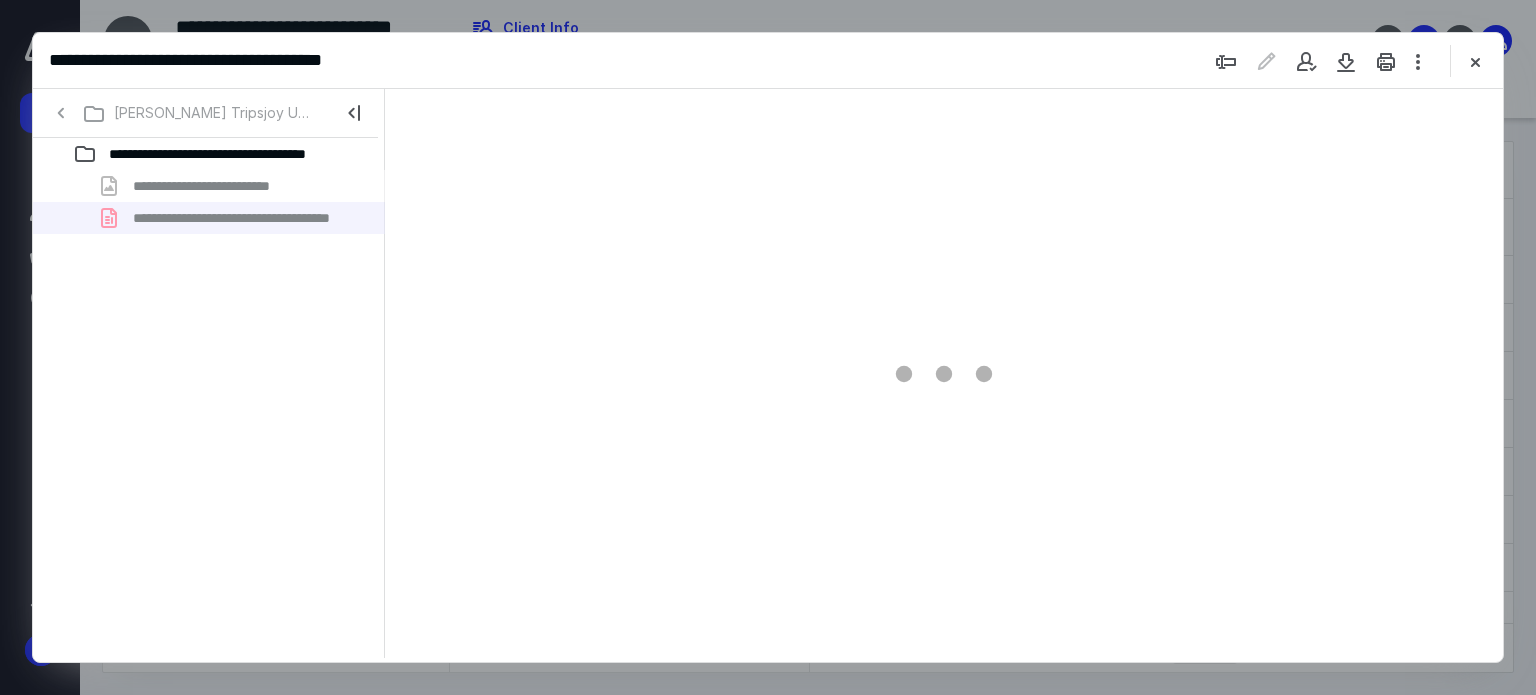 scroll, scrollTop: 0, scrollLeft: 0, axis: both 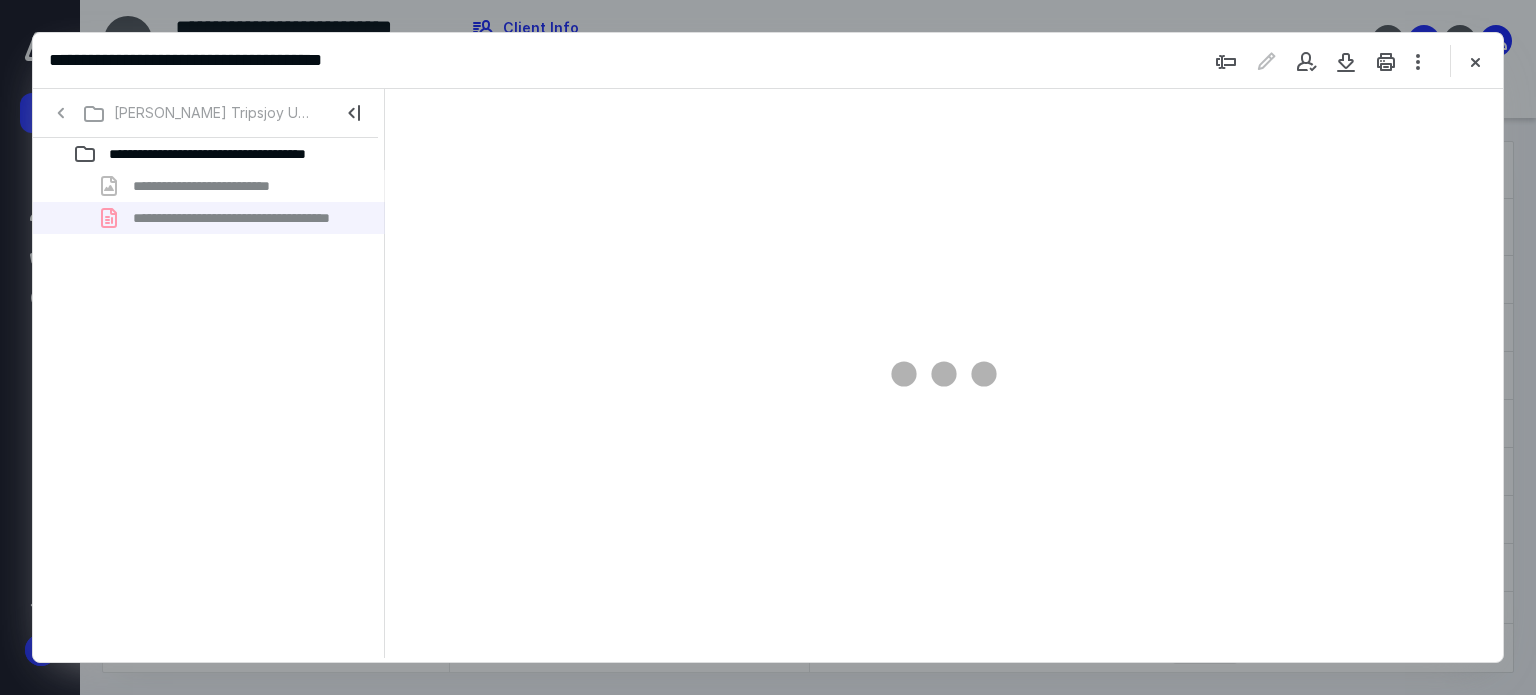 type on "62" 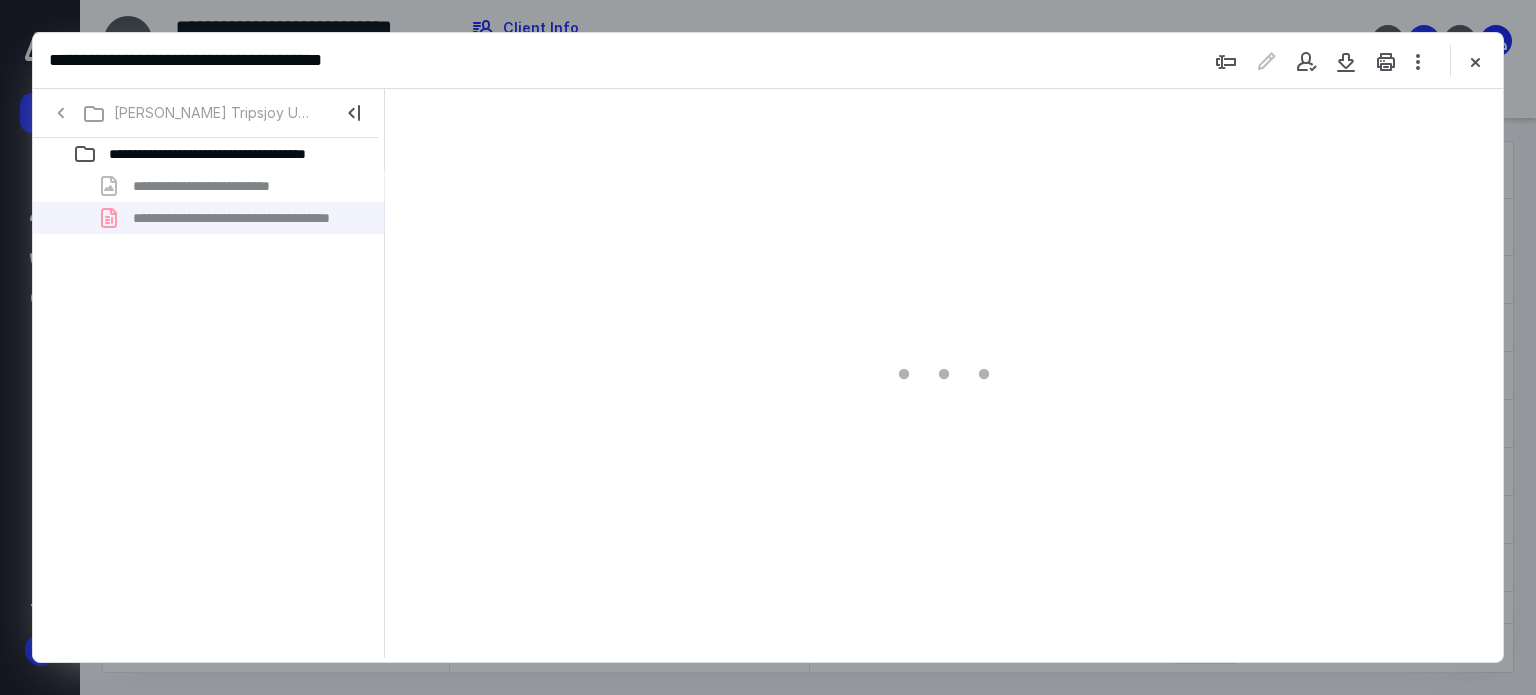 scroll, scrollTop: 78, scrollLeft: 0, axis: vertical 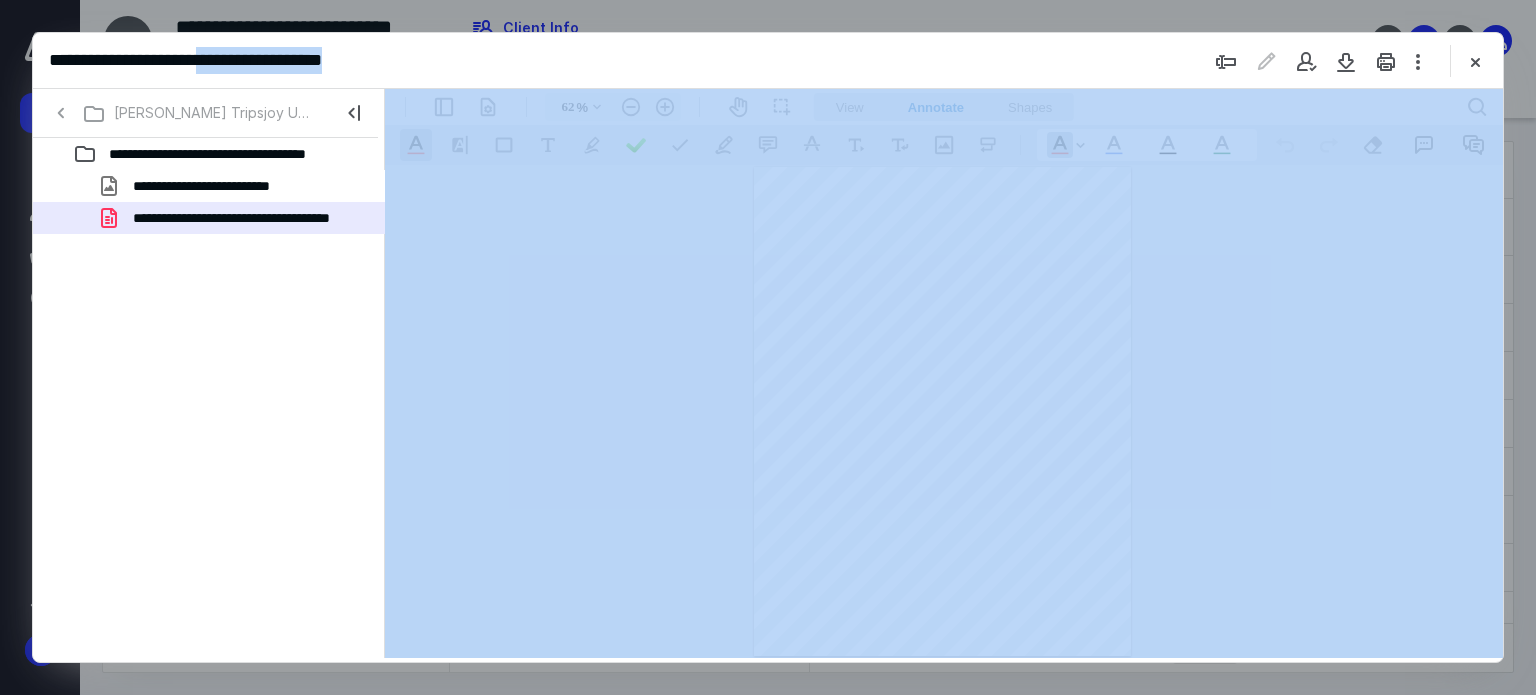 drag, startPoint x: 240, startPoint y: 79, endPoint x: 242, endPoint y: 119, distance: 40.04997 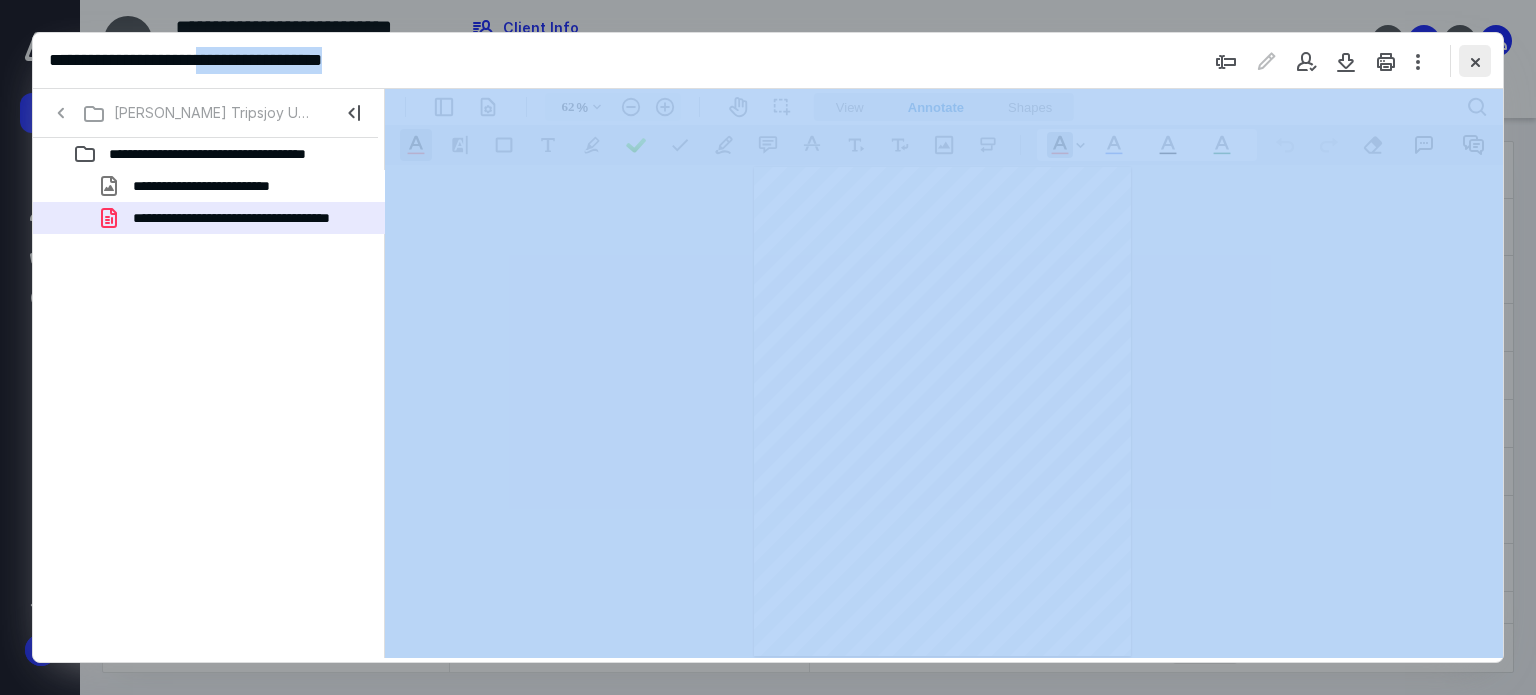click at bounding box center [1475, 61] 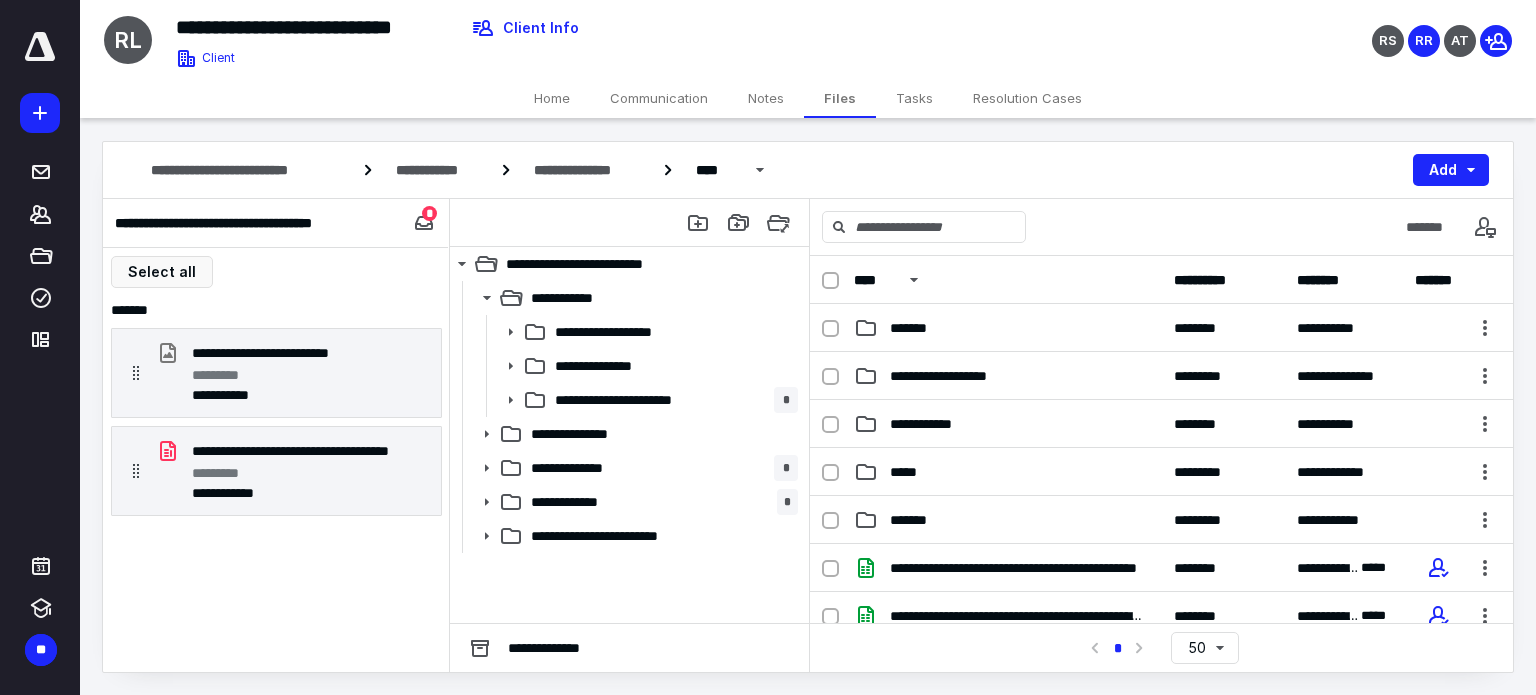click on "**********" at bounding box center [808, 35] 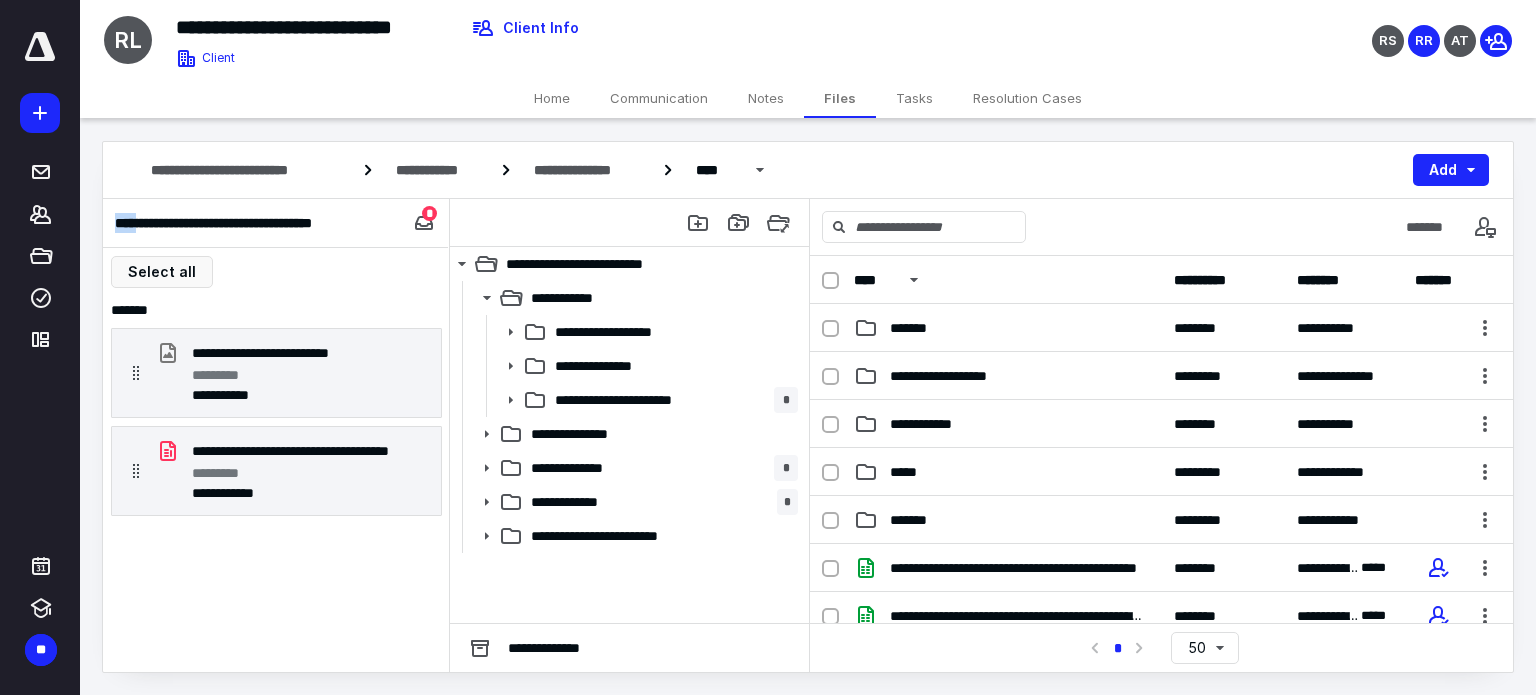drag, startPoint x: 1535, startPoint y: 82, endPoint x: 1535, endPoint y: 171, distance: 89 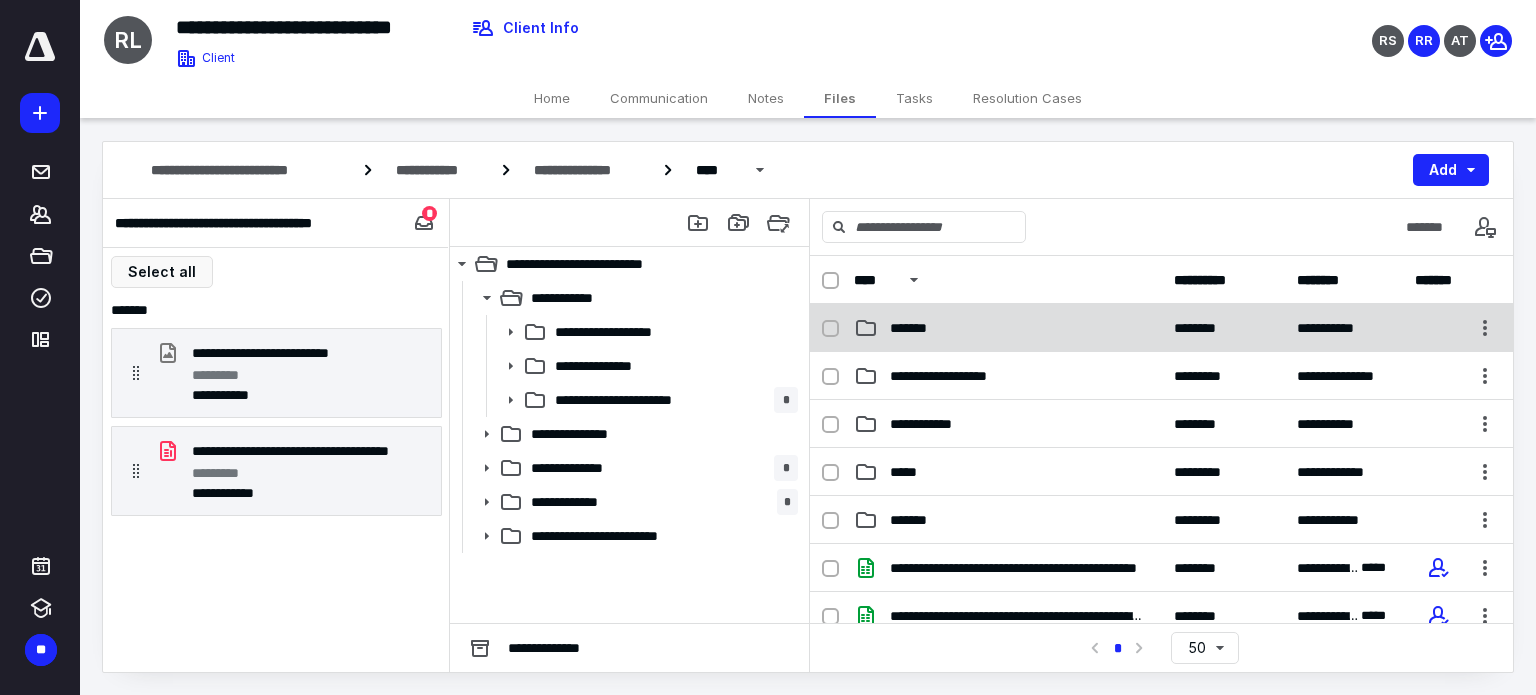 drag, startPoint x: 1534, startPoint y: 359, endPoint x: 1459, endPoint y: 348, distance: 75.802376 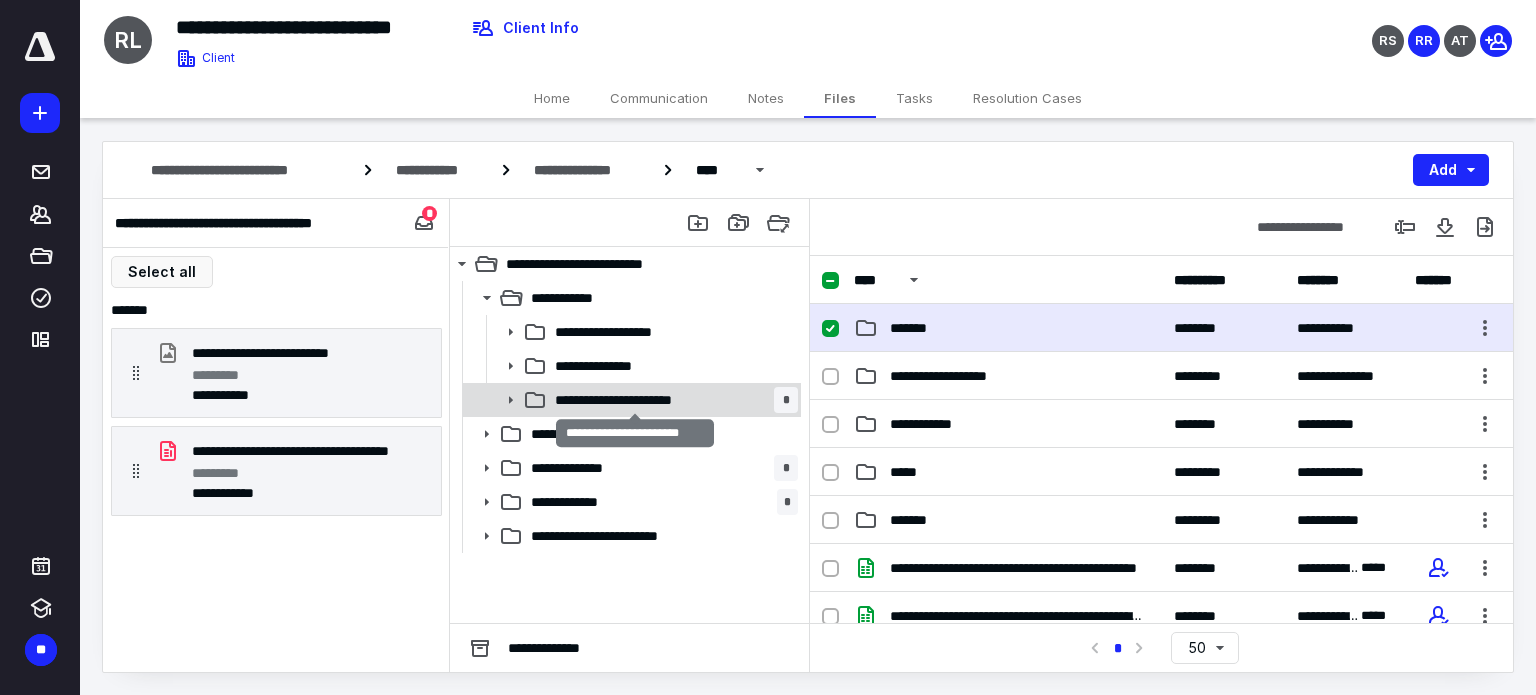 checkbox on "false" 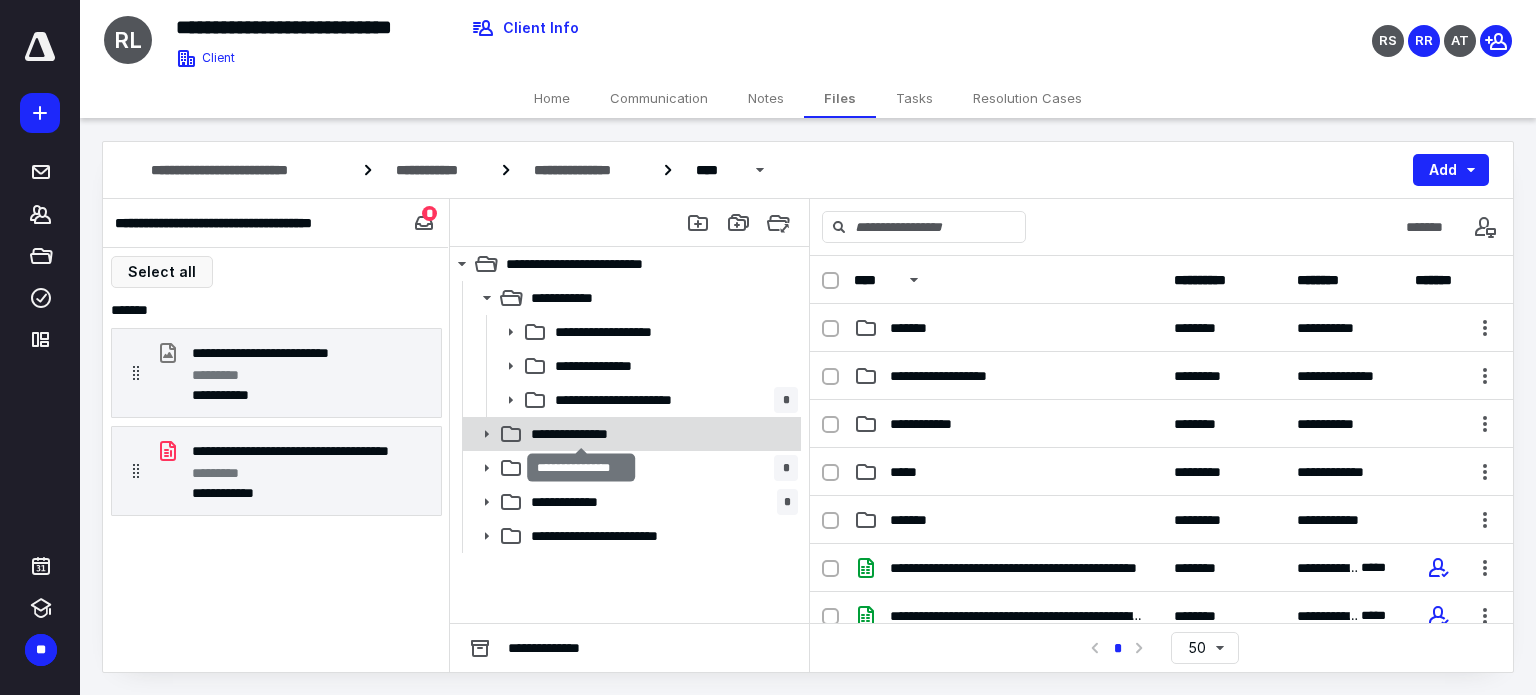 click on "**********" at bounding box center [582, 434] 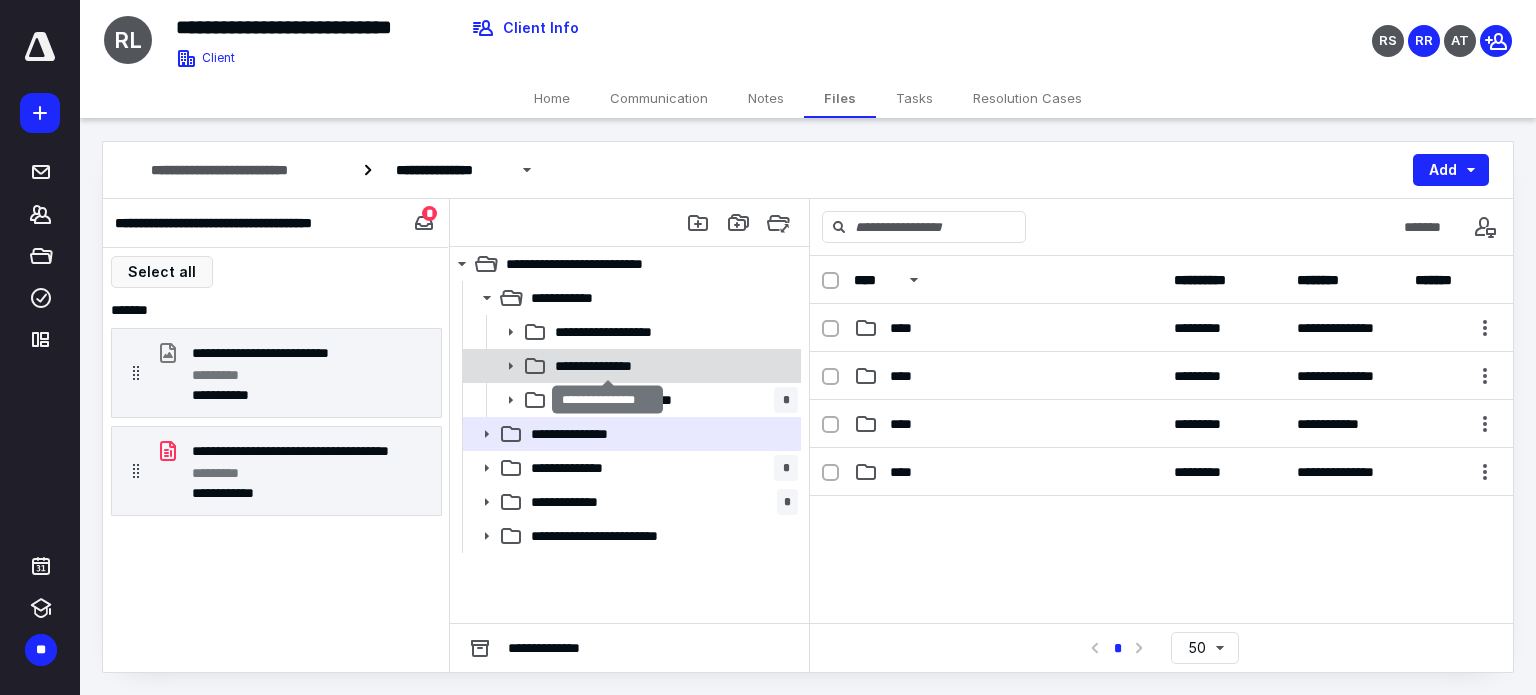 click on "**********" at bounding box center [607, 366] 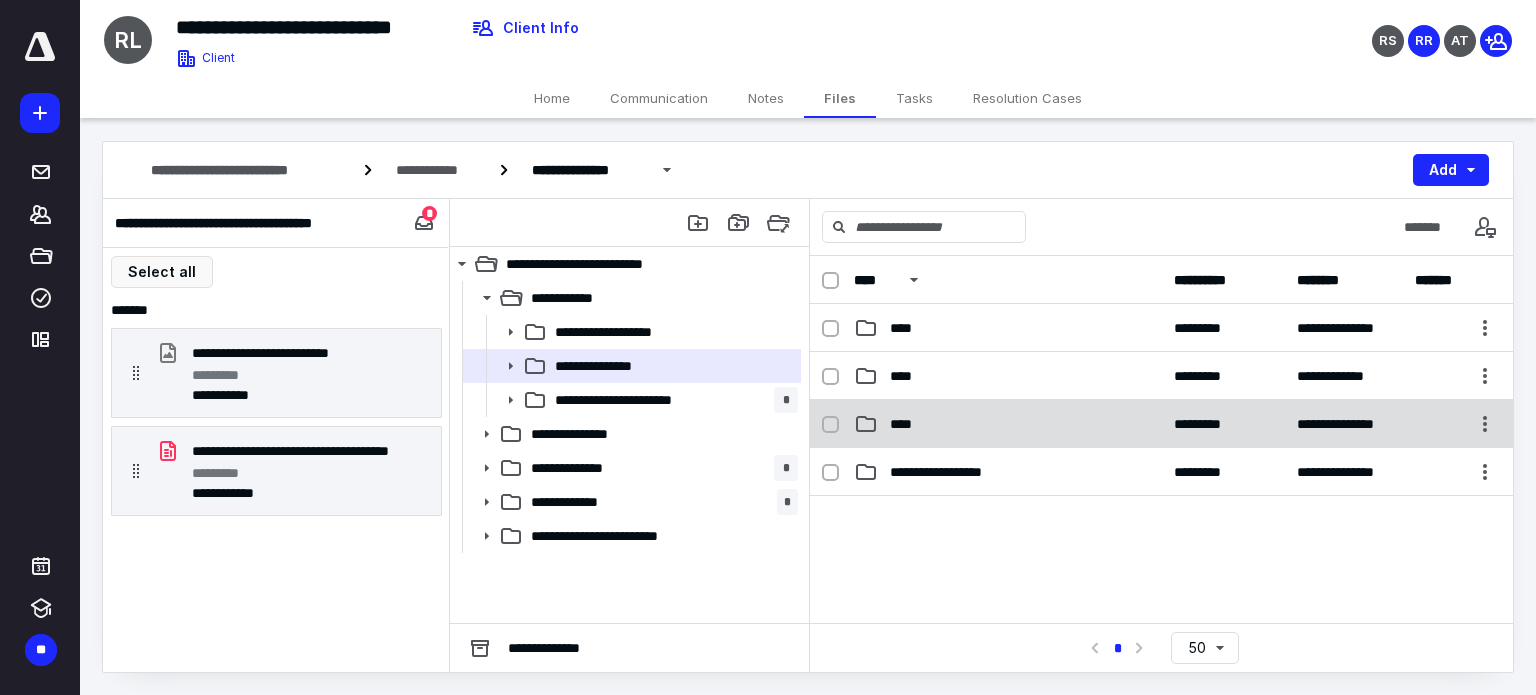 click on "**********" at bounding box center (1161, 424) 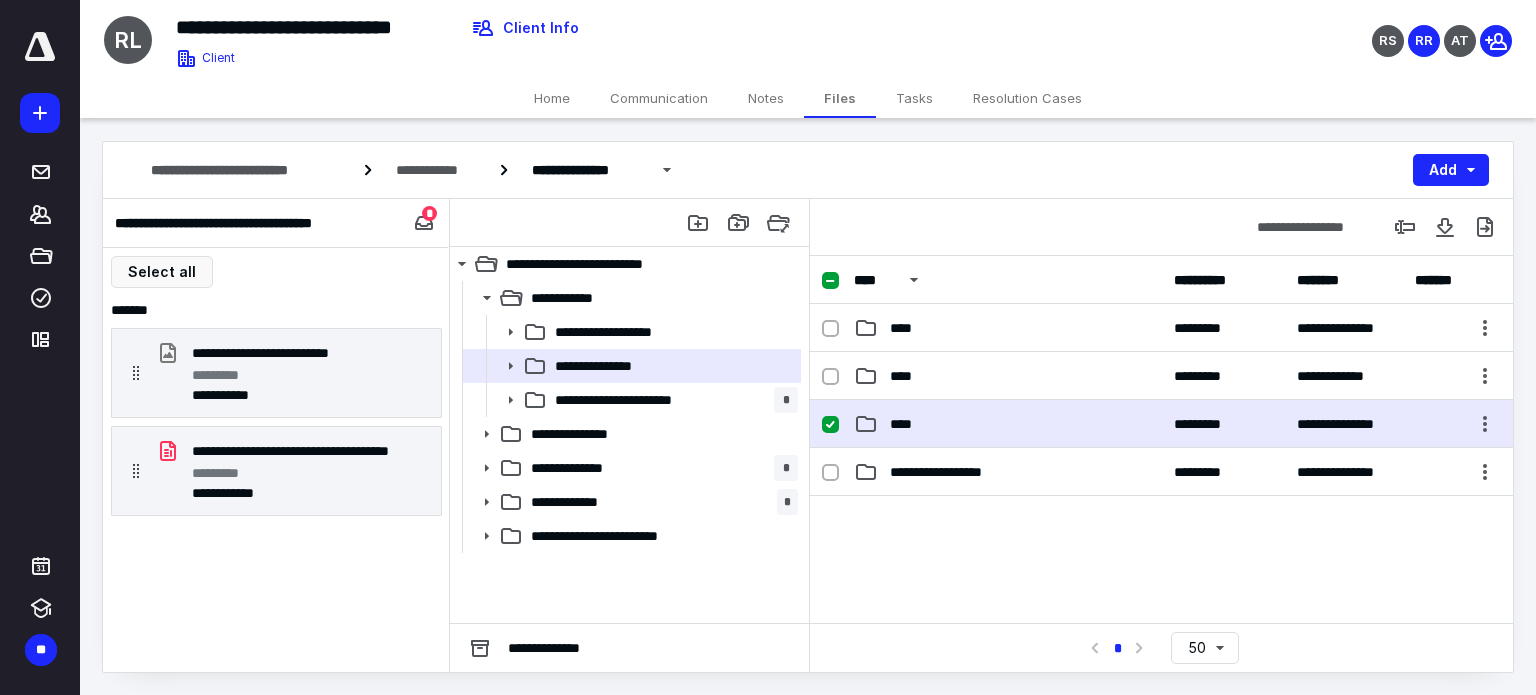 click on "**********" at bounding box center [1161, 424] 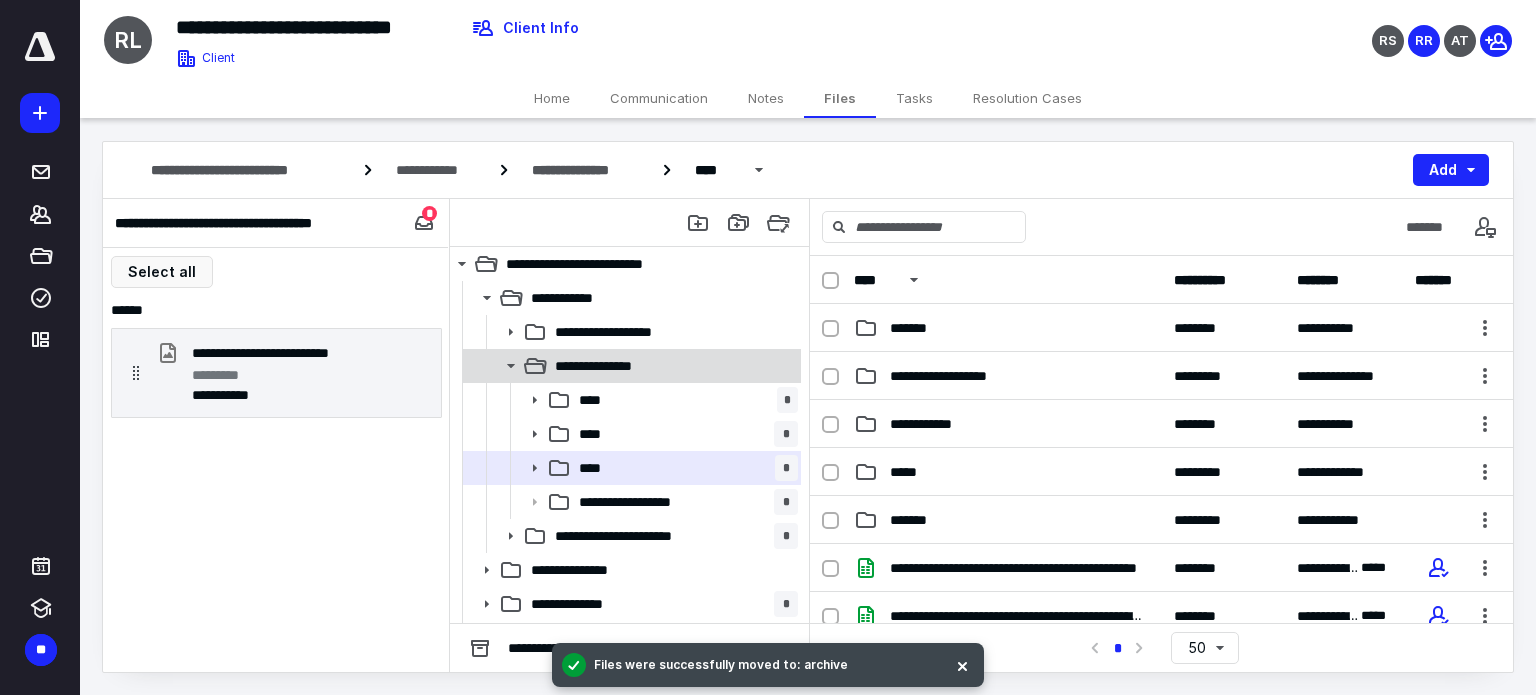click 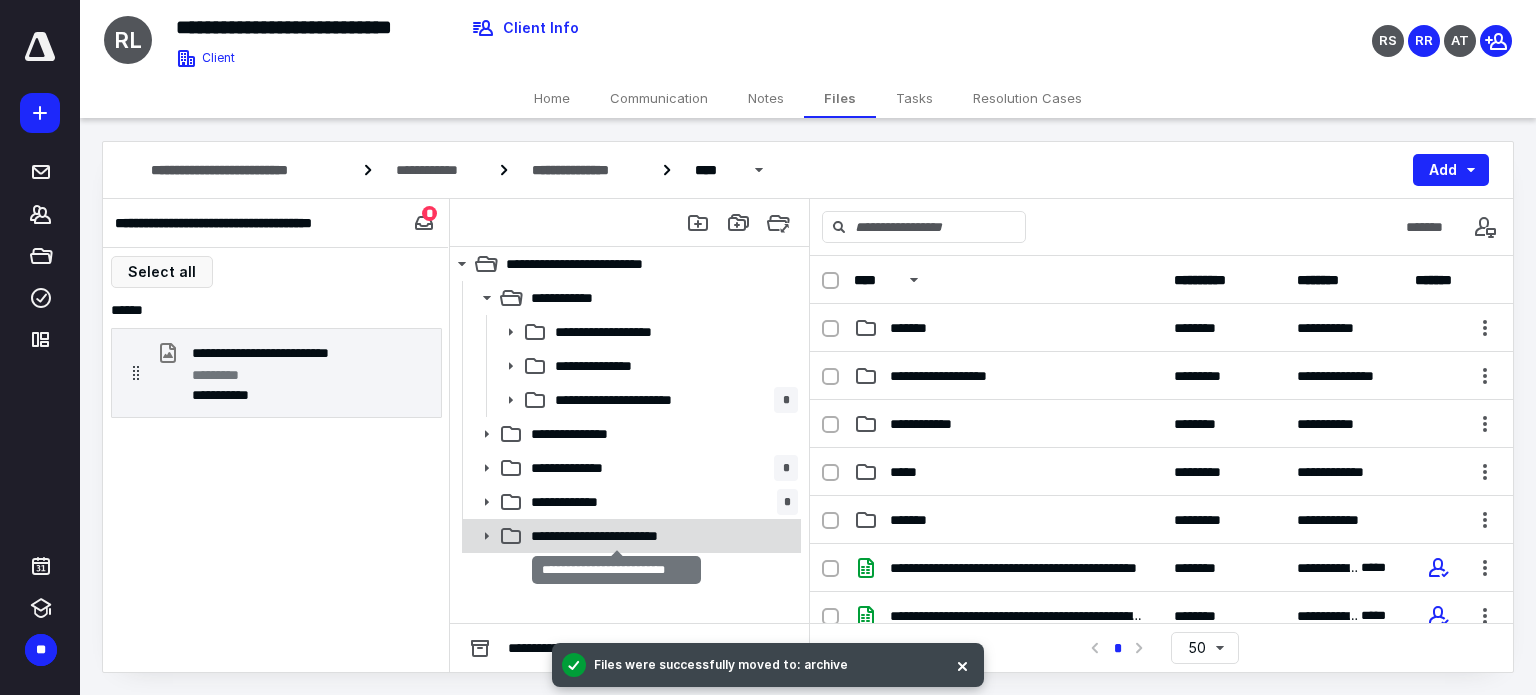 click on "**********" at bounding box center [617, 536] 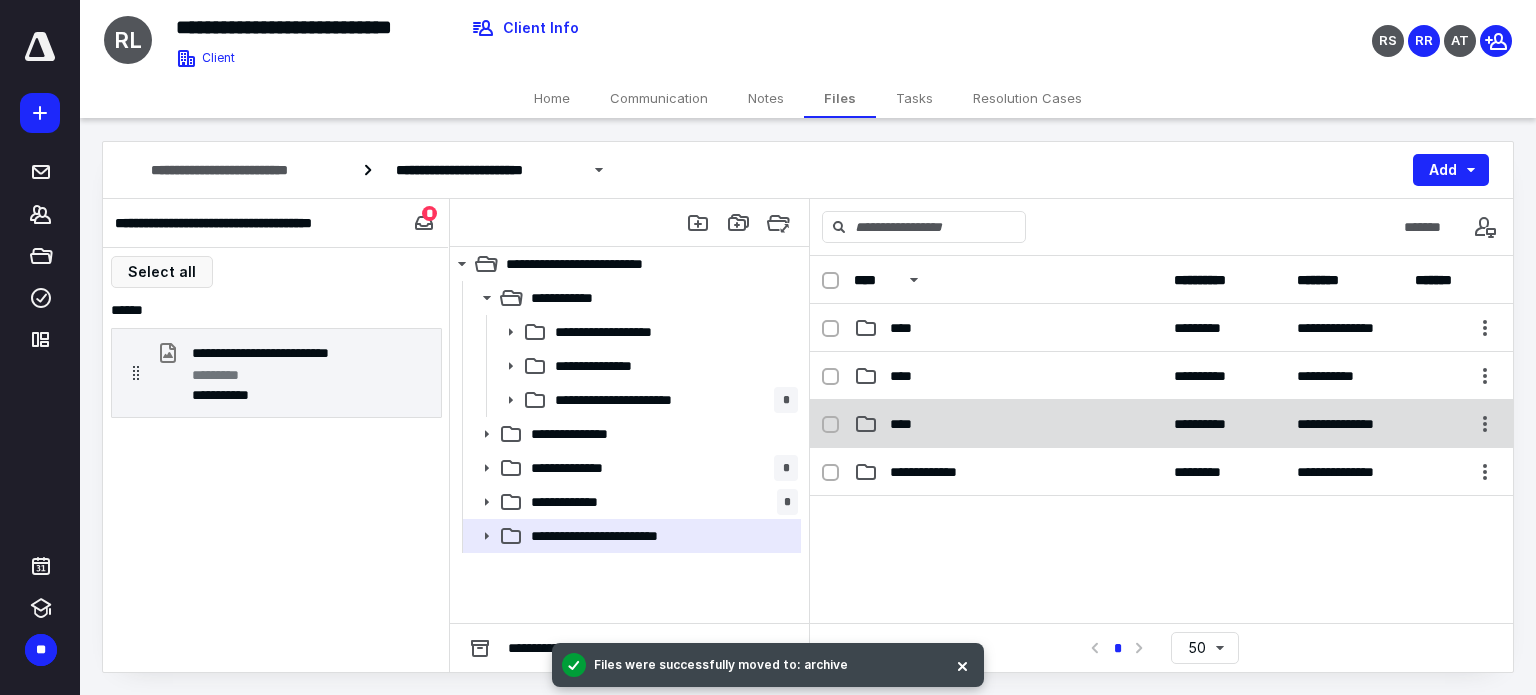 click on "****" at bounding box center [1008, 424] 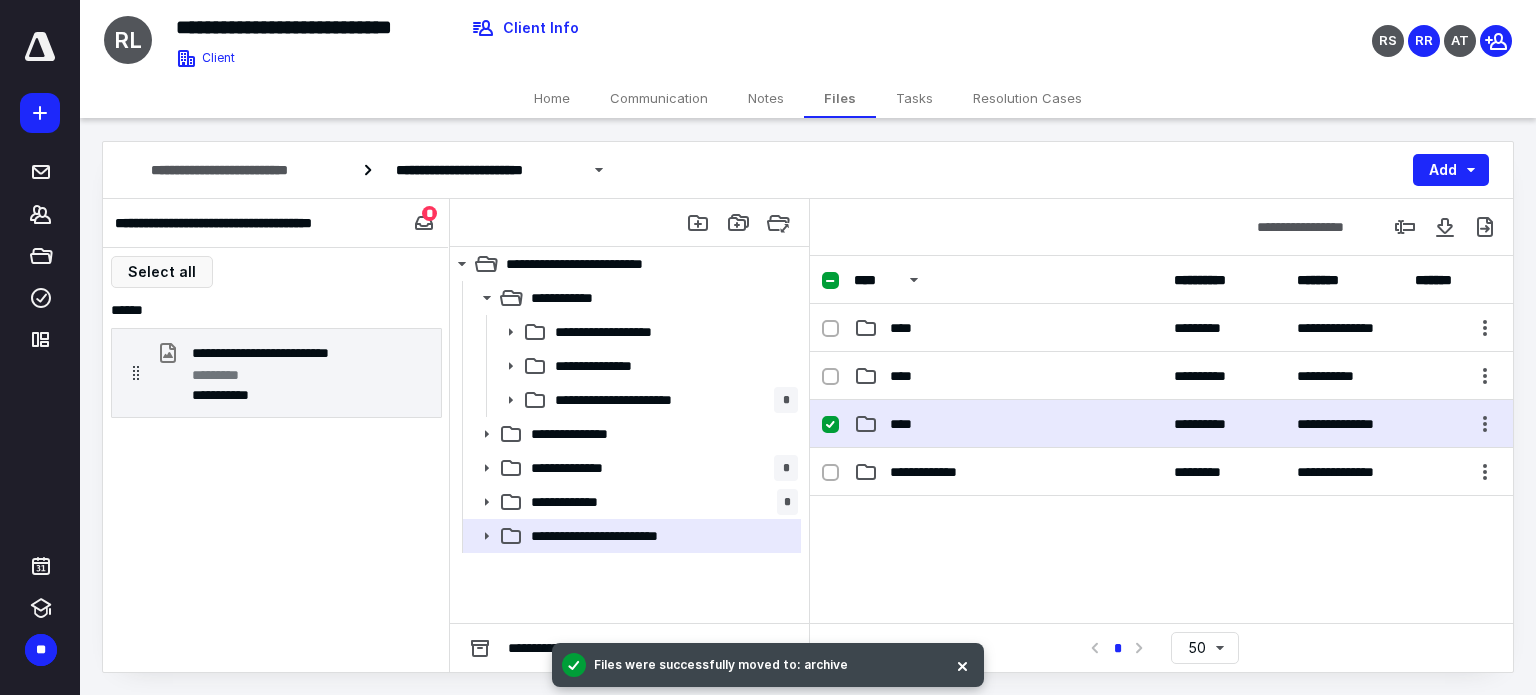 click on "****" at bounding box center (1008, 424) 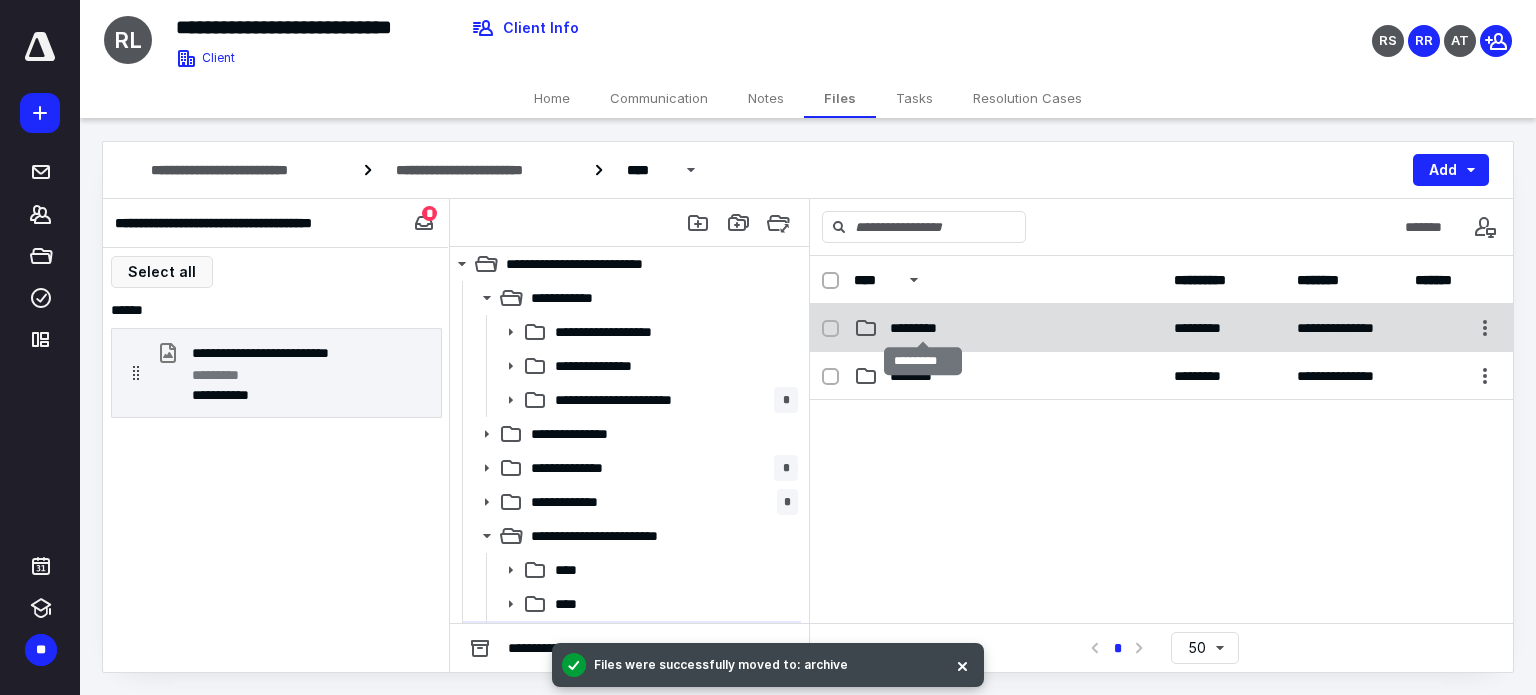 click on "*********" at bounding box center (923, 328) 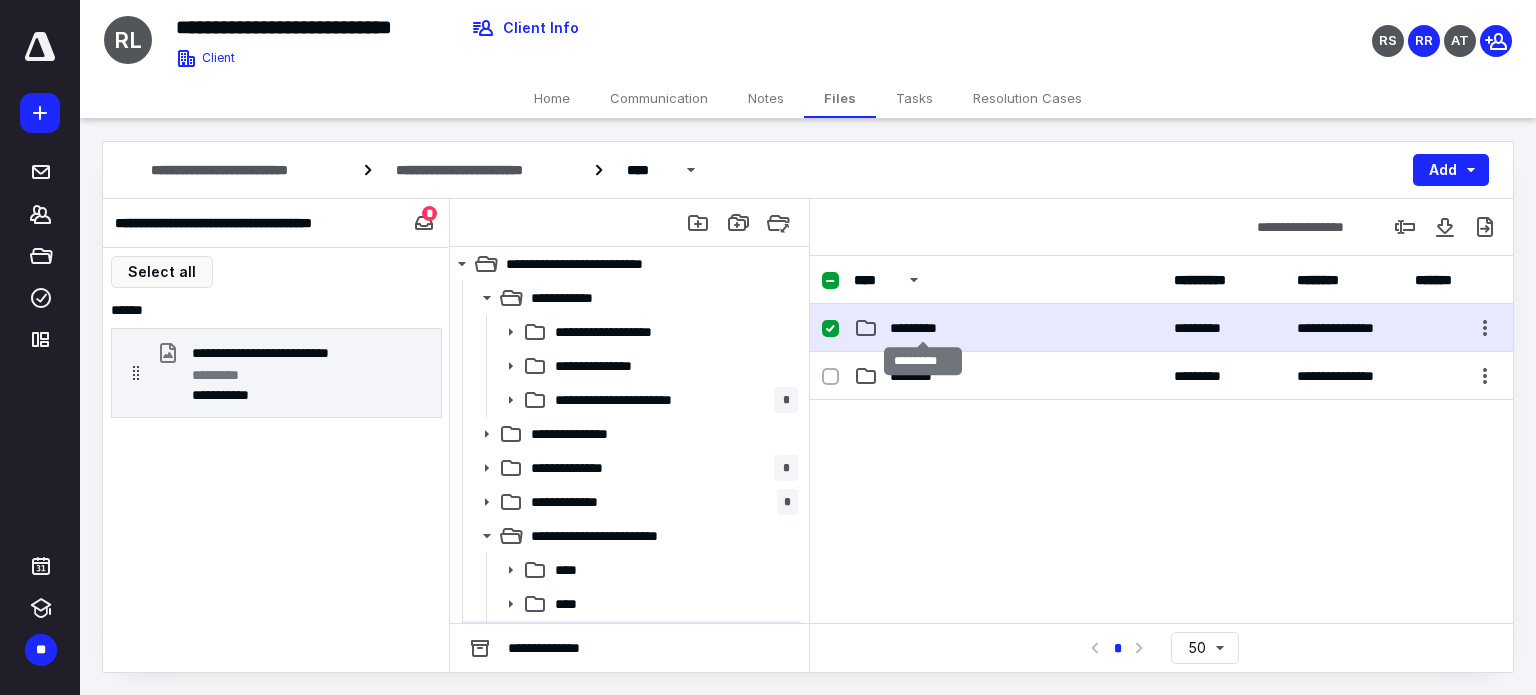 click on "*********" at bounding box center [923, 328] 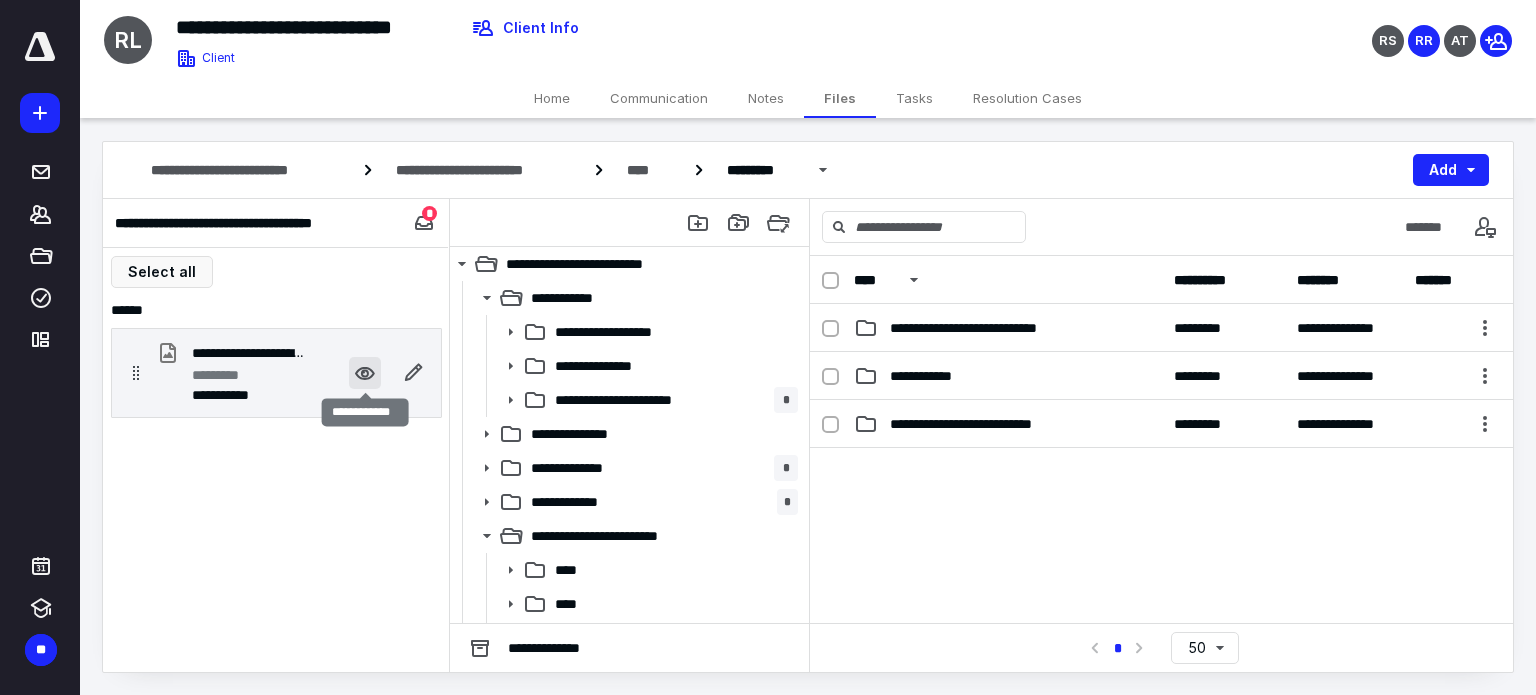 click at bounding box center (365, 373) 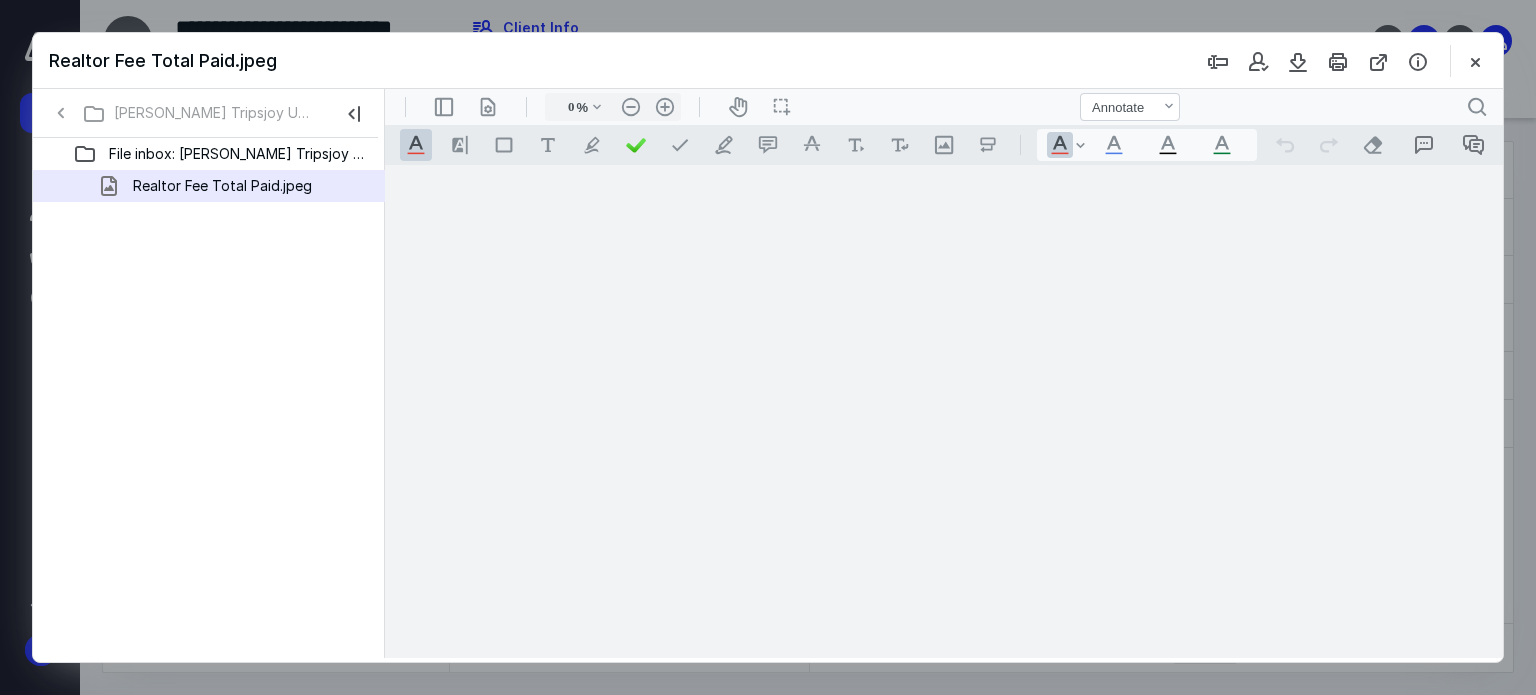 scroll, scrollTop: 0, scrollLeft: 0, axis: both 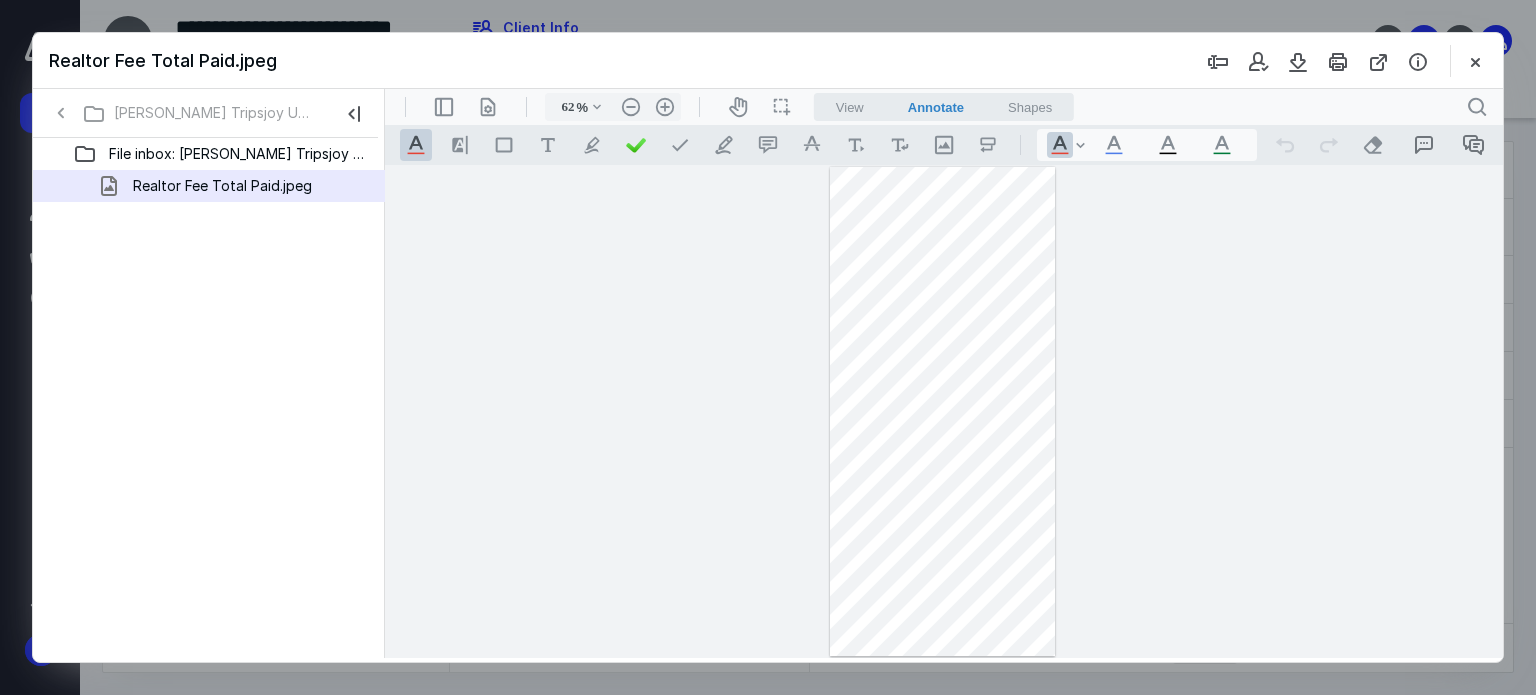 click at bounding box center [942, 411] 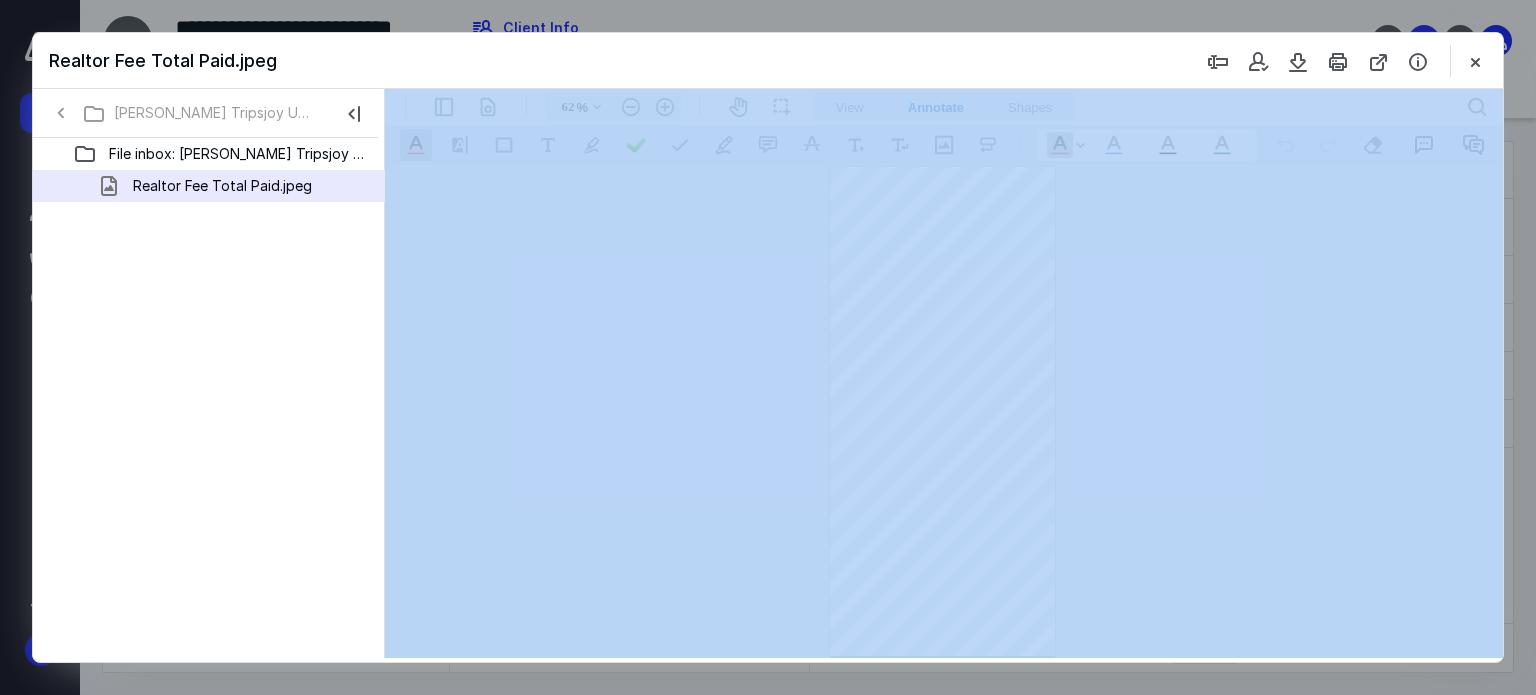 drag, startPoint x: 1003, startPoint y: 54, endPoint x: 1268, endPoint y: -101, distance: 307.00162 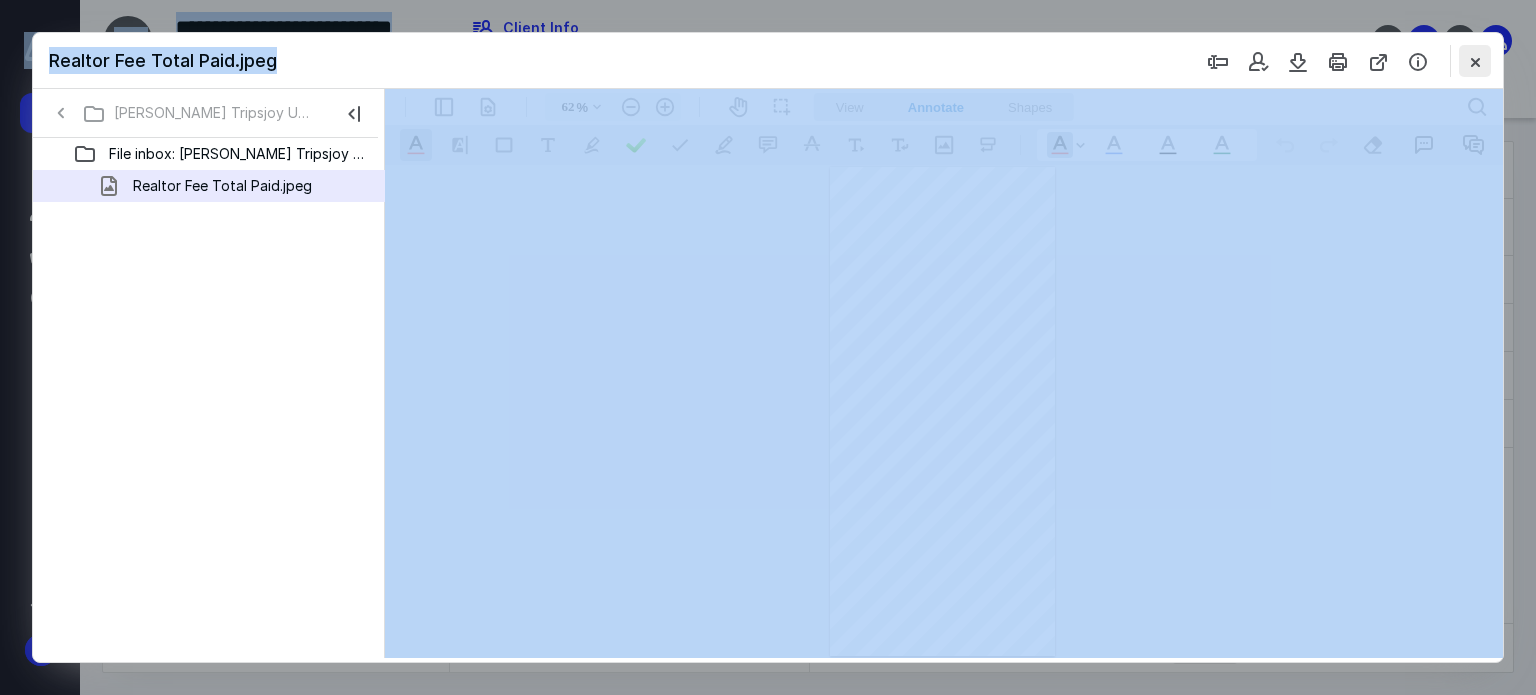 click at bounding box center (1475, 61) 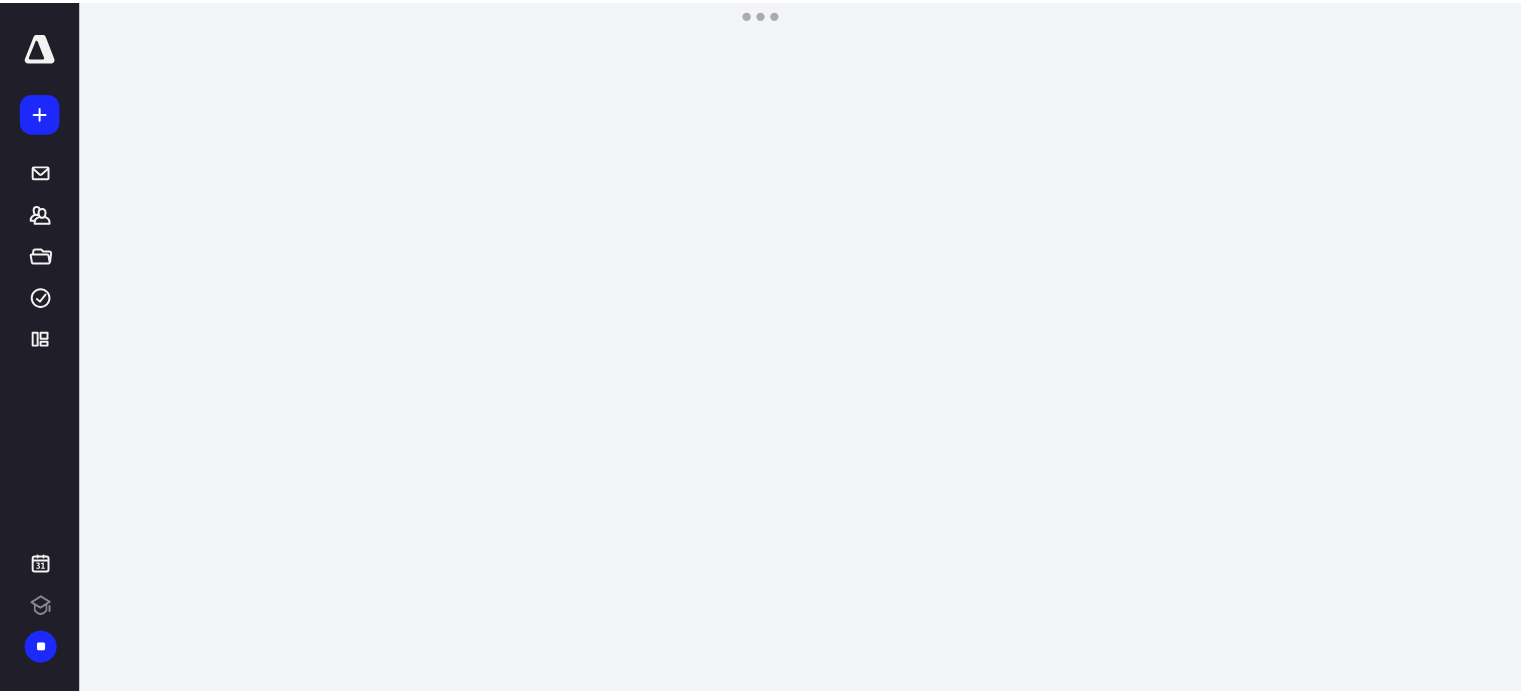 scroll, scrollTop: 0, scrollLeft: 0, axis: both 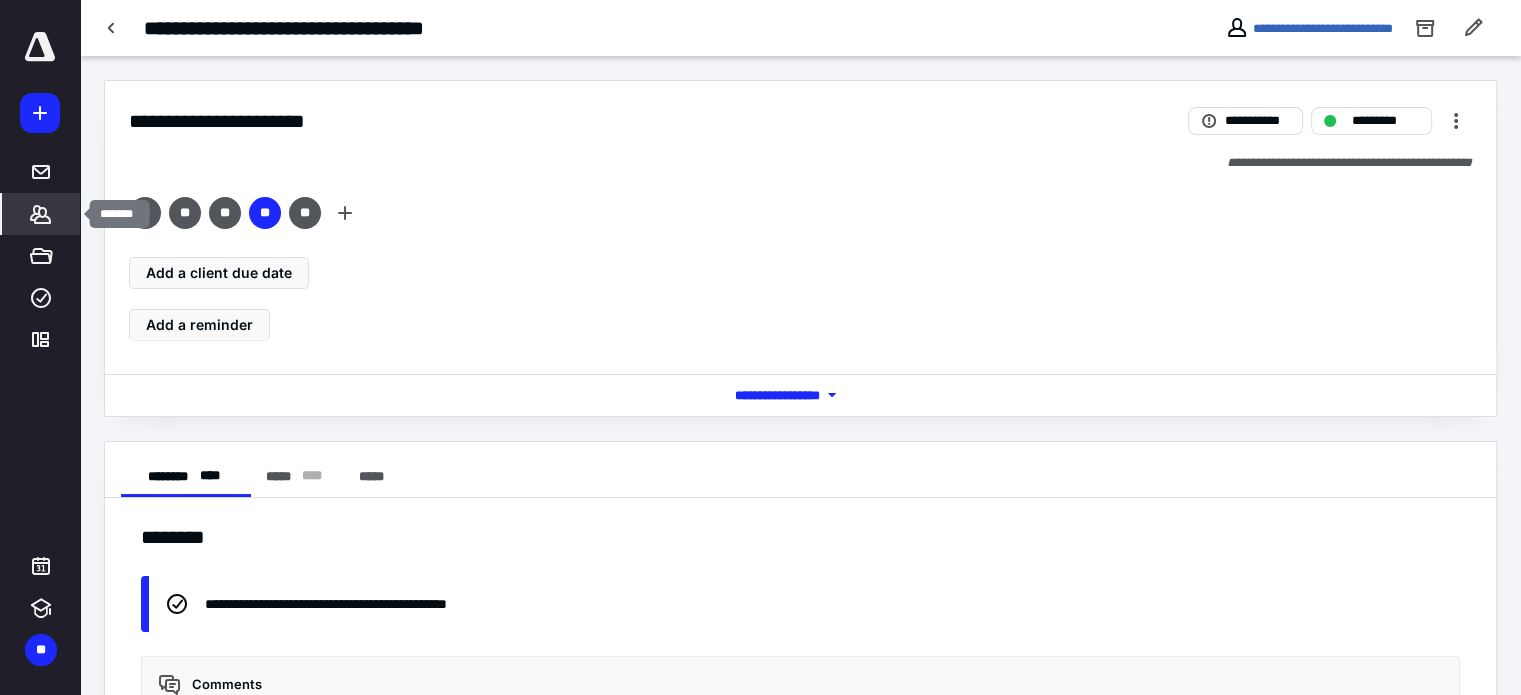 click 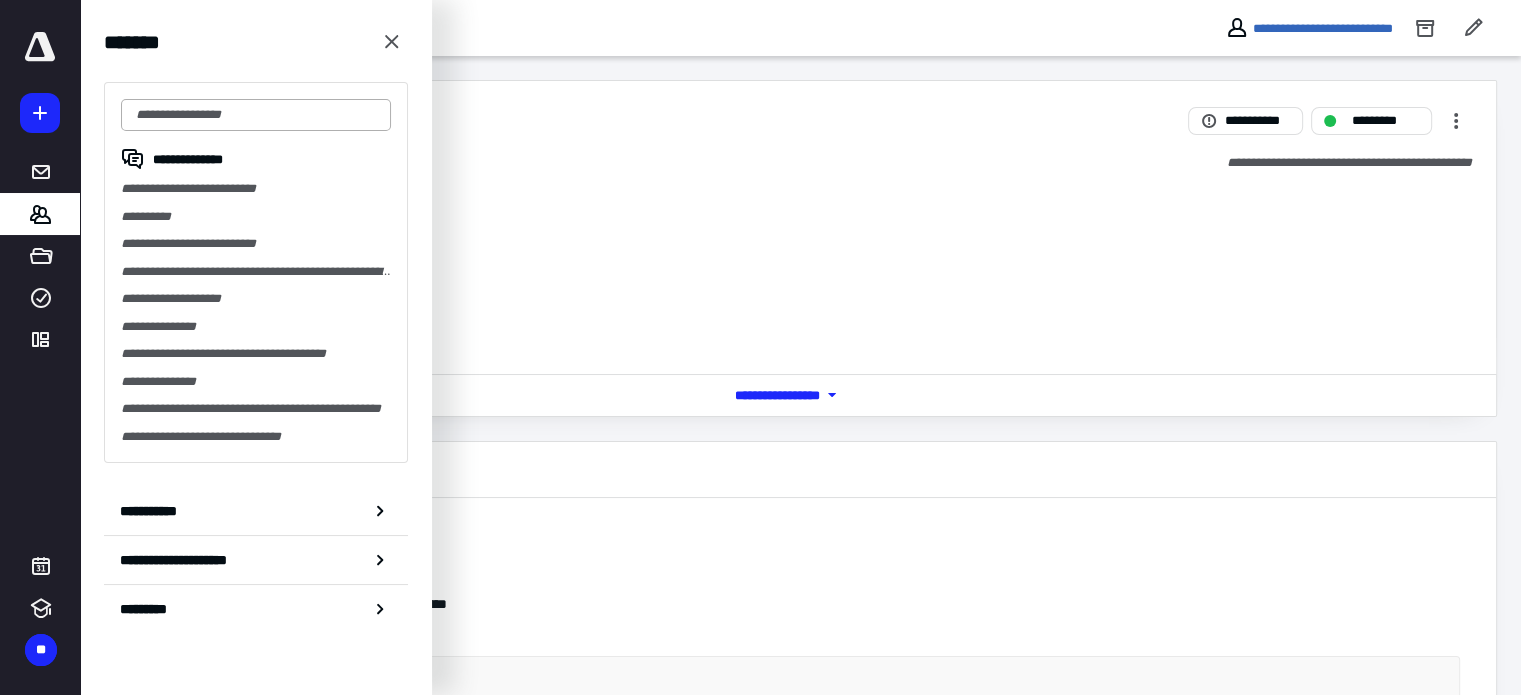 click at bounding box center (256, 115) 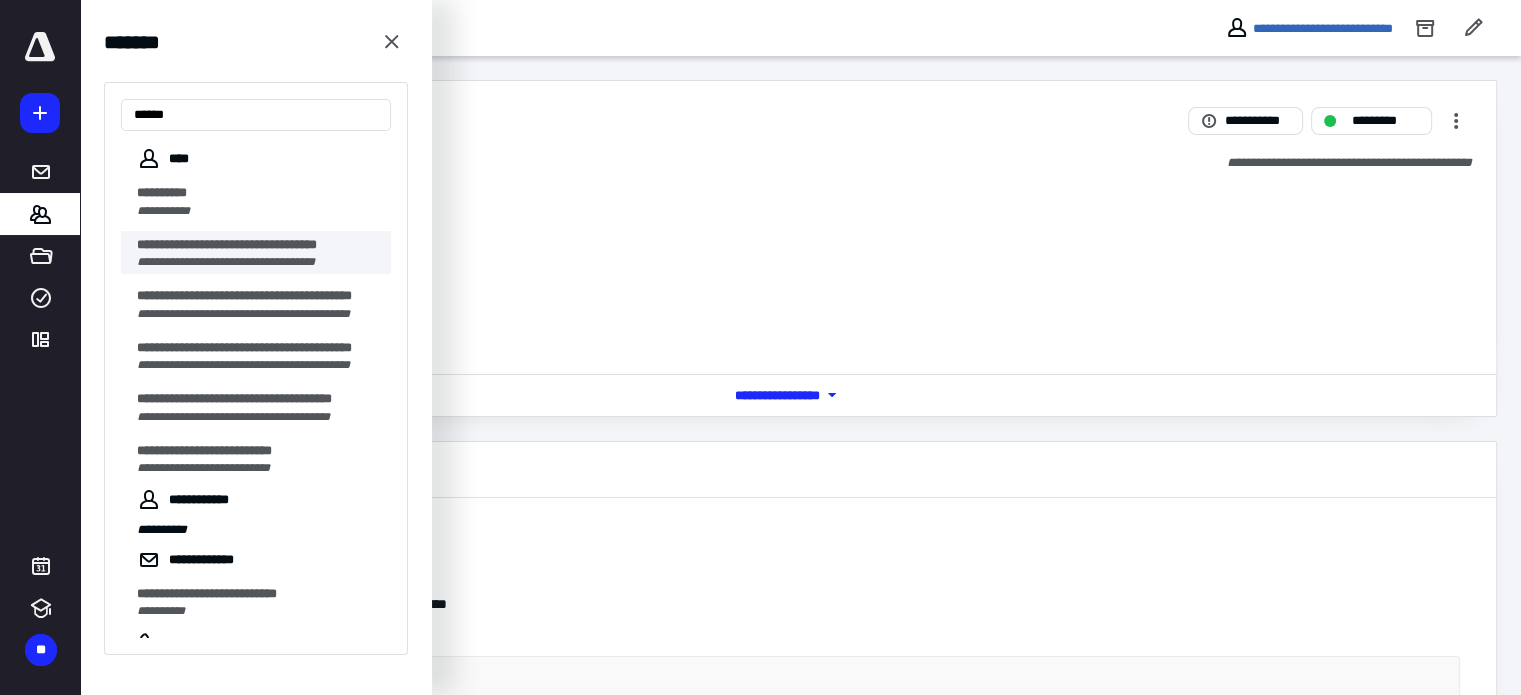 type on "*****" 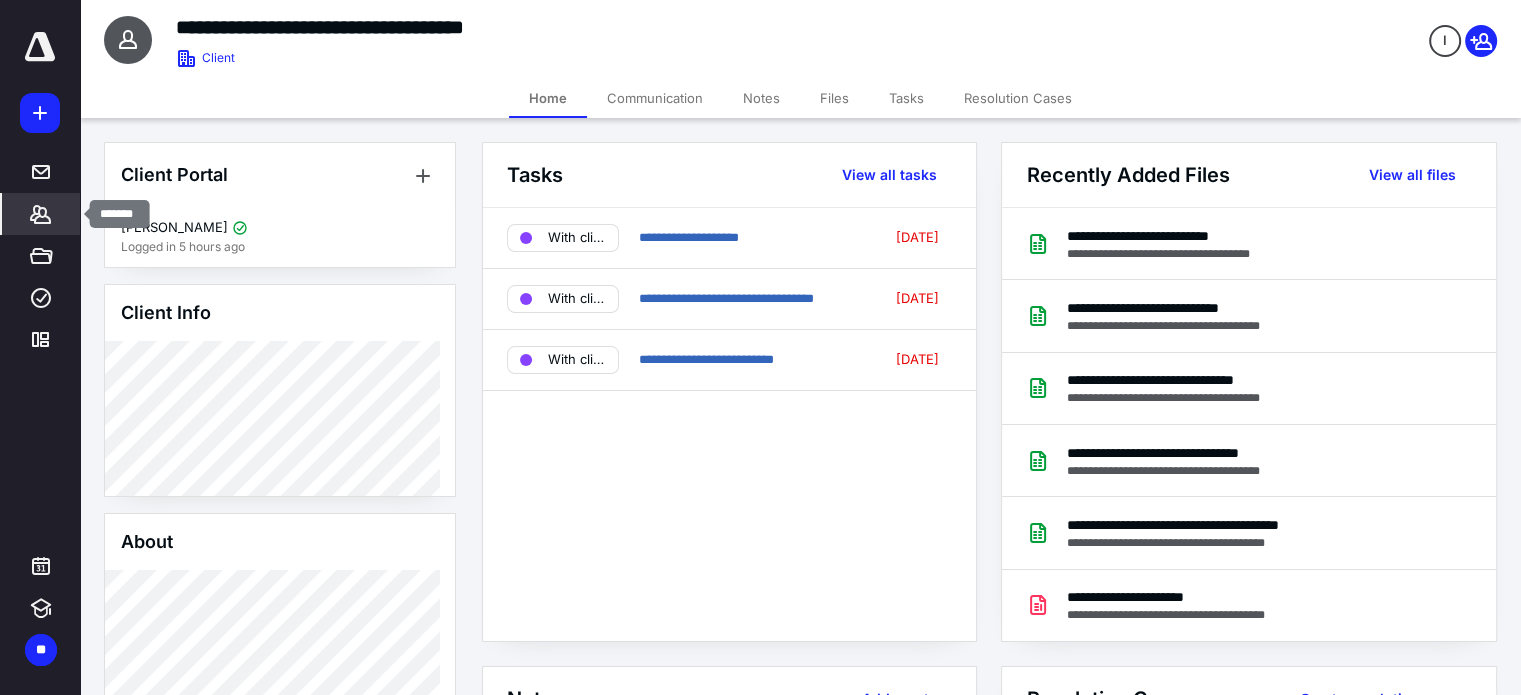 click on "*******" at bounding box center [41, 214] 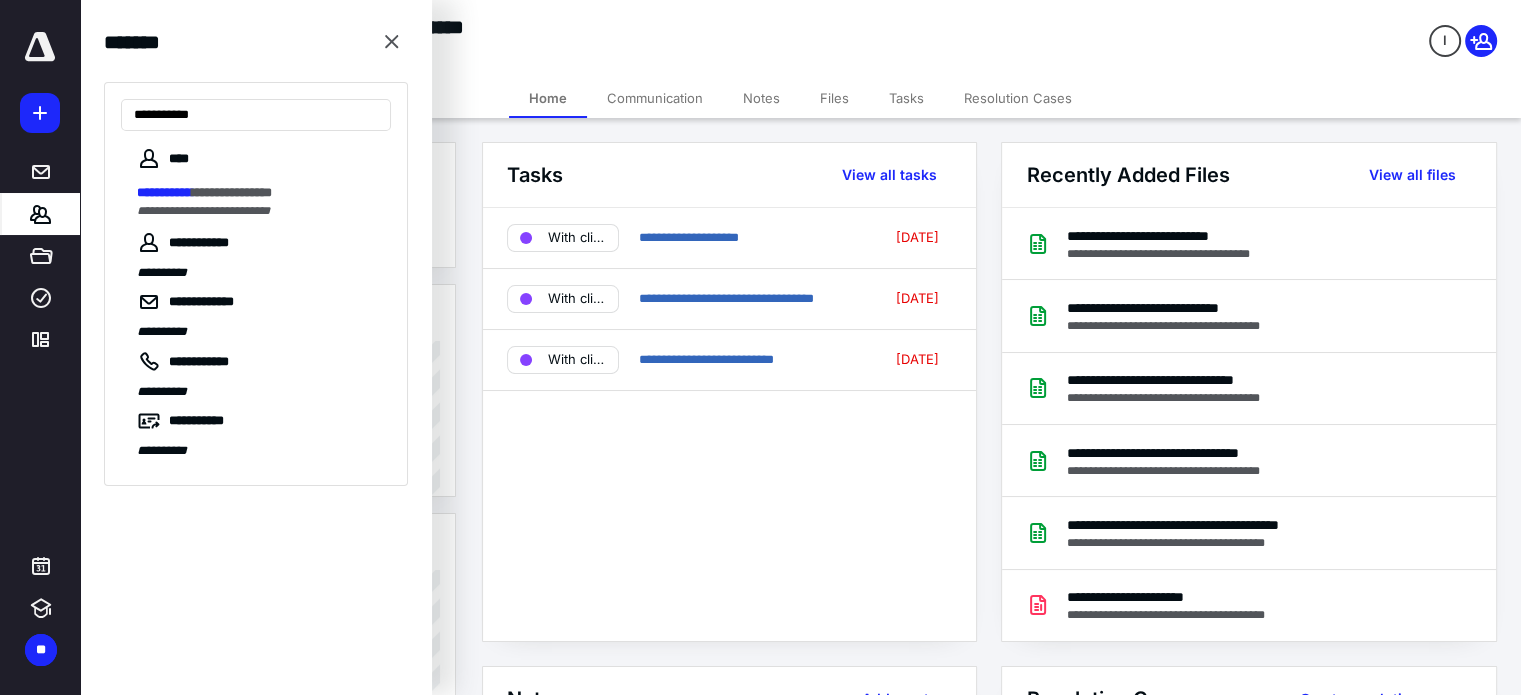 type on "**********" 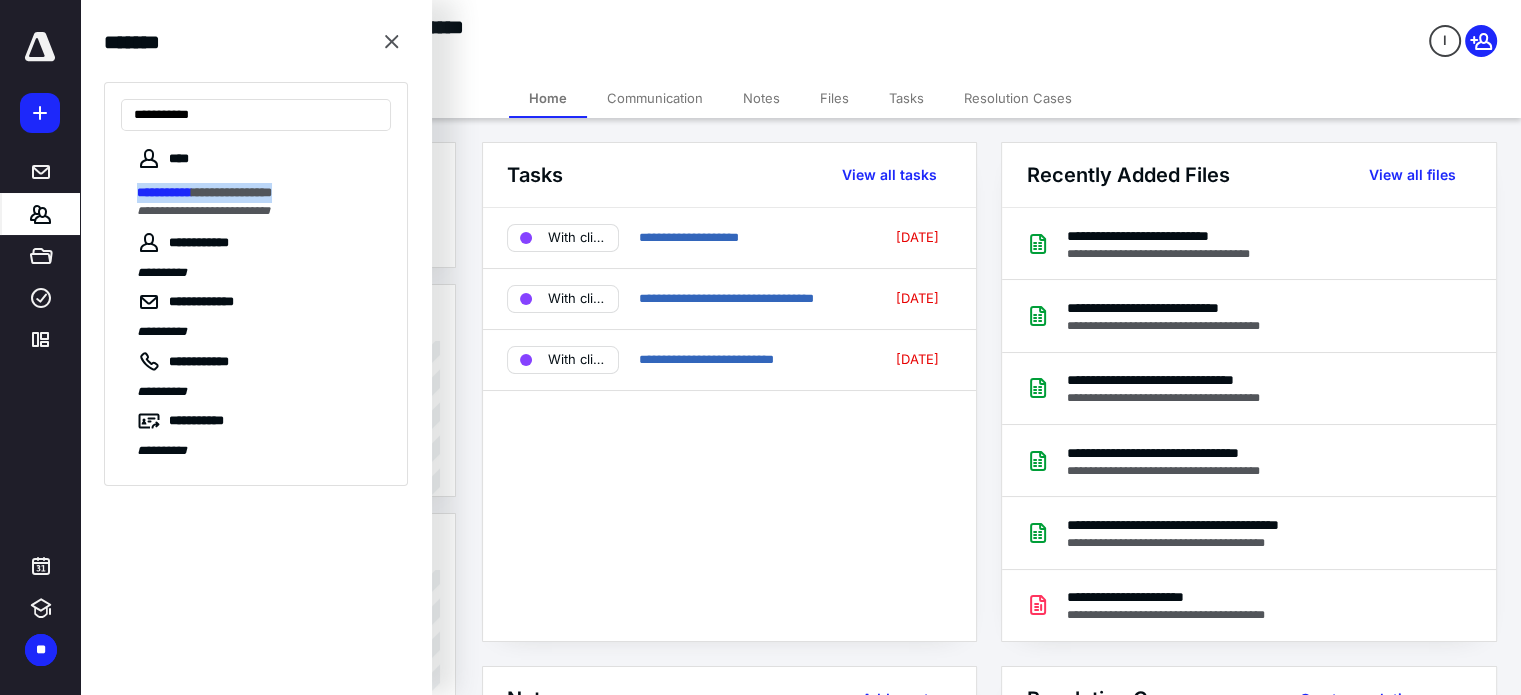 drag, startPoint x: 113, startPoint y: 174, endPoint x: 150, endPoint y: 277, distance: 109.444046 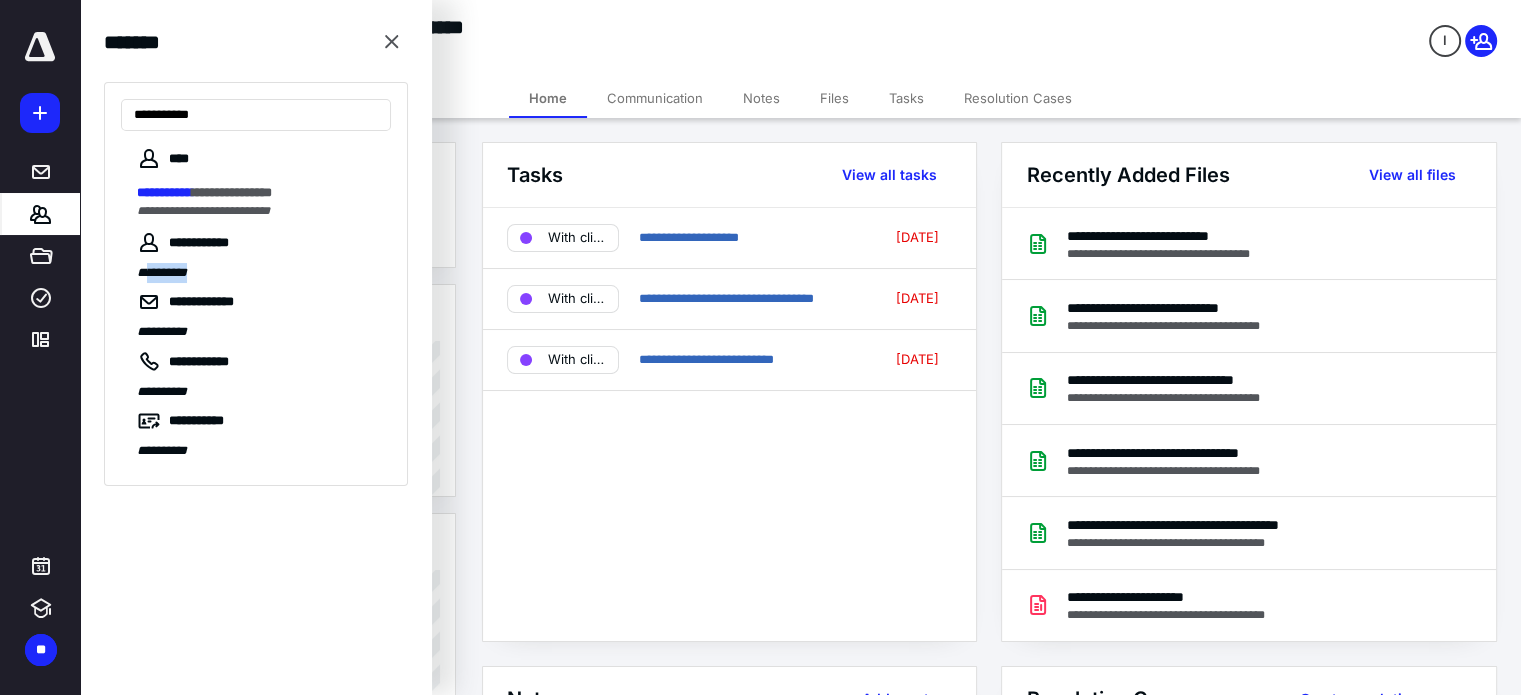 drag, startPoint x: 152, startPoint y: 279, endPoint x: 224, endPoint y: 248, distance: 78.39005 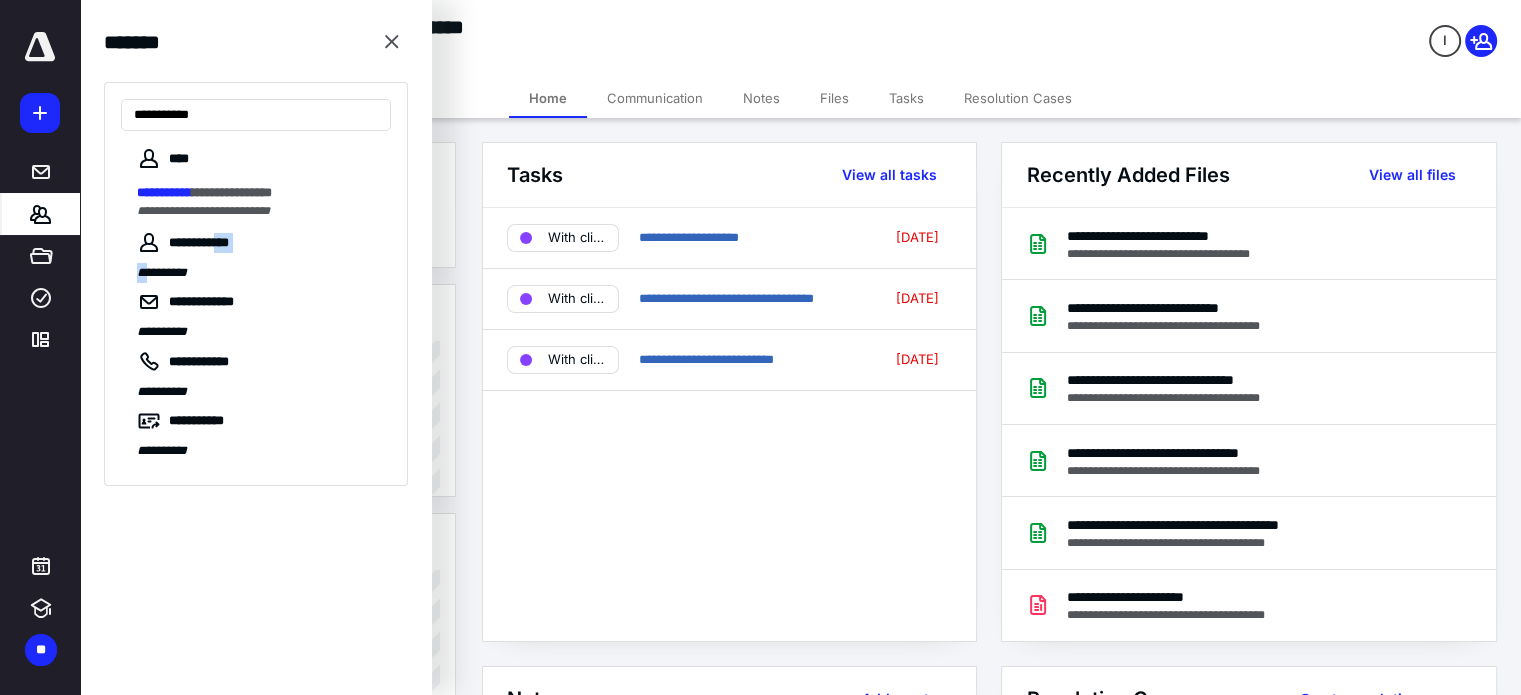 drag, startPoint x: 362, startPoint y: 199, endPoint x: 355, endPoint y: 189, distance: 12.206555 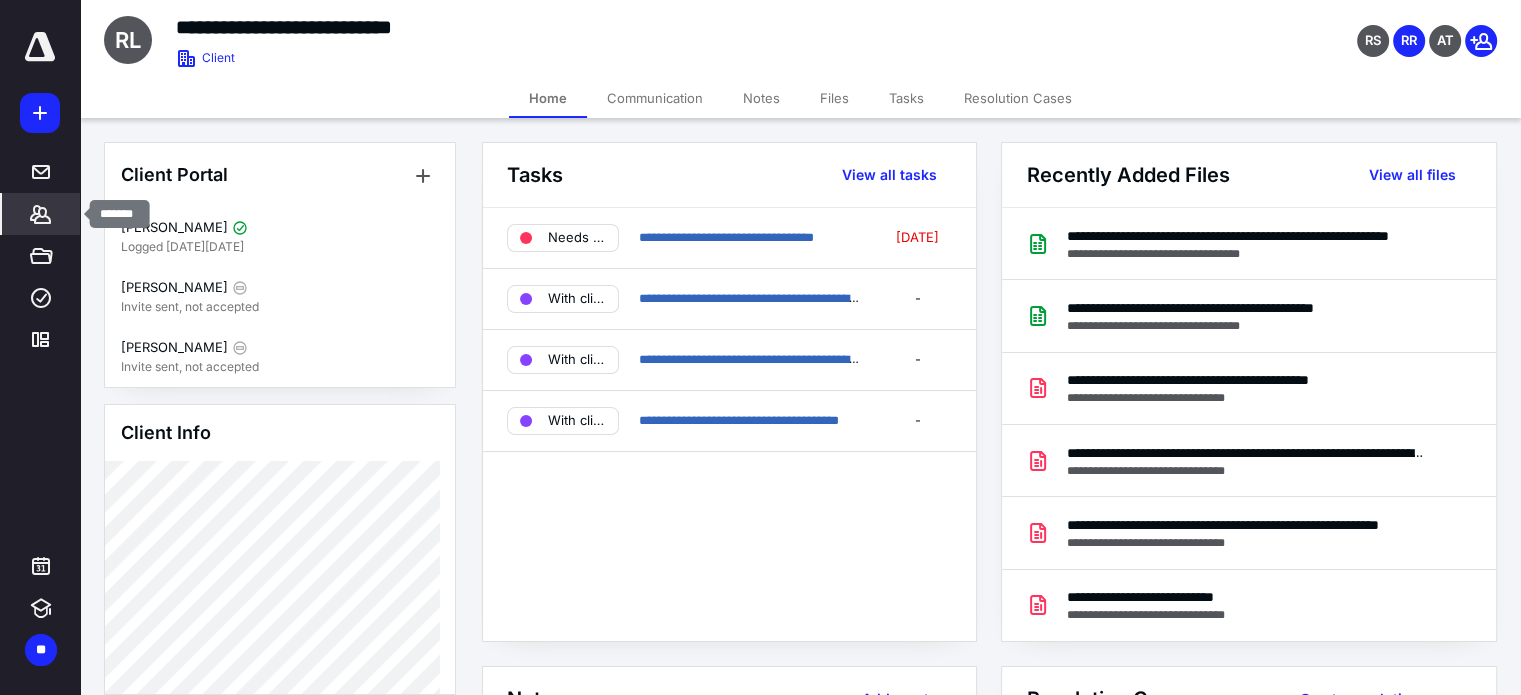 click 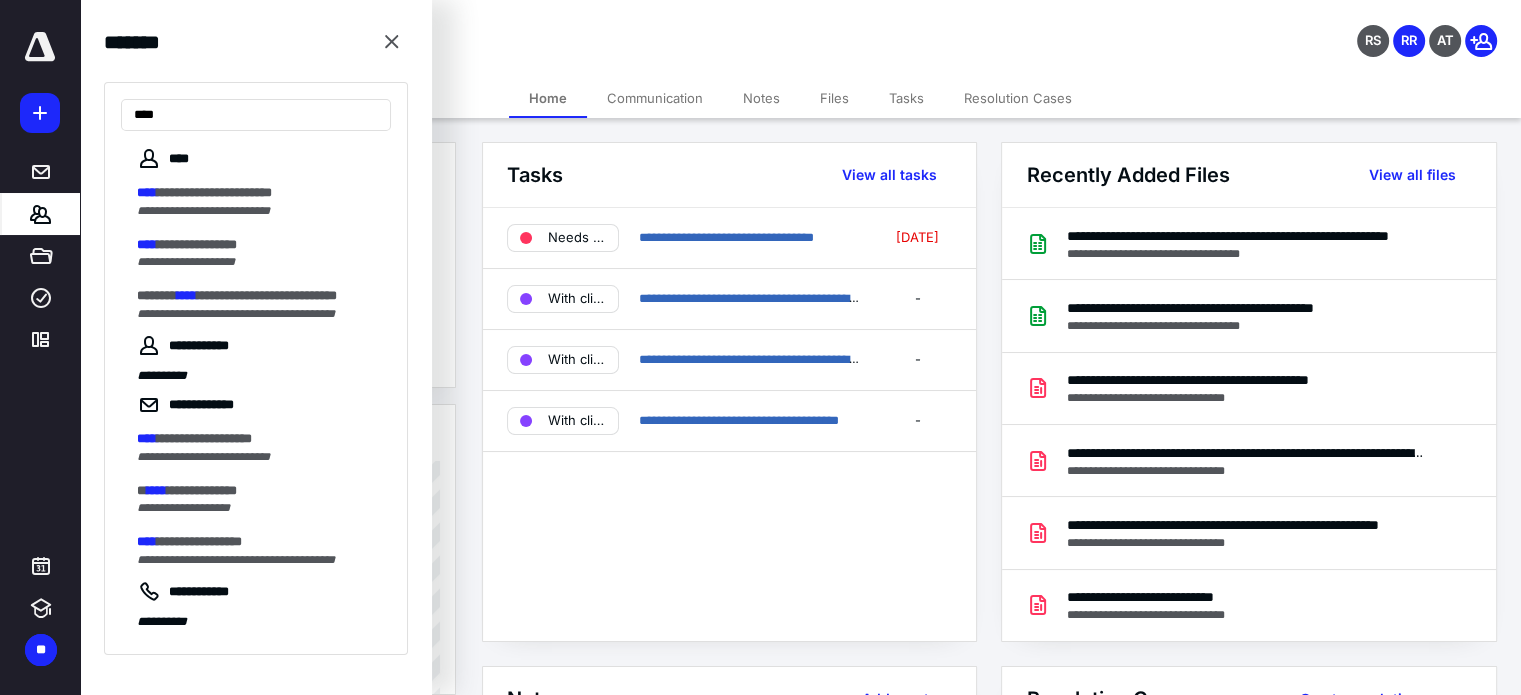 type on "****" 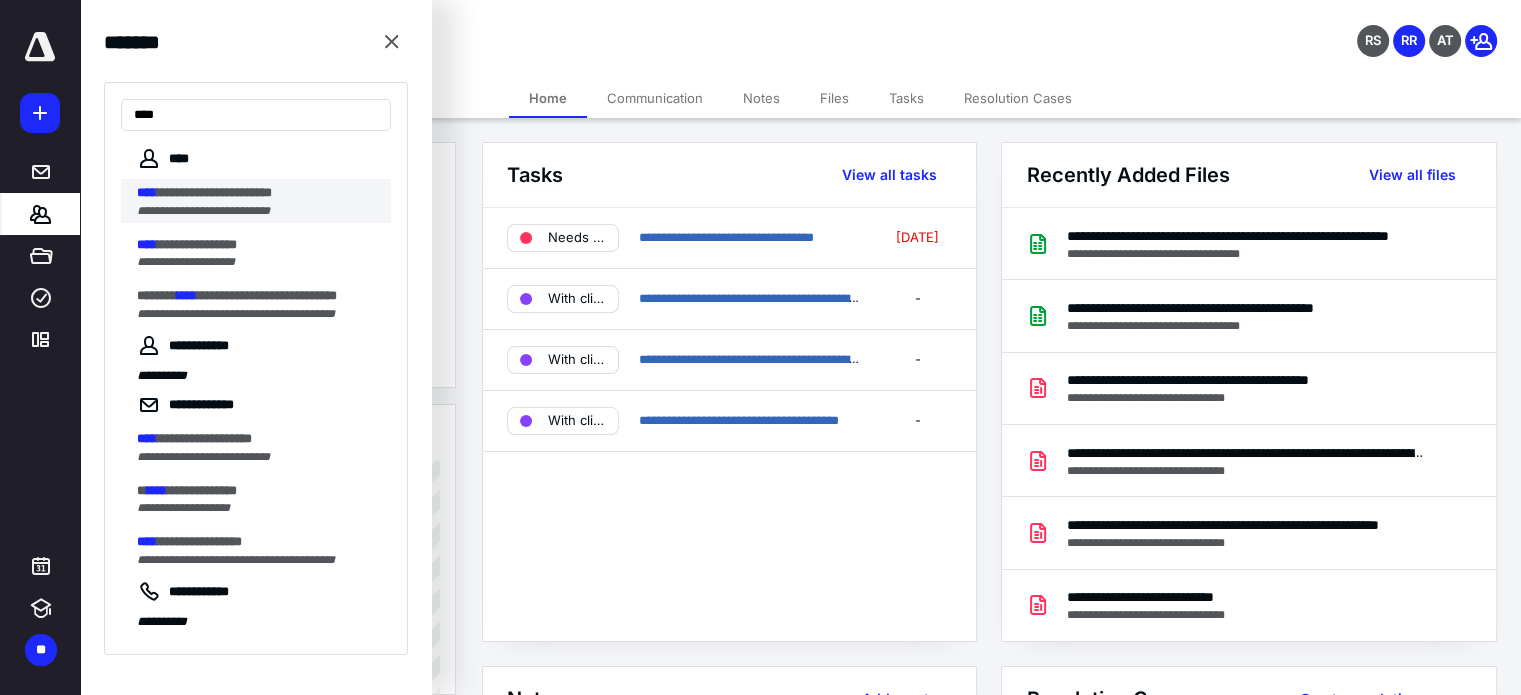 click on "**********" at bounding box center [203, 211] 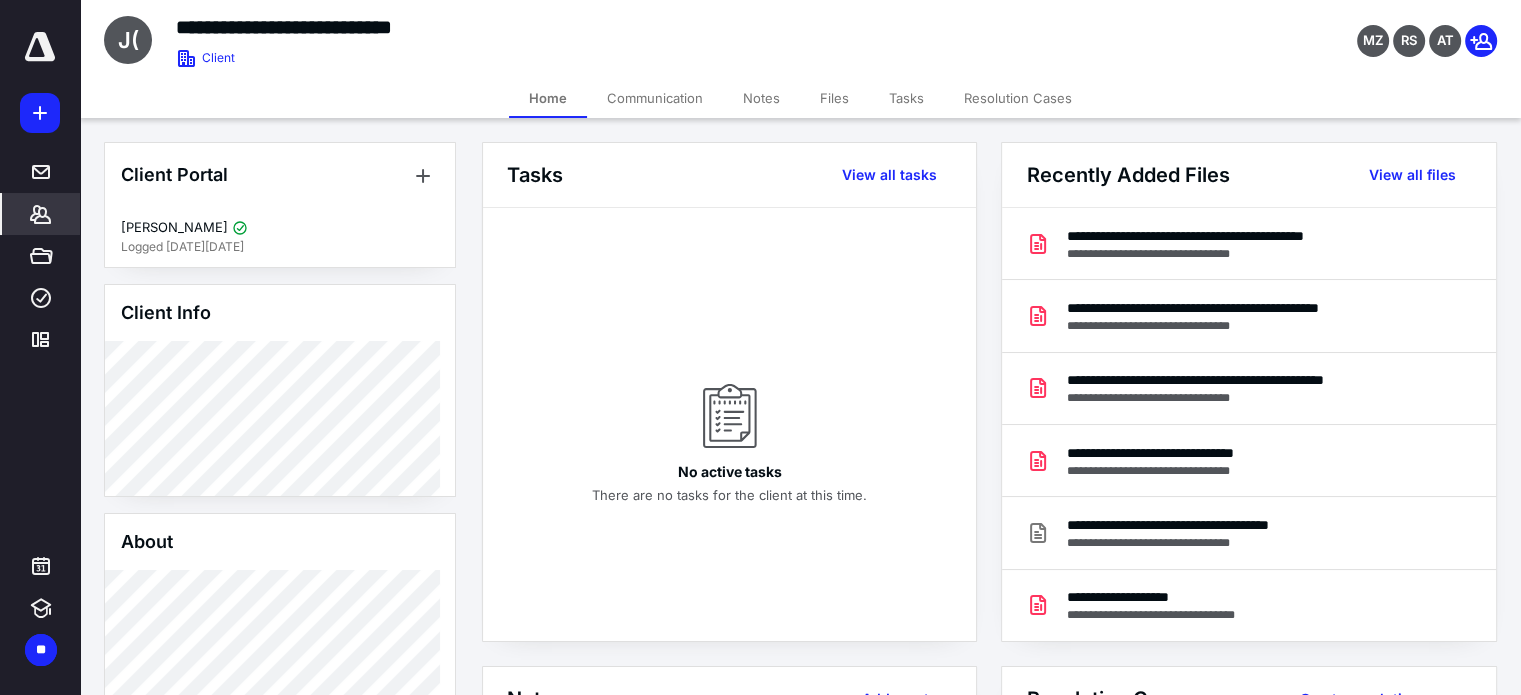 click on "Files" at bounding box center [834, 98] 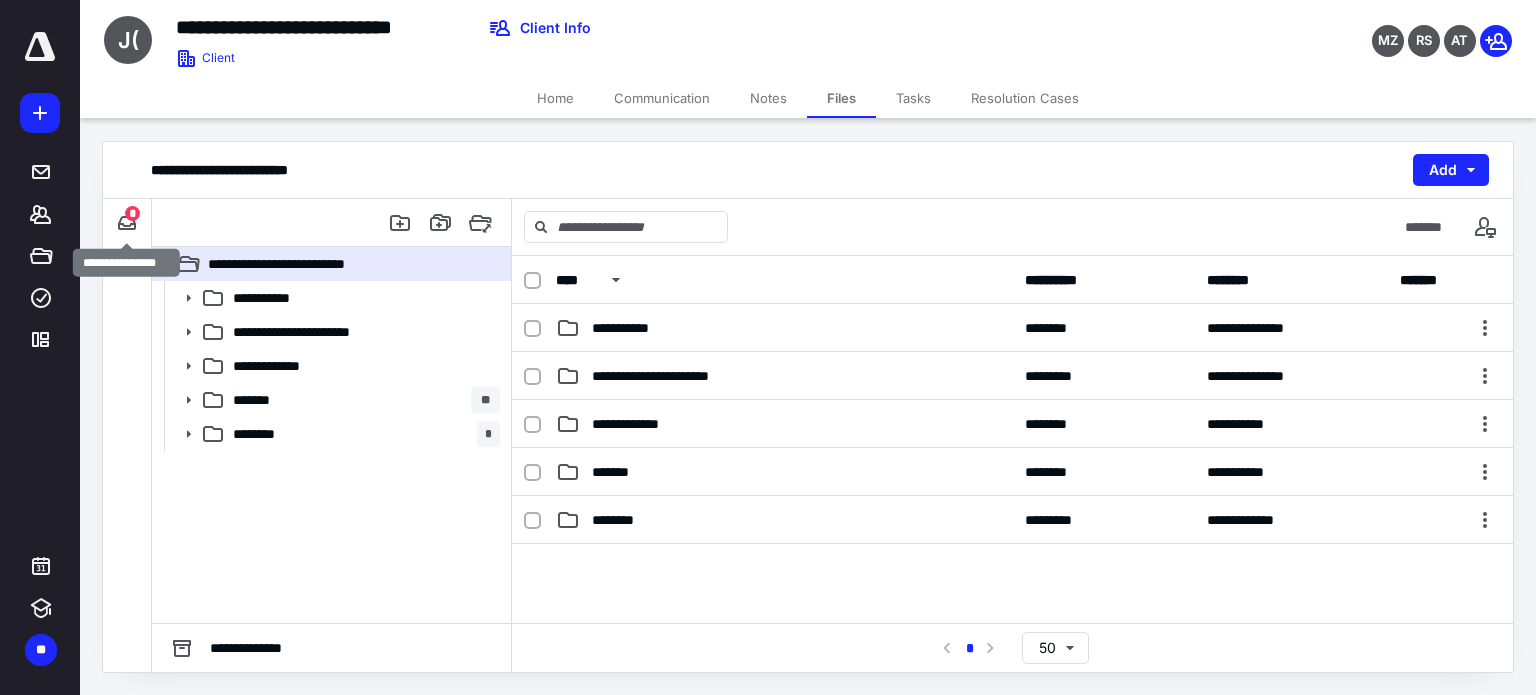 click on "*" at bounding box center (132, 213) 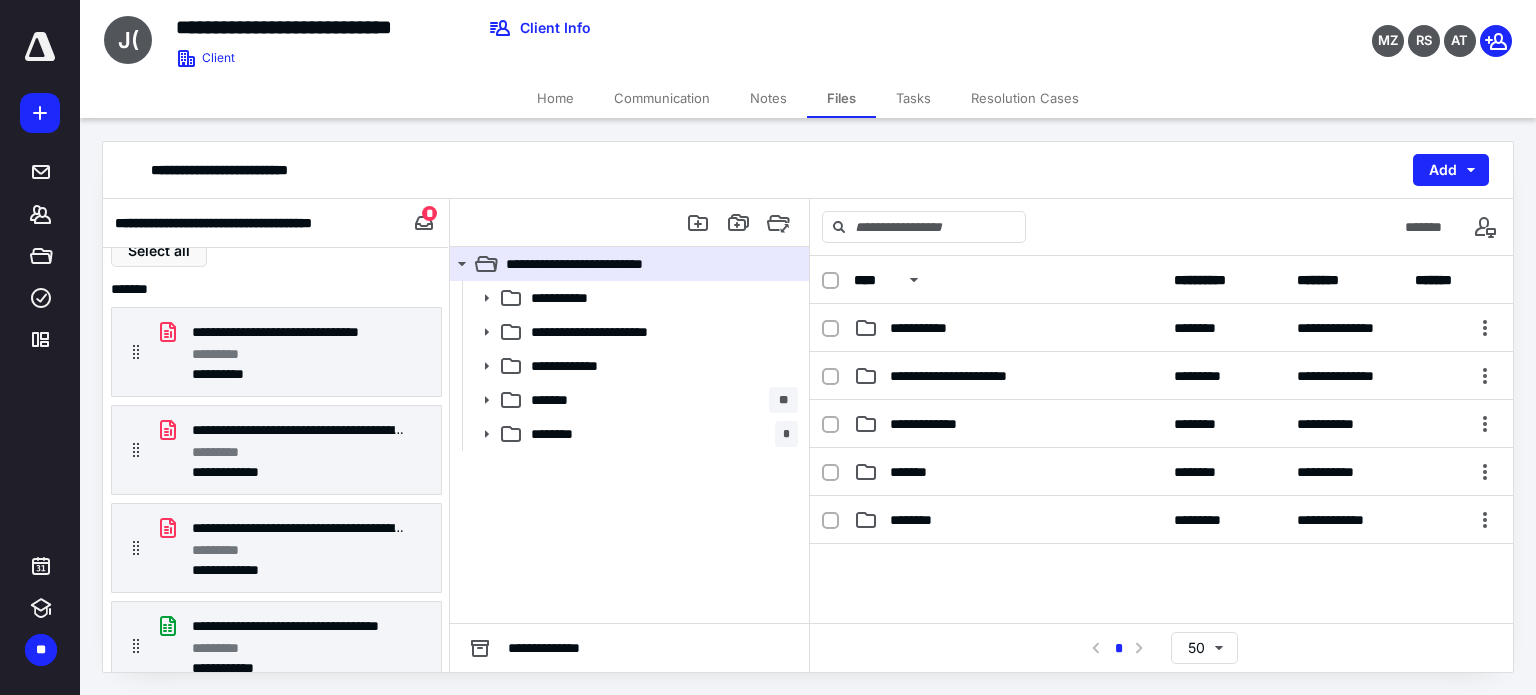 scroll, scrollTop: 0, scrollLeft: 0, axis: both 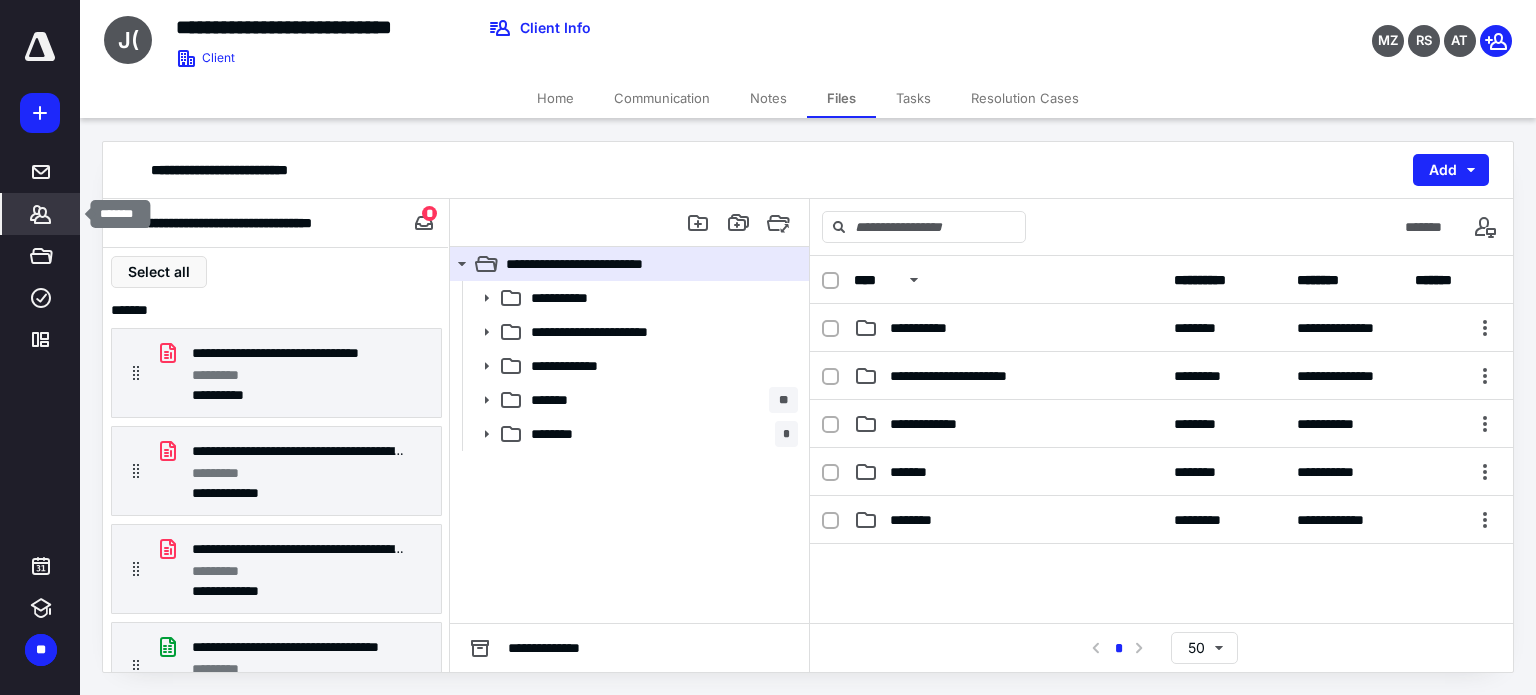 click 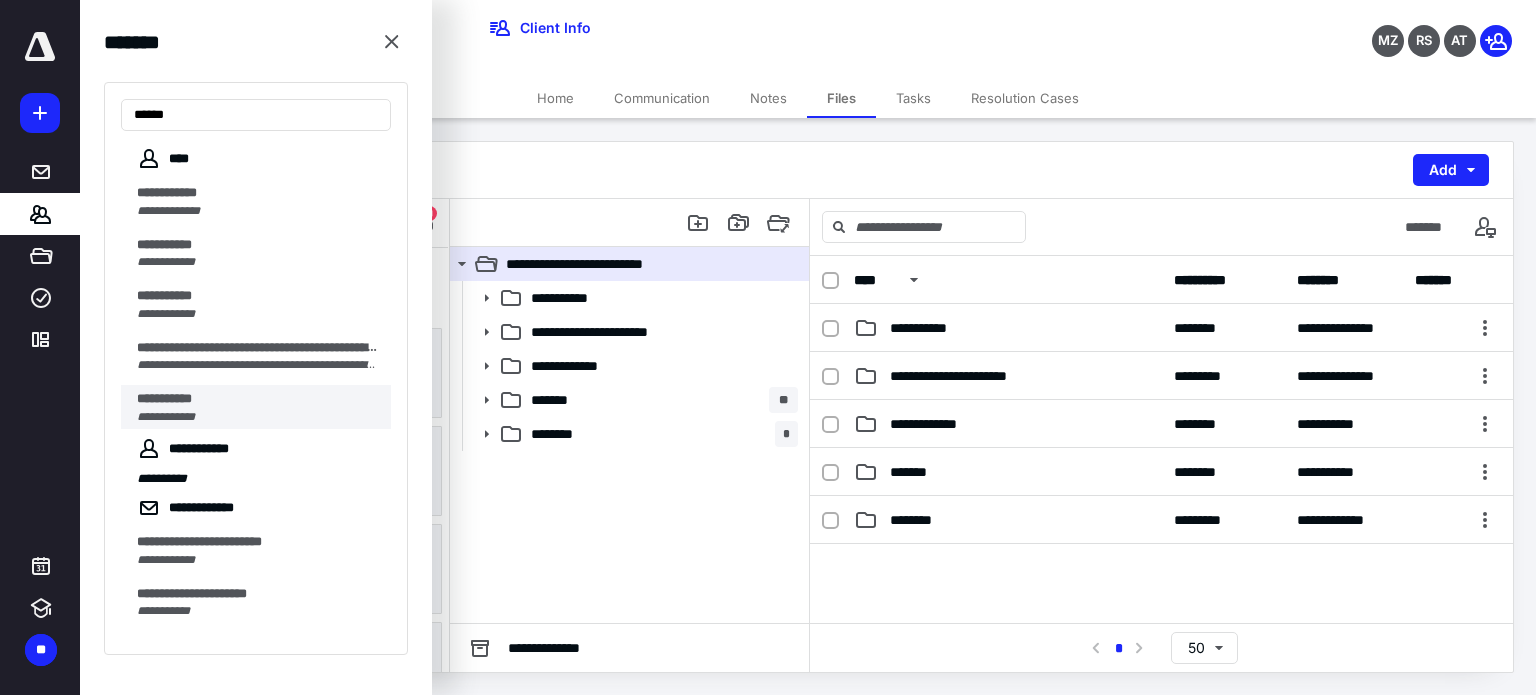 type on "*****" 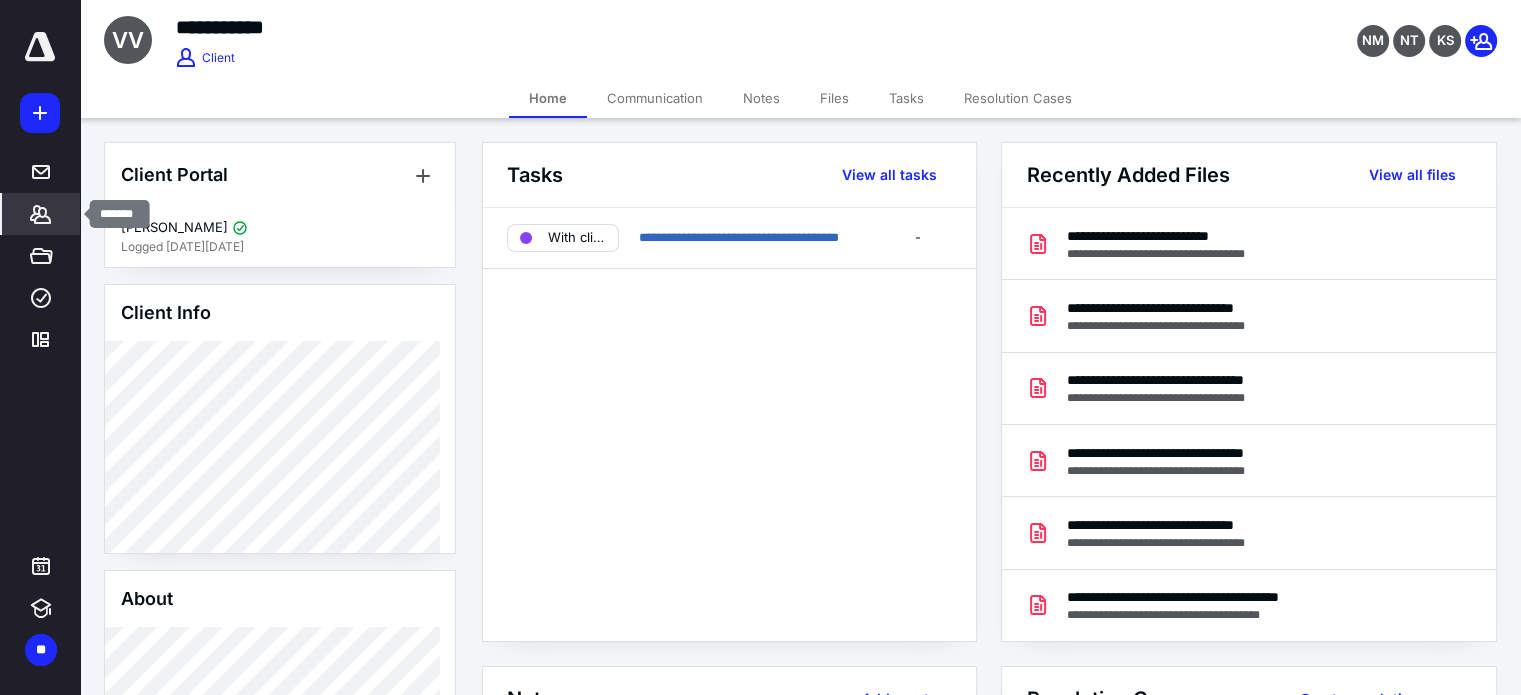 click 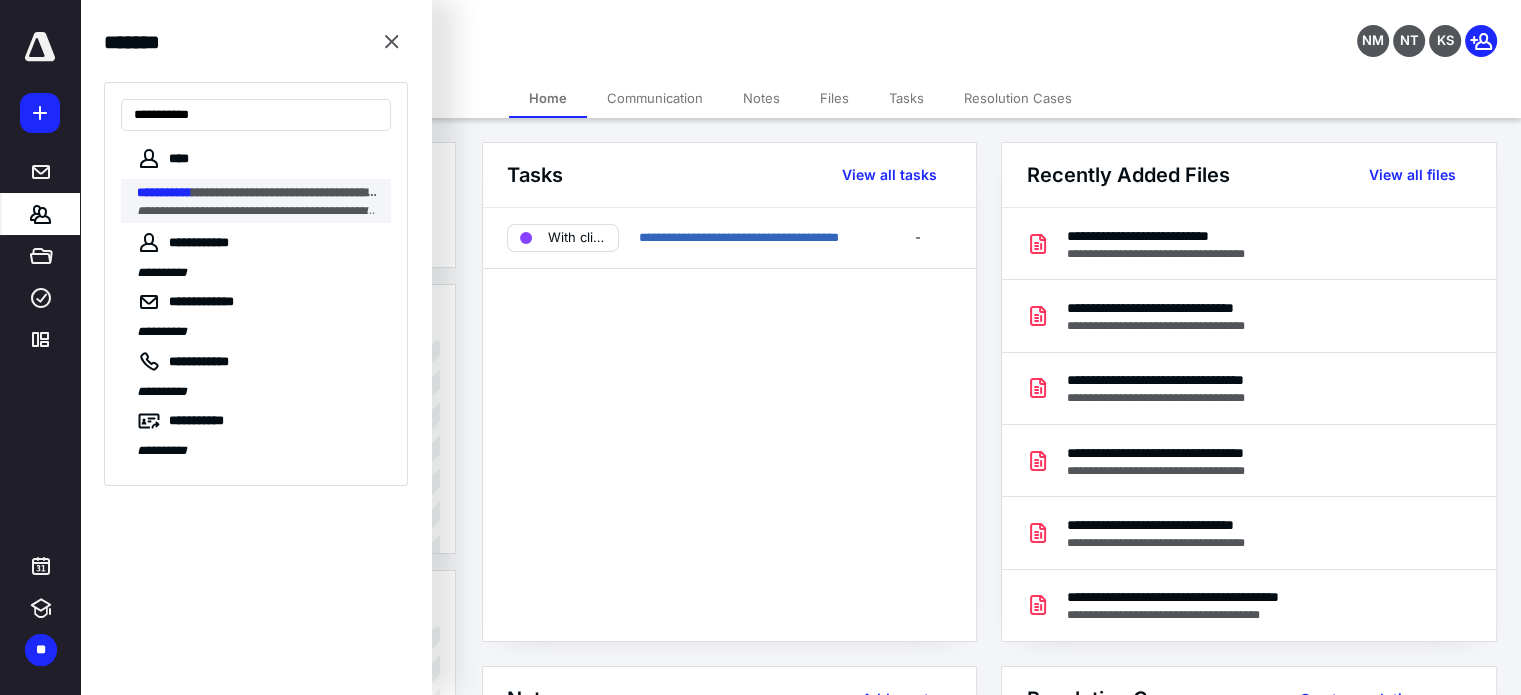 type on "**********" 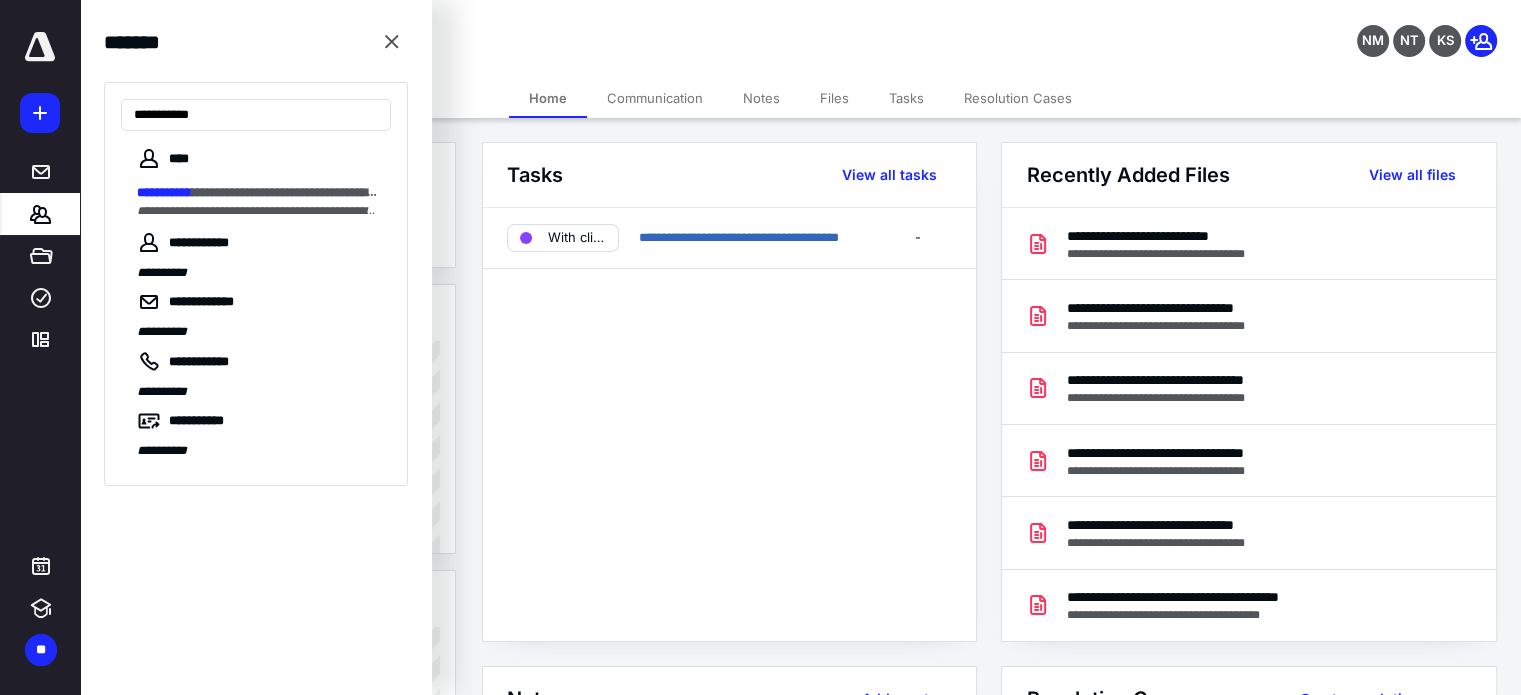 drag, startPoint x: 336, startPoint y: 300, endPoint x: 336, endPoint y: 377, distance: 77 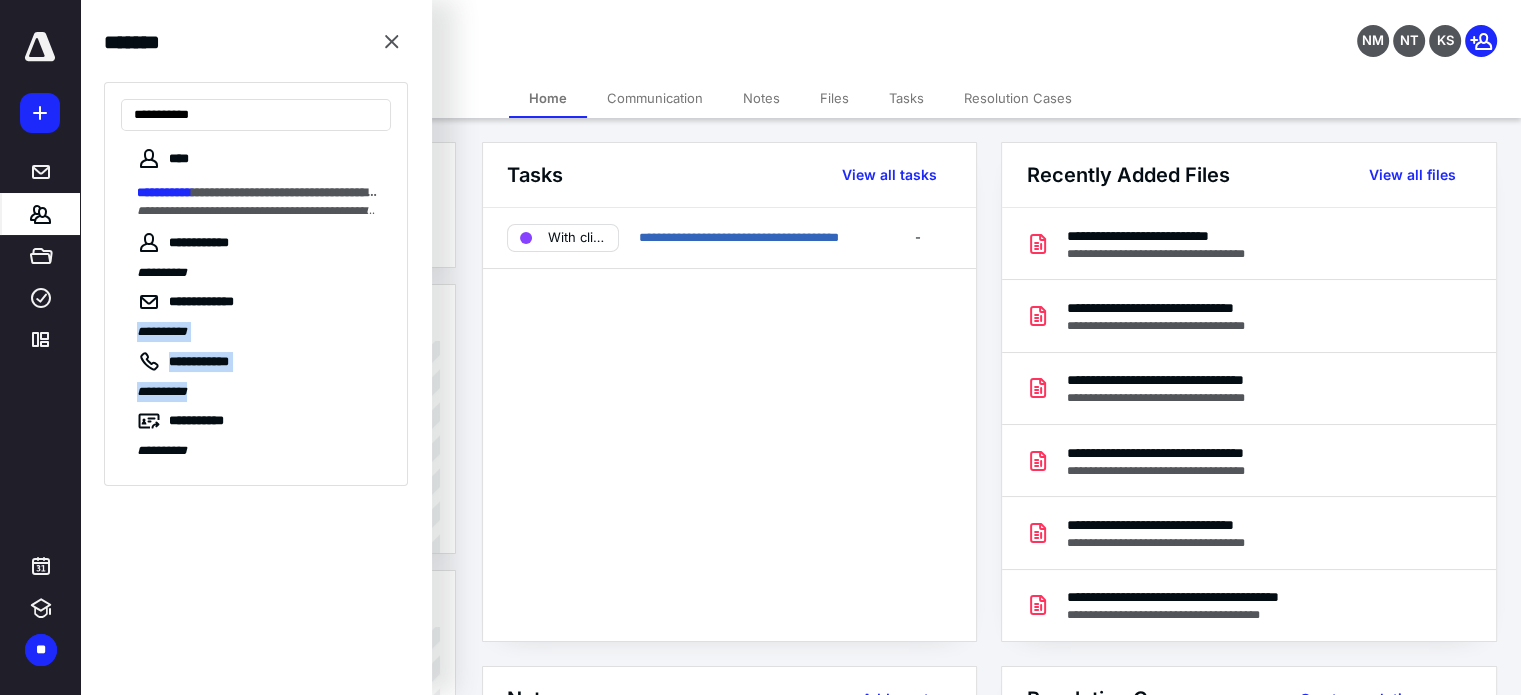 click on "**********" at bounding box center [256, 376] 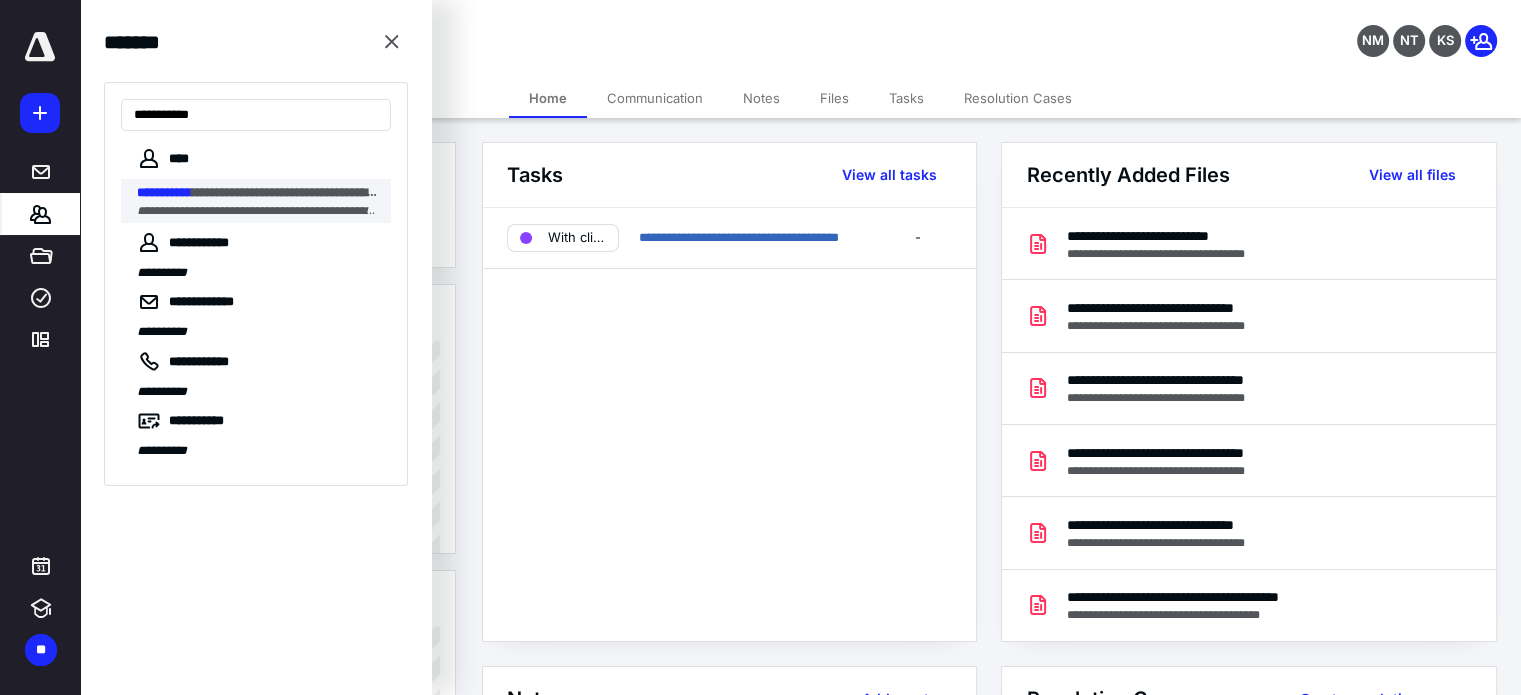 click on "**********" at bounding box center [258, 193] 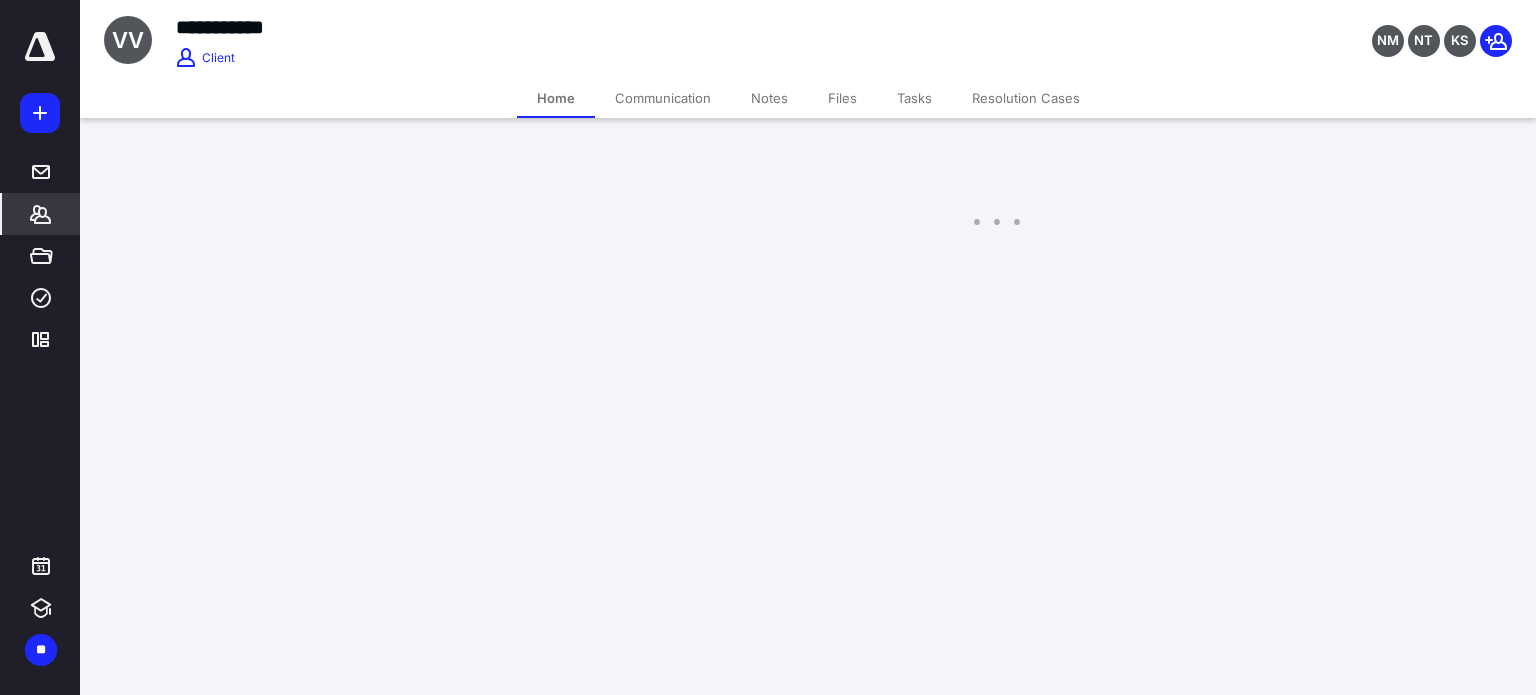 click on "**********" at bounding box center [768, 133] 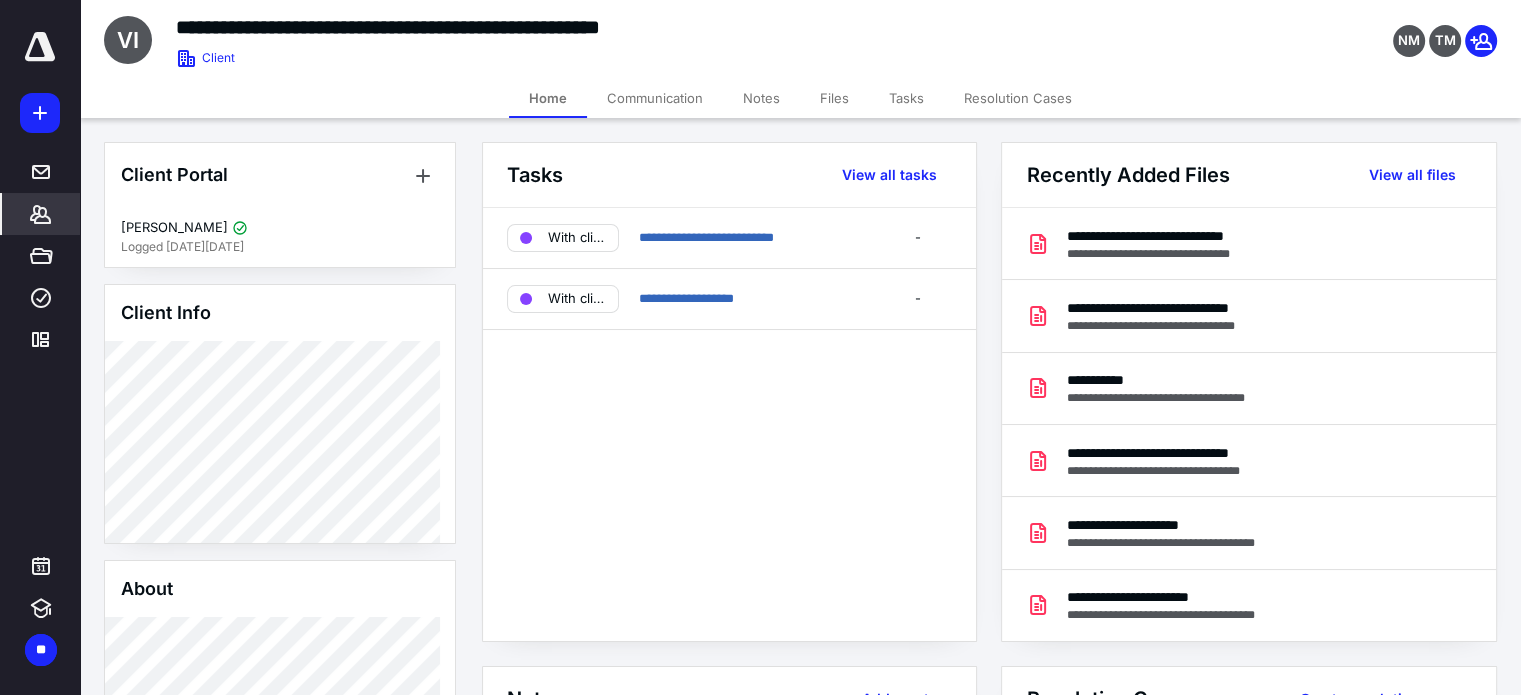 click on "**********" at bounding box center [601, 27] 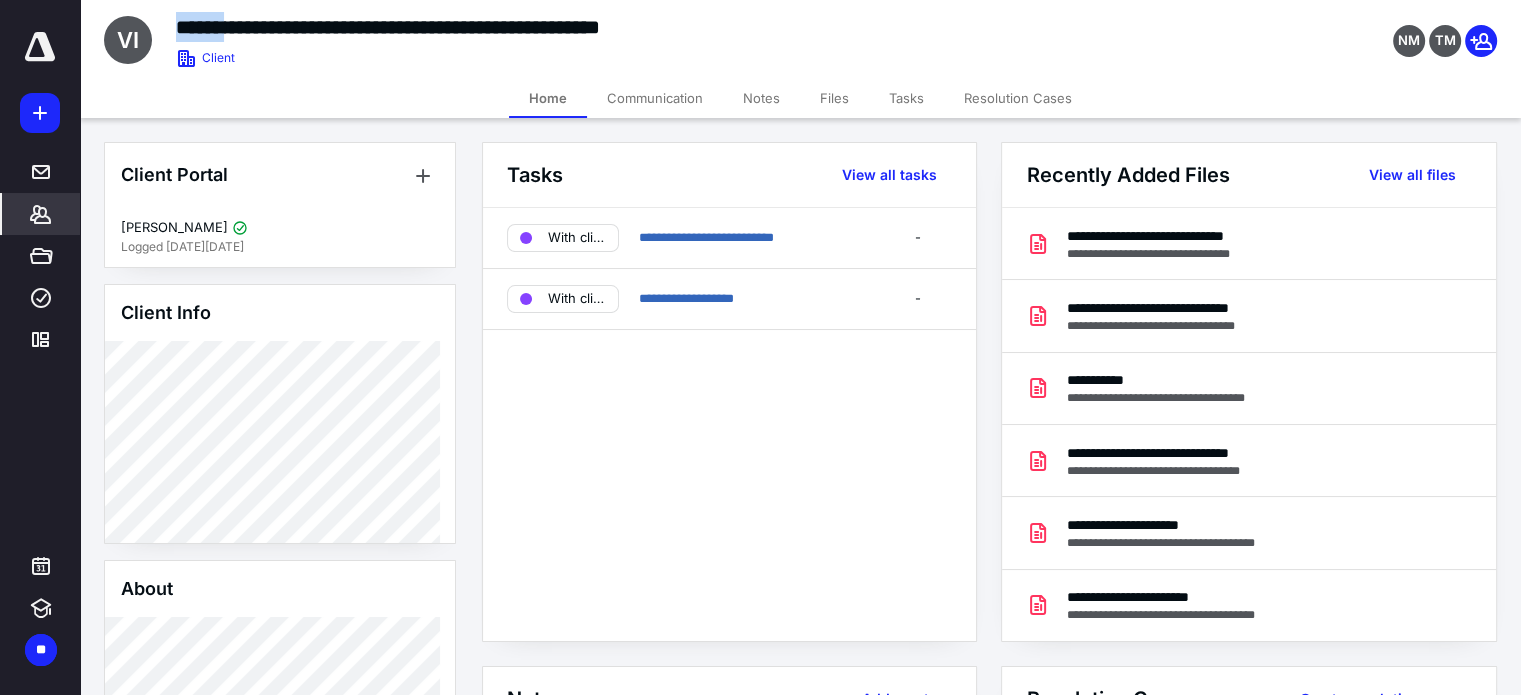 click on "**********" at bounding box center (601, 27) 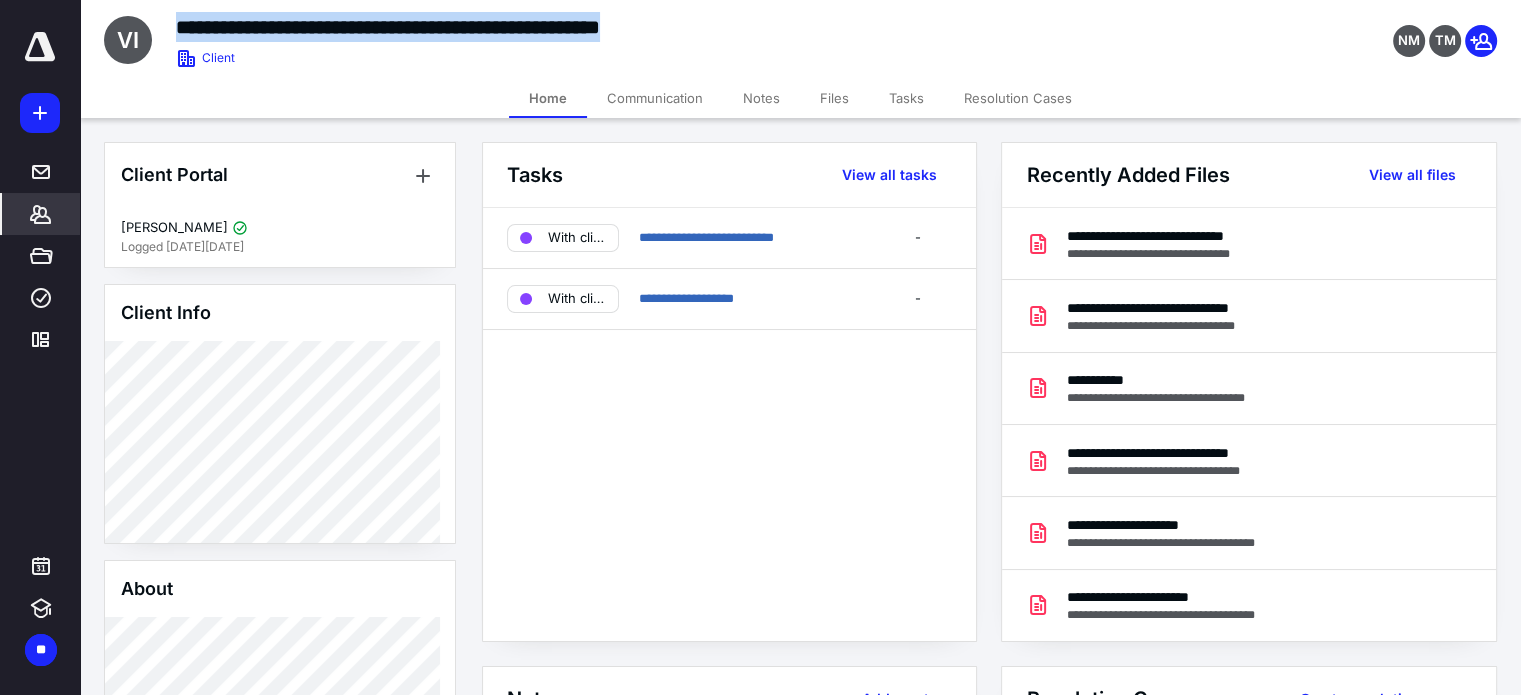 click on "**********" at bounding box center [601, 27] 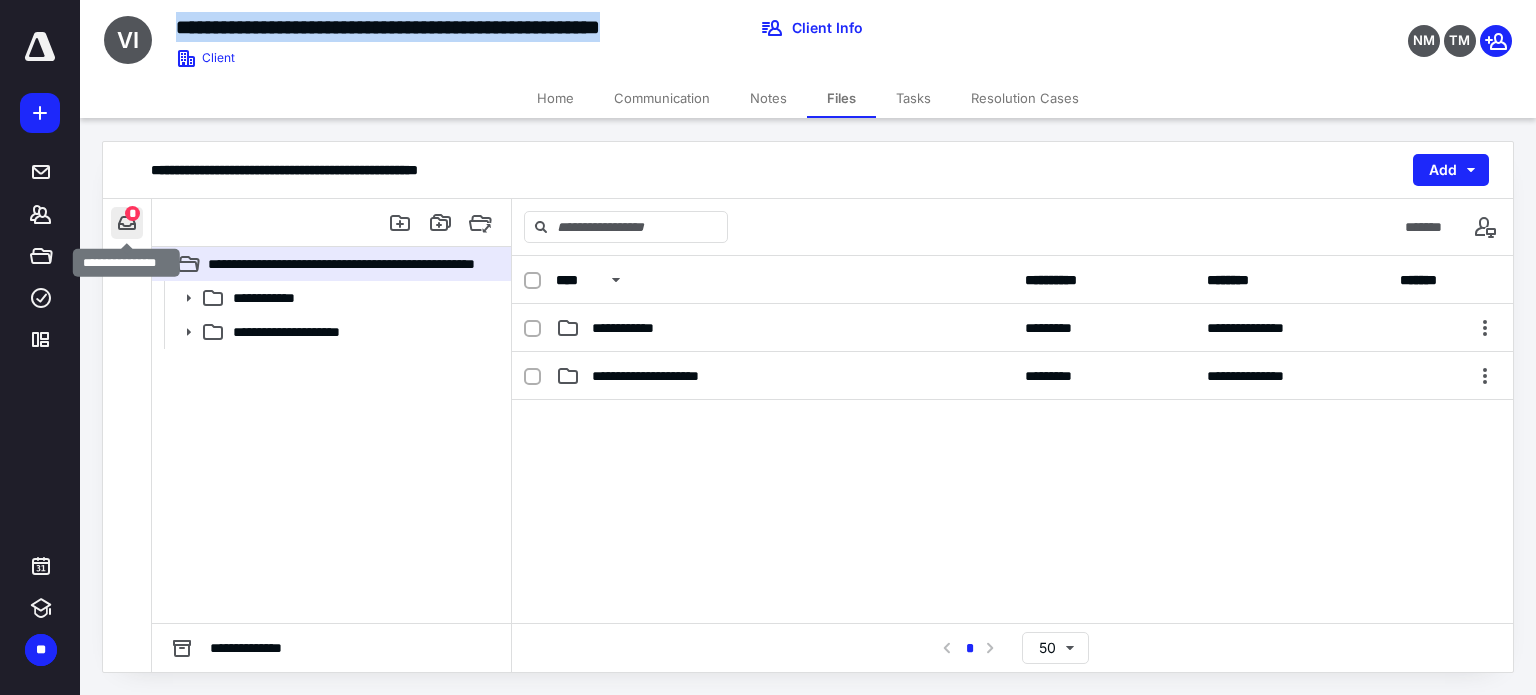 click at bounding box center (127, 223) 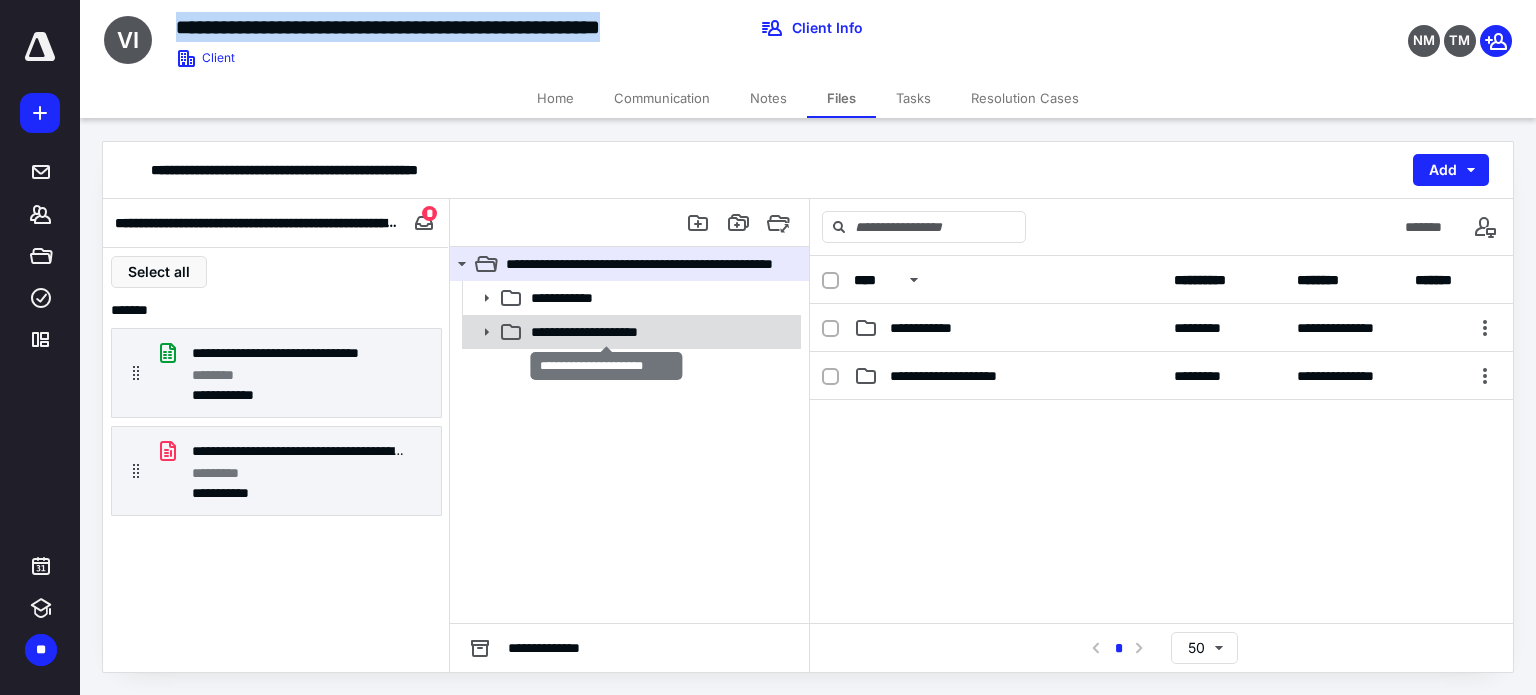 click on "**********" at bounding box center [607, 332] 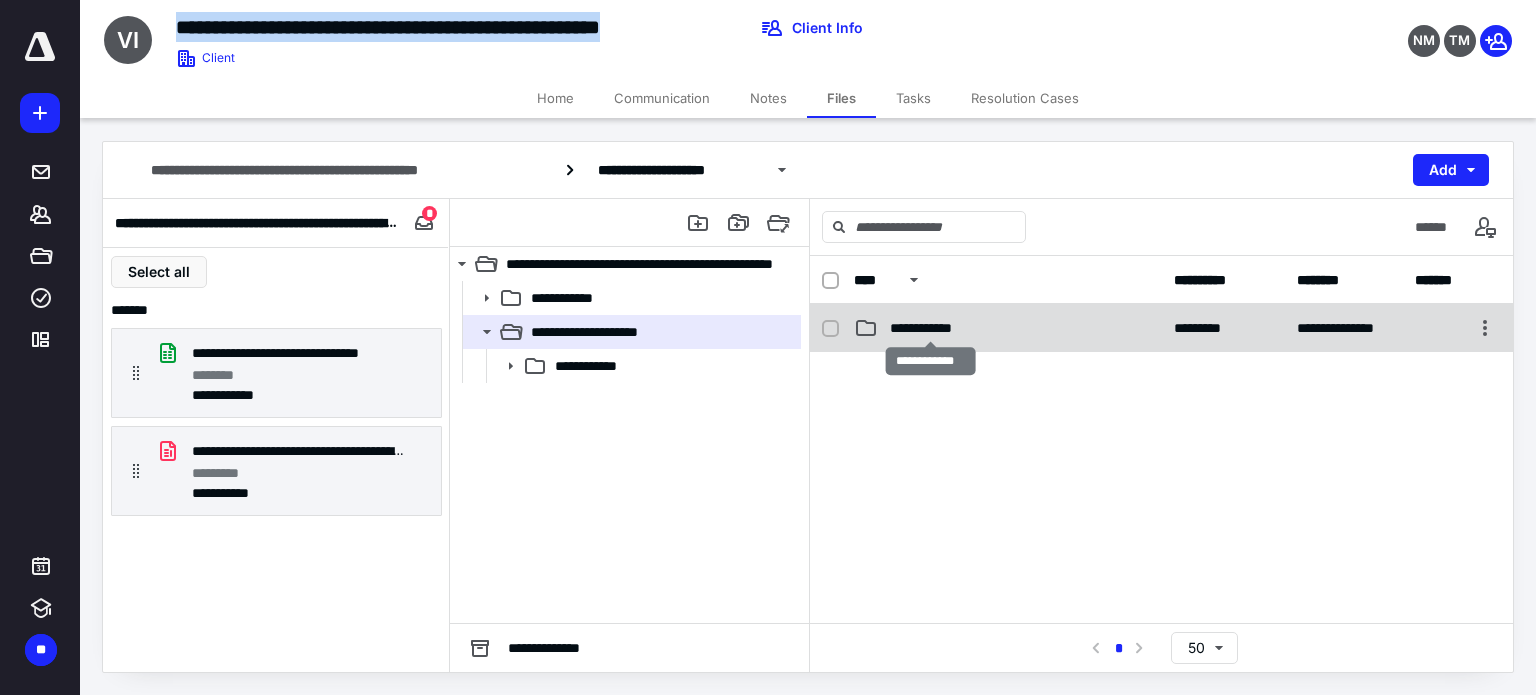 click on "**********" at bounding box center (930, 328) 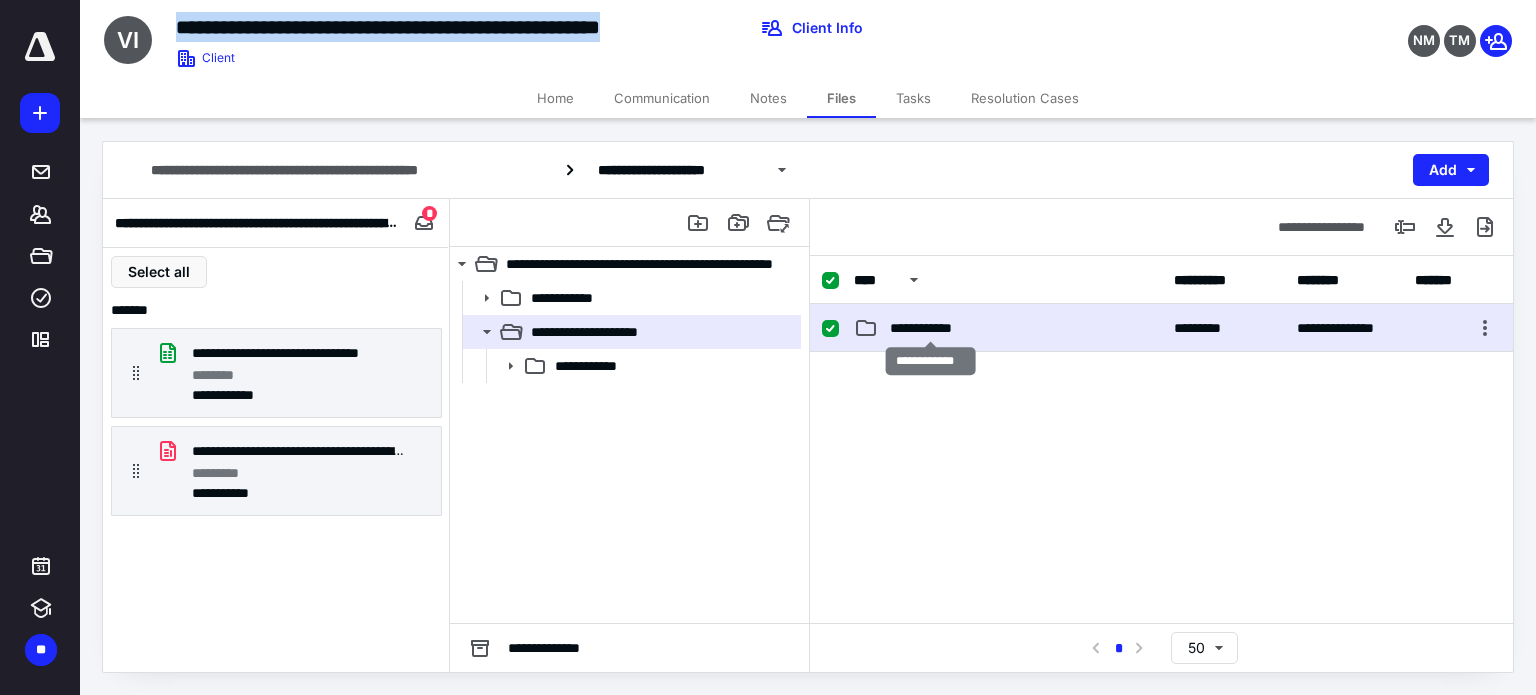 checkbox on "true" 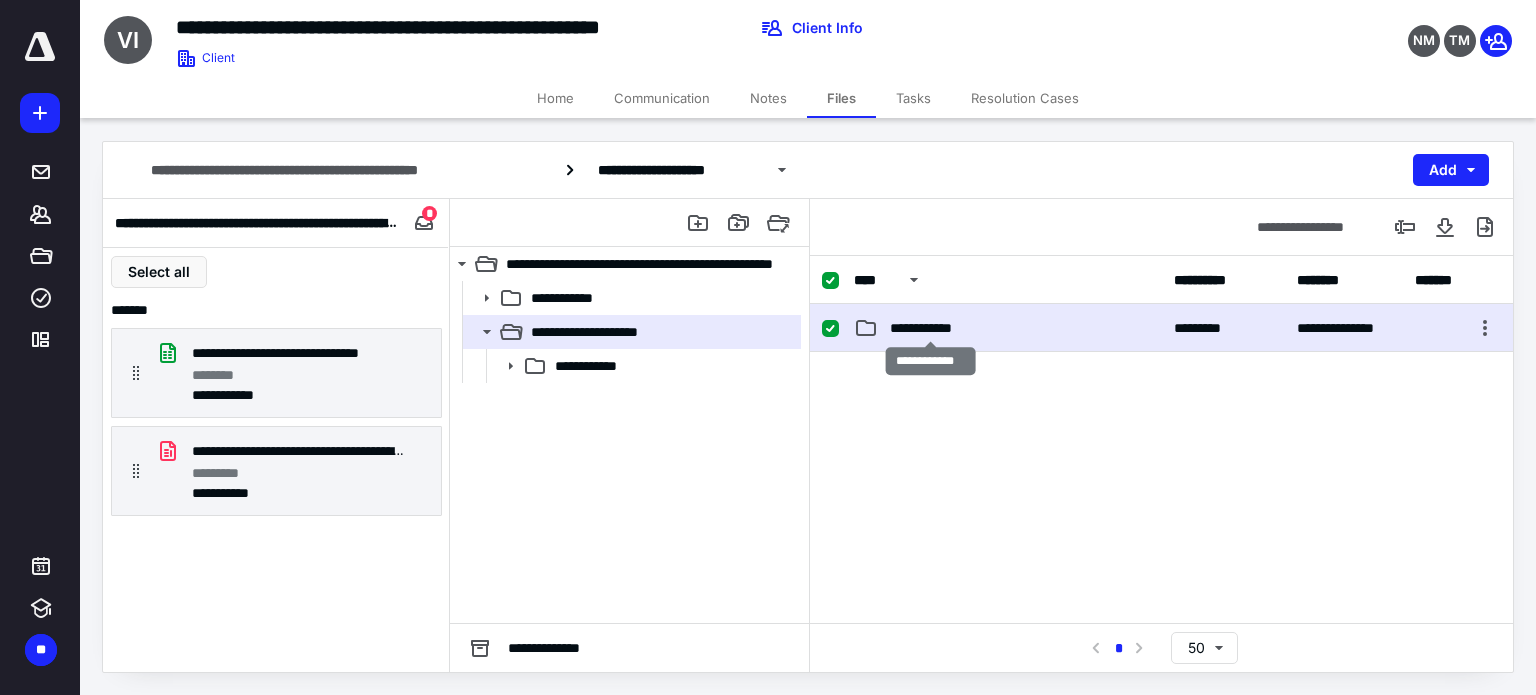 click on "**********" at bounding box center [930, 328] 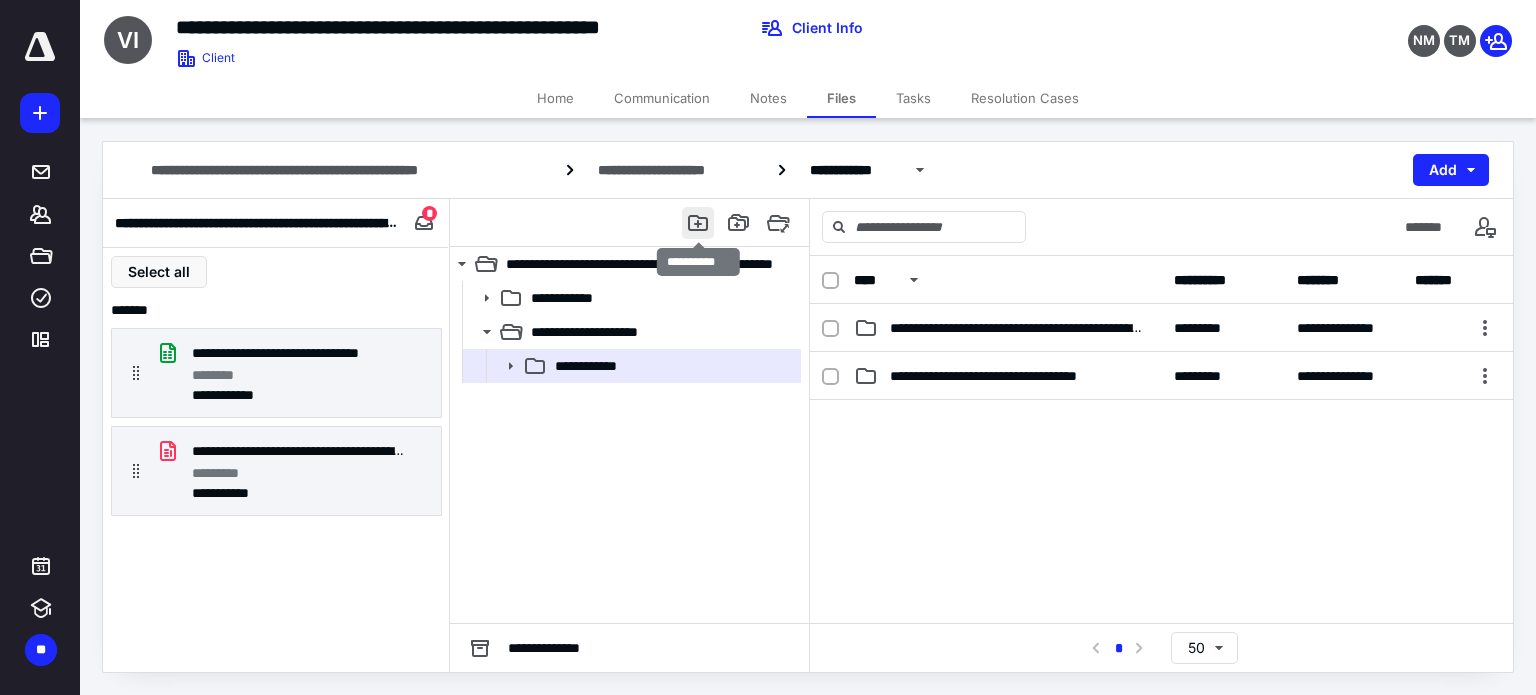 click at bounding box center (698, 223) 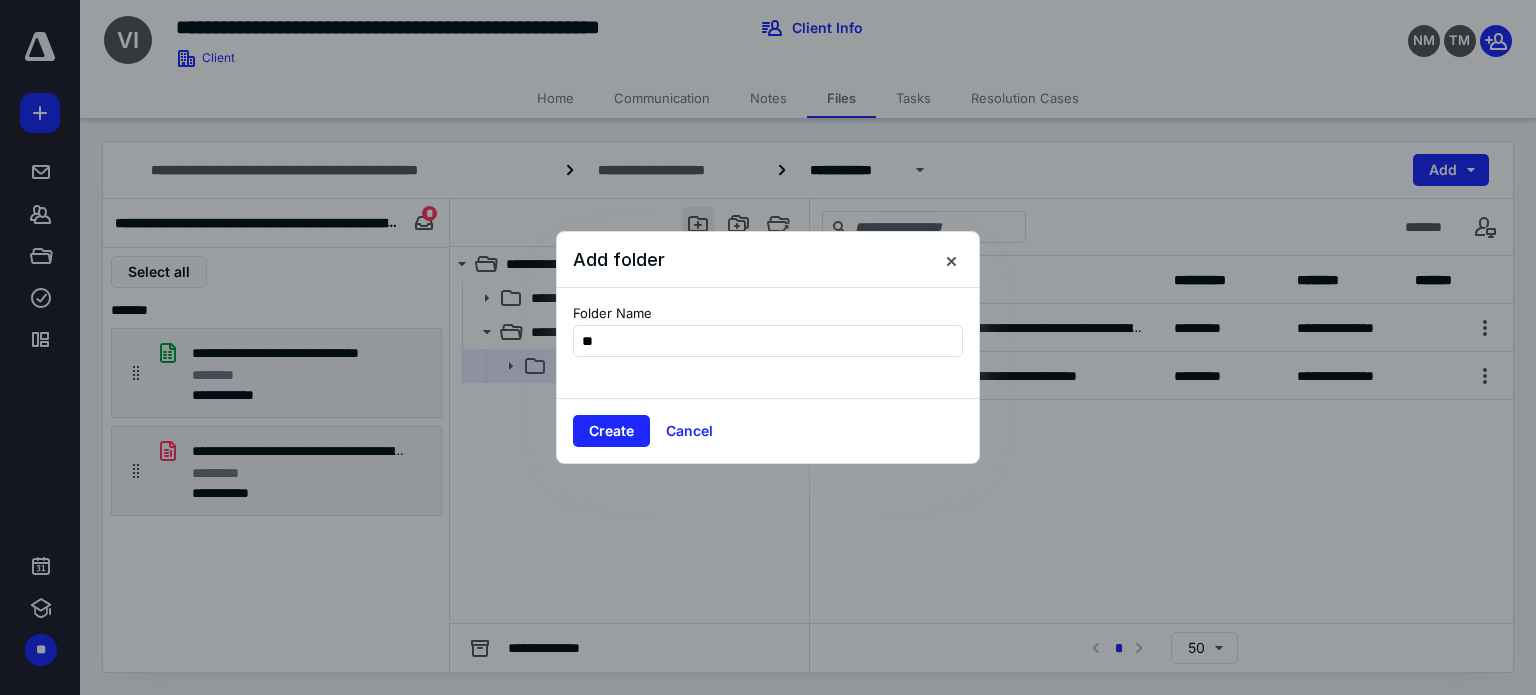 type on "*" 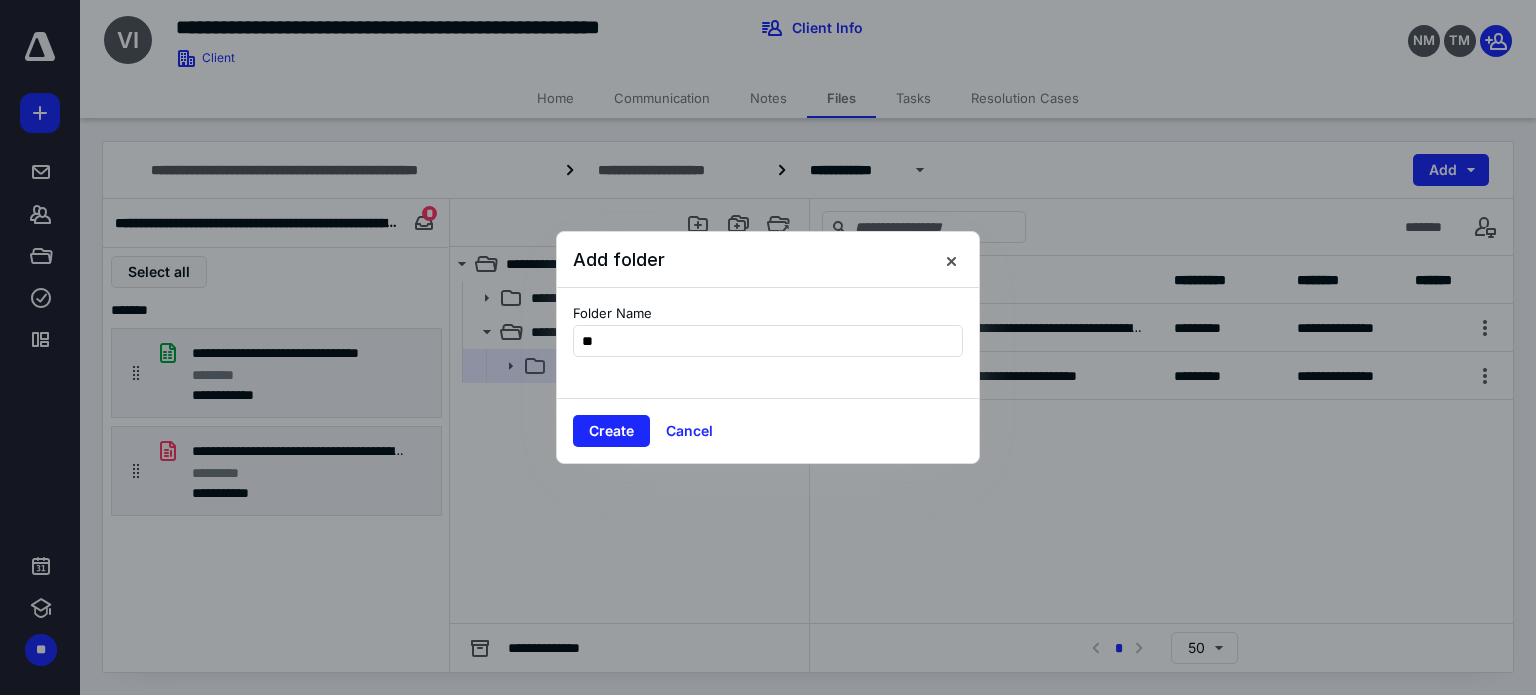 type on "*" 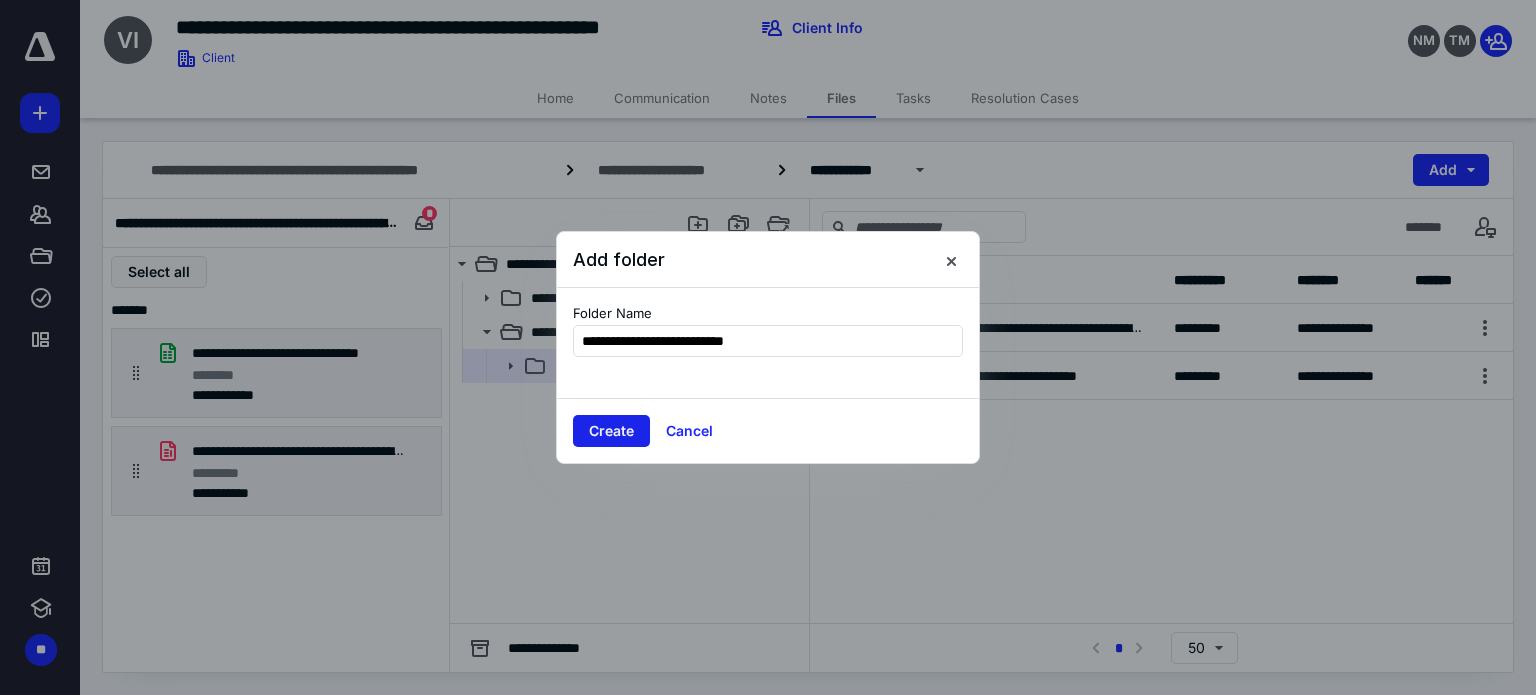 type on "**********" 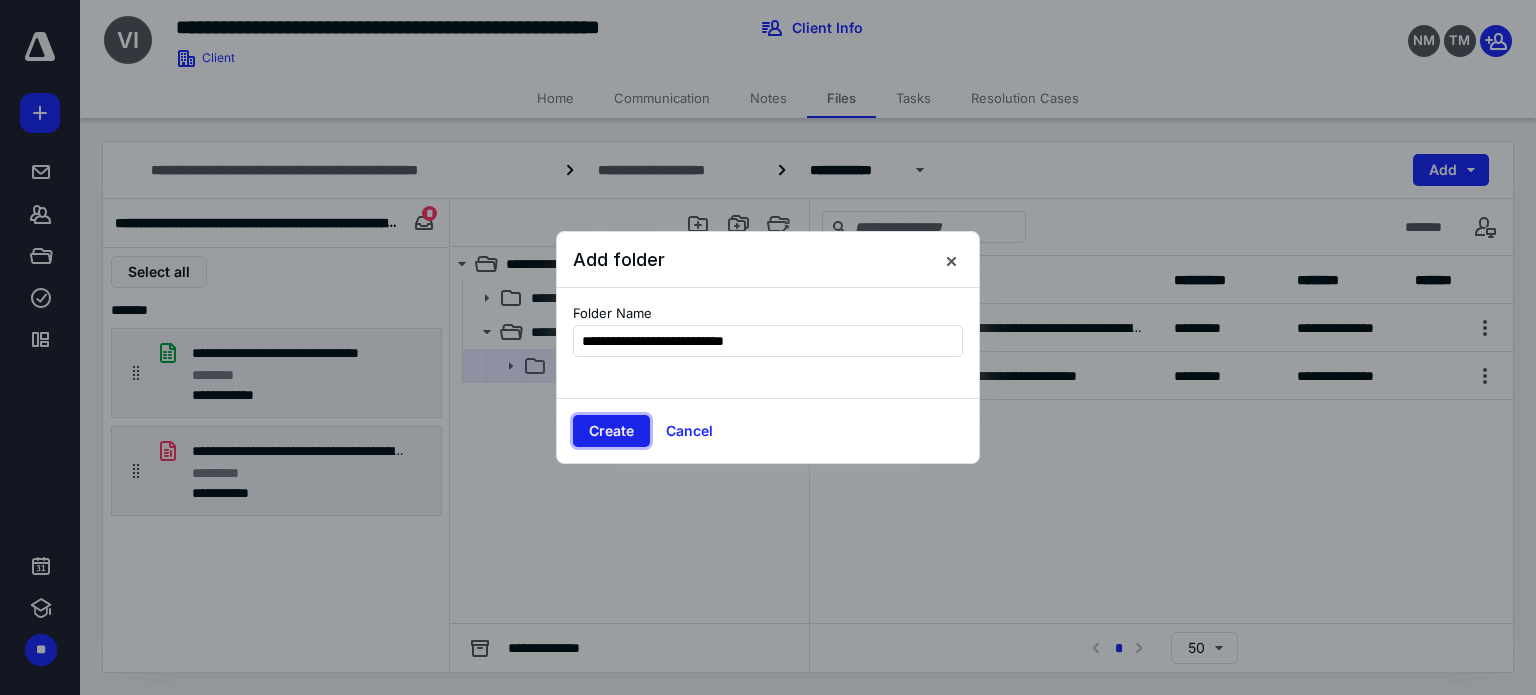 click on "Create" at bounding box center (611, 431) 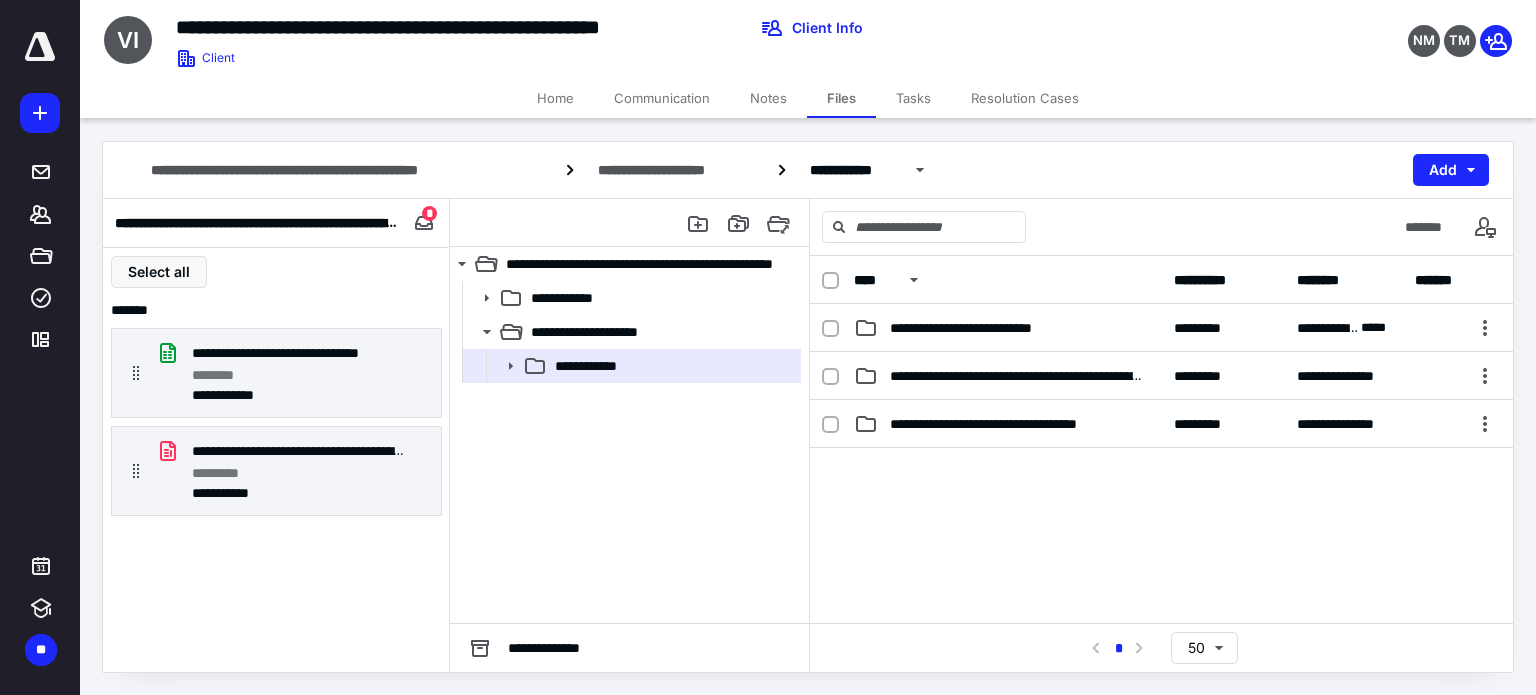 drag, startPoint x: 622, startPoint y: 420, endPoint x: 658, endPoint y: 614, distance: 197.31194 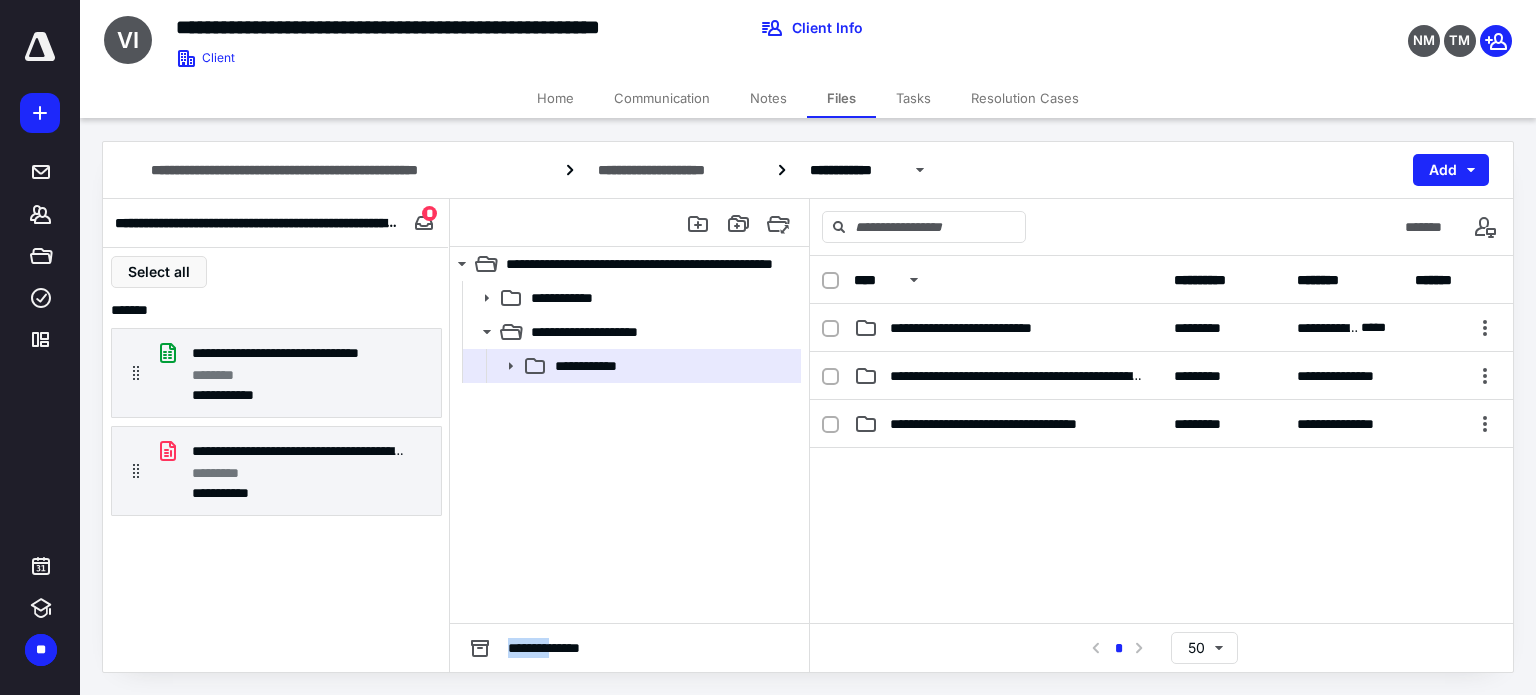 drag, startPoint x: 658, startPoint y: 614, endPoint x: 144, endPoint y: 546, distance: 518.4785 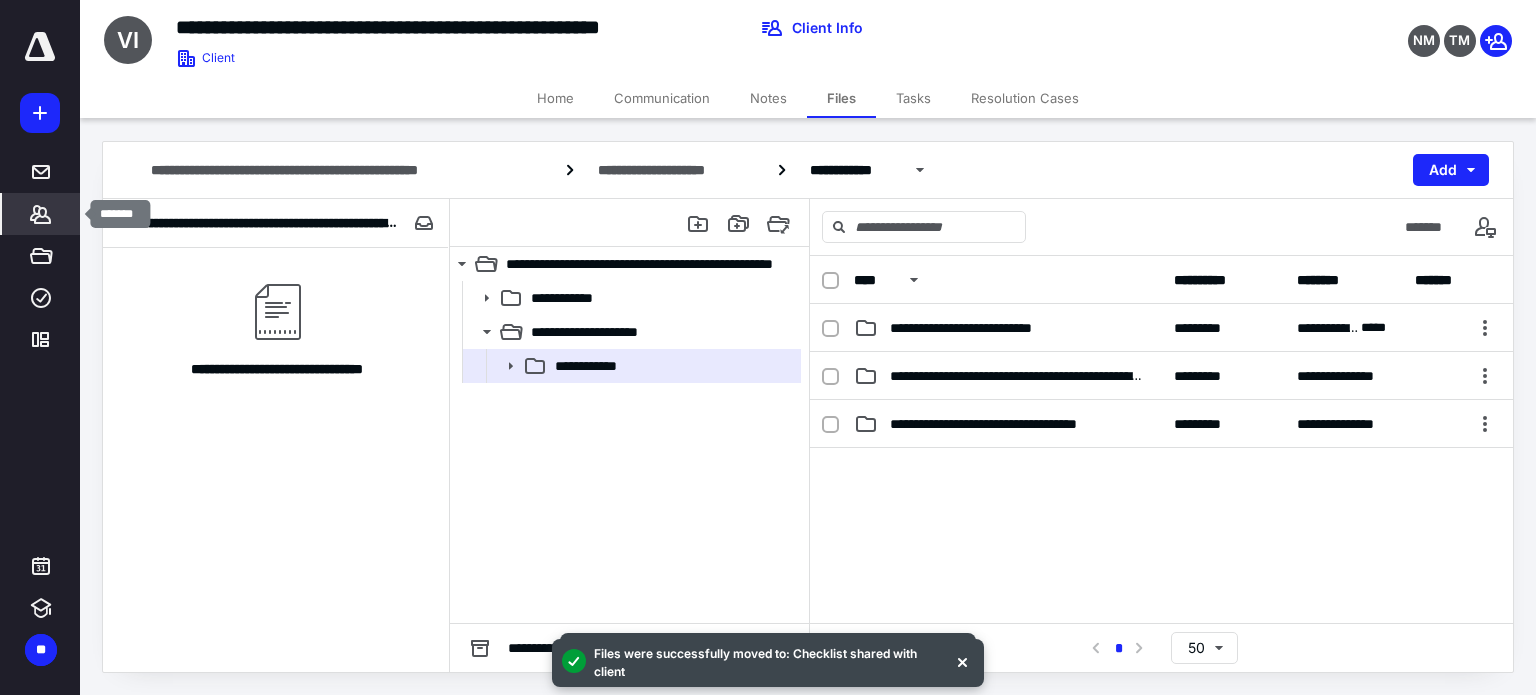 click on "*******" at bounding box center [41, 214] 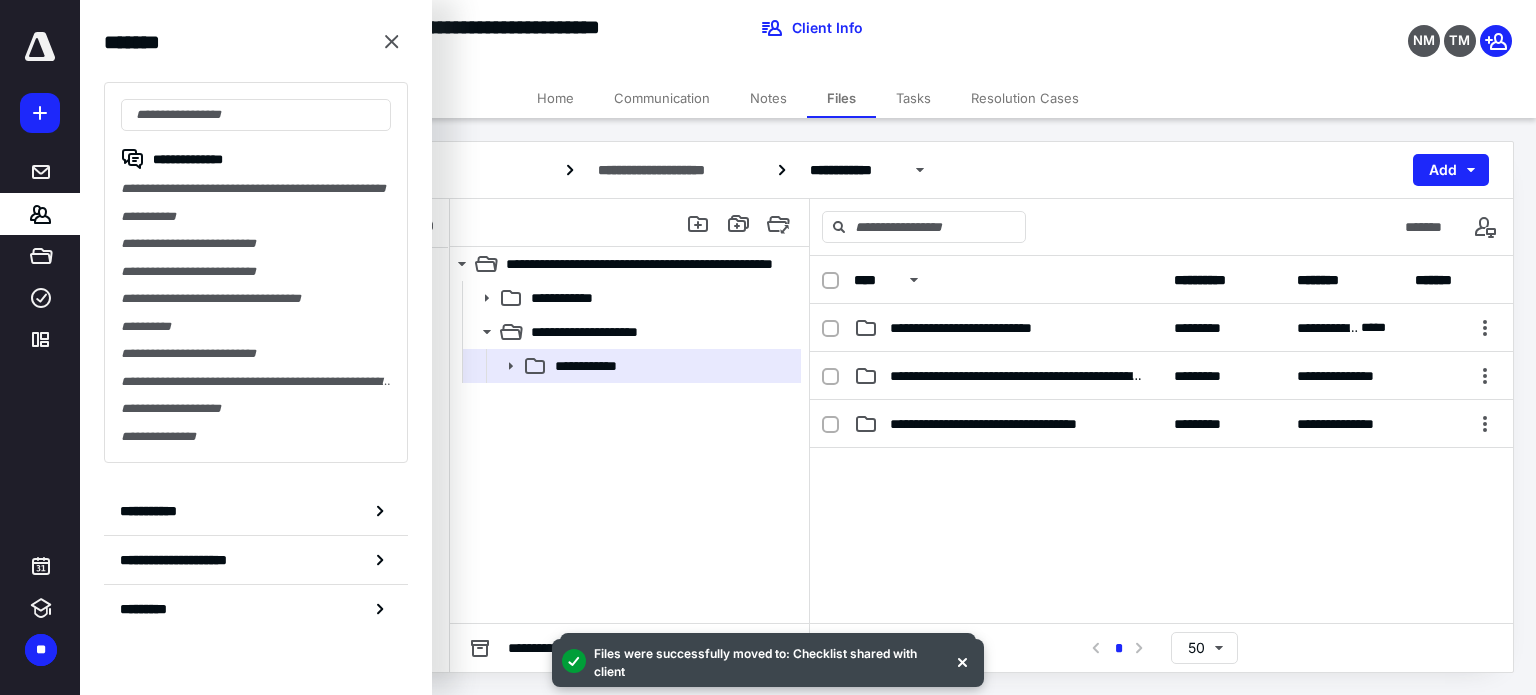 click on "**********" at bounding box center (256, 272) 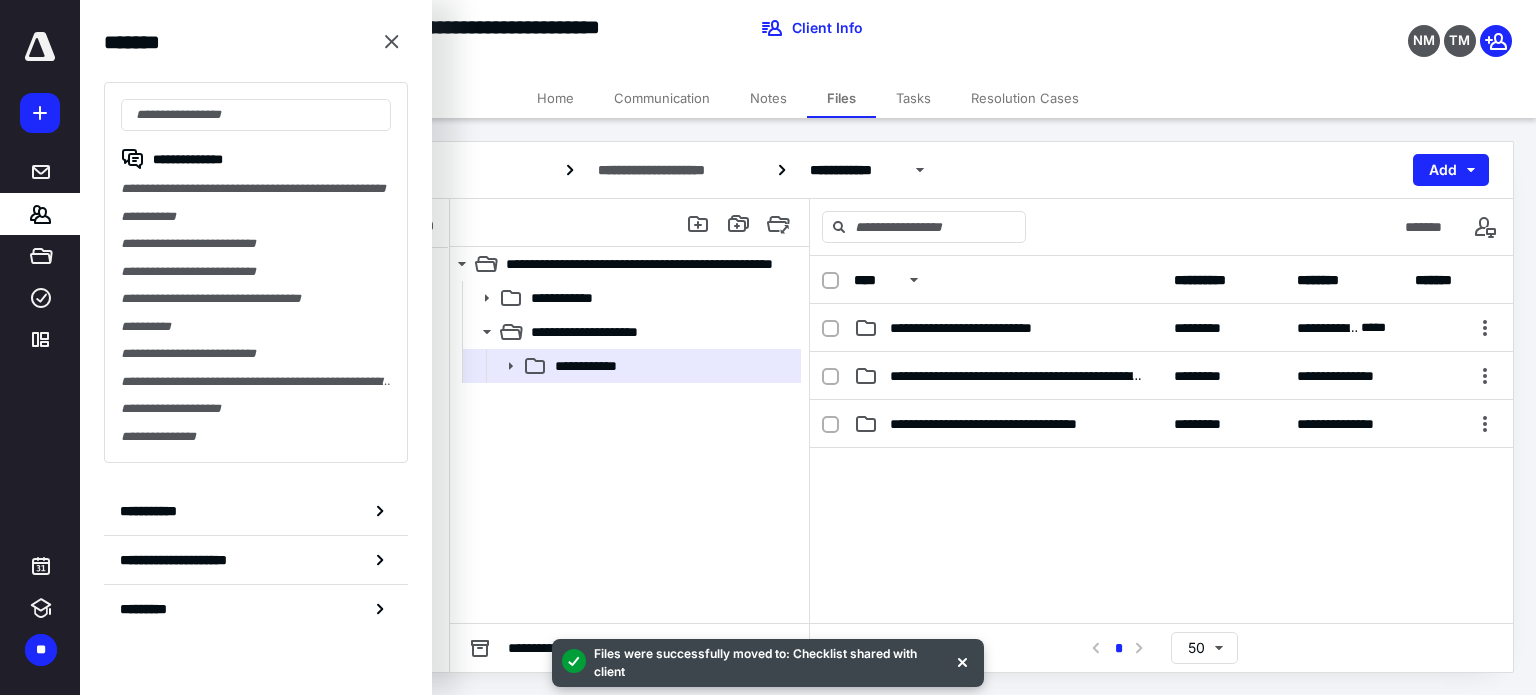 click on "*******" at bounding box center [137, 42] 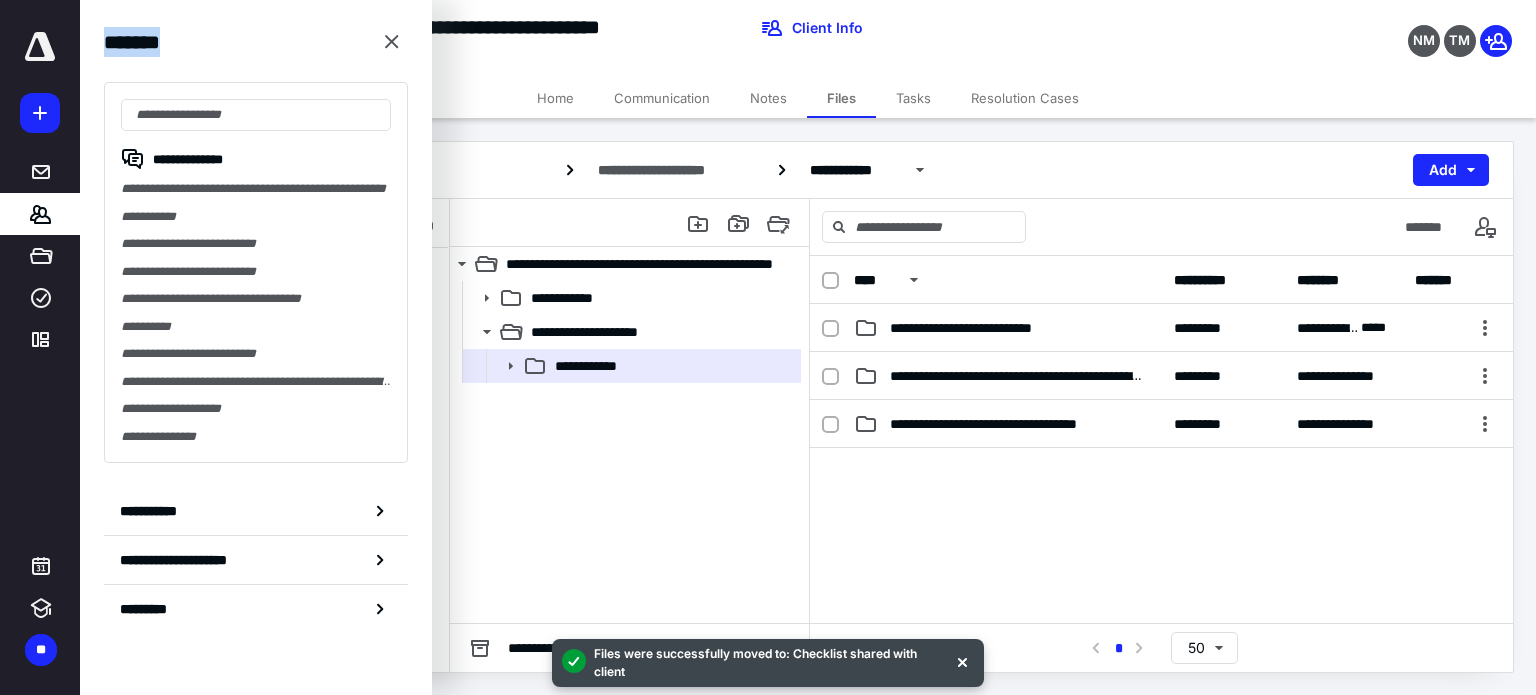 click on "*******" at bounding box center [137, 42] 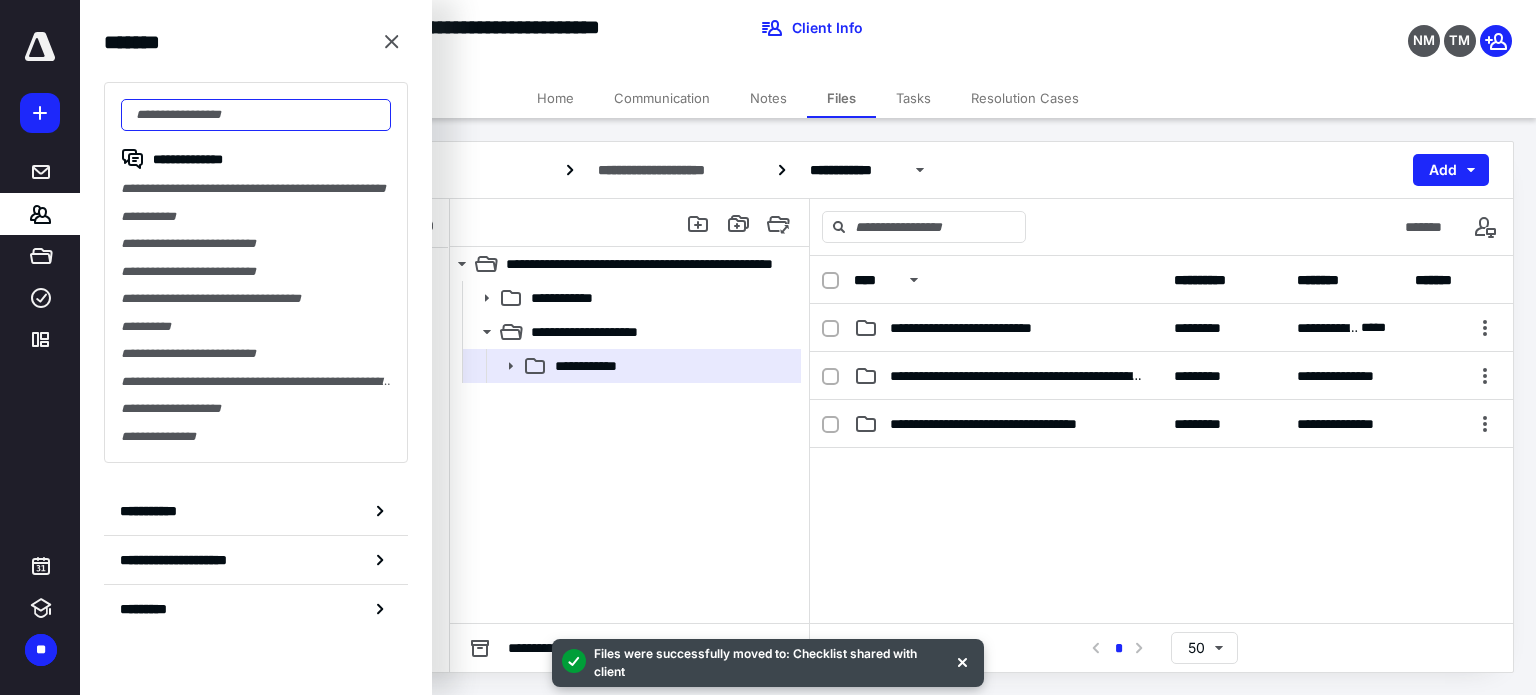 click at bounding box center [256, 115] 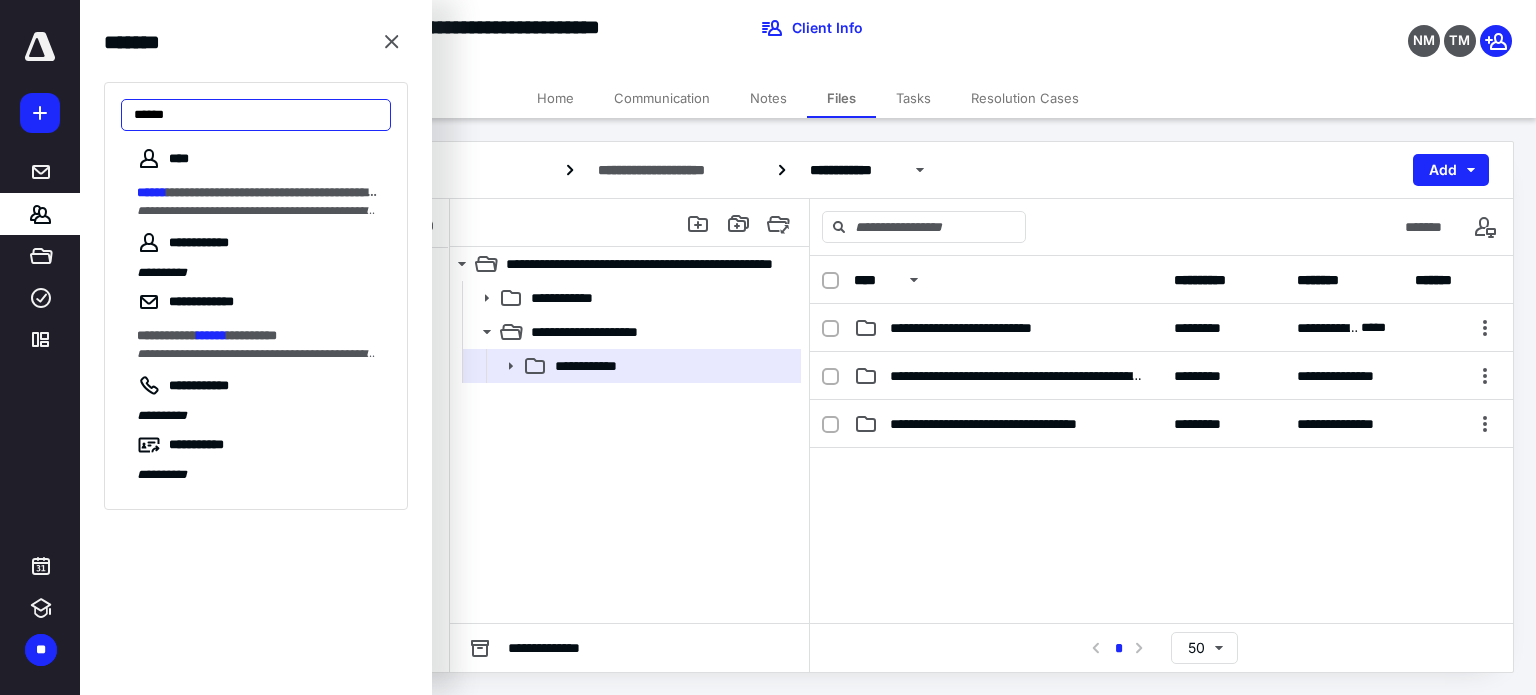 type on "******" 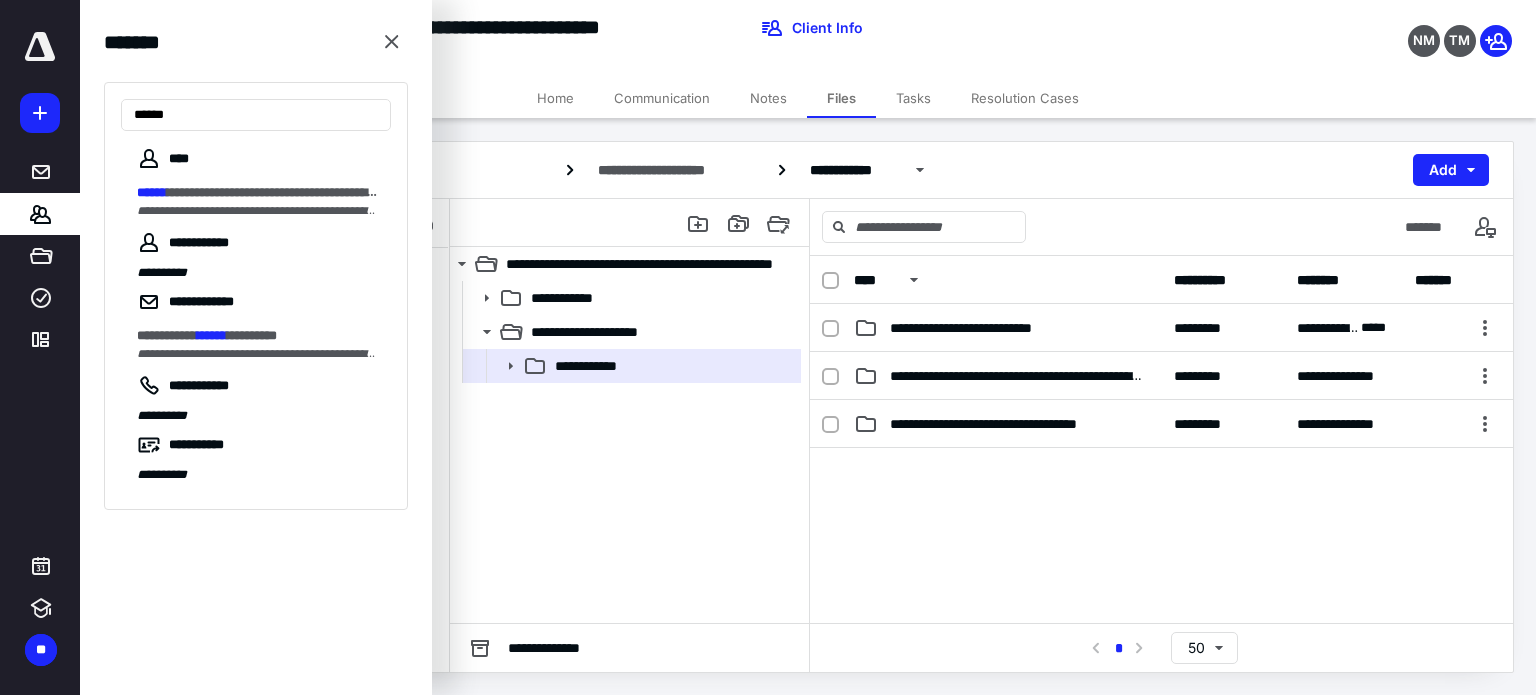 click on "****" at bounding box center [256, 159] 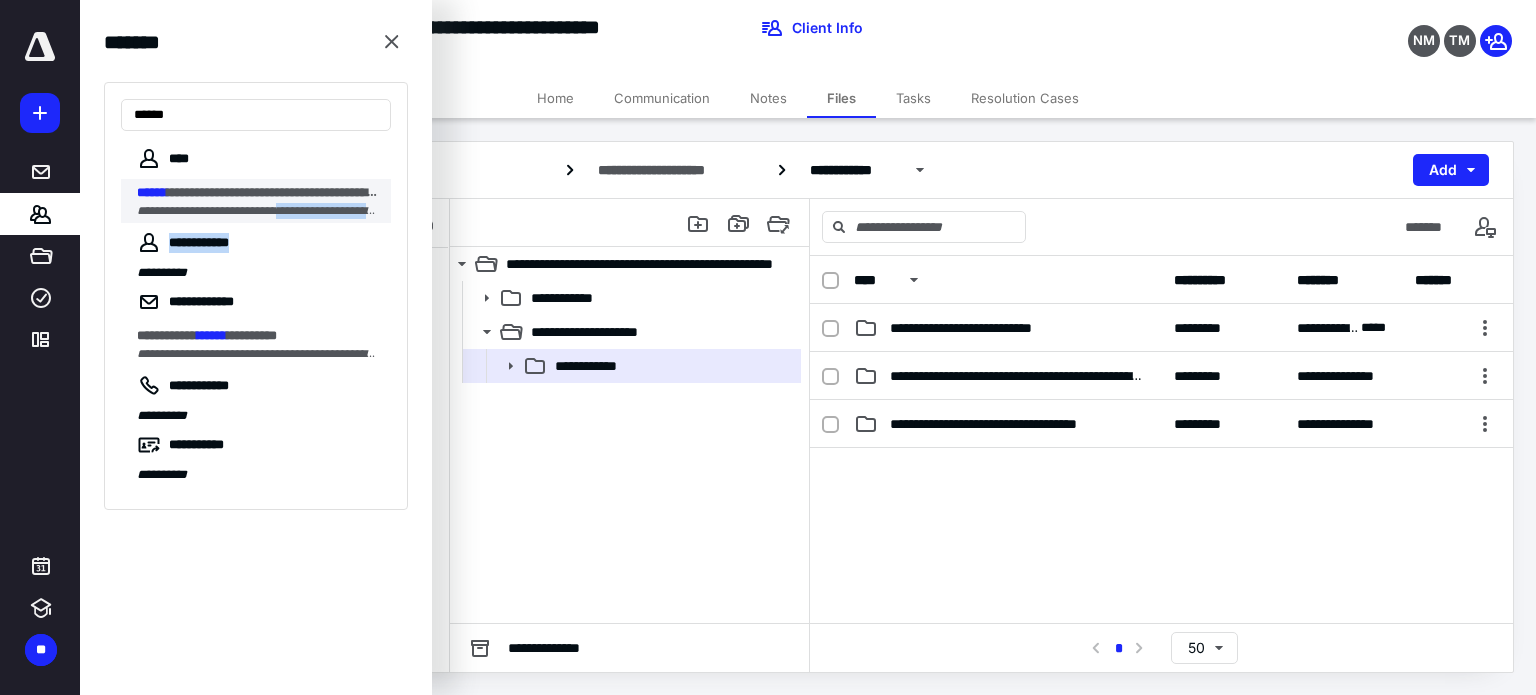 drag, startPoint x: 320, startPoint y: 224, endPoint x: 317, endPoint y: 210, distance: 14.3178215 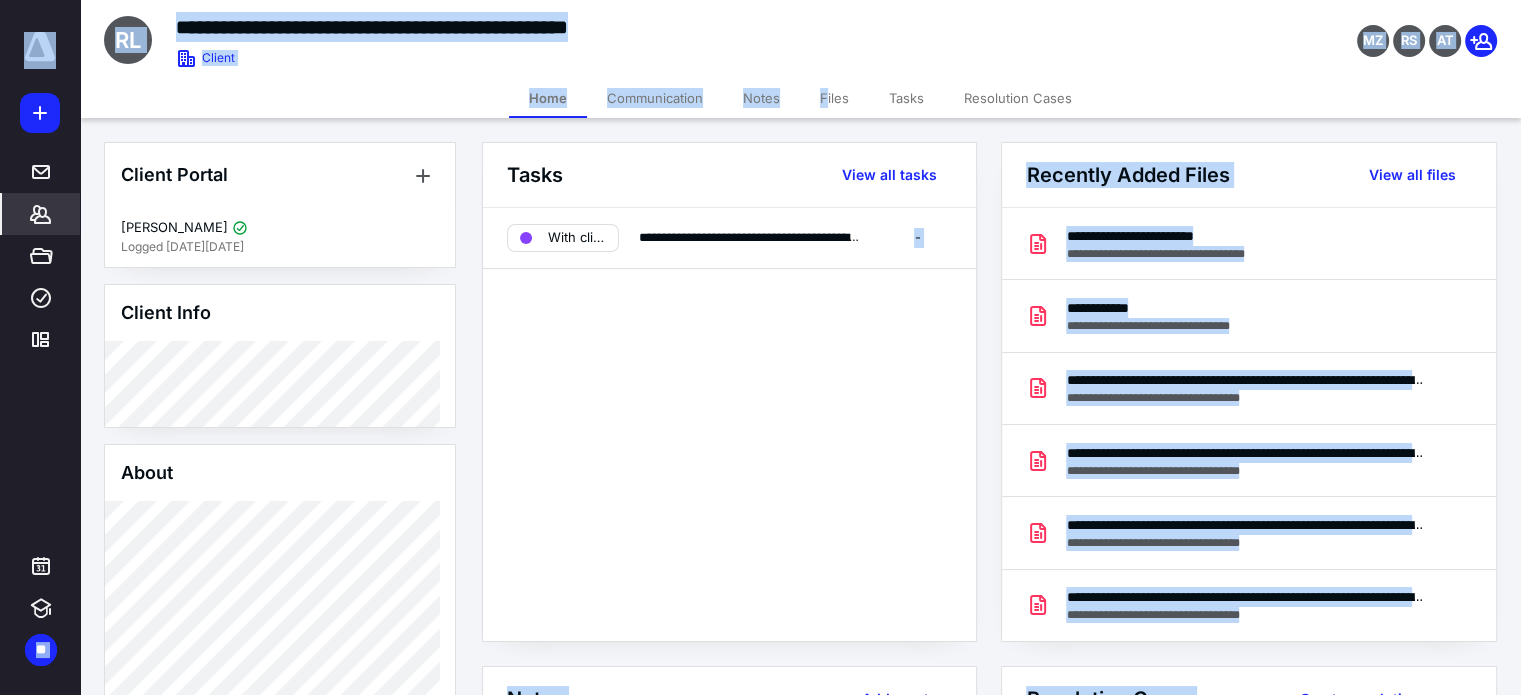 drag, startPoint x: 897, startPoint y: 419, endPoint x: 819, endPoint y: 83, distance: 344.93478 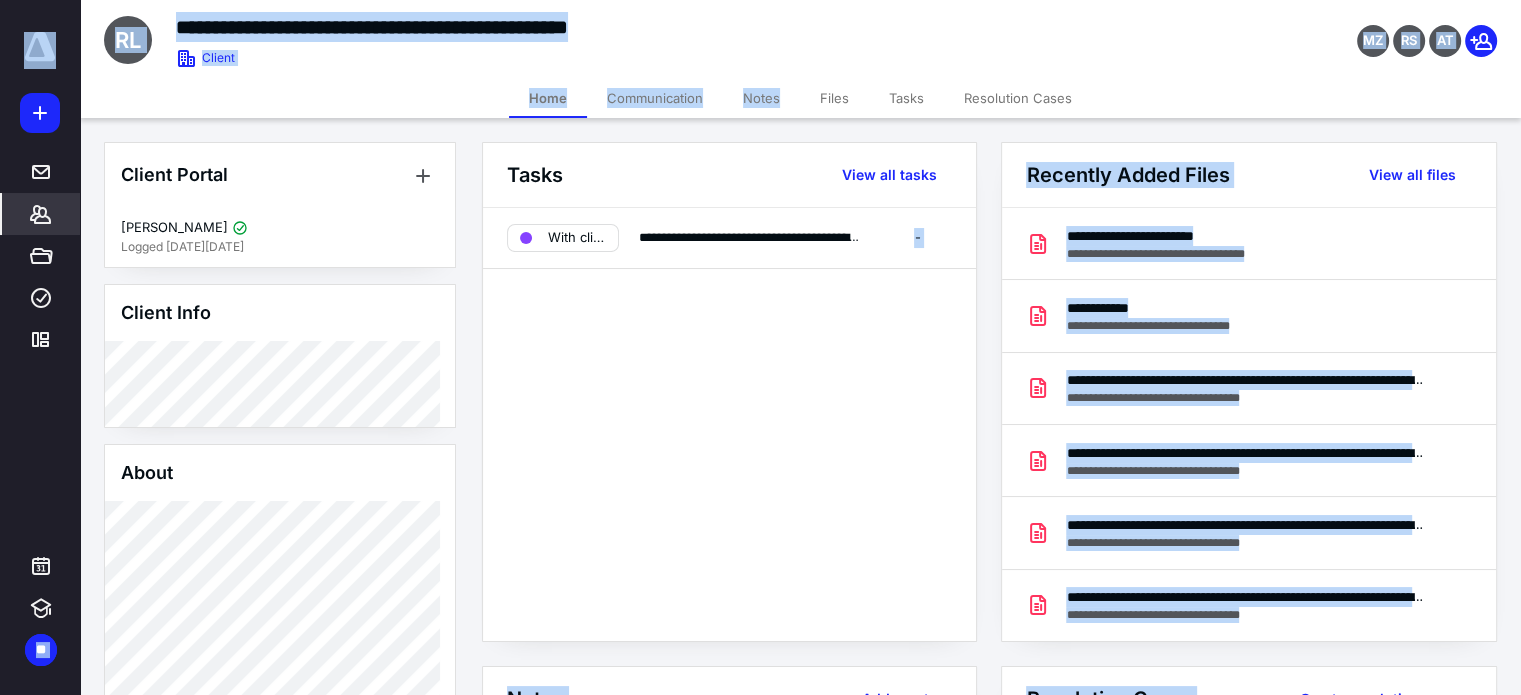 click on "Files" at bounding box center [834, 98] 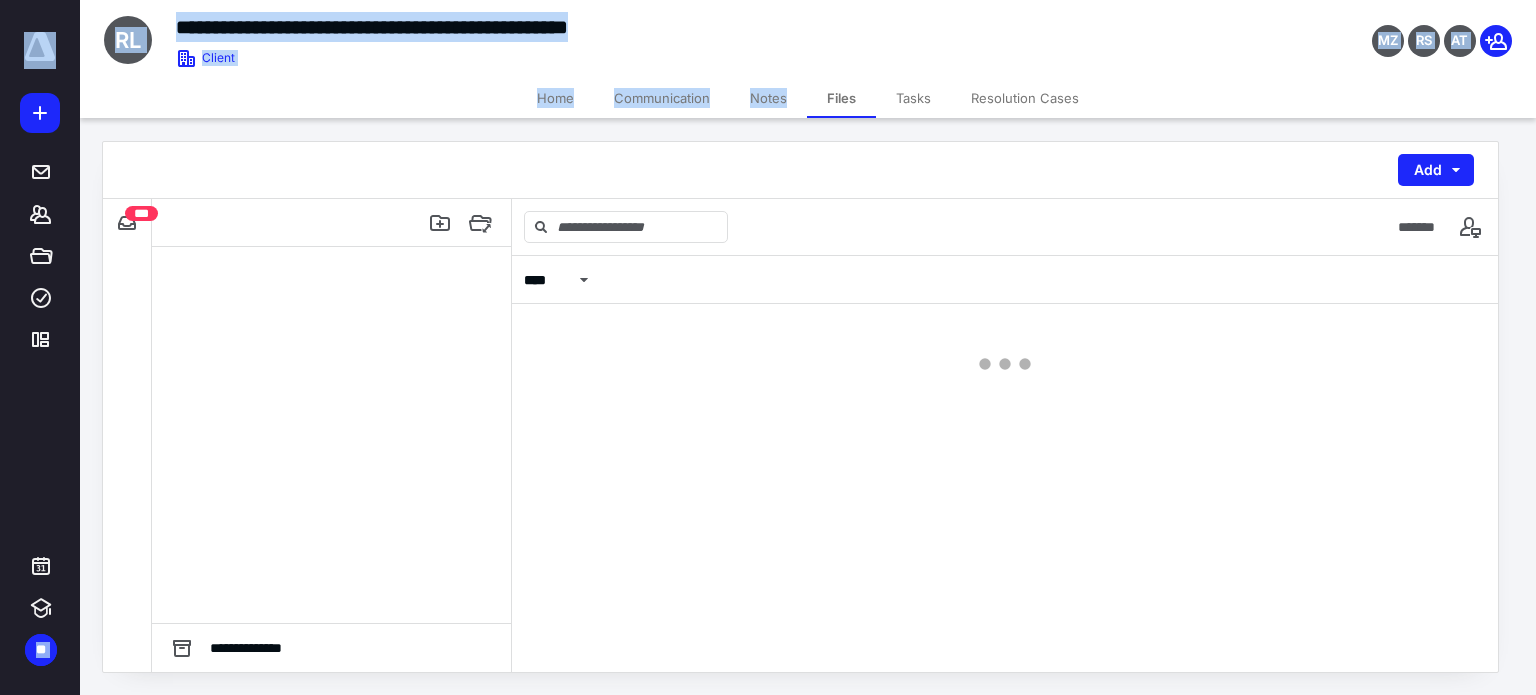 drag, startPoint x: 819, startPoint y: 77, endPoint x: 832, endPoint y: 84, distance: 14.764823 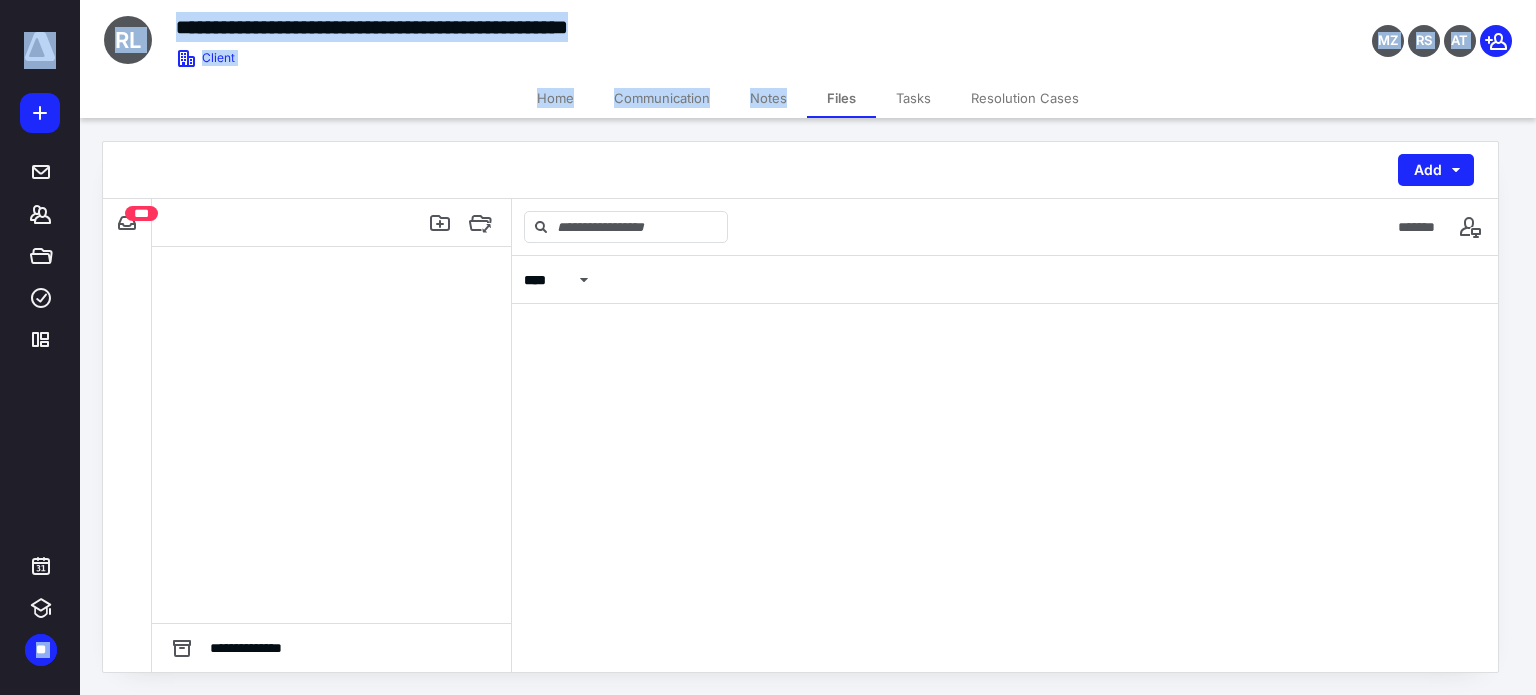 click on "Files" at bounding box center (841, 98) 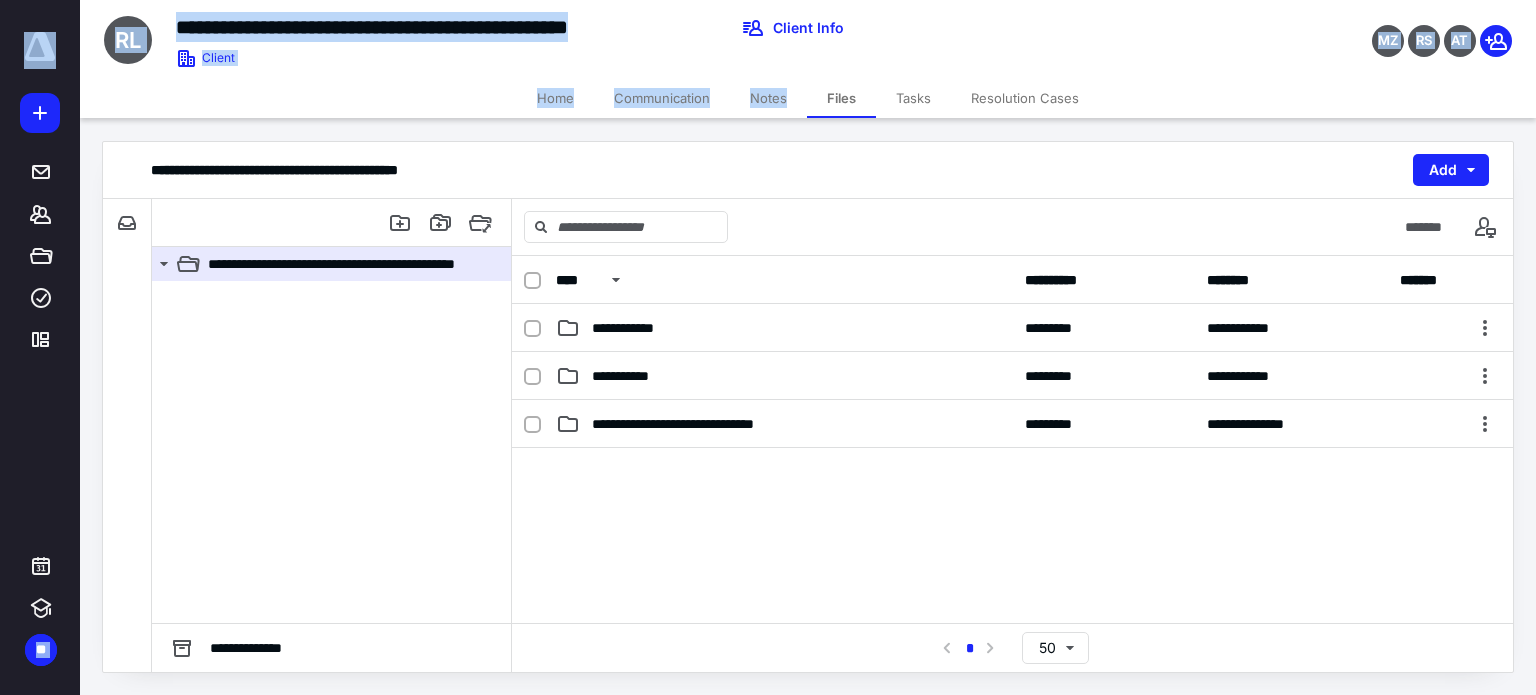 click on "Files" at bounding box center (841, 98) 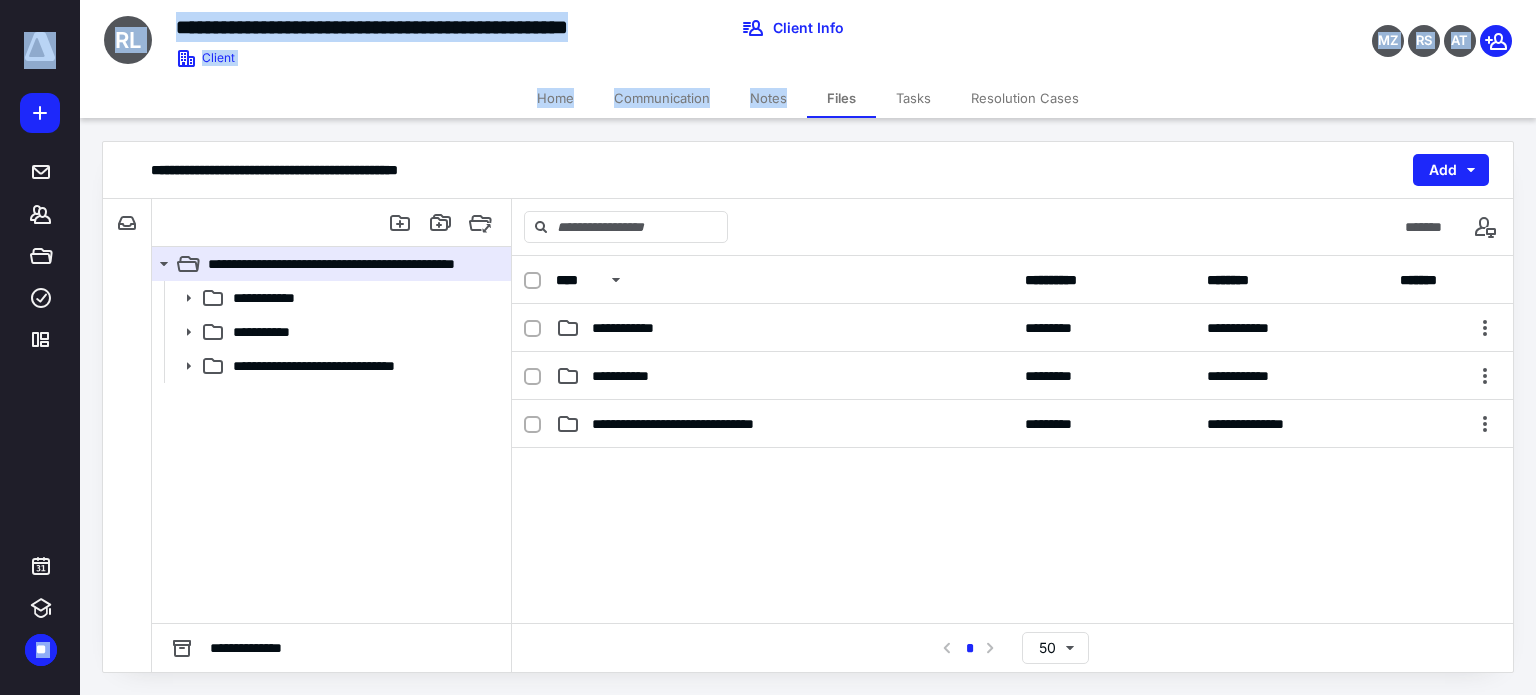 click on "Files" at bounding box center (841, 98) 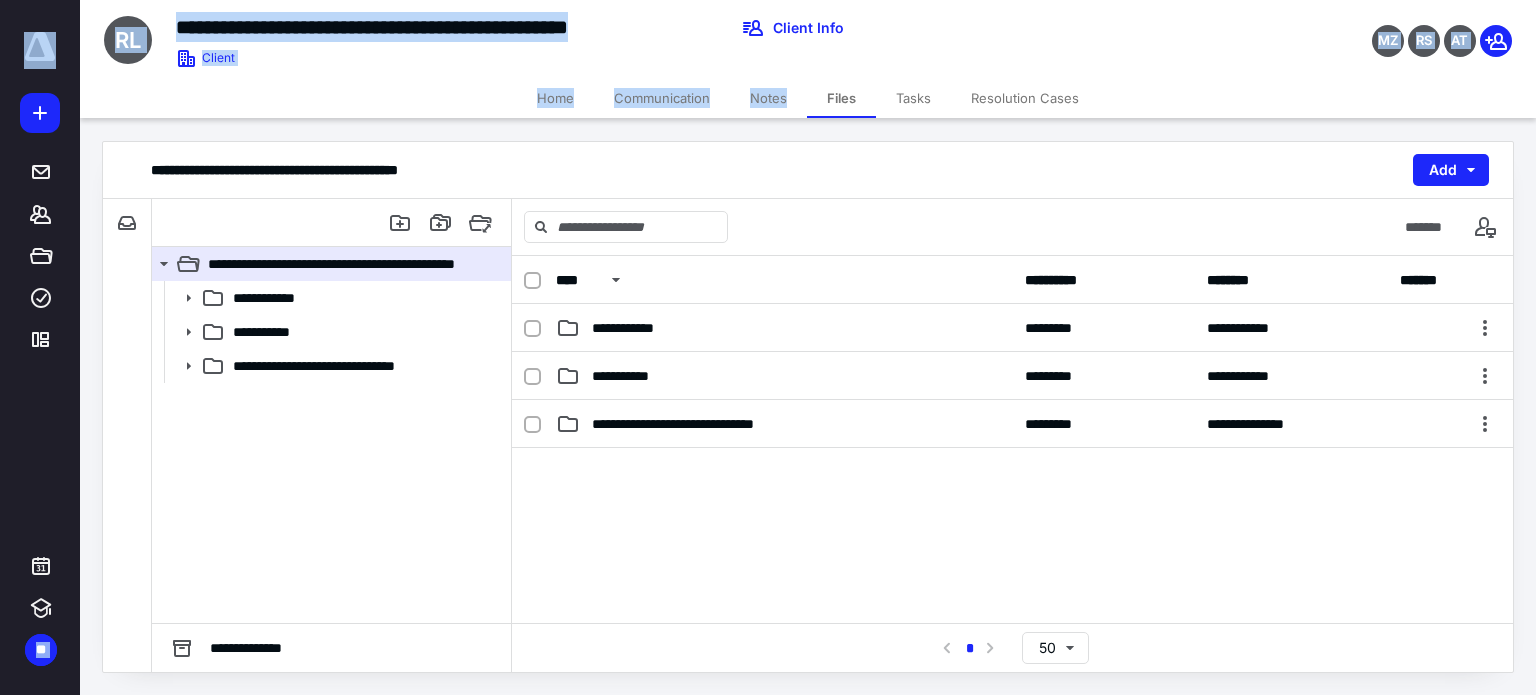 click on "Files" at bounding box center (841, 98) 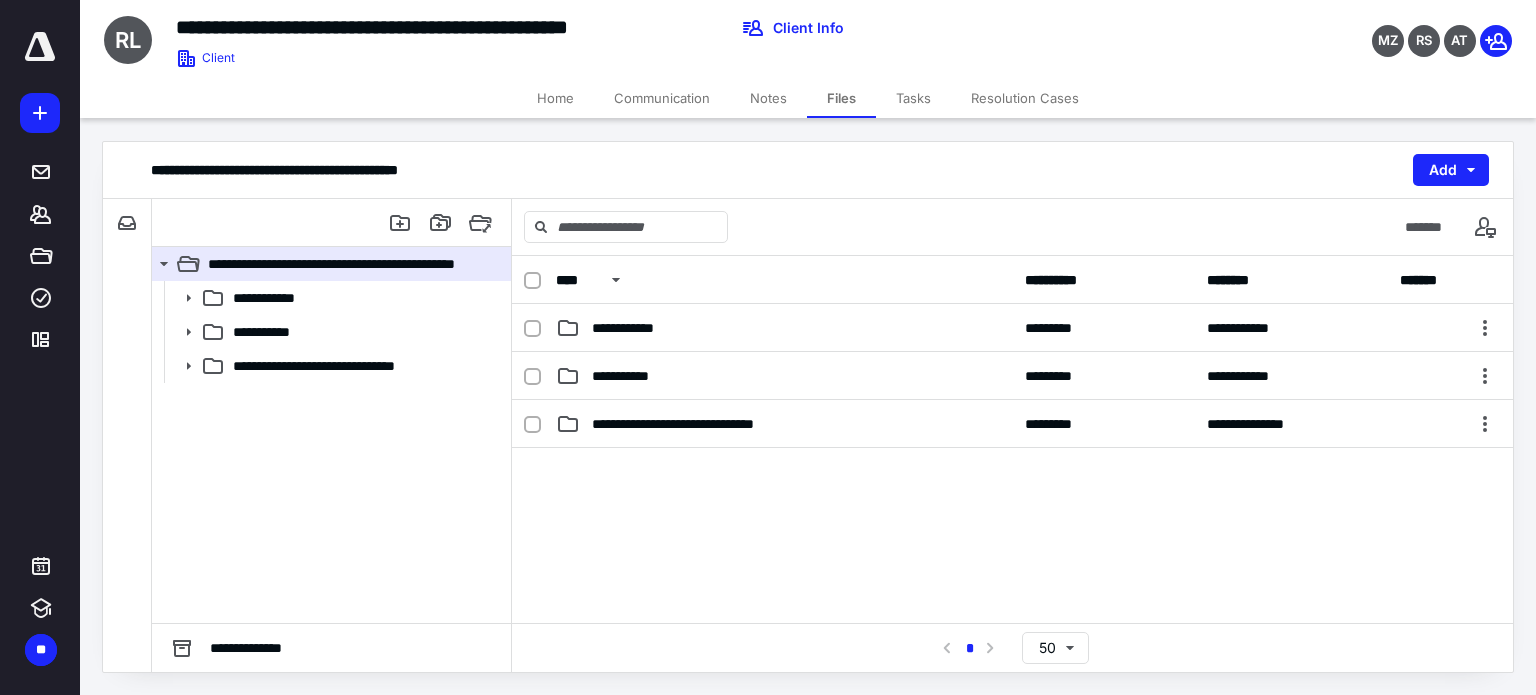 click on "Resolution Cases" at bounding box center (1025, 98) 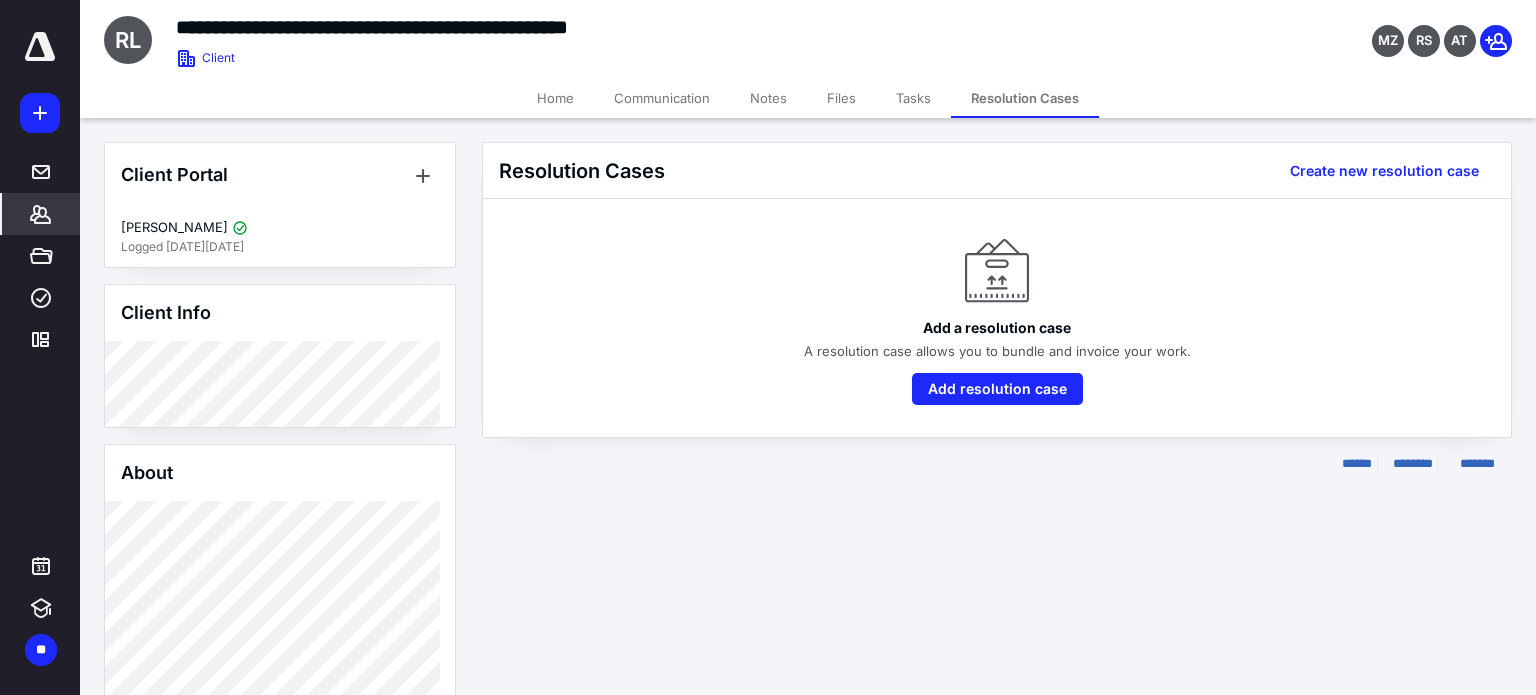 click on "Tasks" at bounding box center [913, 98] 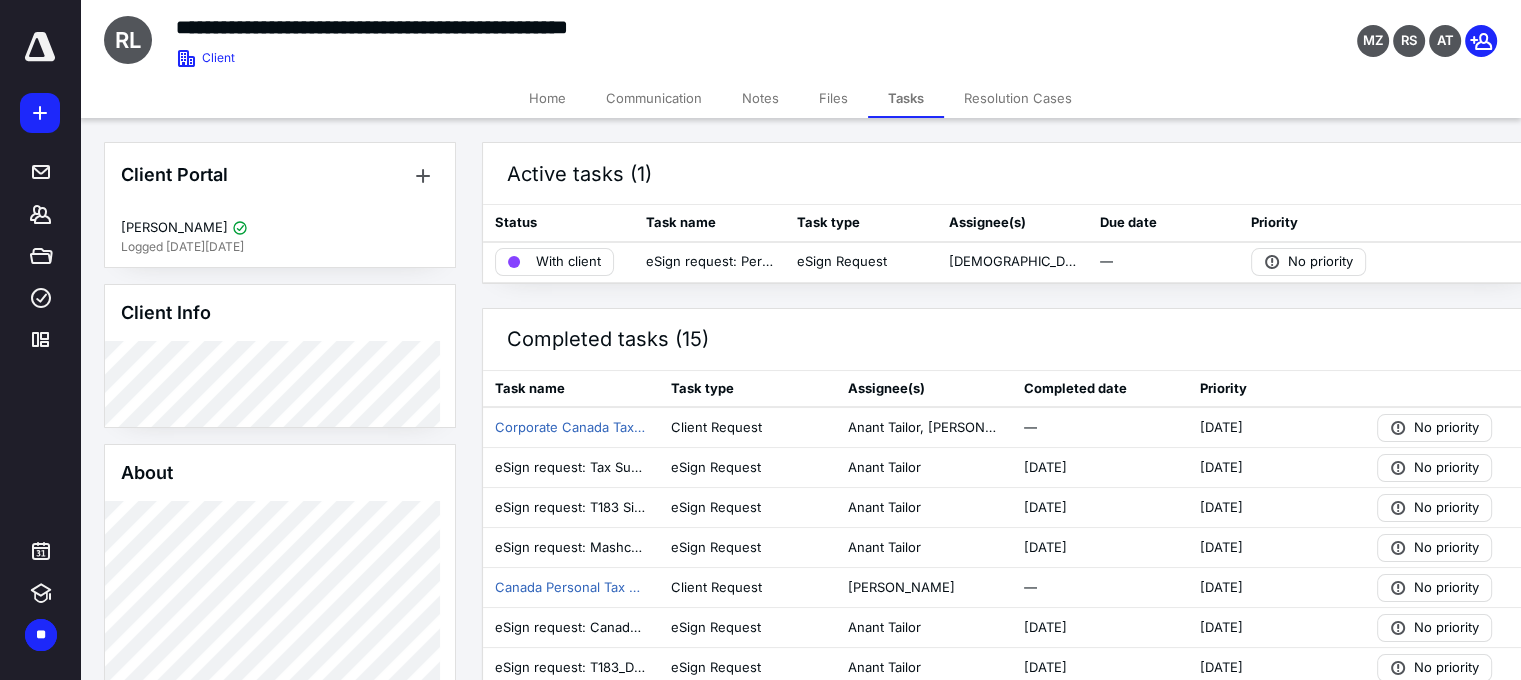 click on "Files" at bounding box center (833, 98) 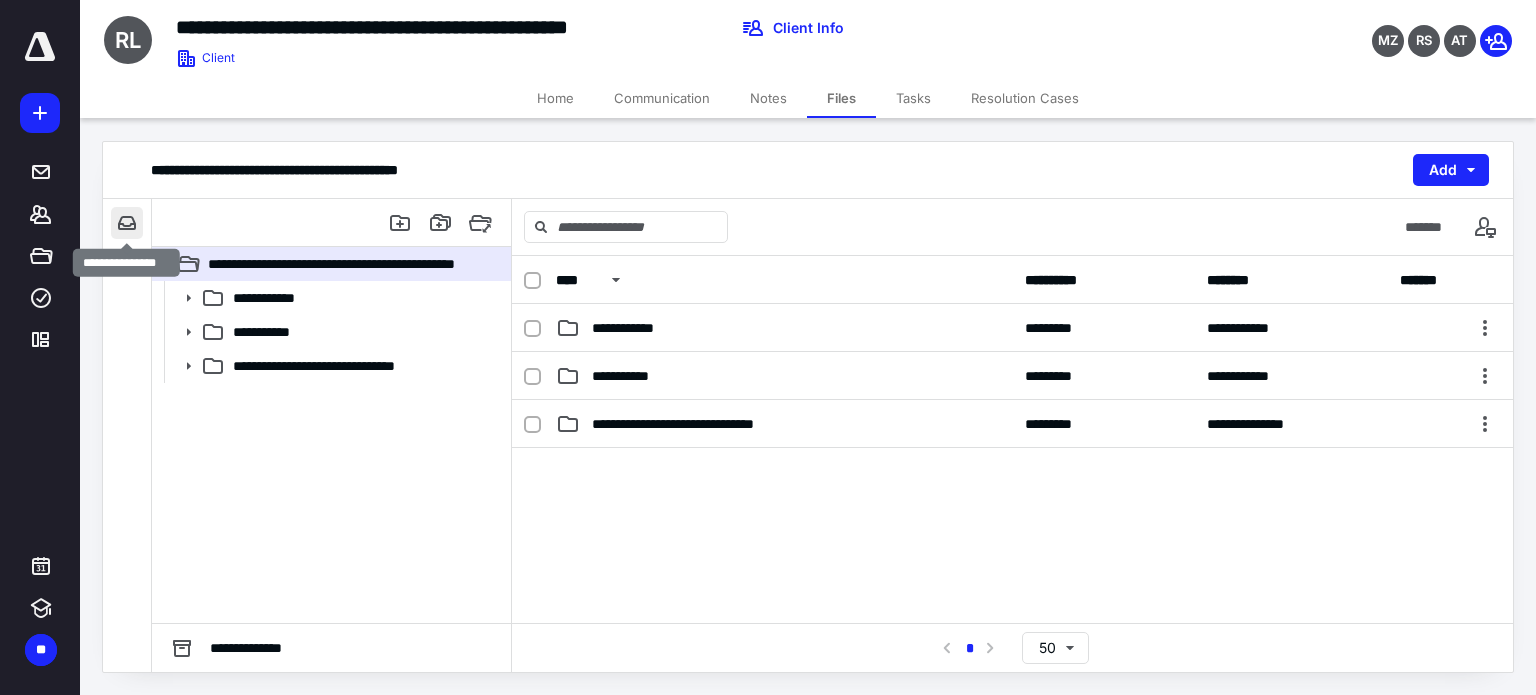 click at bounding box center (127, 223) 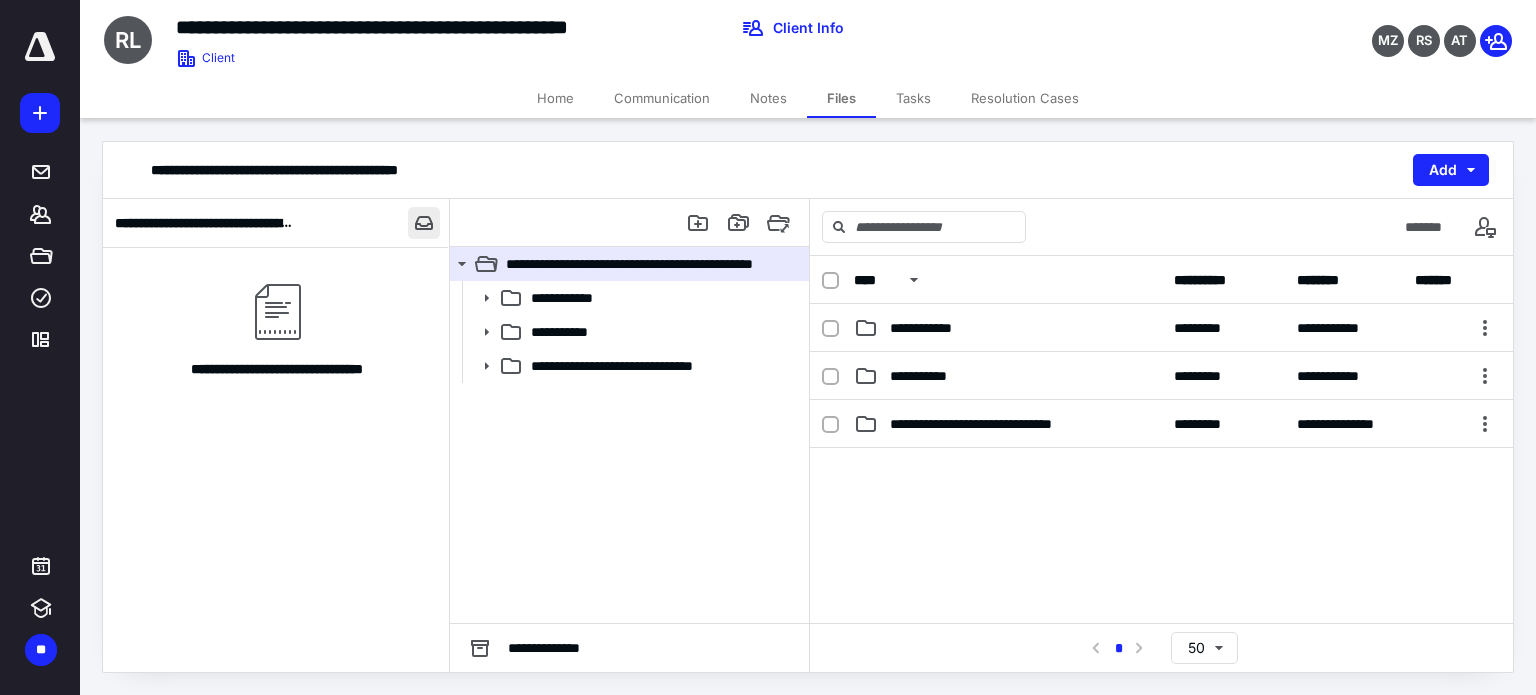 type 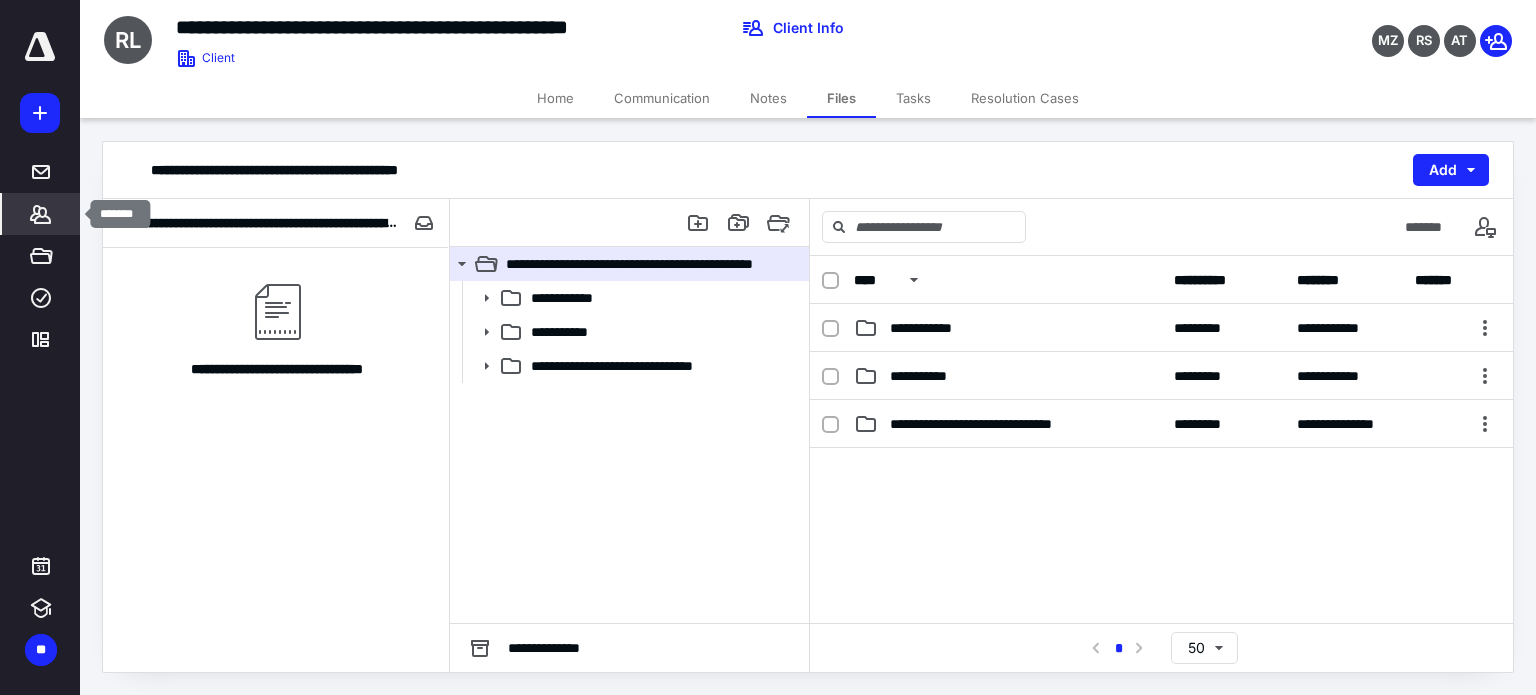 click 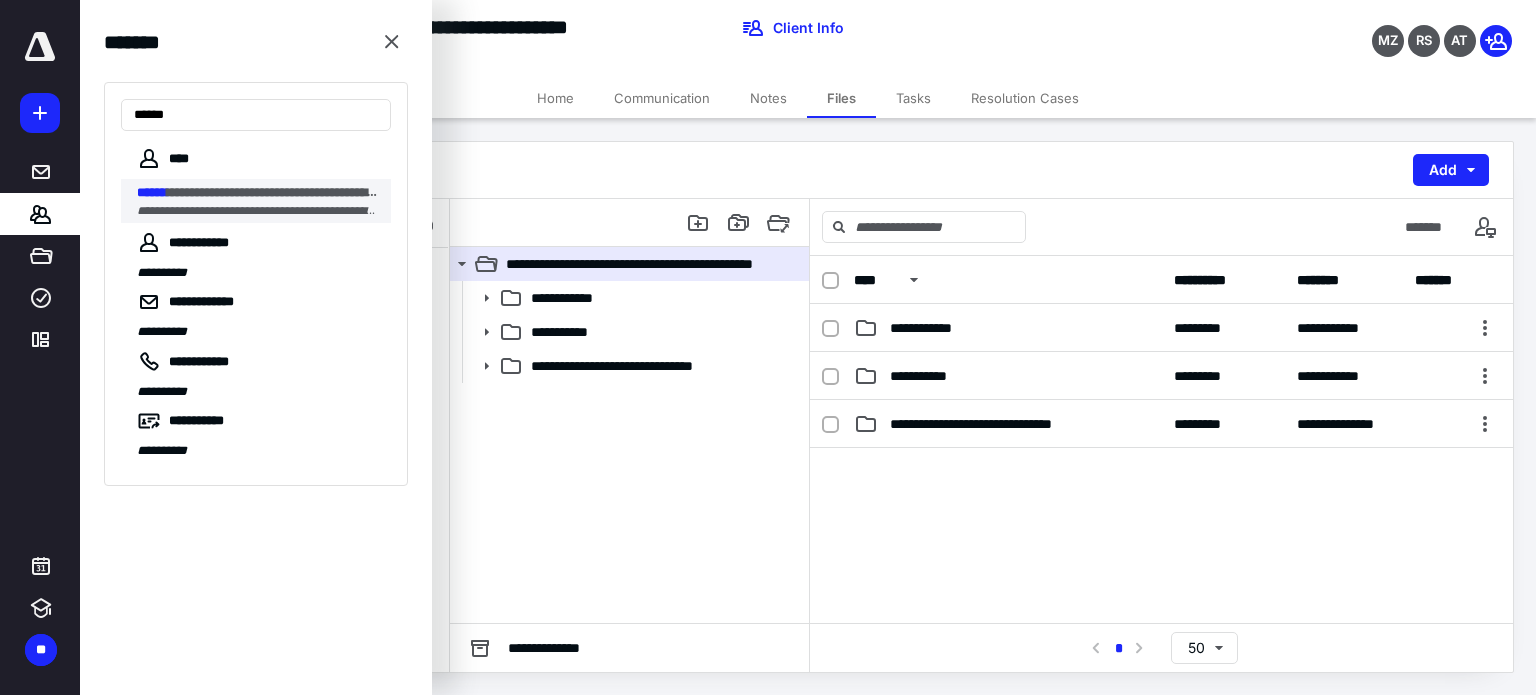 type on "******" 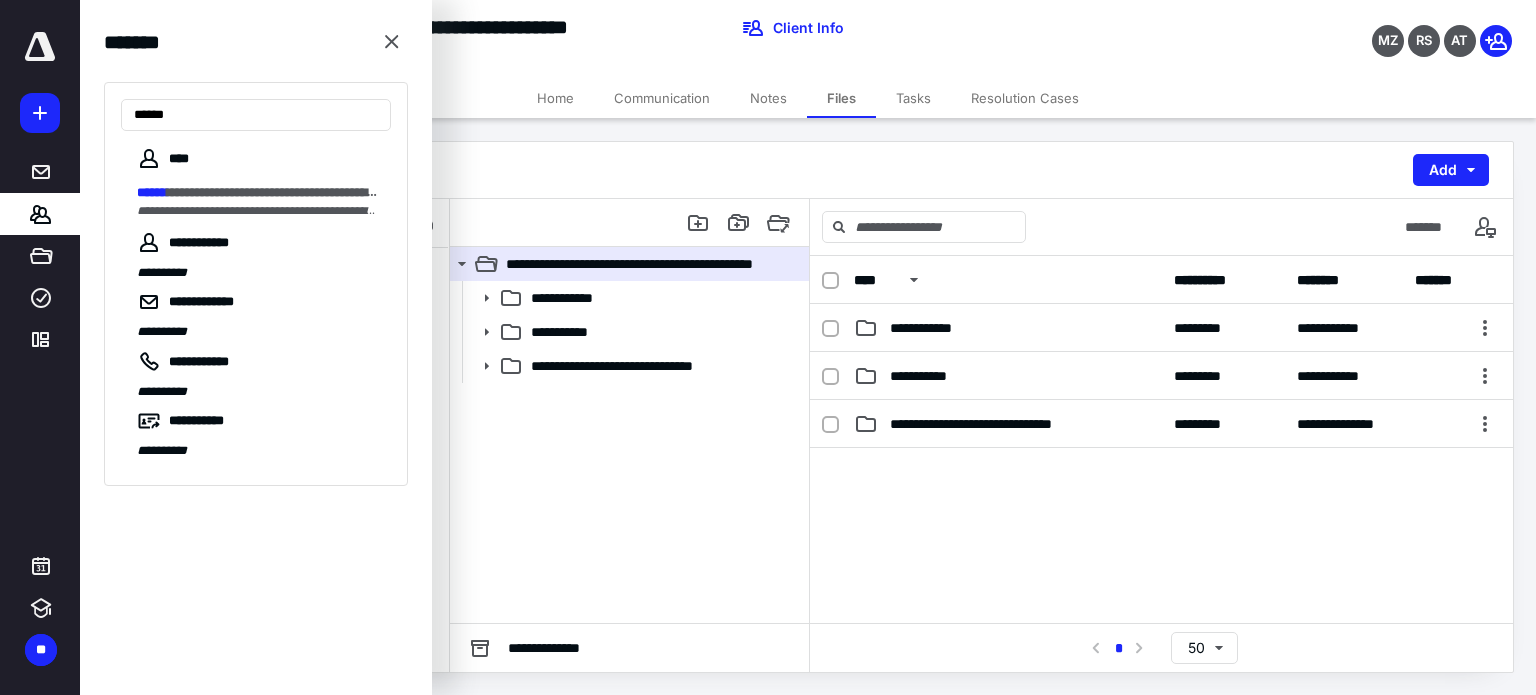 click on "**********" at bounding box center (264, 332) 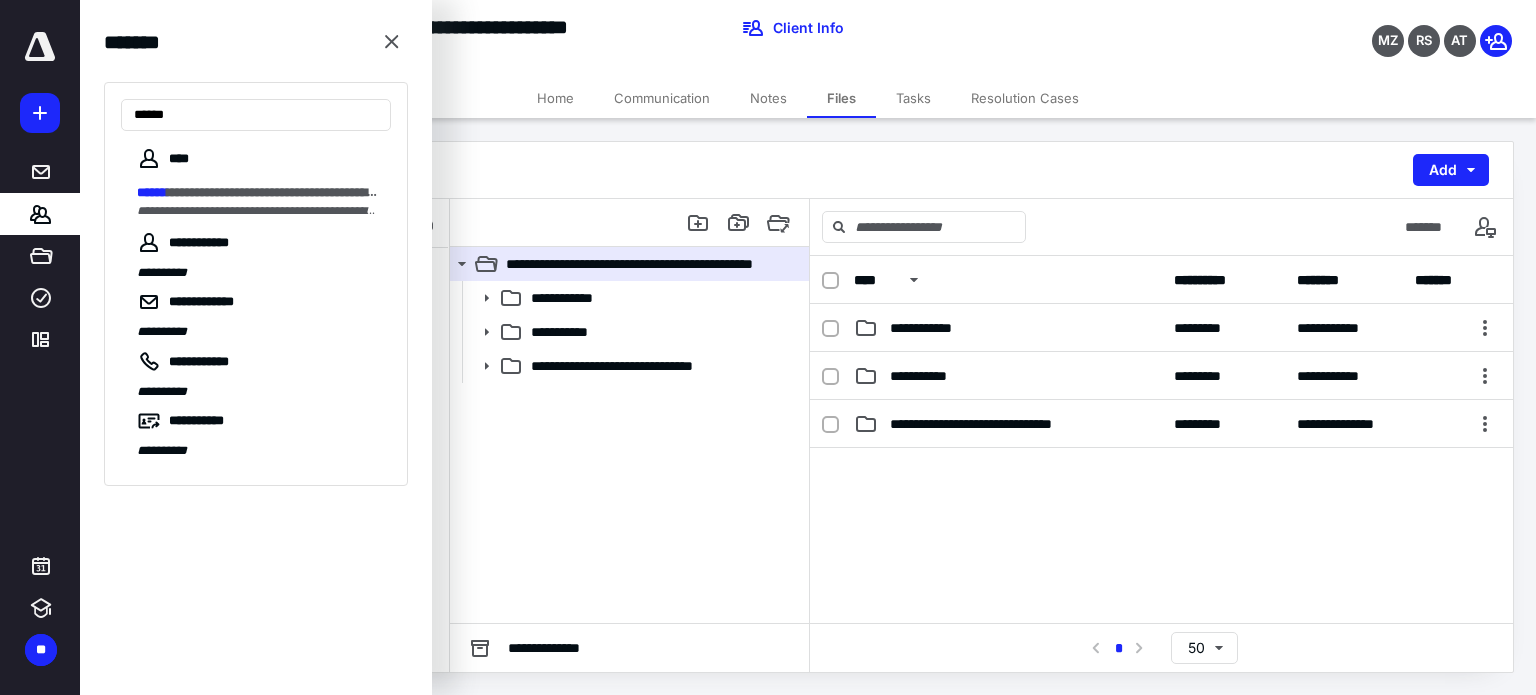 click on "**********" at bounding box center (264, 273) 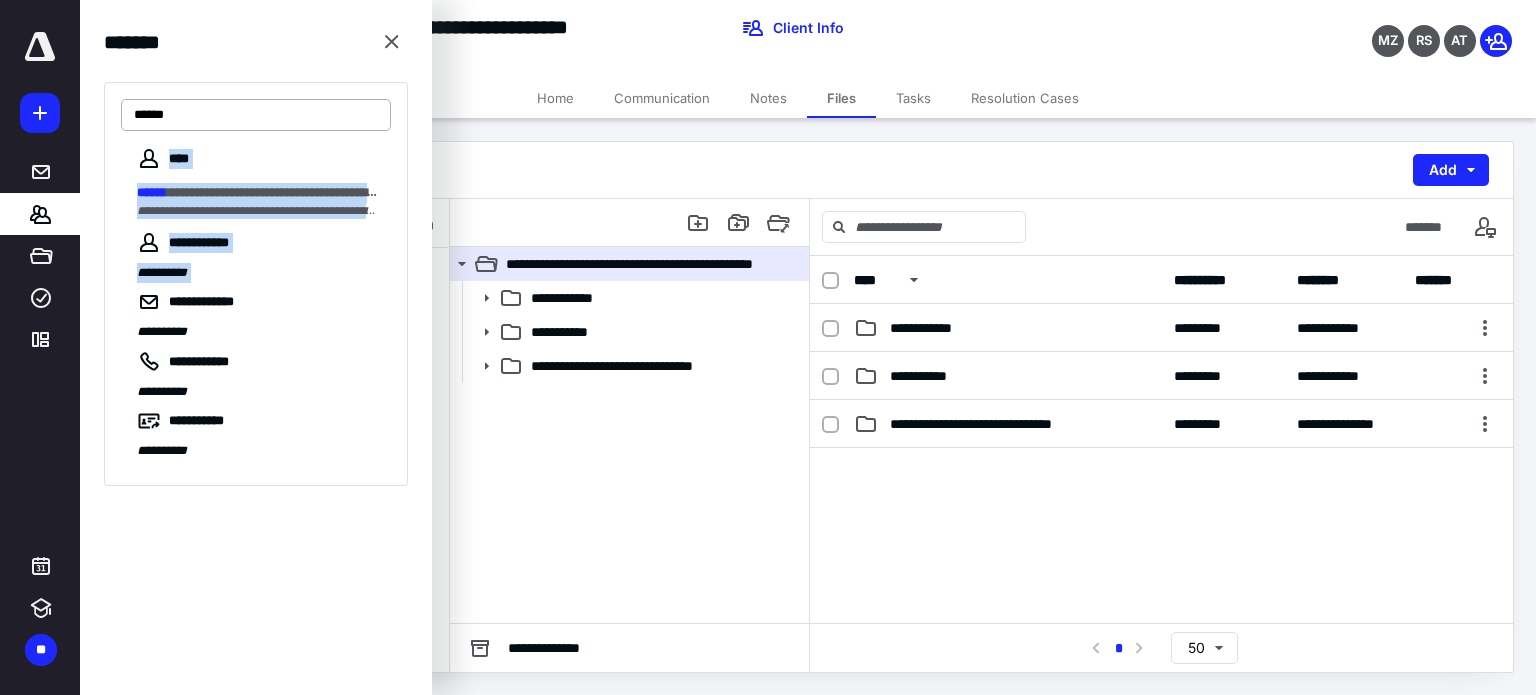 drag, startPoint x: 266, startPoint y: 255, endPoint x: 366, endPoint y: 116, distance: 171.23376 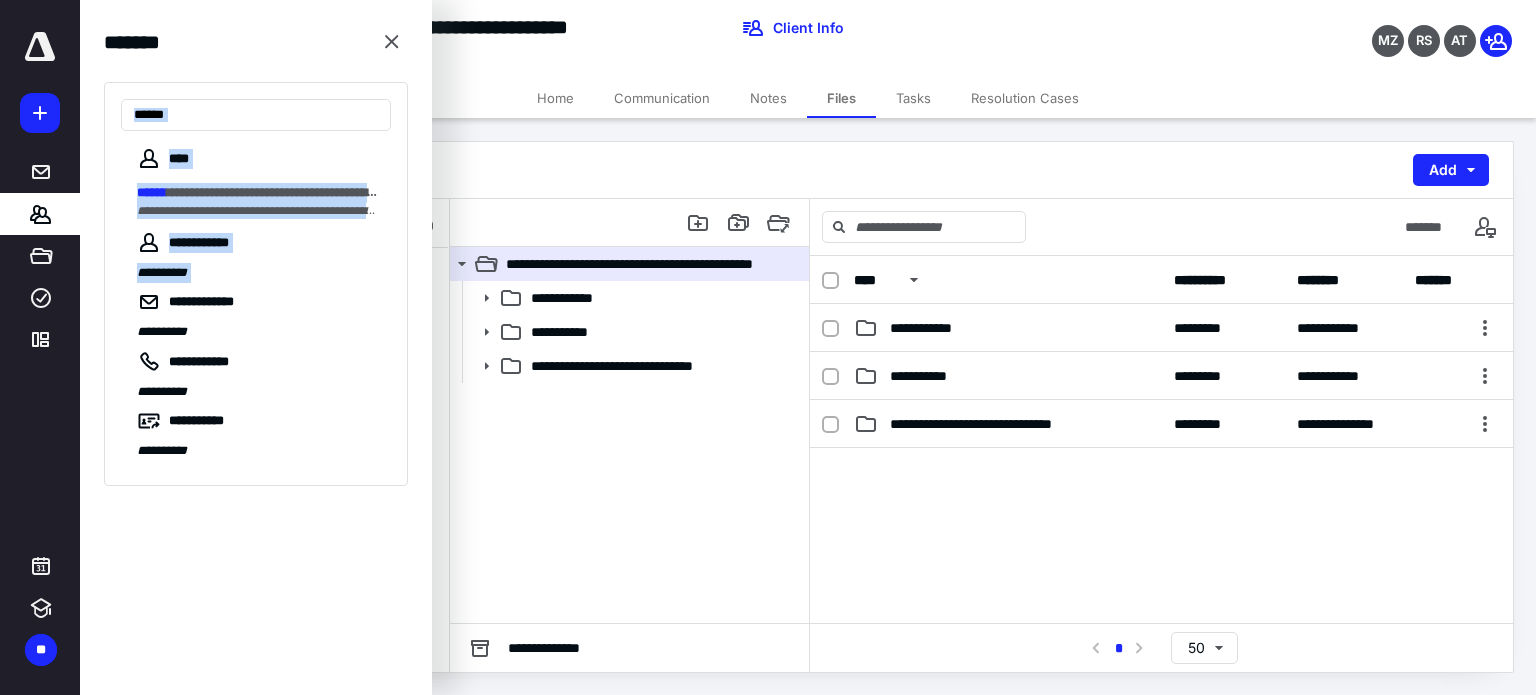 click on "****" at bounding box center (256, 159) 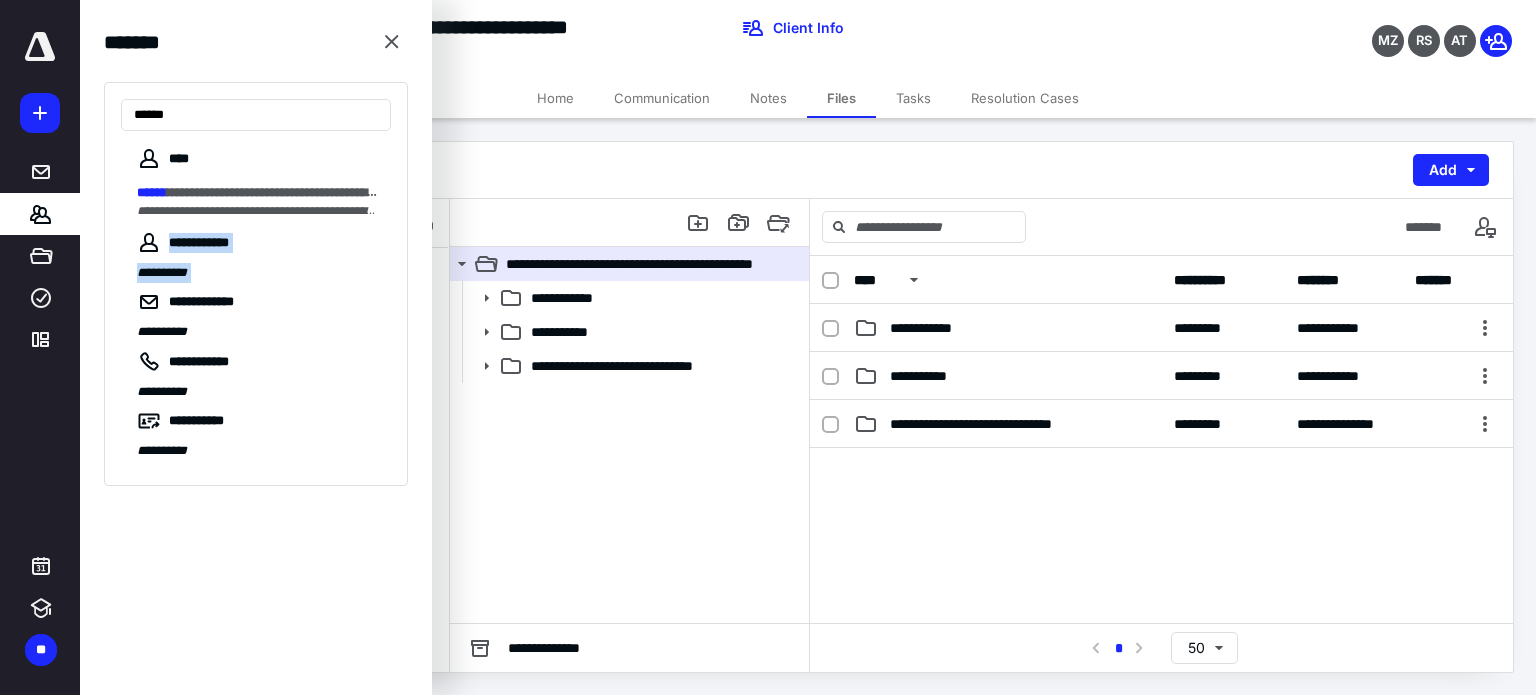 click on "**********" at bounding box center [256, 243] 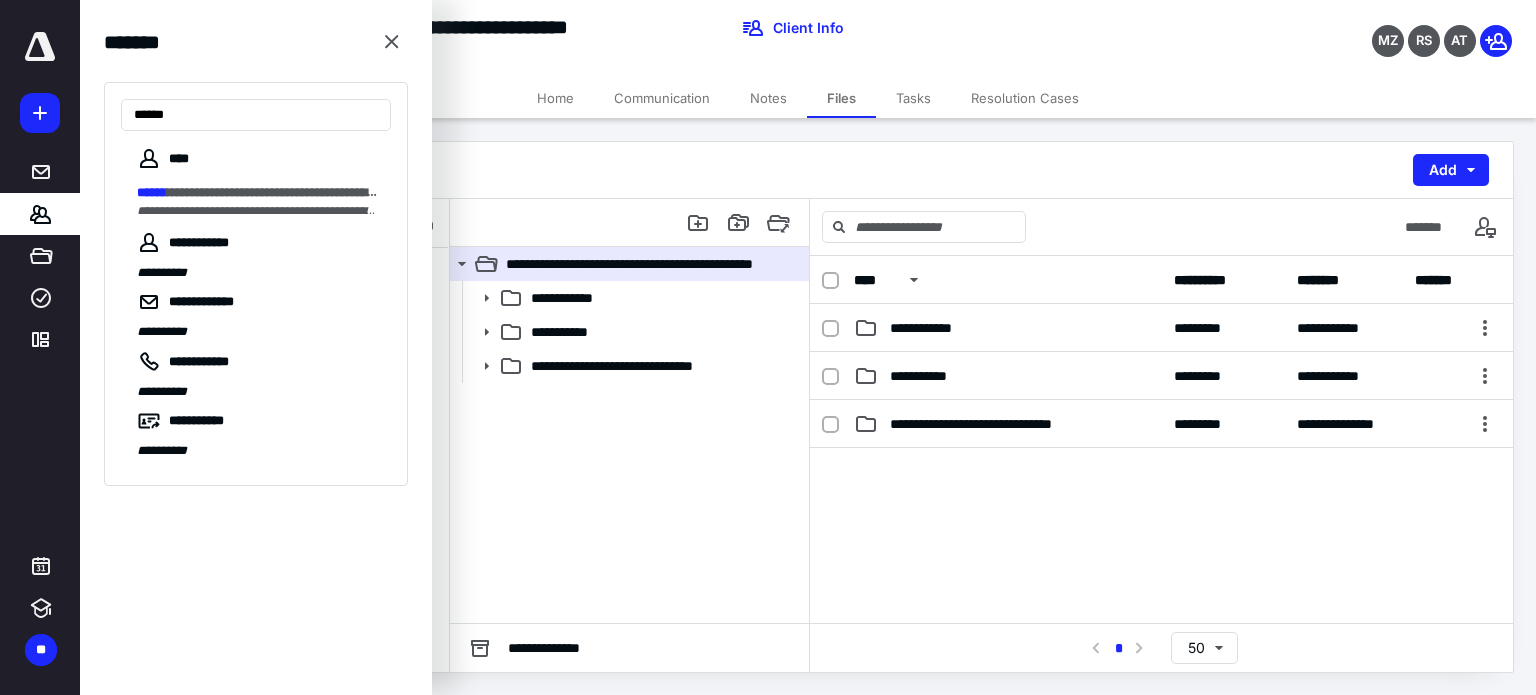 click on "**********" at bounding box center (256, 243) 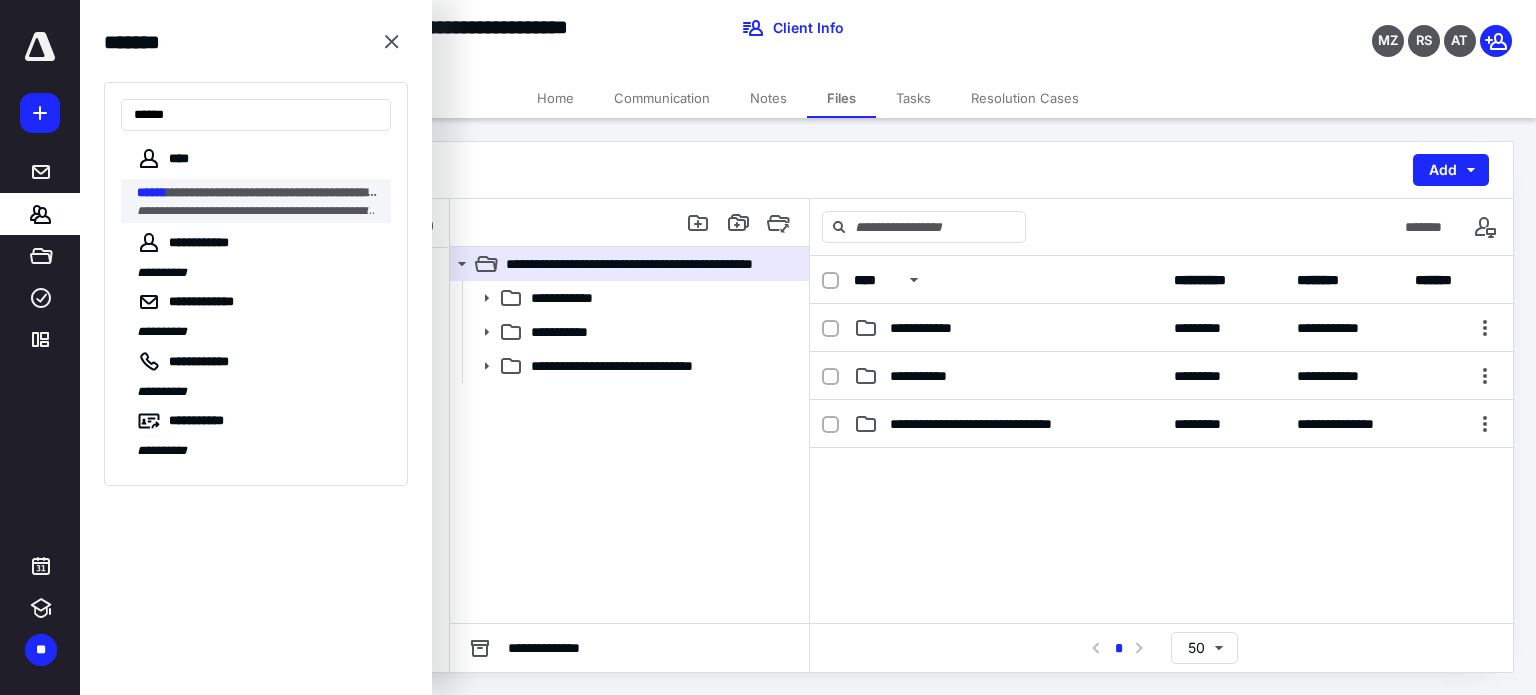 click on "**********" at bounding box center (306, 211) 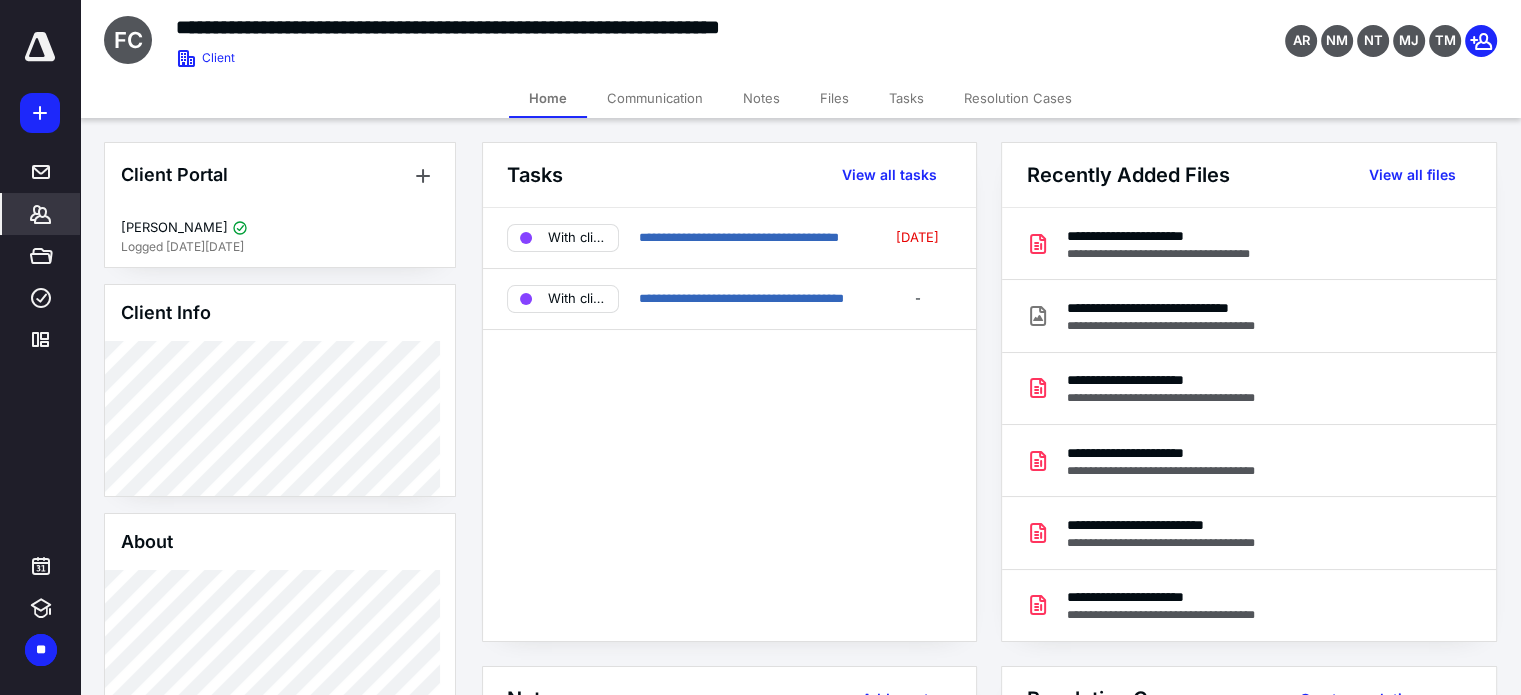 click on "**********" at bounding box center (565, 24) 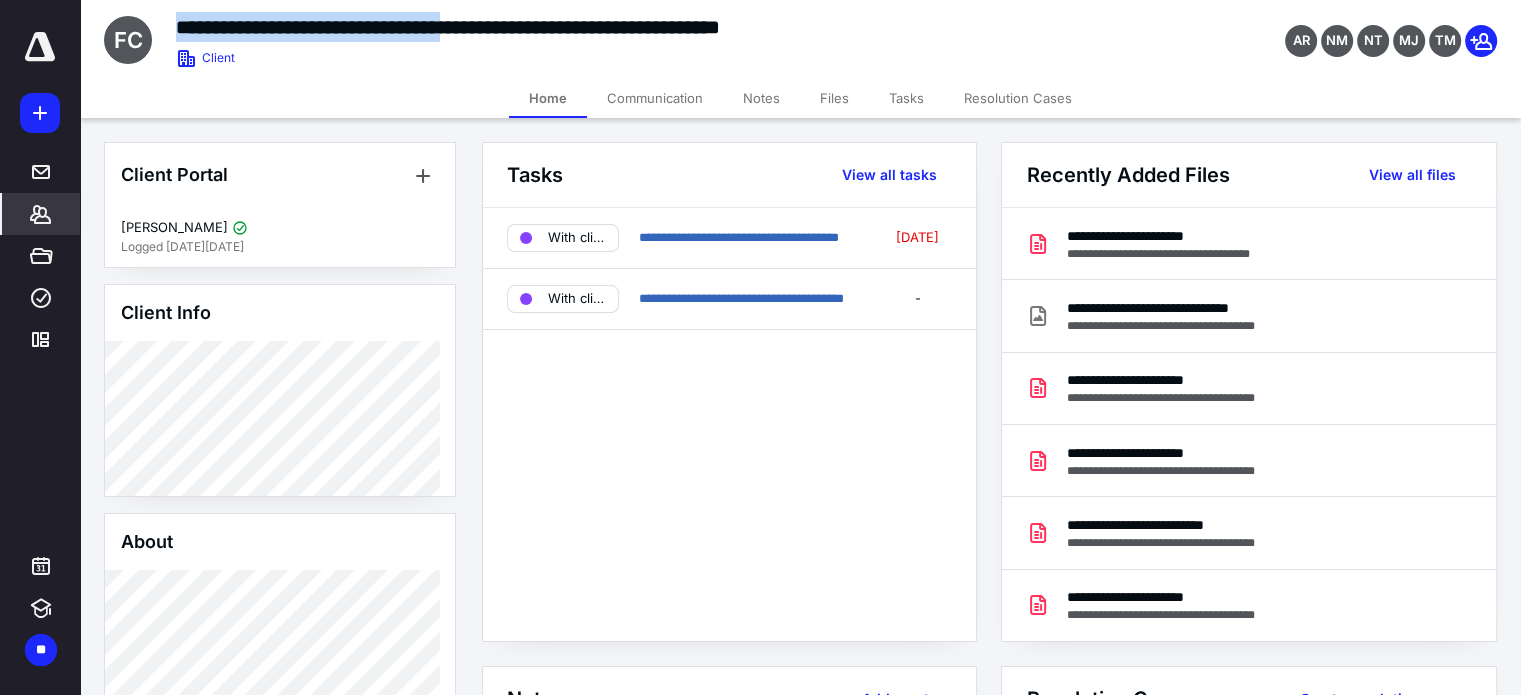 click on "**********" at bounding box center [565, 24] 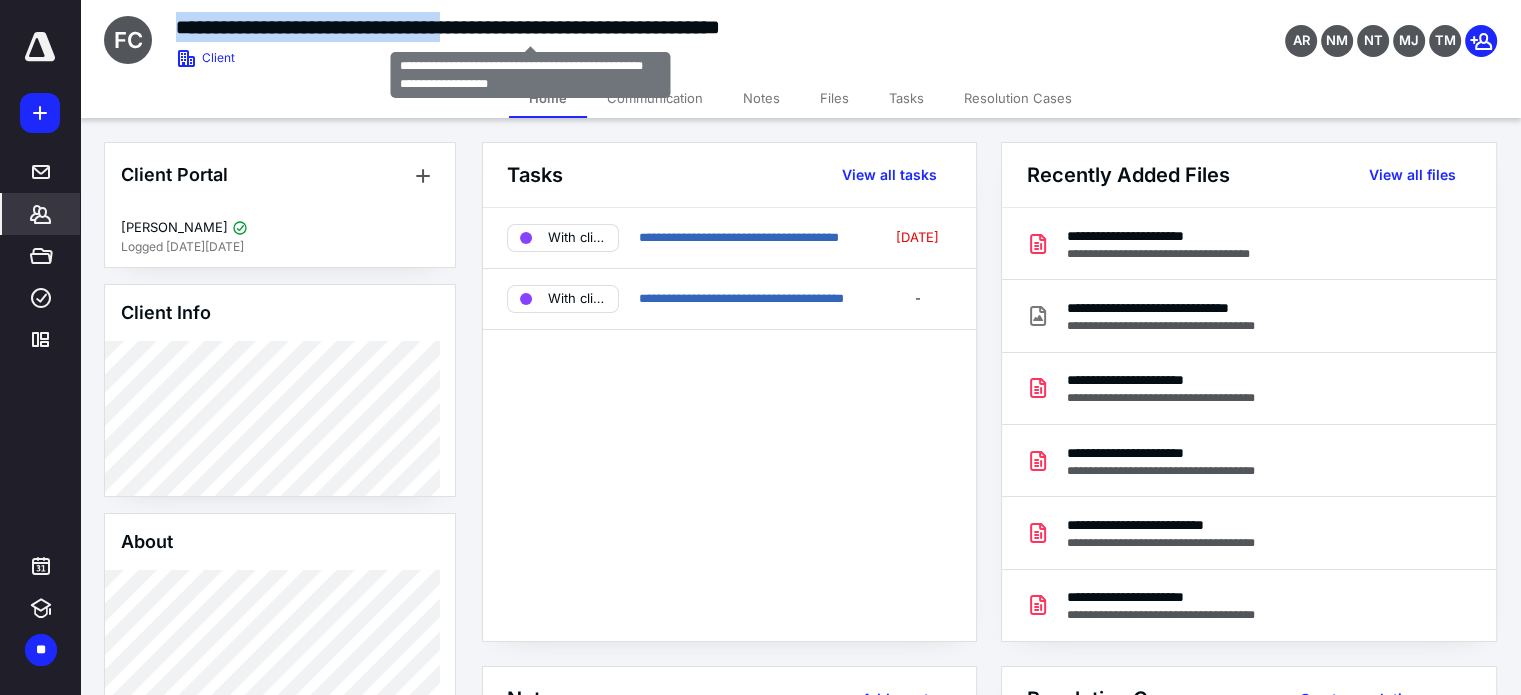 click on "**********" at bounding box center [530, 27] 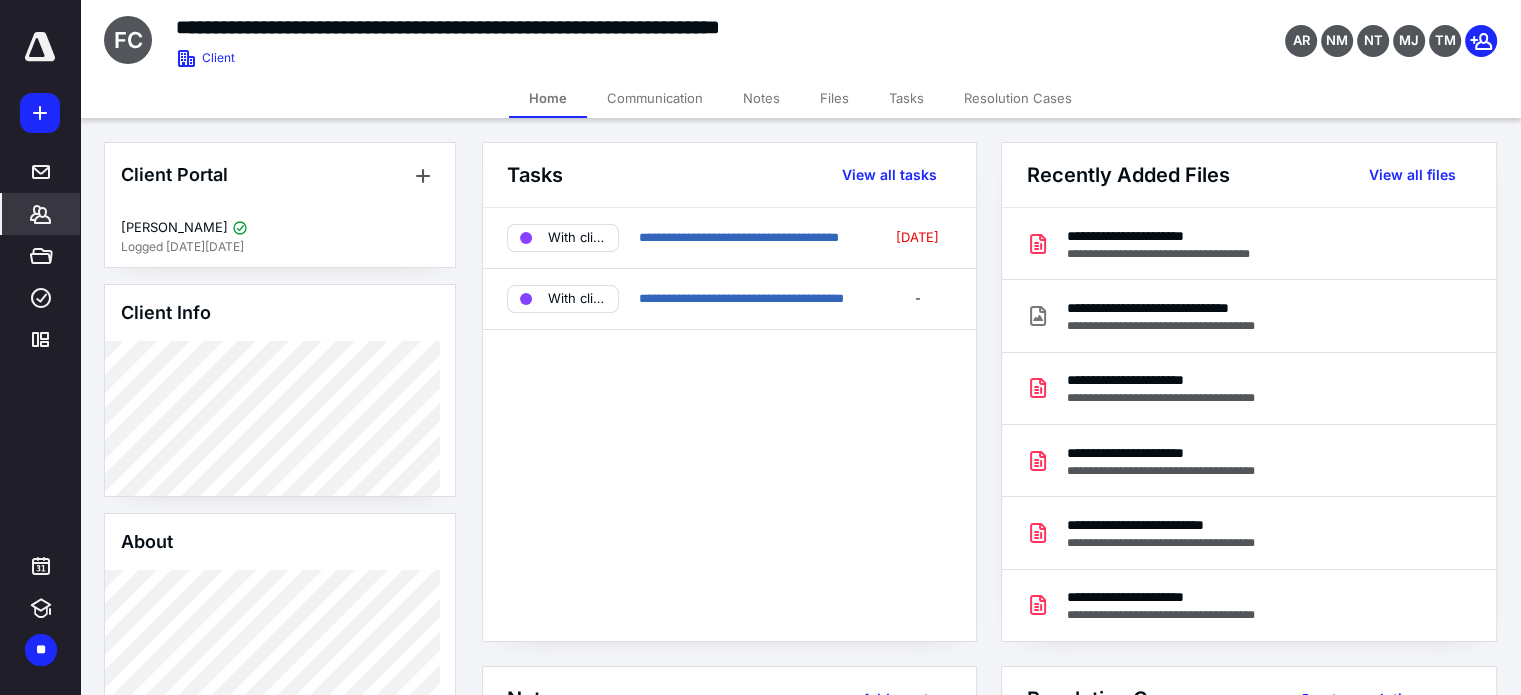 click on "Tasks" at bounding box center (906, 98) 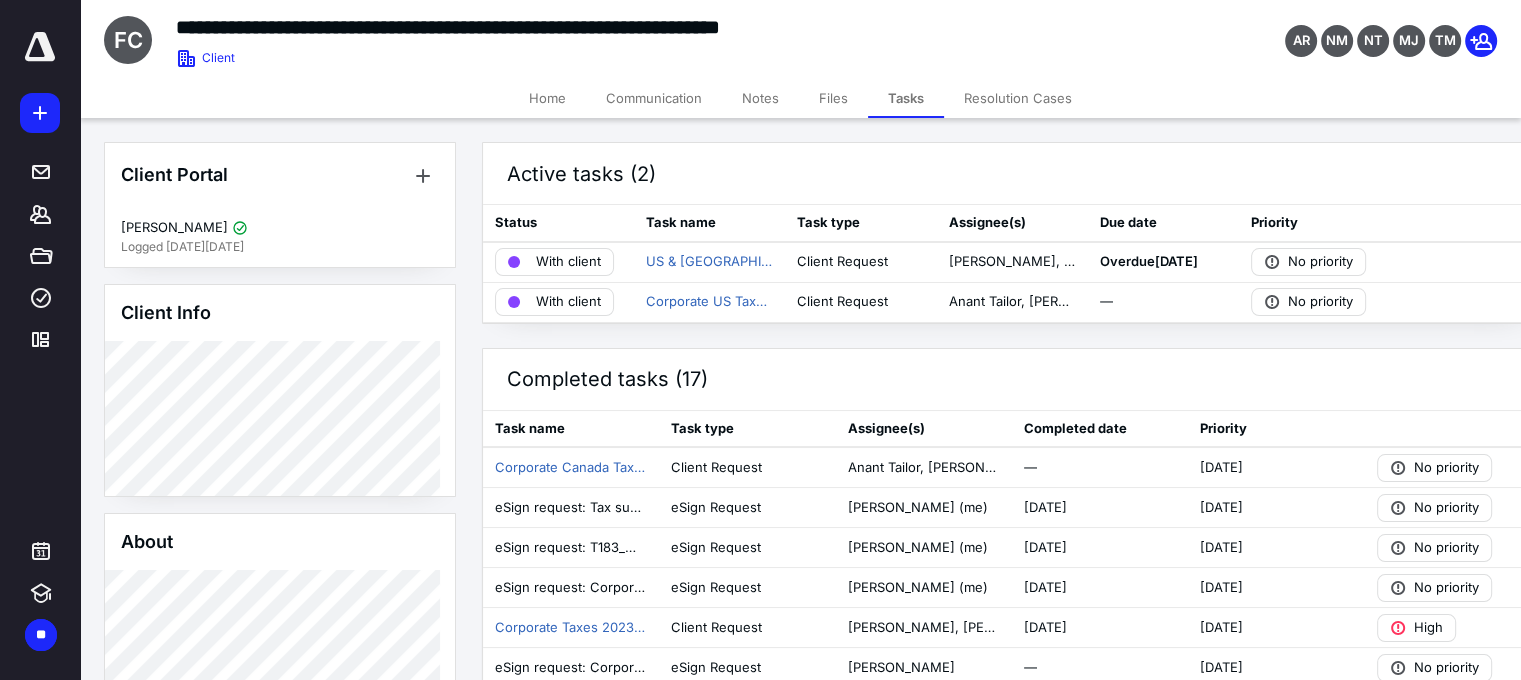 click on "Active   tasks   (2)" at bounding box center [1012, 174] 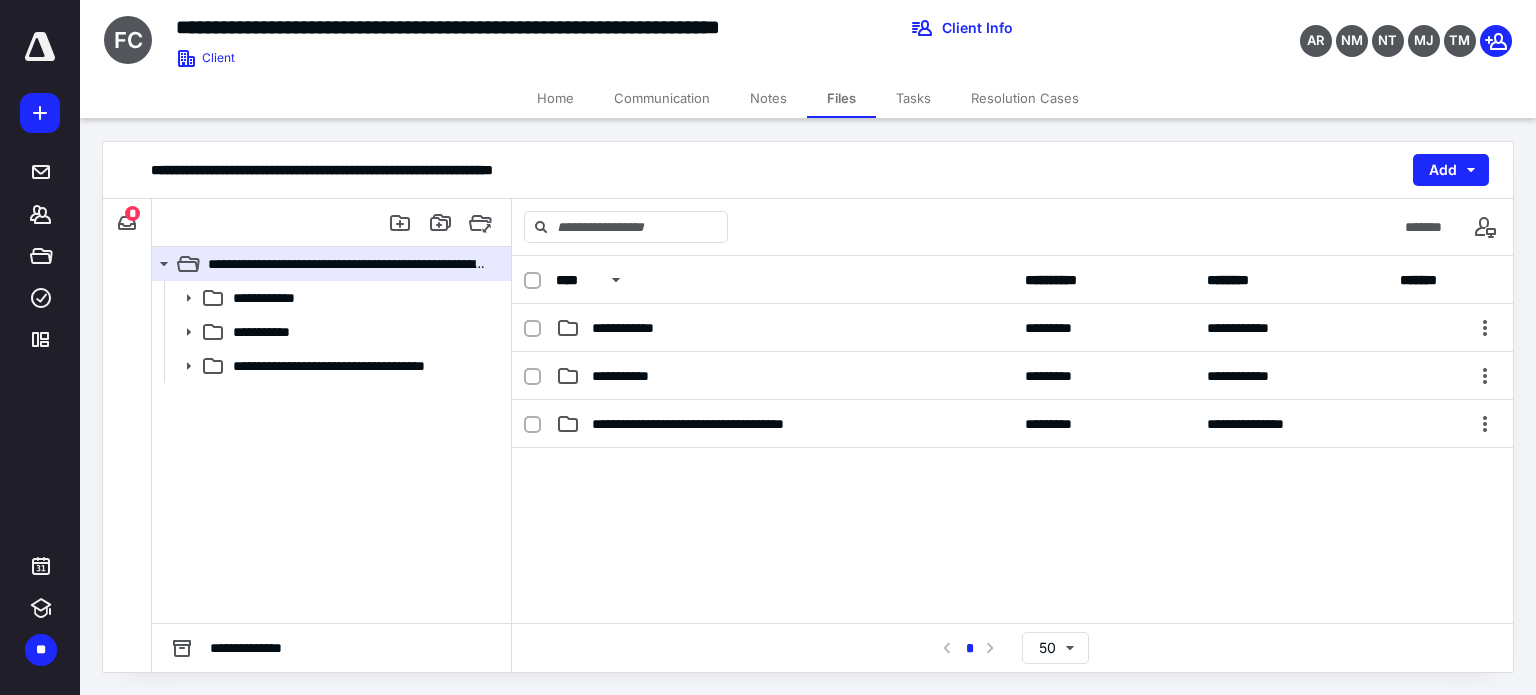 click on "**********" at bounding box center [808, 407] 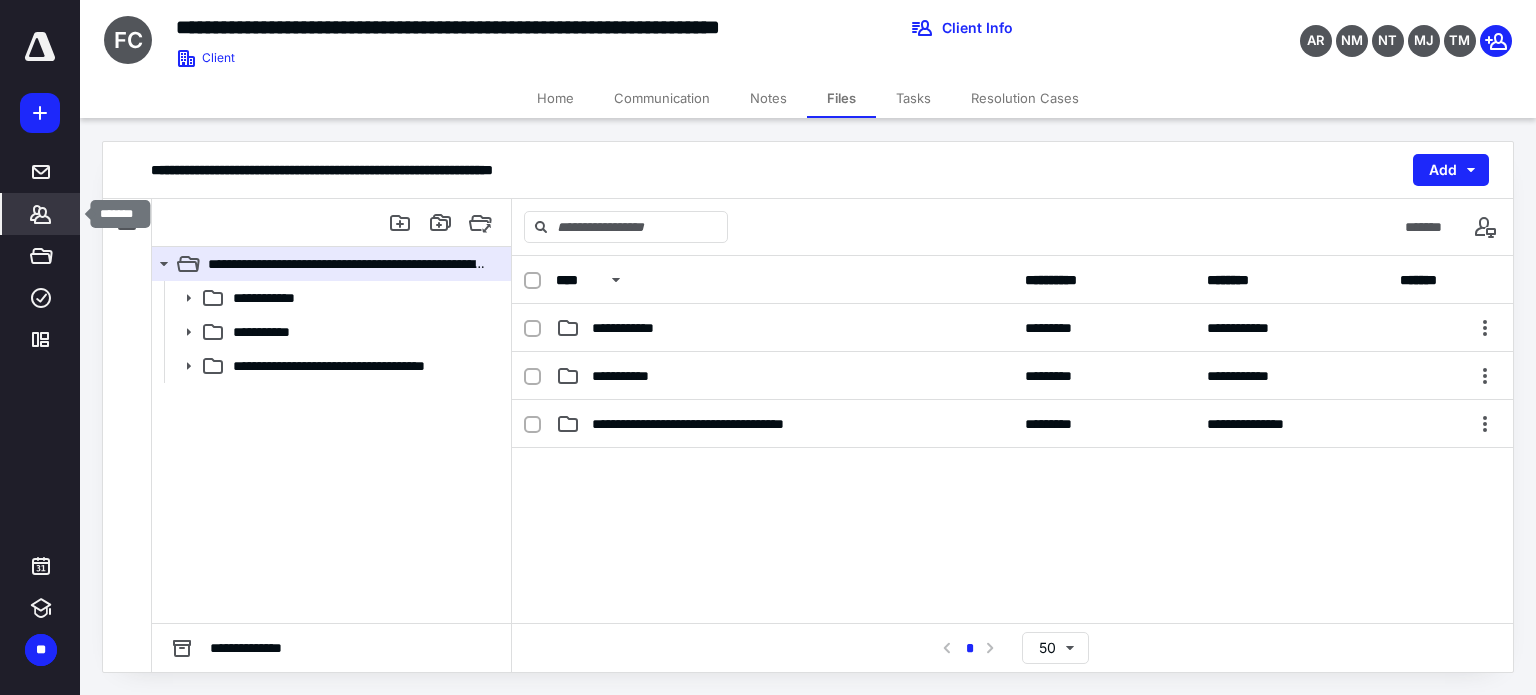 click 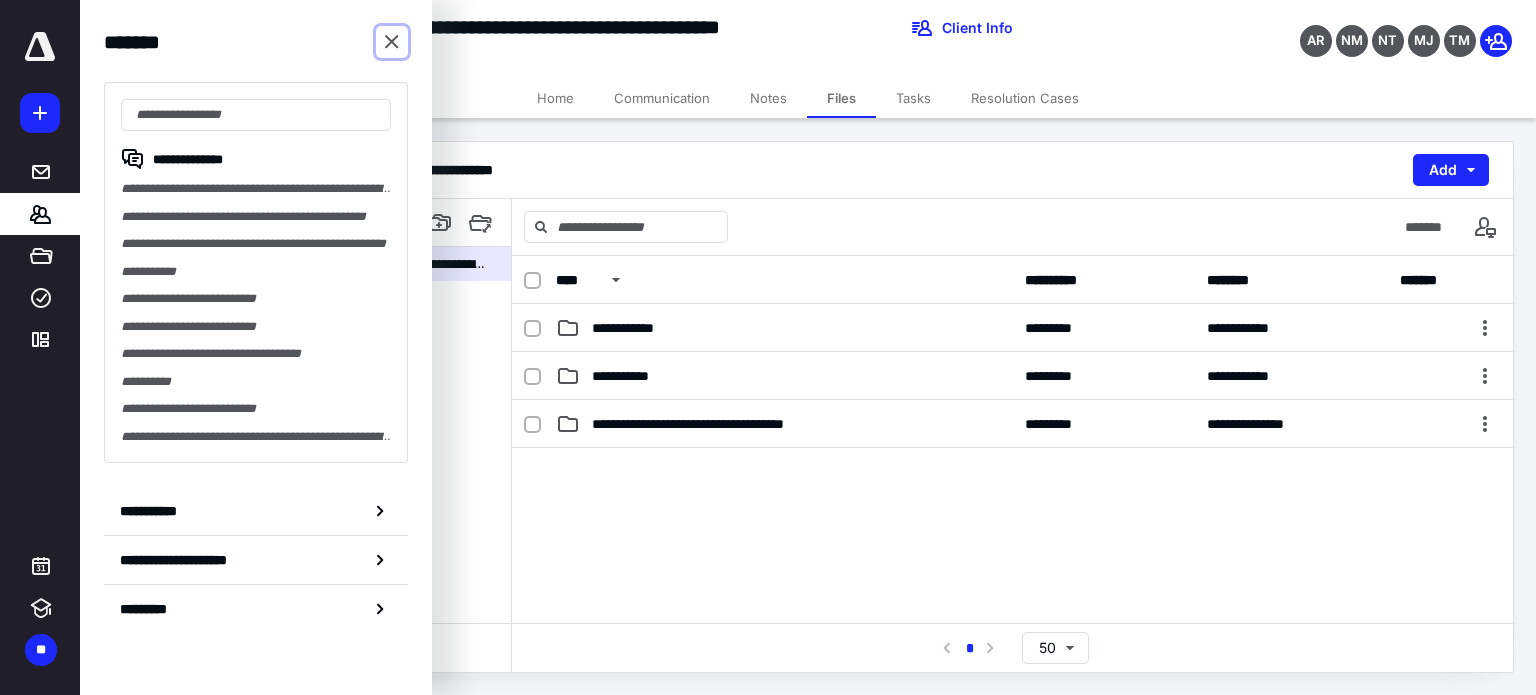 click at bounding box center (392, 42) 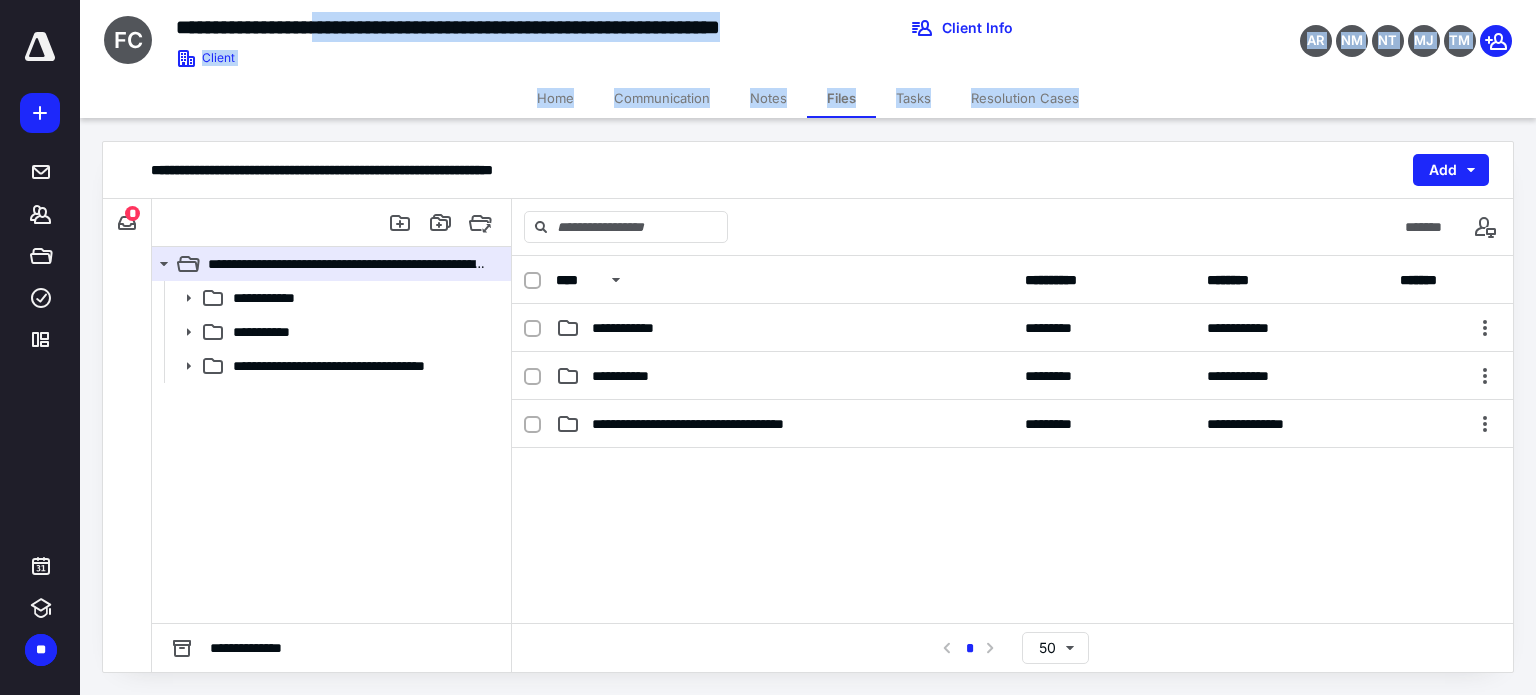 drag, startPoint x: 374, startPoint y: 33, endPoint x: 680, endPoint y: 165, distance: 333.25665 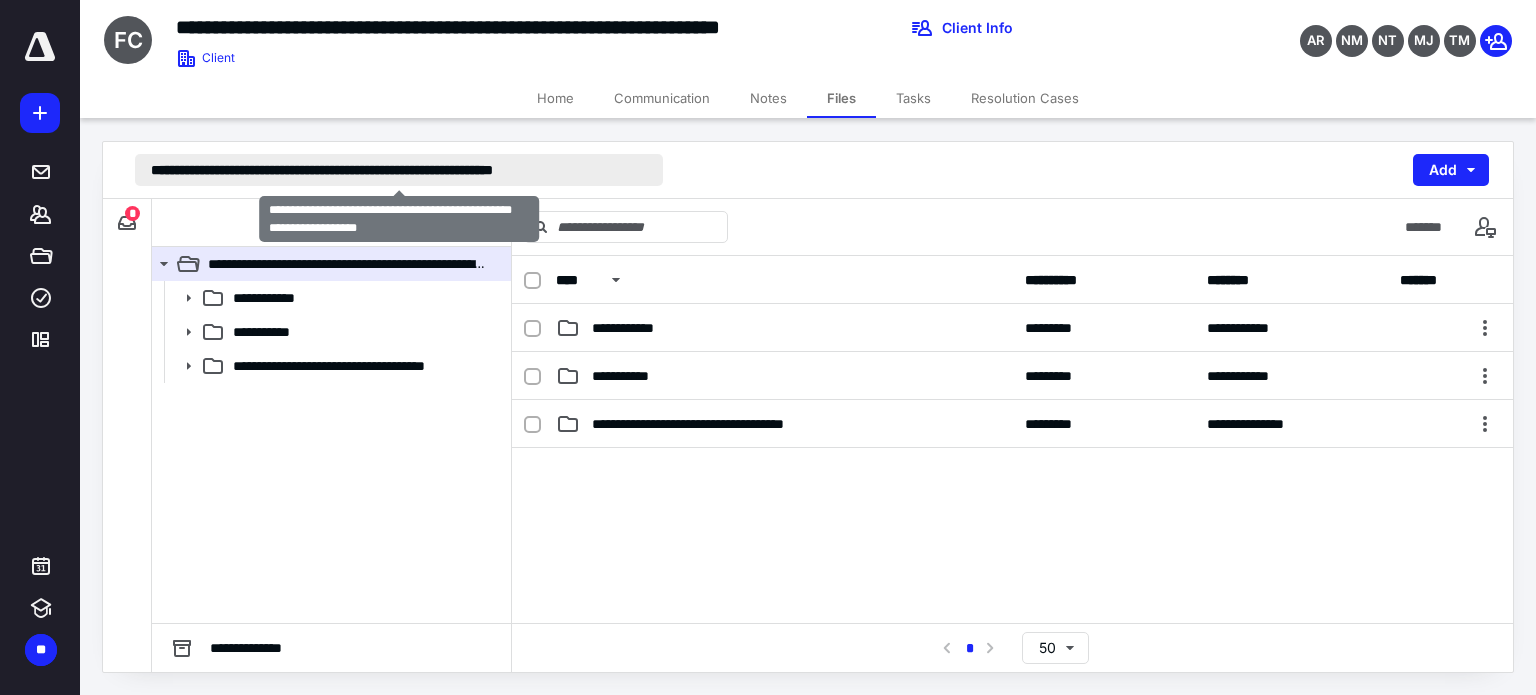 click on "**********" at bounding box center [399, 170] 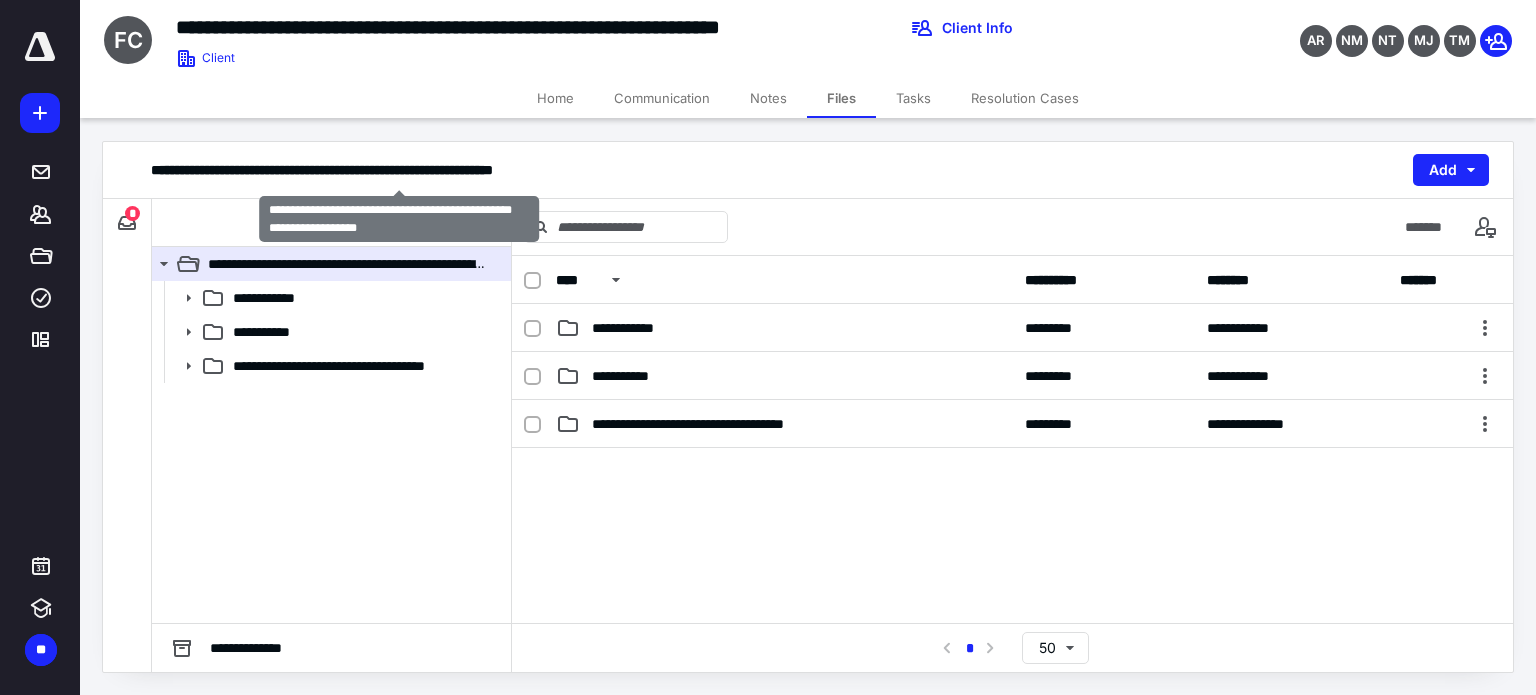 drag, startPoint x: 646, startPoint y: 171, endPoint x: 428, endPoint y: 58, distance: 245.54633 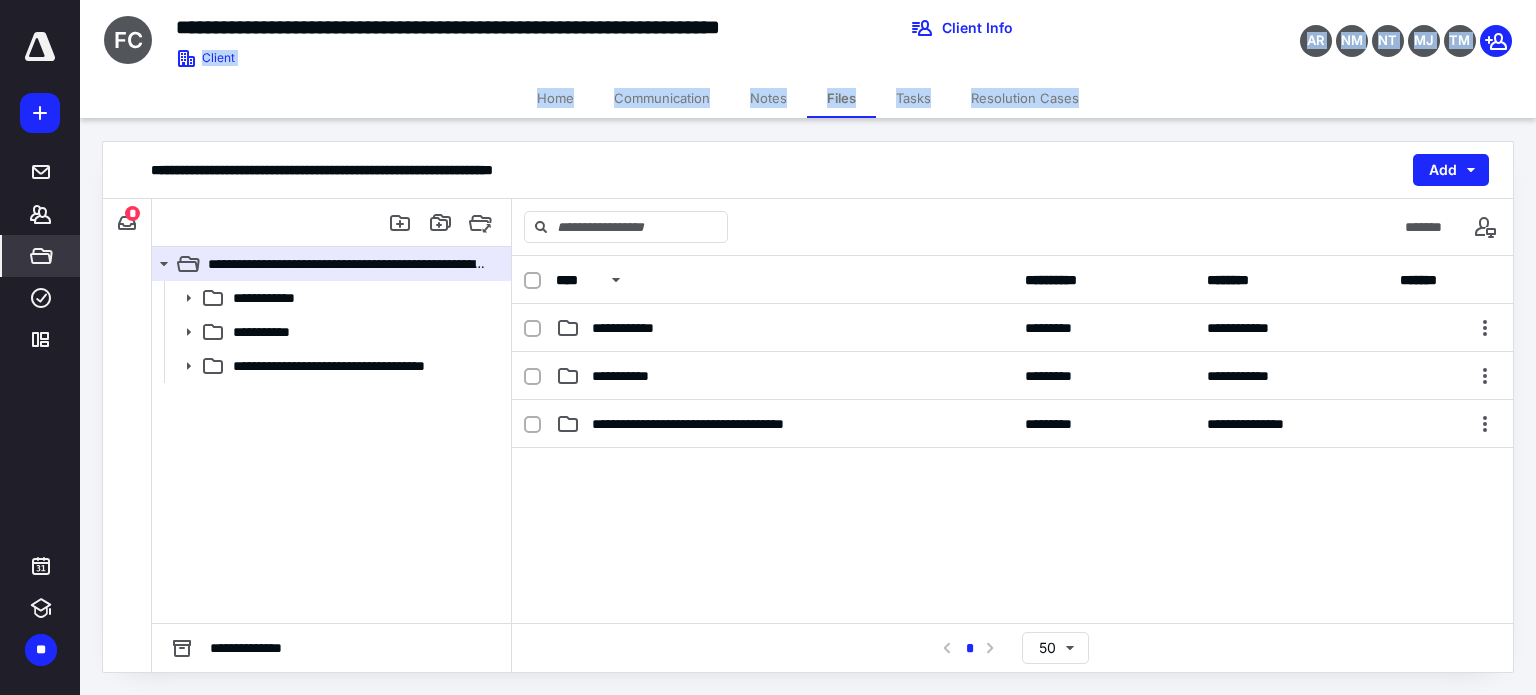 drag, startPoint x: 356, startPoint y: 75, endPoint x: 59, endPoint y: 242, distance: 340.73157 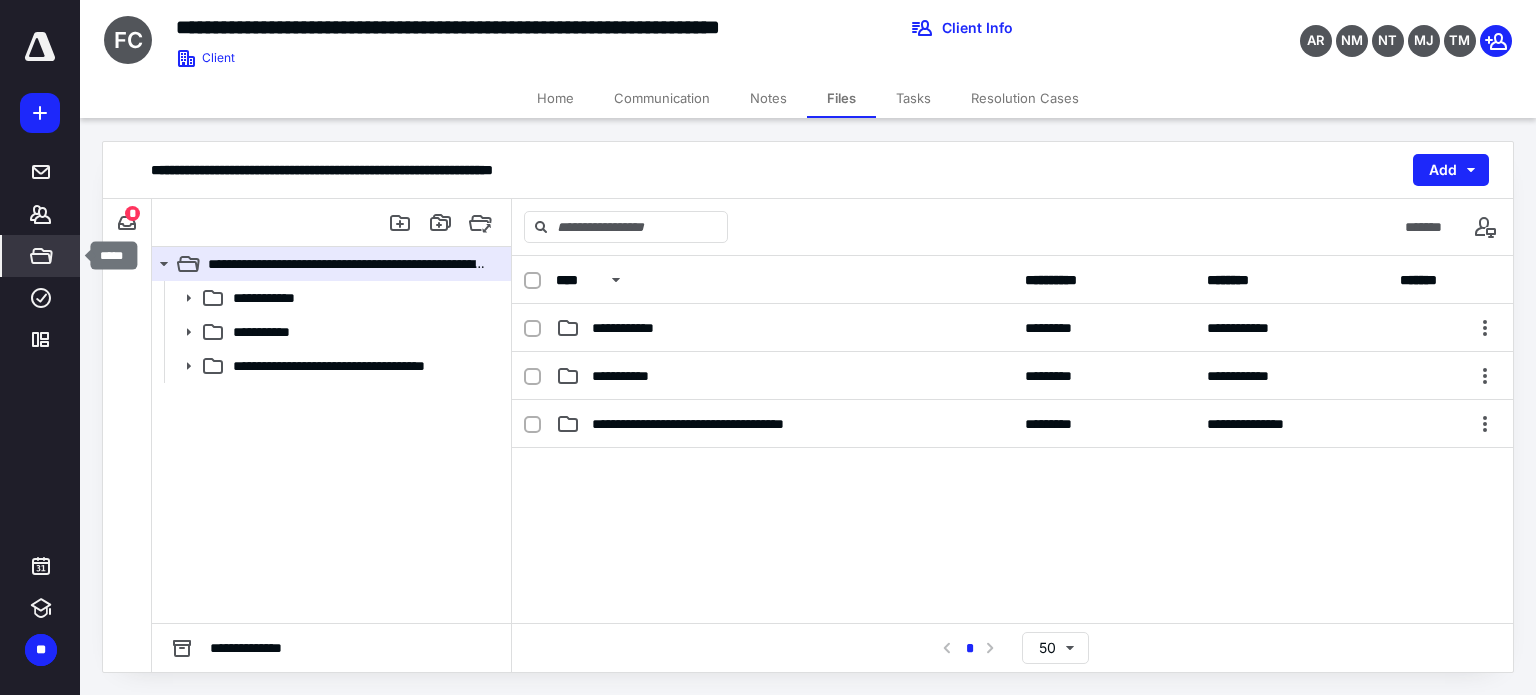 click on "*****" at bounding box center (41, 256) 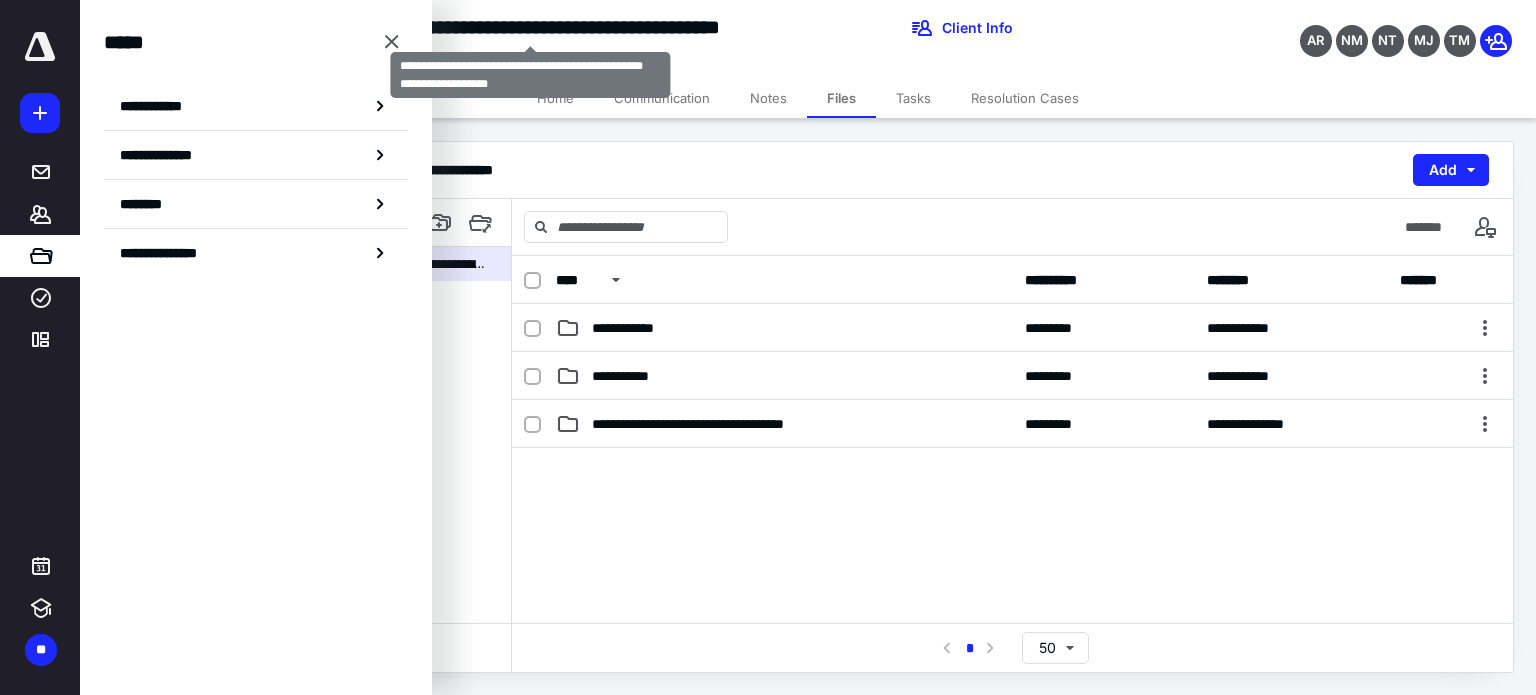 click on "**********" at bounding box center [530, 27] 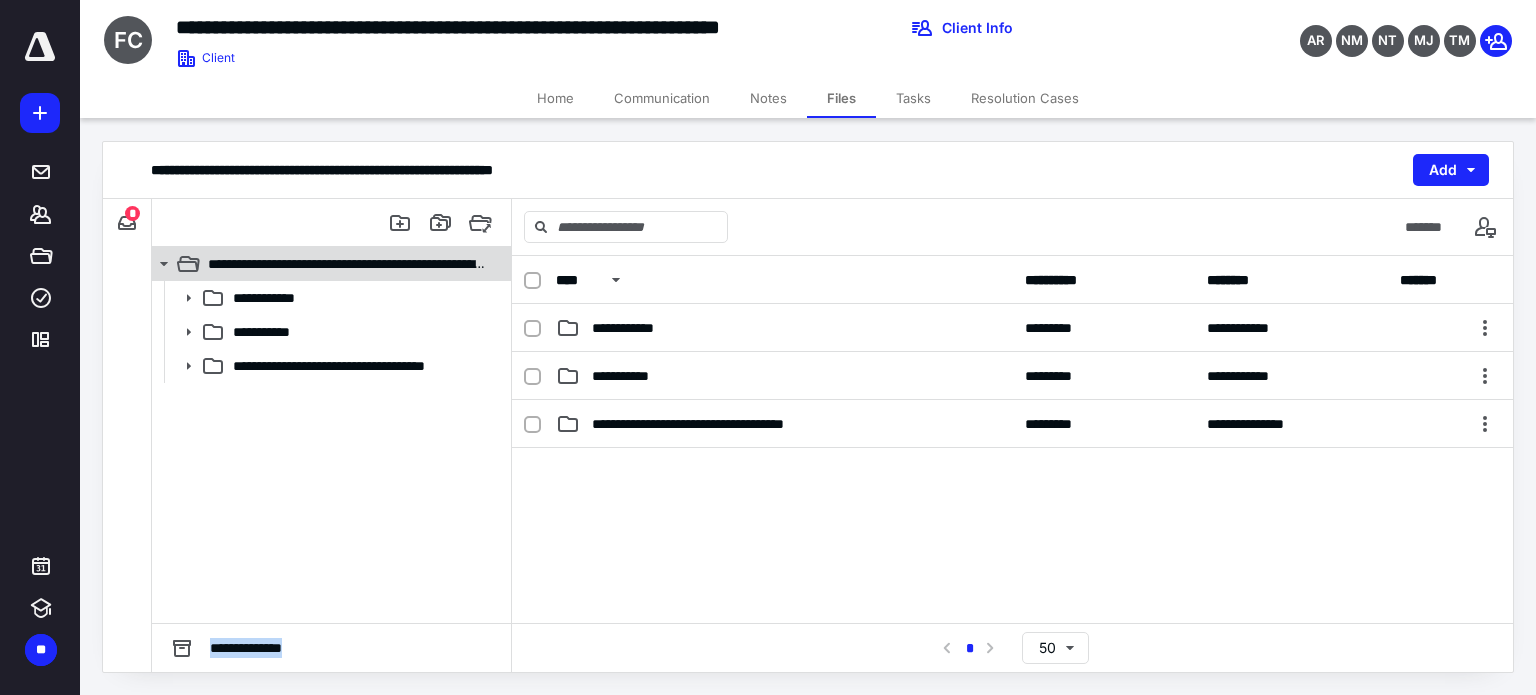 drag, startPoint x: 880, startPoint y: 142, endPoint x: 459, endPoint y: 247, distance: 433.8963 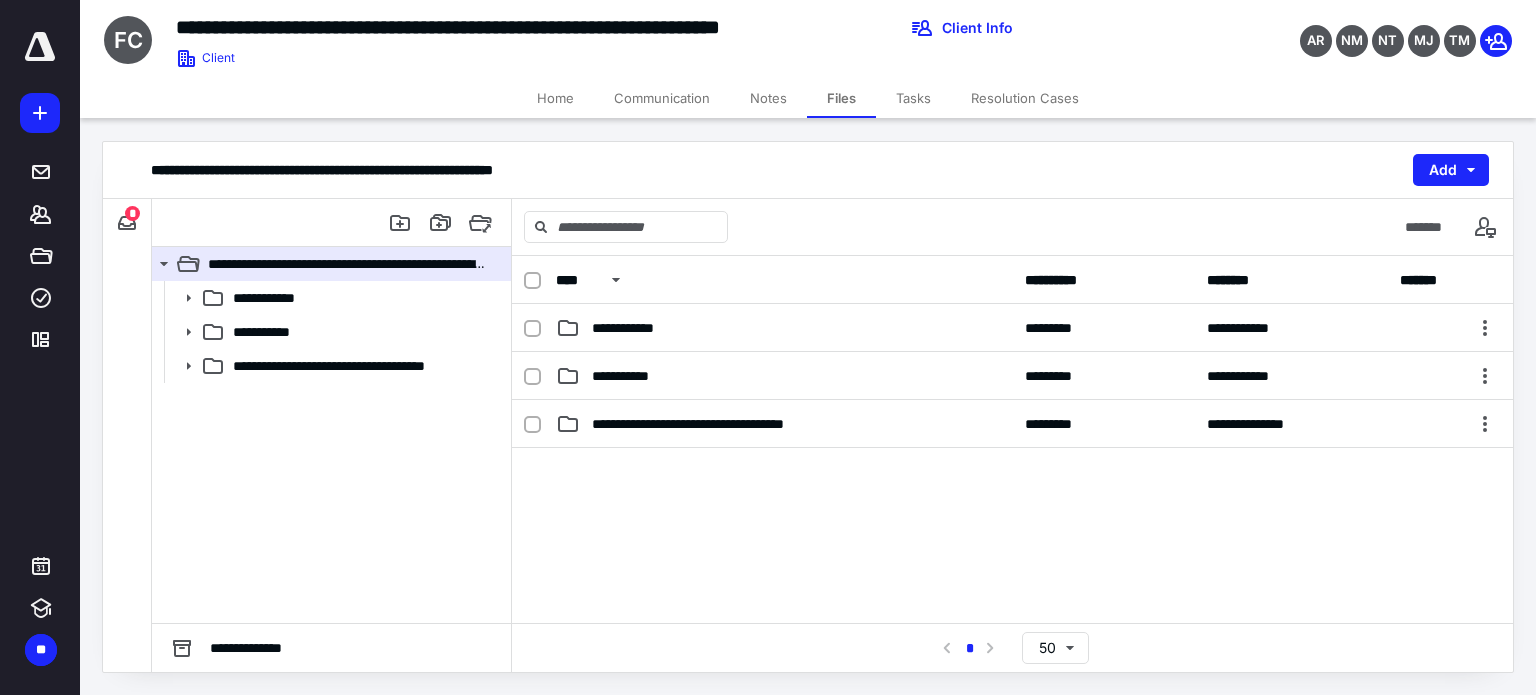click on "**********" at bounding box center (808, 407) 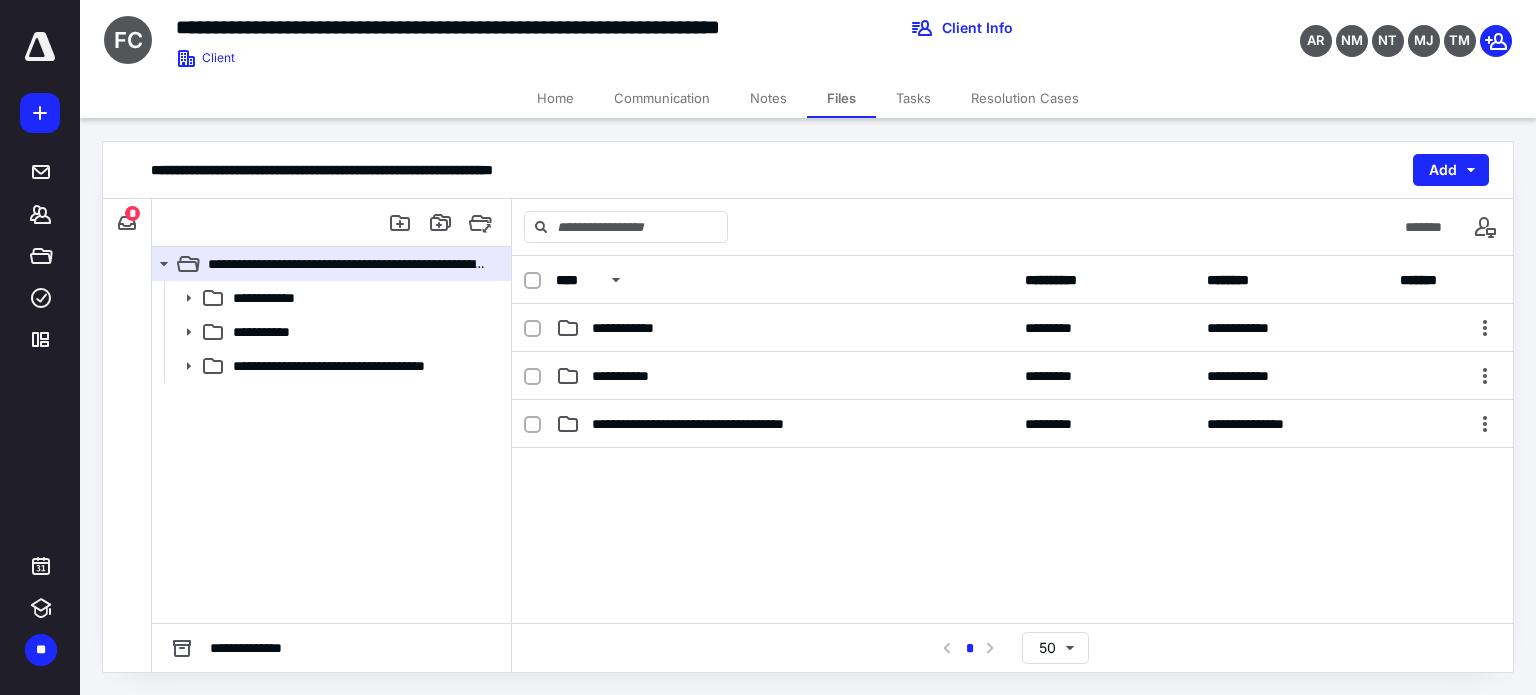 drag, startPoint x: 84, startPoint y: 220, endPoint x: 148, endPoint y: 273, distance: 83.09633 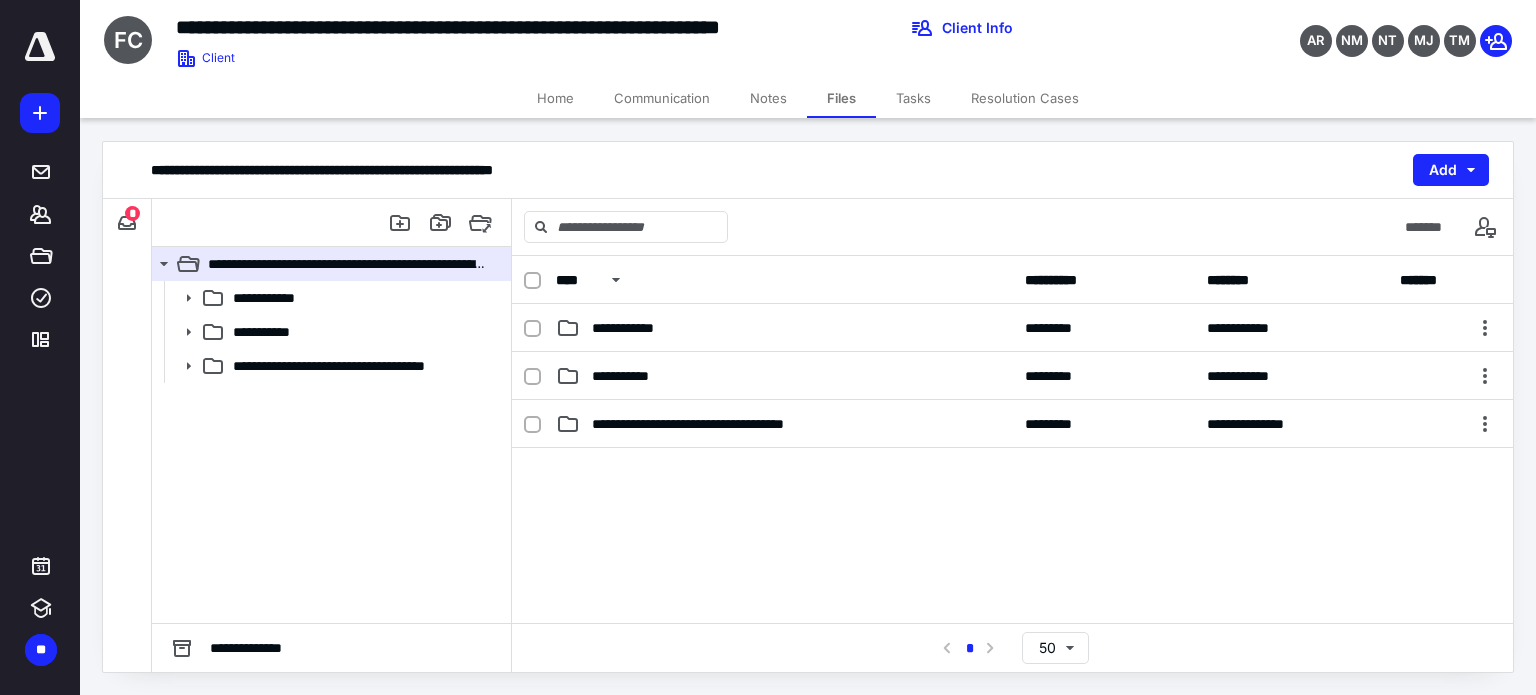 click on "**********" at bounding box center (808, 435) 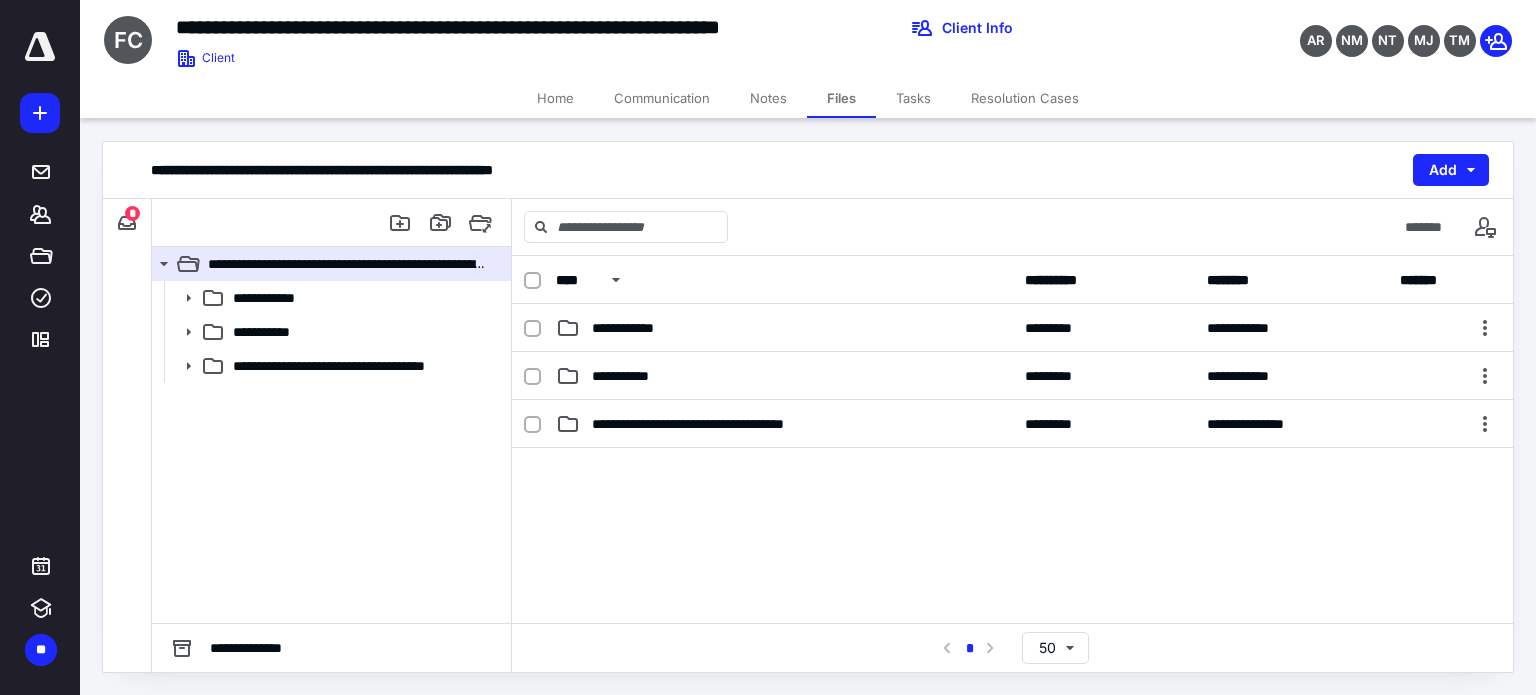 click on "**********" at bounding box center [127, 435] 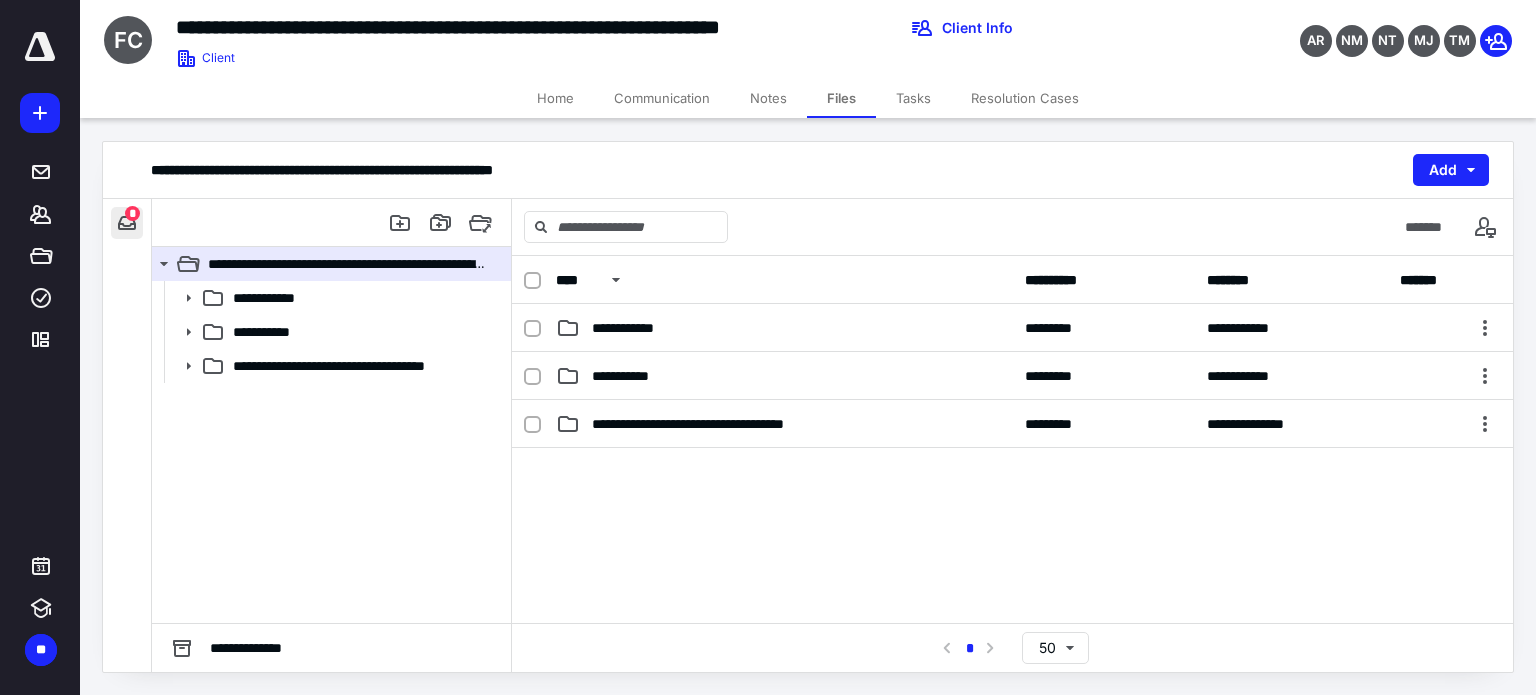 drag, startPoint x: 151, startPoint y: 277, endPoint x: 128, endPoint y: 230, distance: 52.3259 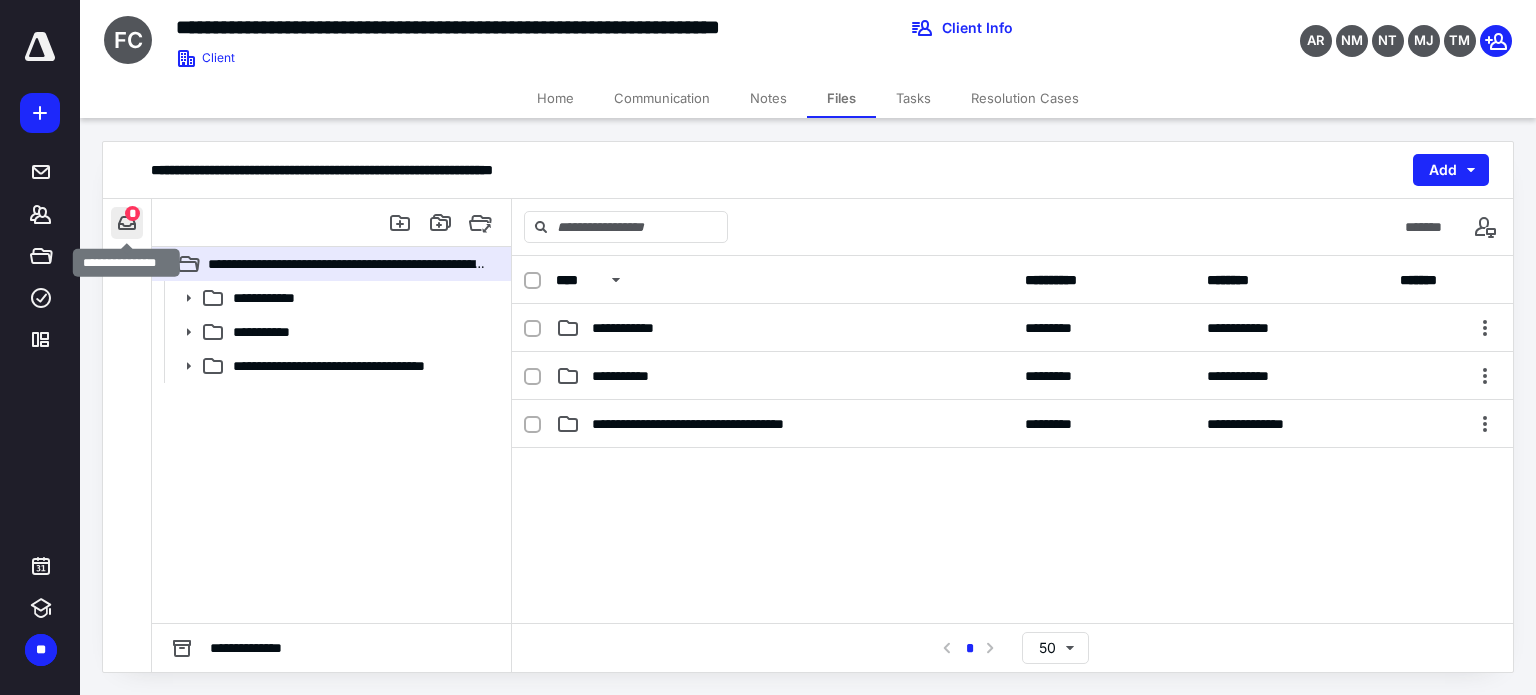 click at bounding box center (127, 223) 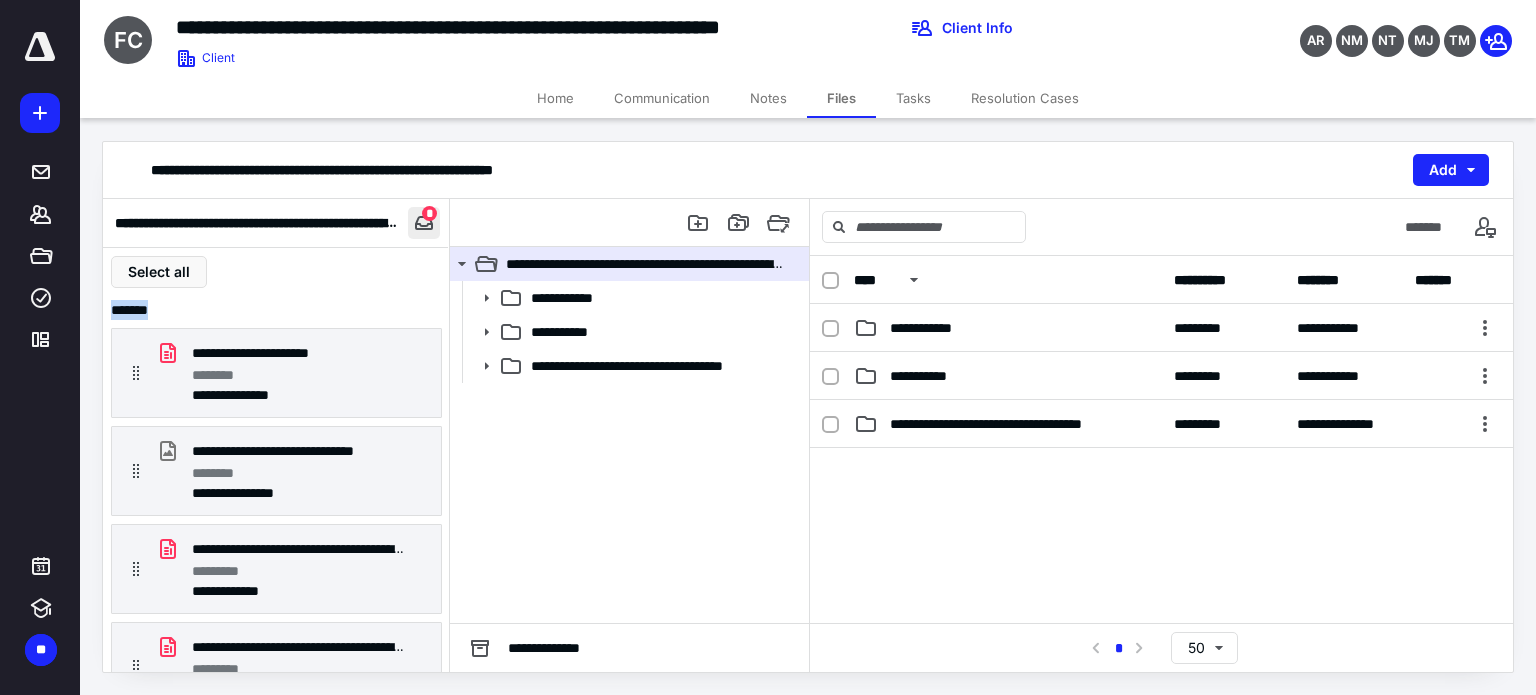 type 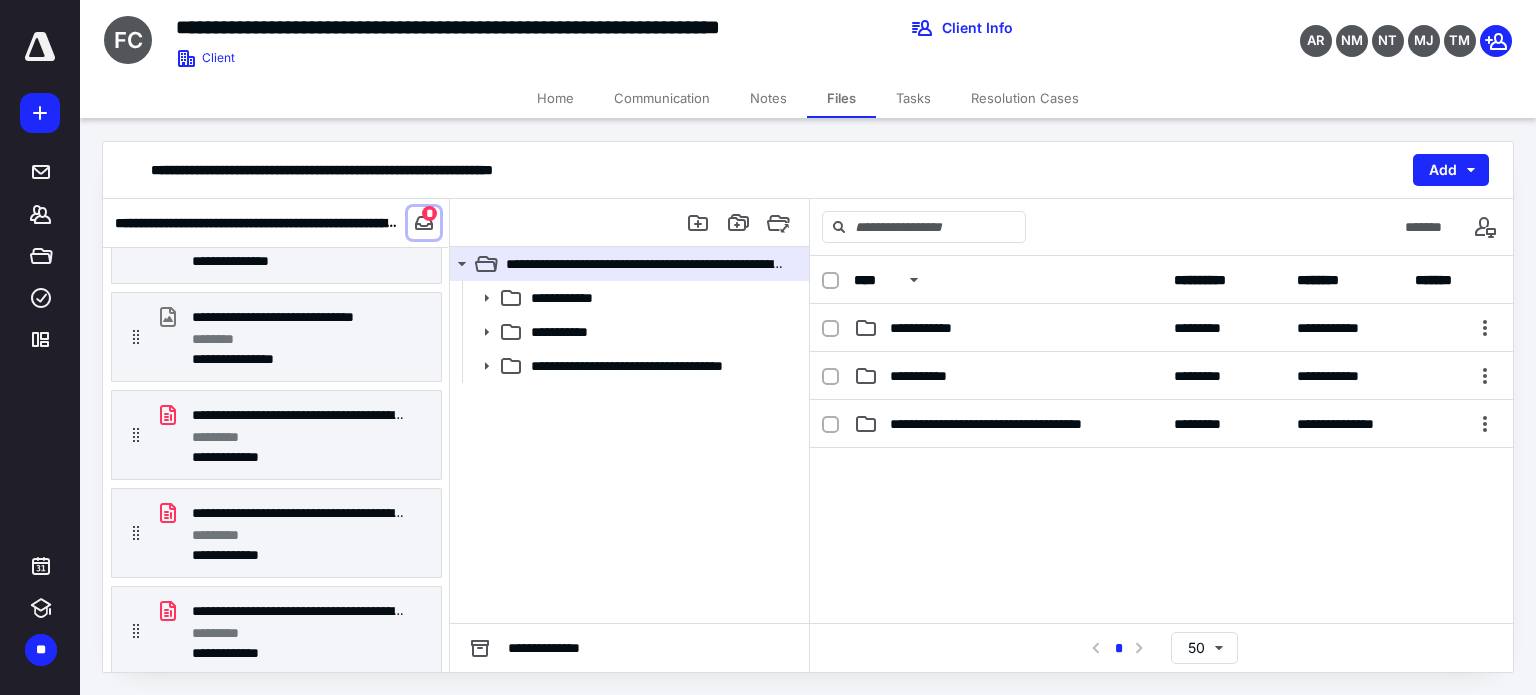 scroll, scrollTop: 0, scrollLeft: 0, axis: both 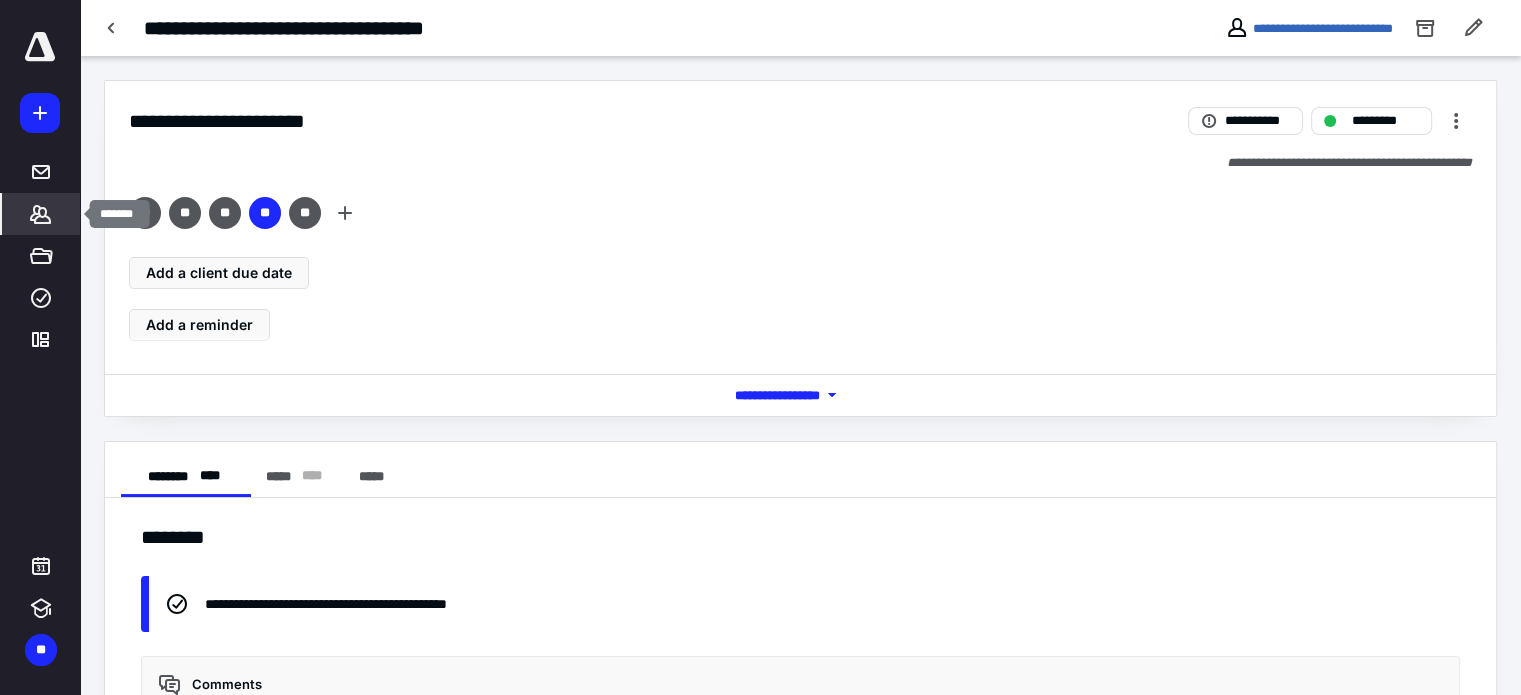 click on "*******" at bounding box center [41, 214] 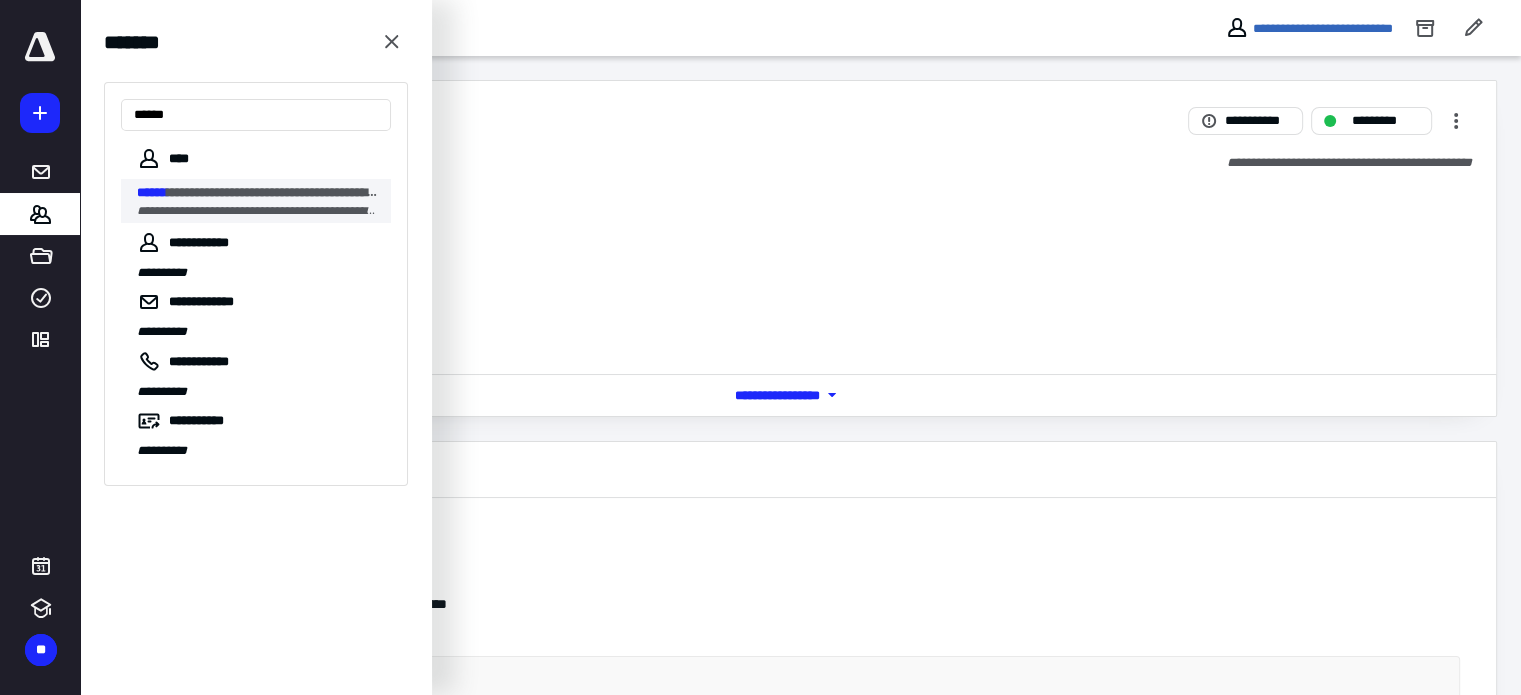type on "******" 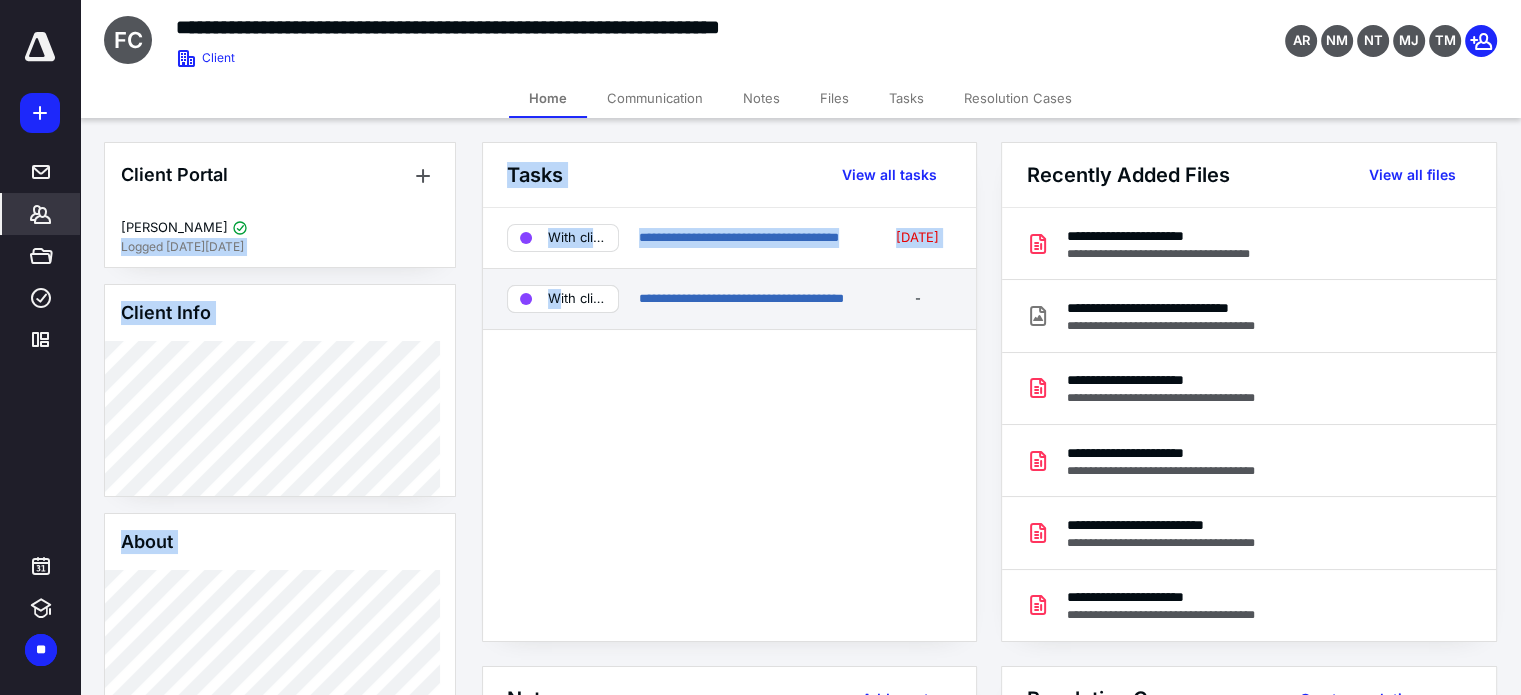 drag, startPoint x: 225, startPoint y: 210, endPoint x: 558, endPoint y: 294, distance: 343.4312 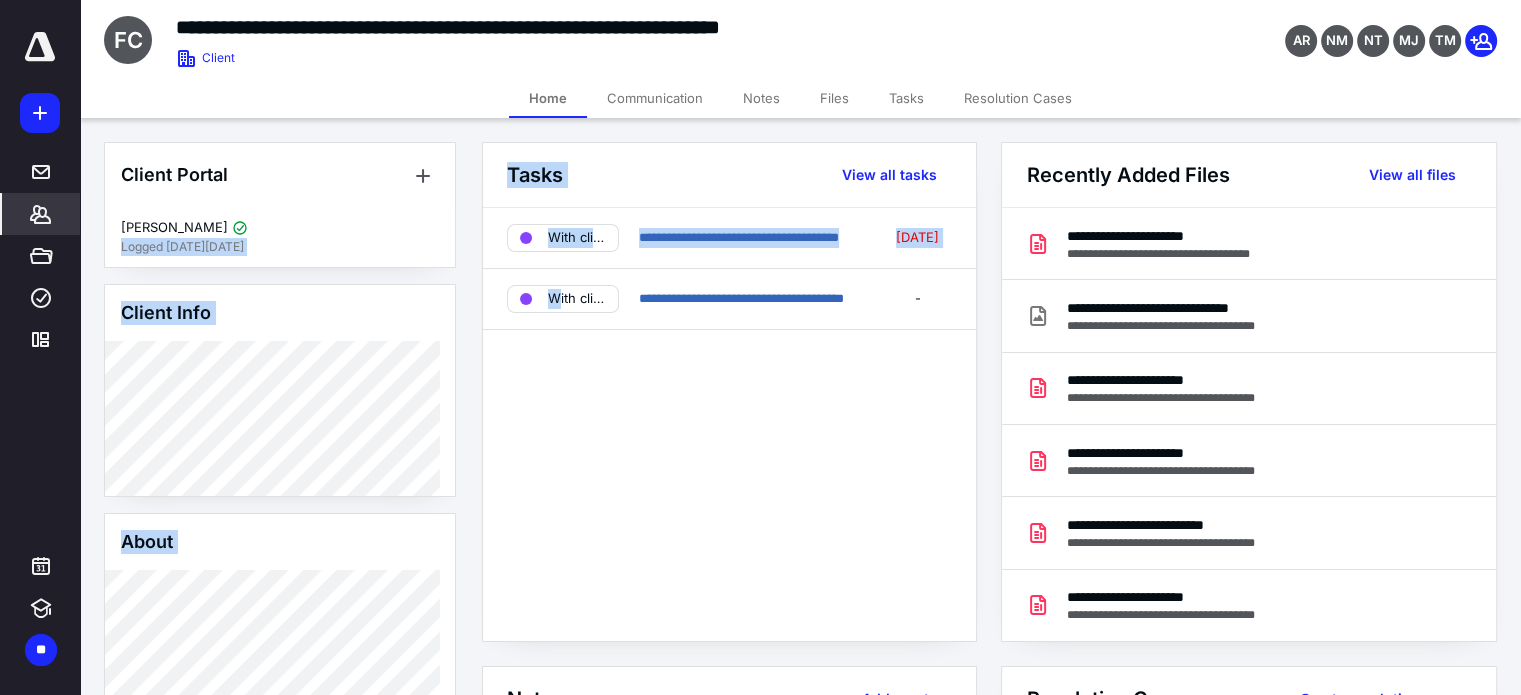 click on "**********" at bounding box center [1000, 884] 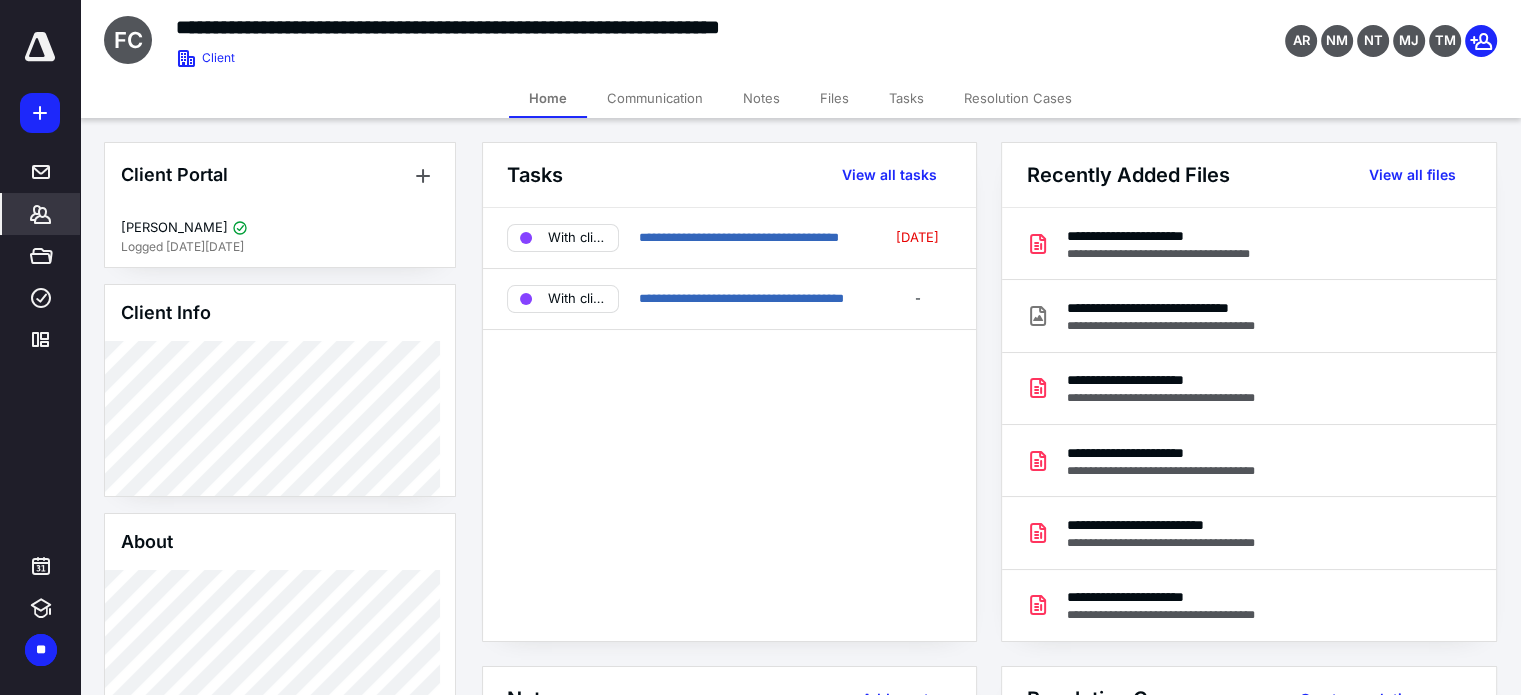 drag, startPoint x: 860, startPoint y: 72, endPoint x: 870, endPoint y: 63, distance: 13.453624 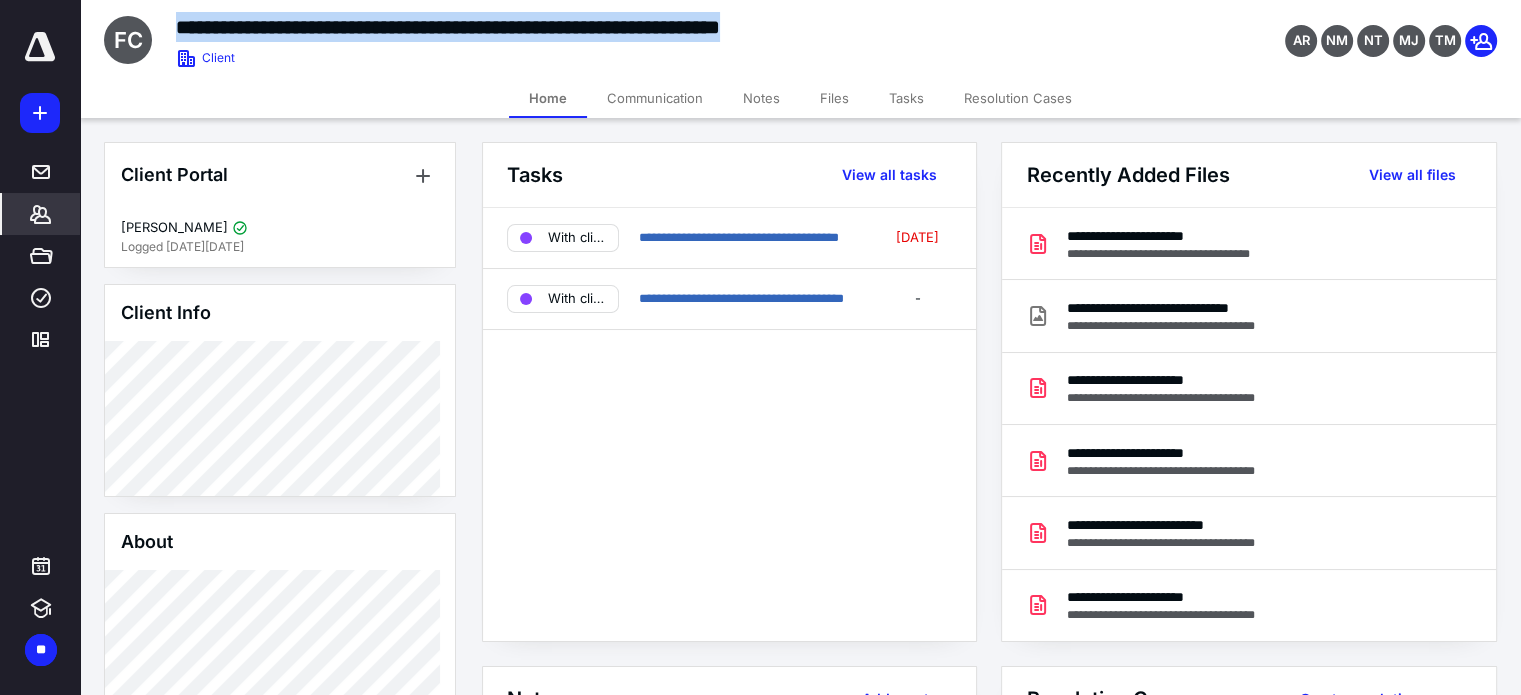 click on "**********" at bounding box center [565, 35] 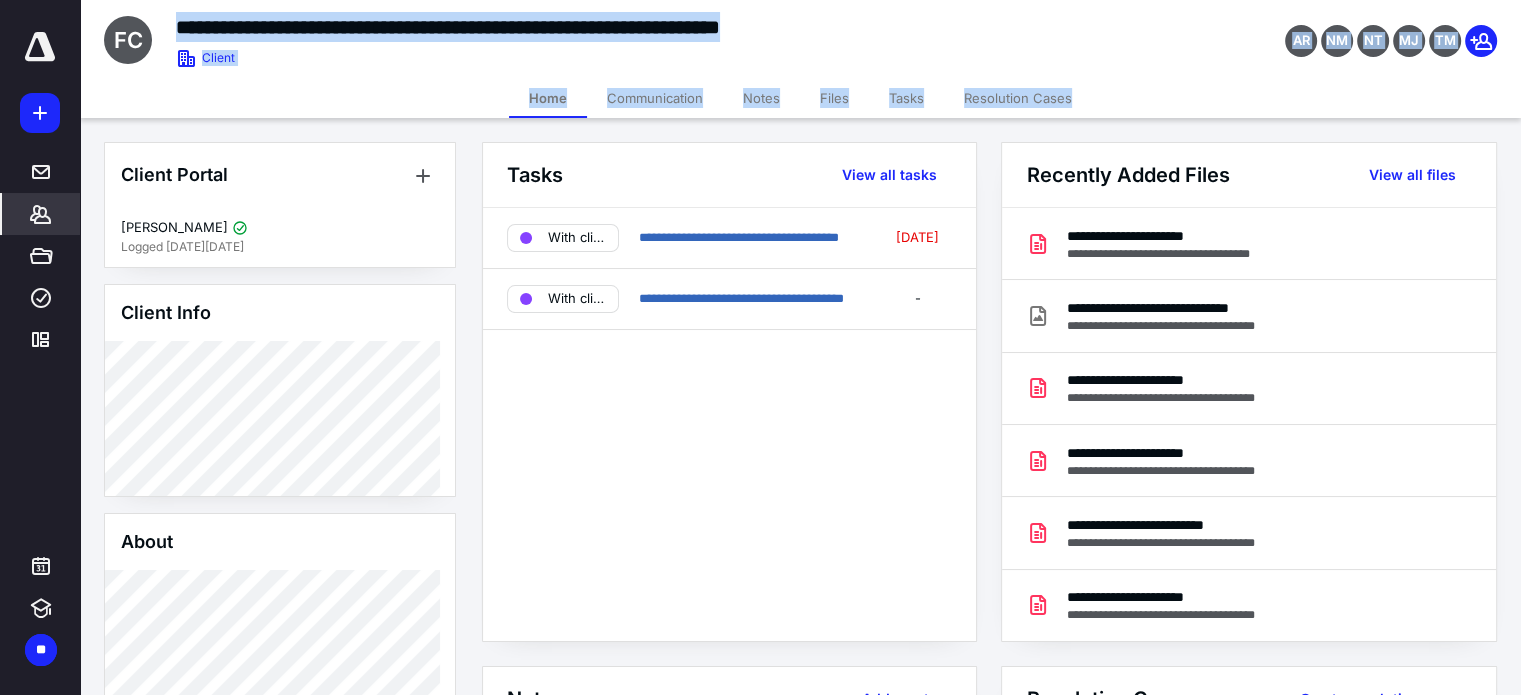 click on "Files" at bounding box center (834, 98) 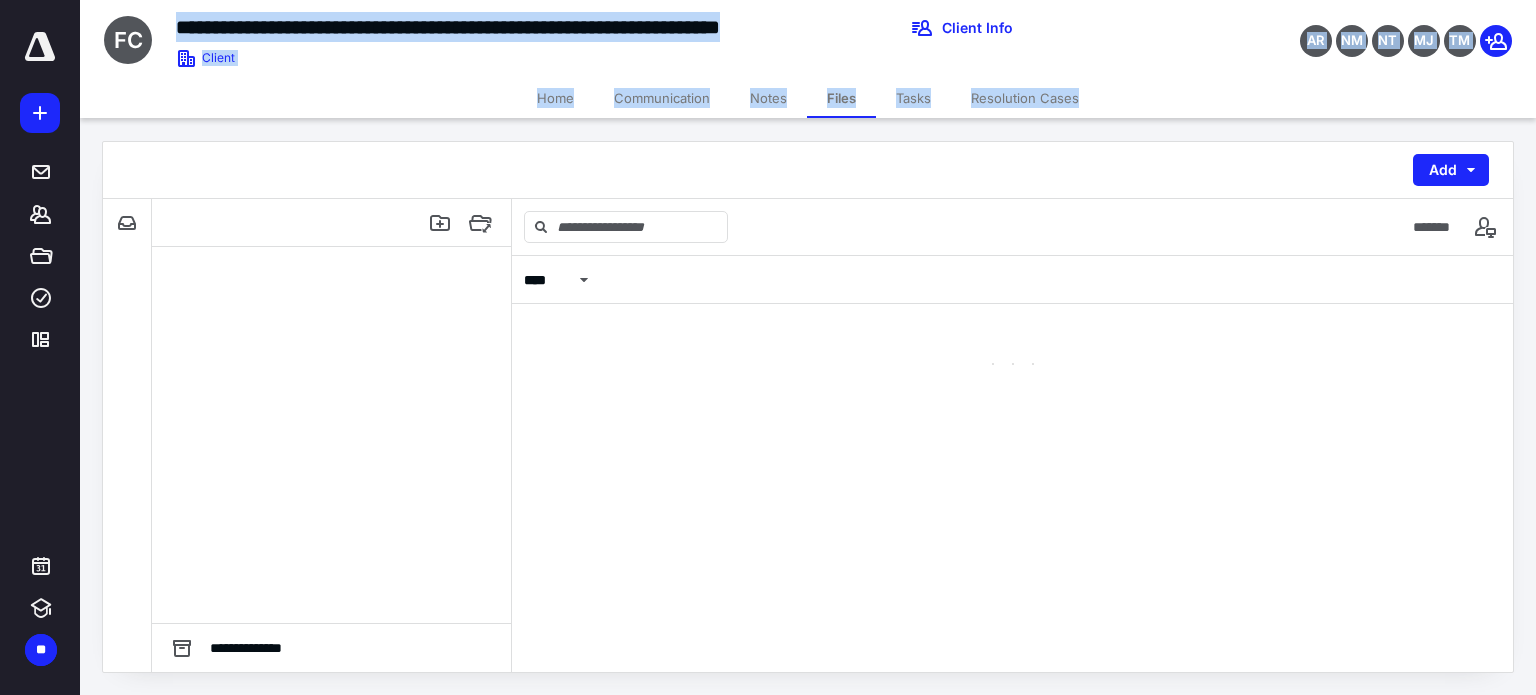 click on "Files" at bounding box center (841, 98) 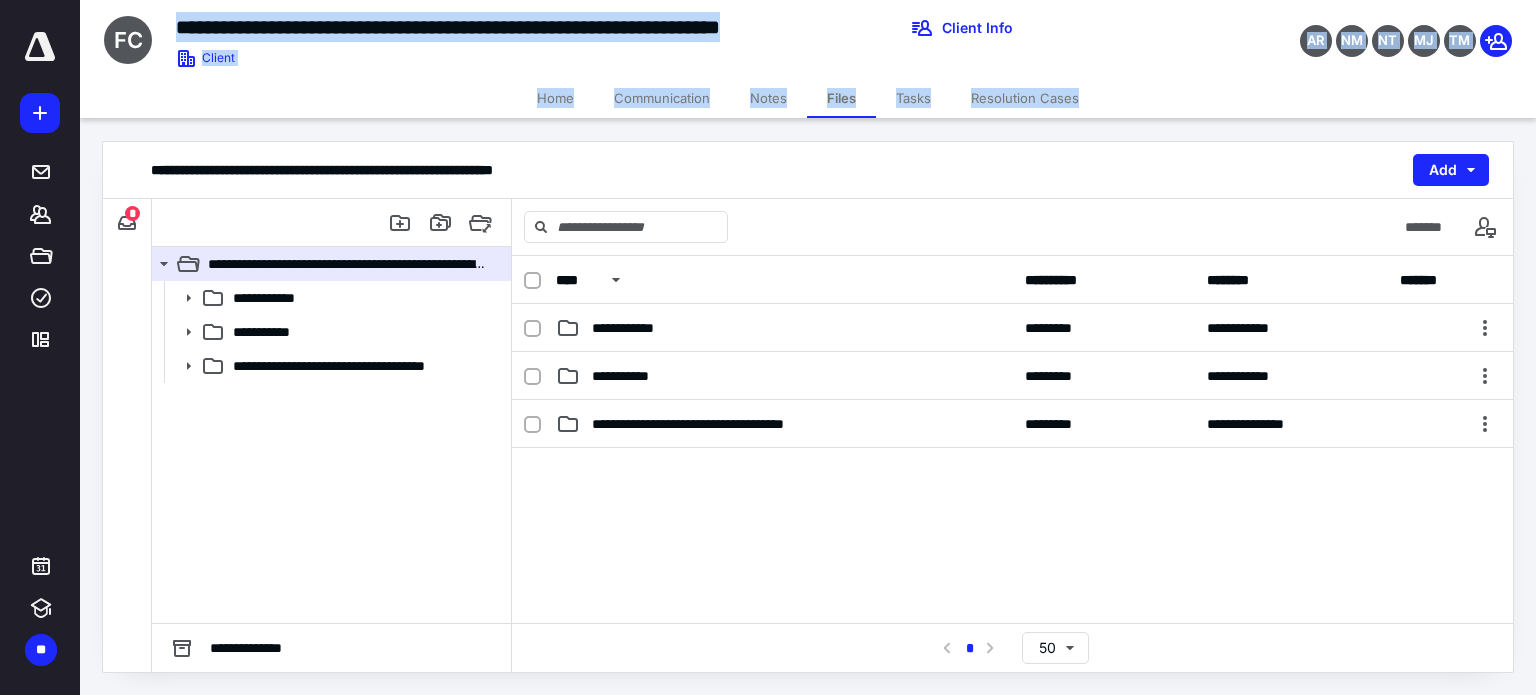 click on "Communication" at bounding box center [662, 98] 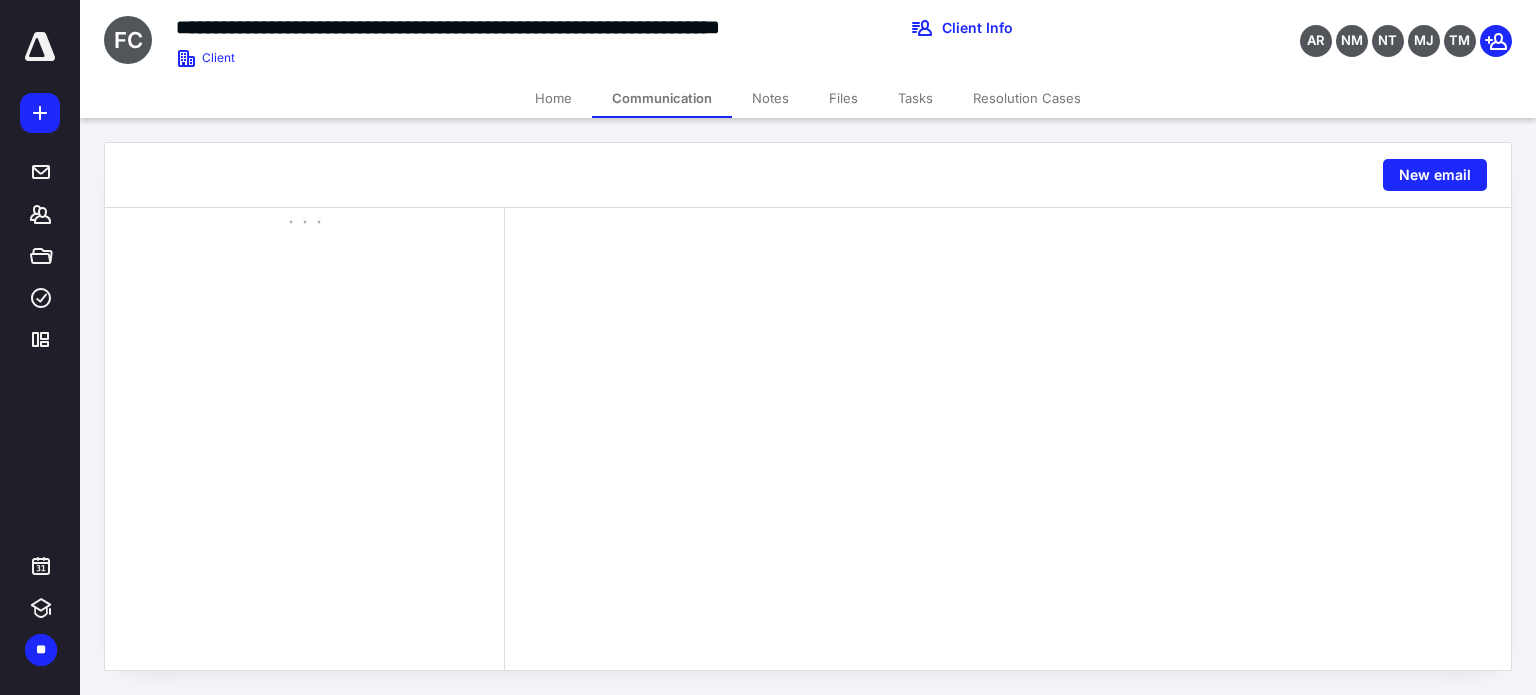 click on "New email" at bounding box center [808, 175] 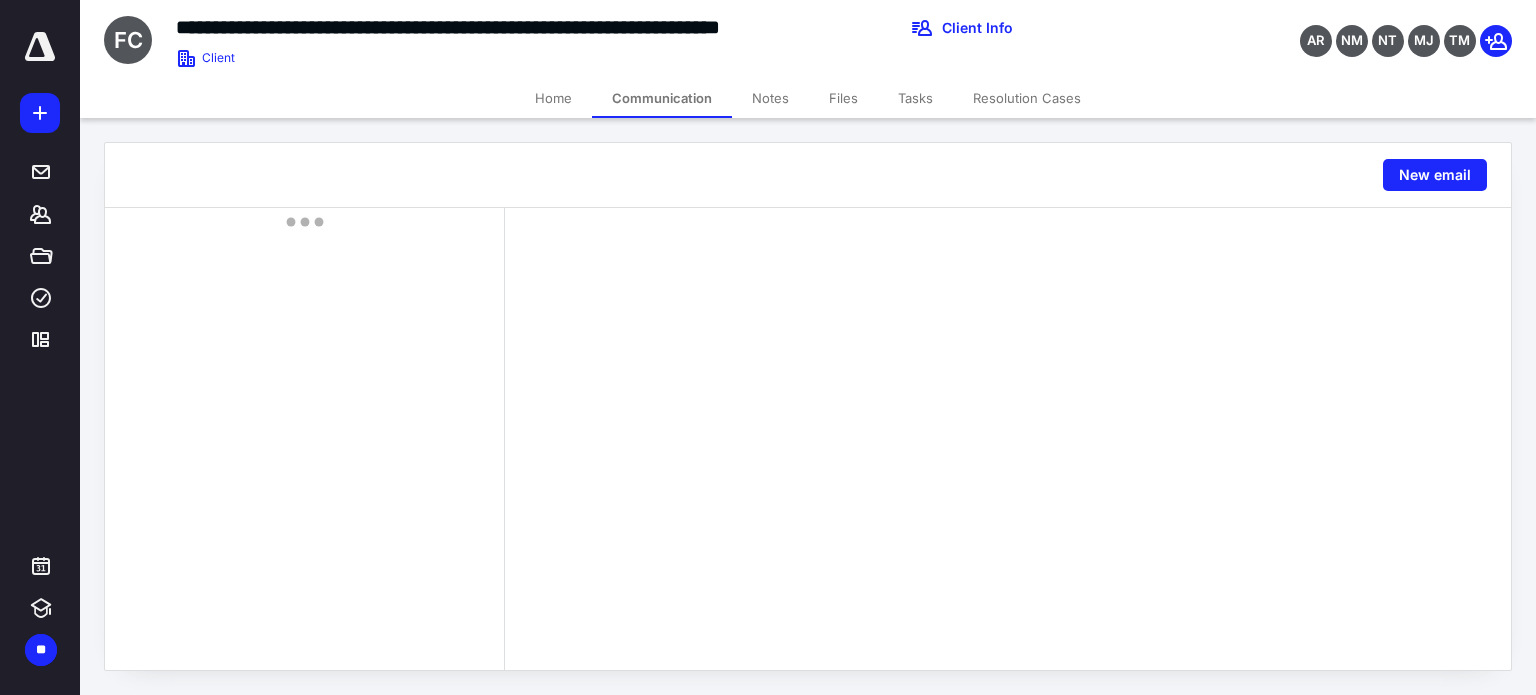 click on "New email" at bounding box center (808, 175) 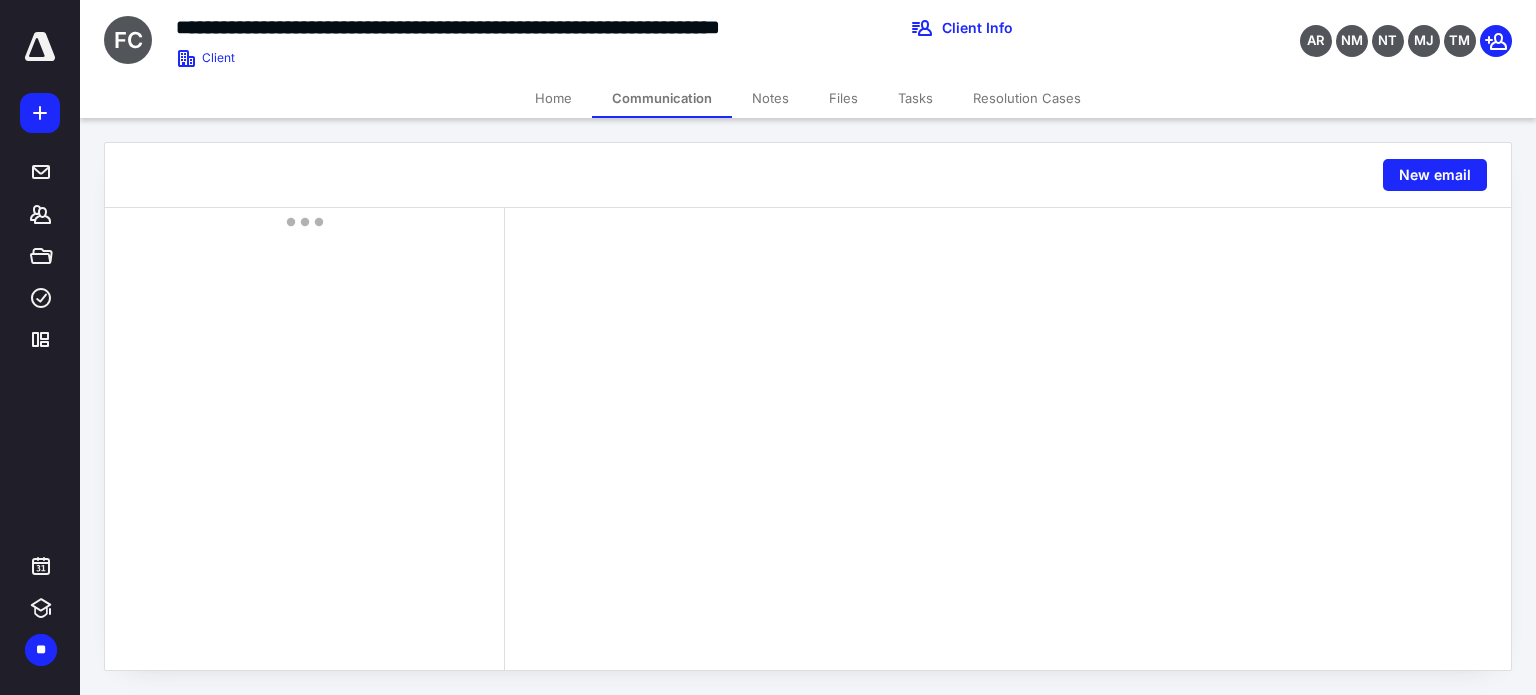 drag, startPoint x: 620, startPoint y: 151, endPoint x: 694, endPoint y: 106, distance: 86.608315 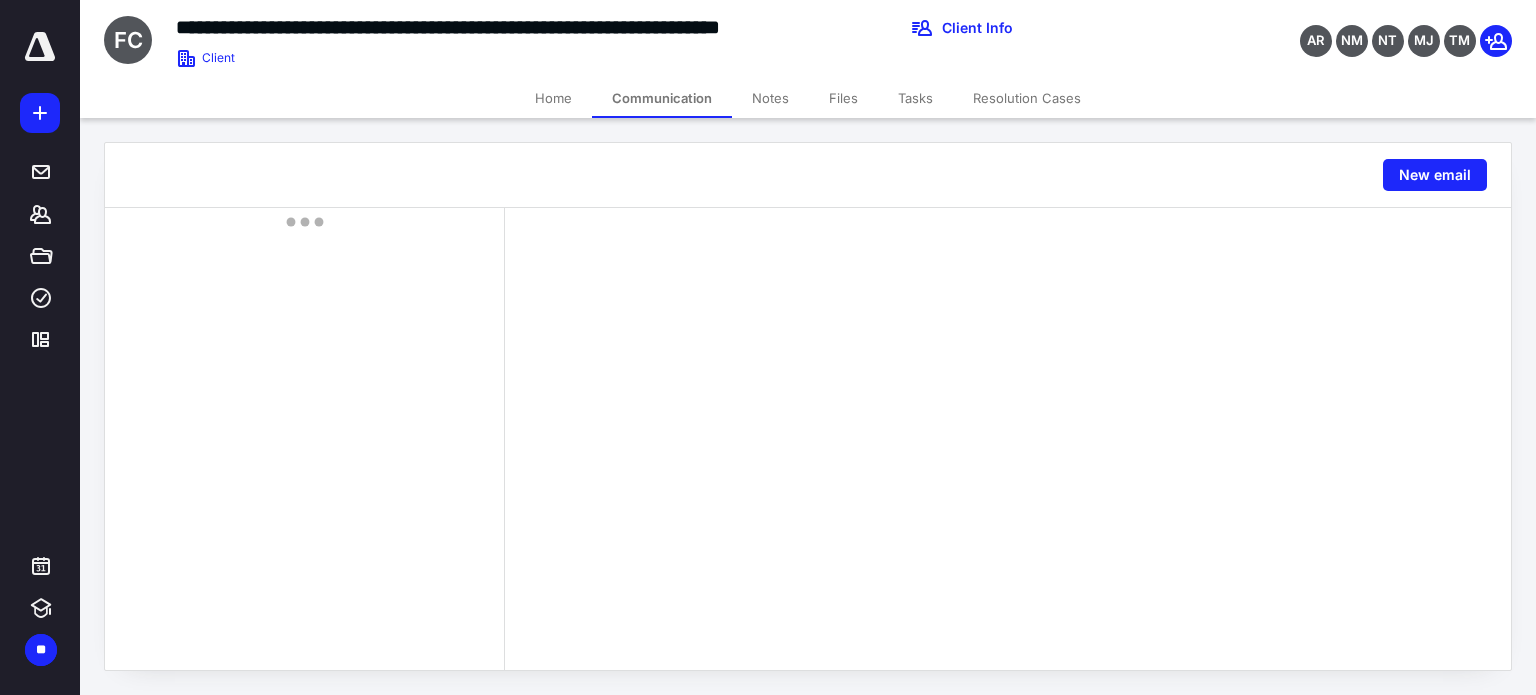 click on "**********" at bounding box center [768, 347] 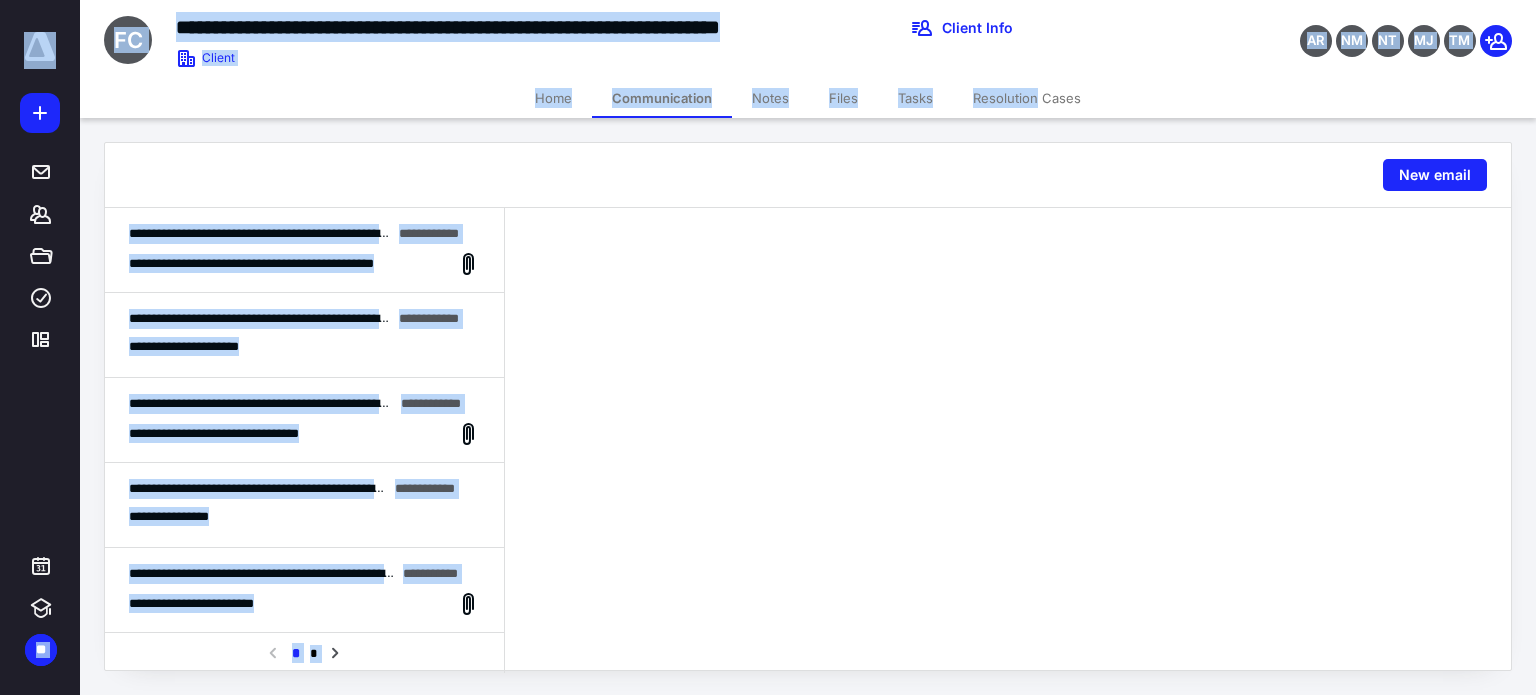 click on "Communication" at bounding box center [662, 98] 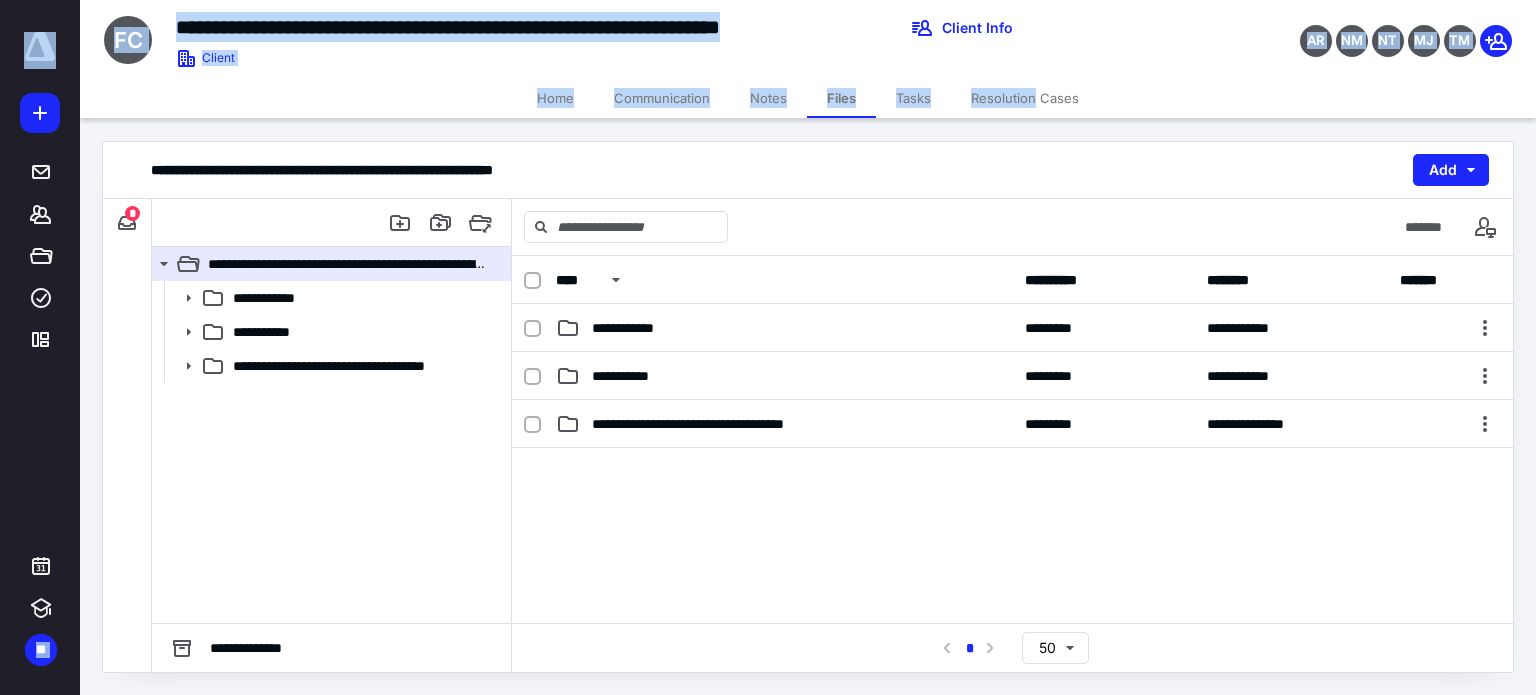 click on "AR NM NT MJ TM" at bounding box center [1282, 28] 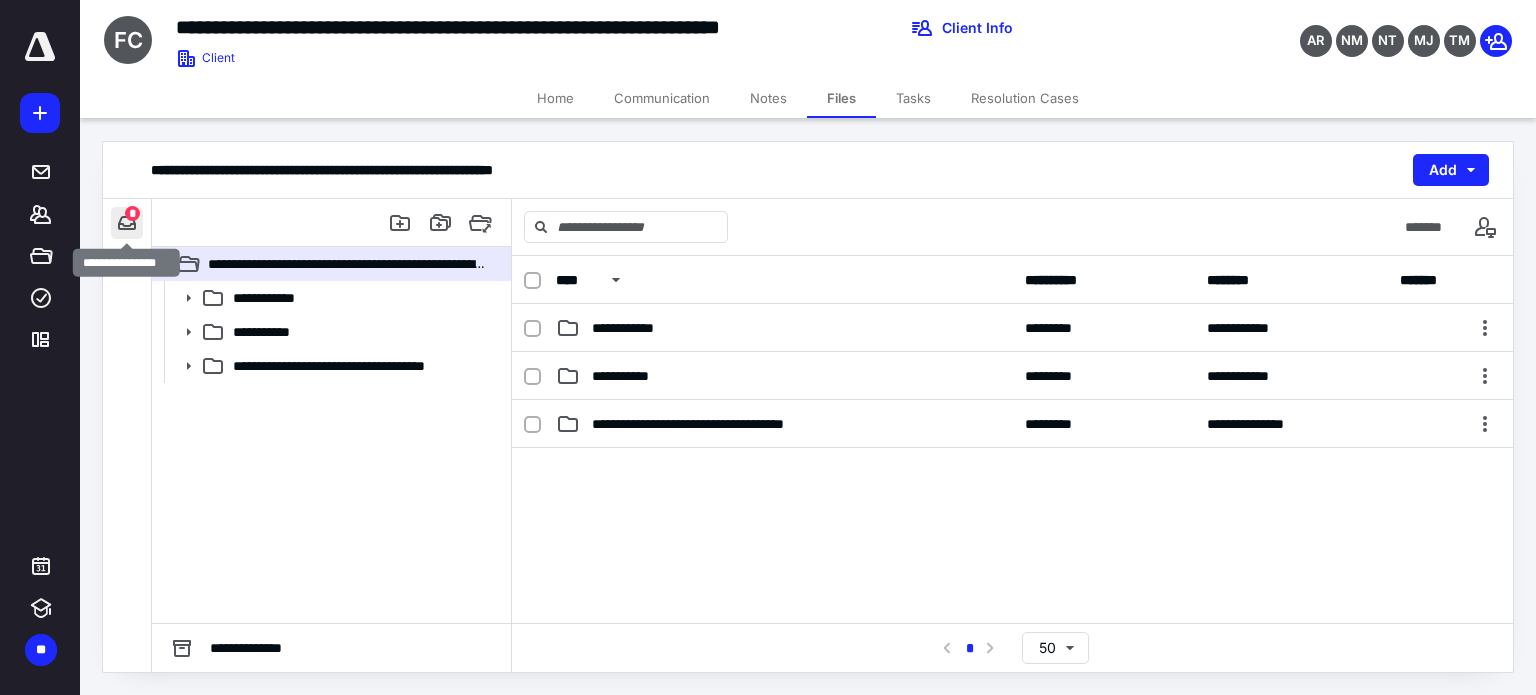 click at bounding box center [127, 223] 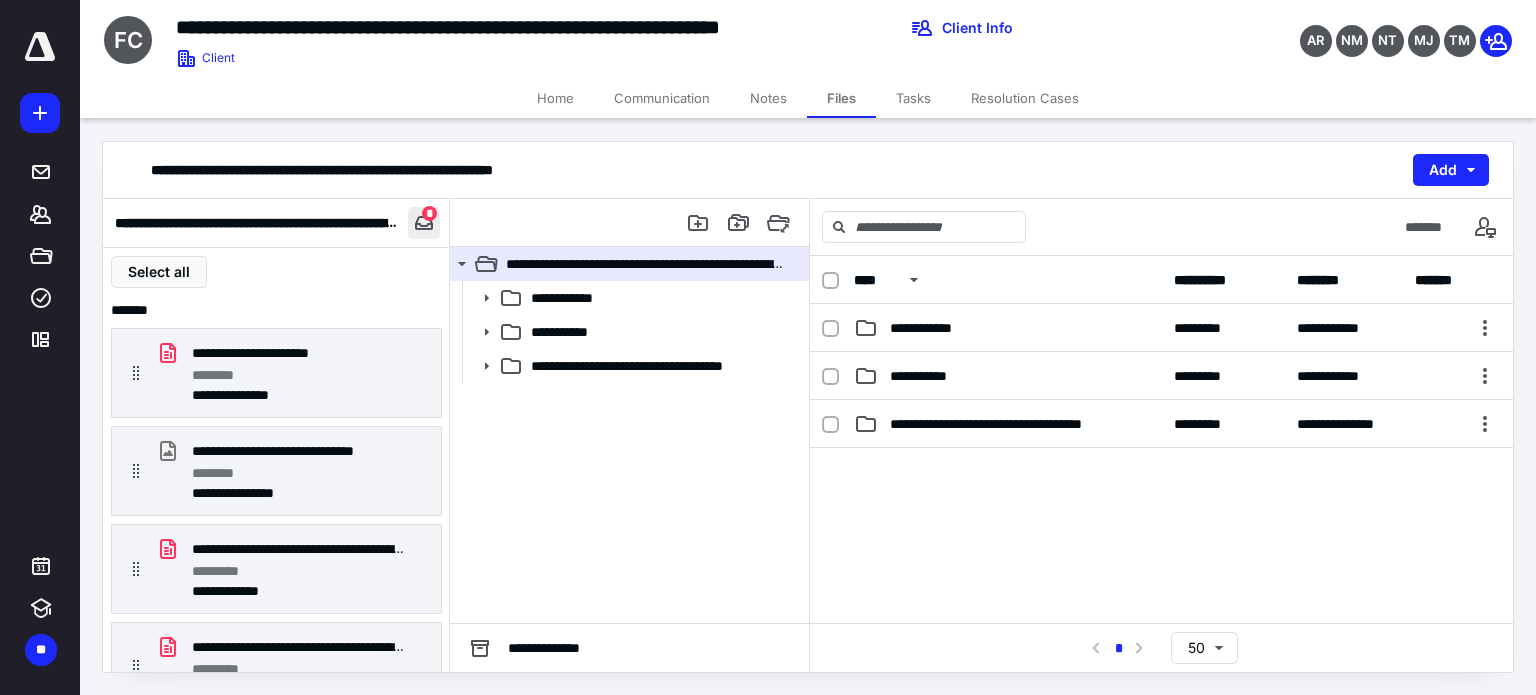 type 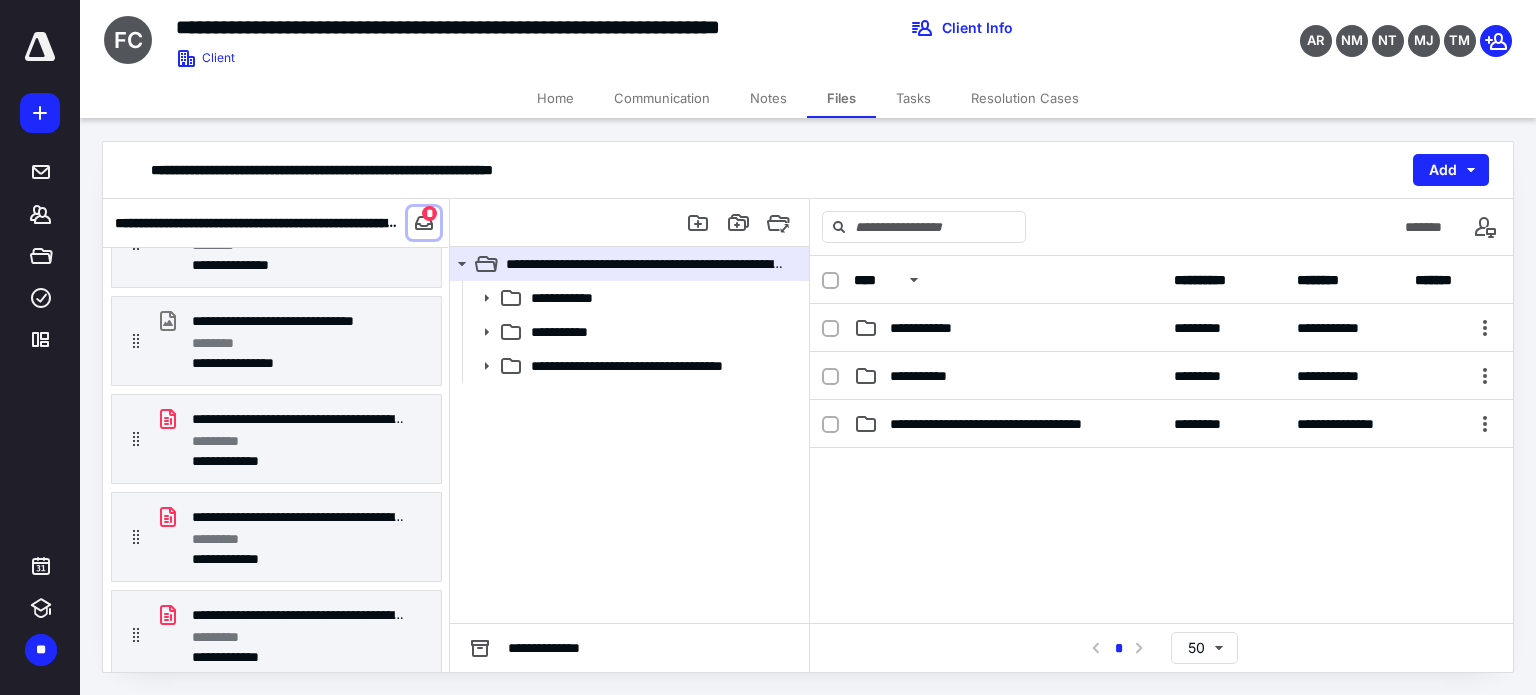 scroll, scrollTop: 134, scrollLeft: 0, axis: vertical 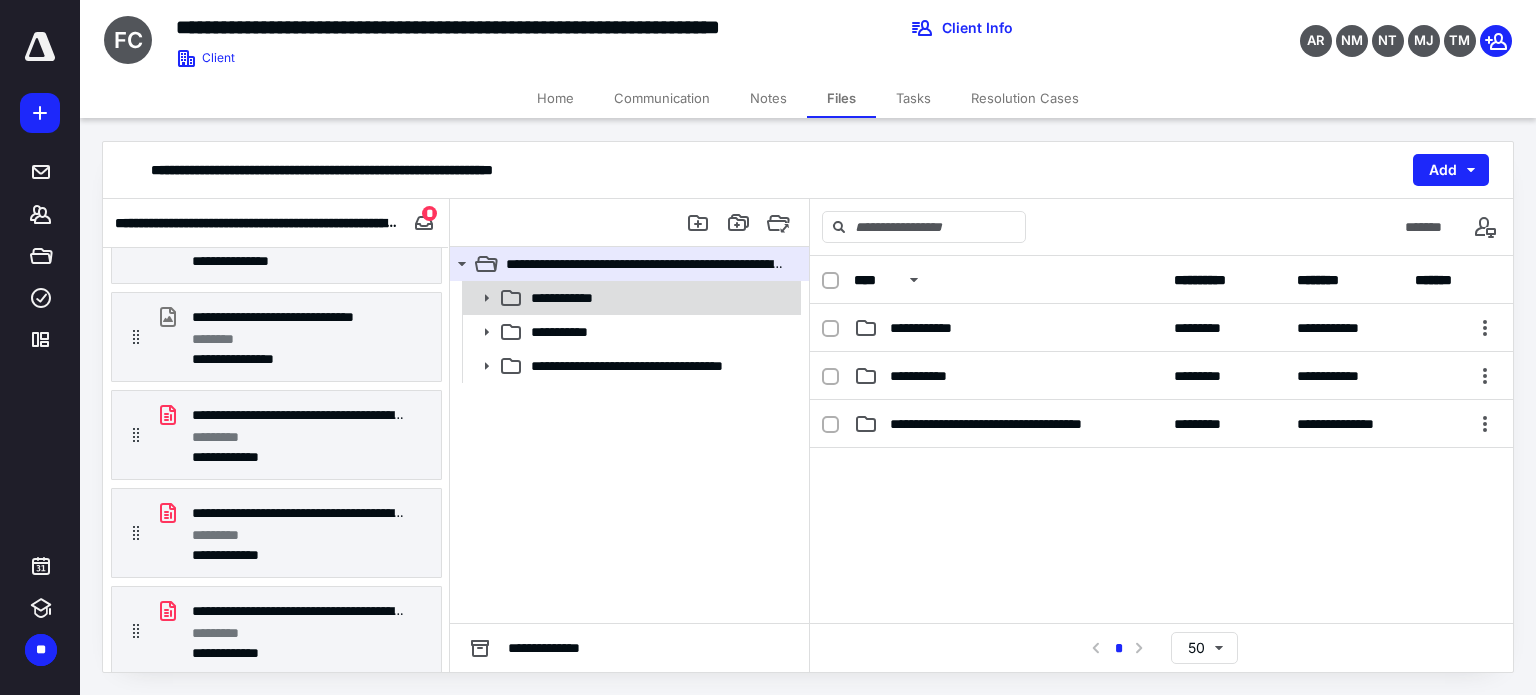 click on "**********" at bounding box center [630, 298] 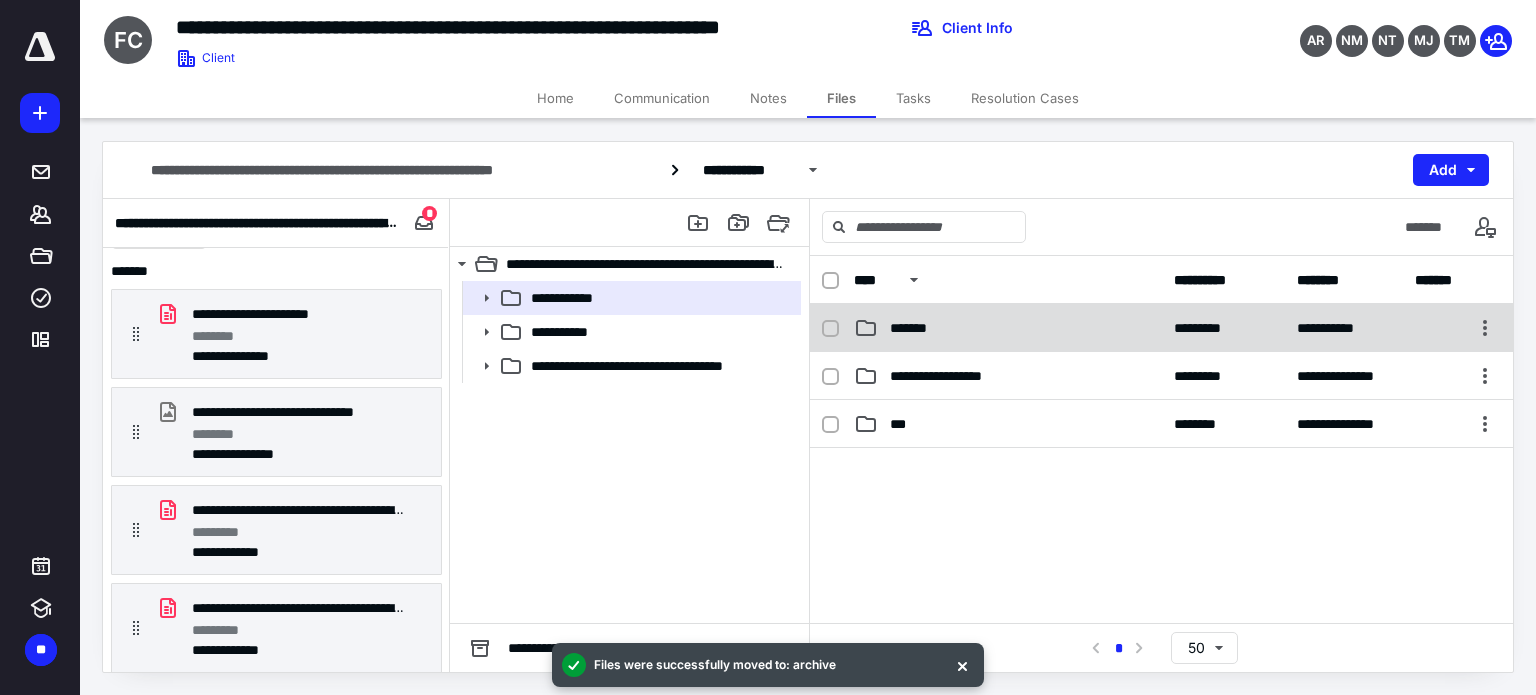 scroll, scrollTop: 37, scrollLeft: 0, axis: vertical 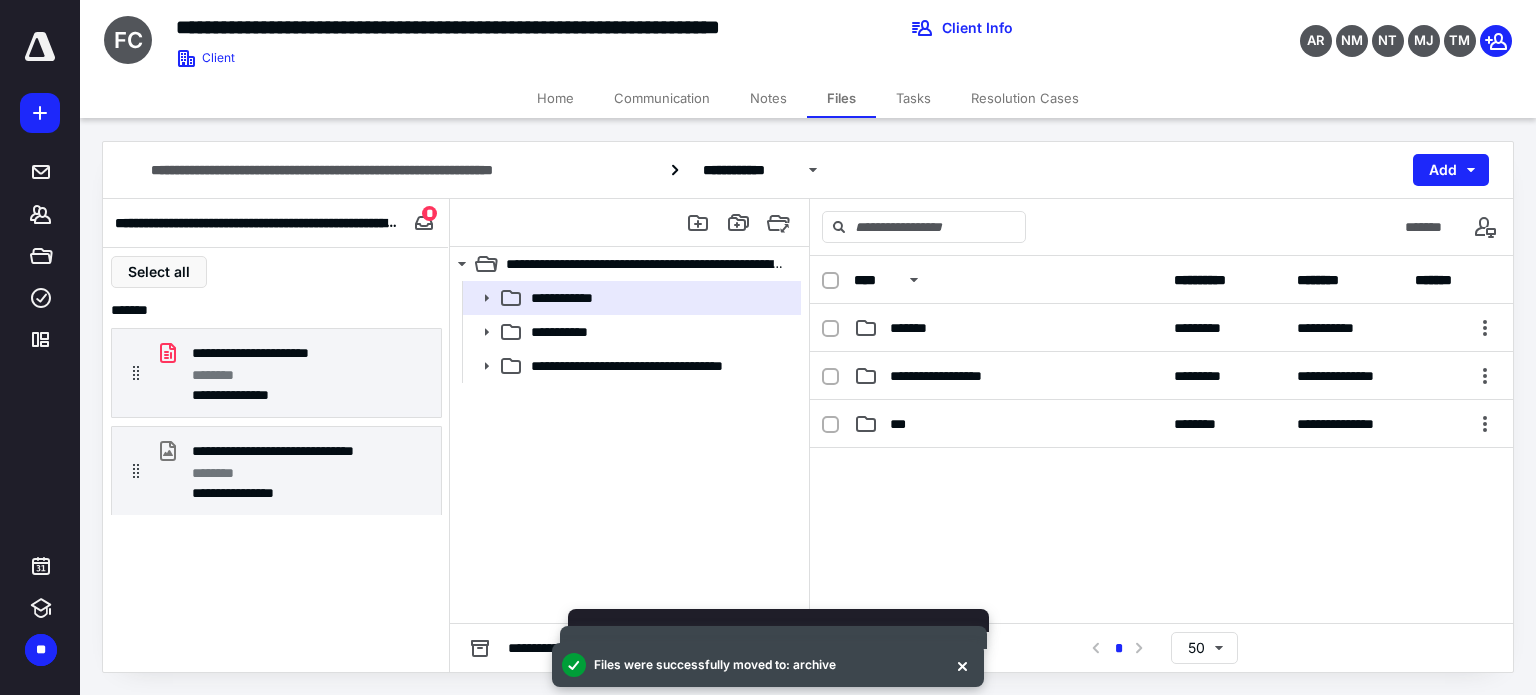 click on "**********" at bounding box center [629, 452] 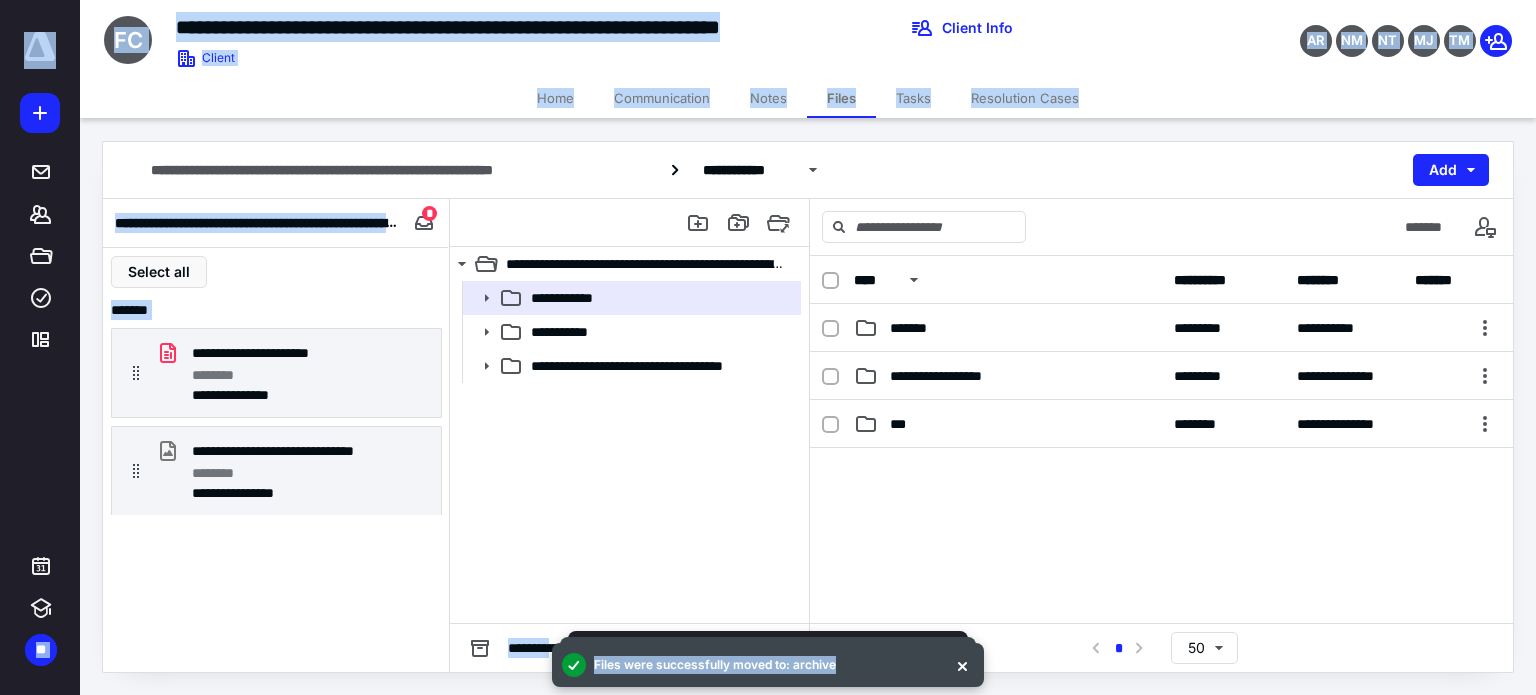 drag, startPoint x: 540, startPoint y: 614, endPoint x: 503, endPoint y: 742, distance: 133.24039 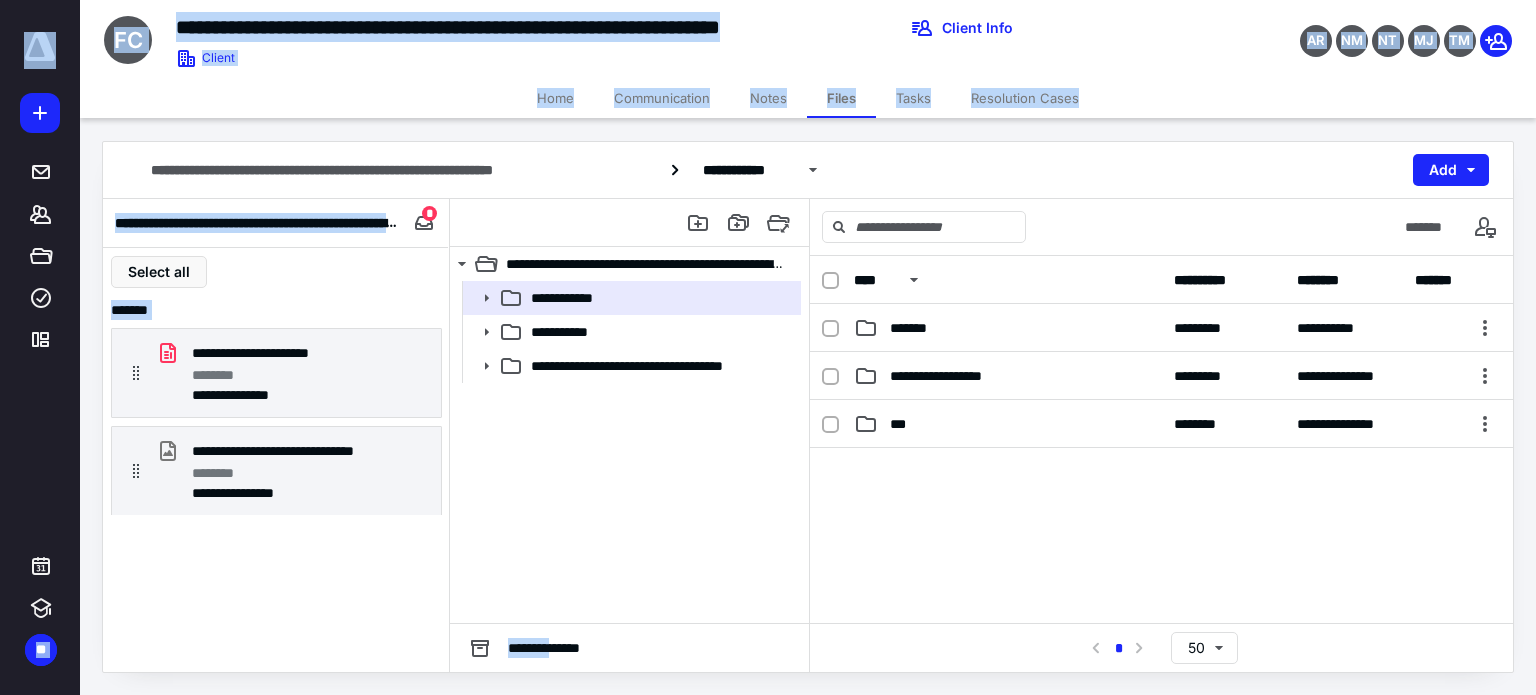 click on "Resolution Cases" at bounding box center [1025, 98] 